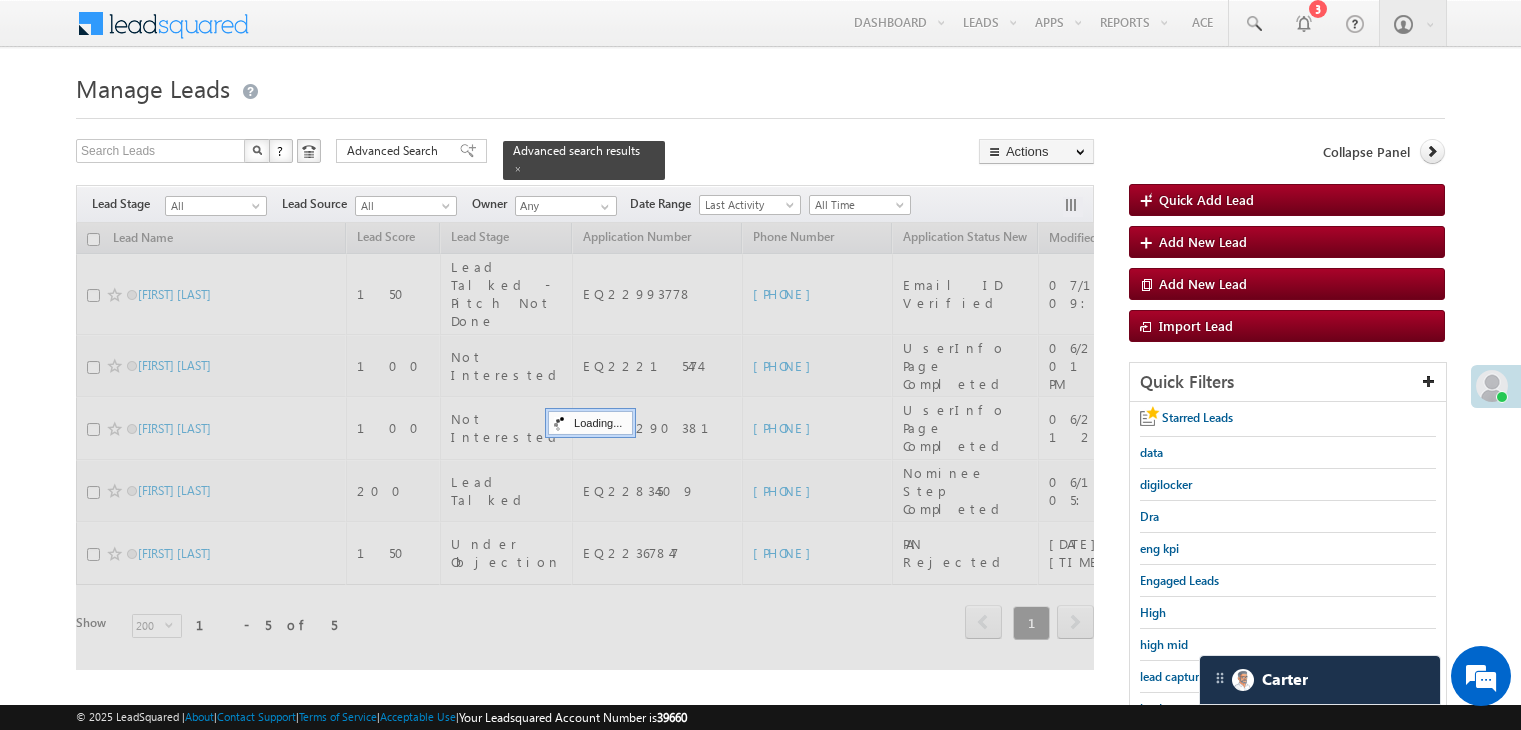 scroll, scrollTop: 200, scrollLeft: 0, axis: vertical 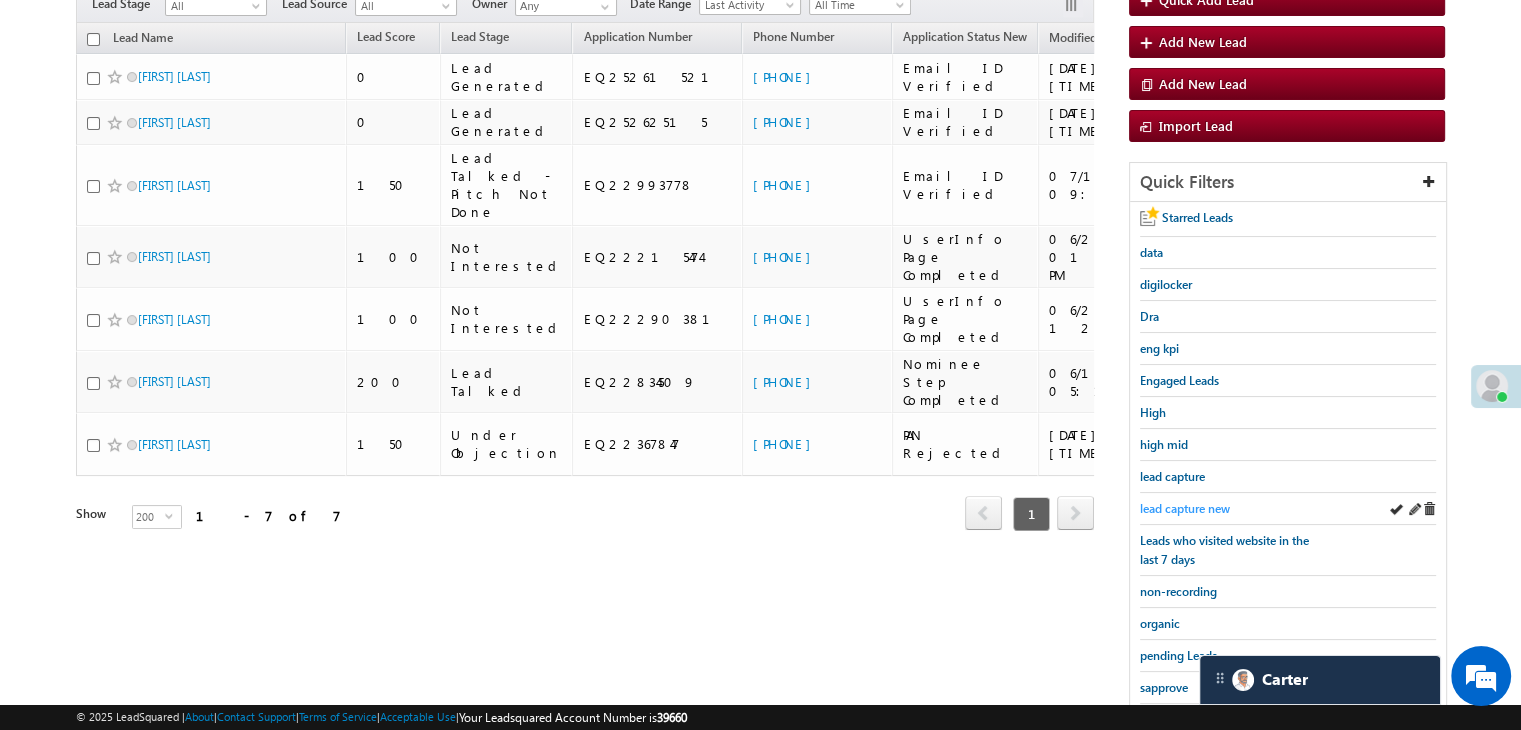 click on "lead capture new" at bounding box center (1185, 508) 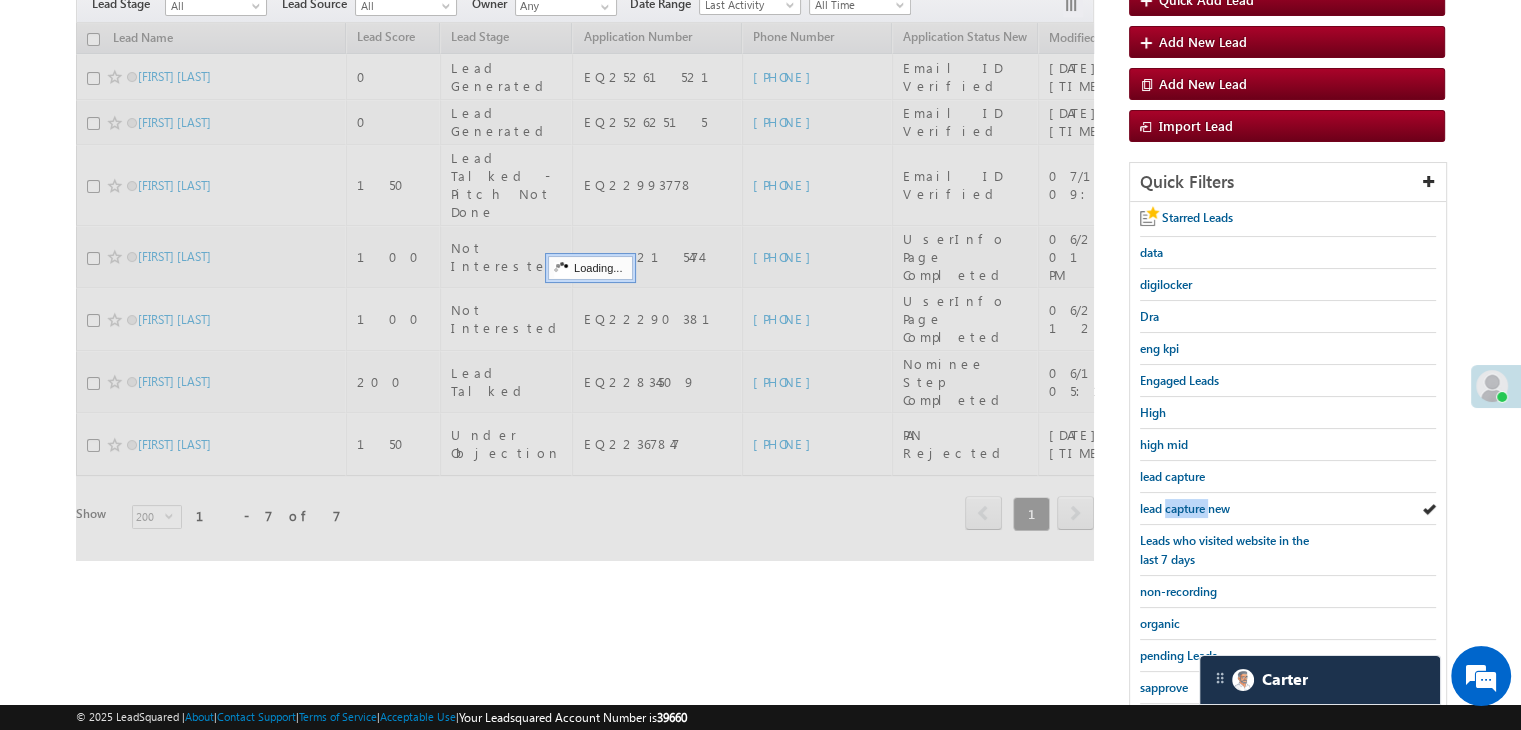 click on "lead capture new" at bounding box center [1185, 508] 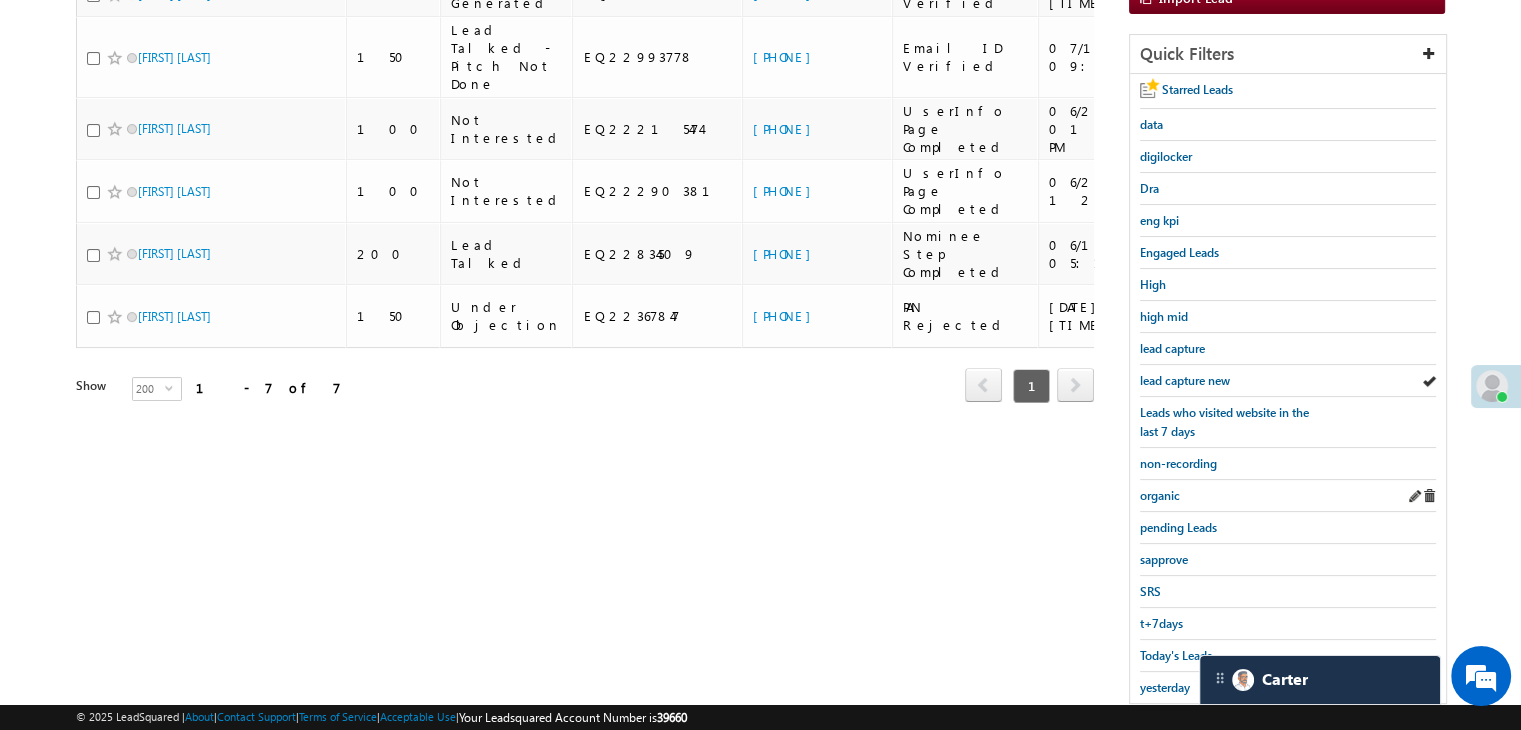 scroll, scrollTop: 363, scrollLeft: 0, axis: vertical 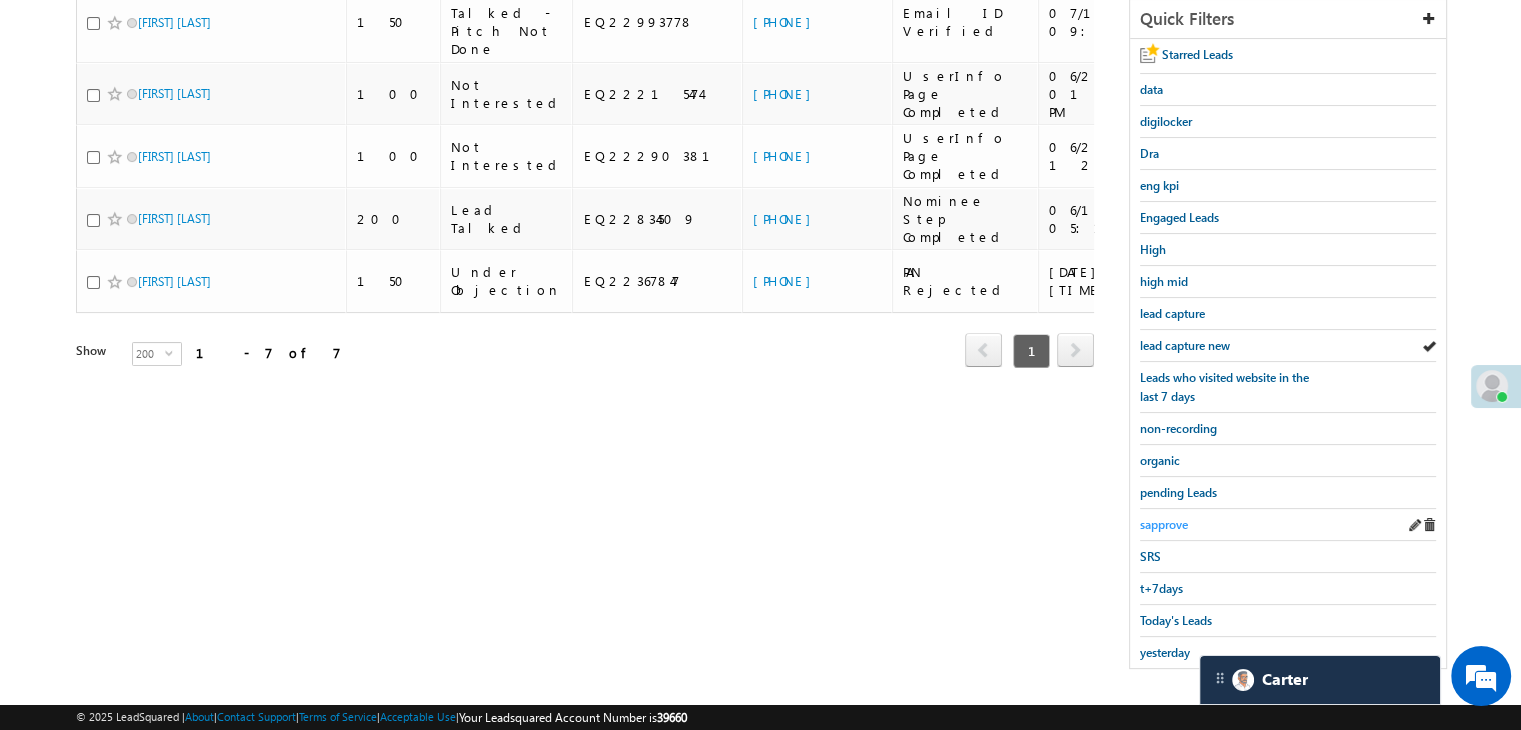 click on "sapprove" at bounding box center (1164, 524) 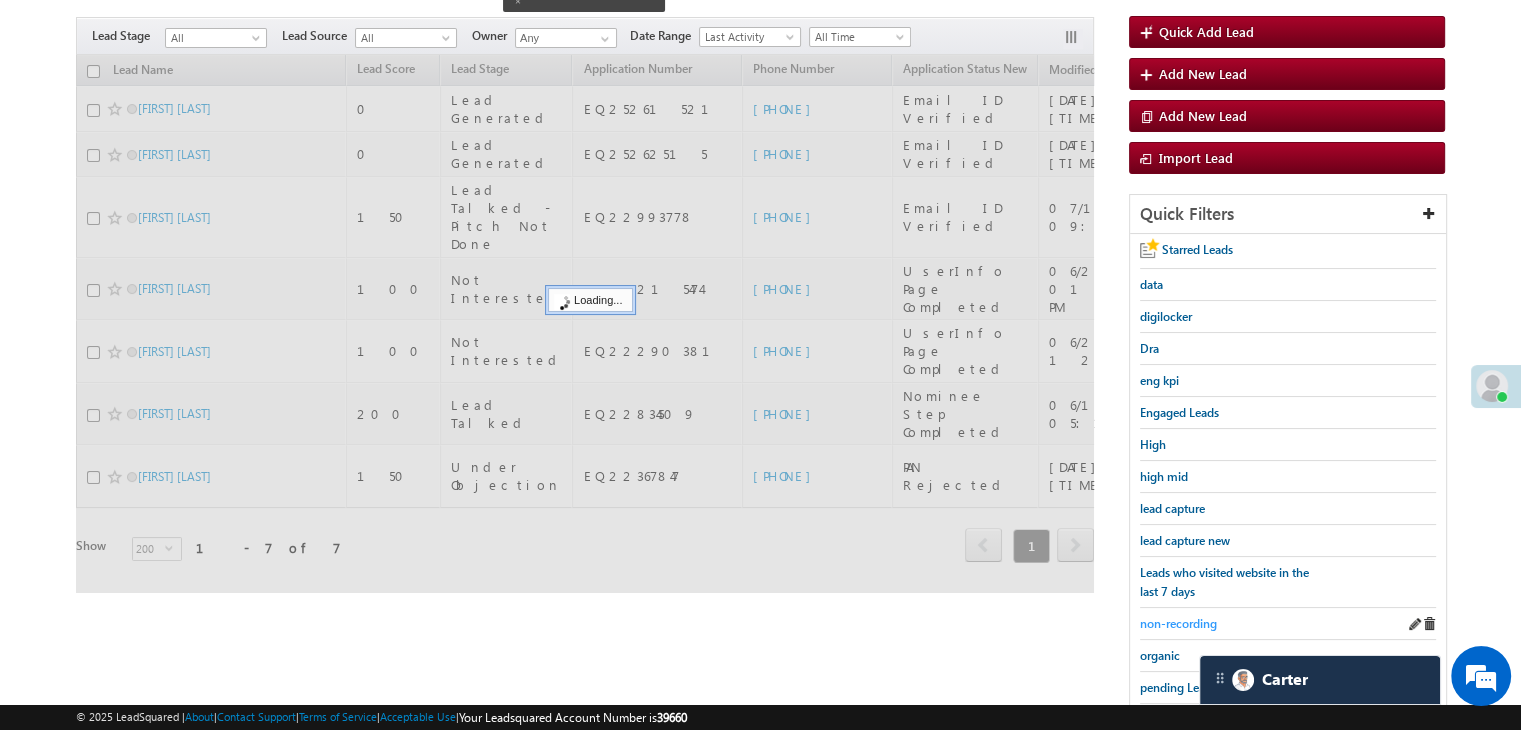 scroll, scrollTop: 163, scrollLeft: 0, axis: vertical 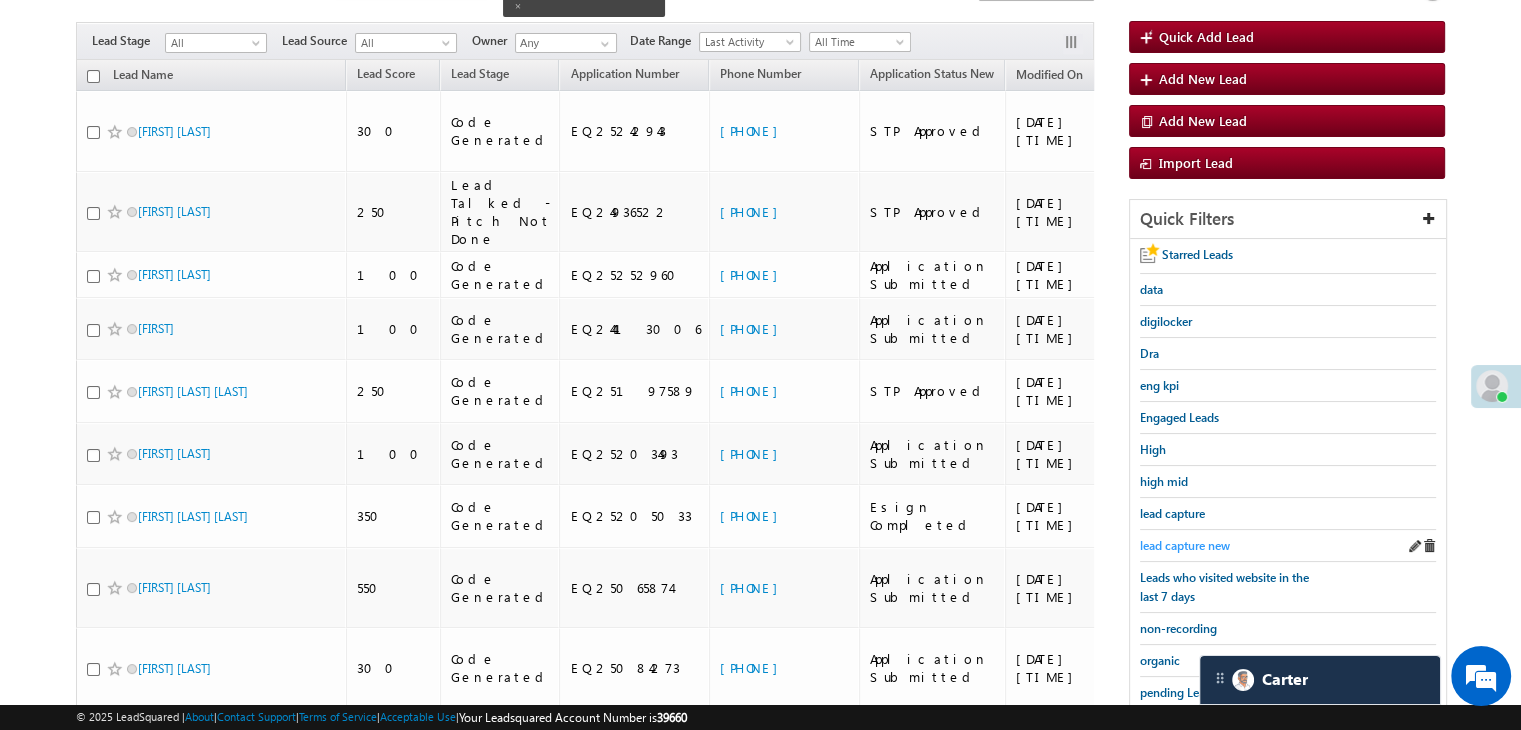 click on "lead capture new" at bounding box center (1185, 545) 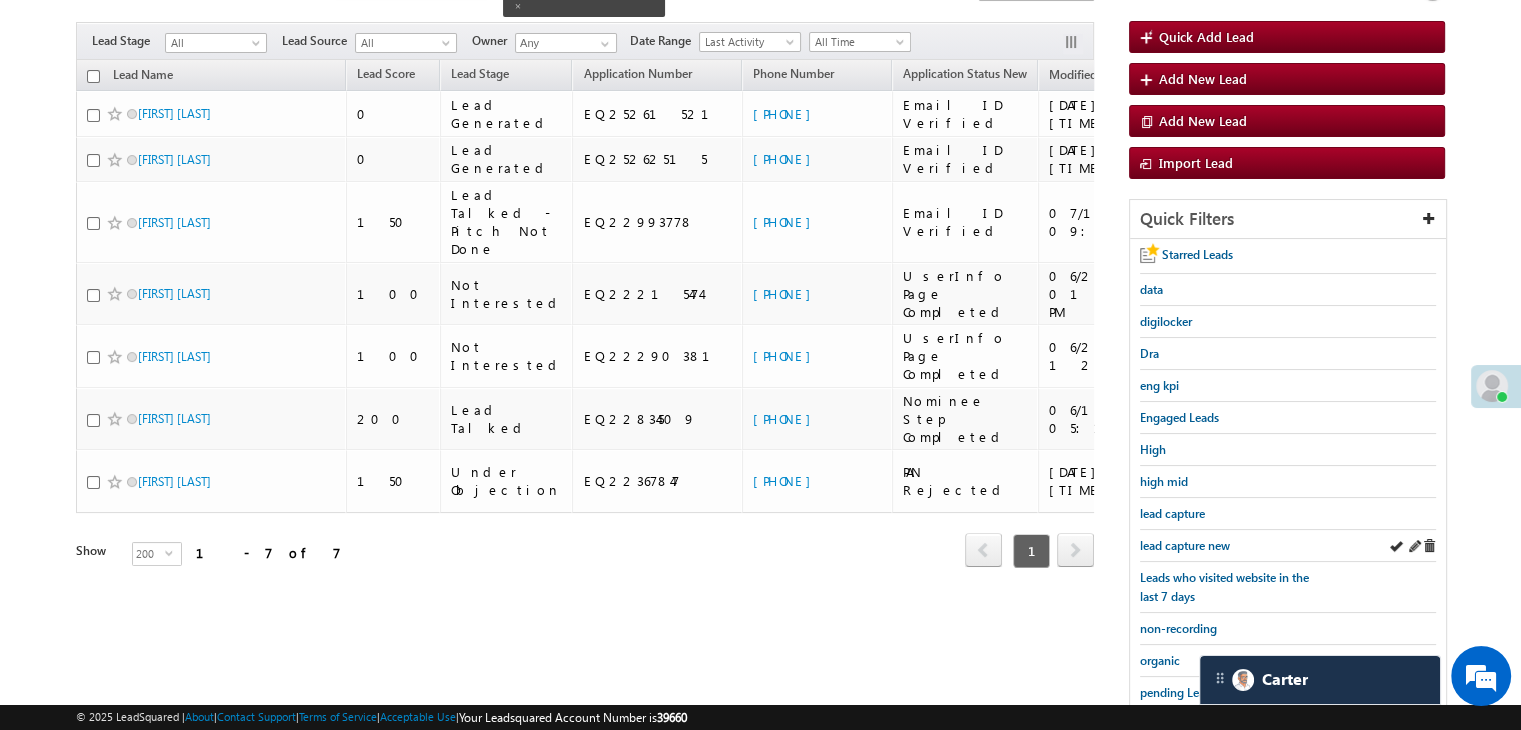 click on "lead capture new" at bounding box center [1288, 546] 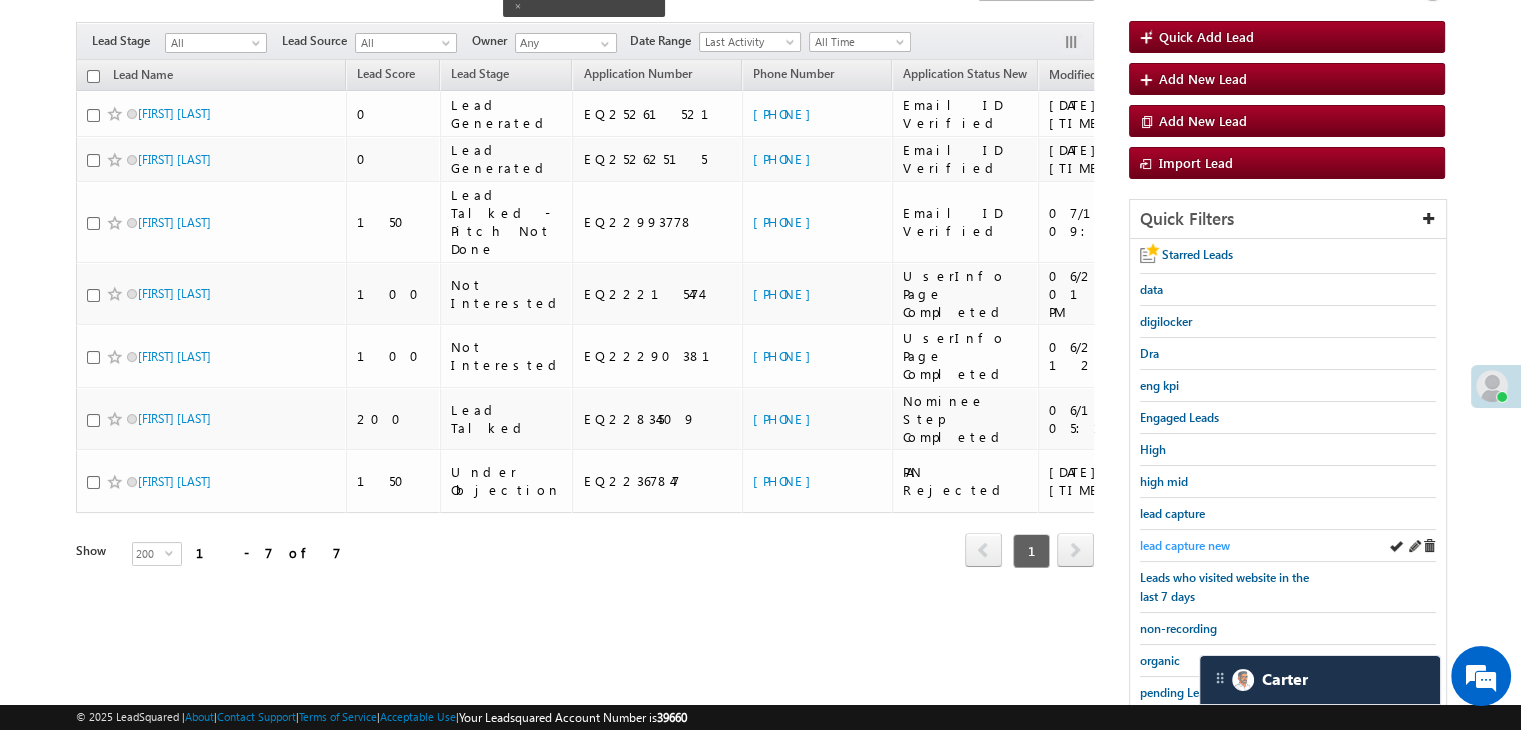 click on "lead capture new" at bounding box center [1185, 545] 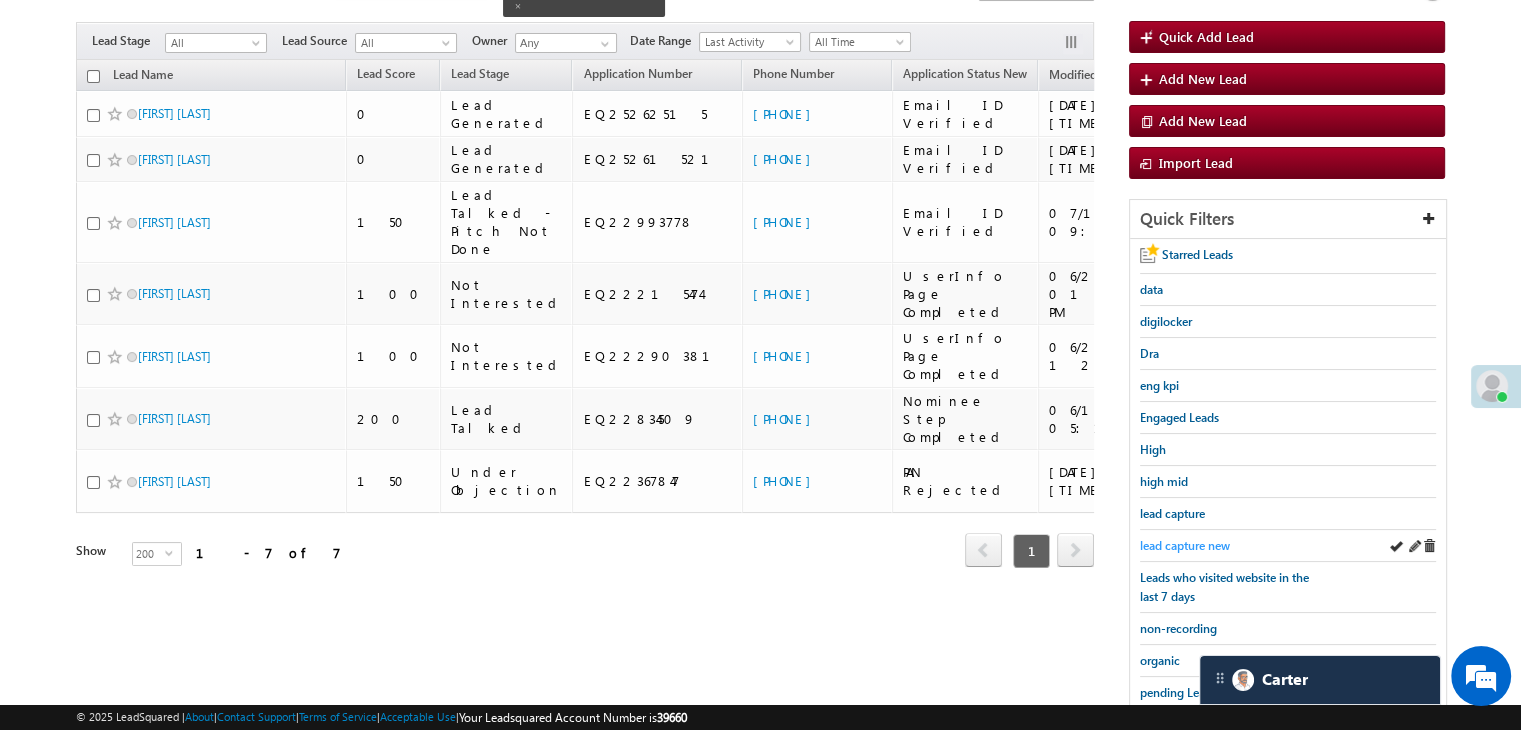 click on "lead capture new" at bounding box center [1185, 545] 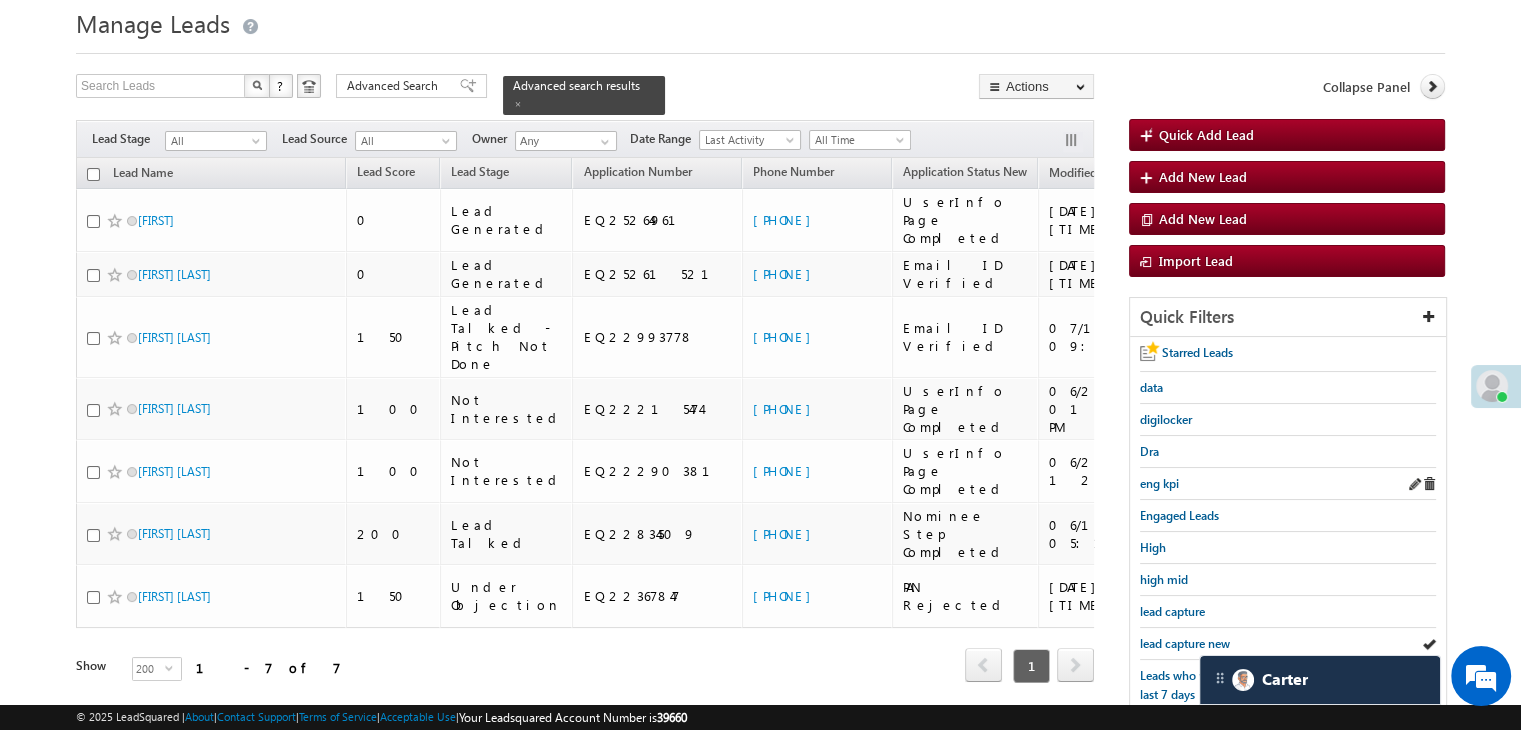 scroll, scrollTop: 100, scrollLeft: 0, axis: vertical 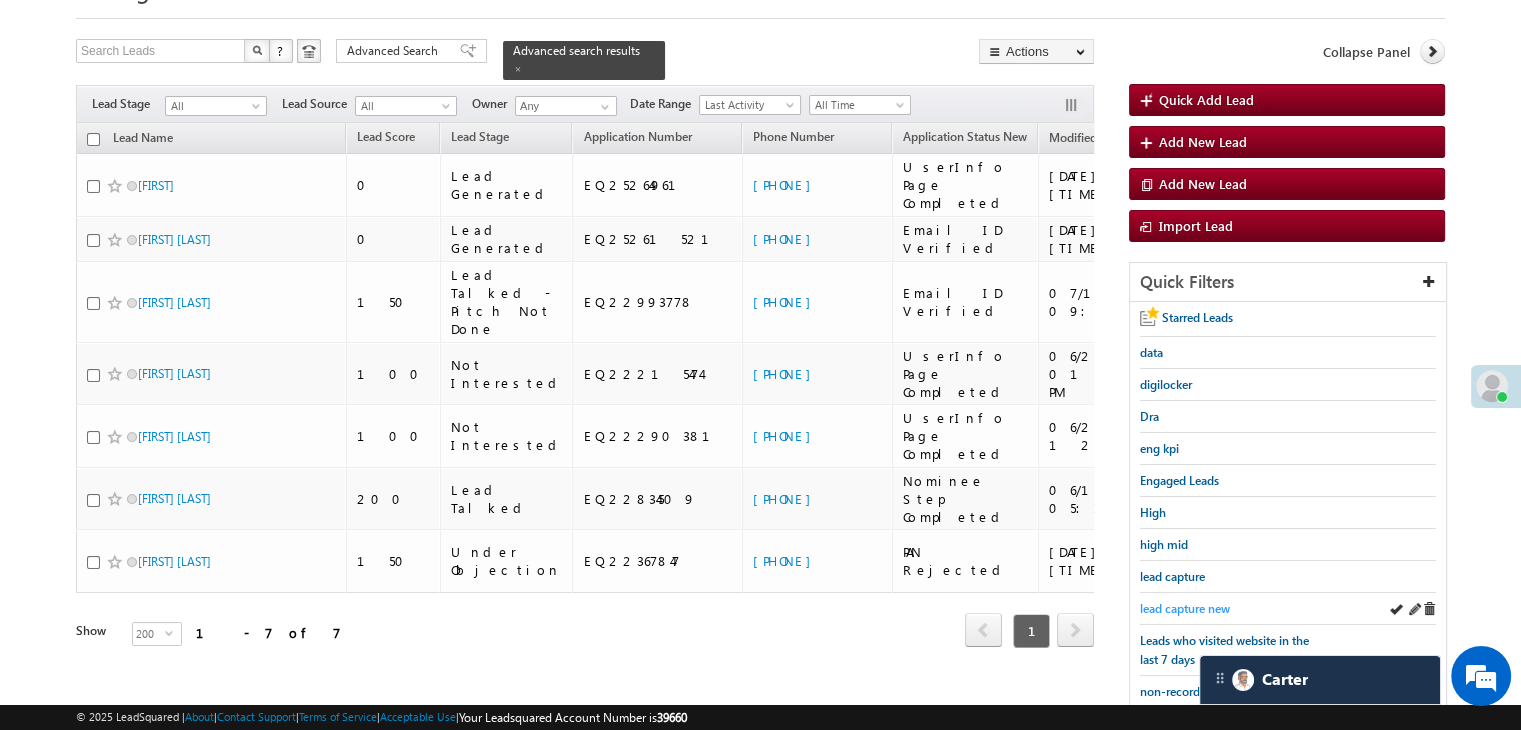 click on "lead capture new" at bounding box center (1185, 608) 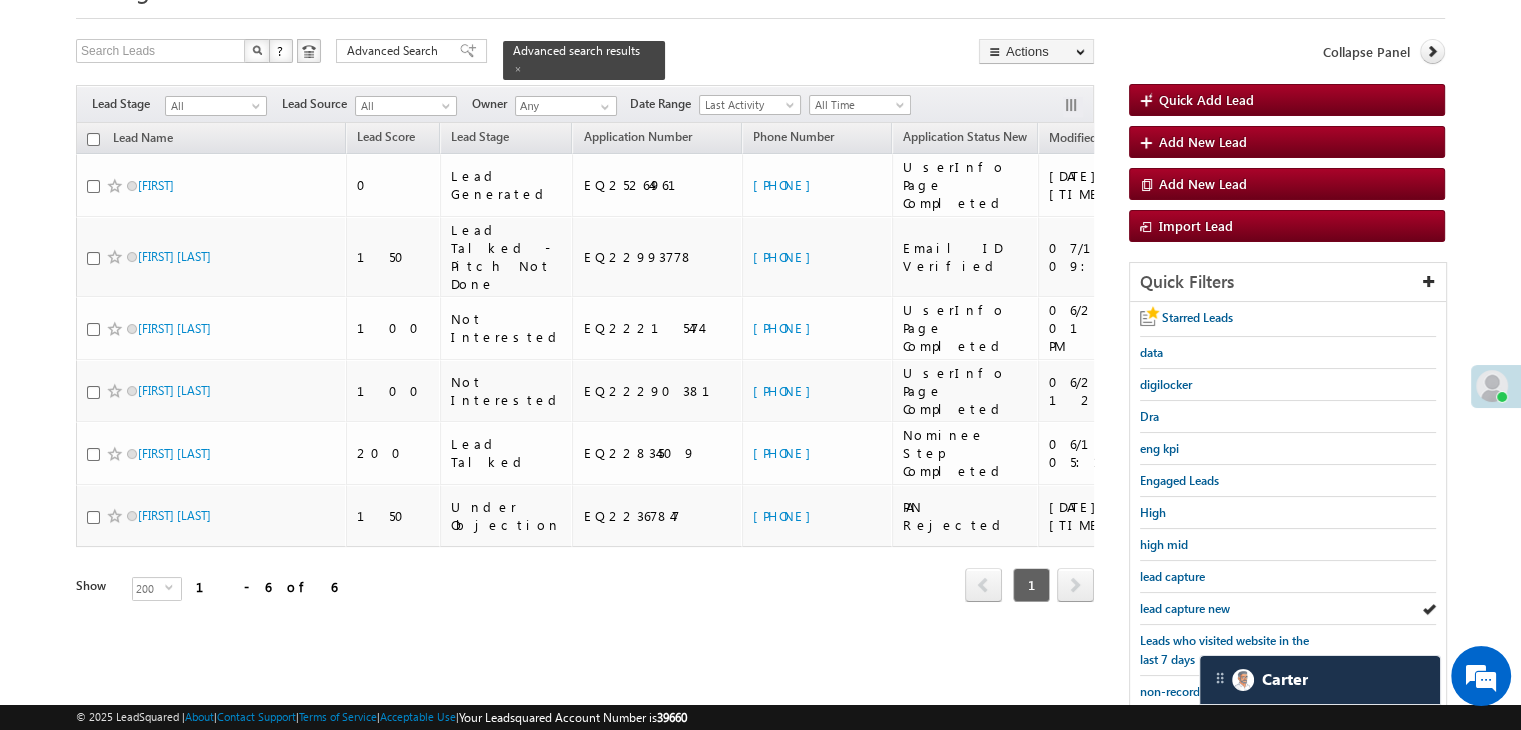 click on "lead capture new" at bounding box center (1185, 608) 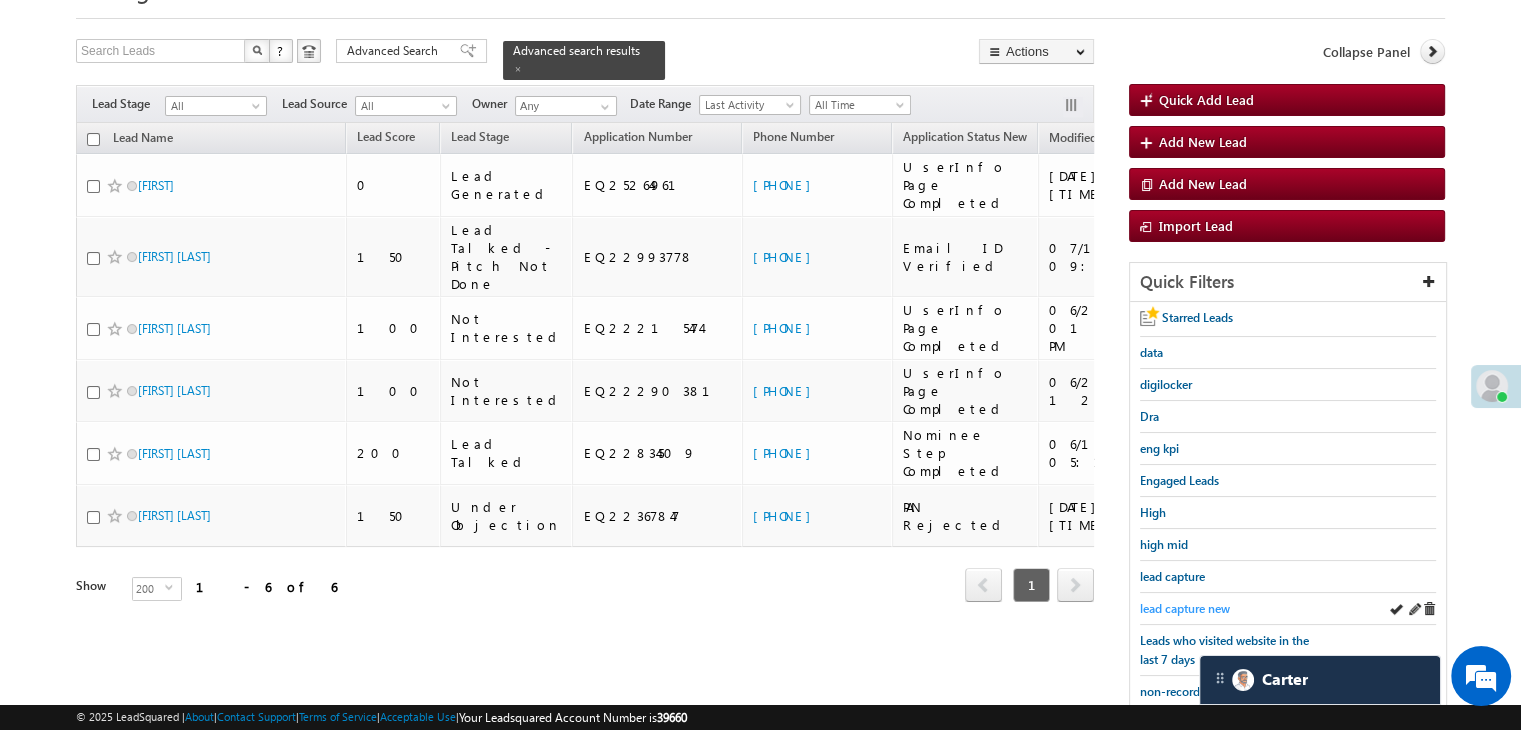 click on "lead capture new" at bounding box center [1185, 608] 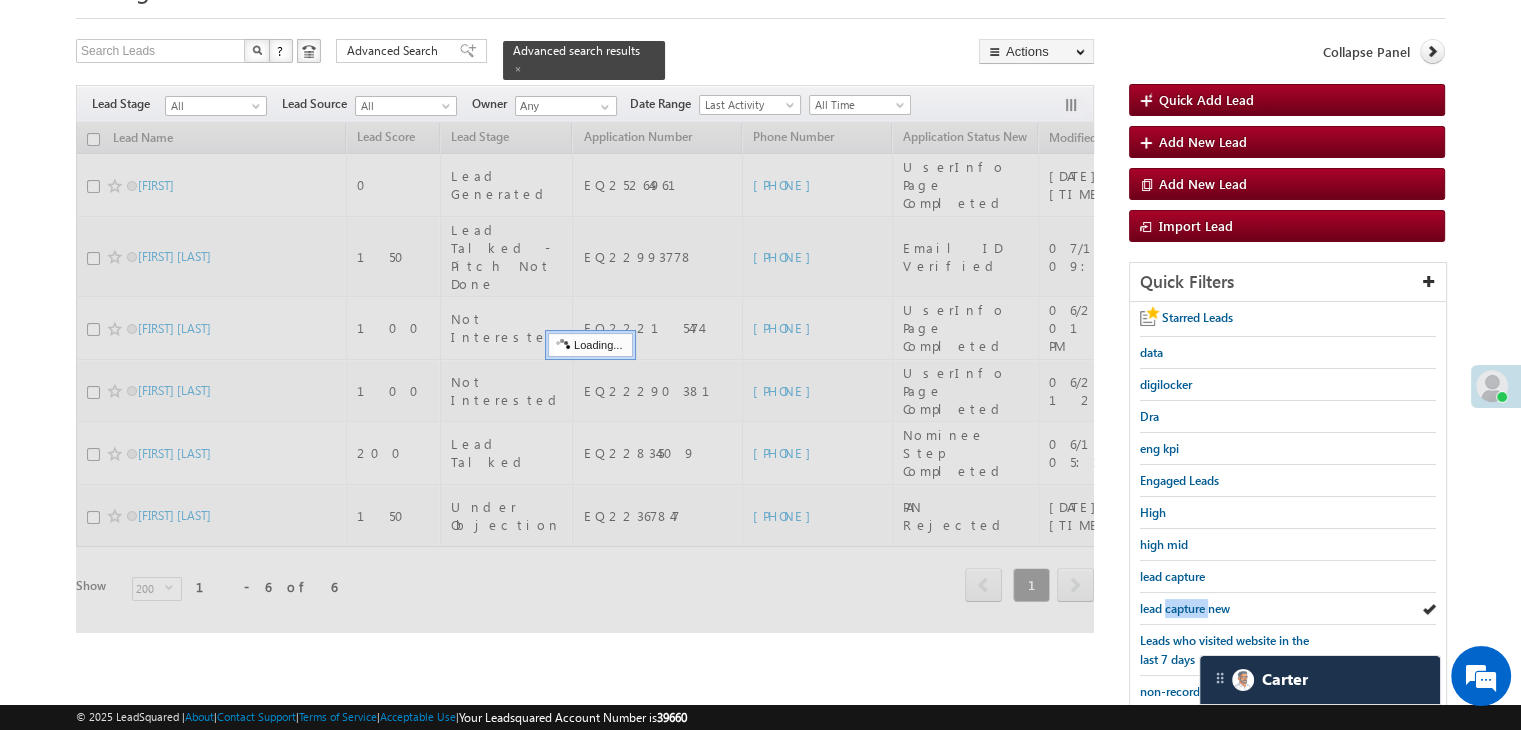 click on "lead capture new" at bounding box center [1185, 608] 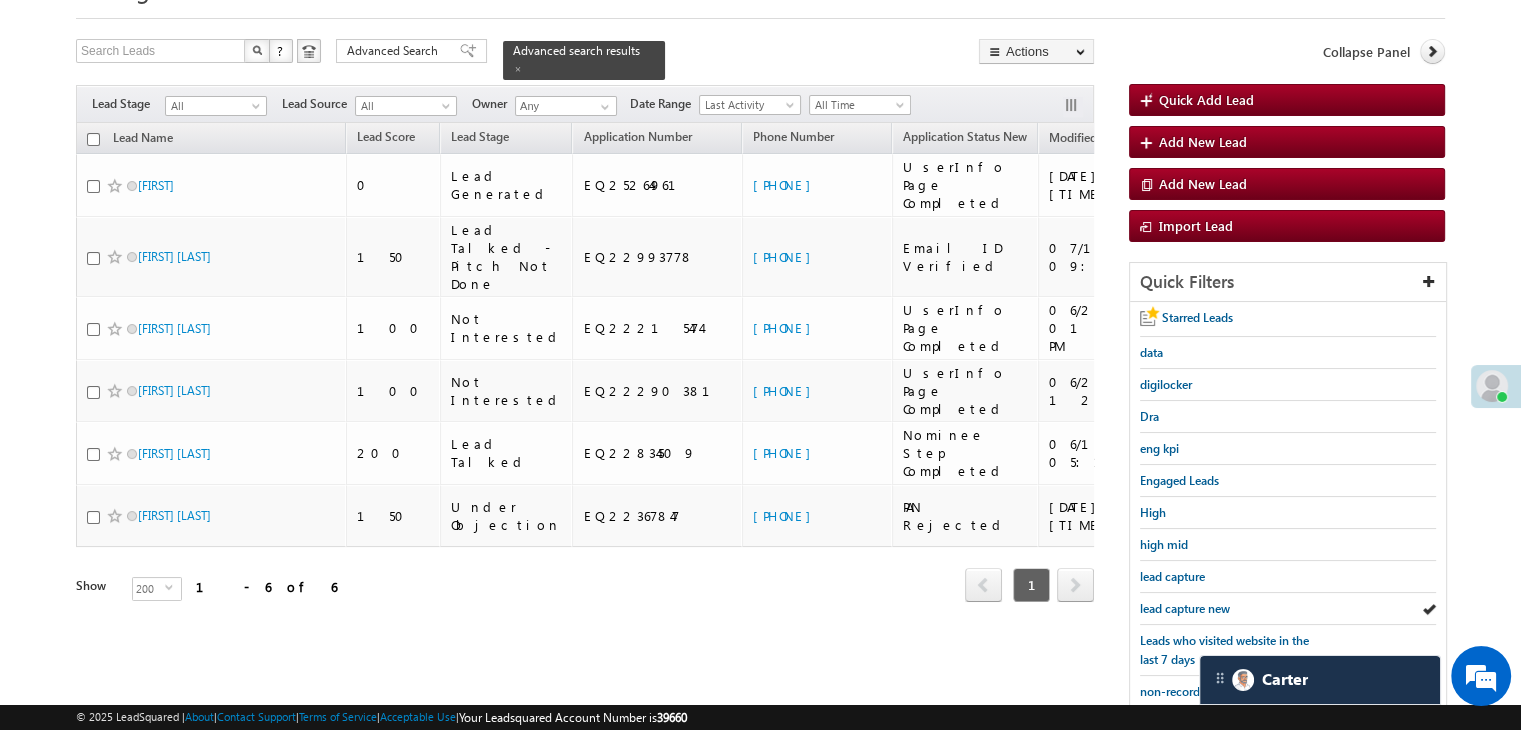 click on "lead capture new" at bounding box center [1185, 608] 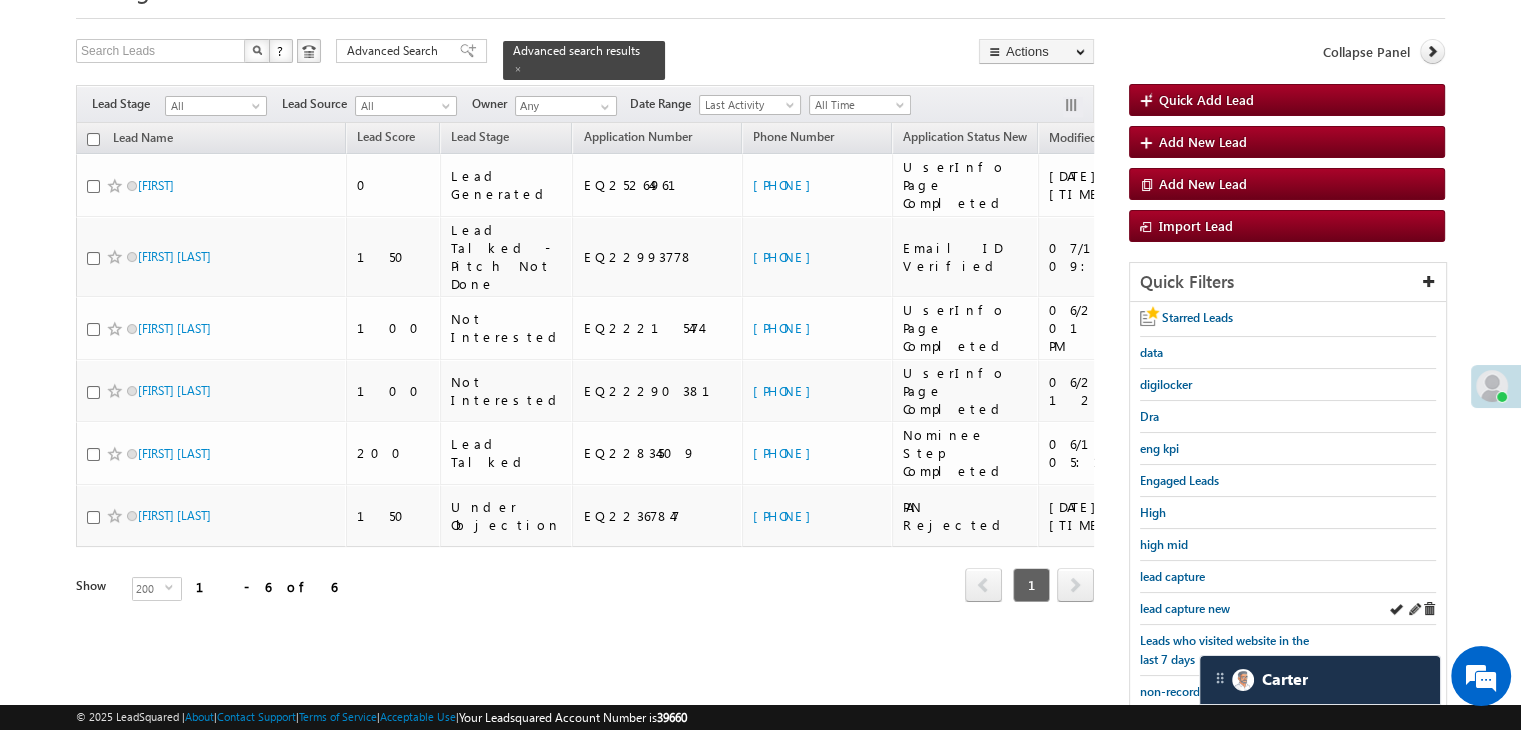 click on "lead capture new" at bounding box center (1288, 609) 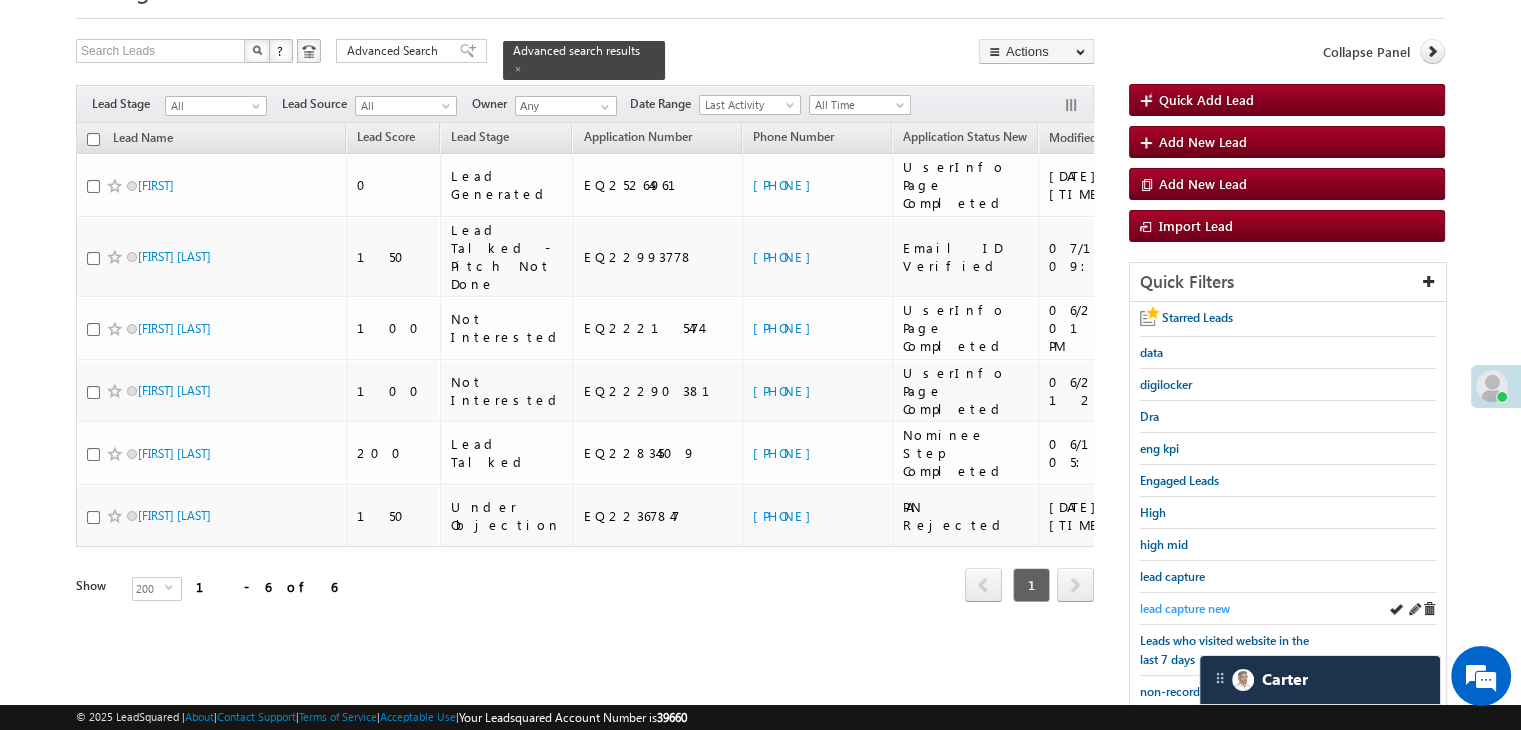 click on "lead capture new" at bounding box center (1185, 608) 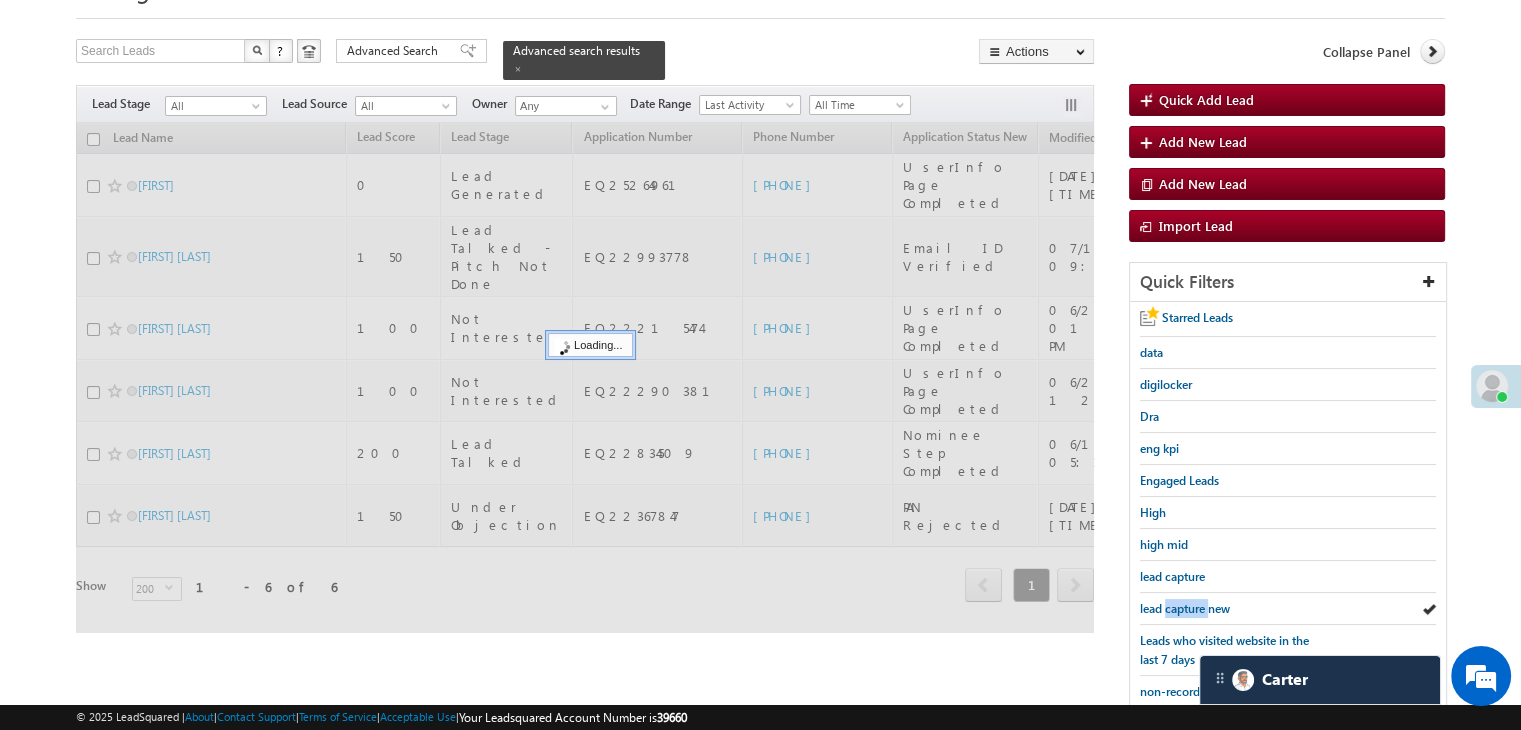 click on "lead capture new" at bounding box center [1185, 608] 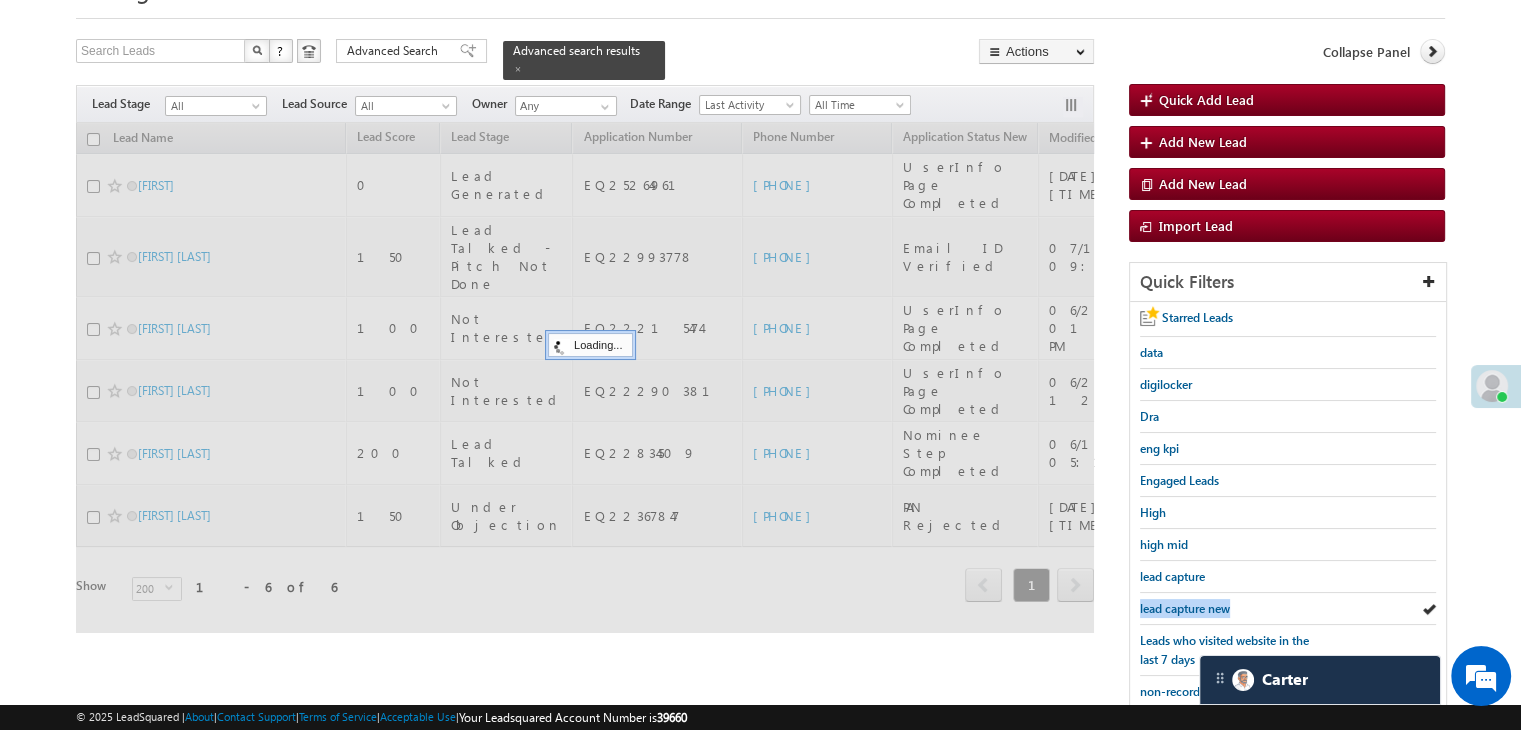 click on "lead capture new" at bounding box center [1185, 608] 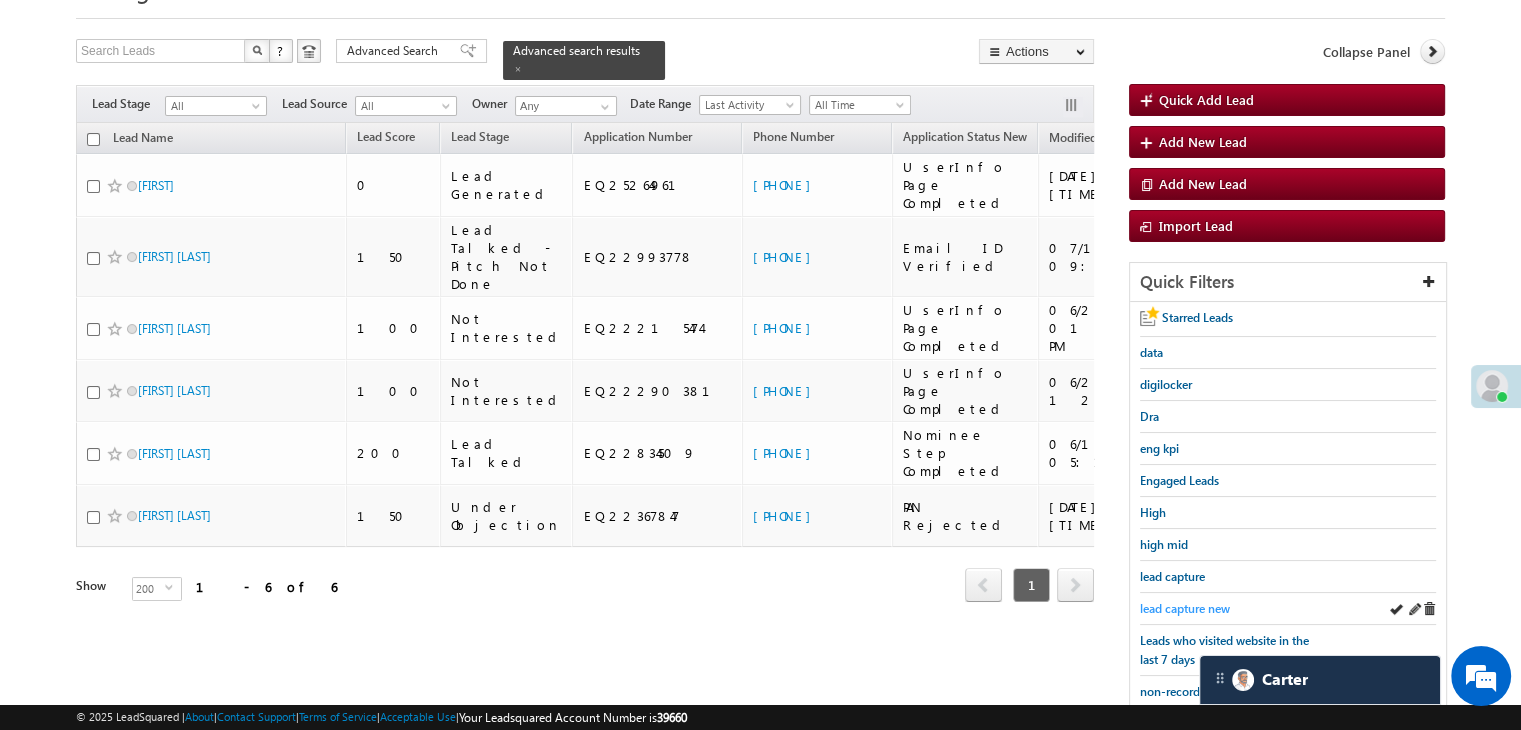 click on "lead capture new" at bounding box center (1185, 608) 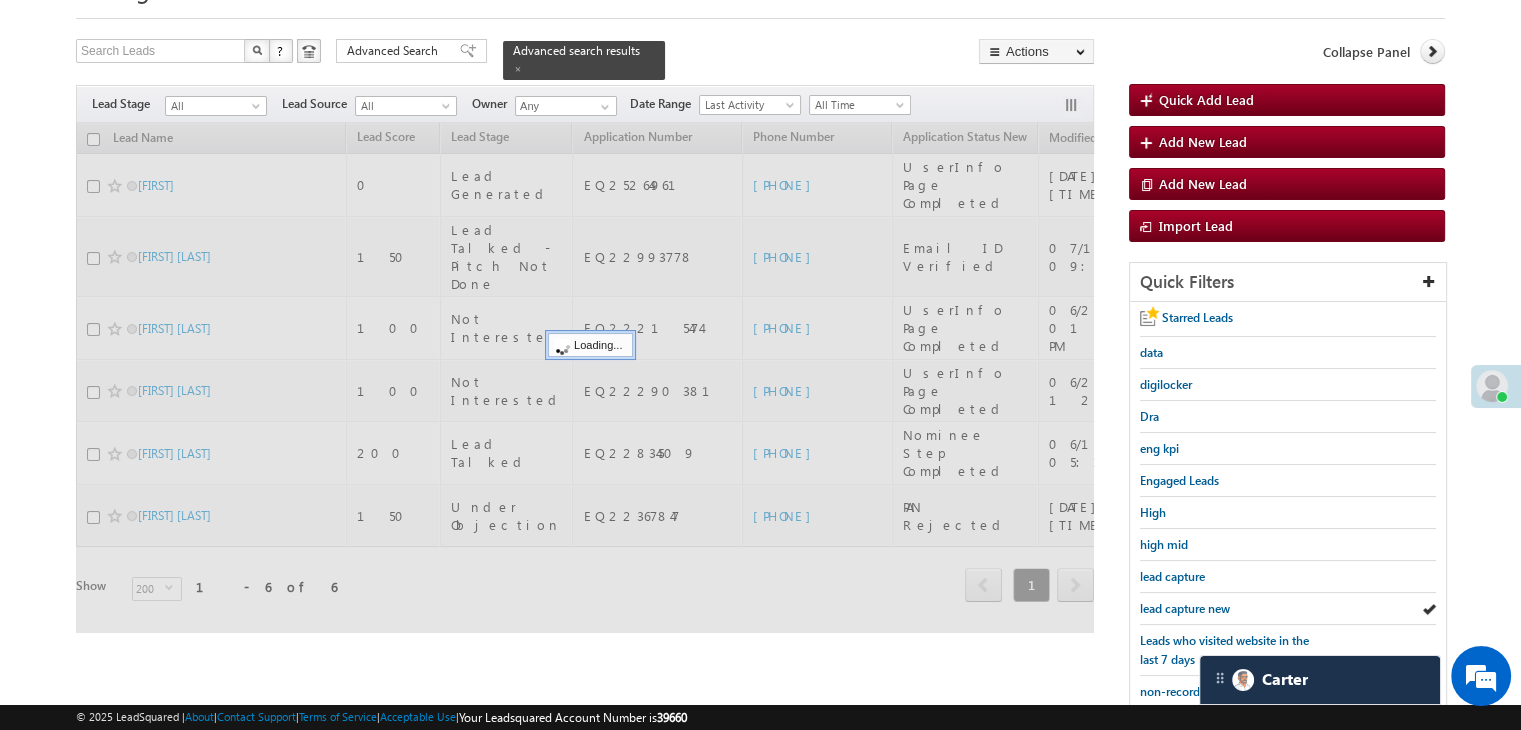 click on "lead capture new" at bounding box center [1185, 608] 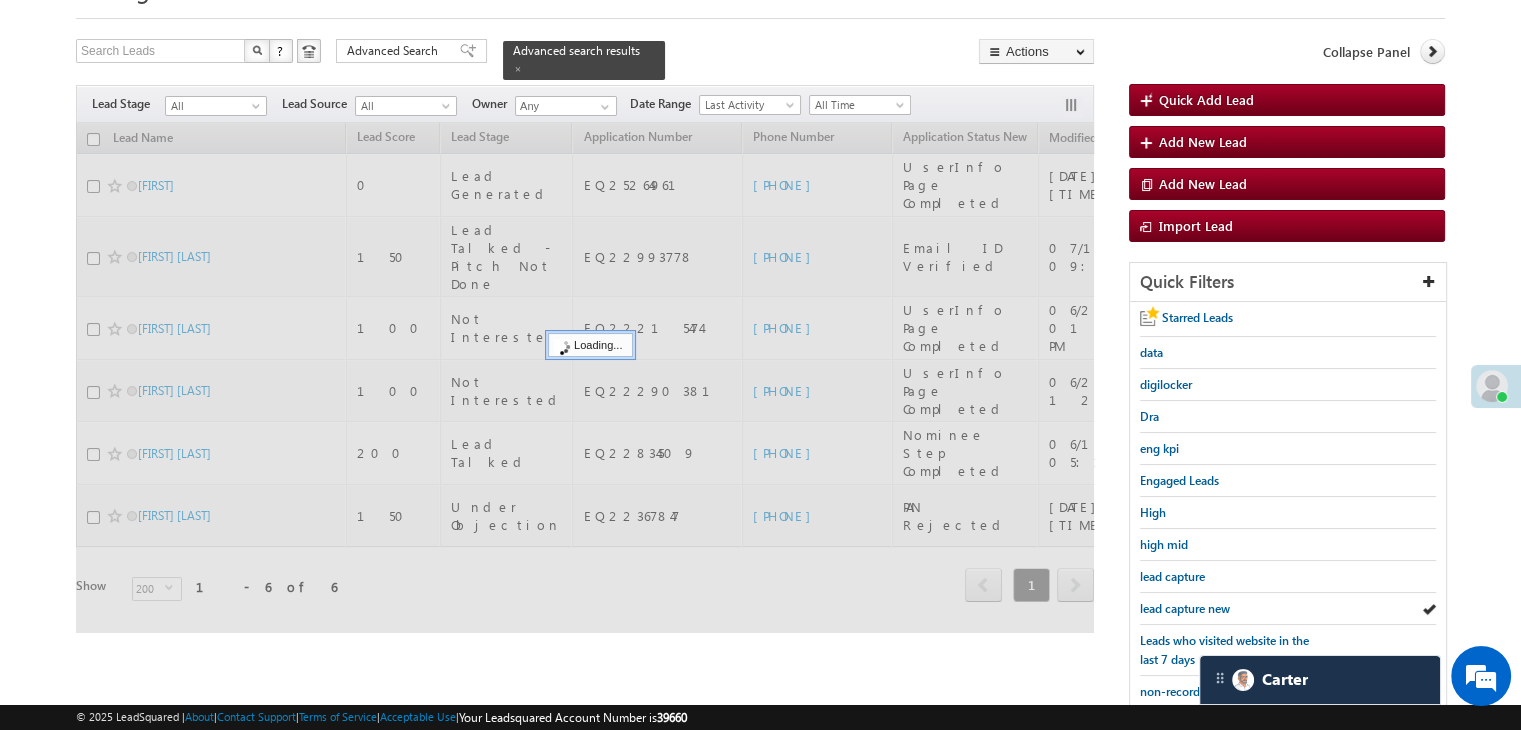 click on "lead capture new" at bounding box center (1185, 608) 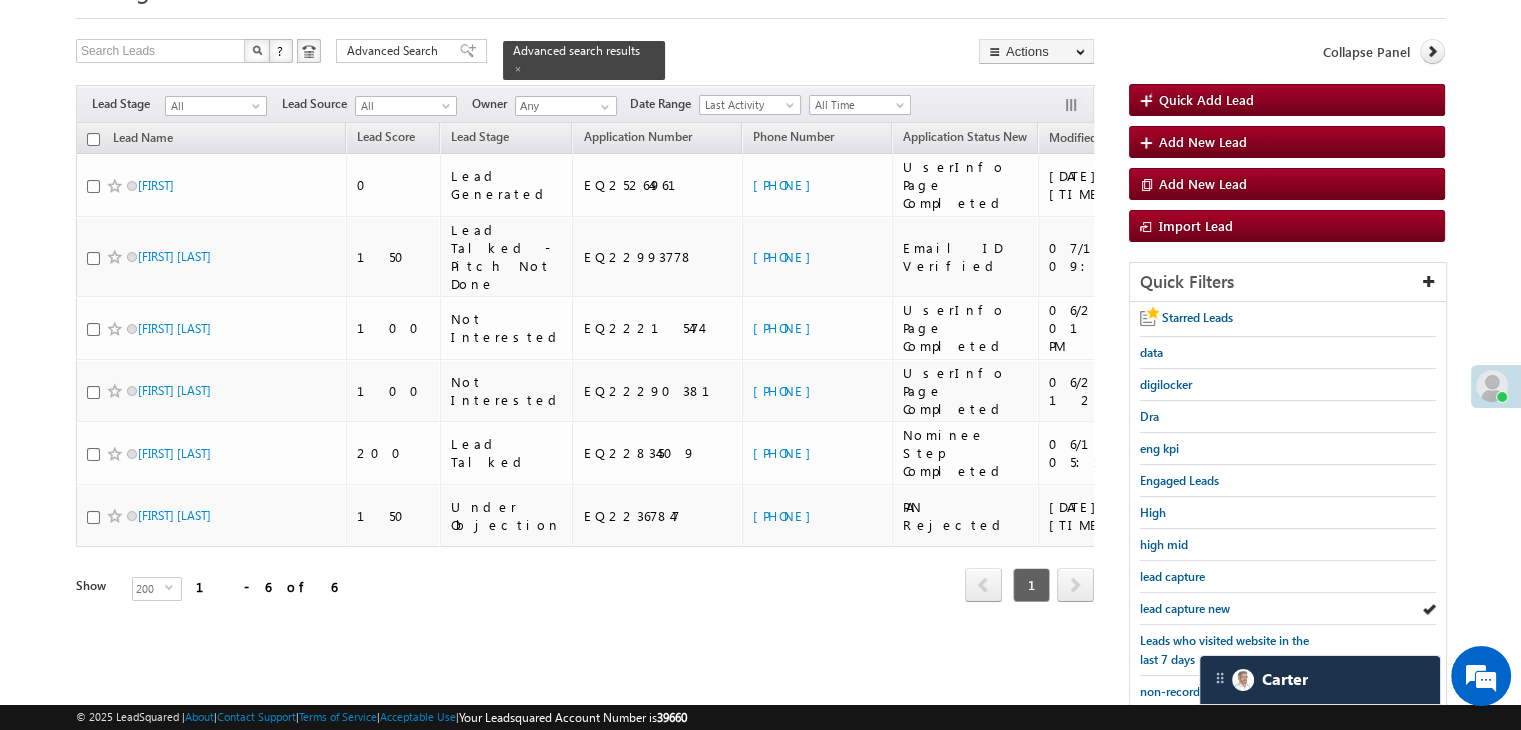 click on "lead capture new" at bounding box center (1185, 608) 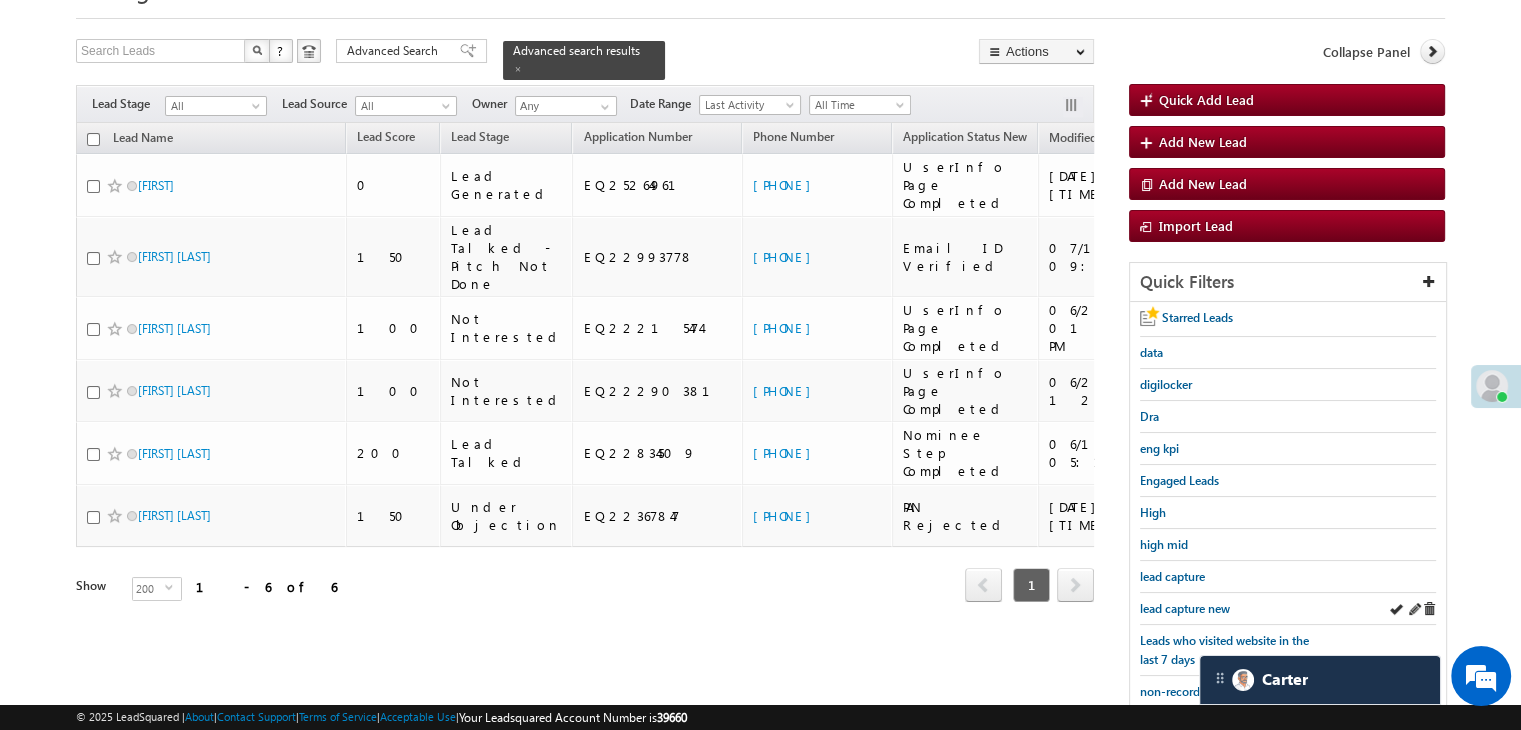 click on "lead capture new" at bounding box center (1288, 609) 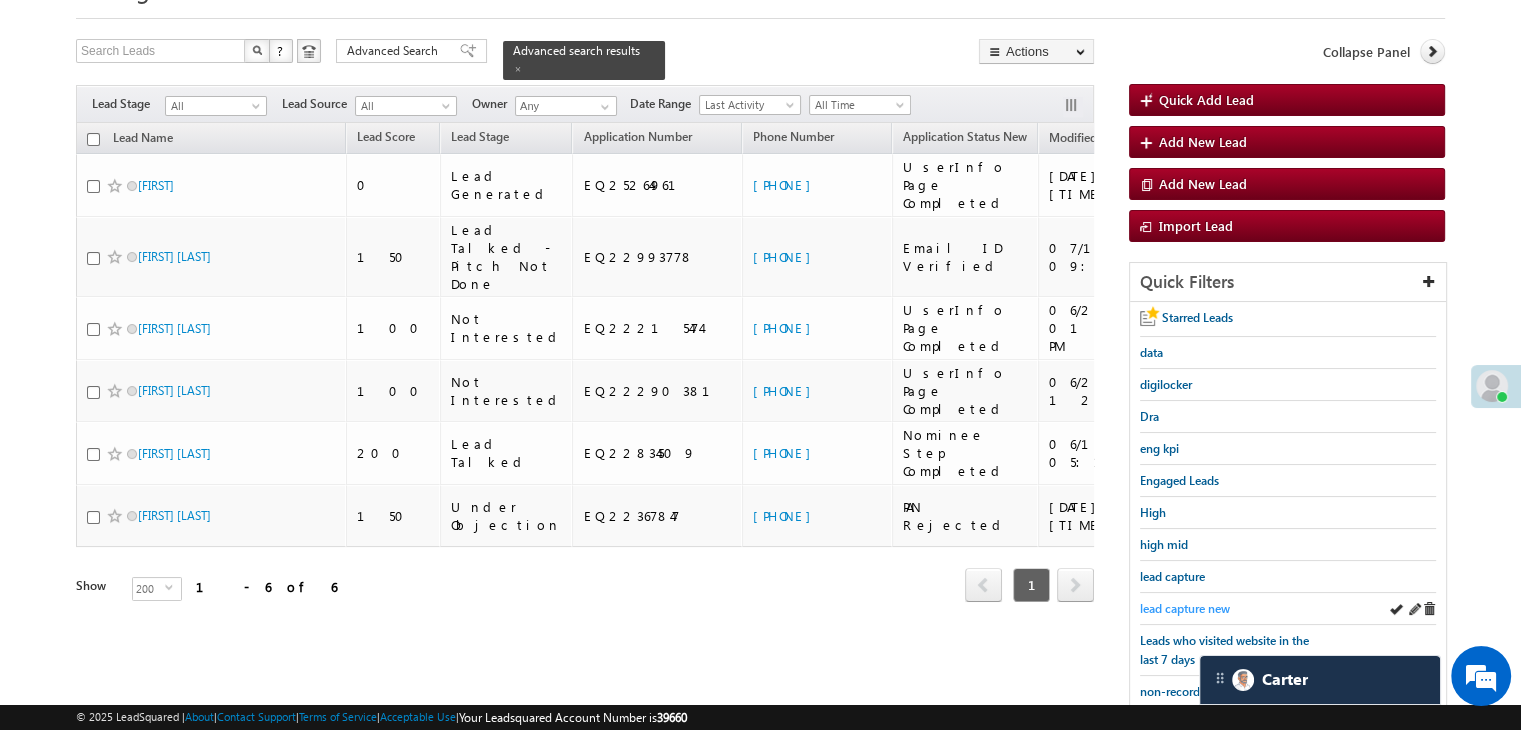 click on "lead capture new" at bounding box center (1185, 608) 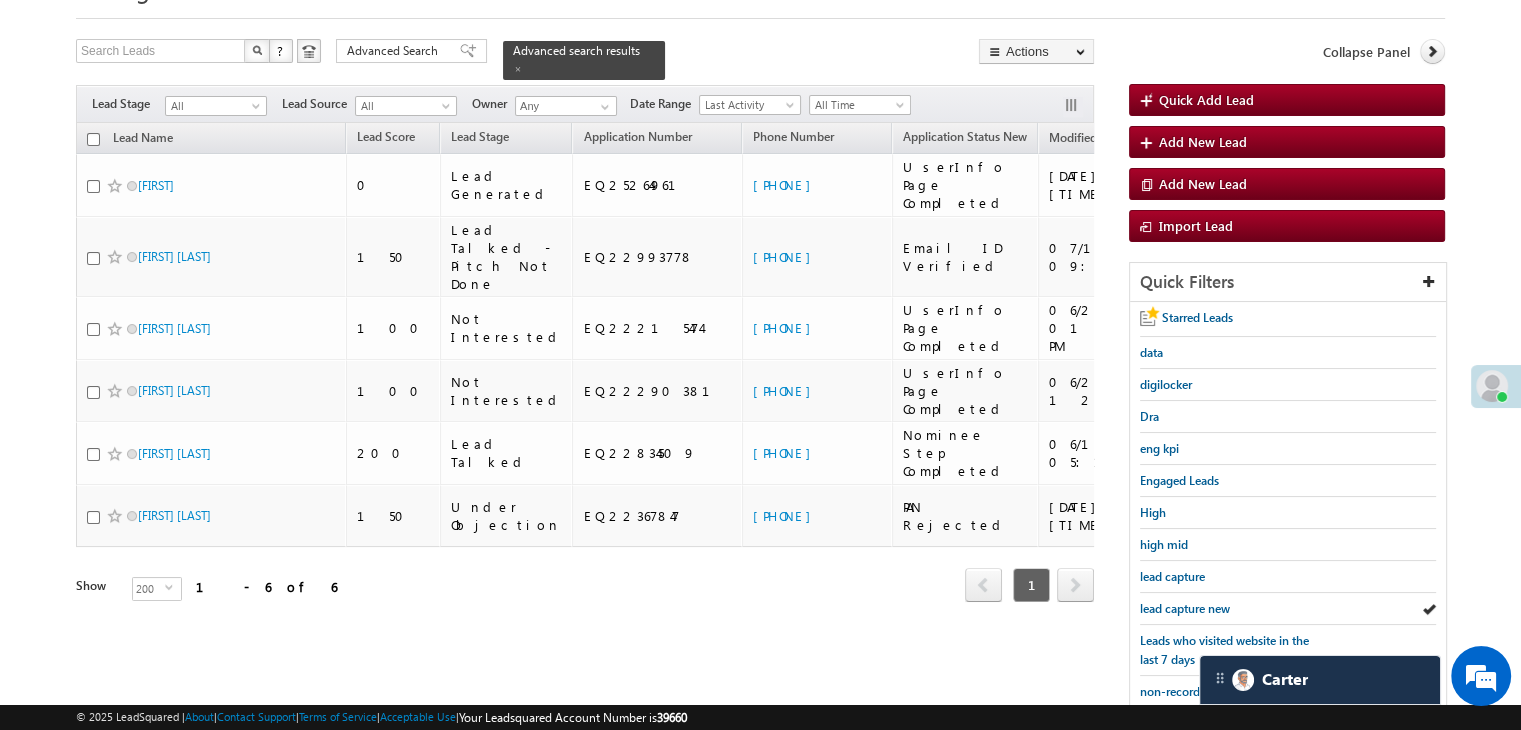click on "lead capture new" at bounding box center [1185, 608] 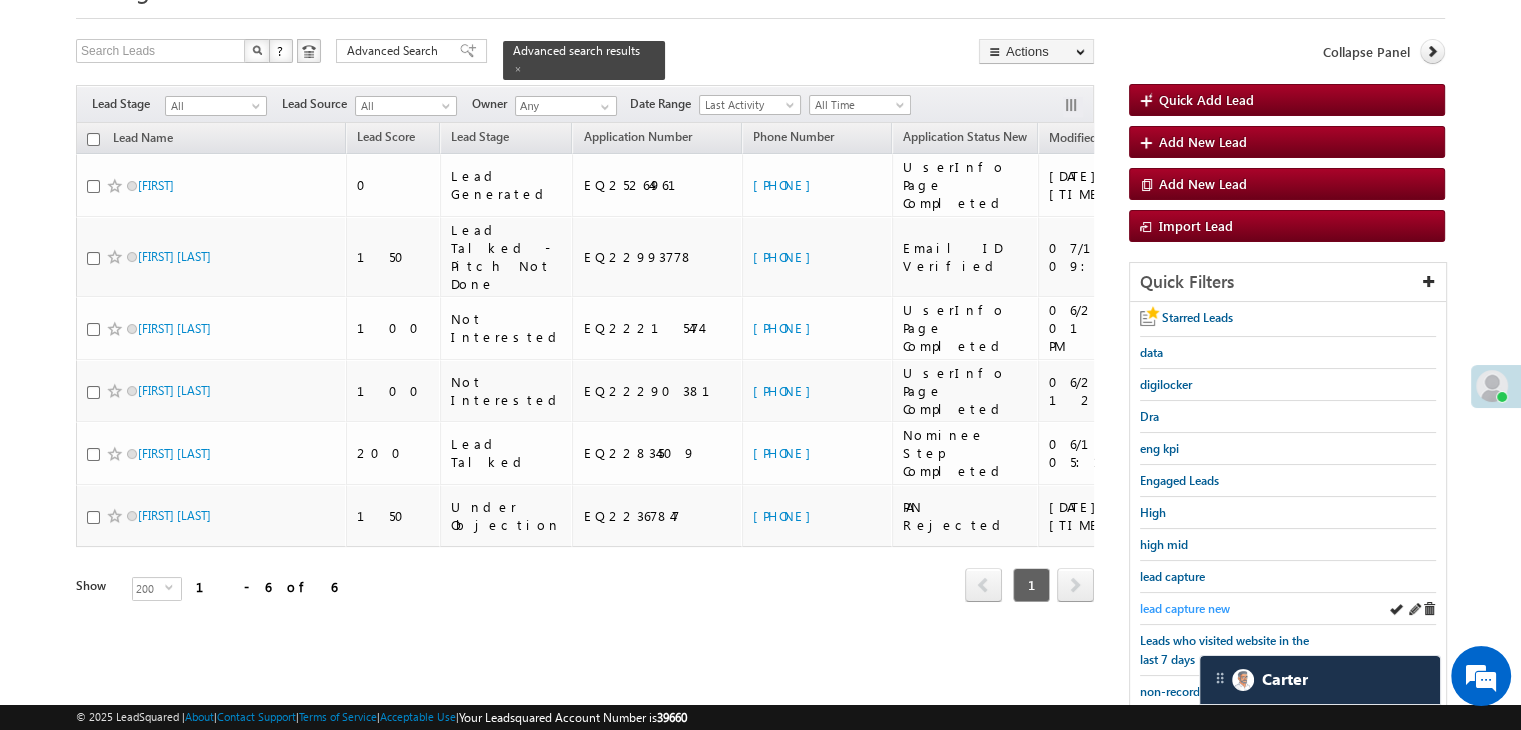 click on "lead capture new" at bounding box center (1185, 608) 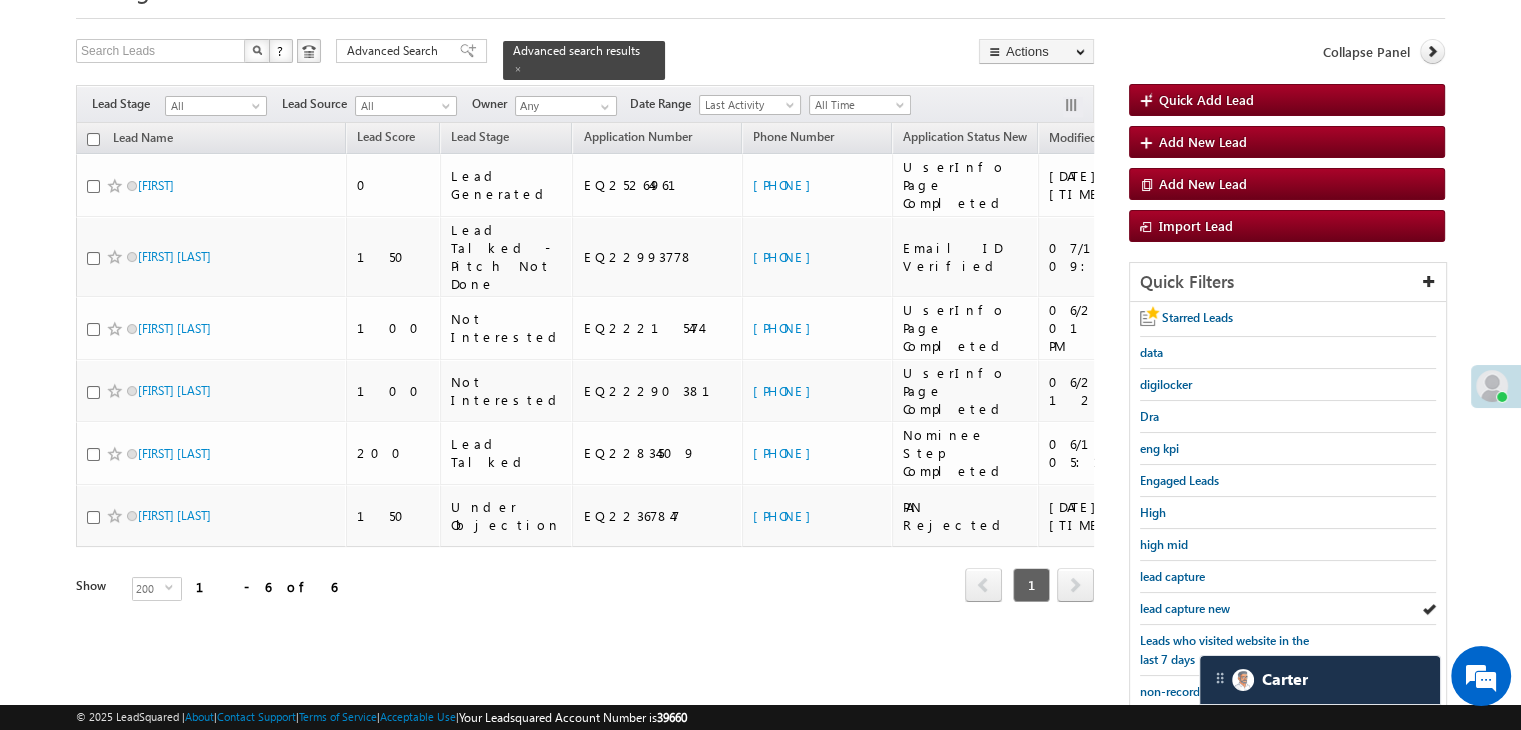 click on "lead capture new" at bounding box center [1185, 608] 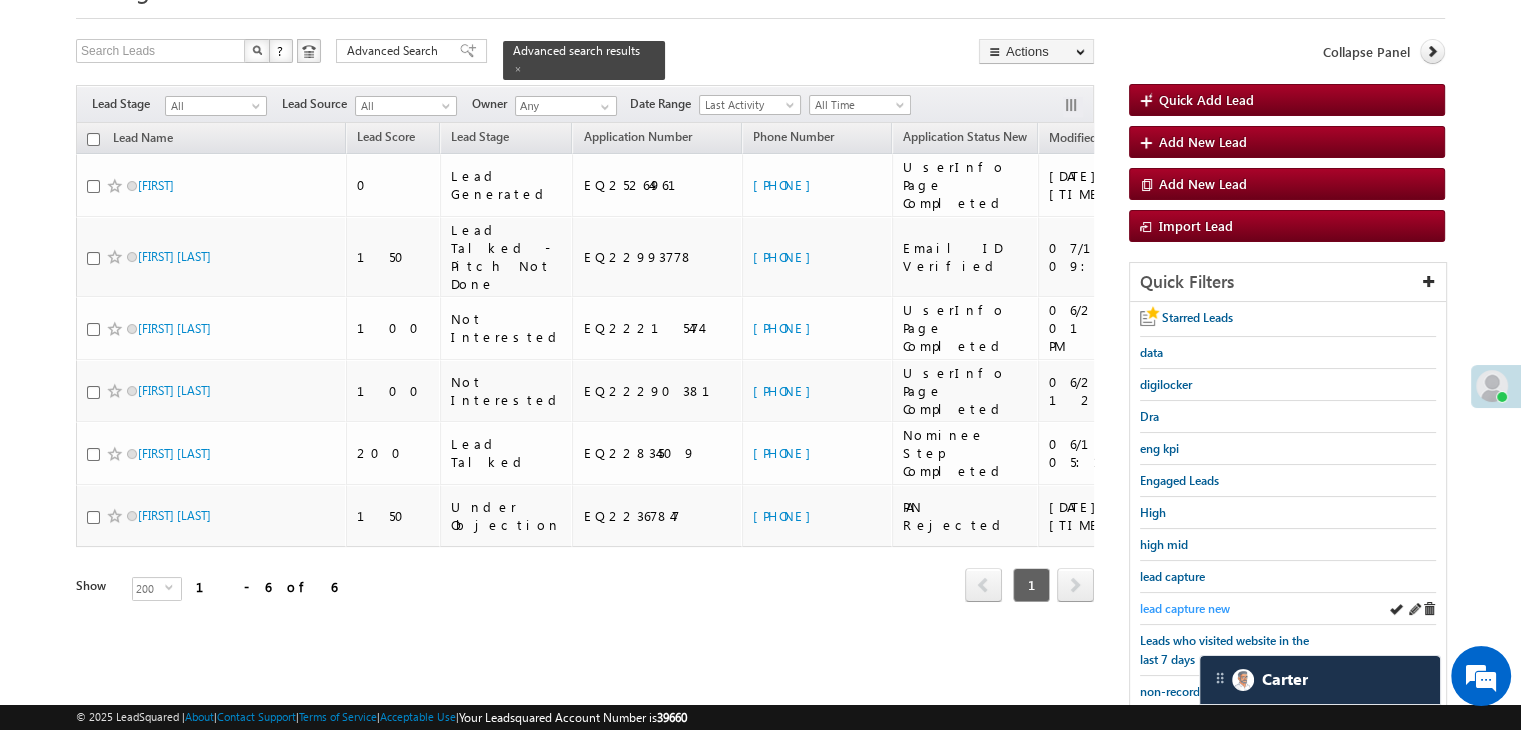 click on "lead capture new" at bounding box center (1185, 608) 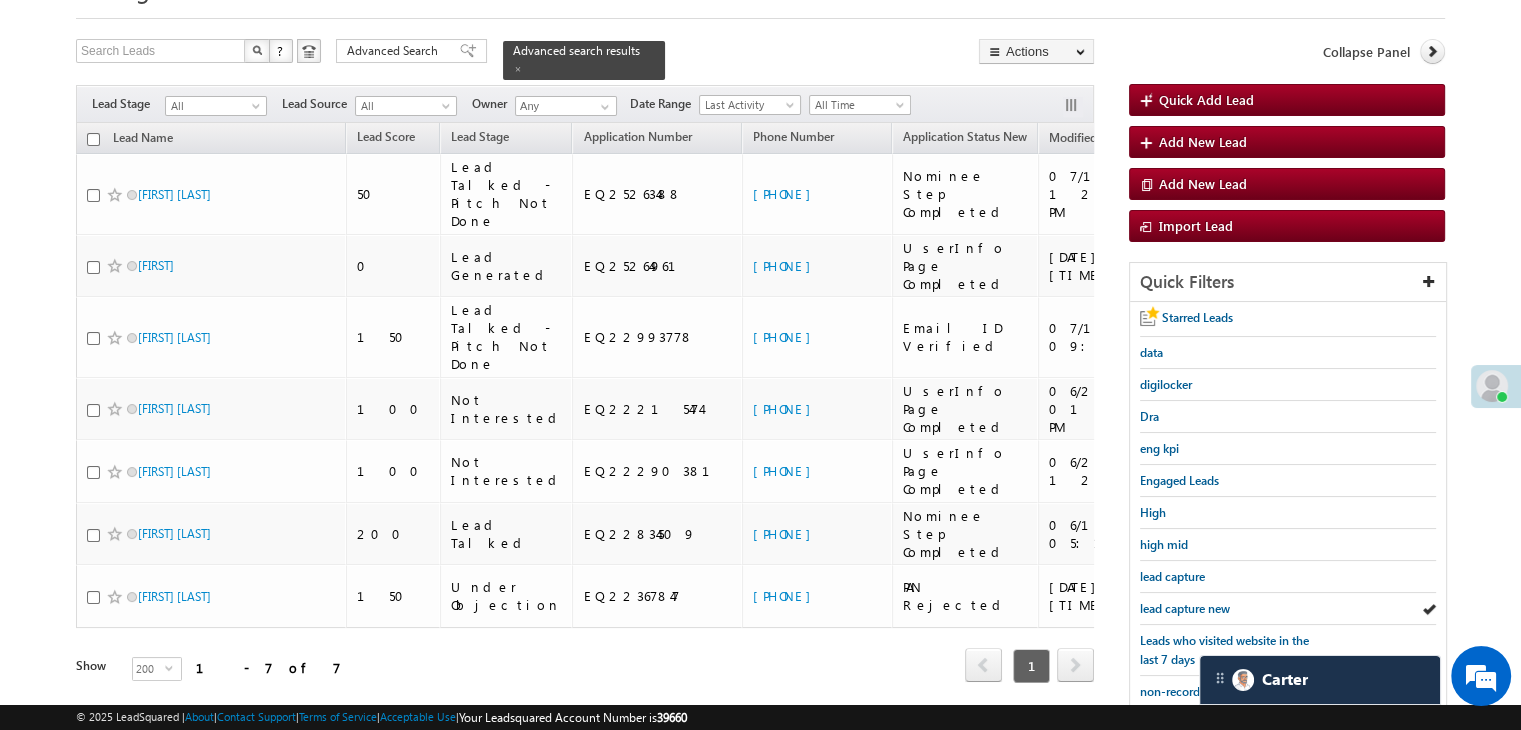 click on "lead capture new" at bounding box center [1185, 608] 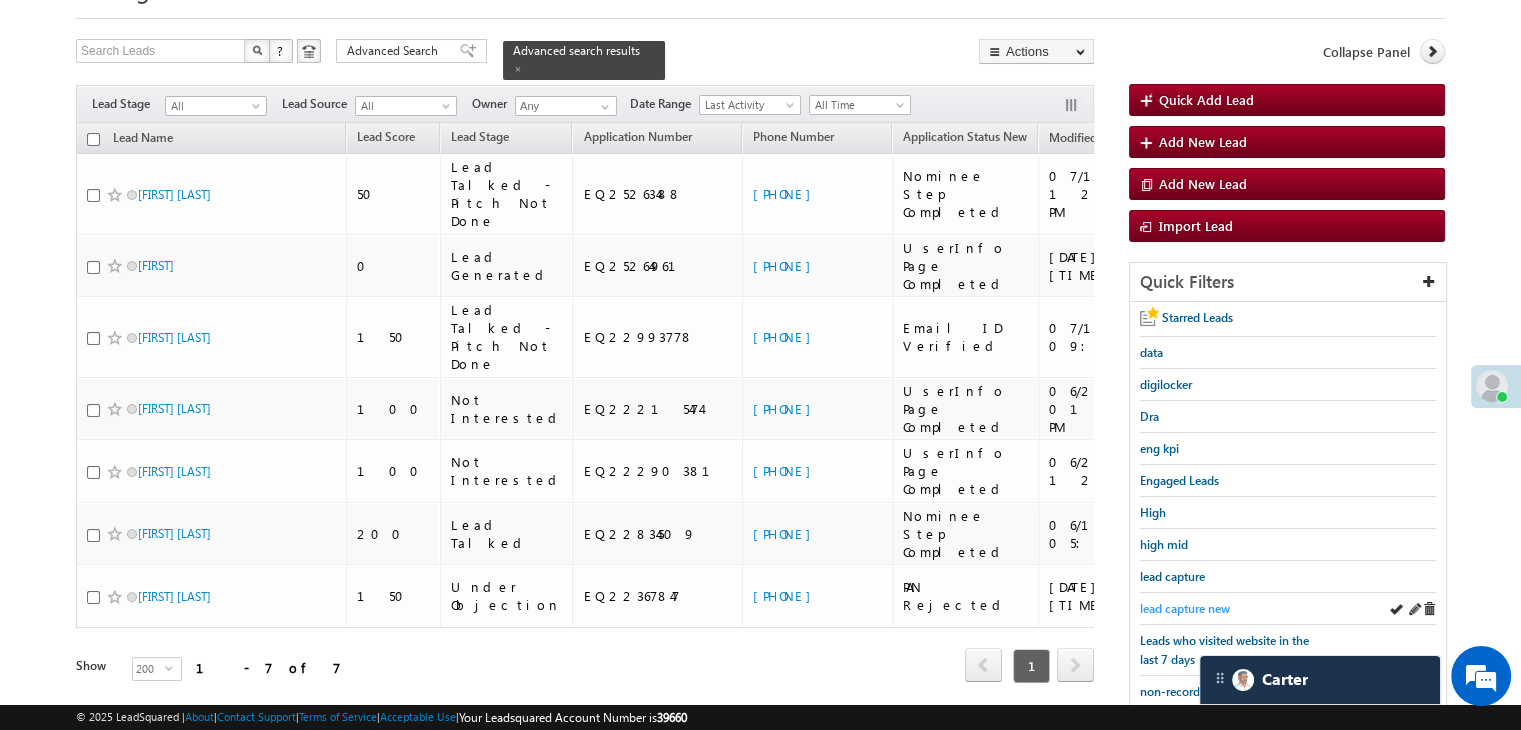 click on "lead capture new" at bounding box center (1185, 608) 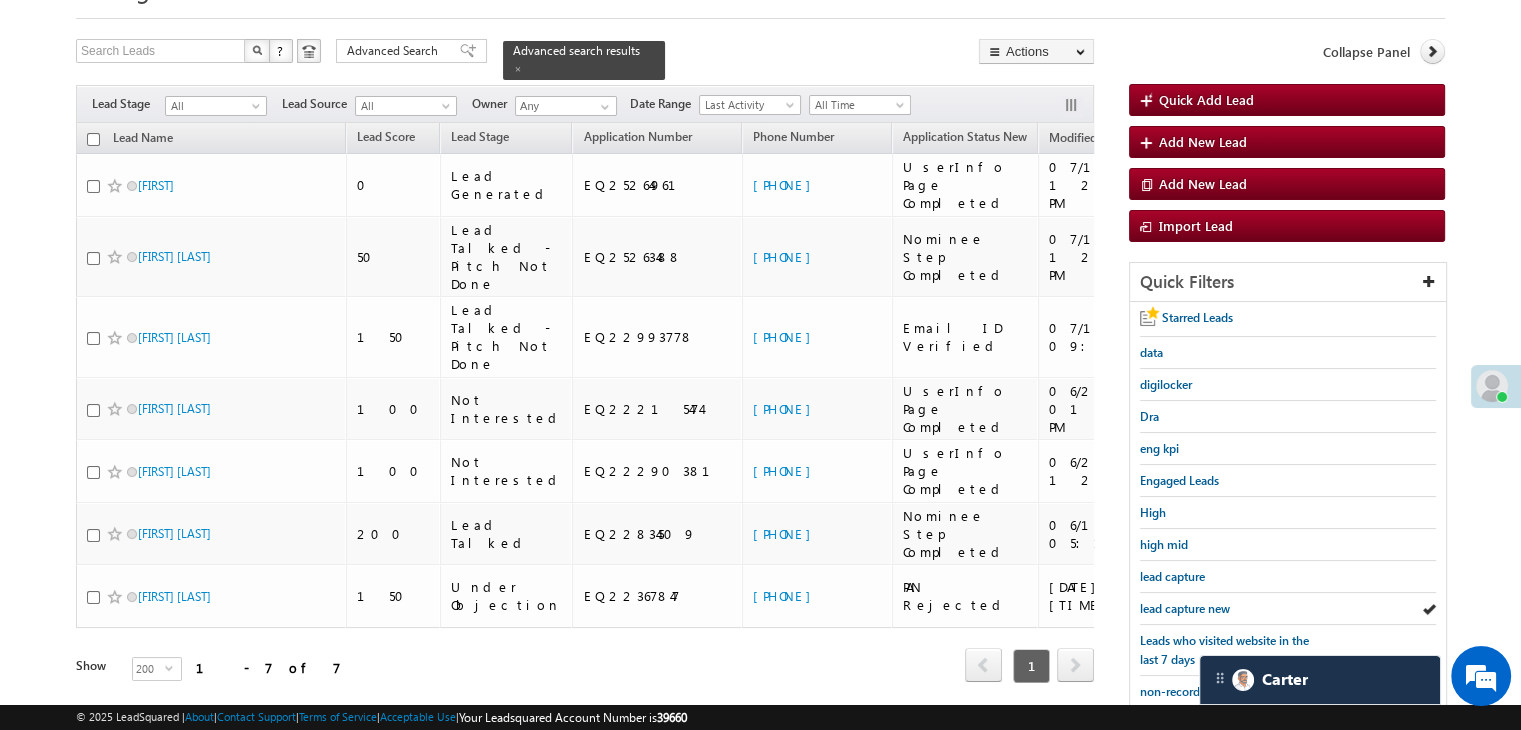 click on "lead capture new" at bounding box center [1185, 608] 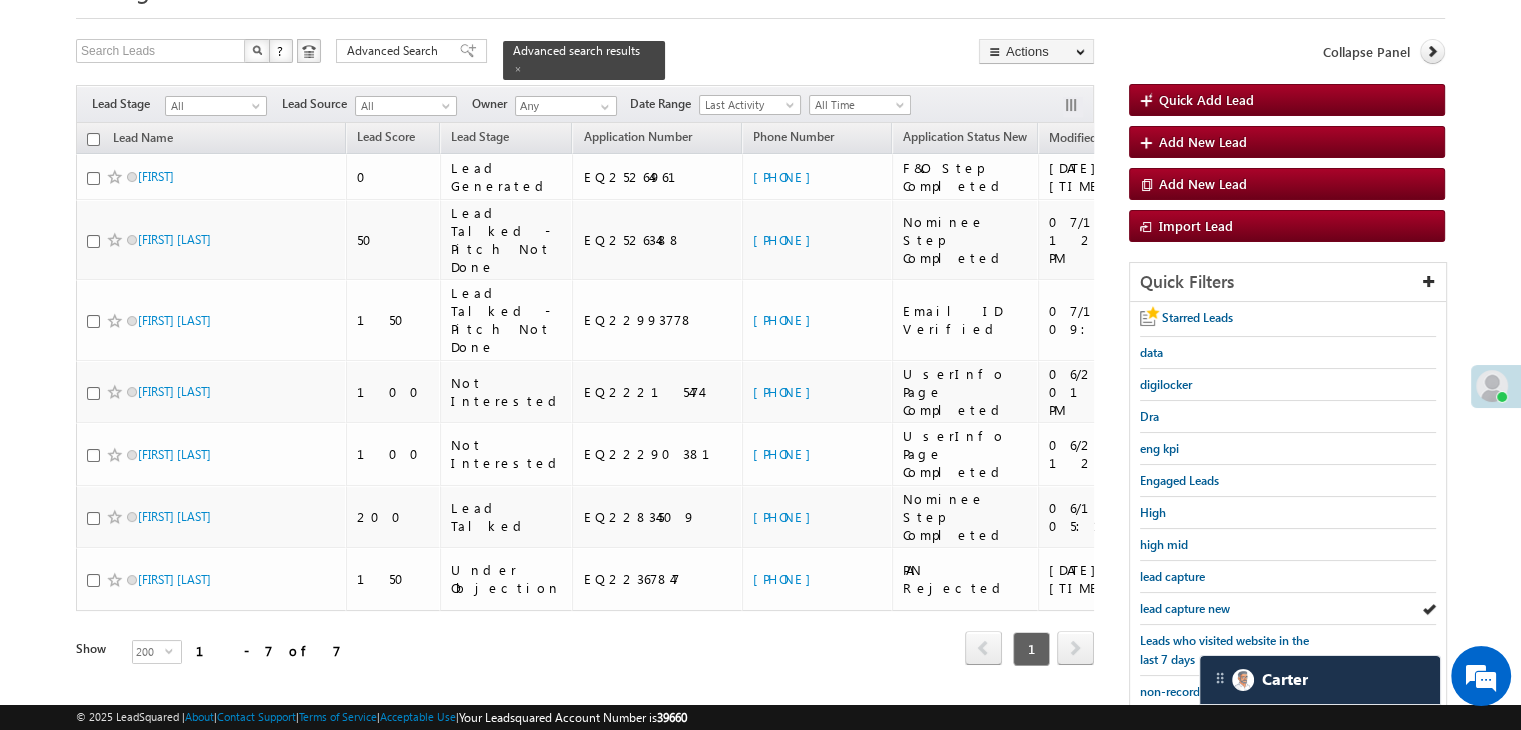 click on "lead capture new" at bounding box center (1185, 608) 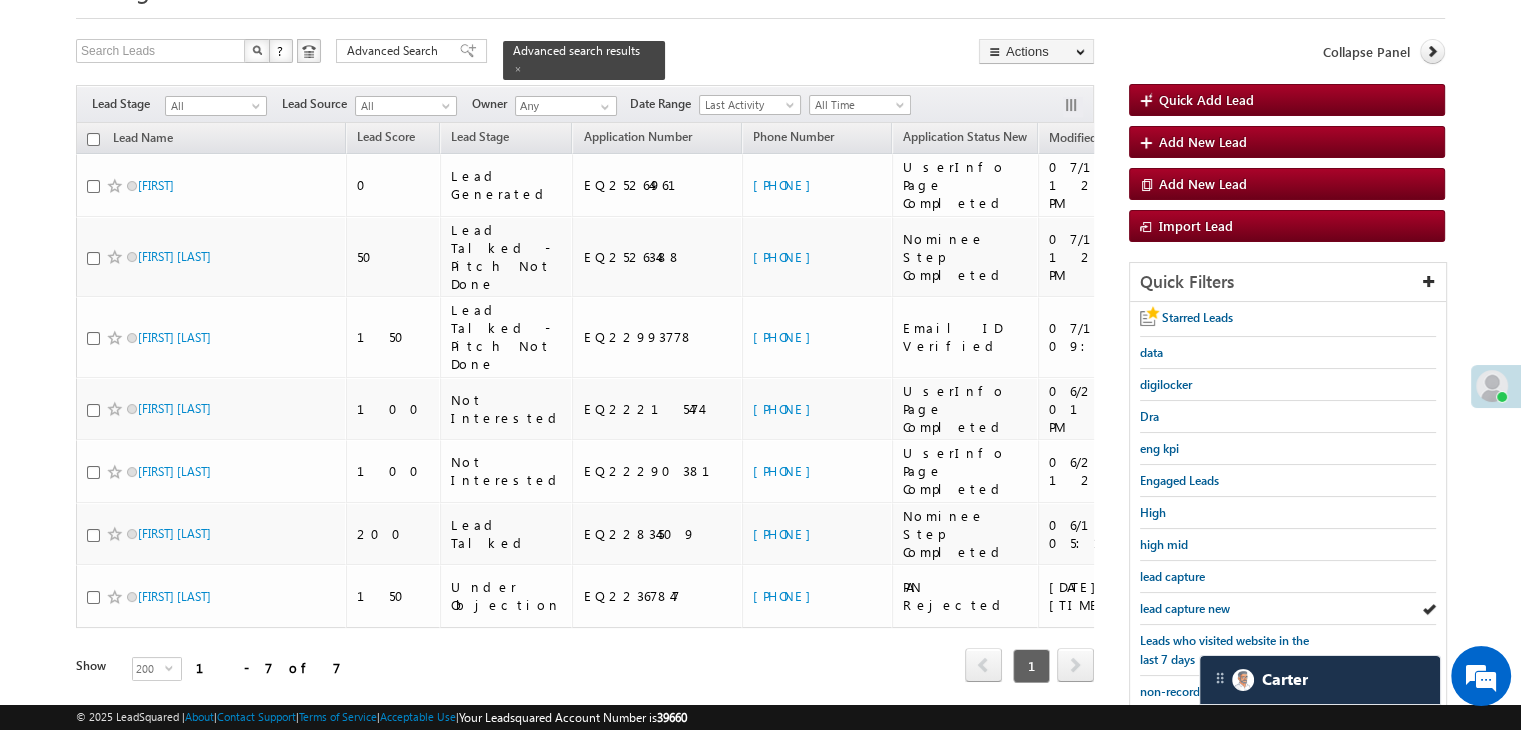 click on "lead capture new" at bounding box center (1185, 608) 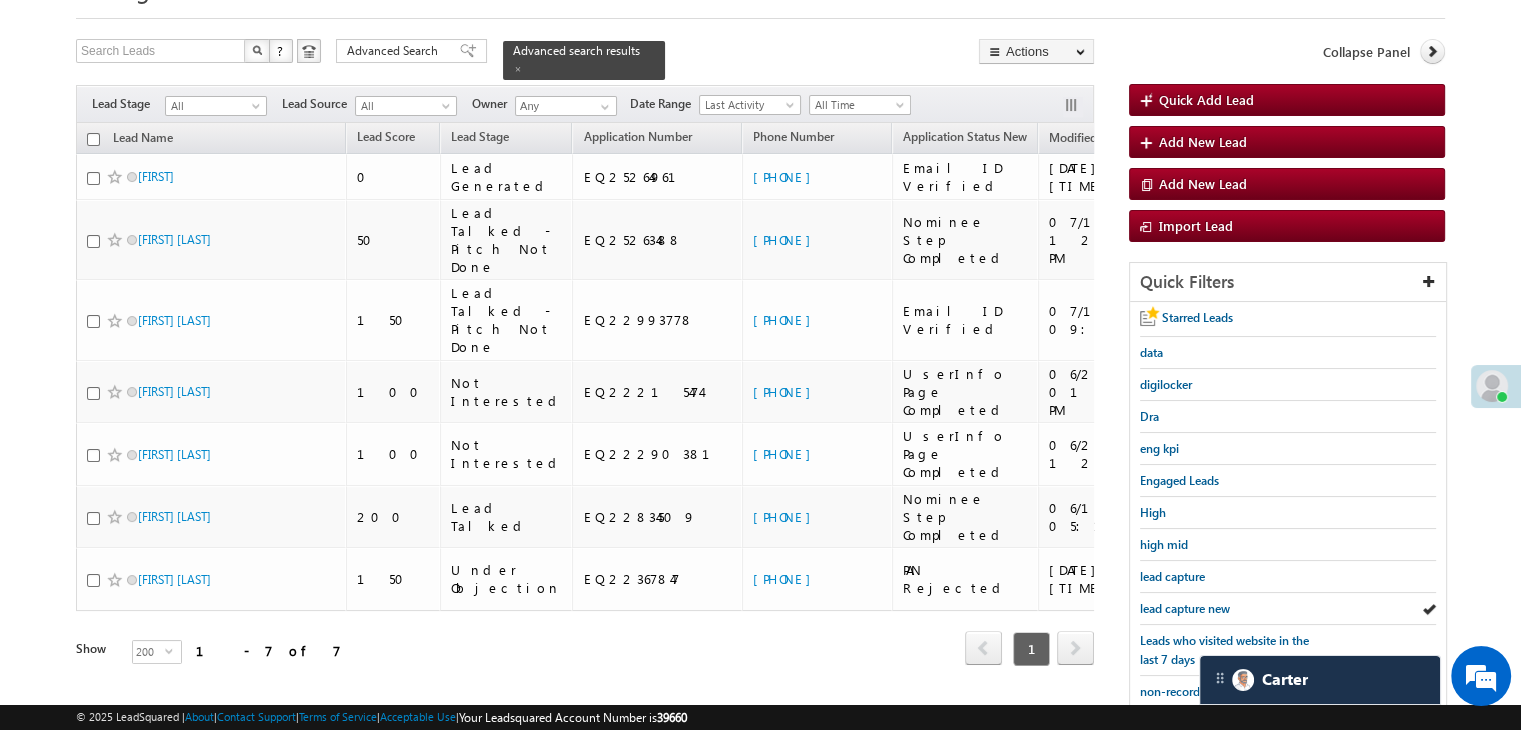 click on "lead capture new" at bounding box center [1185, 608] 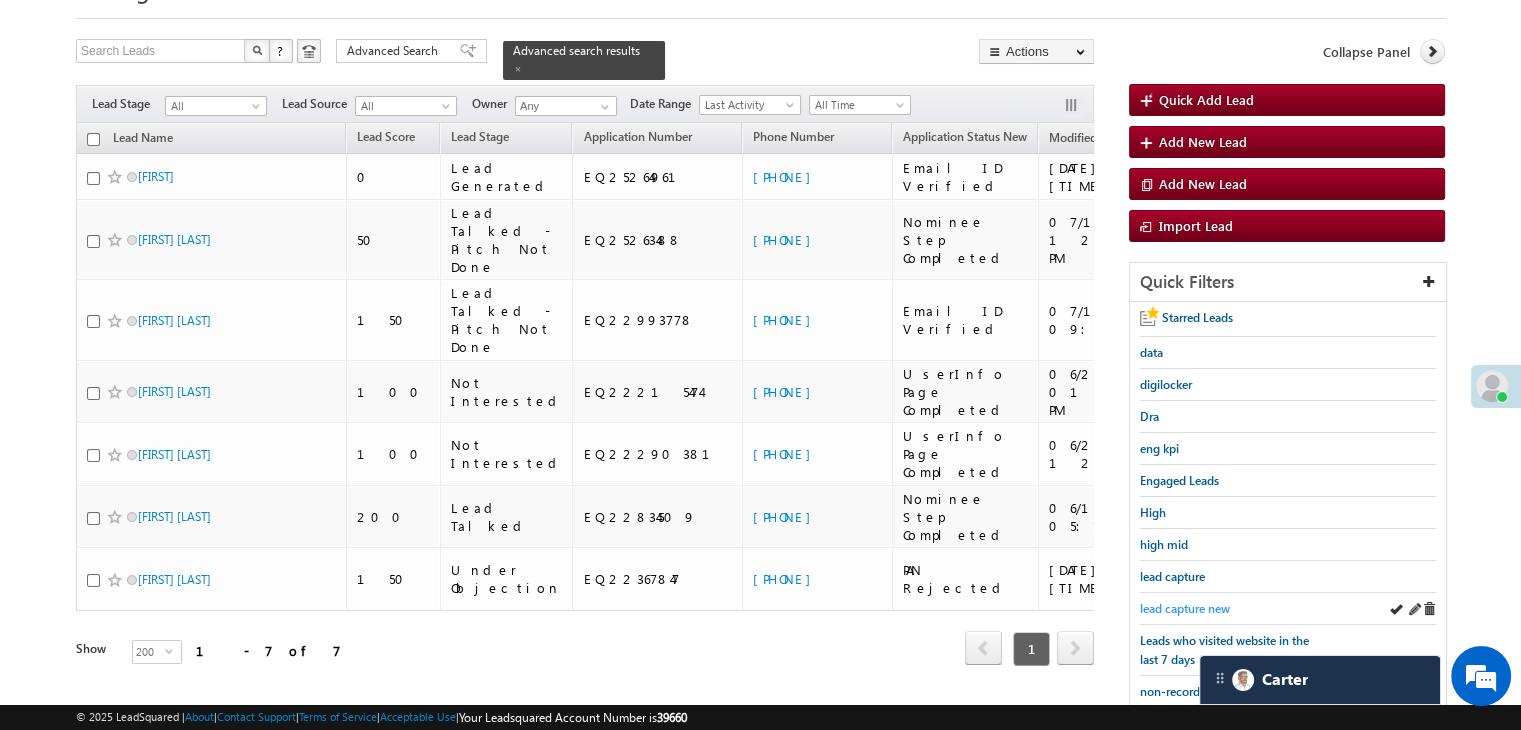 click on "lead capture new" at bounding box center [1185, 608] 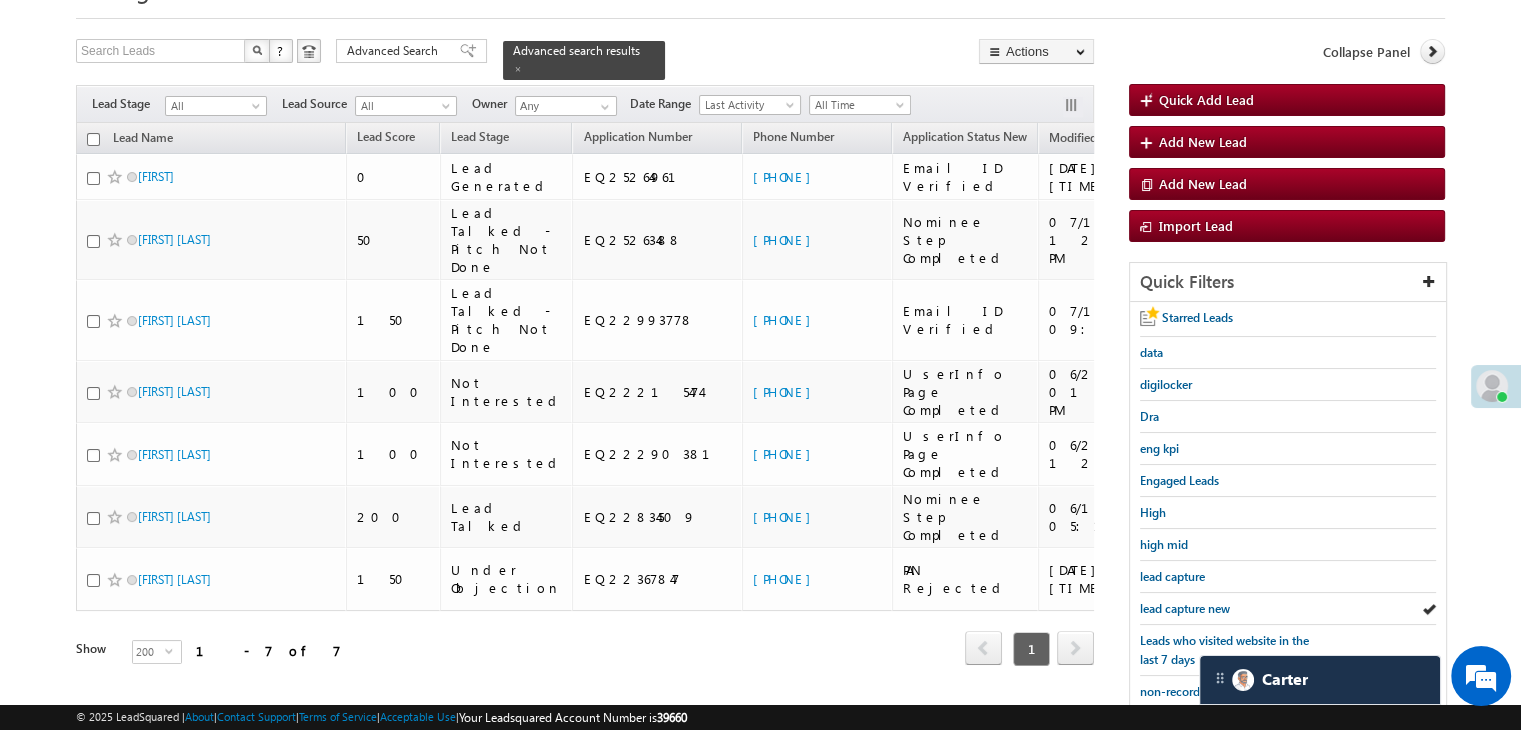 click on "lead capture new" at bounding box center [1185, 608] 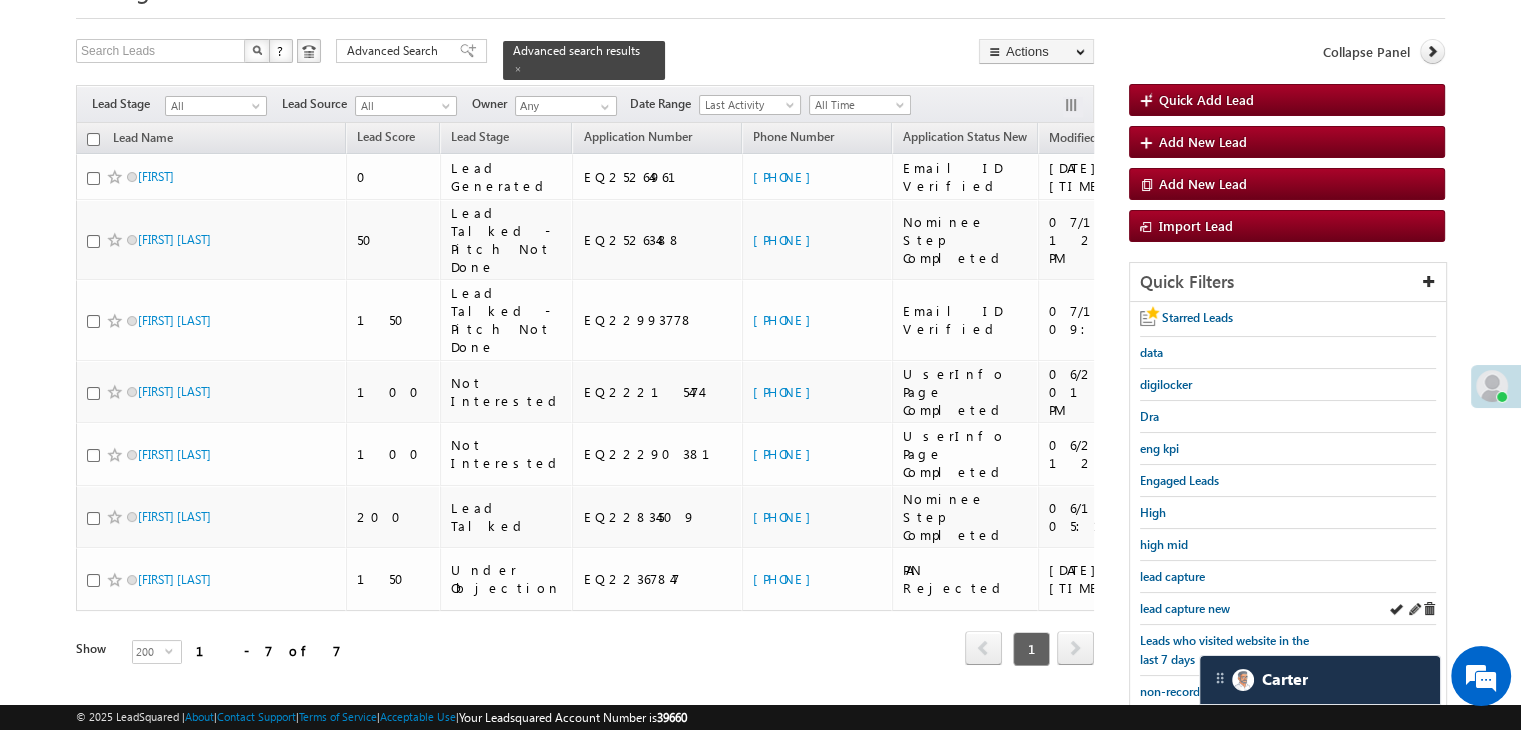 click on "lead capture new" at bounding box center (1288, 609) 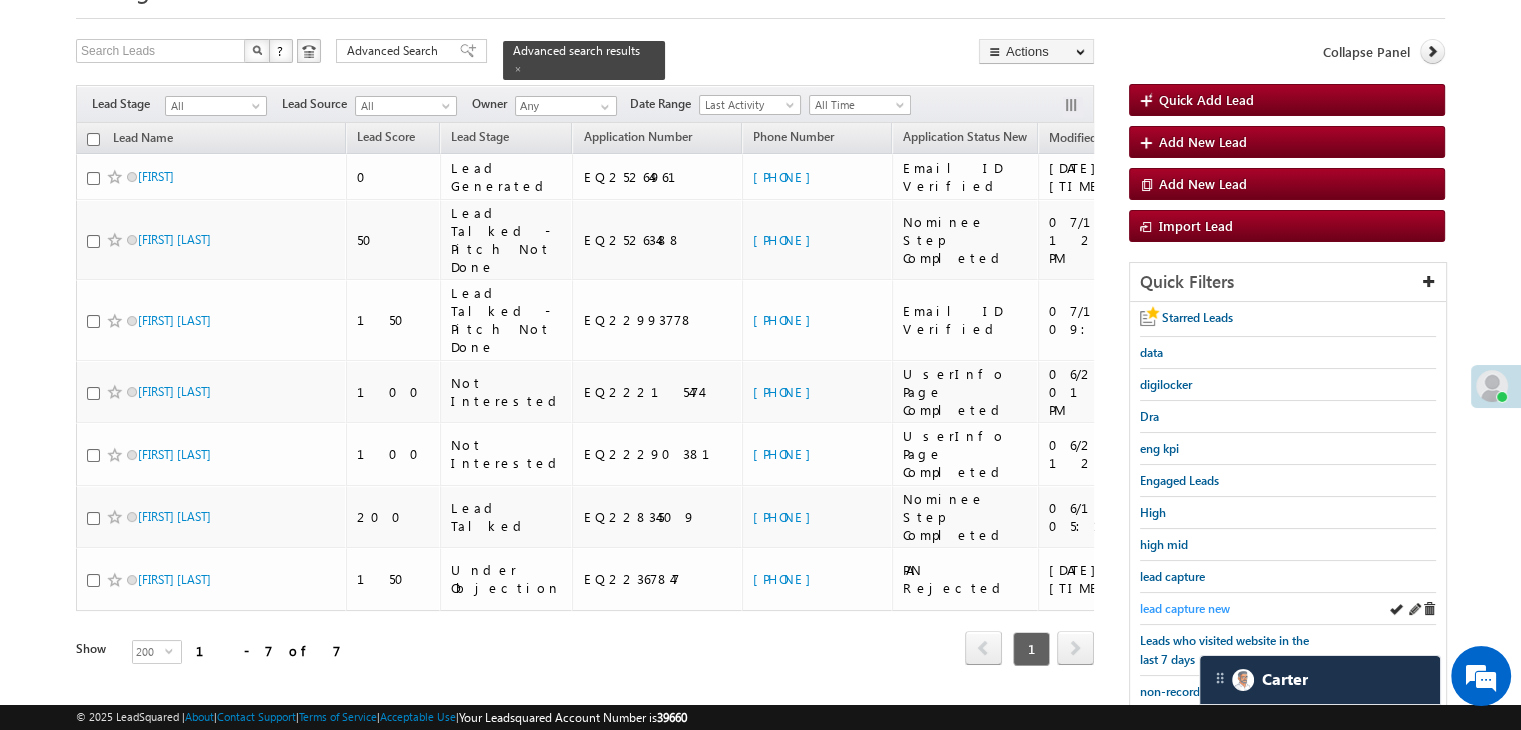 click on "lead capture new" at bounding box center (1185, 608) 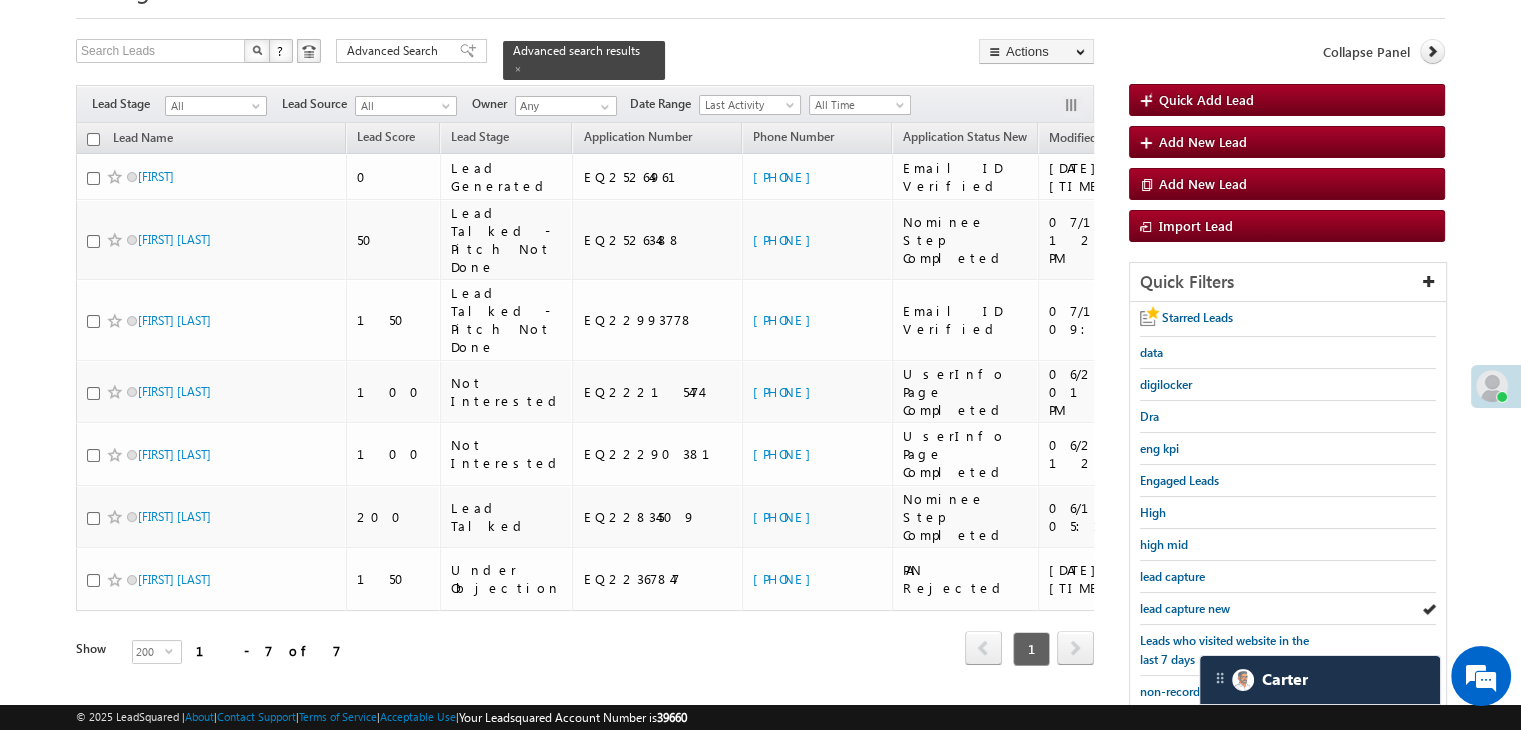 click on "lead capture new" at bounding box center [1185, 608] 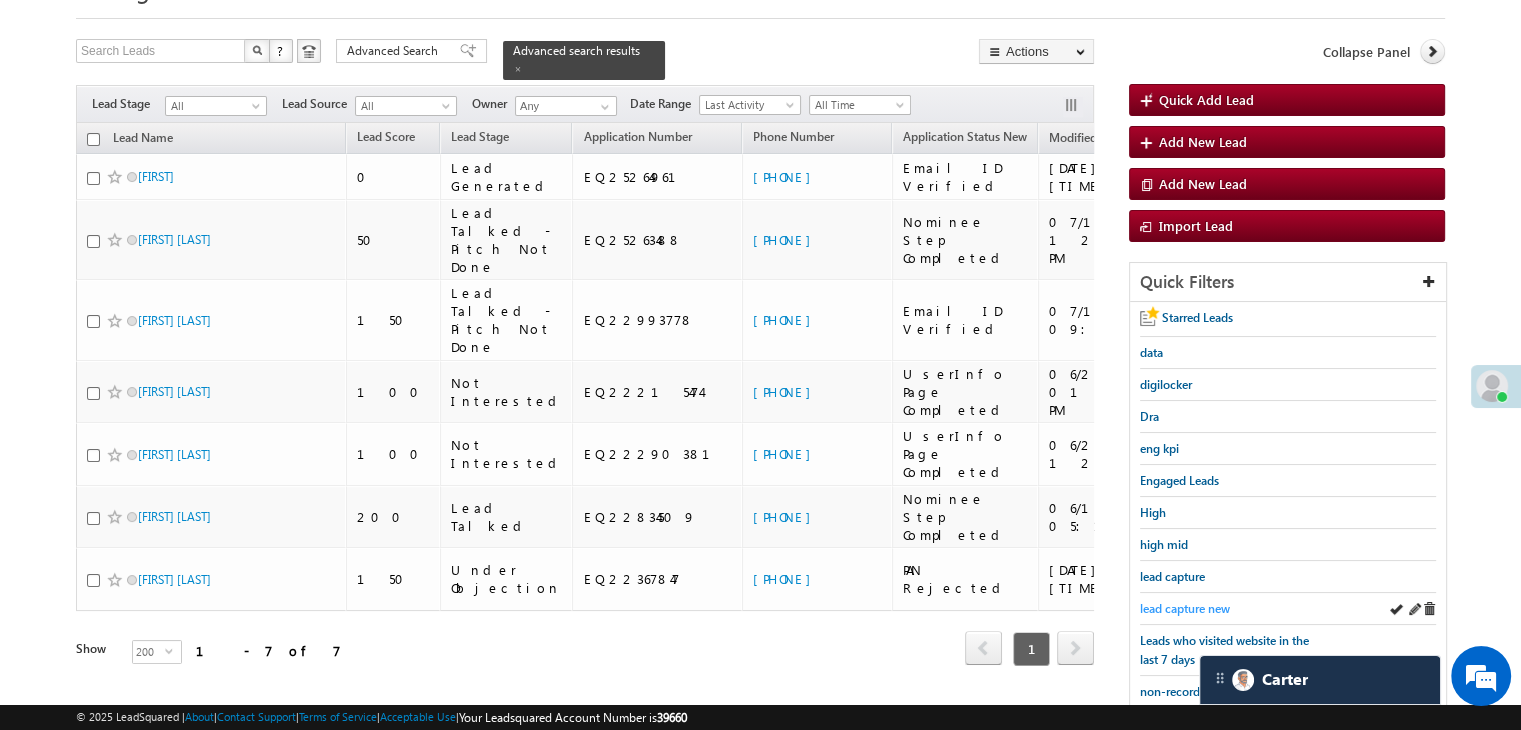 click on "lead capture new" at bounding box center [1185, 608] 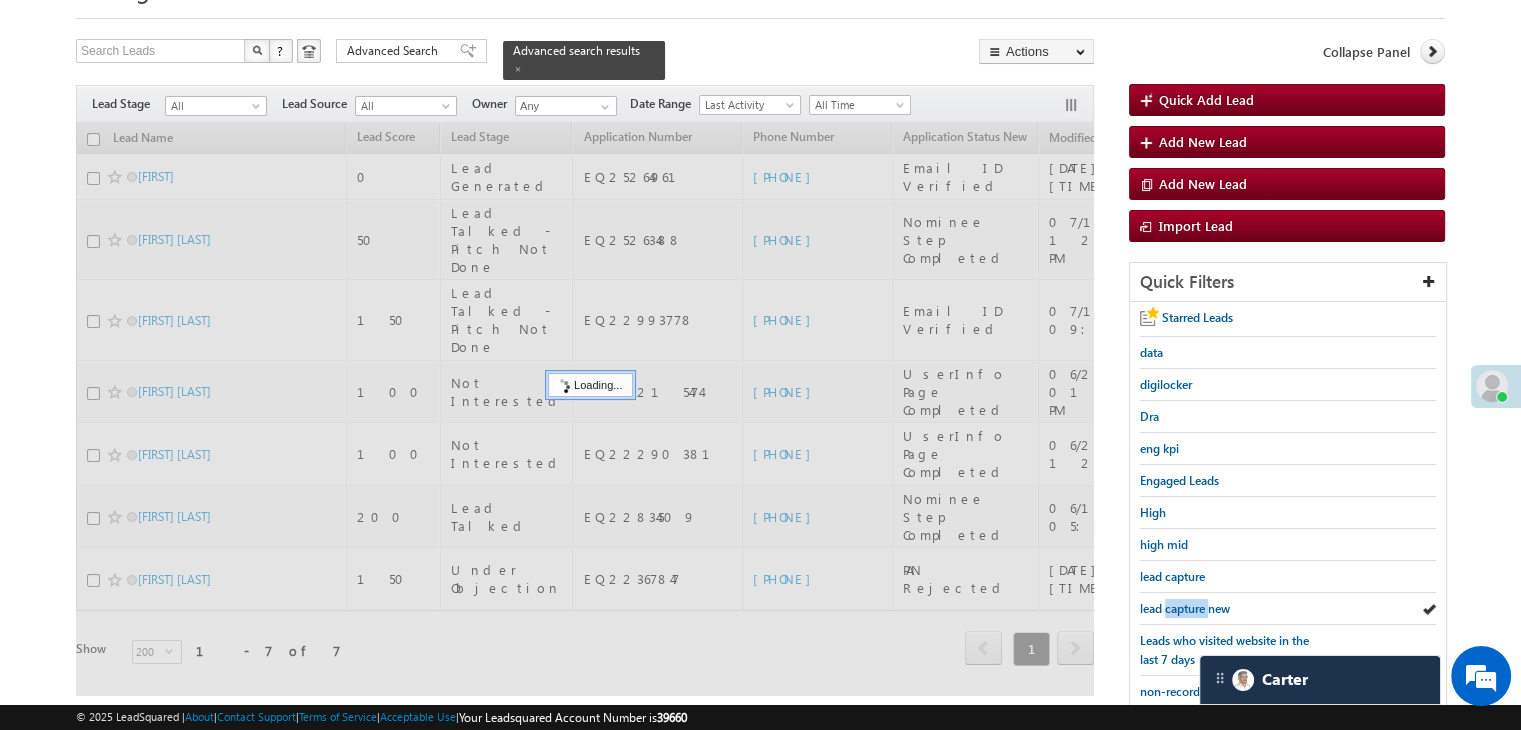 click on "lead capture new" at bounding box center (1185, 608) 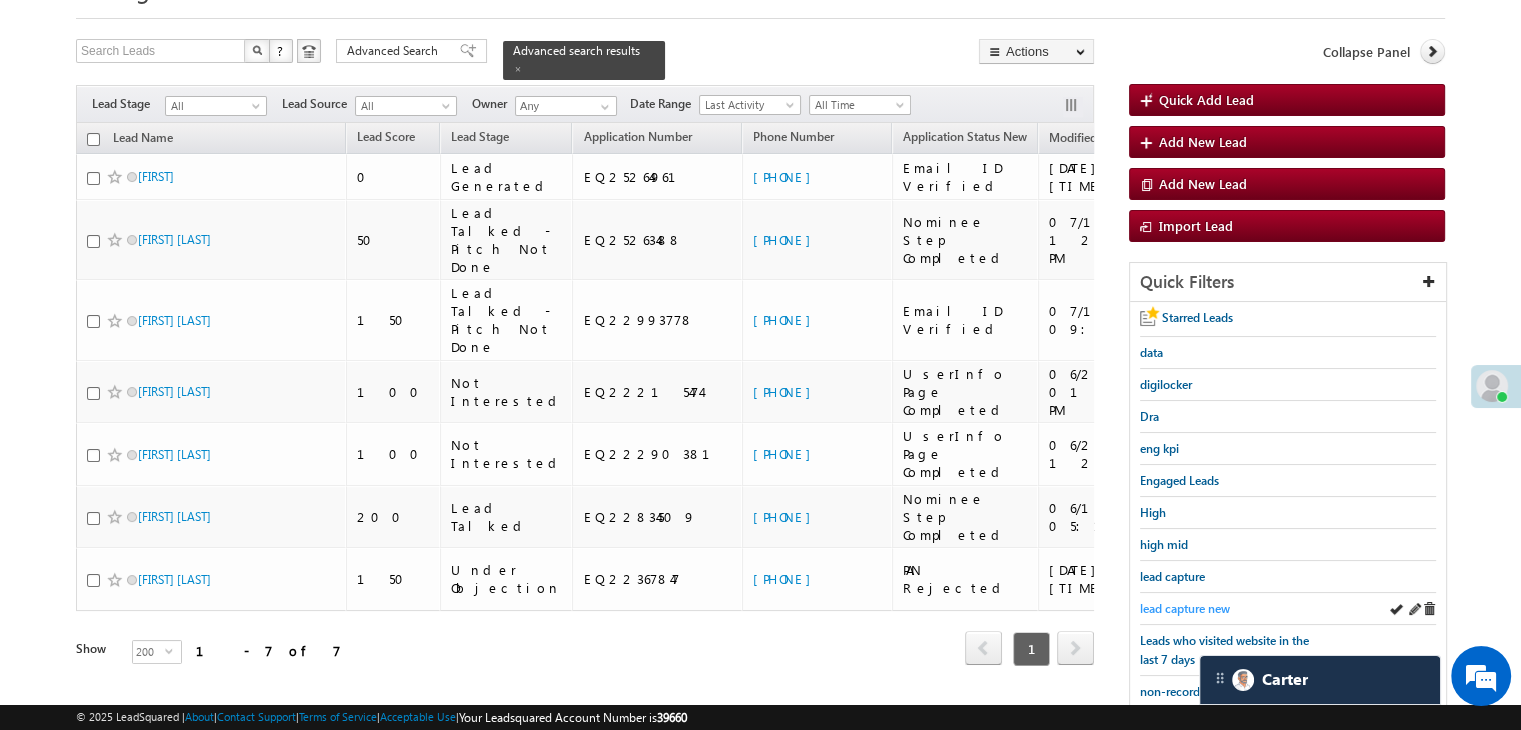 click on "lead capture new" at bounding box center [1185, 608] 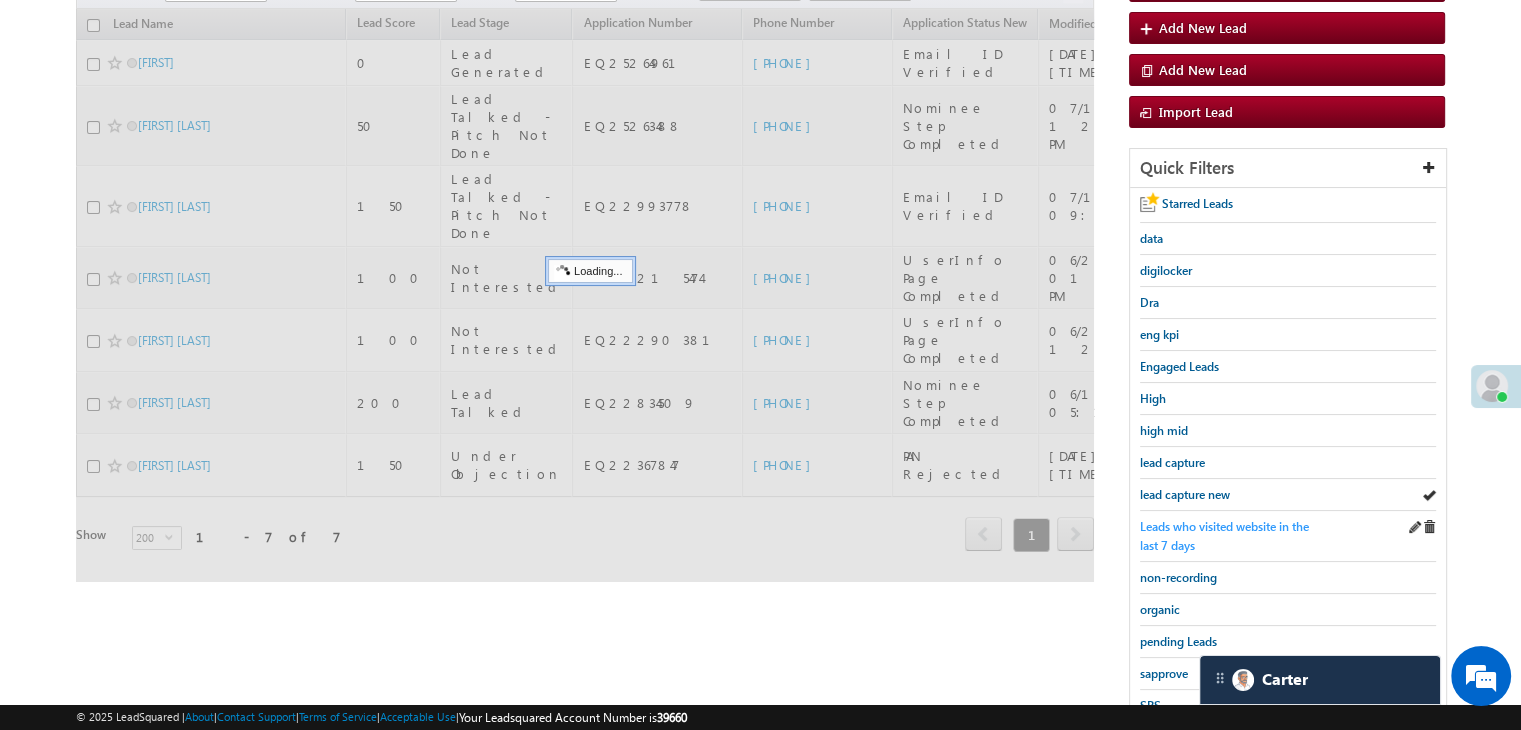 scroll, scrollTop: 300, scrollLeft: 0, axis: vertical 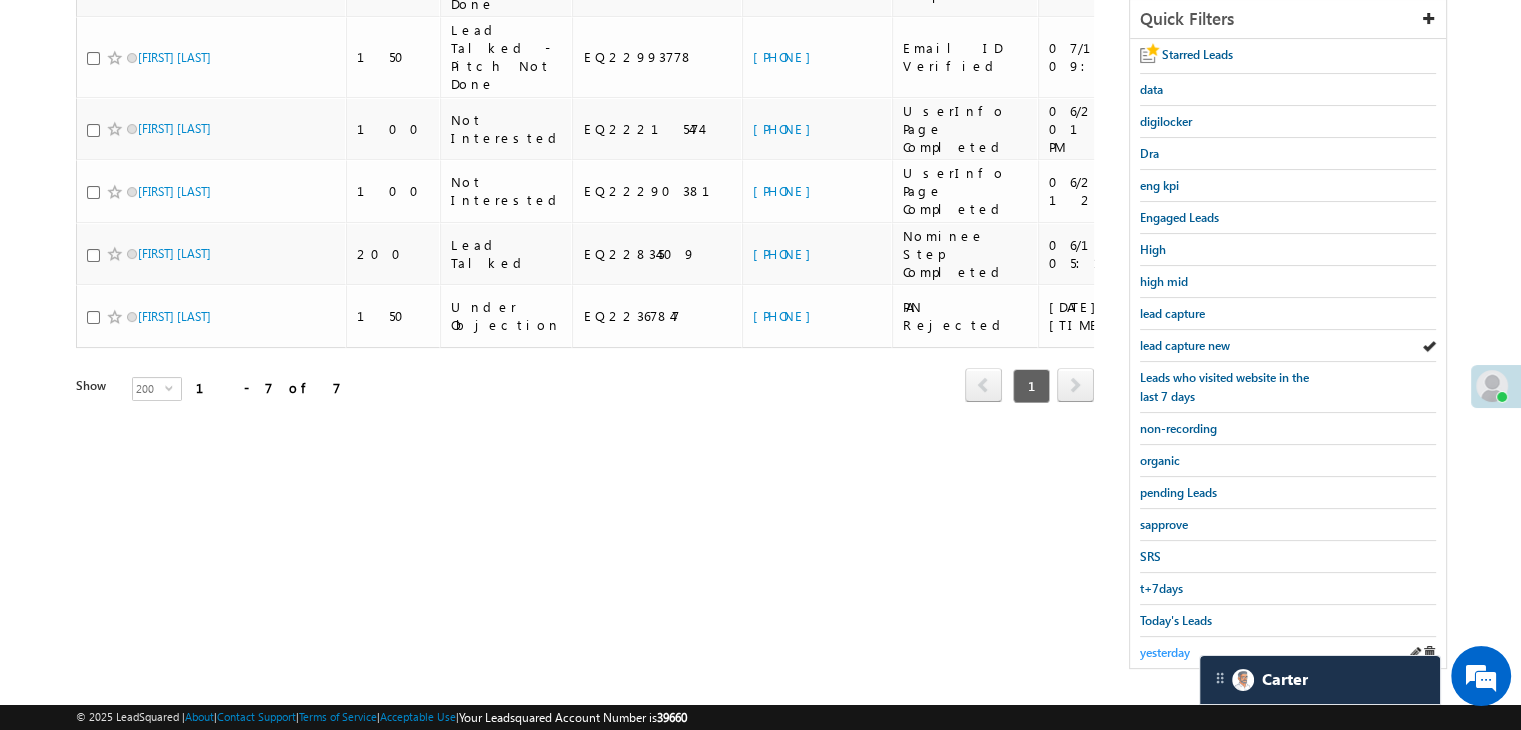 click on "yesterday" at bounding box center (1165, 652) 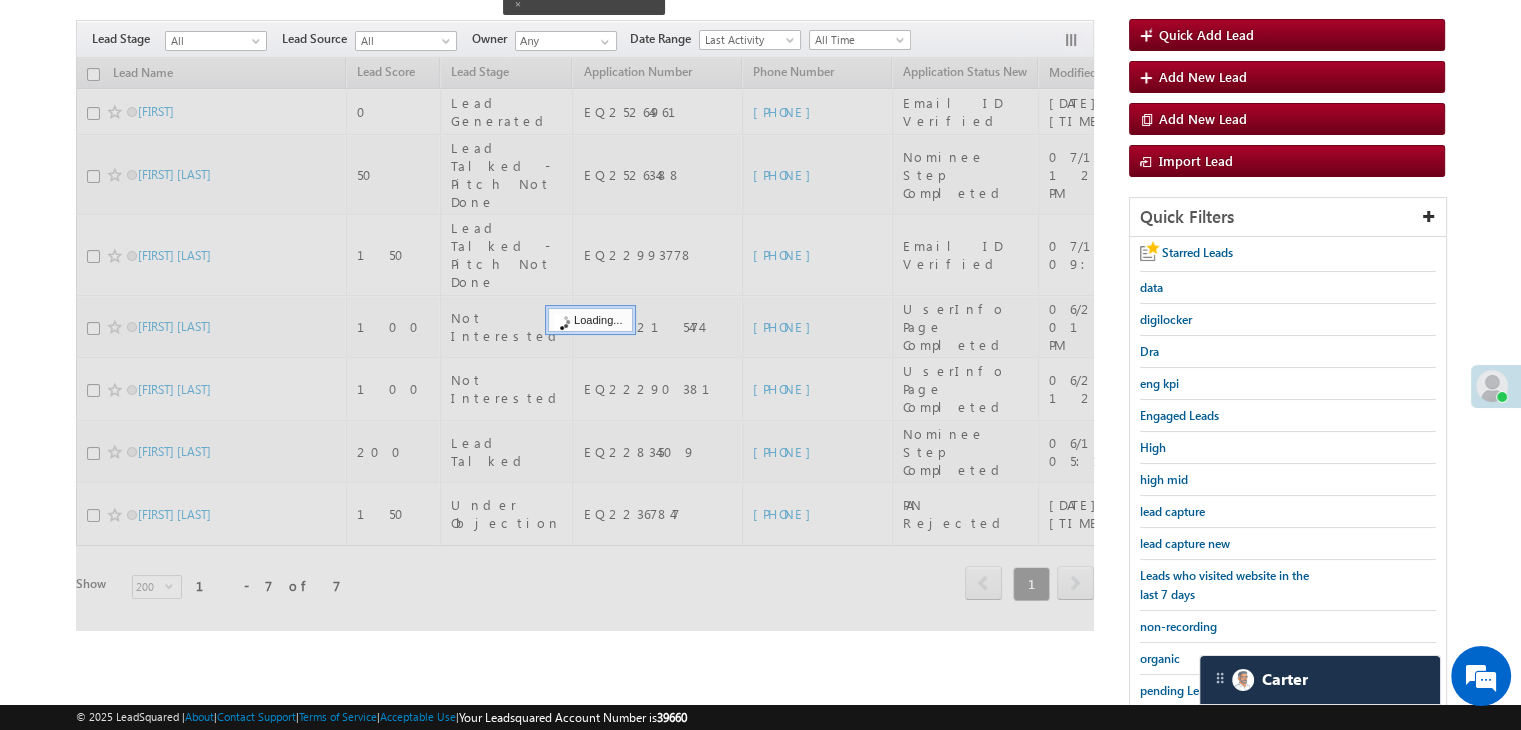 scroll, scrollTop: 163, scrollLeft: 0, axis: vertical 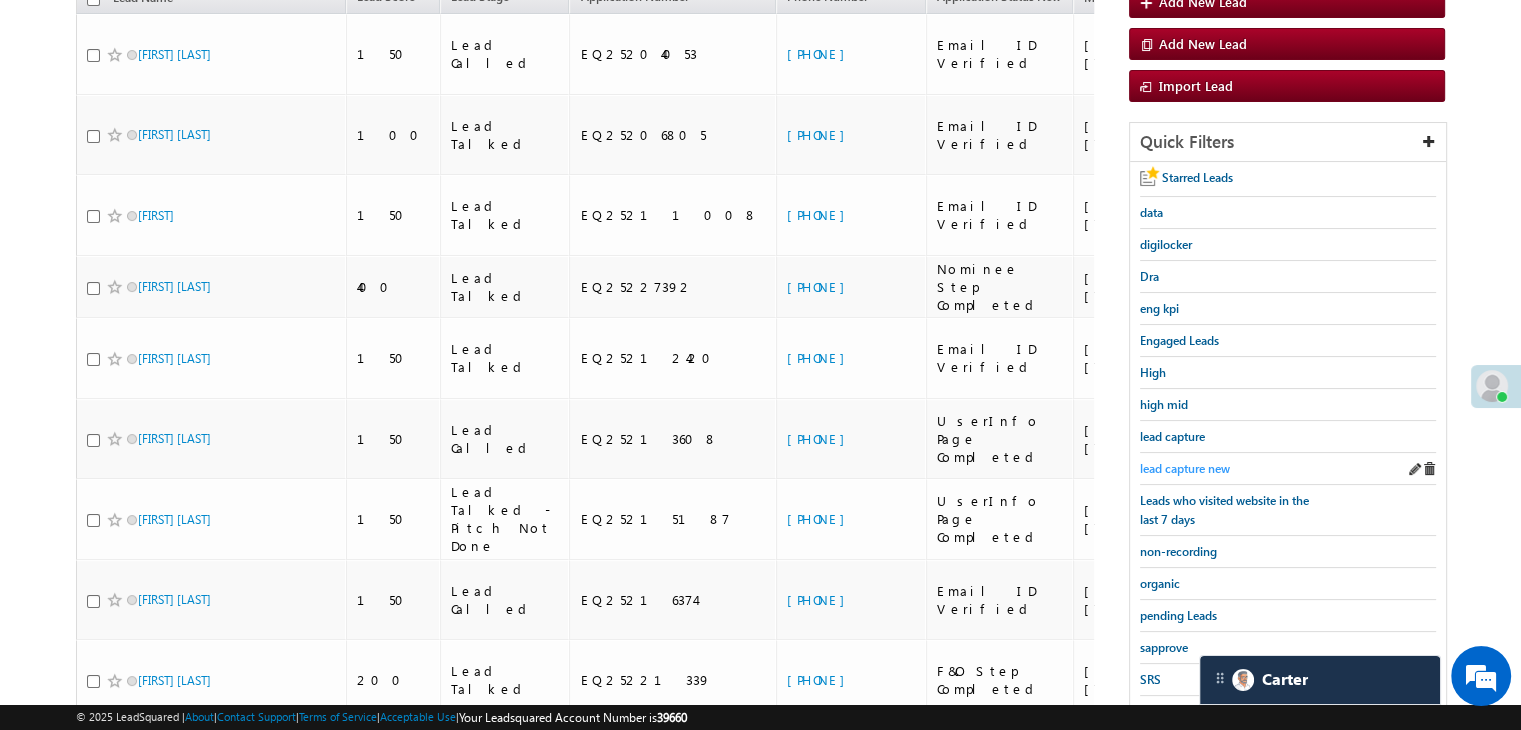 click on "lead capture new" at bounding box center [1185, 468] 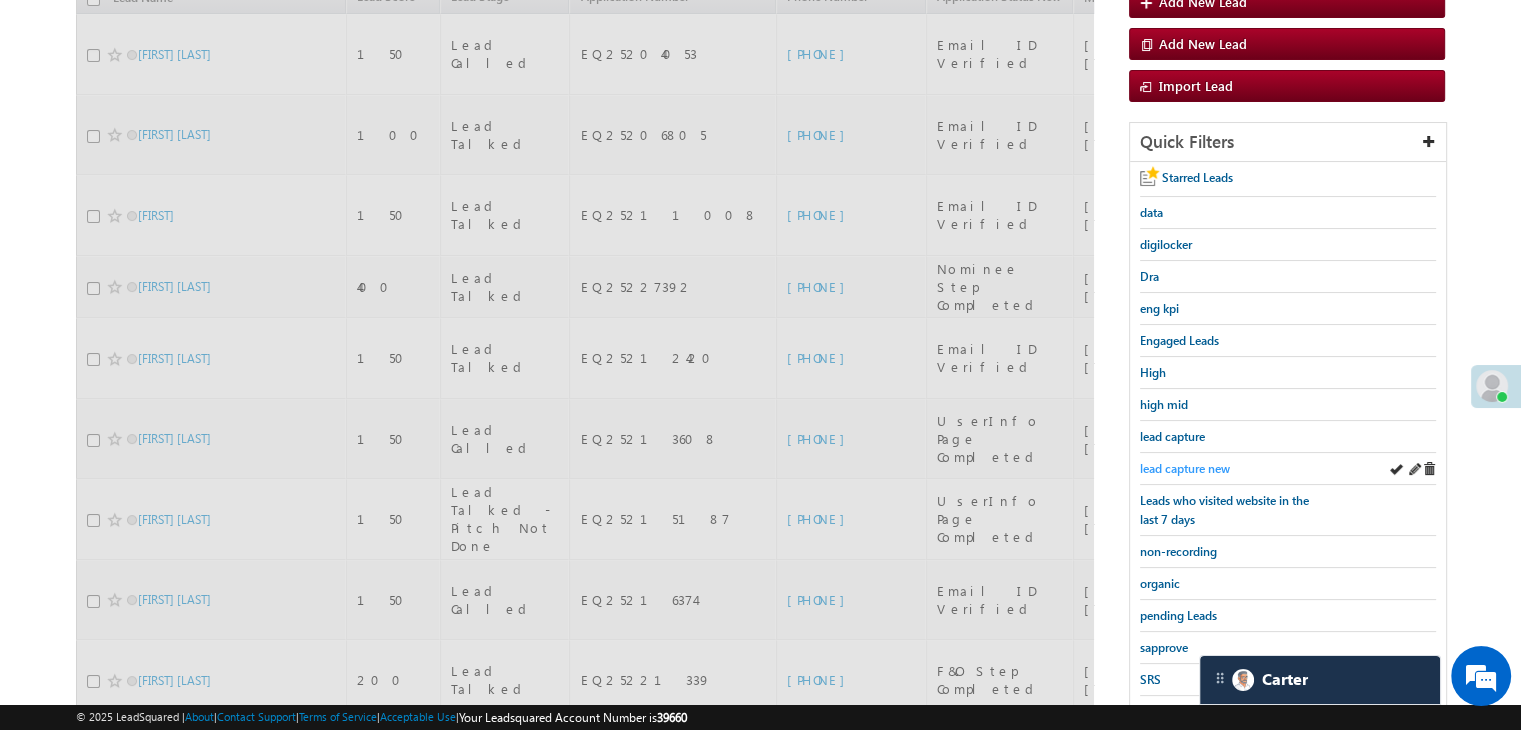 scroll, scrollTop: 140, scrollLeft: 0, axis: vertical 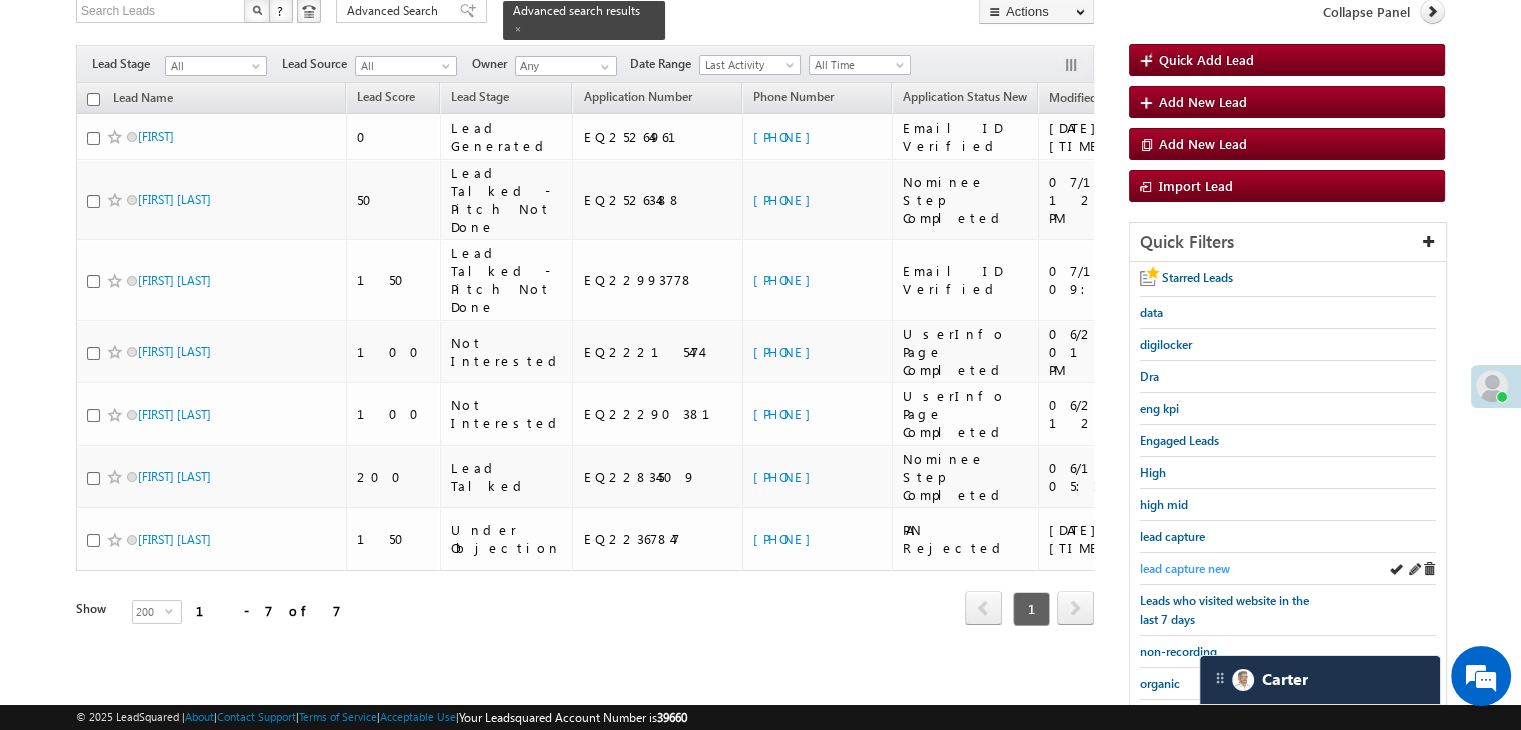 click on "lead capture new" at bounding box center (1185, 568) 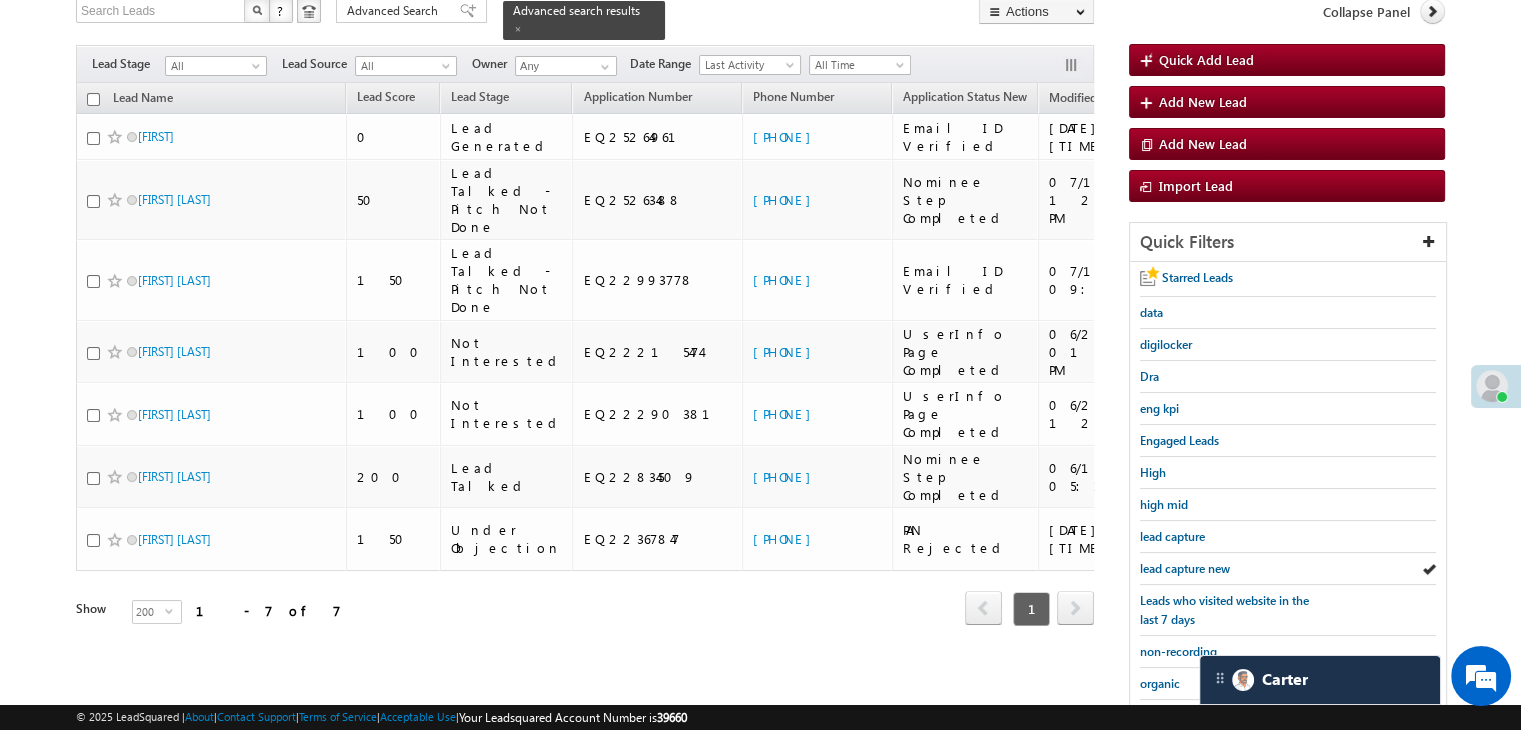 click on "lead capture new" at bounding box center [1185, 568] 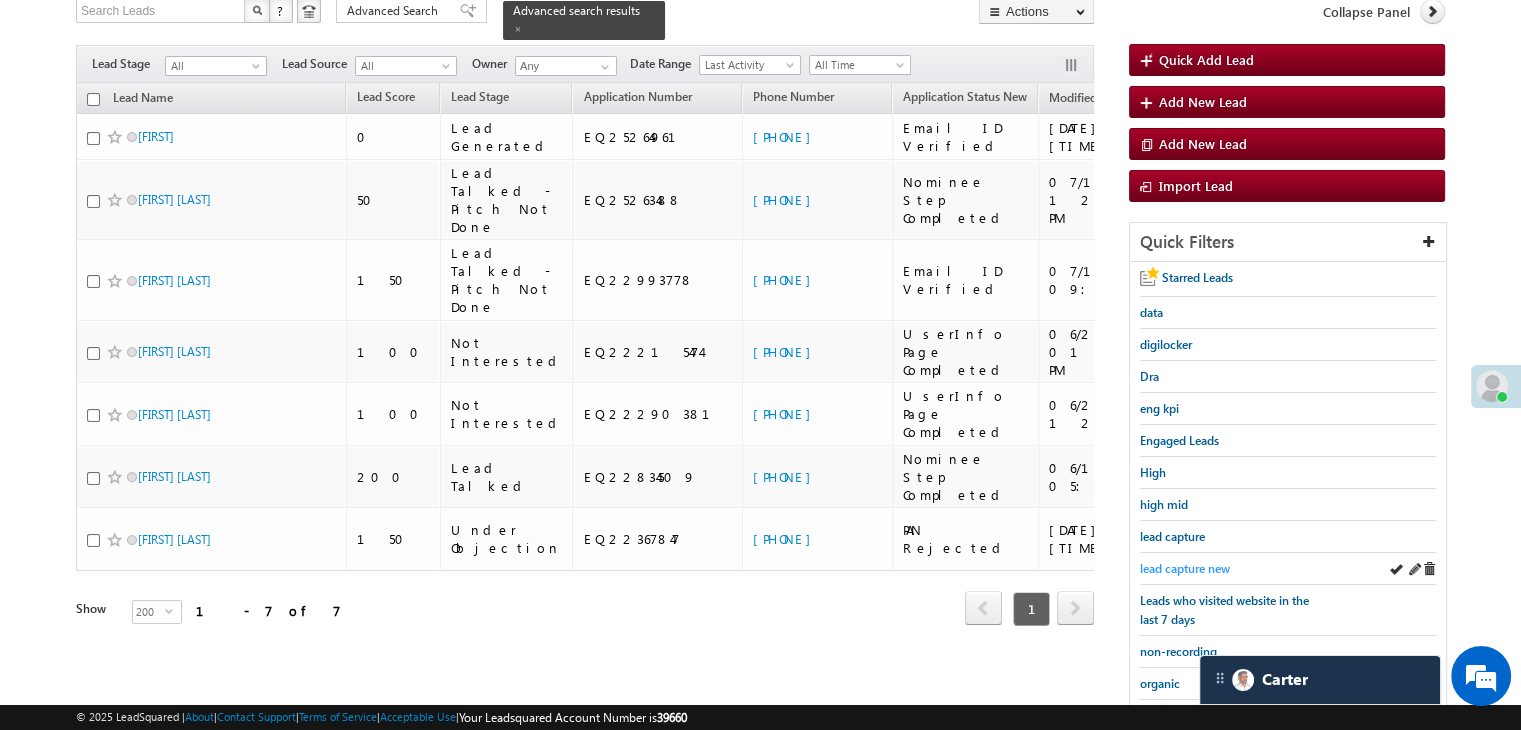 click on "lead capture new" at bounding box center [1185, 568] 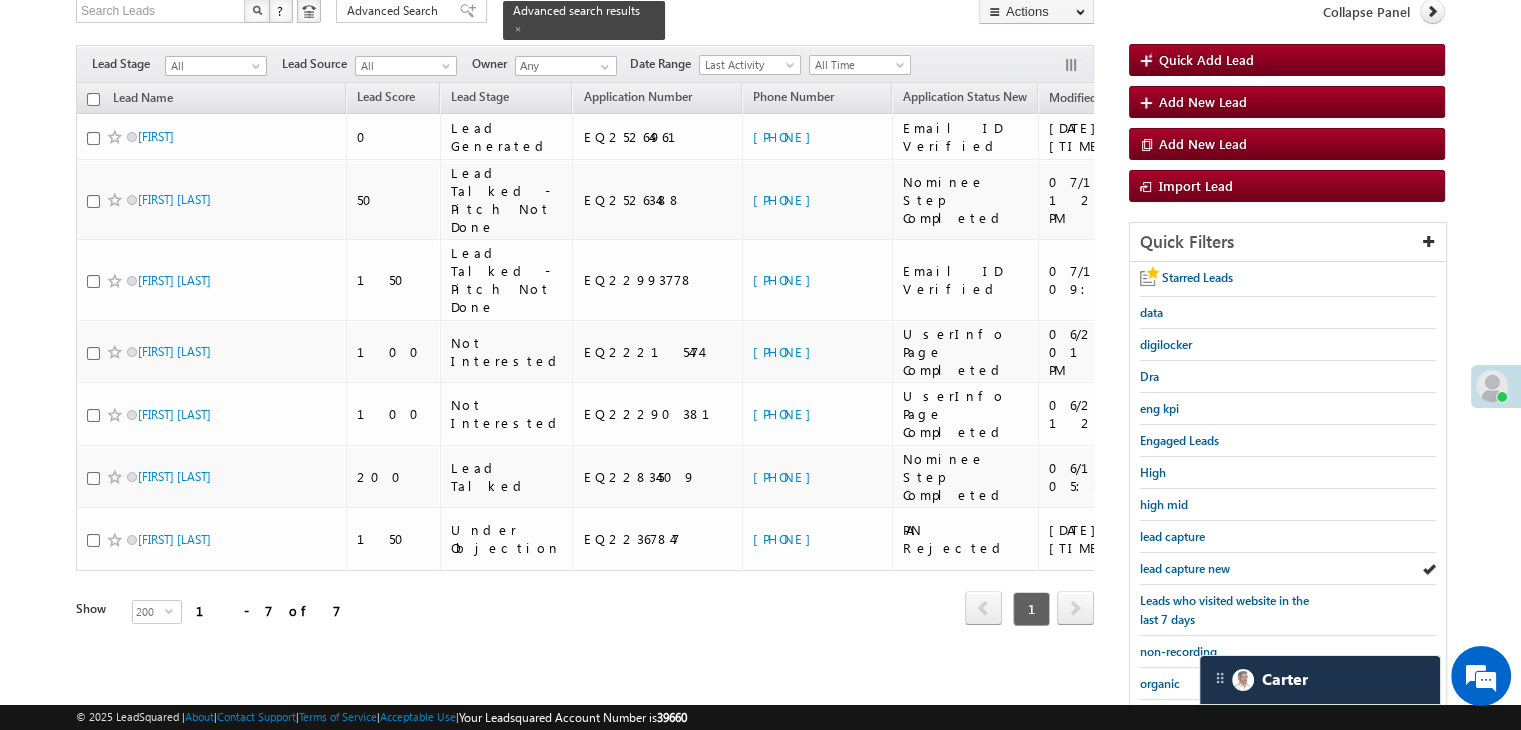 click on "lead capture new" at bounding box center [1185, 568] 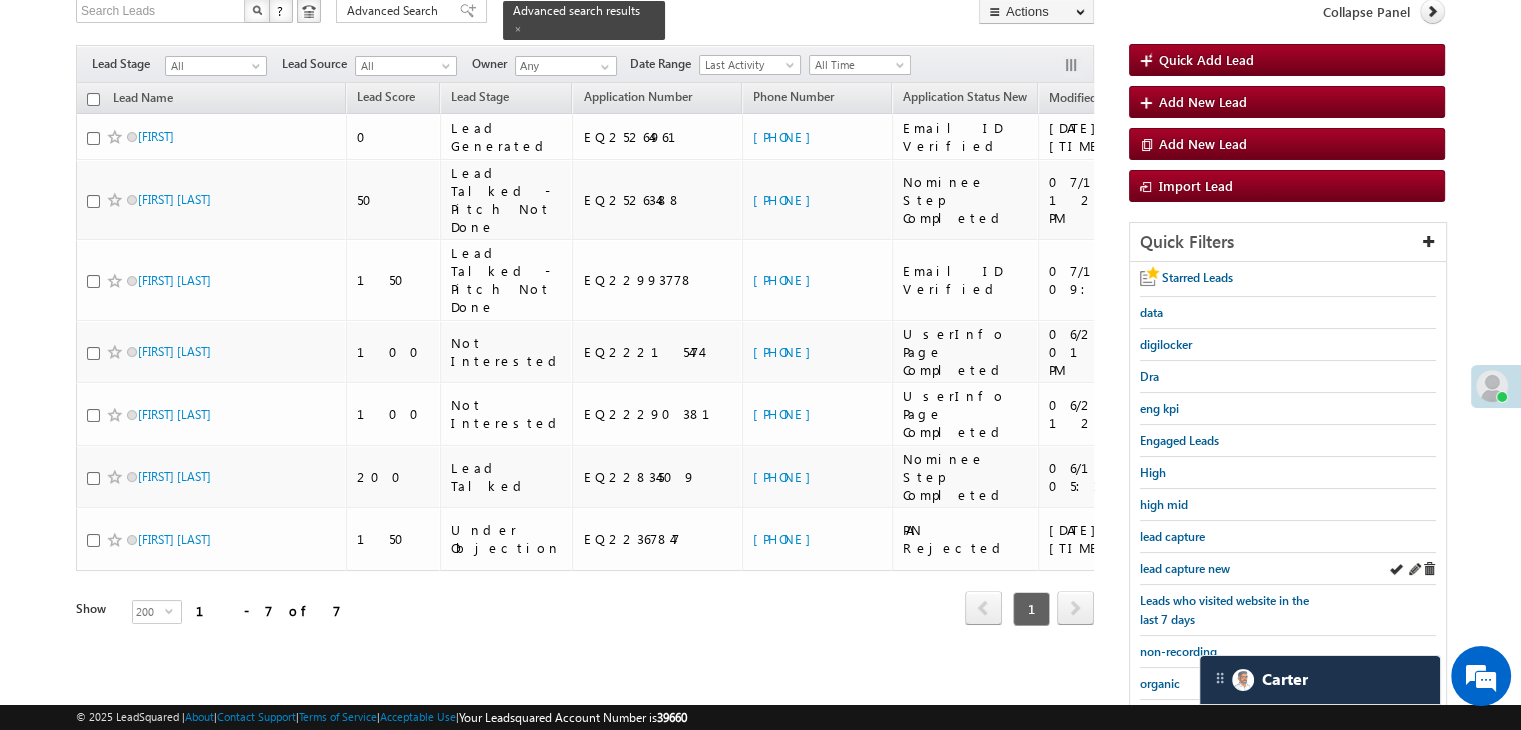 click on "lead capture new" at bounding box center (1288, 569) 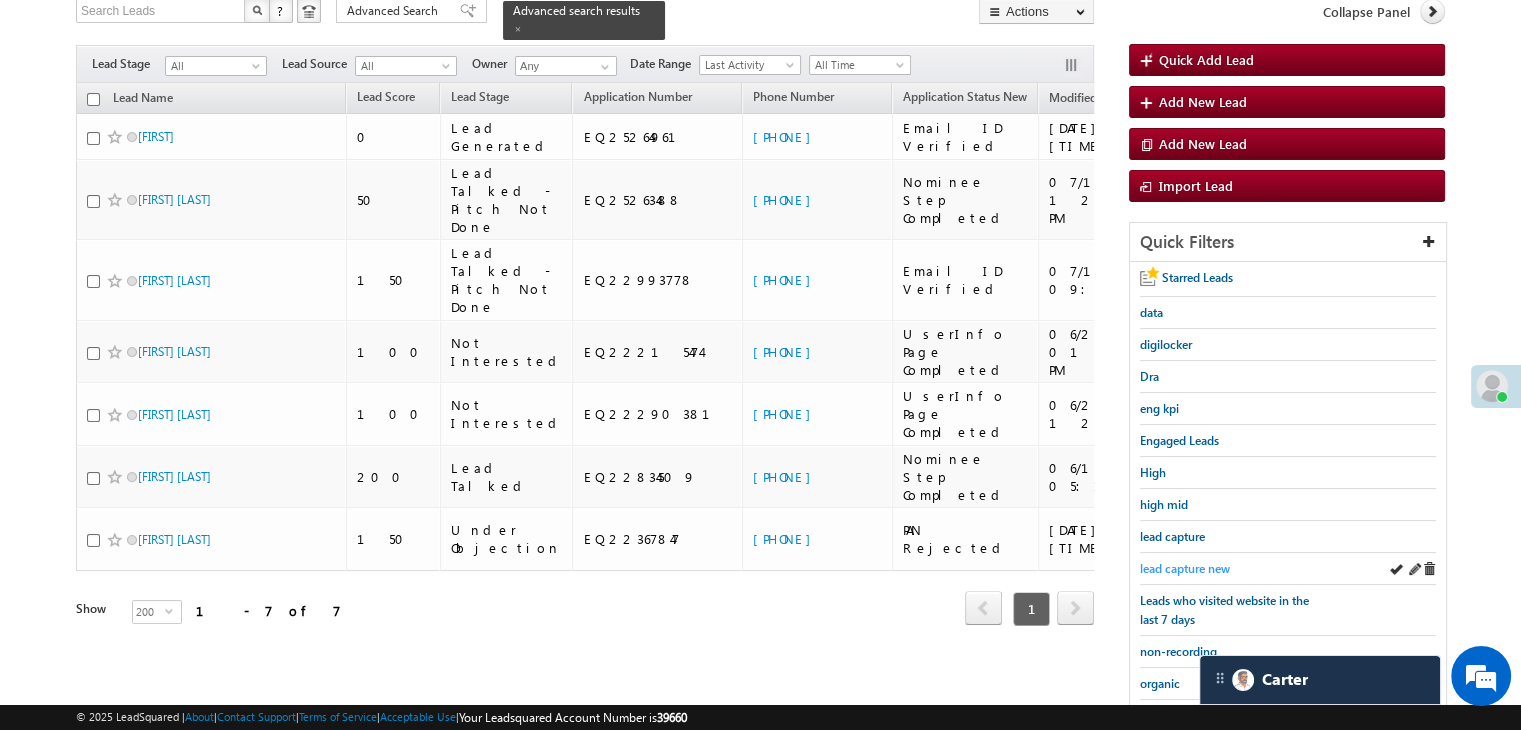 click on "lead capture new" at bounding box center (1185, 568) 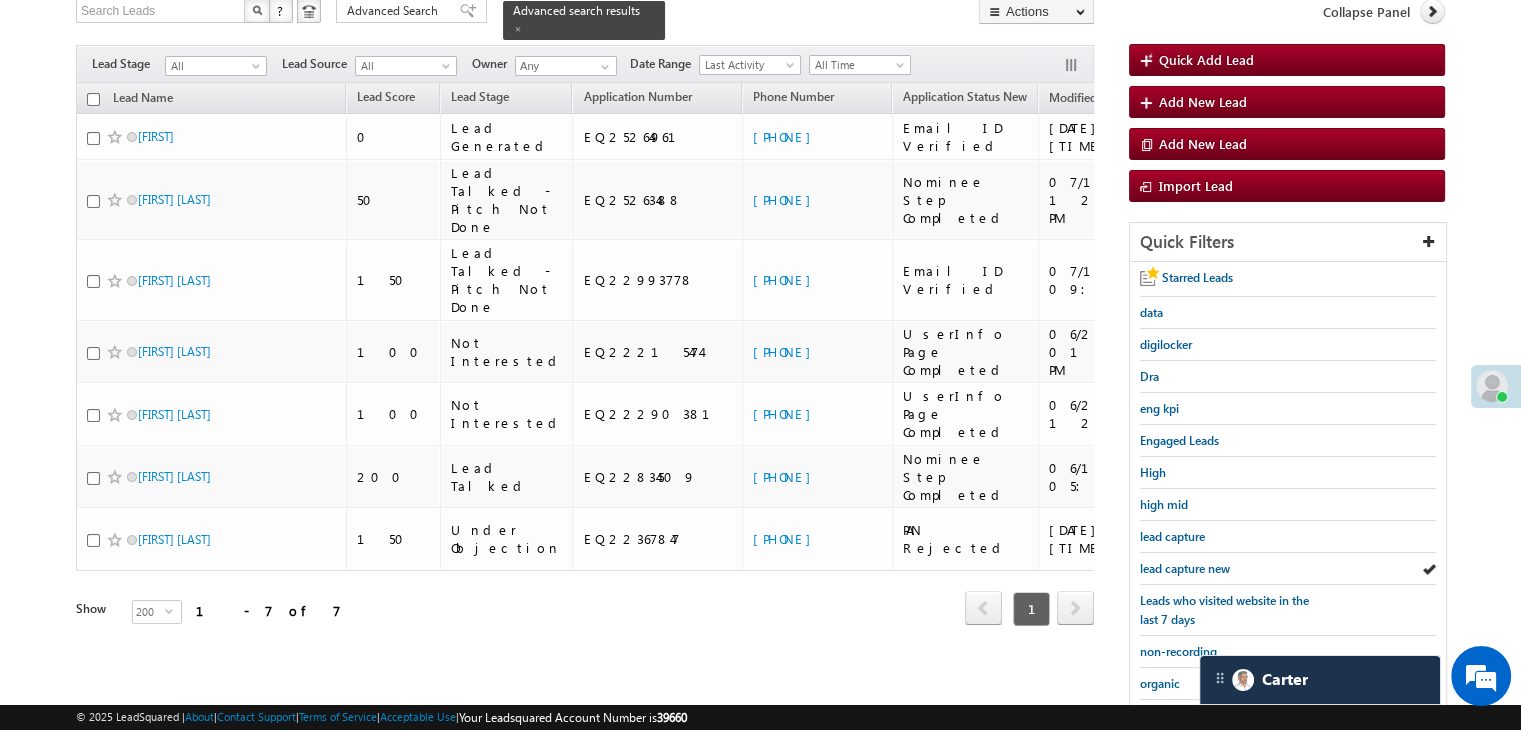 click on "lead capture new" at bounding box center [1185, 568] 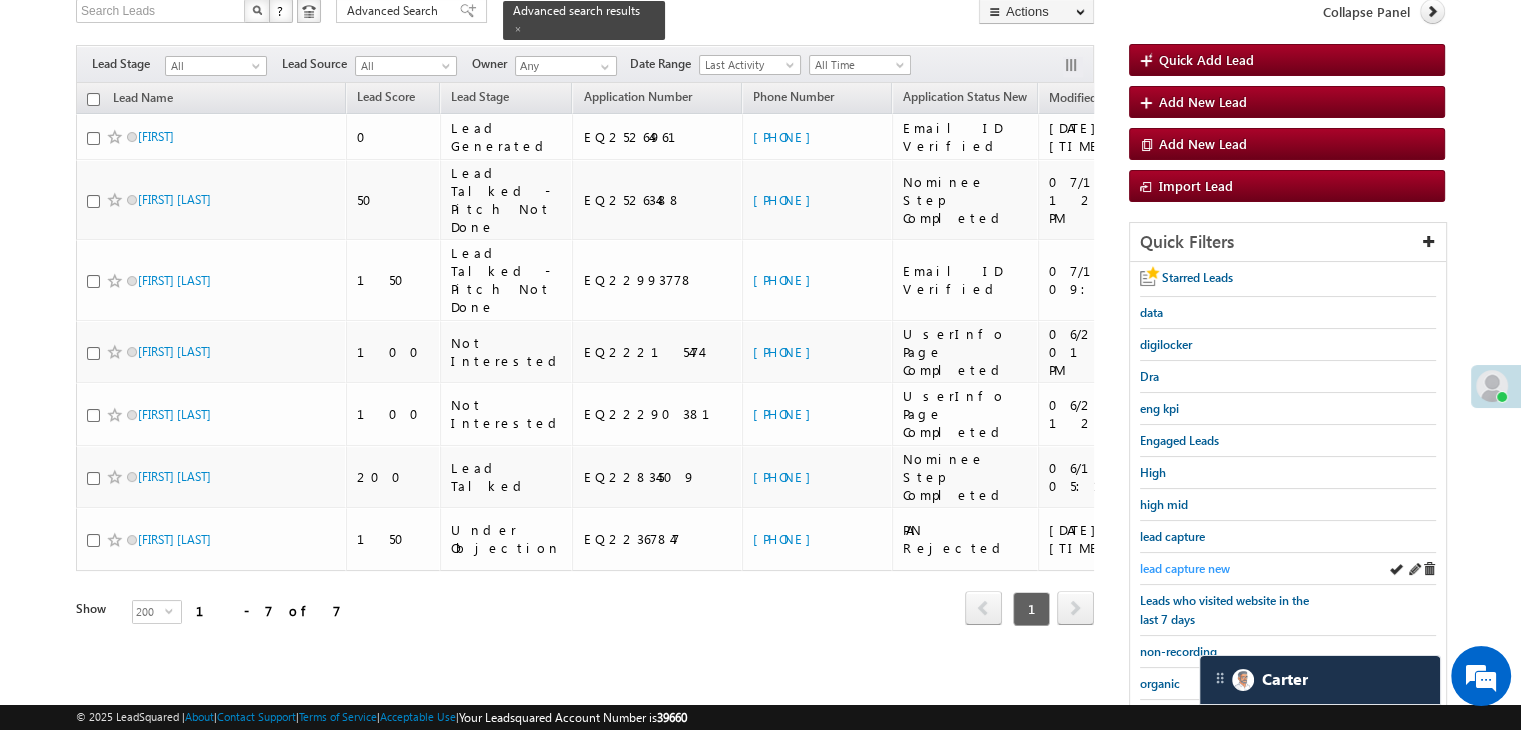 click on "lead capture new" at bounding box center (1185, 568) 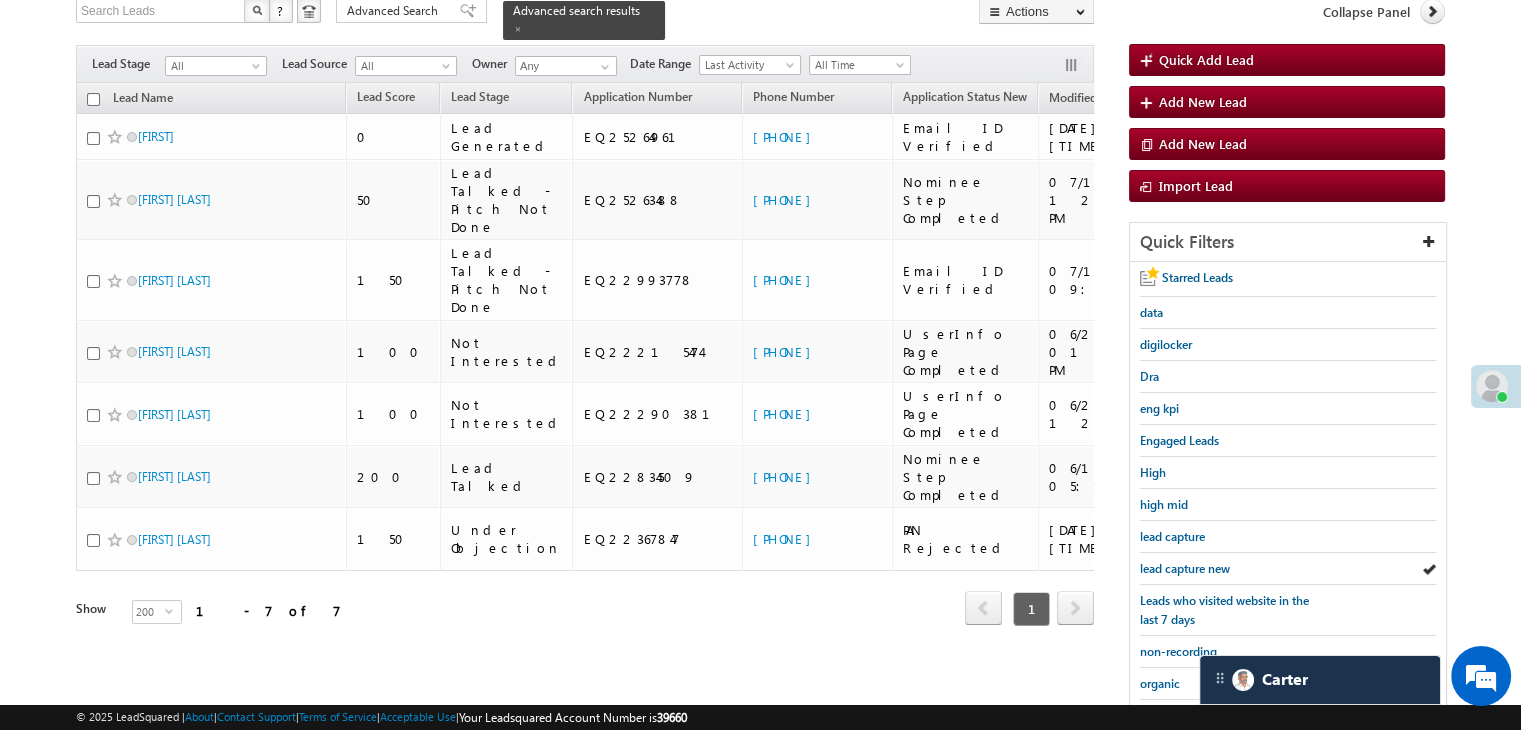 click on "lead capture new" at bounding box center (1185, 568) 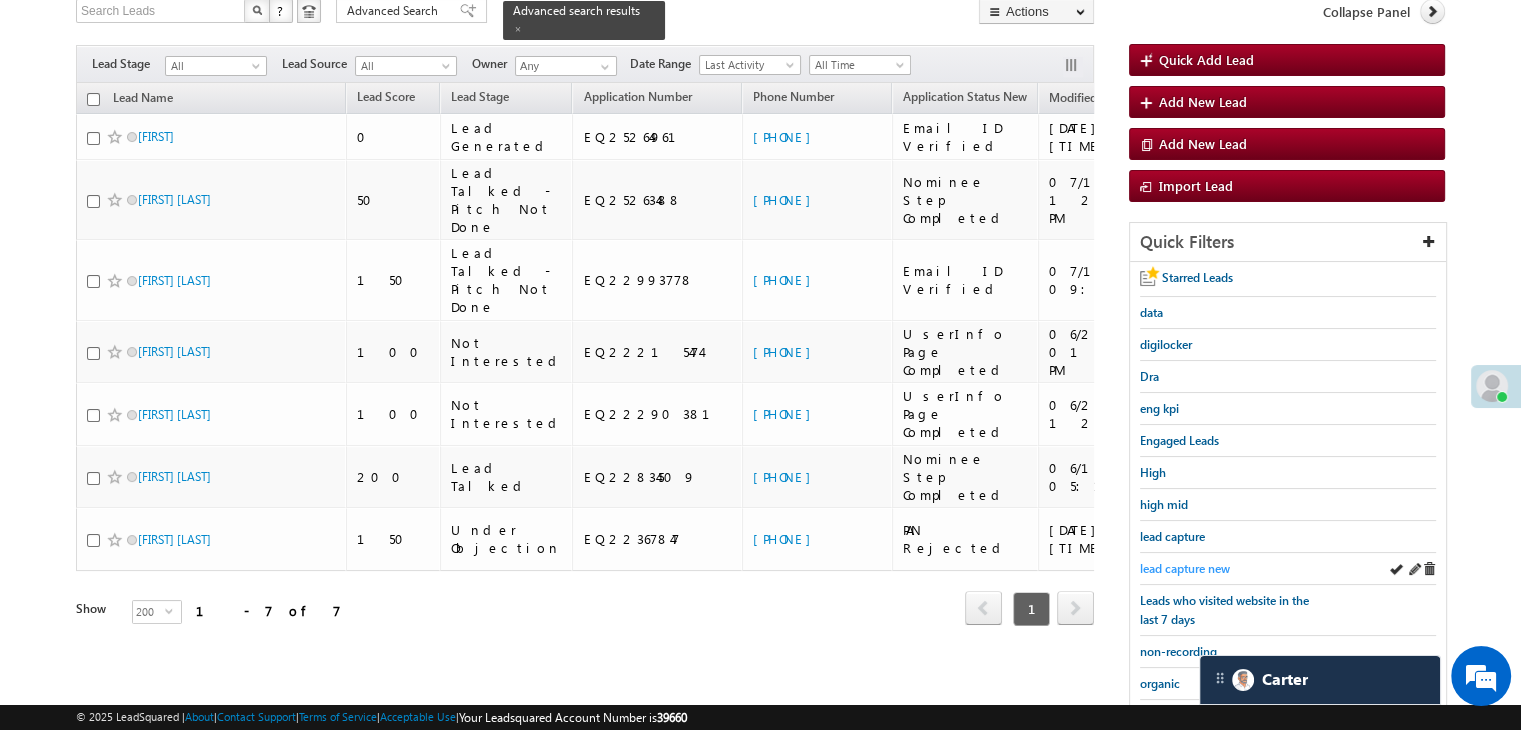 click on "lead capture new" at bounding box center [1185, 568] 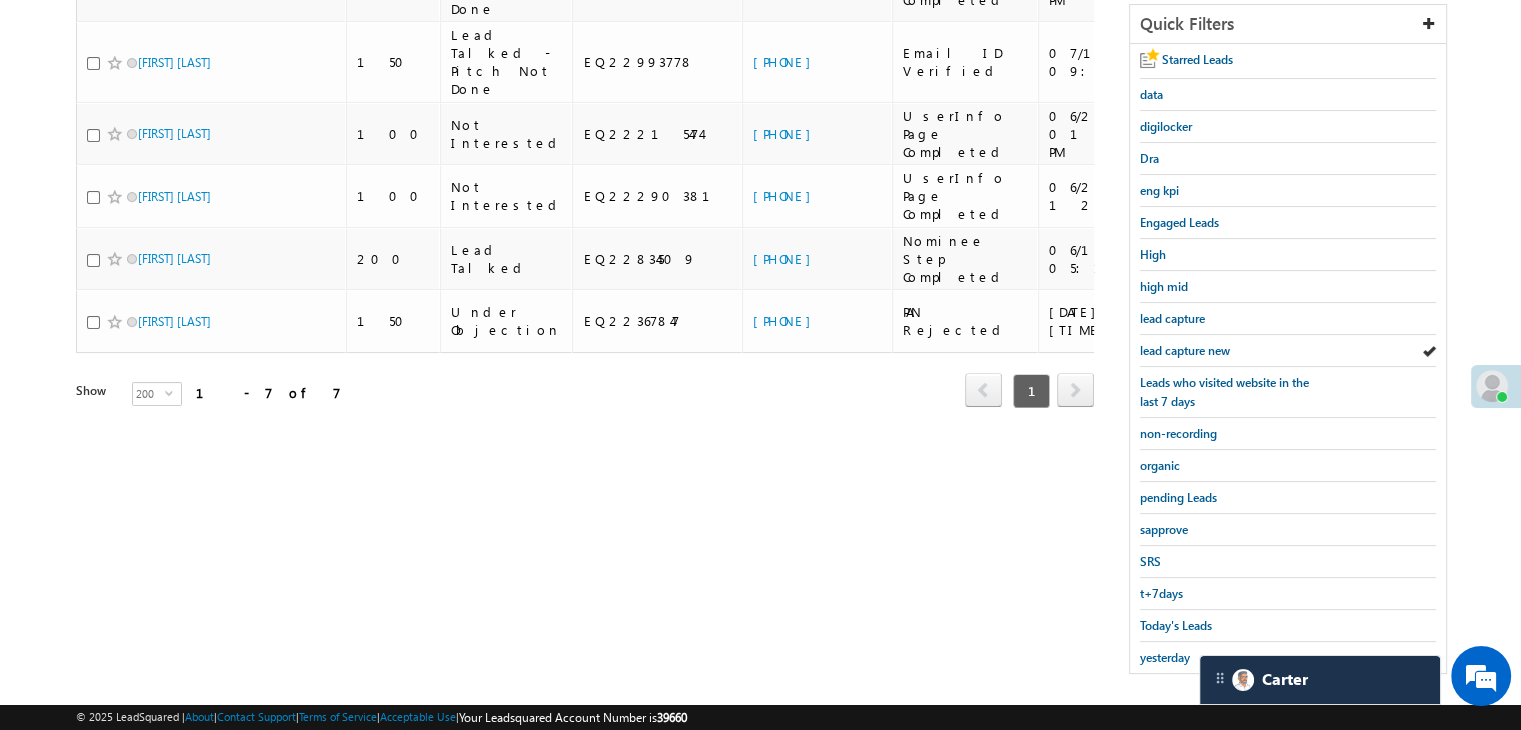 scroll, scrollTop: 363, scrollLeft: 0, axis: vertical 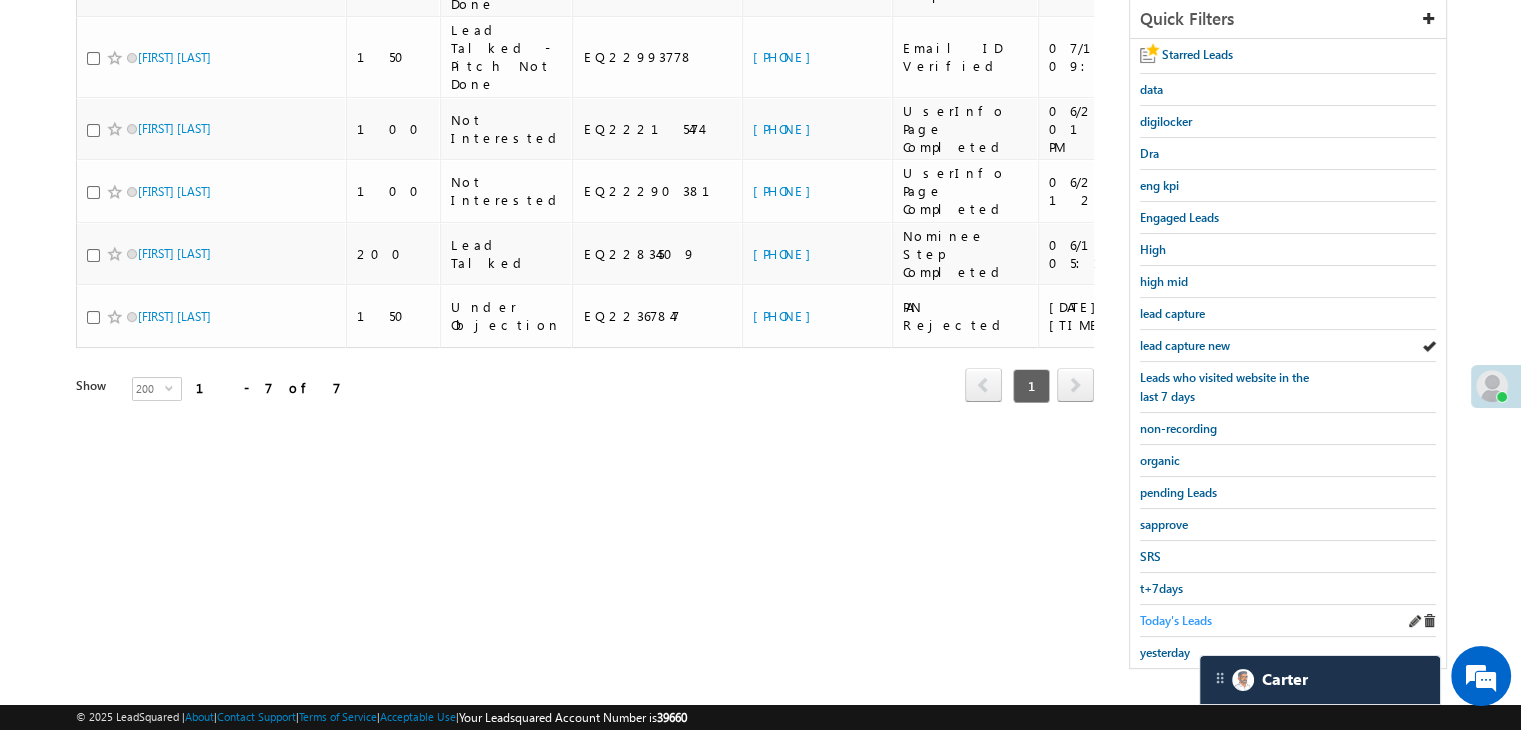 click on "Today's Leads" at bounding box center (1176, 620) 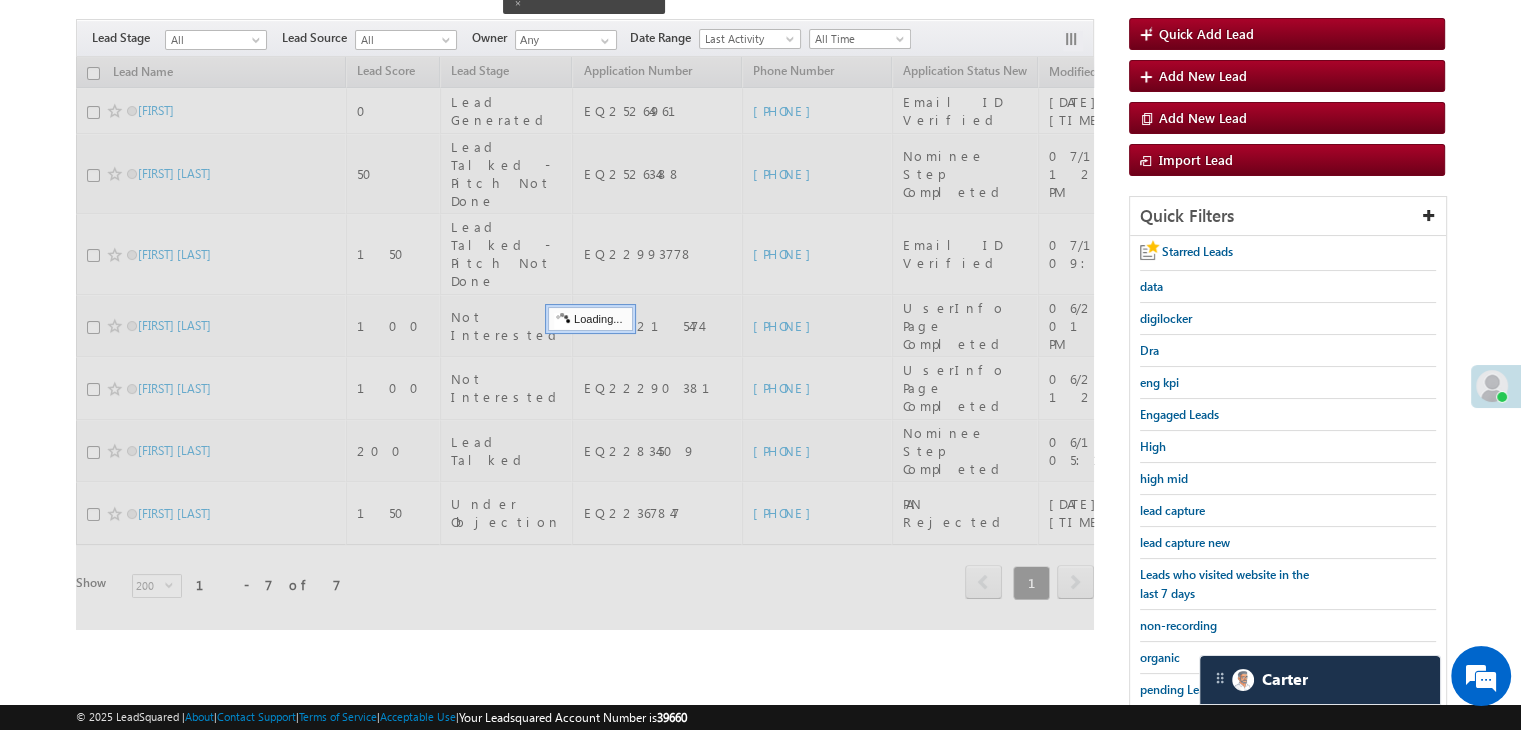 scroll, scrollTop: 163, scrollLeft: 0, axis: vertical 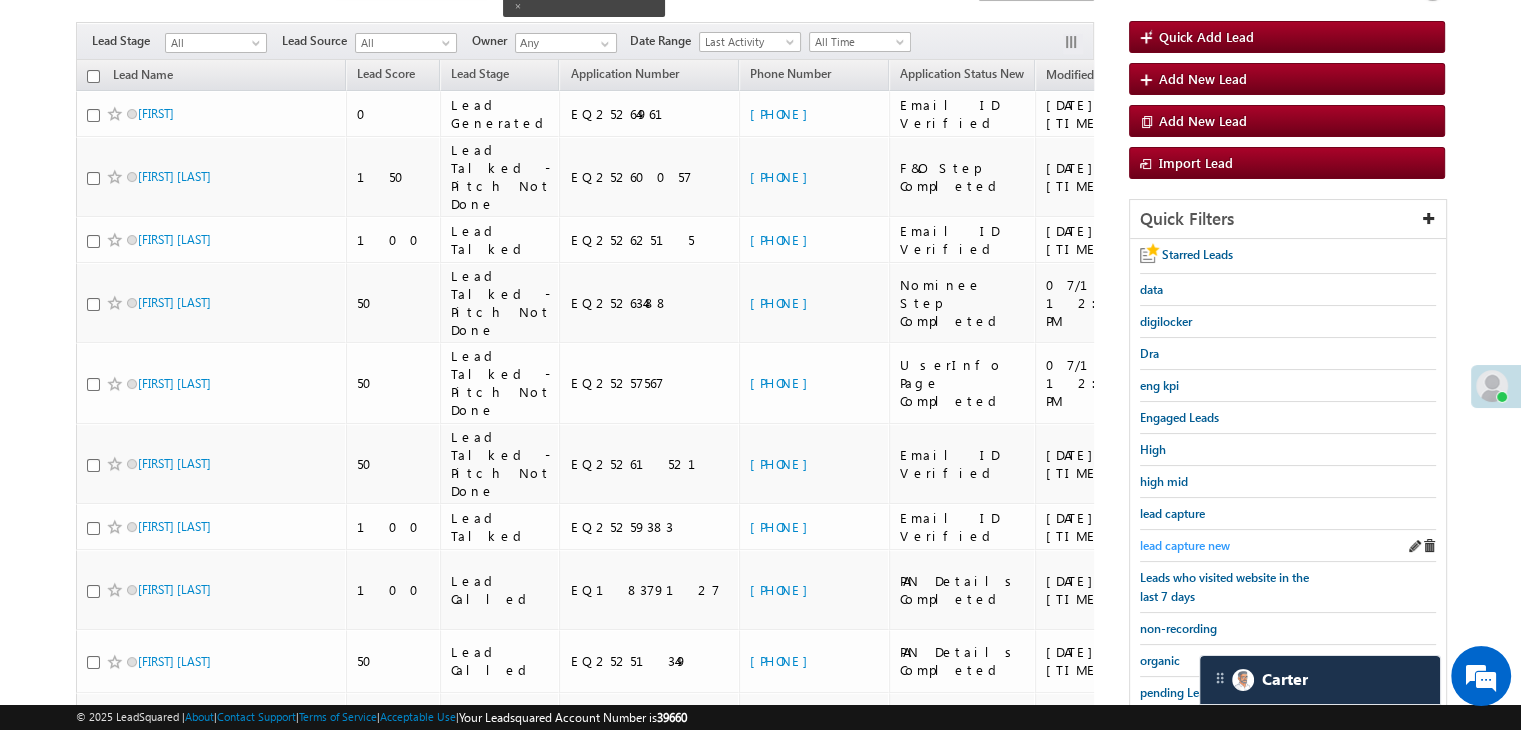 click on "lead capture new" at bounding box center (1185, 545) 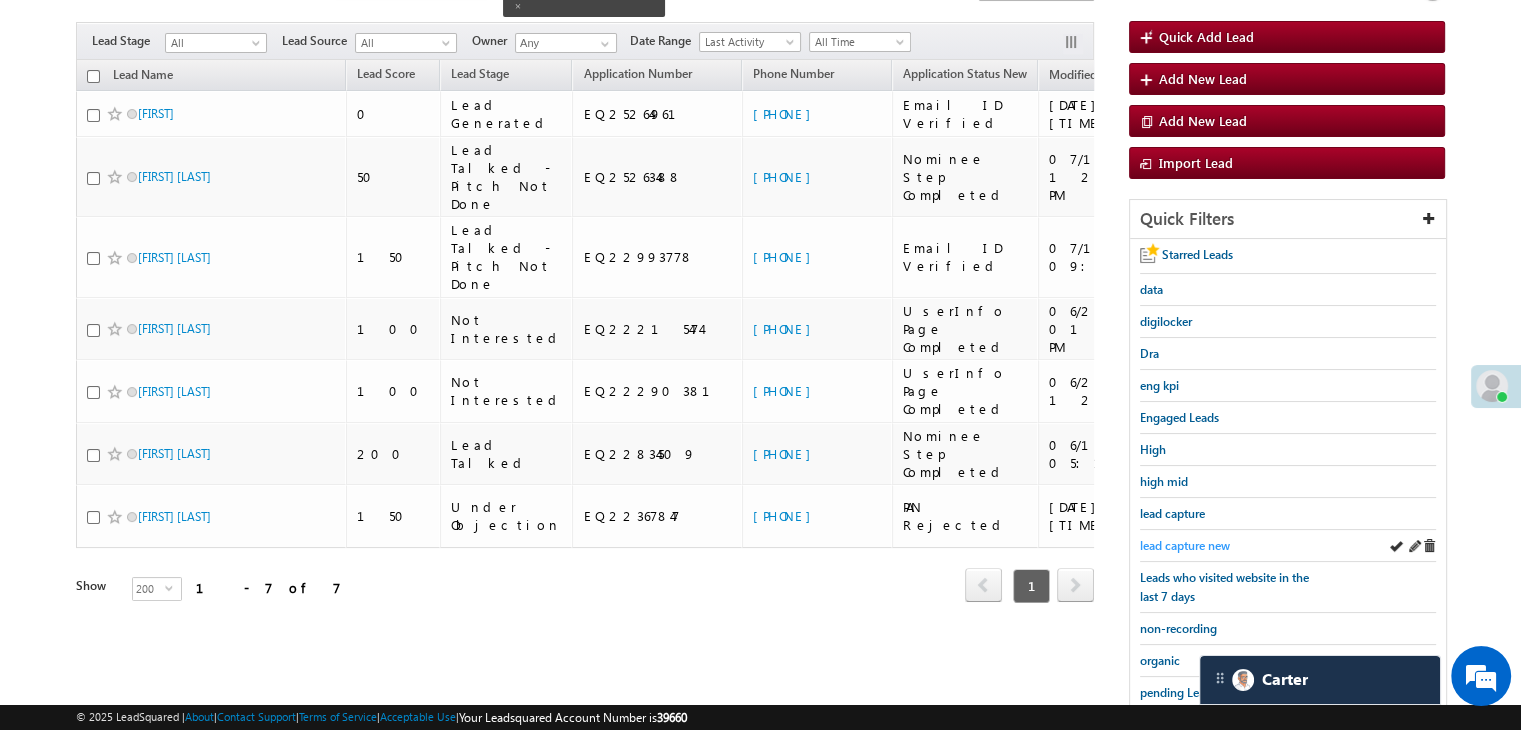 click on "lead capture new" at bounding box center (1185, 545) 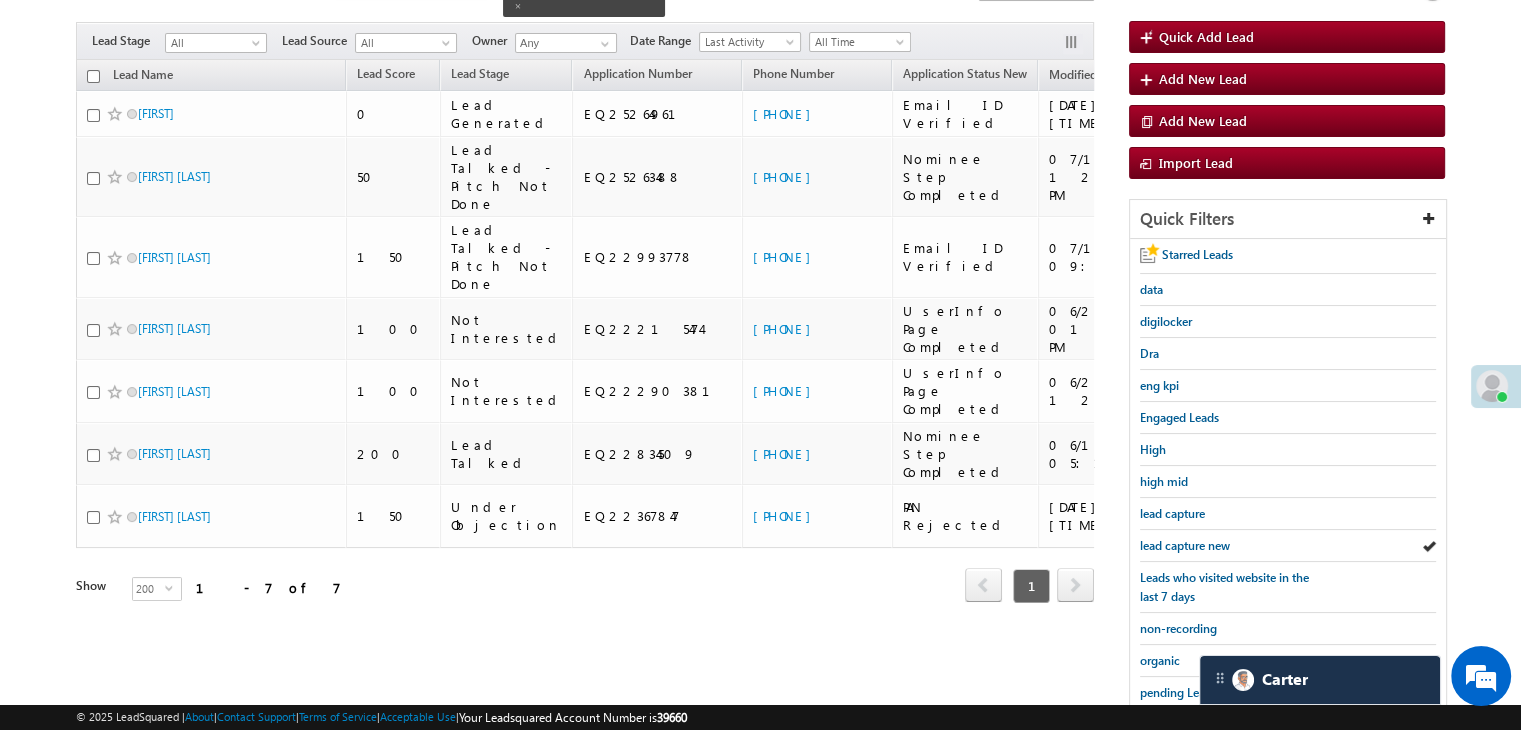 click on "lead capture new" at bounding box center [1185, 545] 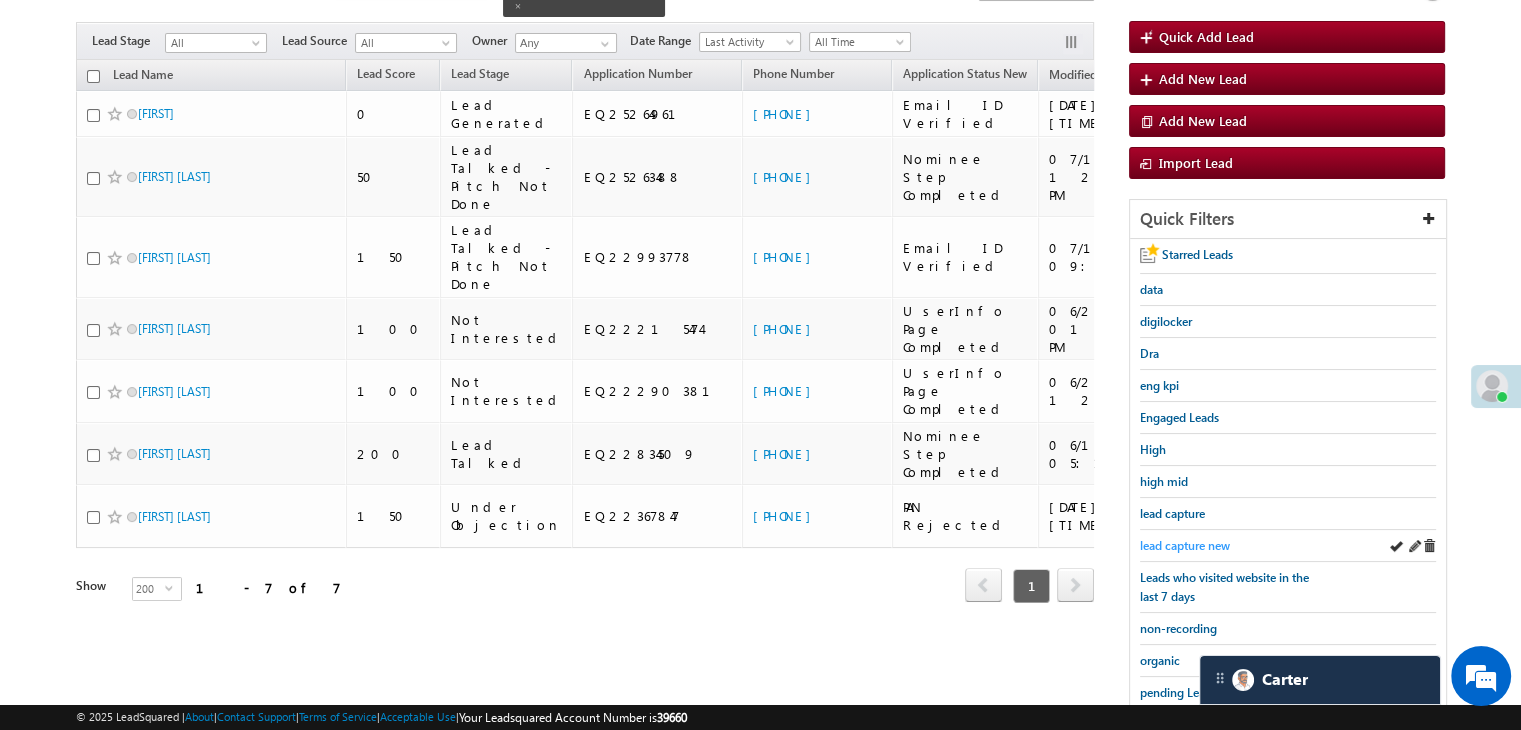 click on "lead capture new" at bounding box center (1185, 545) 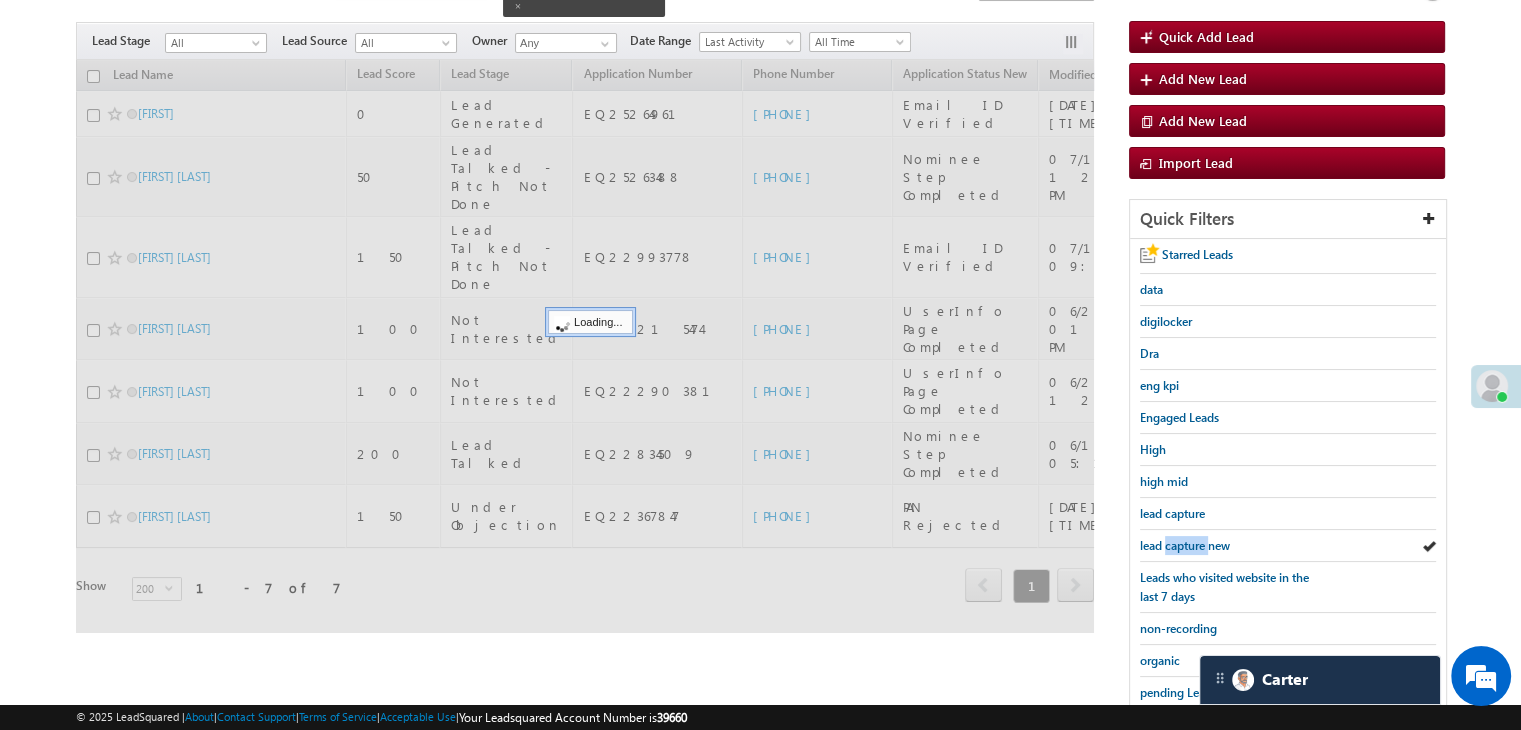 click on "lead capture new" at bounding box center (1185, 545) 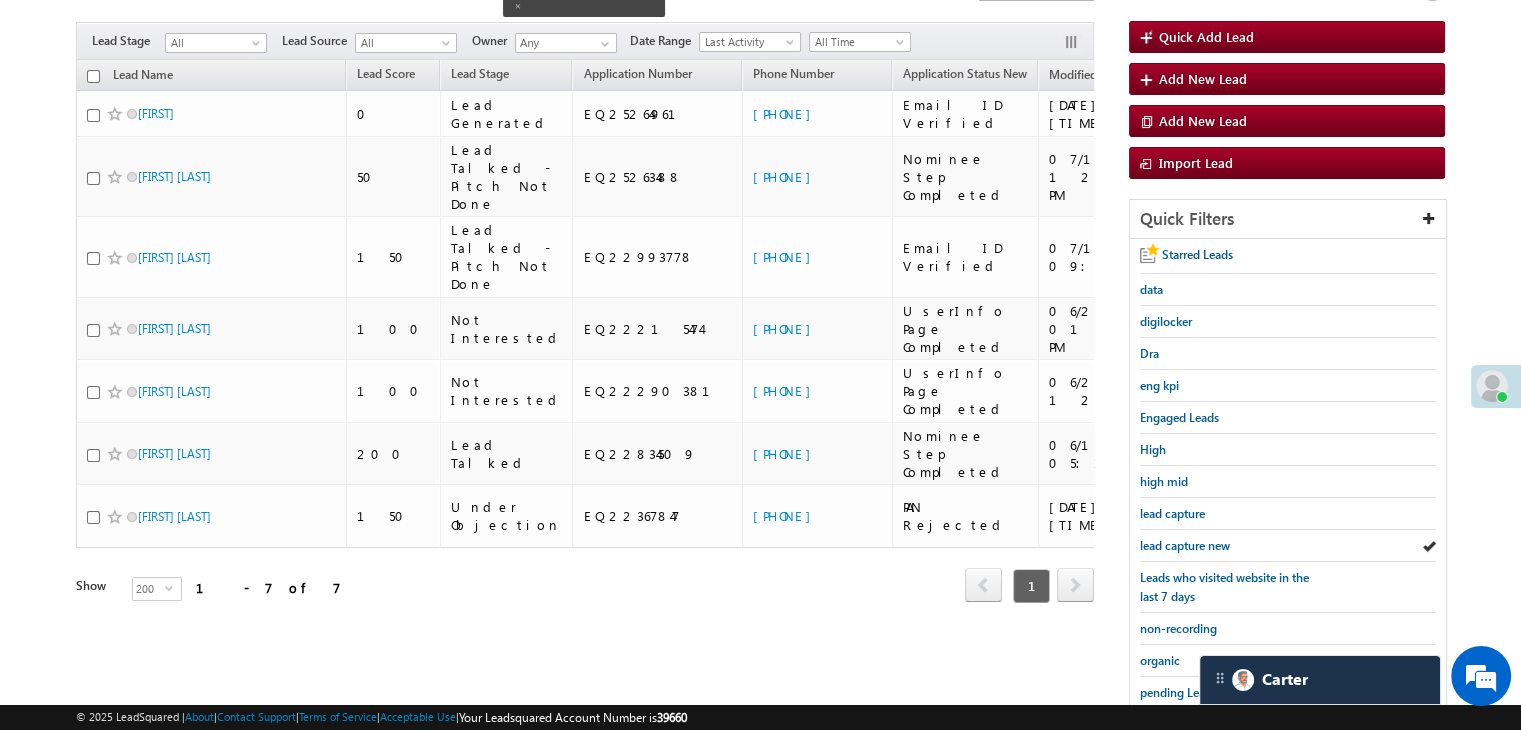 click on "lead capture new" at bounding box center [1185, 545] 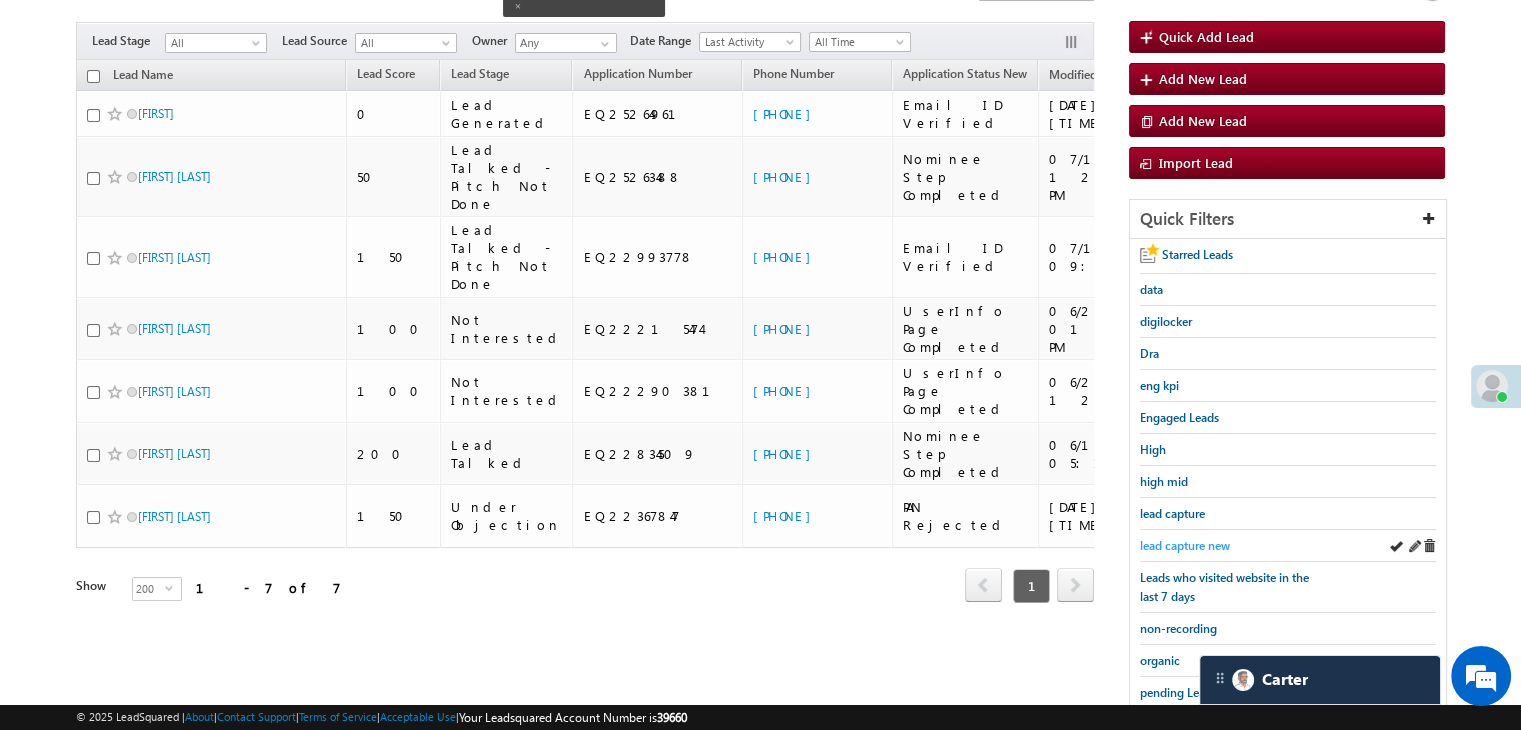 click on "lead capture new" at bounding box center [1185, 545] 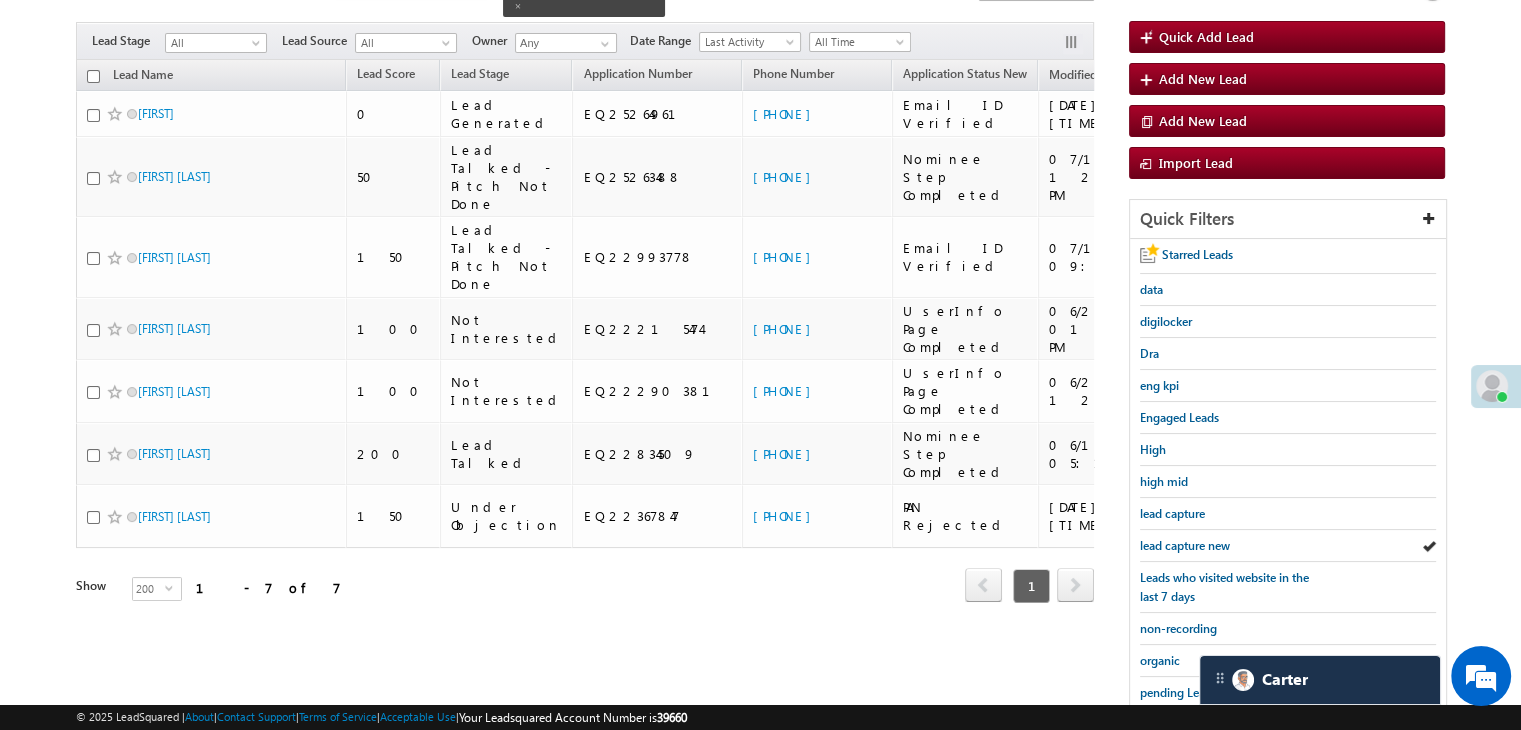 click on "lead capture new" at bounding box center (1185, 545) 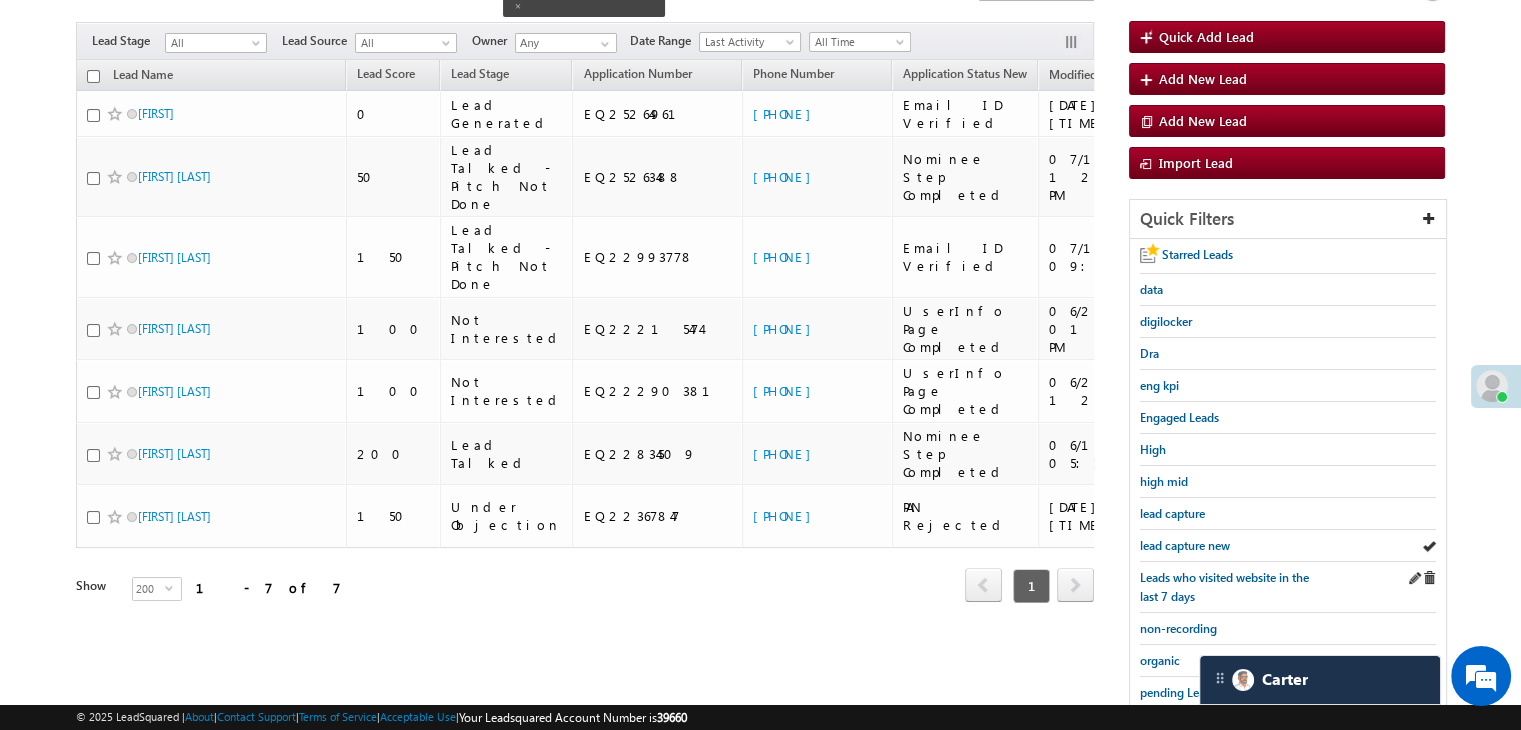 click on "Leads who visited website in the last 7 days" at bounding box center [1288, 587] 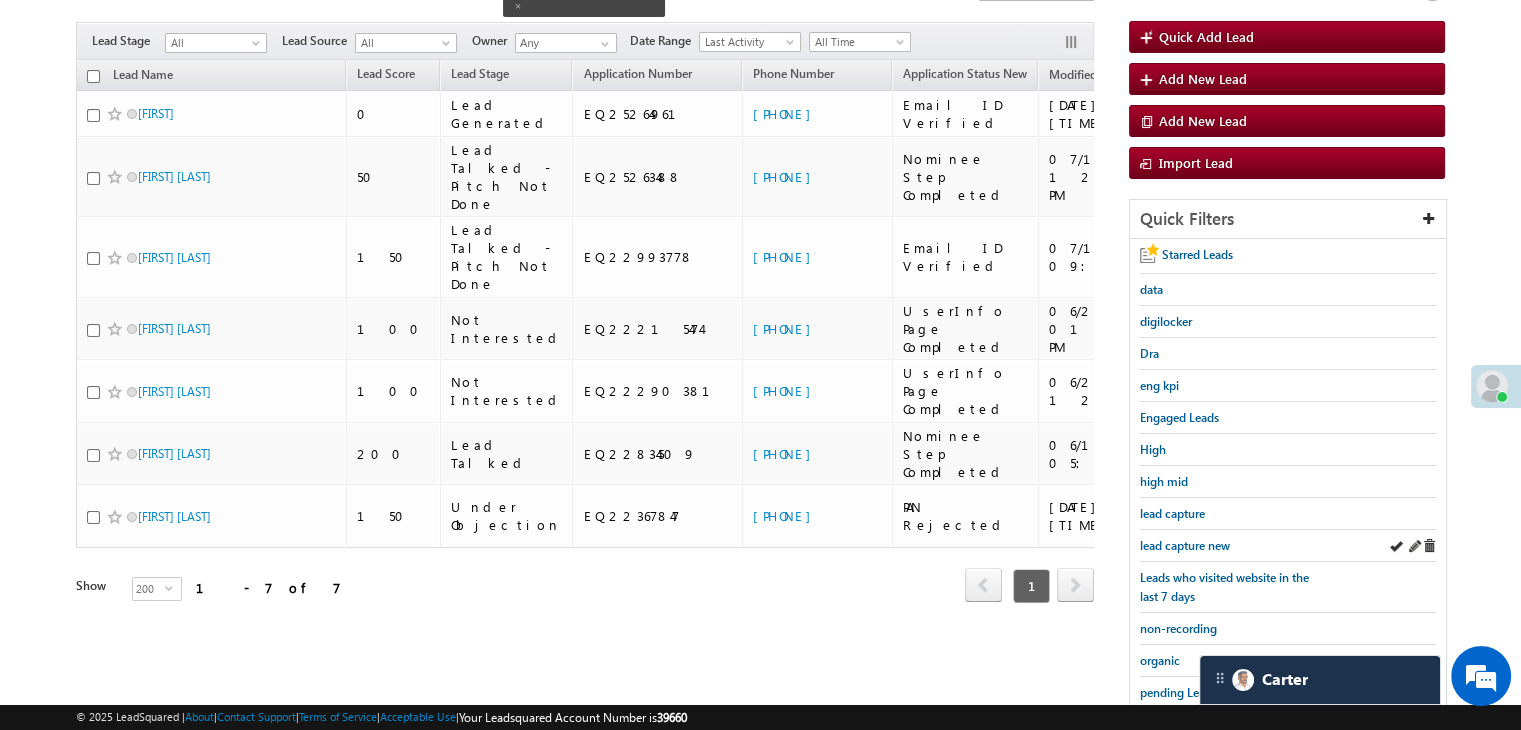 click on "lead capture new" at bounding box center [1288, 546] 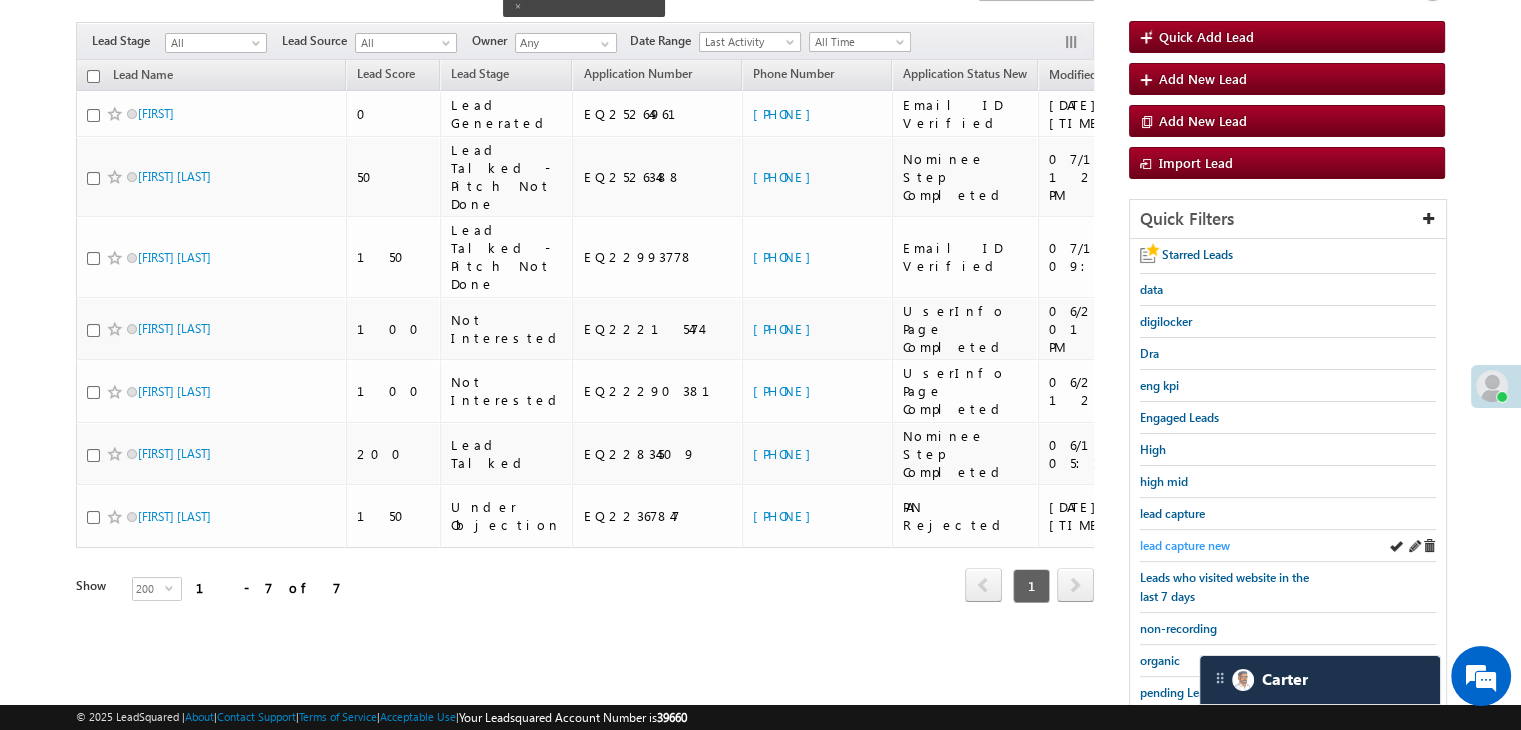 click on "lead capture new" at bounding box center (1185, 545) 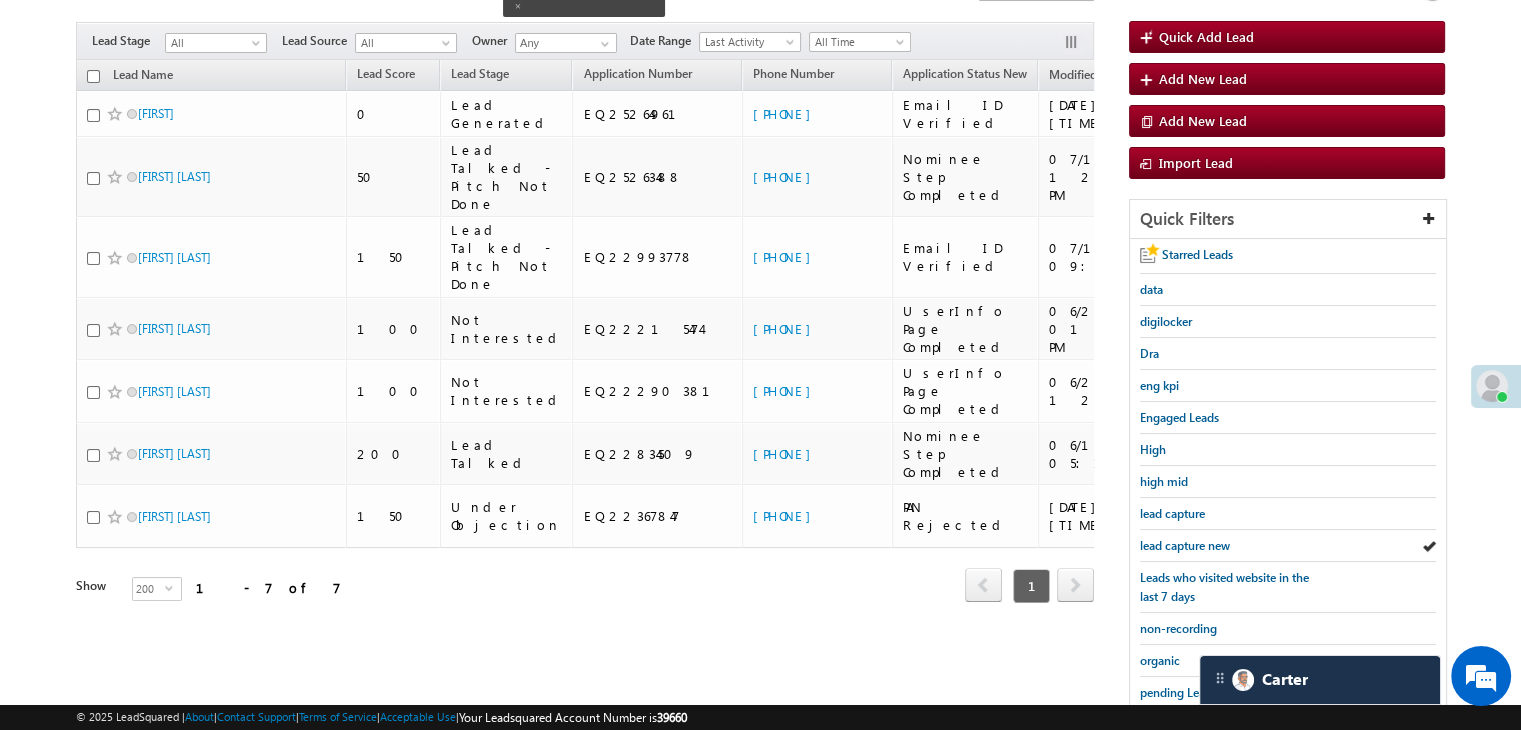 click on "lead capture new" at bounding box center [1185, 545] 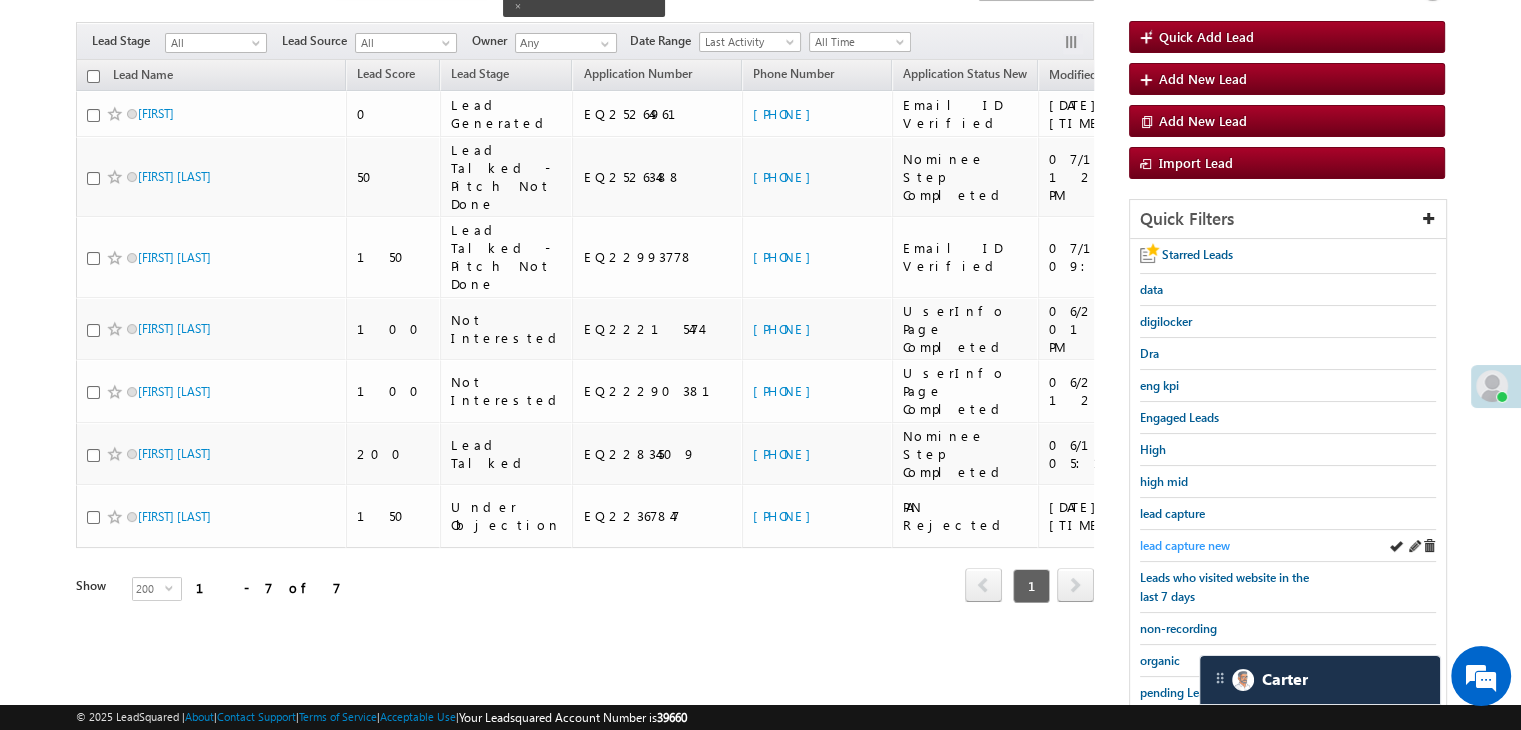 click on "lead capture new" at bounding box center [1185, 545] 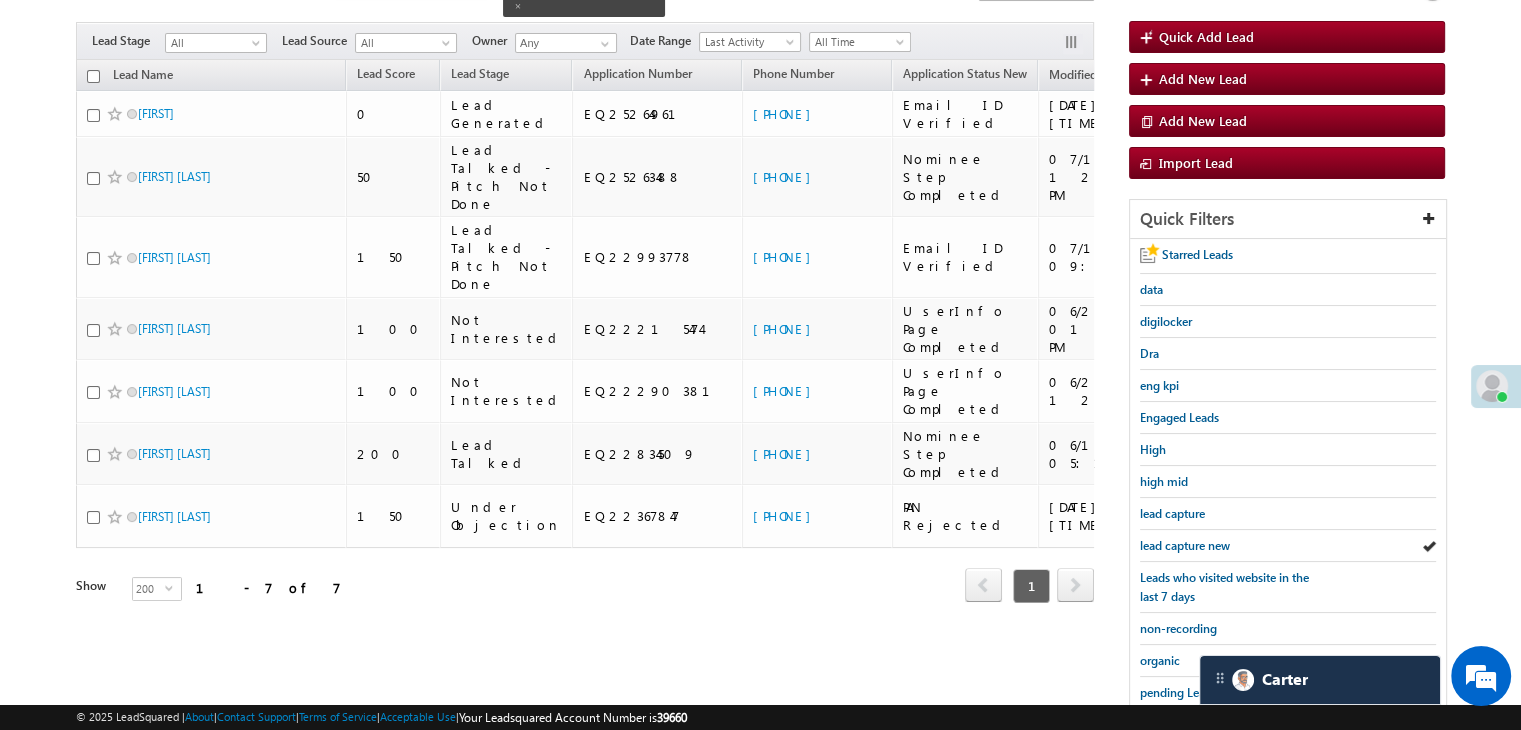 click on "lead capture new" at bounding box center [1185, 545] 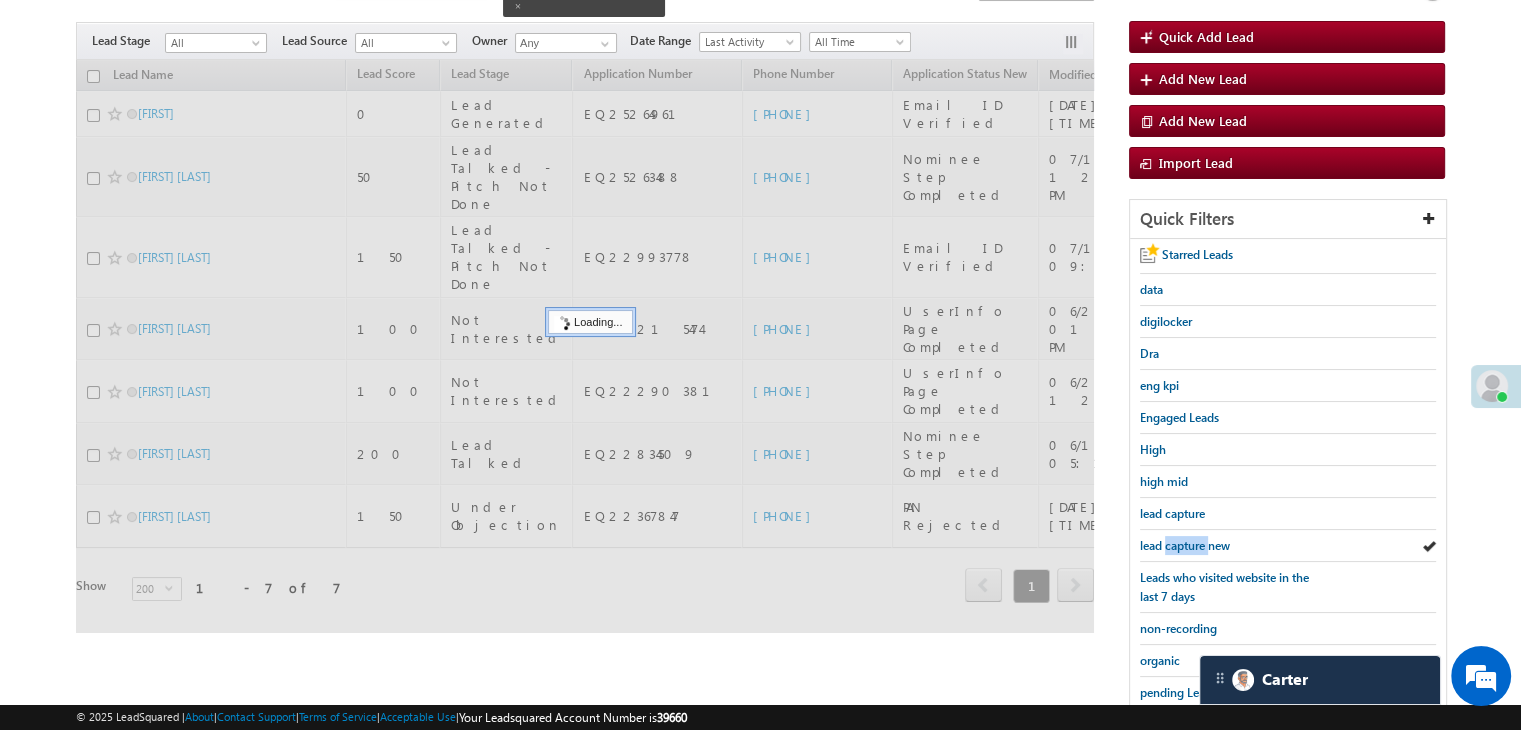 click on "lead capture new" at bounding box center (1185, 545) 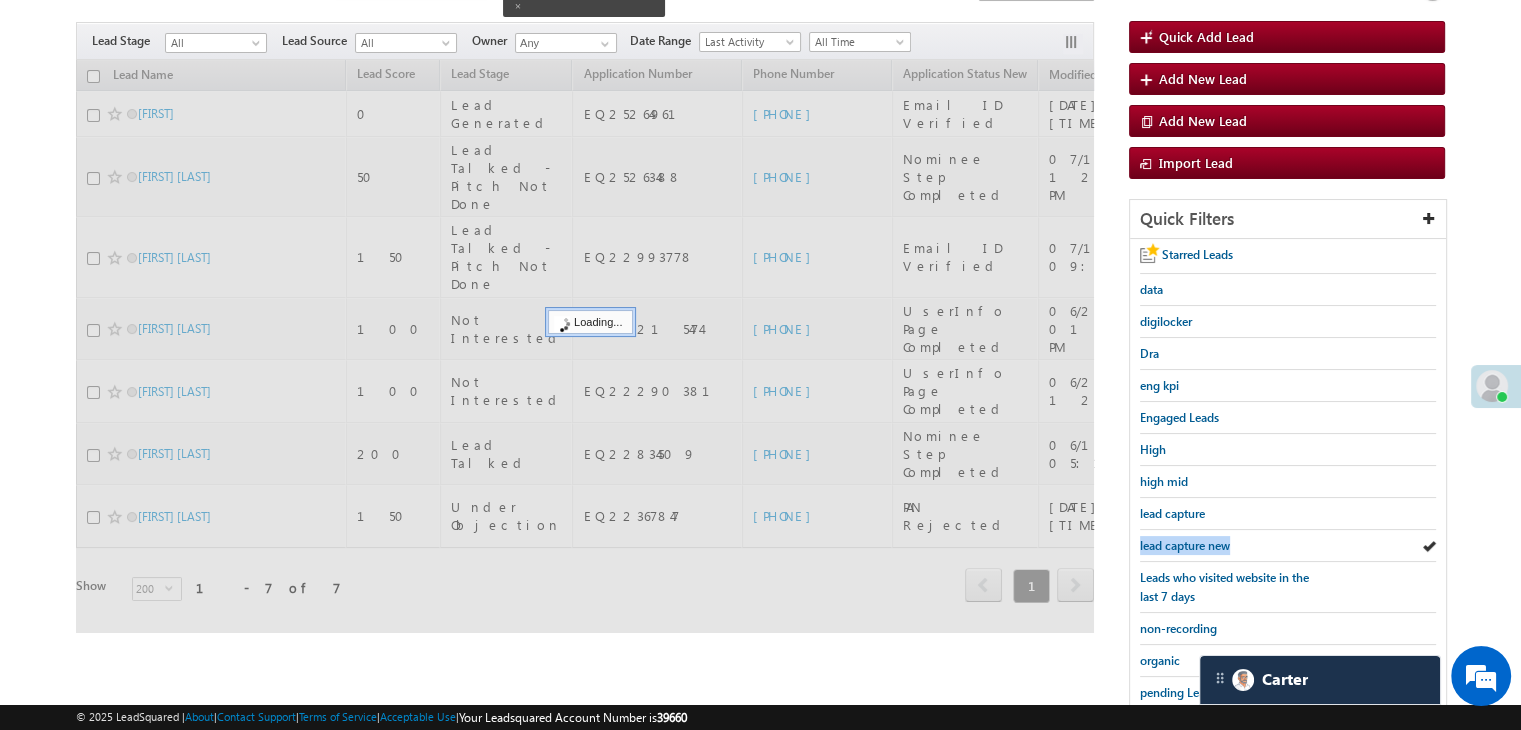 click on "lead capture new" at bounding box center [1185, 545] 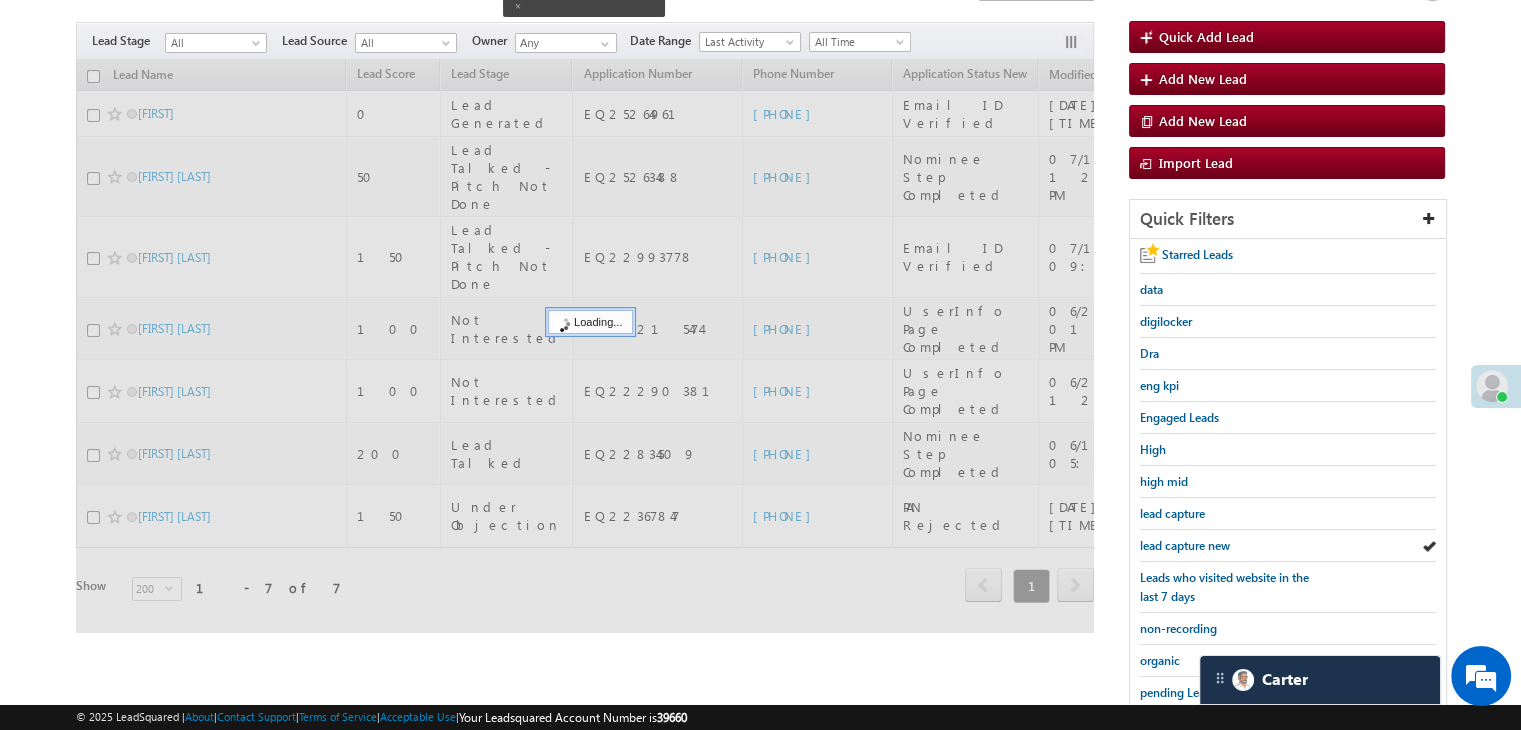 click on "lead capture new" at bounding box center (1185, 545) 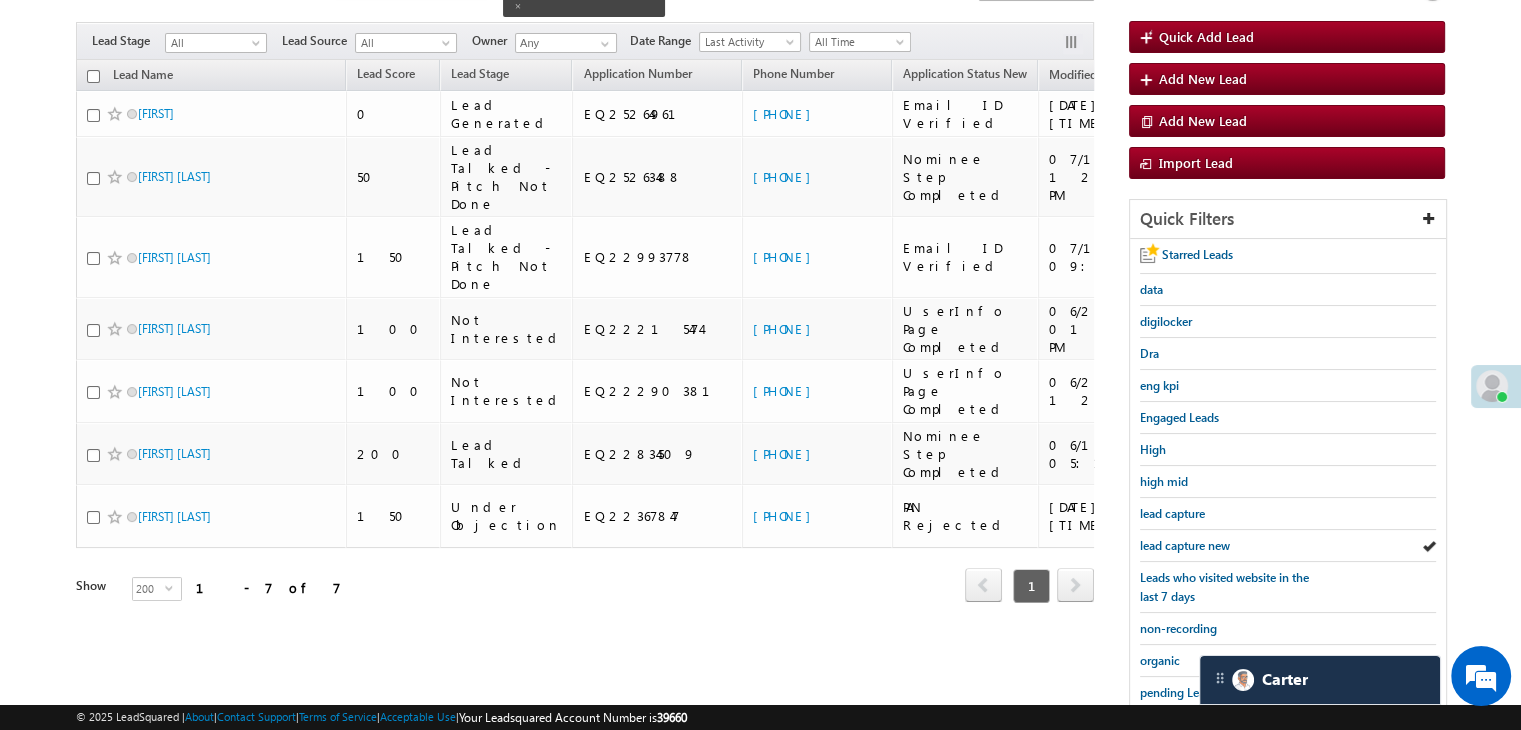 click on "lead capture new" at bounding box center (1185, 545) 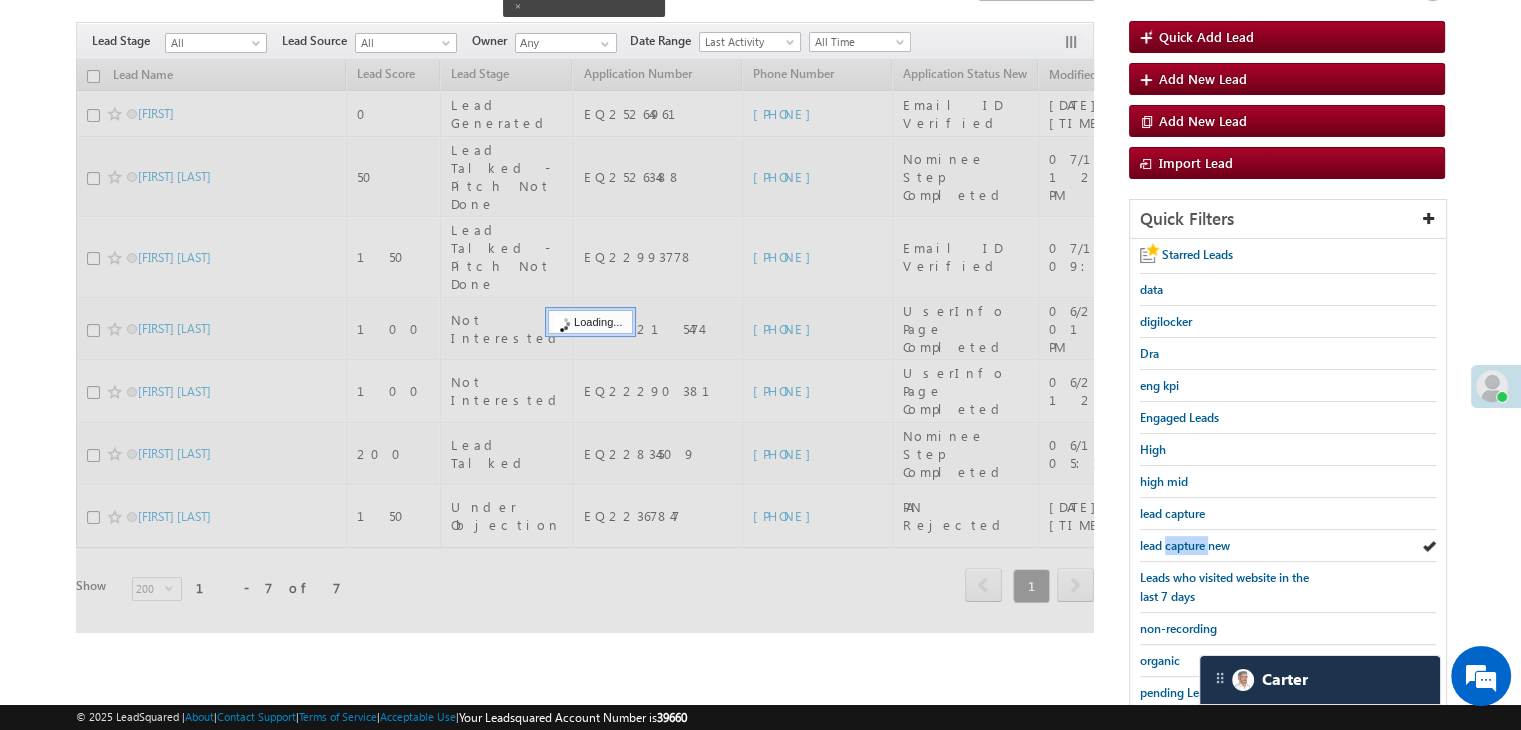 click on "lead capture new" at bounding box center (1185, 545) 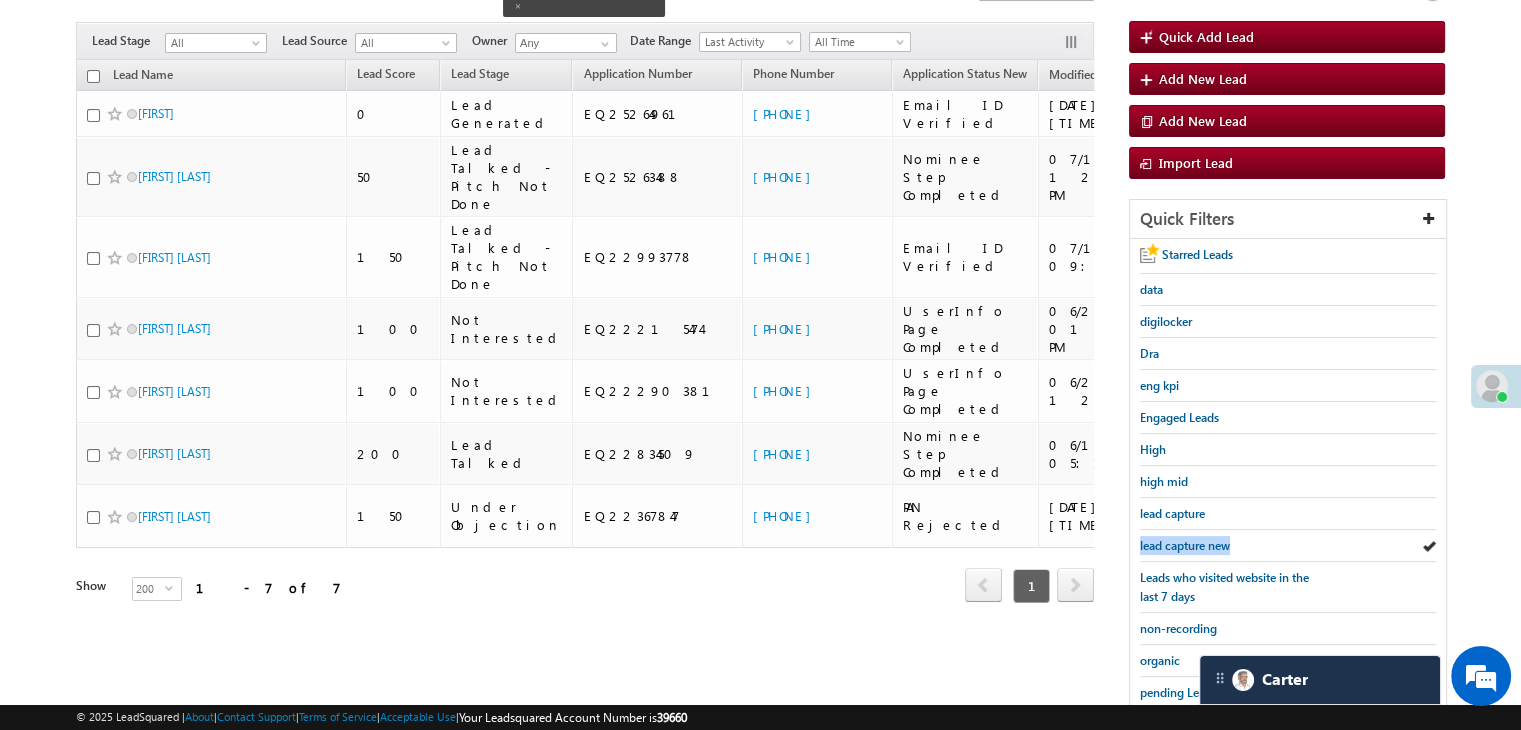 click on "lead capture new" at bounding box center [1185, 545] 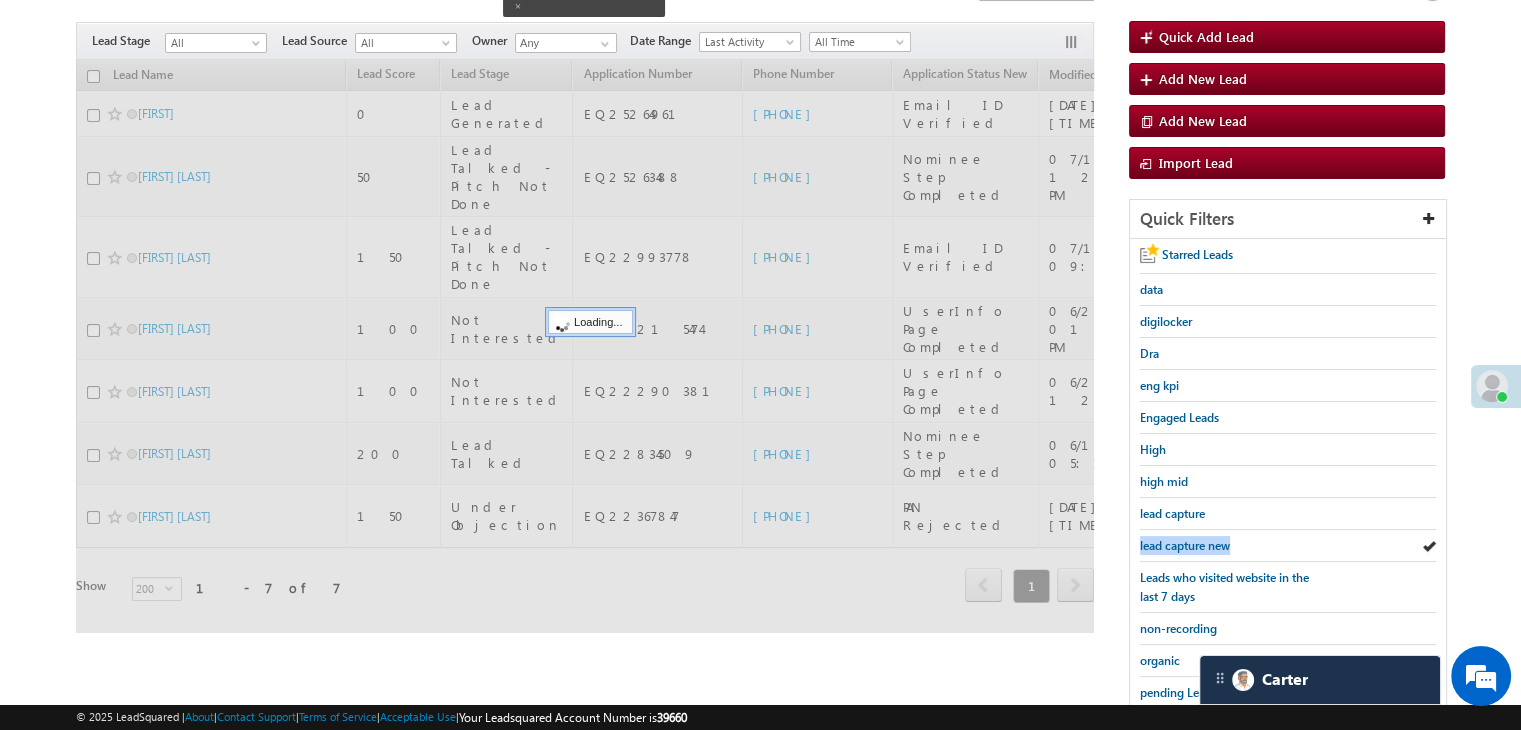 click on "lead capture new" at bounding box center [1185, 545] 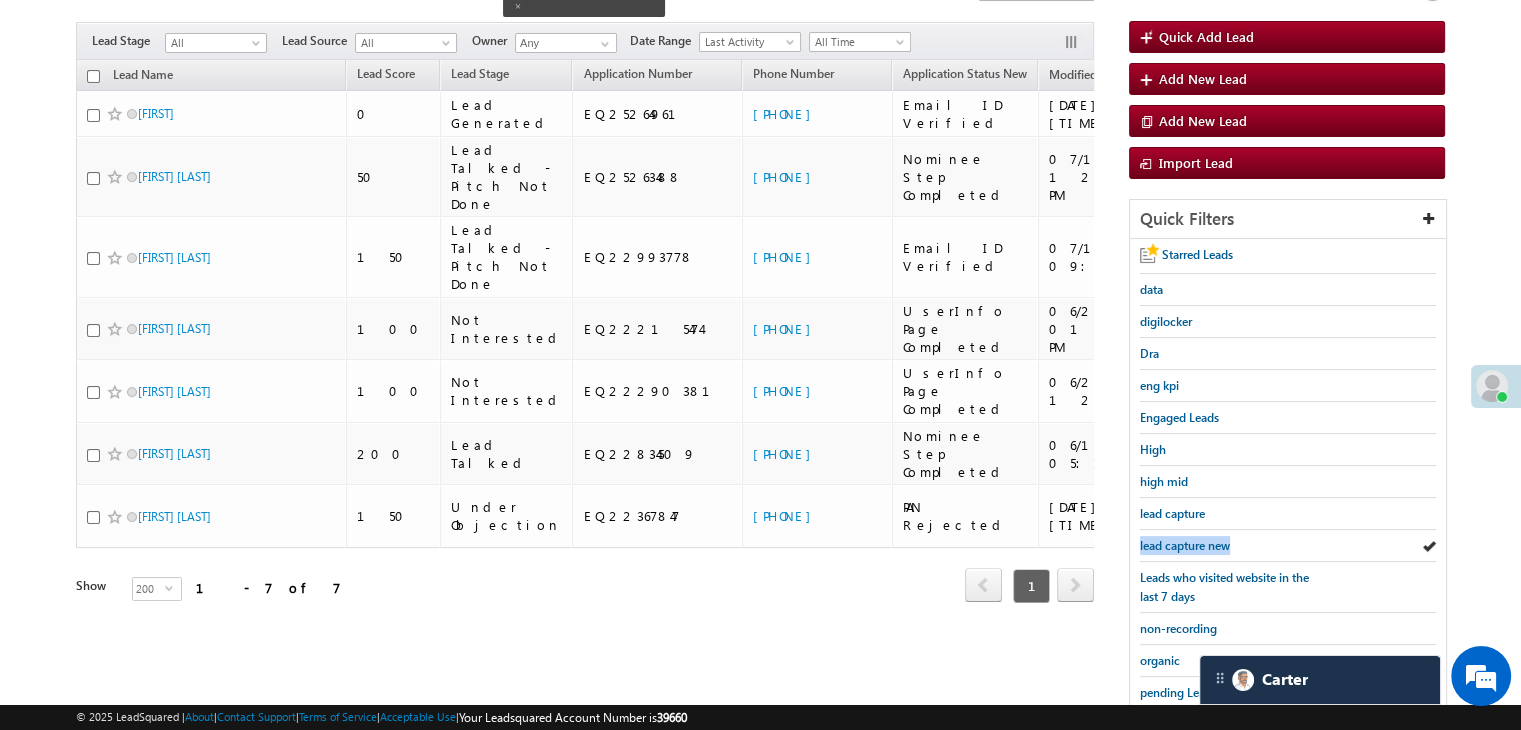 click on "lead capture new" at bounding box center [1185, 545] 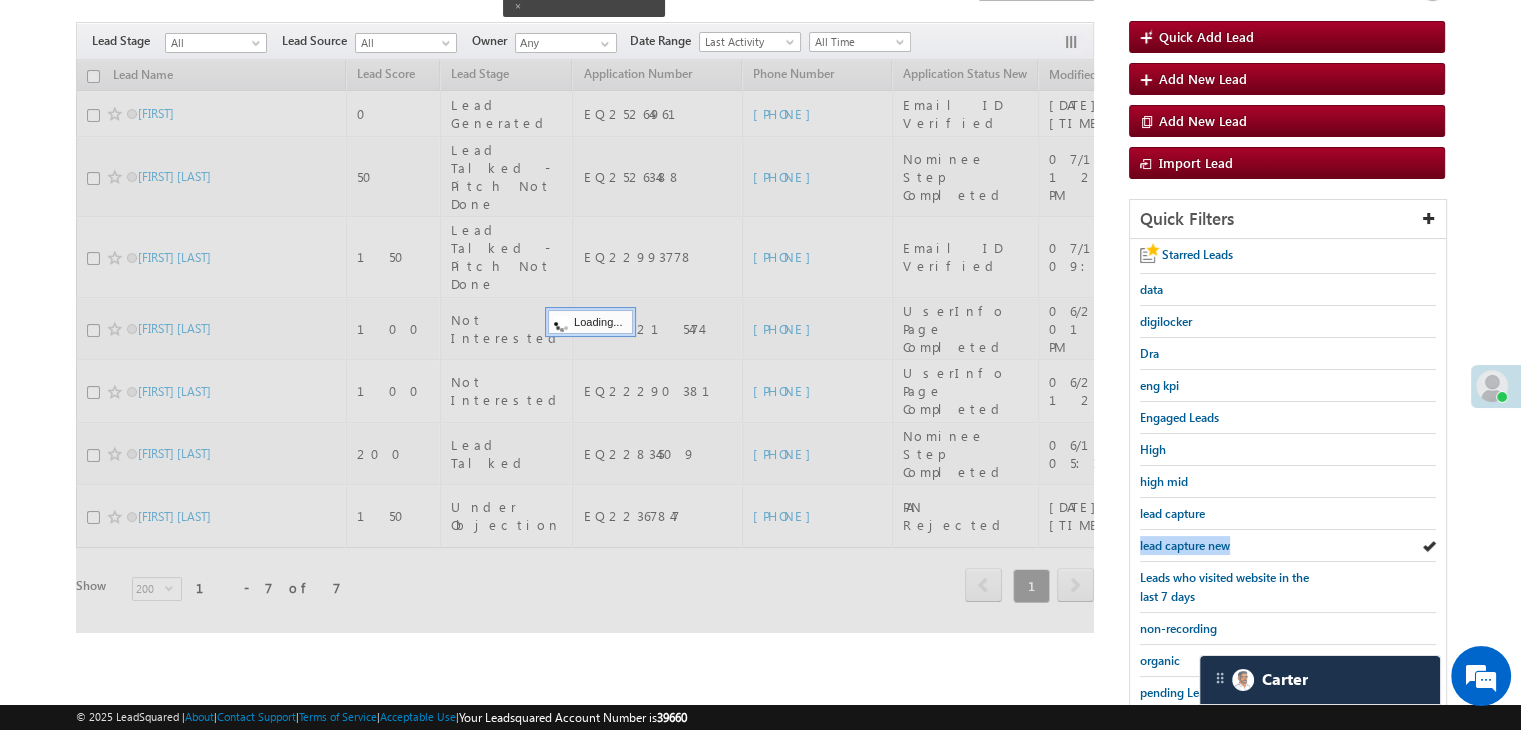 click on "lead capture new" at bounding box center [1185, 545] 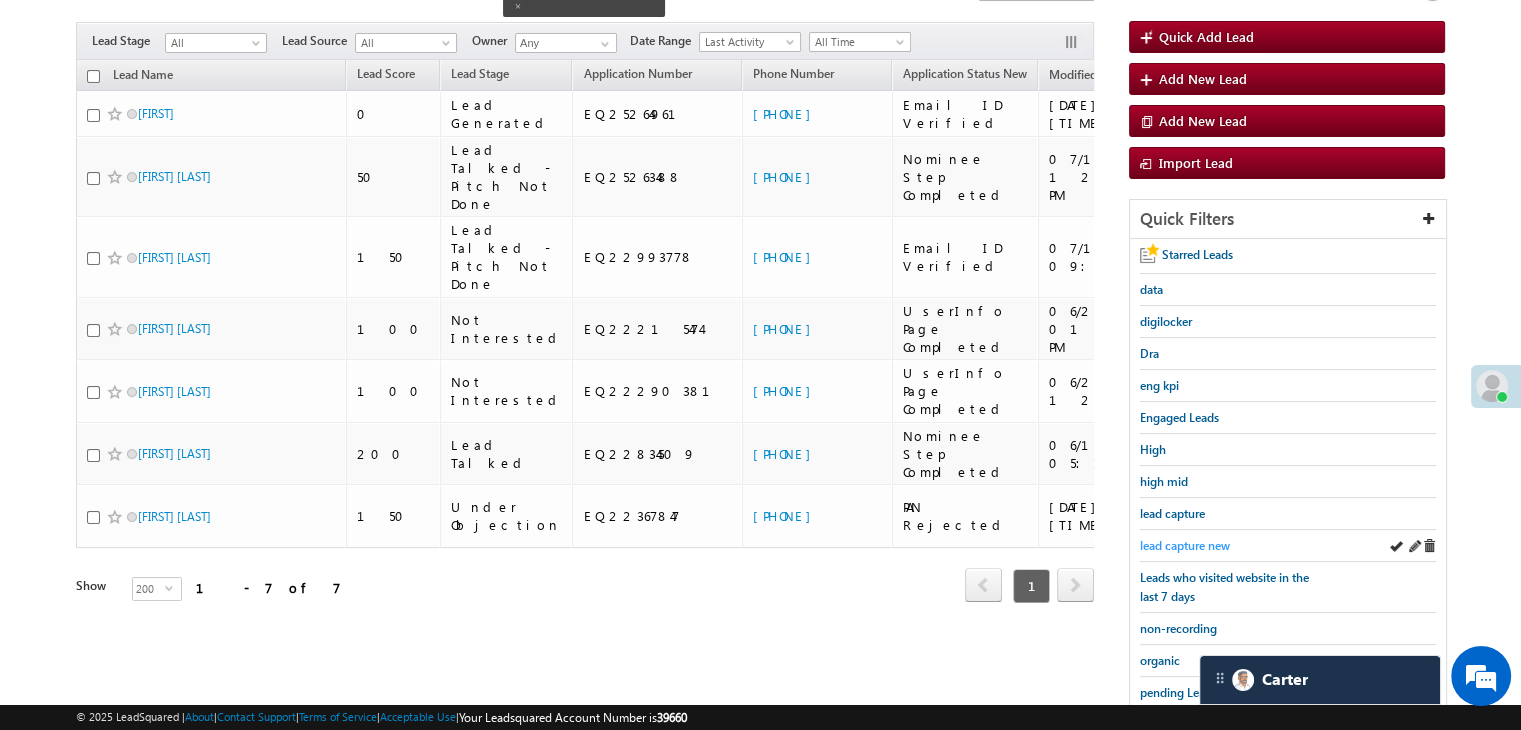 click on "lead capture new" at bounding box center (1185, 545) 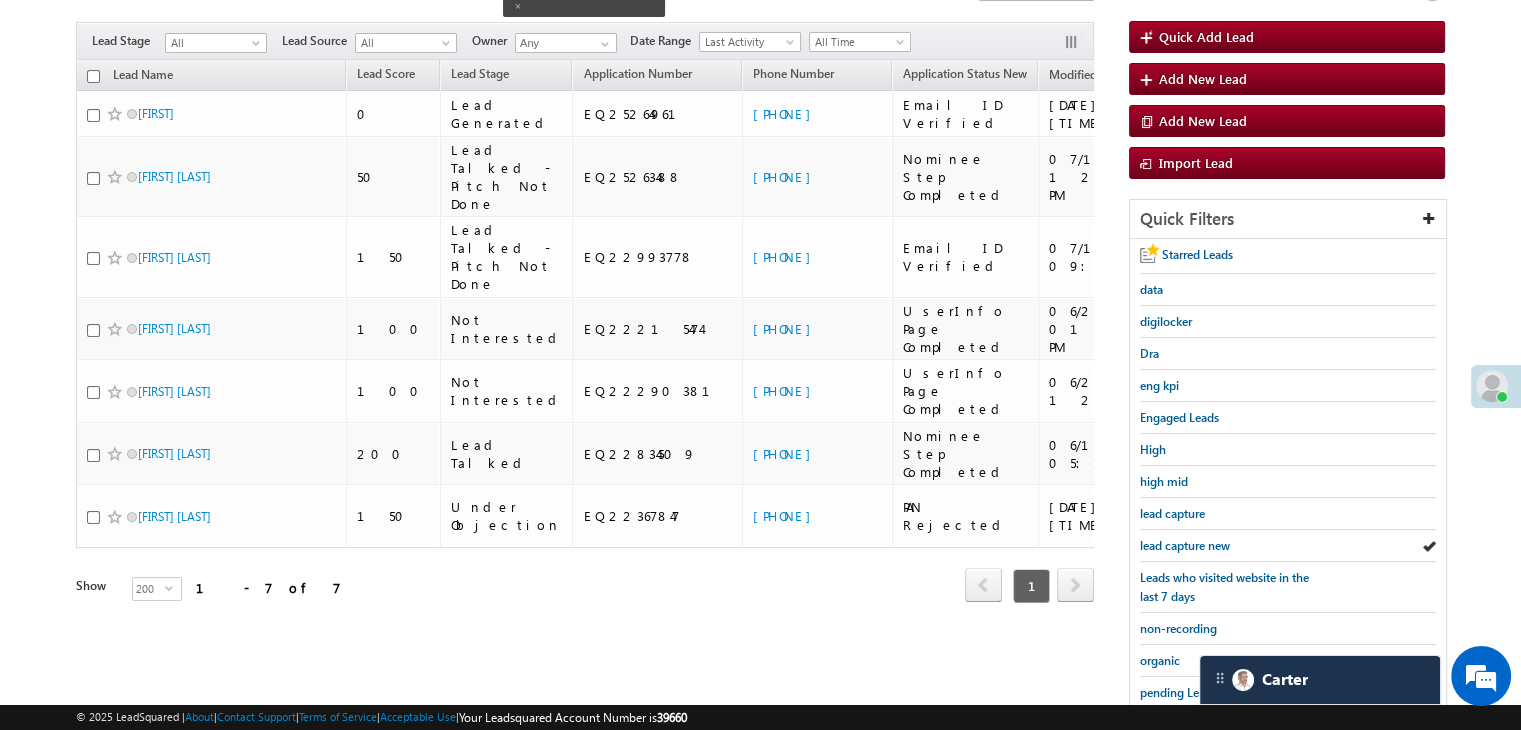 click on "lead capture new" at bounding box center (1185, 545) 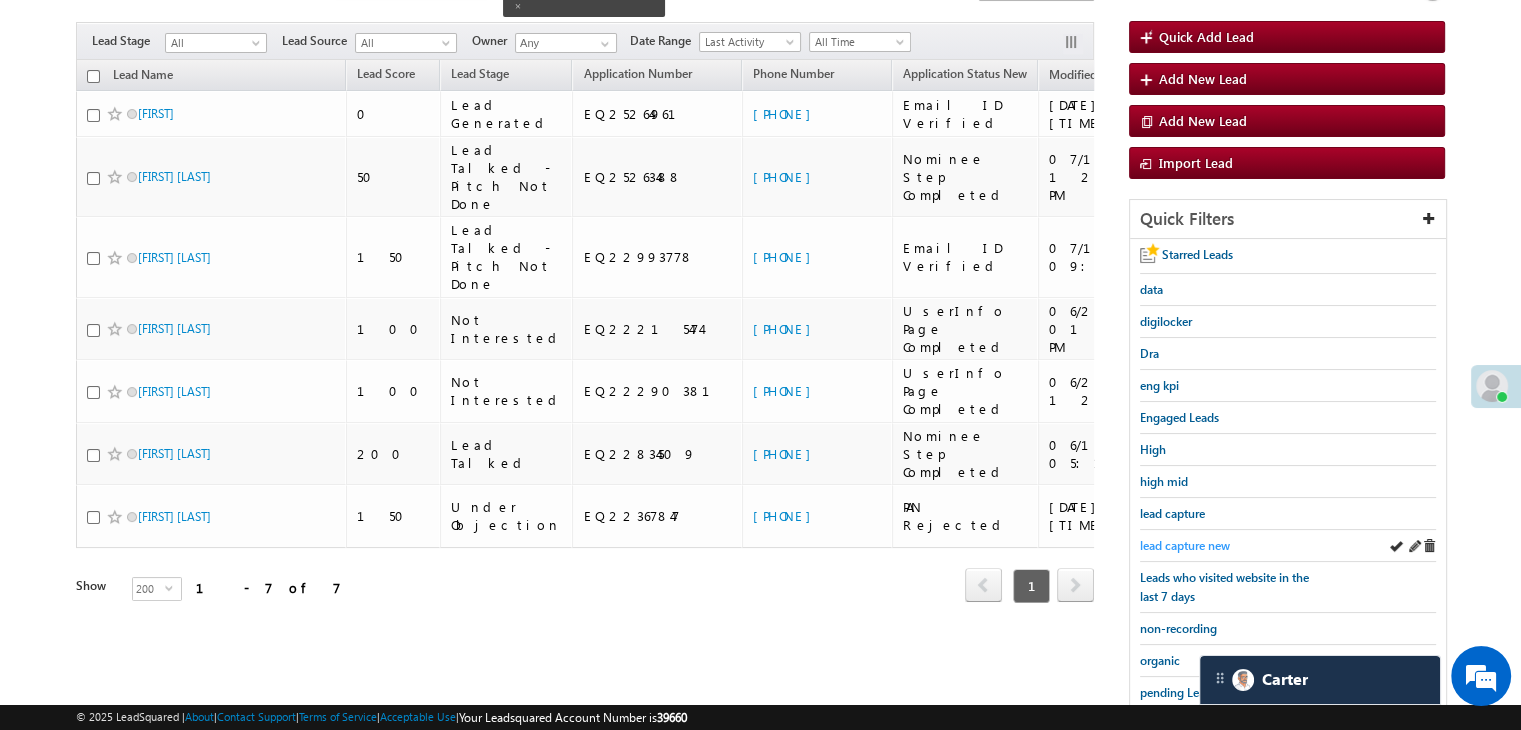 click on "lead capture new" at bounding box center [1185, 545] 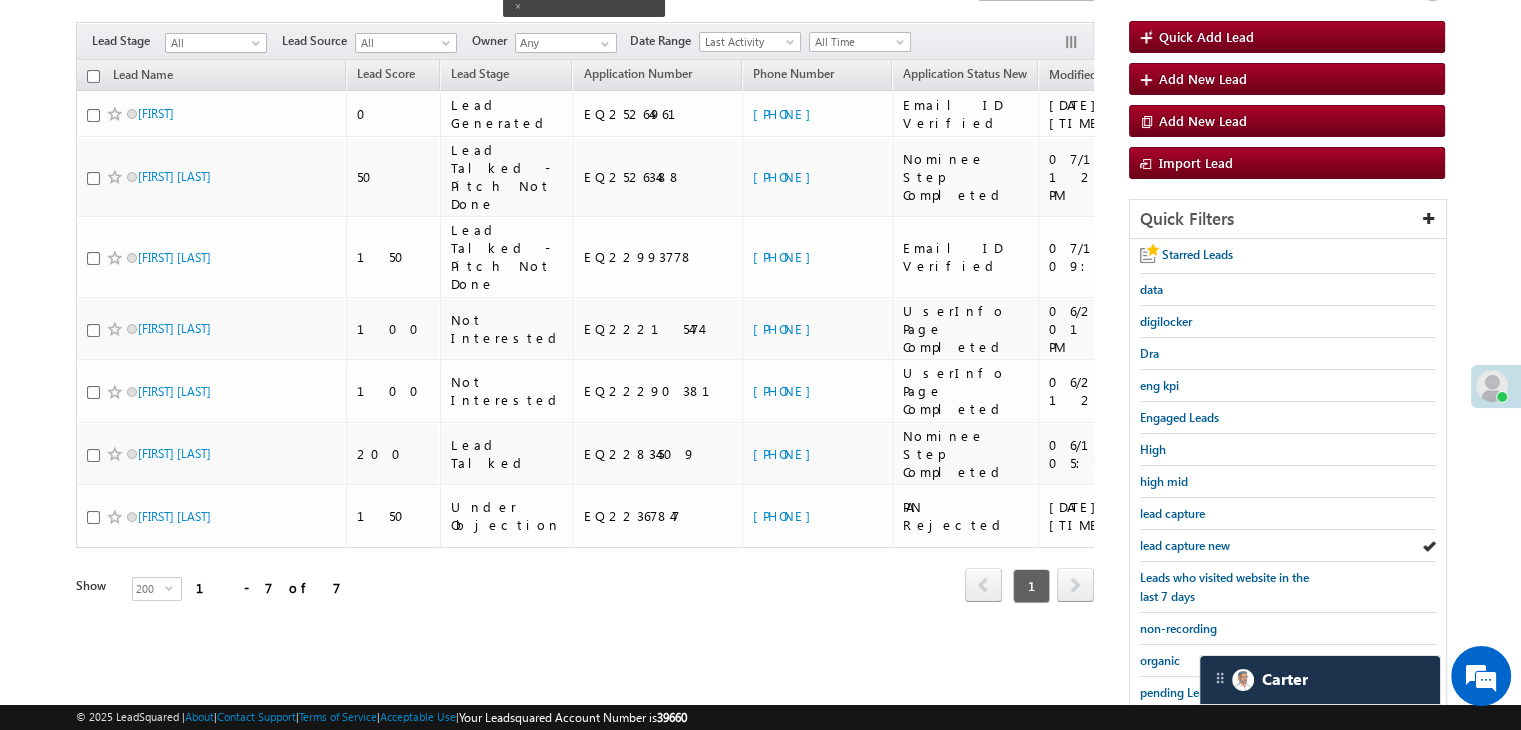click on "lead capture new" at bounding box center [1185, 545] 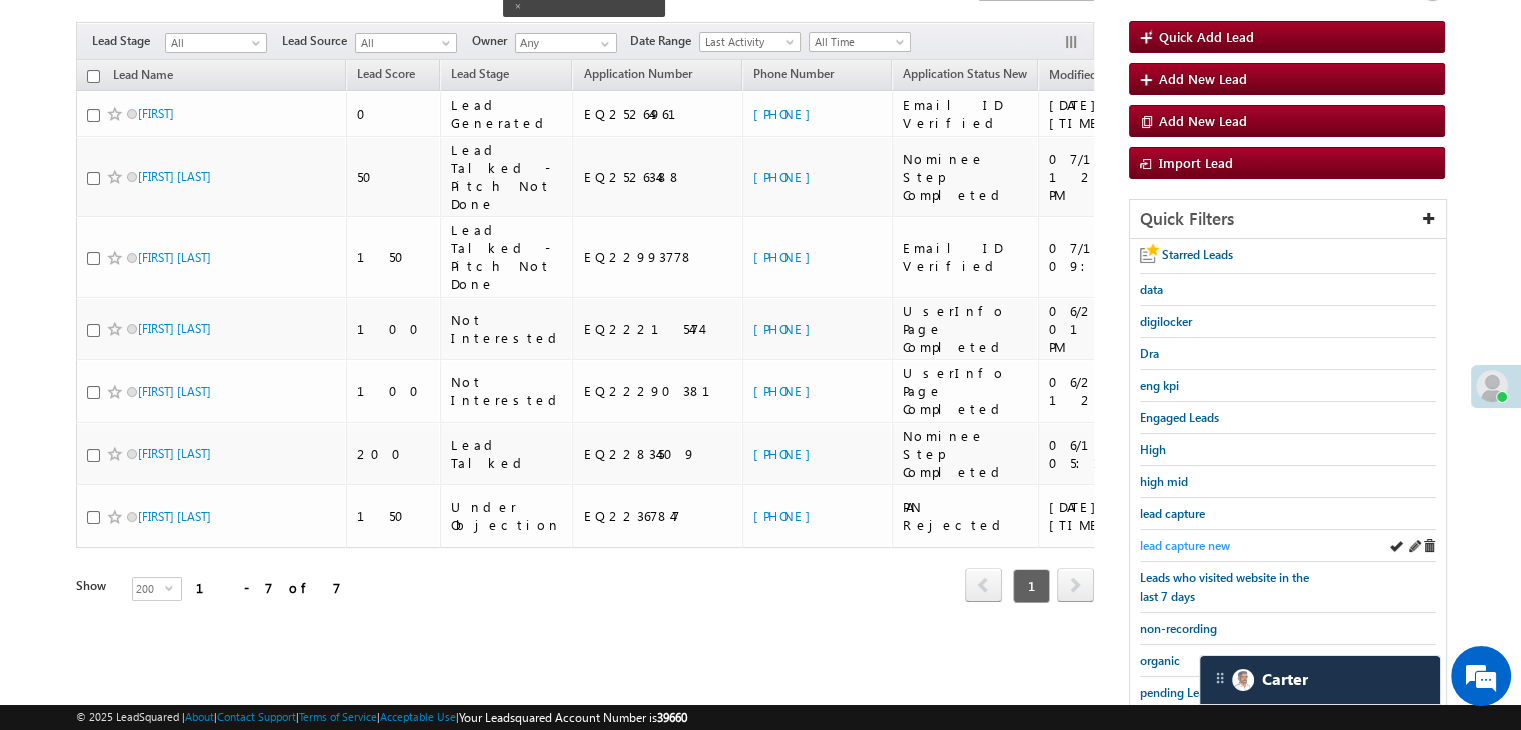 click on "lead capture new" at bounding box center (1185, 545) 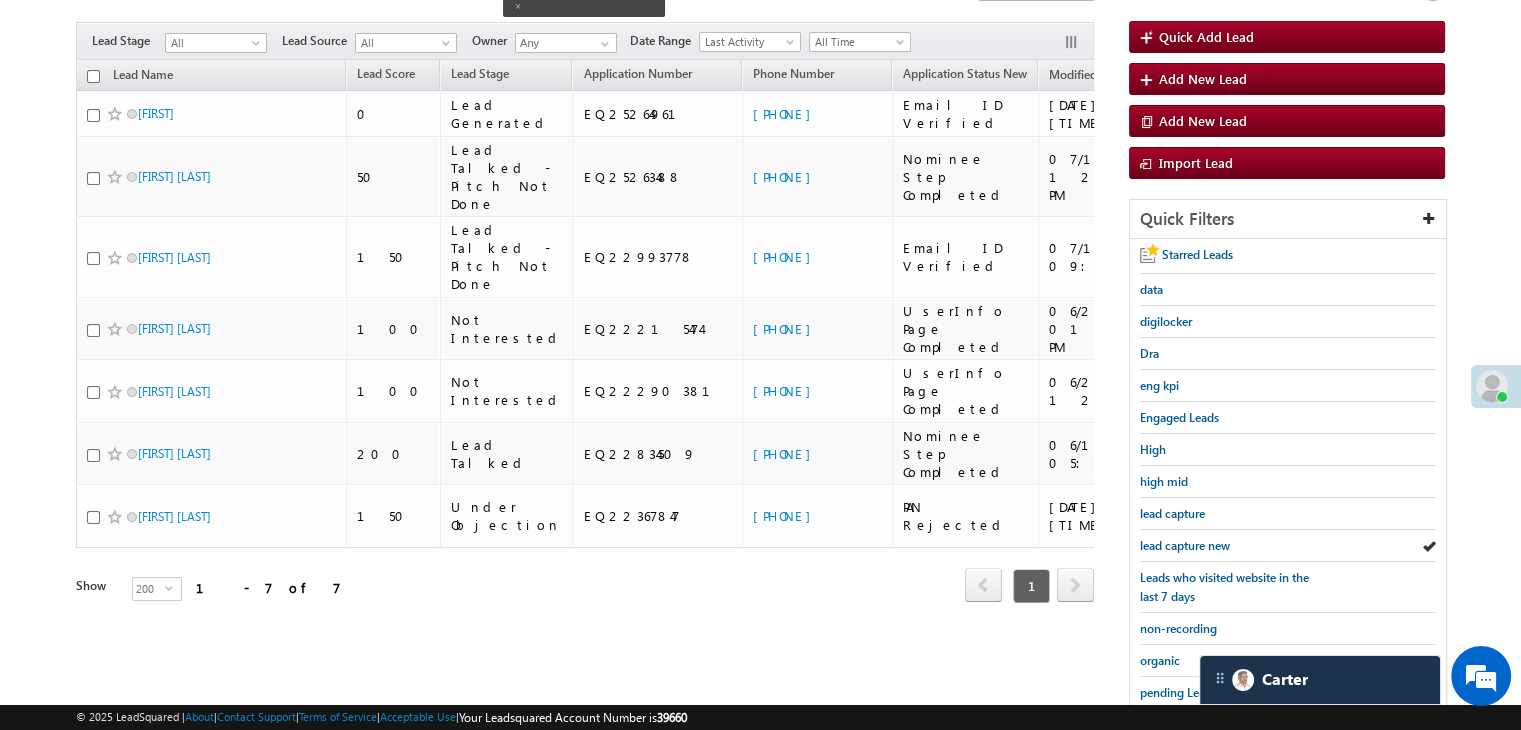 click on "lead capture new" at bounding box center [1185, 545] 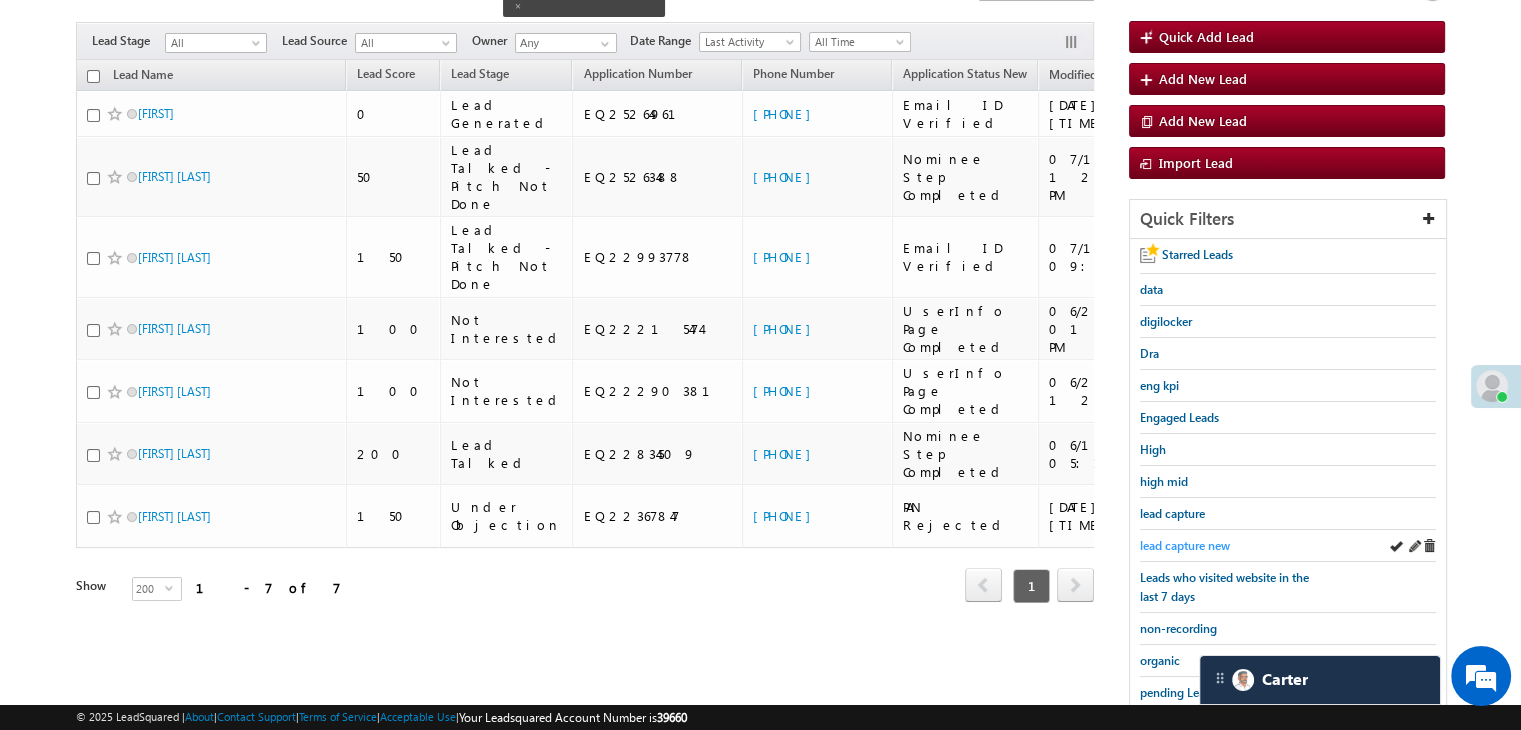 click on "lead capture new" at bounding box center (1185, 545) 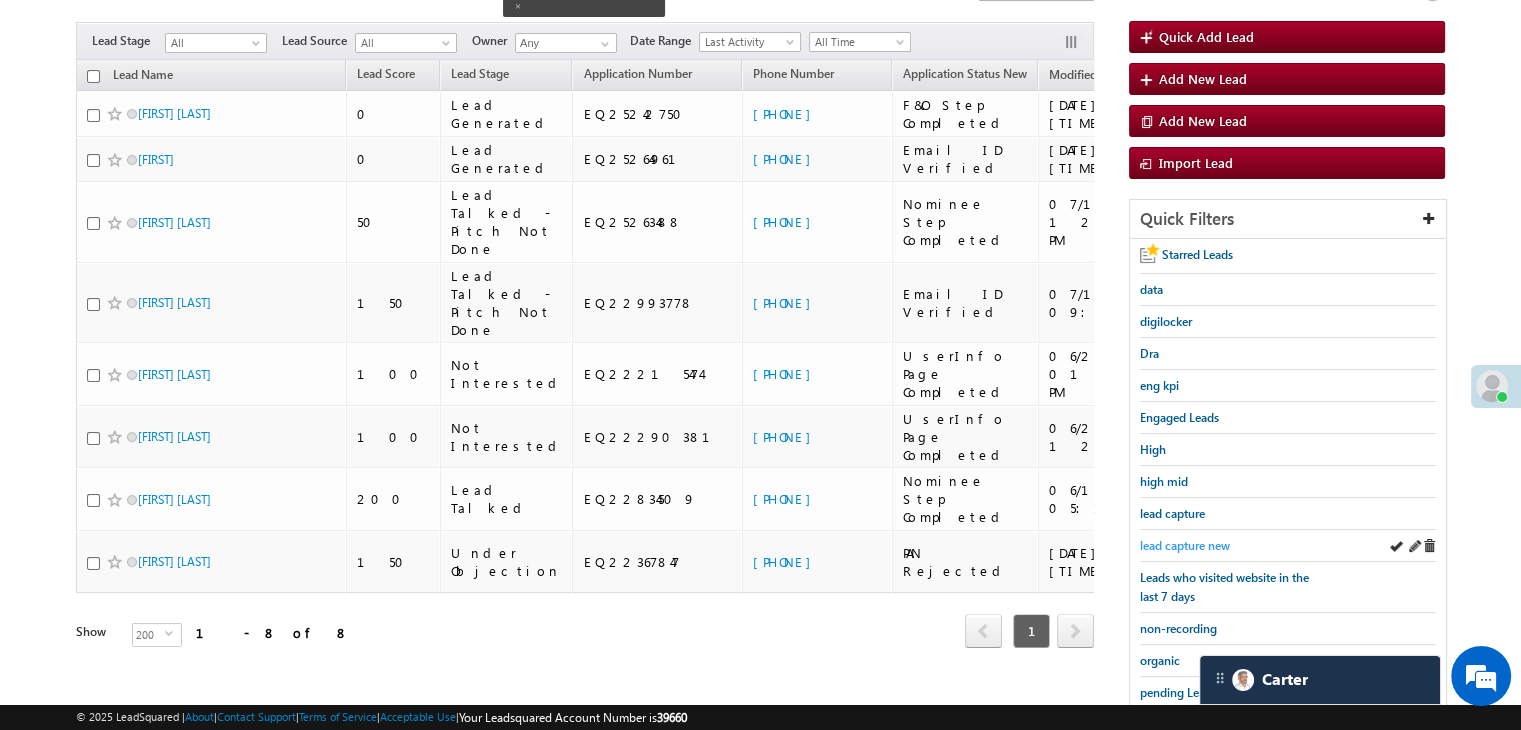 click on "lead capture new" at bounding box center [1185, 545] 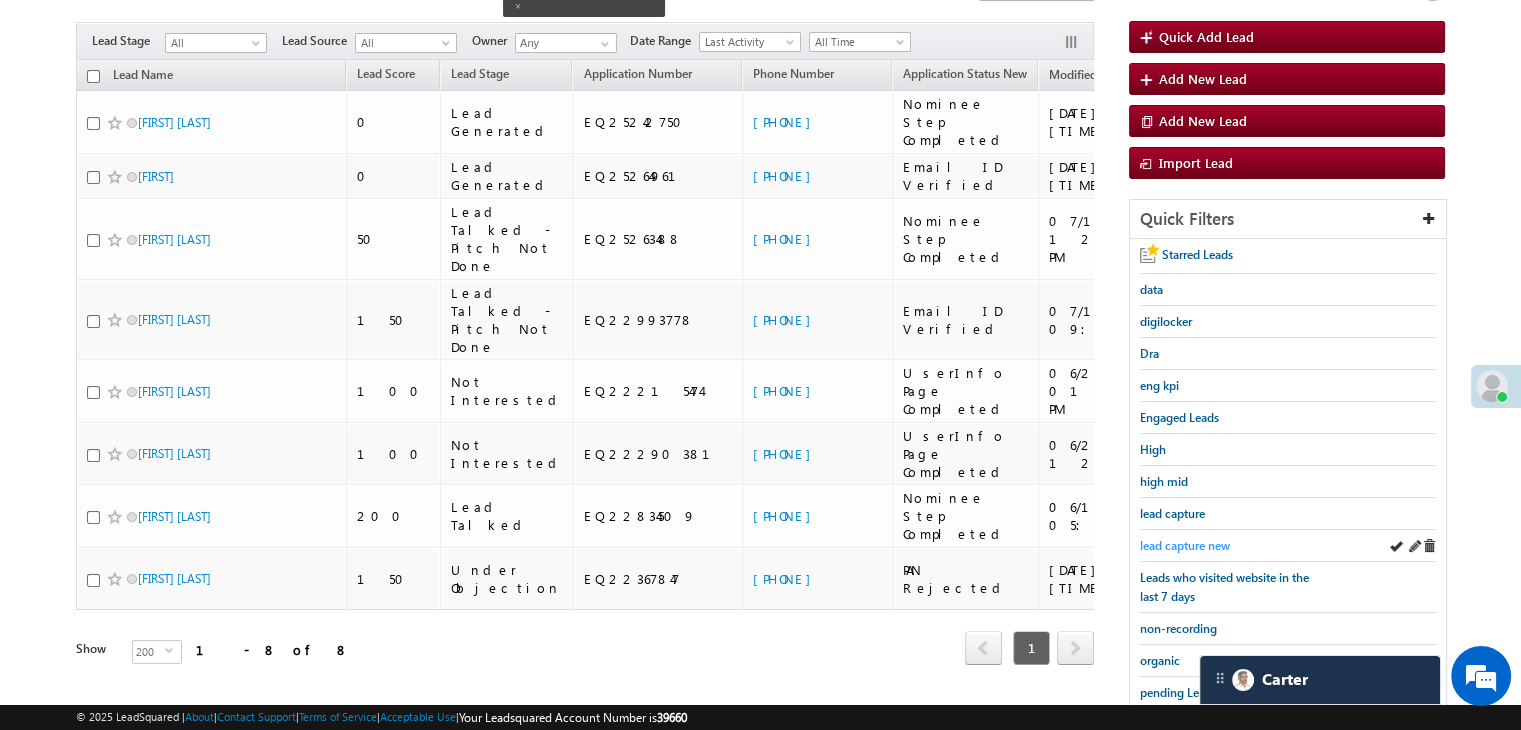 click on "lead capture new" at bounding box center [1185, 545] 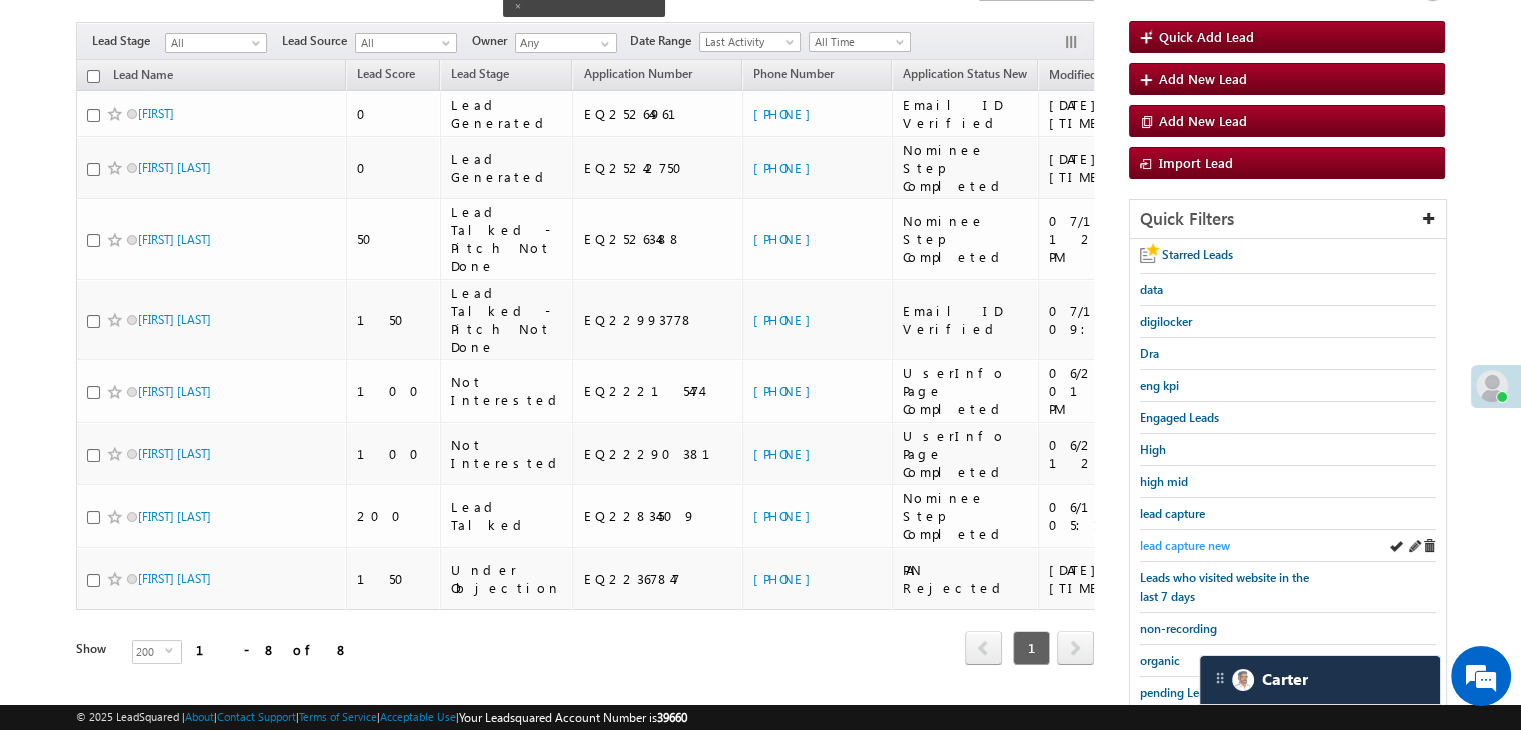 click on "lead capture new" at bounding box center [1185, 545] 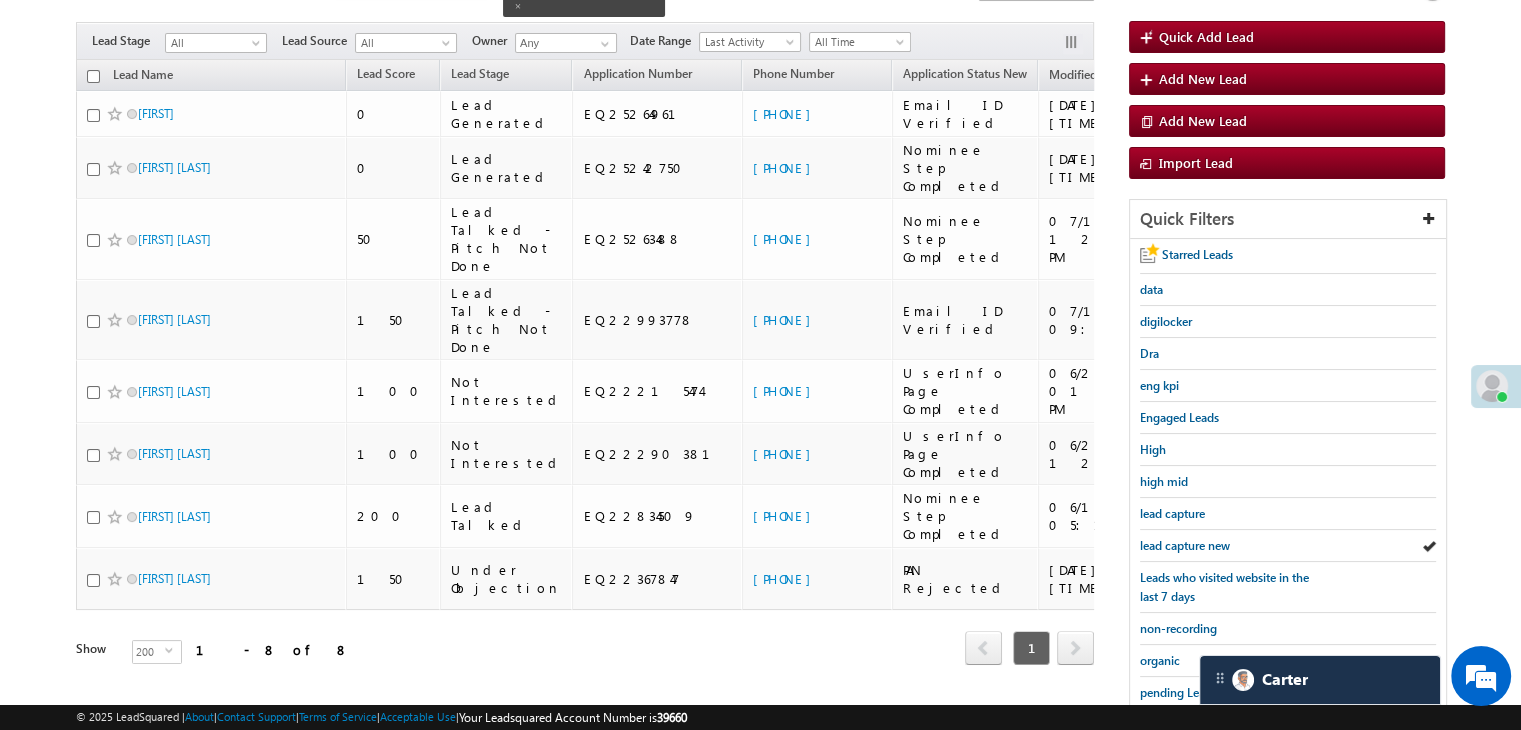 click on "lead capture new" at bounding box center (1185, 545) 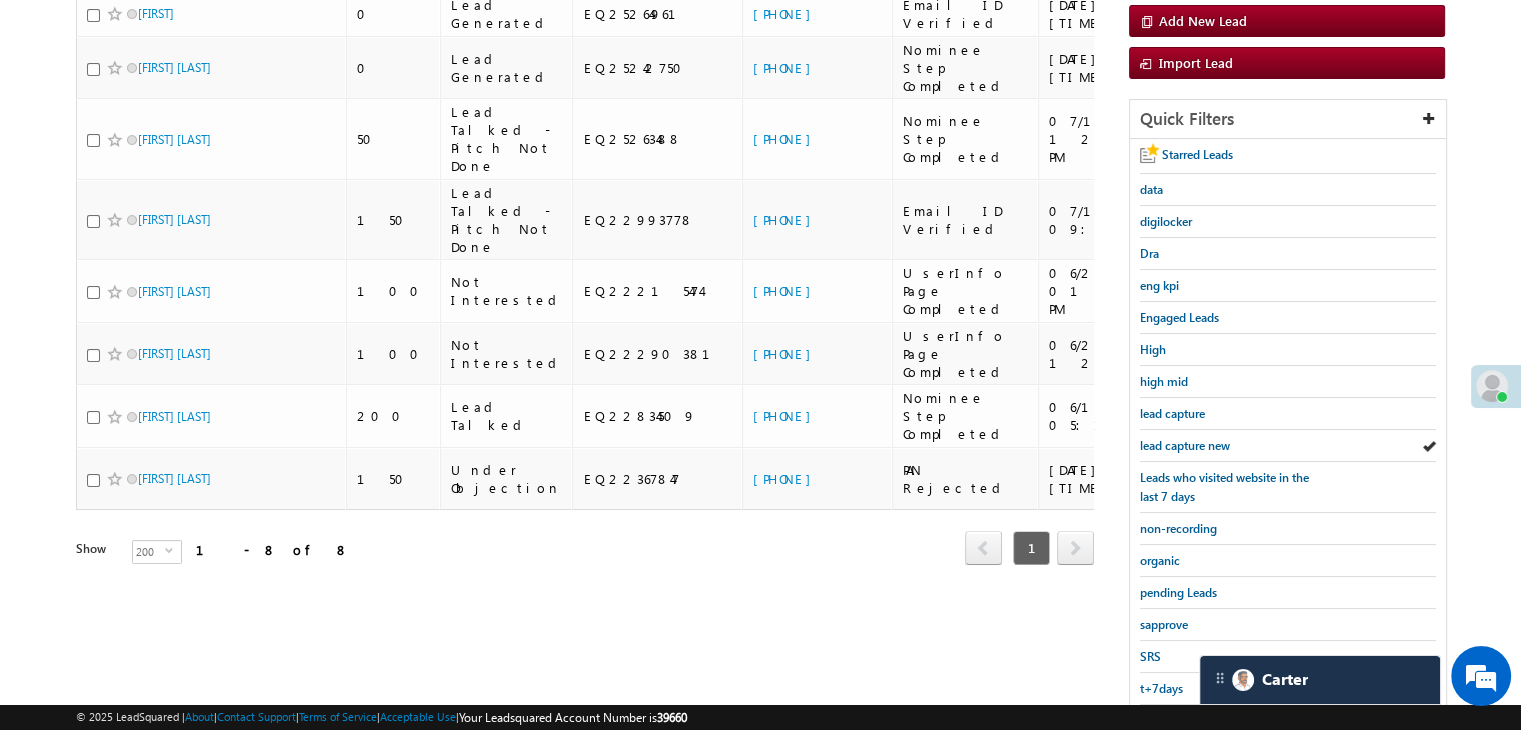 scroll, scrollTop: 363, scrollLeft: 0, axis: vertical 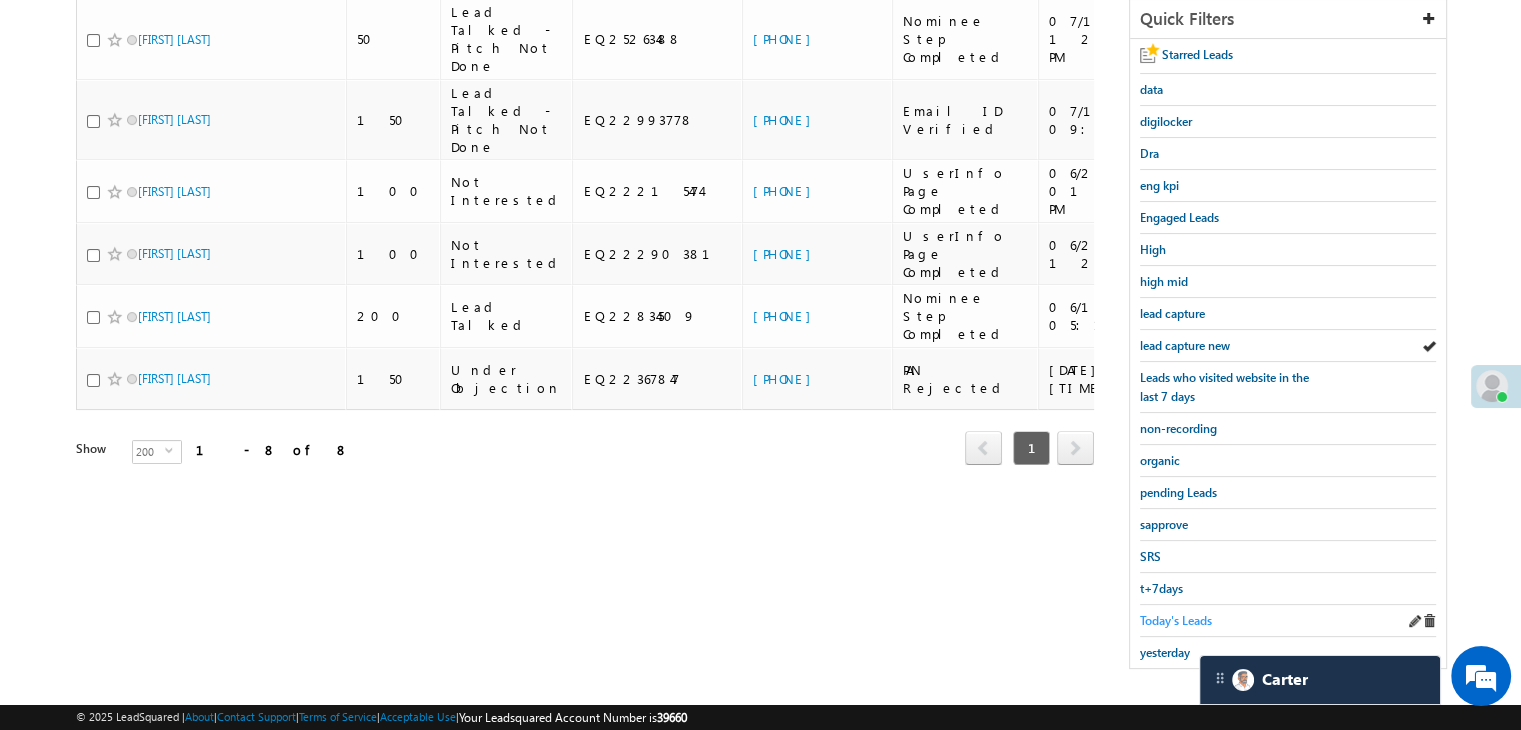 click on "Today's Leads" at bounding box center (1176, 620) 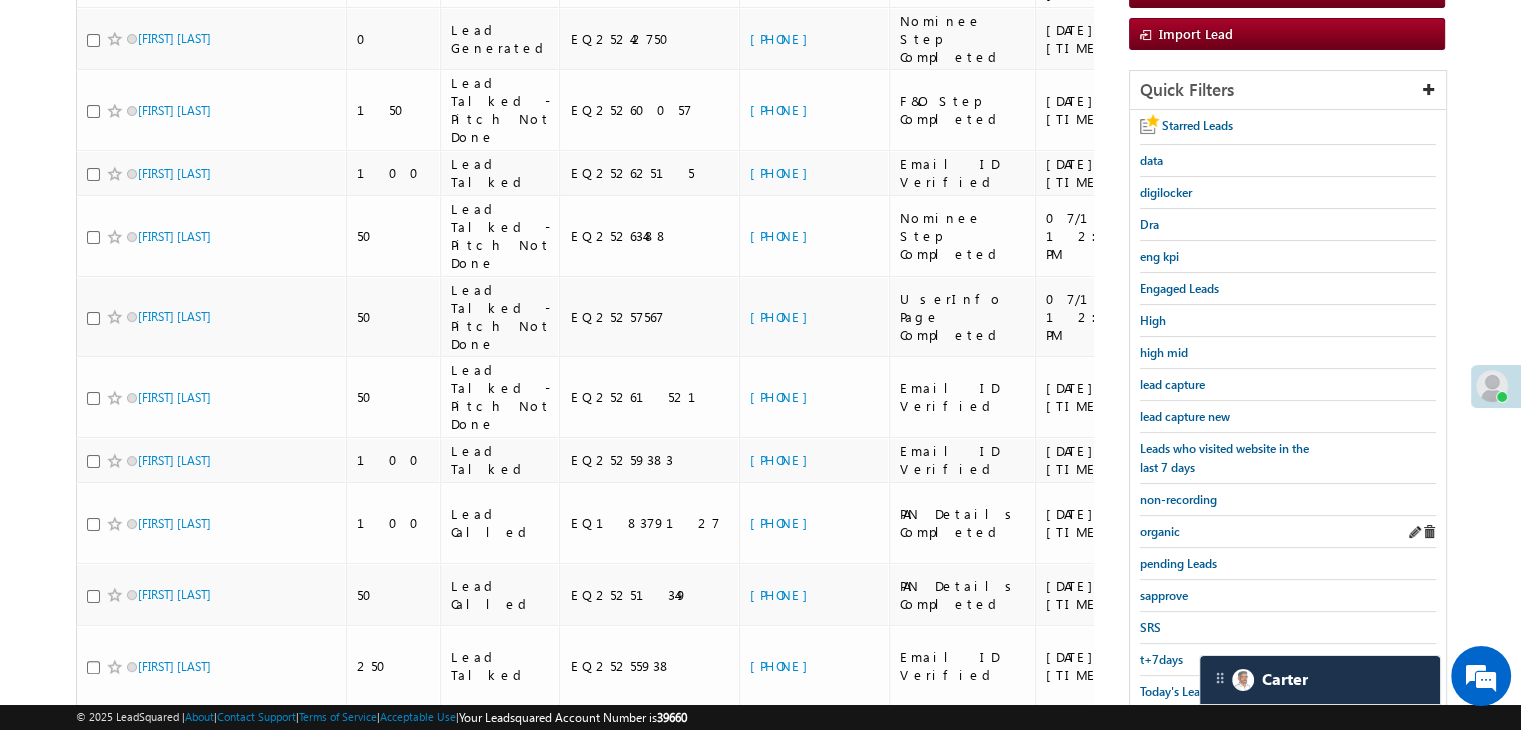 scroll, scrollTop: 257, scrollLeft: 0, axis: vertical 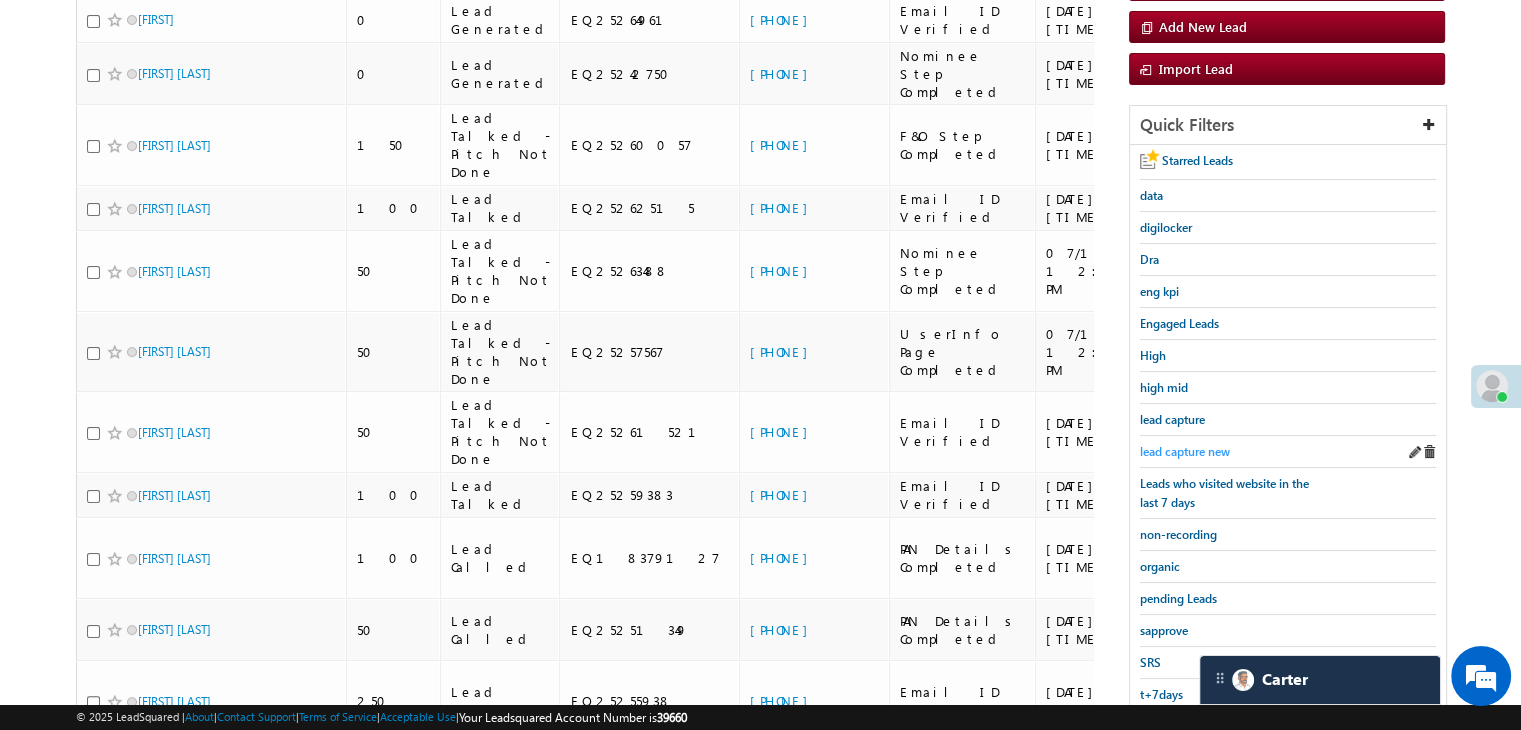 click on "lead capture new" at bounding box center [1185, 451] 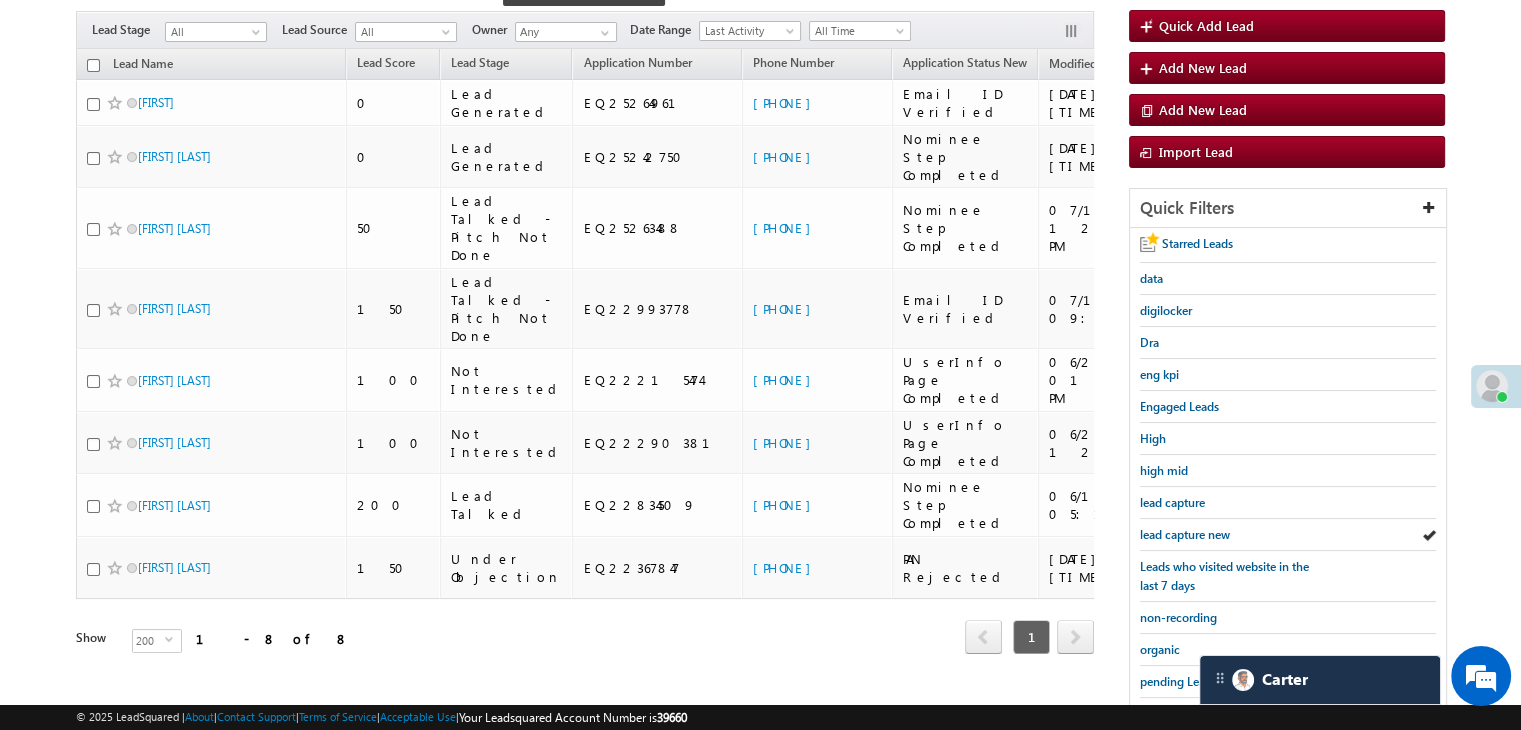 scroll, scrollTop: 57, scrollLeft: 0, axis: vertical 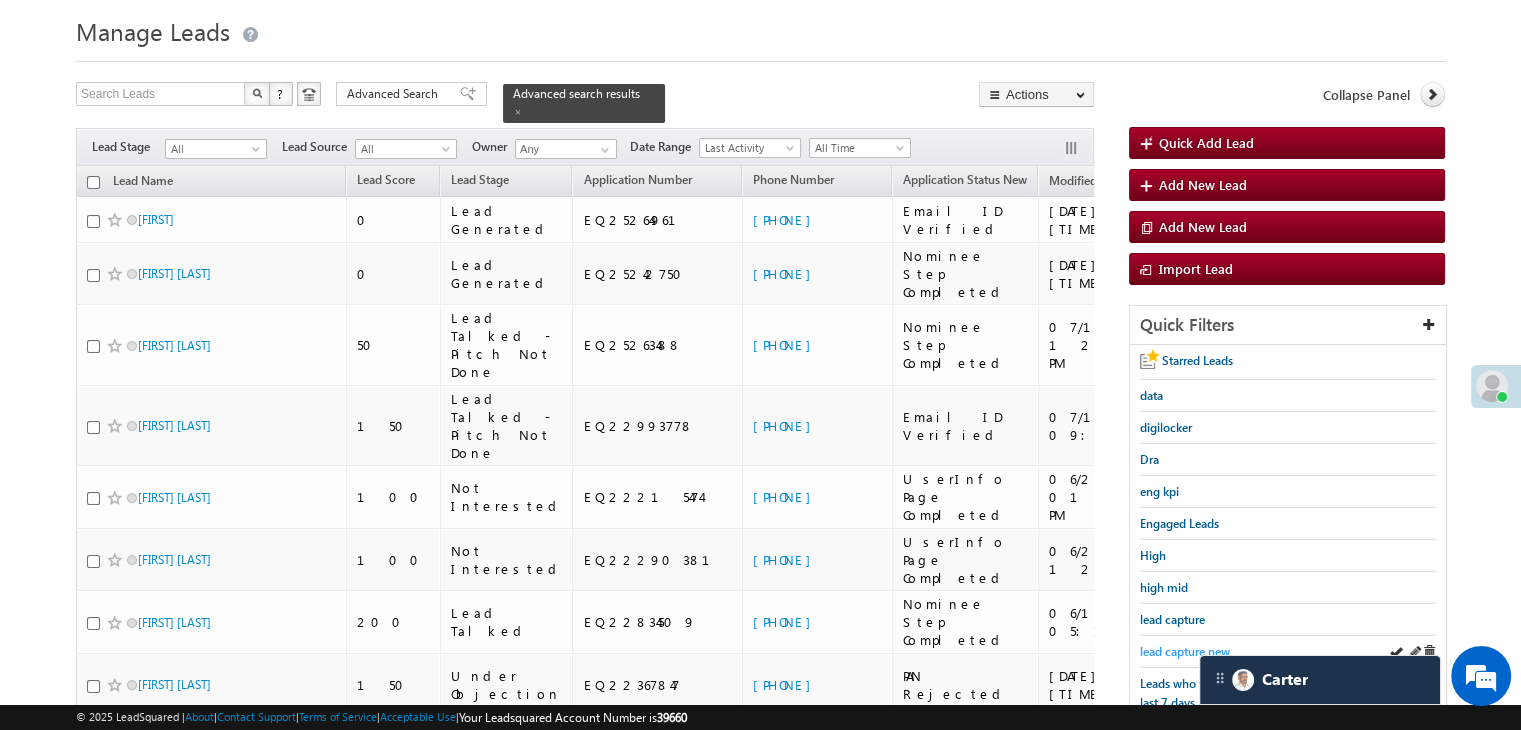 click on "lead capture new" at bounding box center [1185, 651] 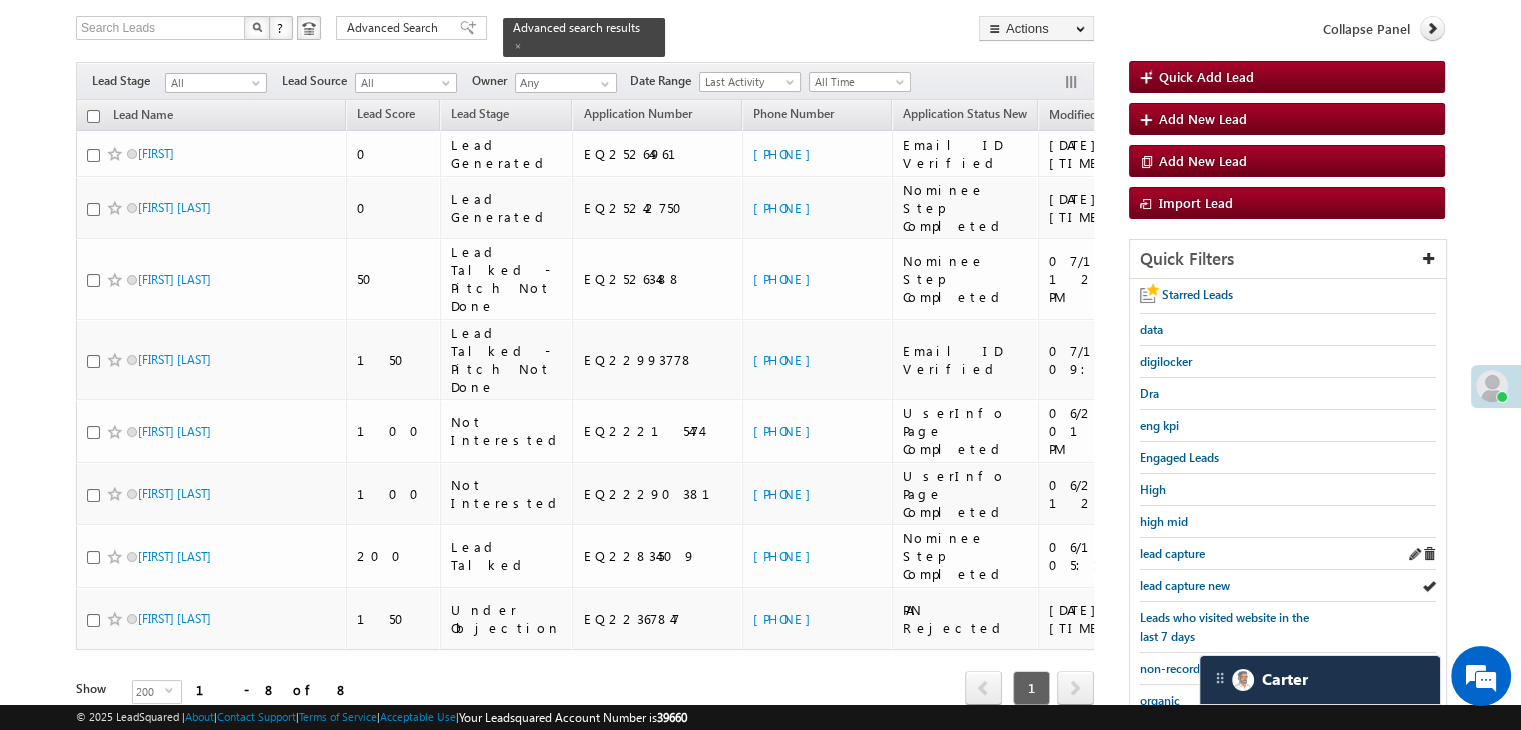 scroll, scrollTop: 157, scrollLeft: 0, axis: vertical 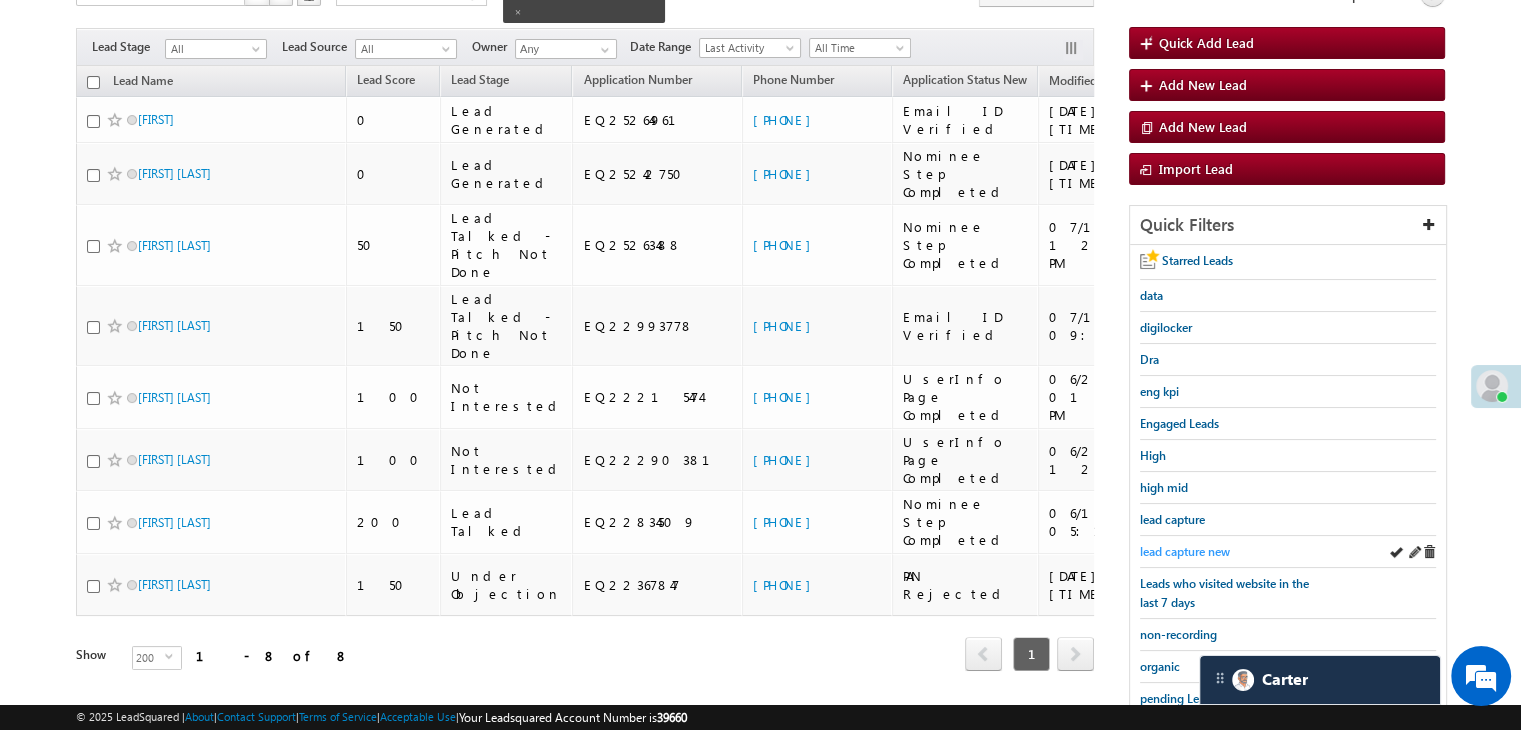 click on "lead capture new" at bounding box center (1185, 551) 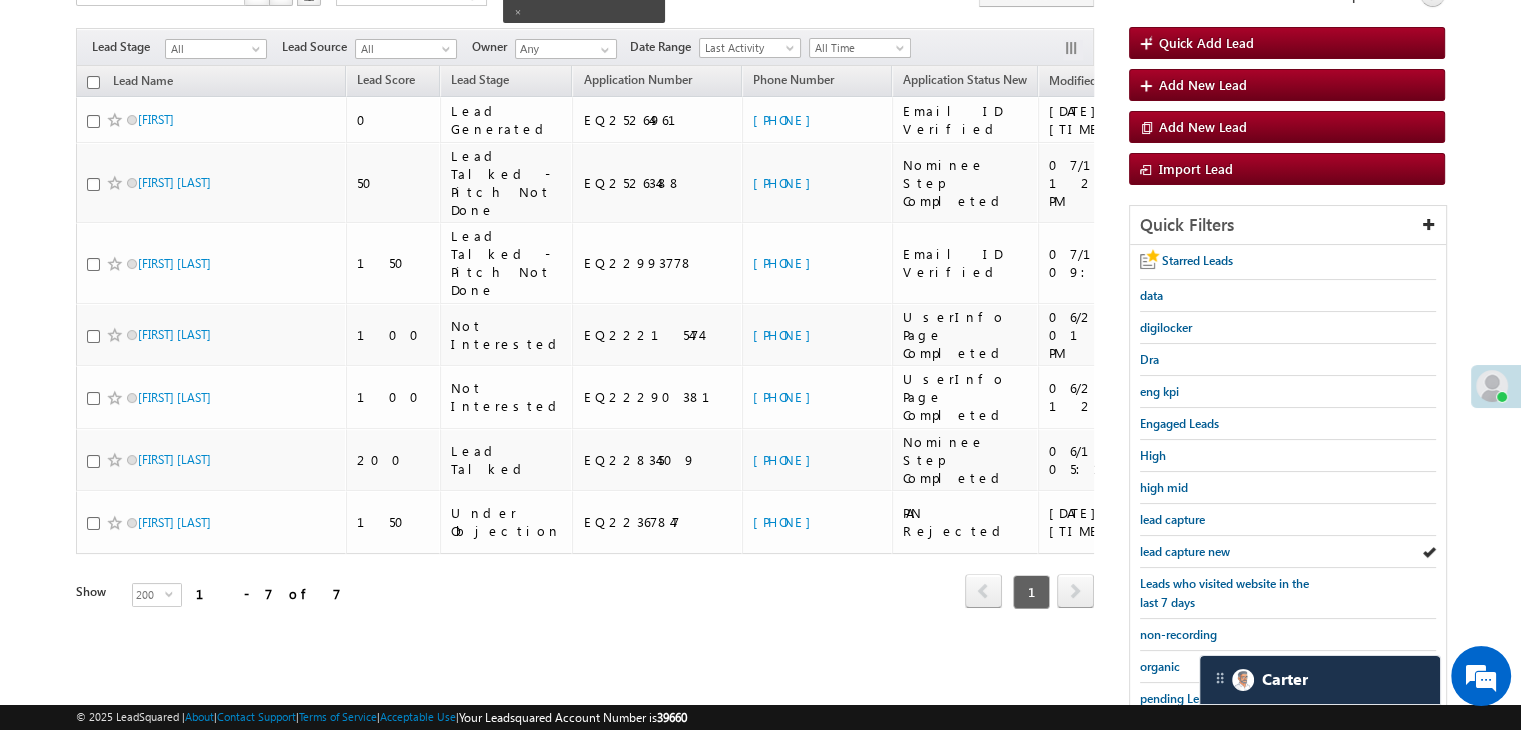 click on "lead capture new" at bounding box center (1185, 551) 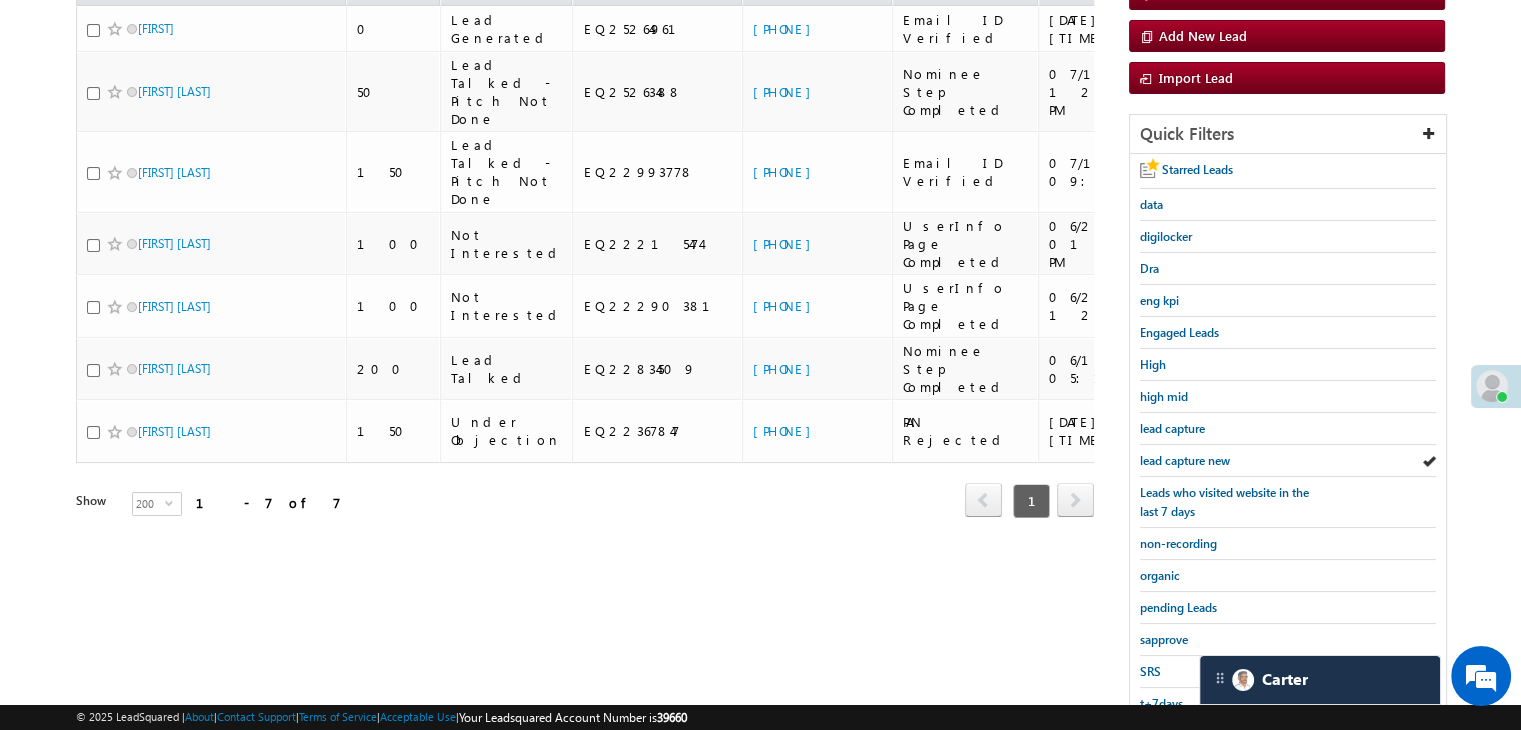 scroll, scrollTop: 363, scrollLeft: 0, axis: vertical 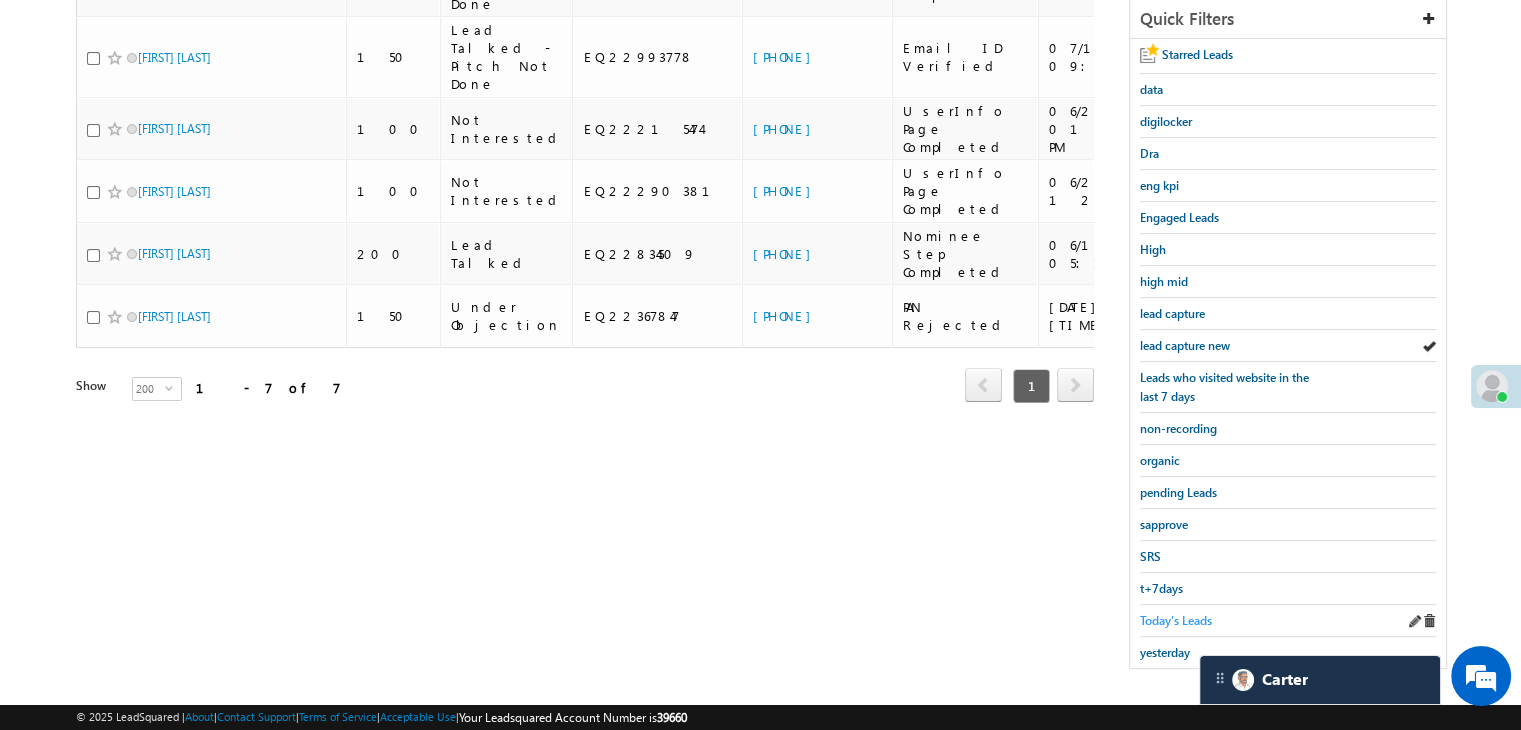 click on "Today's Leads" at bounding box center (1176, 620) 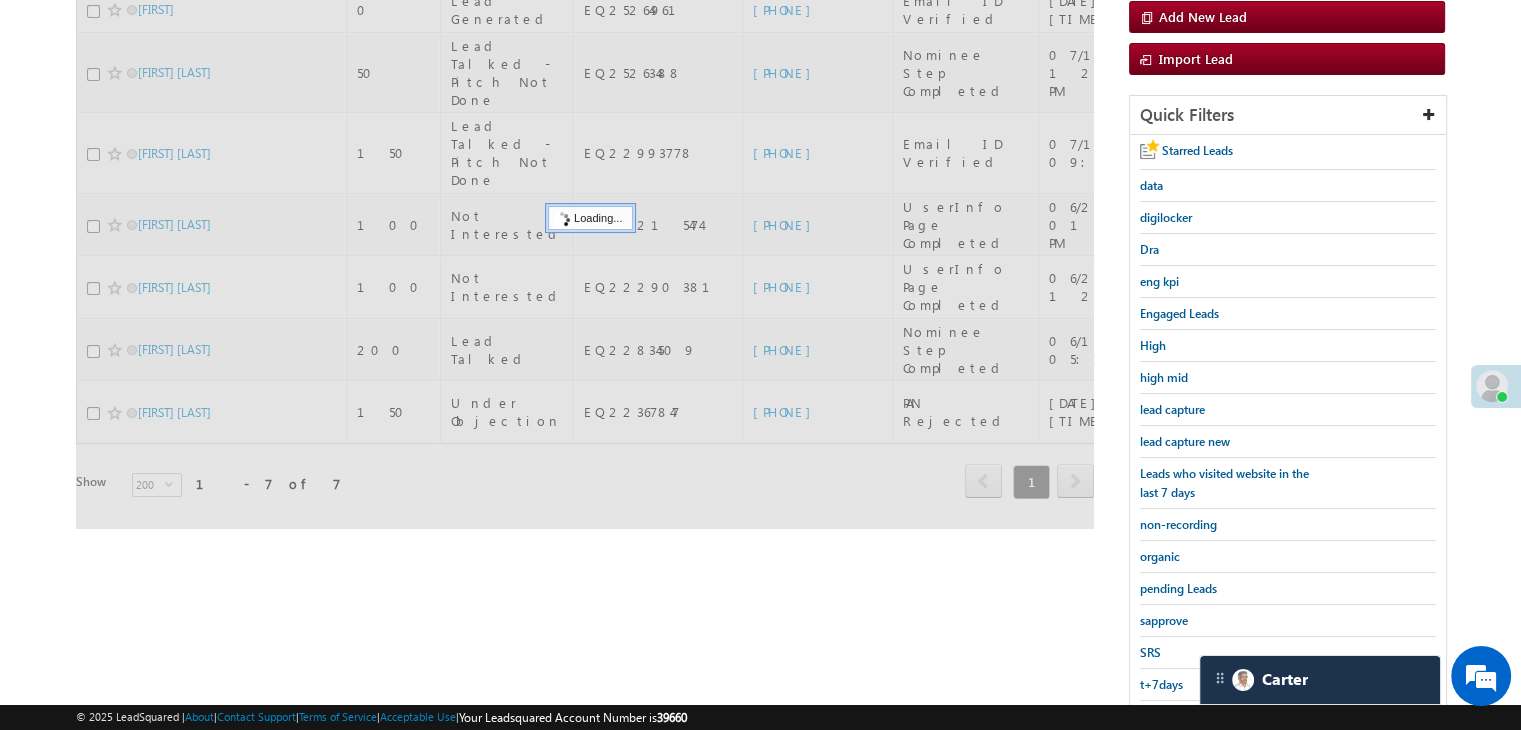 scroll, scrollTop: 163, scrollLeft: 0, axis: vertical 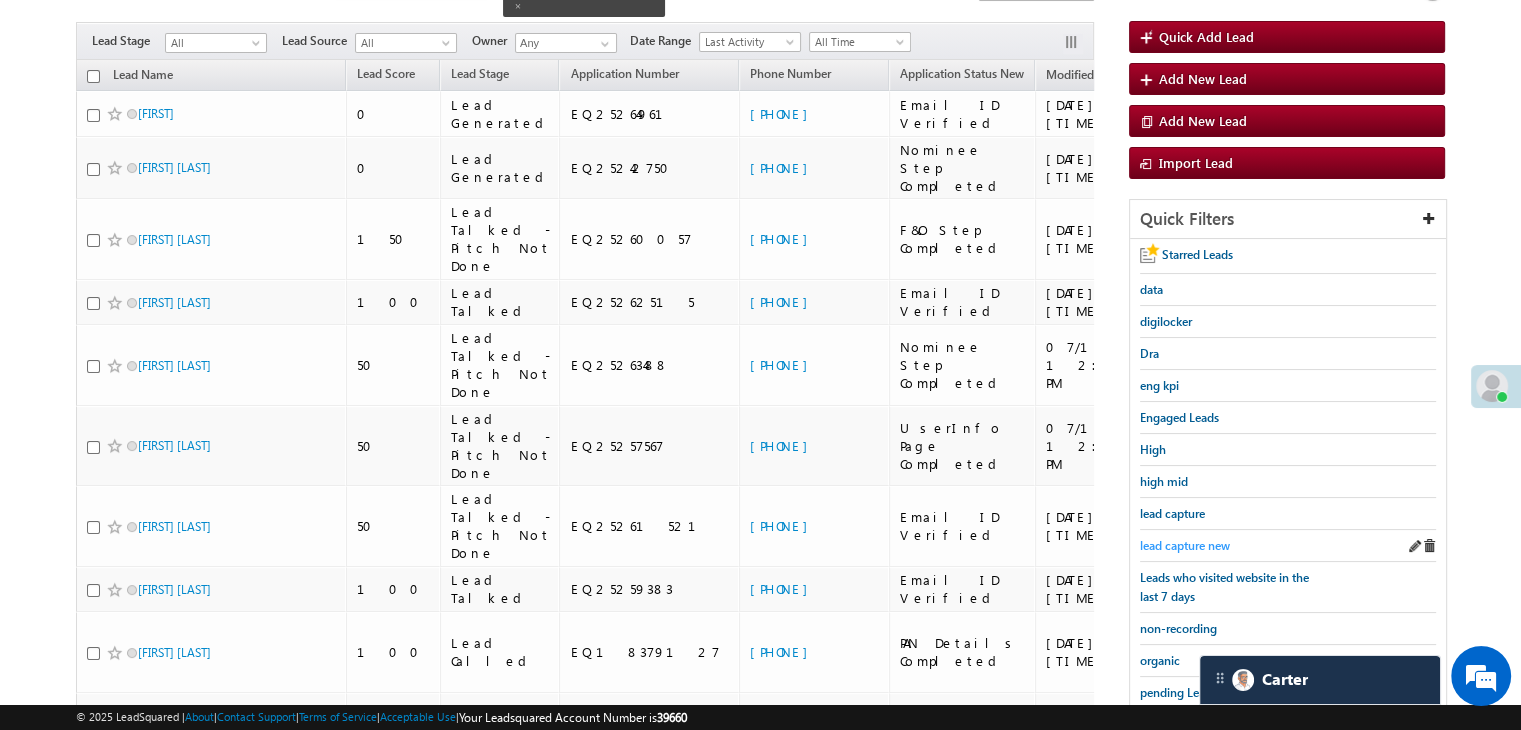 click on "lead capture new" at bounding box center (1185, 545) 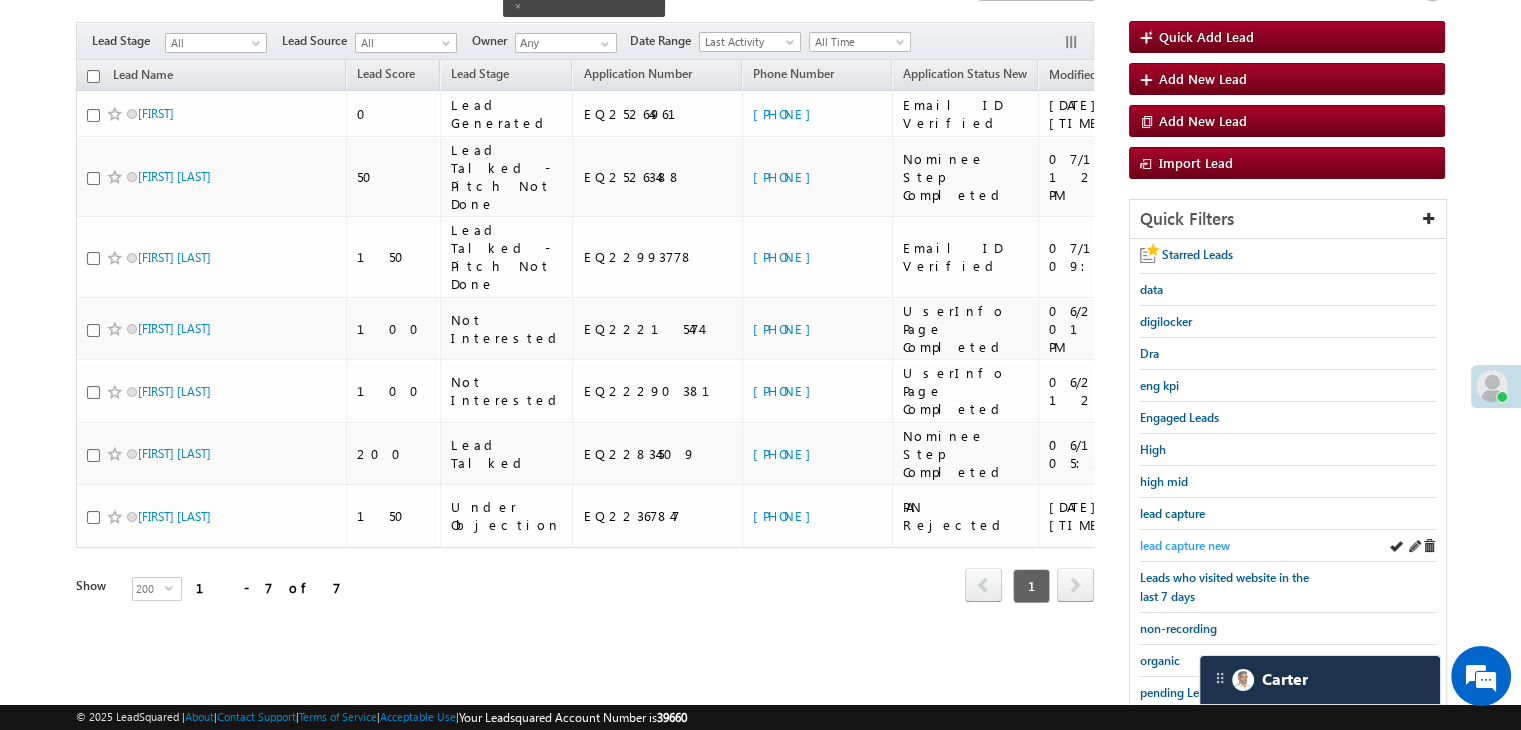 click on "lead capture new" at bounding box center [1185, 545] 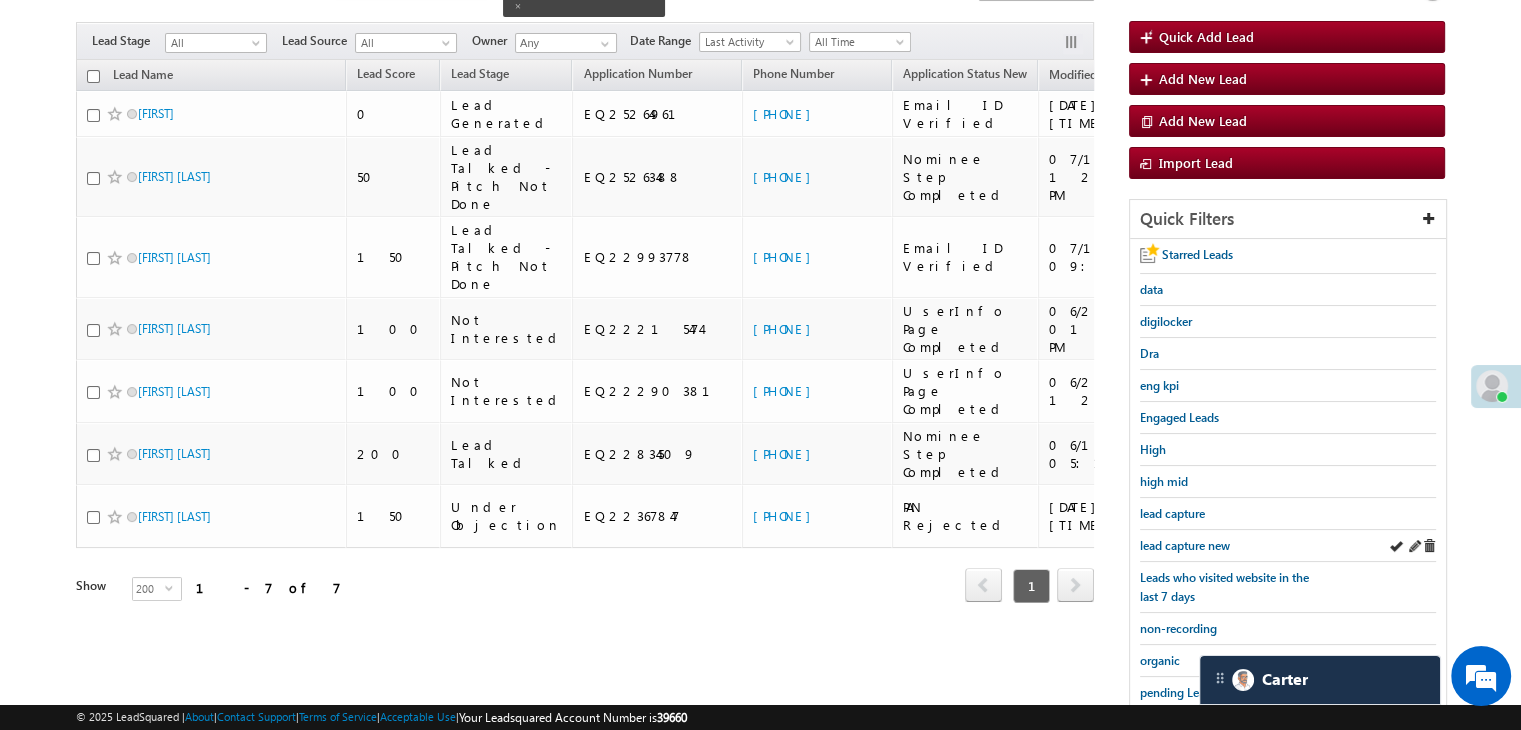 click on "lead capture new" at bounding box center [1288, 546] 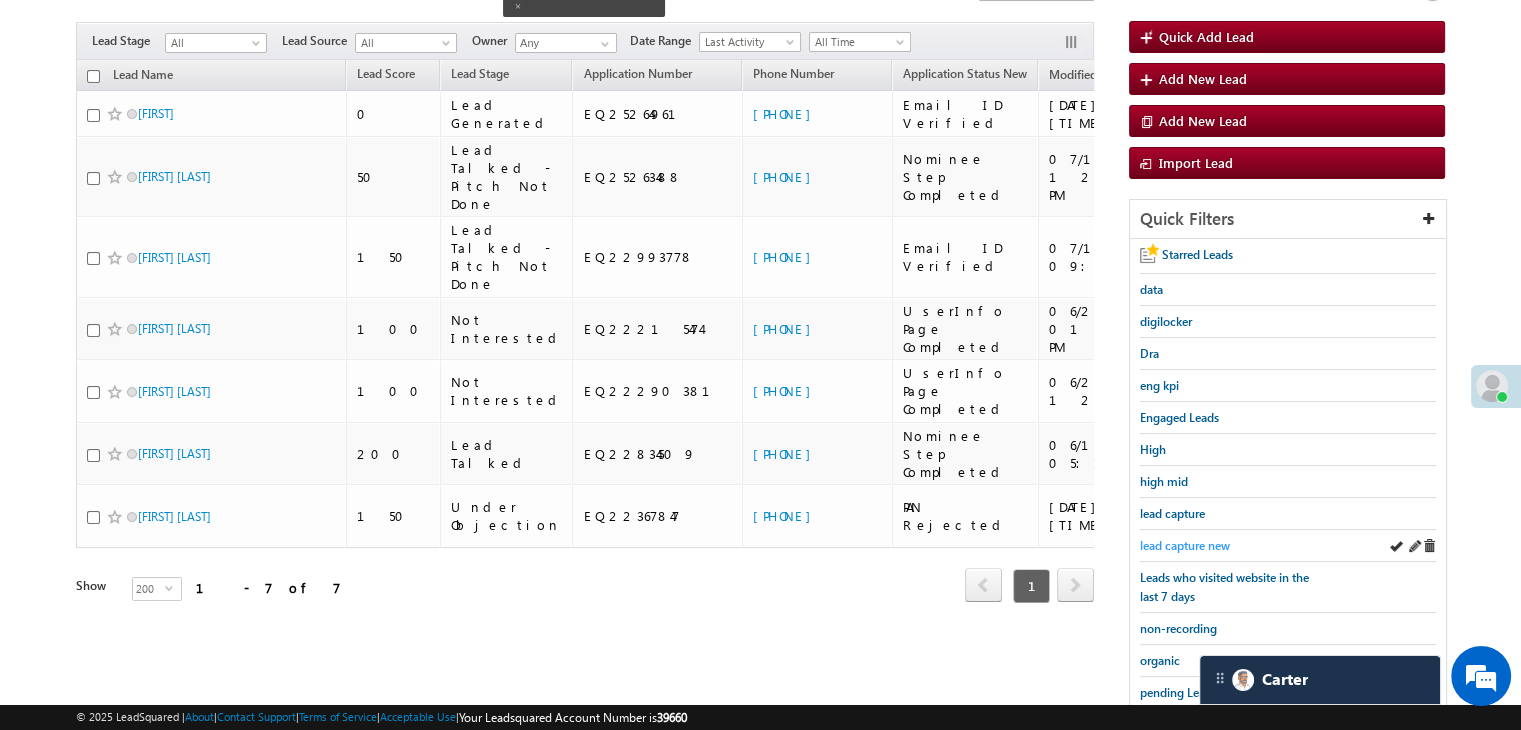 click on "lead capture new" at bounding box center (1185, 545) 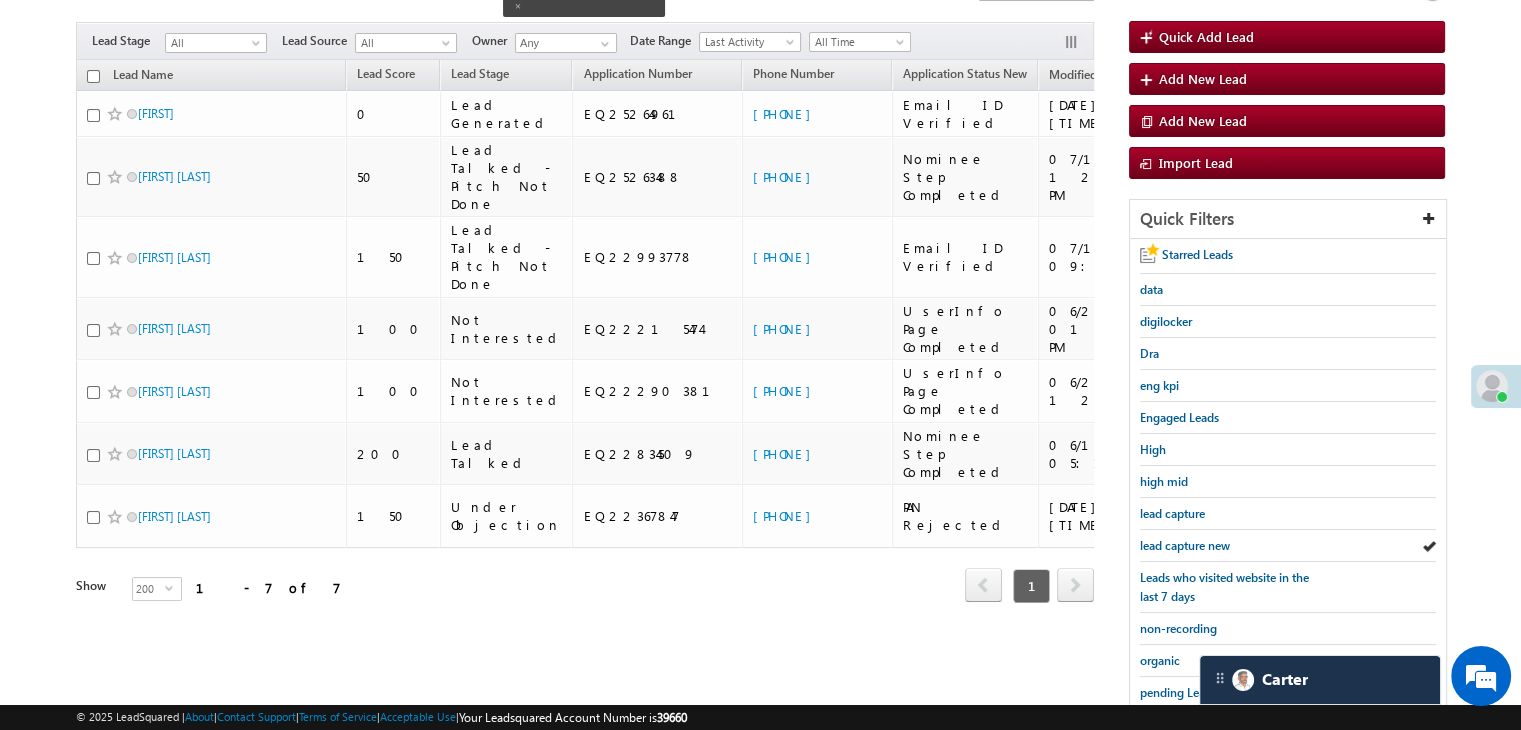 click on "lead capture new" at bounding box center [1185, 545] 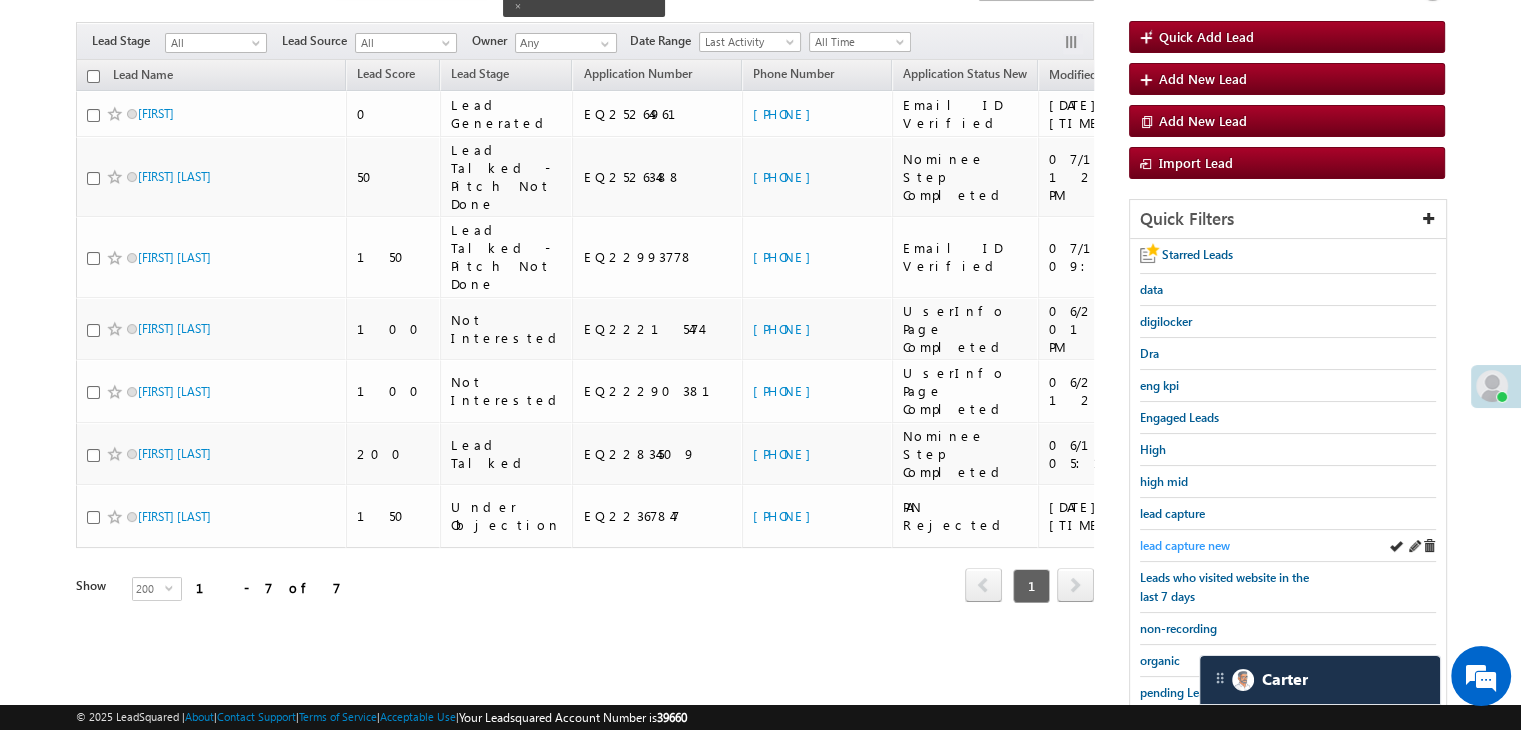 click on "lead capture new" at bounding box center (1185, 545) 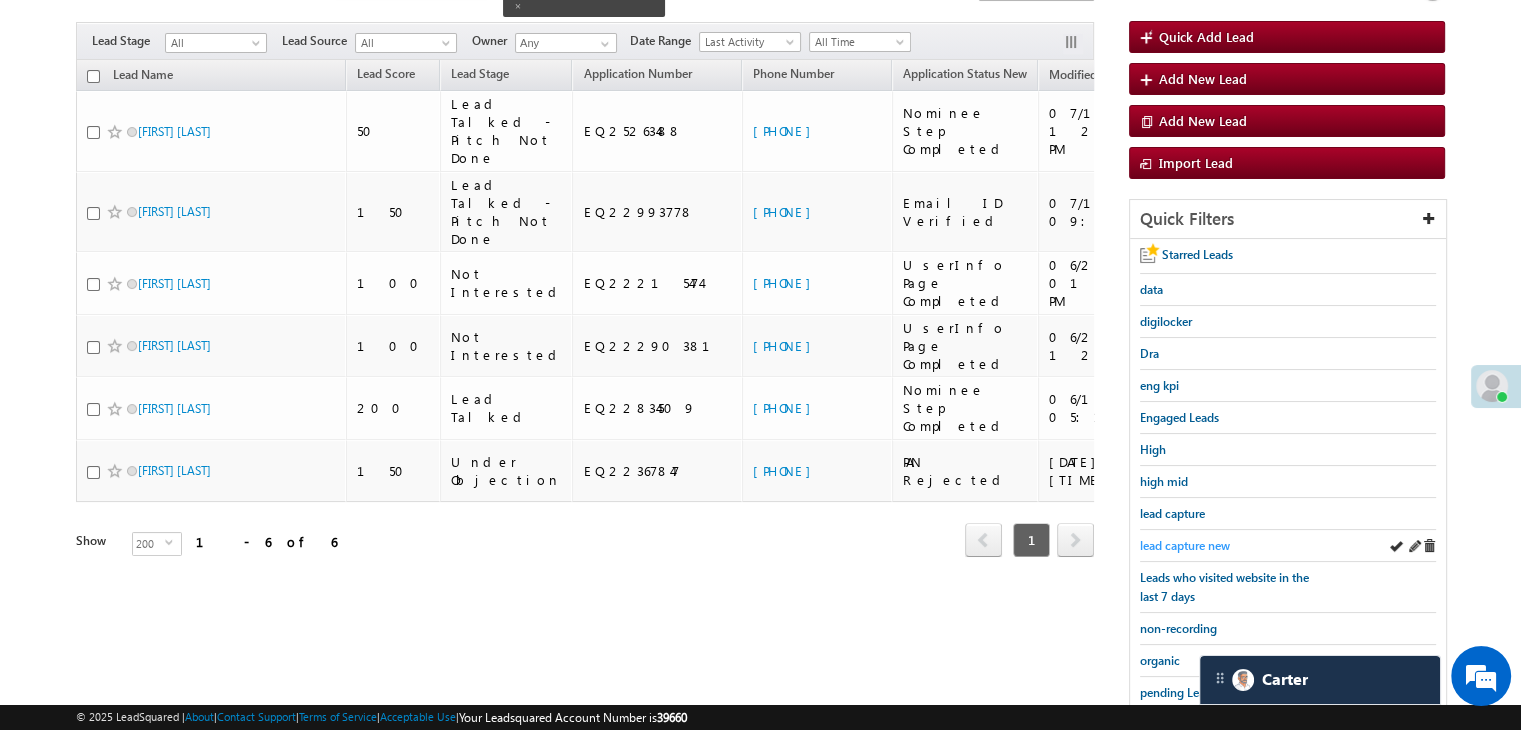 click on "lead capture new" at bounding box center [1185, 545] 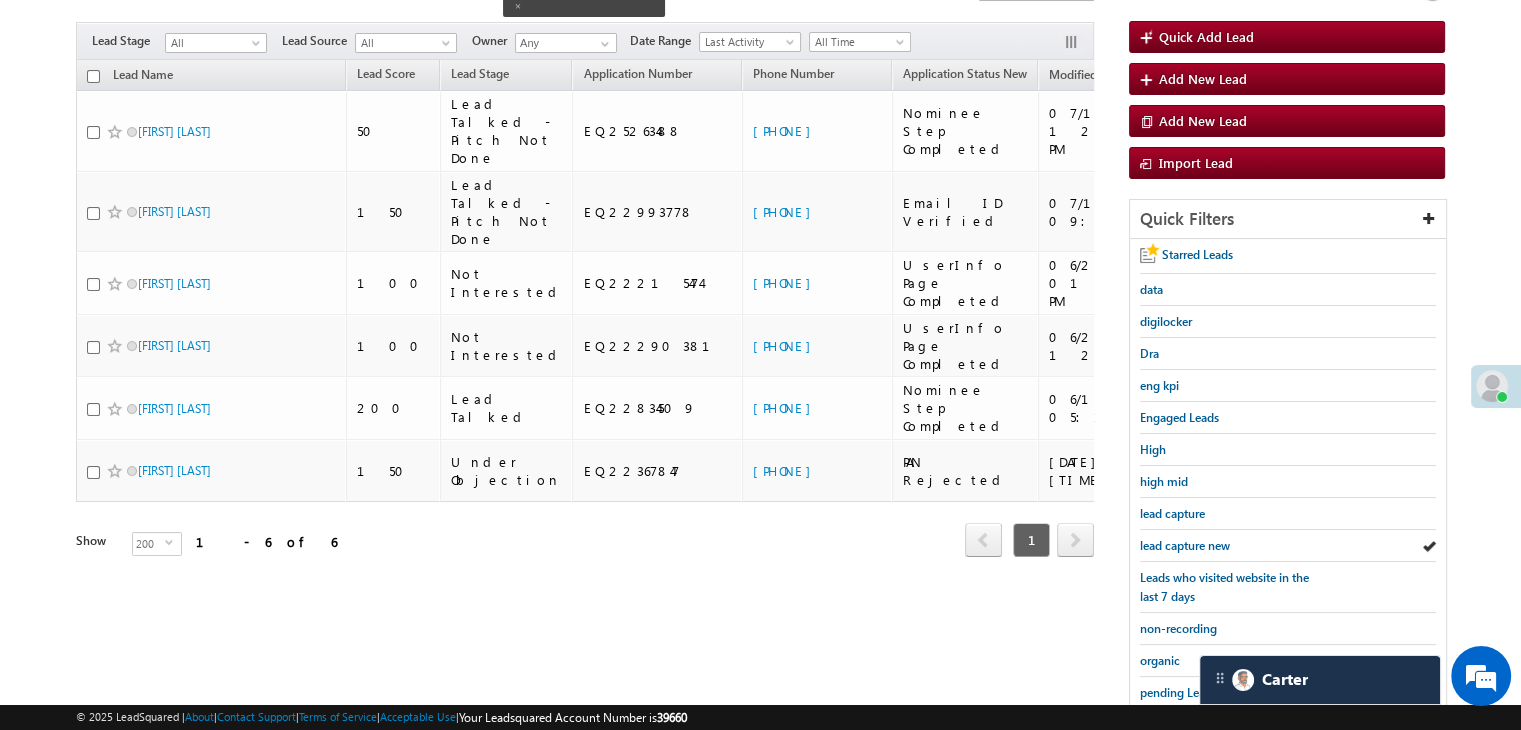 scroll, scrollTop: 363, scrollLeft: 0, axis: vertical 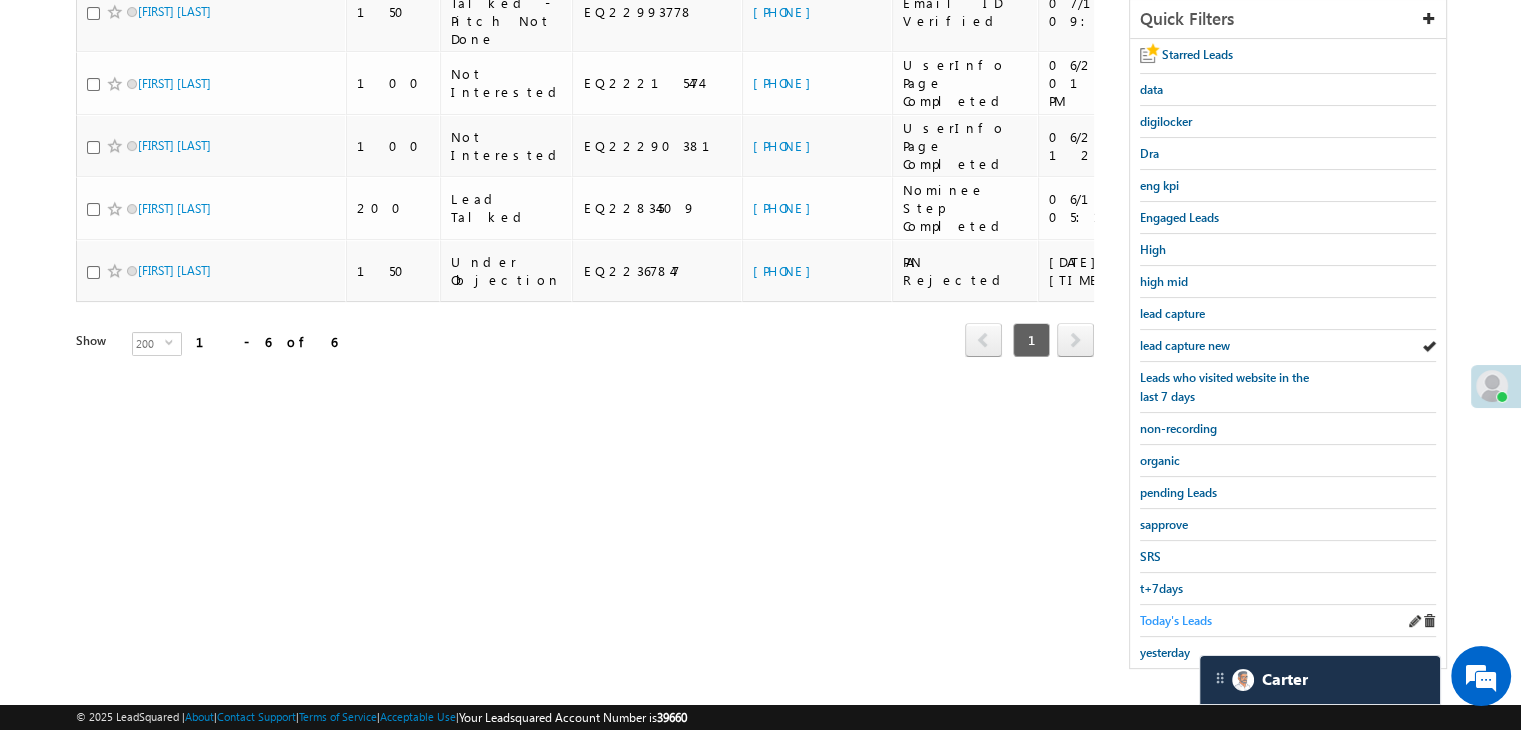 click on "Today's Leads" at bounding box center (1176, 620) 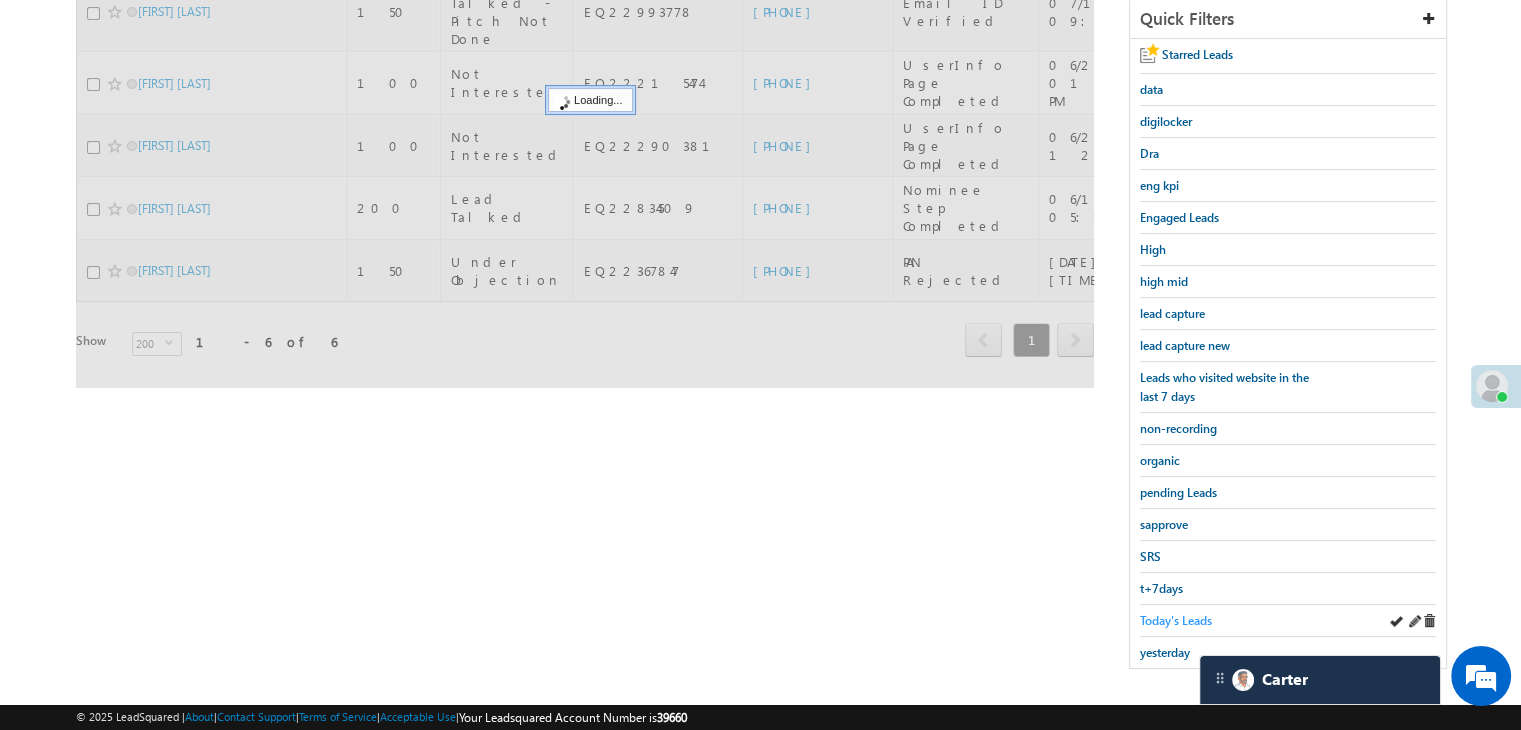 scroll, scrollTop: 163, scrollLeft: 0, axis: vertical 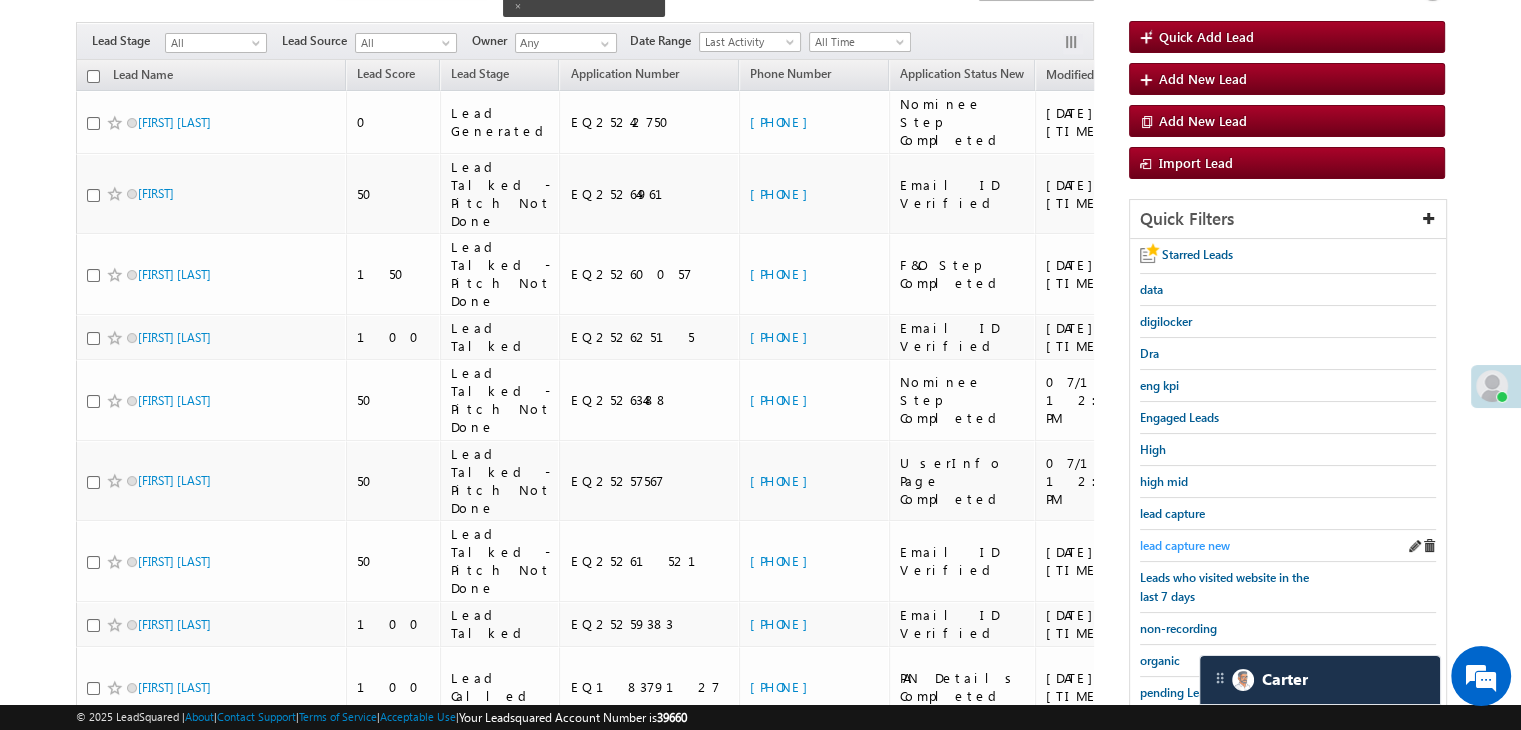click on "lead capture new" at bounding box center (1185, 545) 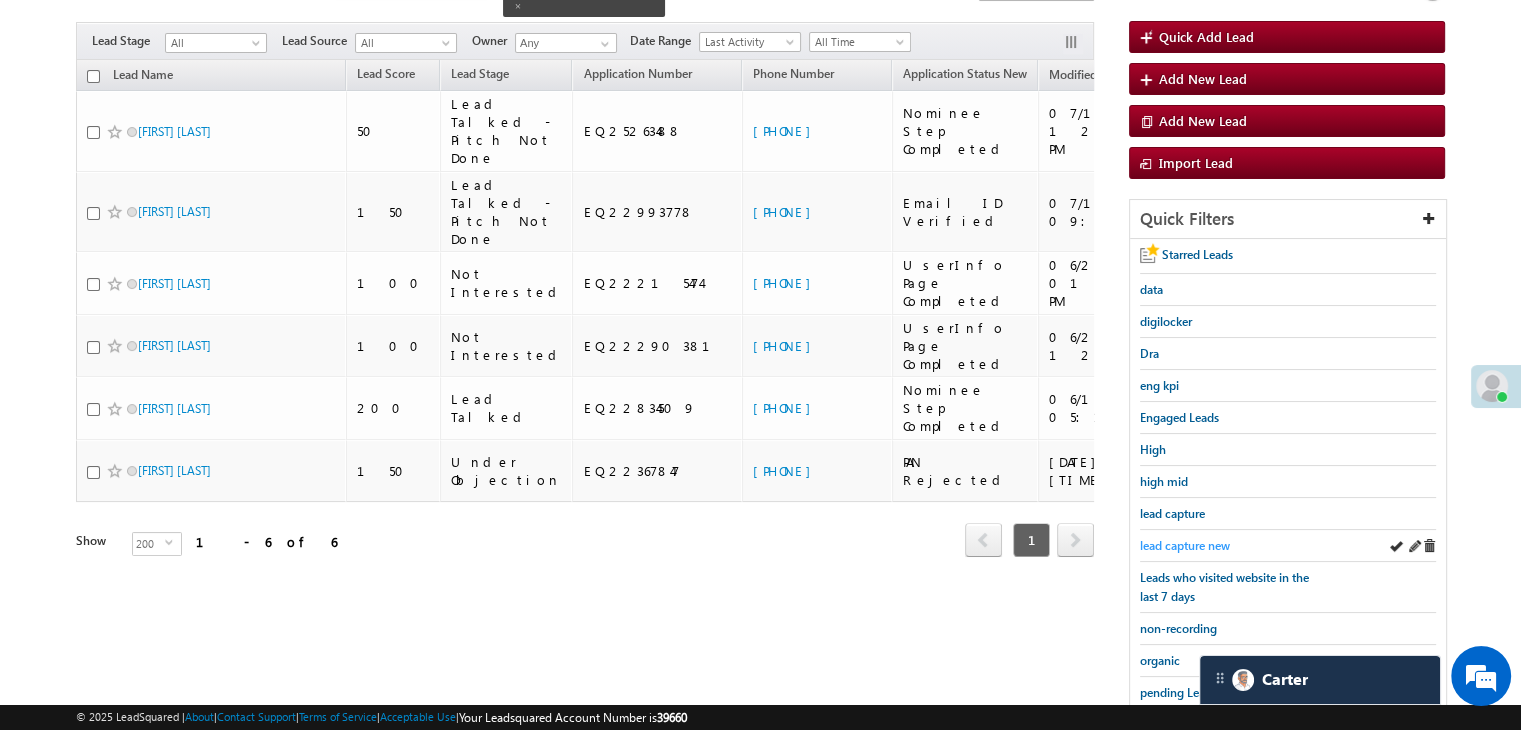 click on "lead capture new" at bounding box center (1185, 545) 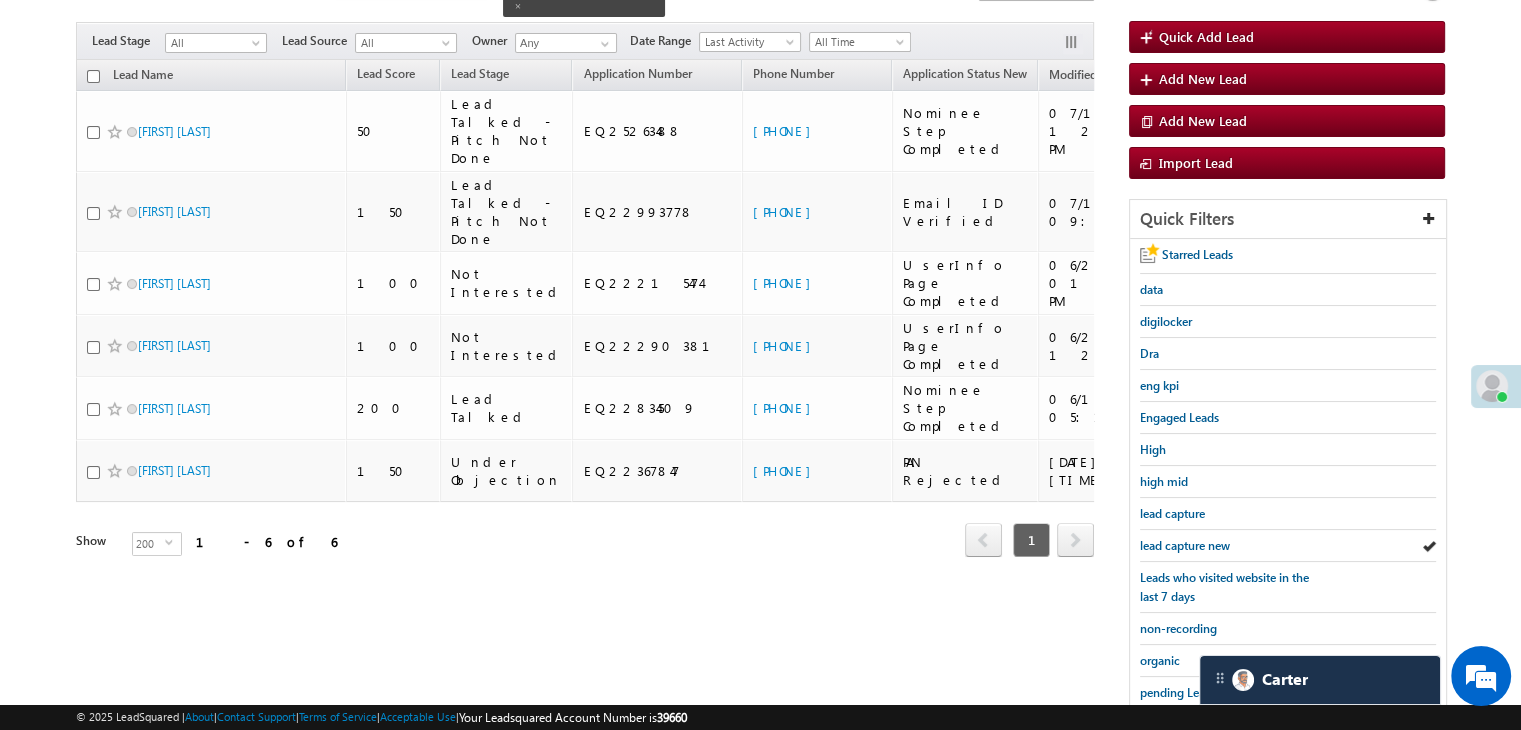 click on "lead capture new" at bounding box center (1185, 545) 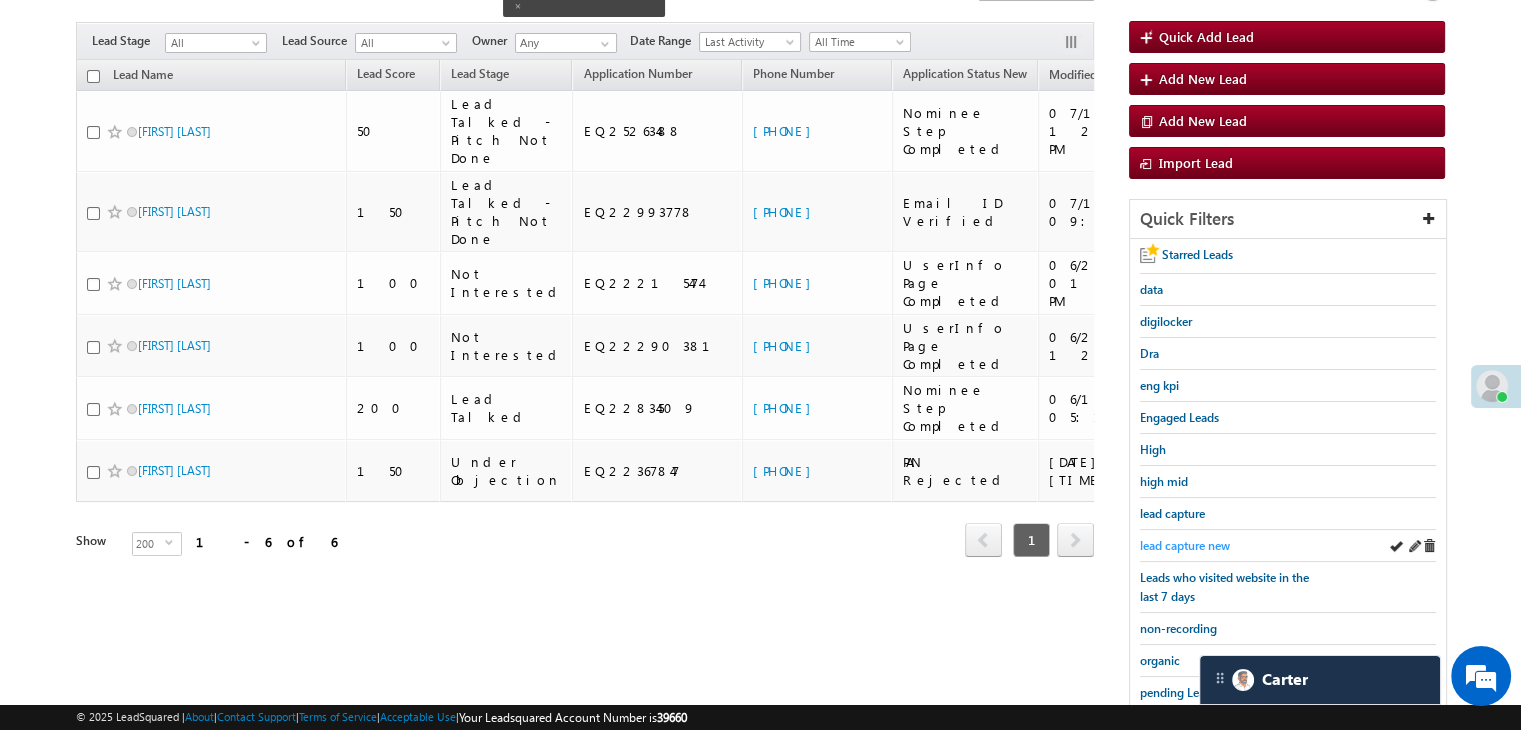 click on "lead capture new" at bounding box center (1185, 545) 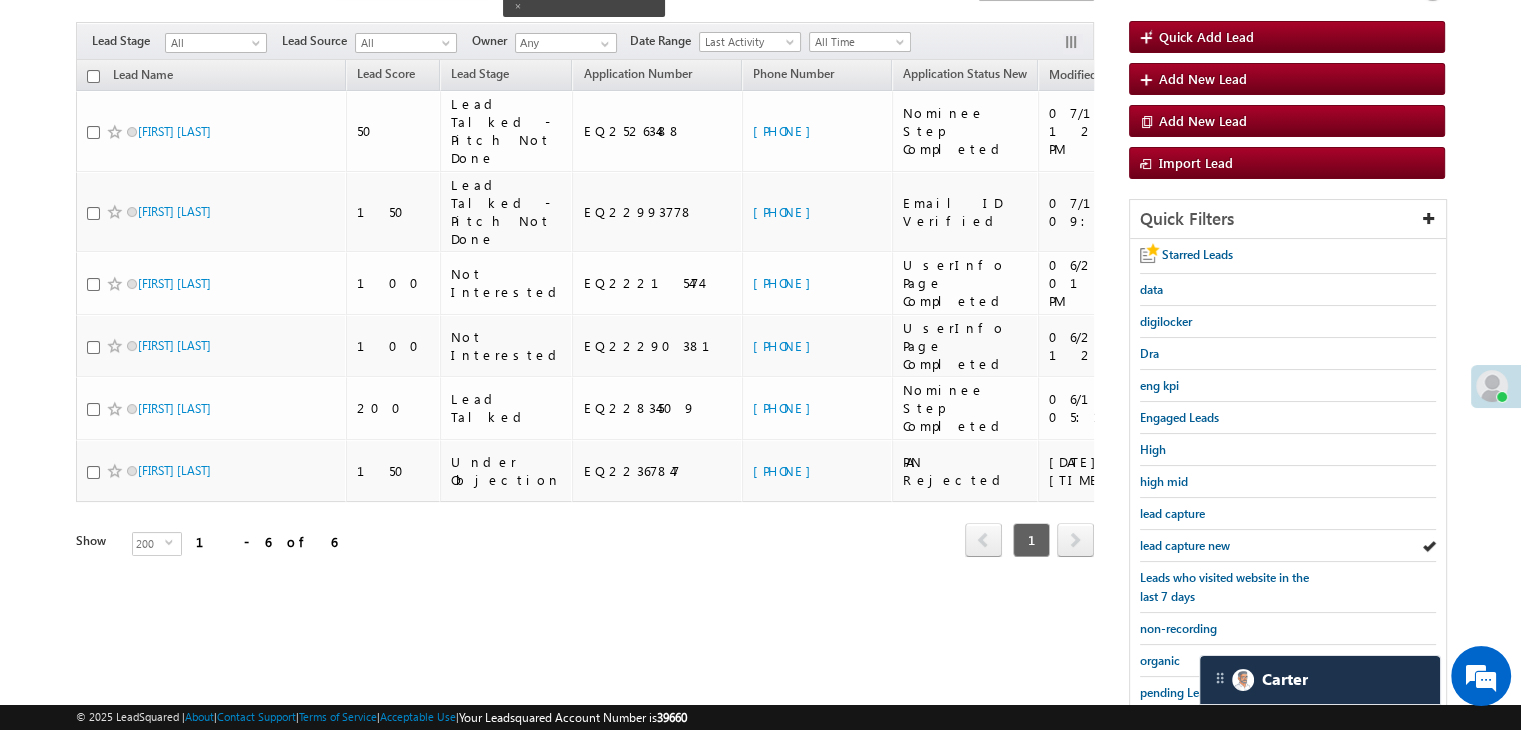 click on "lead capture new" at bounding box center [1185, 545] 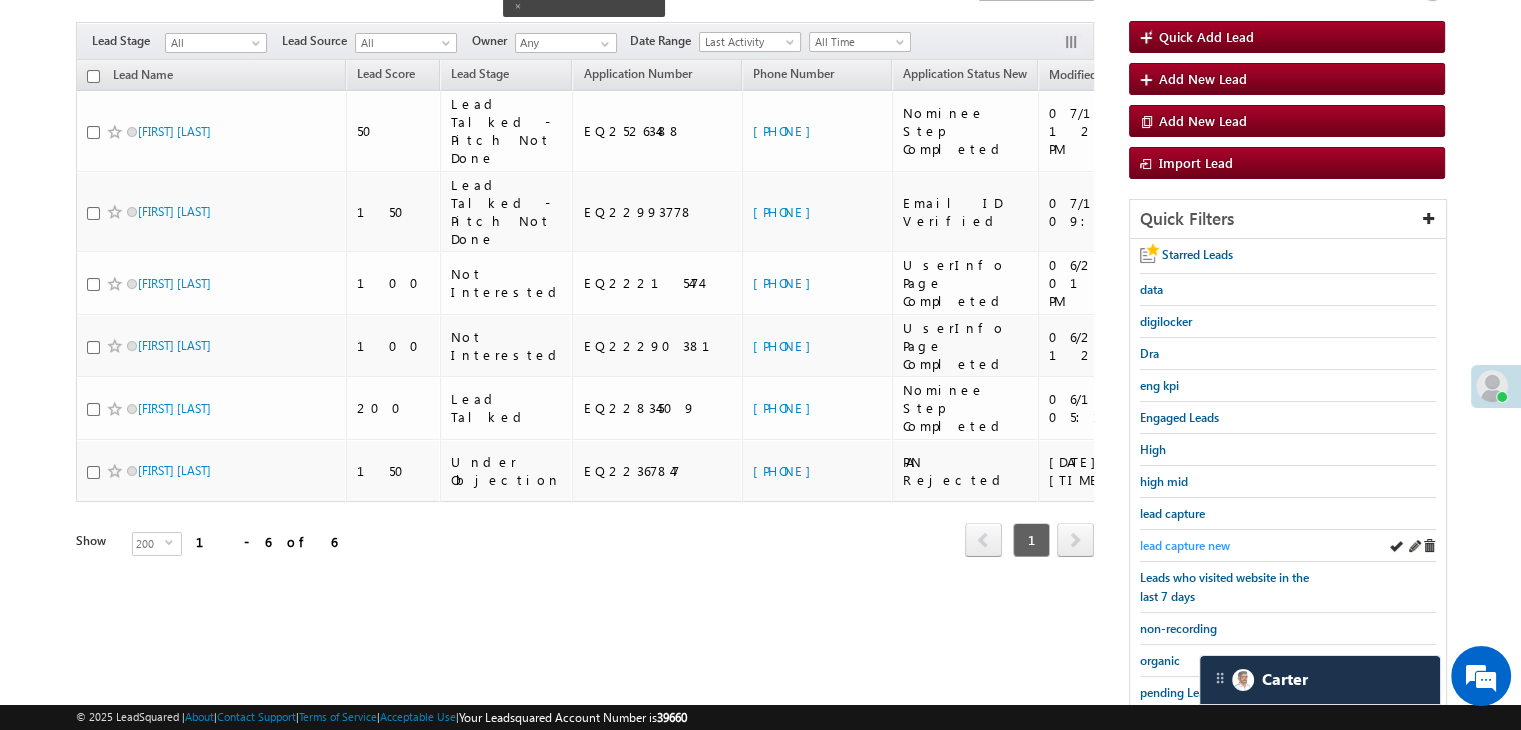 click on "lead capture new" at bounding box center [1185, 545] 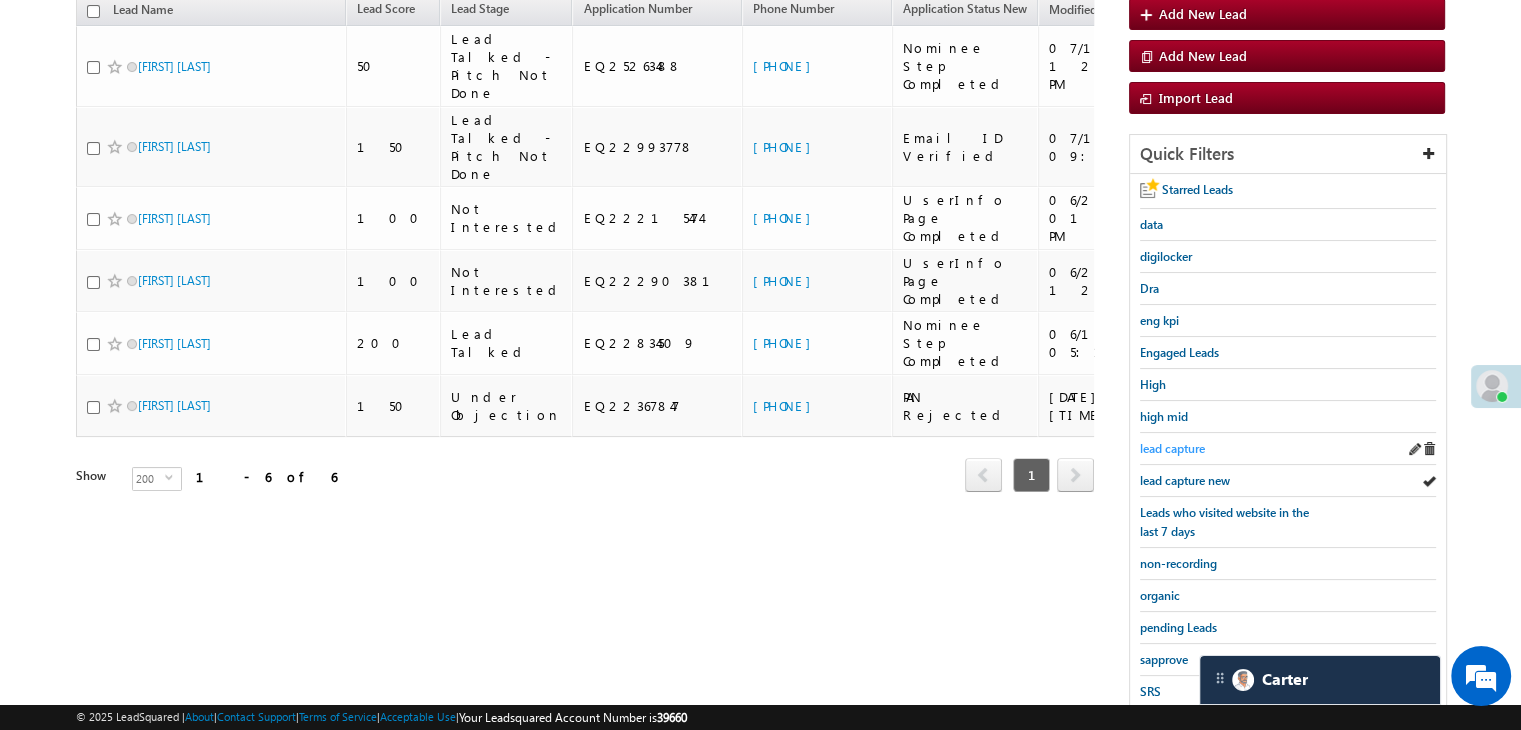 scroll, scrollTop: 263, scrollLeft: 0, axis: vertical 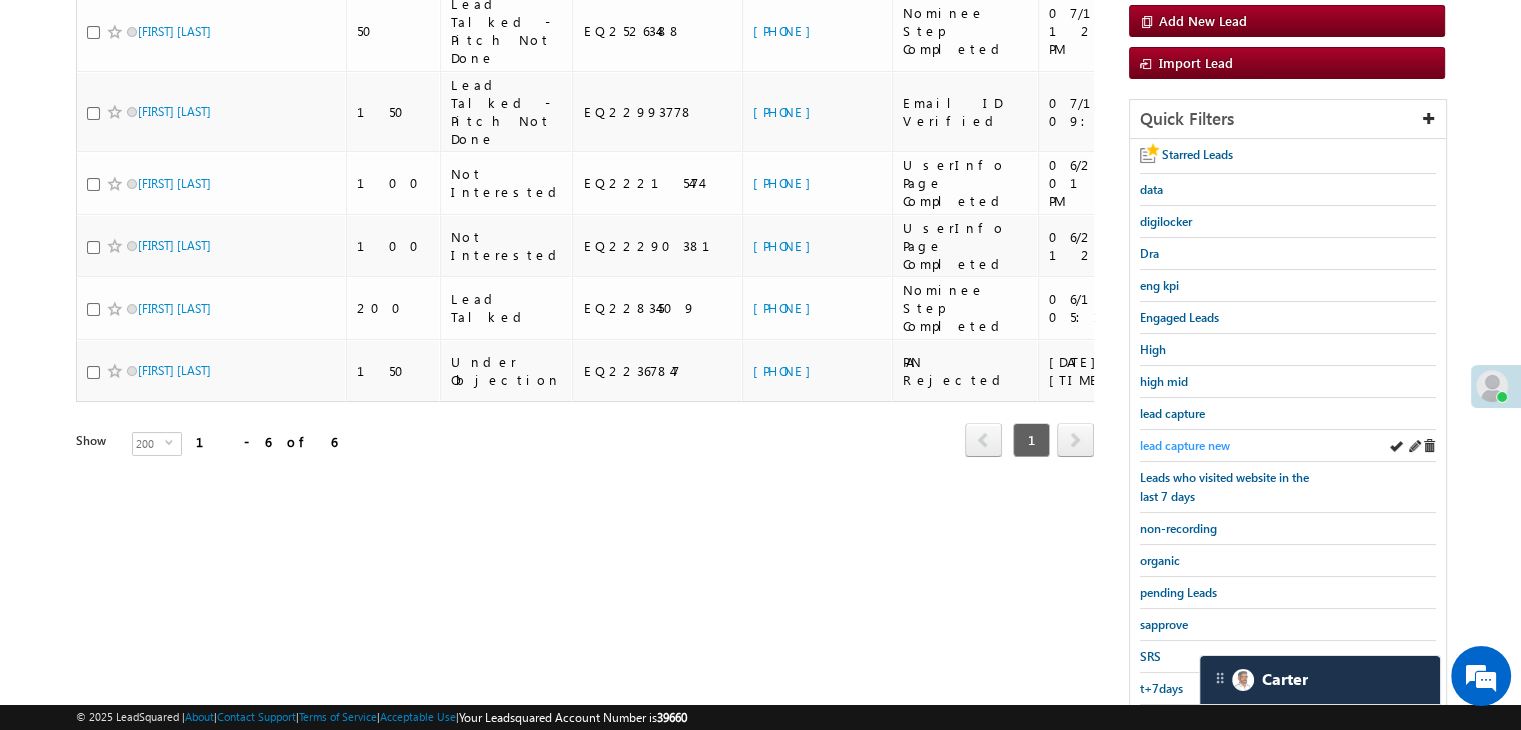 click on "lead capture new" at bounding box center (1185, 445) 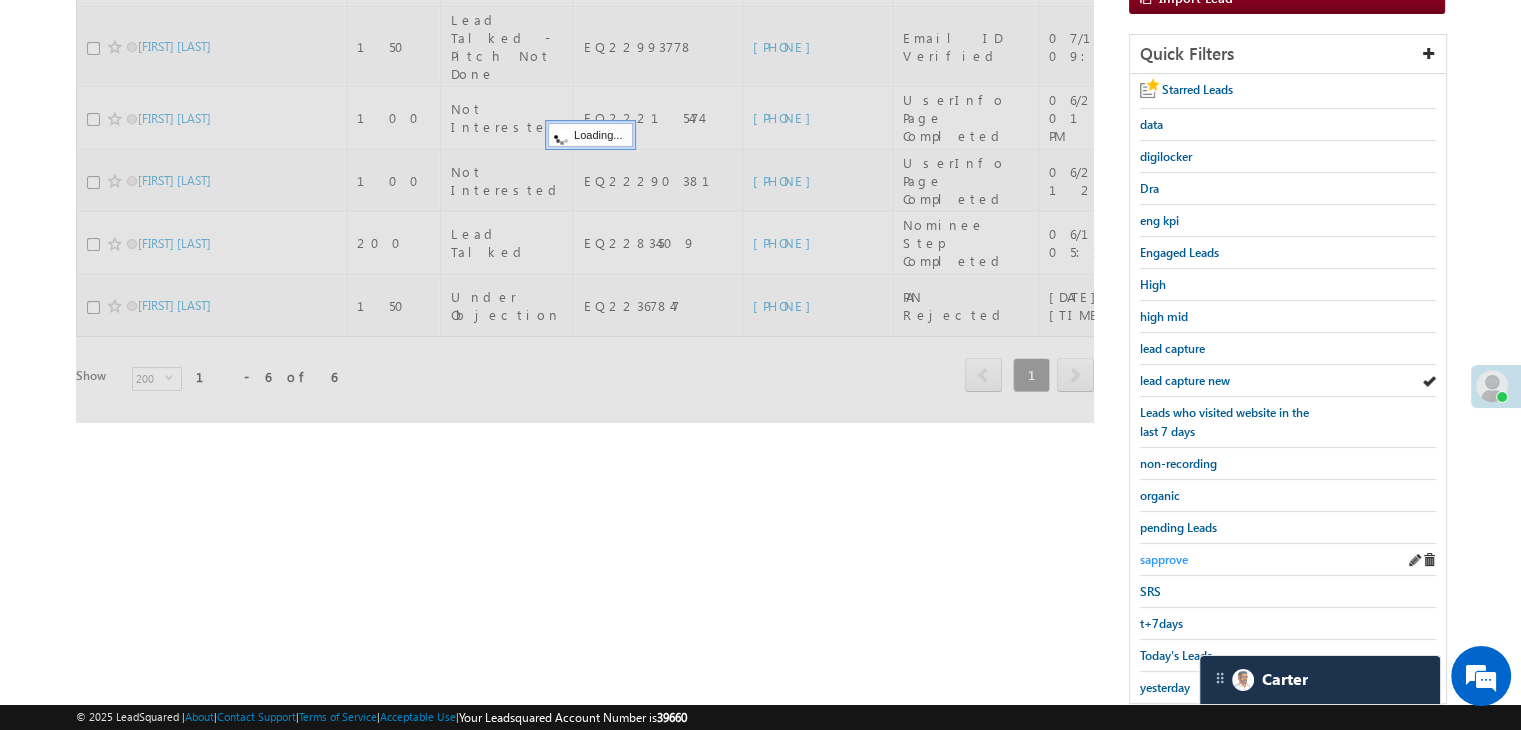 scroll, scrollTop: 363, scrollLeft: 0, axis: vertical 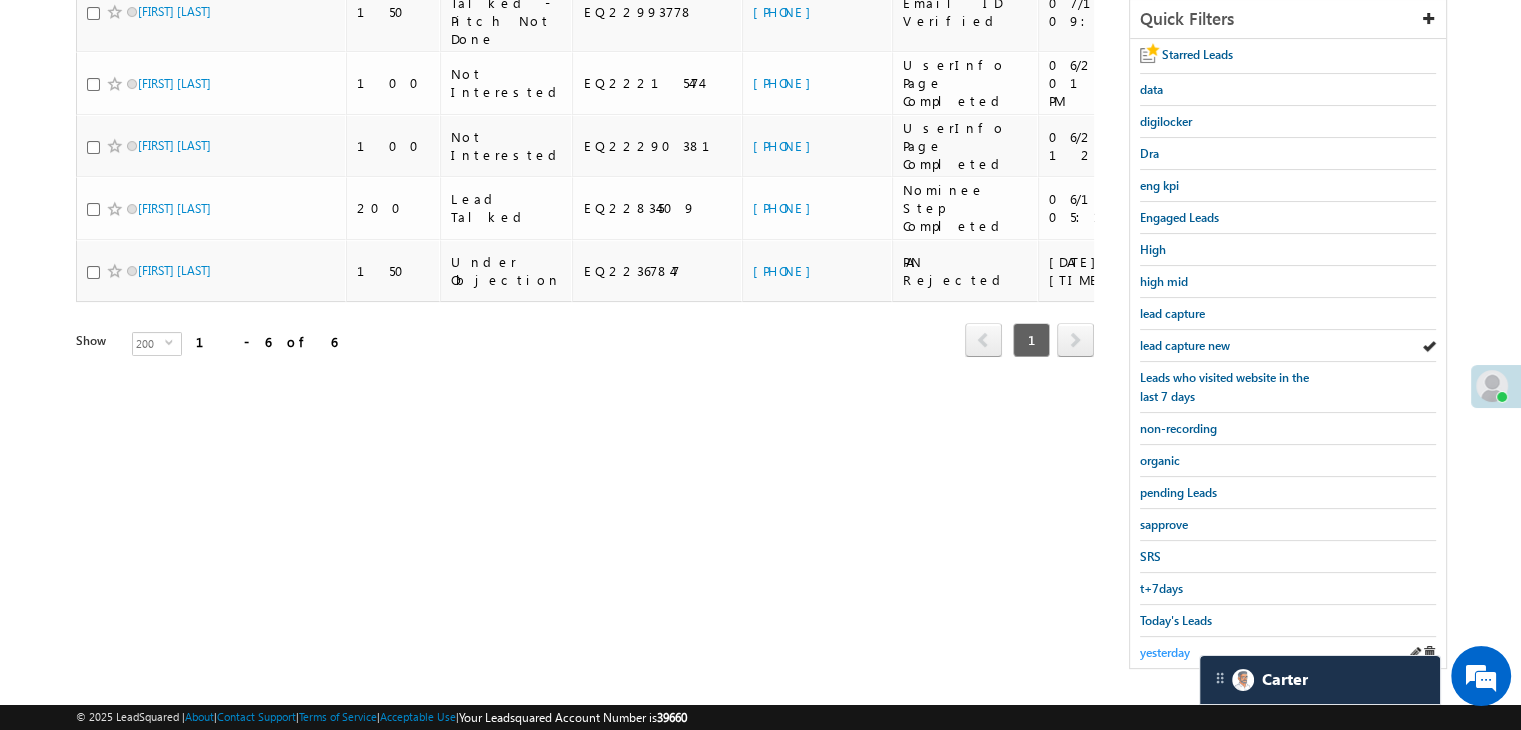 click on "yesterday" at bounding box center [1165, 652] 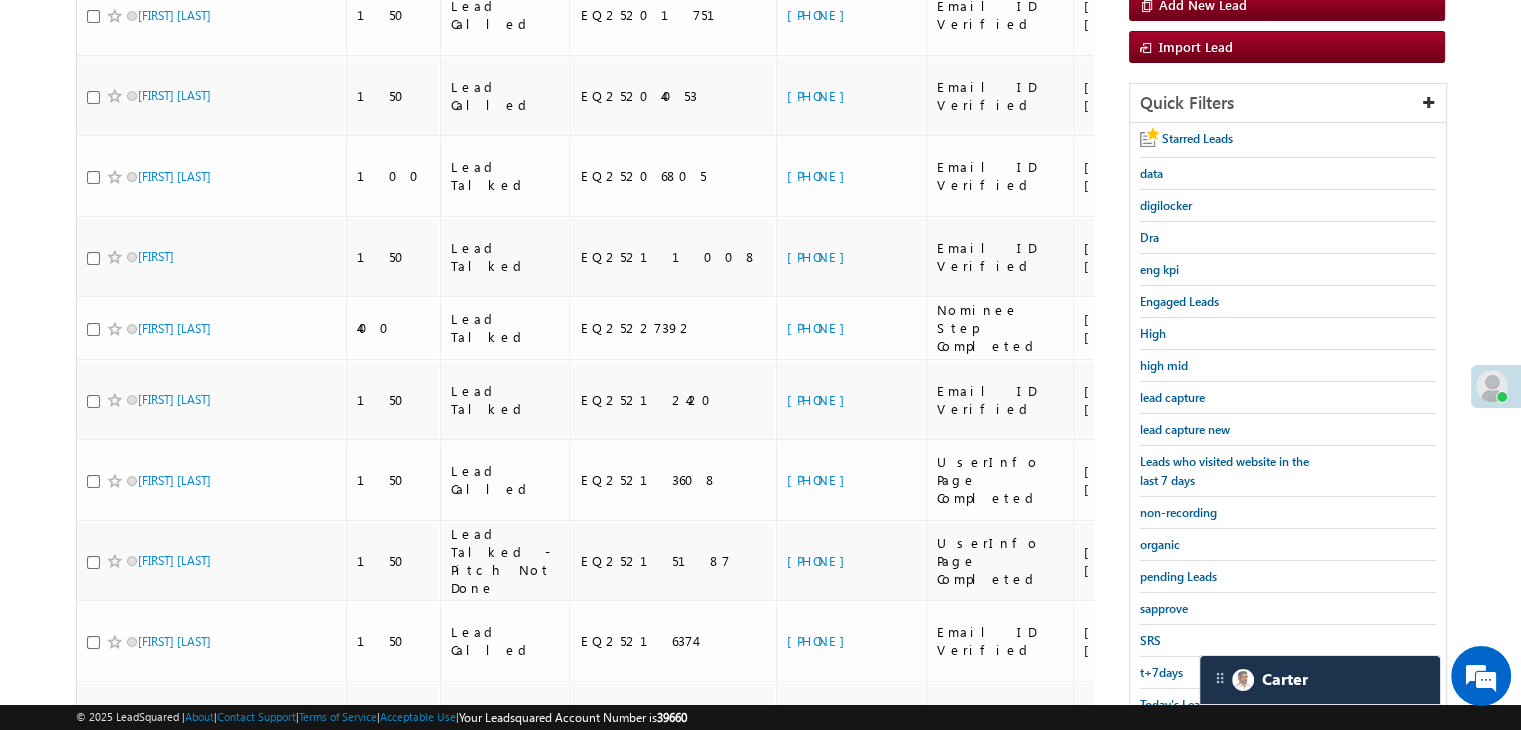 scroll, scrollTop: 163, scrollLeft: 0, axis: vertical 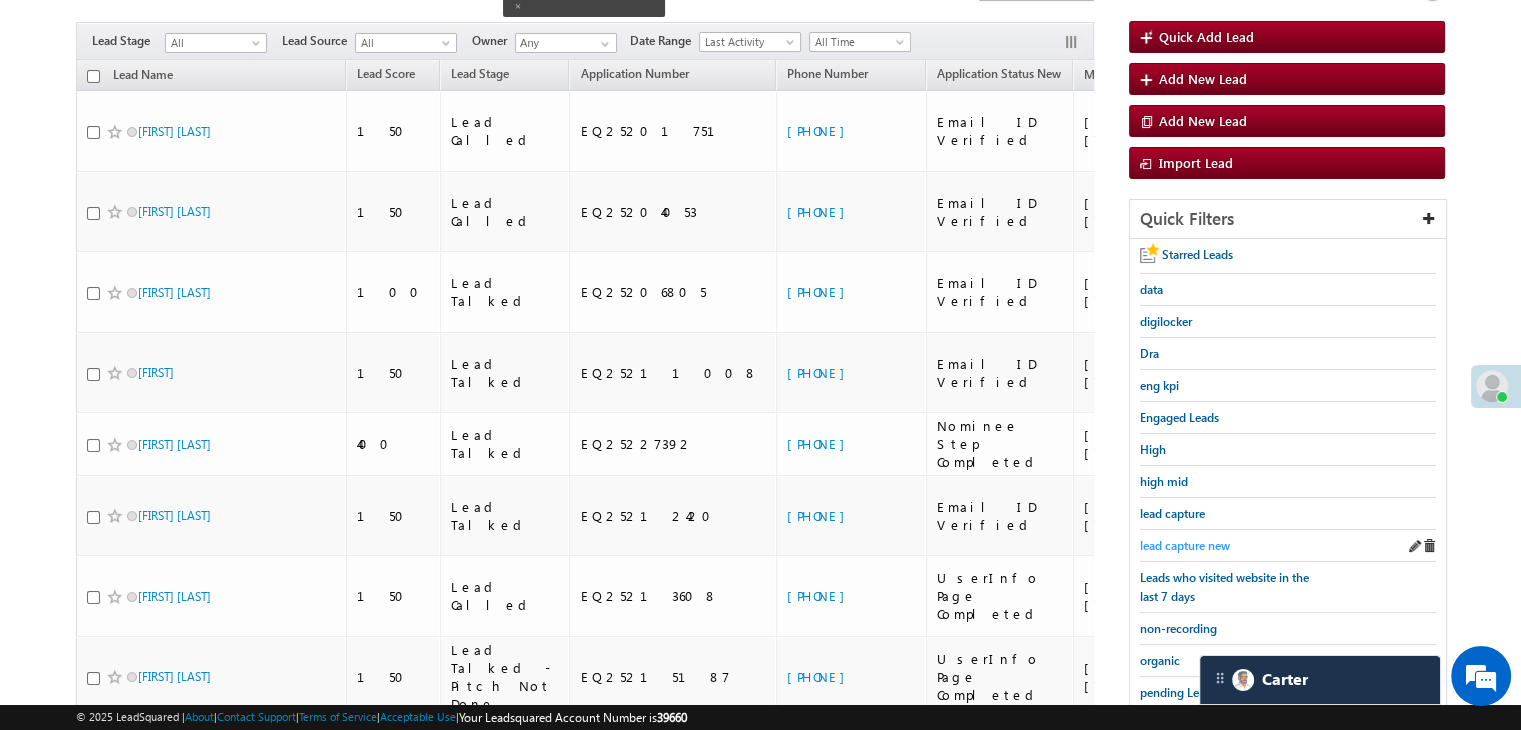drag, startPoint x: 1161, startPoint y: 529, endPoint x: 1173, endPoint y: 534, distance: 13 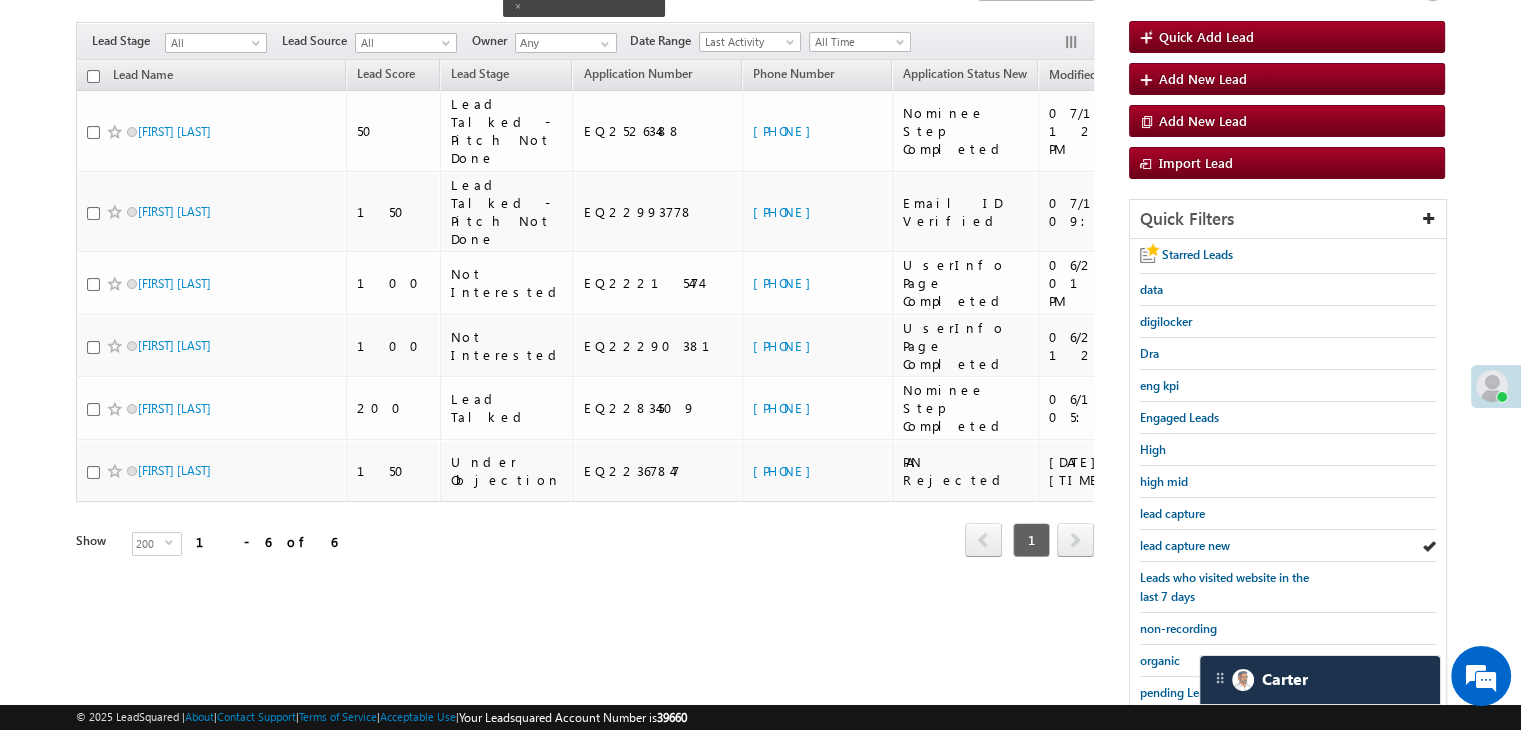 click on "lead capture new" at bounding box center [1185, 545] 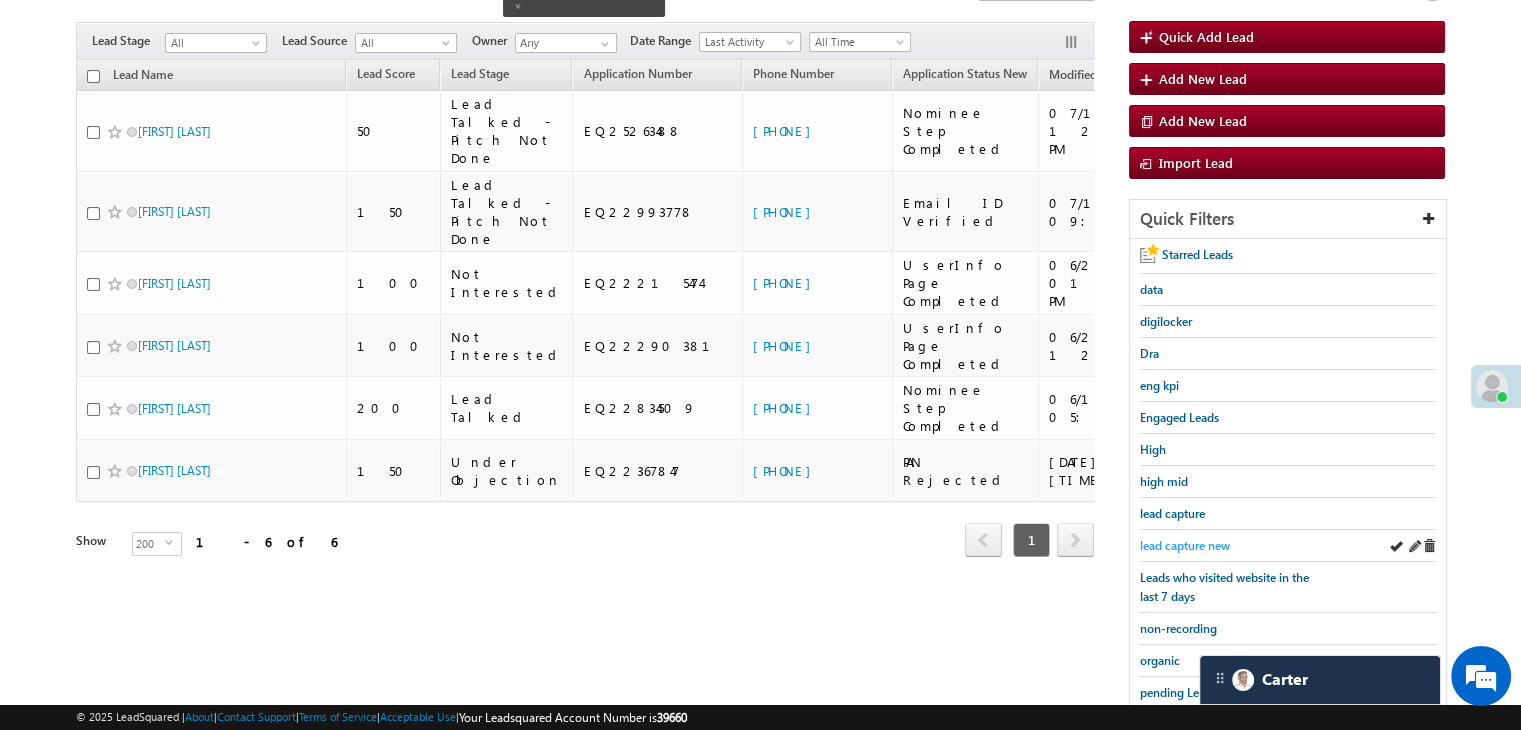 click on "lead capture new" at bounding box center [1185, 545] 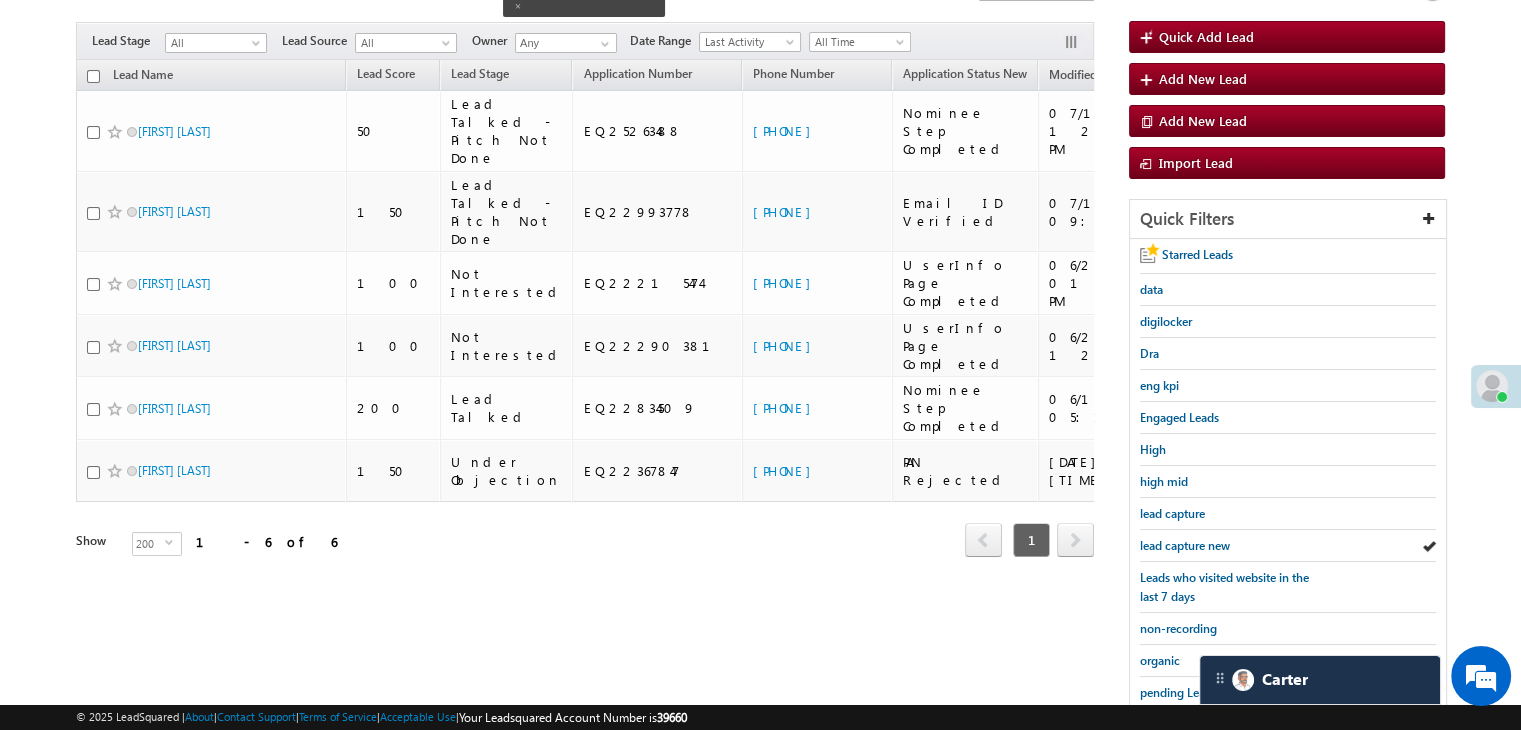 click on "lead capture new" at bounding box center [1185, 545] 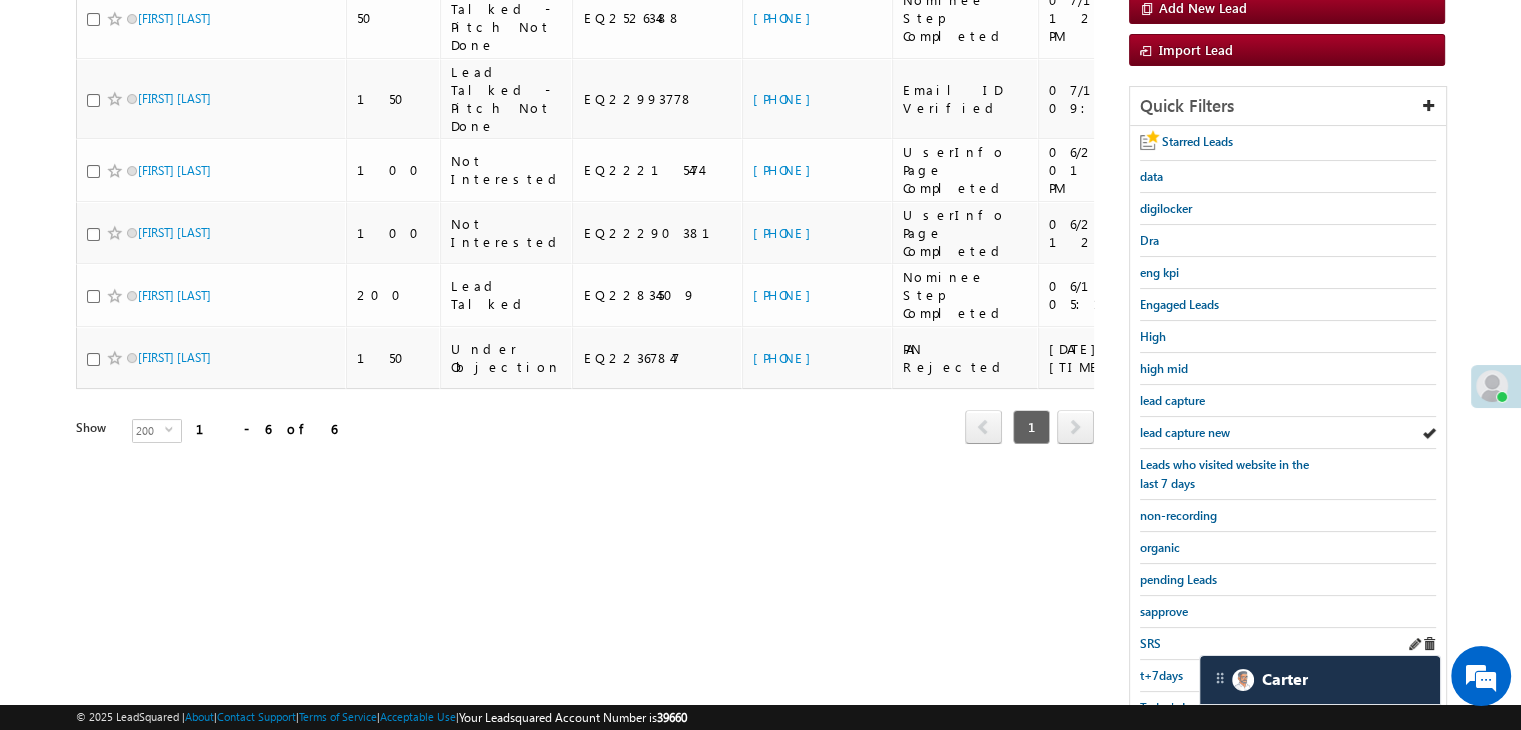 scroll, scrollTop: 363, scrollLeft: 0, axis: vertical 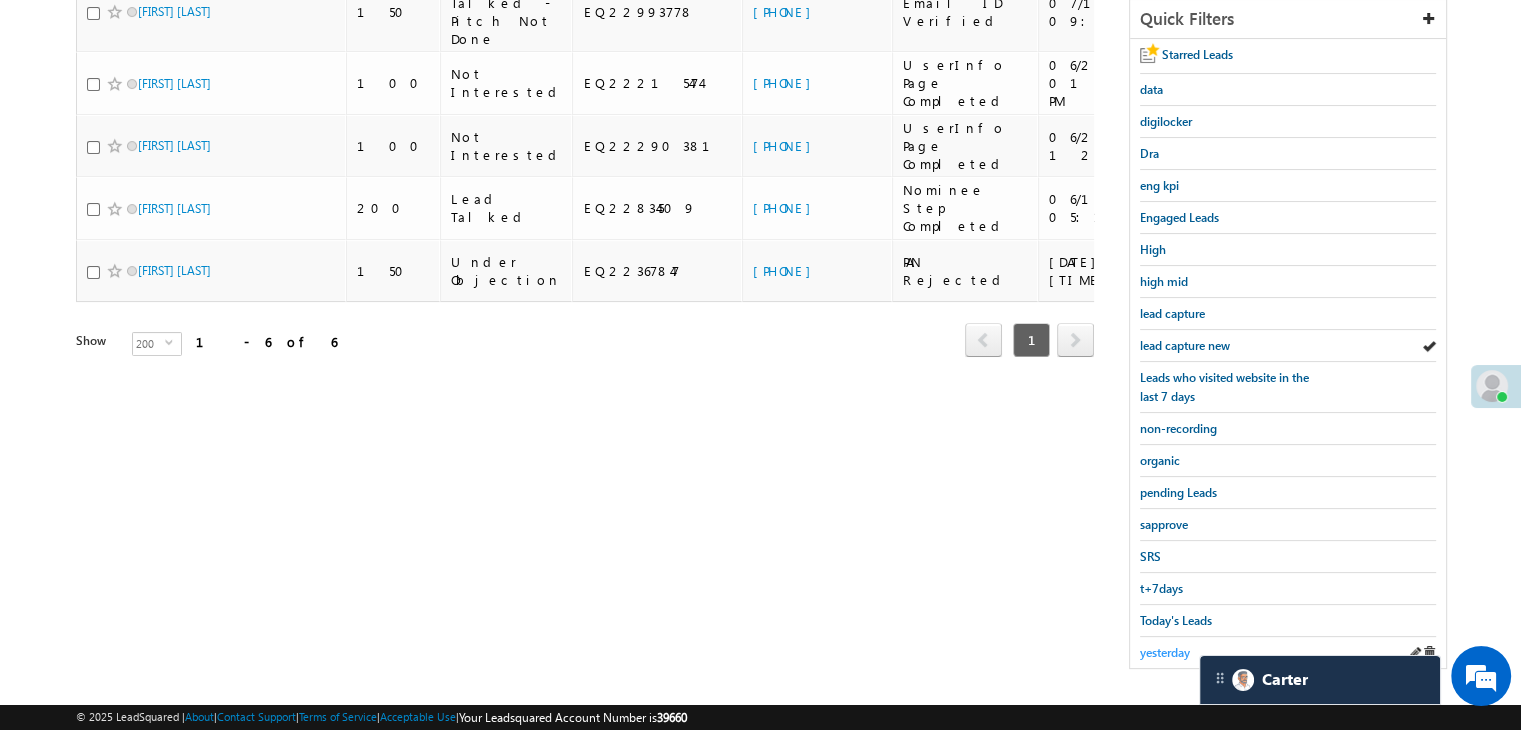 click on "yesterday" at bounding box center [1165, 652] 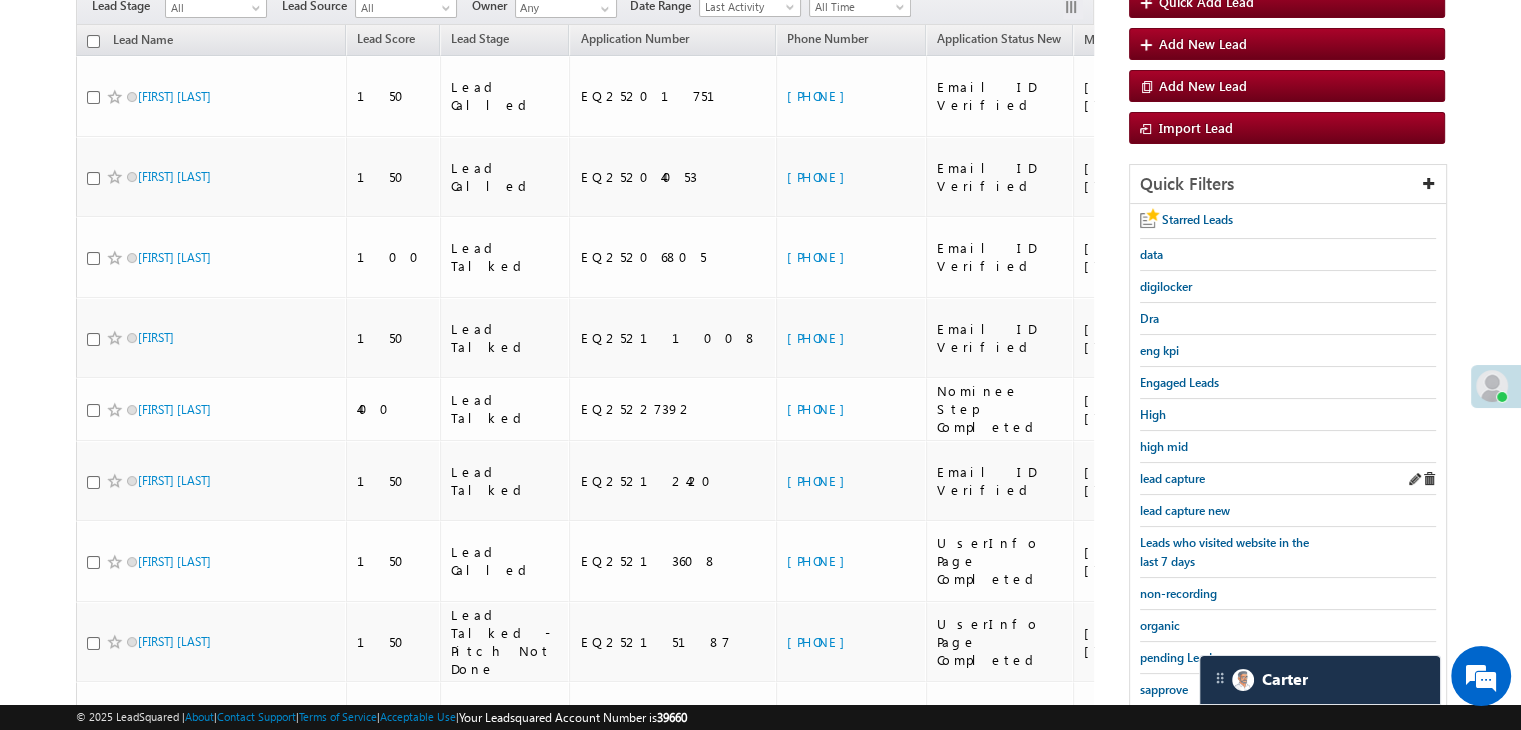 scroll, scrollTop: 163, scrollLeft: 0, axis: vertical 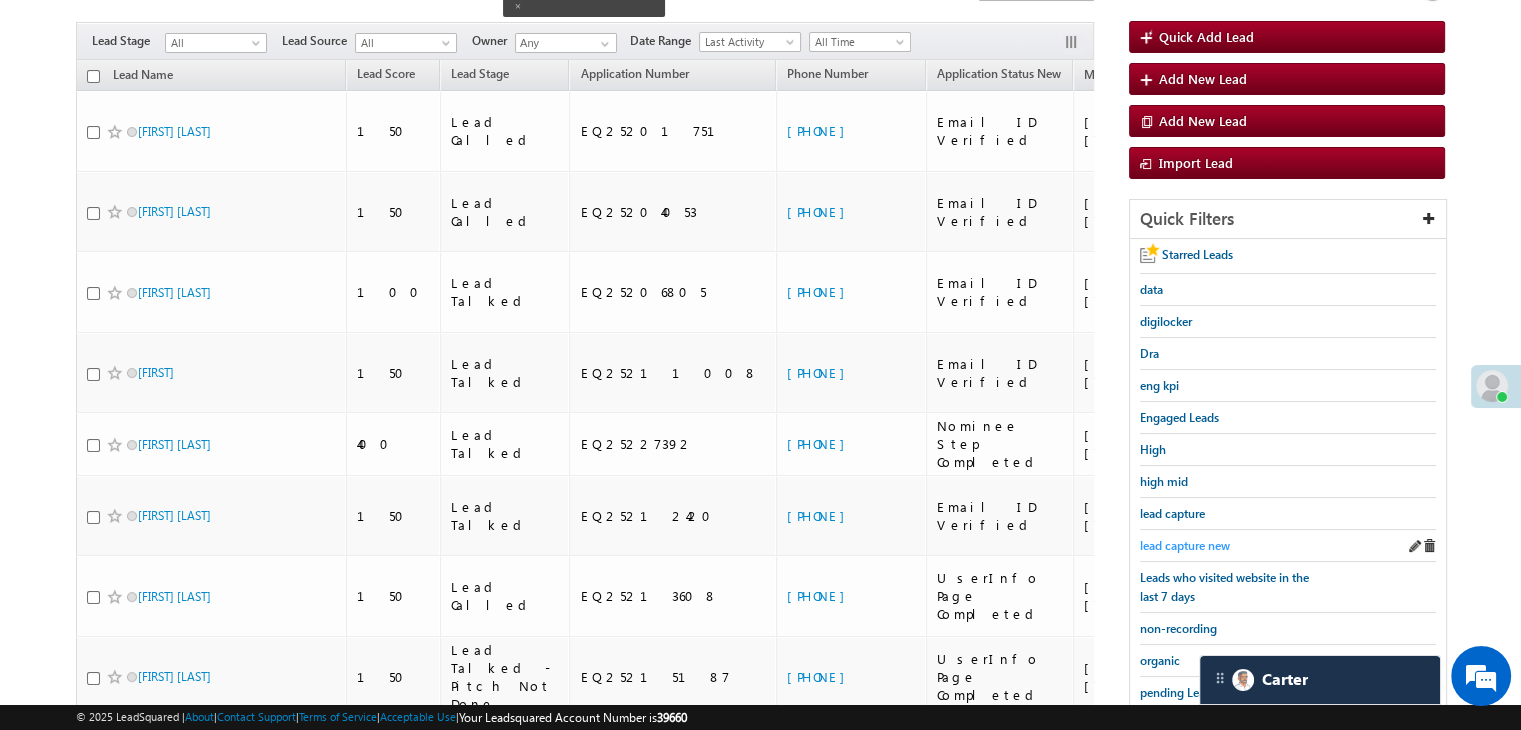 click on "lead capture new" at bounding box center (1185, 545) 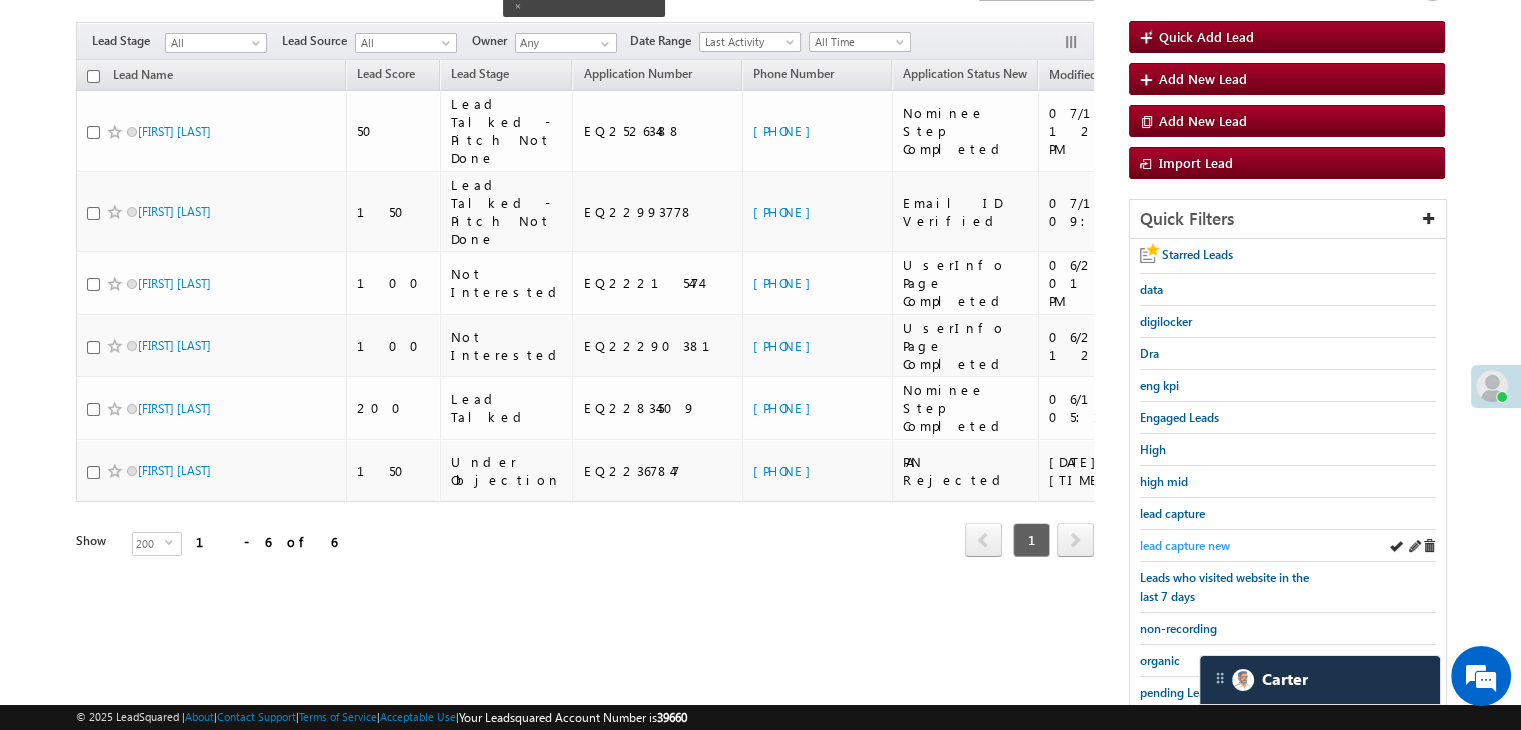 click on "lead capture new" at bounding box center (1185, 545) 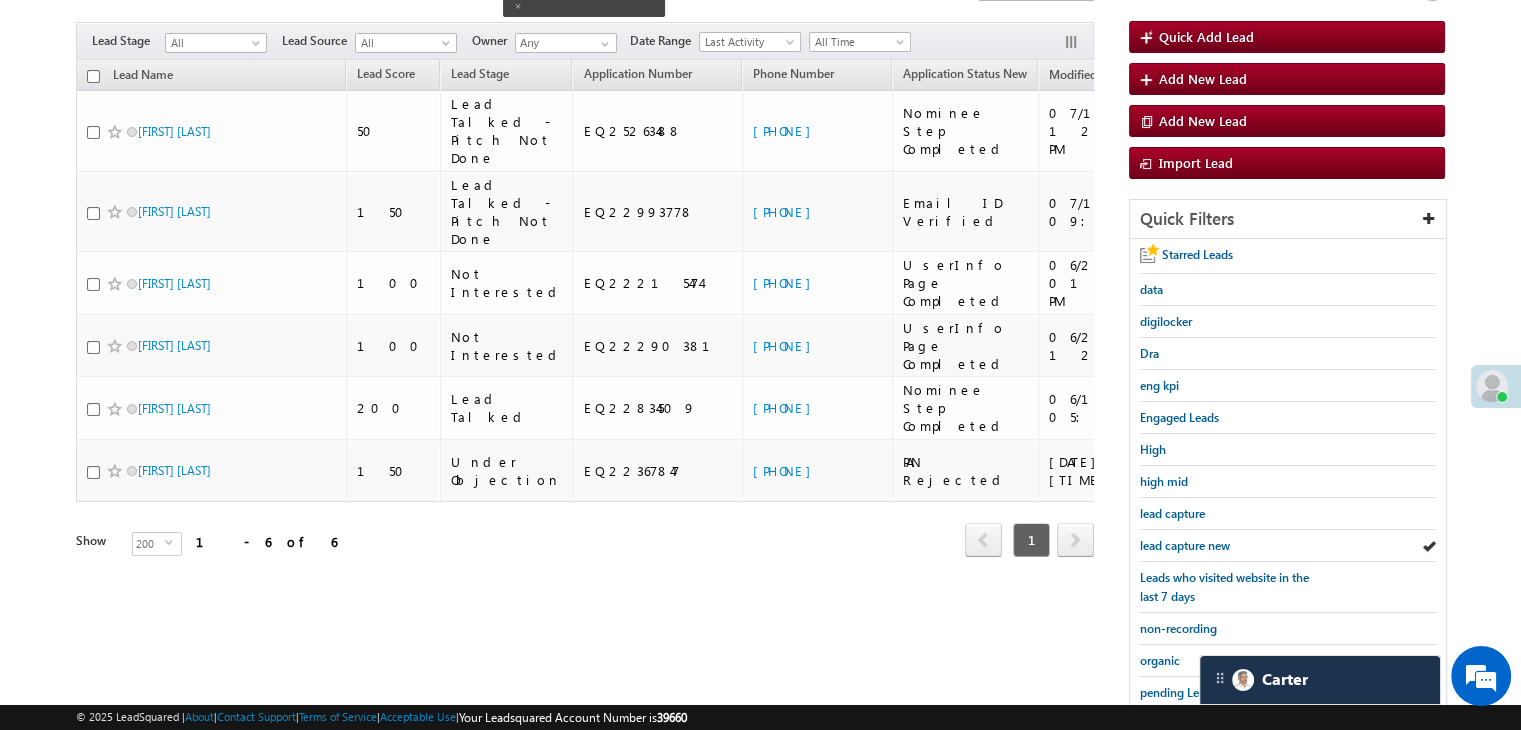click on "lead capture new" at bounding box center (1185, 545) 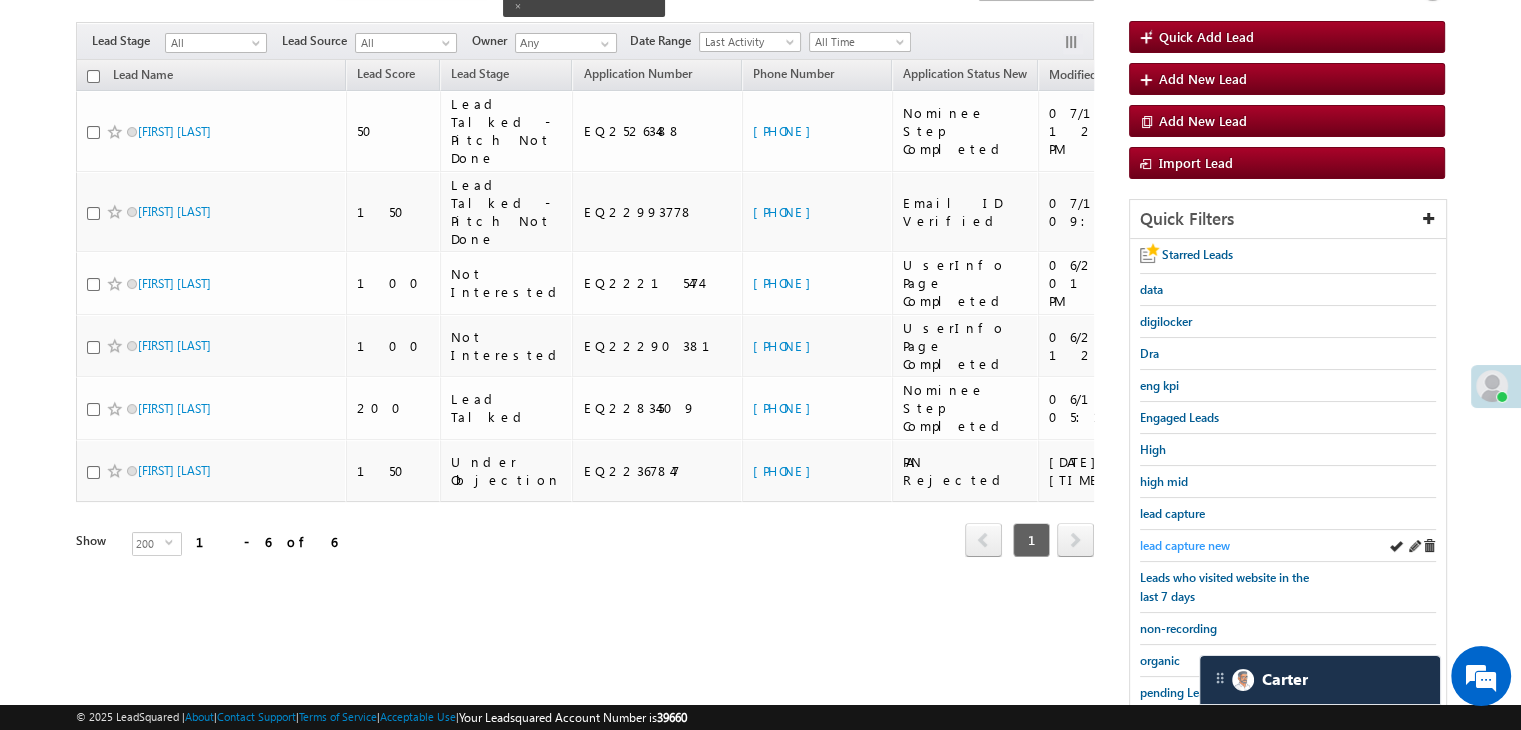 click on "lead capture new" at bounding box center (1185, 545) 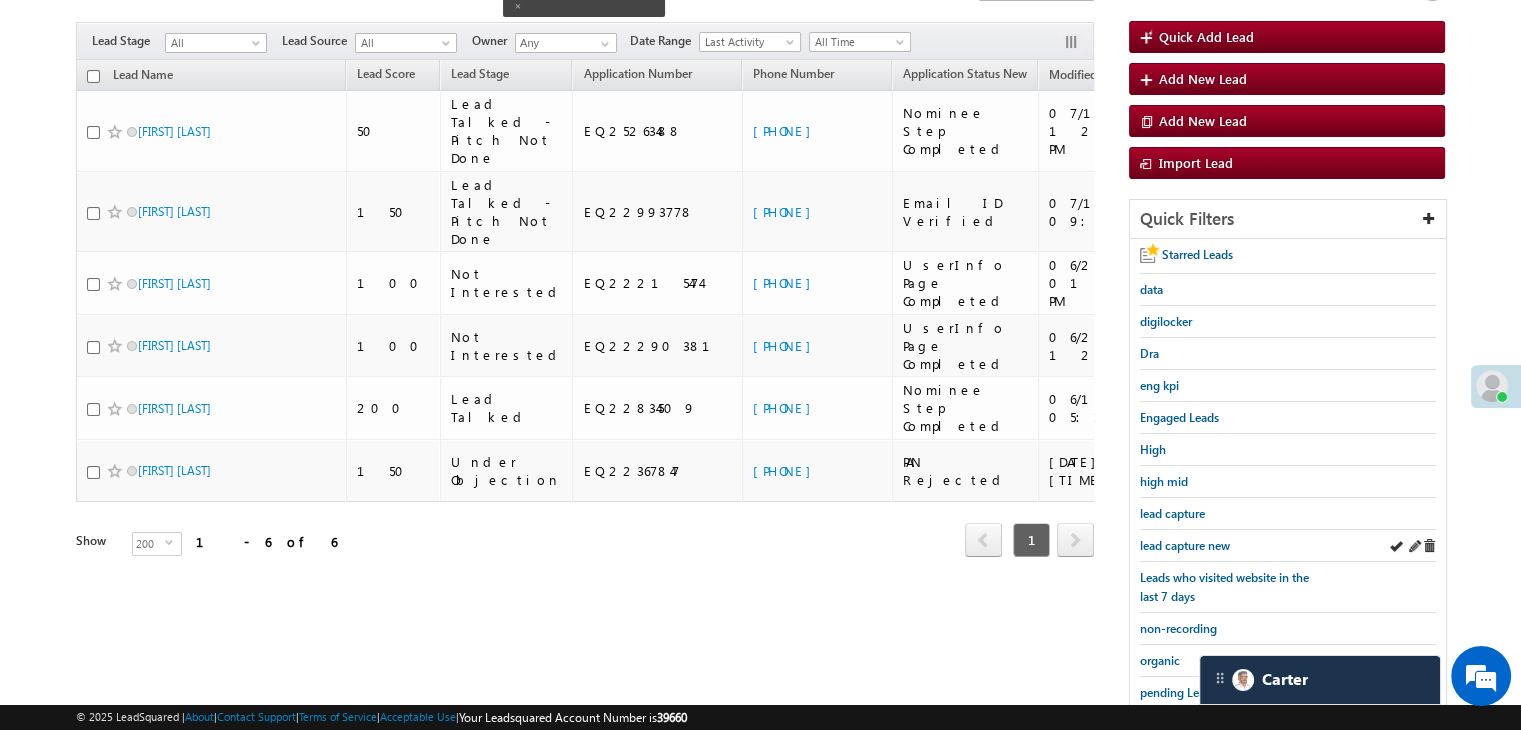 click on "lead capture new" at bounding box center (1288, 546) 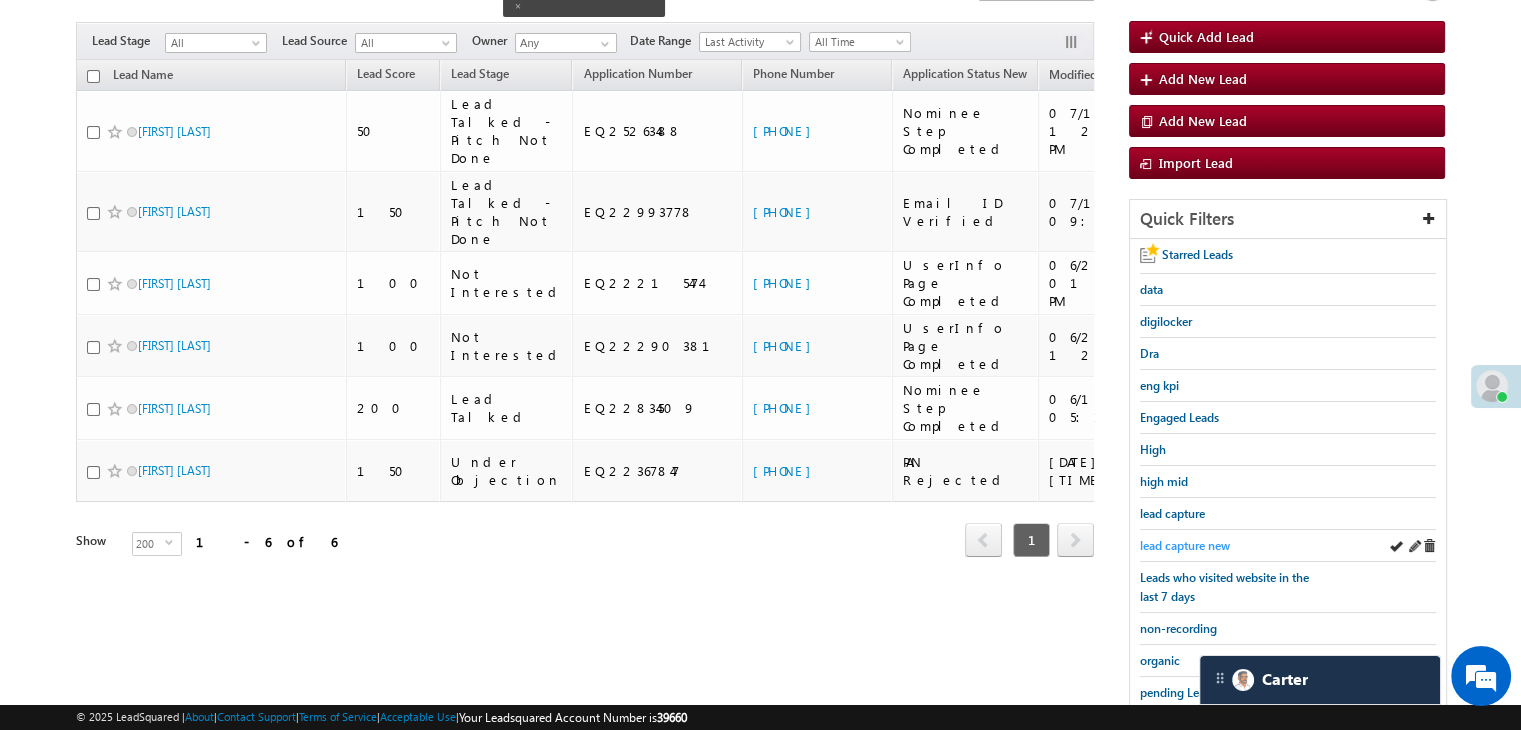click on "lead capture new" at bounding box center (1185, 545) 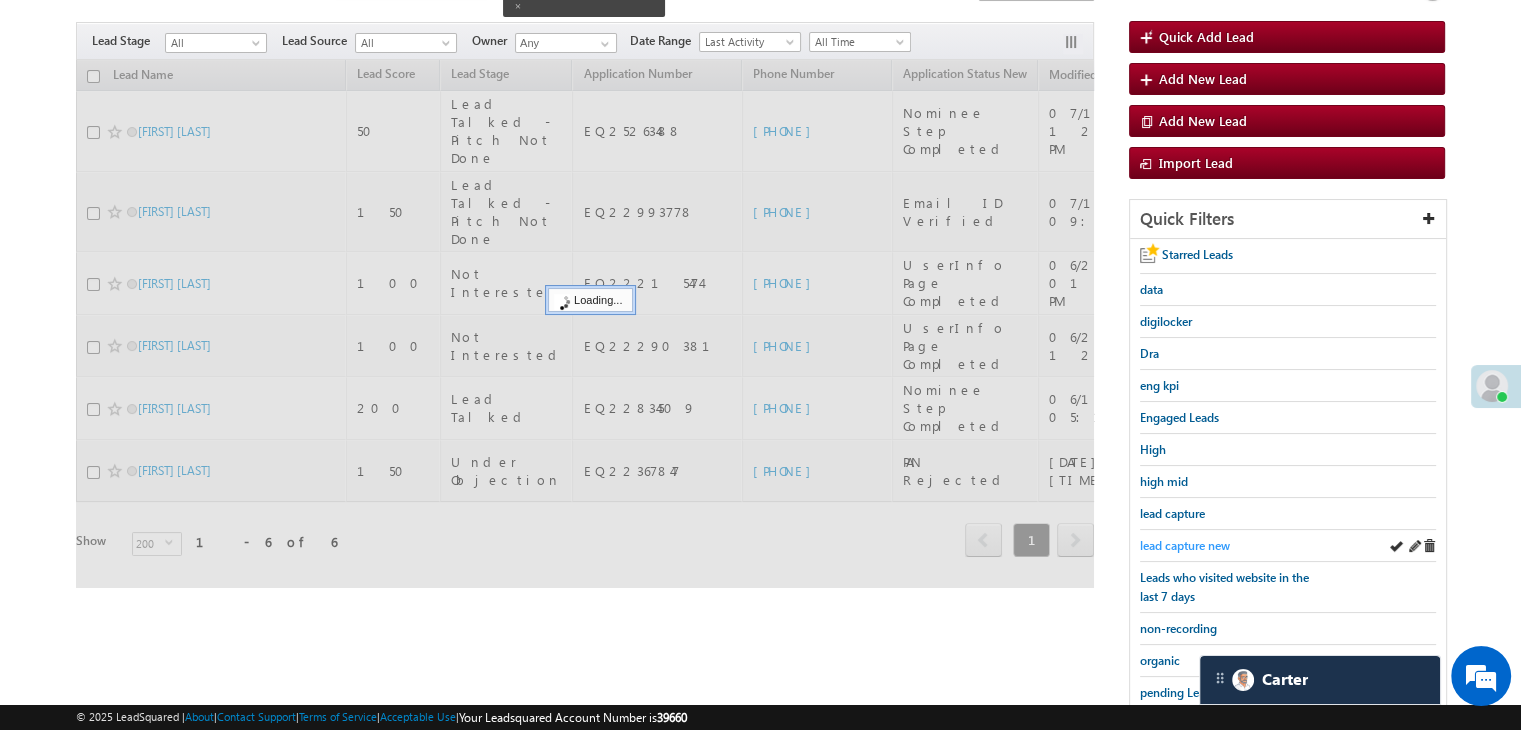 click on "lead capture new" at bounding box center [1185, 545] 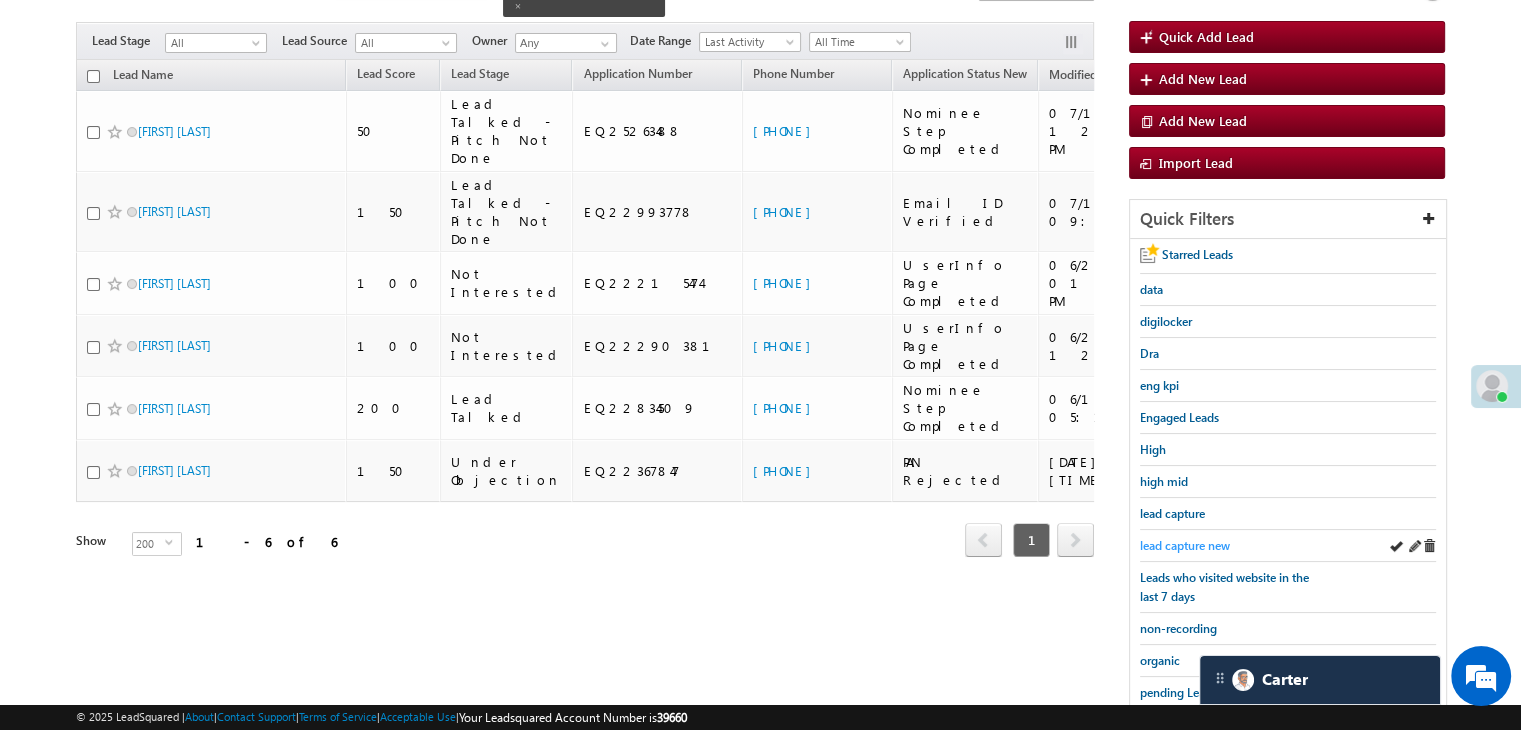 click on "lead capture new" at bounding box center [1185, 545] 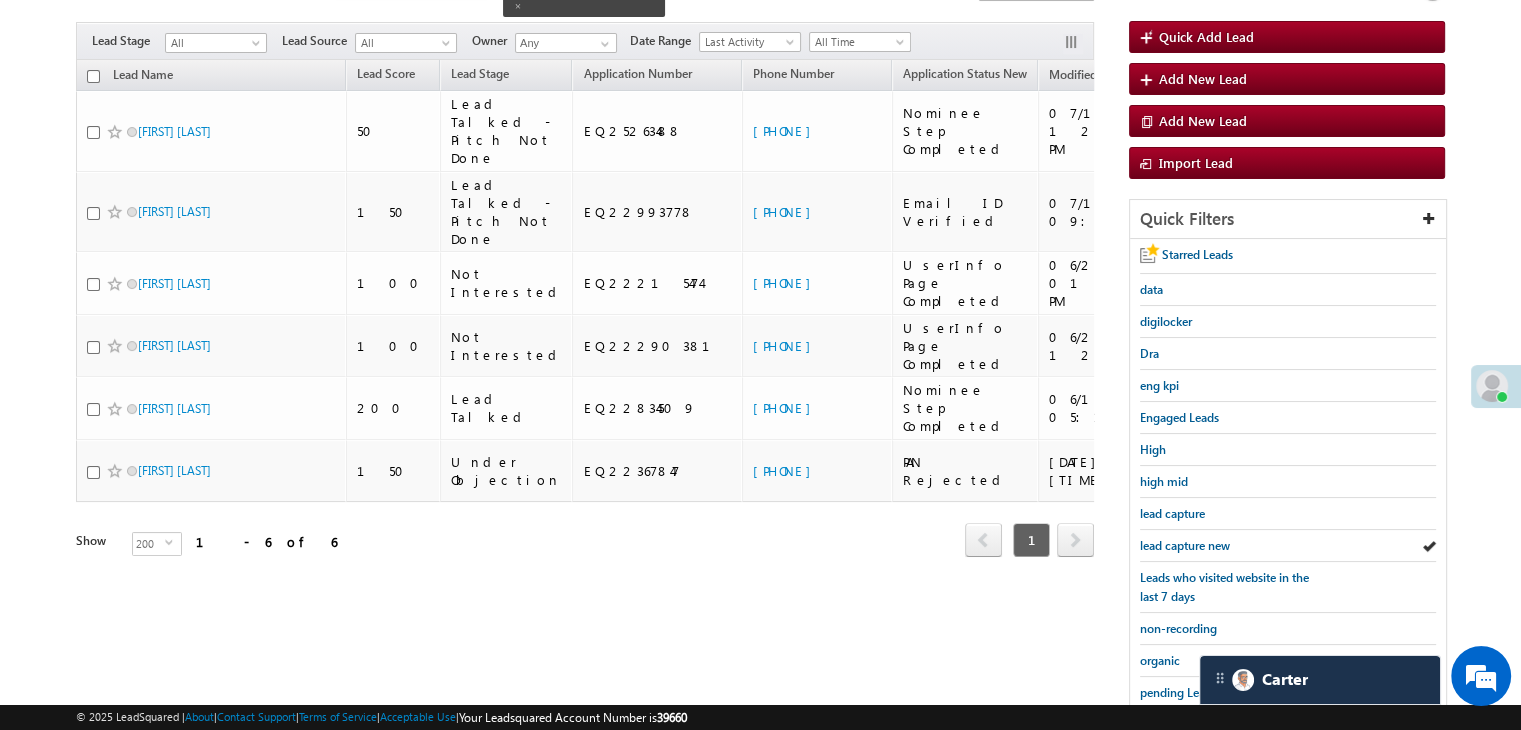 click on "lead capture new" at bounding box center [1185, 545] 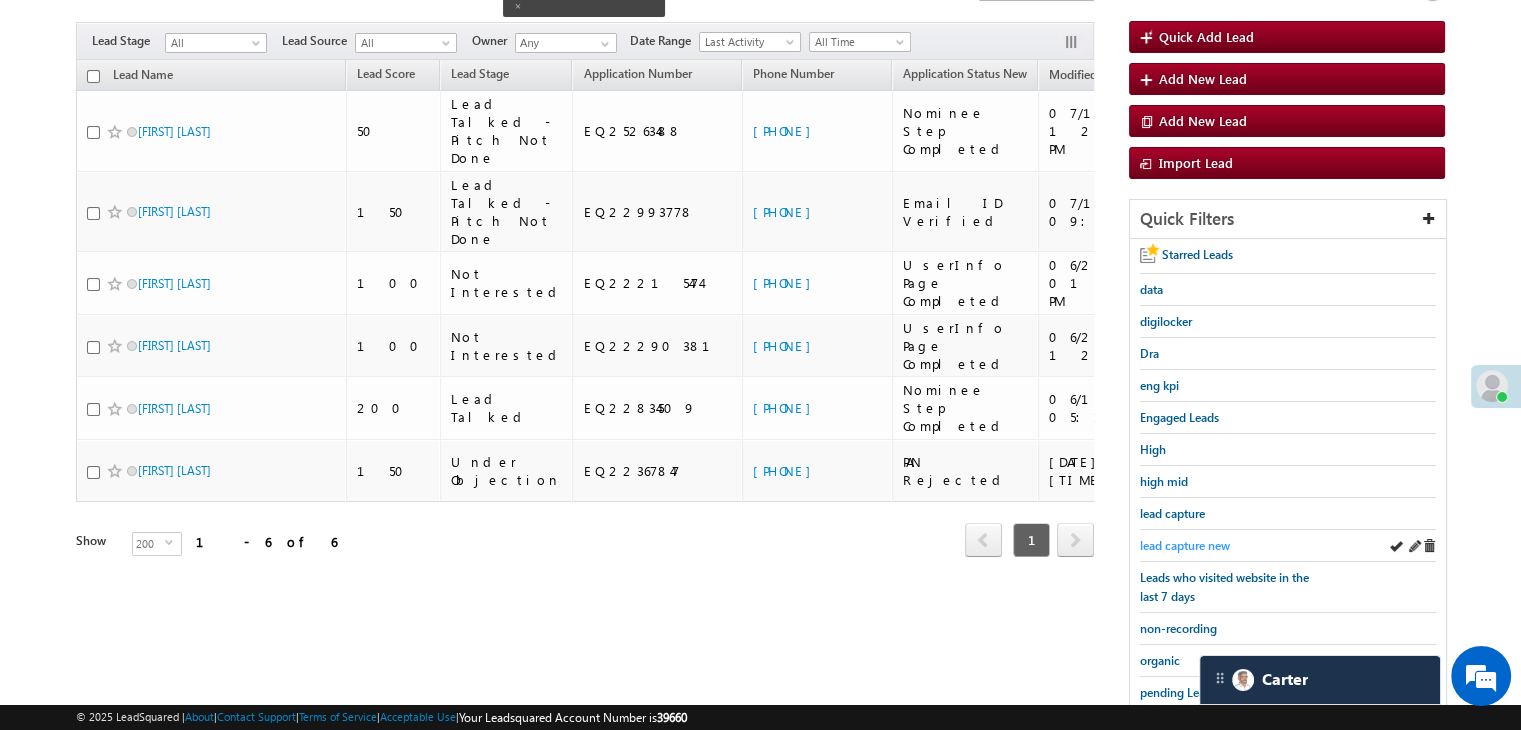 click on "lead capture new" at bounding box center (1185, 545) 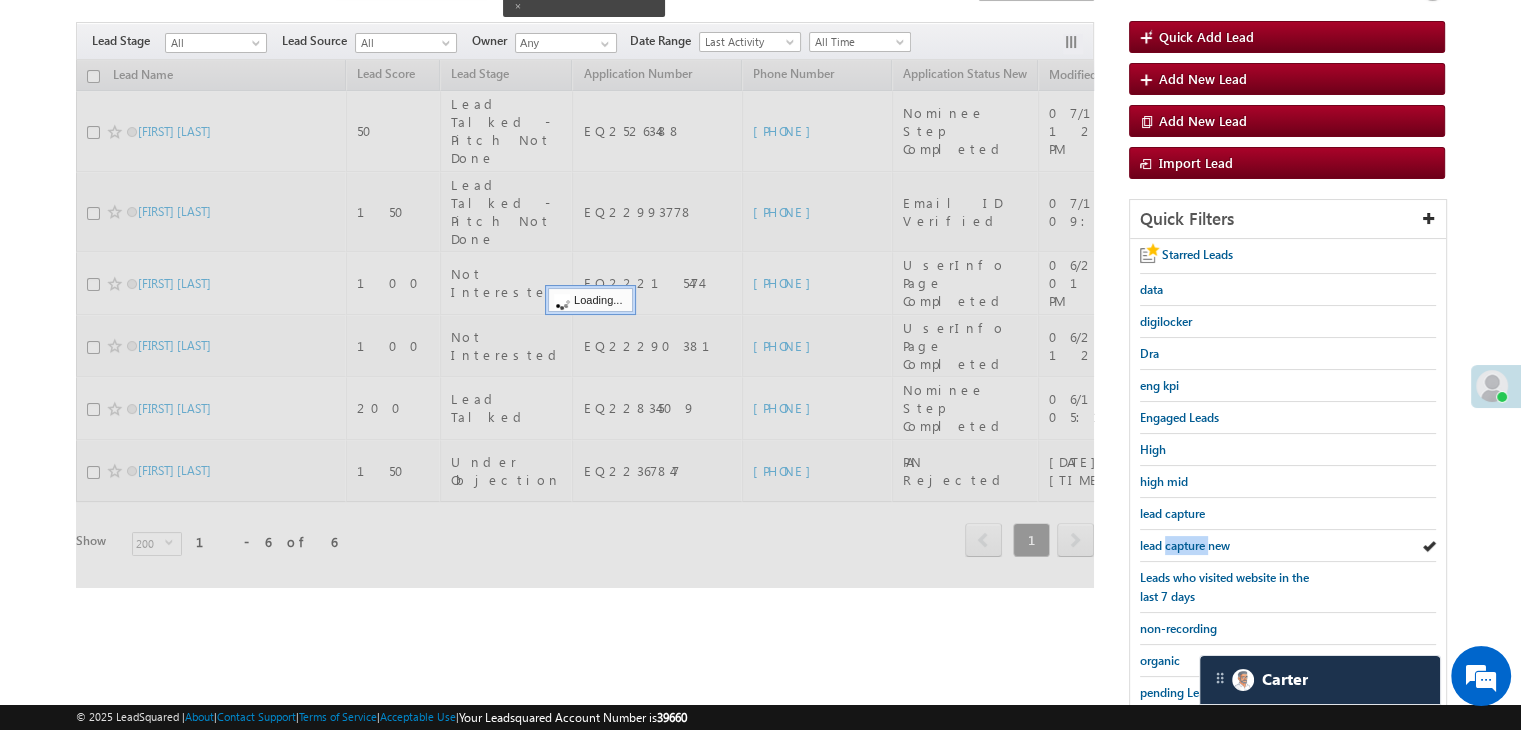 click on "lead capture new" at bounding box center (1185, 545) 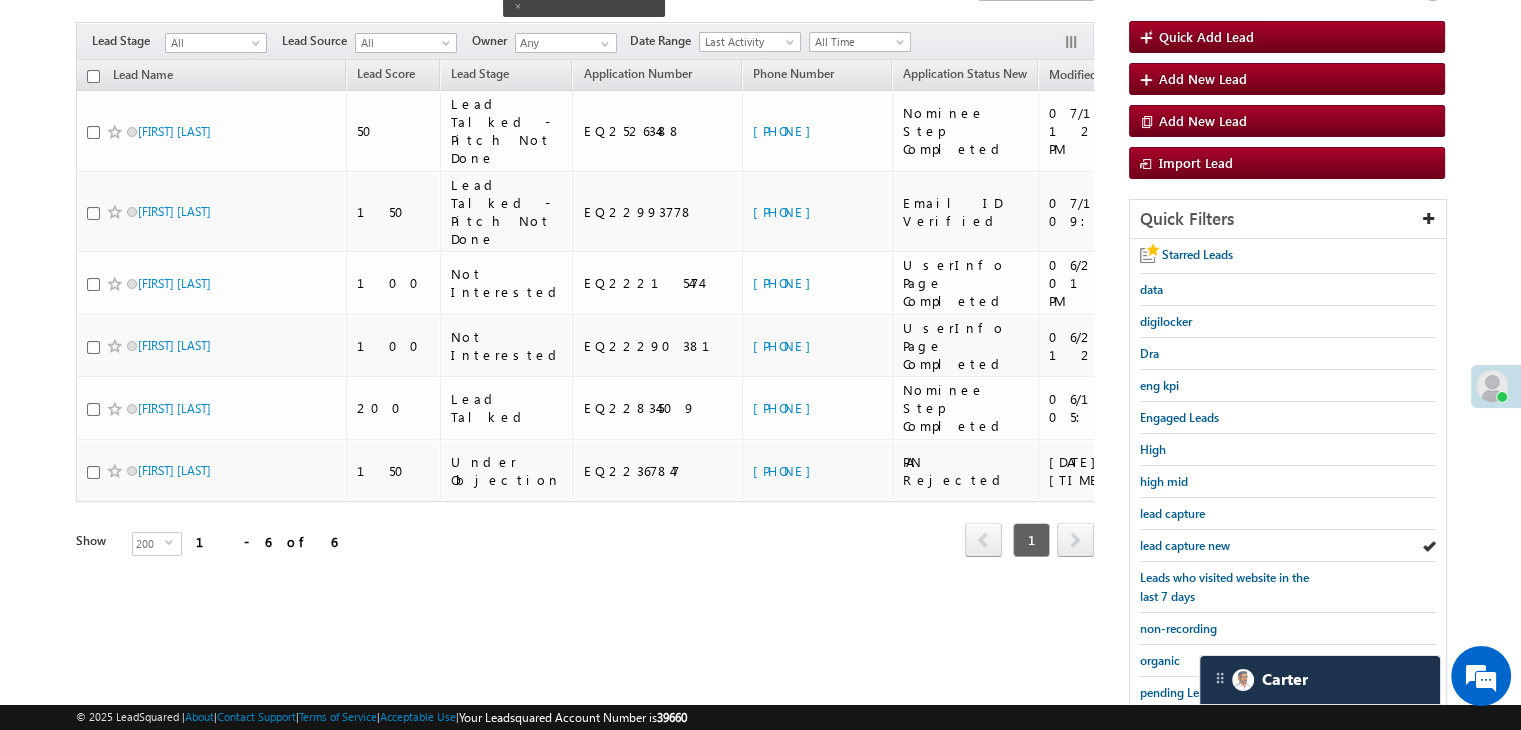 click on "lead capture new" at bounding box center (1185, 545) 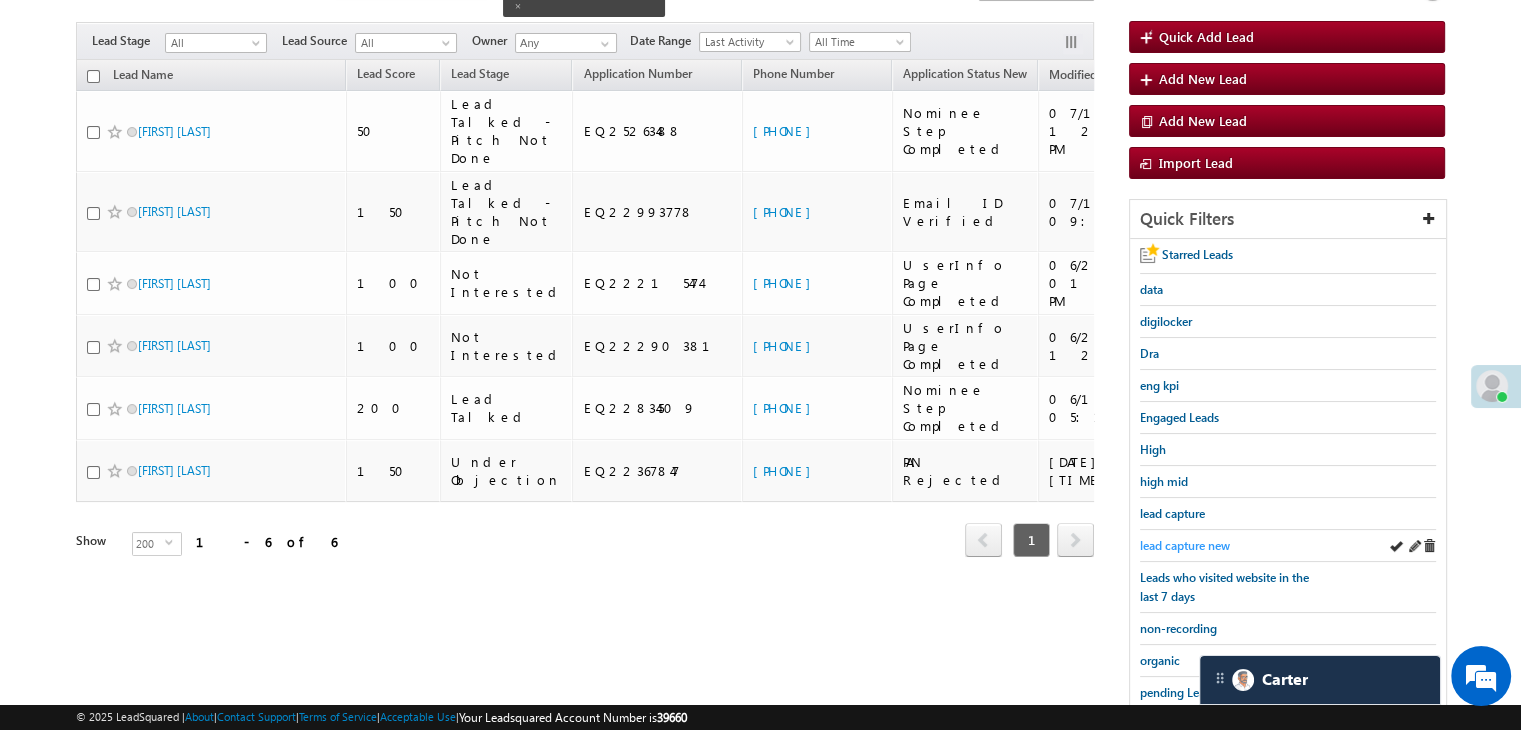 click on "lead capture new" at bounding box center (1185, 545) 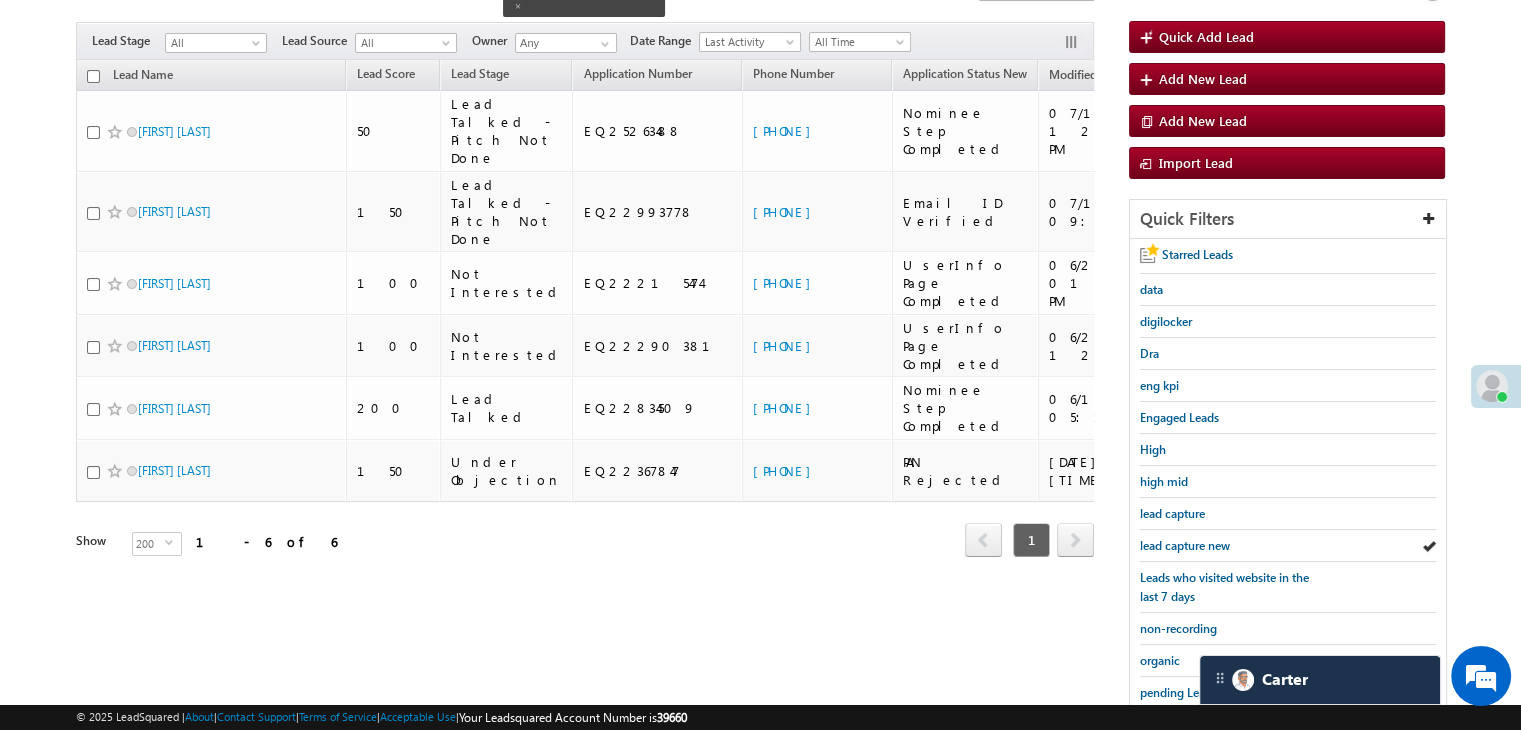 click on "lead capture new" at bounding box center (1185, 545) 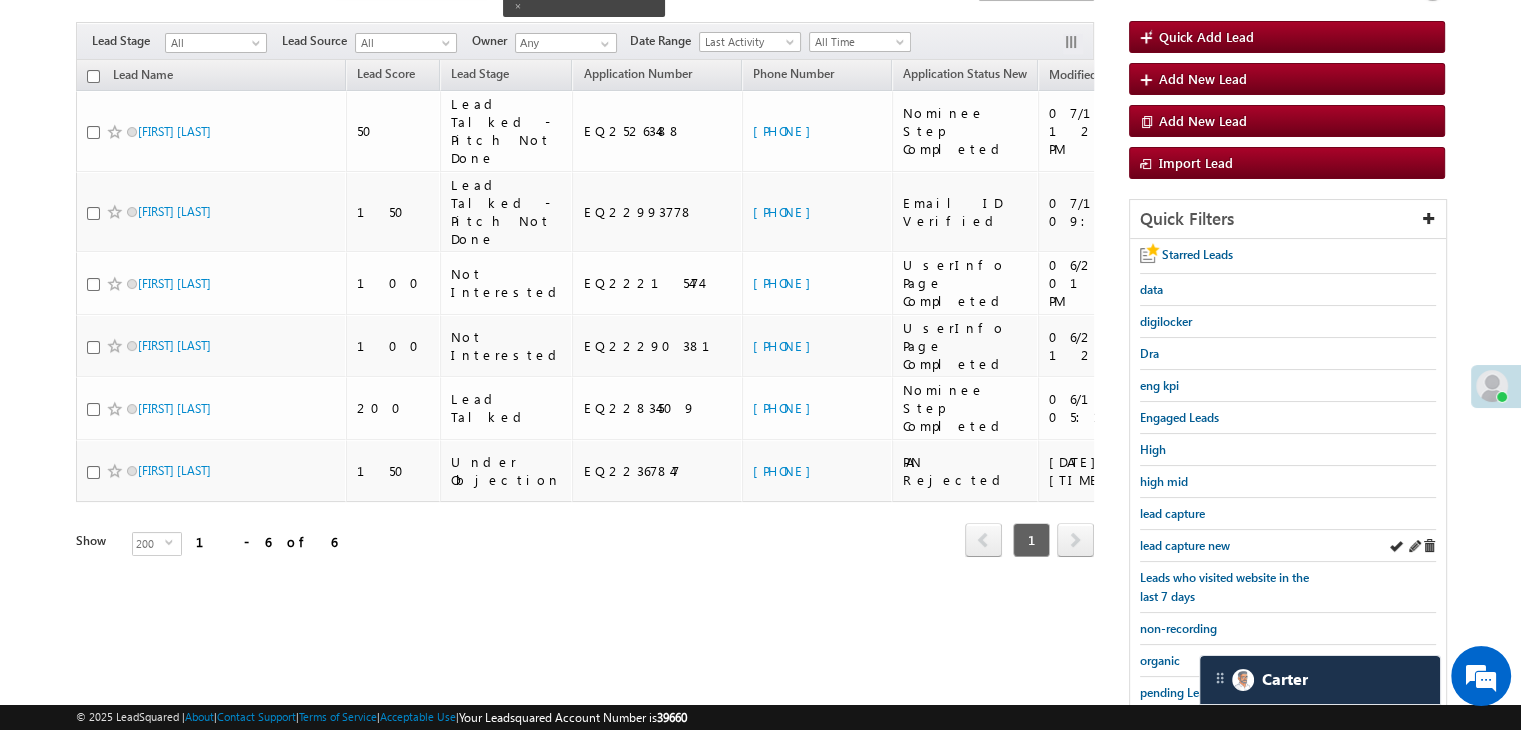 click on "lead capture new" at bounding box center [1288, 546] 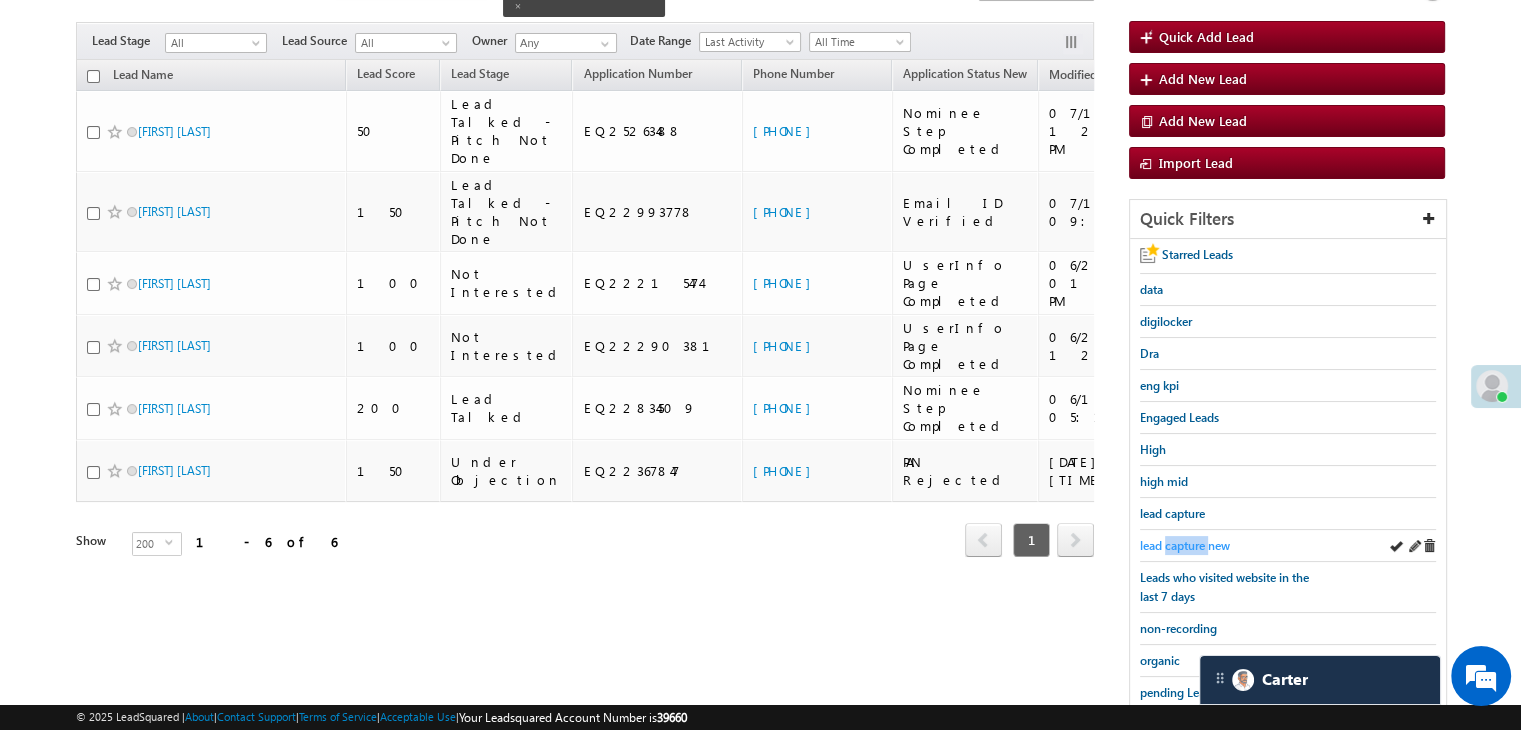 click on "lead capture new" at bounding box center (1185, 545) 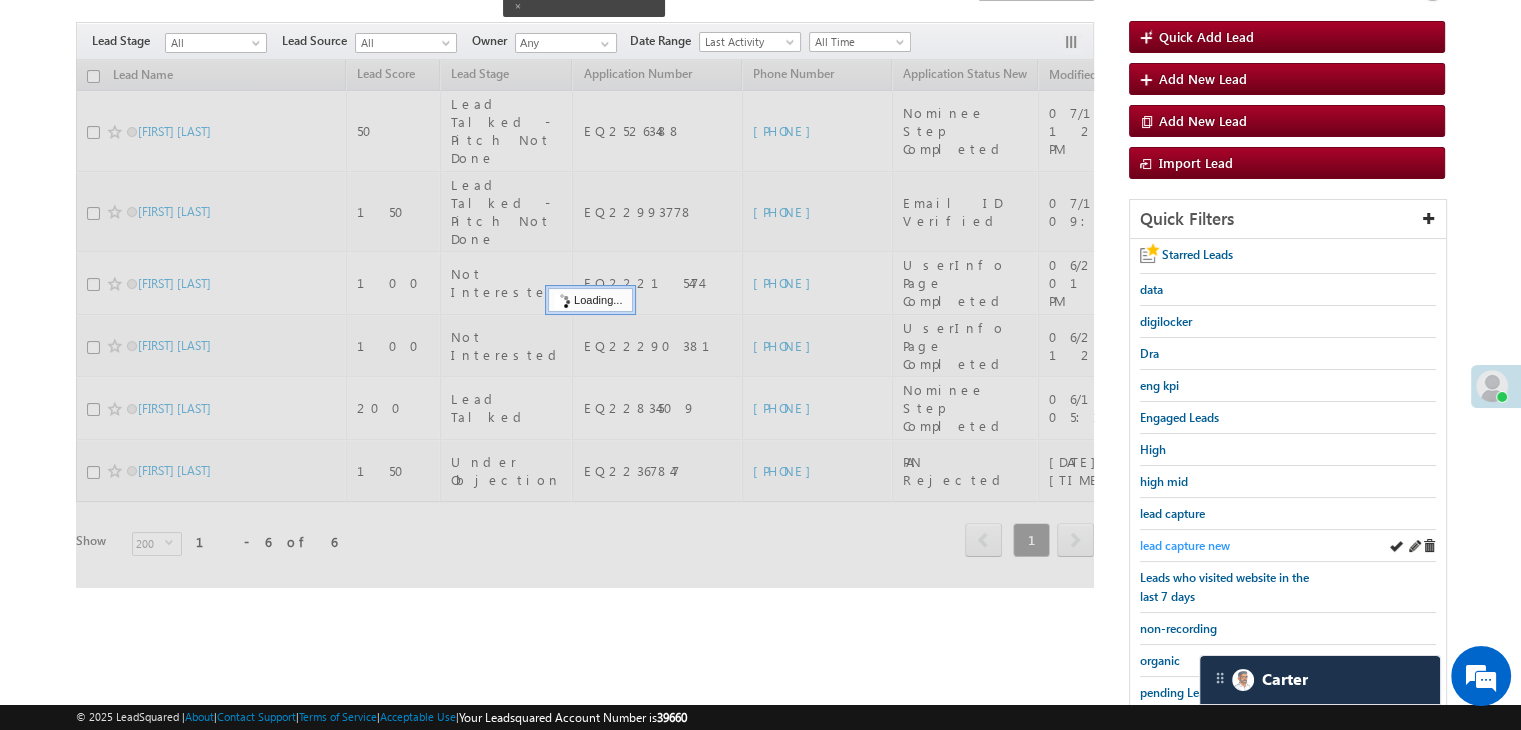 click on "lead capture new" at bounding box center [1185, 545] 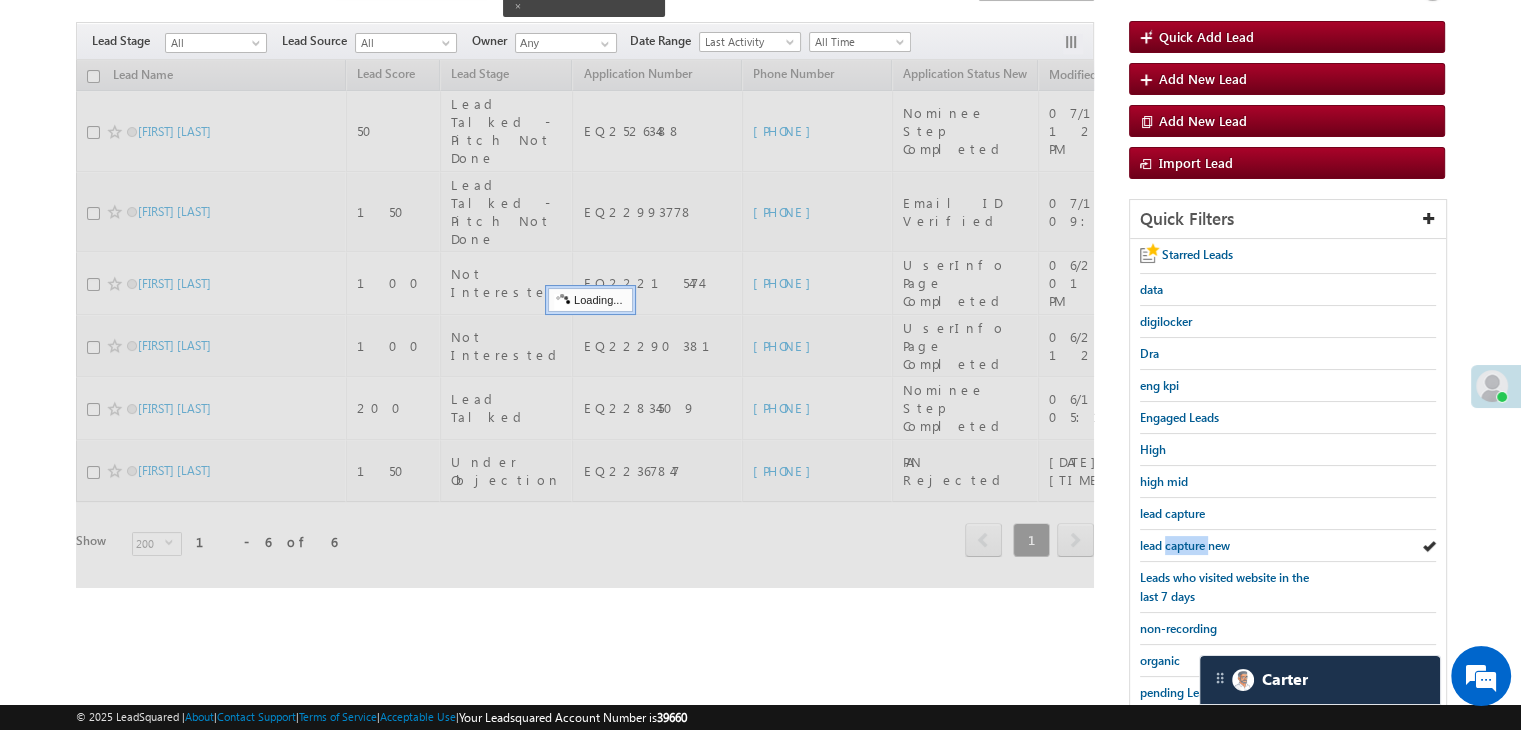 click on "lead capture new" at bounding box center (1185, 545) 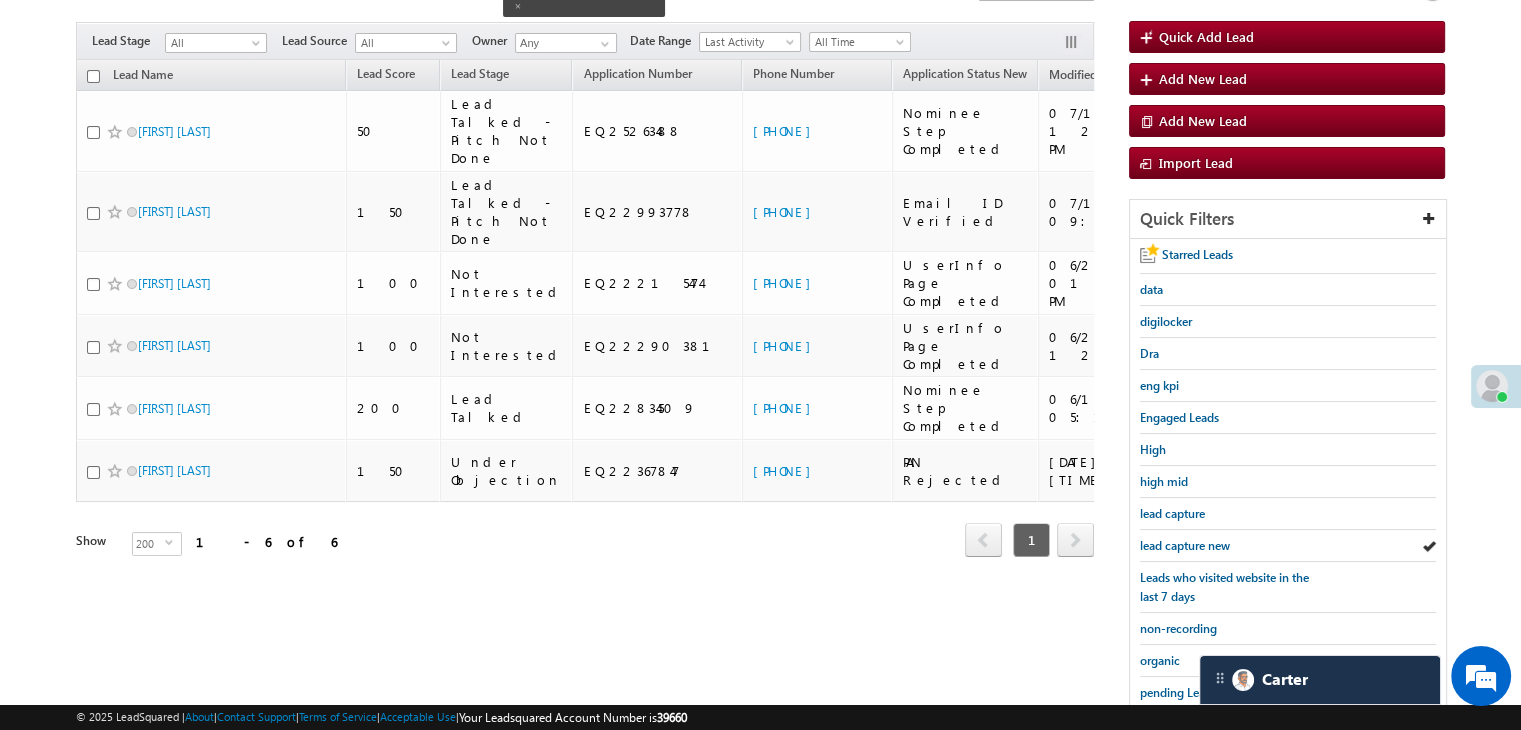 click on "lead capture new" at bounding box center [1185, 545] 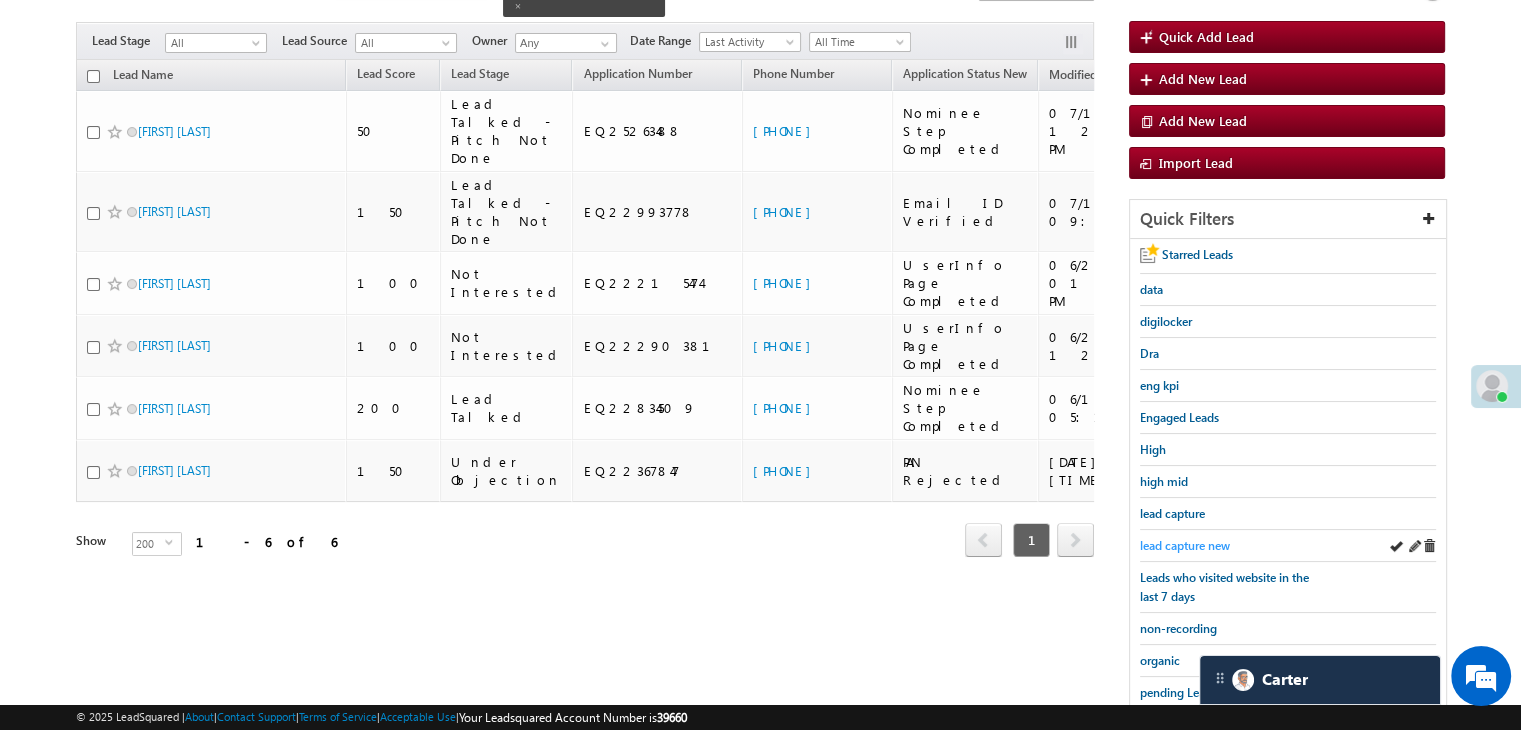 click on "lead capture new" at bounding box center [1185, 545] 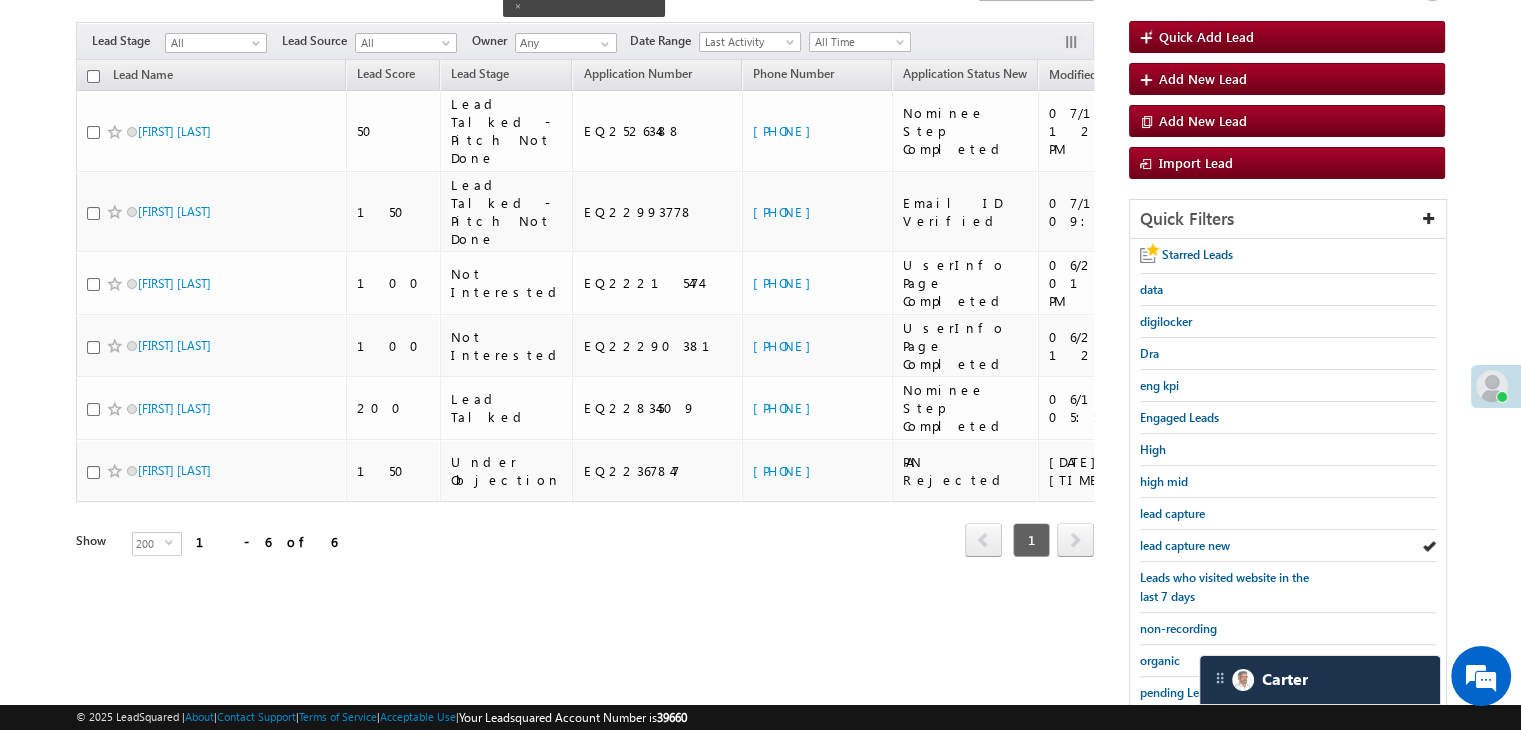 click on "lead capture new" at bounding box center (1185, 545) 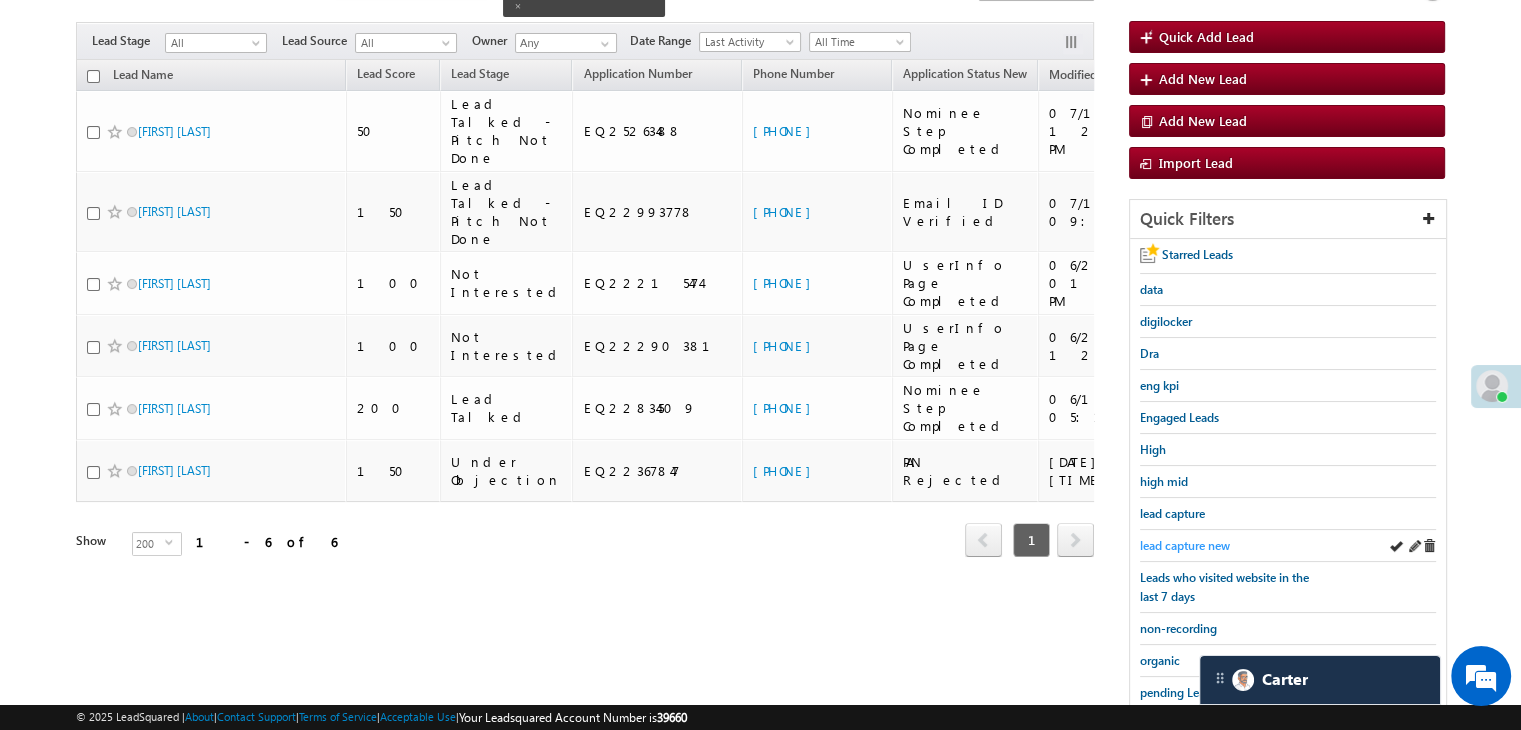 click on "lead capture new" at bounding box center (1185, 545) 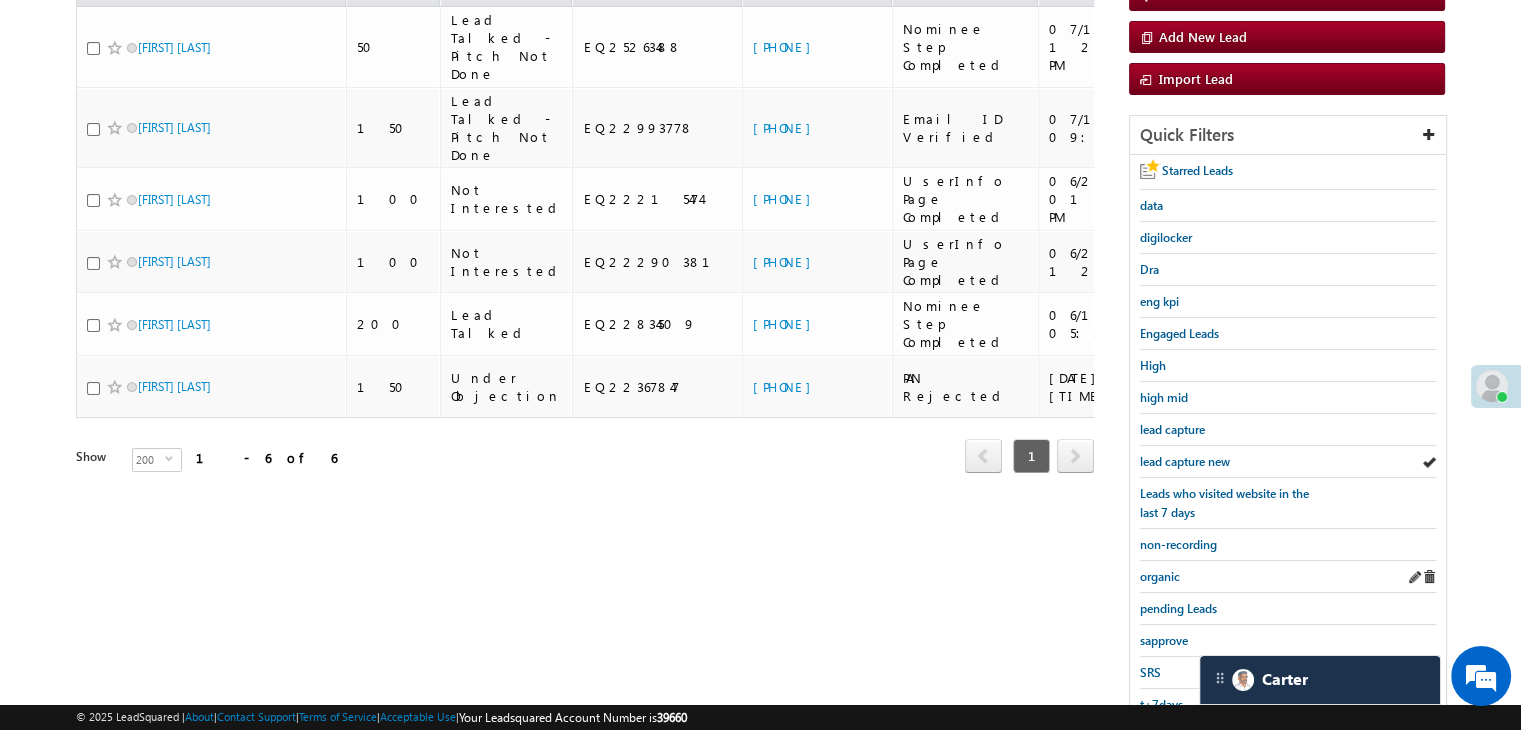 scroll, scrollTop: 363, scrollLeft: 0, axis: vertical 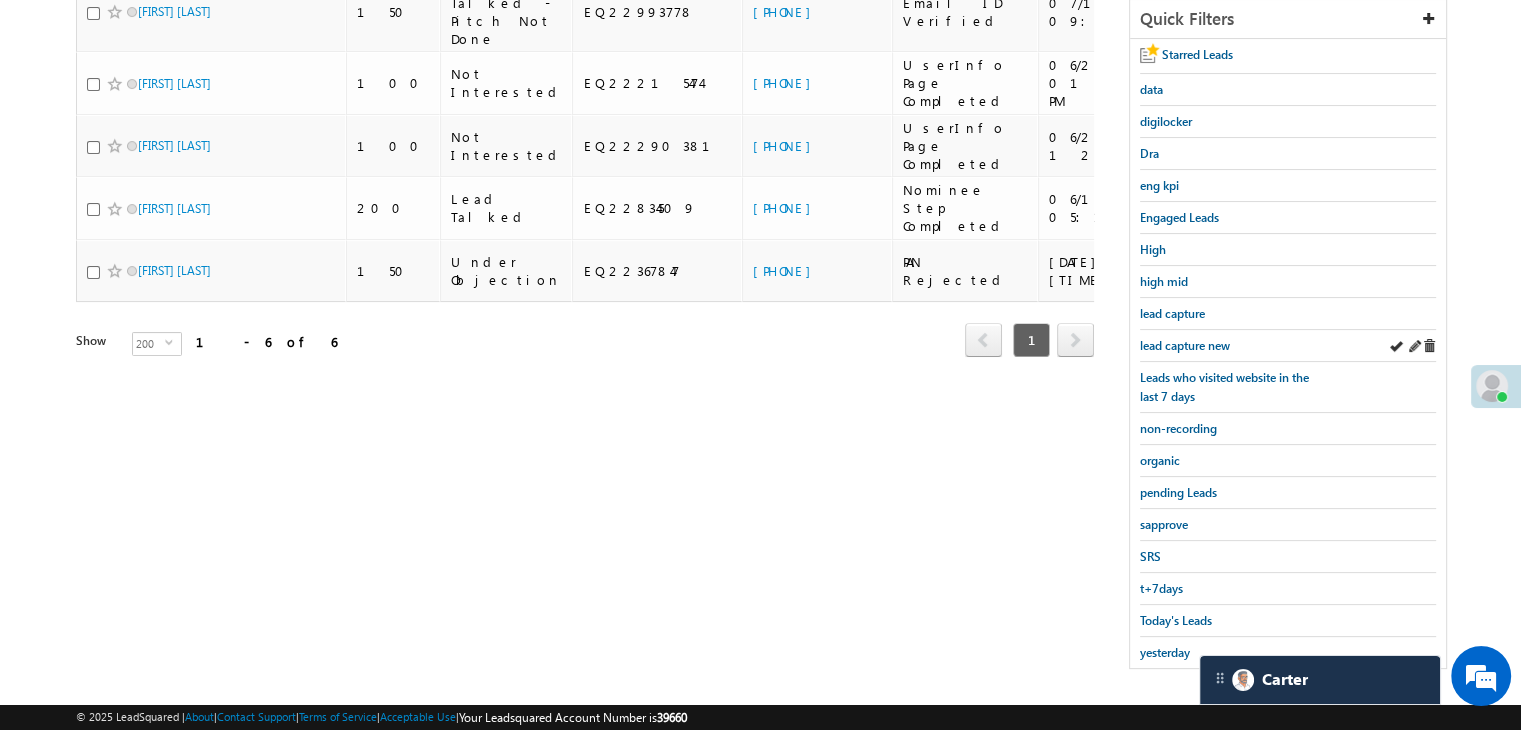 click on "lead capture new" at bounding box center [1288, 346] 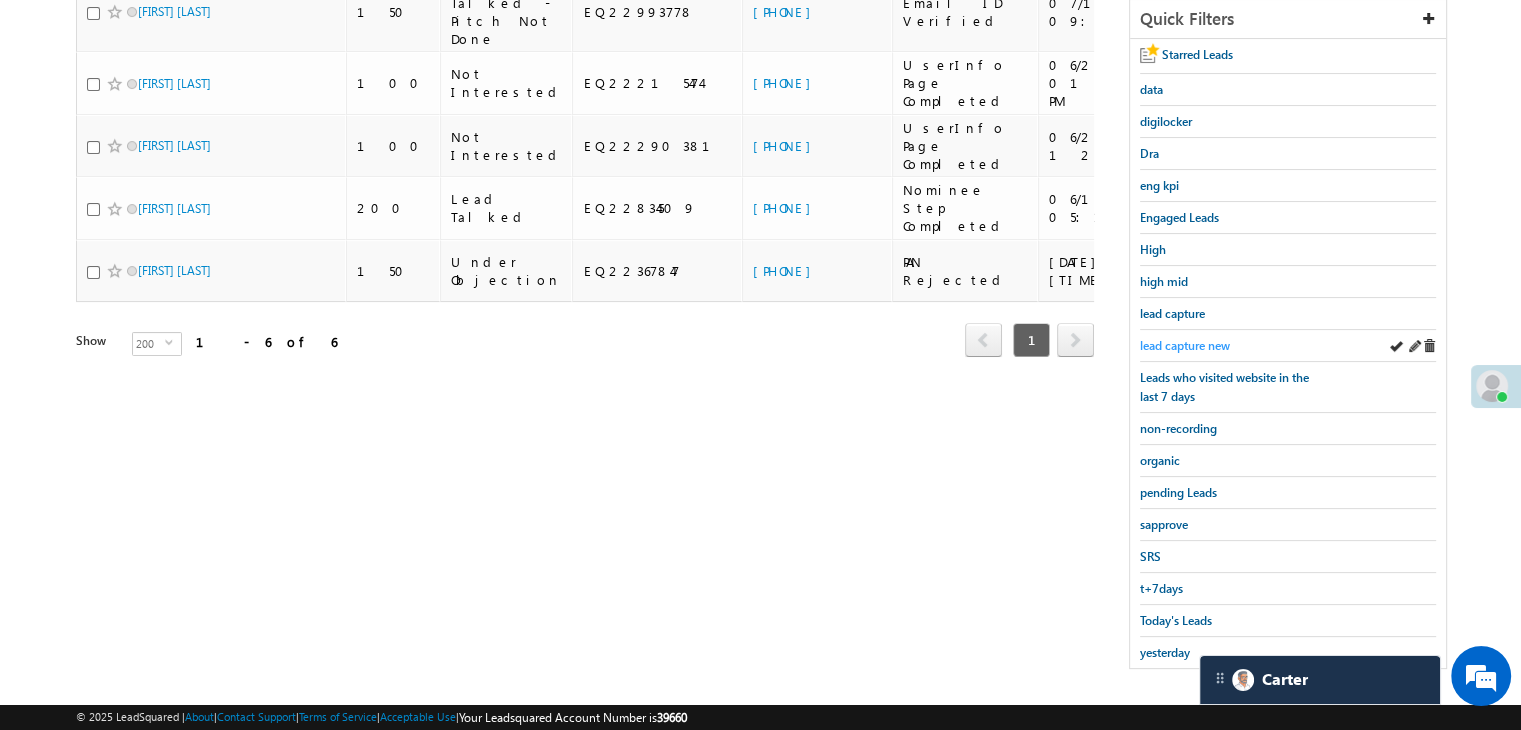 click on "lead capture new" at bounding box center (1185, 345) 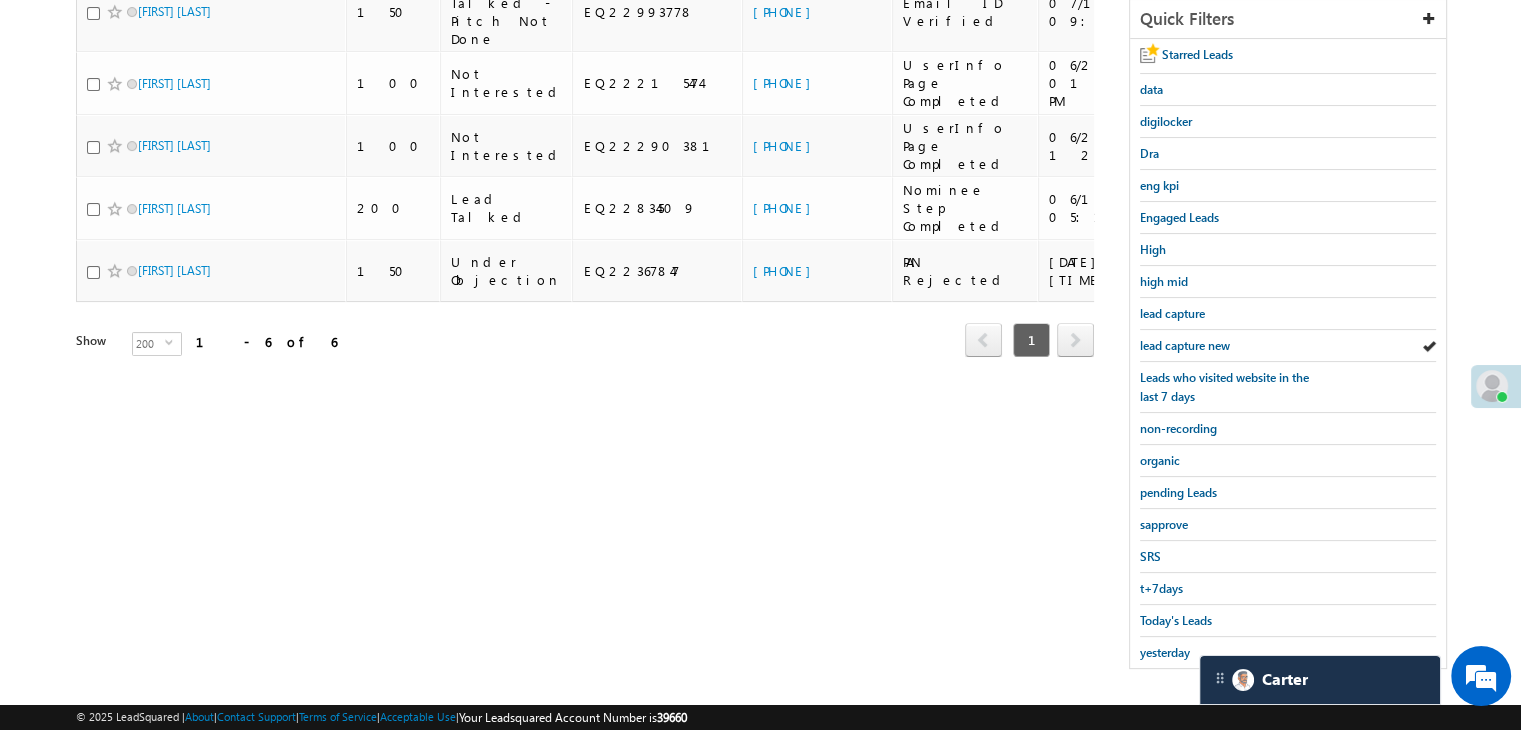 click on "lead capture new" at bounding box center [1185, 345] 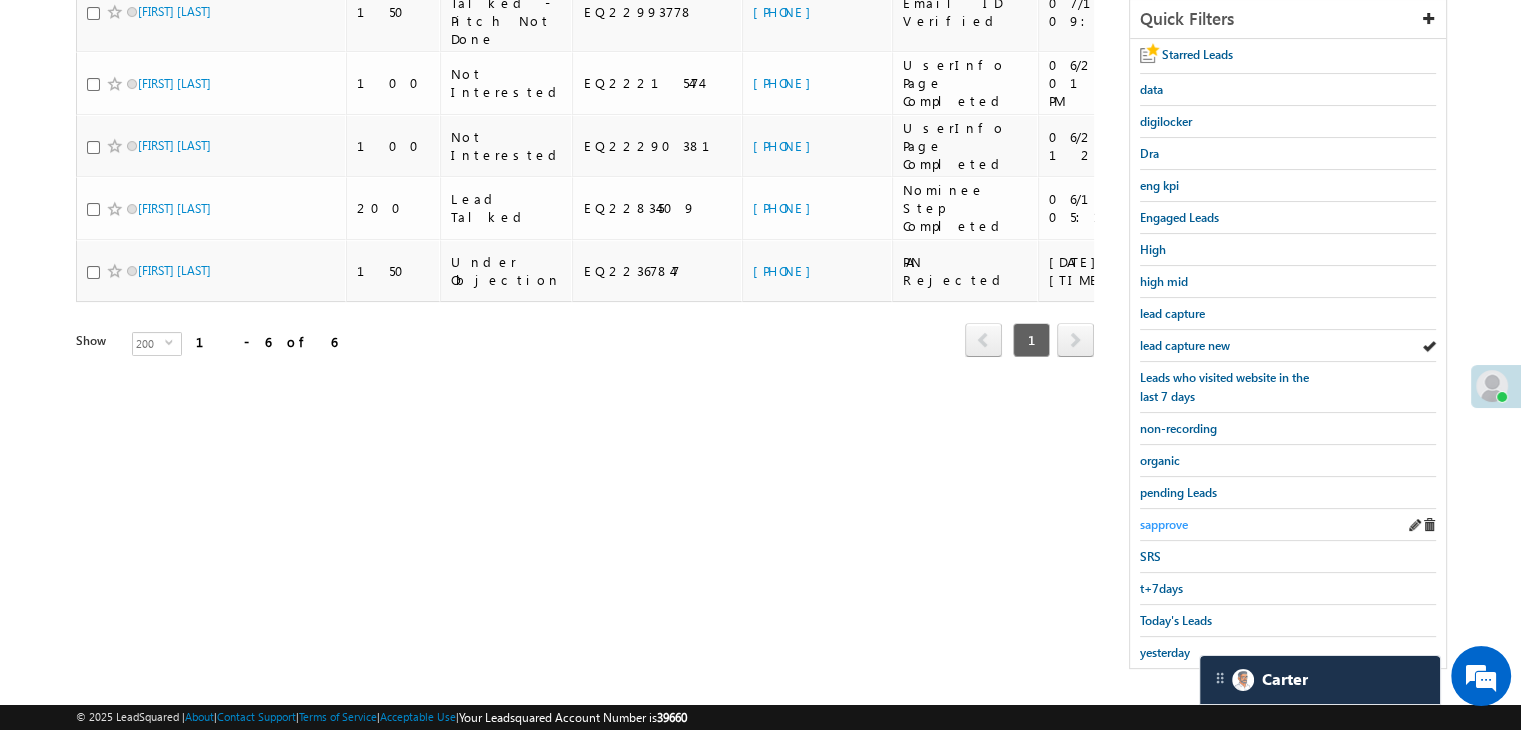 click on "sapprove" at bounding box center (1164, 524) 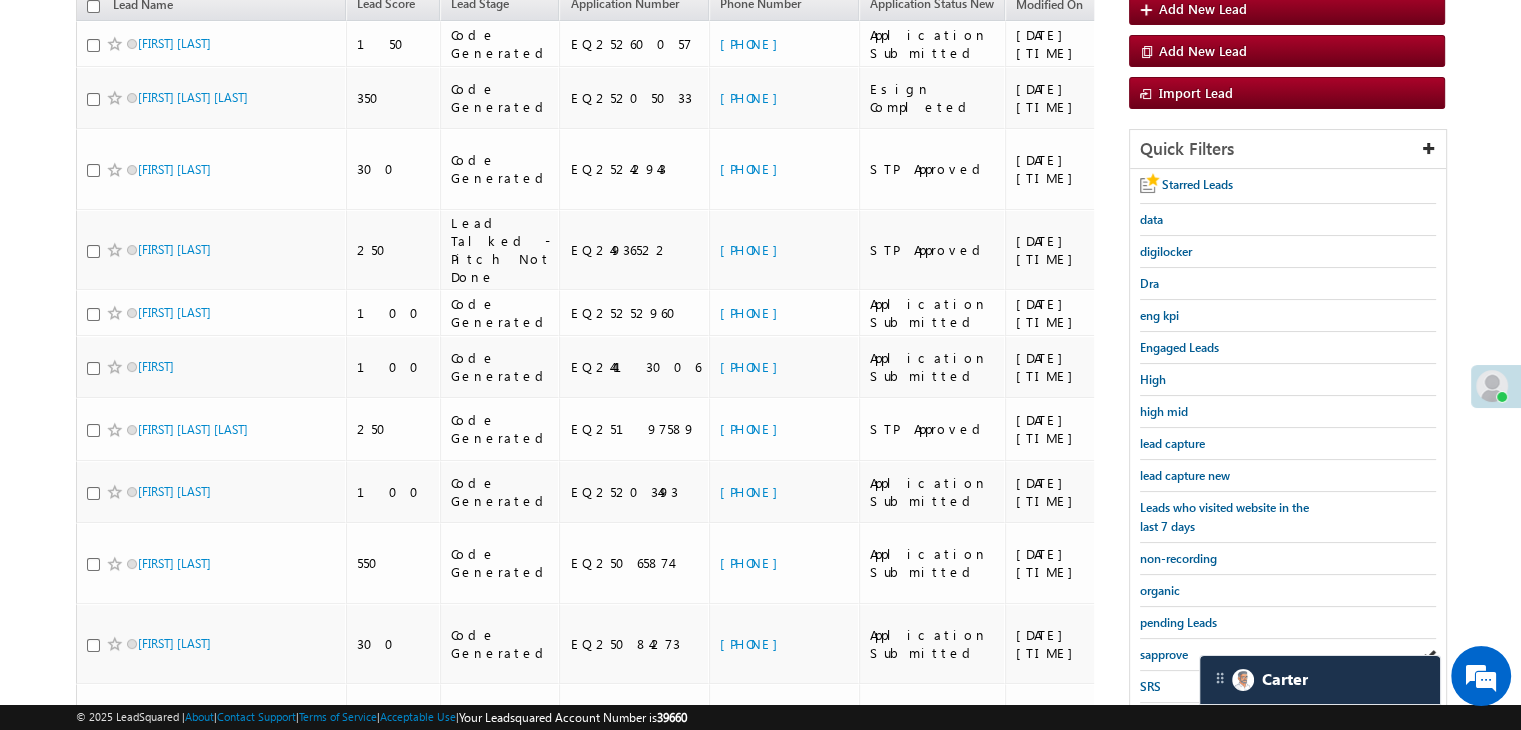 scroll, scrollTop: 163, scrollLeft: 0, axis: vertical 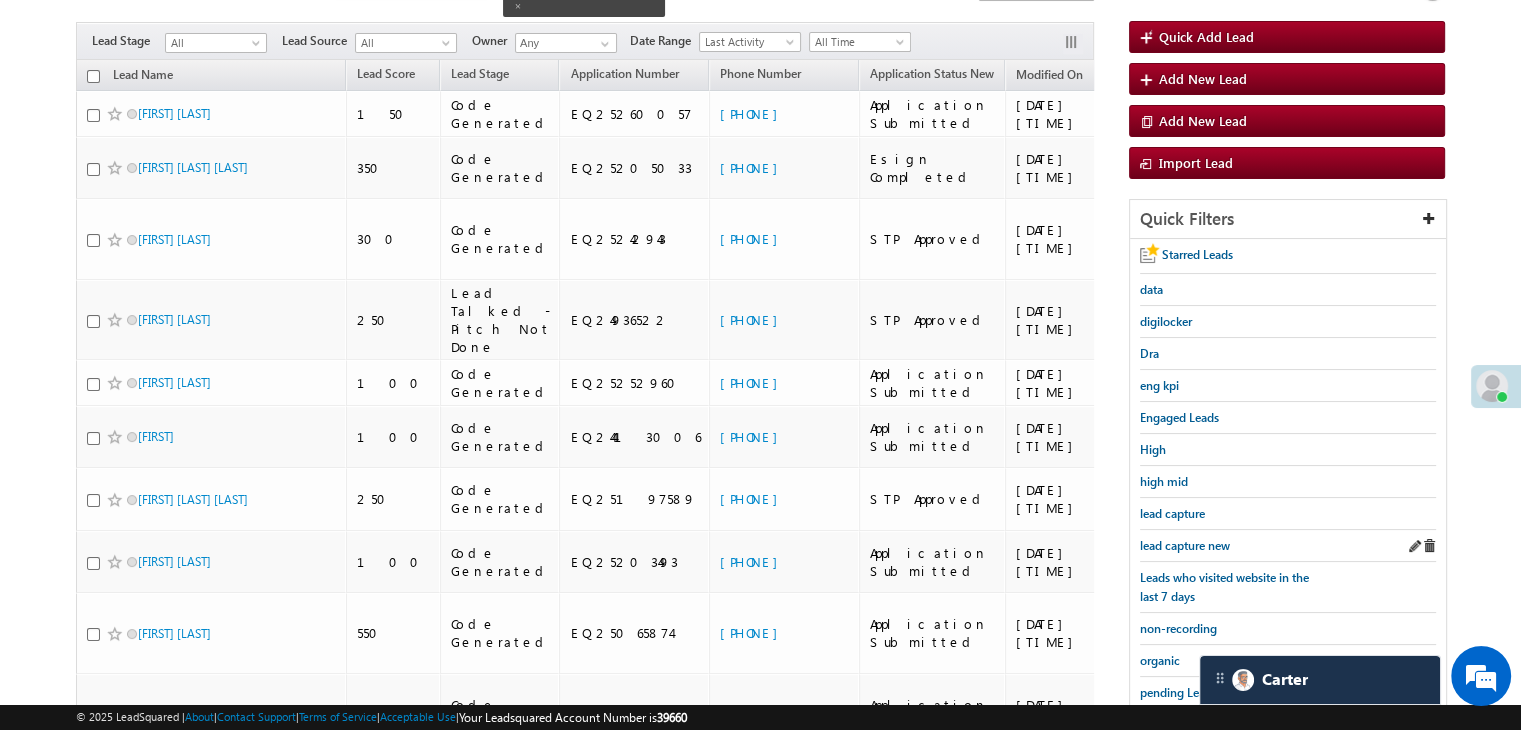 click on "lead capture new" at bounding box center (1288, 546) 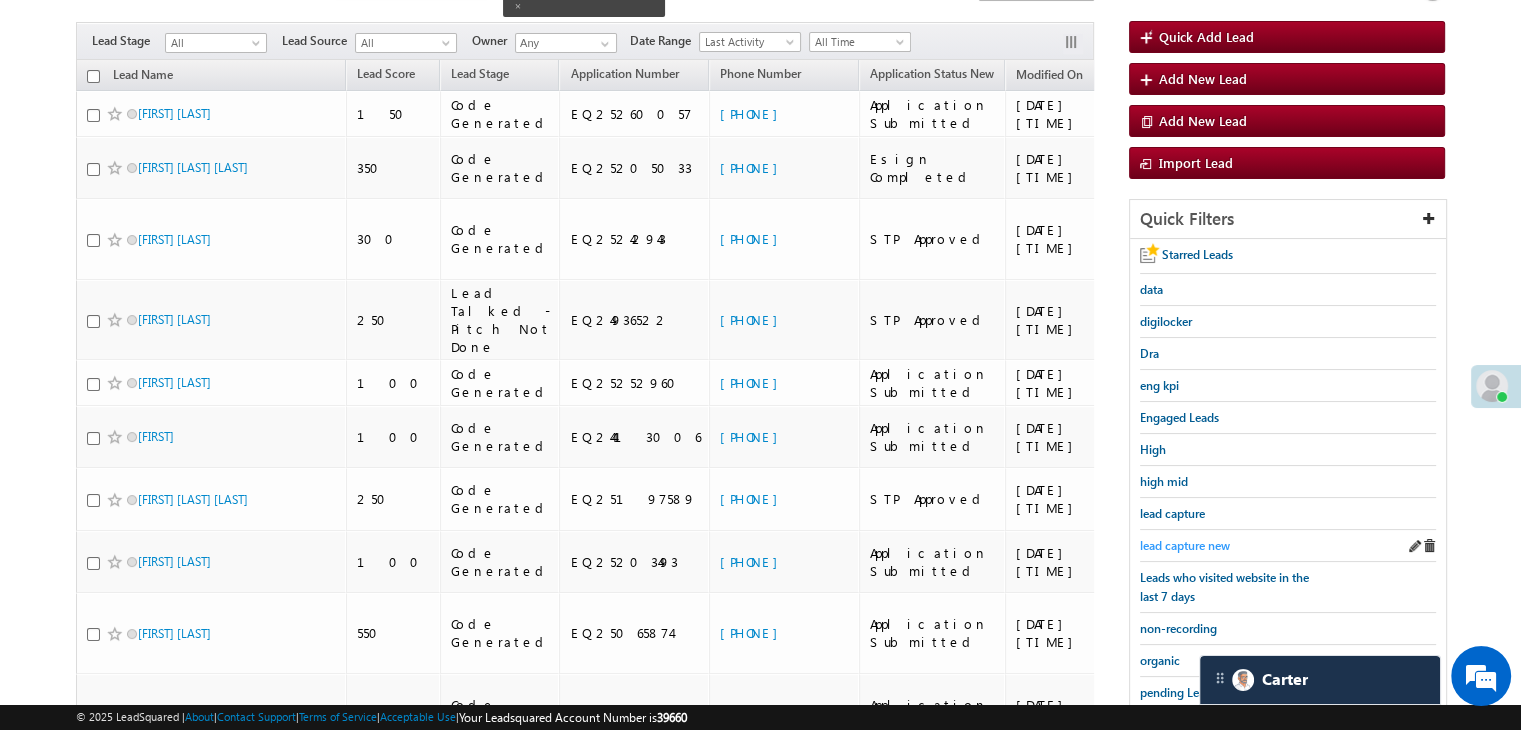 click on "lead capture new" at bounding box center (1185, 545) 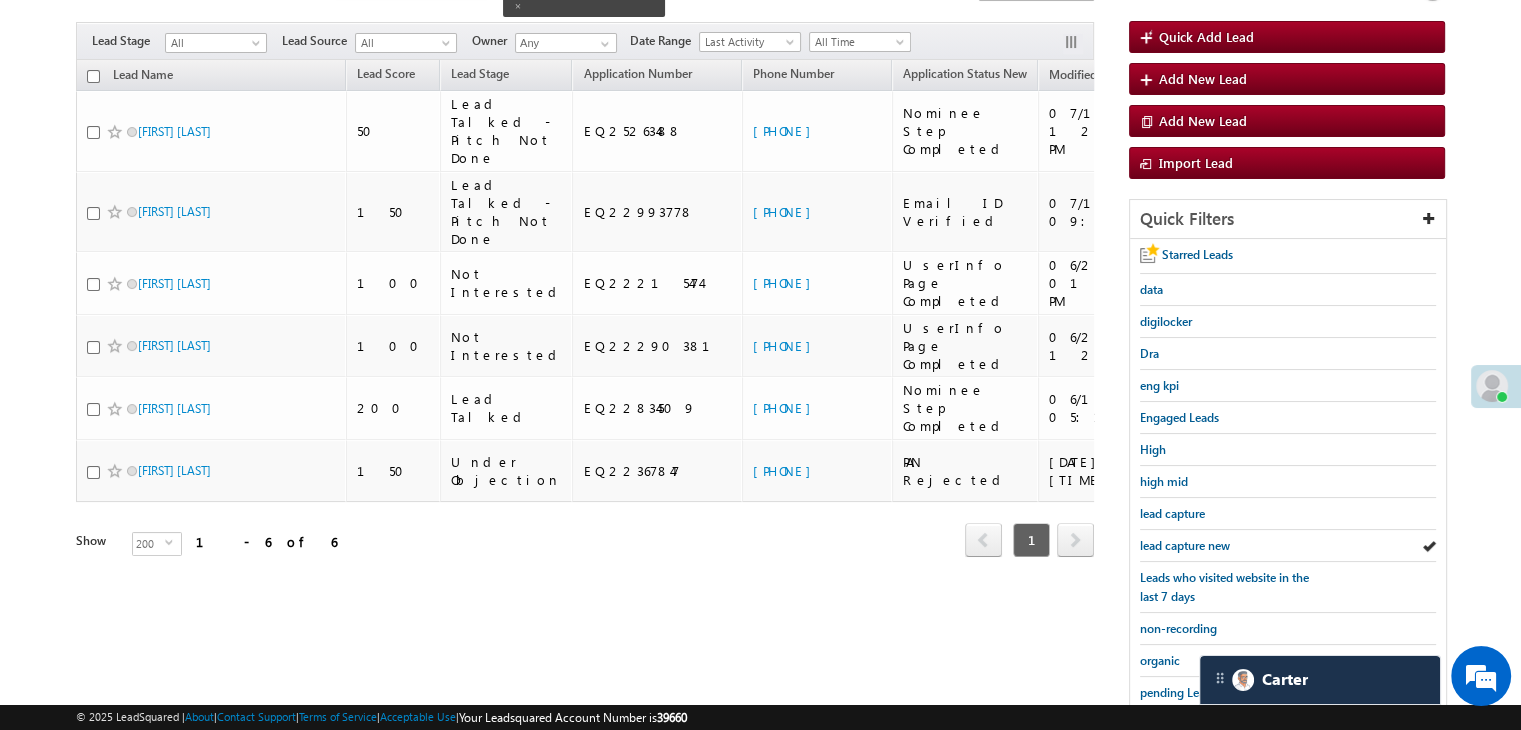 click on "lead capture new" at bounding box center [1185, 545] 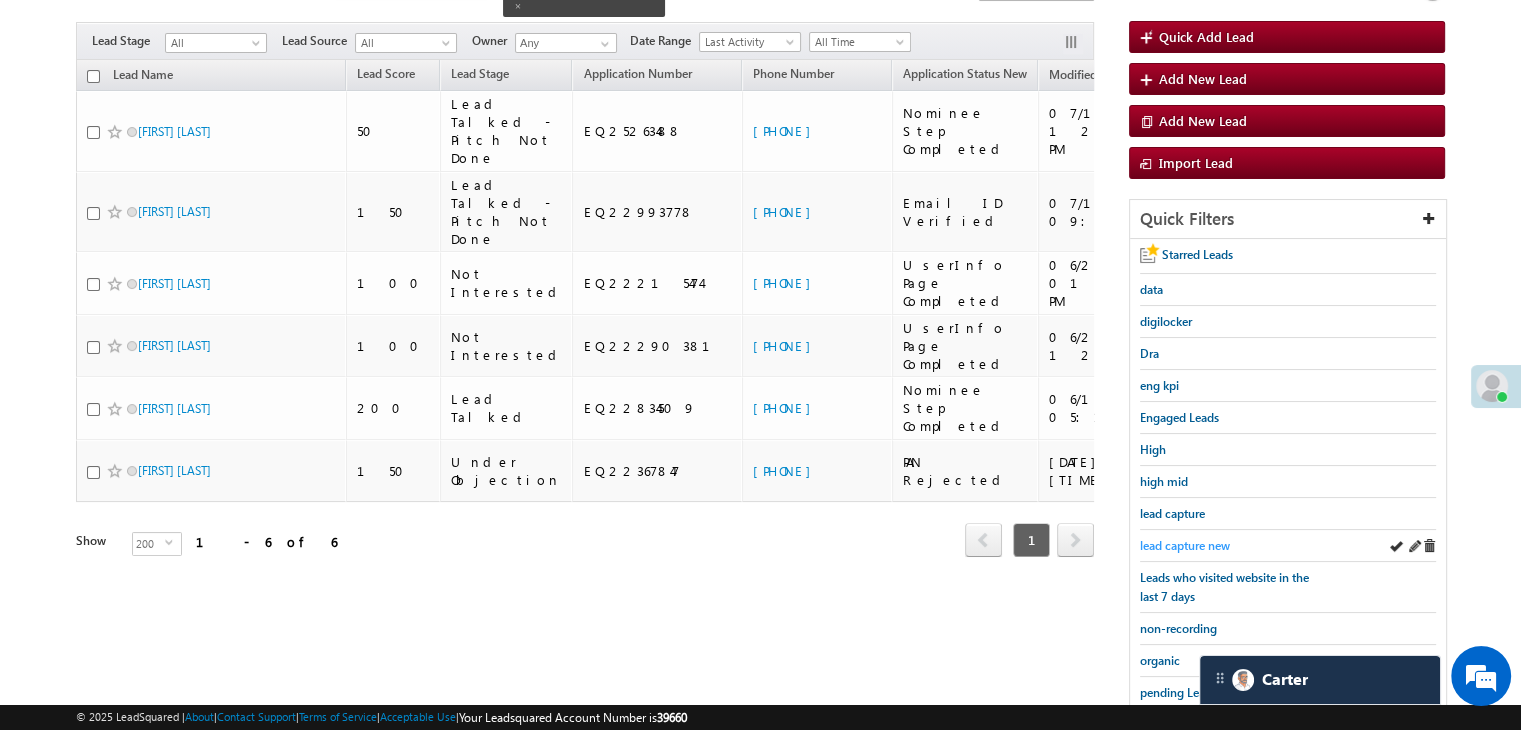 click on "lead capture new" at bounding box center [1185, 545] 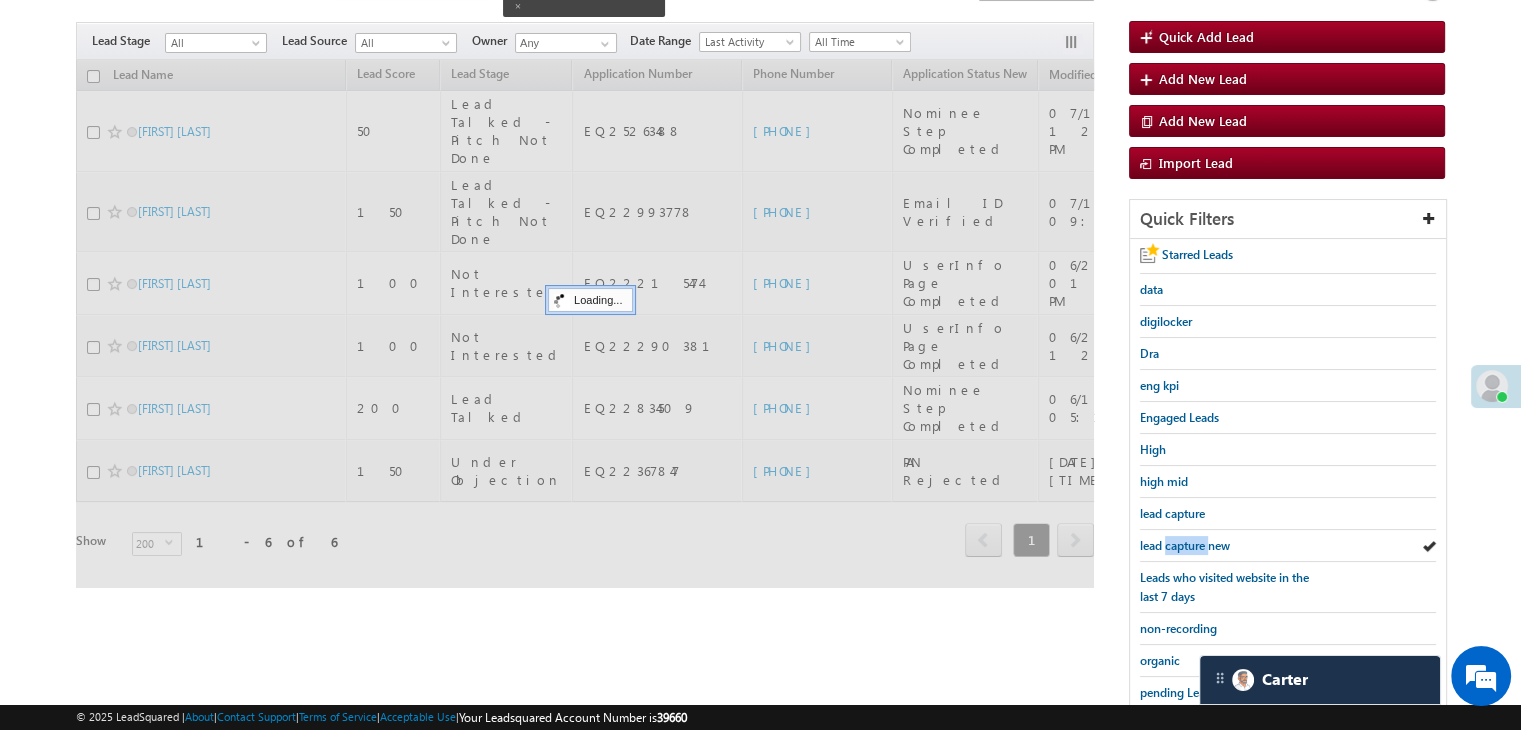 click on "lead capture new" at bounding box center [1185, 545] 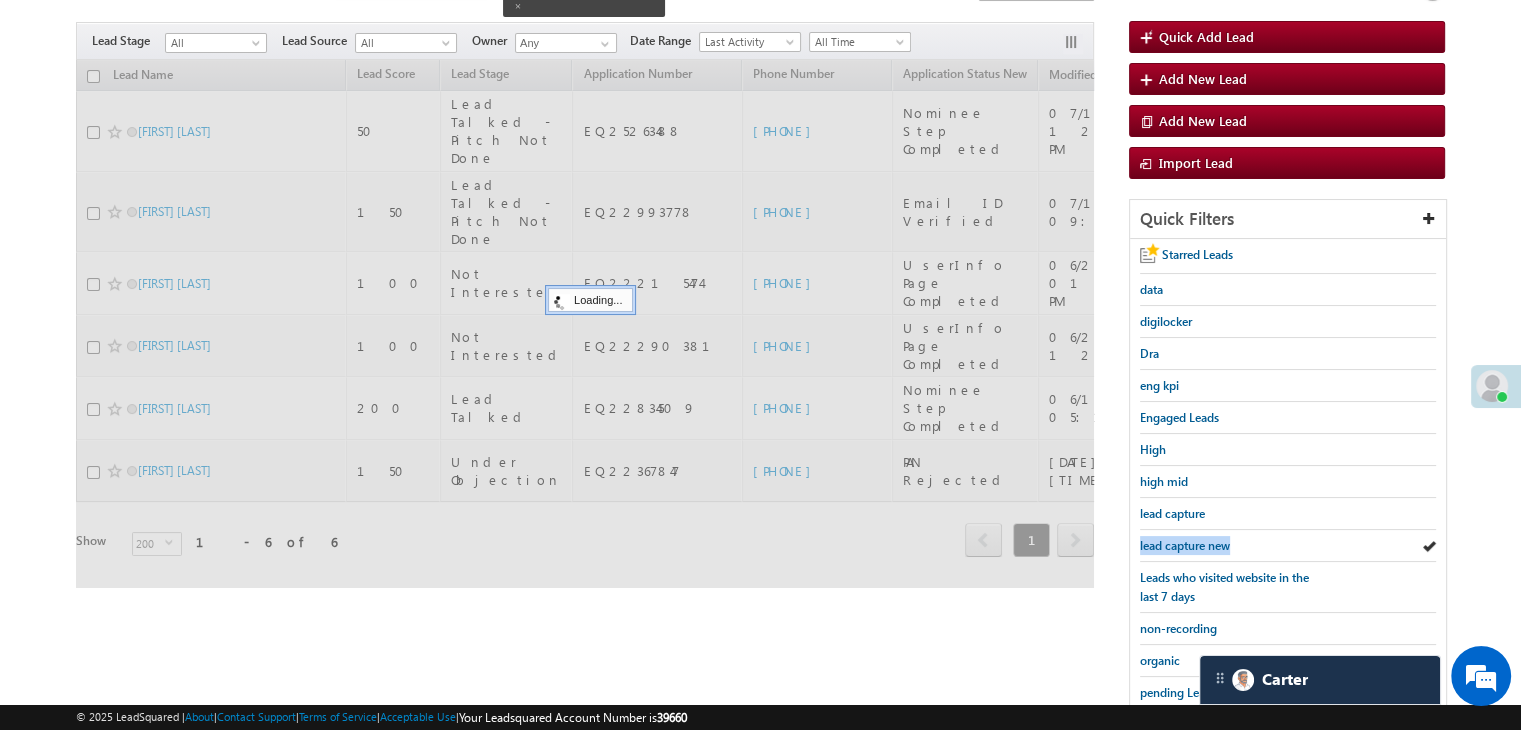 click on "lead capture new" at bounding box center (1185, 545) 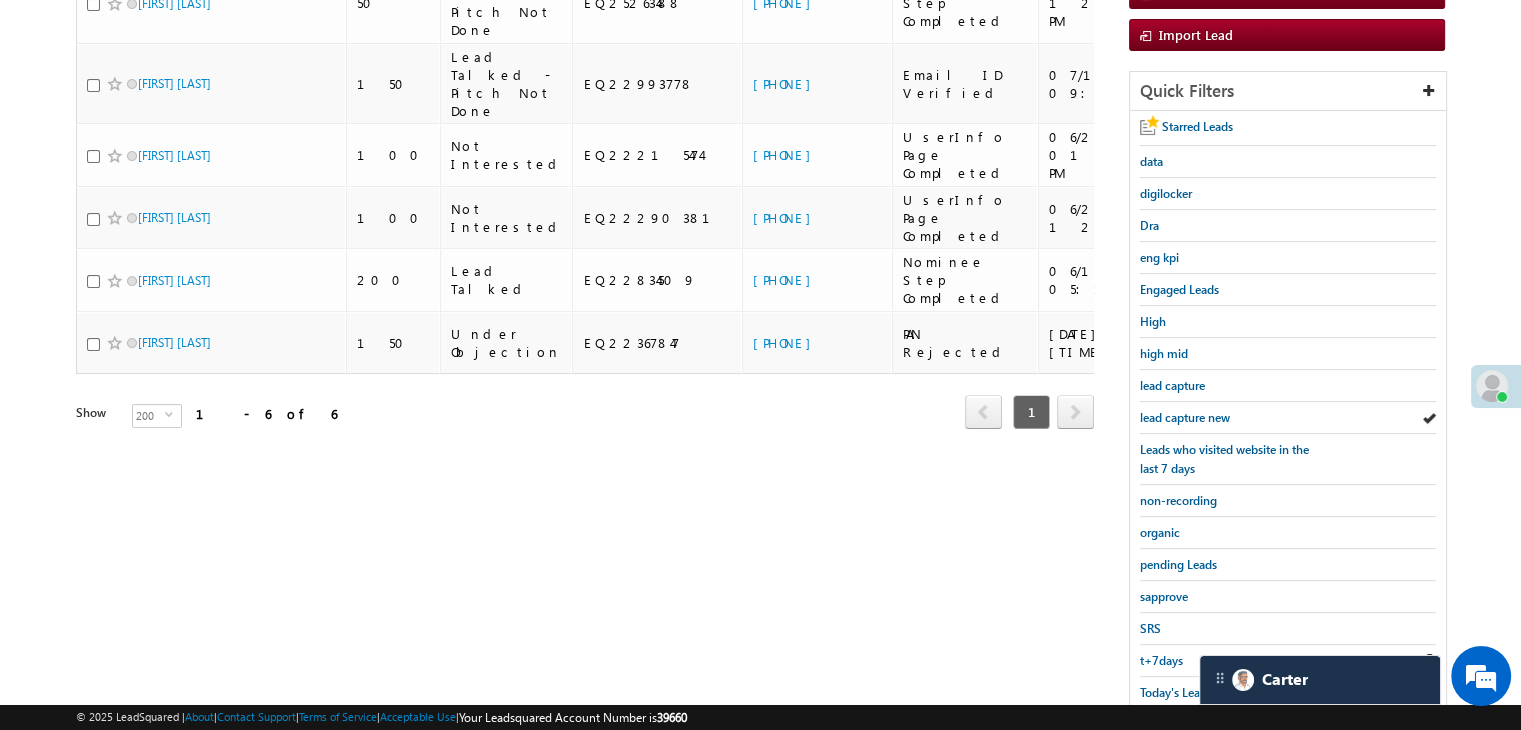 scroll, scrollTop: 363, scrollLeft: 0, axis: vertical 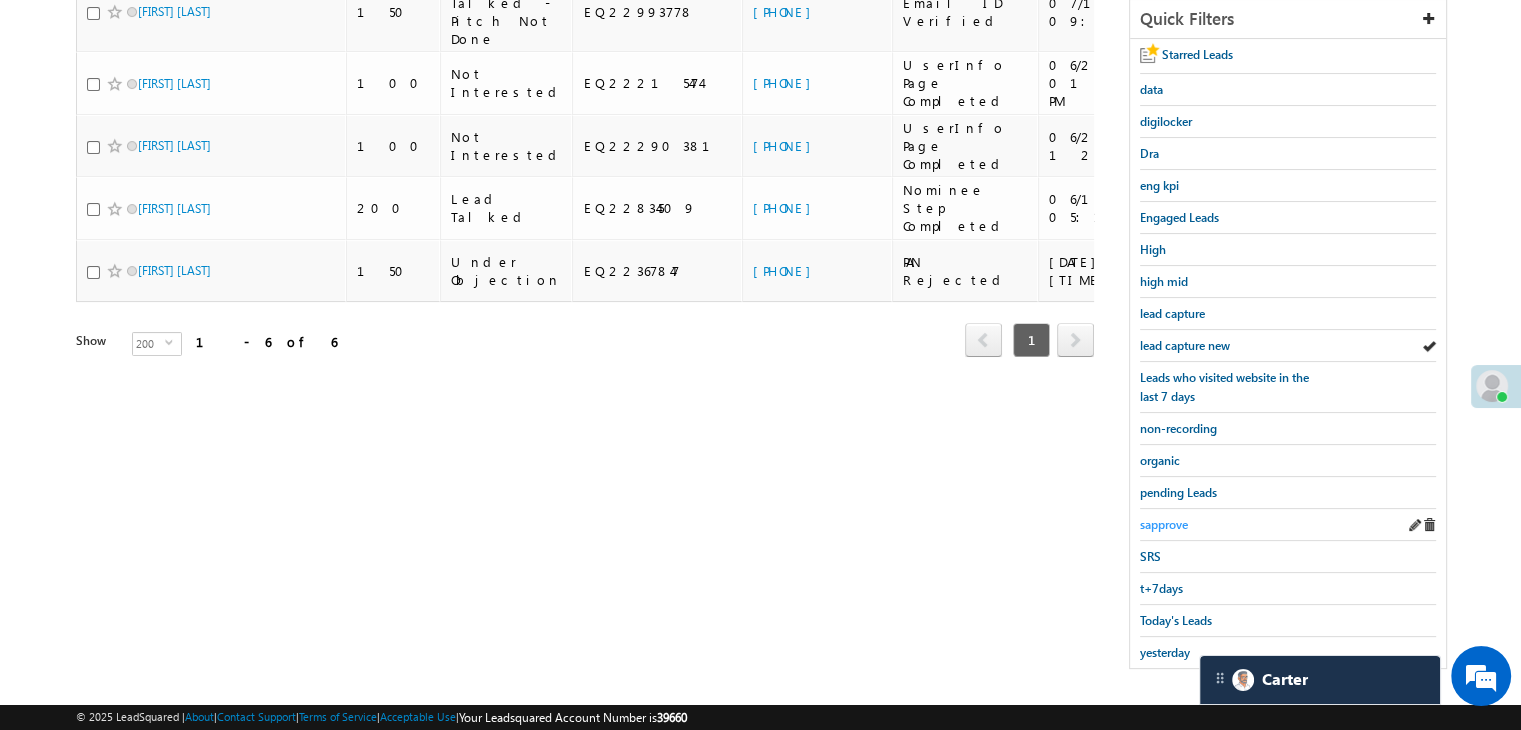 click on "sapprove" at bounding box center [1164, 524] 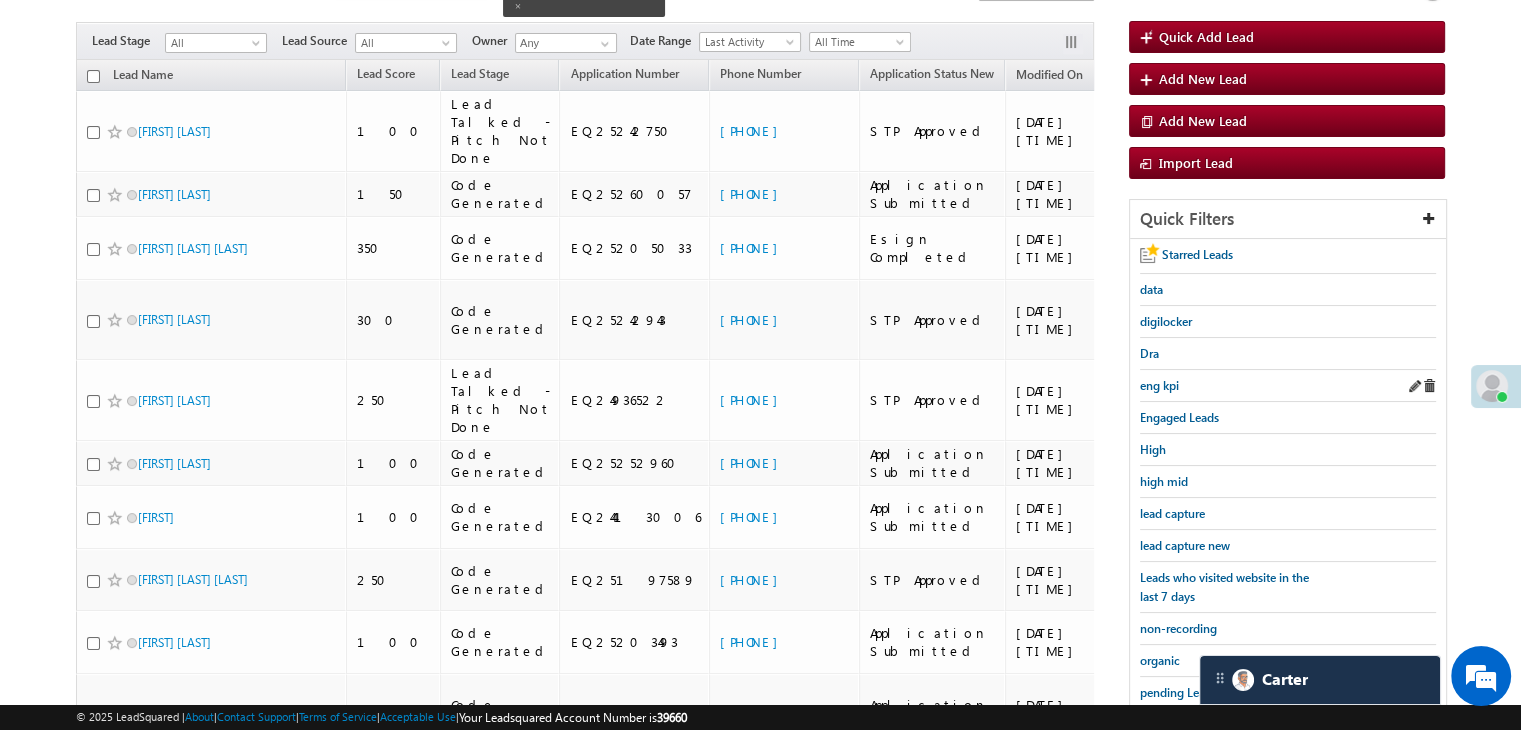 scroll, scrollTop: 363, scrollLeft: 0, axis: vertical 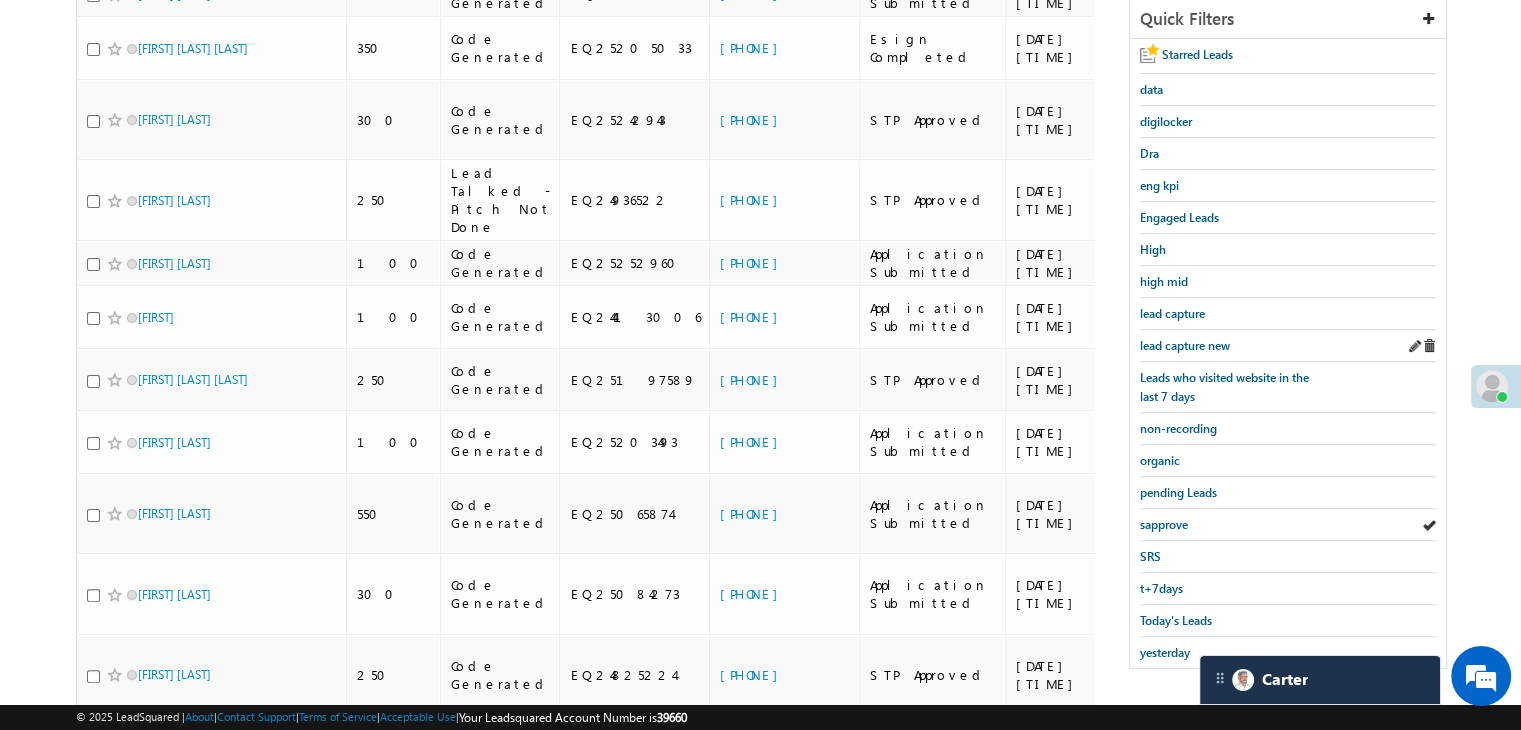 click on "lead capture new" at bounding box center [1288, 346] 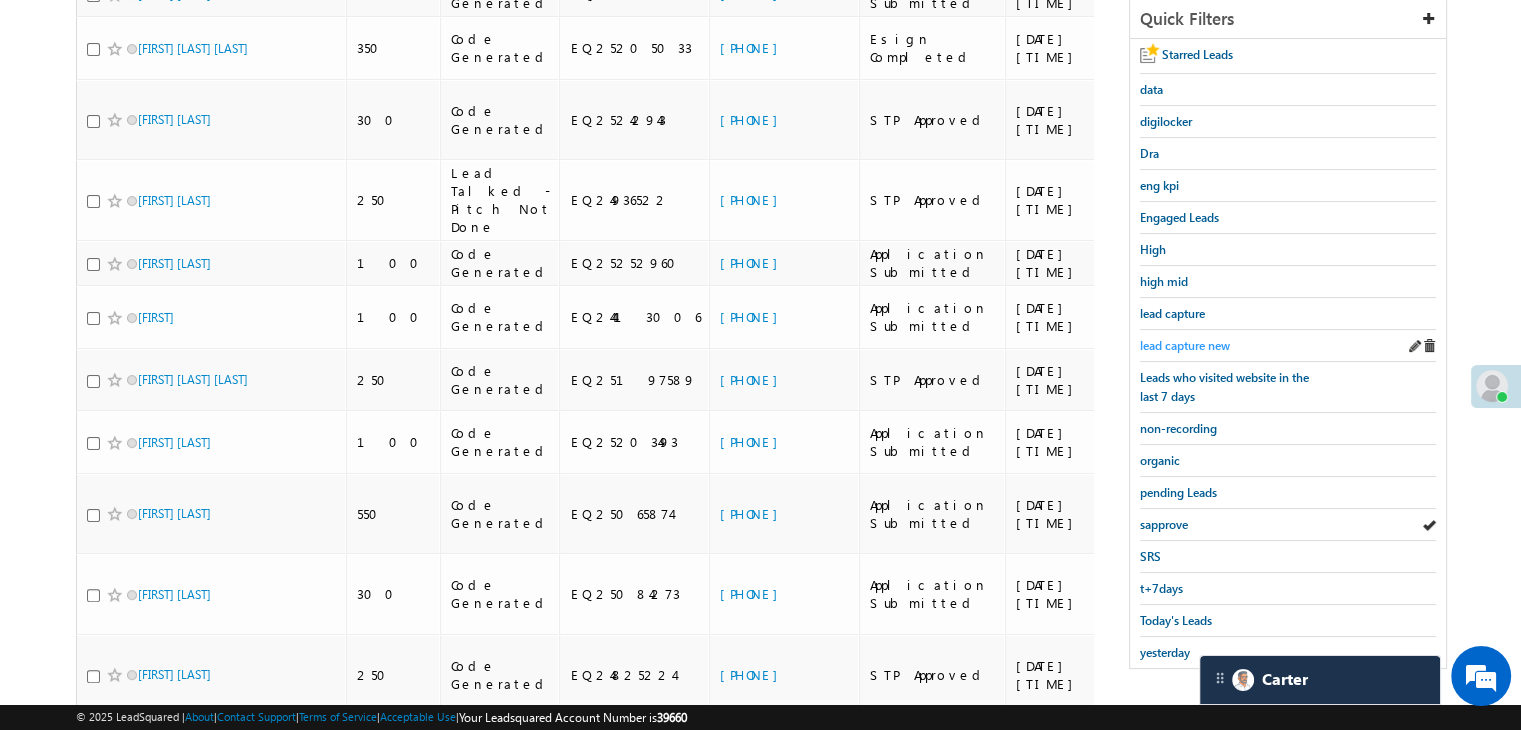 click on "lead capture new" at bounding box center [1185, 345] 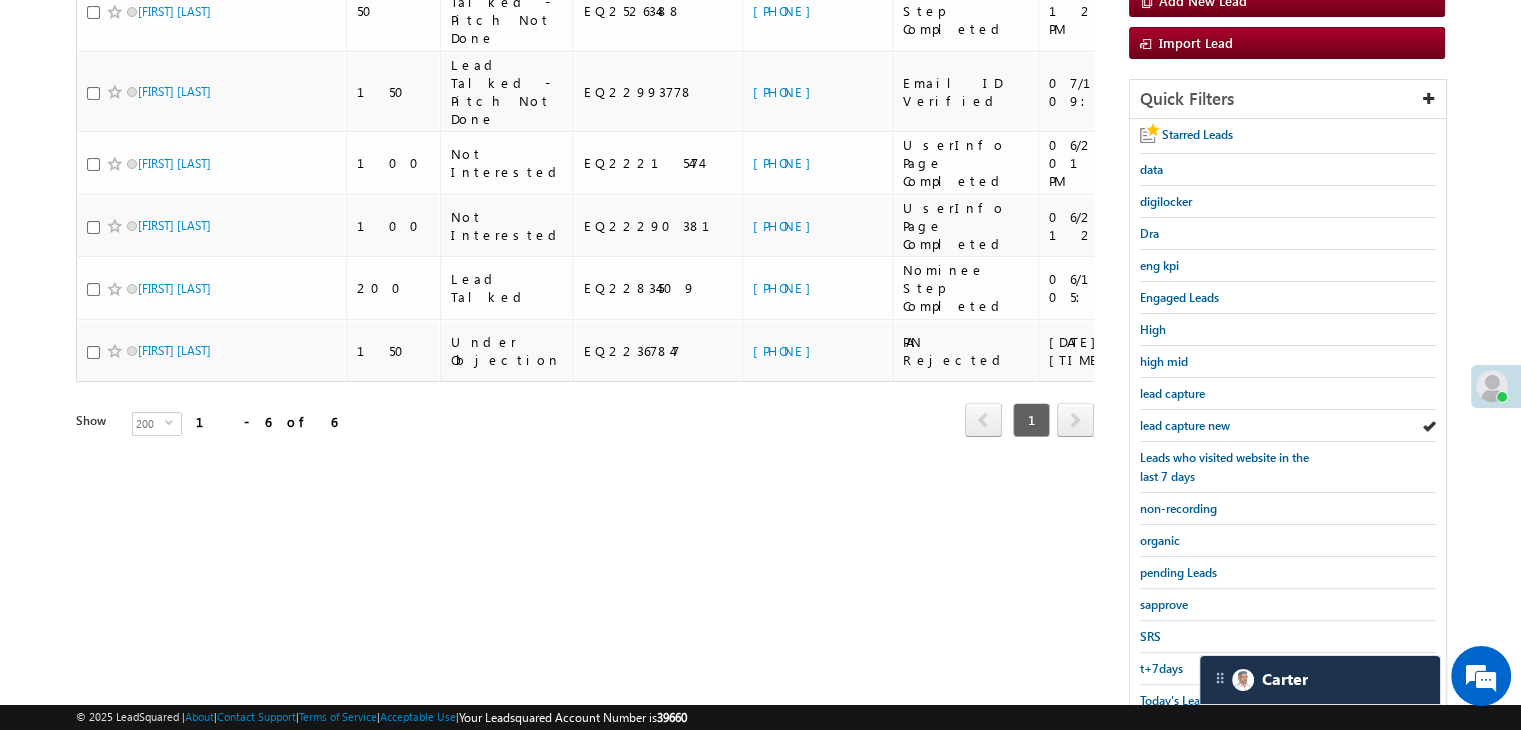 scroll, scrollTop: 163, scrollLeft: 0, axis: vertical 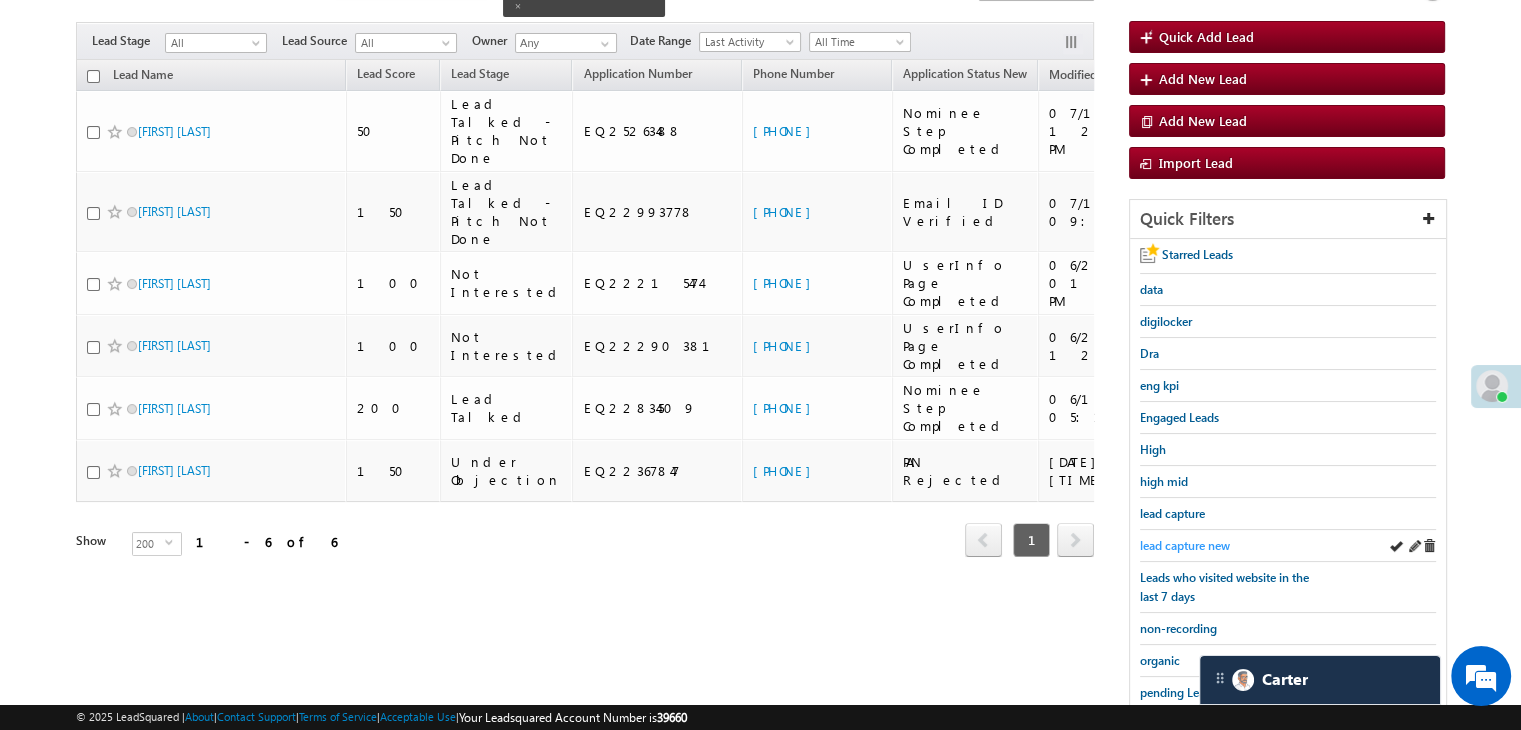 click on "lead capture new" at bounding box center [1185, 545] 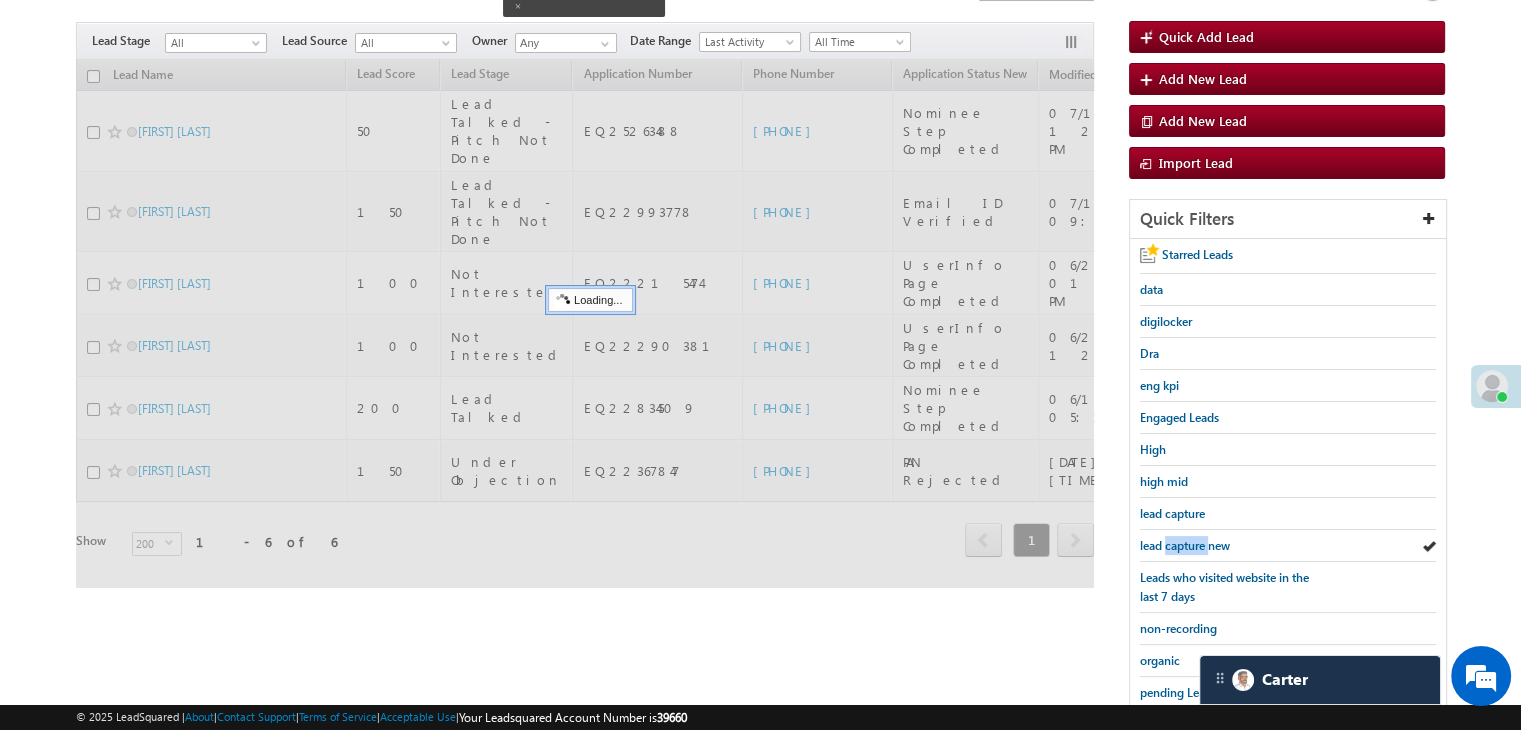 click on "lead capture new" at bounding box center [1185, 545] 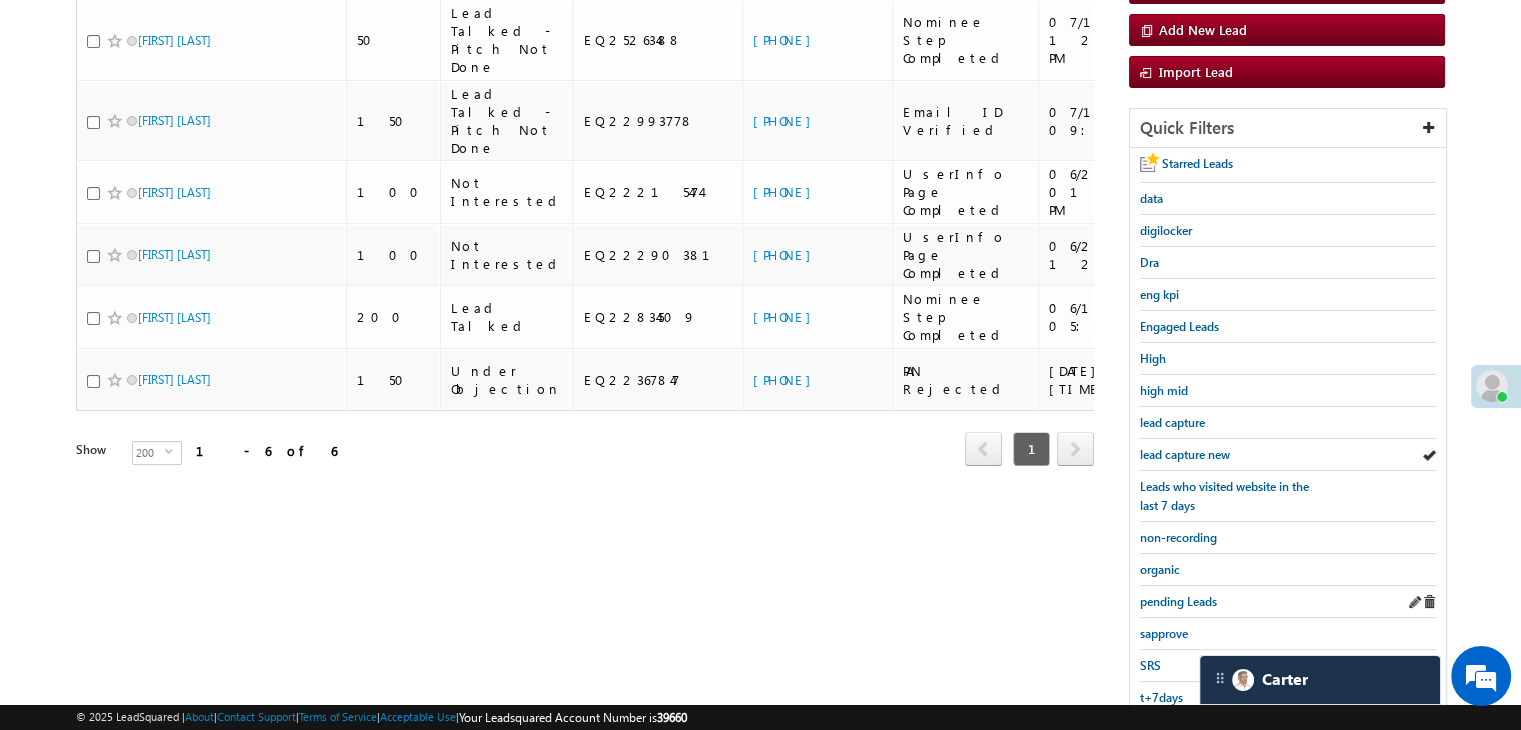 scroll, scrollTop: 363, scrollLeft: 0, axis: vertical 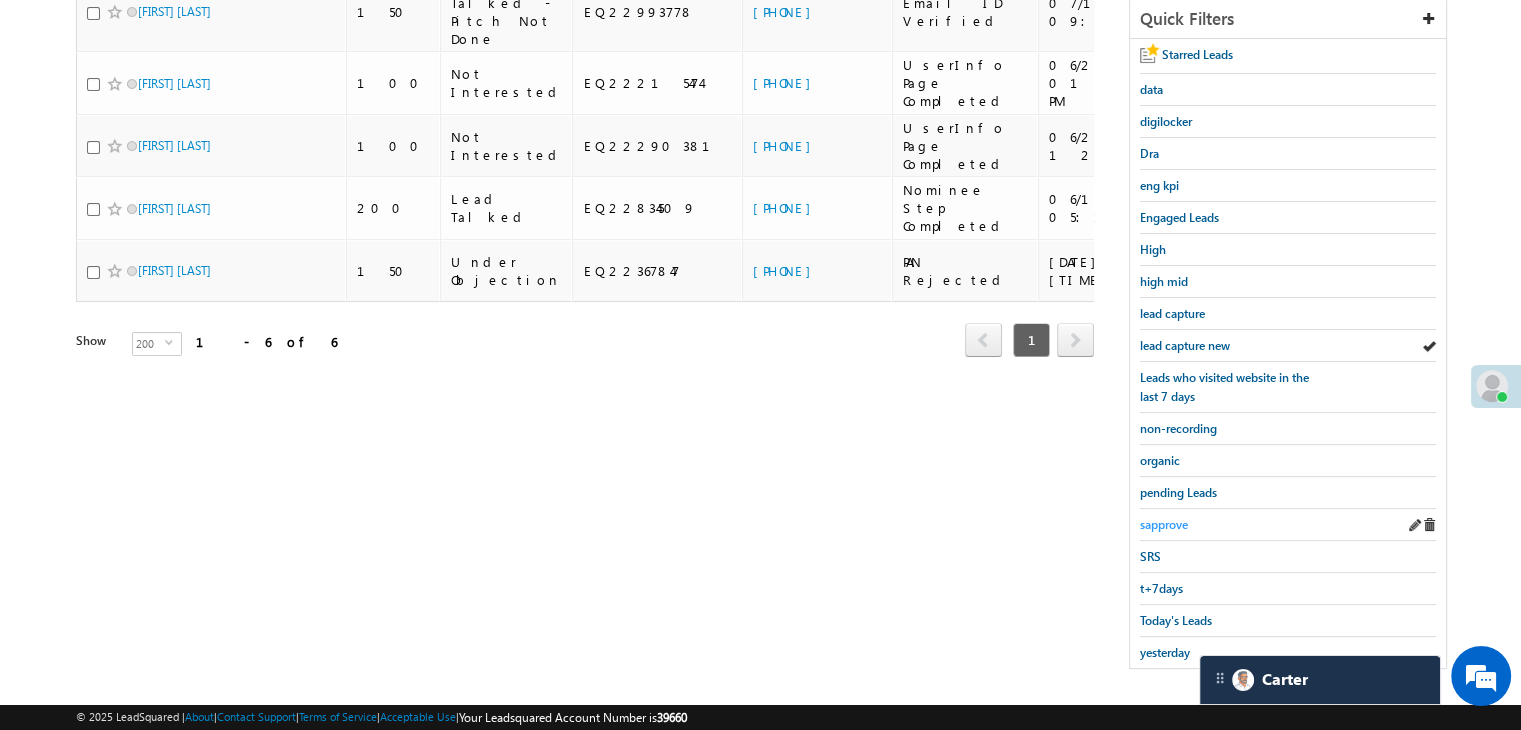click on "sapprove" at bounding box center (1164, 524) 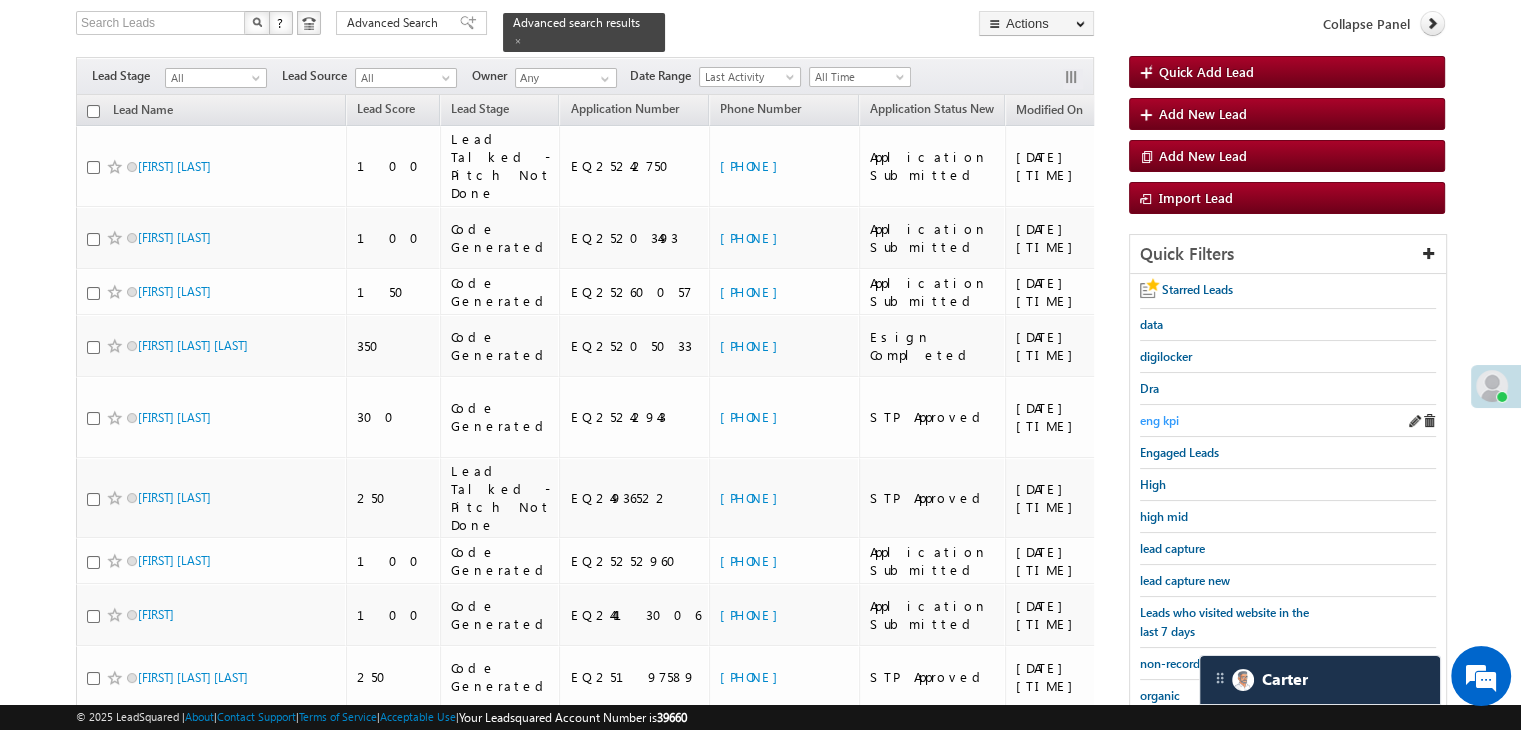 scroll, scrollTop: 163, scrollLeft: 0, axis: vertical 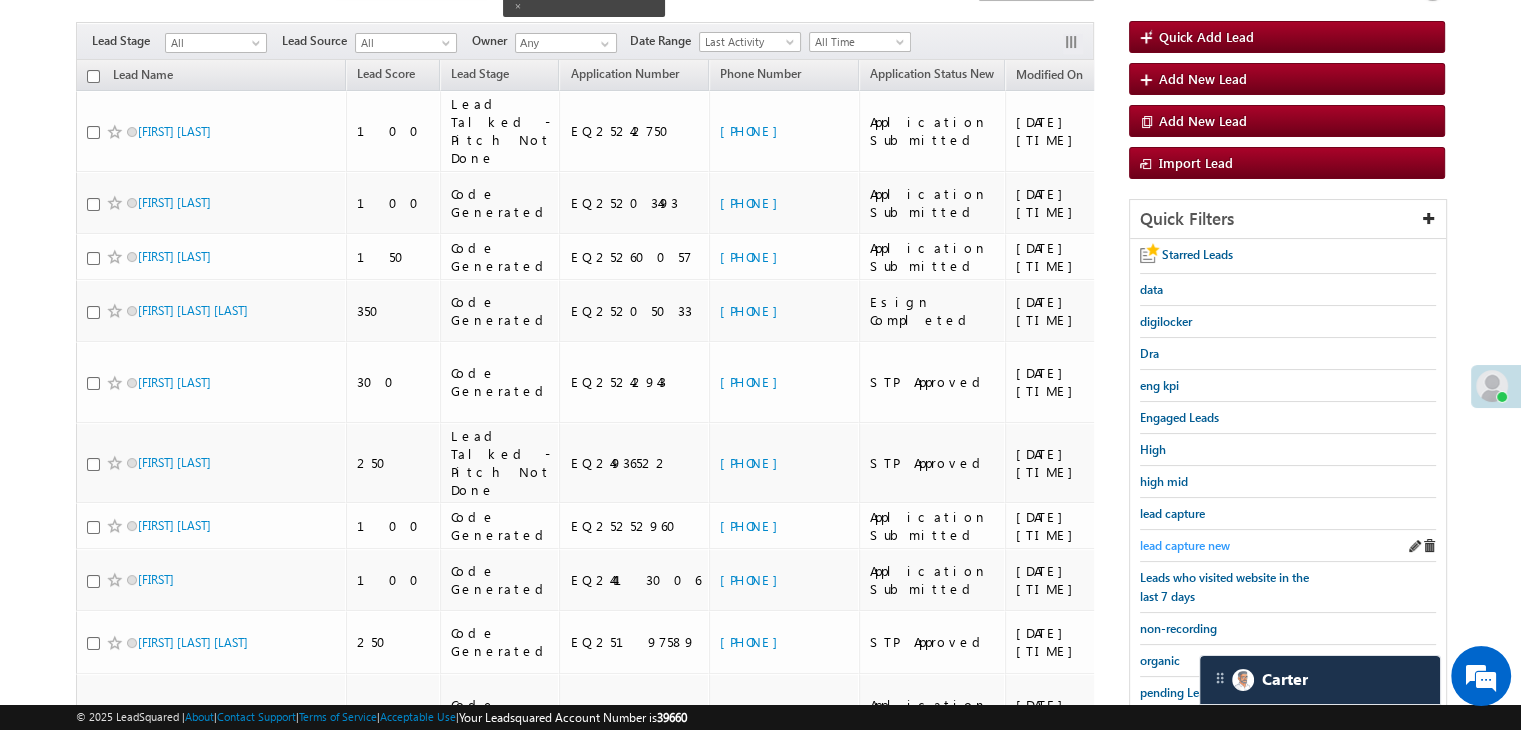 click on "lead capture new" at bounding box center (1185, 545) 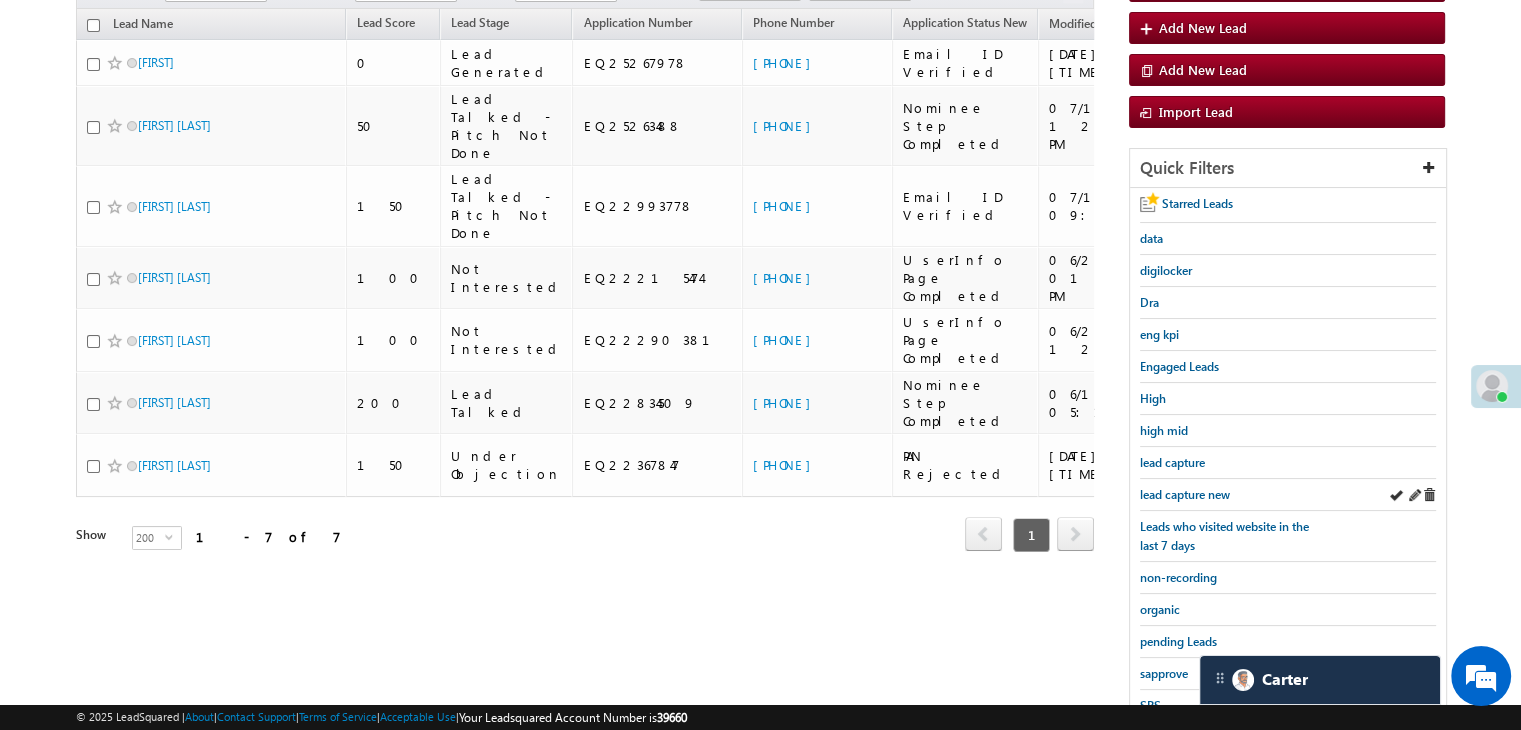 scroll, scrollTop: 263, scrollLeft: 0, axis: vertical 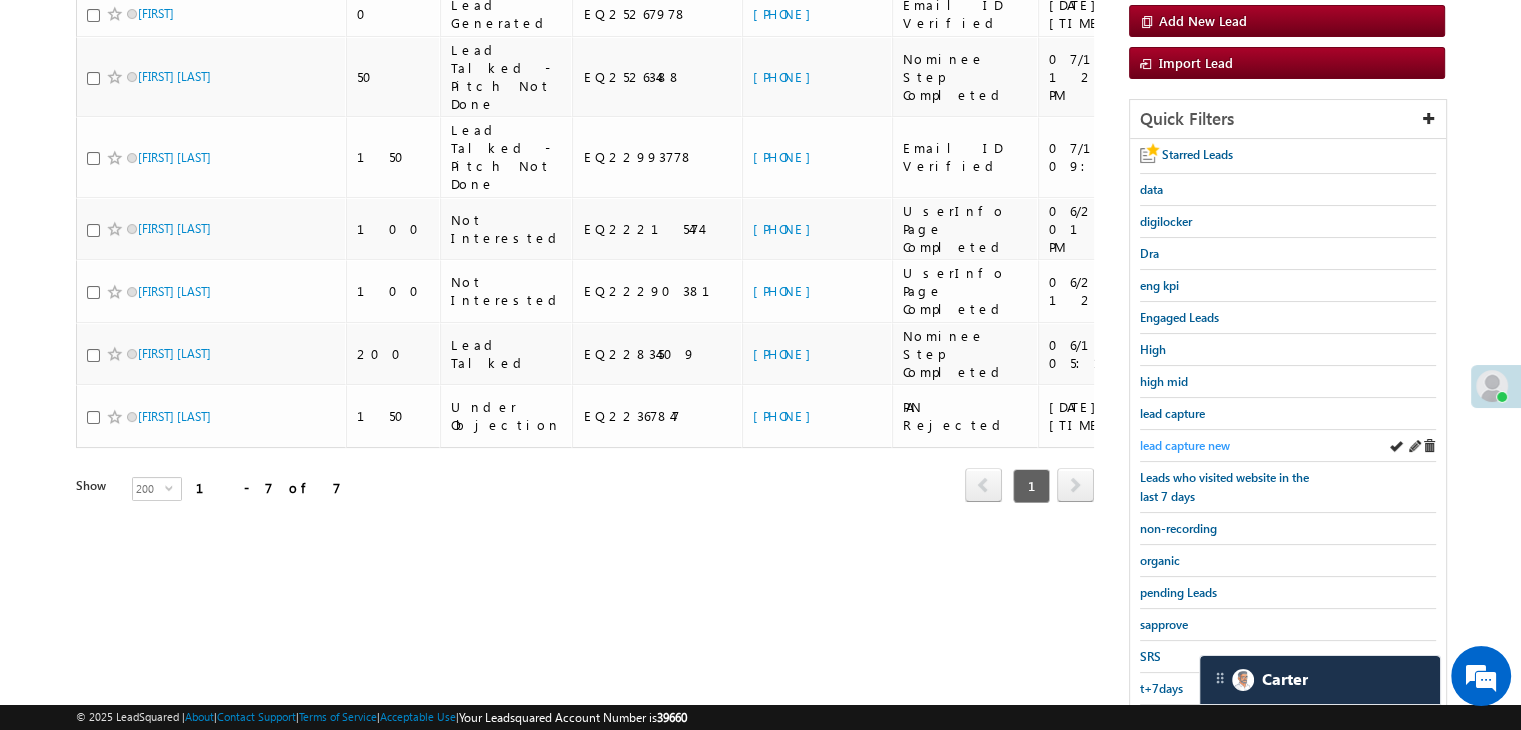 click on "lead capture new" at bounding box center [1185, 445] 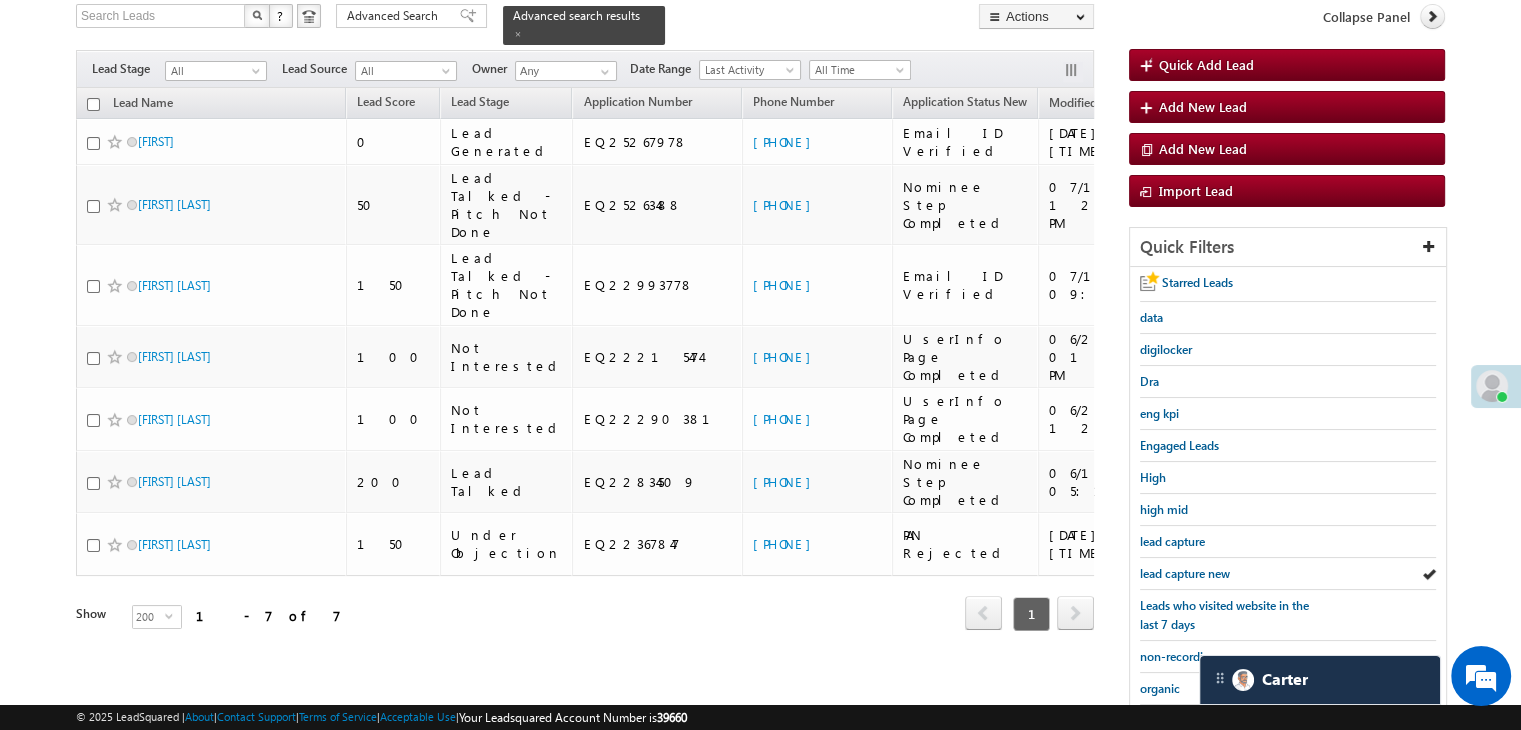 scroll, scrollTop: 300, scrollLeft: 0, axis: vertical 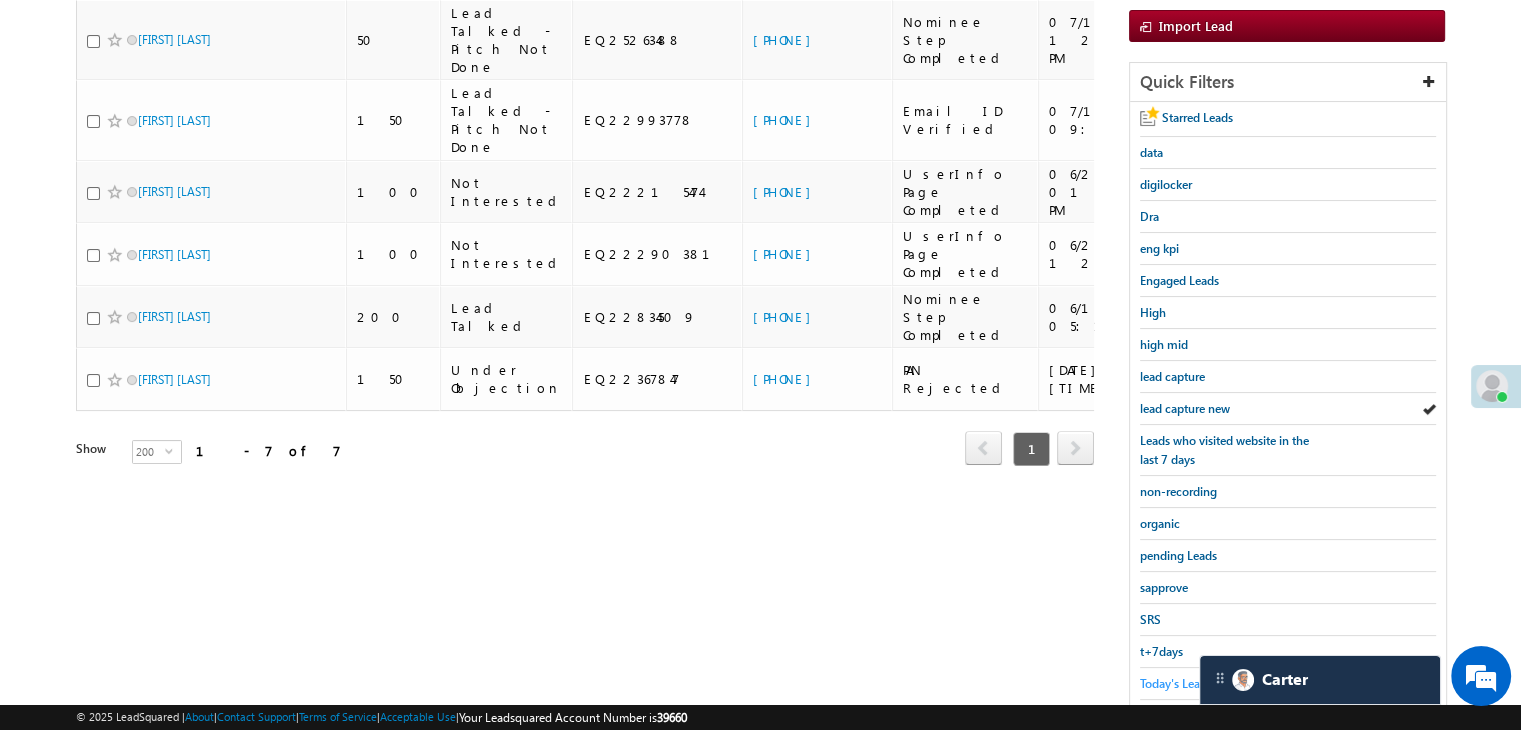 click on "Today's Leads" at bounding box center (1176, 683) 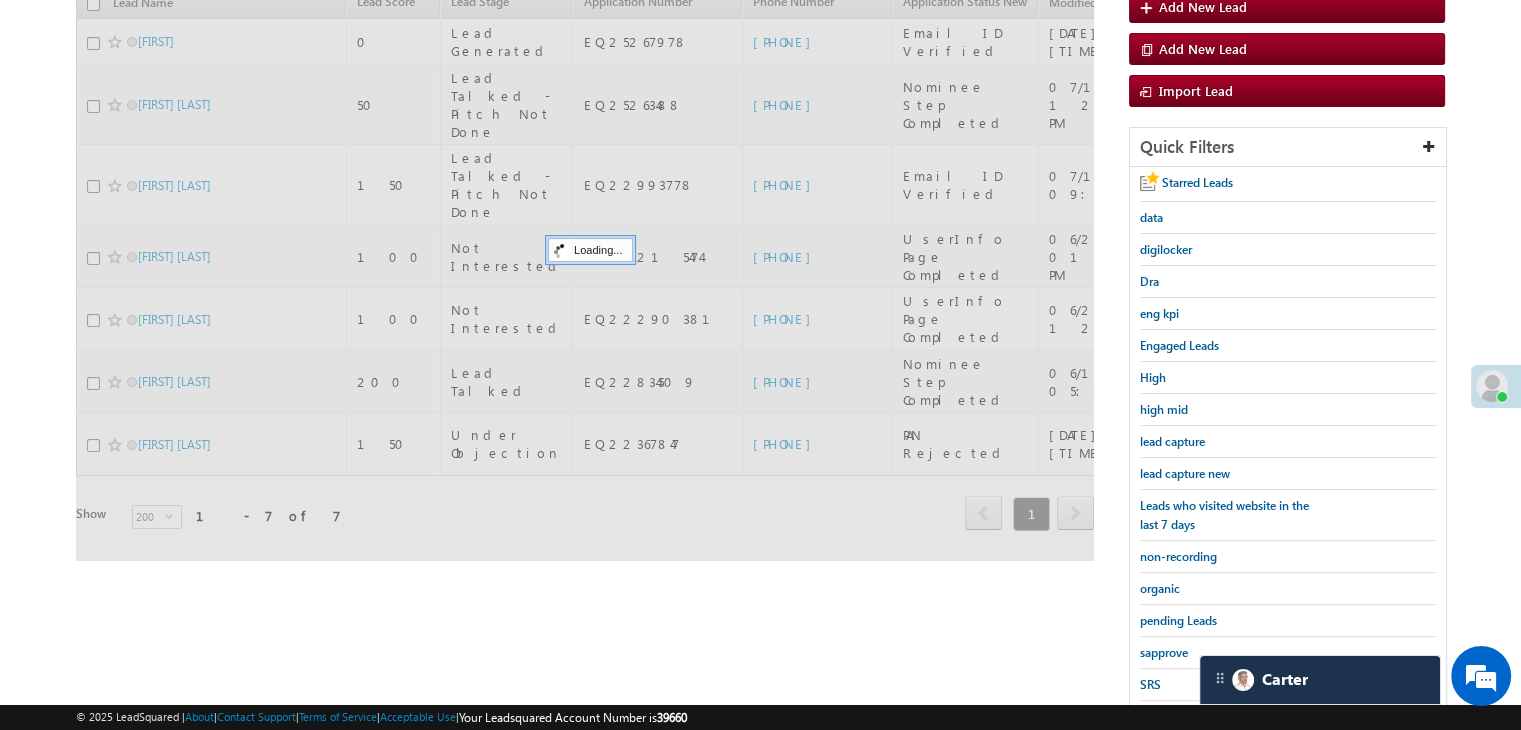 scroll, scrollTop: 200, scrollLeft: 0, axis: vertical 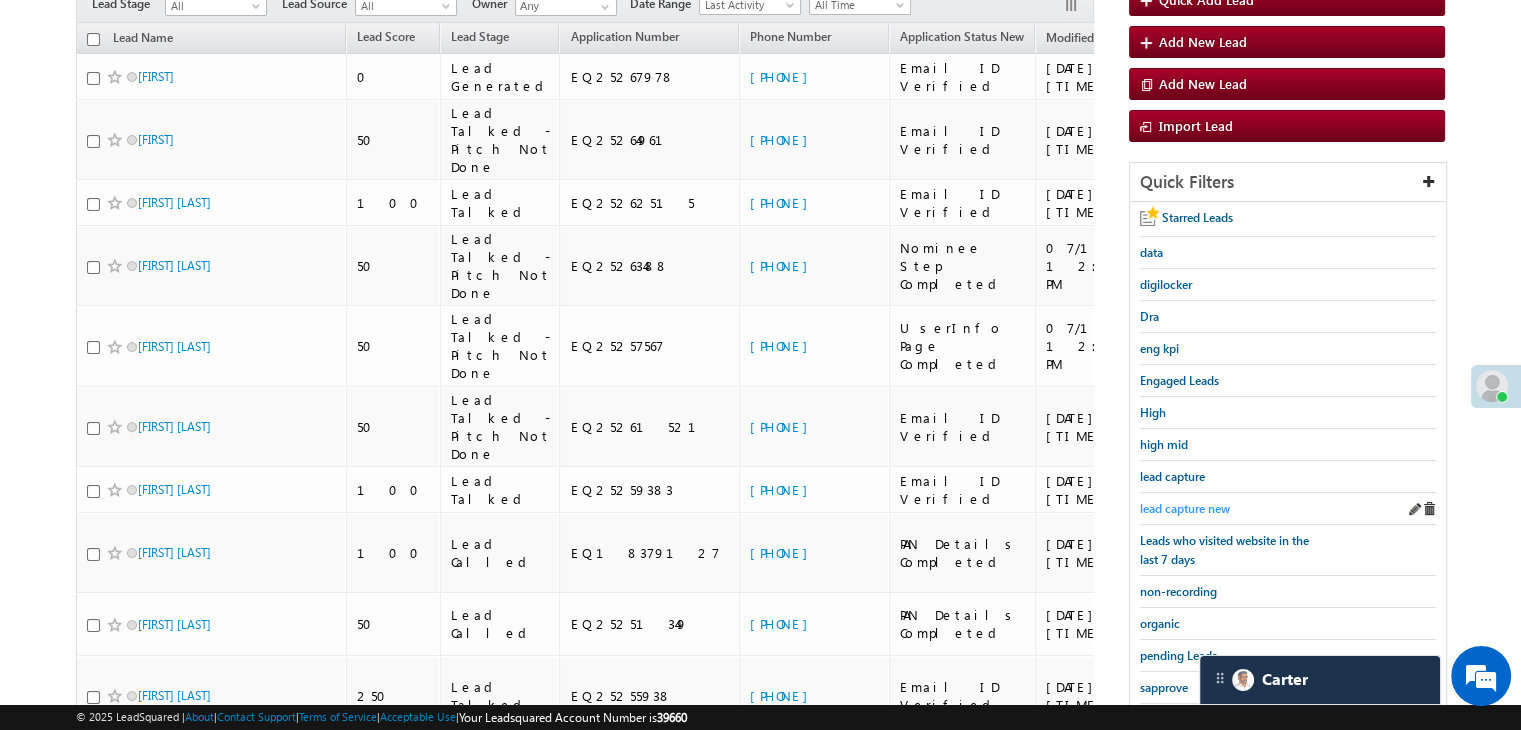 click on "lead capture new" at bounding box center [1185, 508] 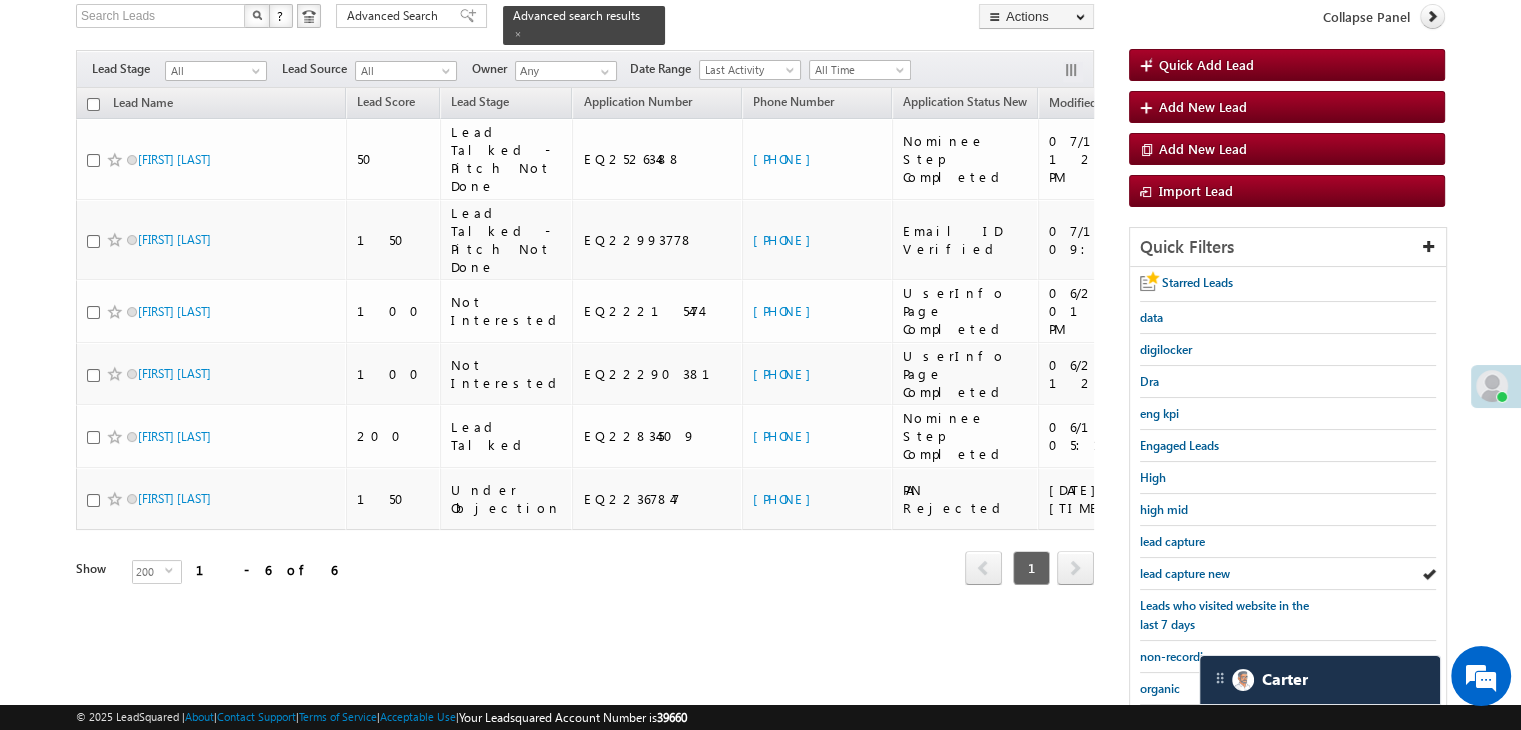 scroll, scrollTop: 100, scrollLeft: 0, axis: vertical 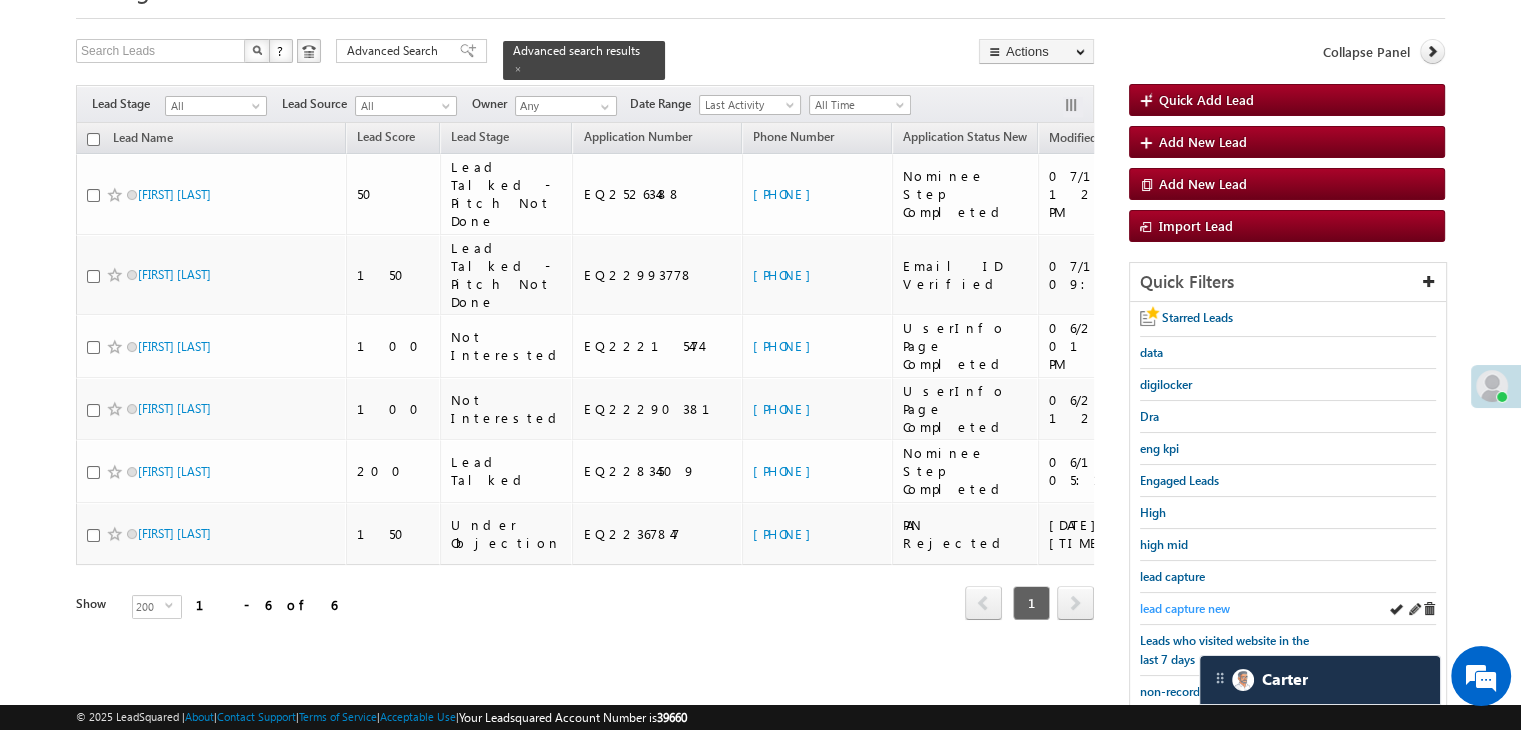 click on "lead capture new" at bounding box center [1185, 608] 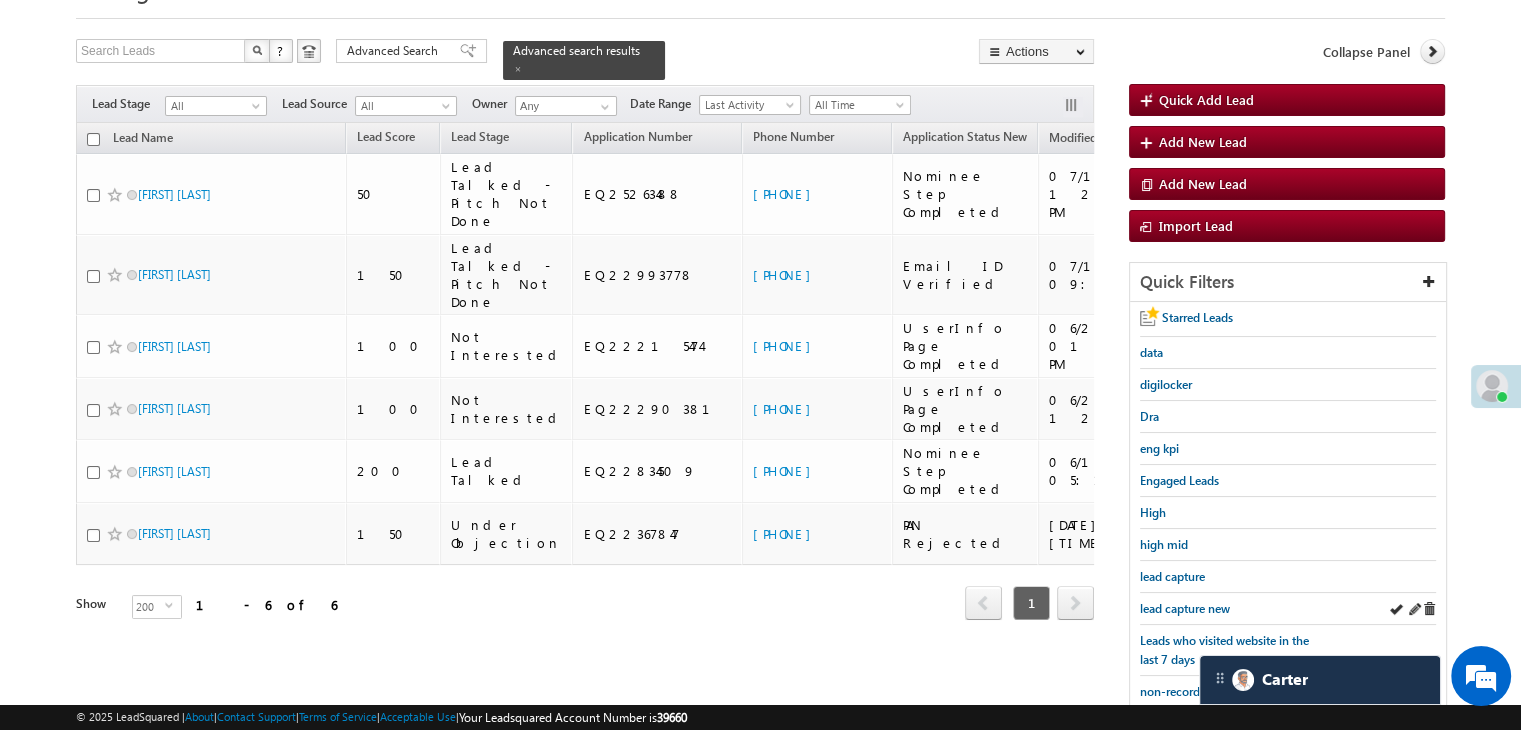 click on "lead capture new" at bounding box center [1288, 609] 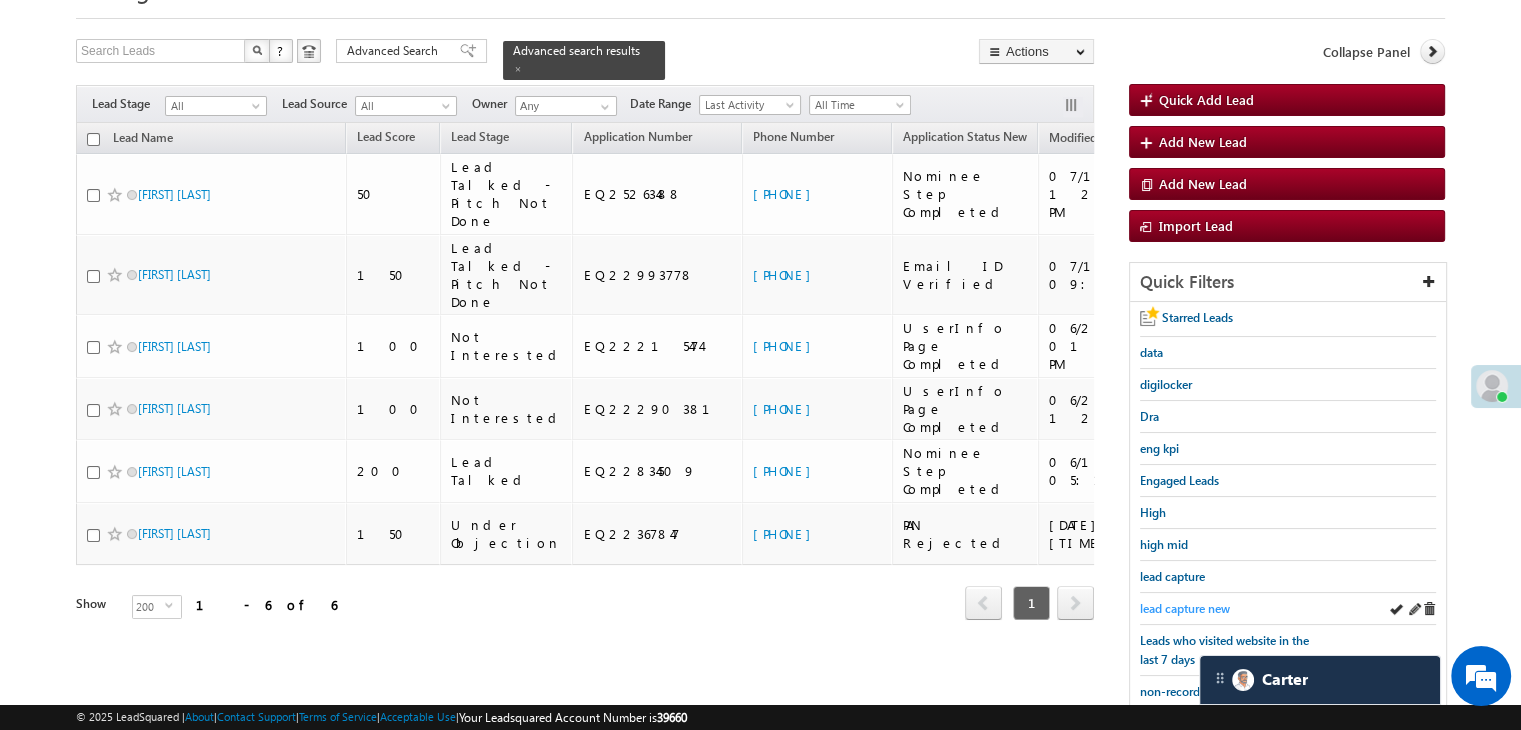 click on "lead capture new" at bounding box center [1185, 608] 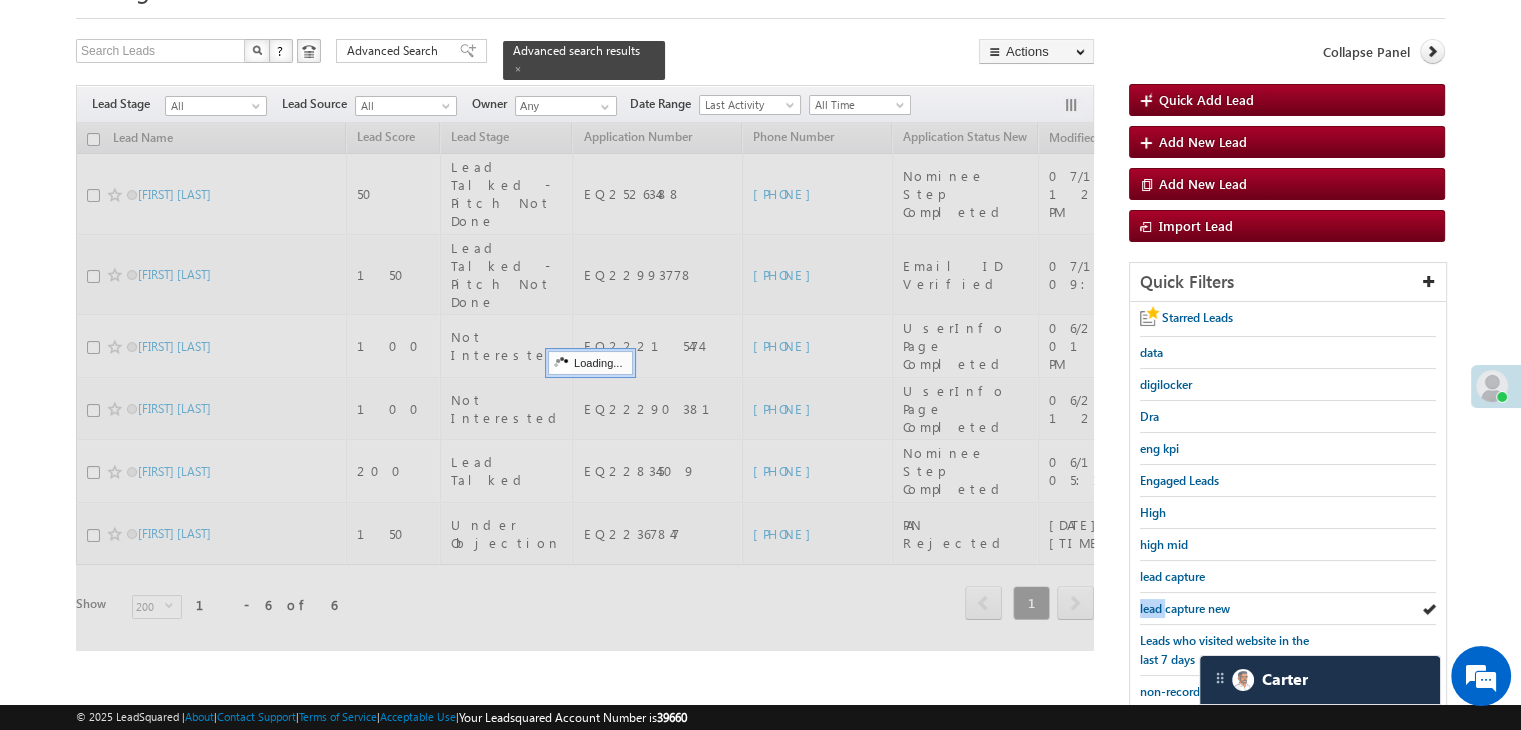 click on "lead capture new" at bounding box center (1185, 608) 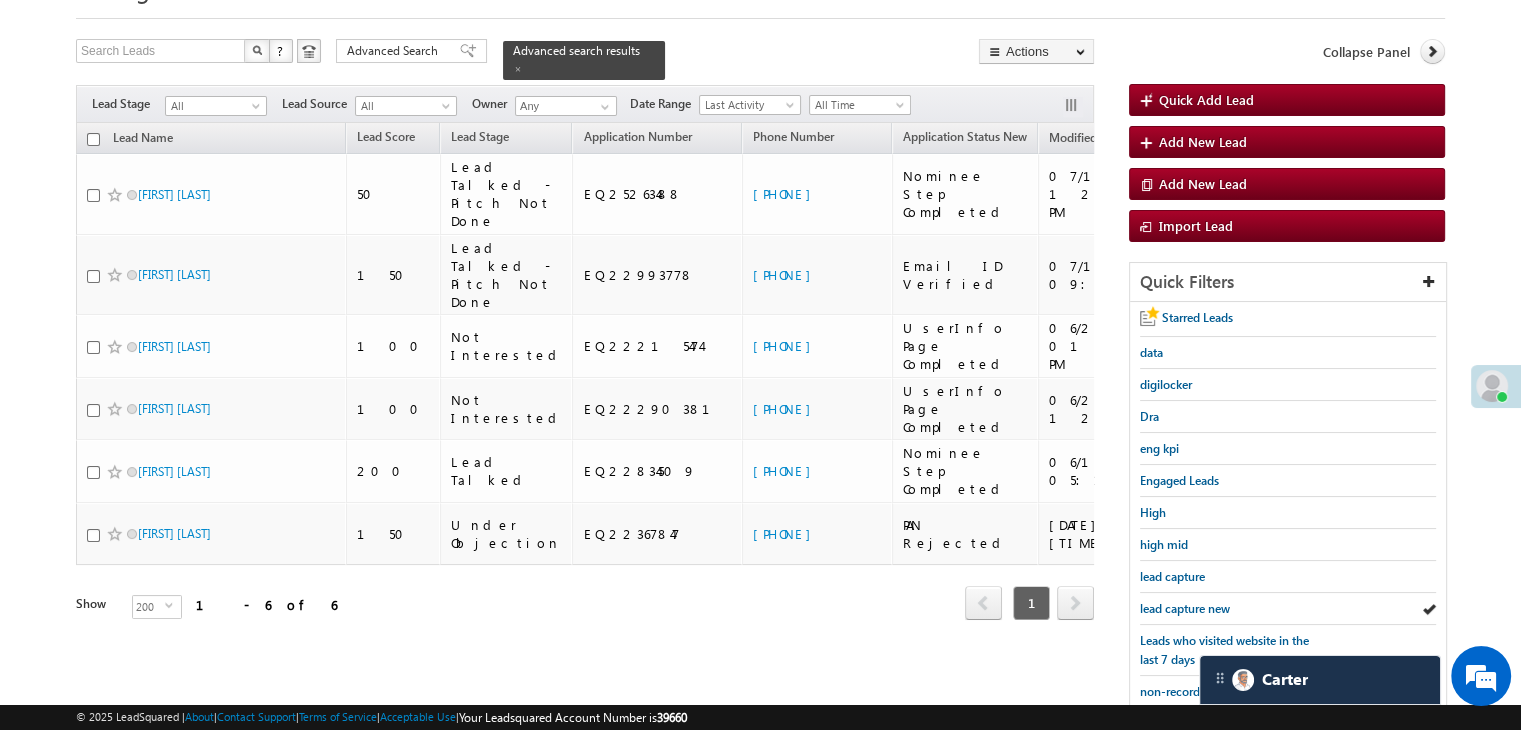 click on "lead capture new" at bounding box center [1185, 608] 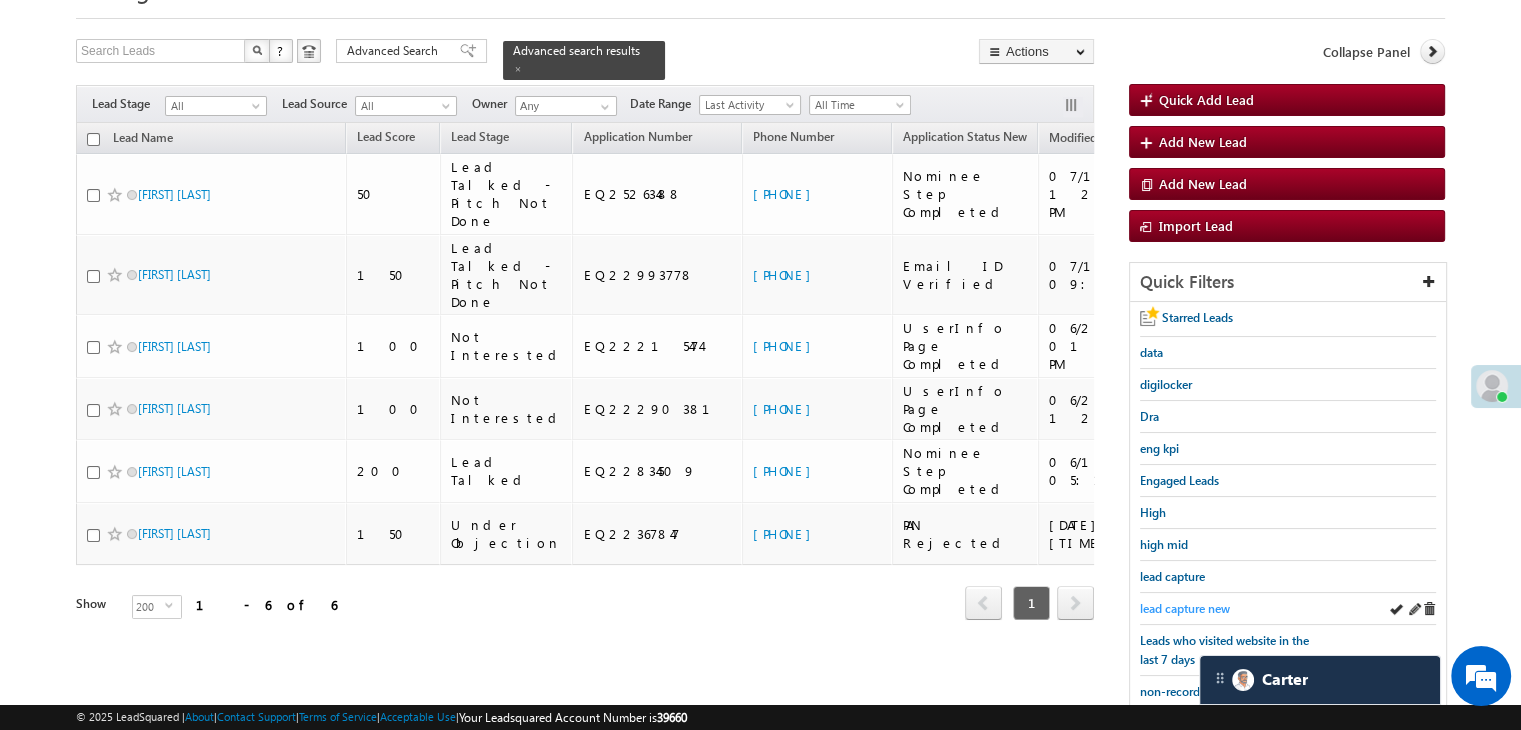 click on "lead capture new" at bounding box center (1185, 608) 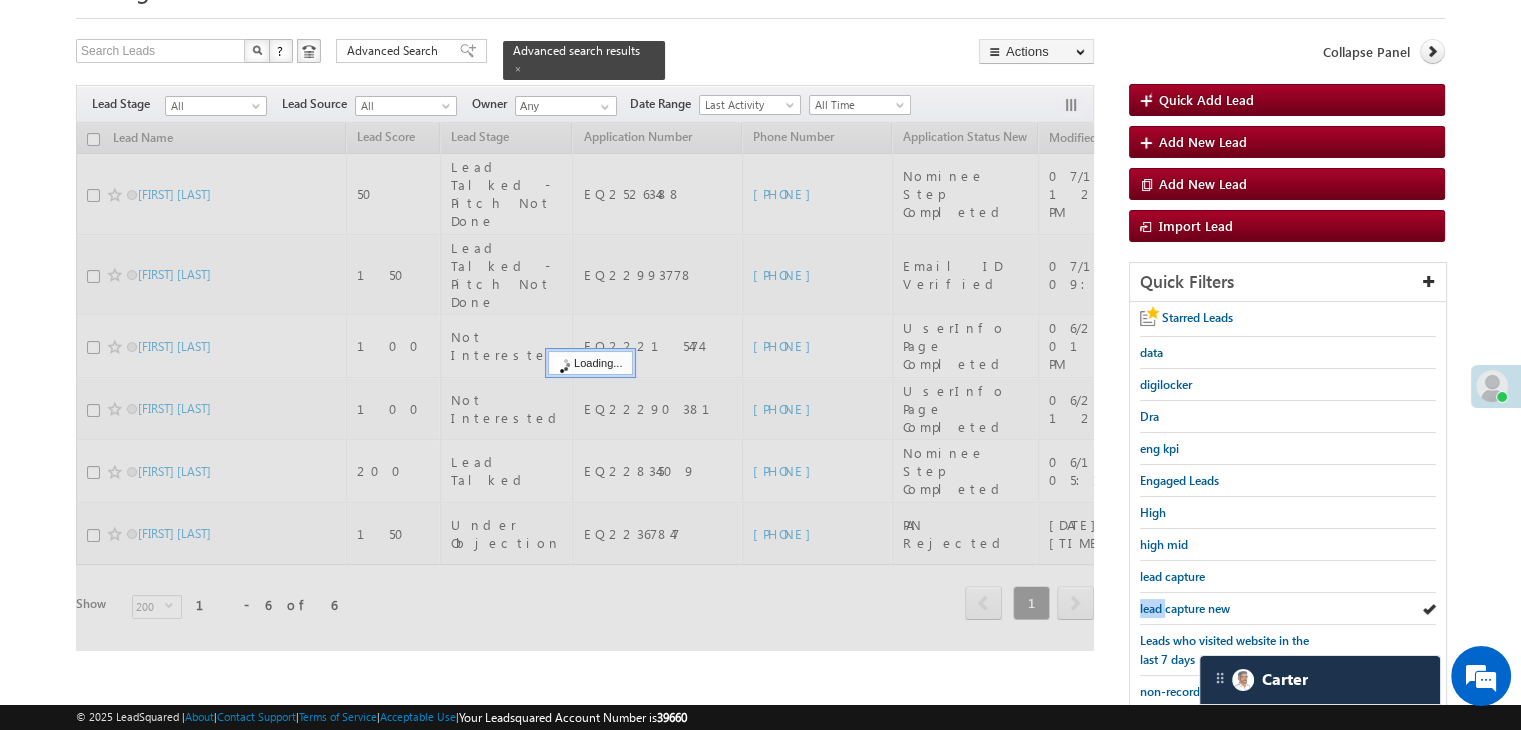click on "lead capture new" at bounding box center [1185, 608] 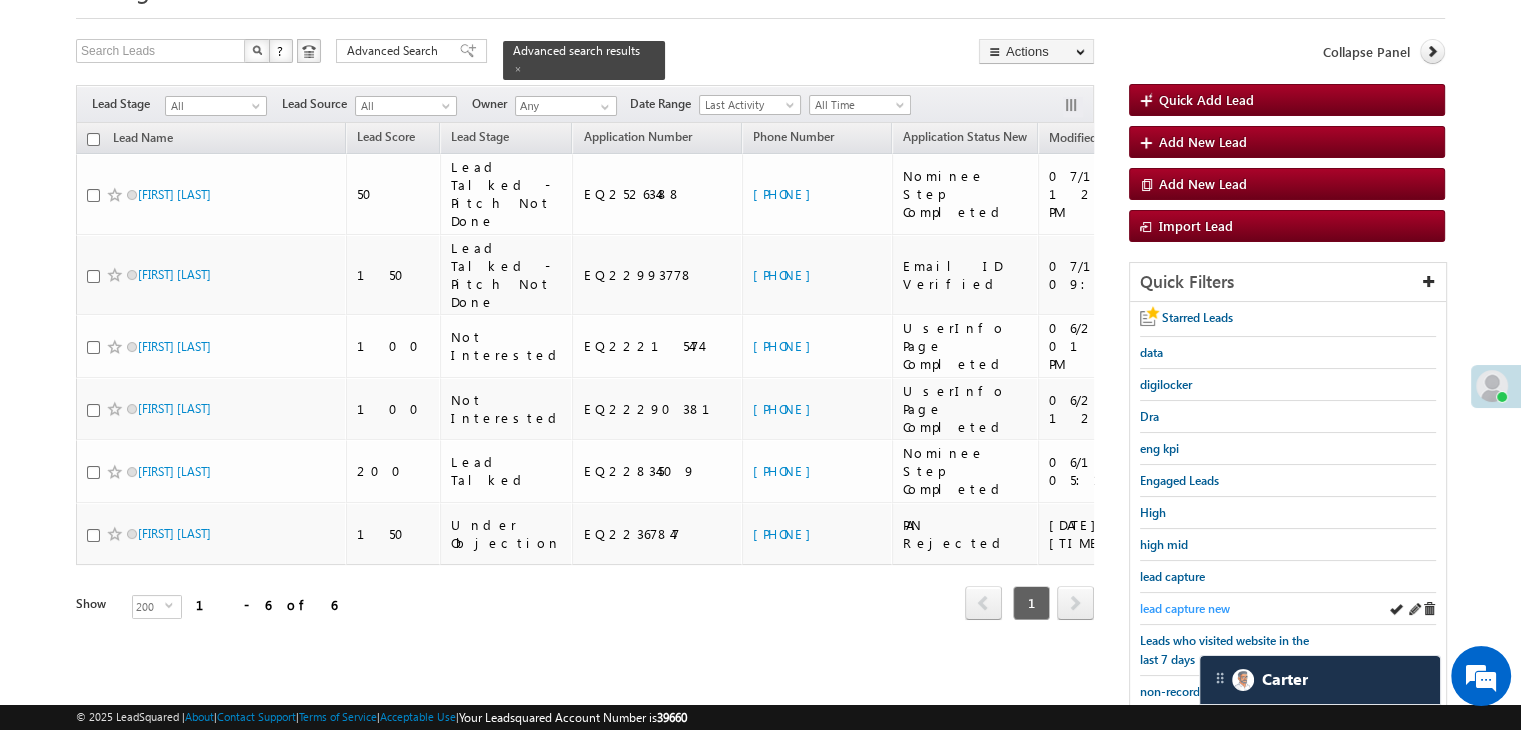 click on "lead capture new" at bounding box center (1185, 608) 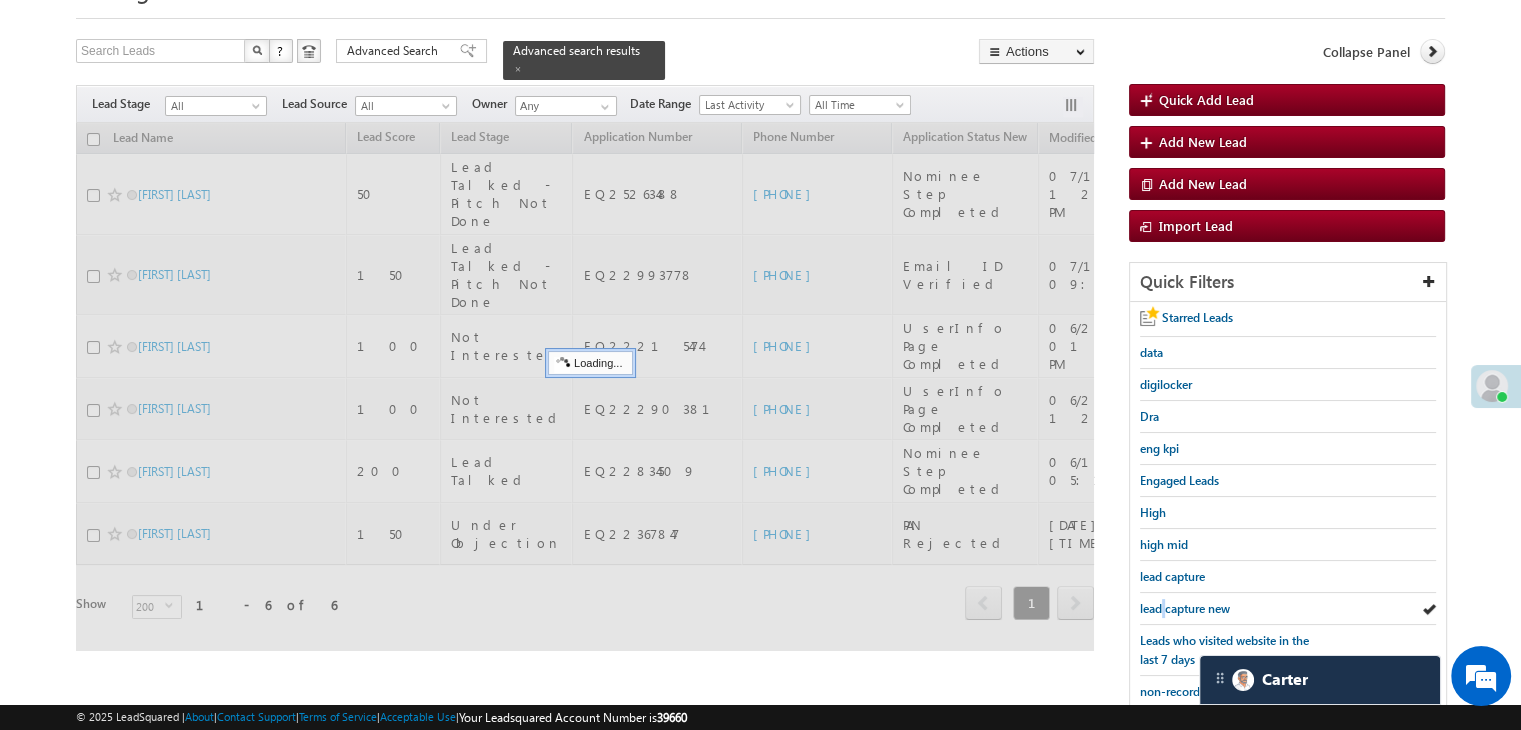 click on "lead capture new" at bounding box center [1185, 608] 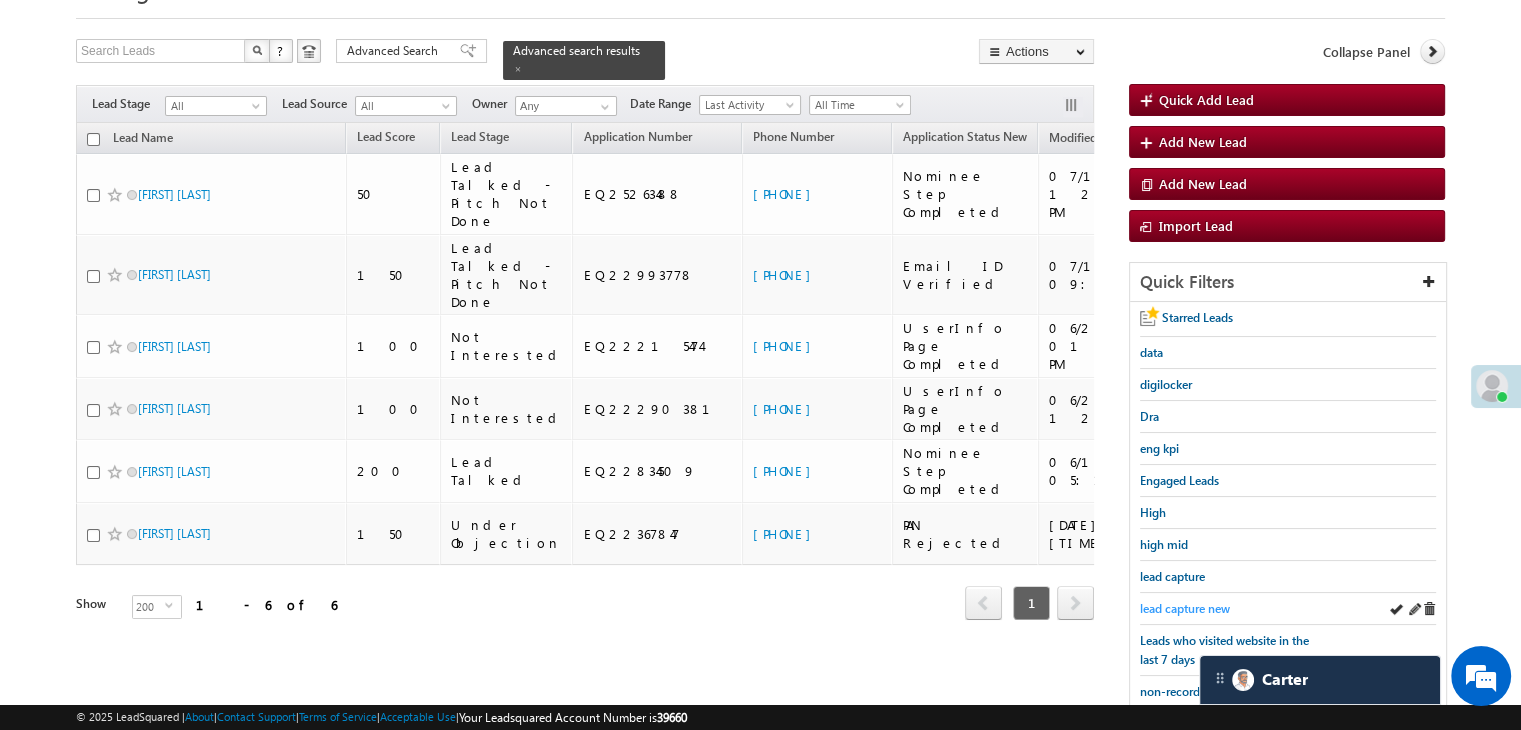 click on "lead capture new" at bounding box center (1185, 608) 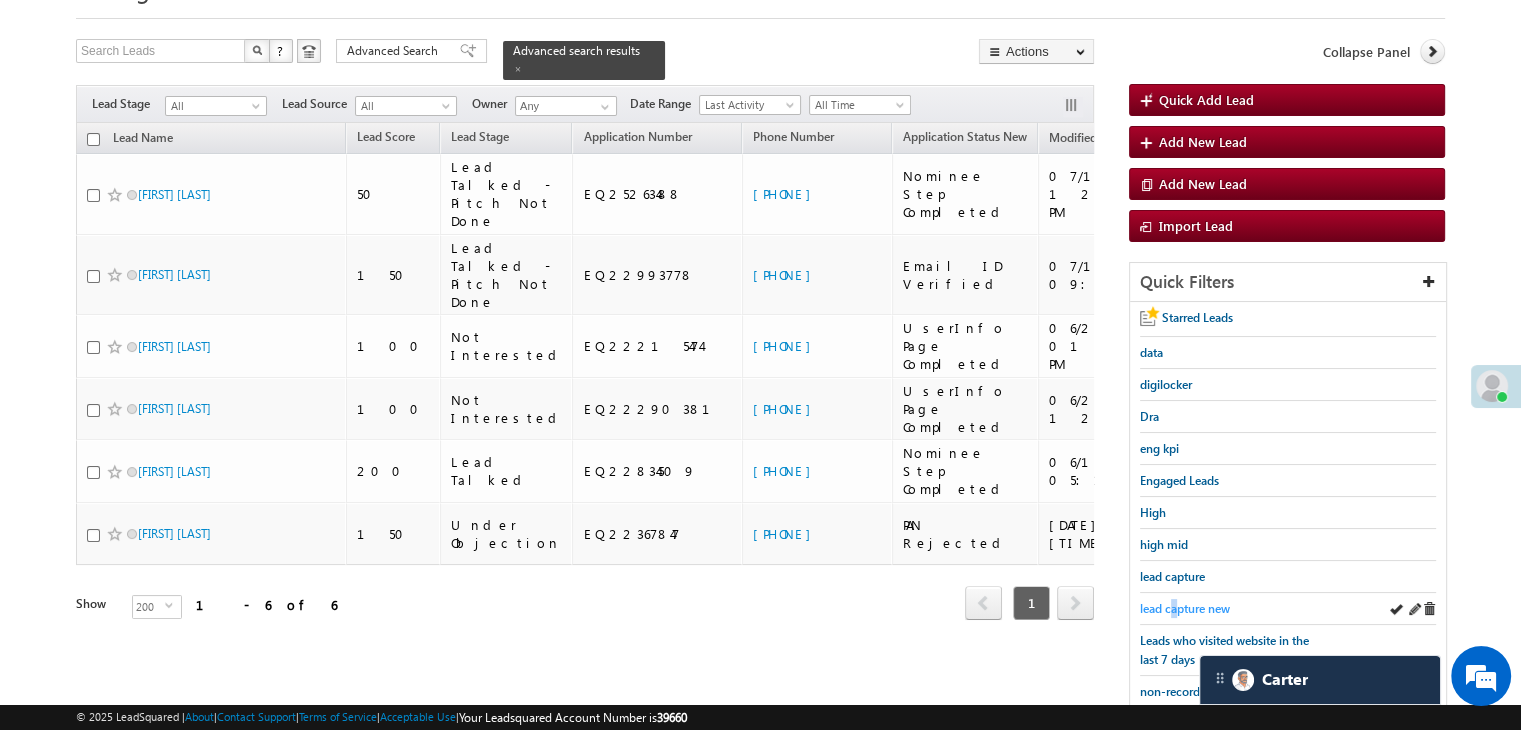 click on "lead capture new" at bounding box center [1185, 608] 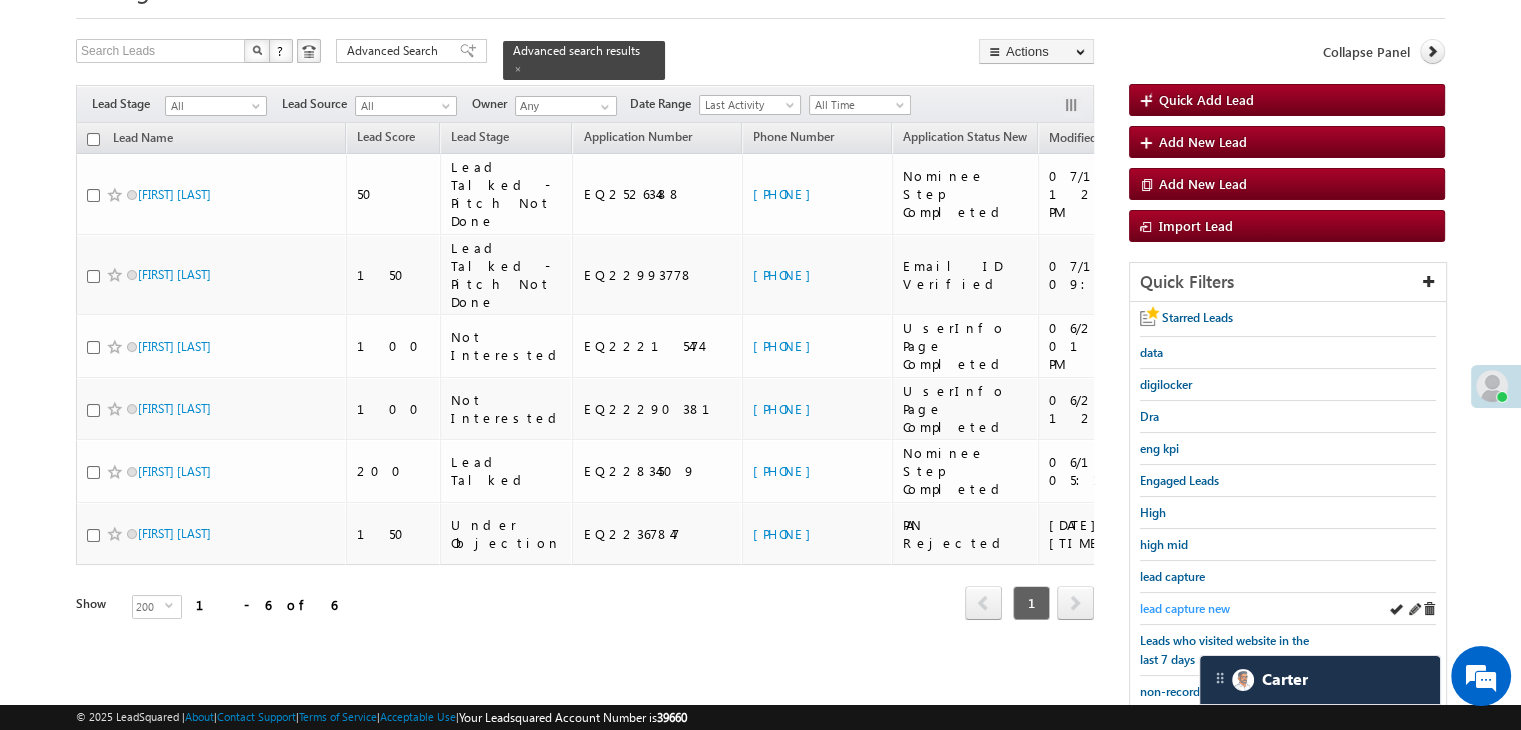 click on "lead capture new" at bounding box center [1185, 608] 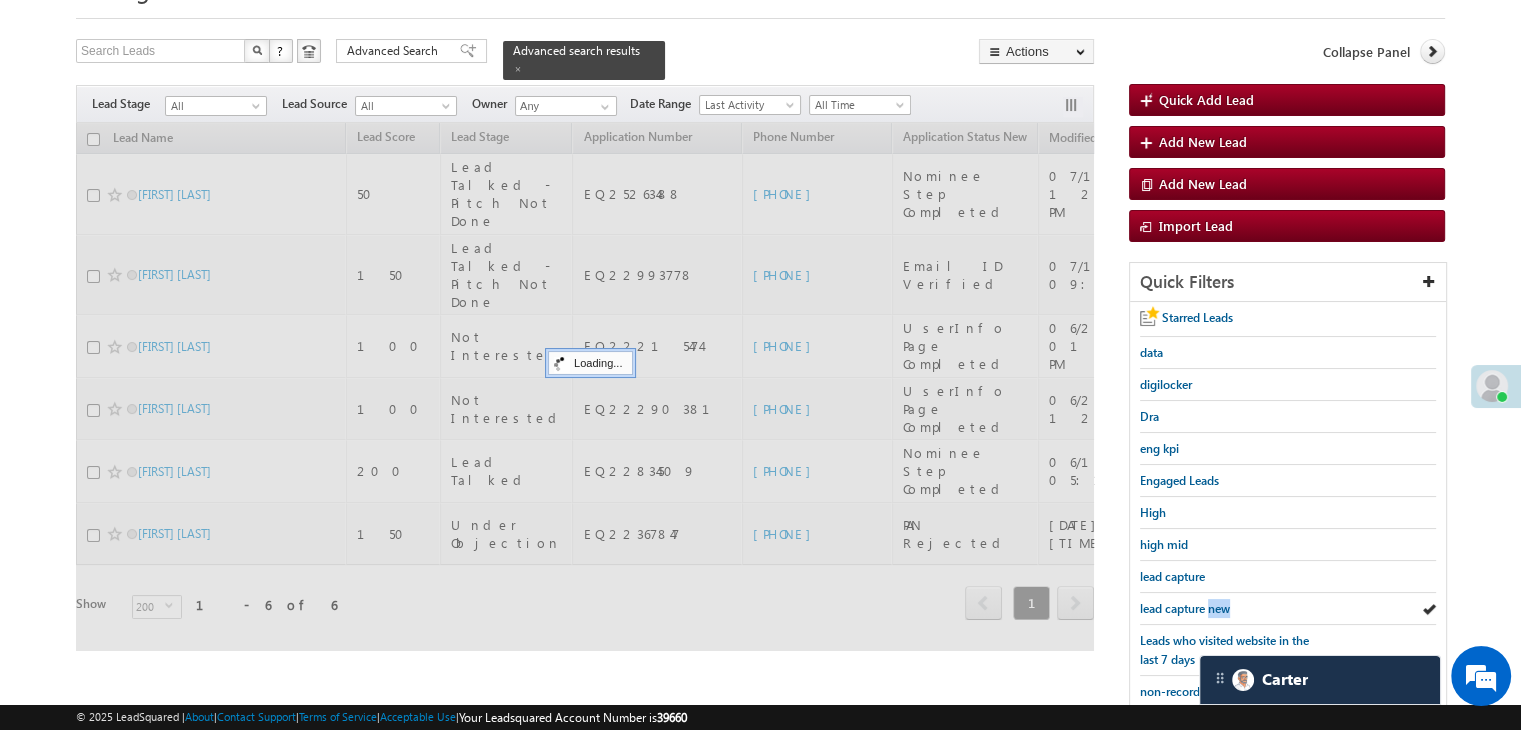 click on "lead capture new" at bounding box center [1185, 608] 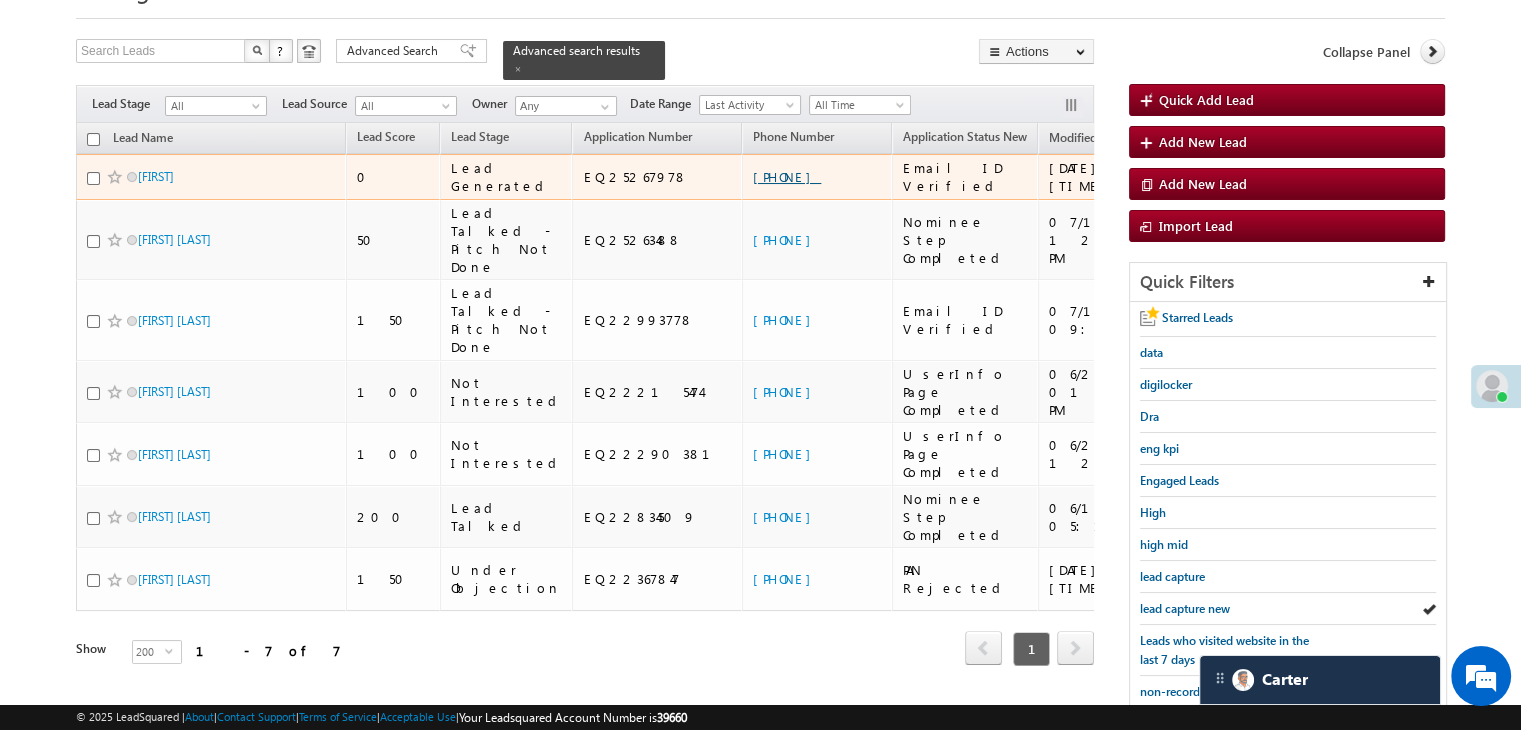 click on "+91-8685986694" at bounding box center [787, 176] 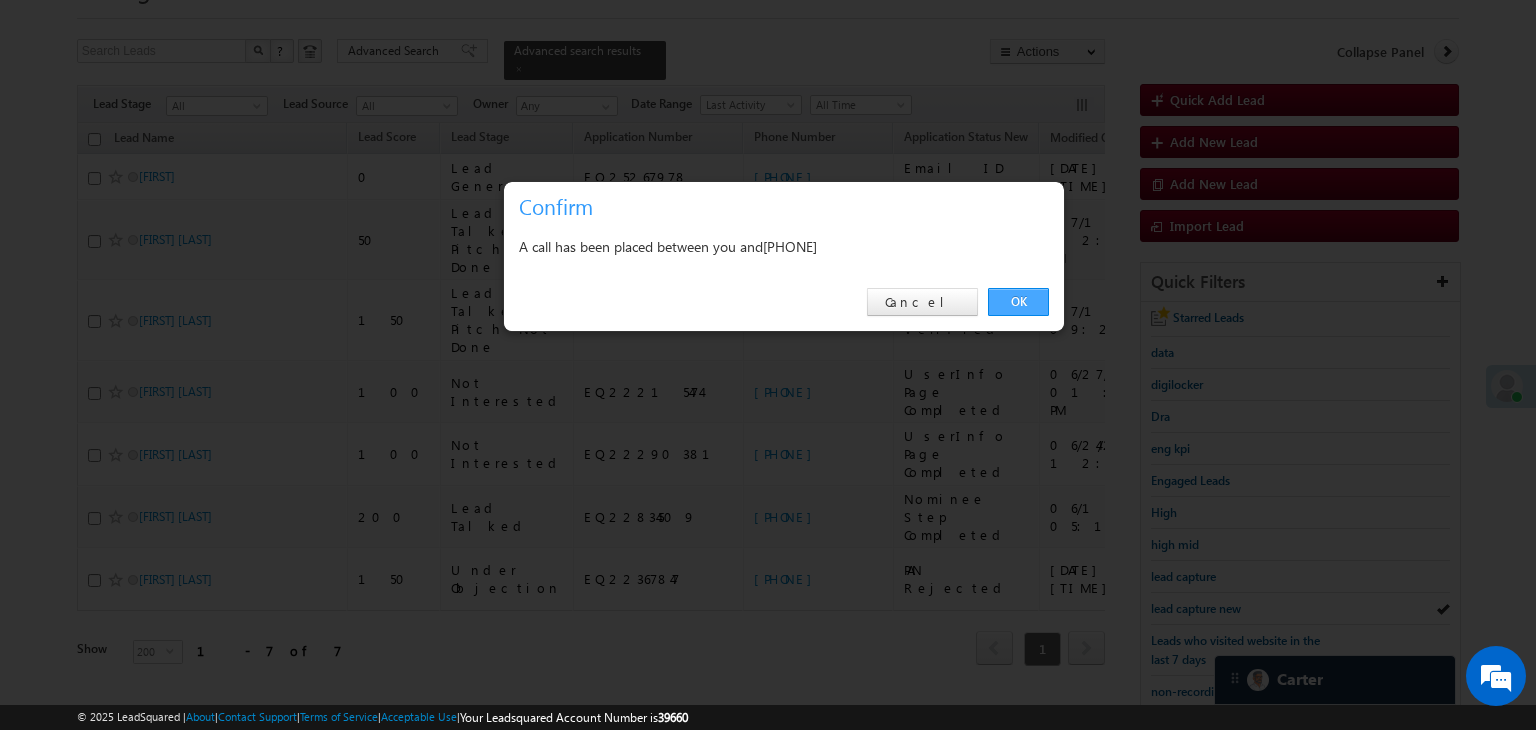 click on "OK" at bounding box center [1018, 302] 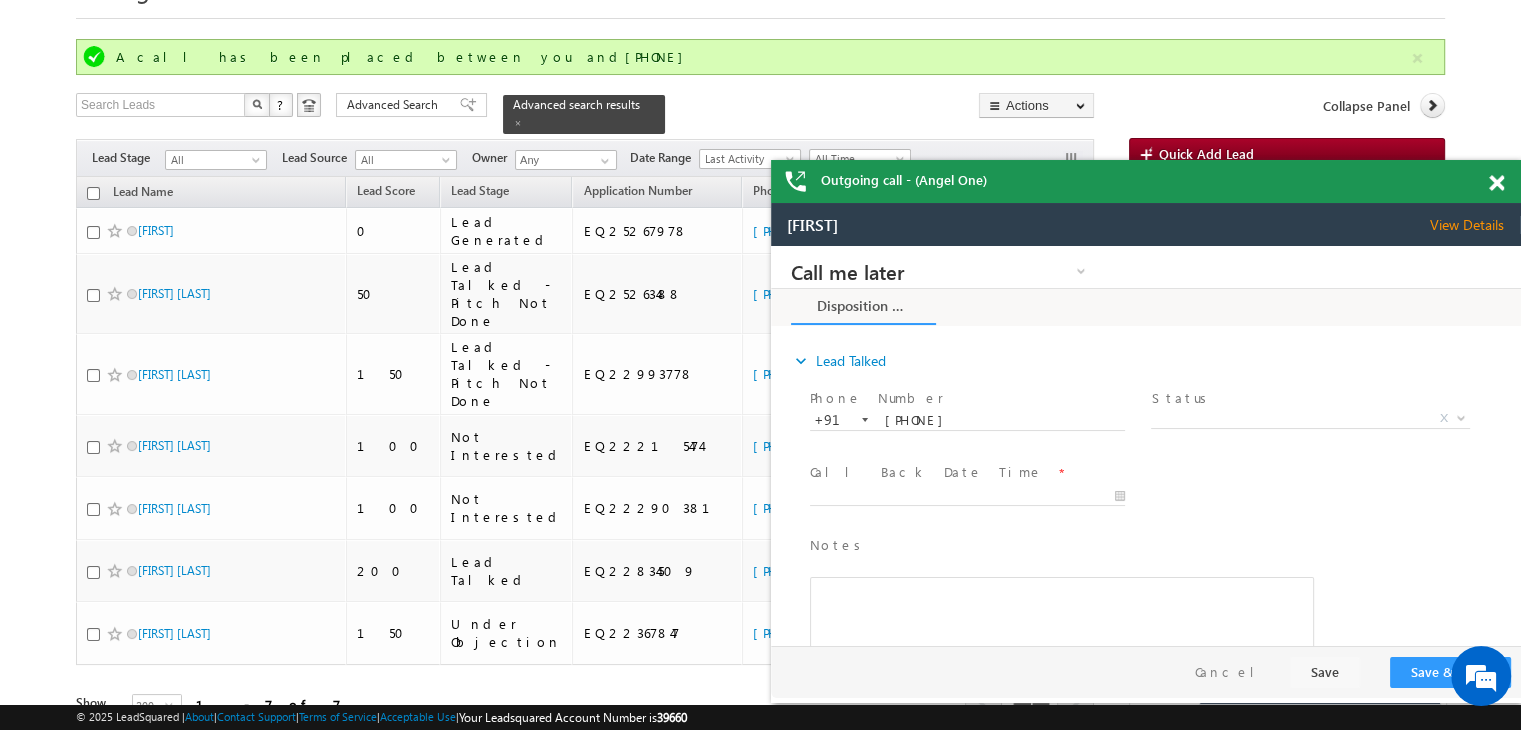 scroll, scrollTop: 0, scrollLeft: 0, axis: both 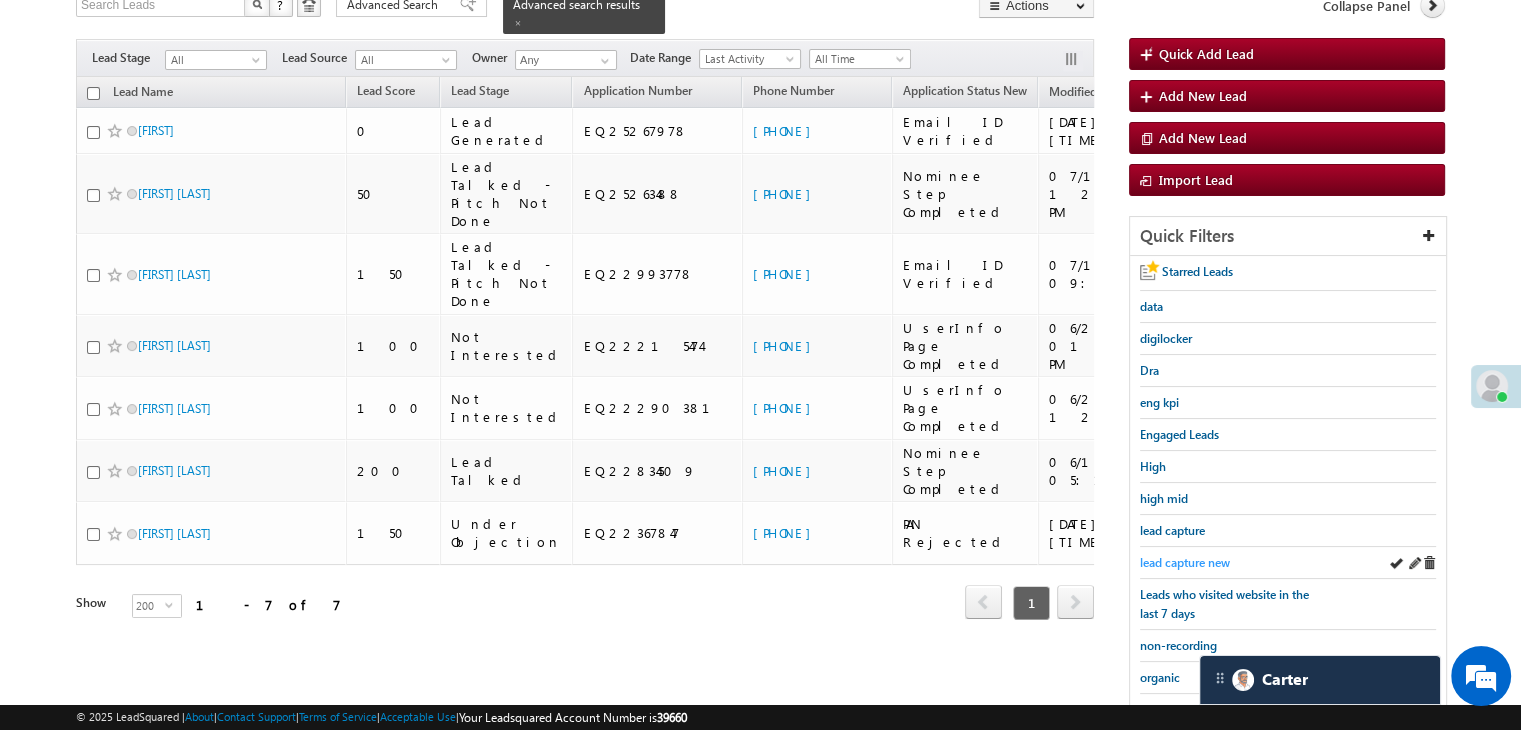click on "lead capture new" at bounding box center [1185, 562] 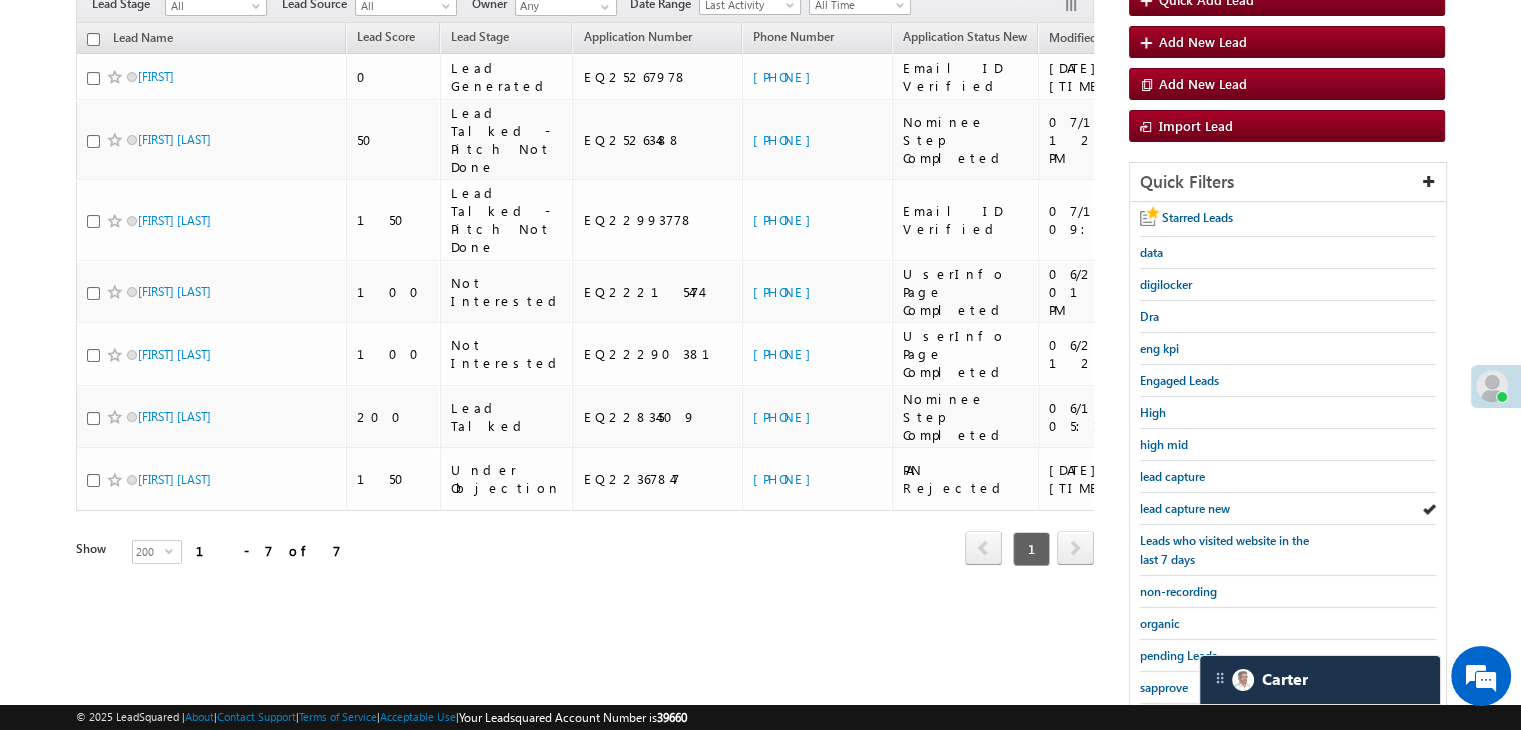 scroll, scrollTop: 146, scrollLeft: 0, axis: vertical 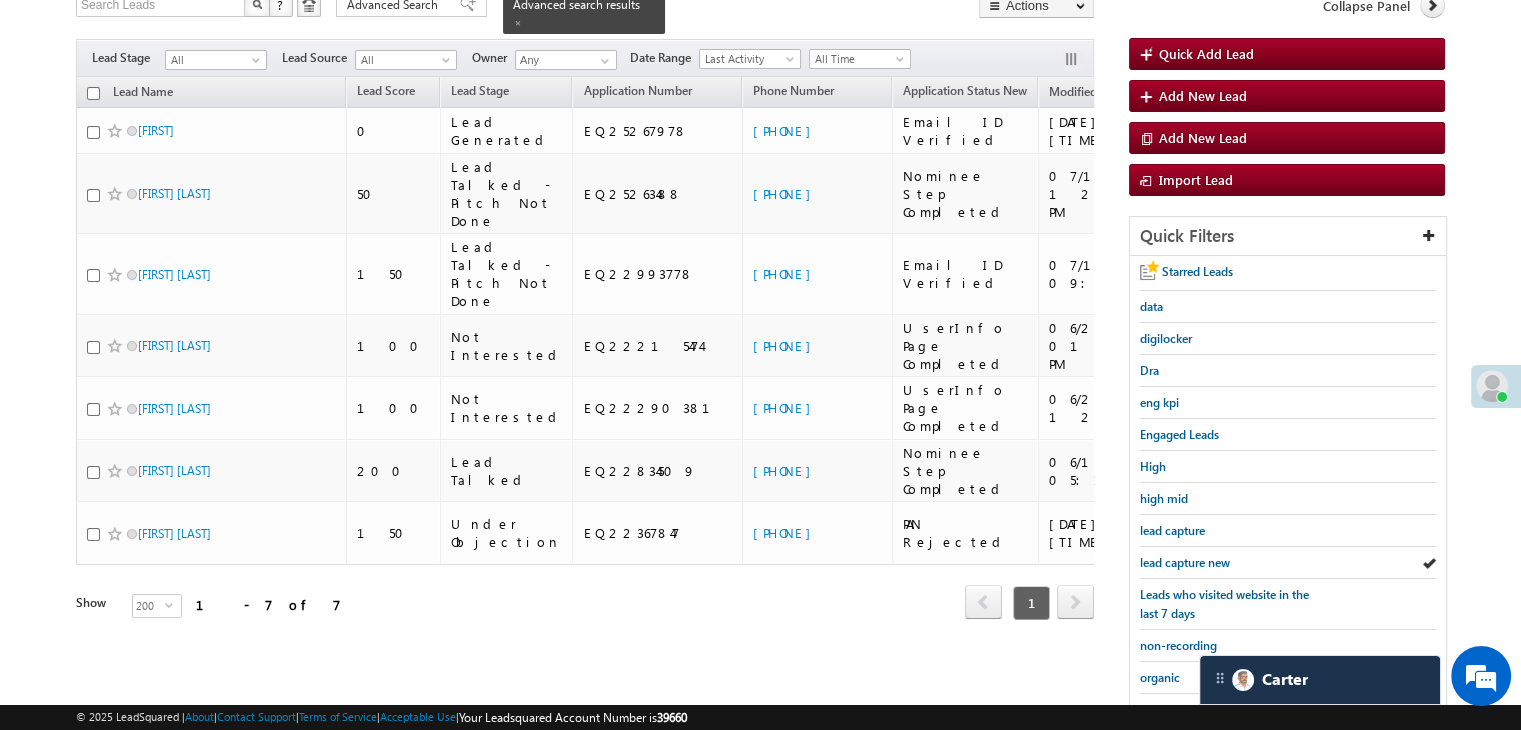 click on "lead capture new" at bounding box center (1185, 562) 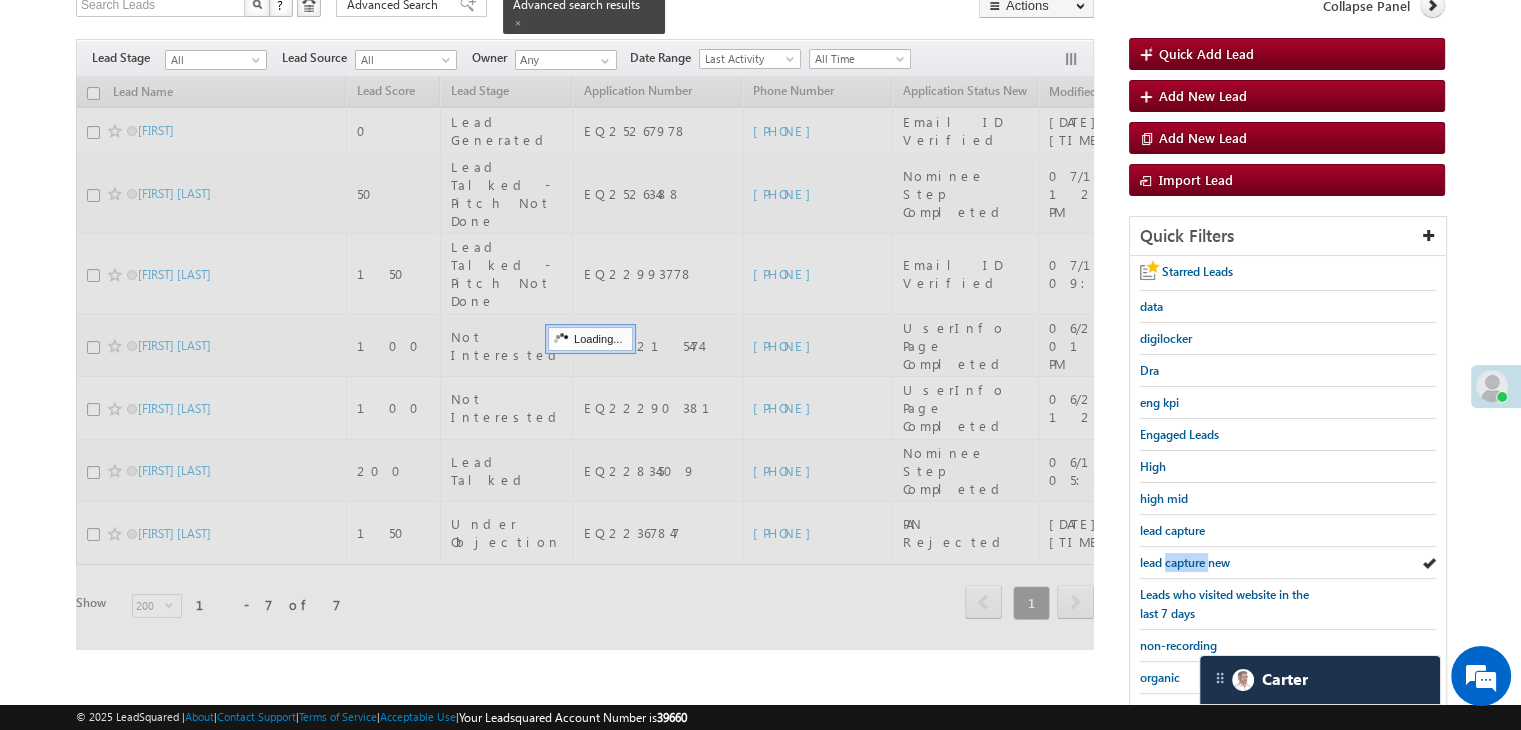 click on "lead capture new" at bounding box center [1185, 562] 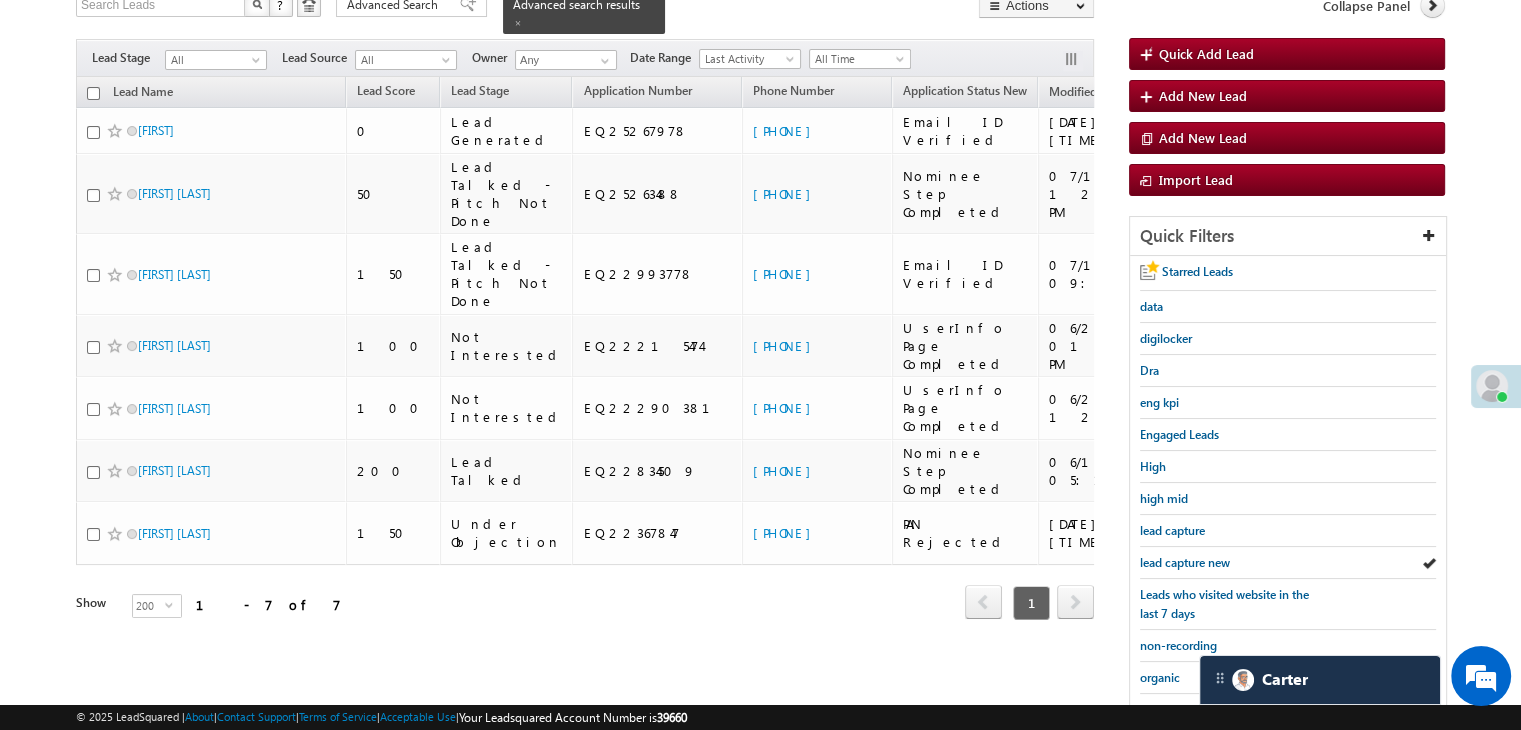 click on "lead capture new" at bounding box center [1185, 562] 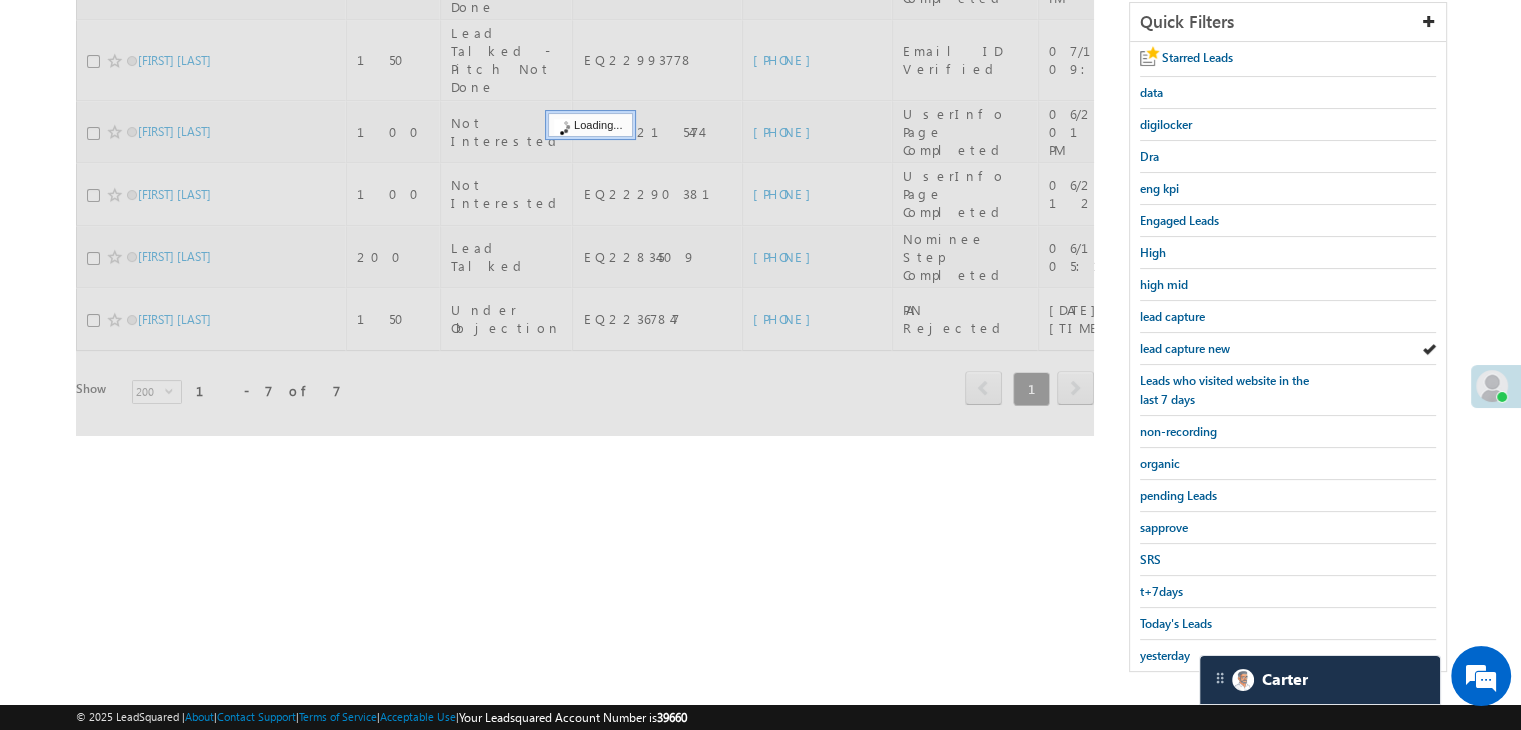 scroll, scrollTop: 363, scrollLeft: 0, axis: vertical 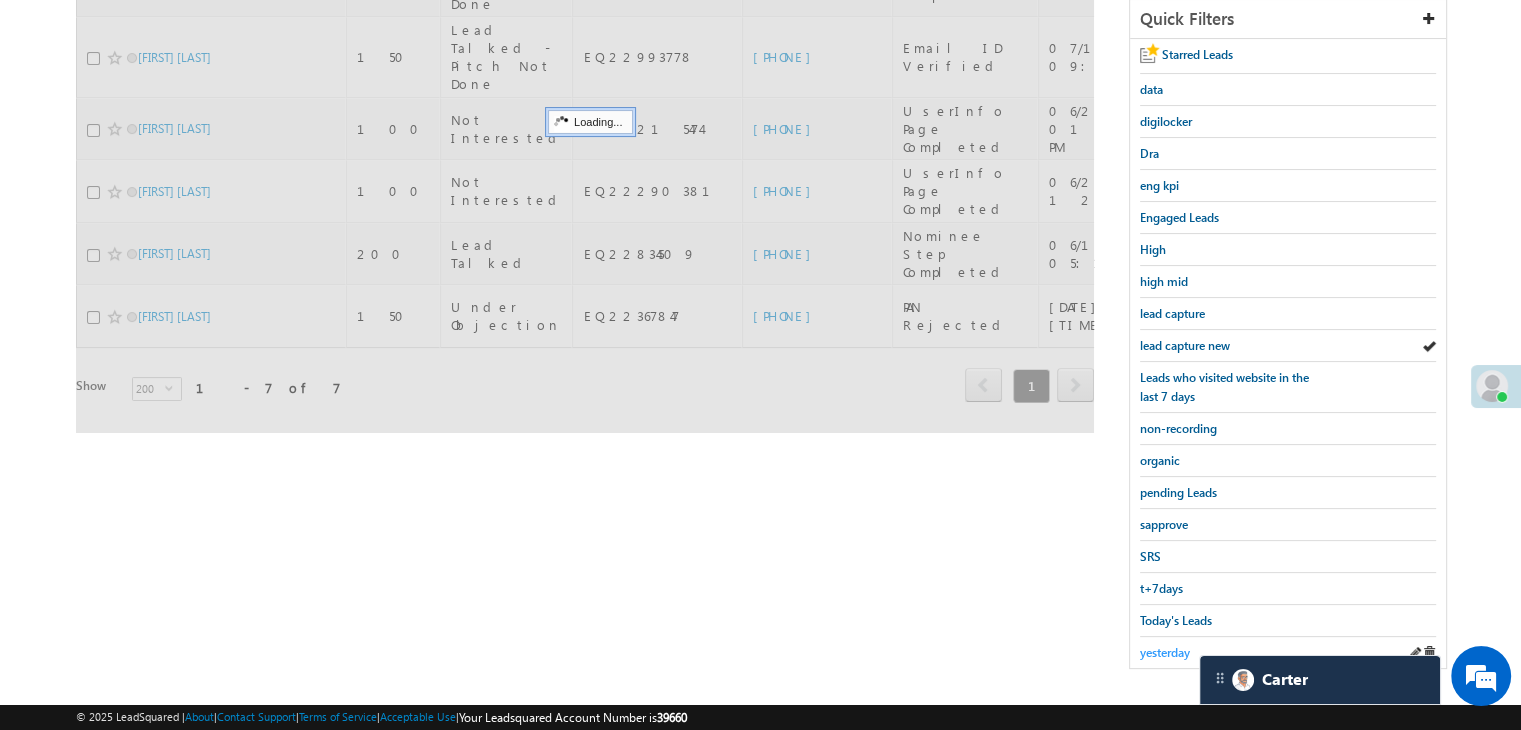 click on "yesterday" at bounding box center [1165, 652] 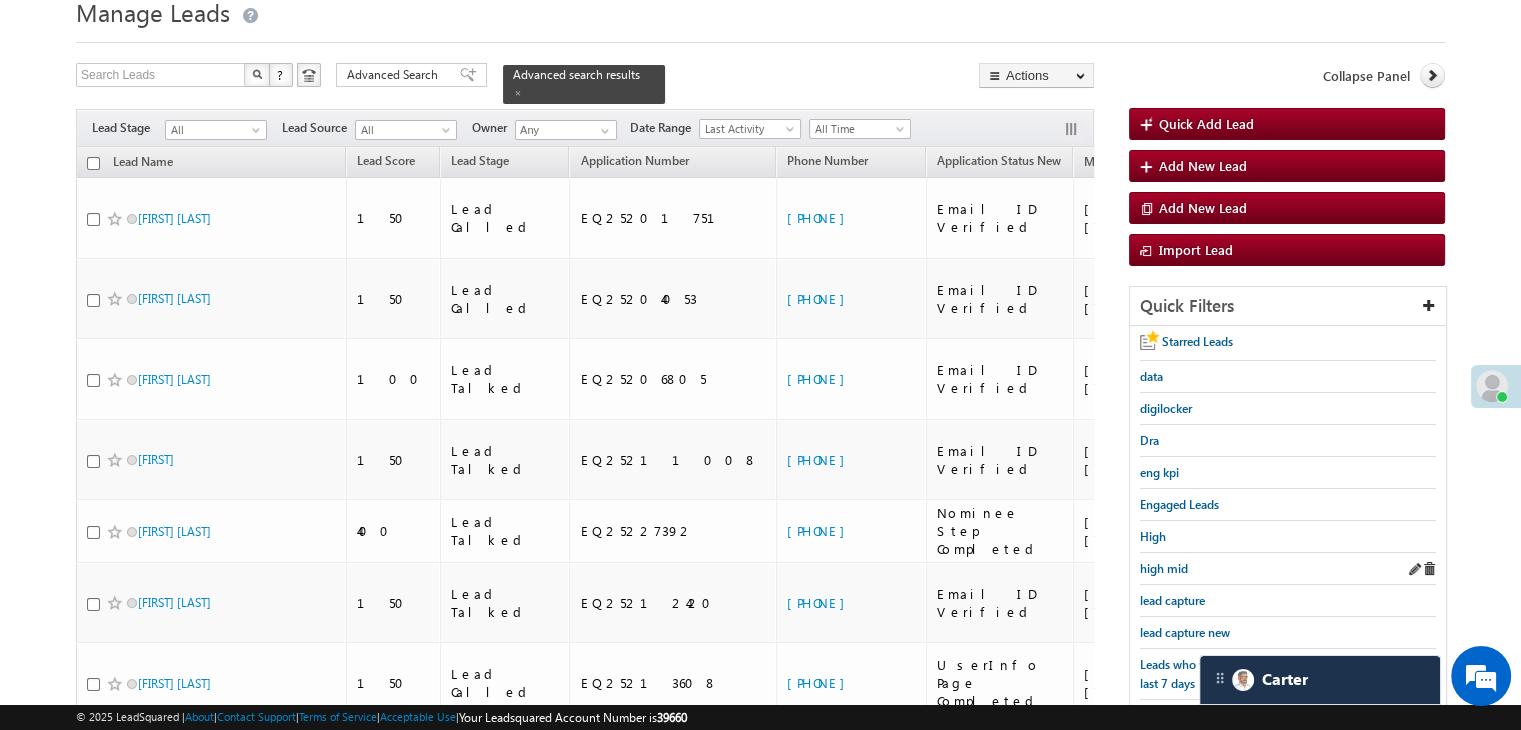 scroll, scrollTop: 63, scrollLeft: 0, axis: vertical 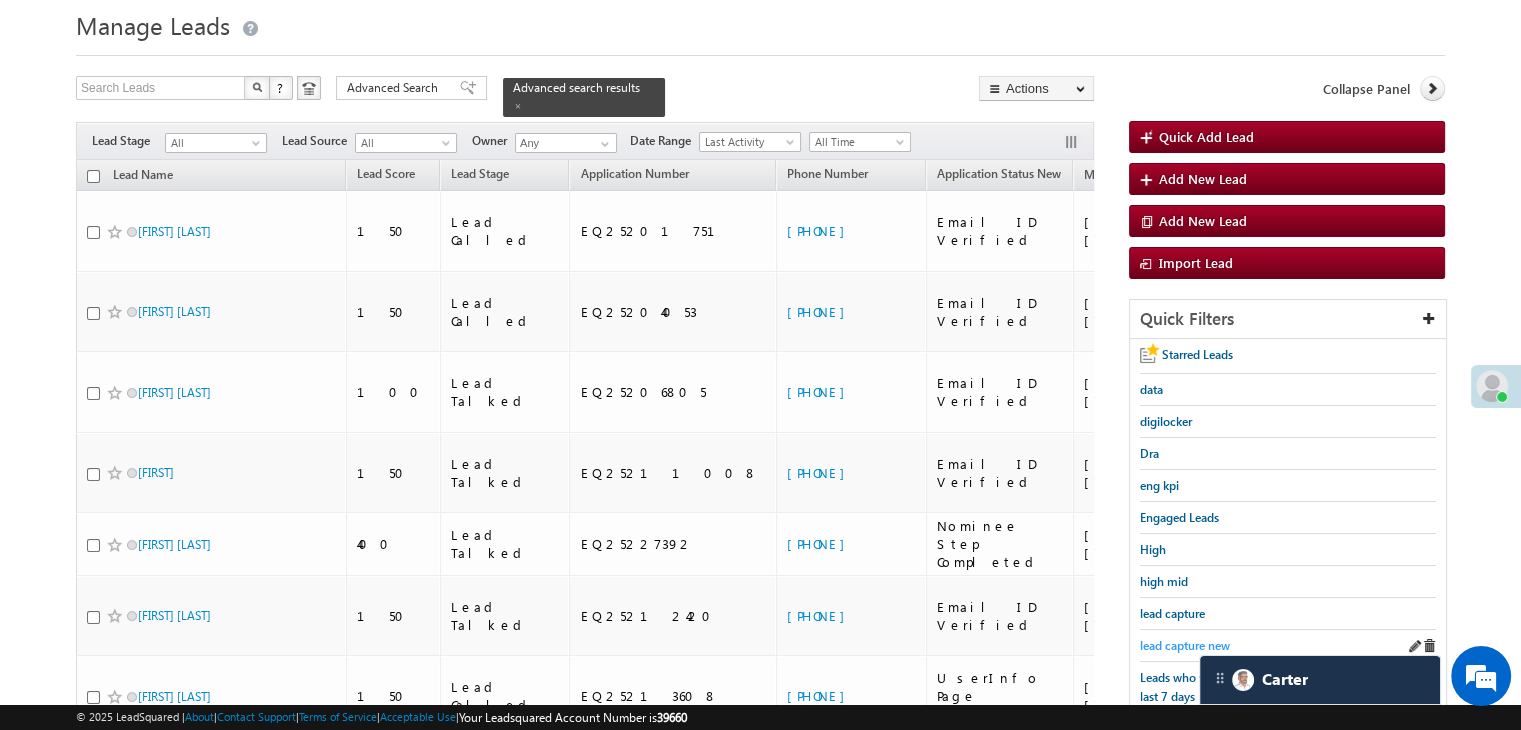 click on "lead capture new" at bounding box center (1185, 645) 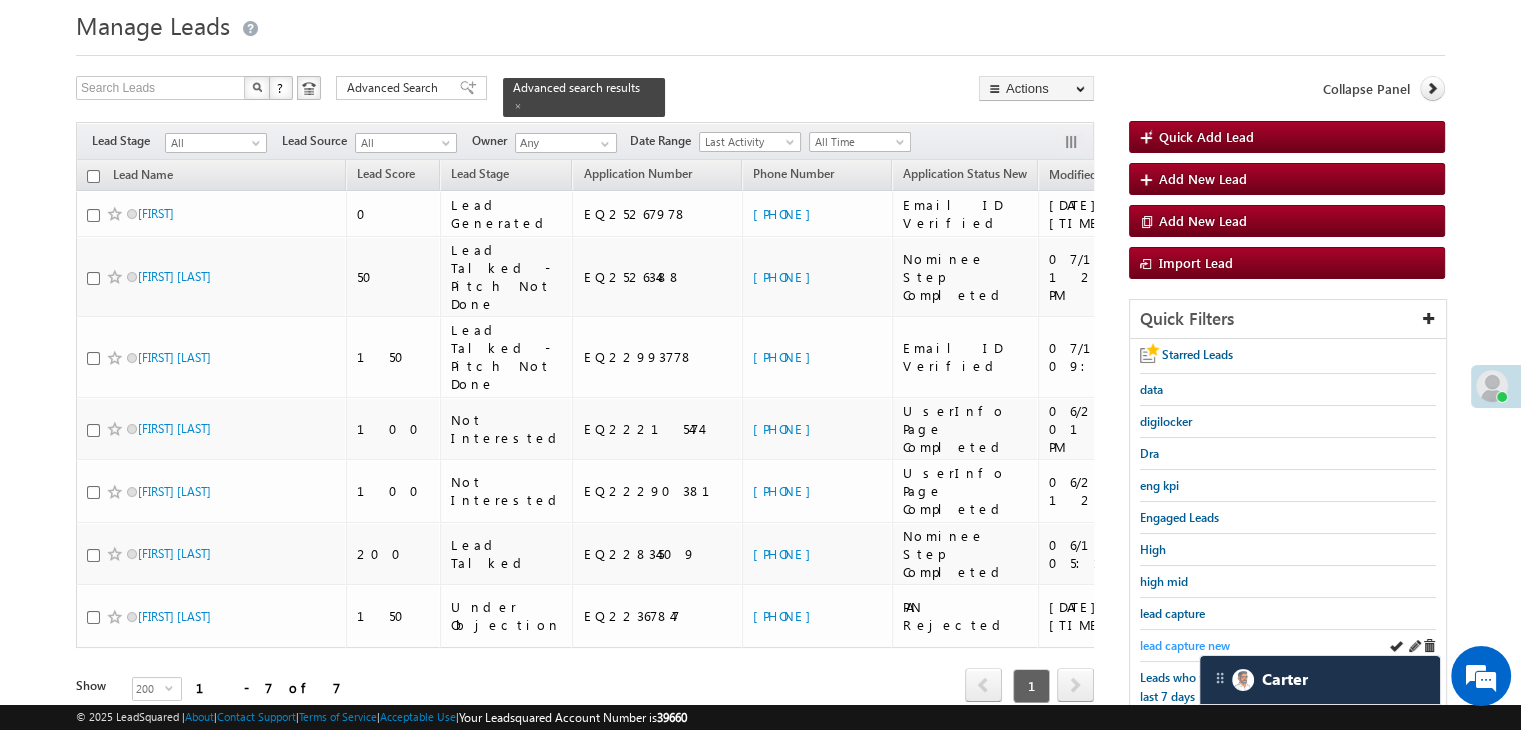 click on "lead capture new" at bounding box center (1185, 645) 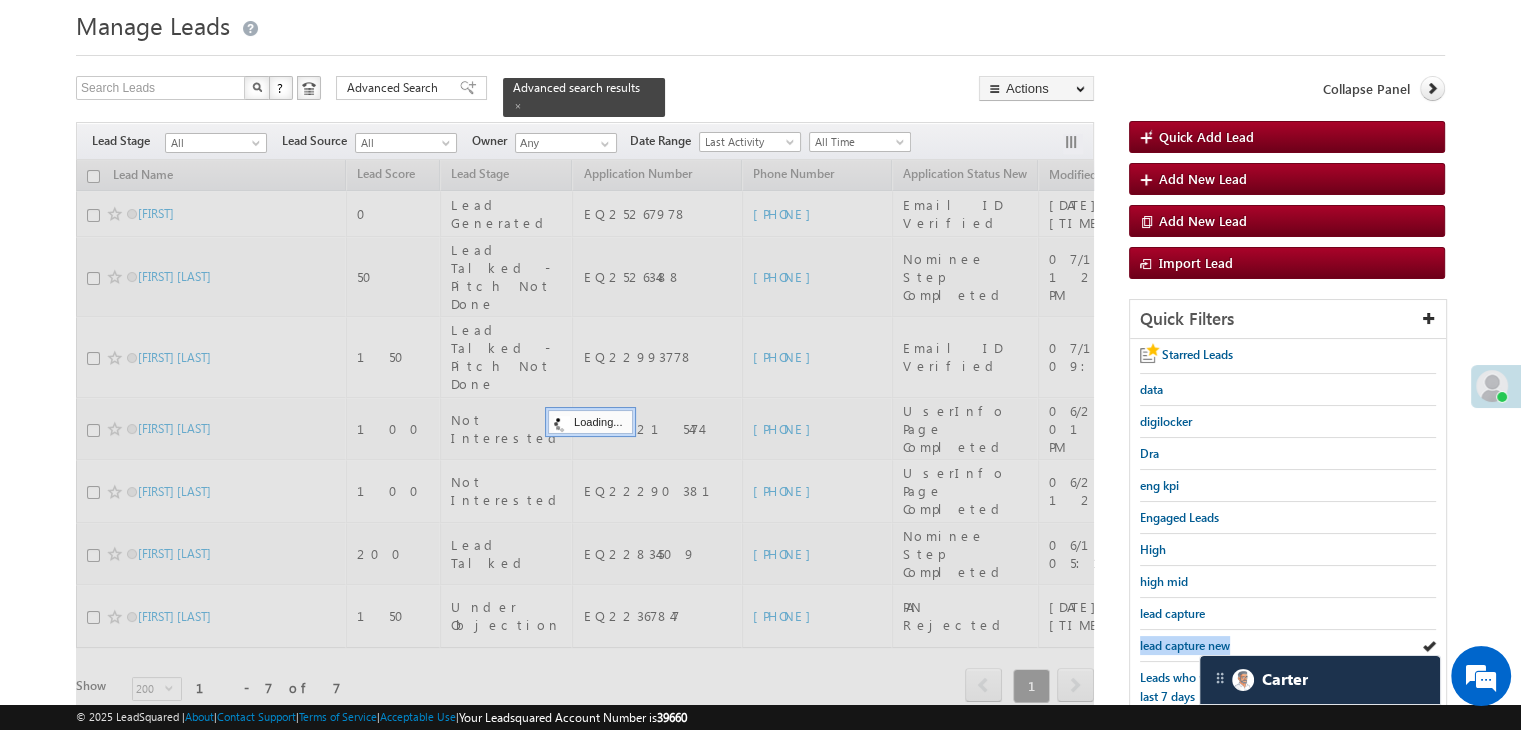 click on "lead capture new" at bounding box center [1185, 645] 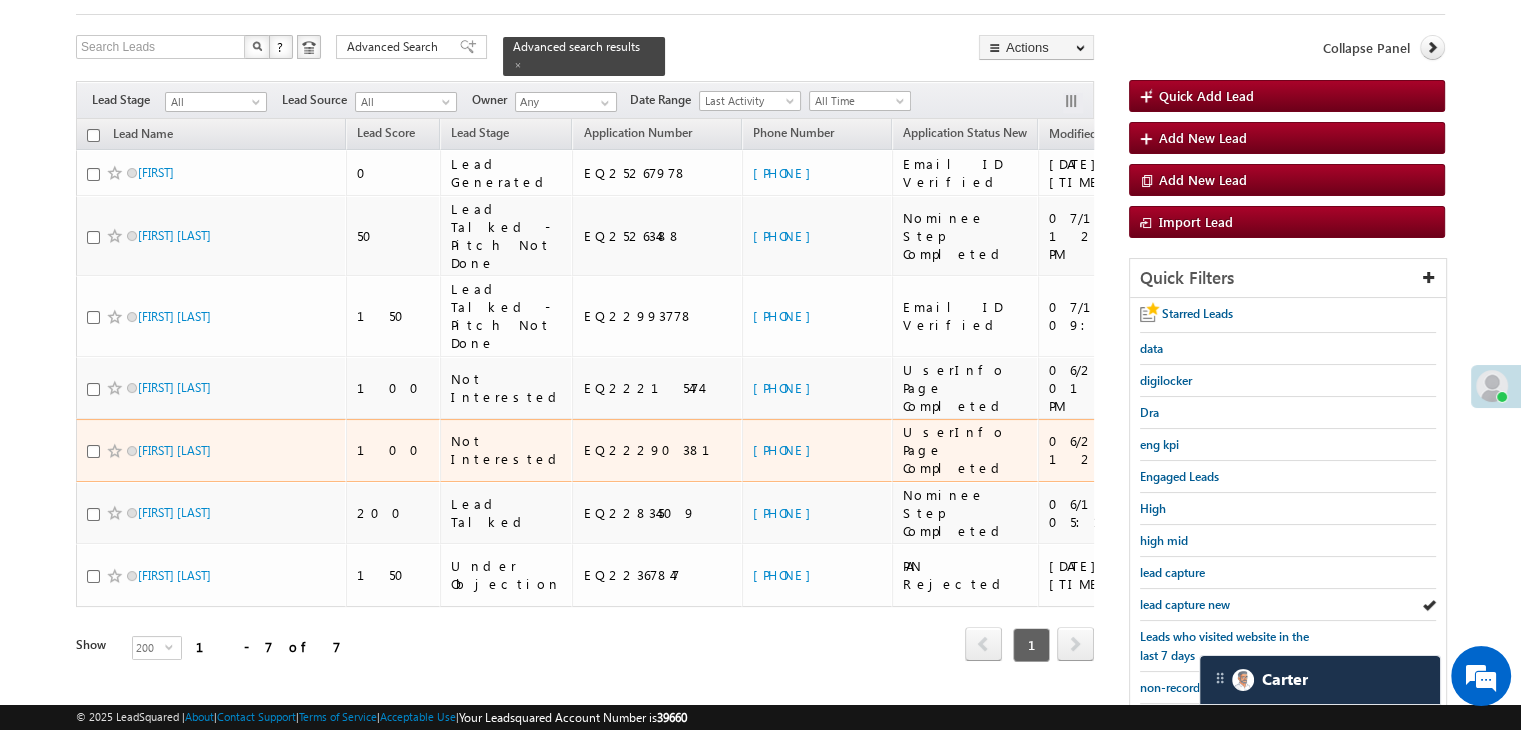 scroll, scrollTop: 163, scrollLeft: 0, axis: vertical 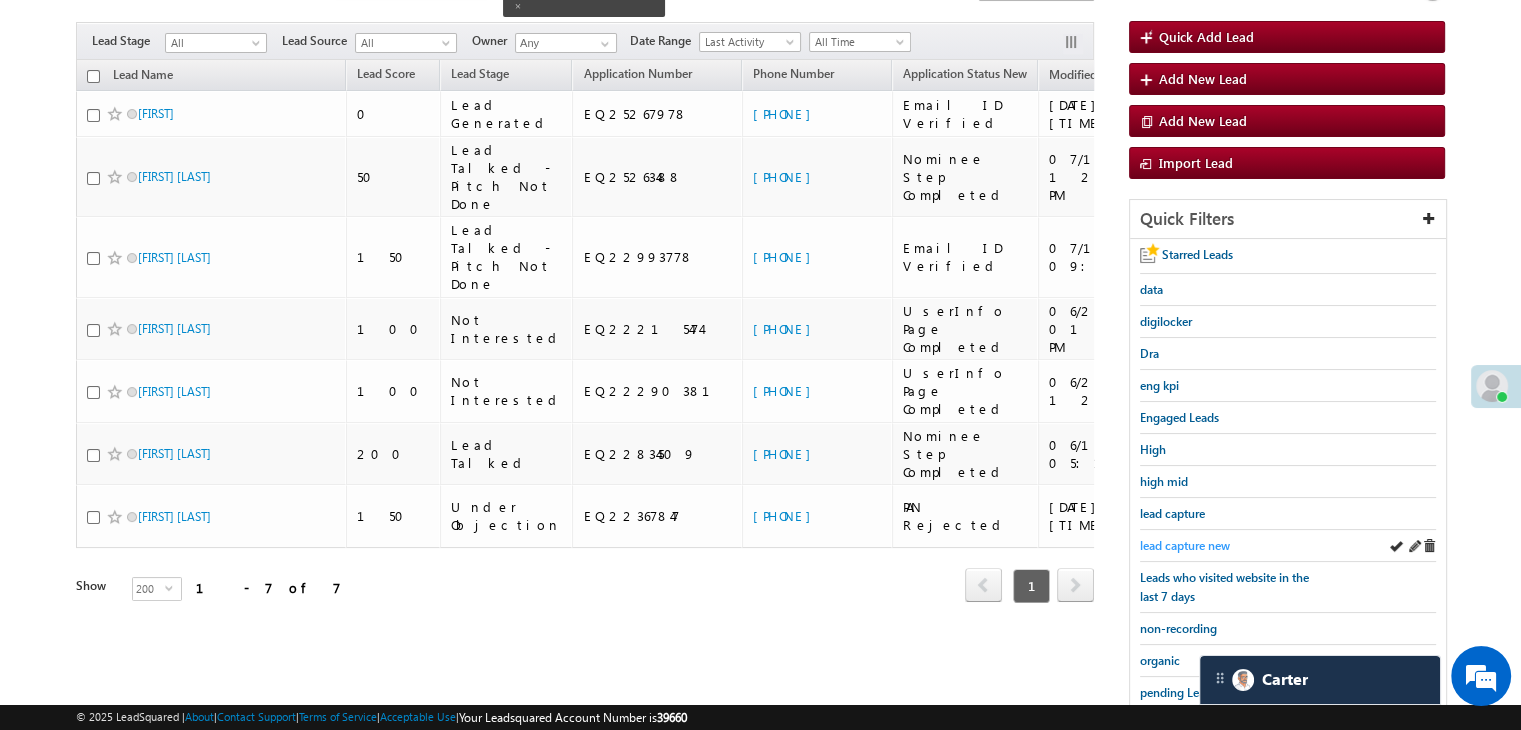 click on "lead capture new" at bounding box center [1185, 545] 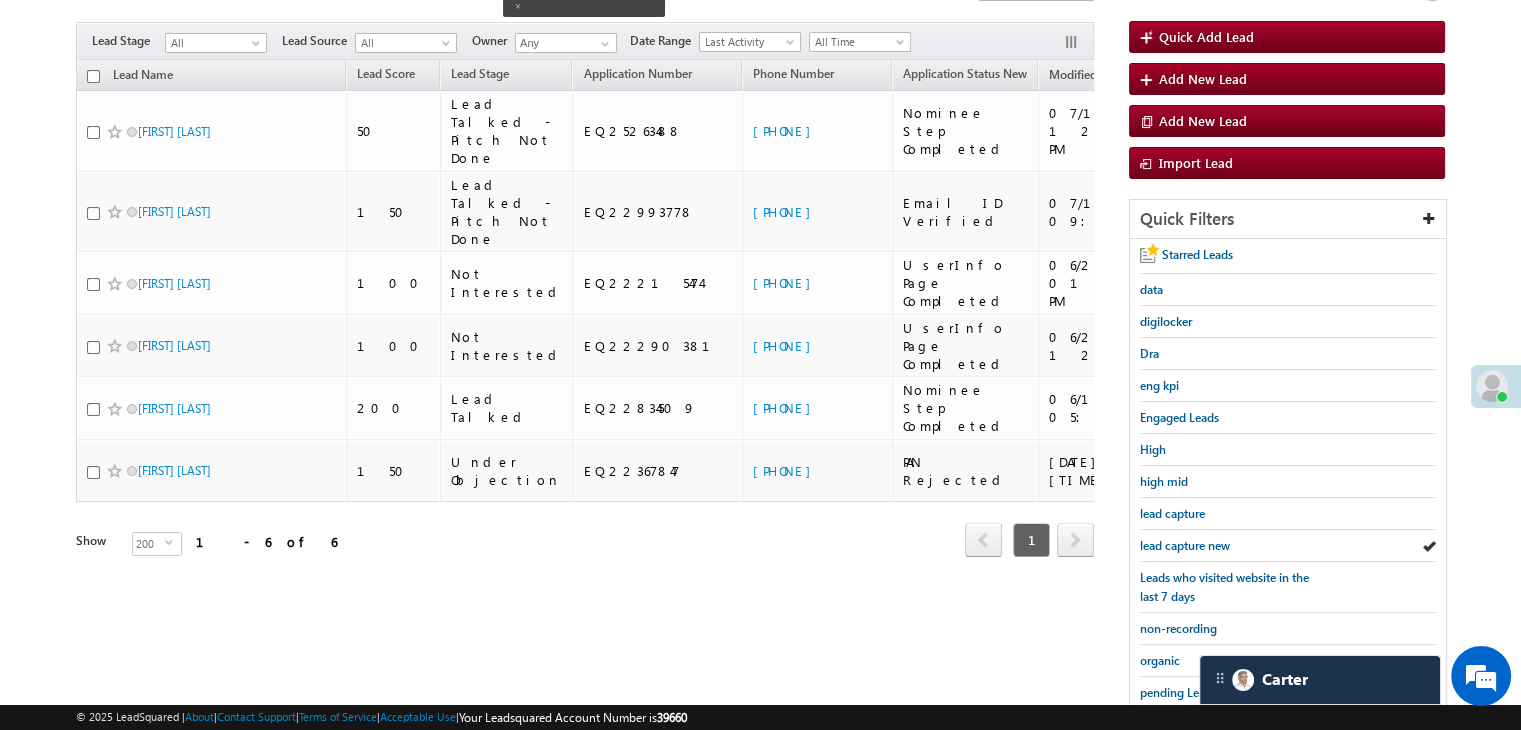 click on "lead capture new" at bounding box center [1185, 545] 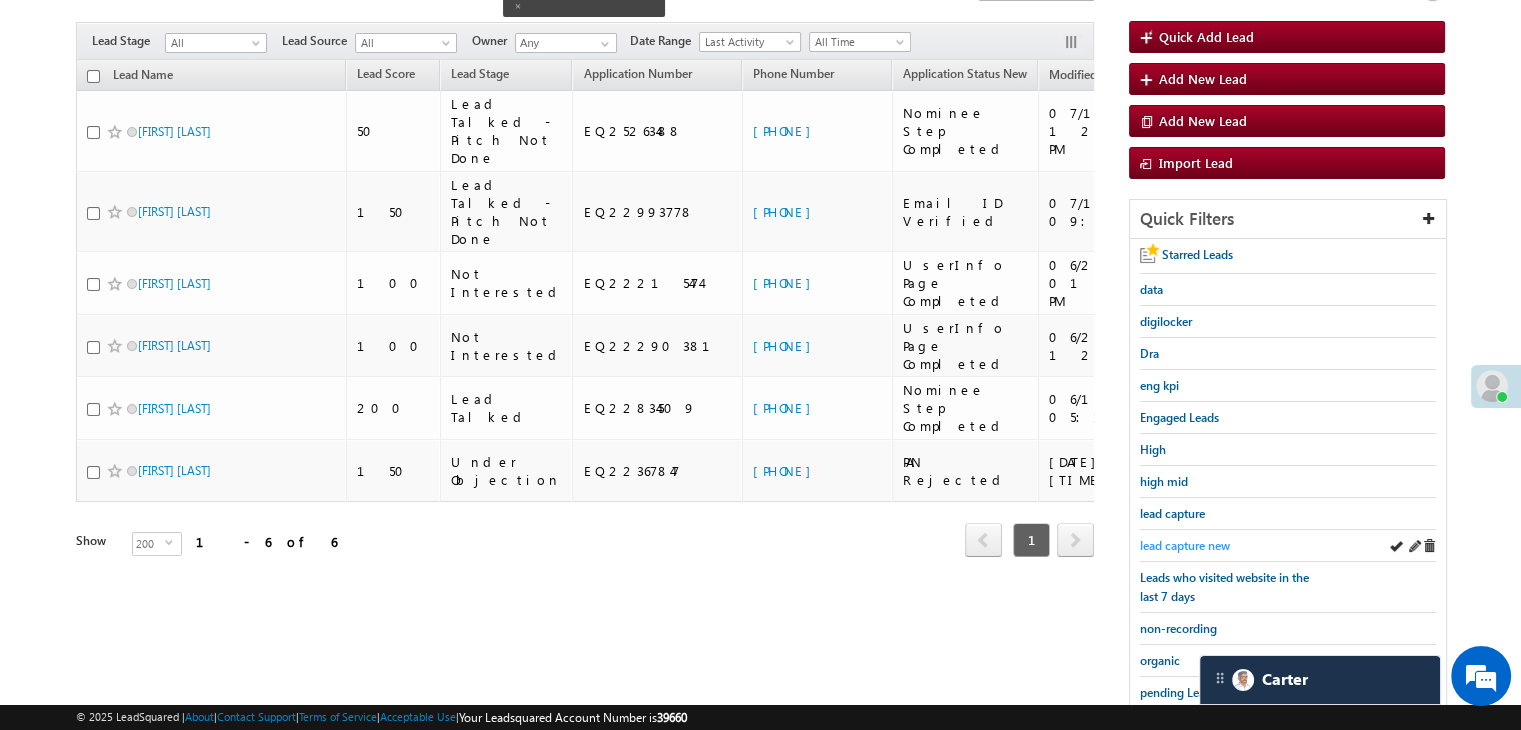 click on "lead capture new" at bounding box center [1185, 545] 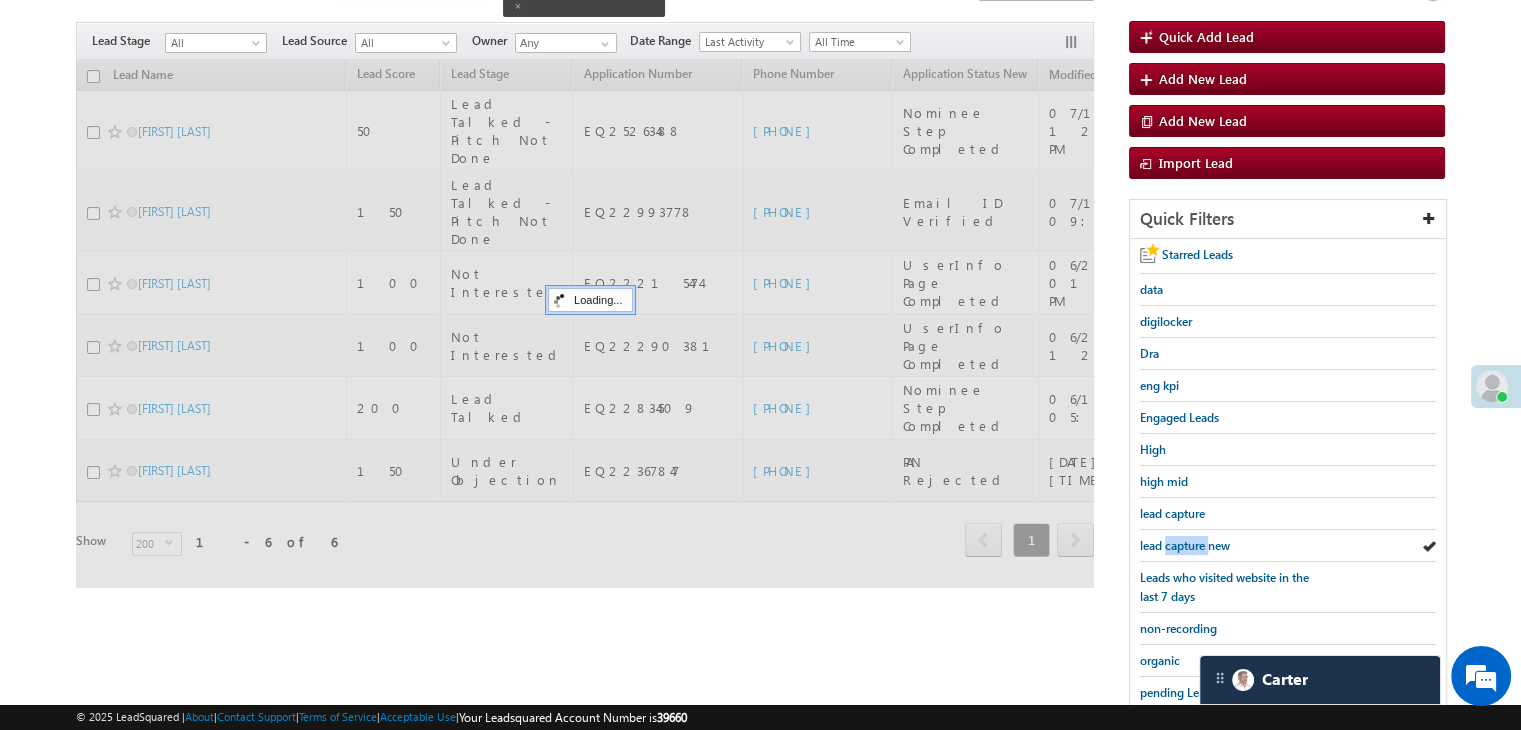 click on "lead capture new" at bounding box center [1185, 545] 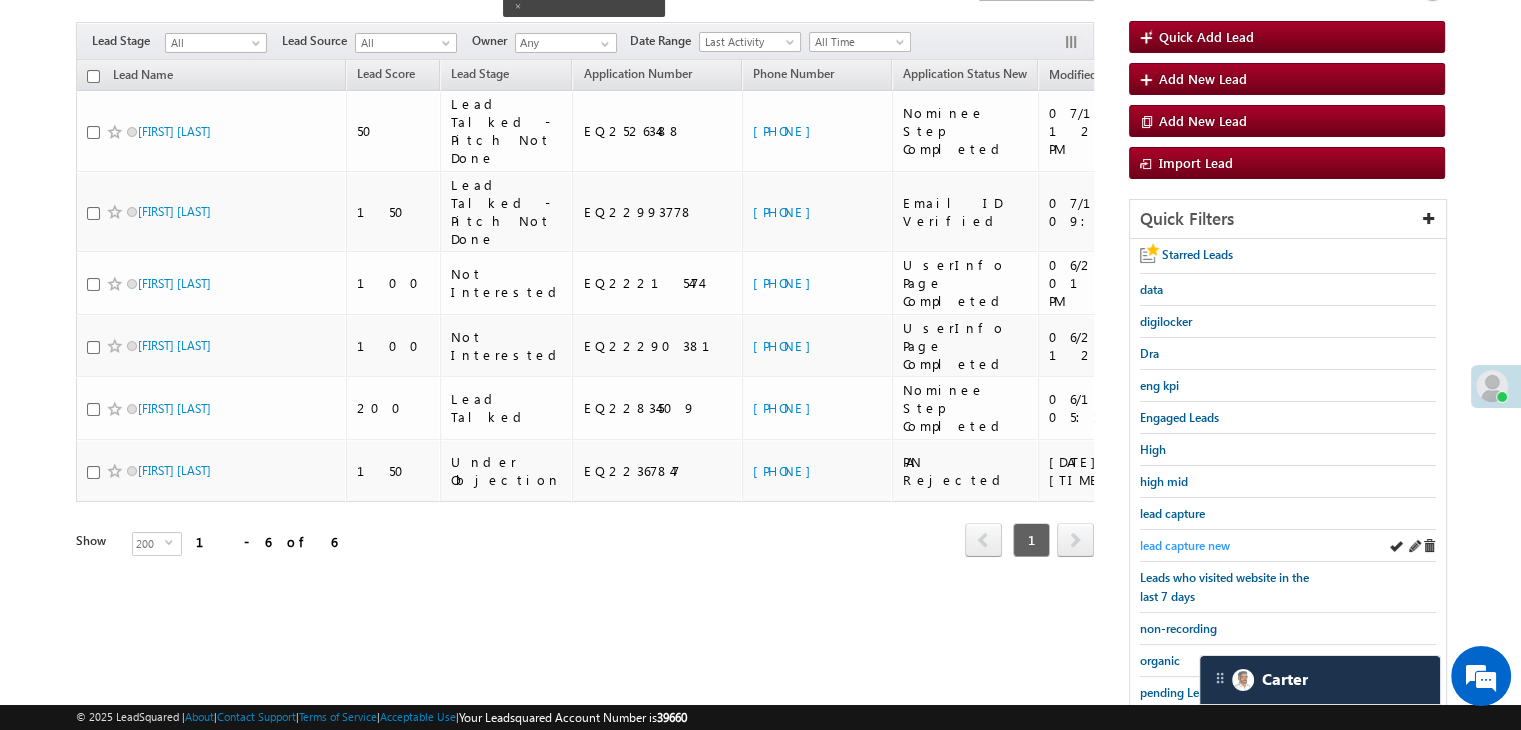 drag, startPoint x: 1181, startPoint y: 524, endPoint x: 1191, endPoint y: 538, distance: 17.20465 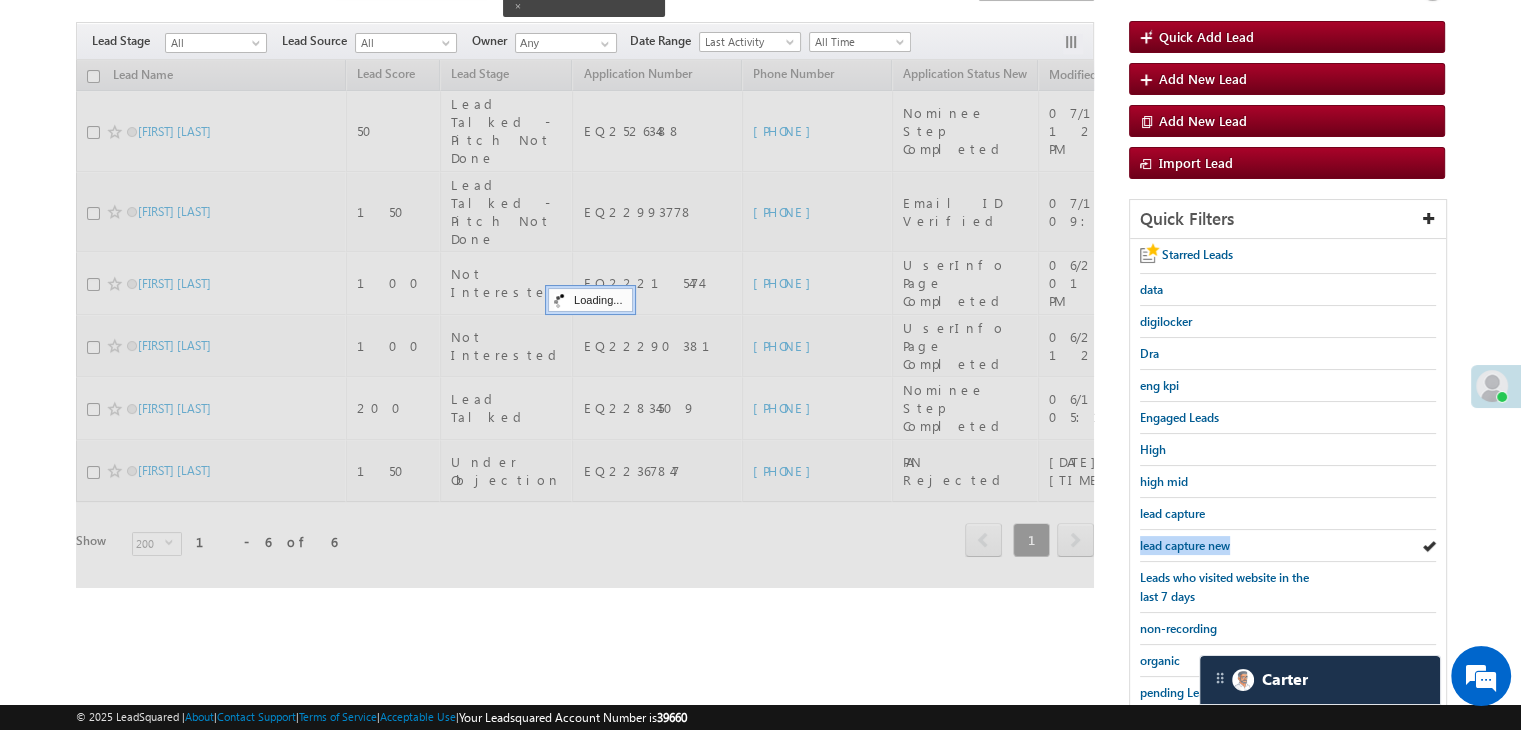 click on "lead capture new" at bounding box center (1185, 545) 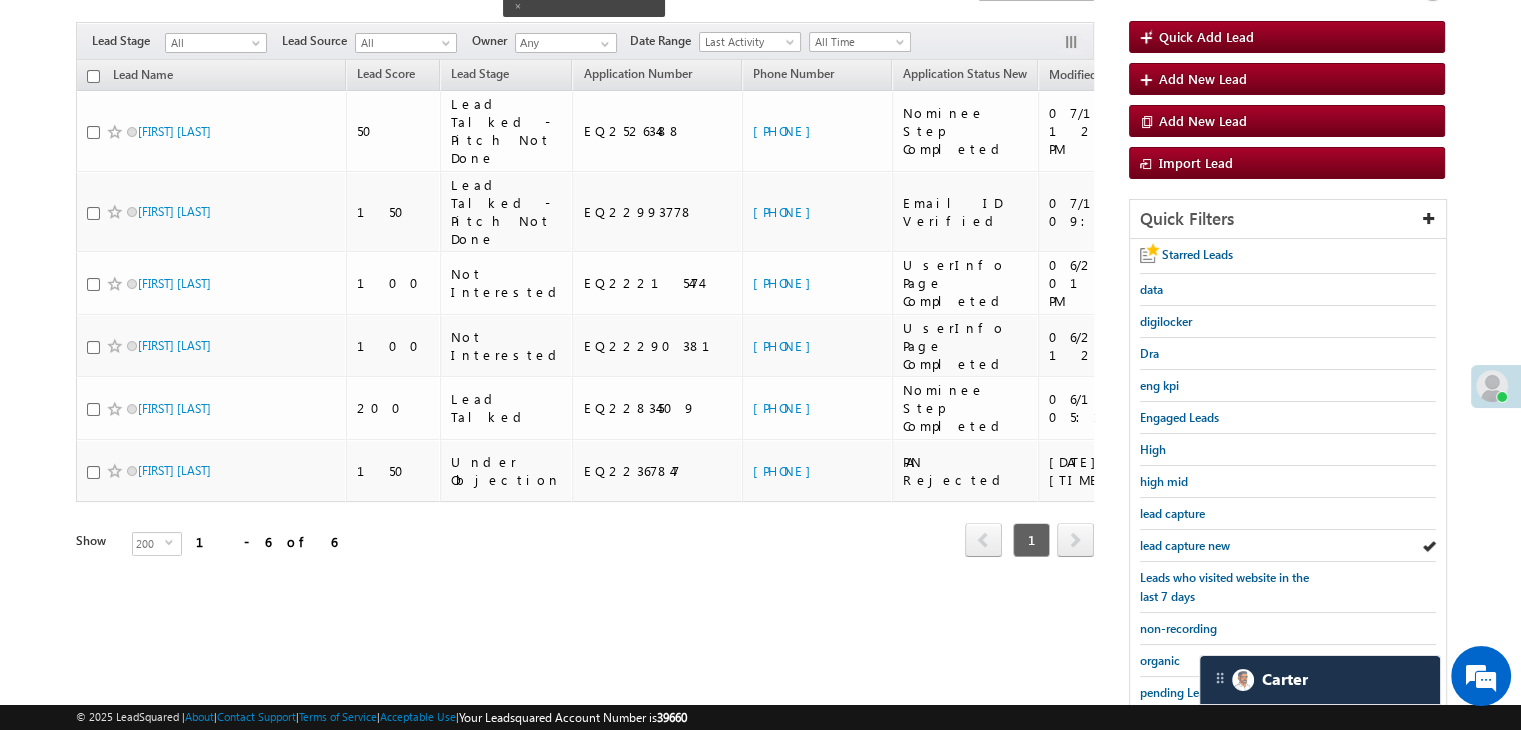 click on "lead capture new" at bounding box center [1185, 545] 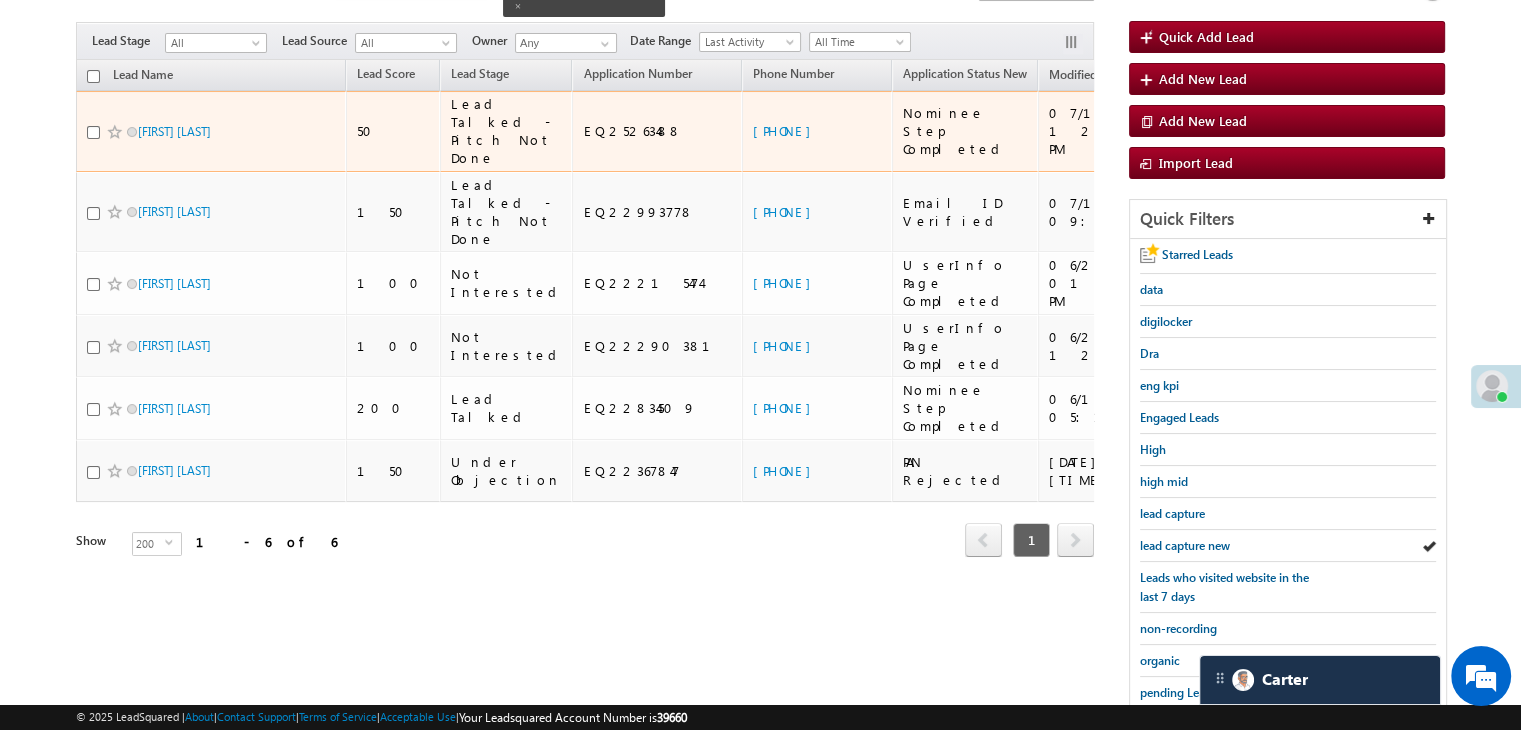 click on "+91-8668814443" at bounding box center [787, 130] 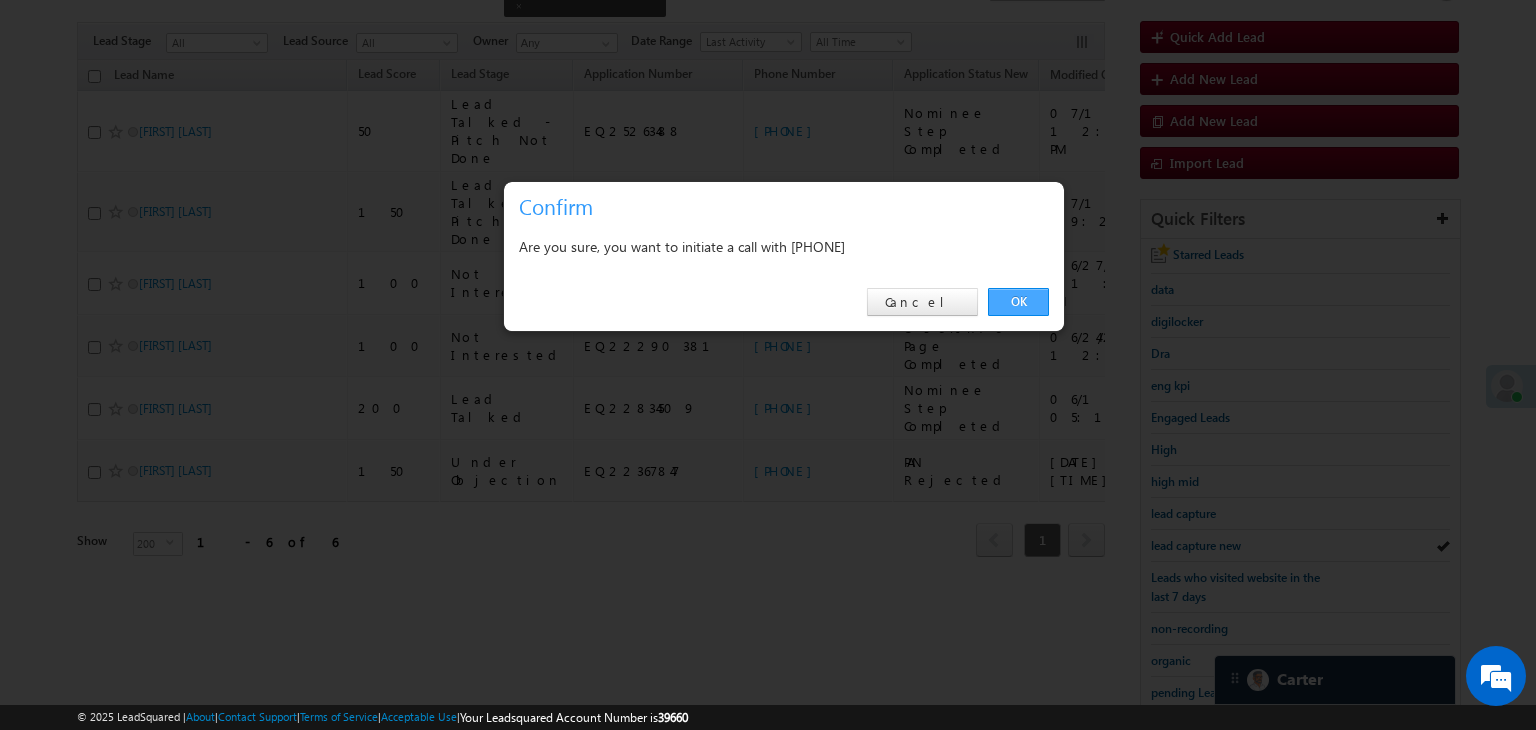 click on "OK" at bounding box center [1018, 302] 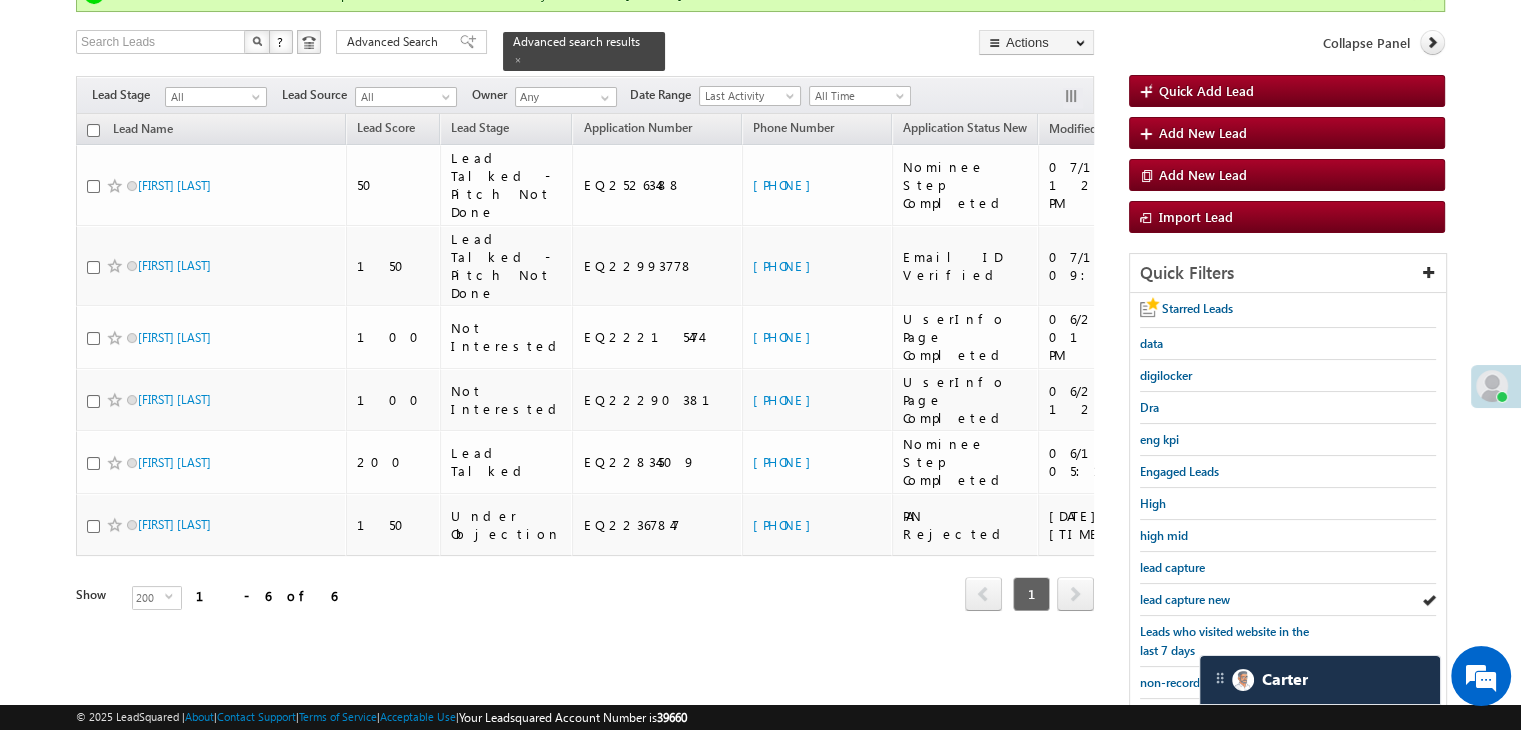 scroll, scrollTop: 216, scrollLeft: 0, axis: vertical 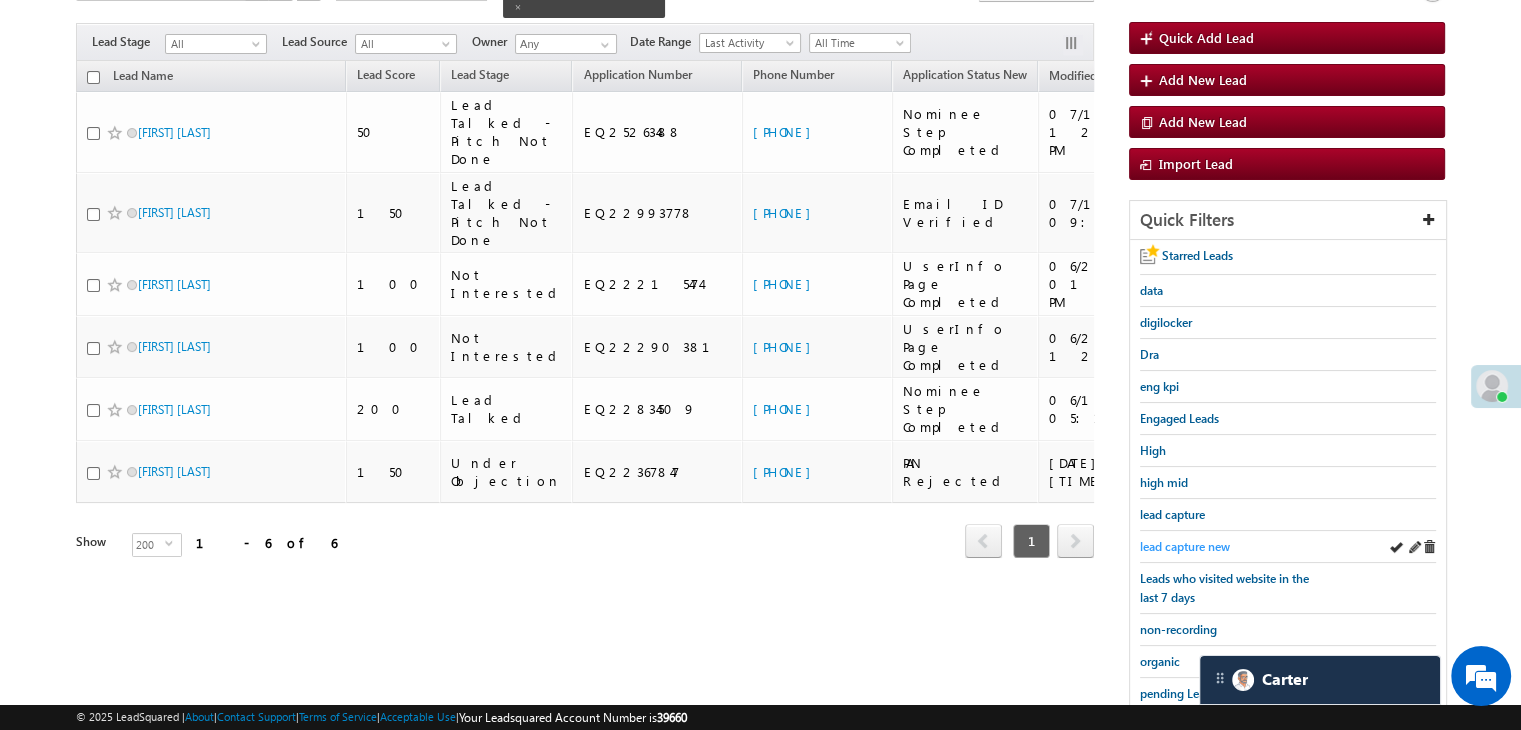 click on "lead capture new" at bounding box center (1185, 546) 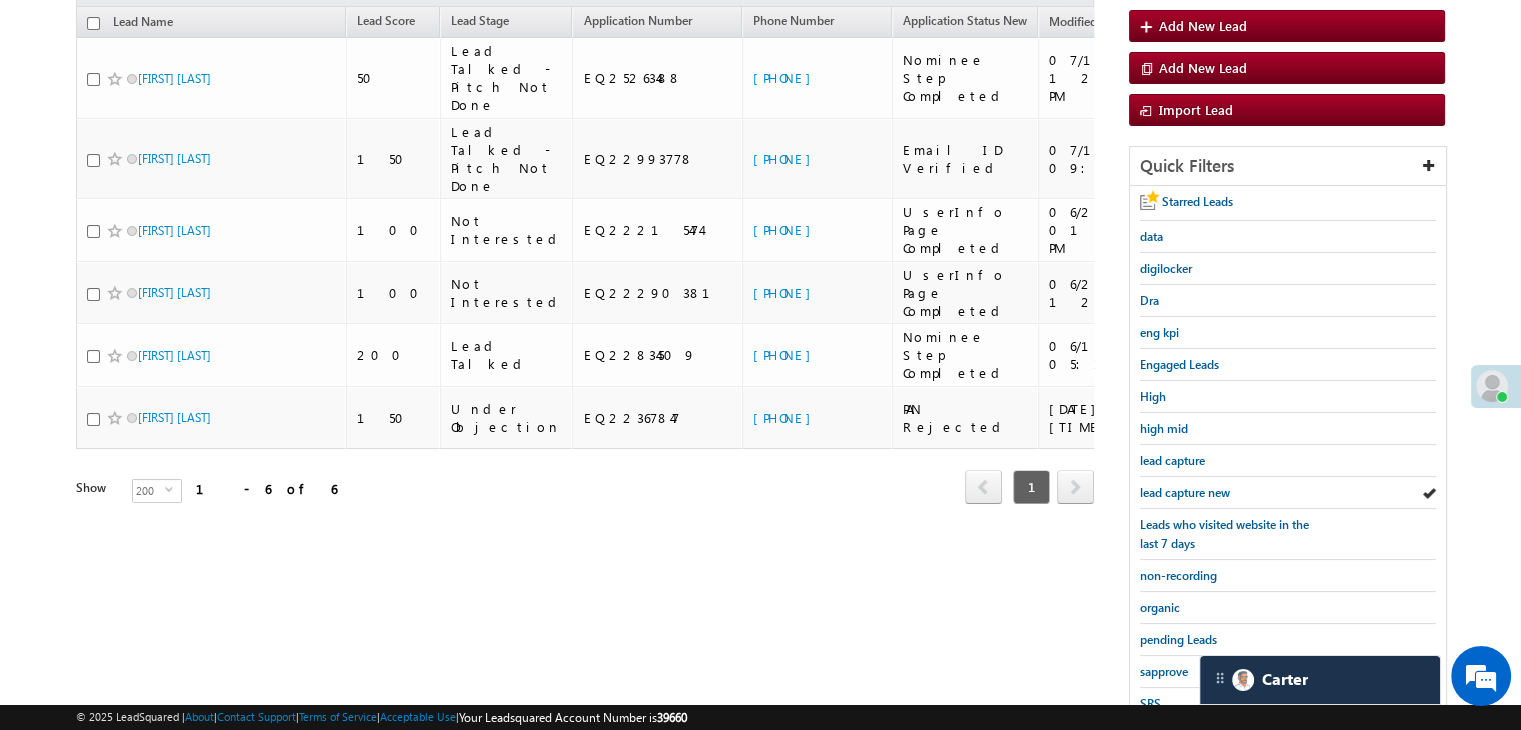 scroll, scrollTop: 163, scrollLeft: 0, axis: vertical 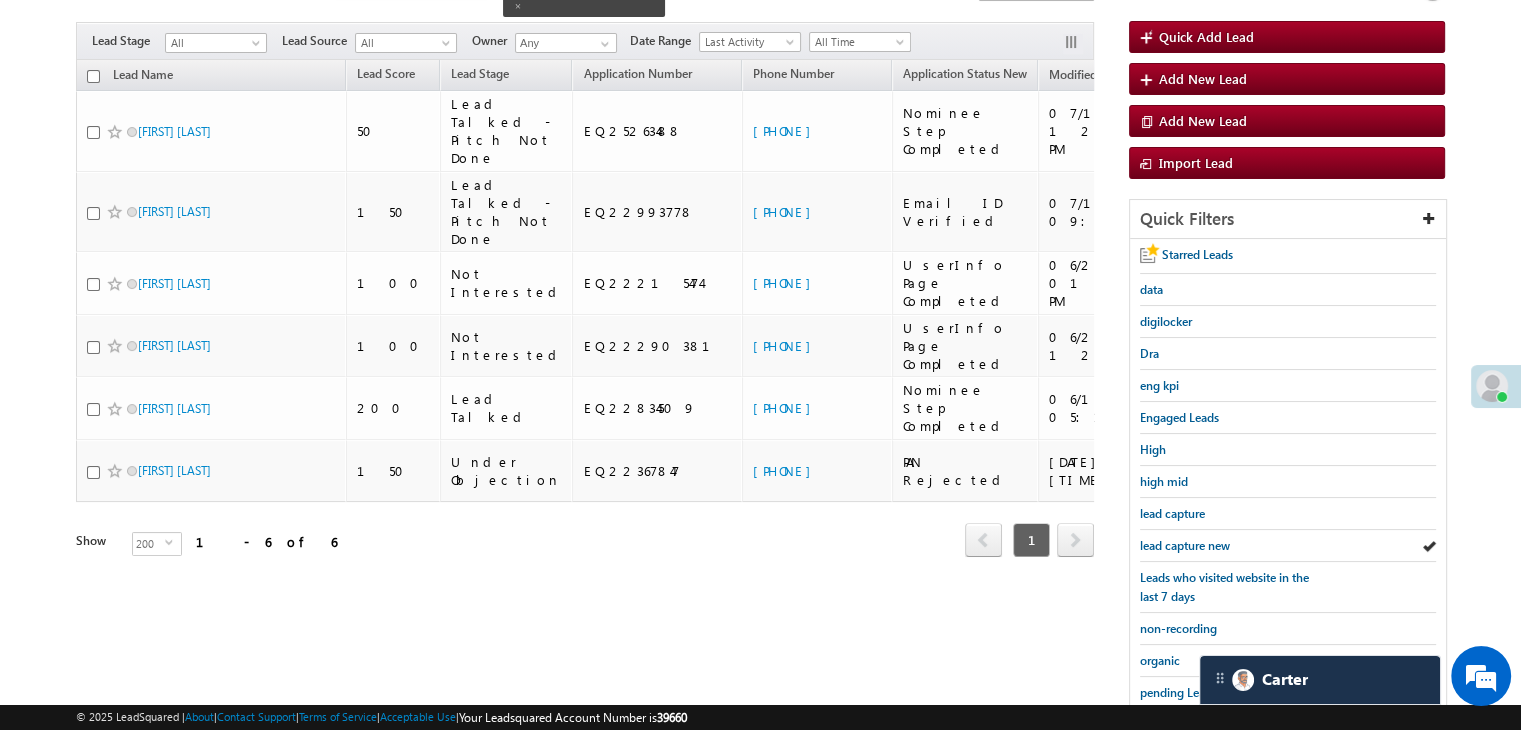 click on "lead capture new" at bounding box center (1185, 545) 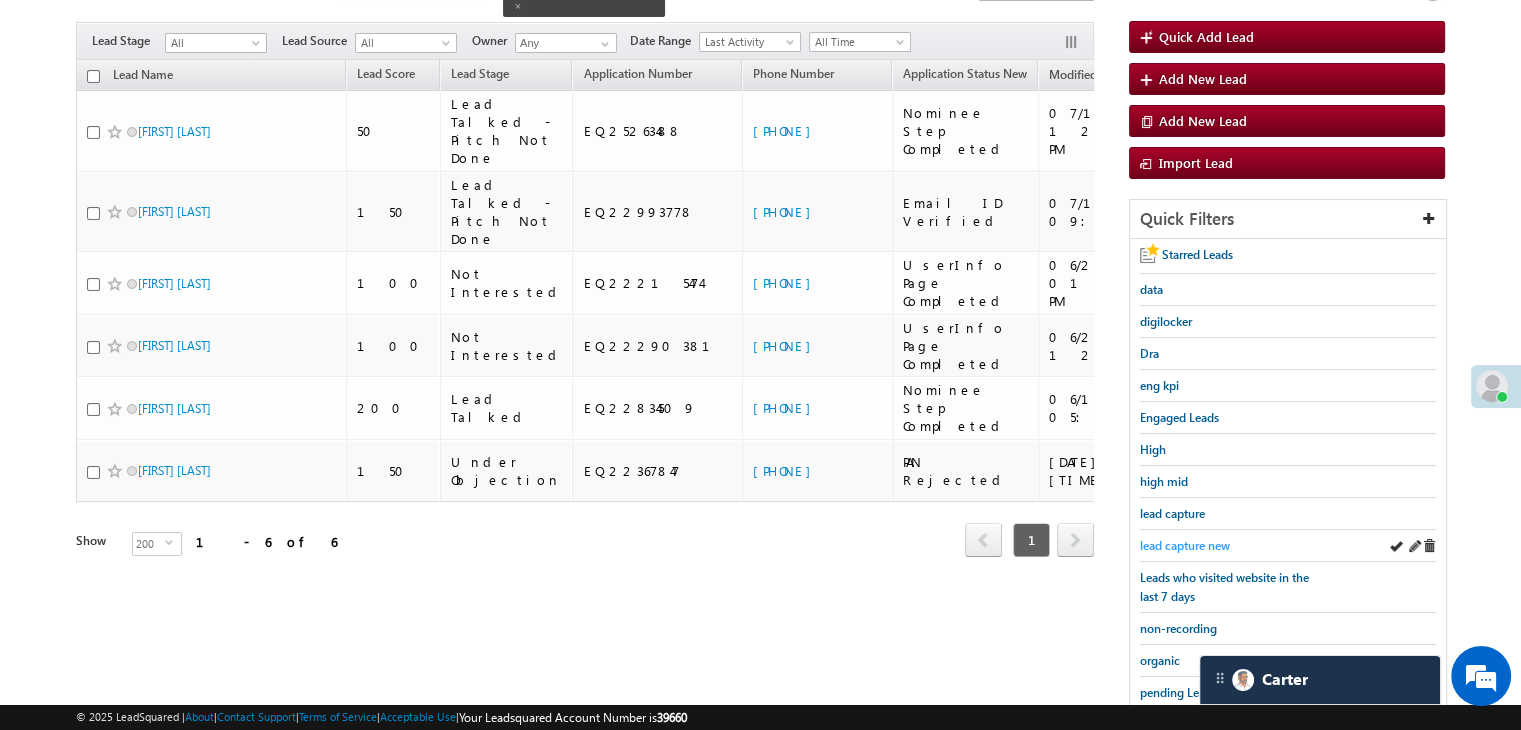 click on "lead capture new" at bounding box center (1185, 545) 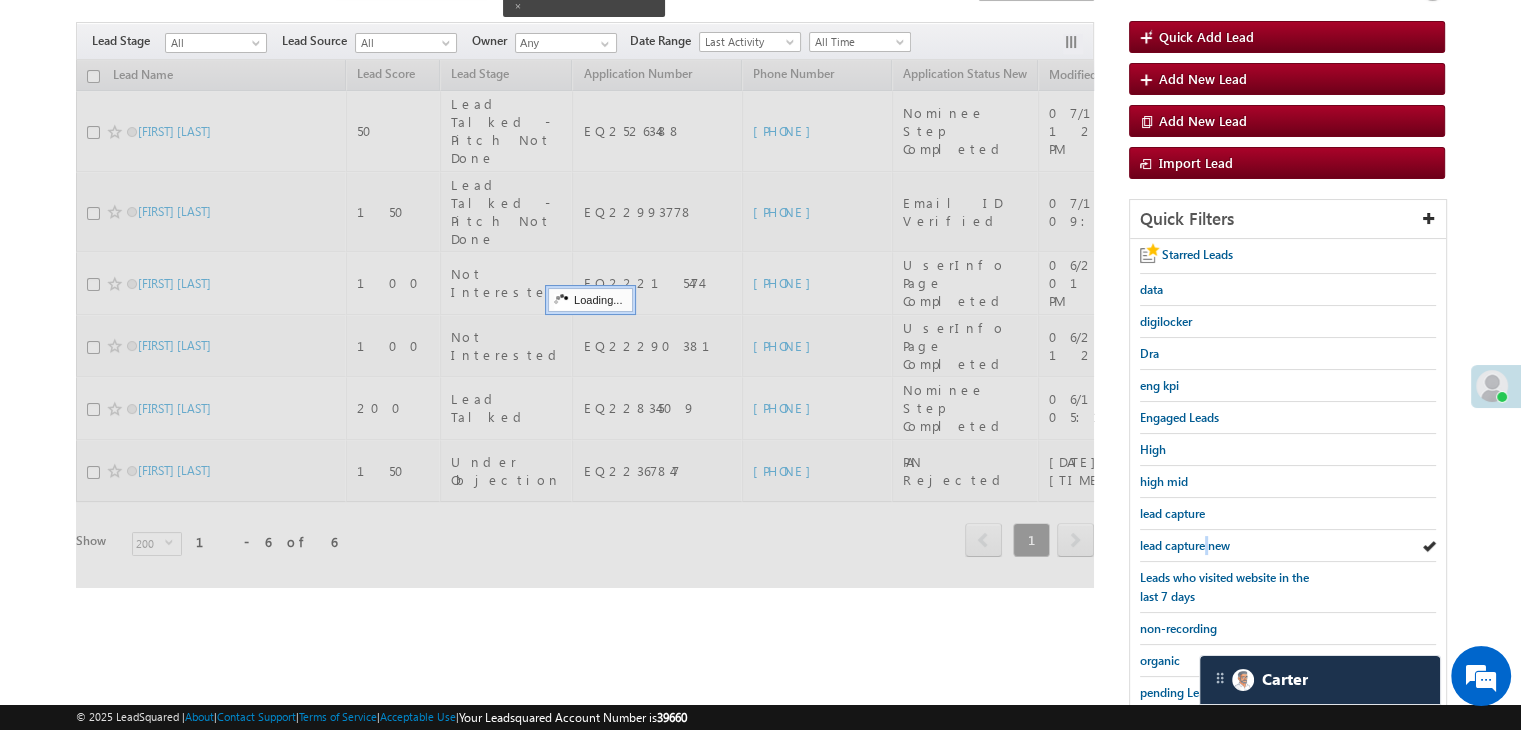 click on "lead capture new" at bounding box center (1185, 545) 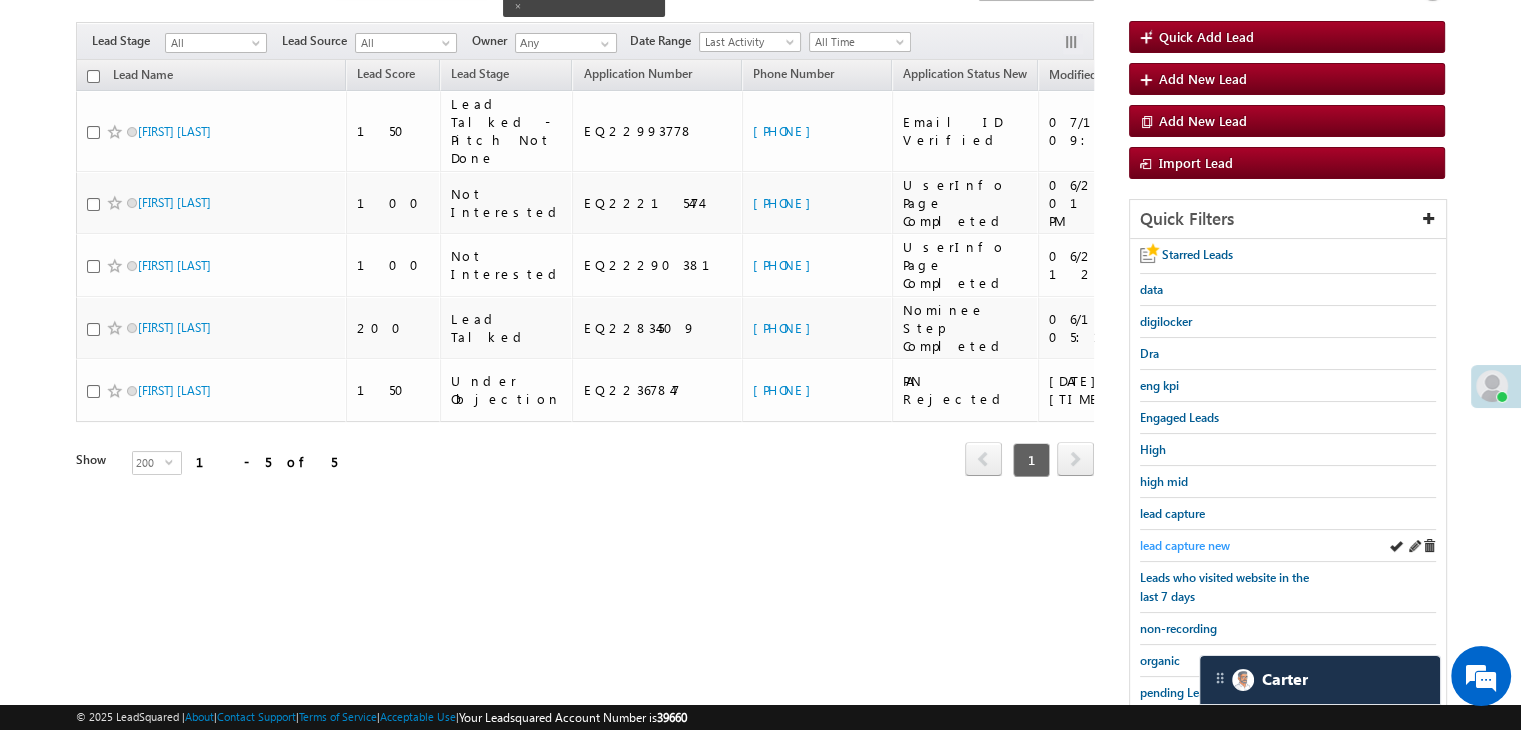 click on "lead capture new" at bounding box center (1185, 545) 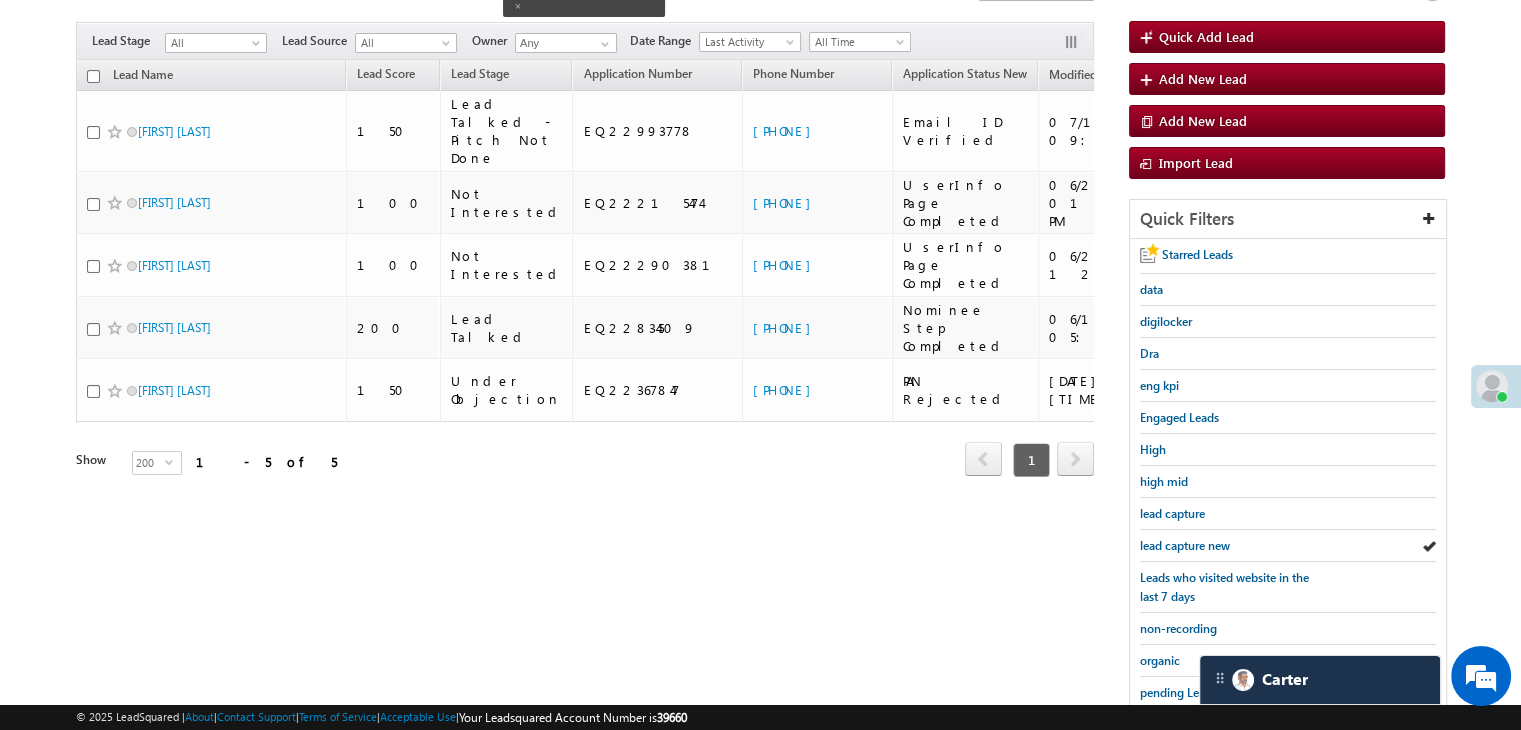 click on "lead capture new" at bounding box center [1185, 545] 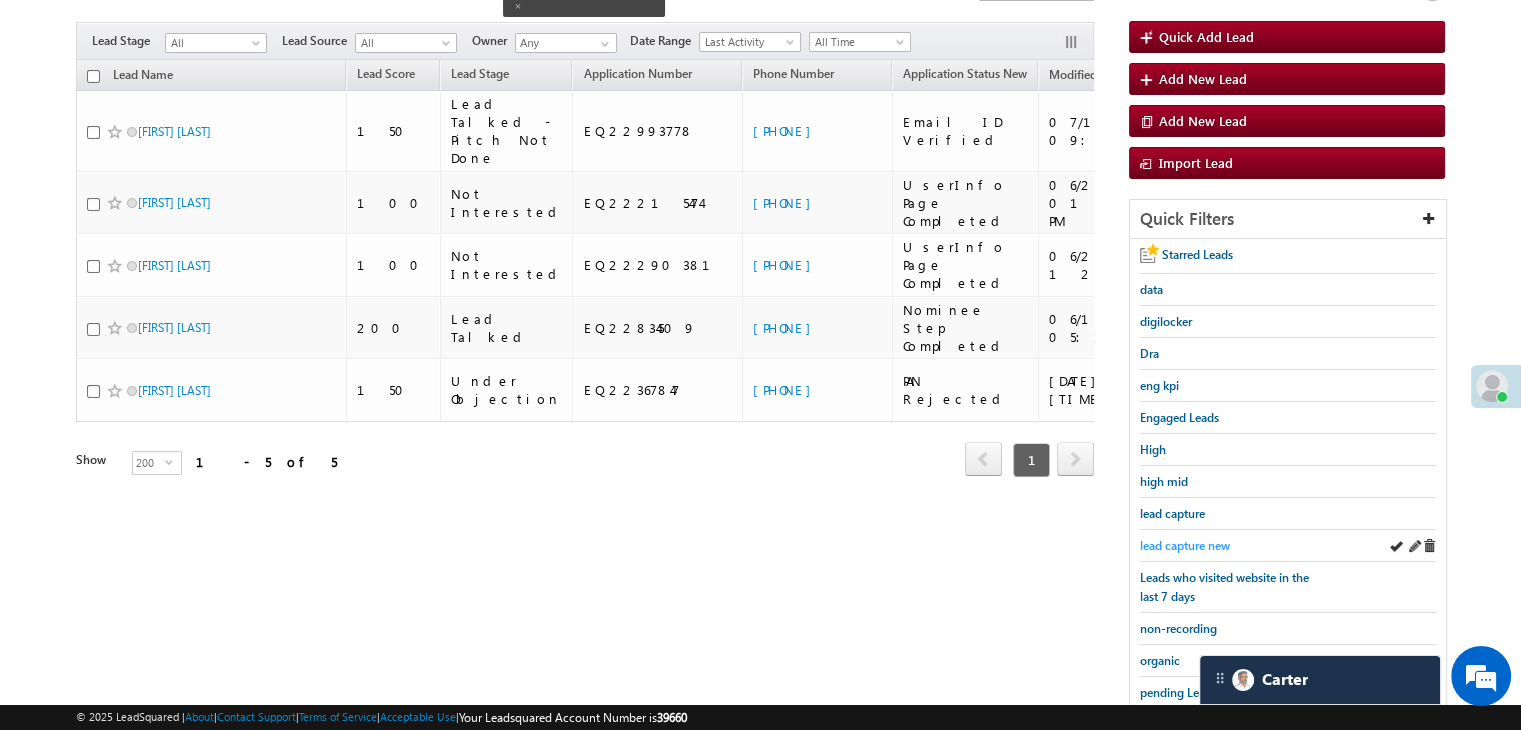 click on "lead capture new" at bounding box center (1185, 545) 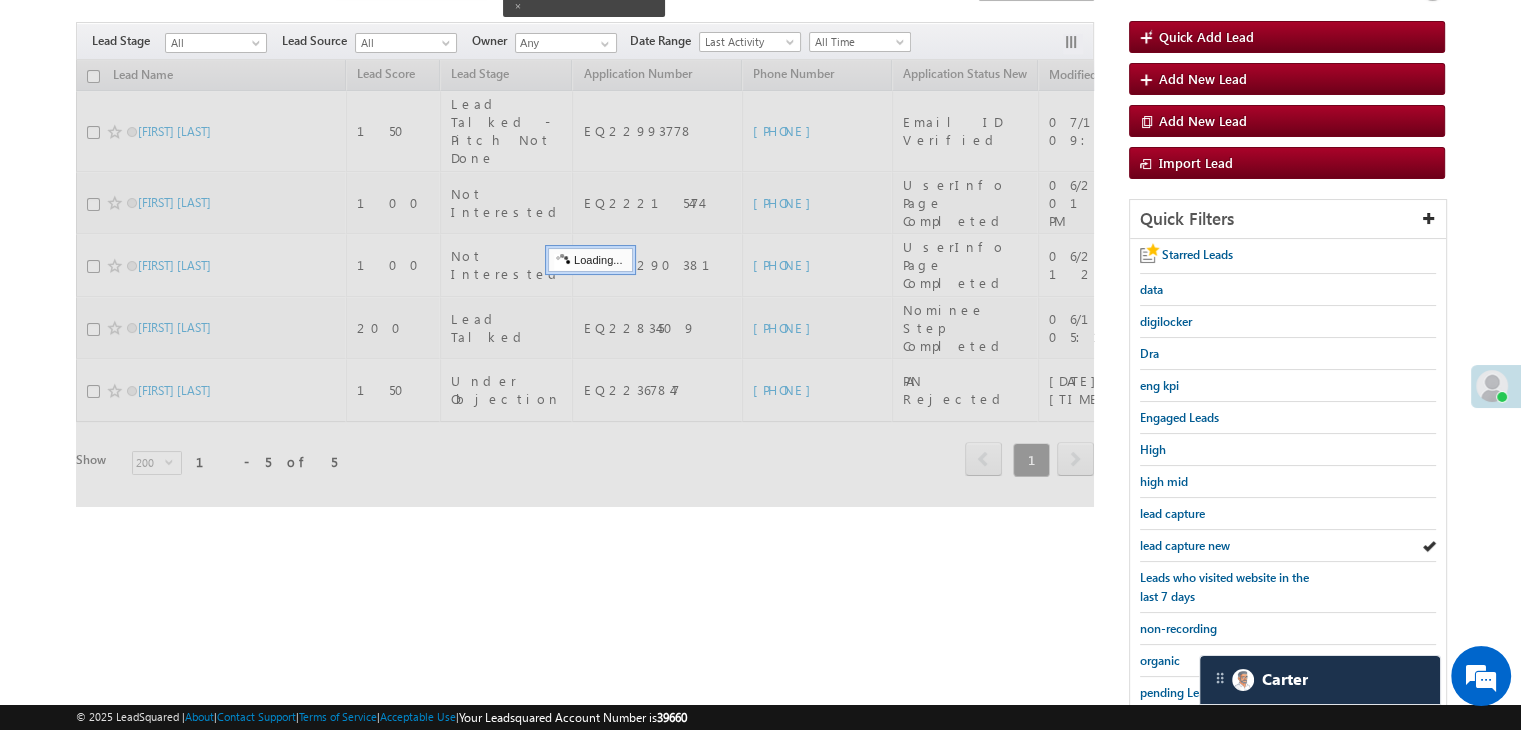 click on "lead capture new" at bounding box center (1185, 545) 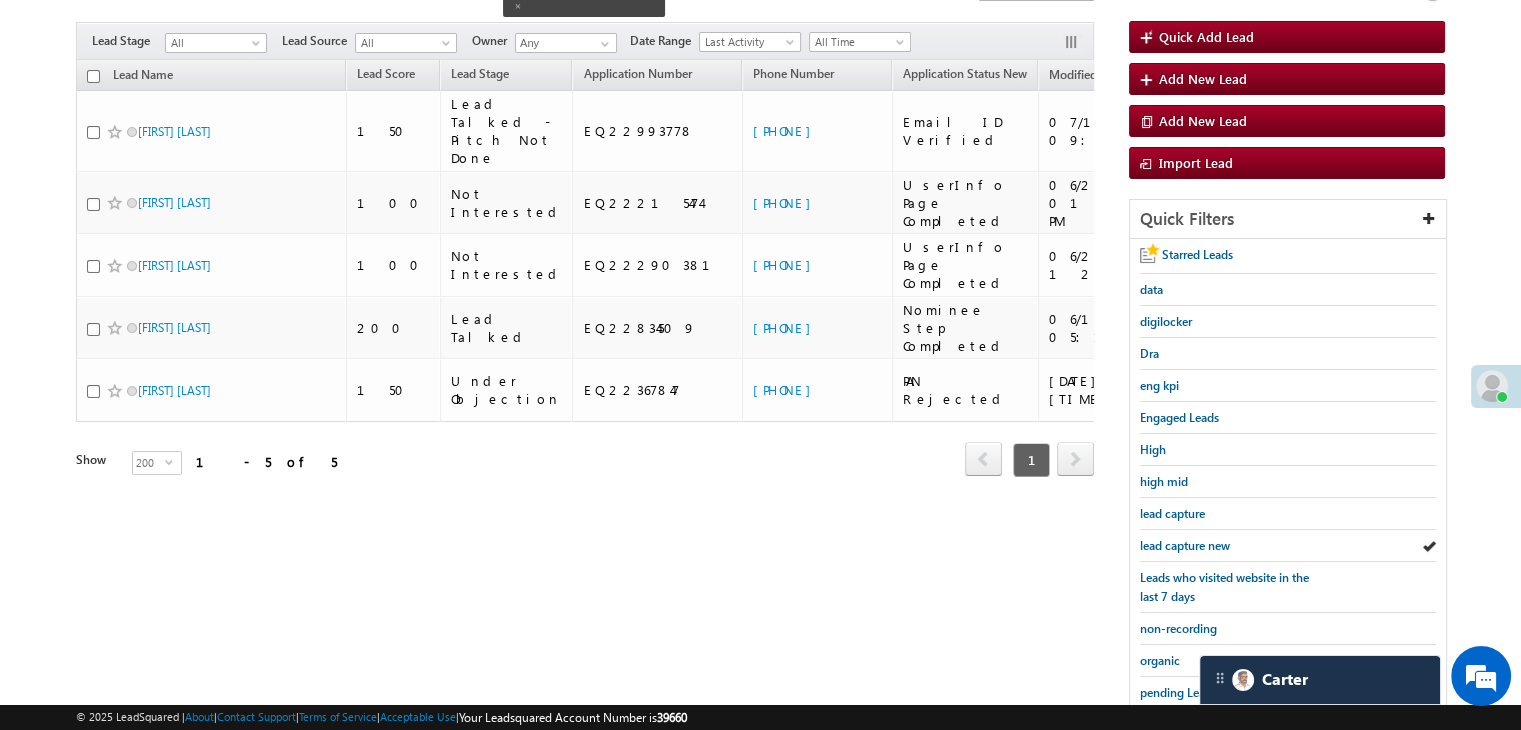 click on "lead capture new" at bounding box center (1185, 545) 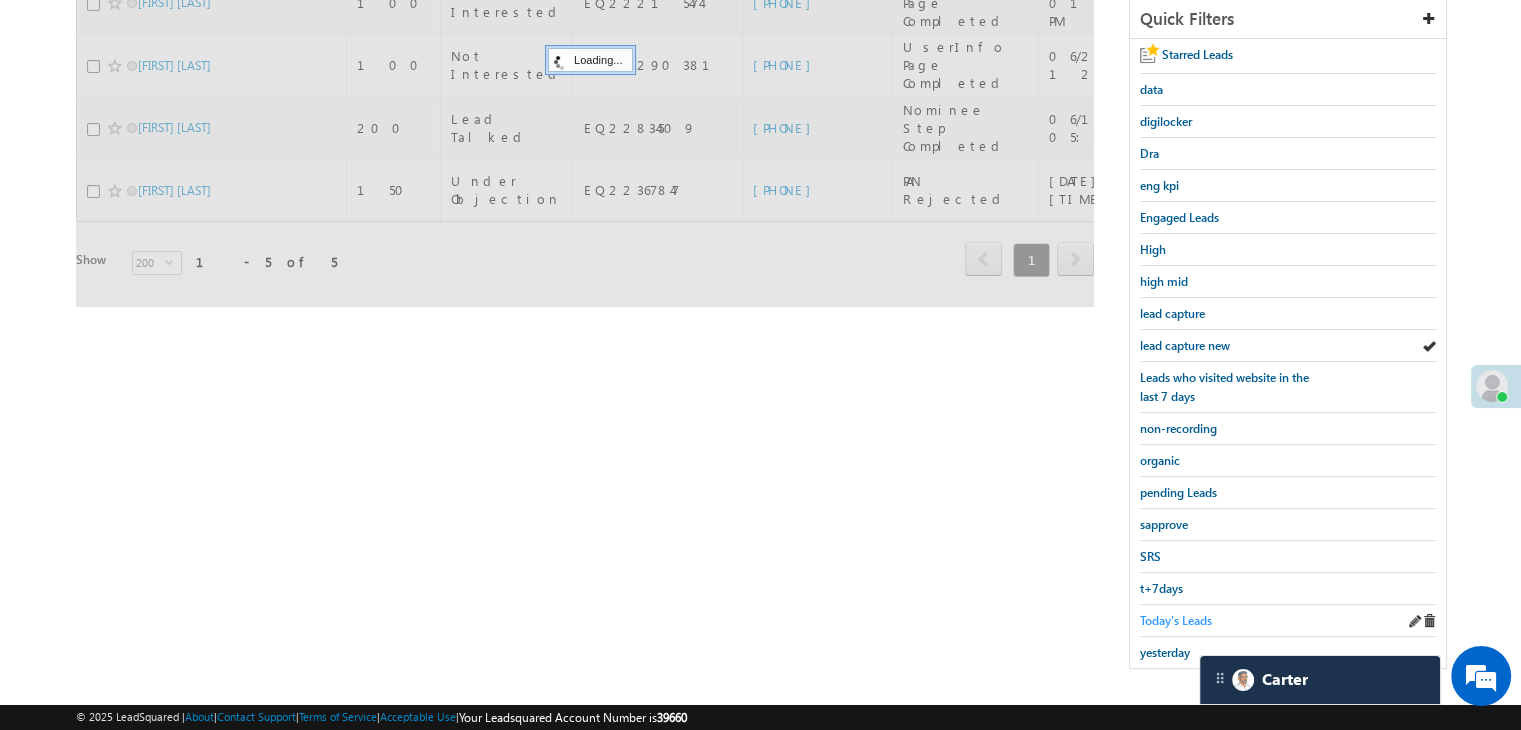 click on "Today's Leads" at bounding box center [1176, 620] 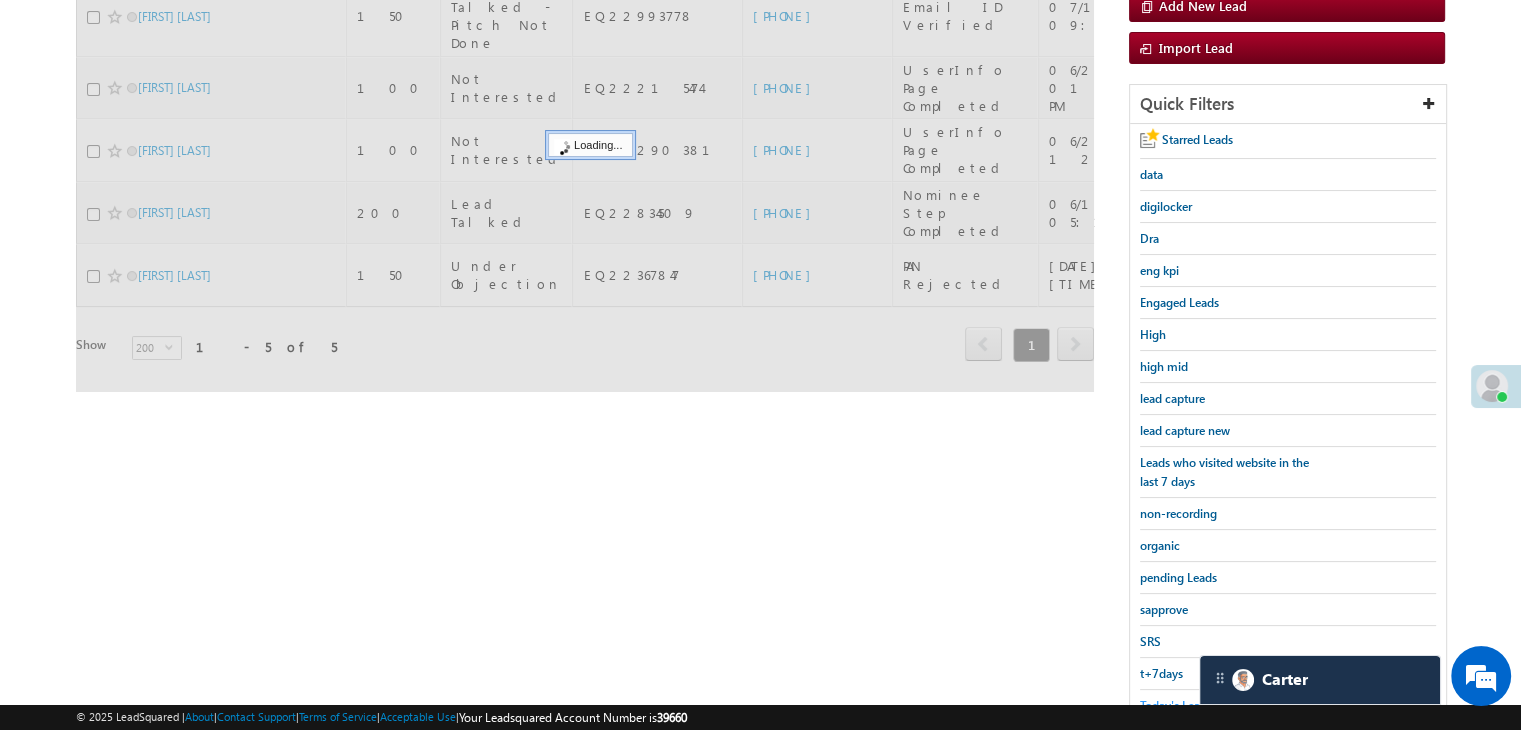 scroll, scrollTop: 163, scrollLeft: 0, axis: vertical 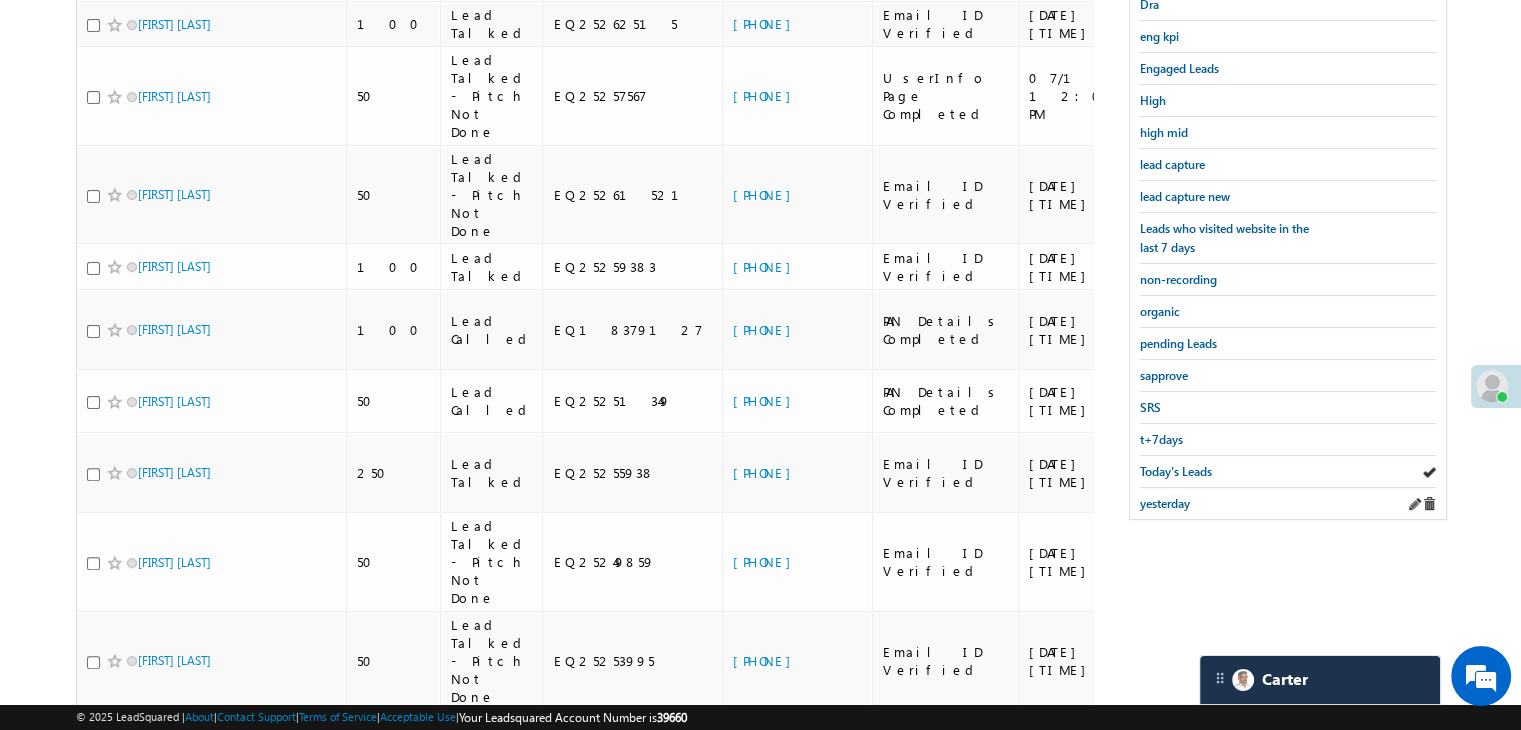 click on "yesterday" at bounding box center [1288, 503] 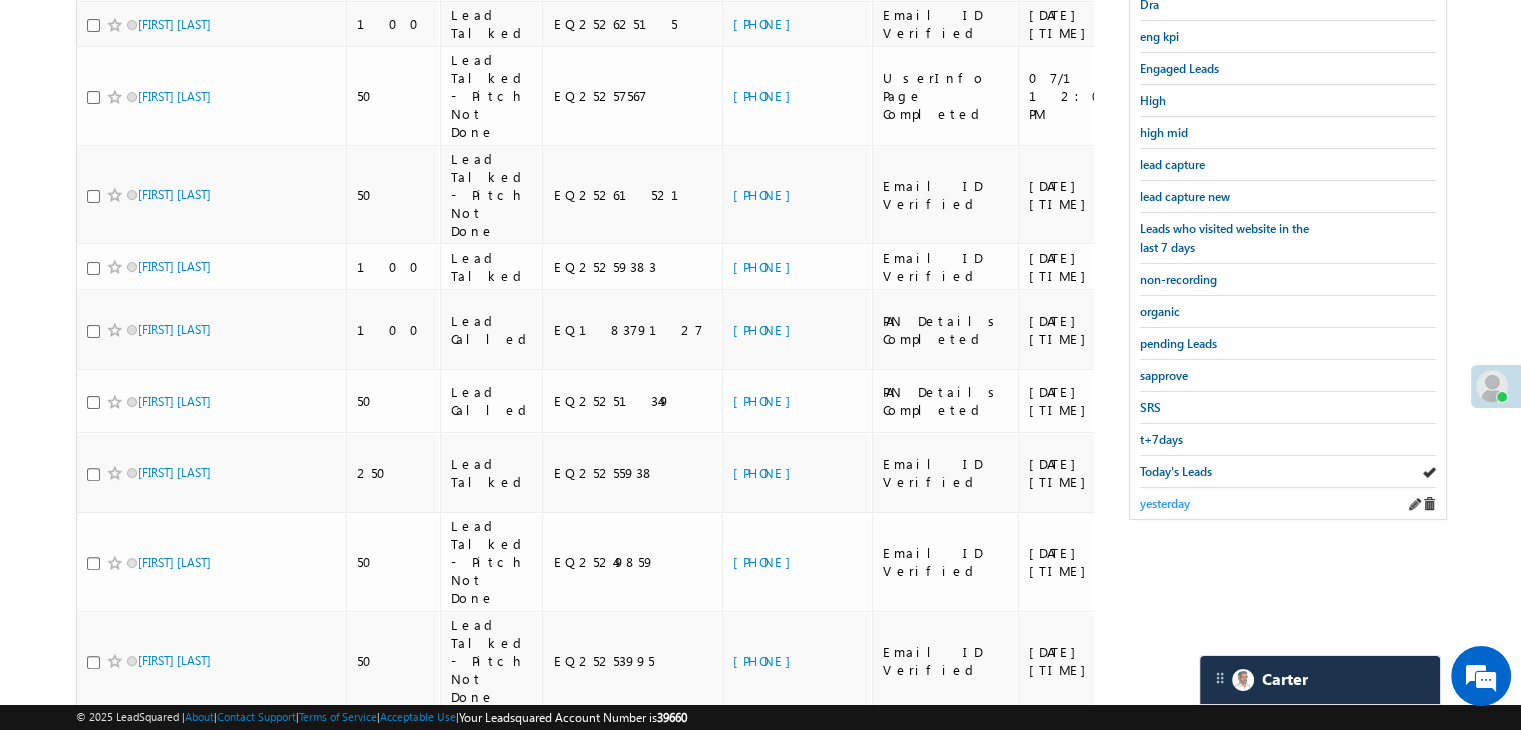 click on "yesterday" at bounding box center (1165, 503) 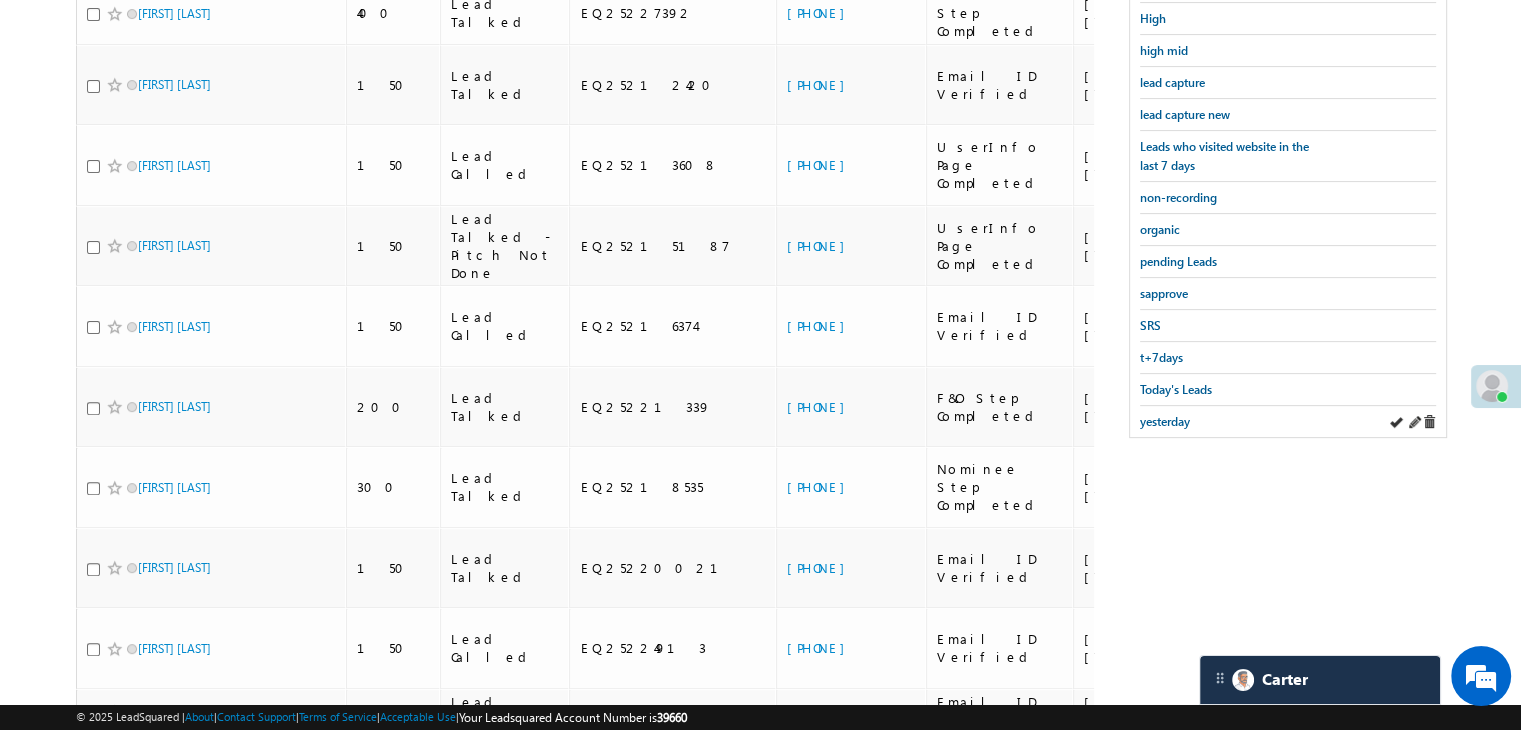 scroll, scrollTop: 412, scrollLeft: 0, axis: vertical 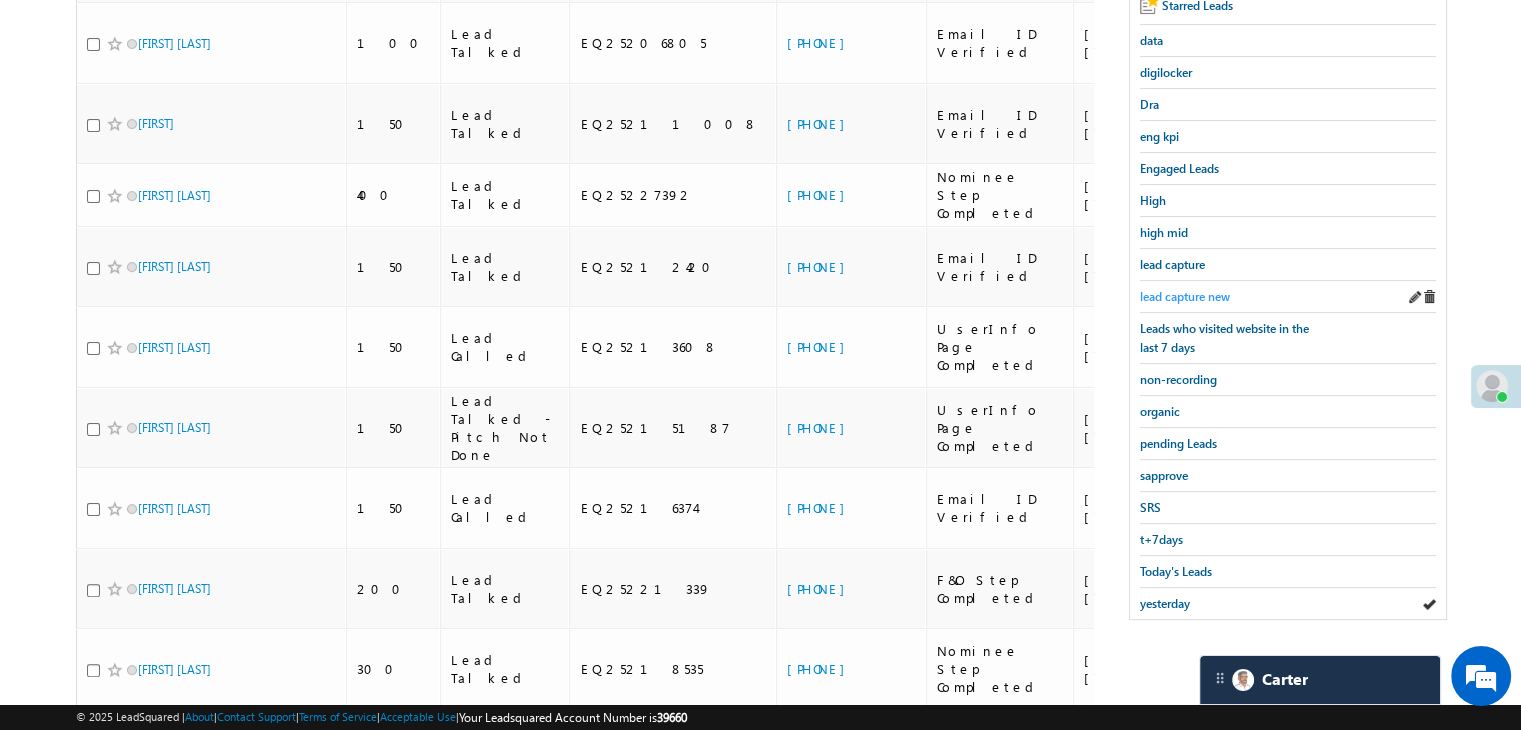 click on "lead capture new" at bounding box center (1185, 296) 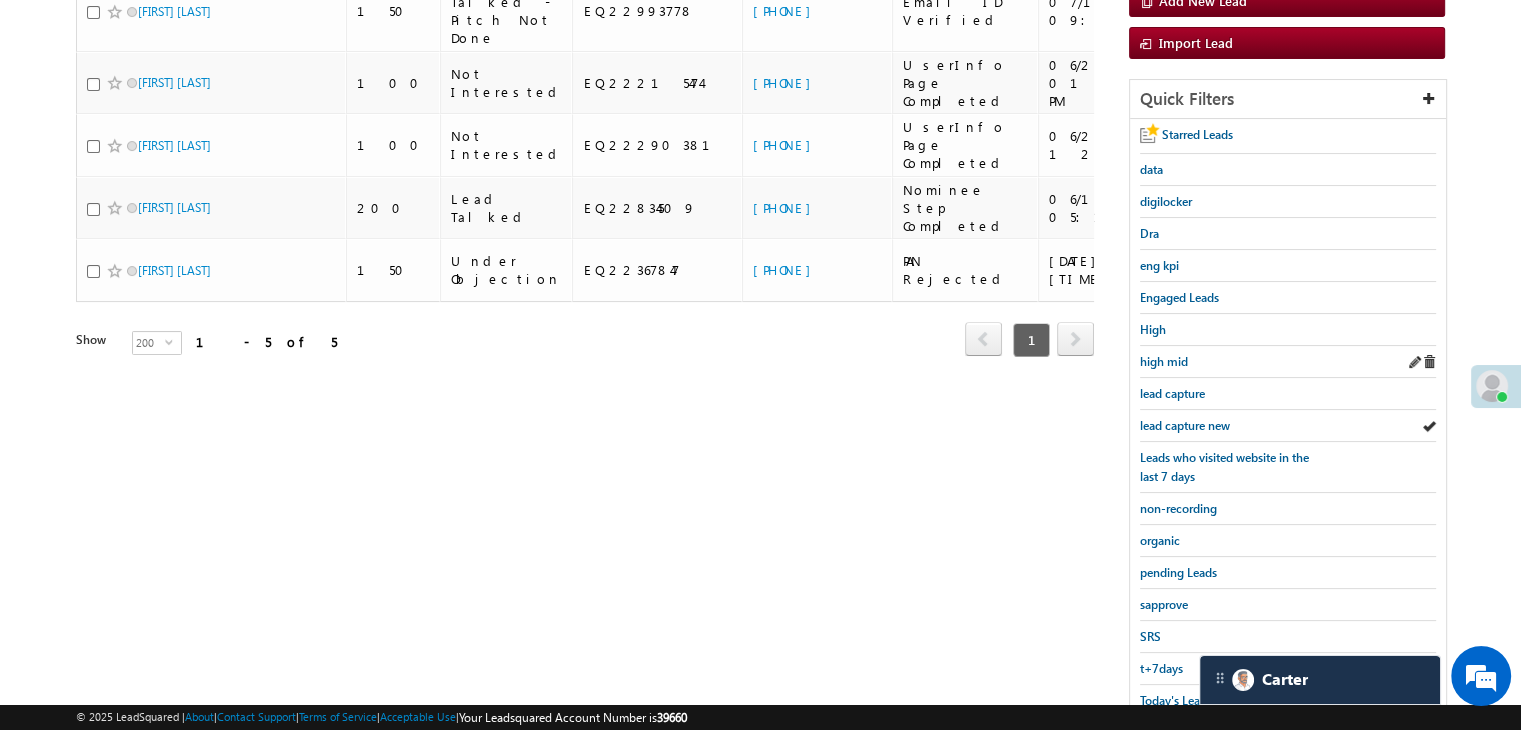 scroll, scrollTop: 363, scrollLeft: 0, axis: vertical 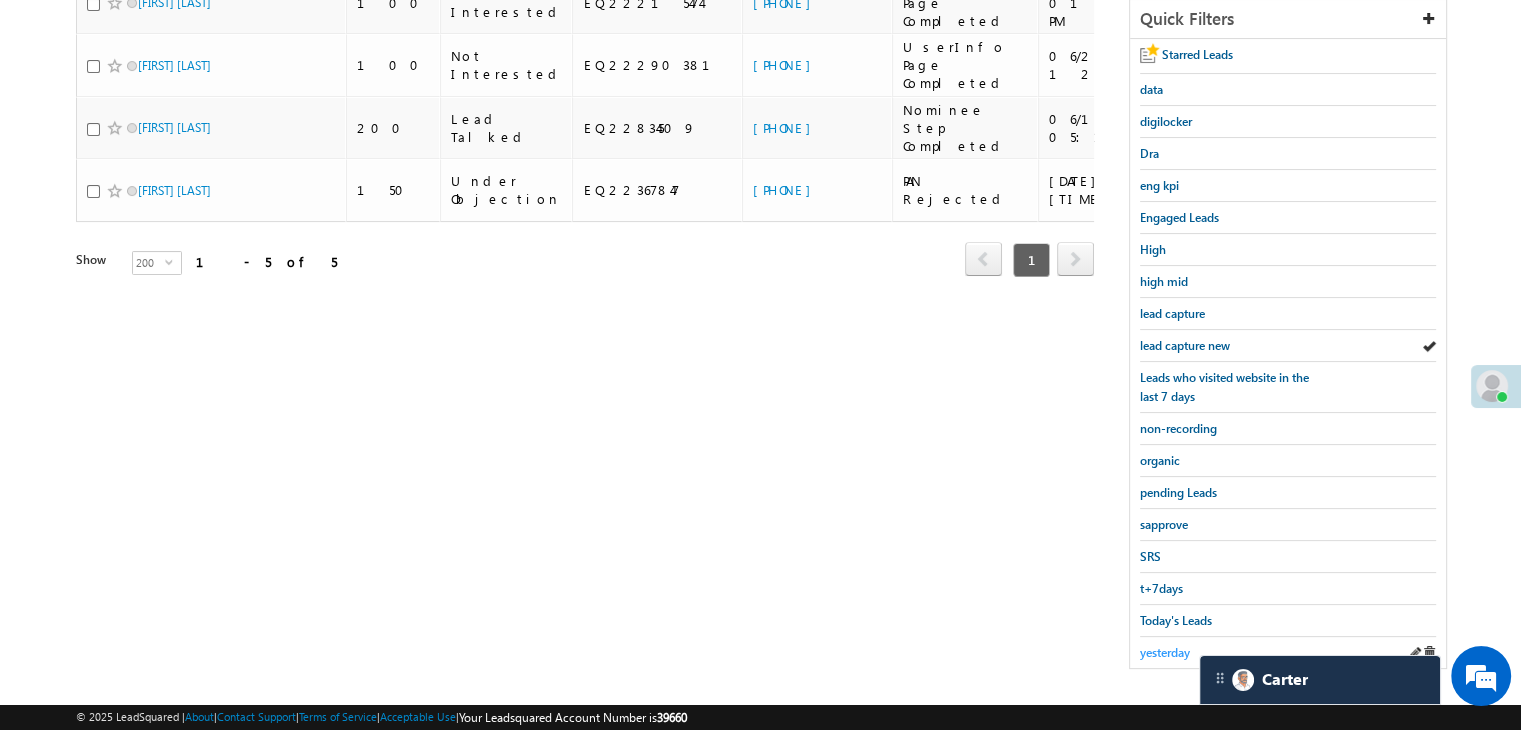 click on "yesterday" at bounding box center [1165, 652] 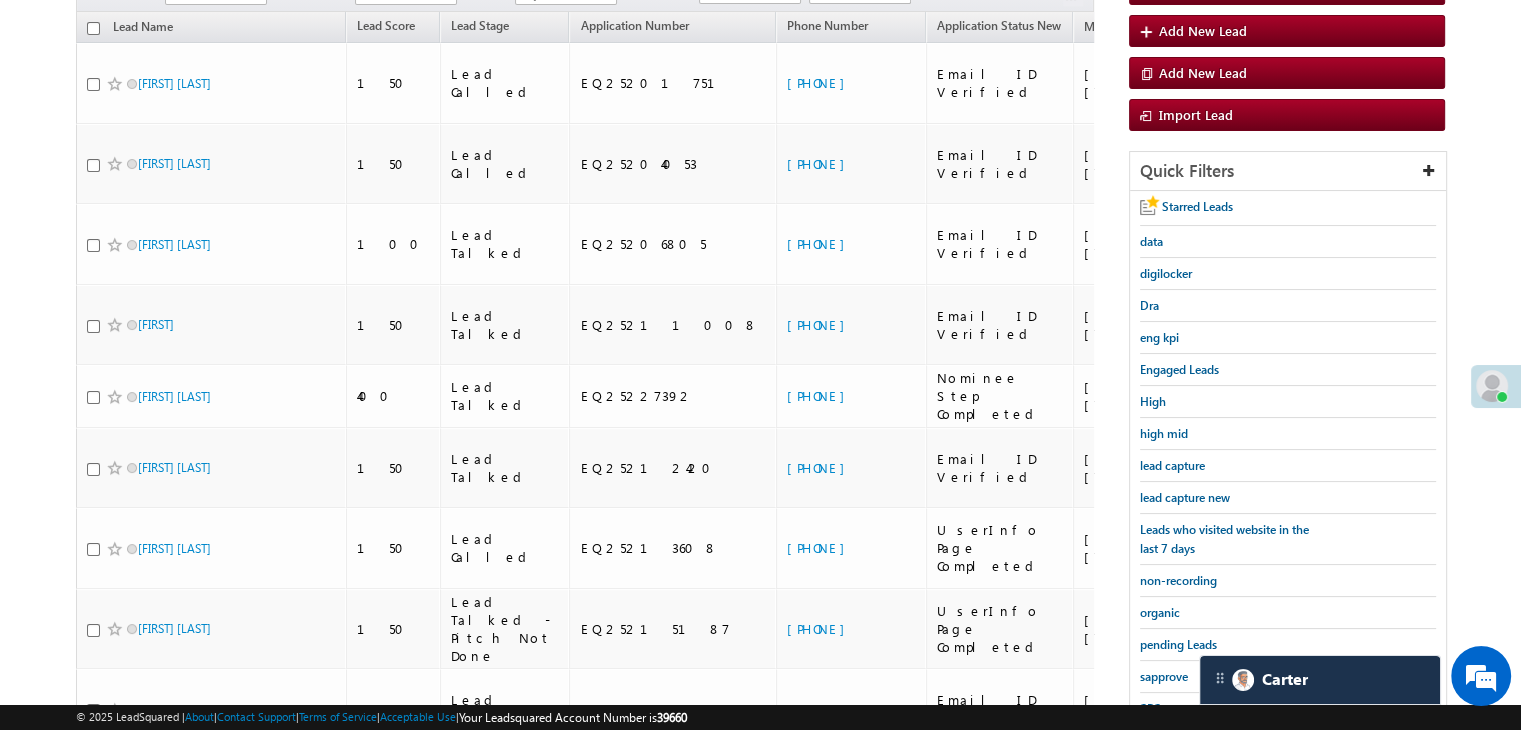 scroll, scrollTop: 463, scrollLeft: 0, axis: vertical 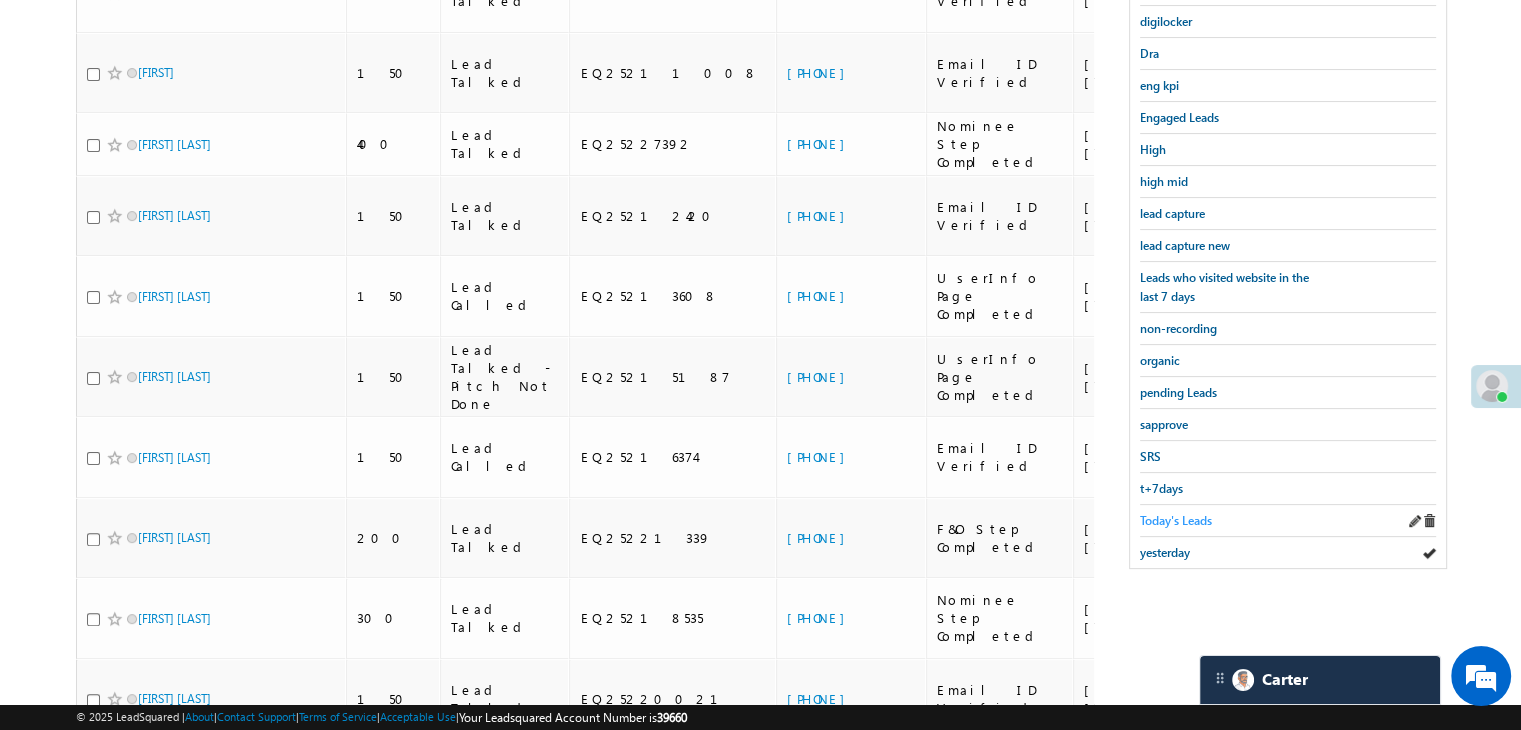 click on "Today's Leads" at bounding box center [1176, 520] 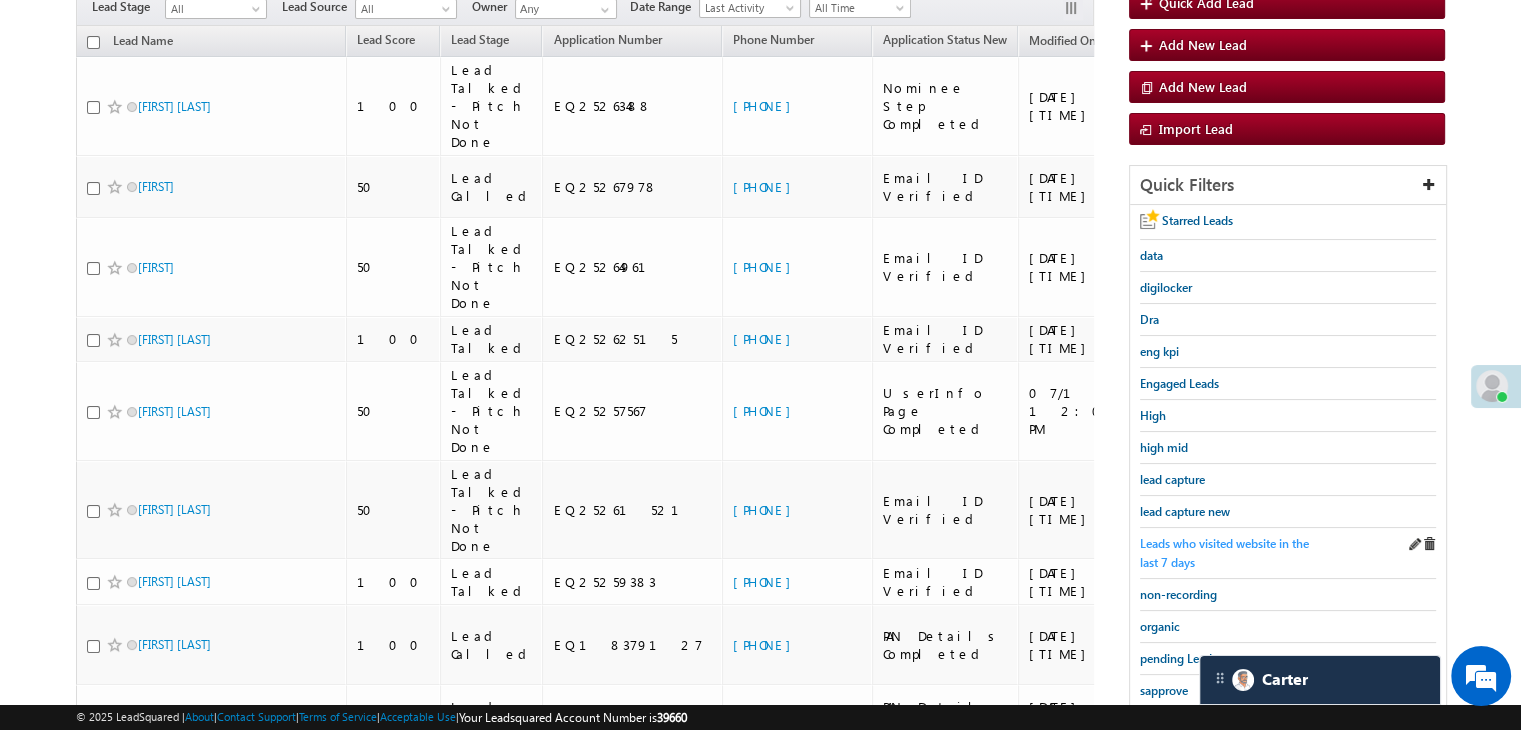 scroll, scrollTop: 163, scrollLeft: 0, axis: vertical 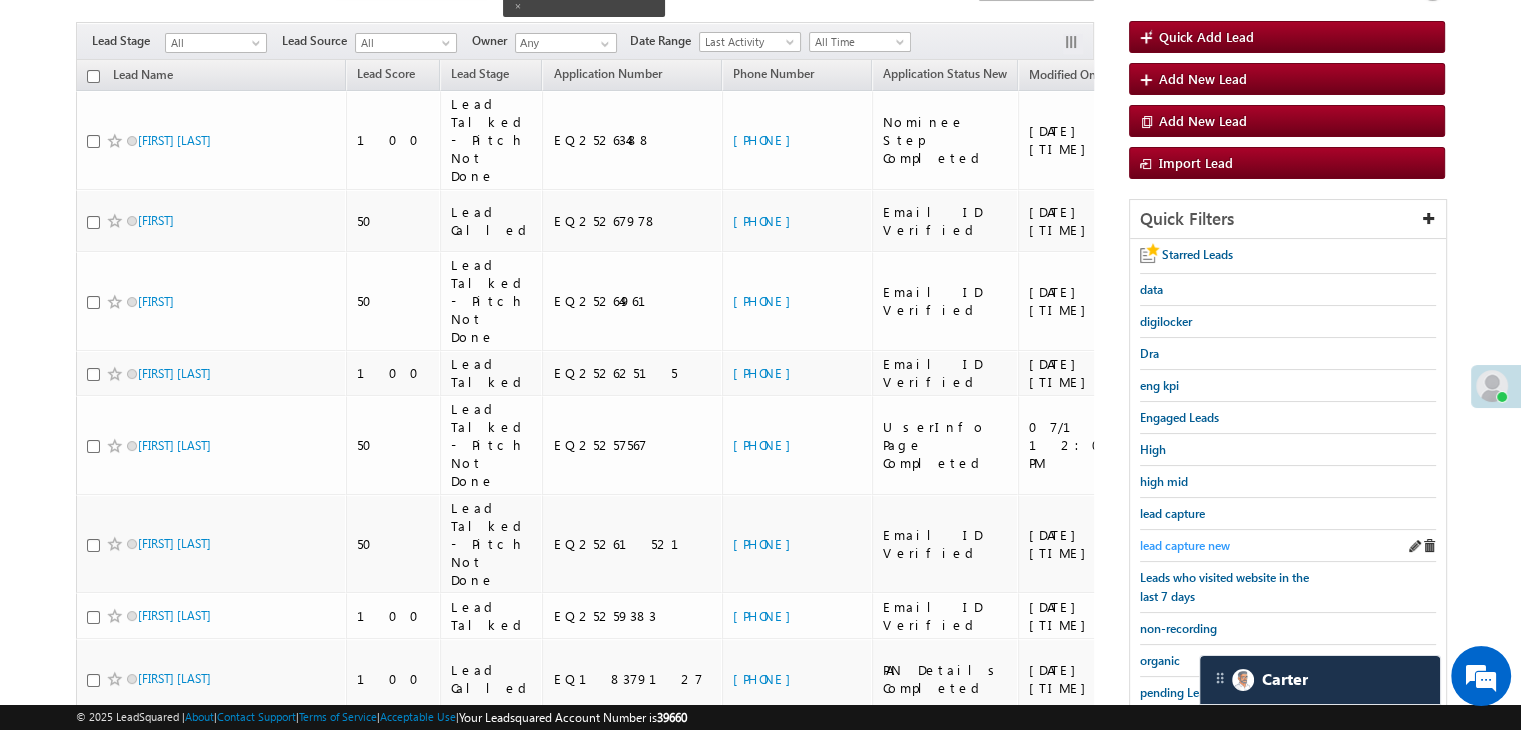 click on "lead capture new" at bounding box center [1185, 545] 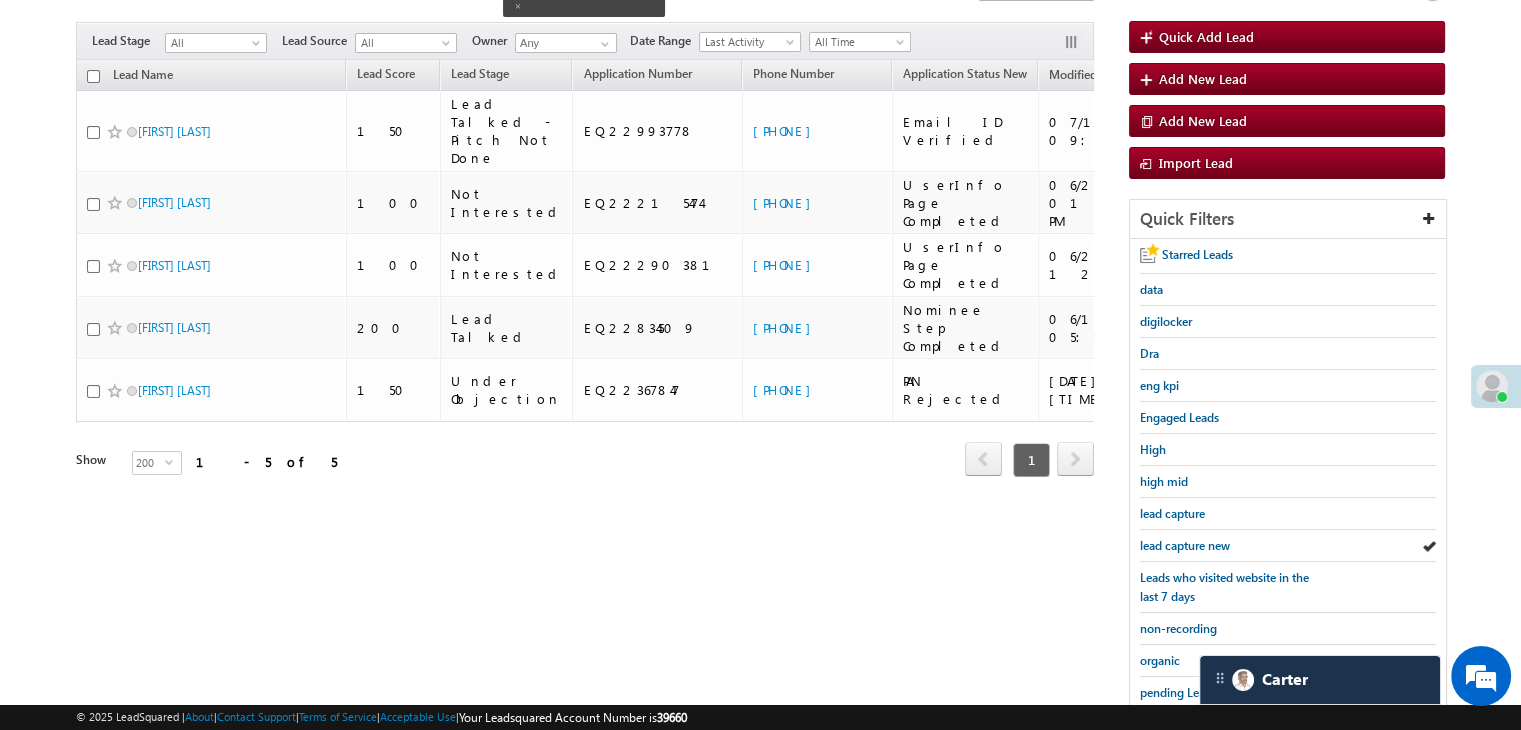 click on "lead capture new" at bounding box center (1185, 545) 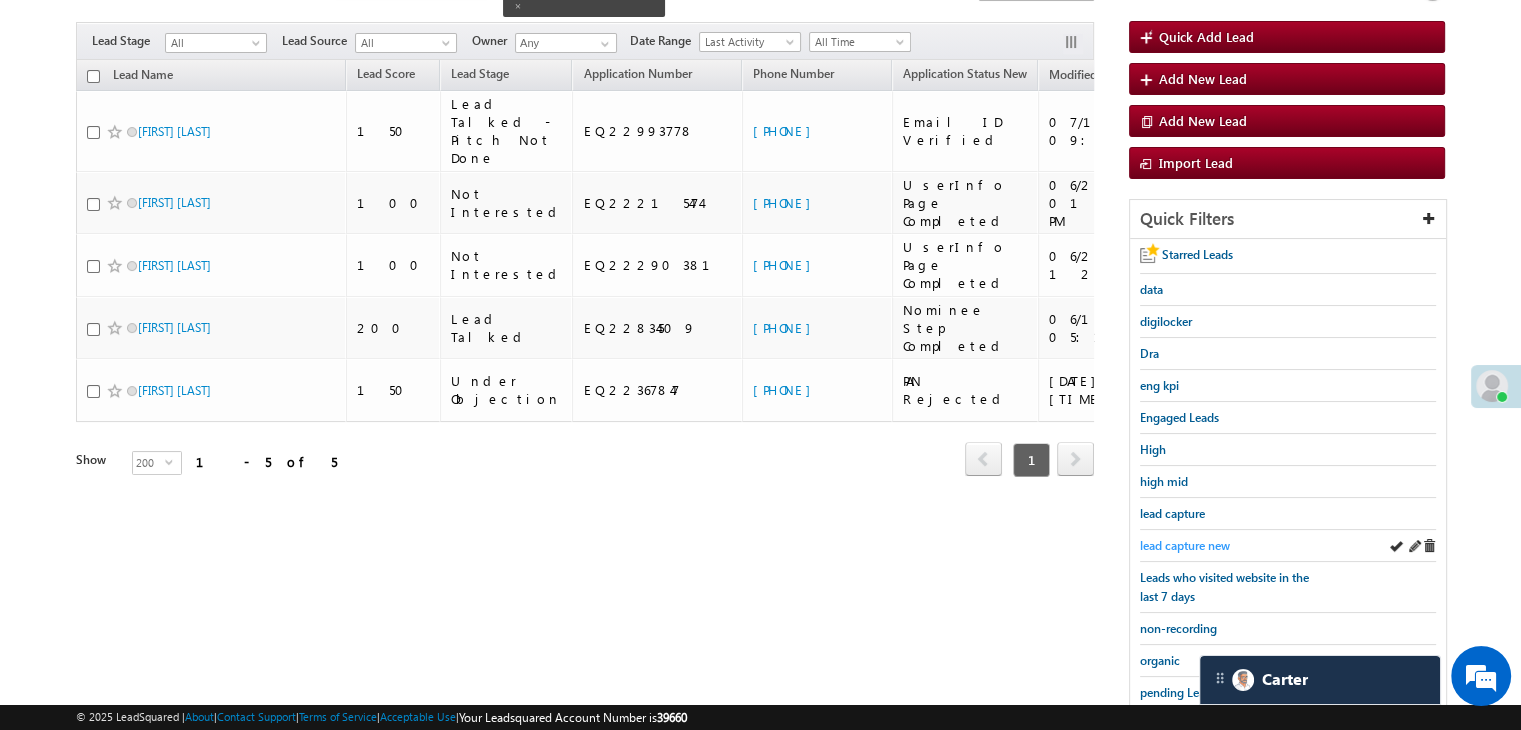 click on "lead capture new" at bounding box center (1185, 545) 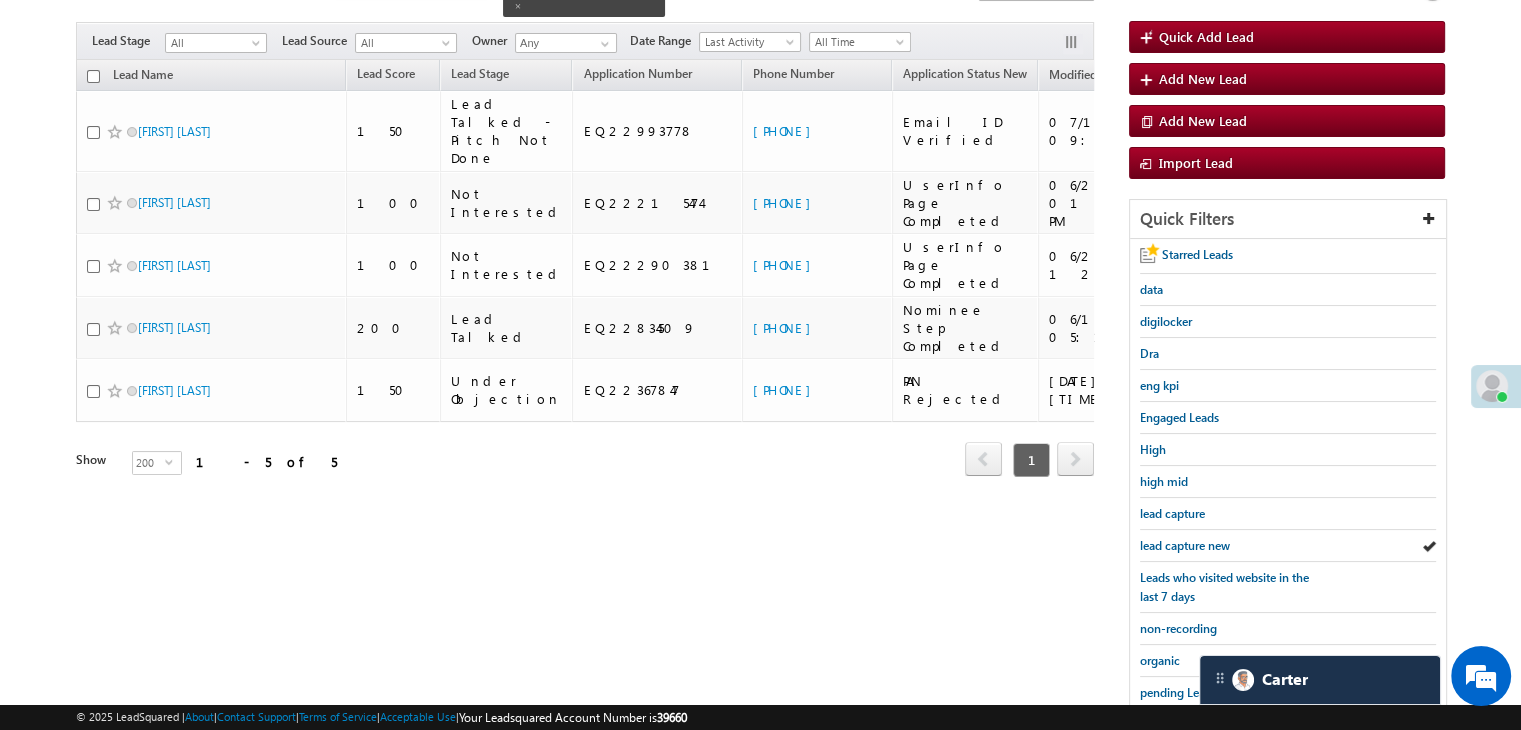 click on "lead capture new" at bounding box center (1185, 545) 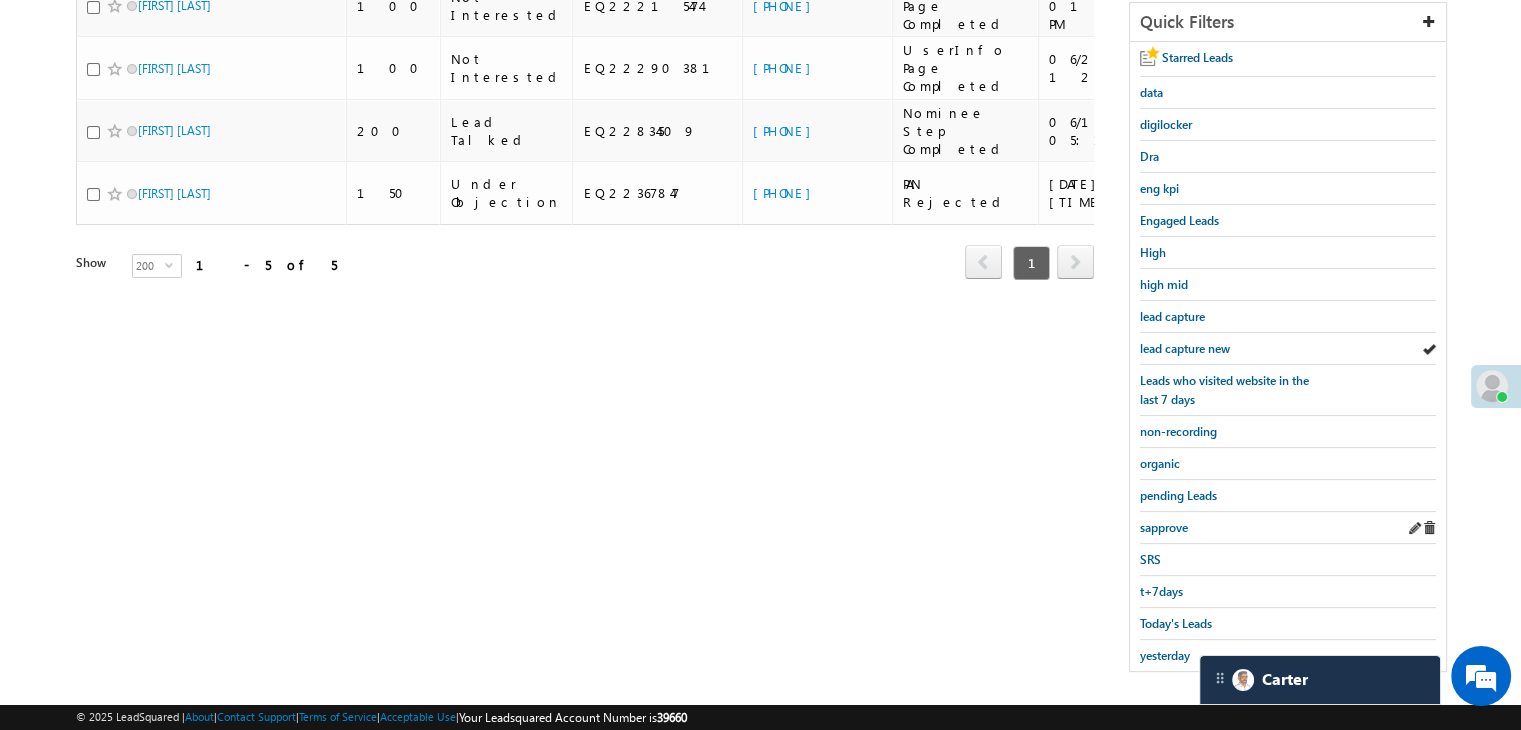 scroll, scrollTop: 363, scrollLeft: 0, axis: vertical 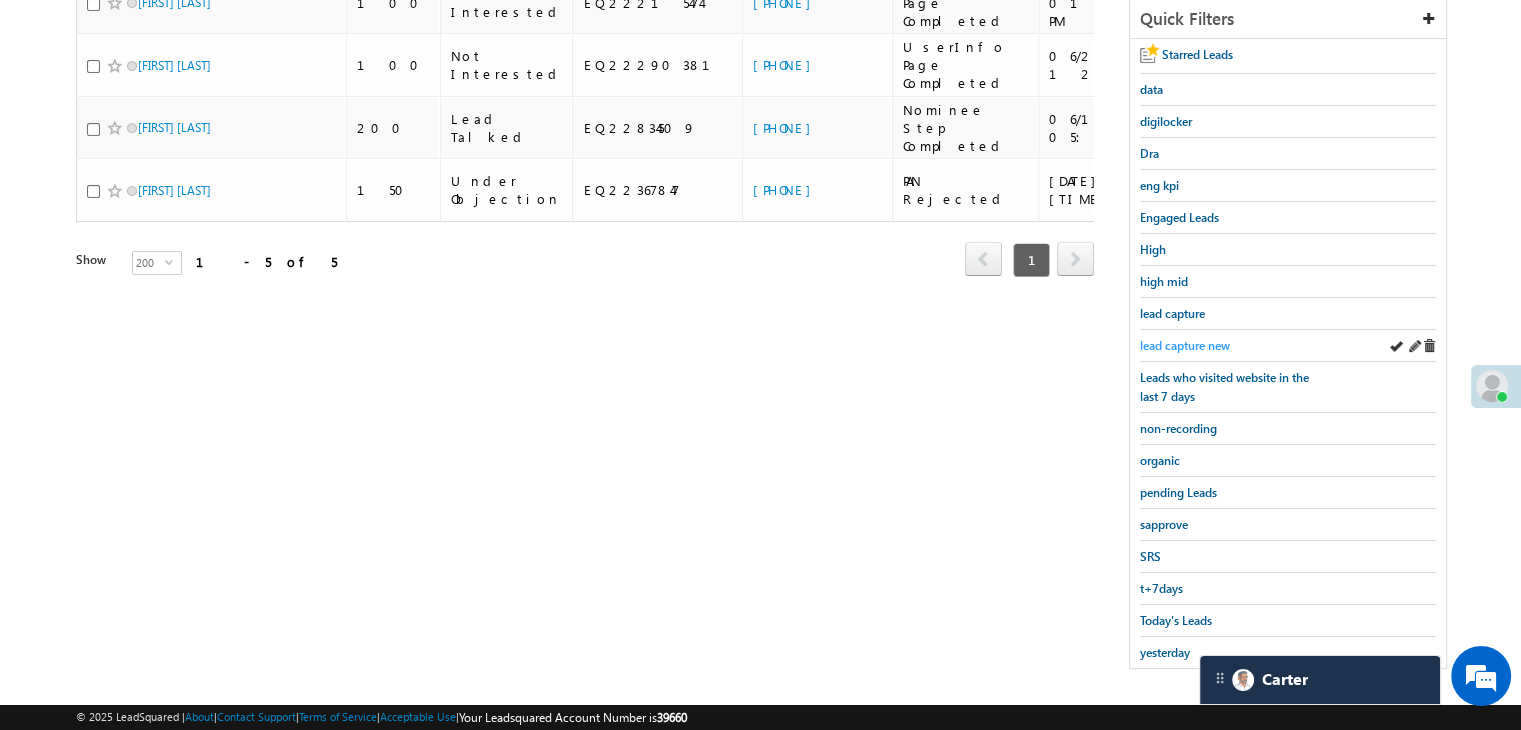 click on "lead capture new" at bounding box center (1185, 345) 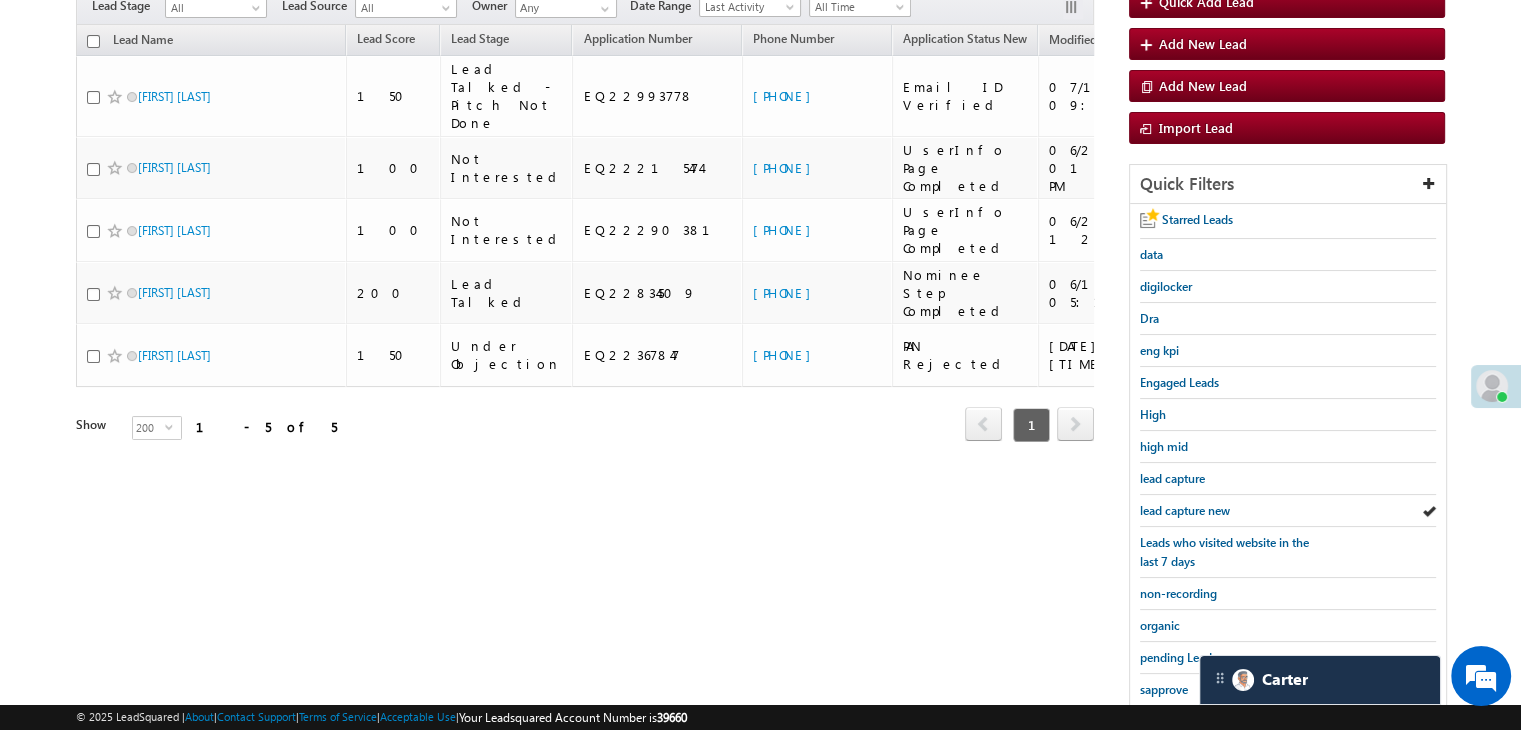 scroll, scrollTop: 163, scrollLeft: 0, axis: vertical 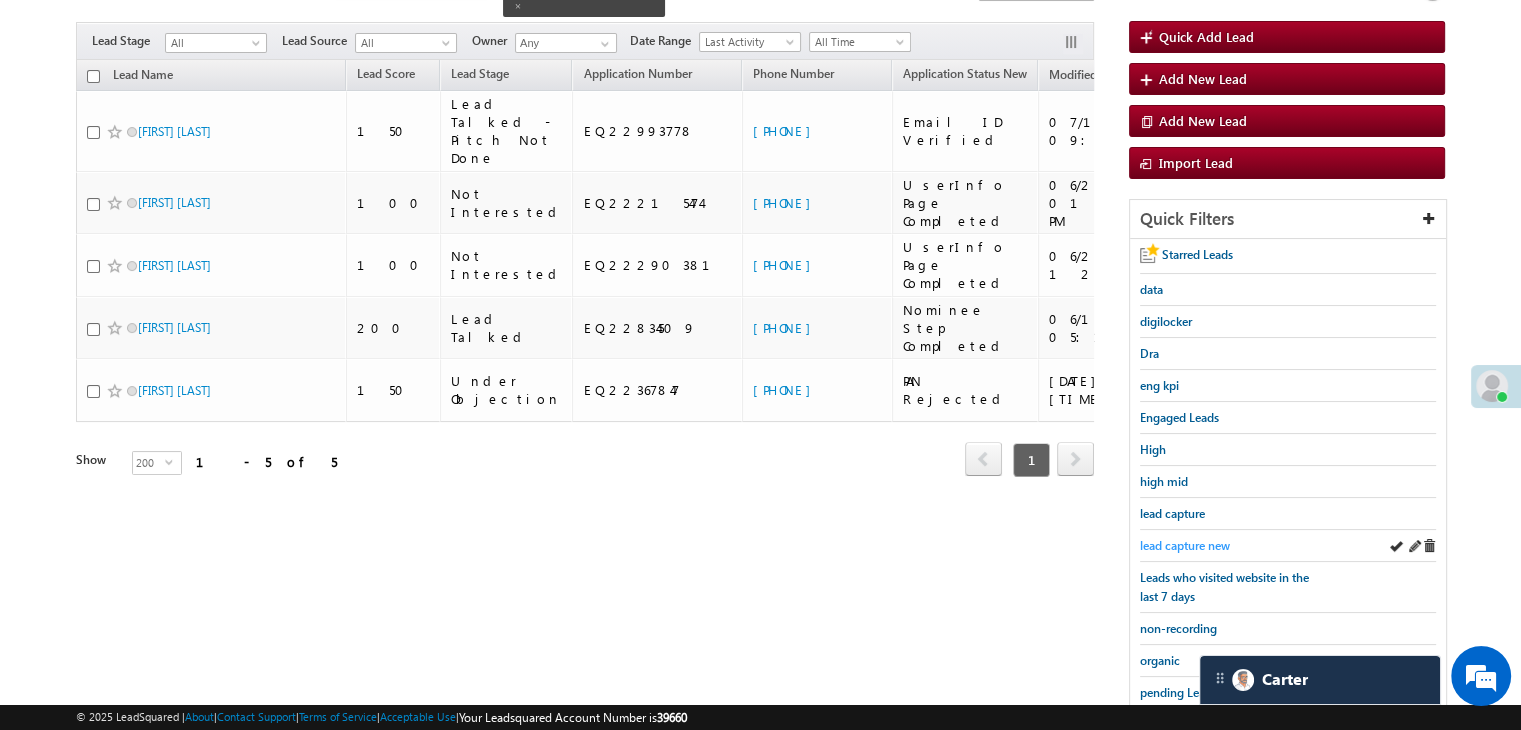 click on "lead capture new" at bounding box center [1185, 545] 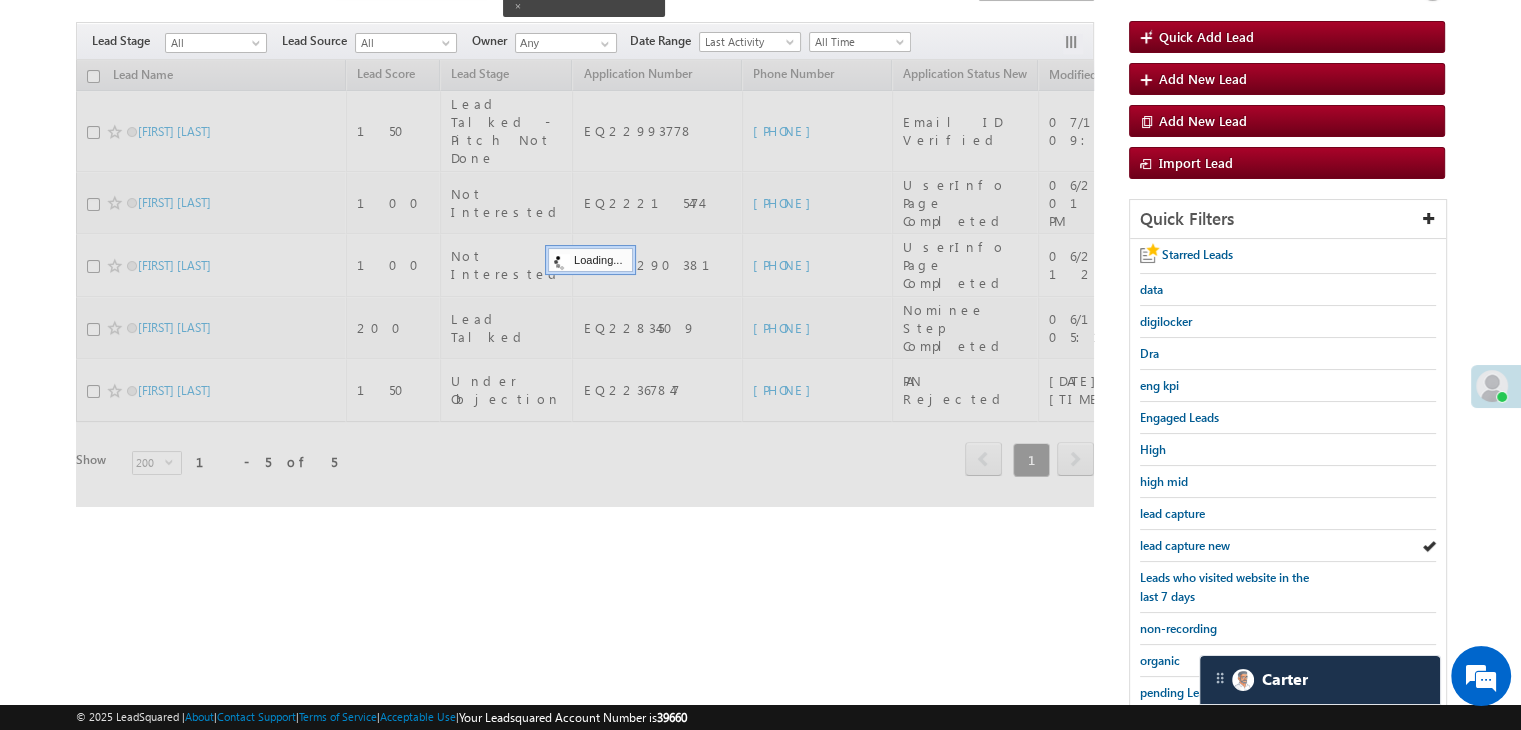 click on "lead capture new" at bounding box center [1185, 545] 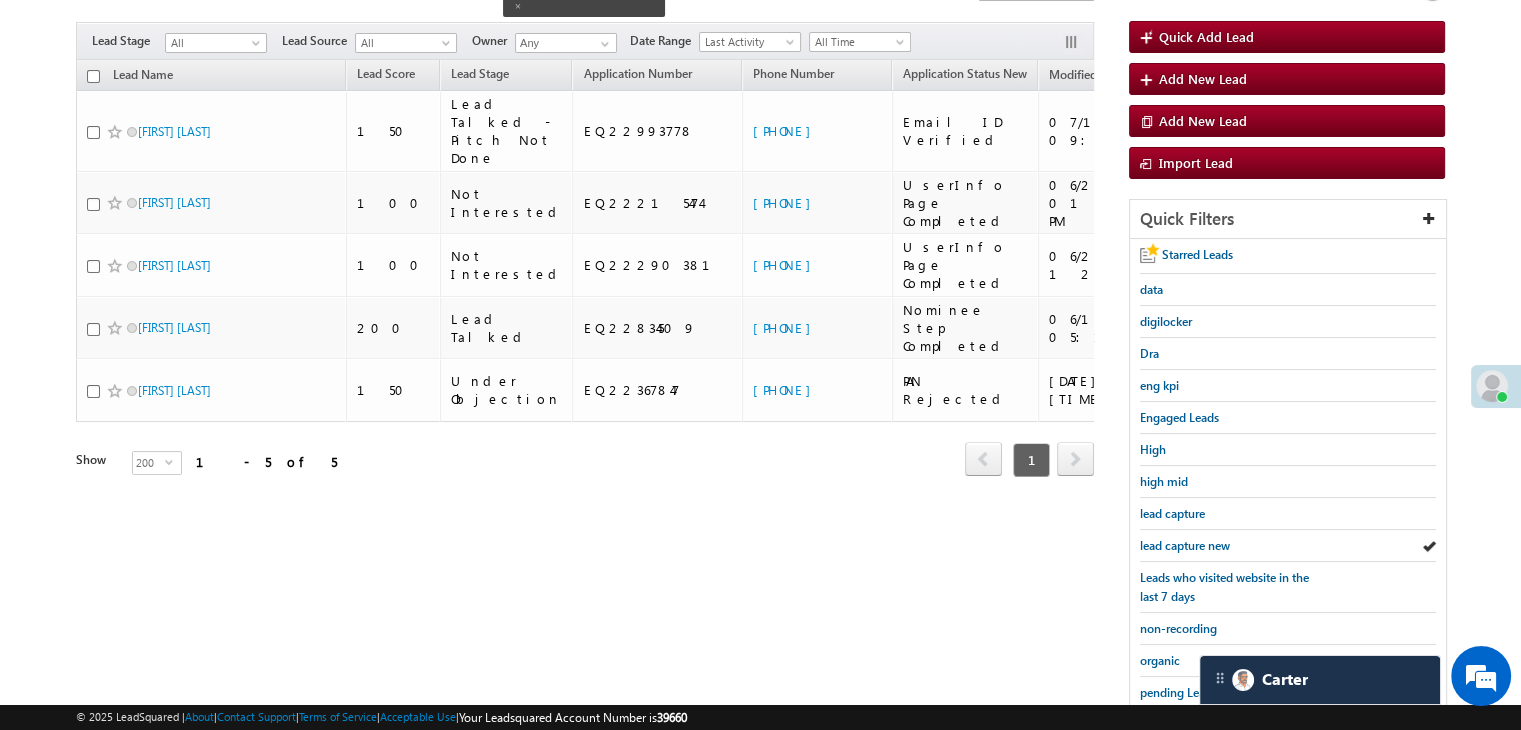 click on "lead capture new" at bounding box center (1185, 545) 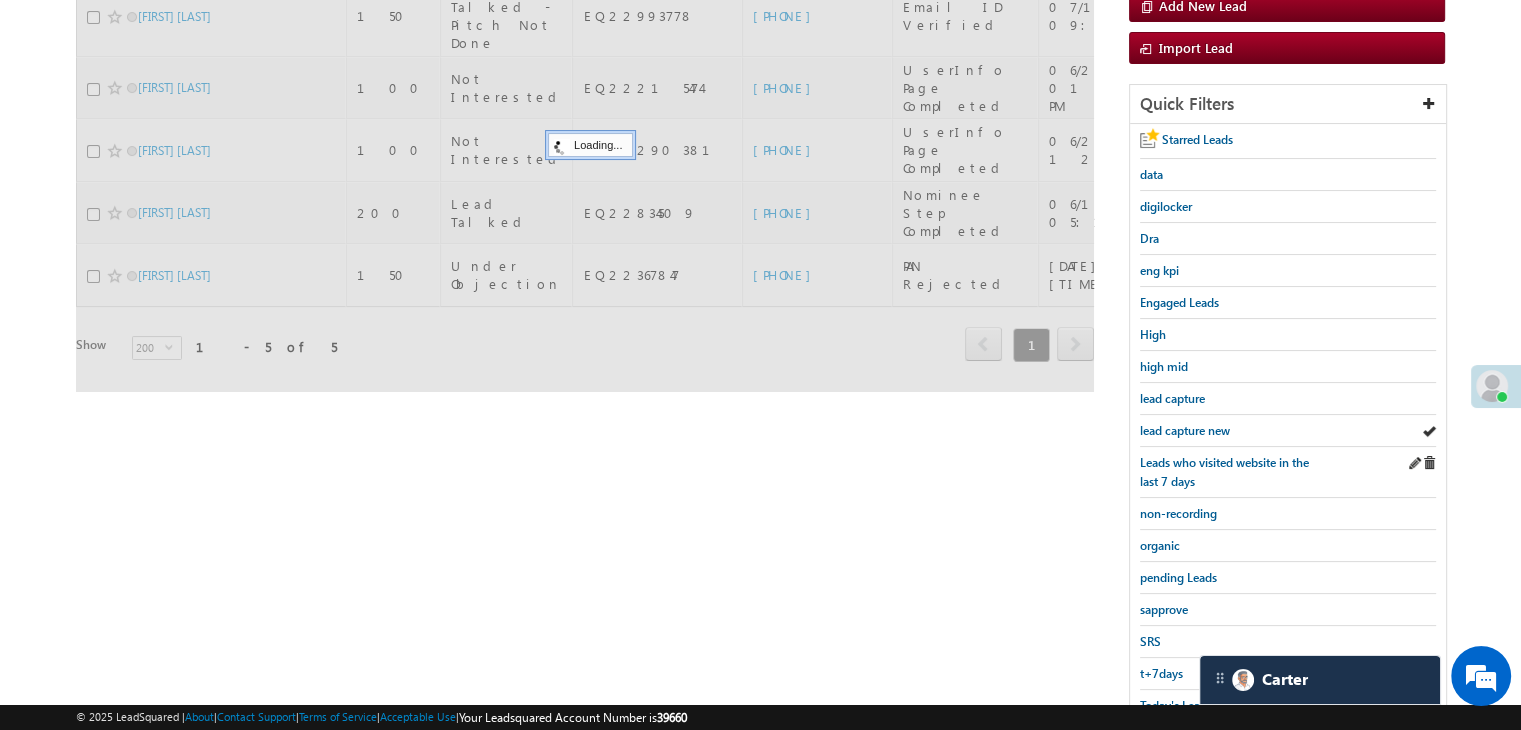 scroll, scrollTop: 363, scrollLeft: 0, axis: vertical 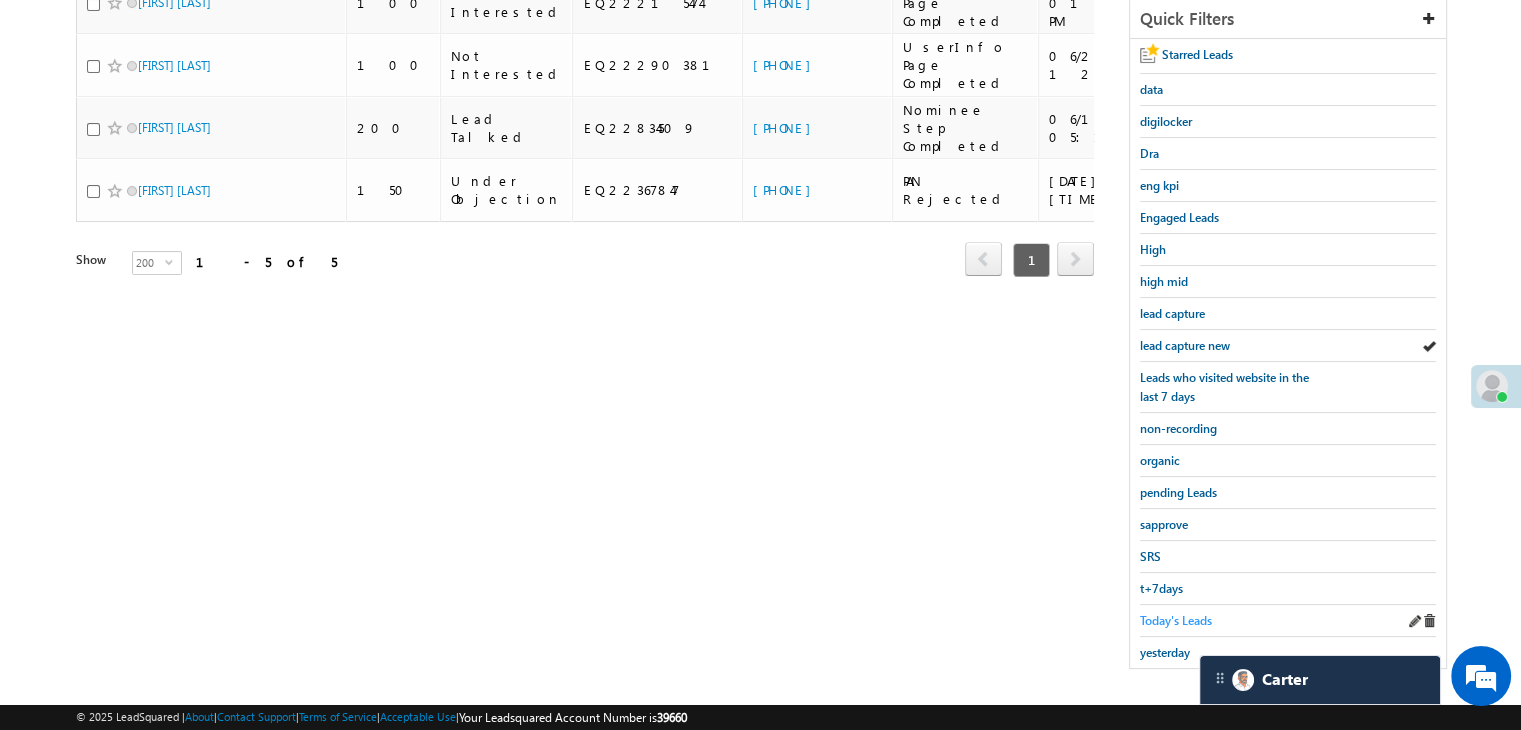click on "Today's Leads" at bounding box center [1176, 620] 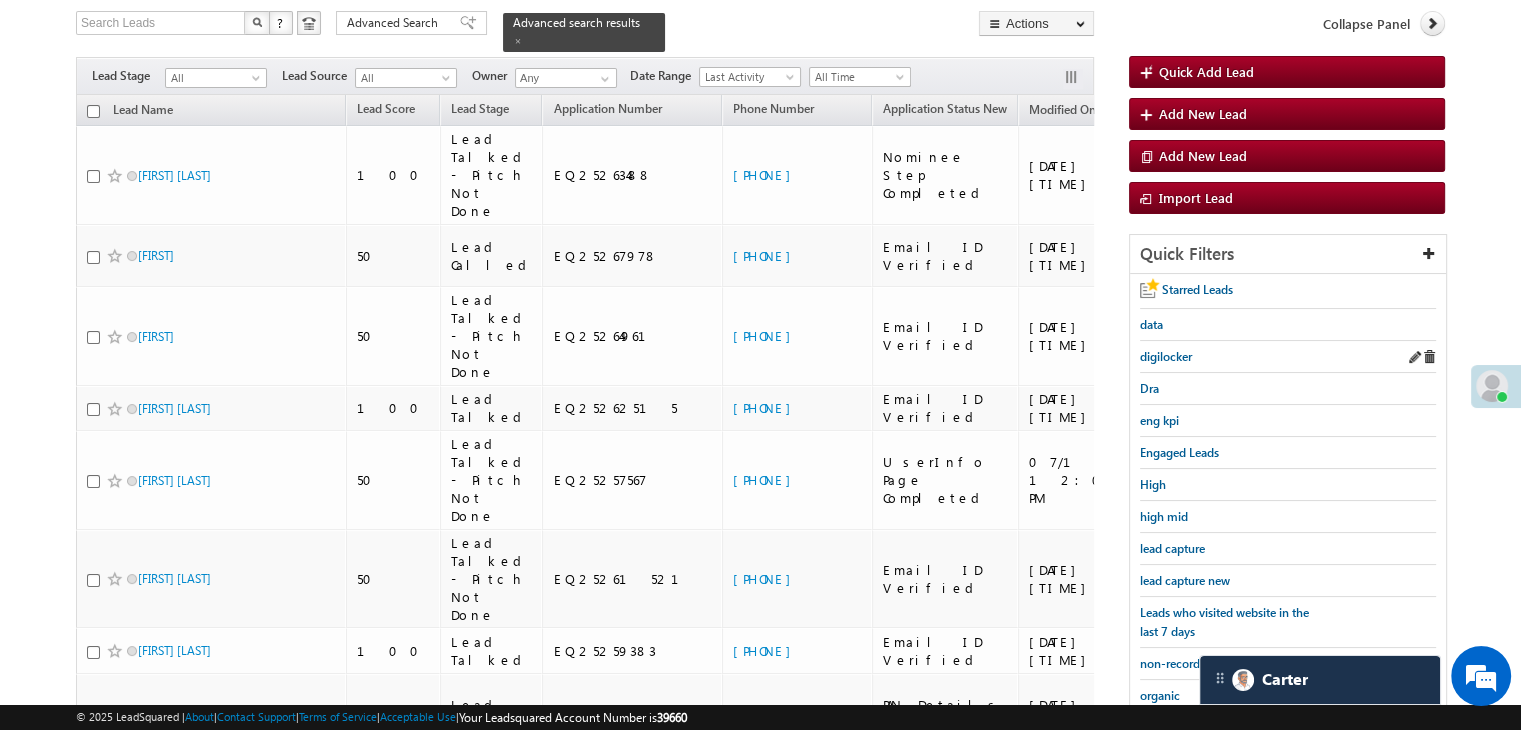 scroll, scrollTop: 163, scrollLeft: 0, axis: vertical 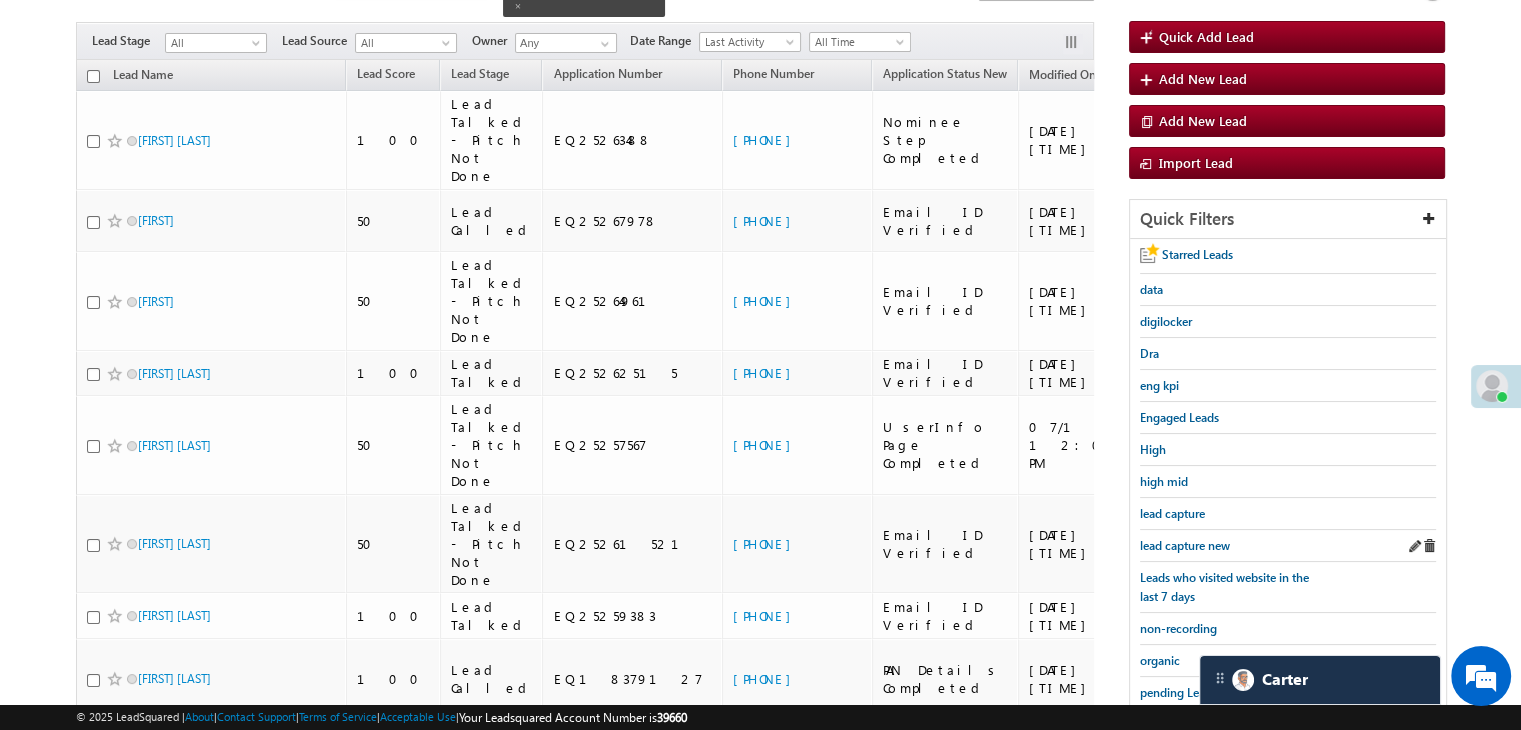 click on "lead capture new" at bounding box center (1288, 546) 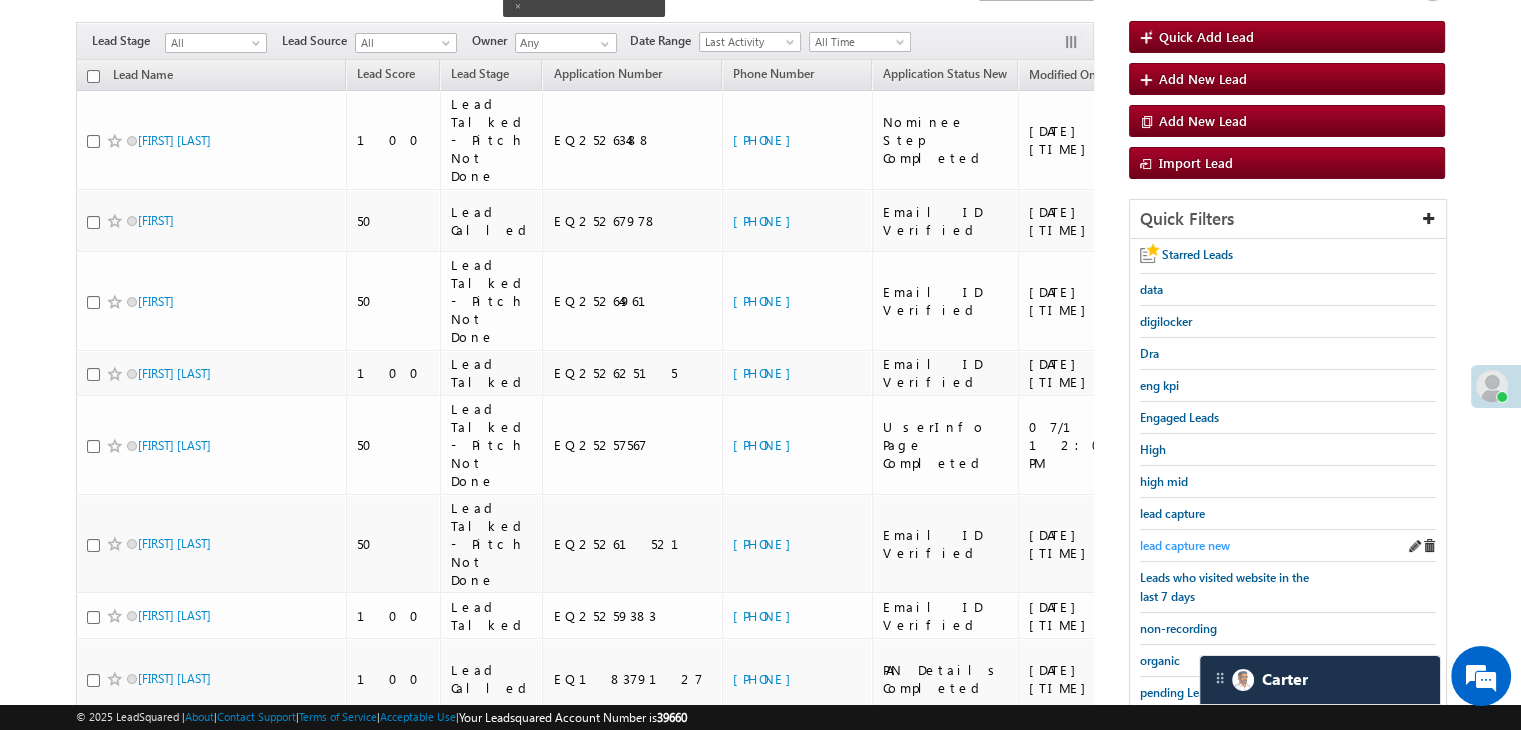 click on "lead capture new" at bounding box center [1185, 545] 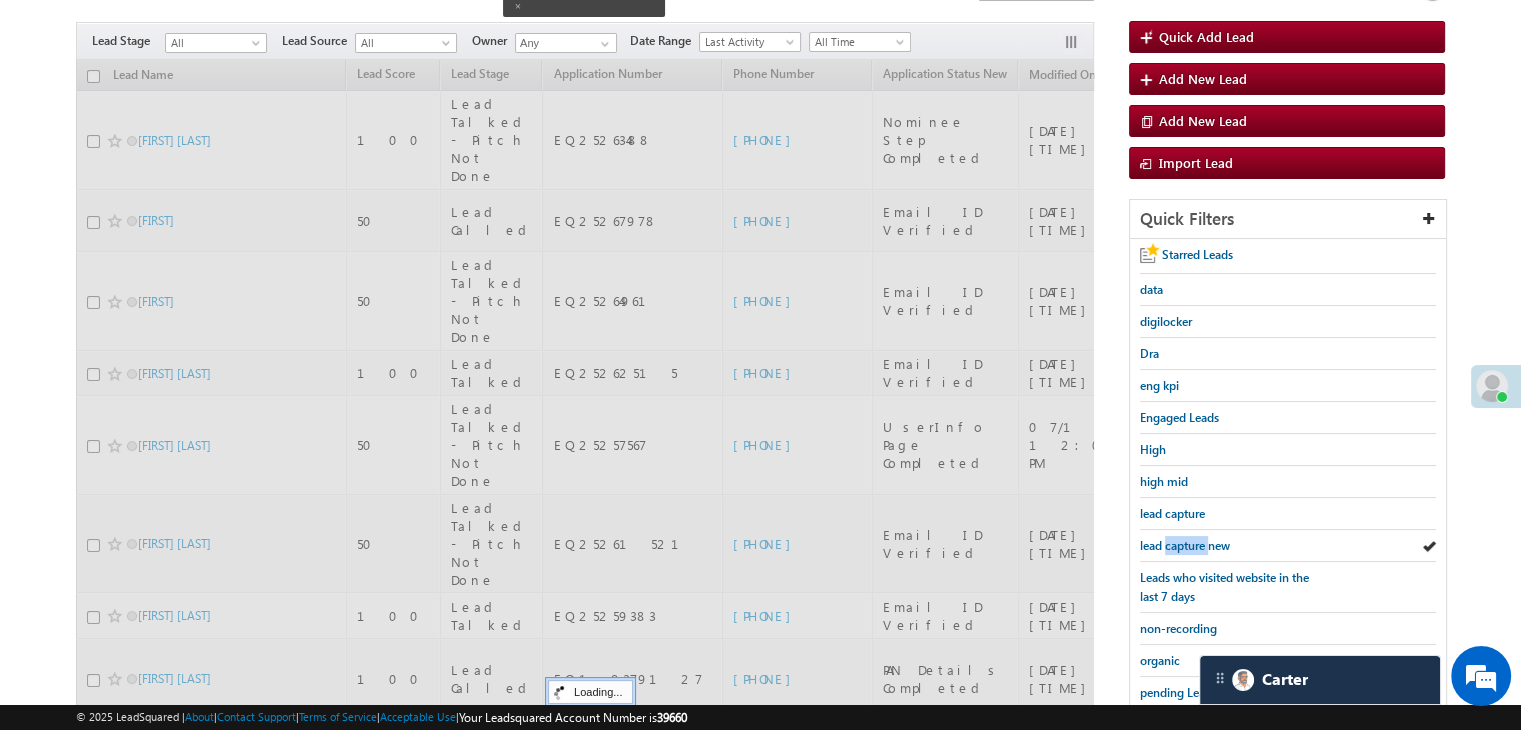click on "lead capture new" at bounding box center (1185, 545) 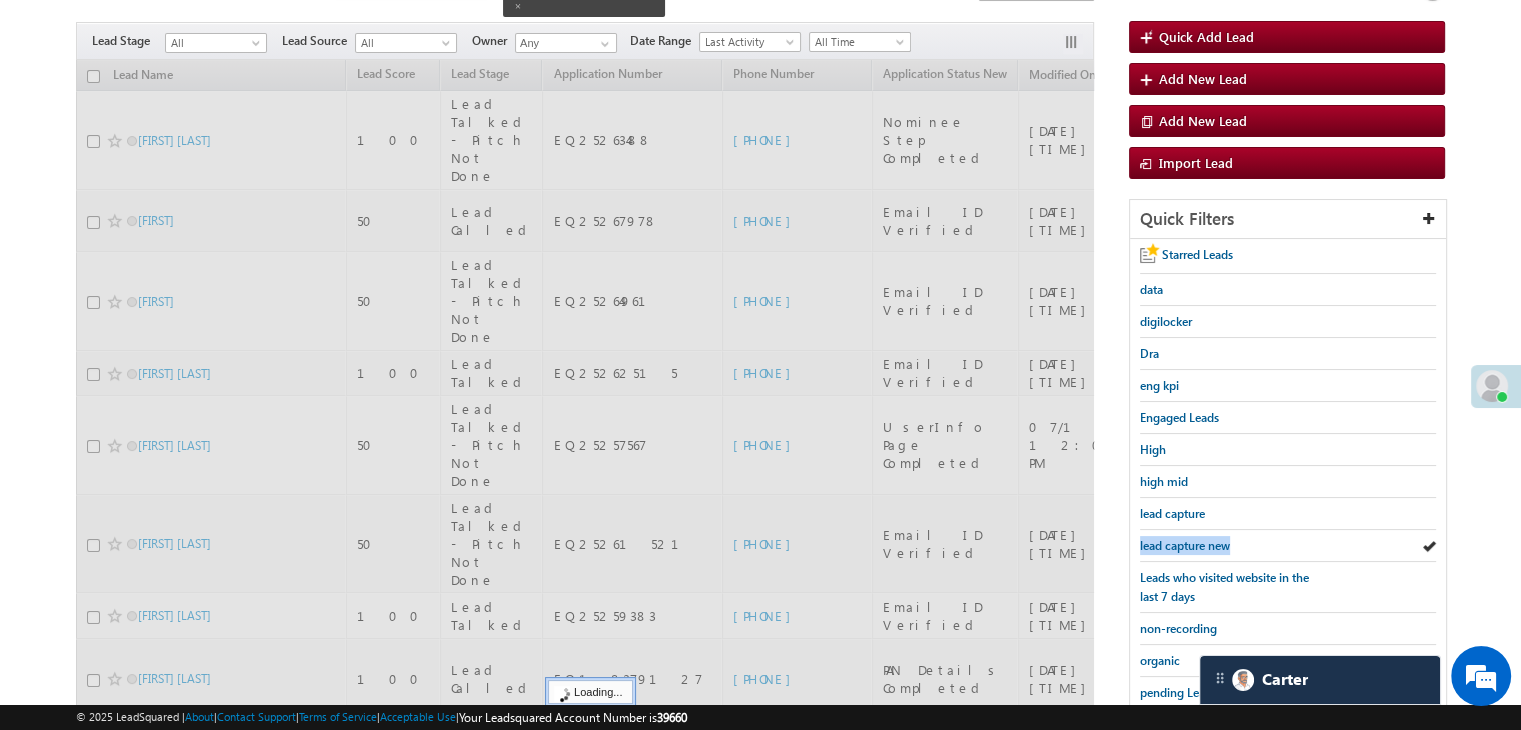 click on "lead capture new" at bounding box center (1185, 545) 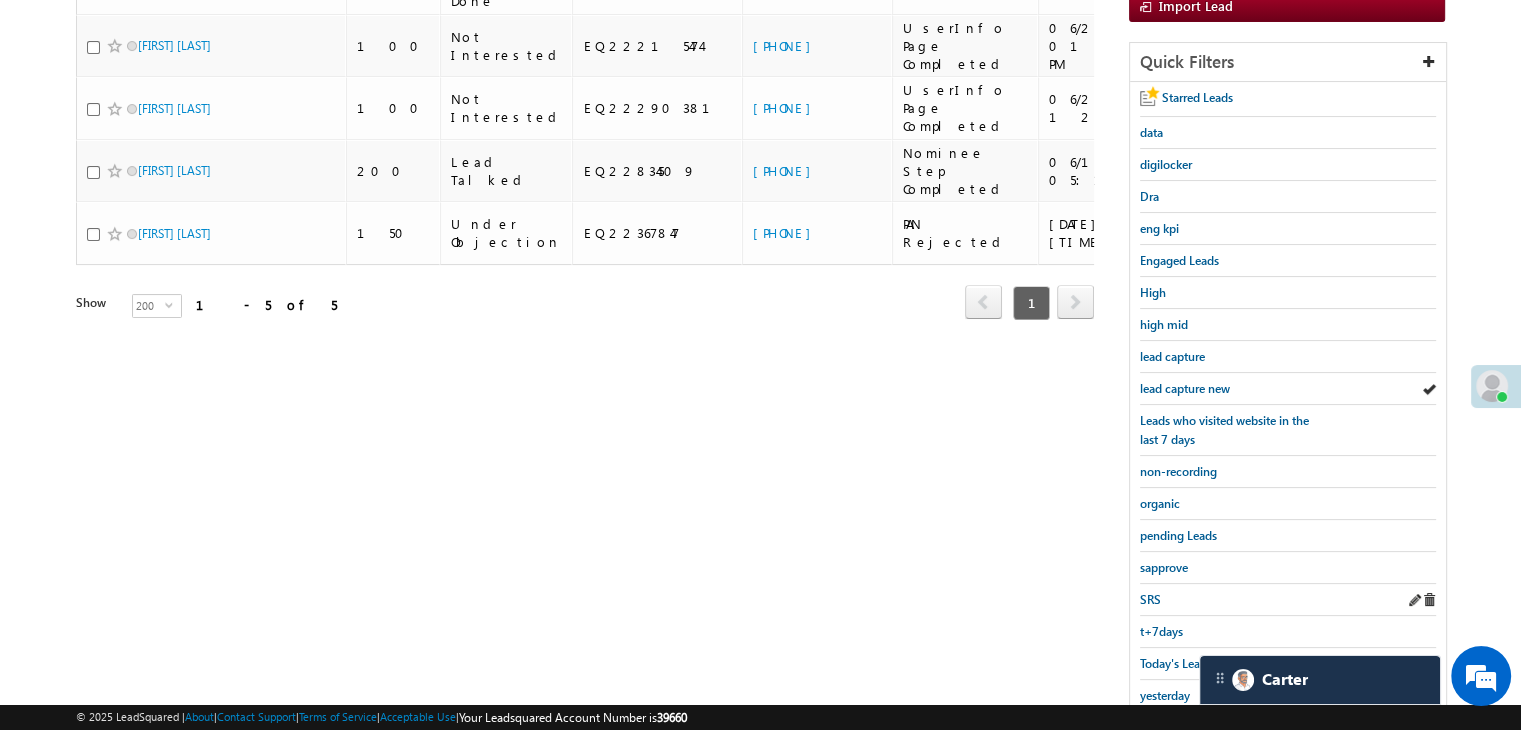 scroll, scrollTop: 363, scrollLeft: 0, axis: vertical 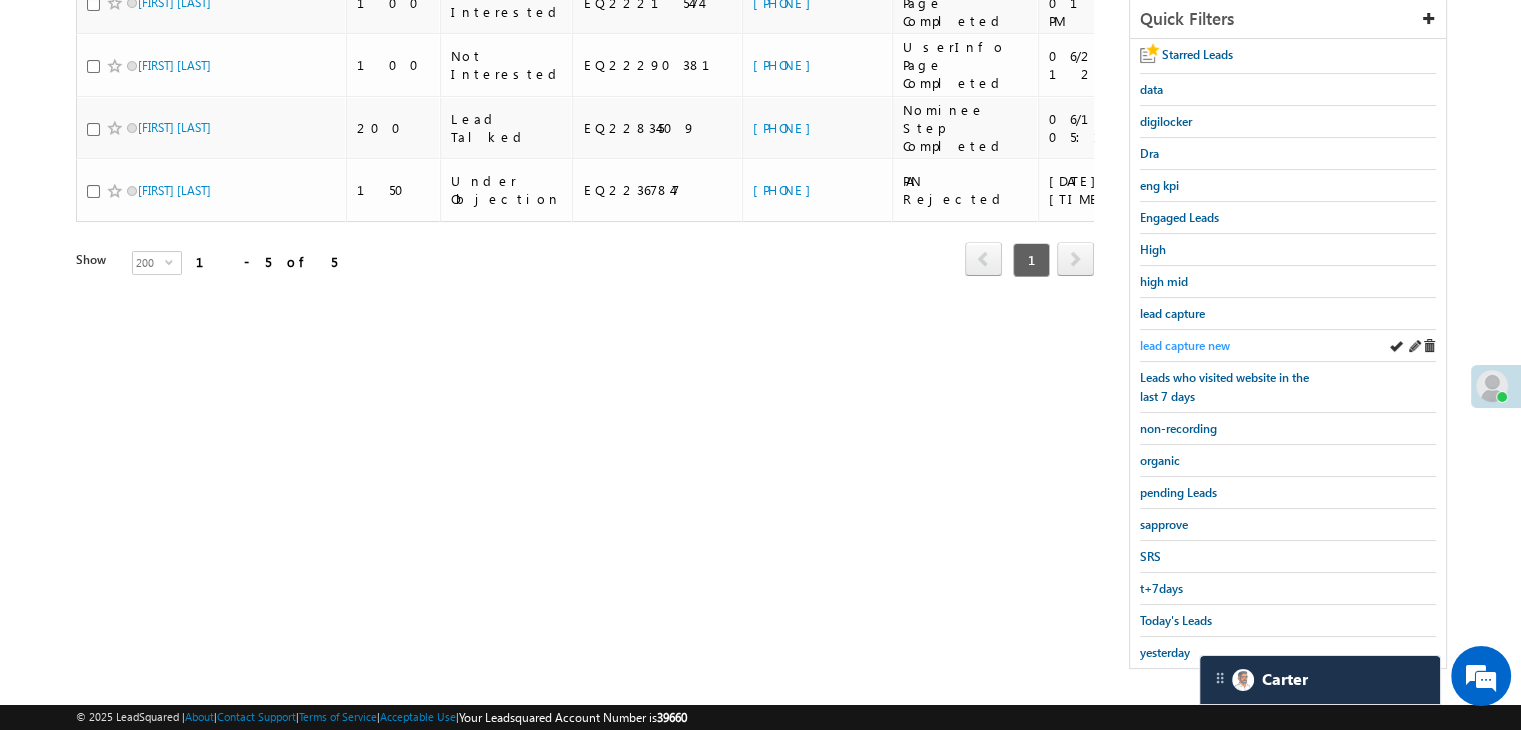 click on "lead capture new" at bounding box center (1185, 345) 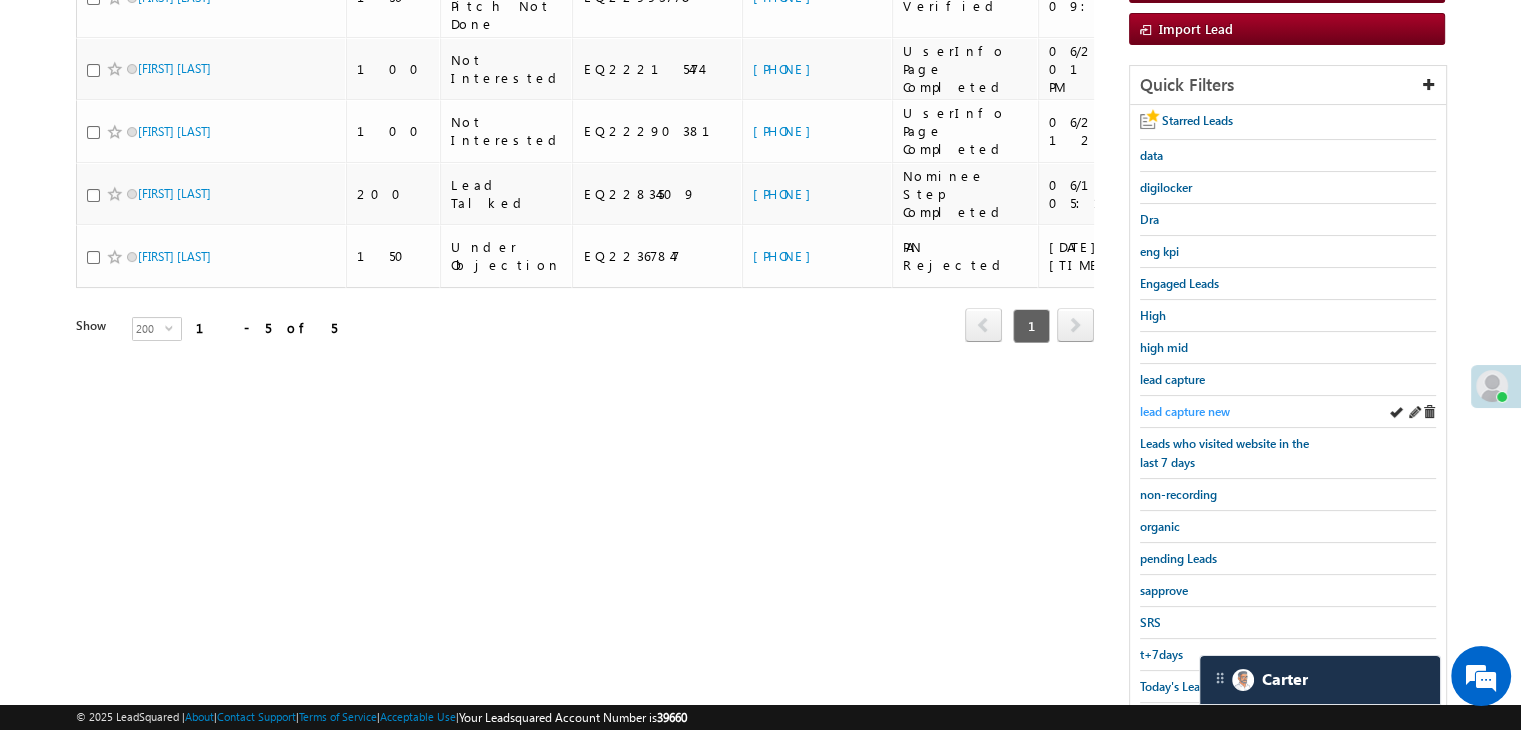 scroll, scrollTop: 263, scrollLeft: 0, axis: vertical 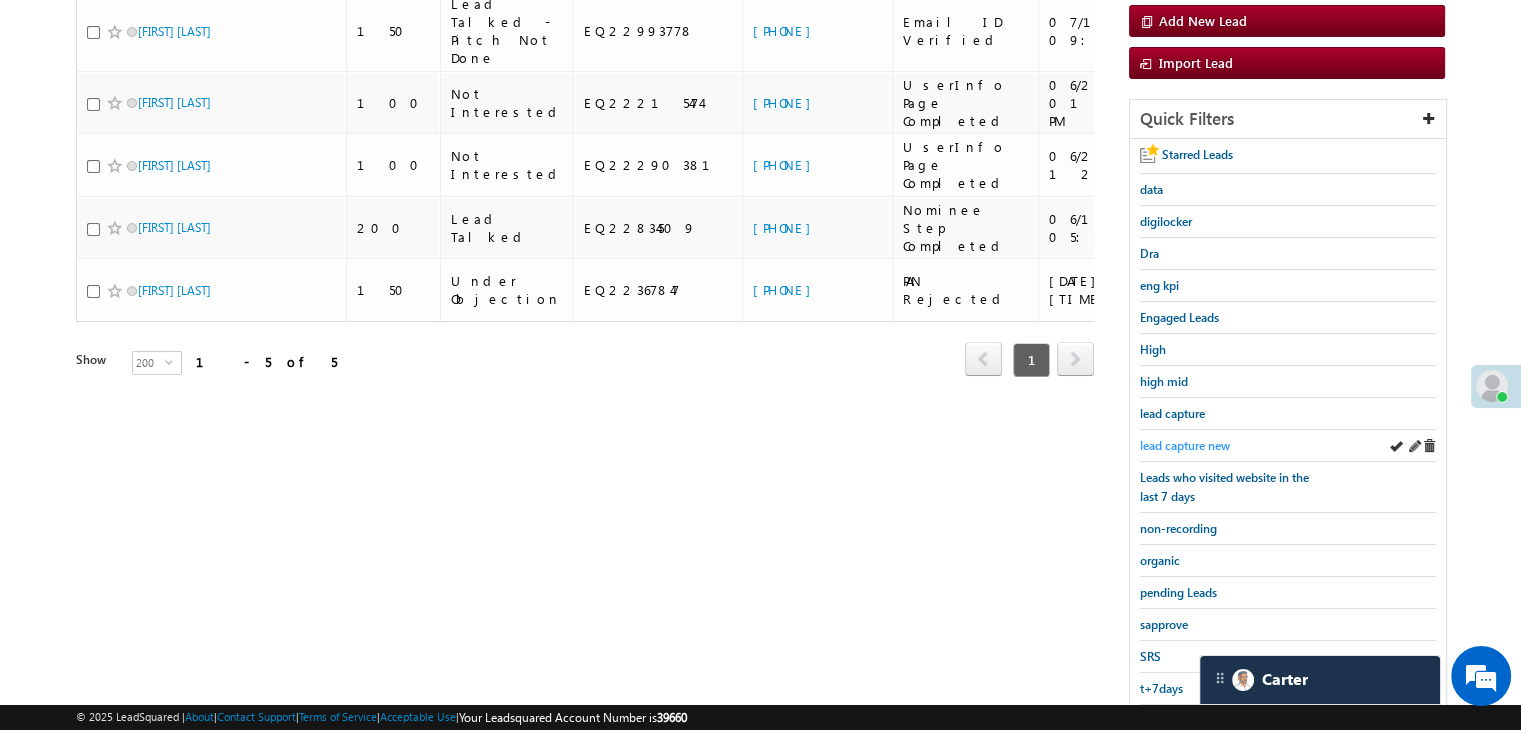 click on "lead capture new" at bounding box center (1185, 445) 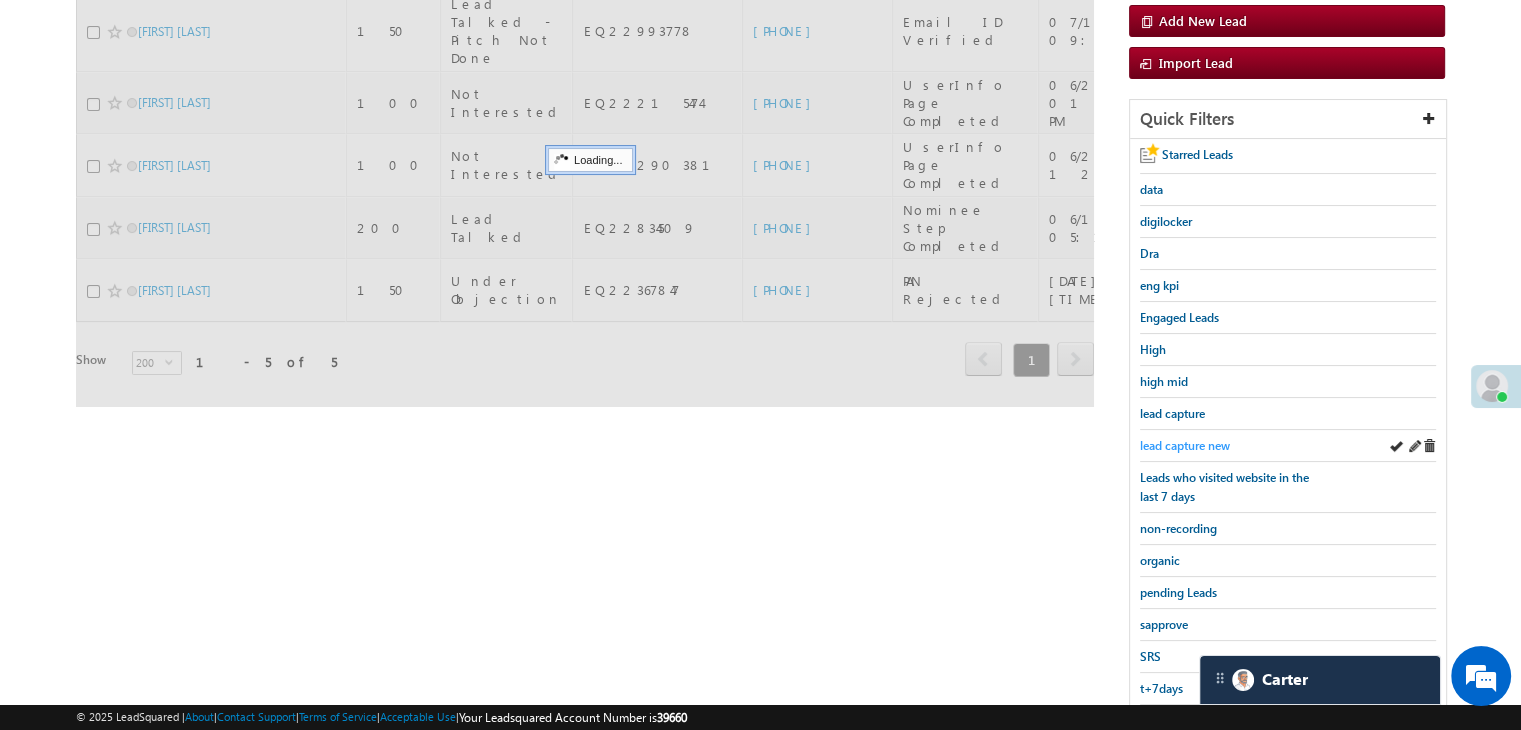 click on "lead capture new" at bounding box center [1185, 445] 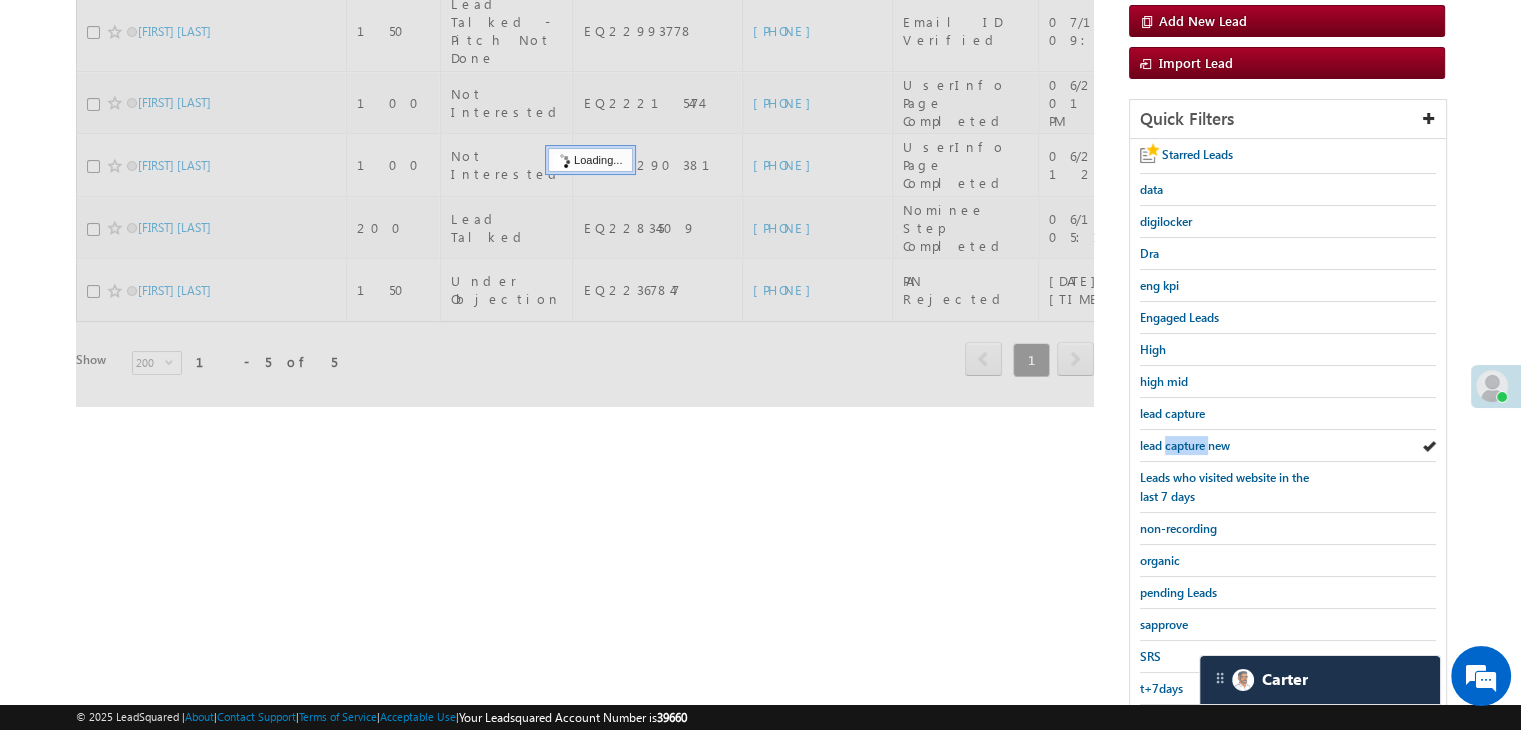 click on "lead capture new" at bounding box center [1185, 445] 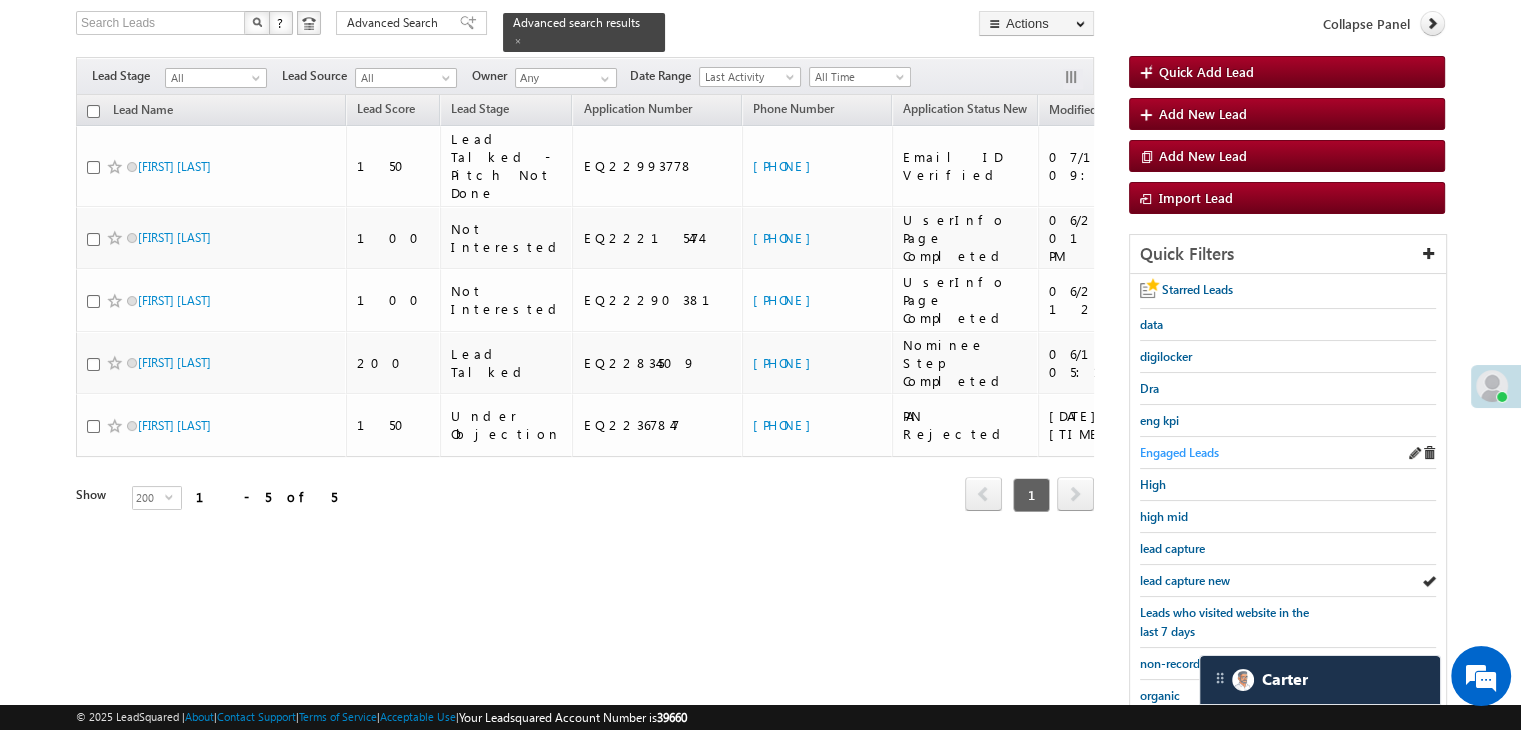 scroll, scrollTop: 163, scrollLeft: 0, axis: vertical 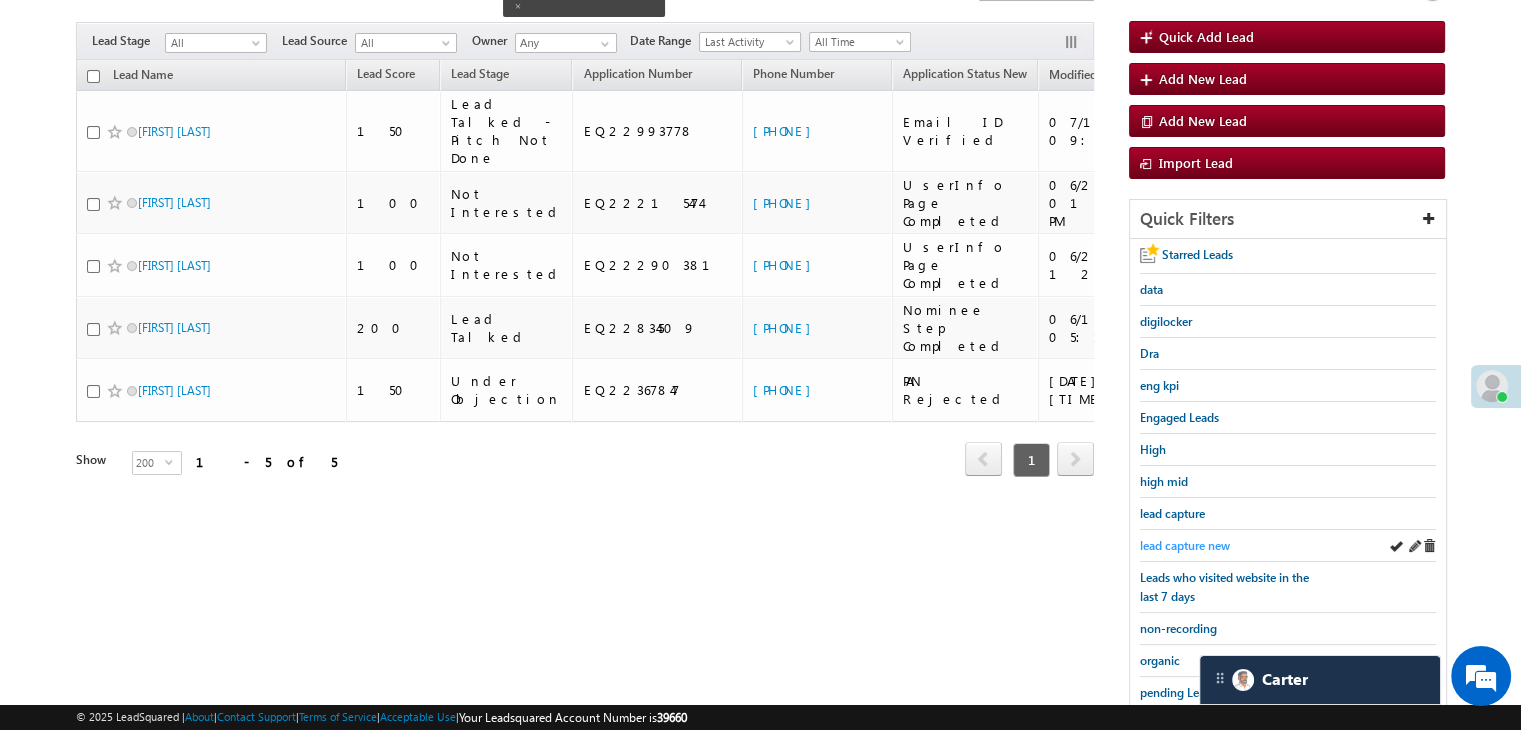 click on "lead capture new" at bounding box center (1185, 545) 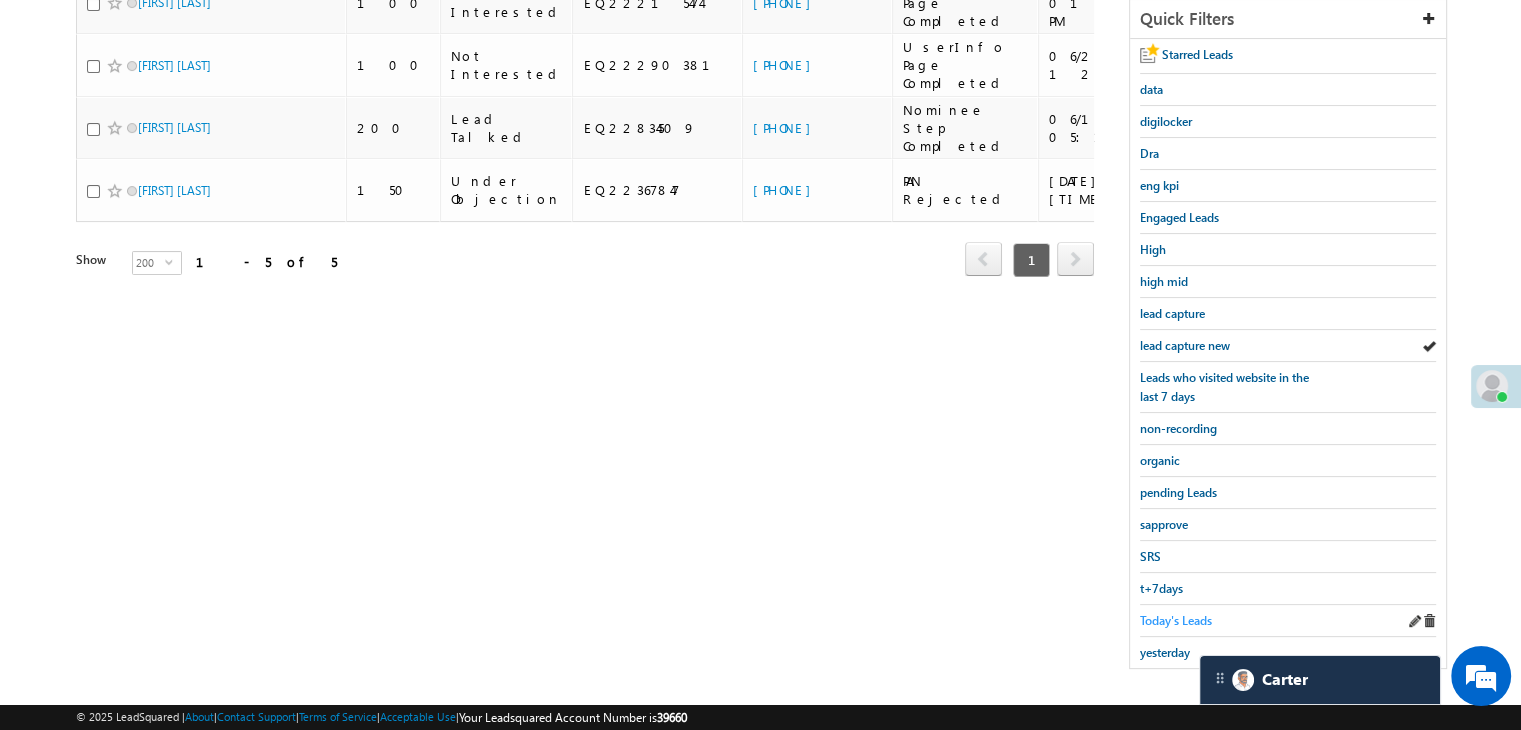 click on "Today's Leads" at bounding box center [1176, 620] 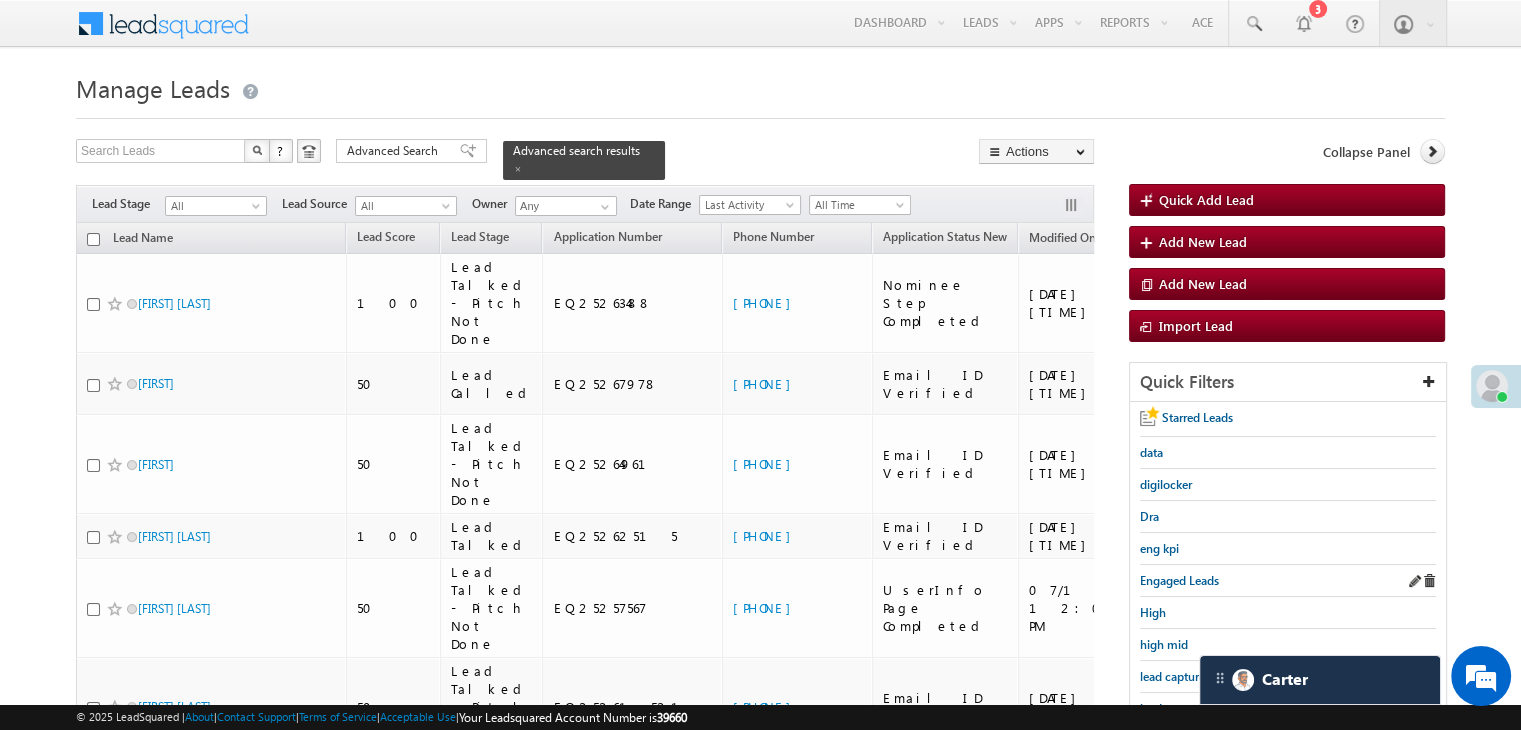 scroll, scrollTop: 100, scrollLeft: 0, axis: vertical 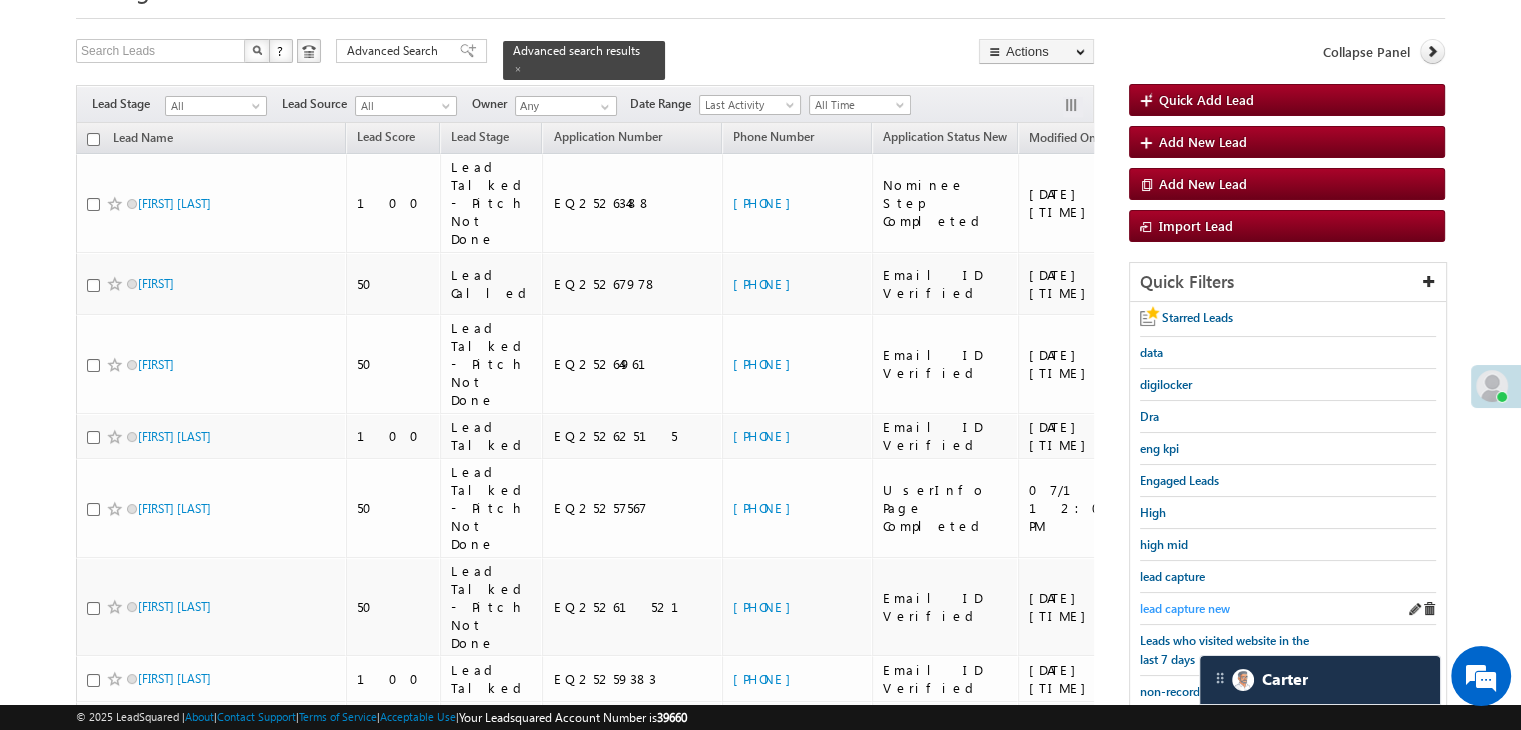 click on "lead capture new" at bounding box center [1185, 608] 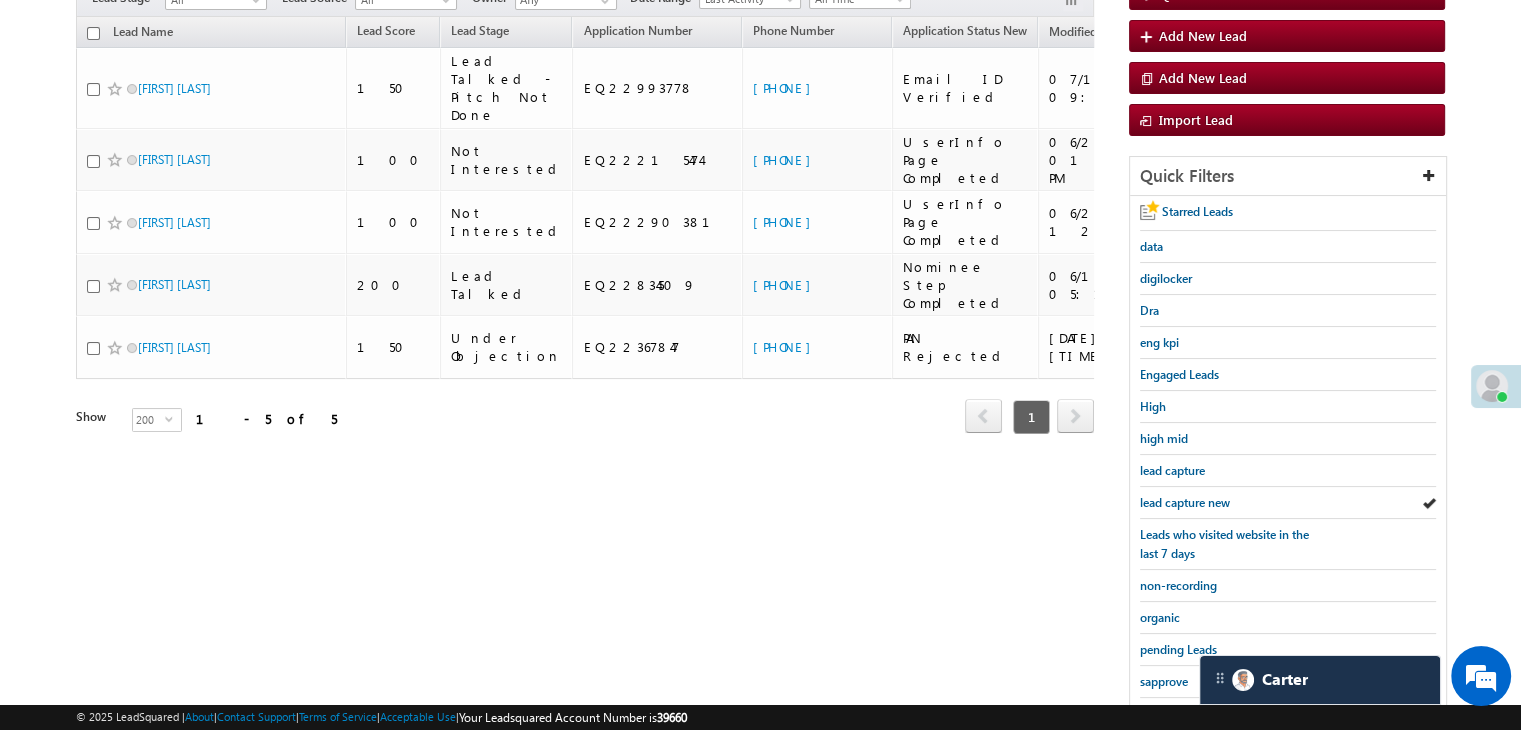 scroll, scrollTop: 363, scrollLeft: 0, axis: vertical 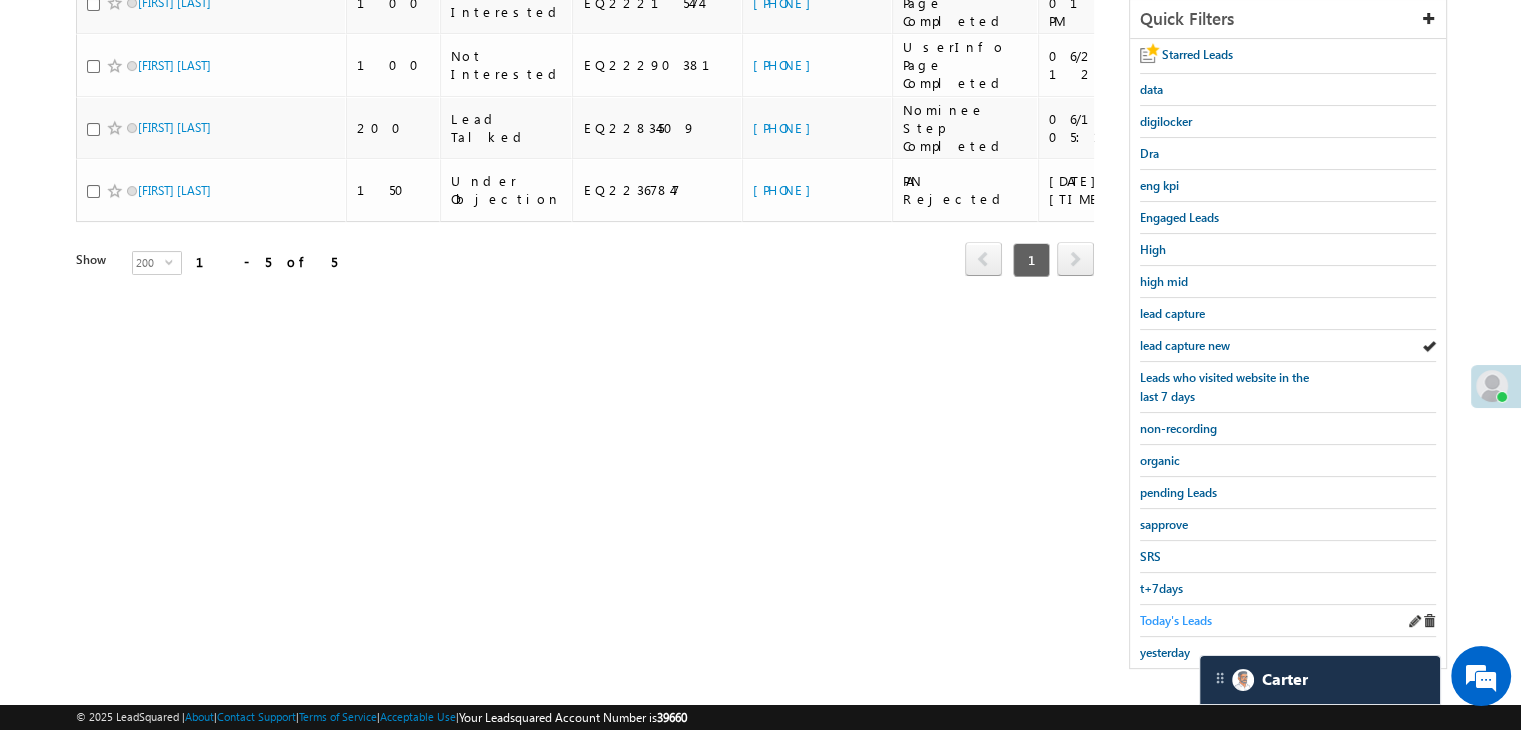 click on "Today's Leads" at bounding box center [1176, 620] 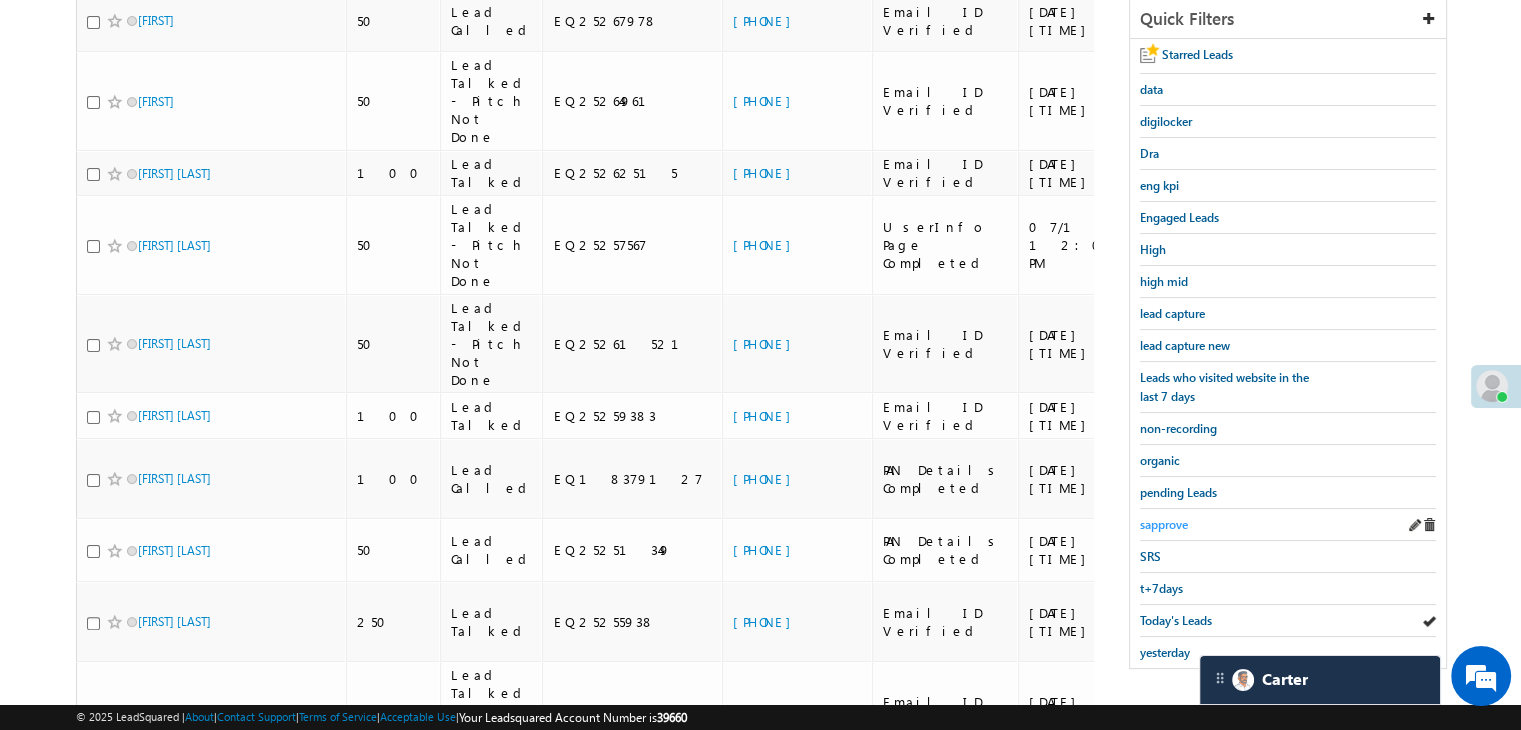 scroll, scrollTop: 163, scrollLeft: 0, axis: vertical 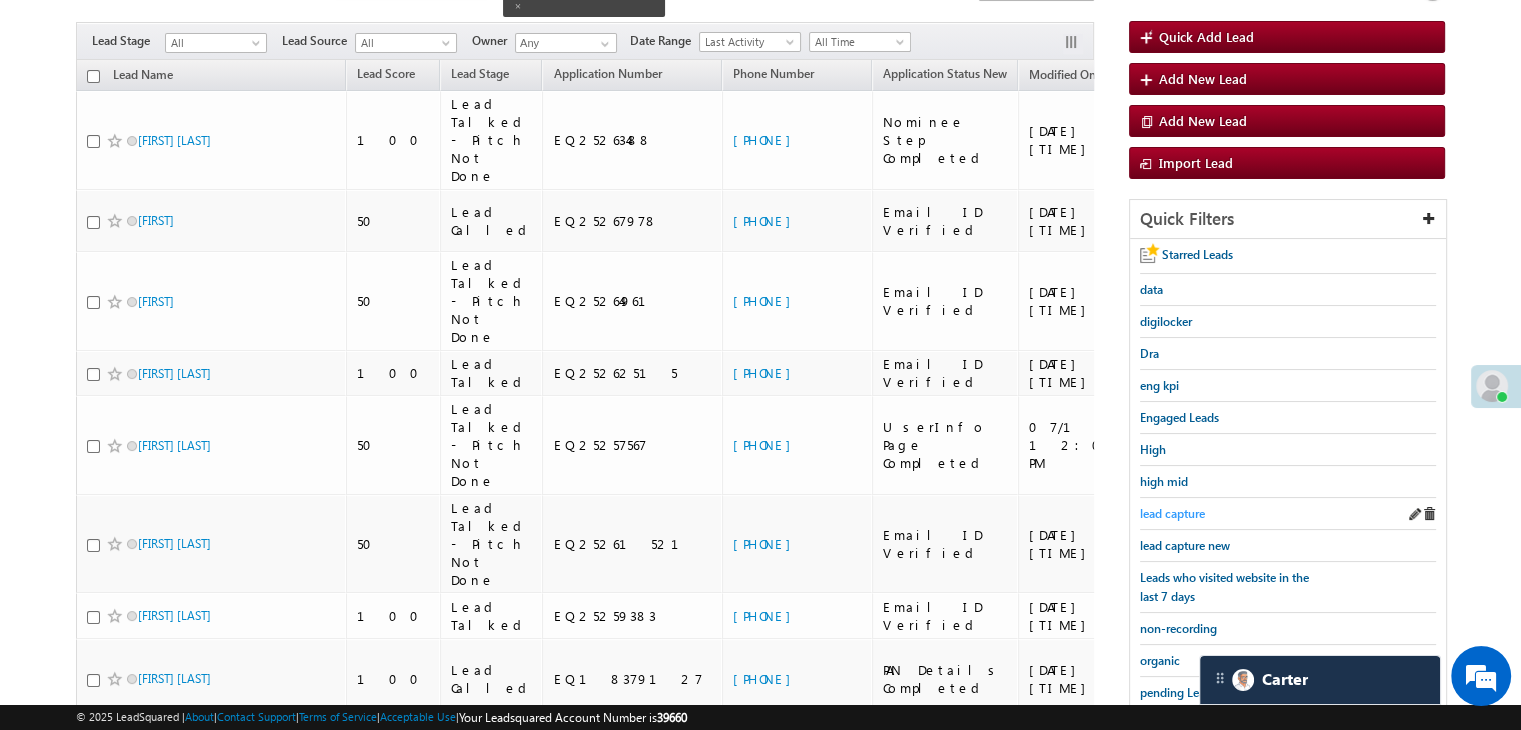 click on "lead capture" at bounding box center [1172, 513] 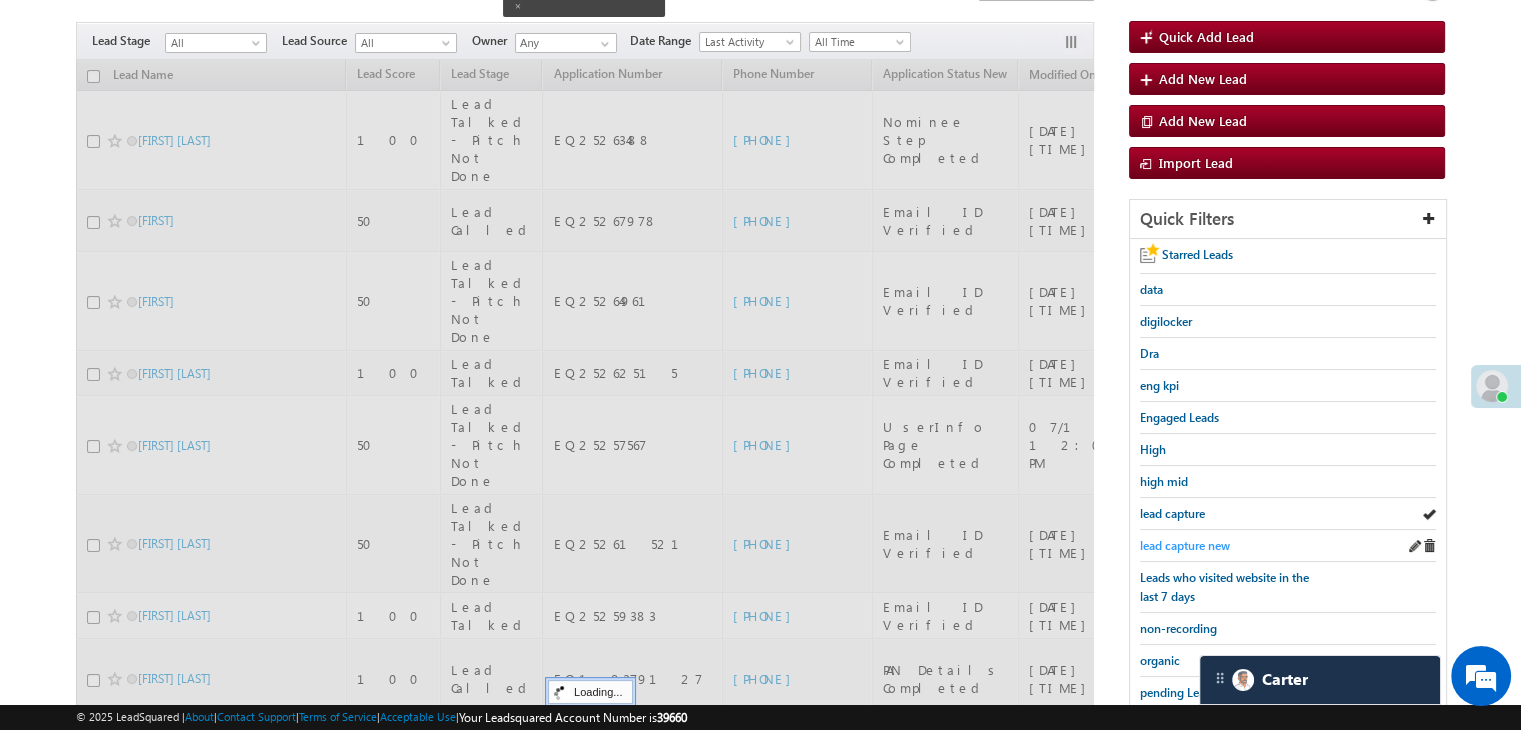 click on "lead capture new" at bounding box center (1185, 545) 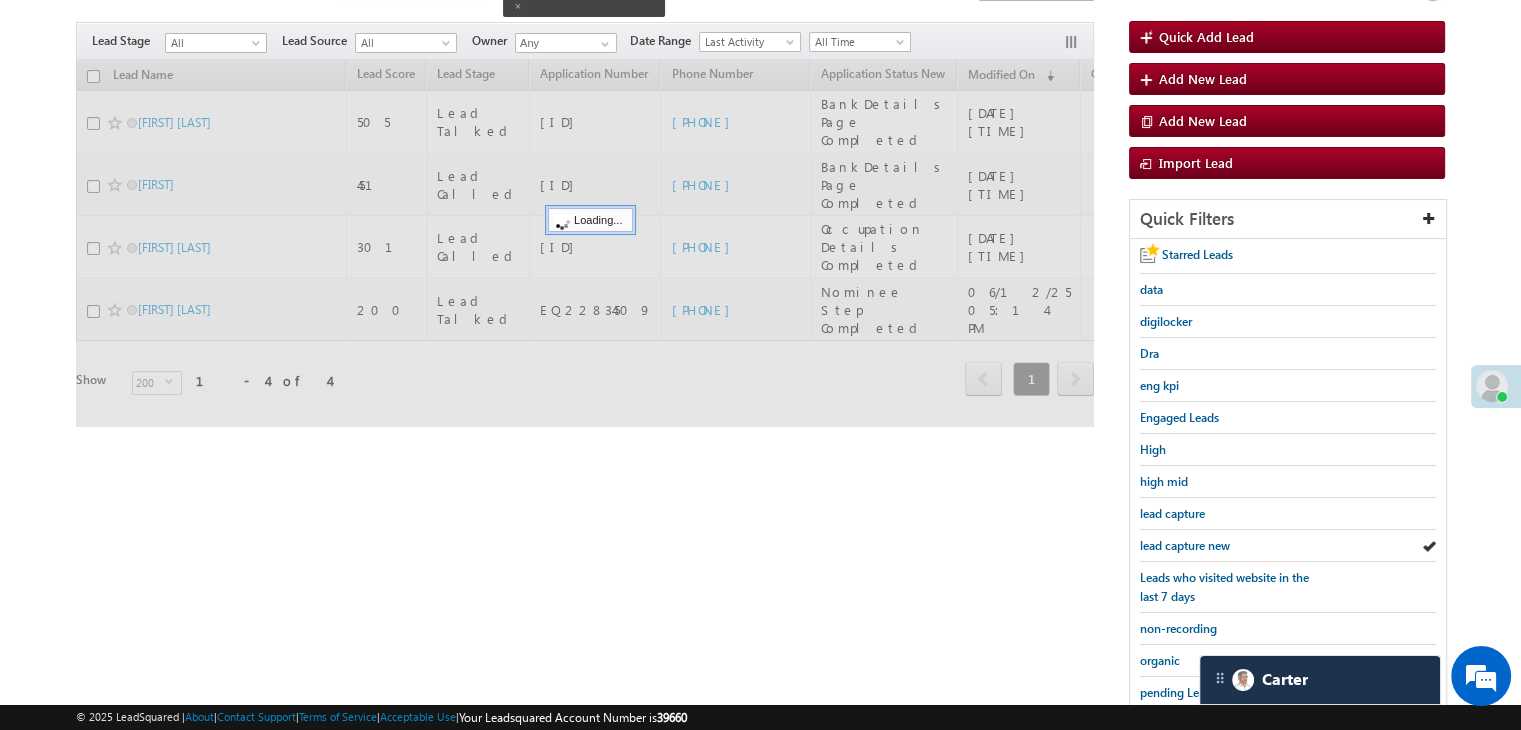 click on "lead capture new" at bounding box center [1185, 545] 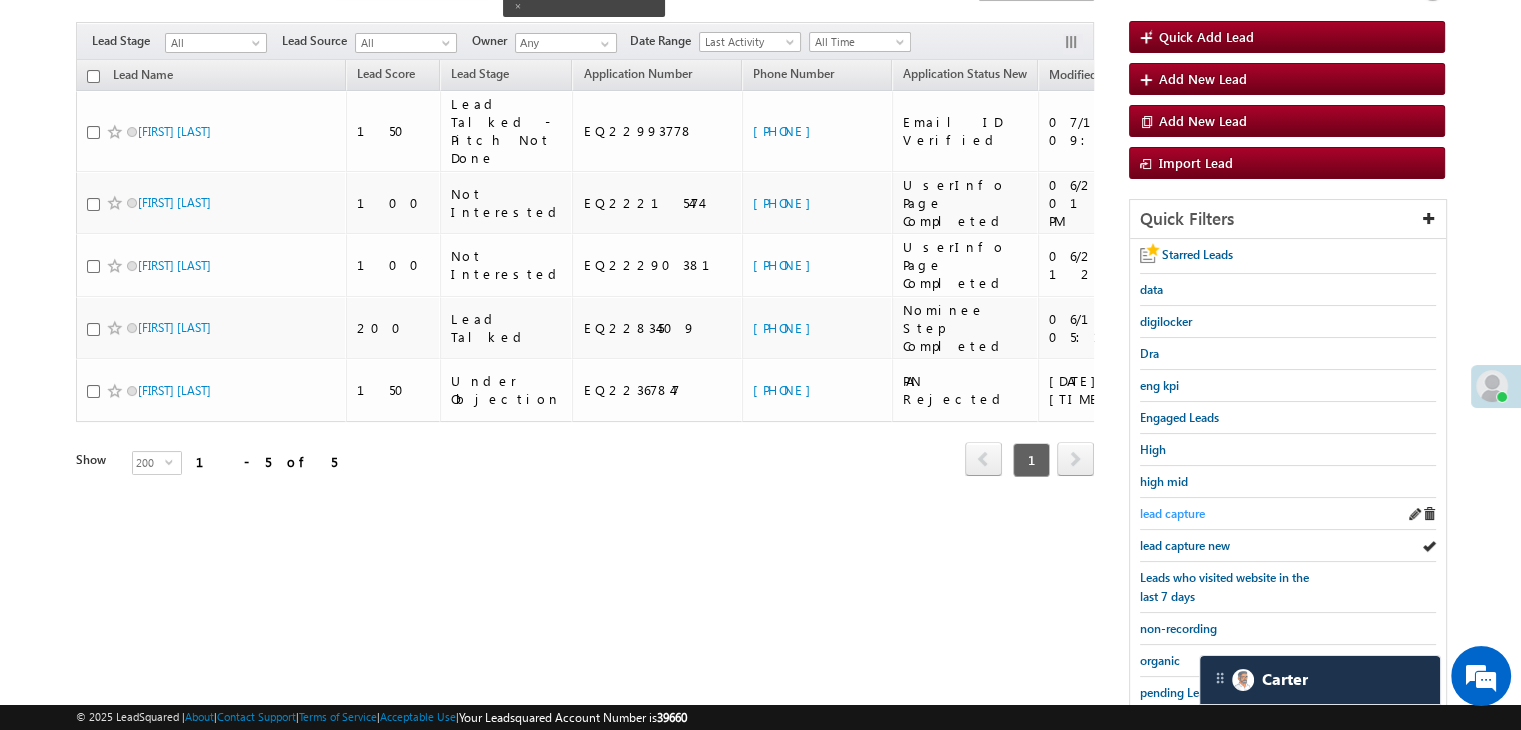 click on "lead capture" at bounding box center (1172, 513) 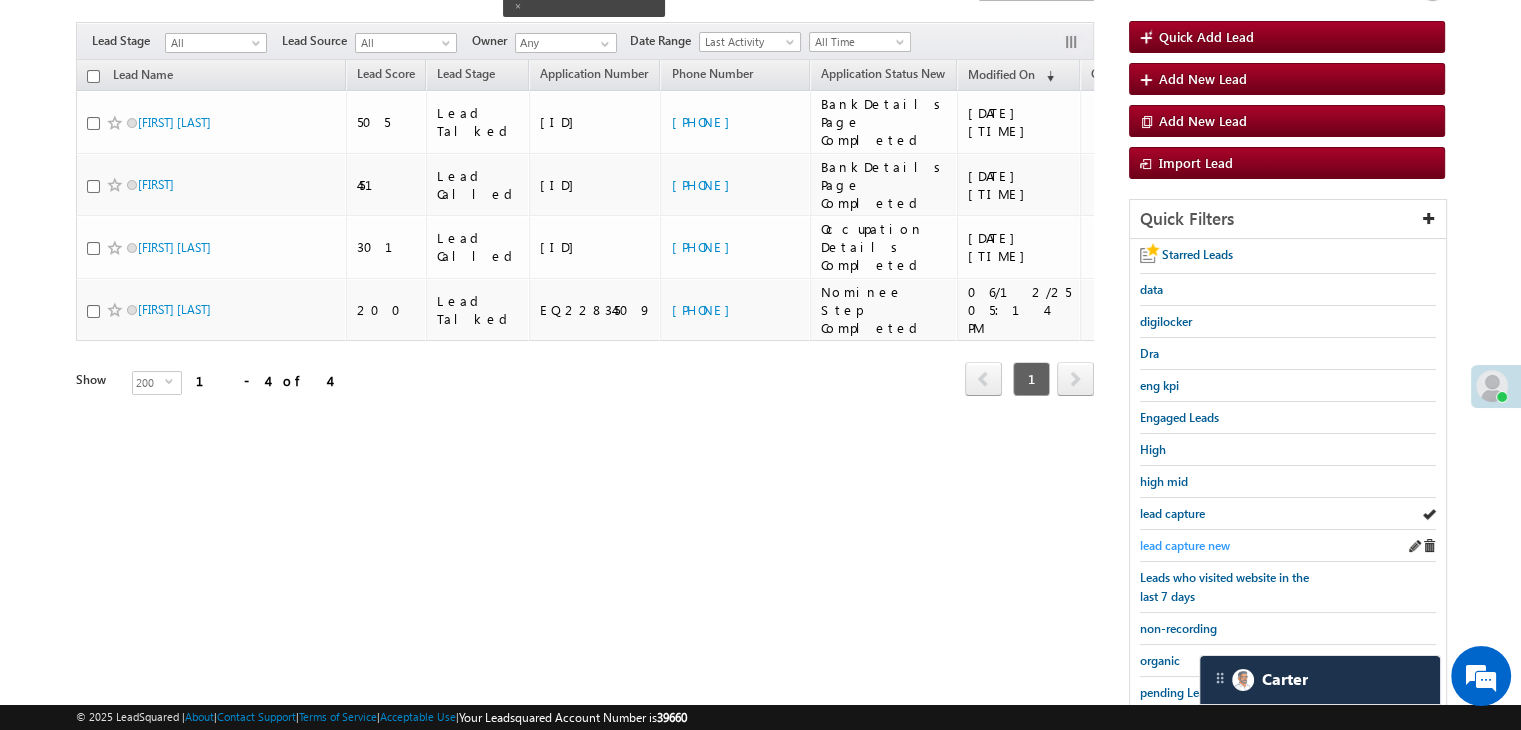 click on "lead capture new" at bounding box center [1185, 545] 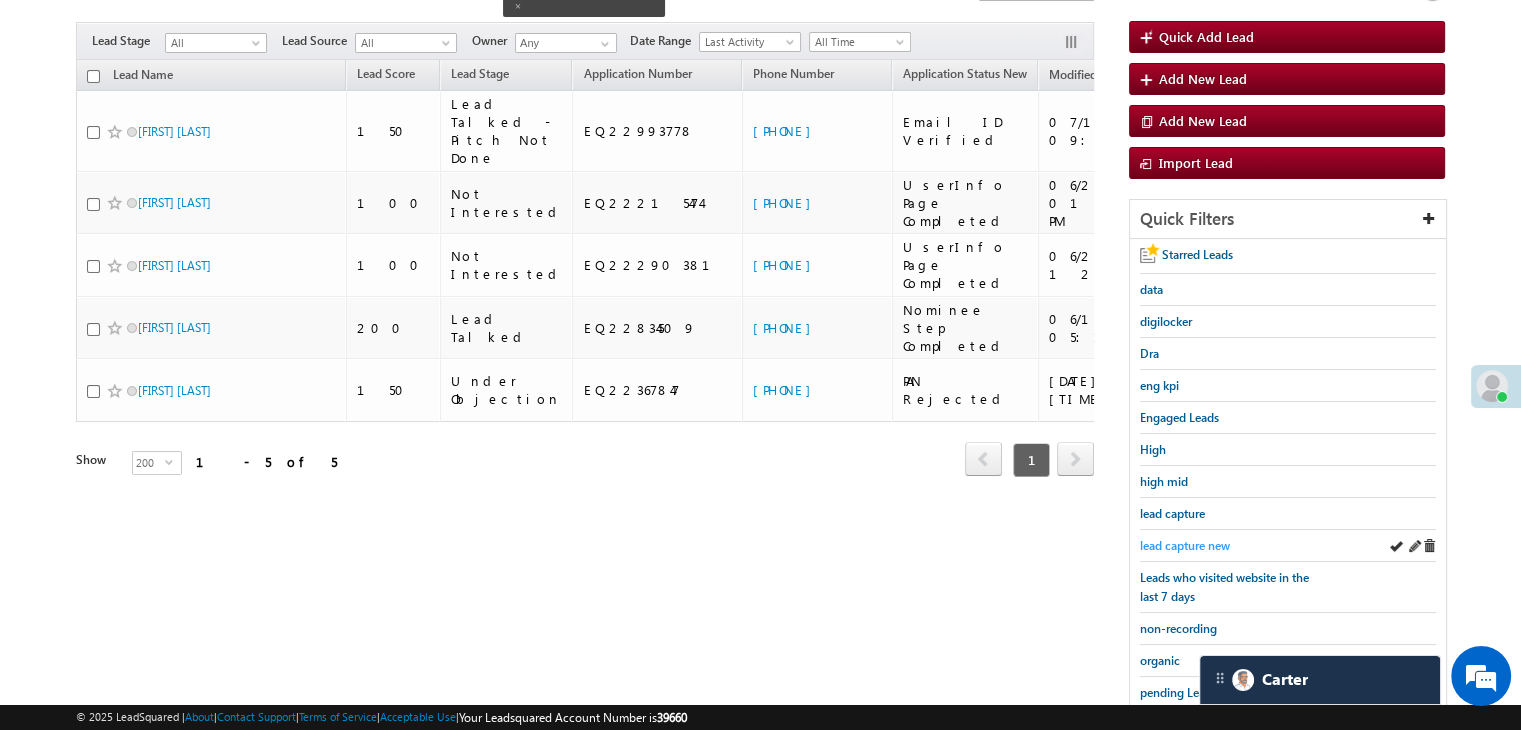 click on "lead capture new" at bounding box center (1185, 545) 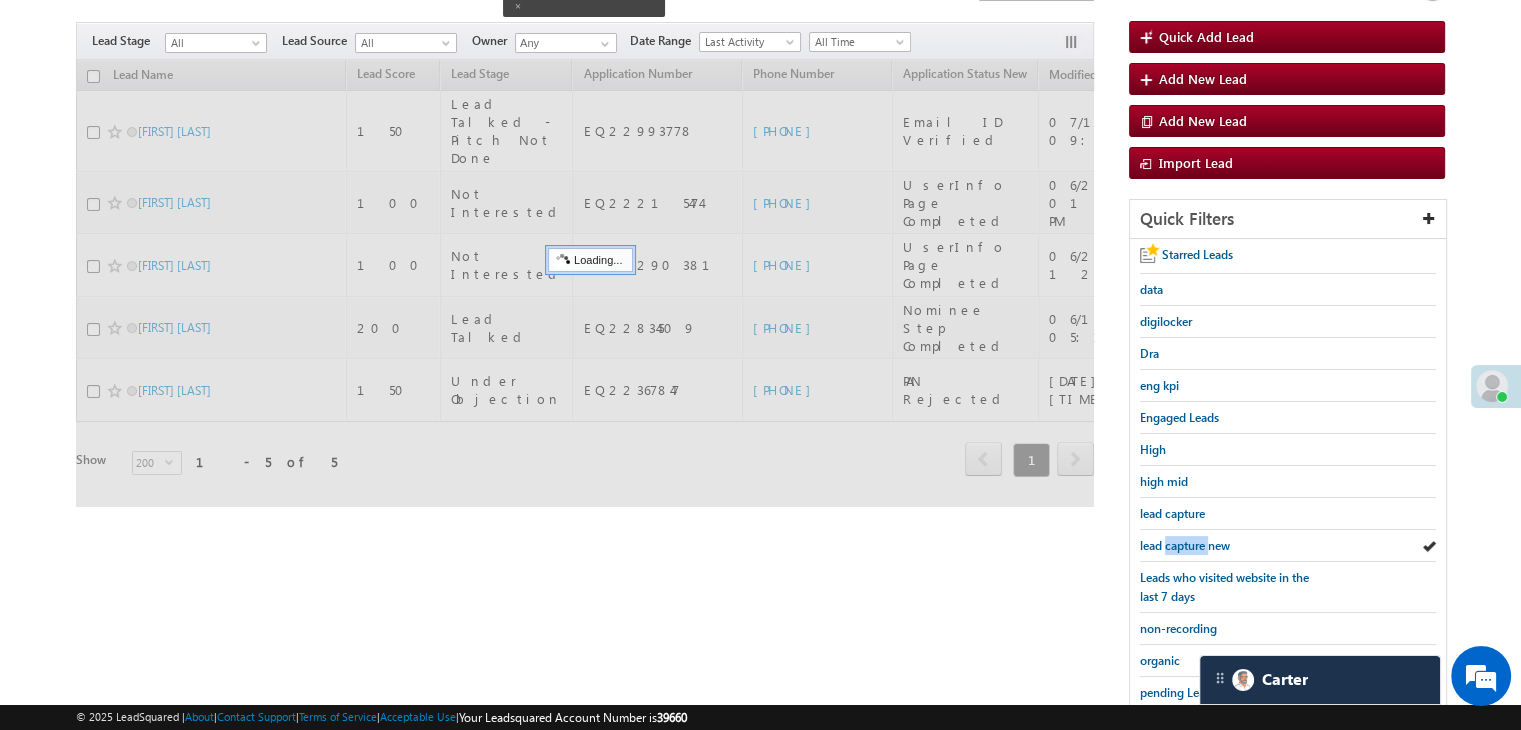 click on "lead capture new" at bounding box center [1185, 545] 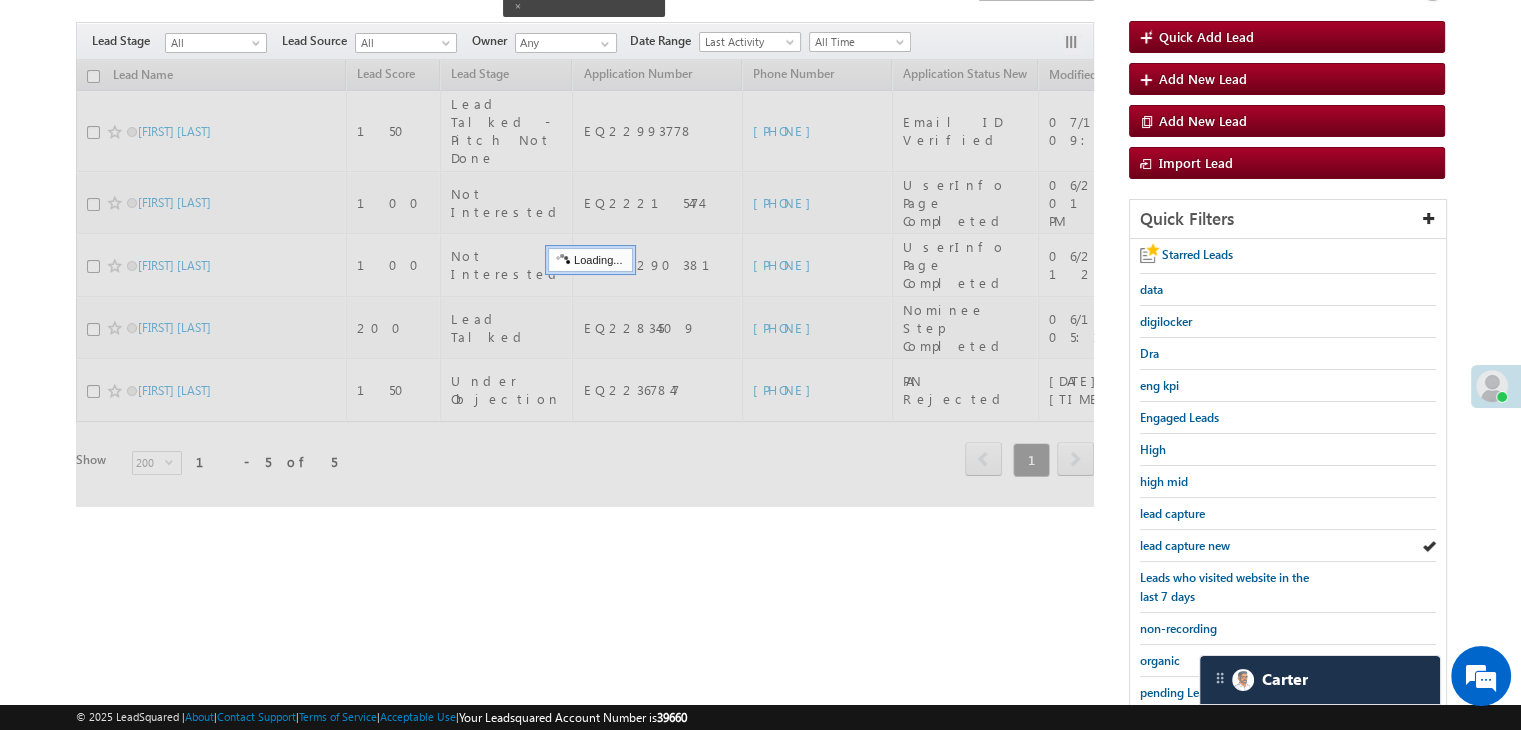 click on "lead capture new" at bounding box center [1185, 545] 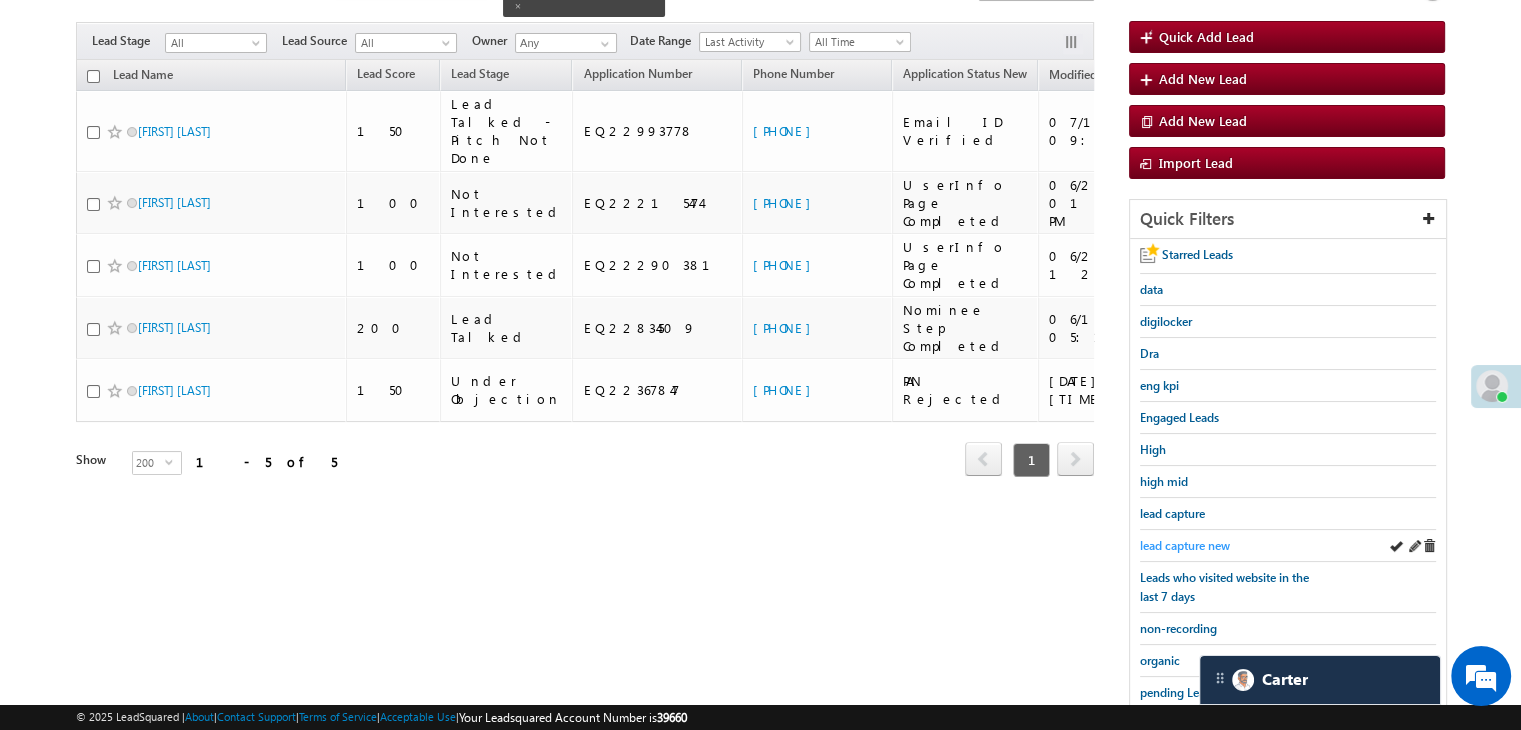 click on "lead capture new" at bounding box center (1185, 545) 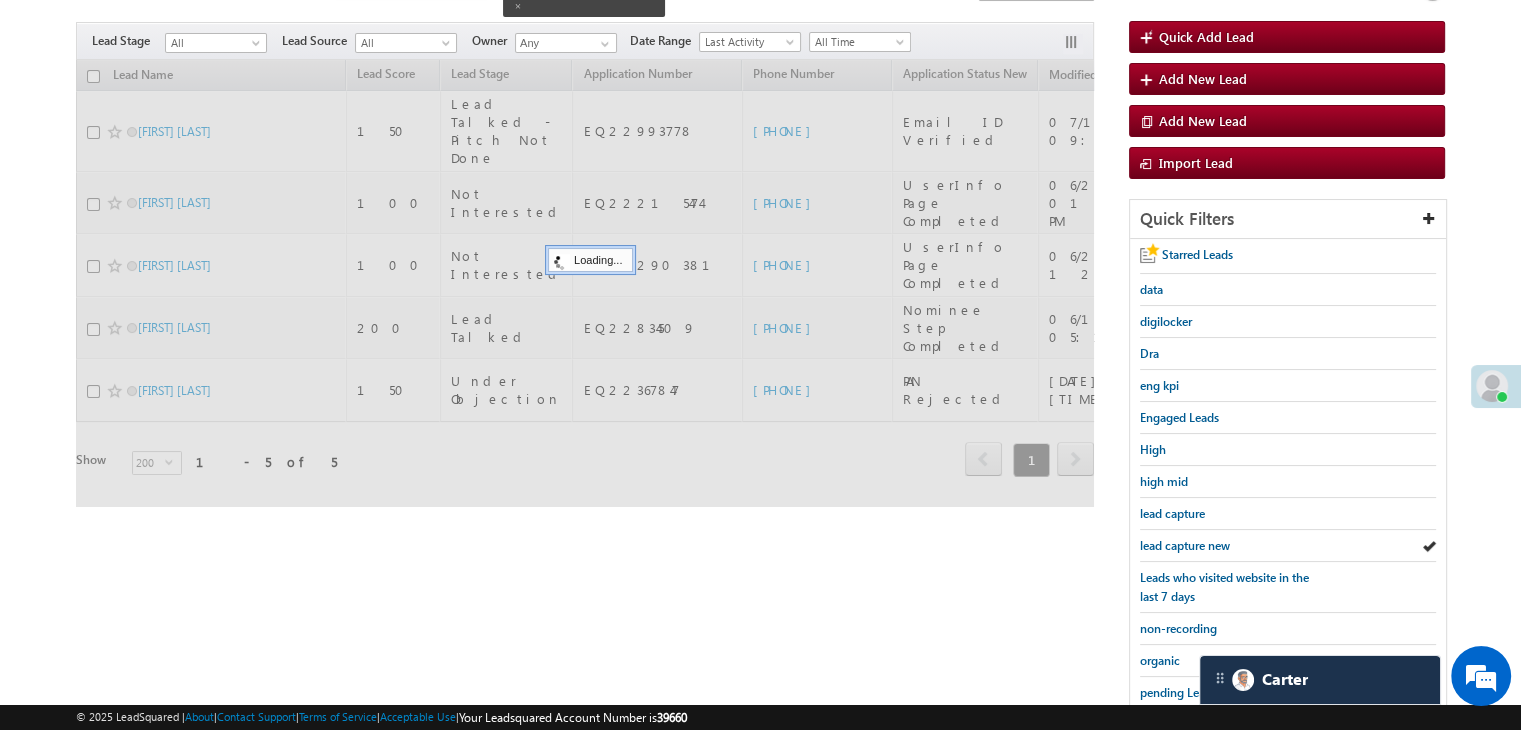 click on "lead capture new" at bounding box center [1185, 545] 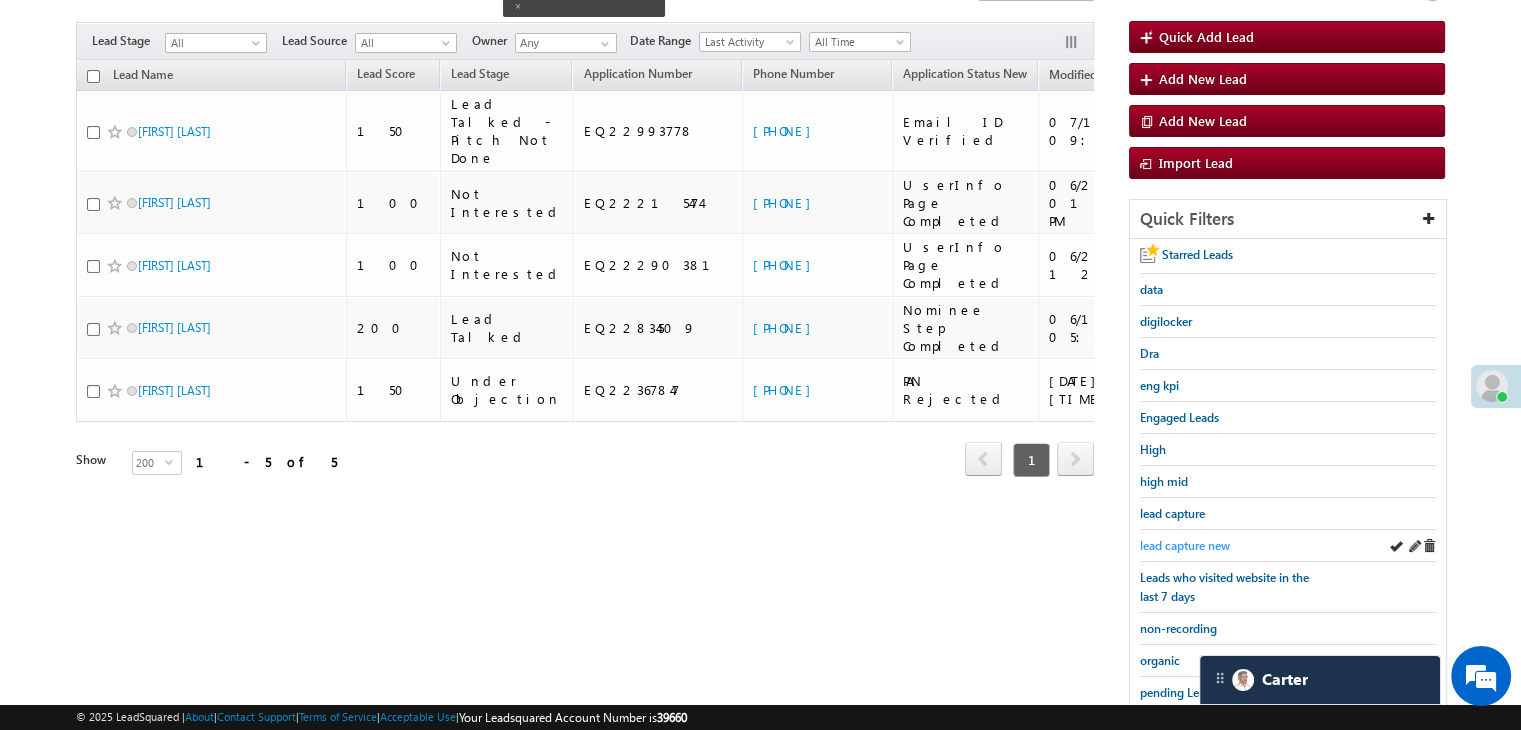 click on "lead capture new" at bounding box center [1185, 545] 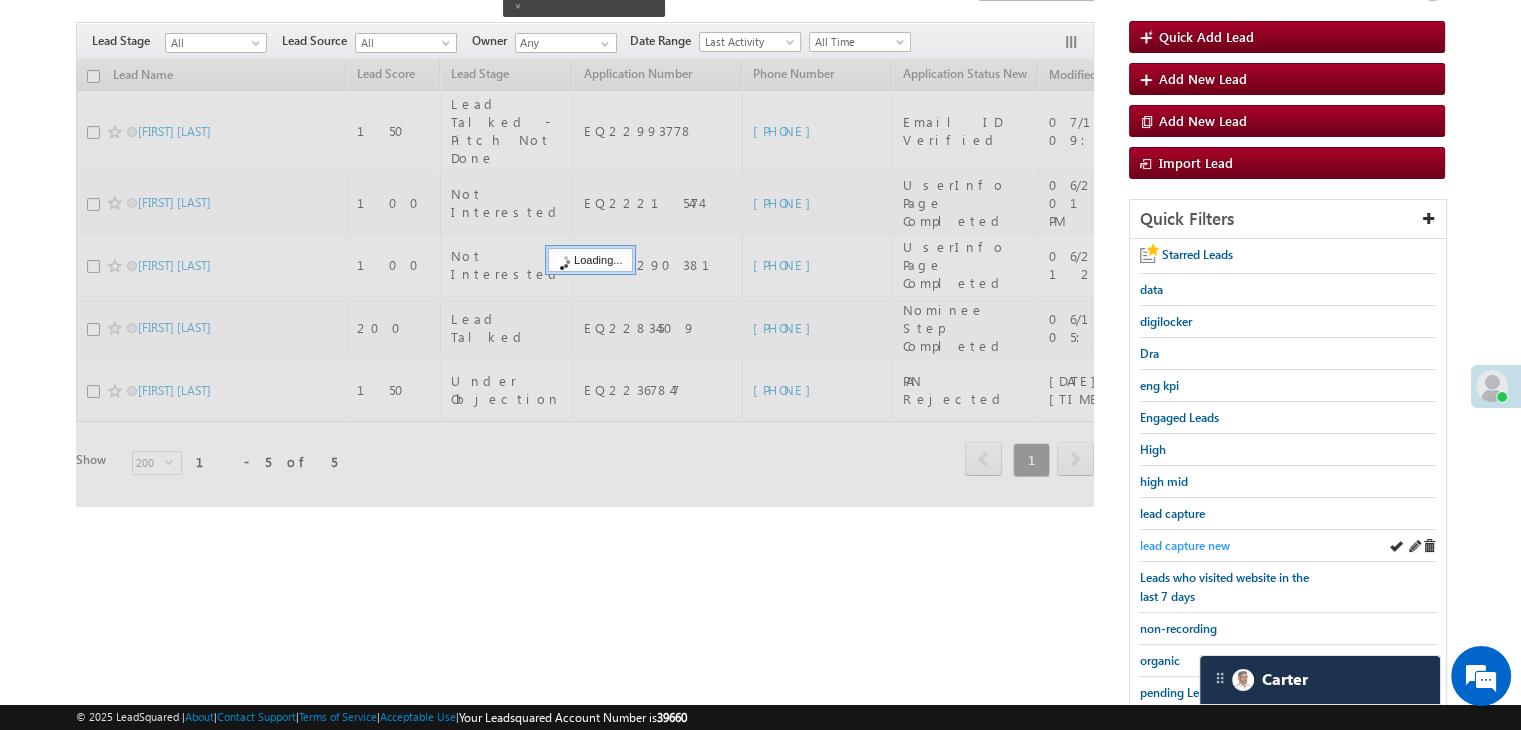 click on "lead capture new" at bounding box center (1185, 545) 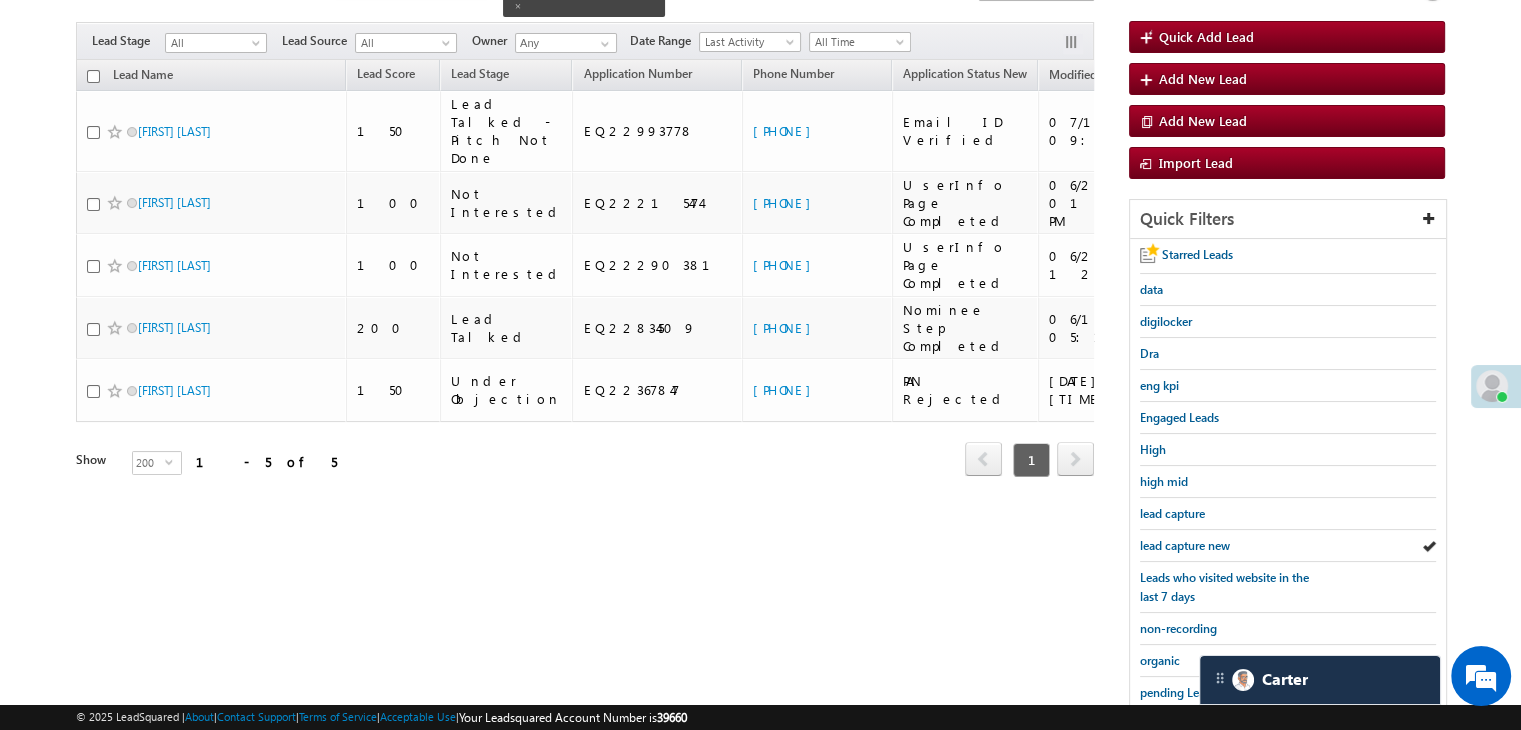 click on "lead capture new" at bounding box center (1185, 545) 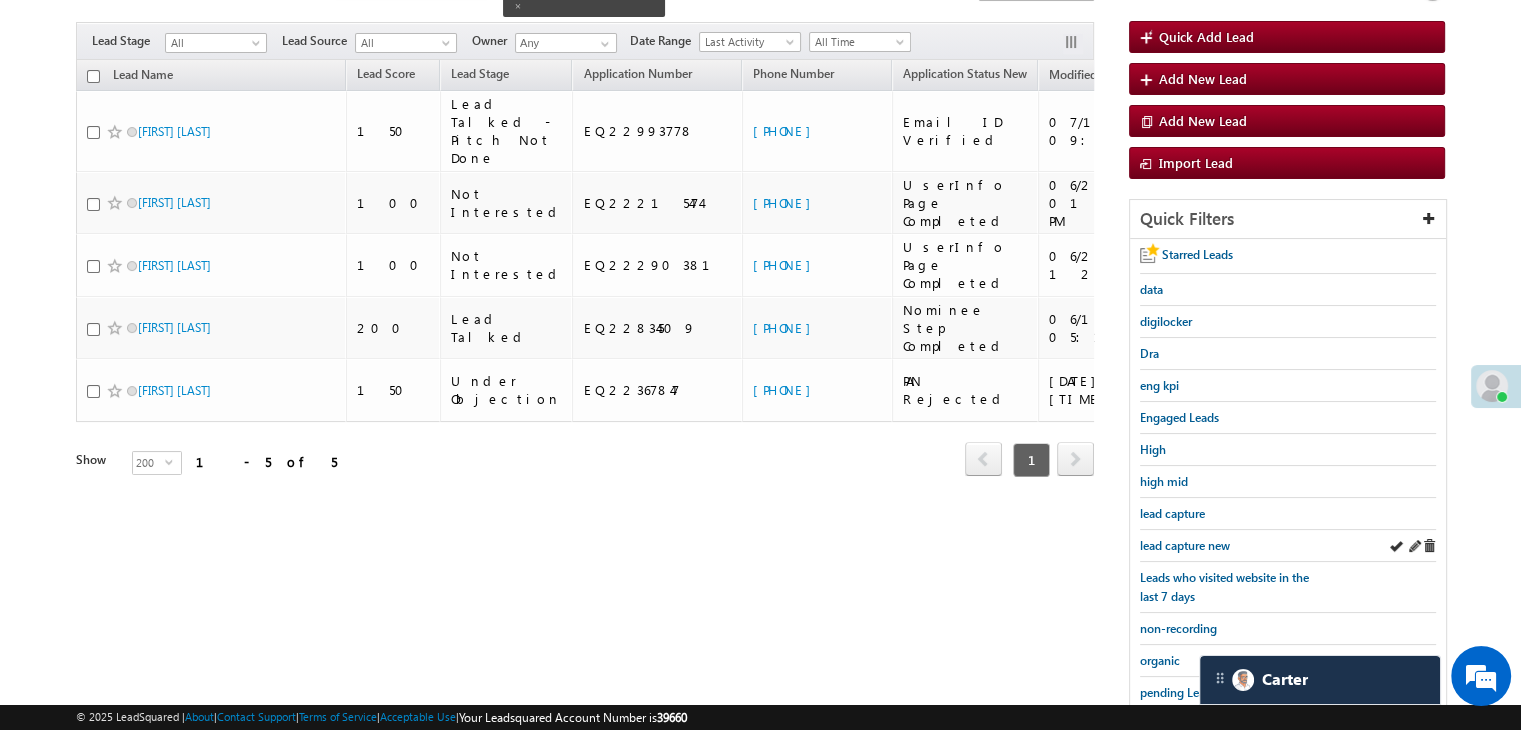 click on "lead capture new" at bounding box center (1288, 546) 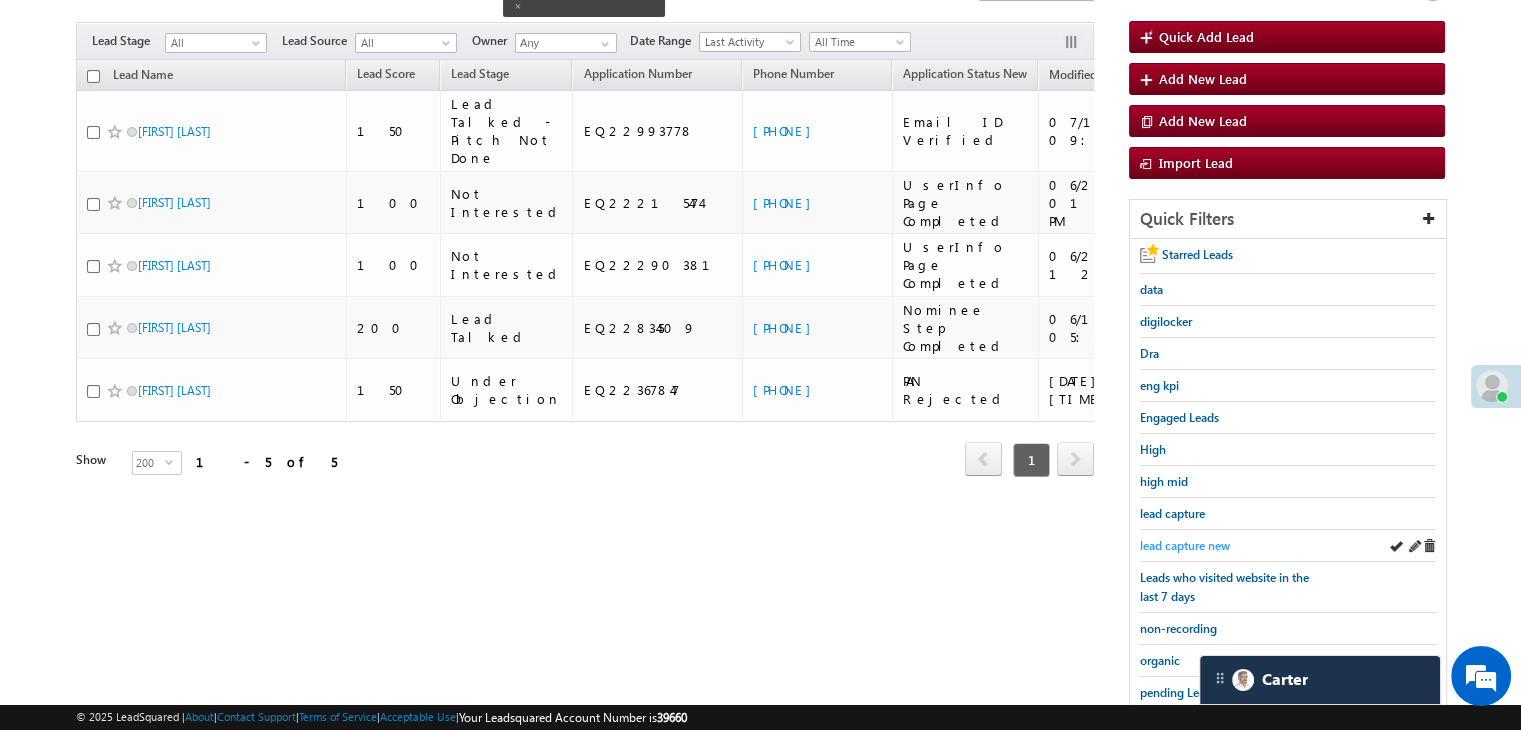 click on "lead capture new" at bounding box center [1185, 545] 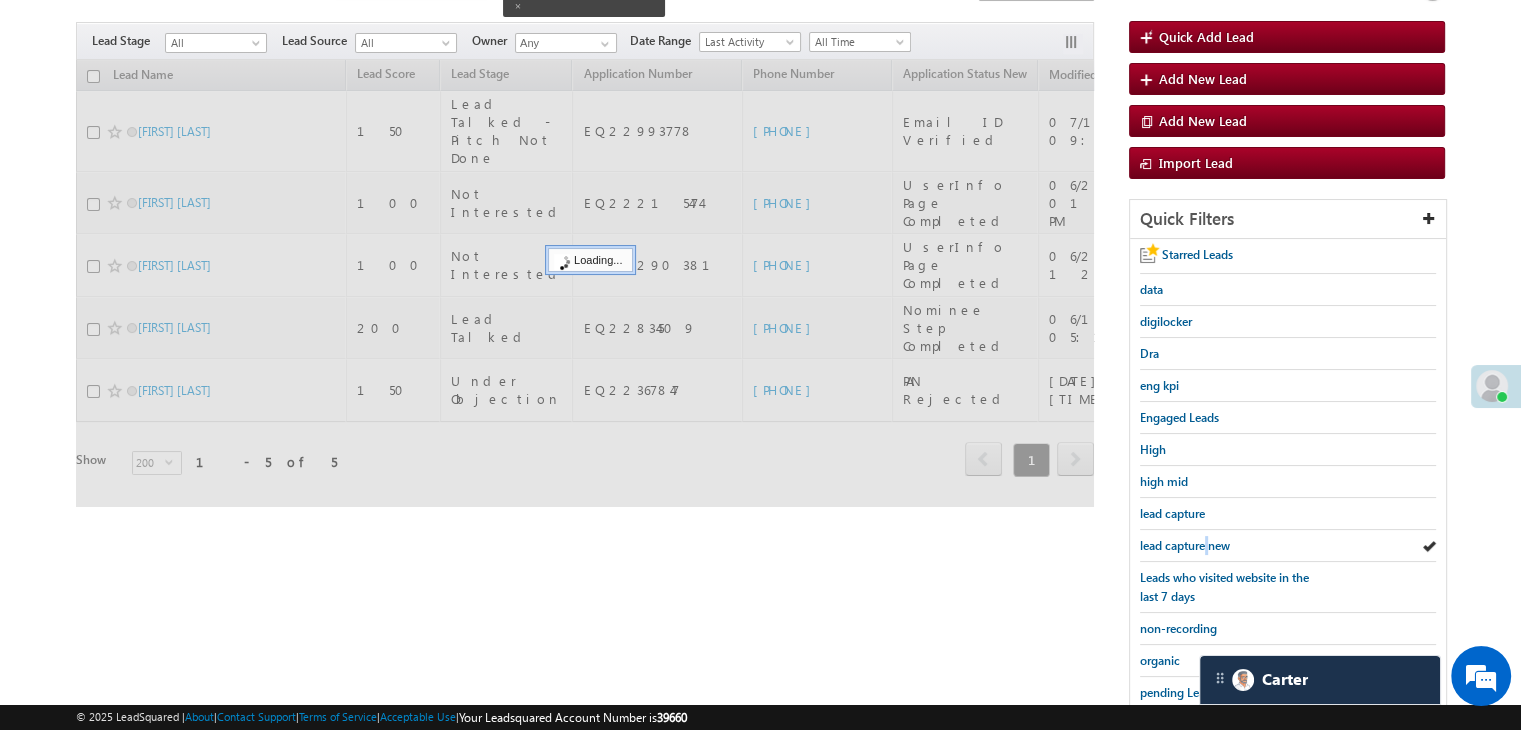 click on "lead capture new" at bounding box center (1185, 545) 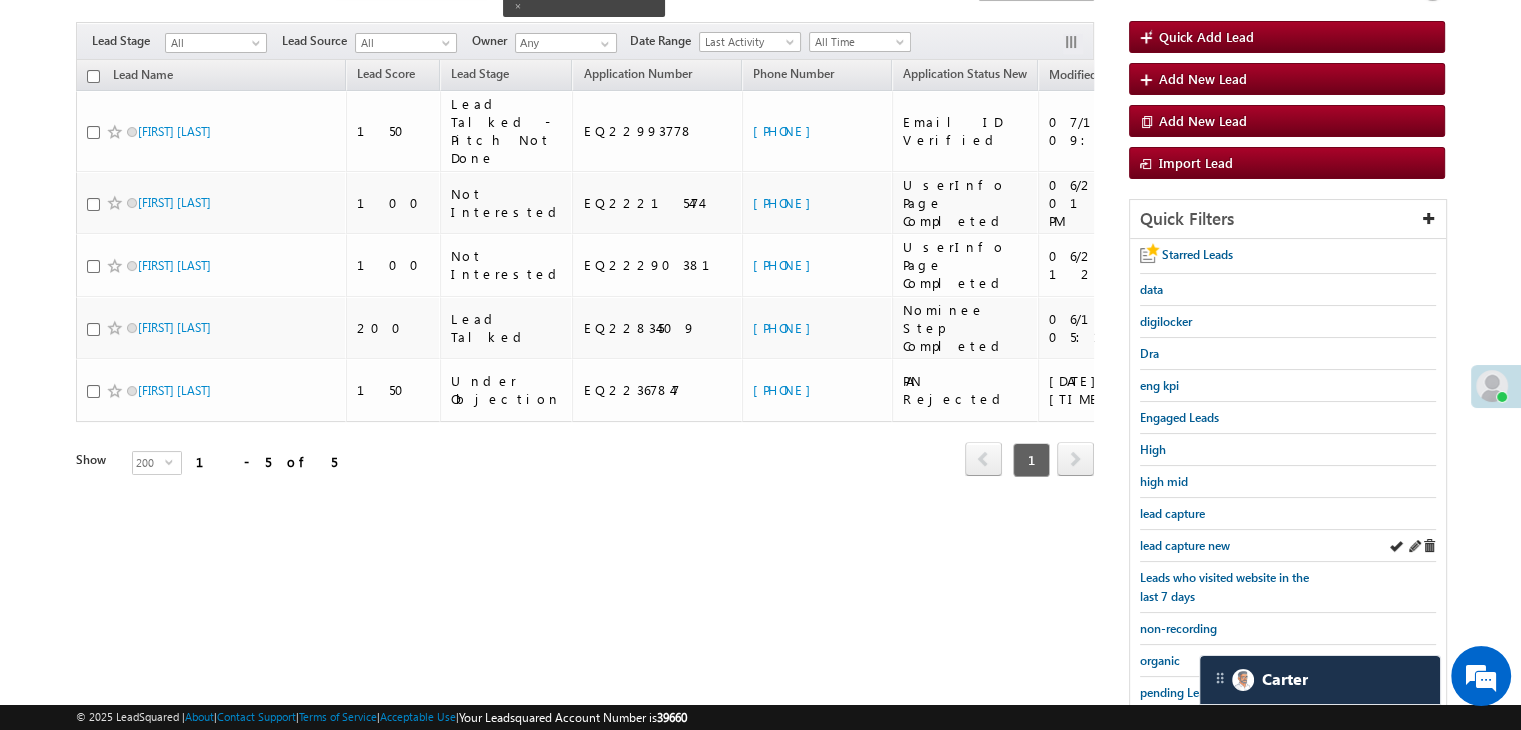 click on "lead capture new" at bounding box center (1288, 546) 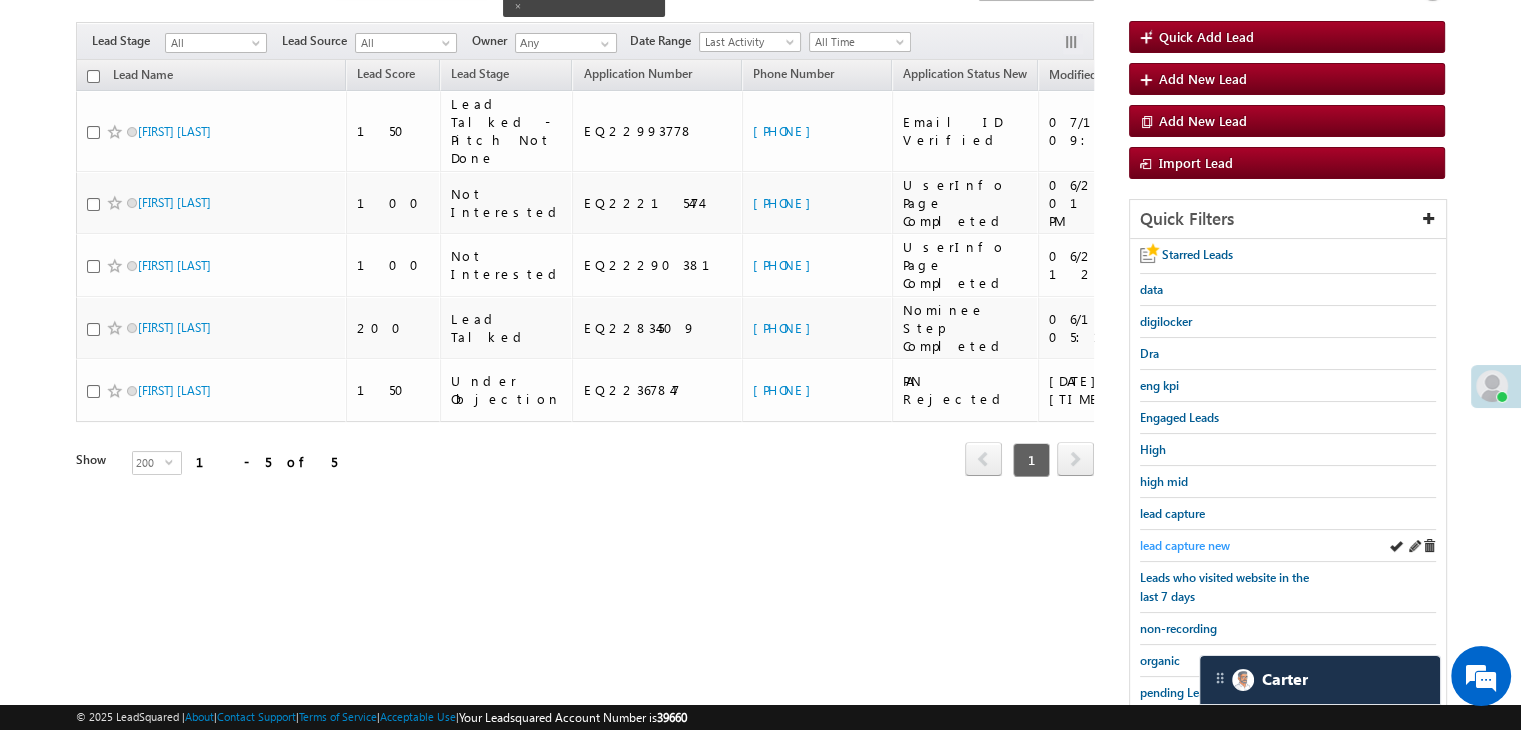 click on "lead capture new" at bounding box center [1185, 545] 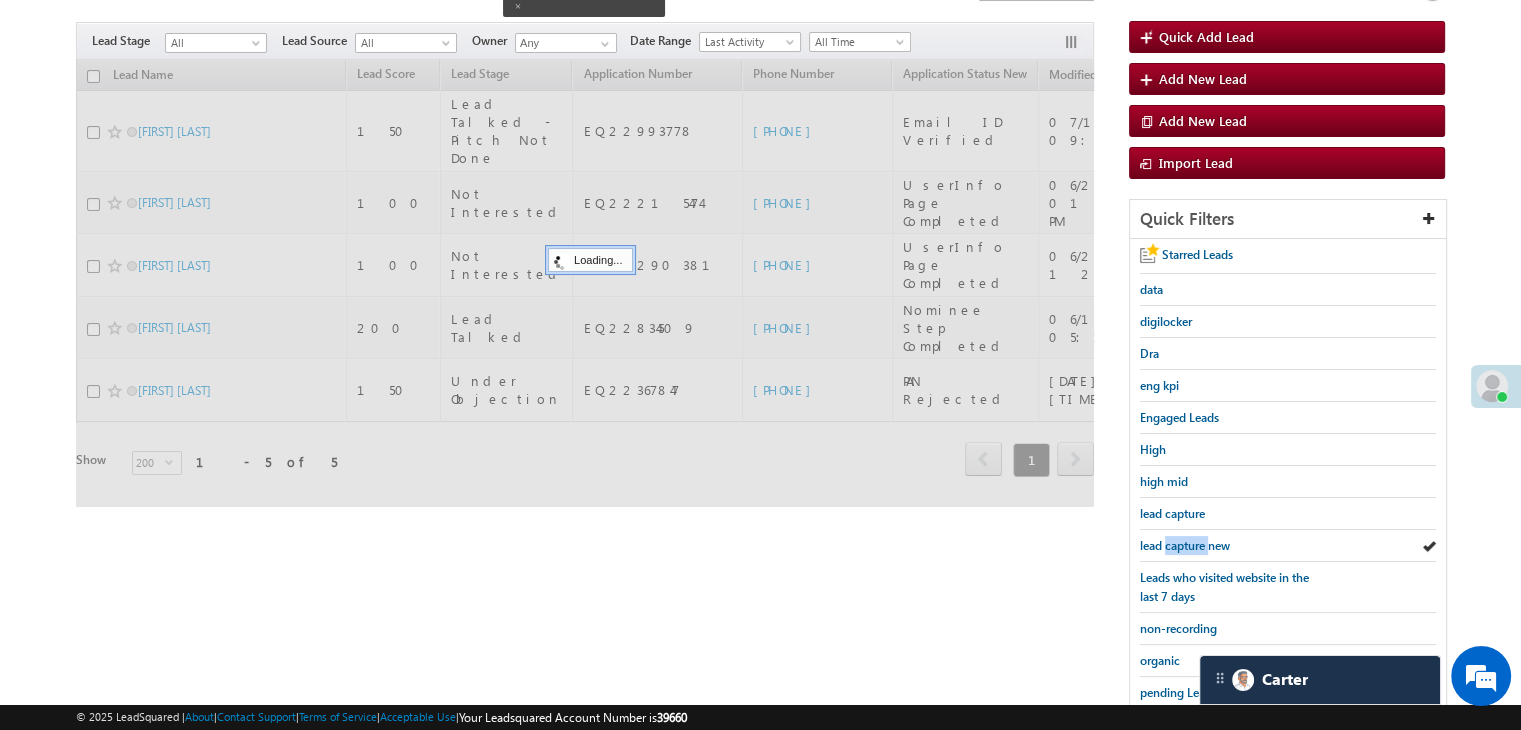 click on "lead capture new" at bounding box center [1185, 545] 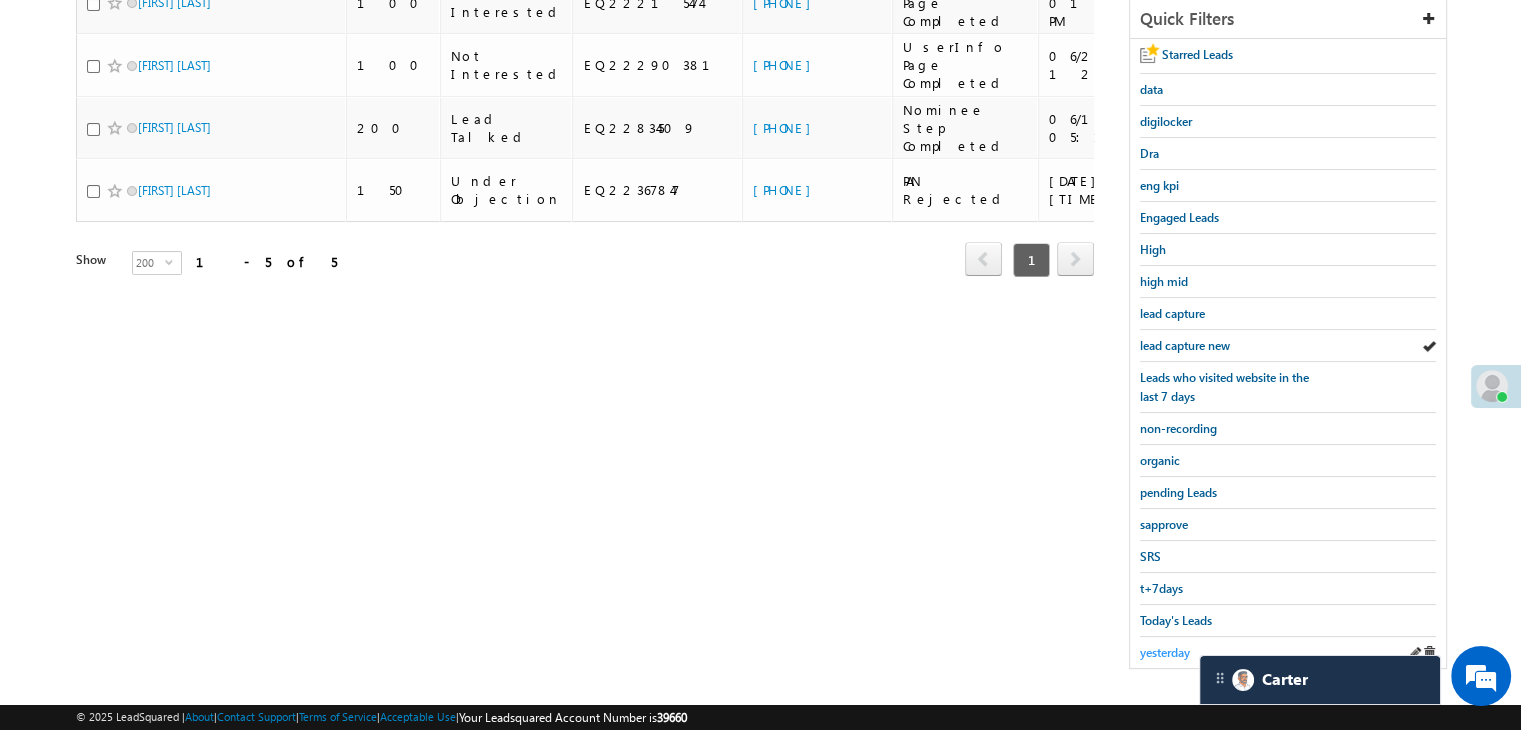 click on "yesterday" at bounding box center [1165, 652] 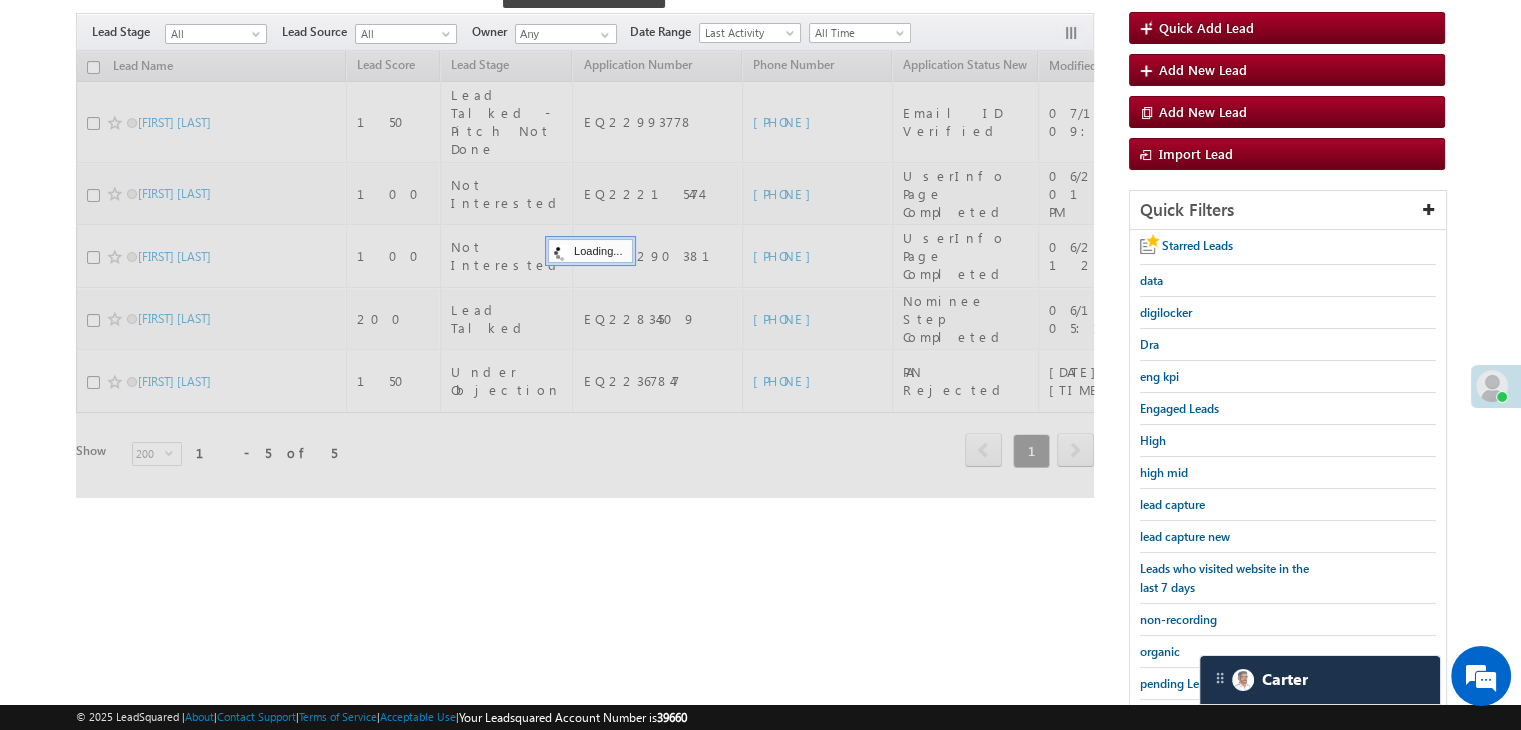 scroll, scrollTop: 163, scrollLeft: 0, axis: vertical 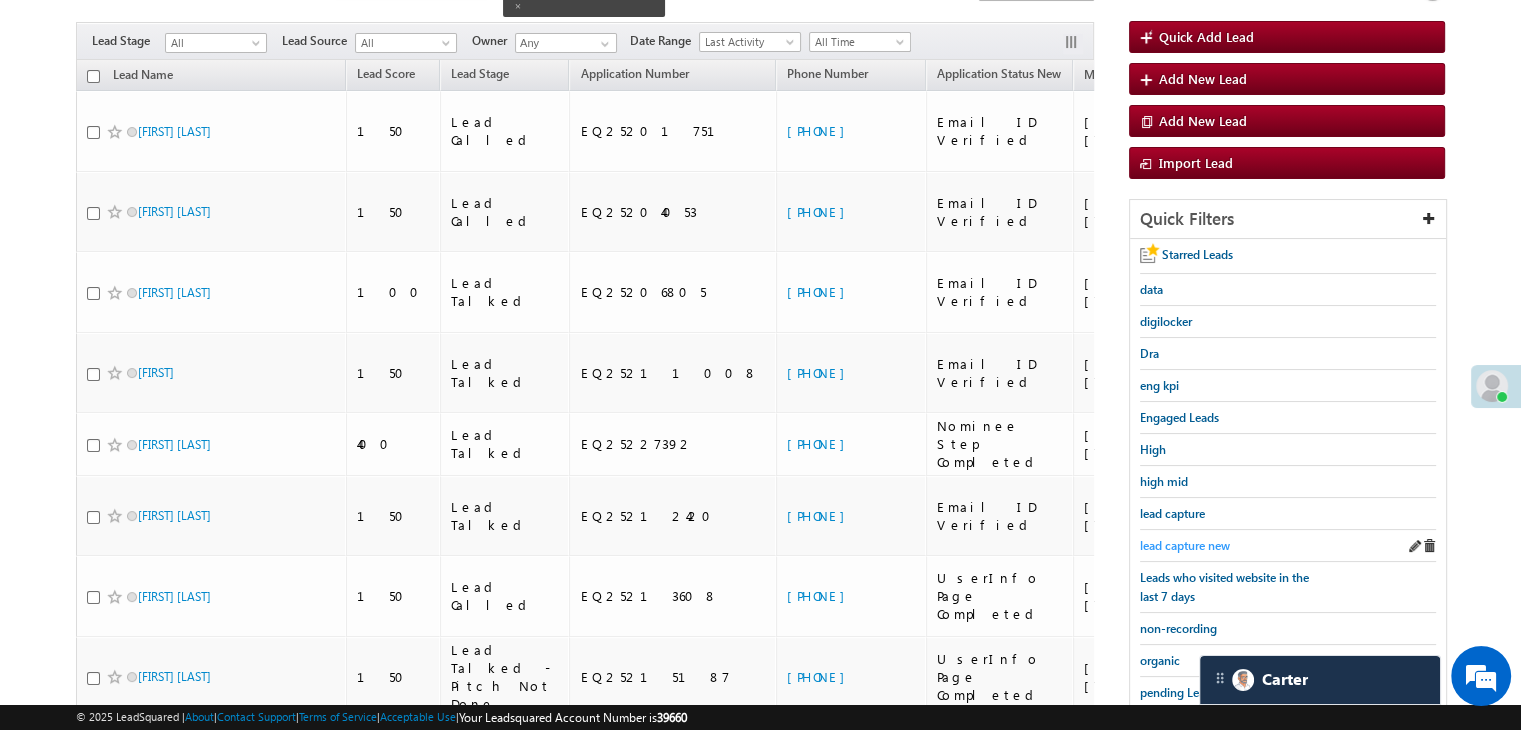click on "lead capture new" at bounding box center (1185, 545) 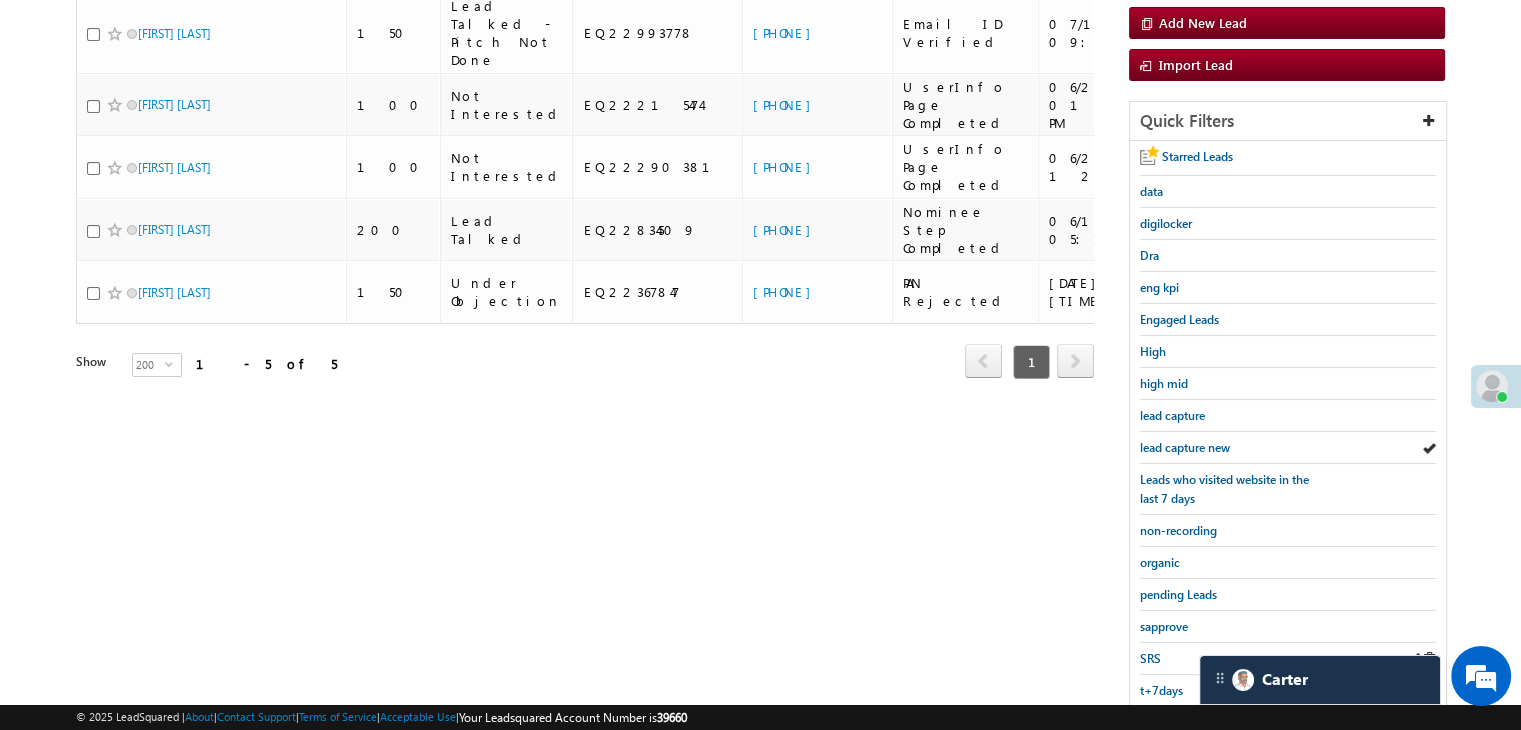scroll, scrollTop: 363, scrollLeft: 0, axis: vertical 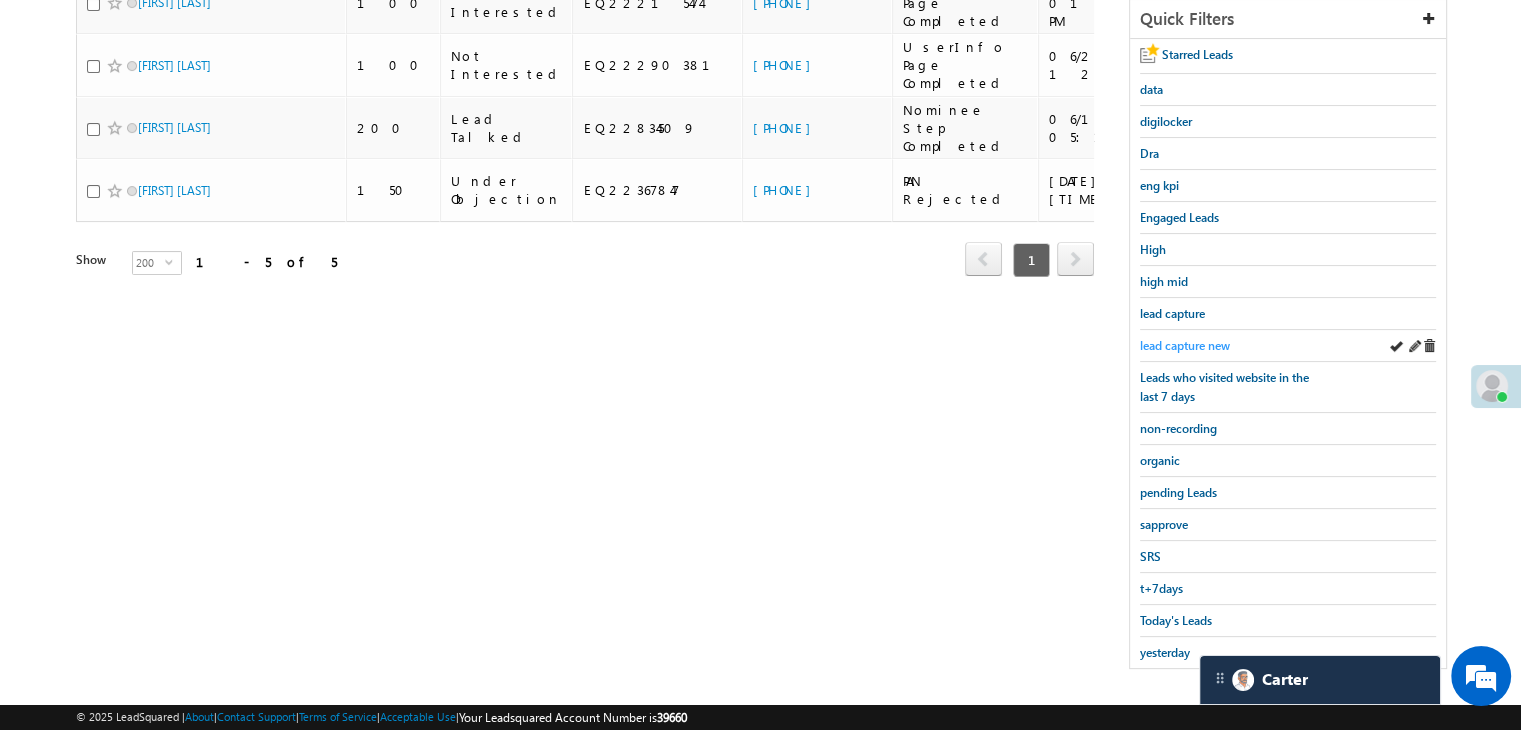 click on "lead capture new" at bounding box center (1185, 345) 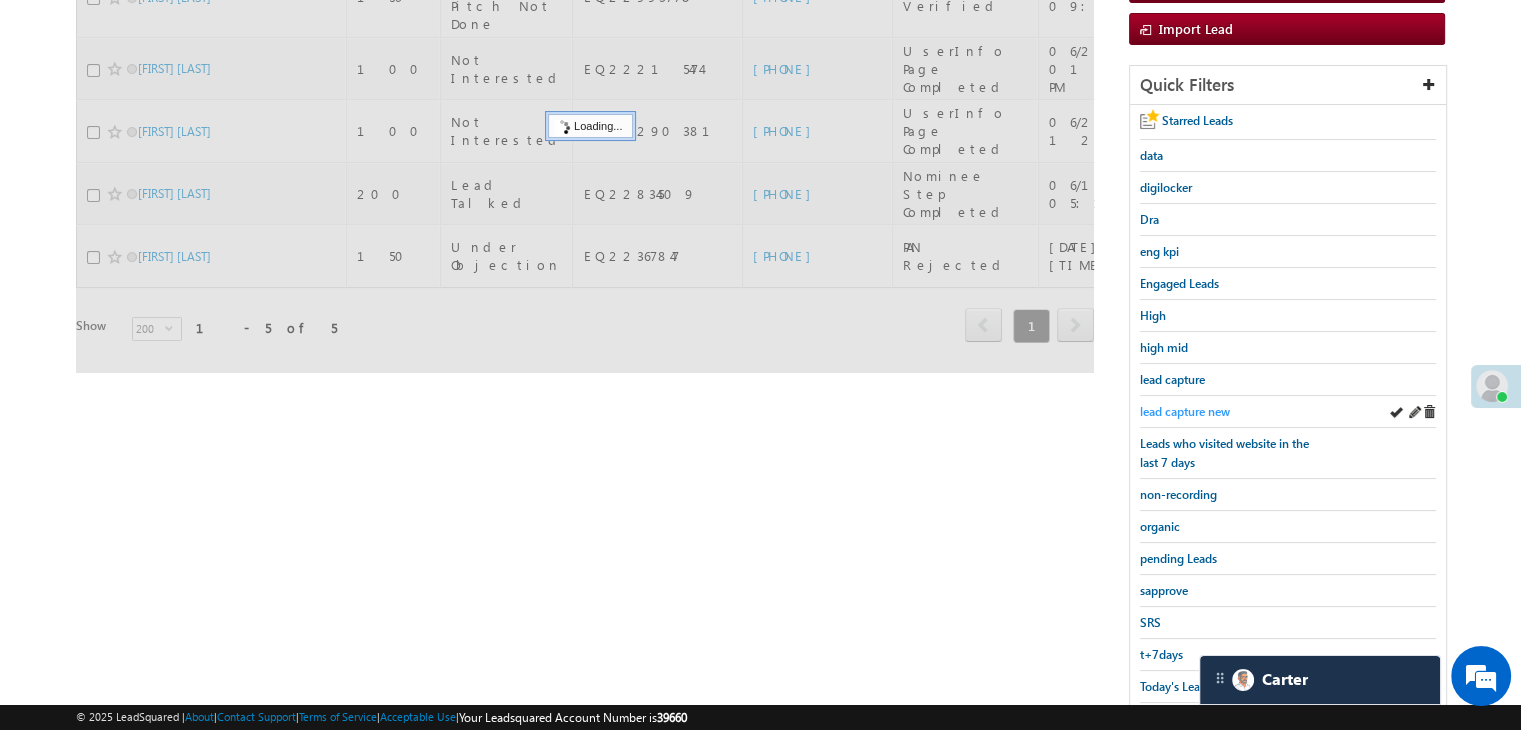 scroll, scrollTop: 263, scrollLeft: 0, axis: vertical 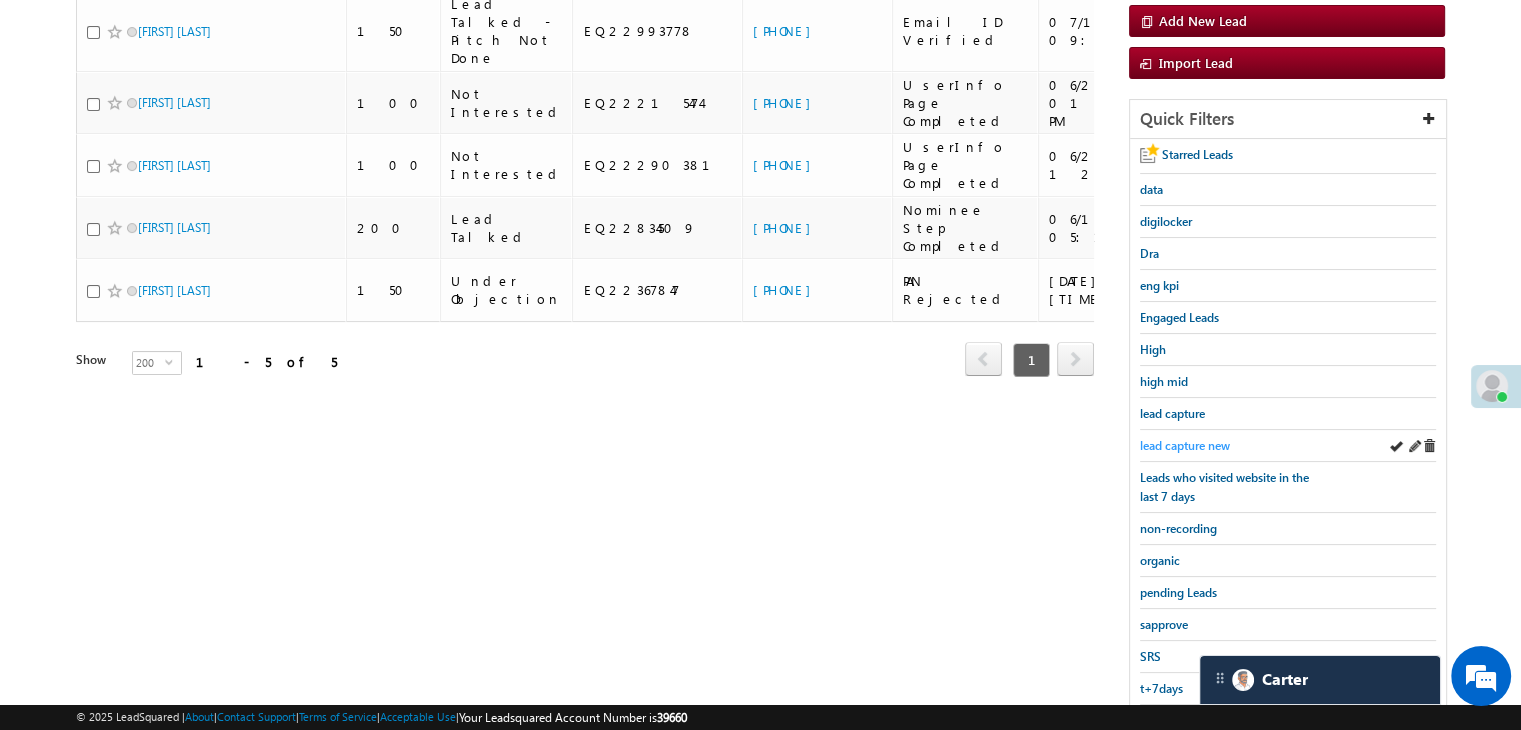 click on "lead capture new" at bounding box center (1185, 445) 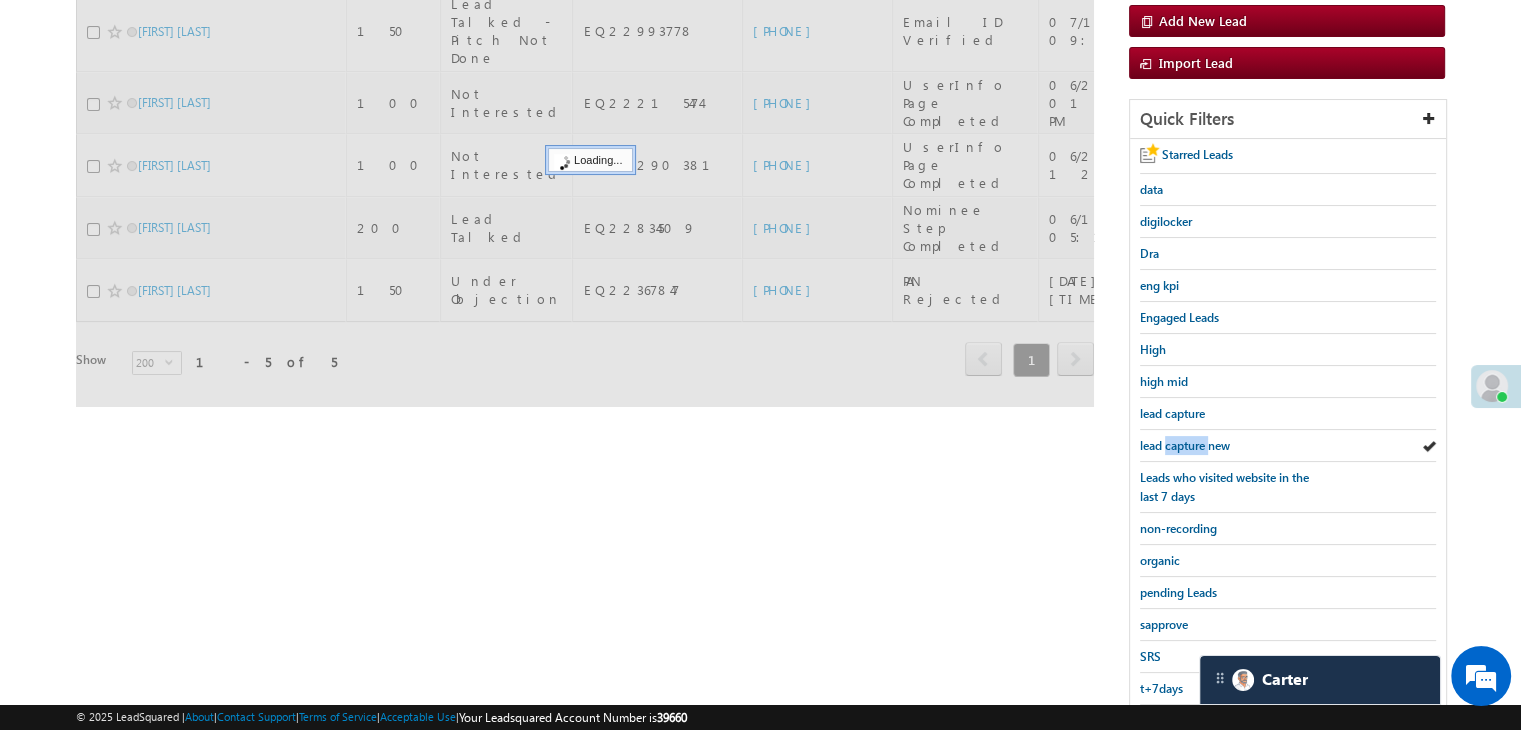 click on "lead capture new" at bounding box center [1185, 445] 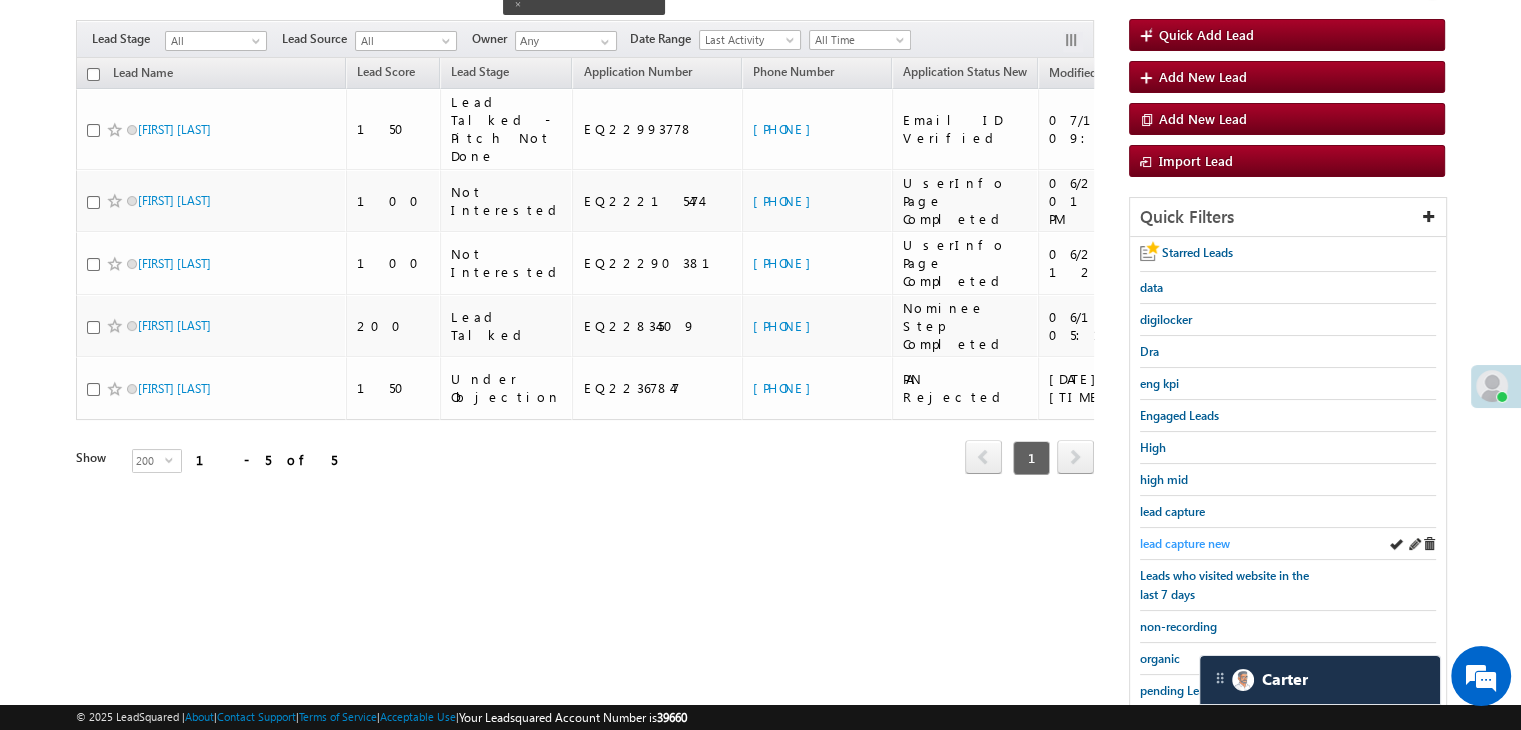 scroll, scrollTop: 63, scrollLeft: 0, axis: vertical 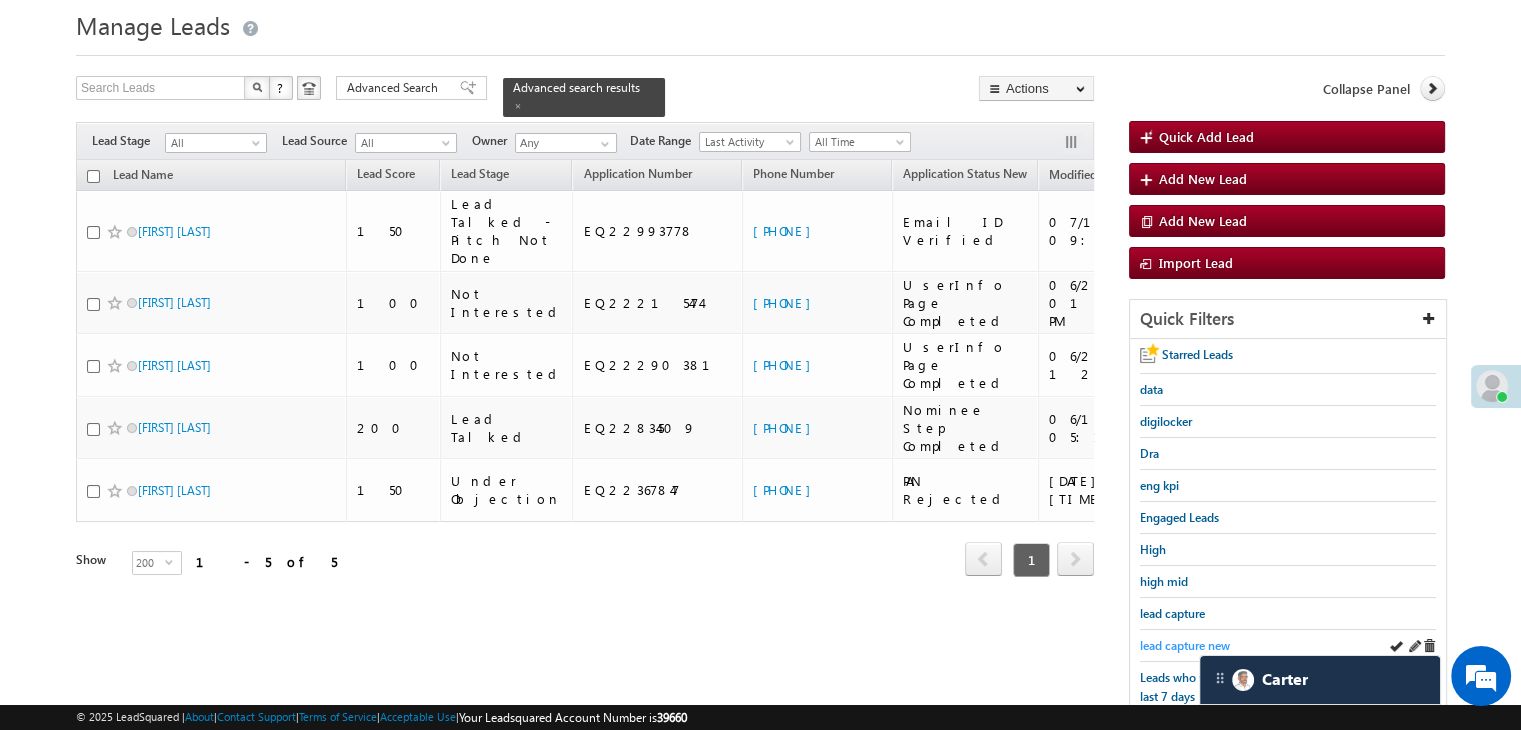 click on "lead capture new" at bounding box center (1185, 645) 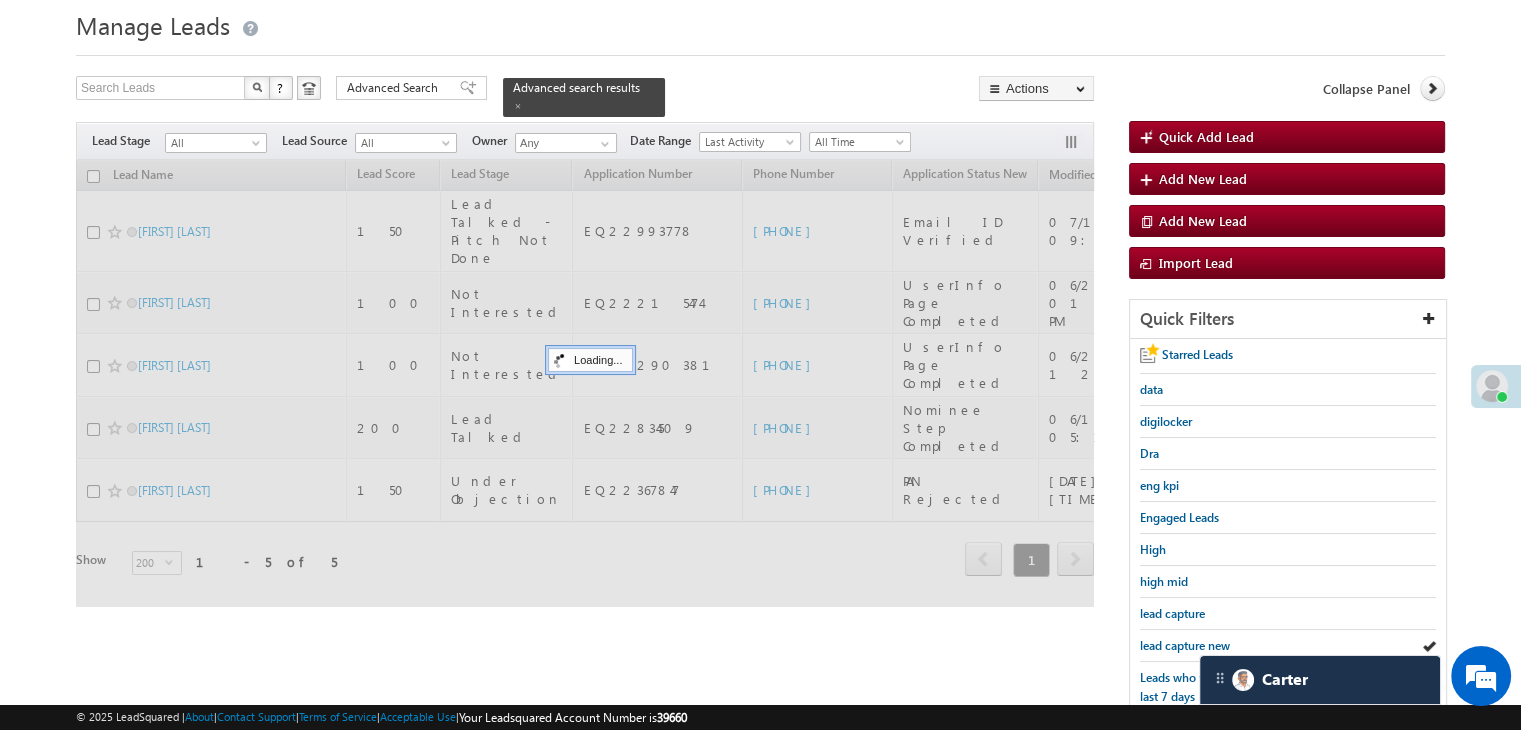 click on "lead capture new" at bounding box center [1185, 645] 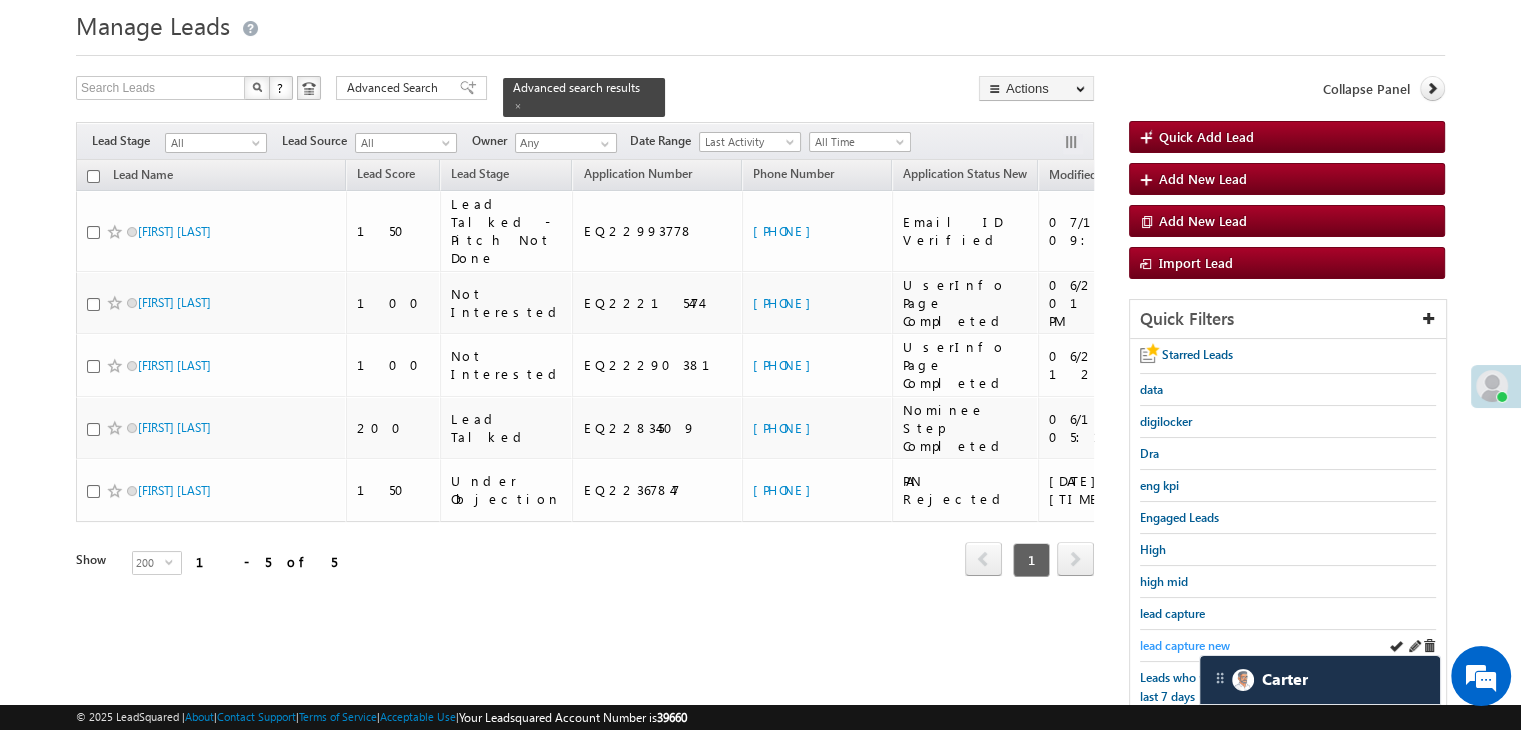 click on "lead capture new" at bounding box center [1185, 645] 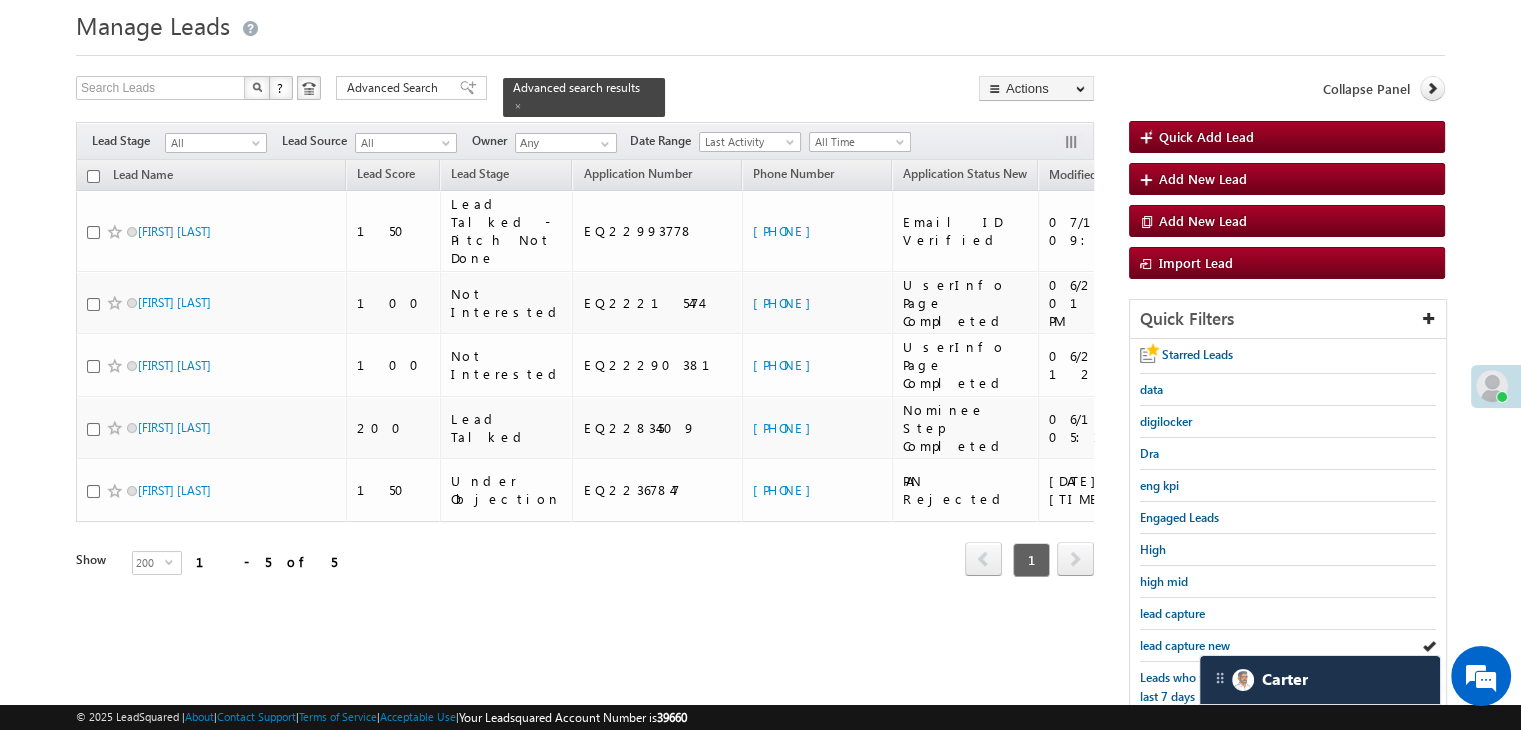click on "lead capture new" at bounding box center [1185, 645] 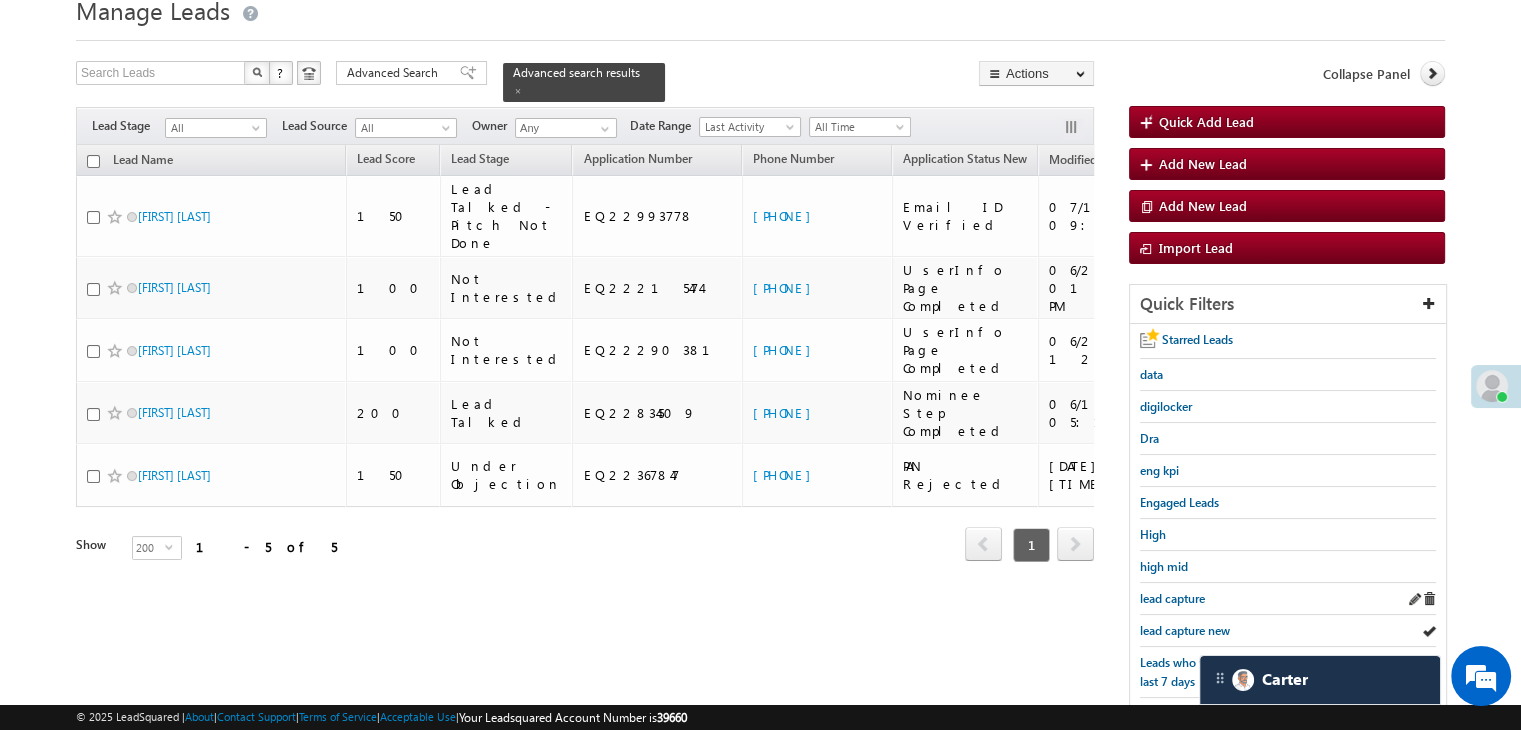 scroll, scrollTop: 100, scrollLeft: 0, axis: vertical 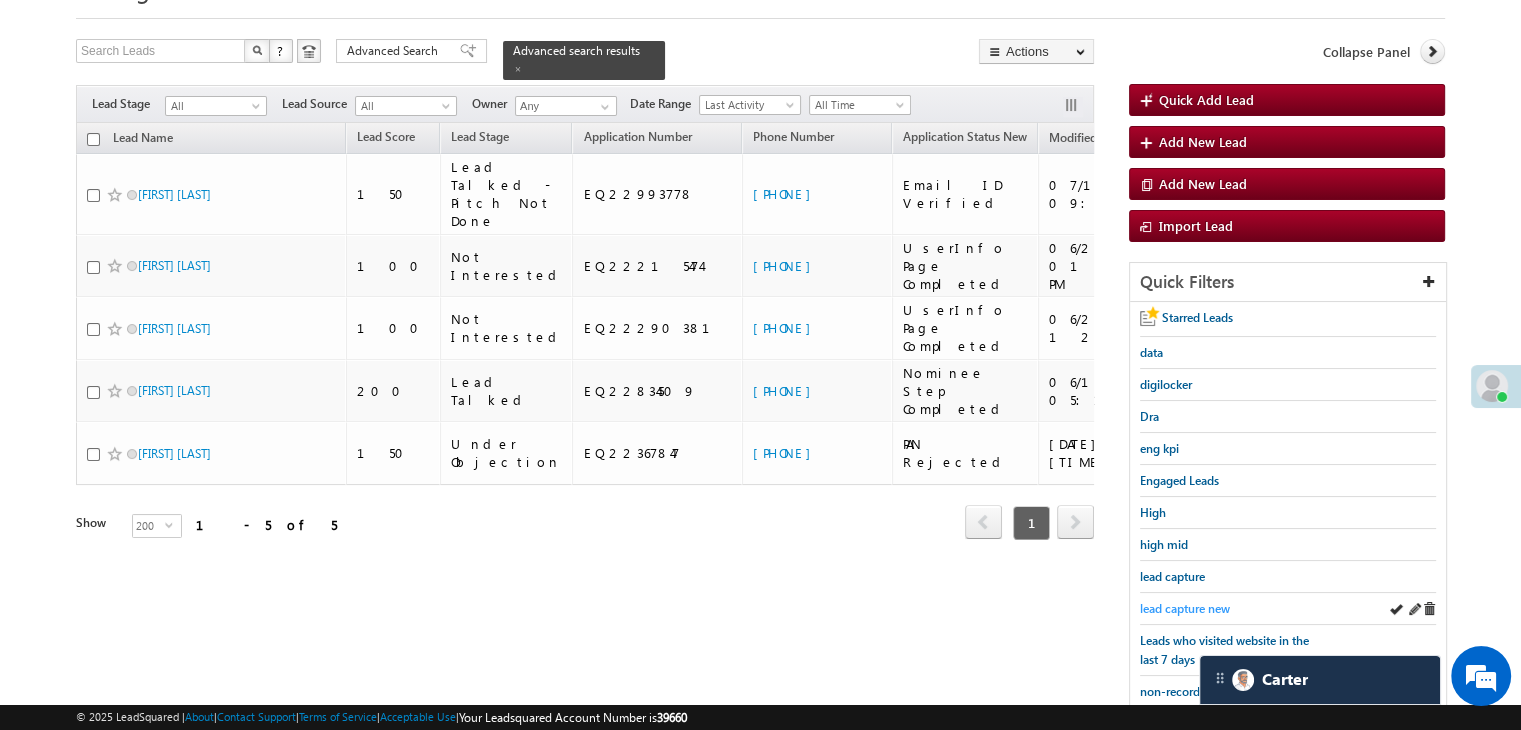 click on "lead capture new" at bounding box center [1185, 608] 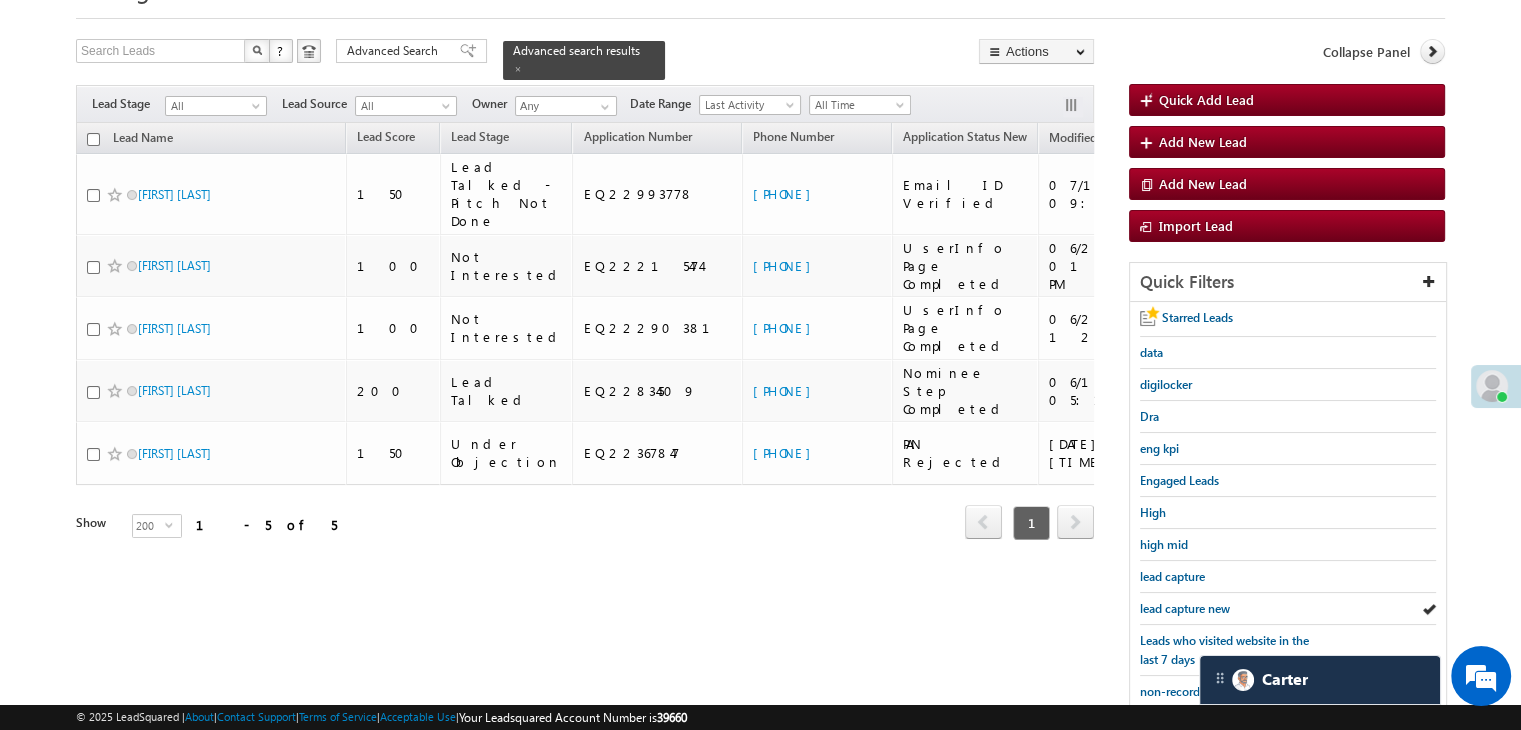click on "lead capture new" at bounding box center (1185, 608) 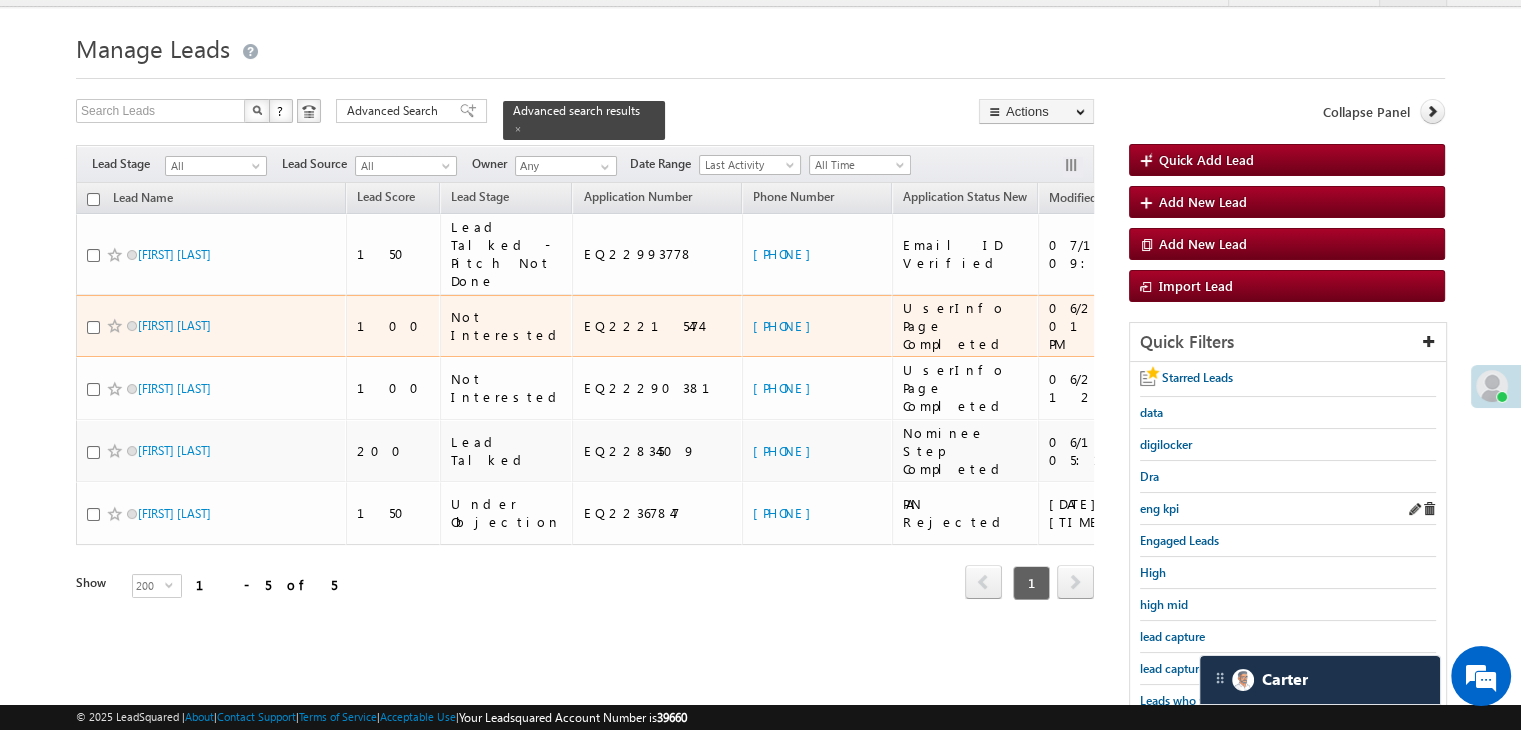 scroll, scrollTop: 100, scrollLeft: 0, axis: vertical 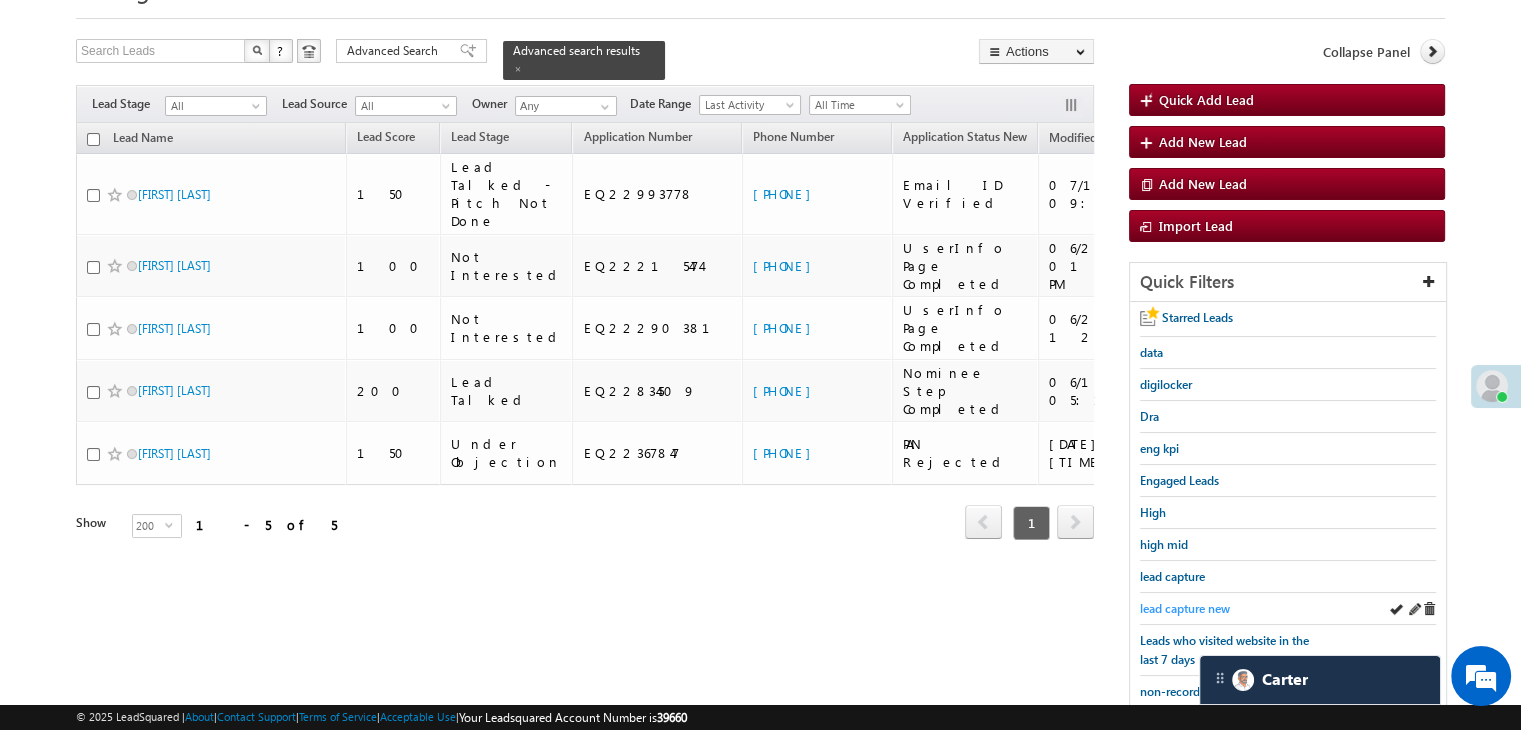 click on "lead capture new" at bounding box center [1185, 608] 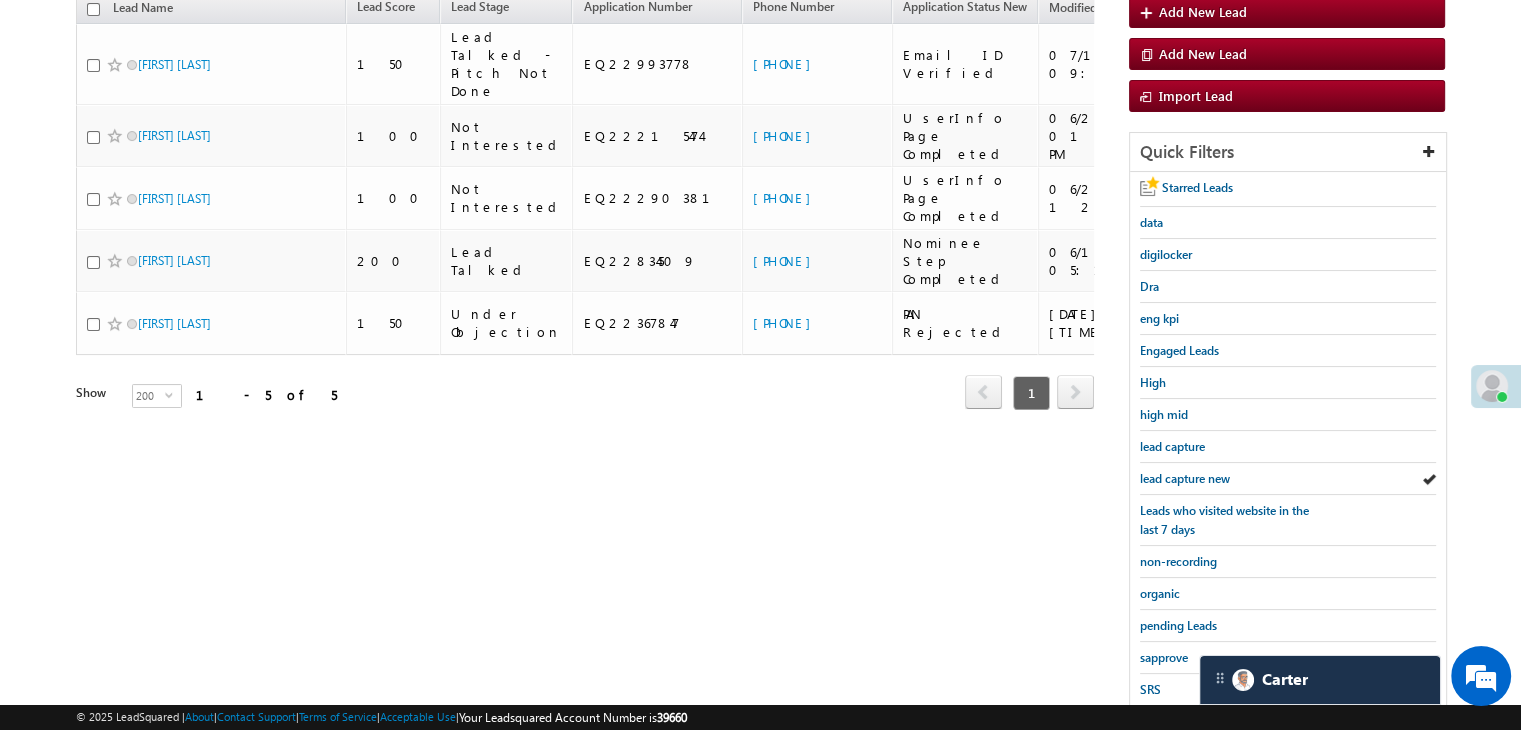 scroll, scrollTop: 363, scrollLeft: 0, axis: vertical 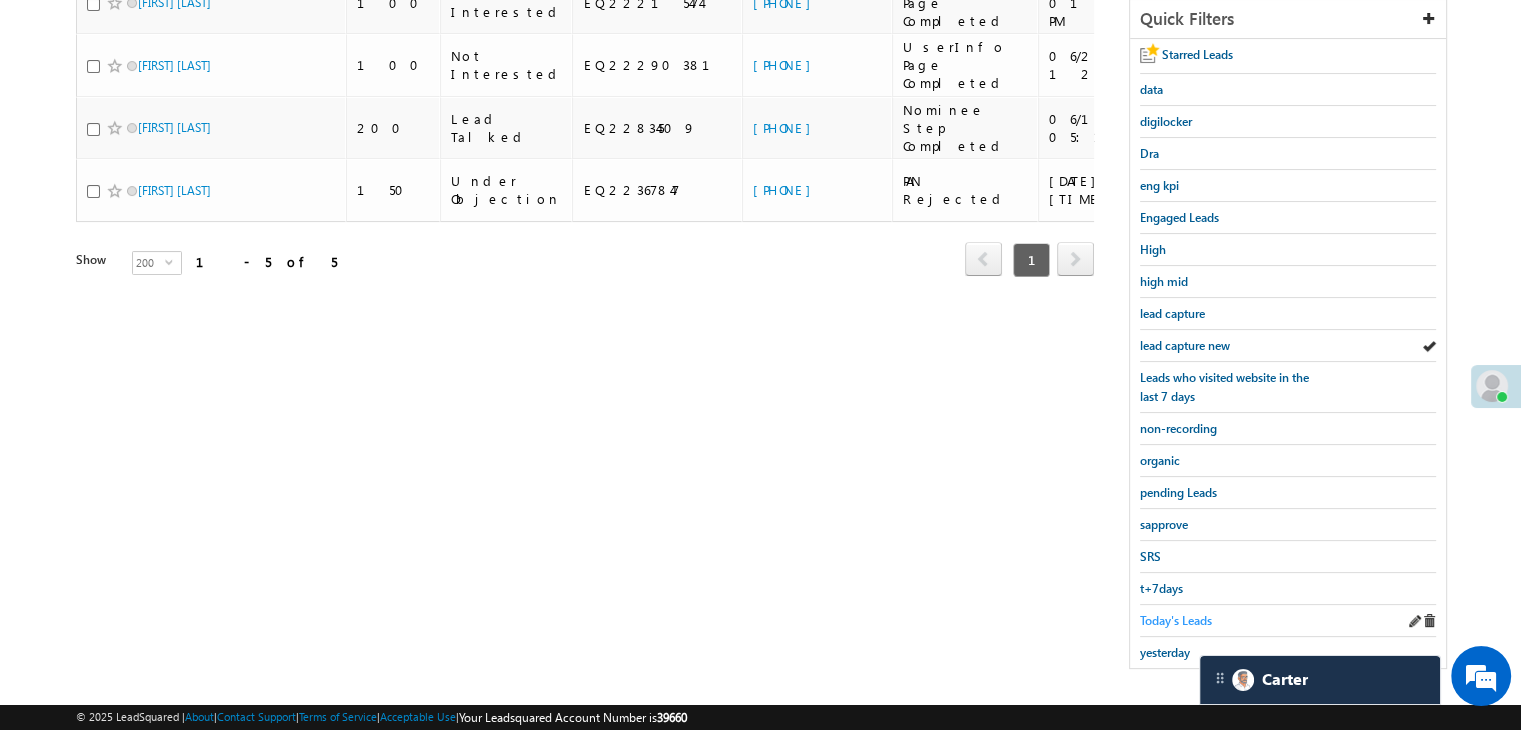 click on "Today's Leads" at bounding box center [1176, 620] 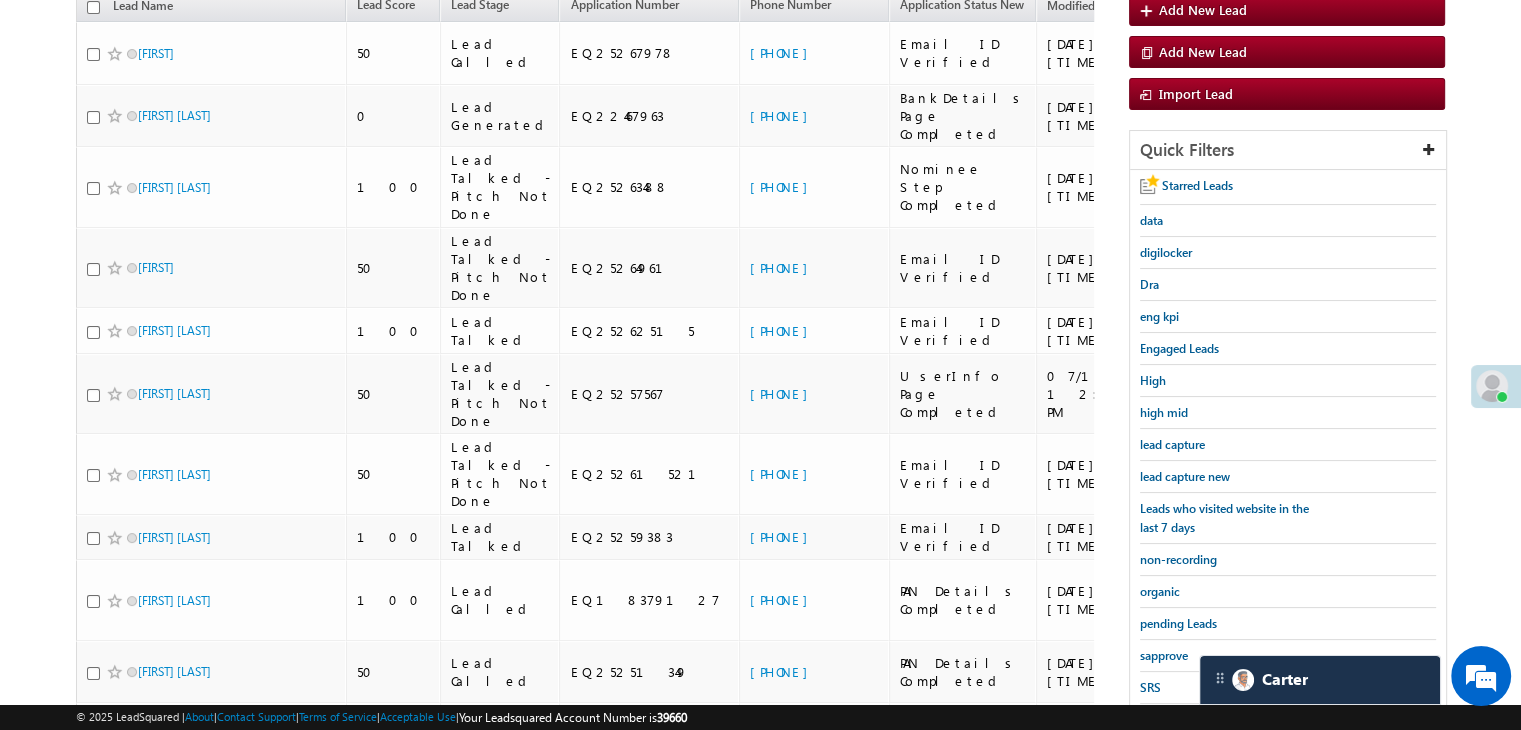 scroll, scrollTop: 63, scrollLeft: 0, axis: vertical 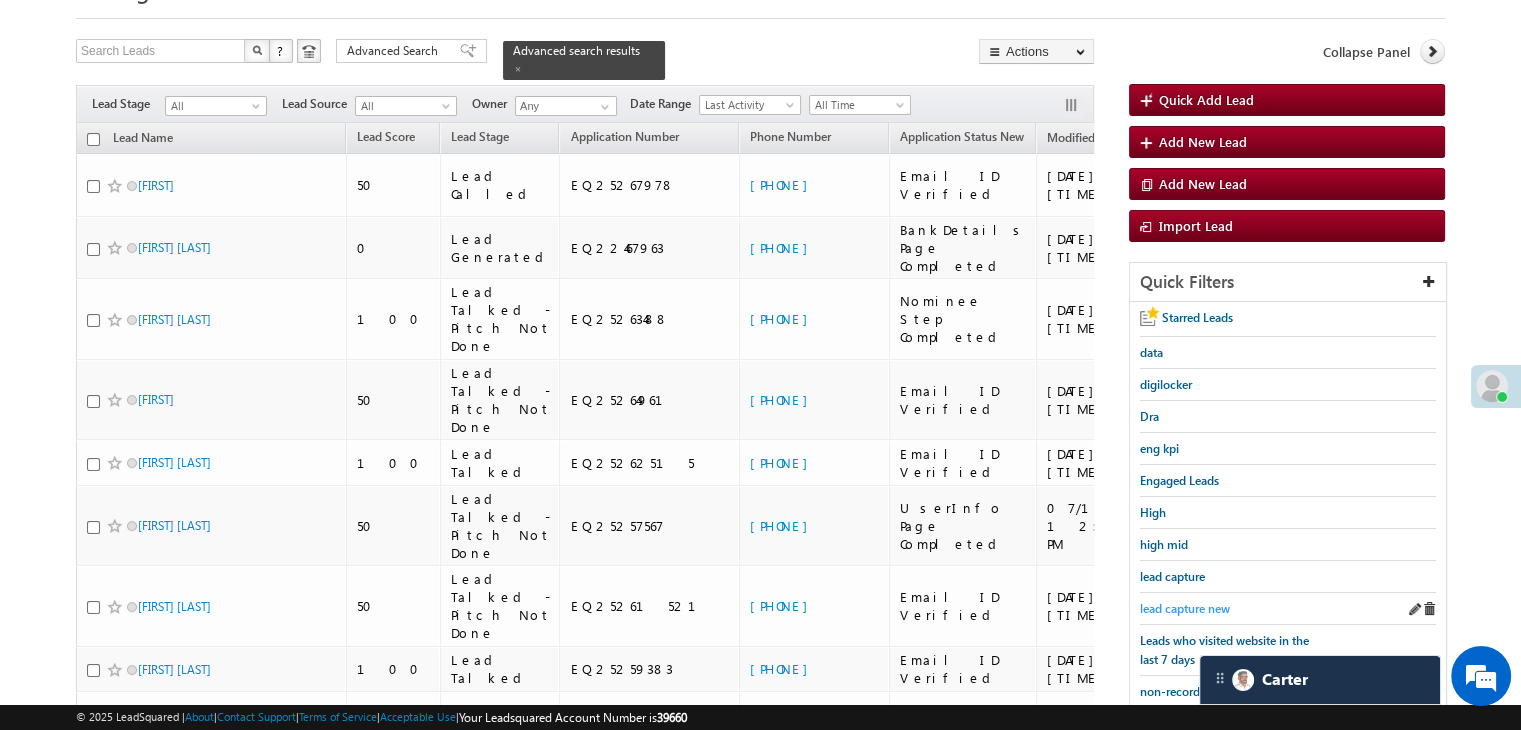 click on "lead capture new" at bounding box center (1185, 608) 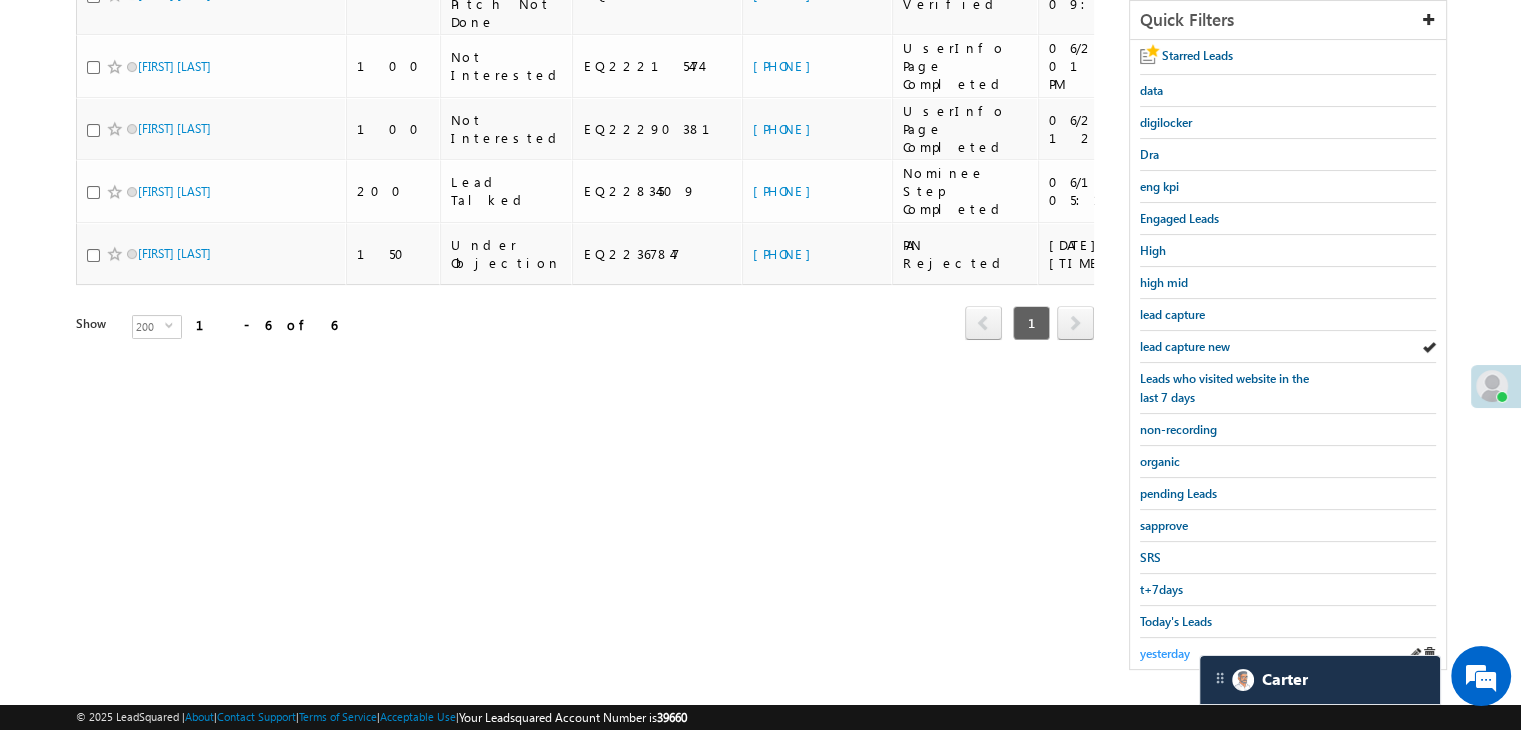 scroll, scrollTop: 363, scrollLeft: 0, axis: vertical 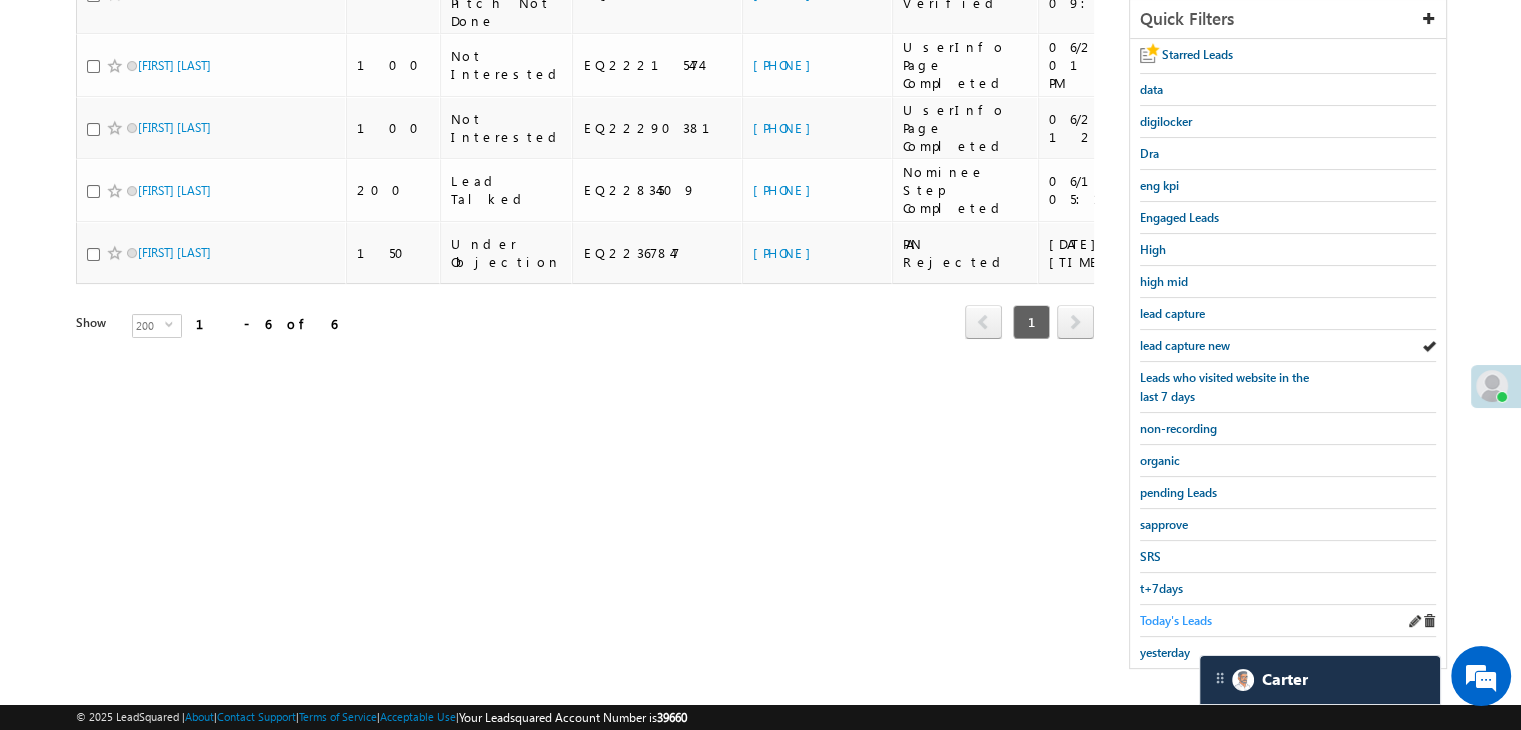 click on "Today's Leads" at bounding box center (1176, 620) 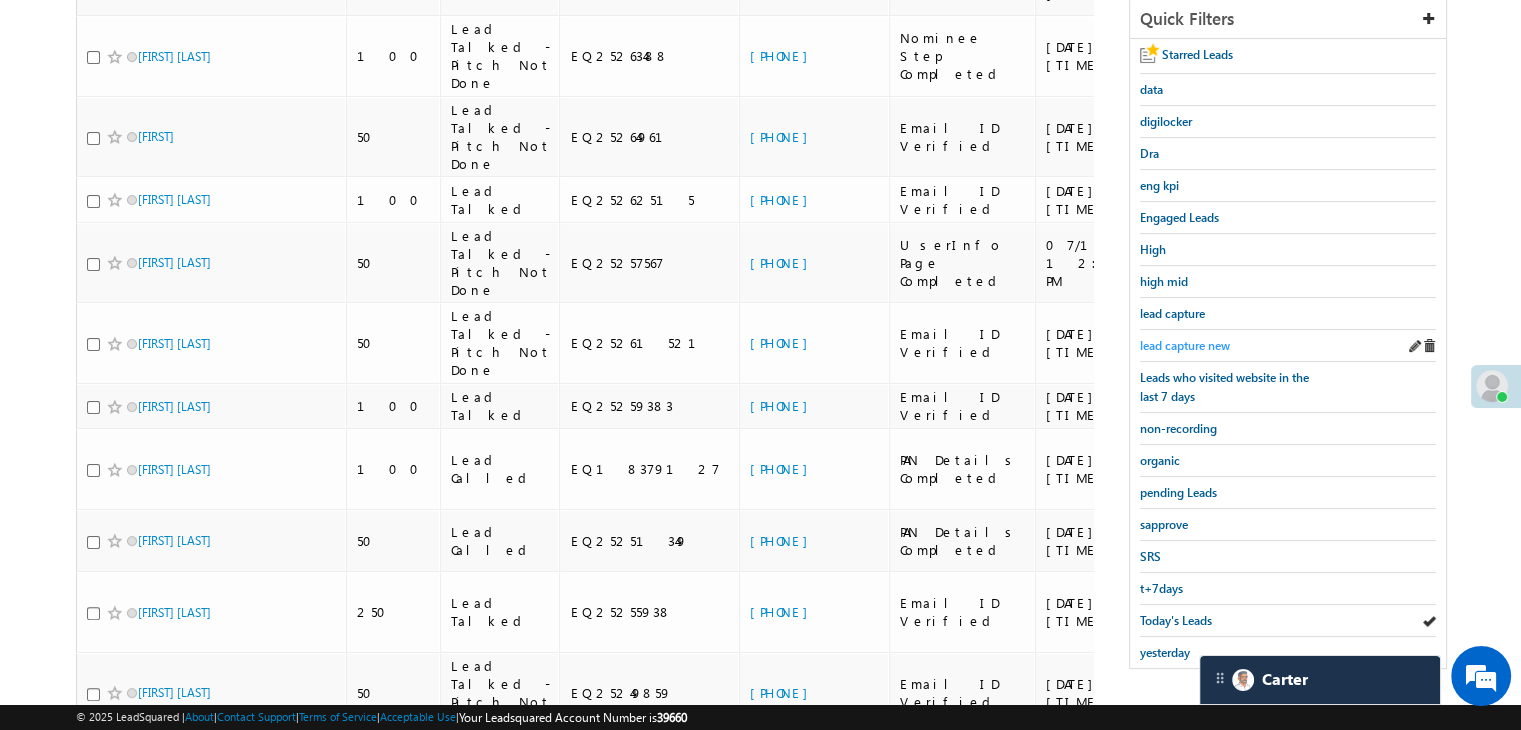 click on "lead capture new" at bounding box center (1185, 345) 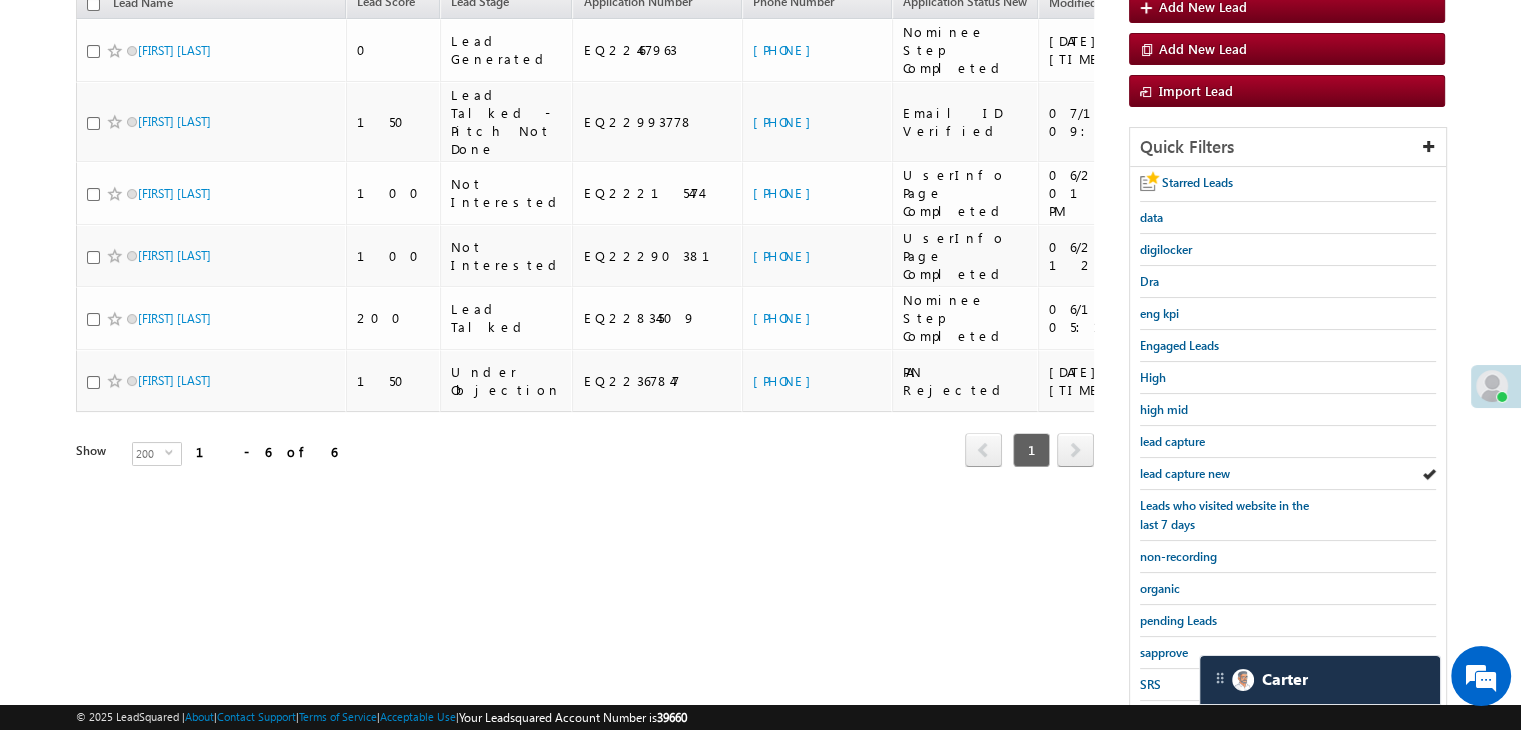 scroll, scrollTop: 63, scrollLeft: 0, axis: vertical 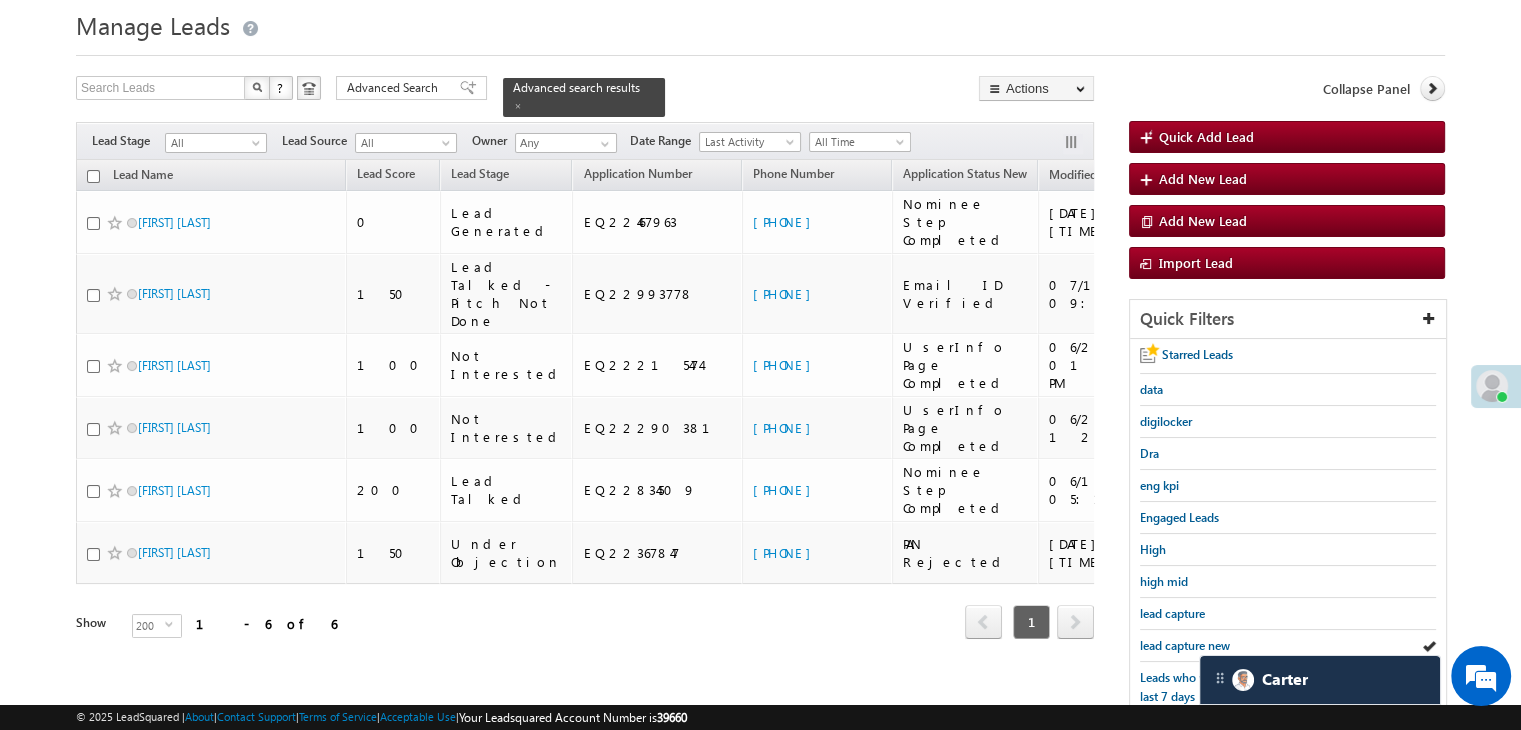 click on "lead capture new" at bounding box center [1185, 645] 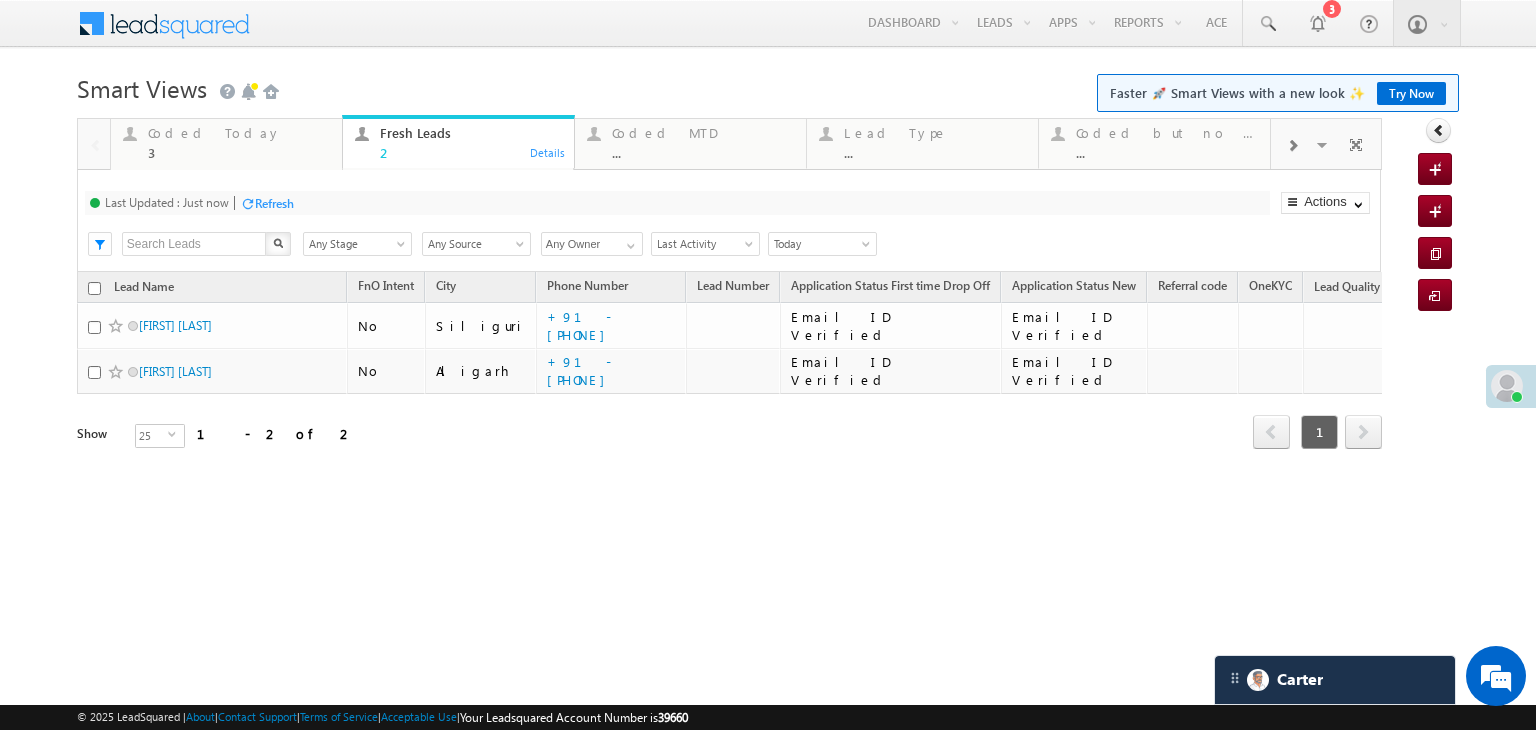 scroll, scrollTop: 0, scrollLeft: 0, axis: both 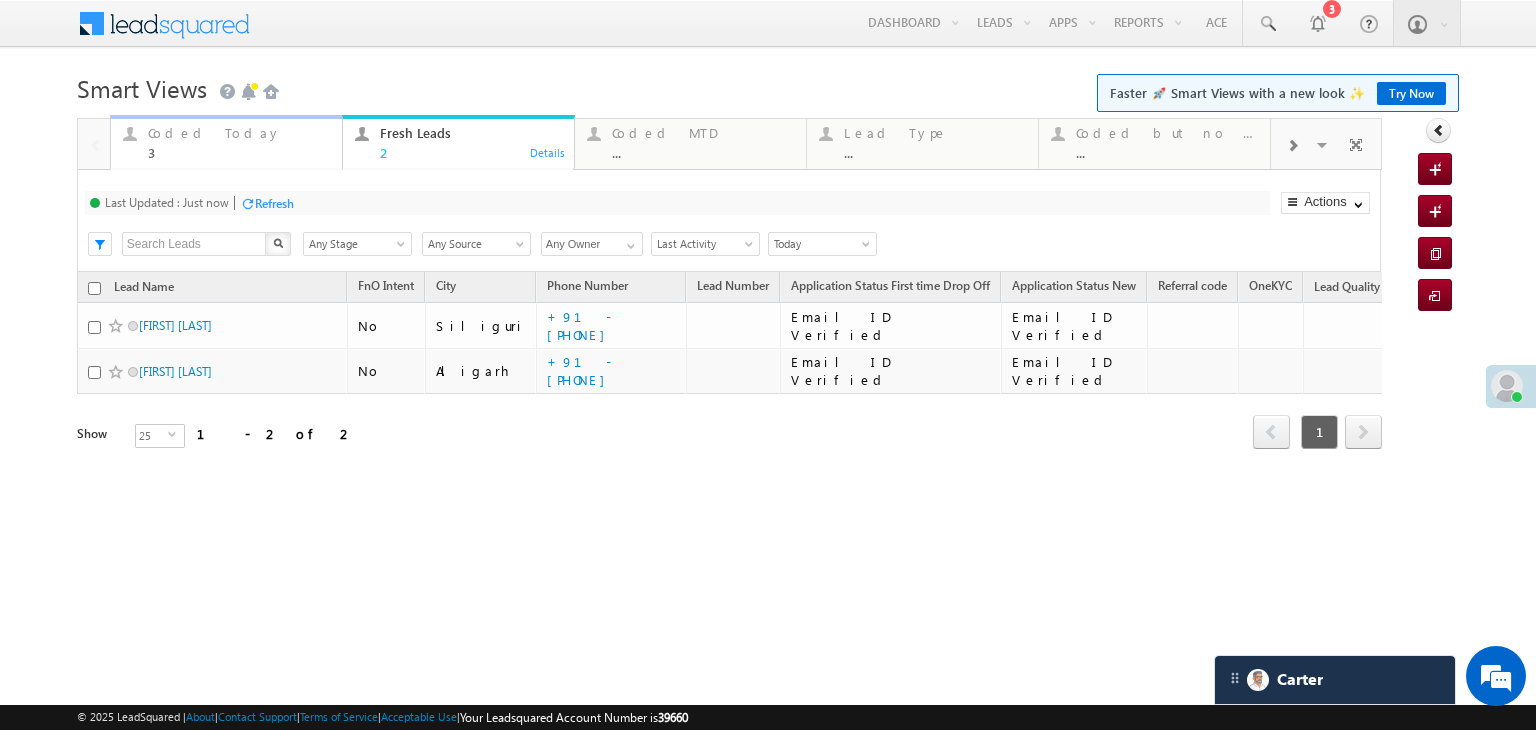drag, startPoint x: 270, startPoint y: 136, endPoint x: 280, endPoint y: 173, distance: 38.327538 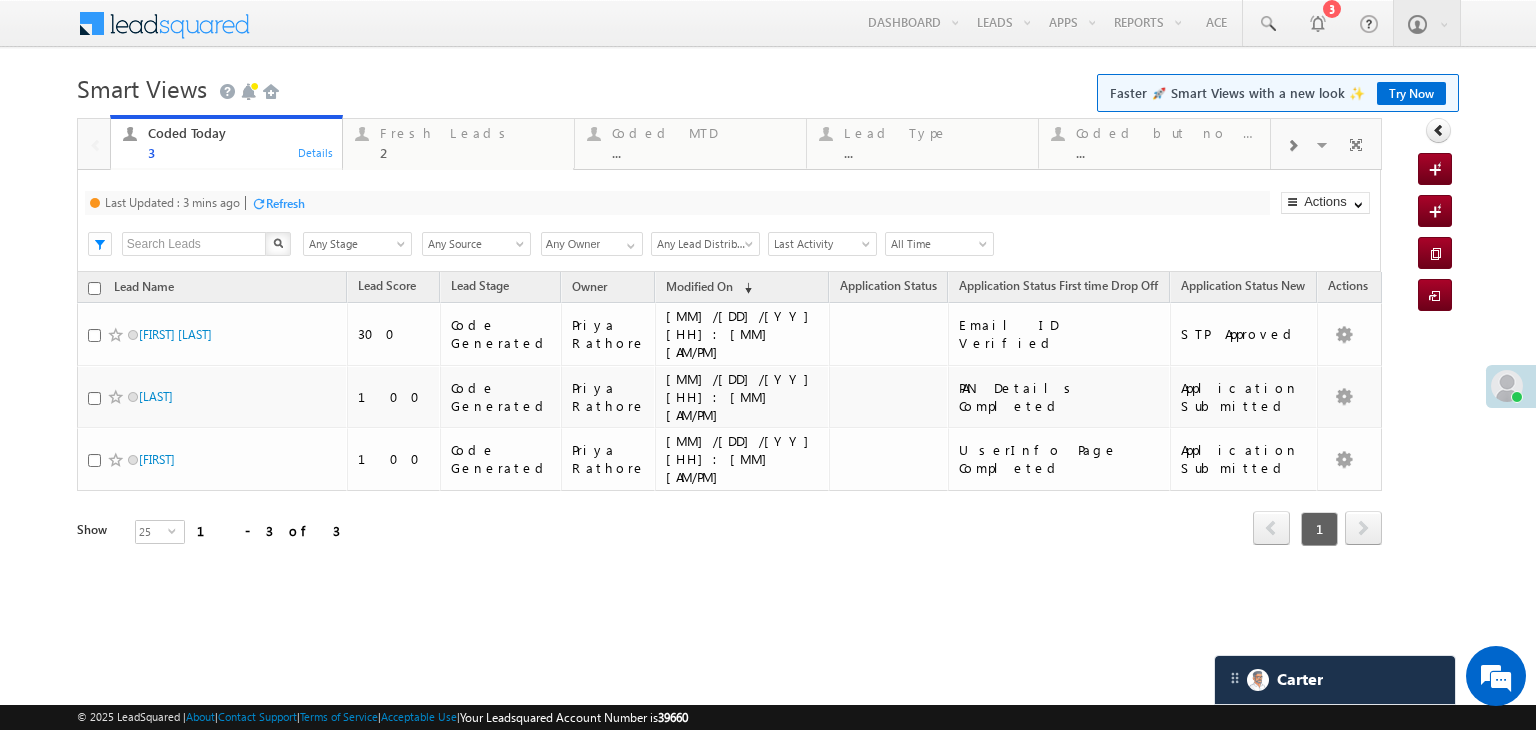 click on "Refresh" at bounding box center [285, 203] 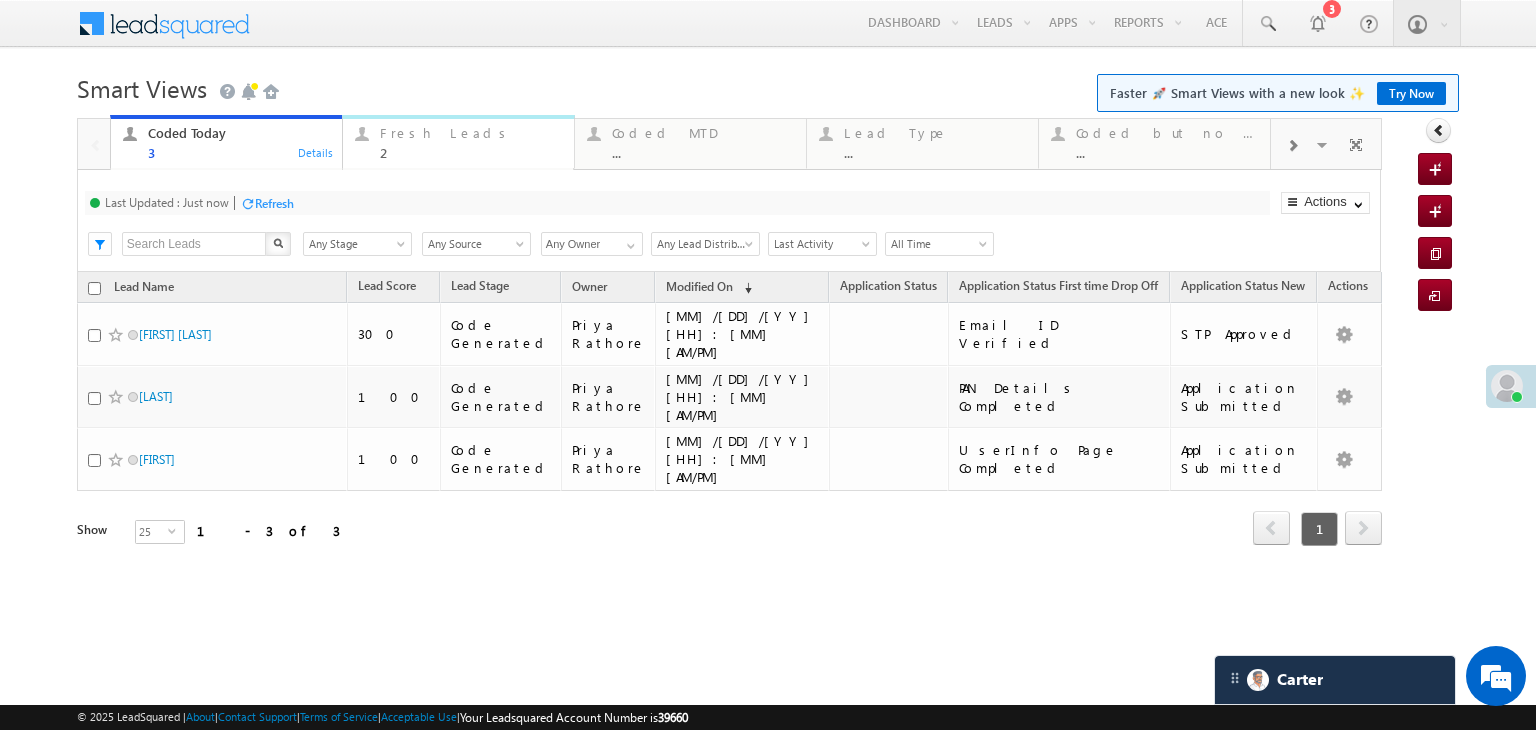 click on "Fresh Leads 2" at bounding box center (471, 140) 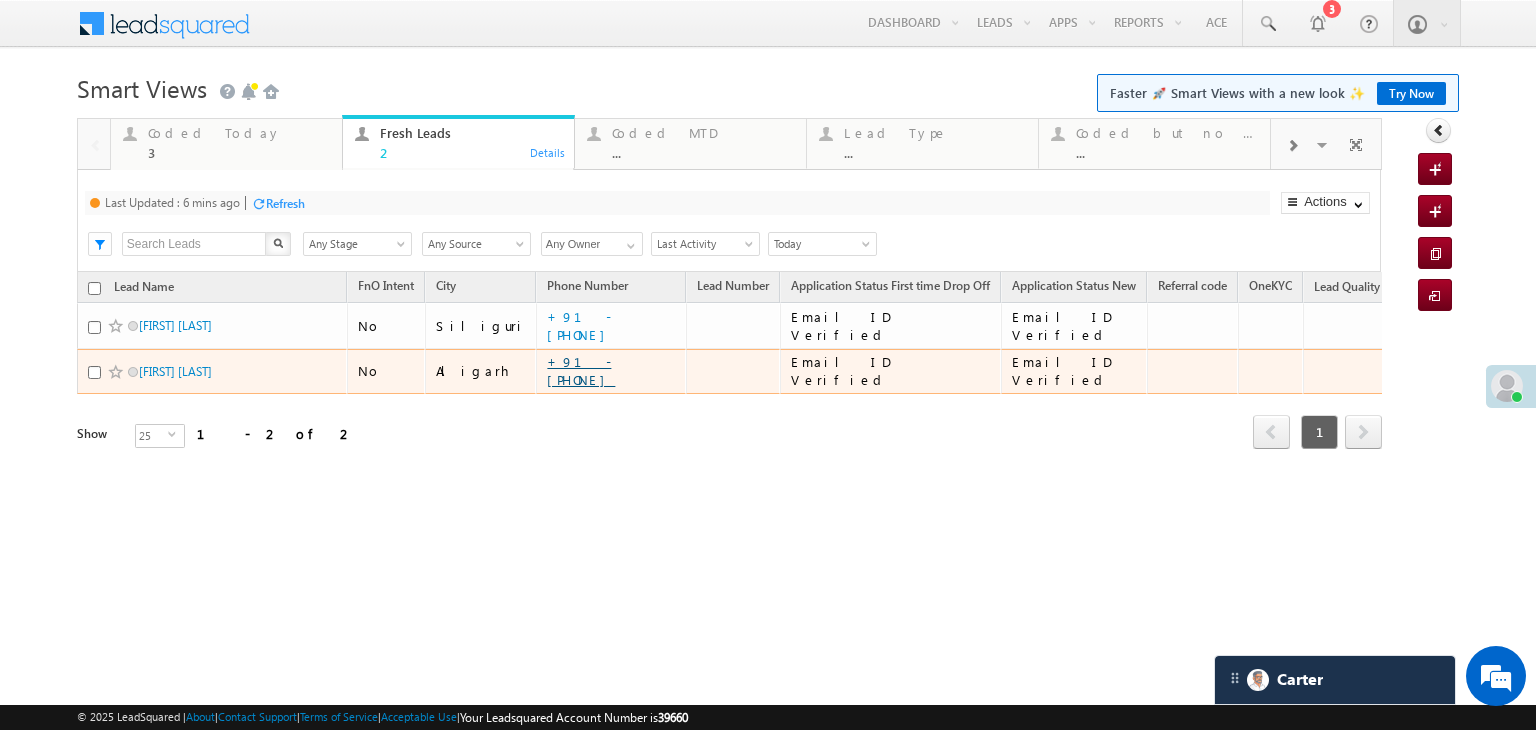 click on "+91-6395299694" at bounding box center [581, 370] 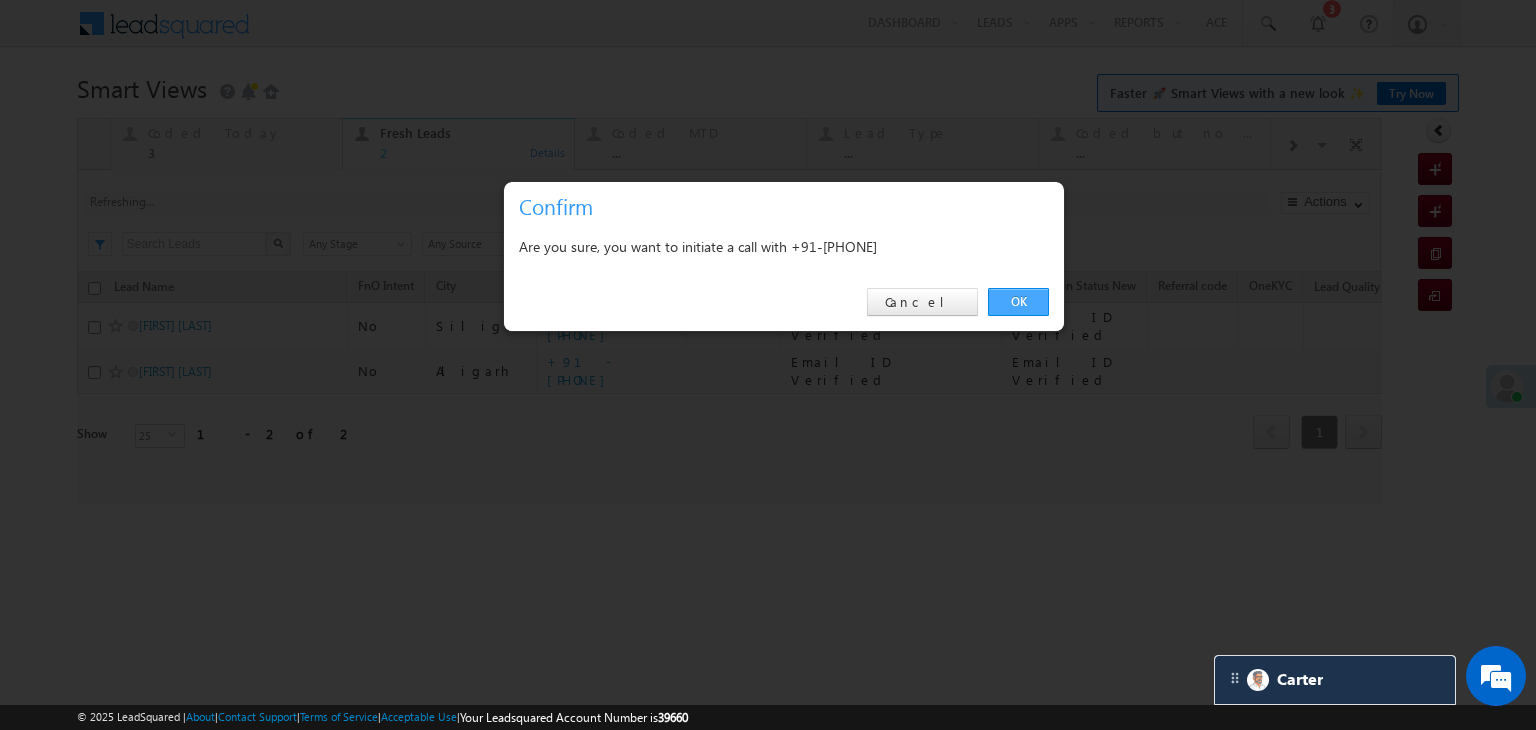 click on "OK" at bounding box center [1018, 302] 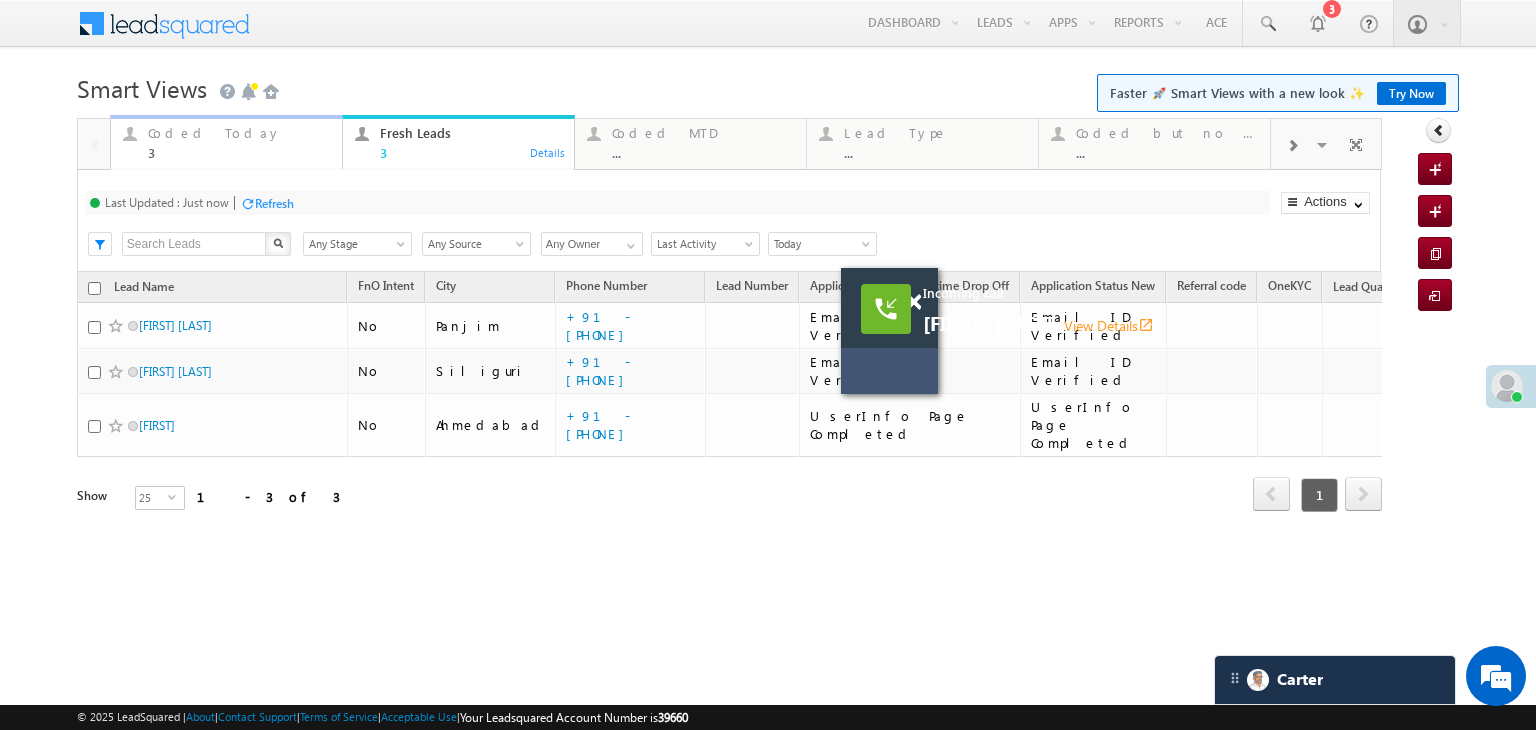 drag, startPoint x: 223, startPoint y: 132, endPoint x: 271, endPoint y: 178, distance: 66.48308 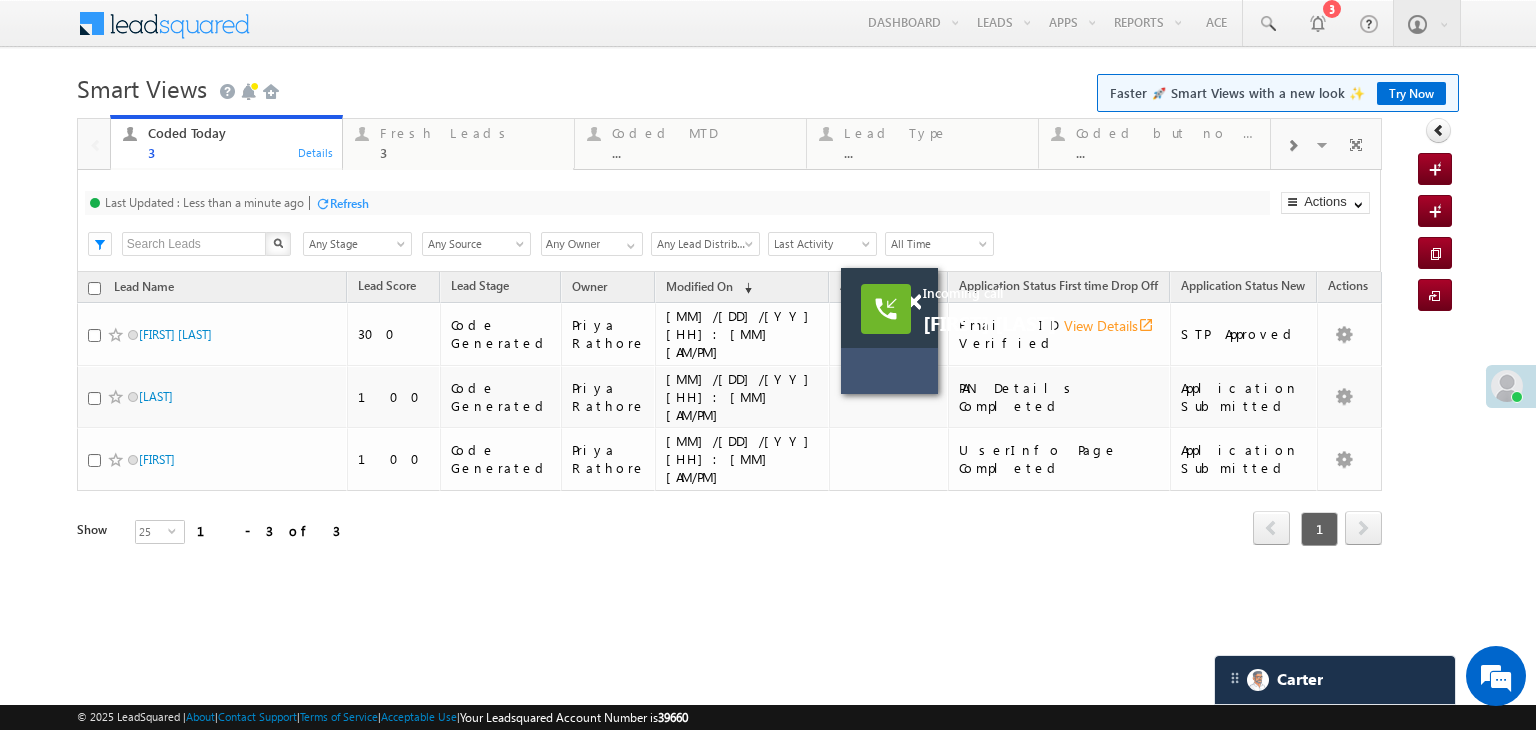 click on "Refresh" at bounding box center (349, 203) 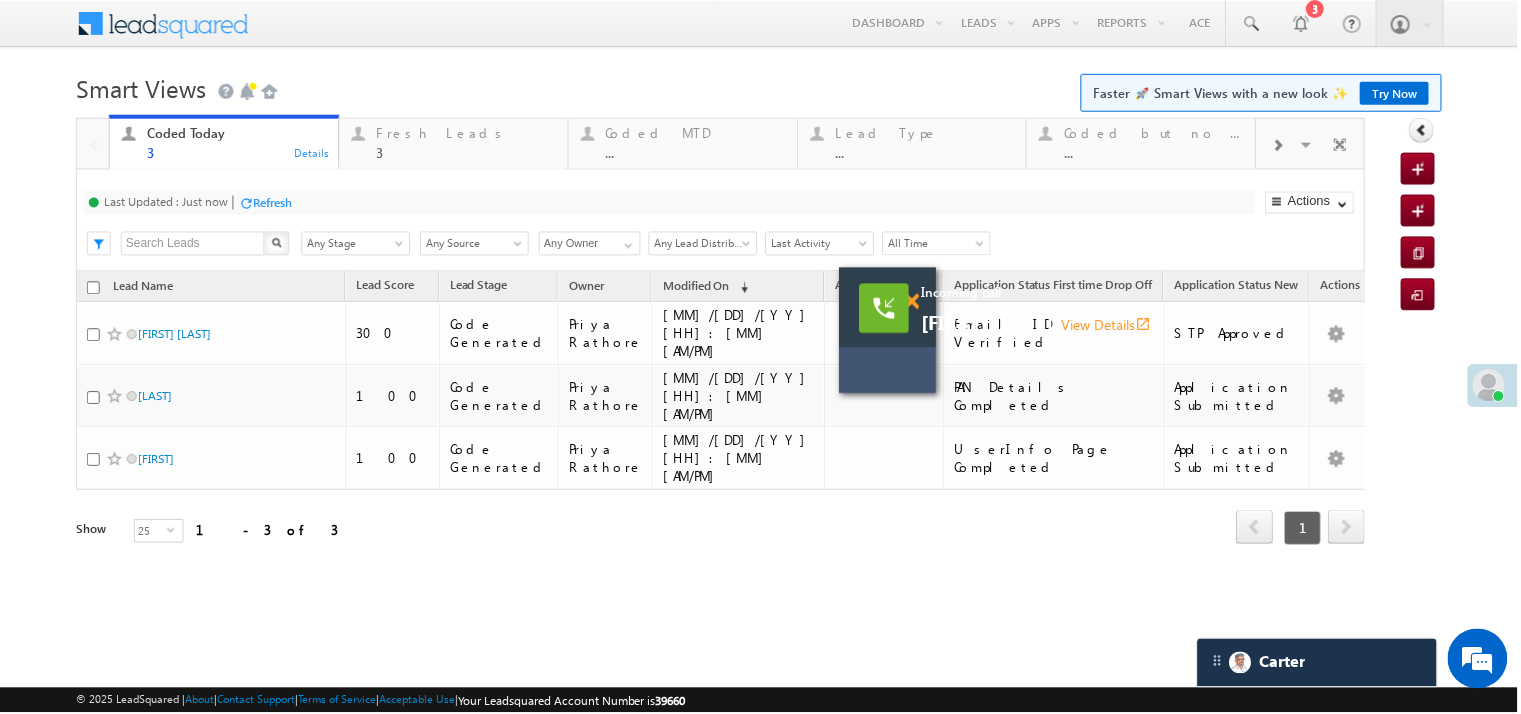click at bounding box center [913, 302] 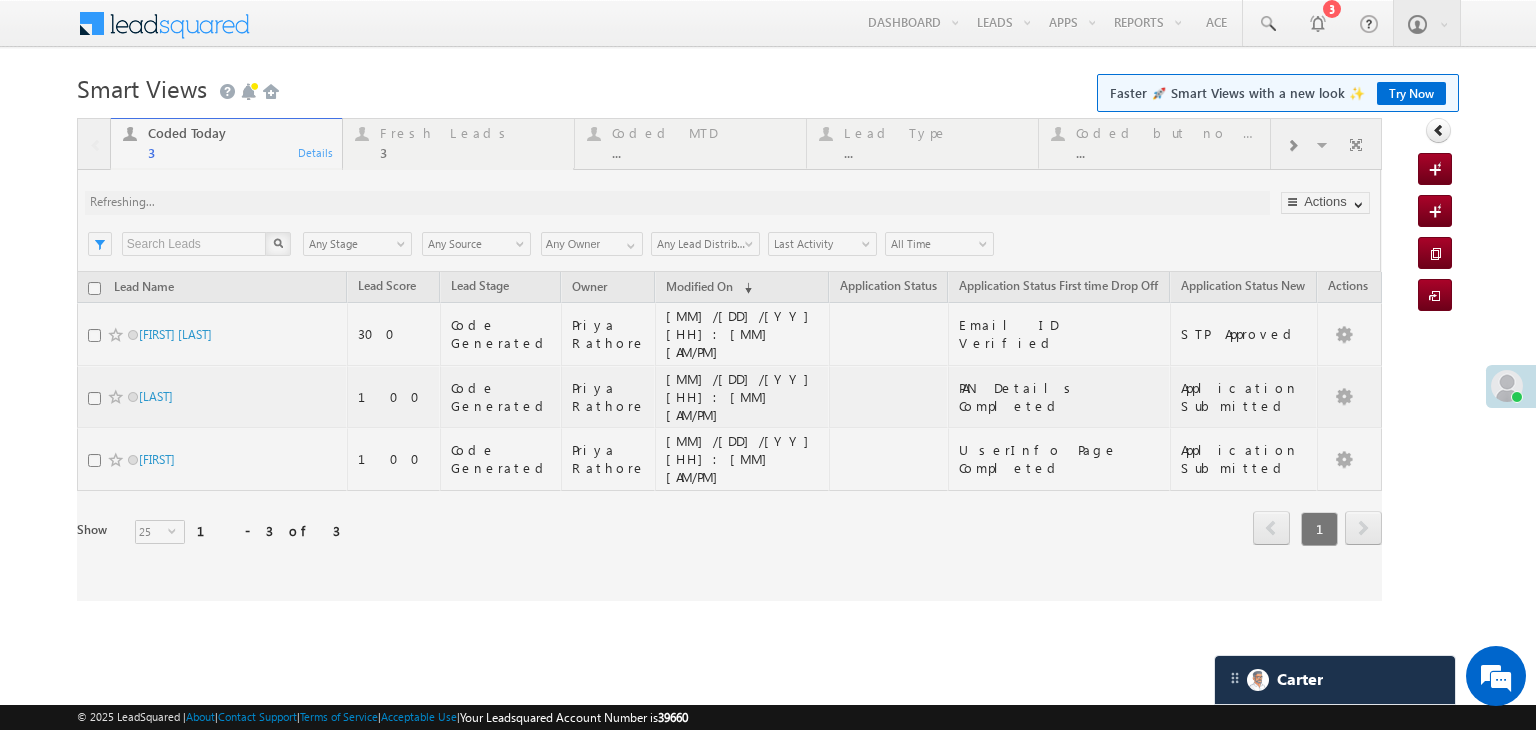 click at bounding box center (729, 359) 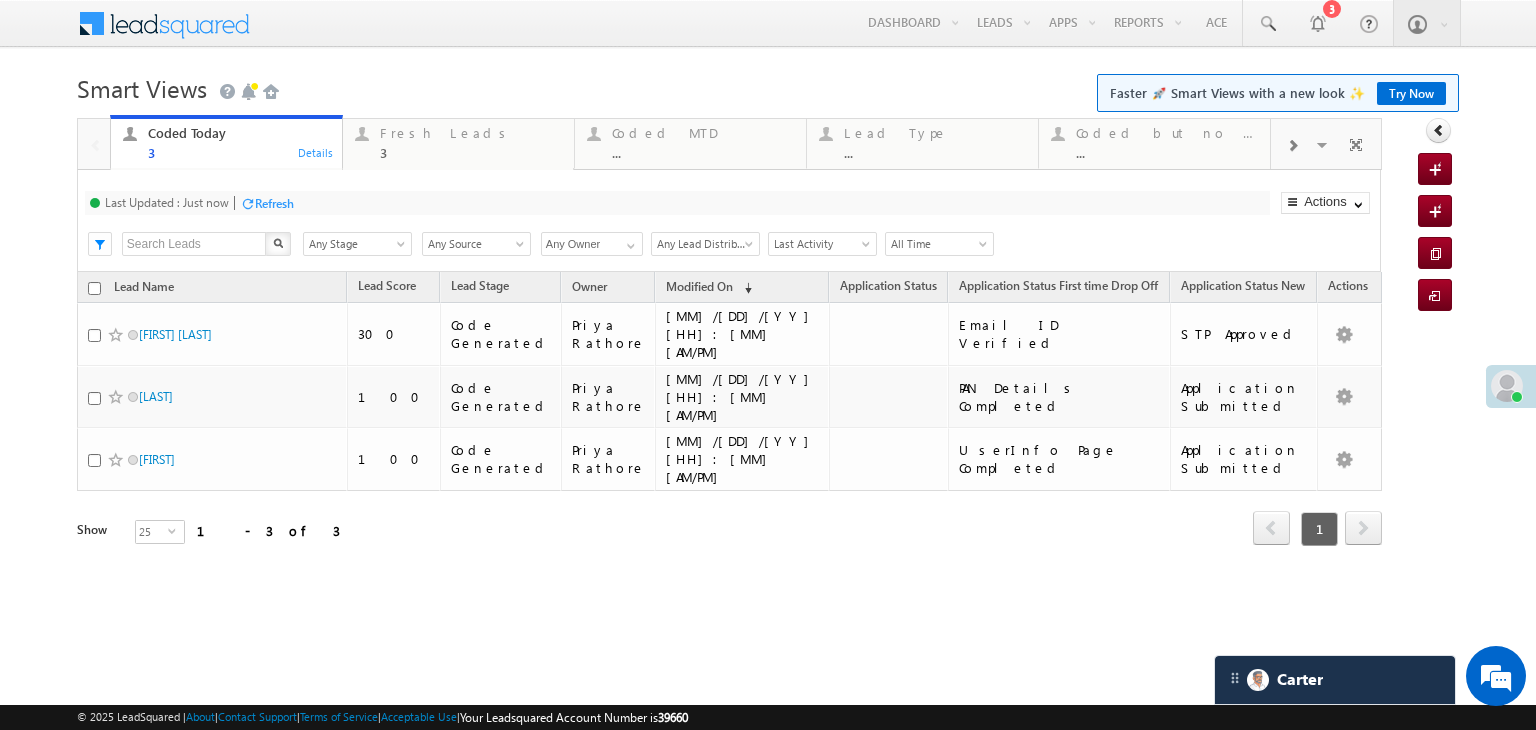 click on "Fresh Leads" at bounding box center (471, 133) 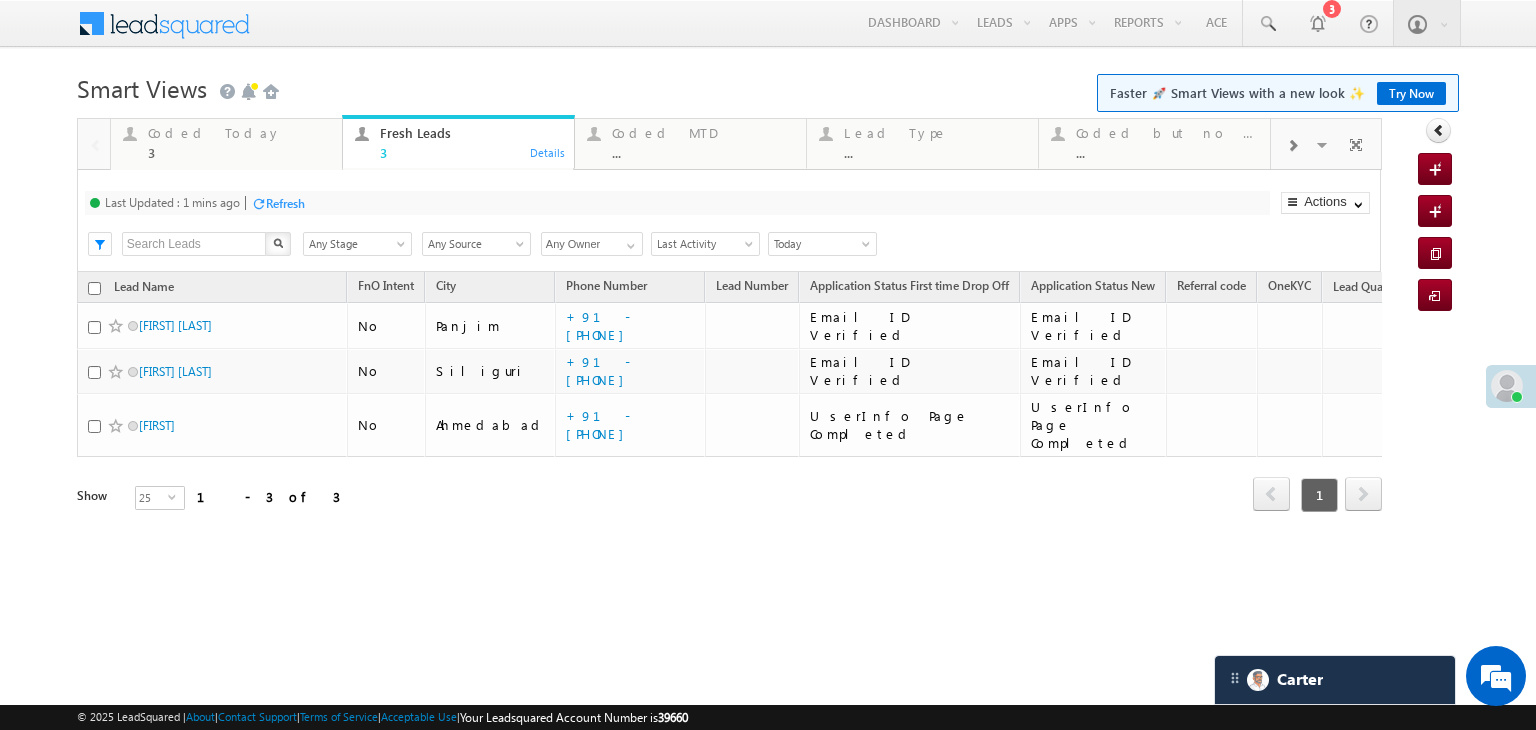 click on "Refresh" at bounding box center [285, 203] 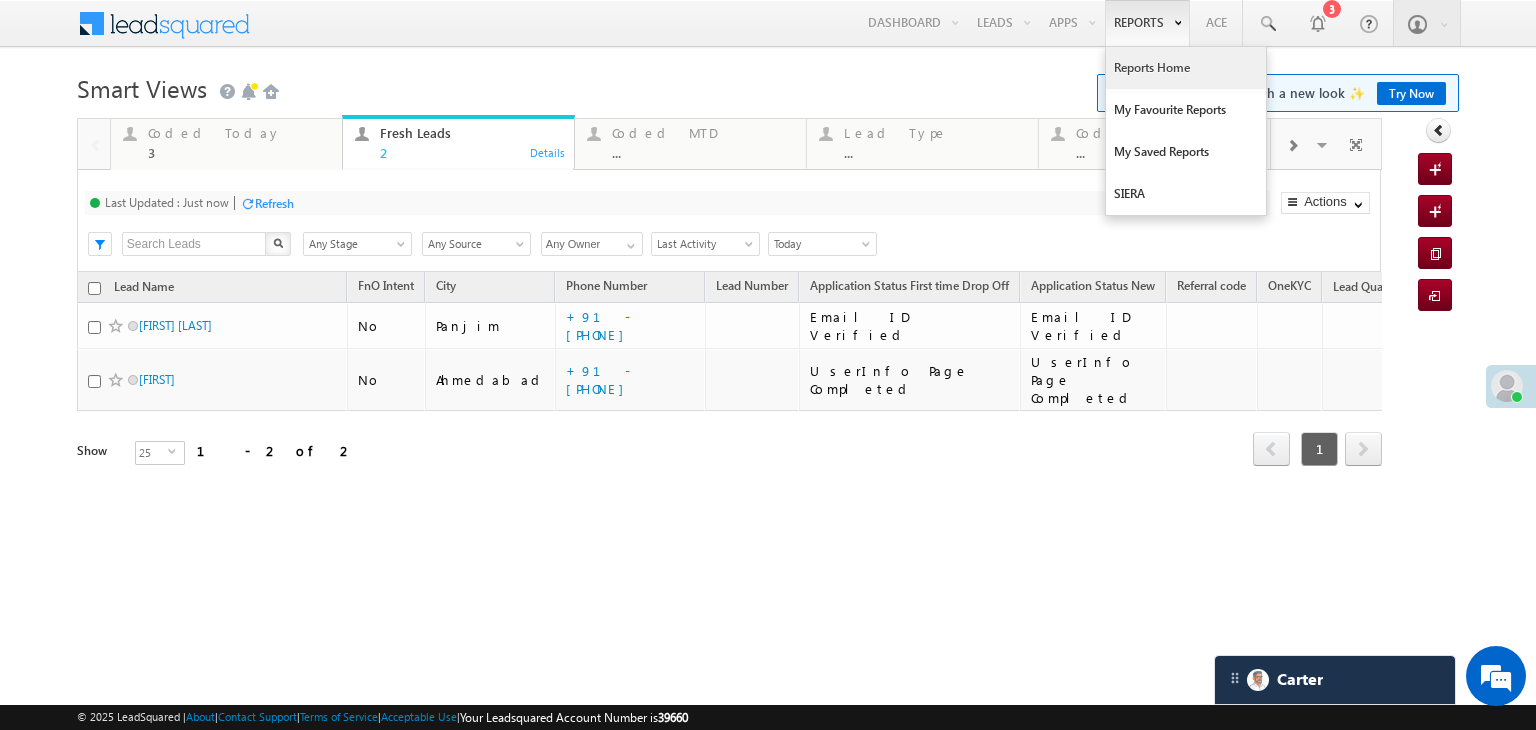 click on "Reports Home" at bounding box center (1186, 68) 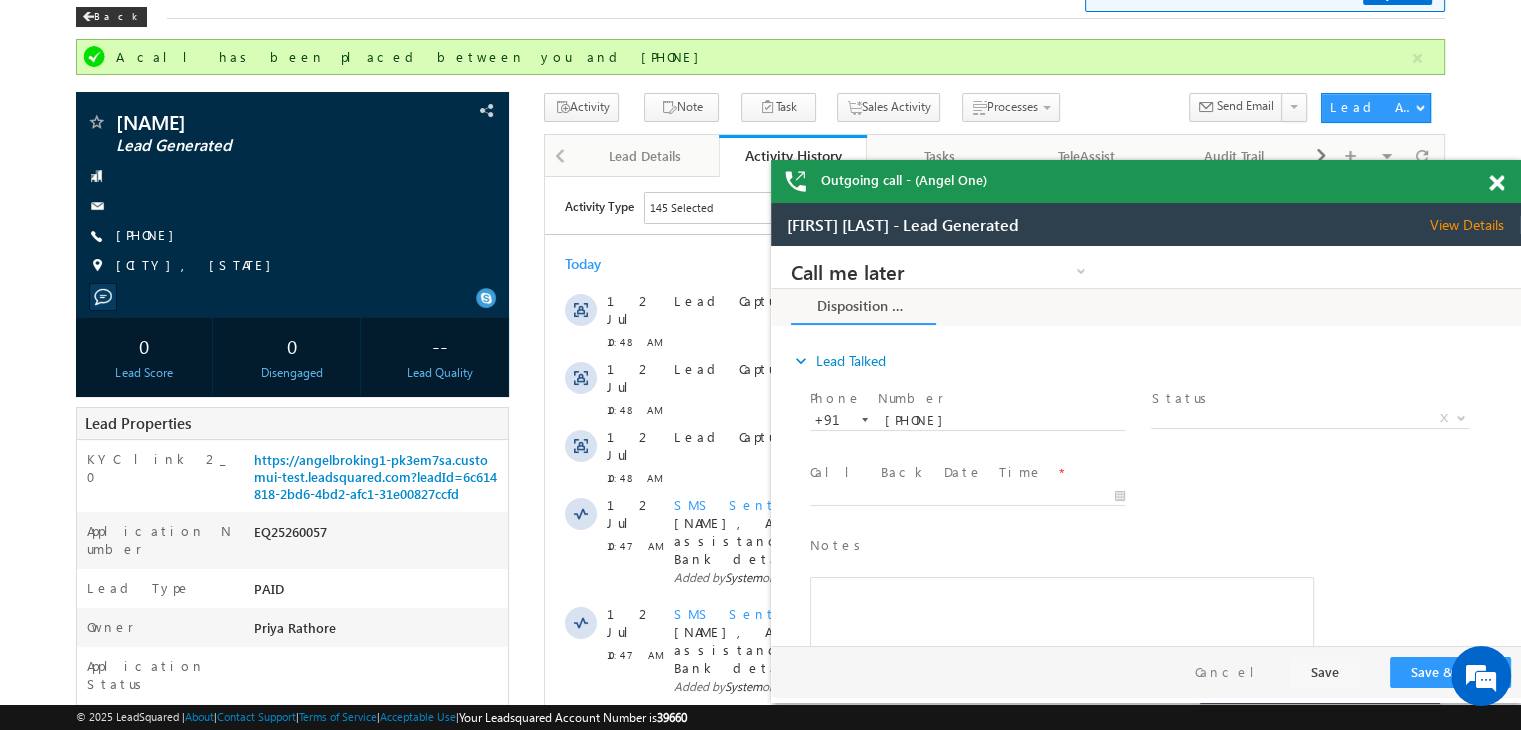 scroll, scrollTop: 0, scrollLeft: 0, axis: both 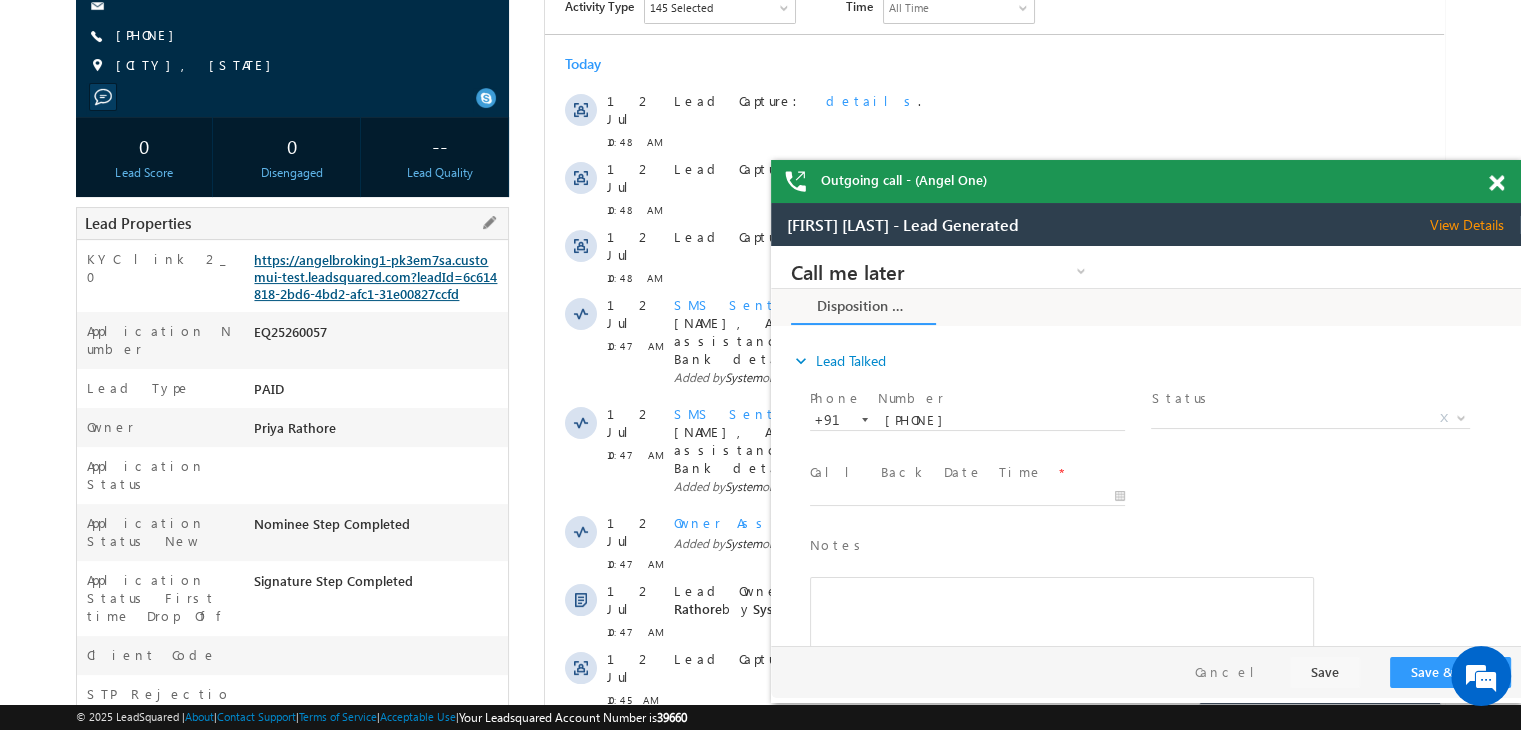 click on "https://angelbroking1-pk3em7sa.customui-test.leadsquared.com?leadId=6c614818-2bd6-4bd2-afc1-31e00827ccfd" at bounding box center (375, 276) 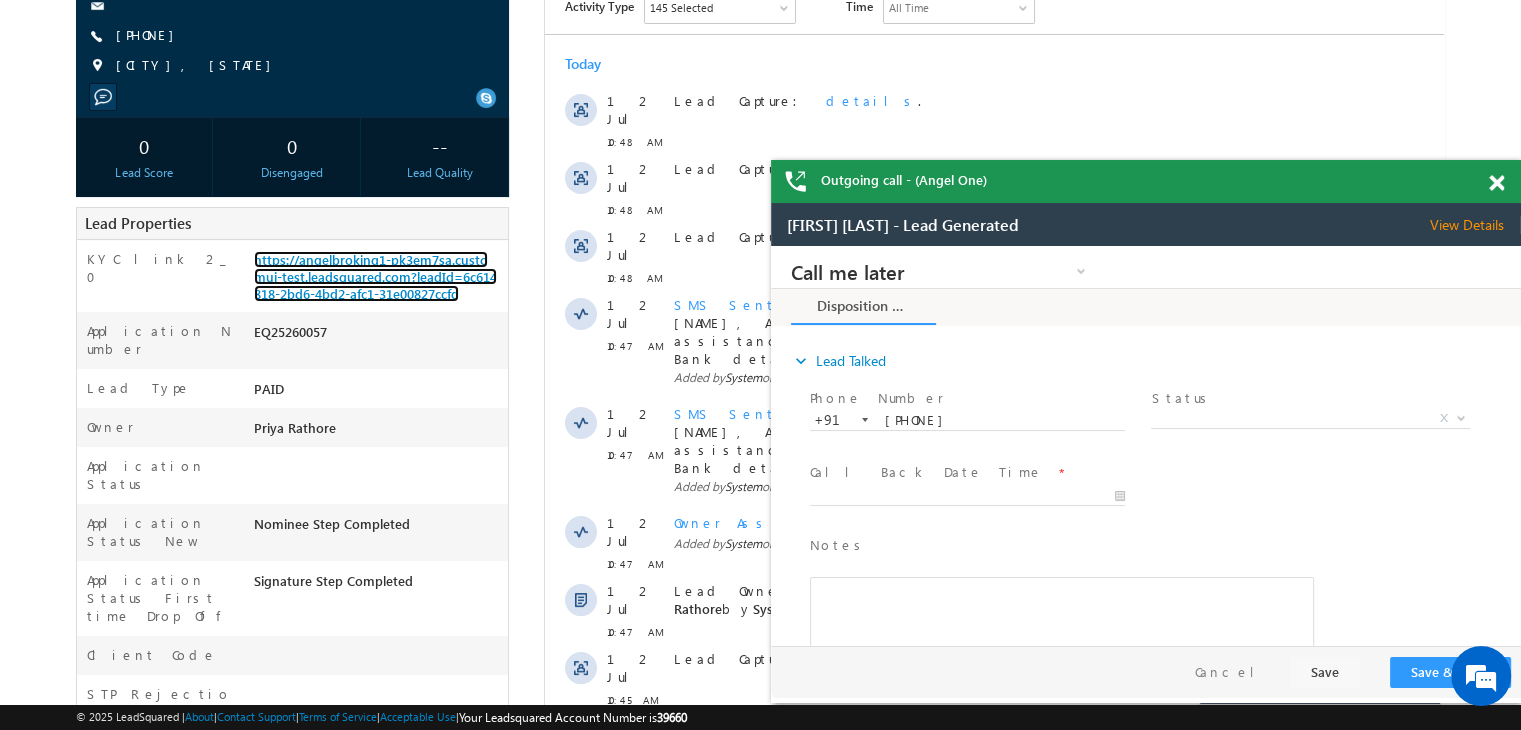 scroll, scrollTop: 0, scrollLeft: 0, axis: both 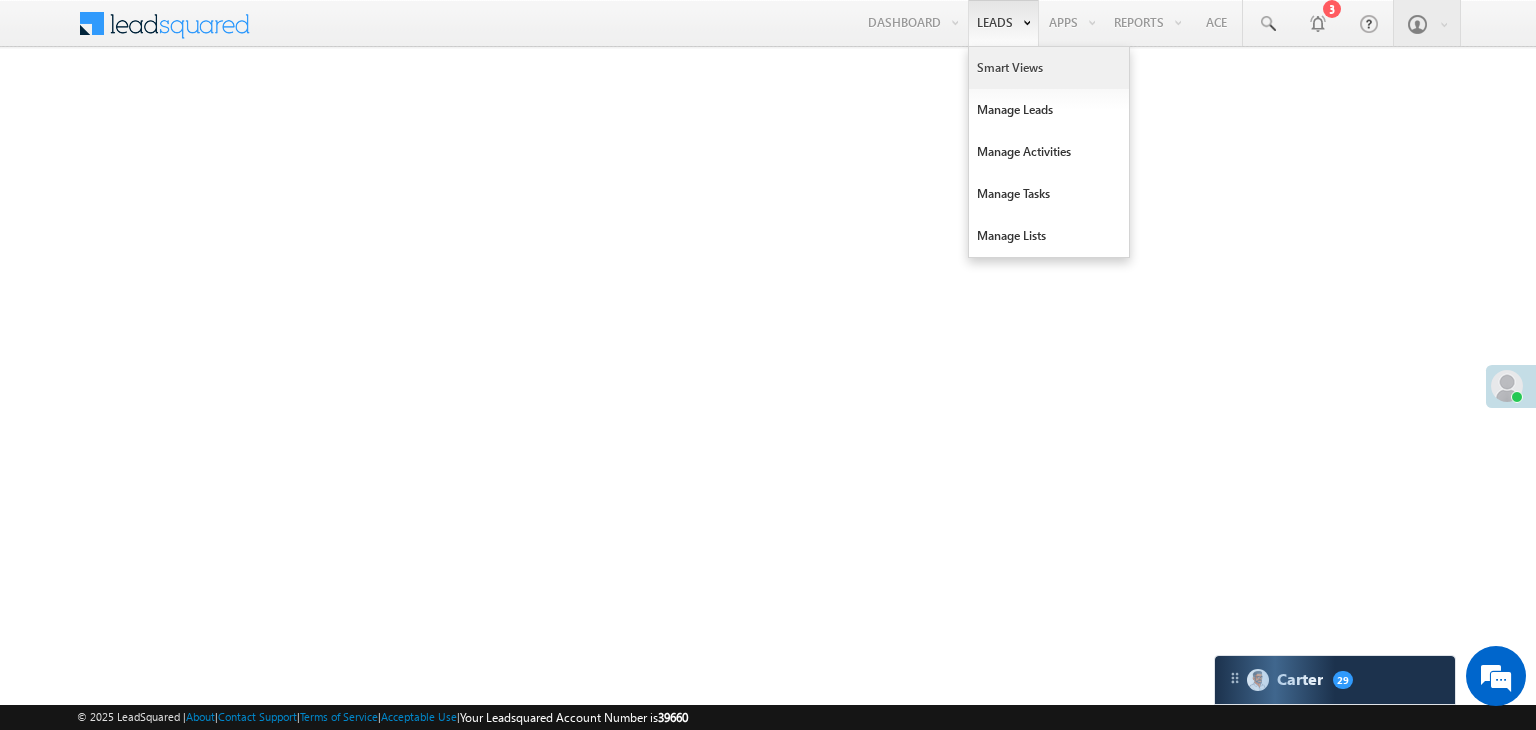 click on "Smart Views" at bounding box center (1049, 68) 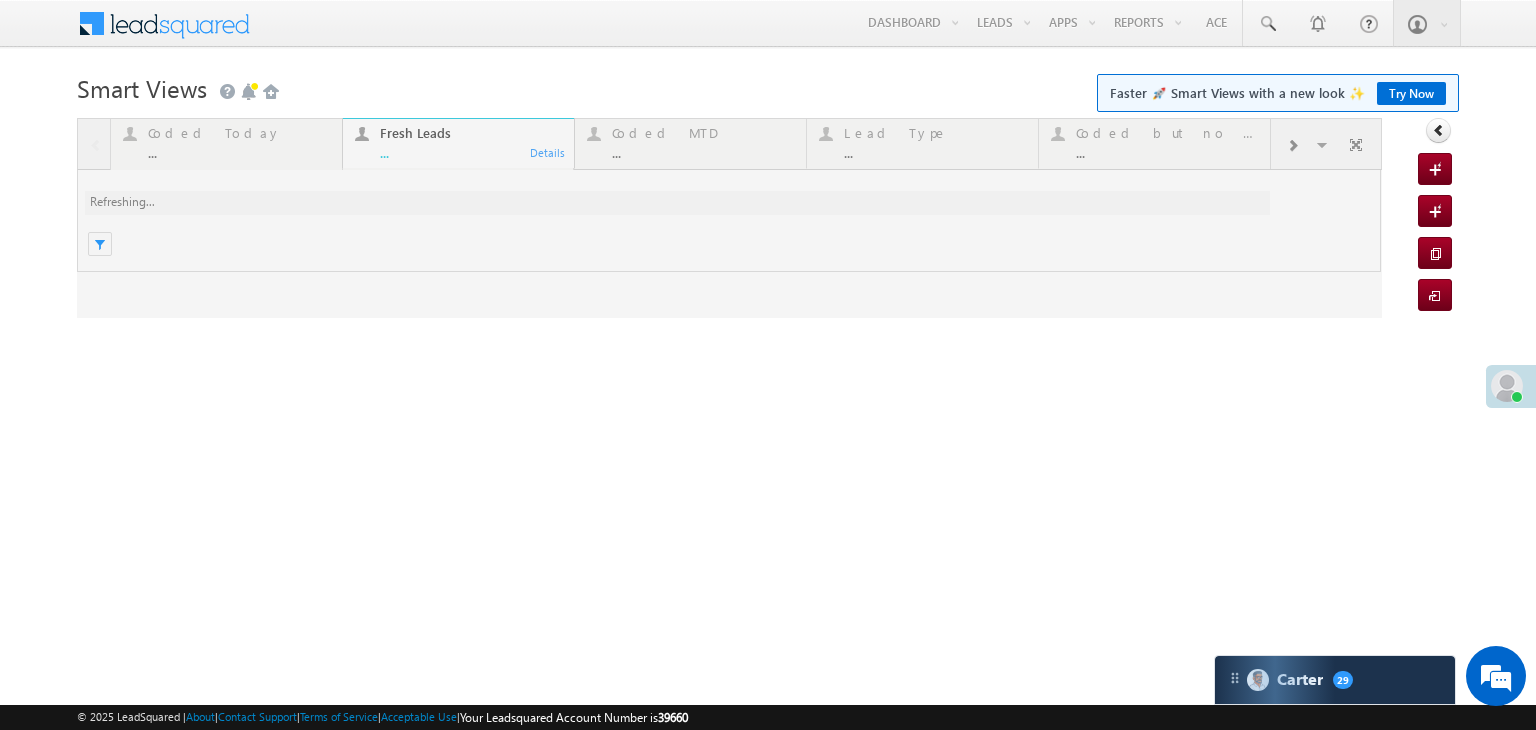 scroll, scrollTop: 0, scrollLeft: 0, axis: both 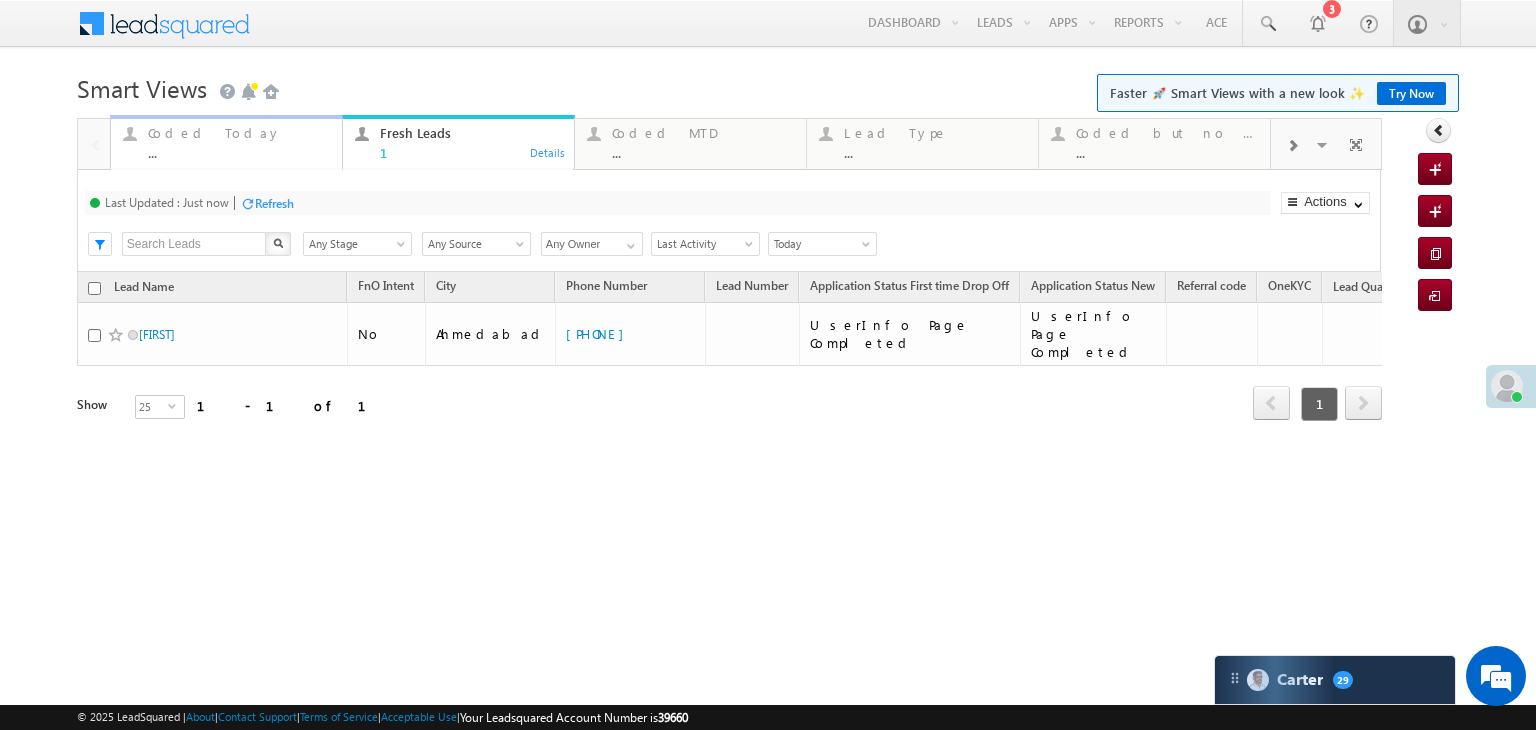 click on "Coded Today" at bounding box center (239, 133) 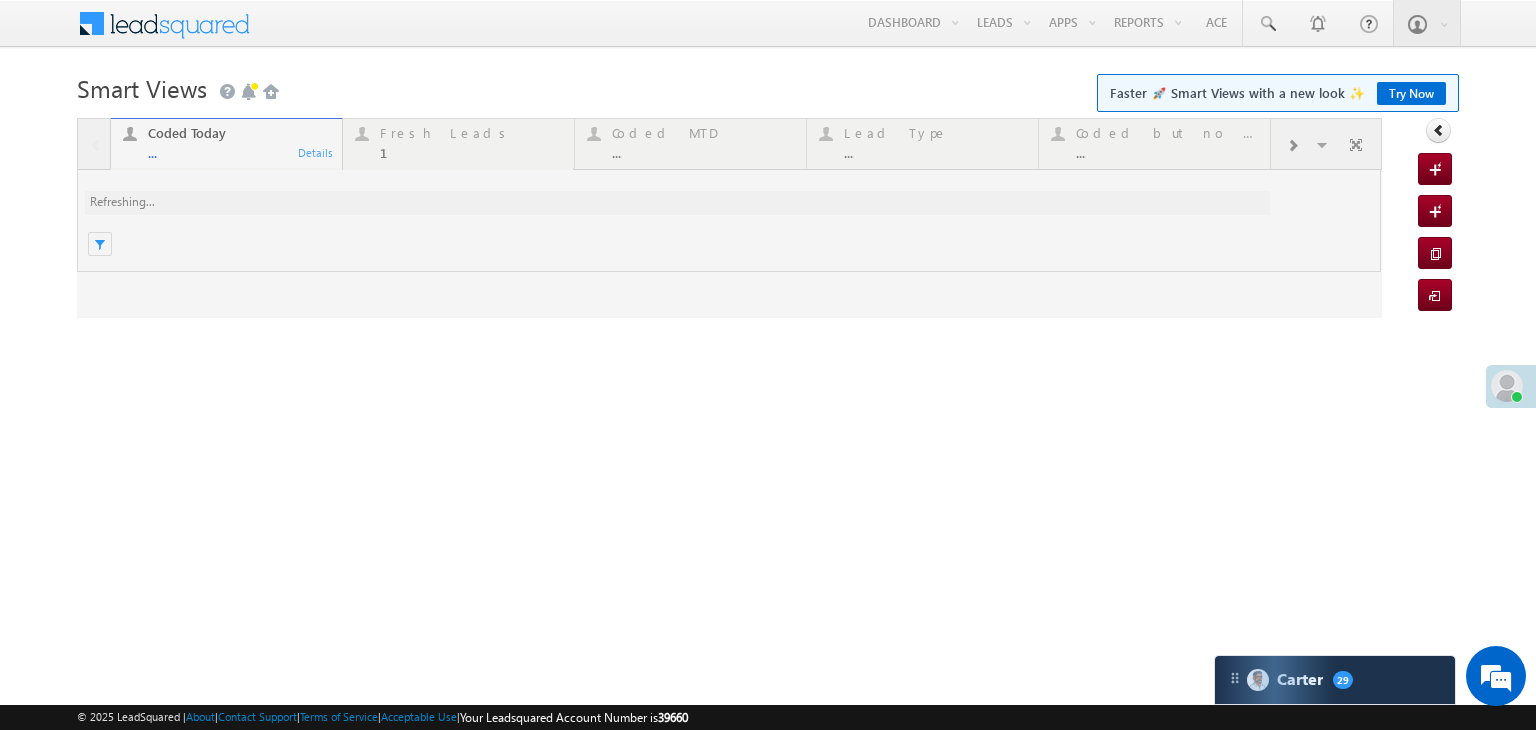 scroll, scrollTop: 0, scrollLeft: 0, axis: both 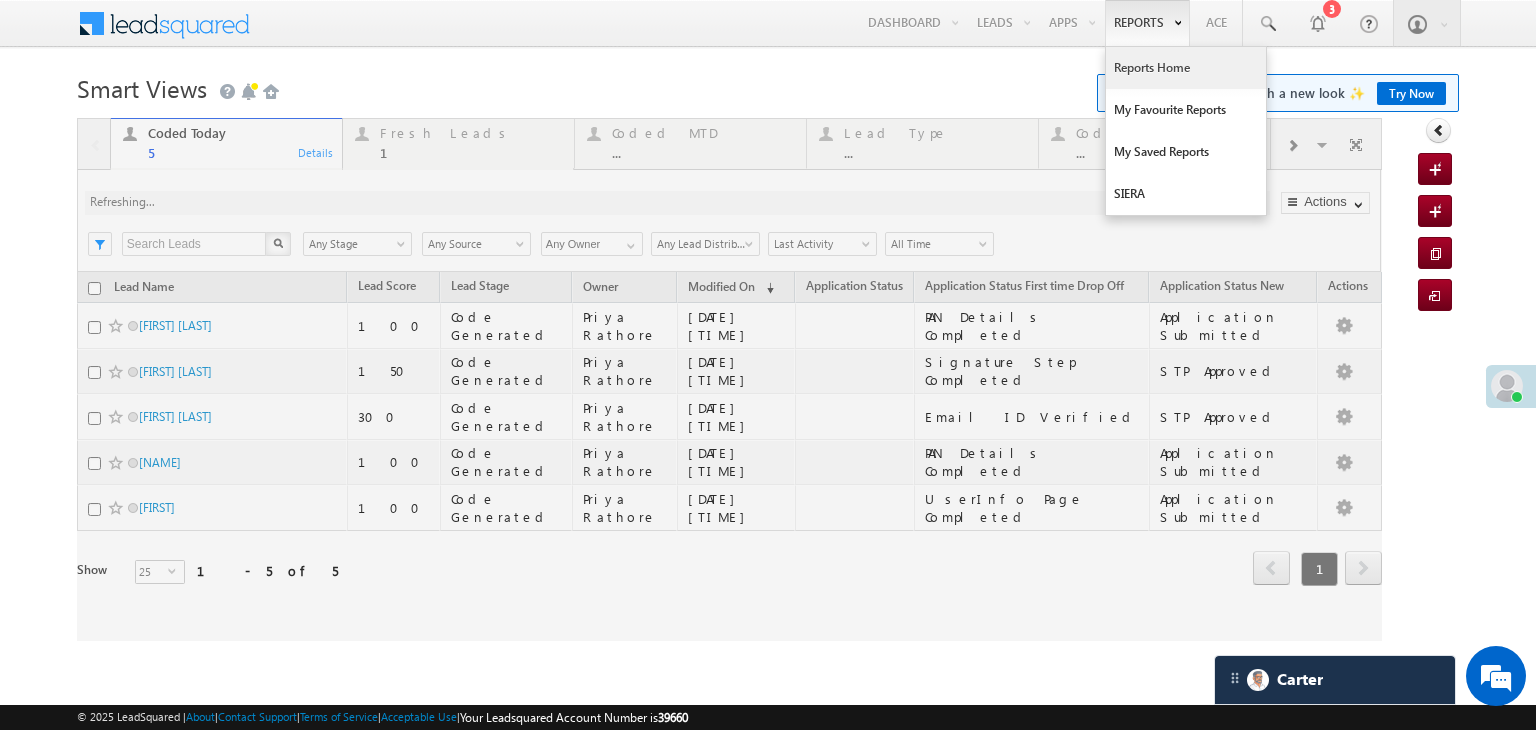 click on "Reports Home" at bounding box center (1186, 68) 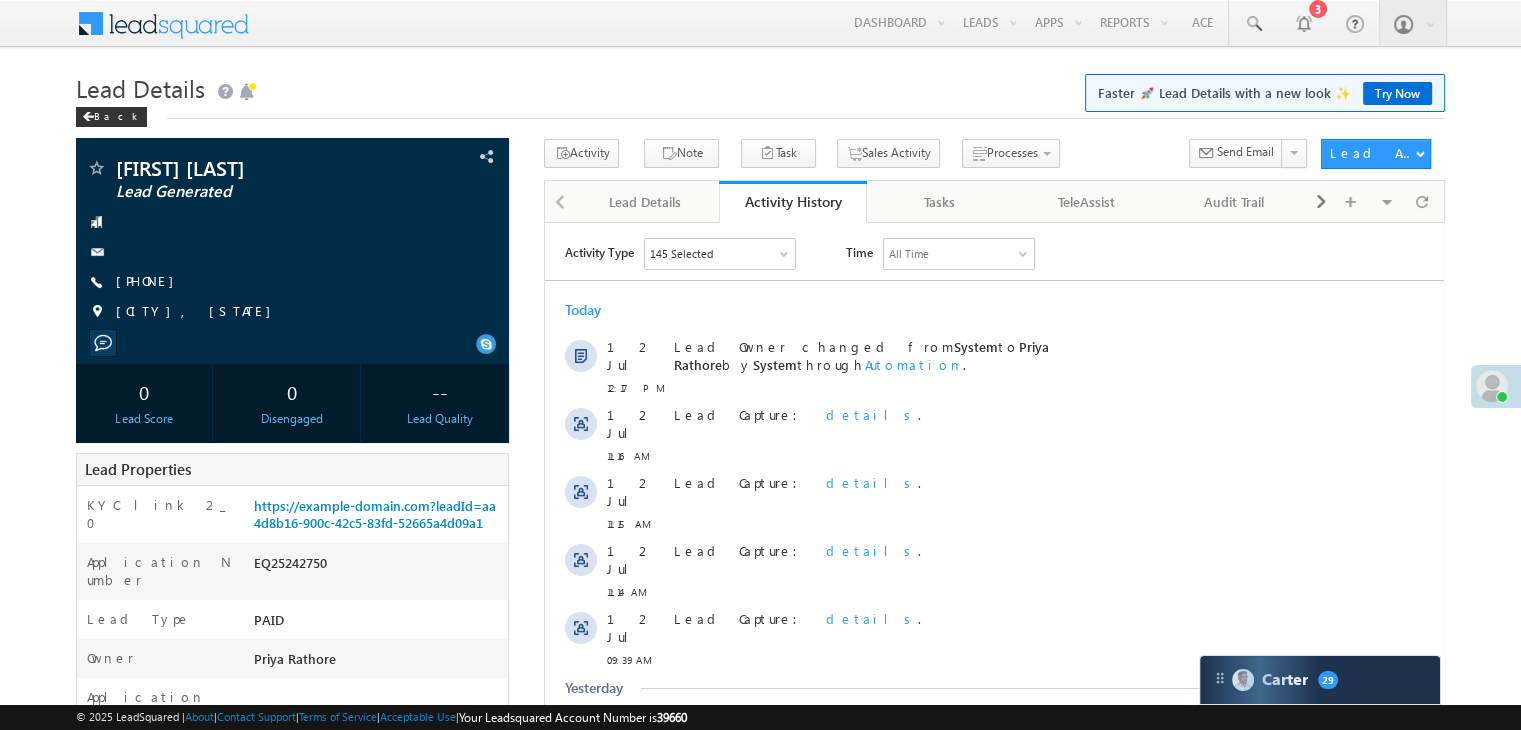 scroll, scrollTop: 0, scrollLeft: 0, axis: both 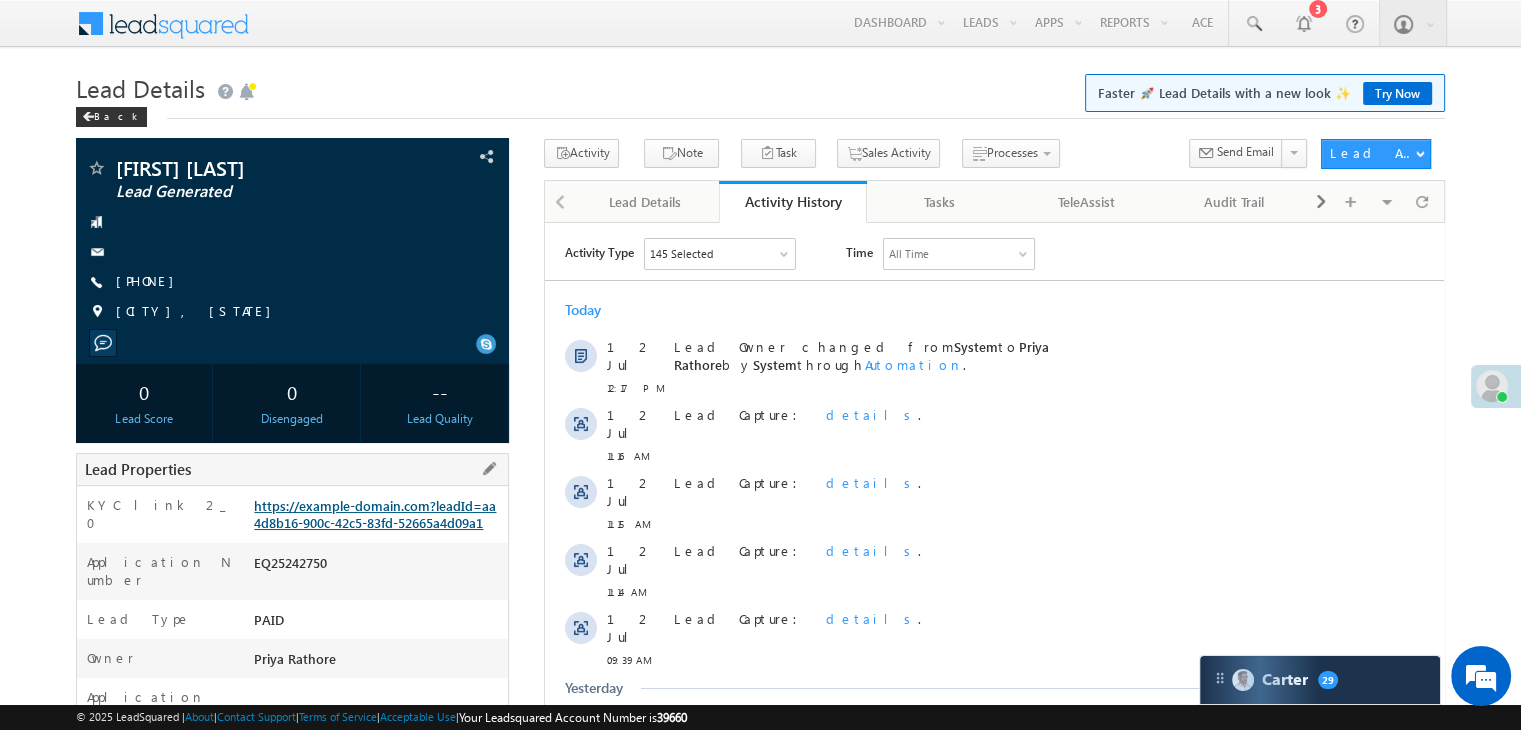 click on "https://angelbroking1-pk3em7sa.customui-test.leadsquared.com?leadId=aa4d8b16-900c-42c5-83fd-52665a4d09a1" at bounding box center (375, 514) 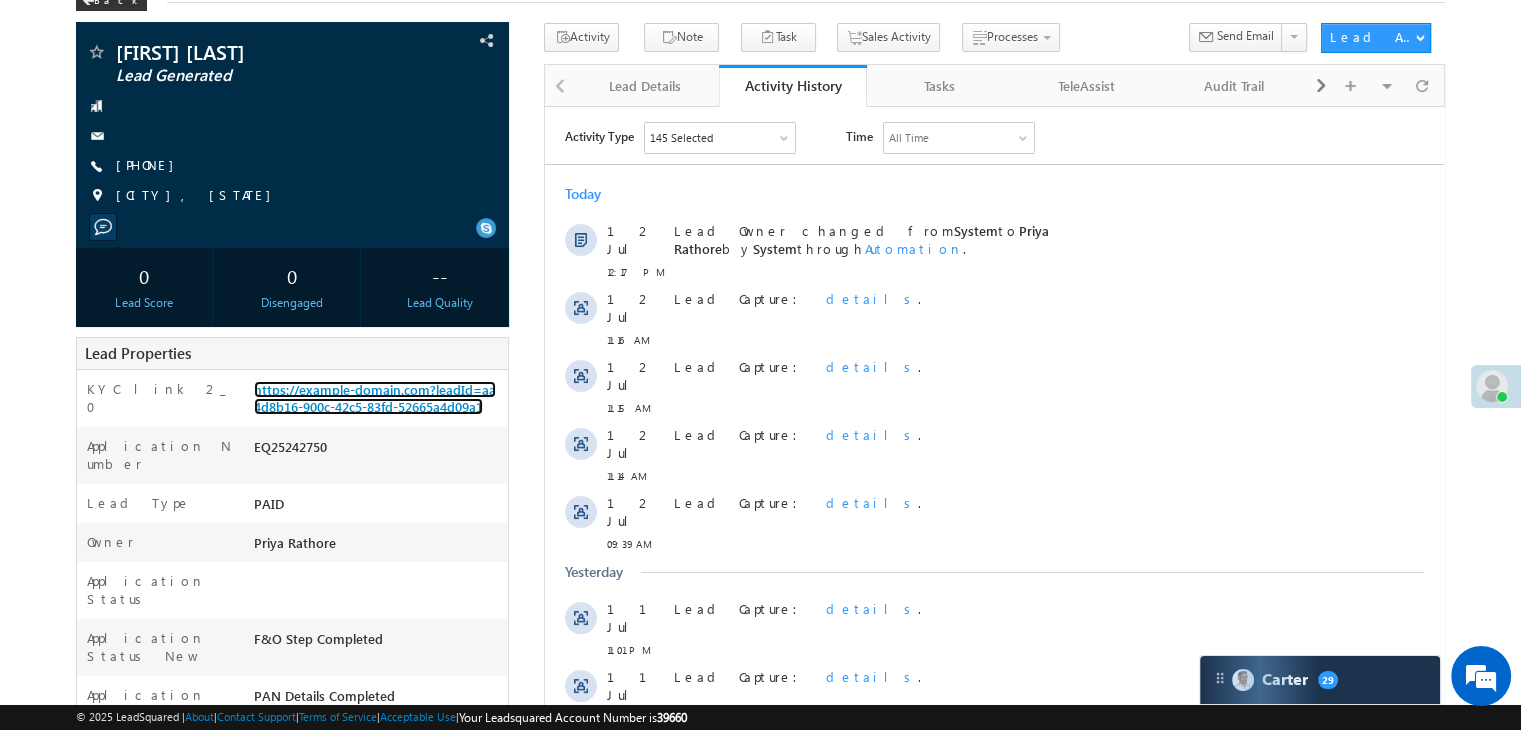 scroll, scrollTop: 100, scrollLeft: 0, axis: vertical 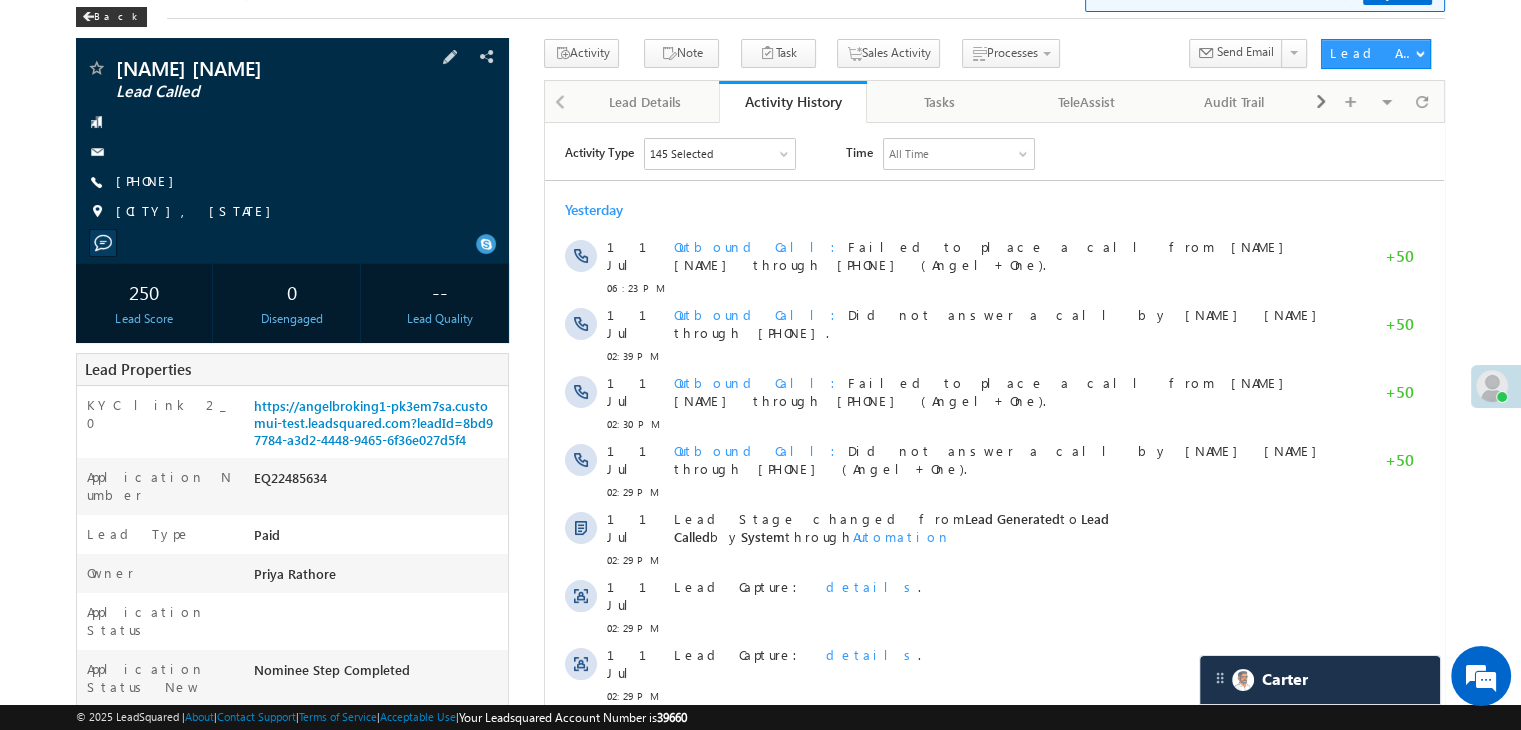drag, startPoint x: 145, startPoint y: 178, endPoint x: 184, endPoint y: 193, distance: 41.785164 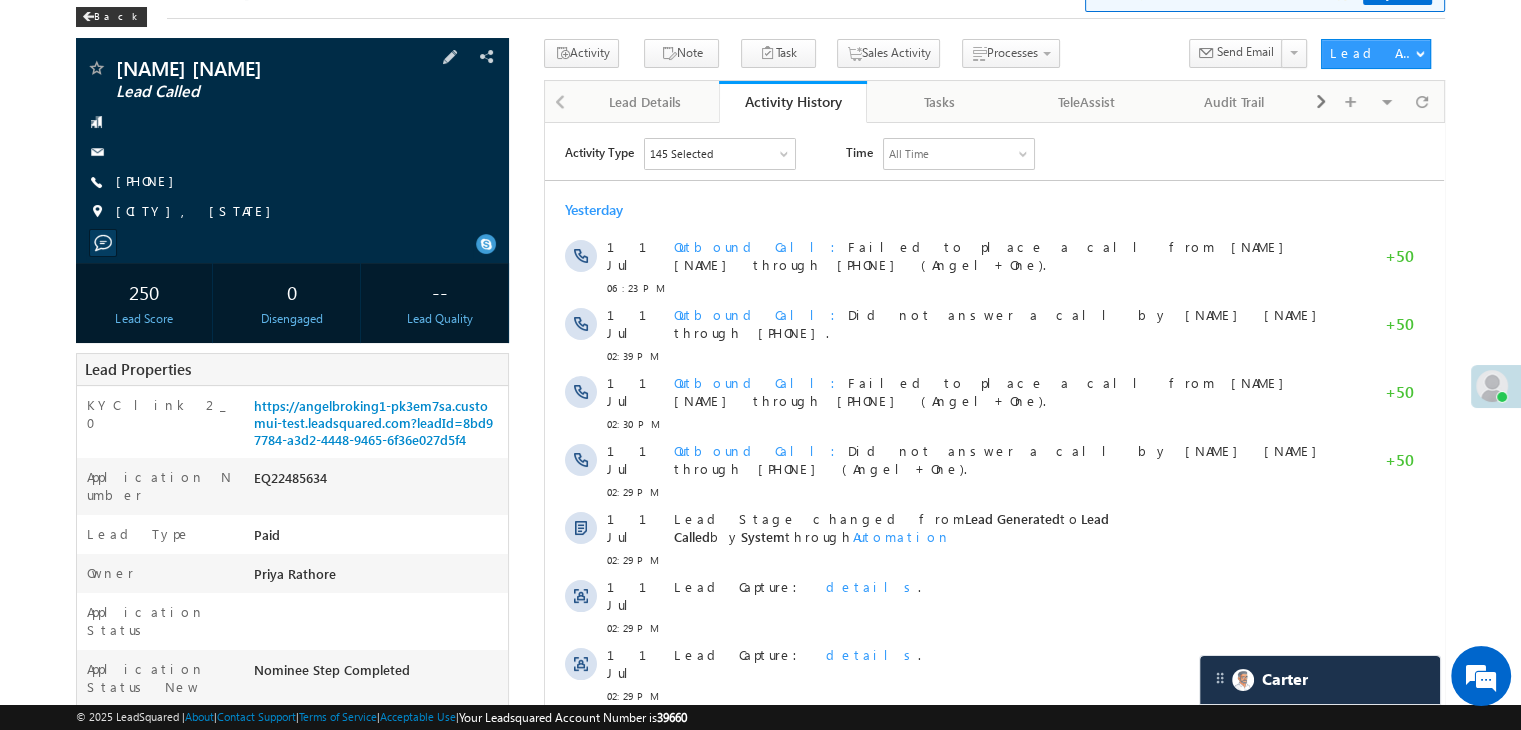 click on "Swastik Gupta
Lead Called
+91-8874494832" at bounding box center [292, 145] 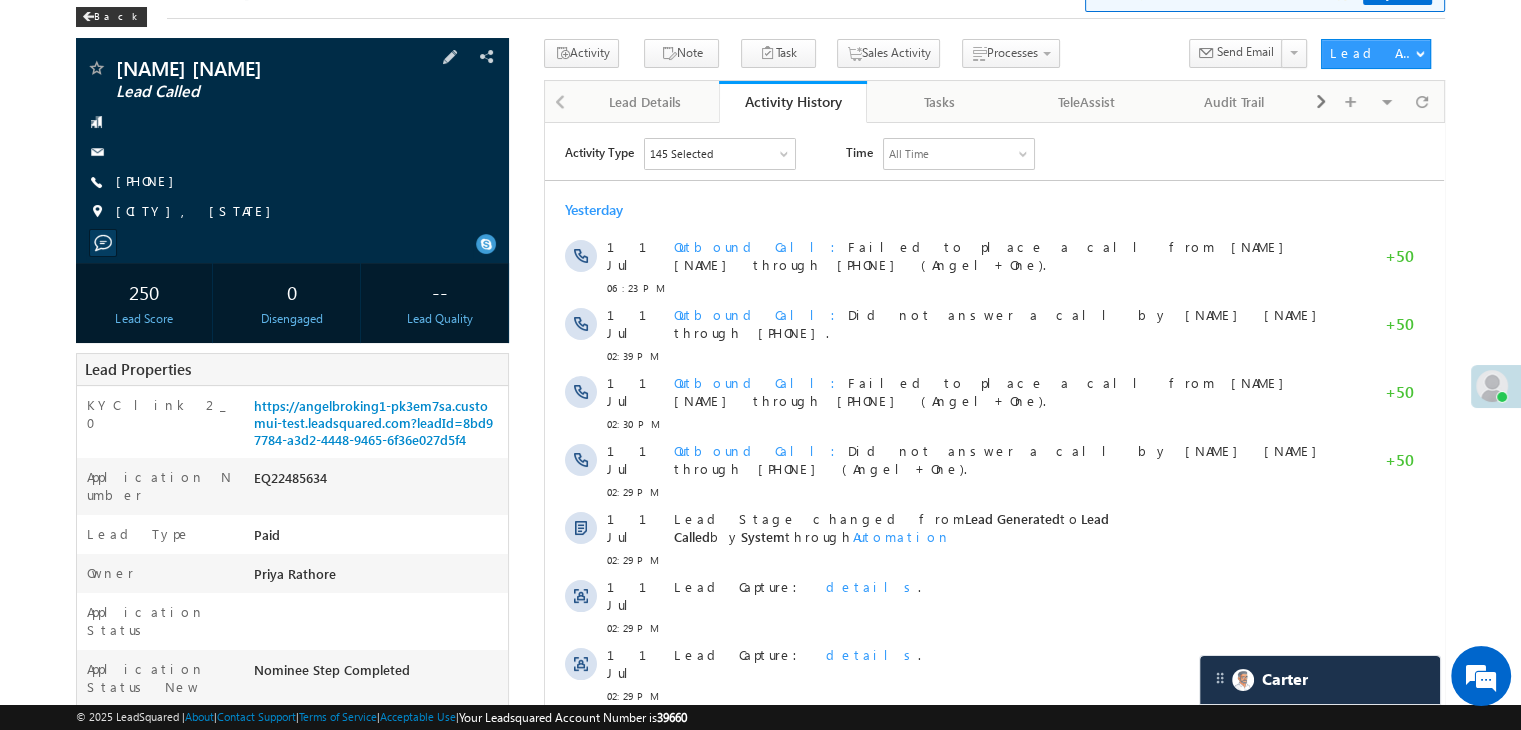 copy on "8874494832" 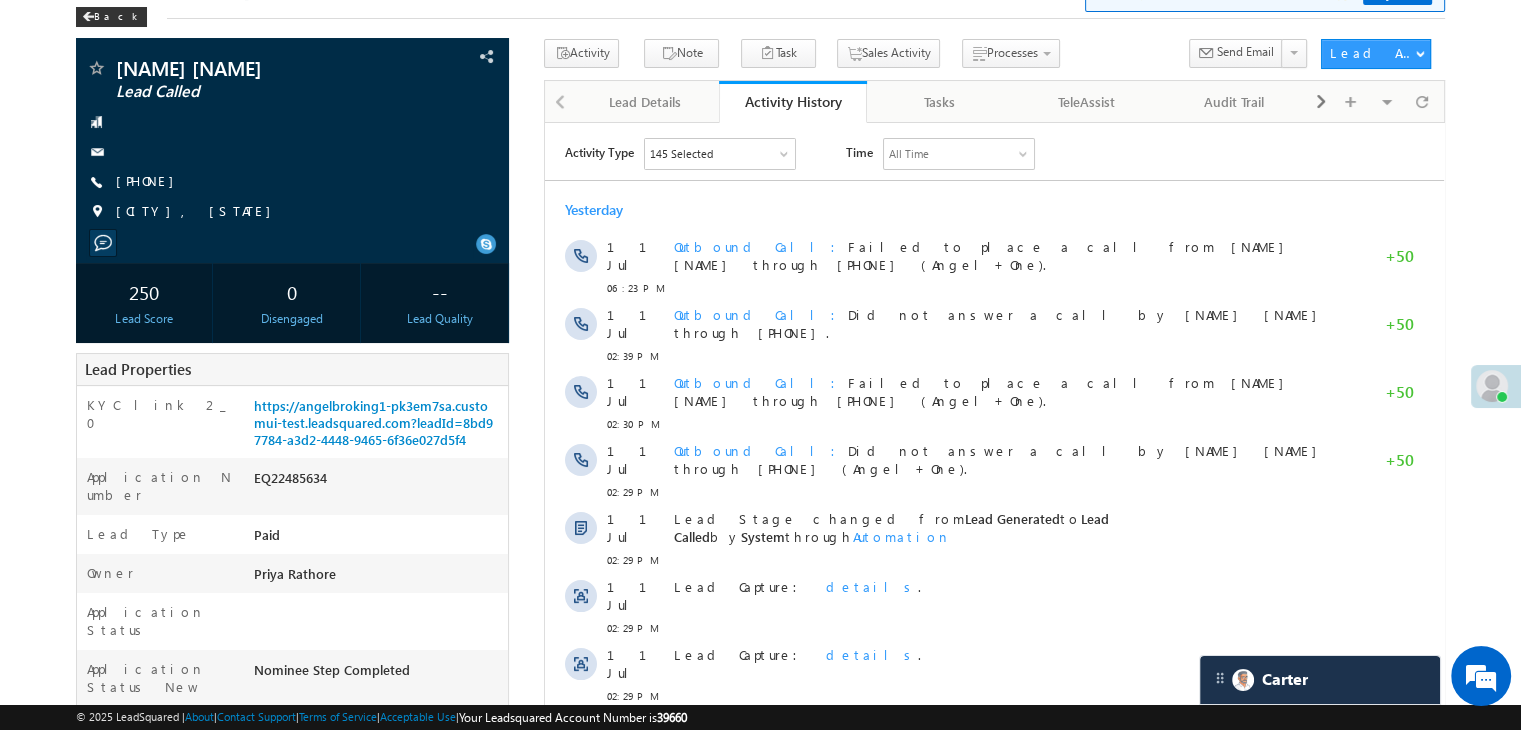 click on "Lead Details Faster 🚀 Lead Details with a new look ✨ Try Now    Back" at bounding box center [760, 3] 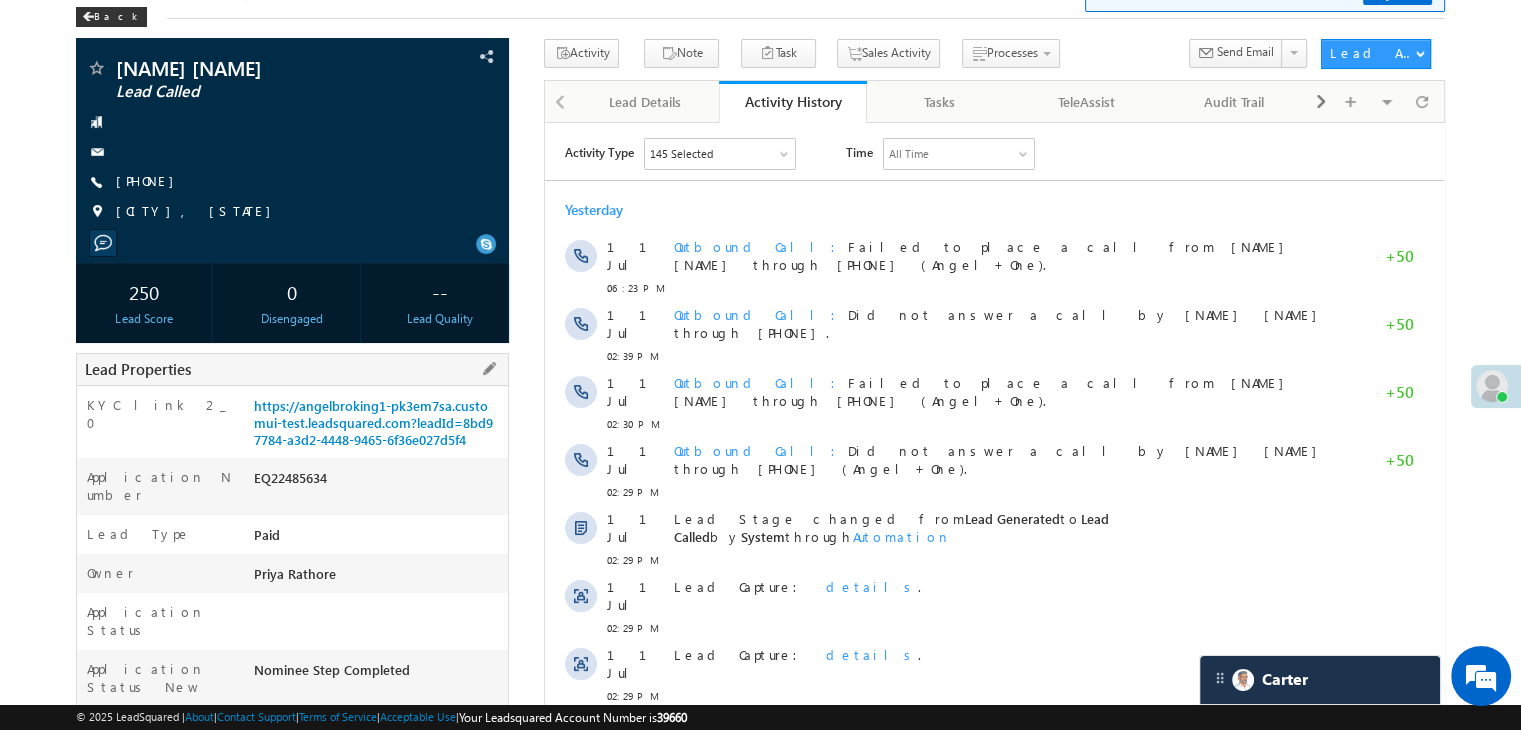 drag, startPoint x: 252, startPoint y: 401, endPoint x: 487, endPoint y: 433, distance: 237.16872 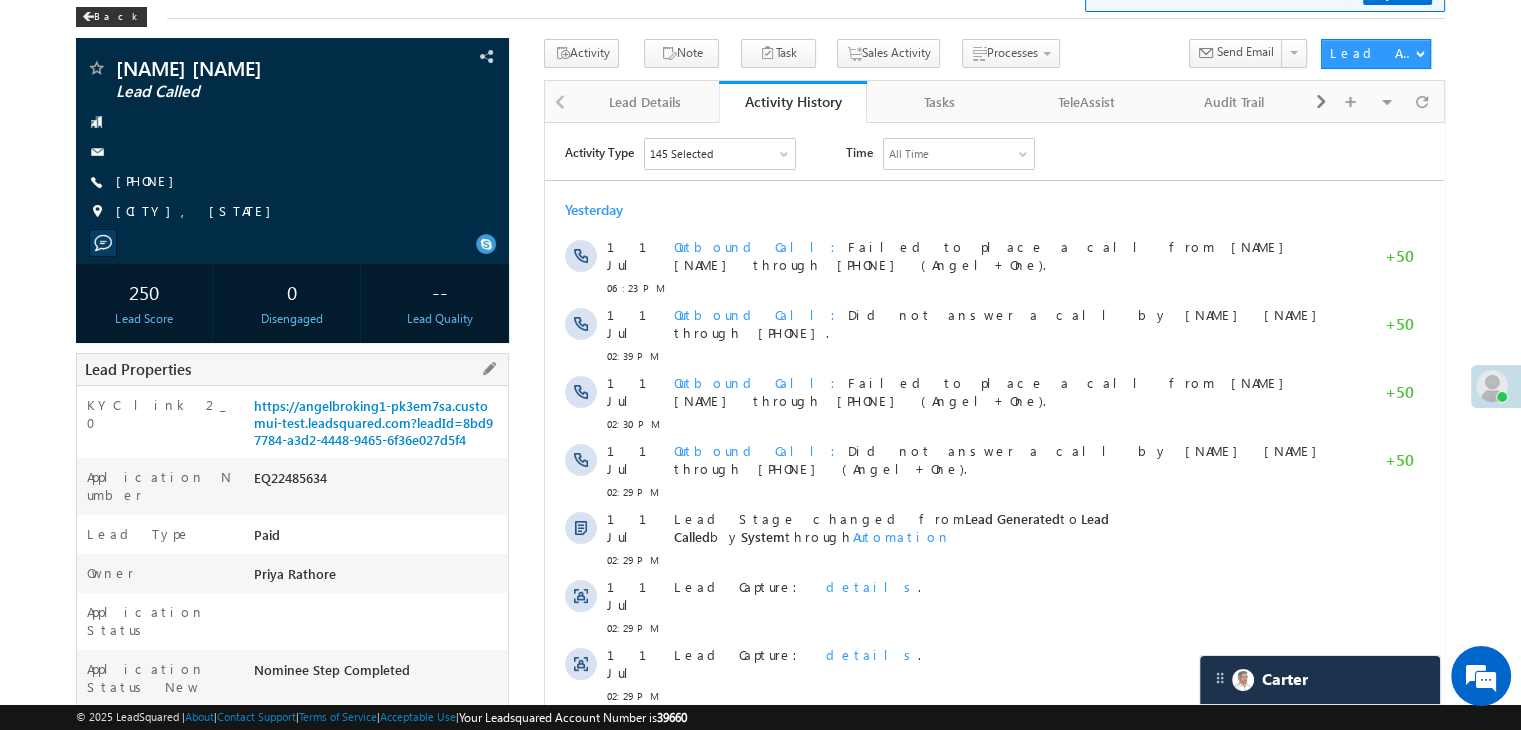 click on "https://angelbroking1-pk3em7sa.customui-test.leadsquared.com?leadId=8bd97784-a3d2-4448-9465-6f36e027d5f4" at bounding box center [378, 427] 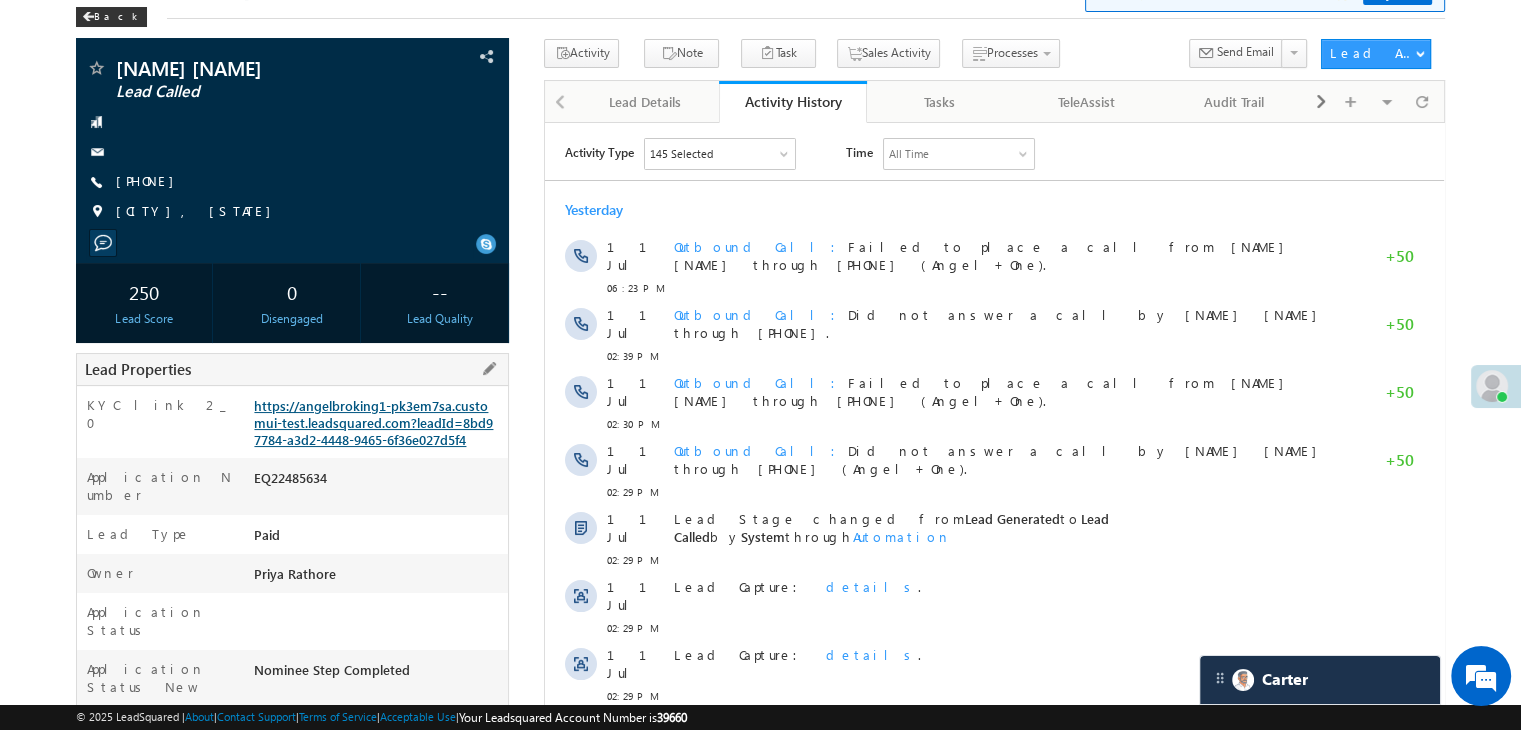 copy on "https://angelbroking1-pk3em7sa.customui-test.leadsquared.com?leadId=8bd97784-a3d2-4448-9465-6f36e027d5f4" 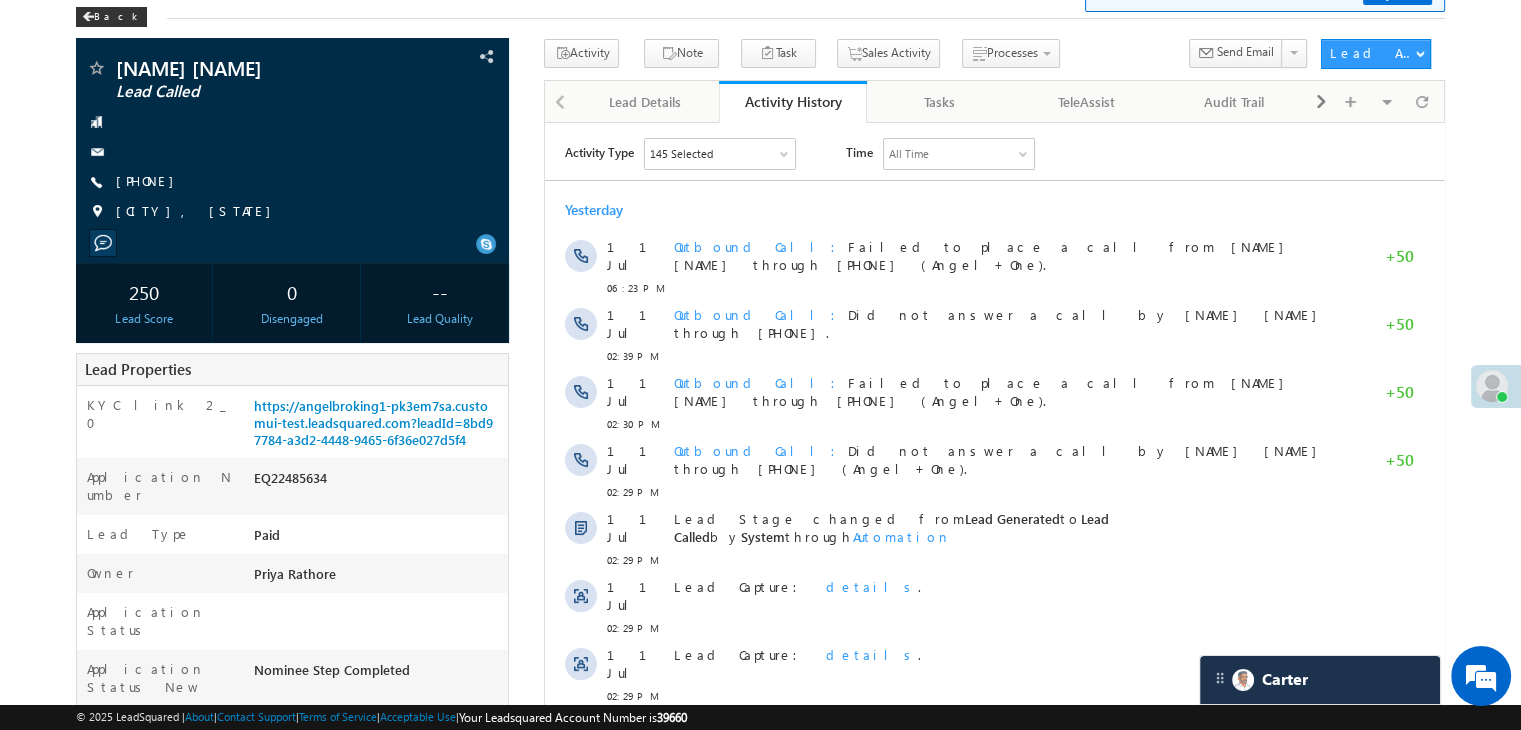 click on "Lead Details Faster 🚀 Lead Details with a new look ✨ Try Now" at bounding box center (760, -14) 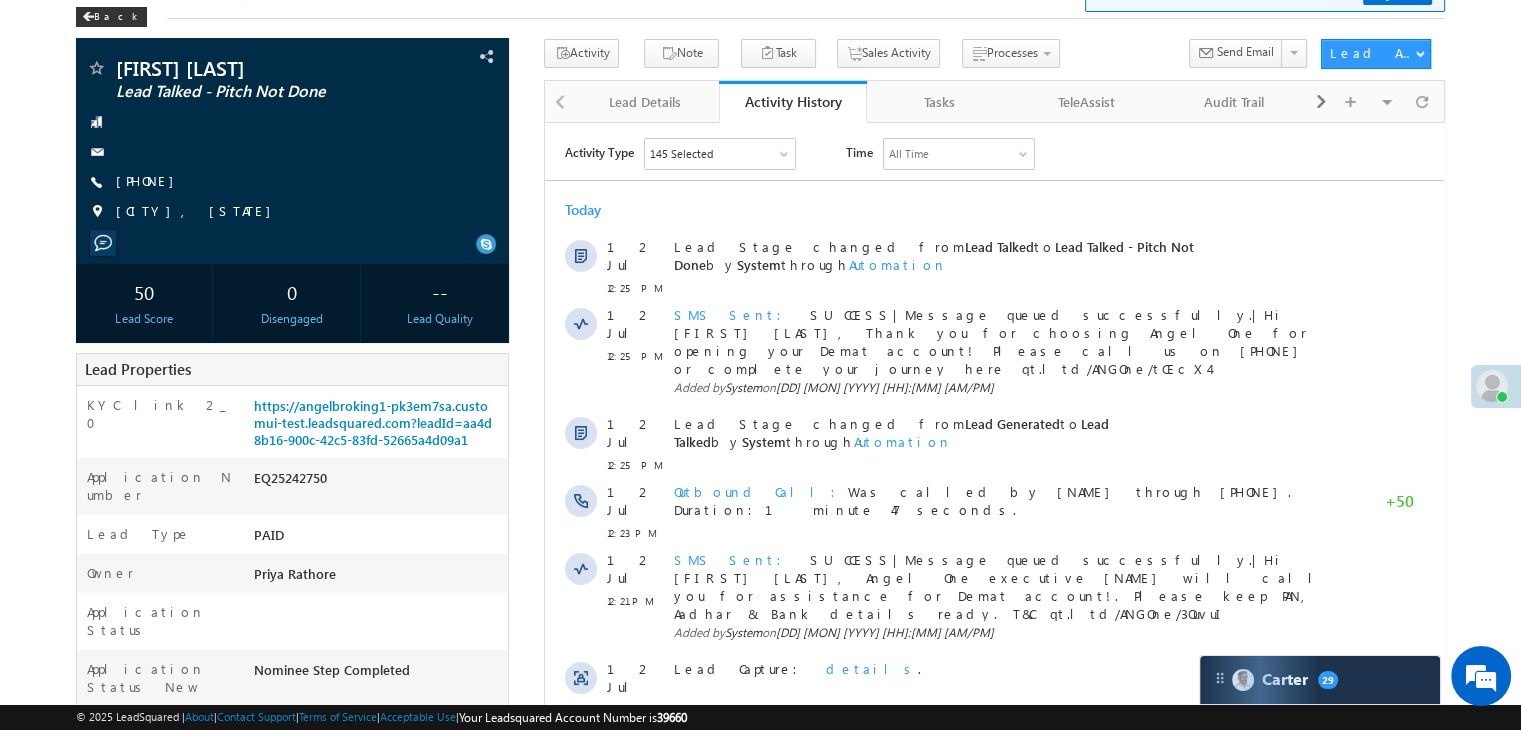 scroll, scrollTop: 0, scrollLeft: 0, axis: both 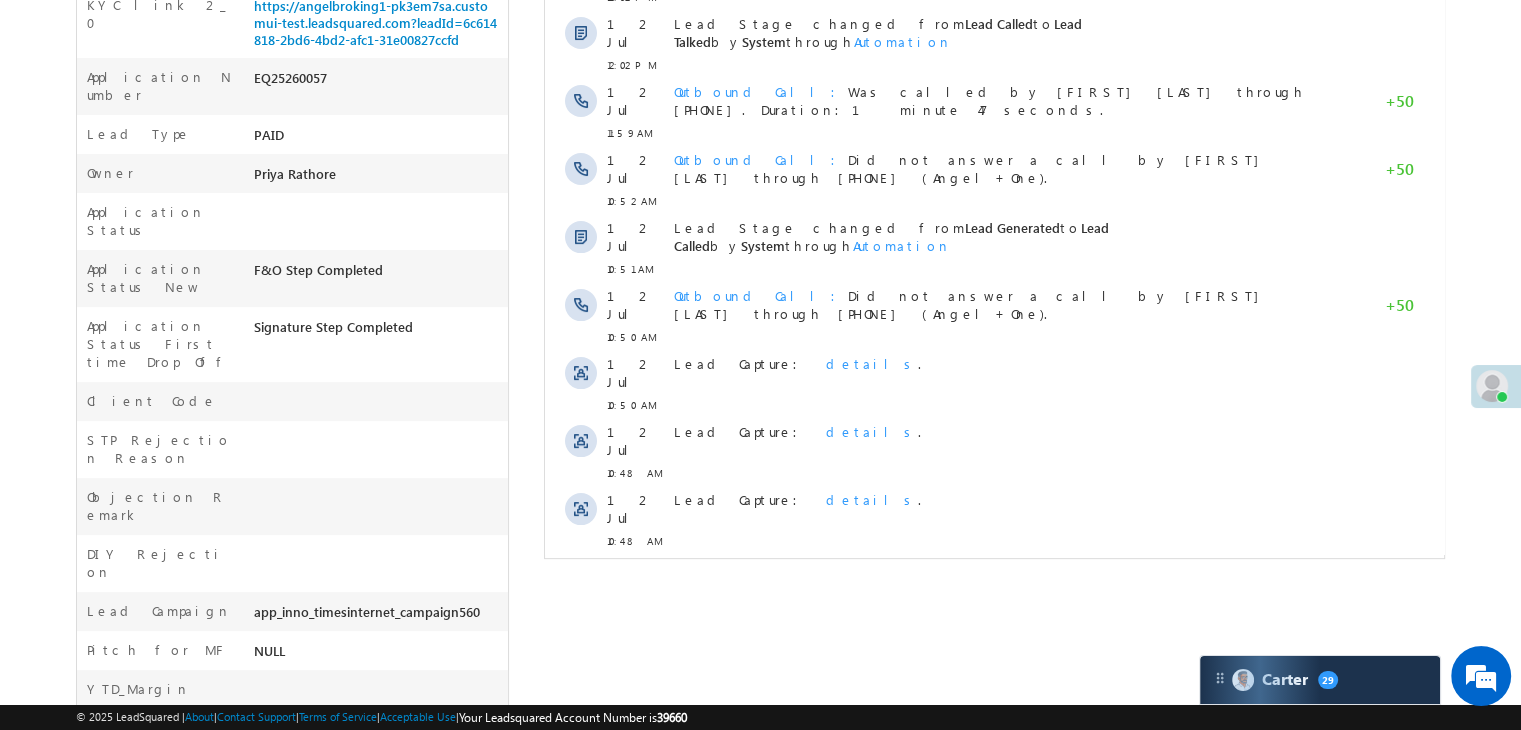 click on "Show More" at bounding box center [994, 577] 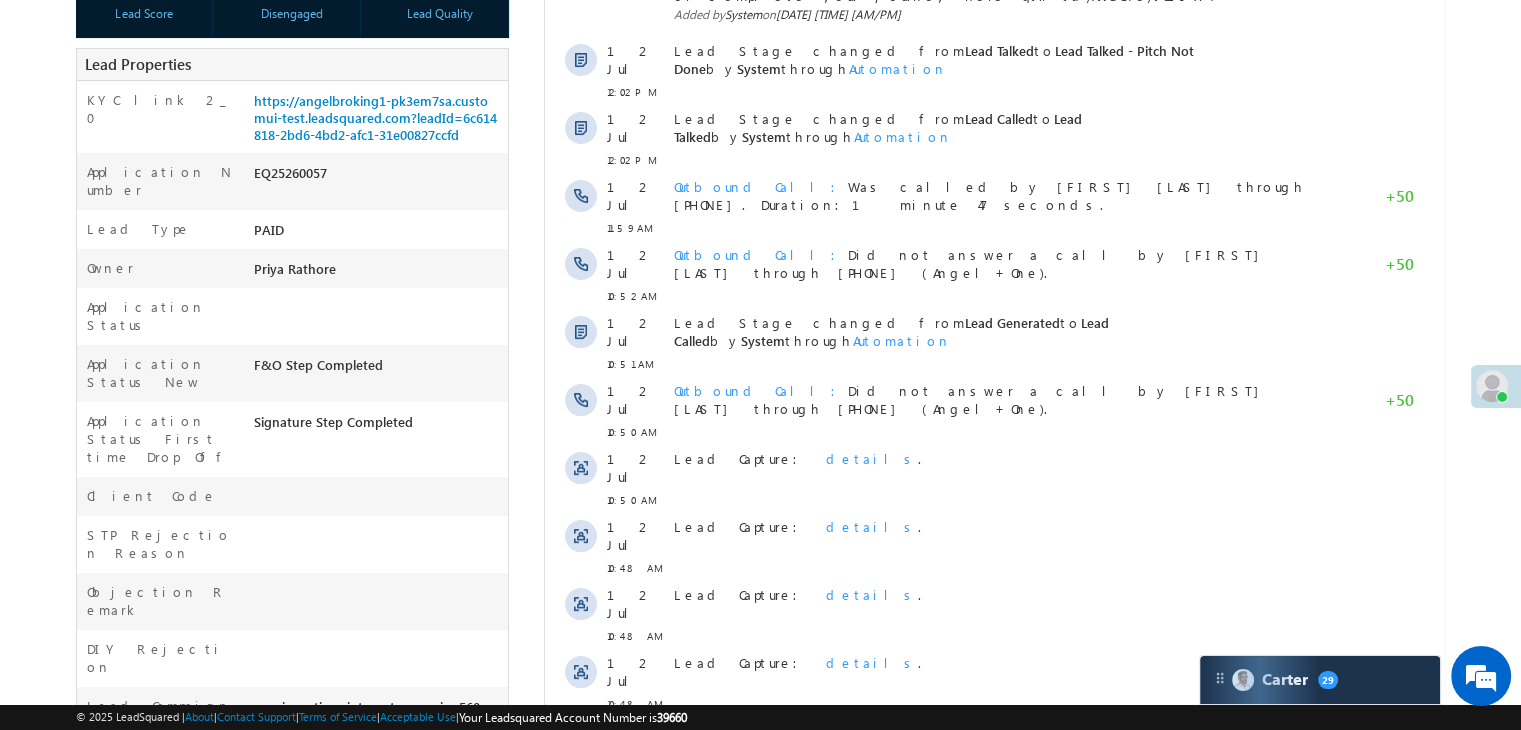 scroll, scrollTop: 180, scrollLeft: 0, axis: vertical 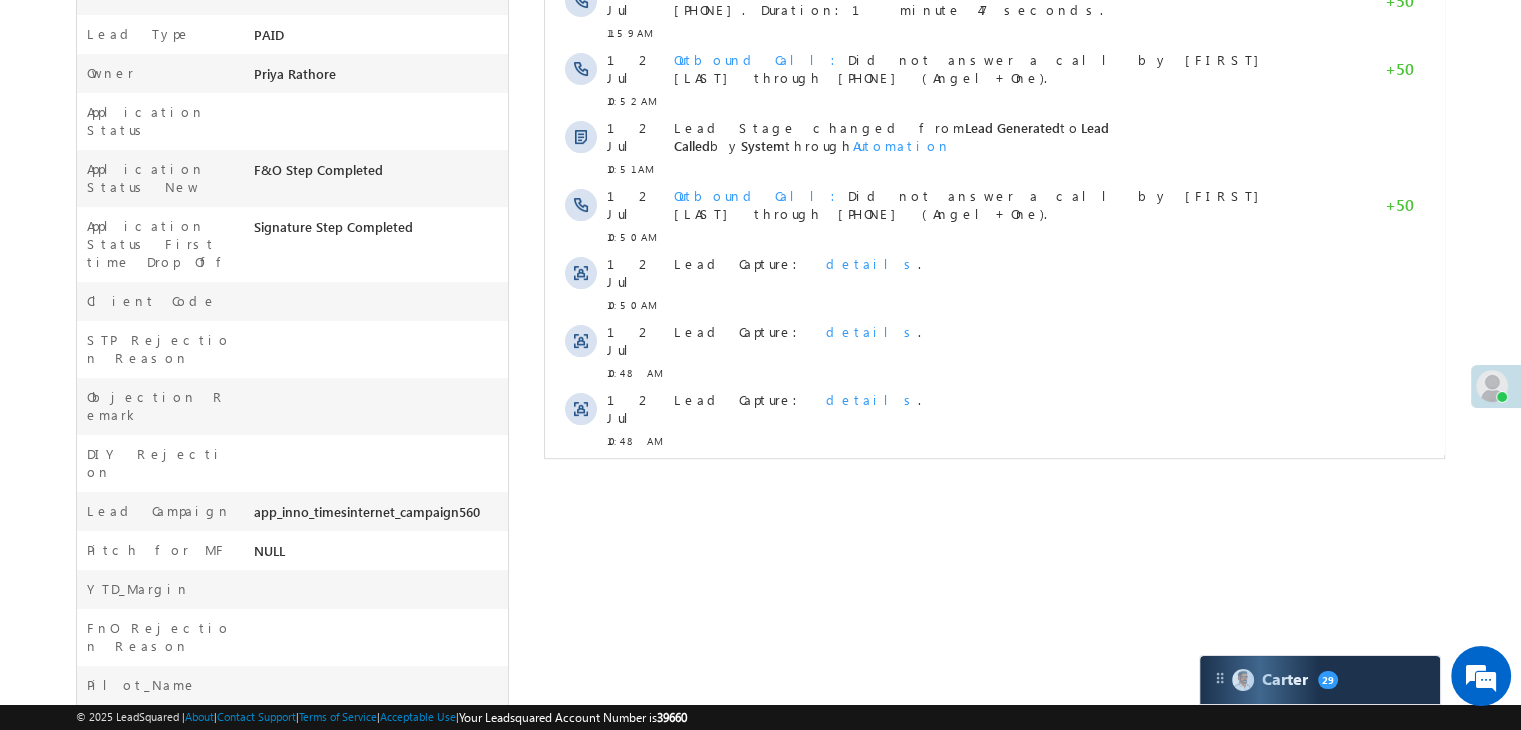 click on "Show More" at bounding box center [994, 485] 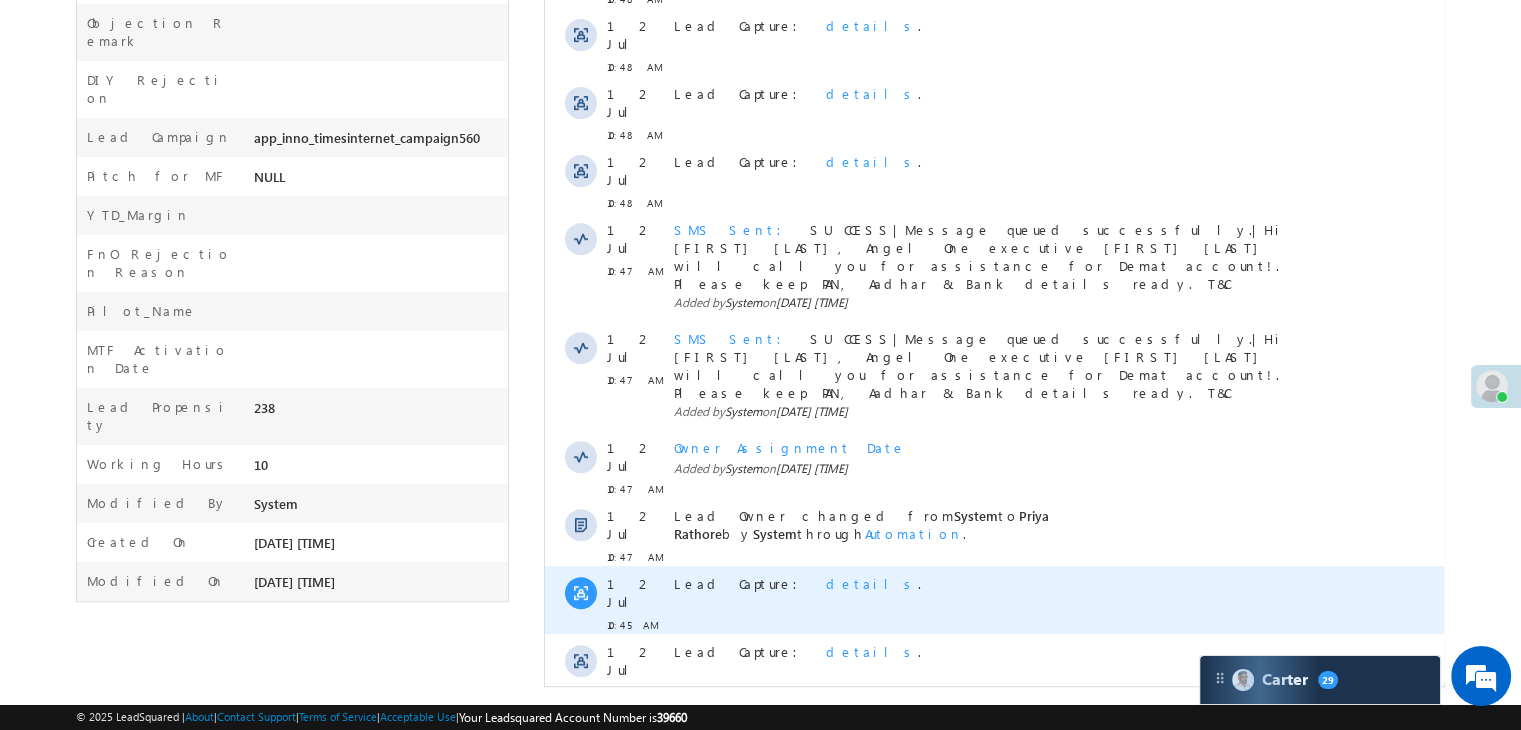 scroll, scrollTop: 980, scrollLeft: 0, axis: vertical 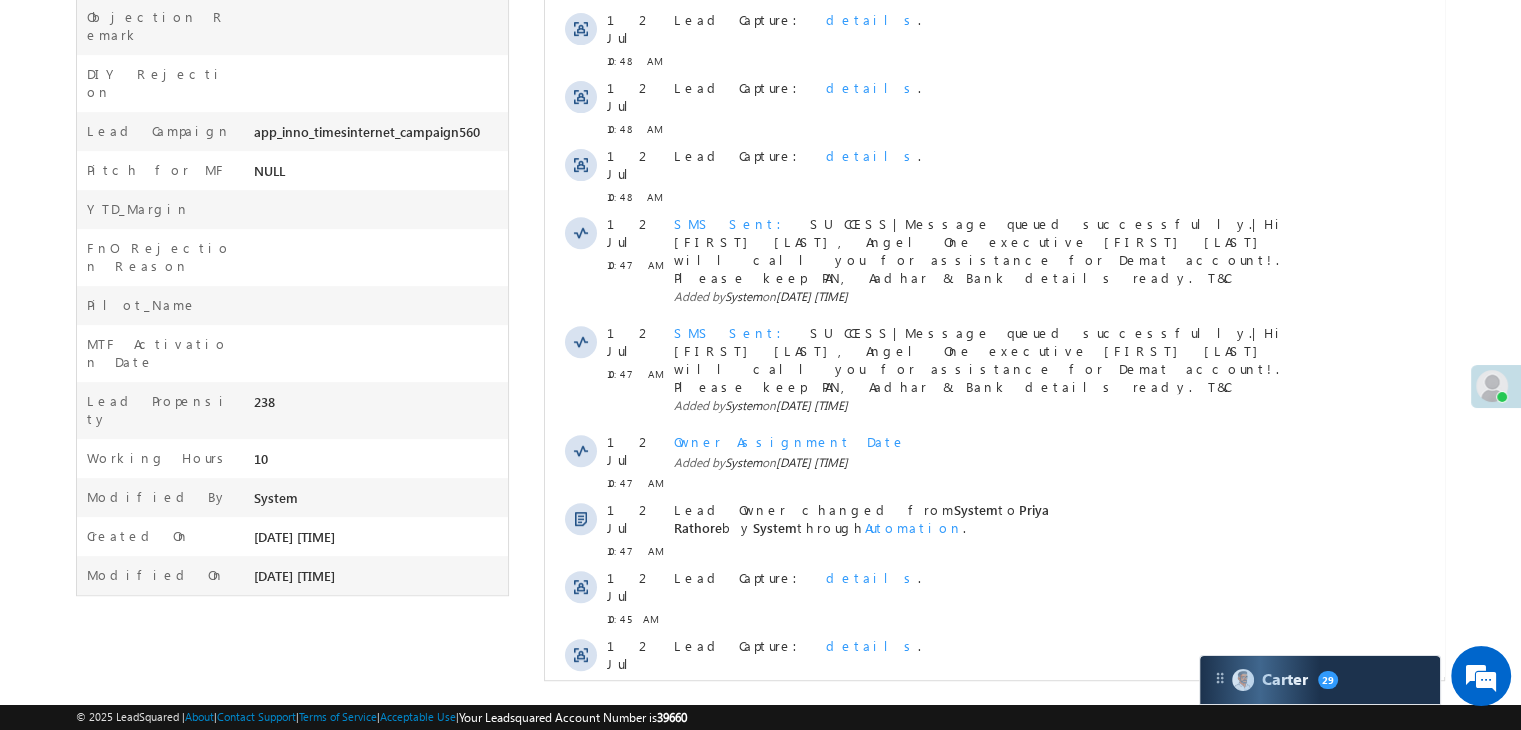 click on "Show More" at bounding box center [994, 867] 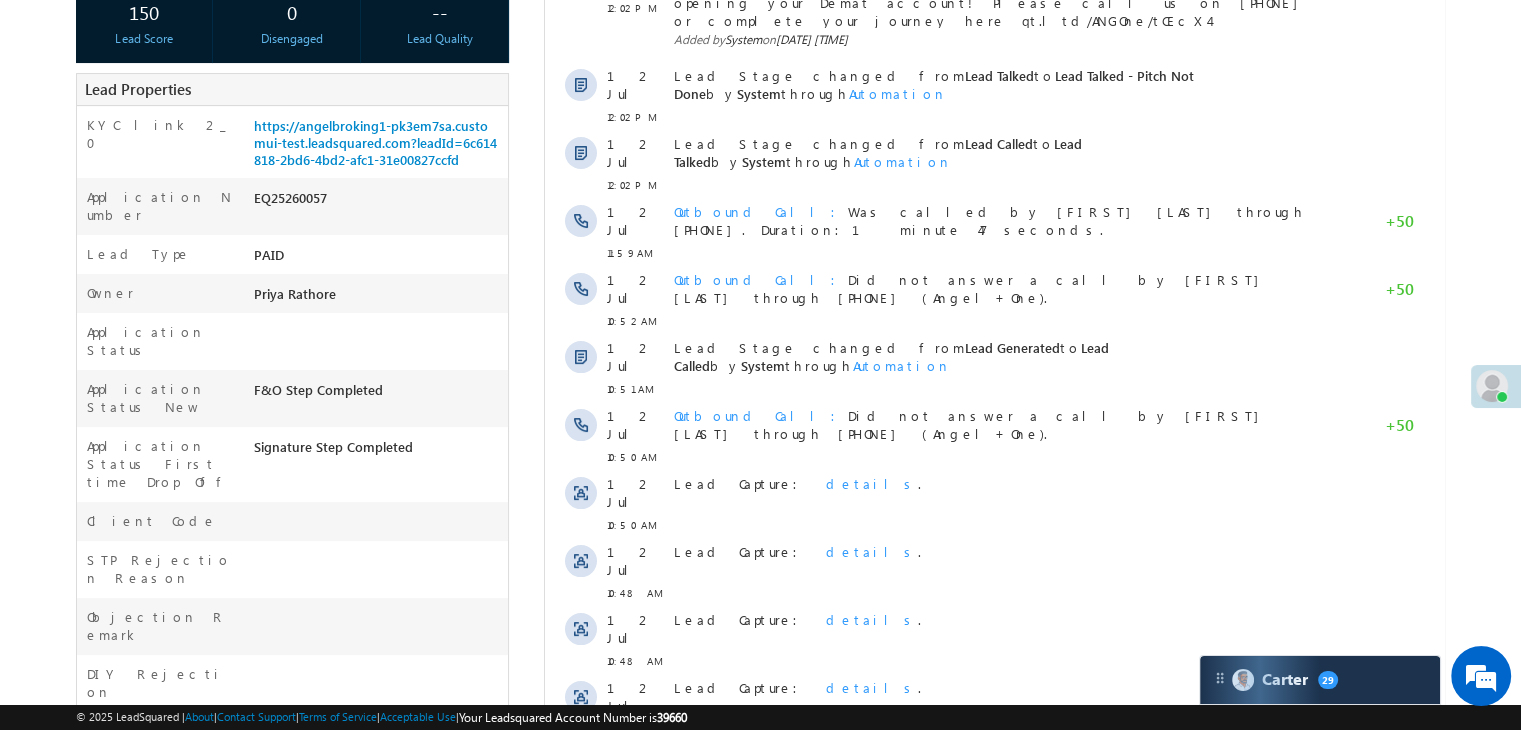scroll, scrollTop: 80, scrollLeft: 0, axis: vertical 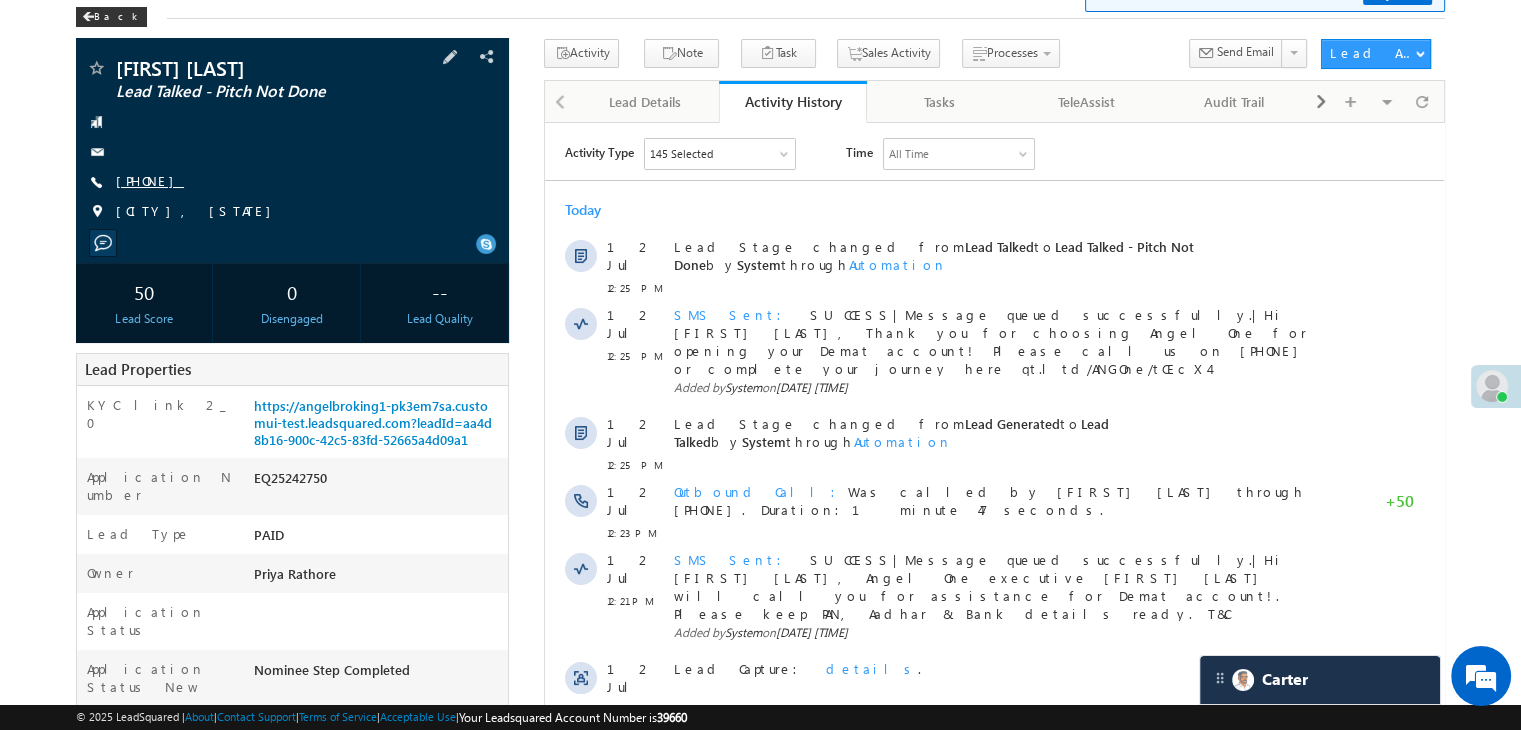 click on "+91-6396255914" at bounding box center [150, 180] 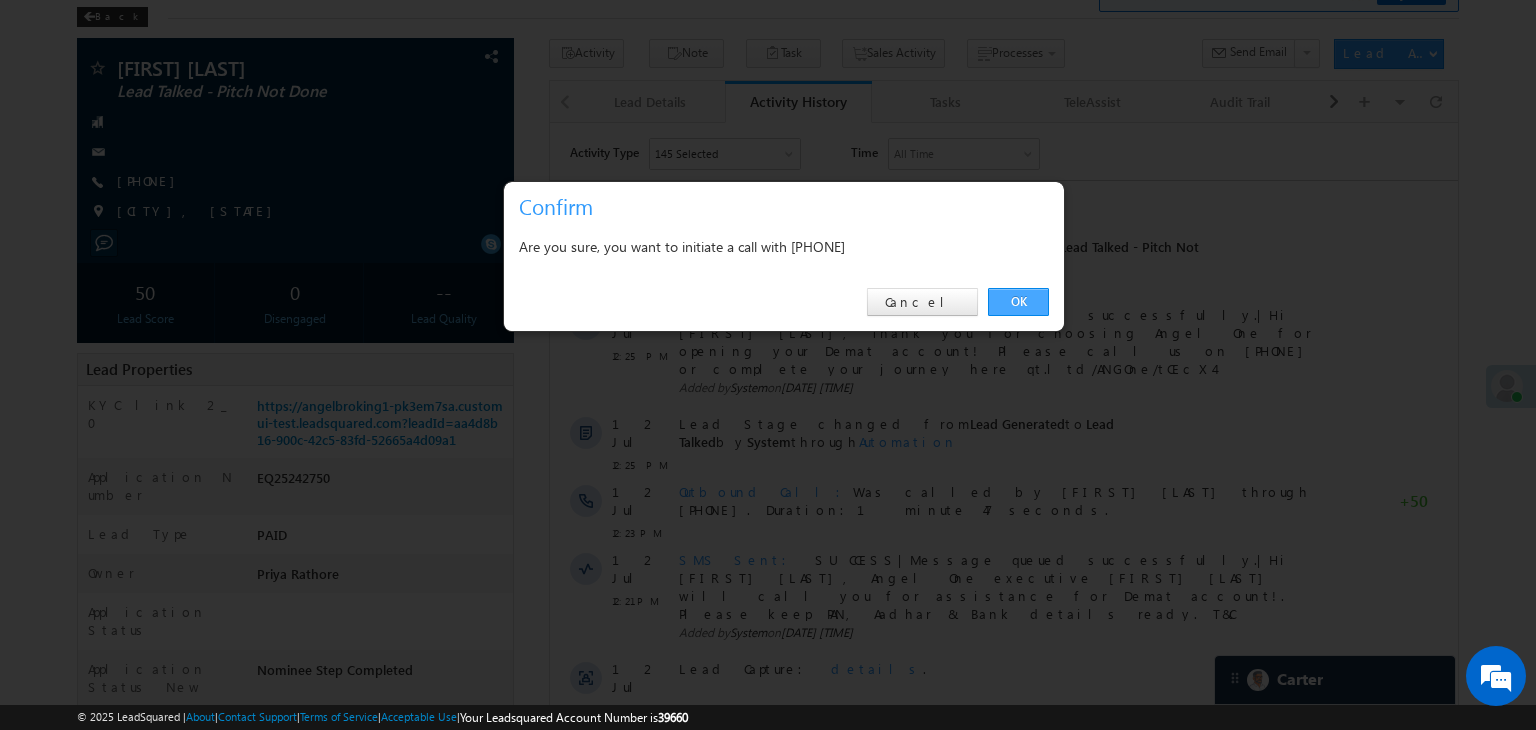 click on "OK" at bounding box center [1018, 302] 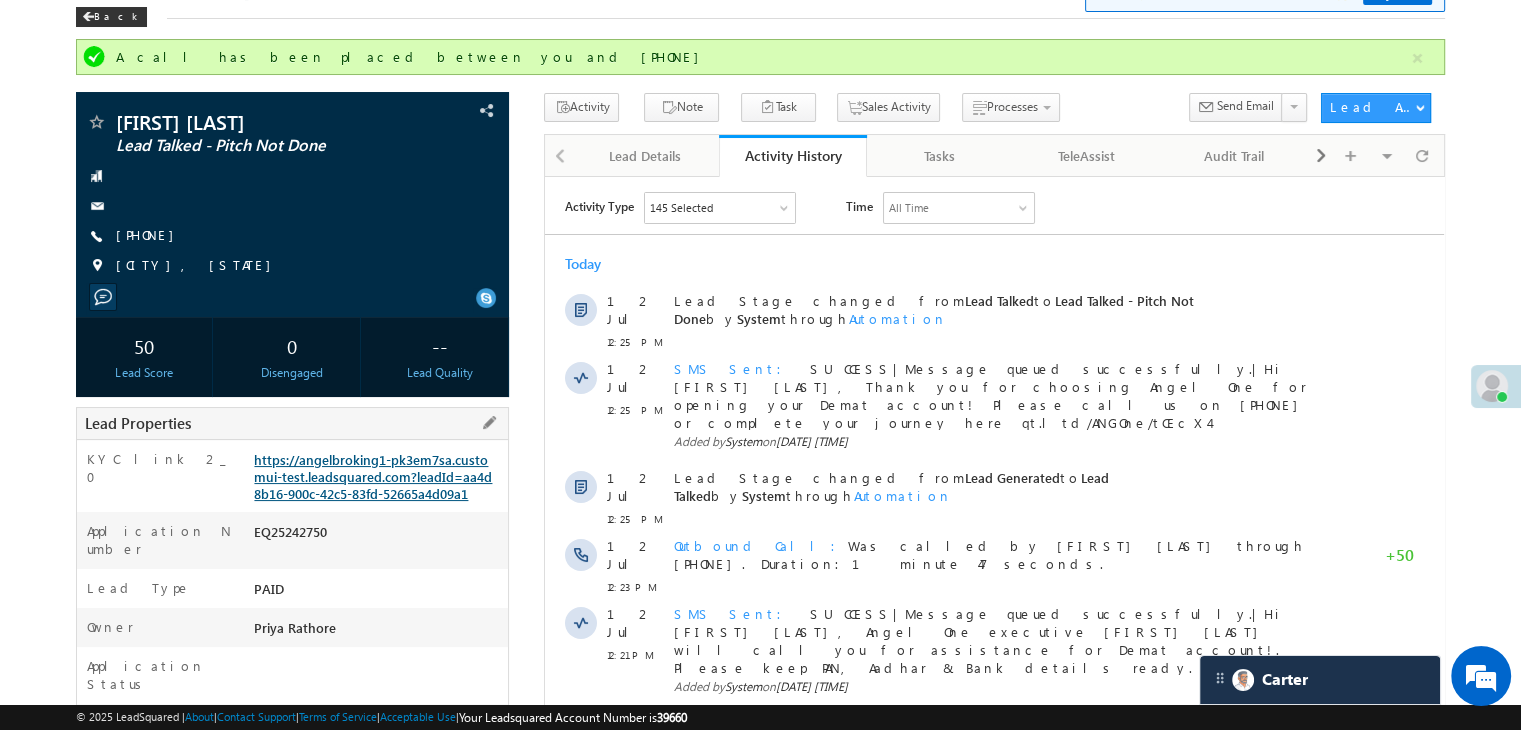 click on "https://angelbroking1-pk3em7sa.customui-test.leadsquared.com?leadId=aa4d8b16-900c-42c5-83fd-52665a4d09a1" at bounding box center (373, 476) 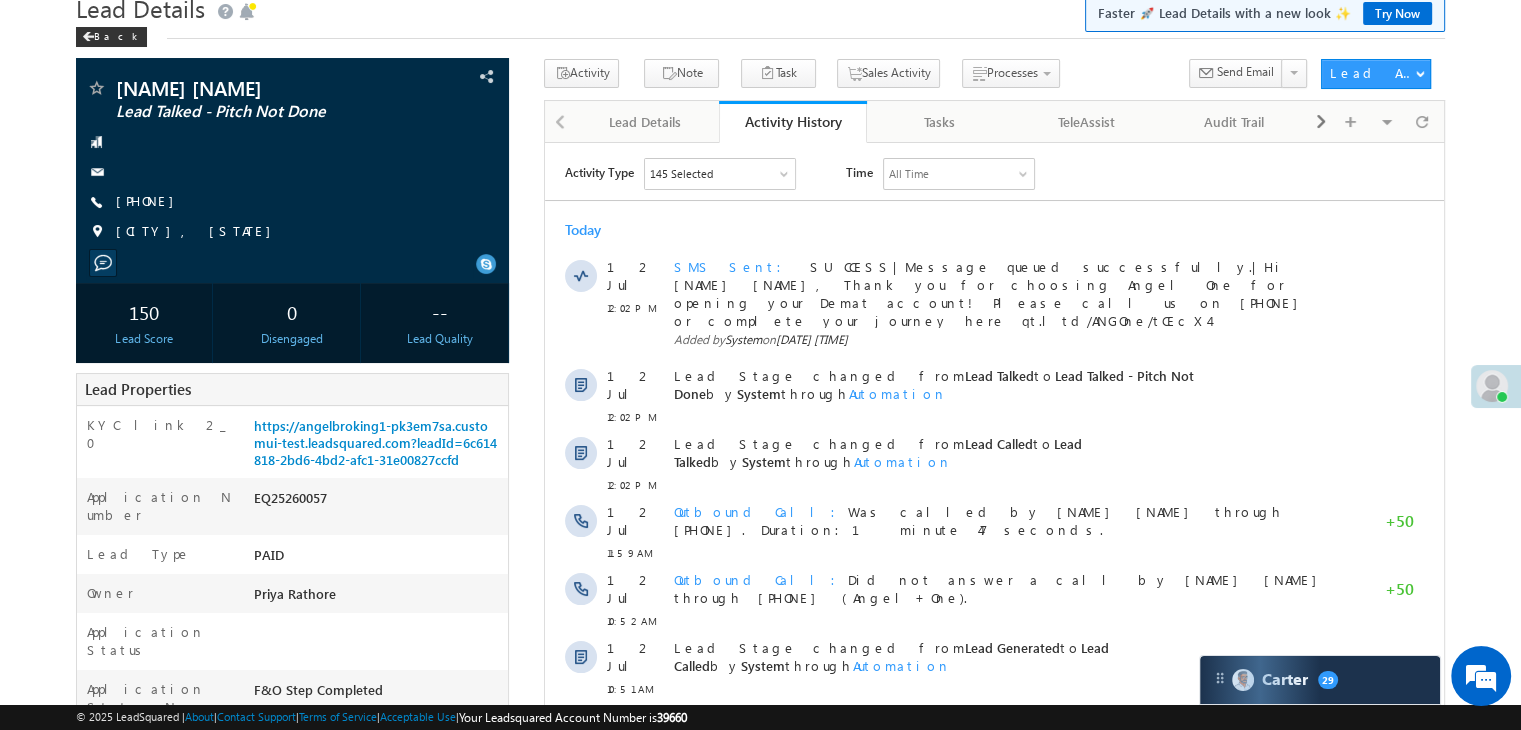 scroll, scrollTop: 0, scrollLeft: 0, axis: both 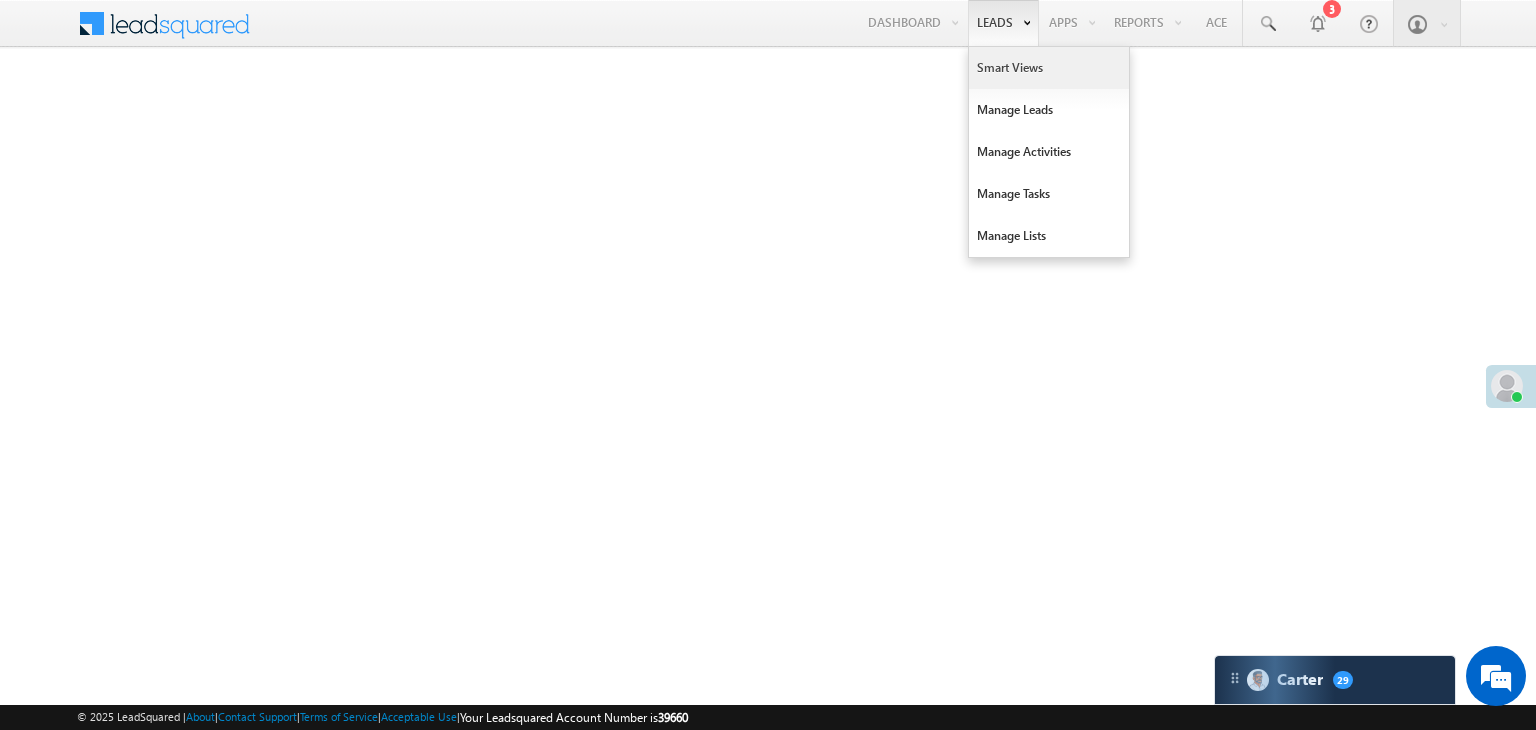 click on "Smart Views" at bounding box center (1049, 68) 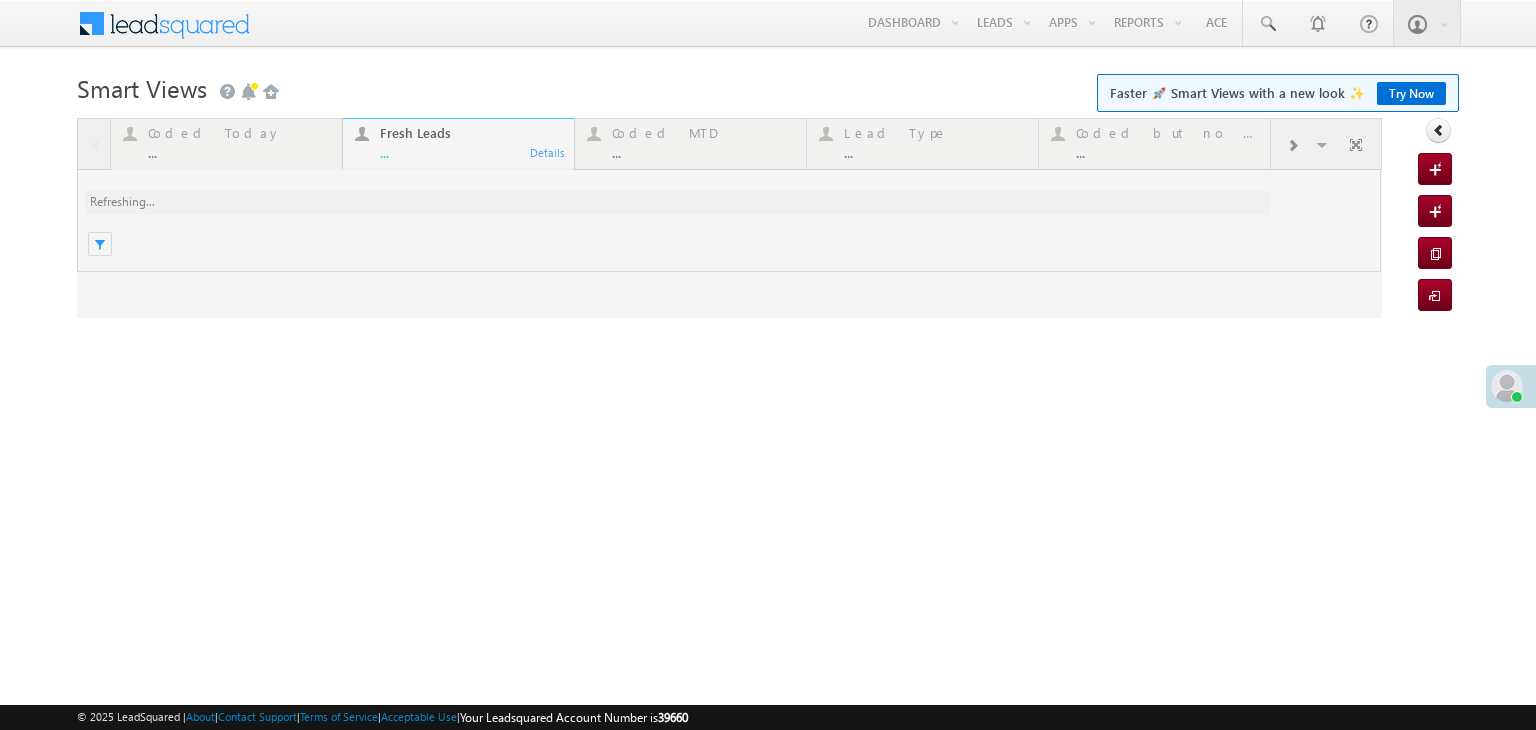 scroll, scrollTop: 0, scrollLeft: 0, axis: both 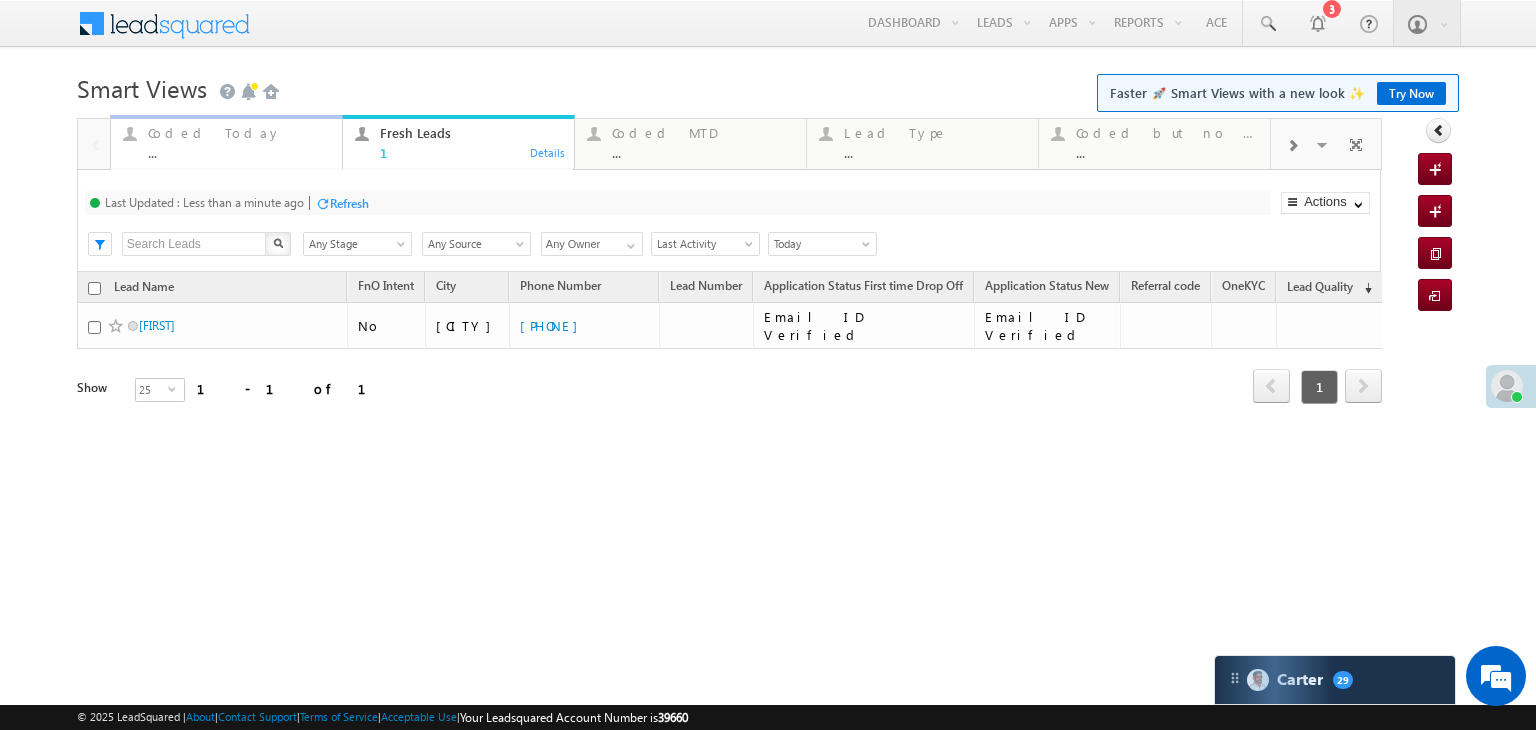 click on "..." at bounding box center (239, 152) 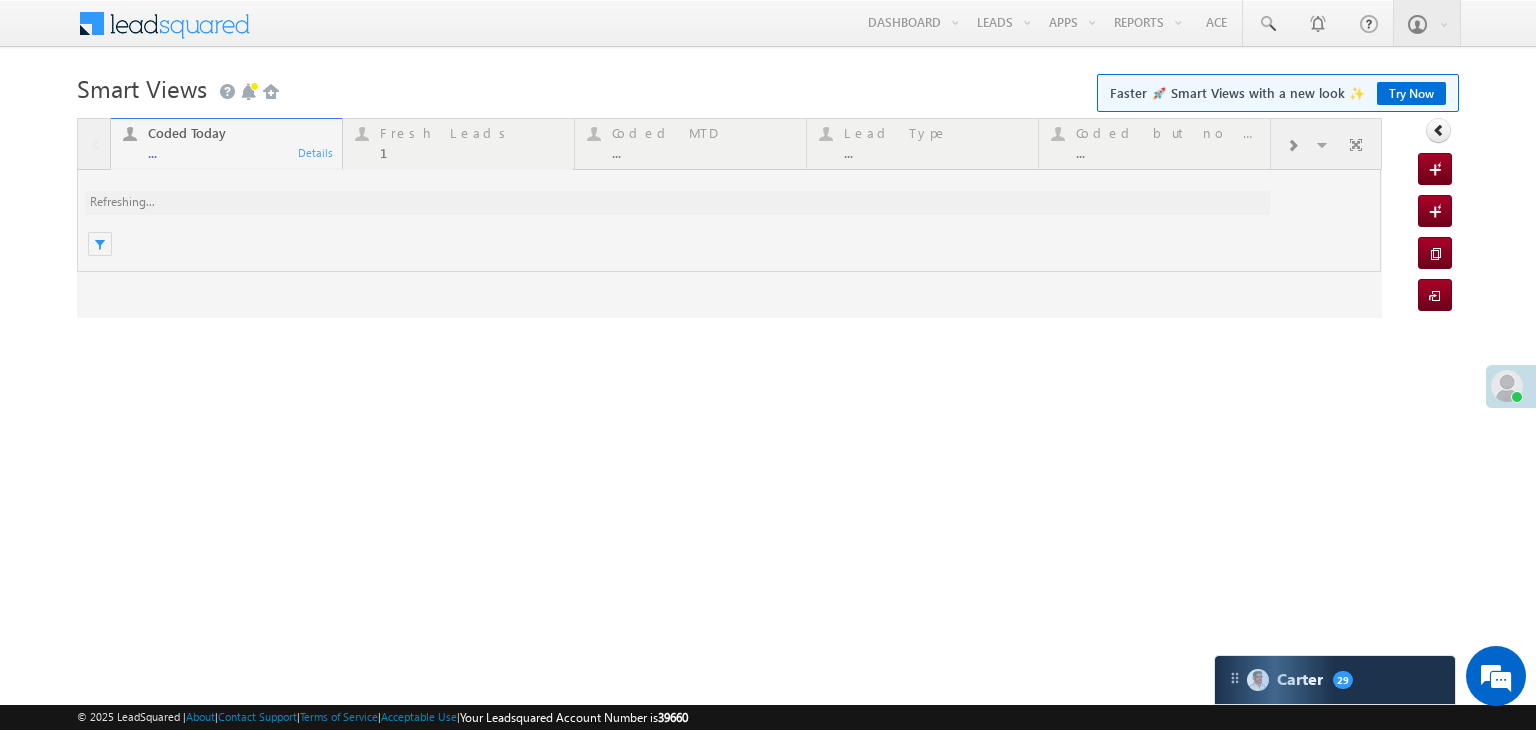 scroll, scrollTop: 0, scrollLeft: 0, axis: both 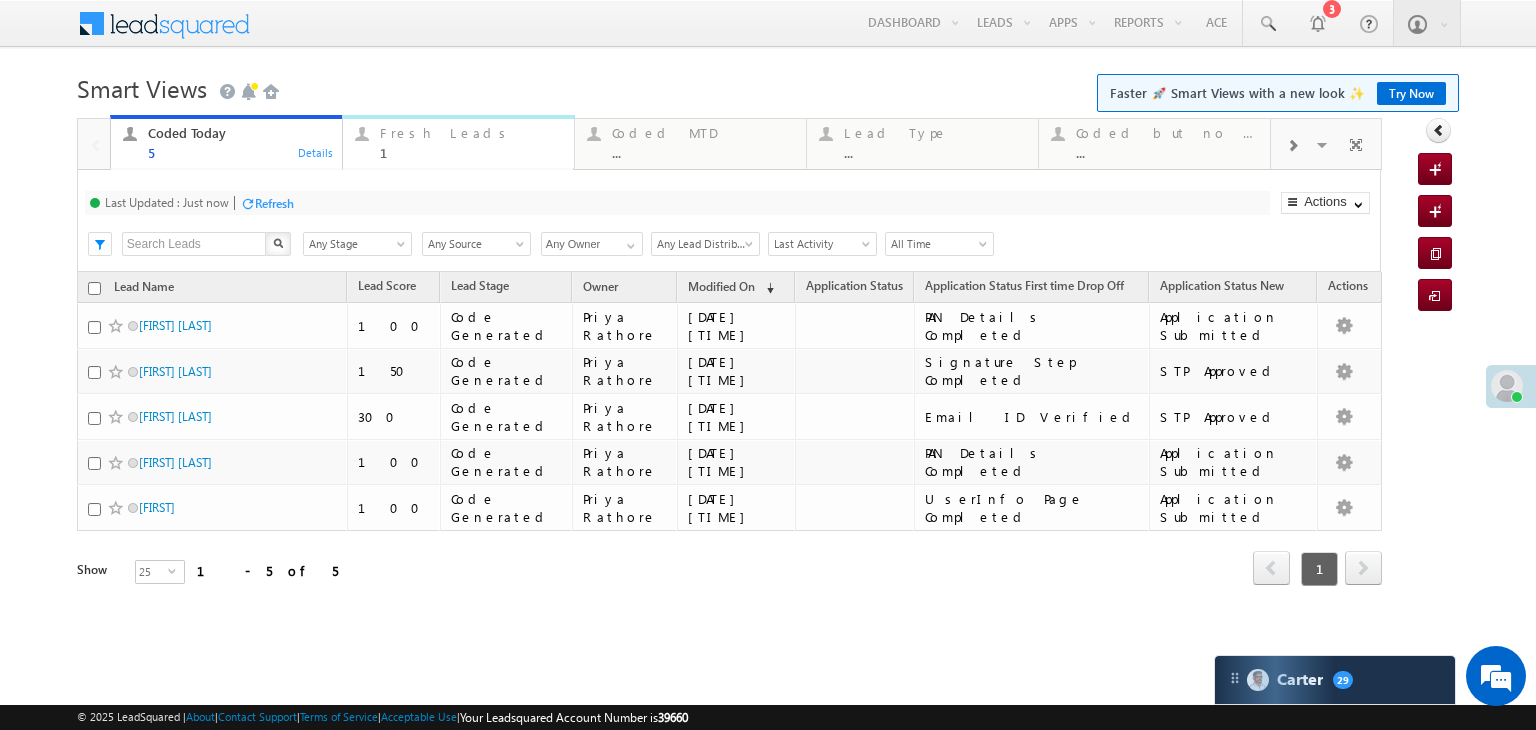 click on "Fresh Leads" at bounding box center (471, 133) 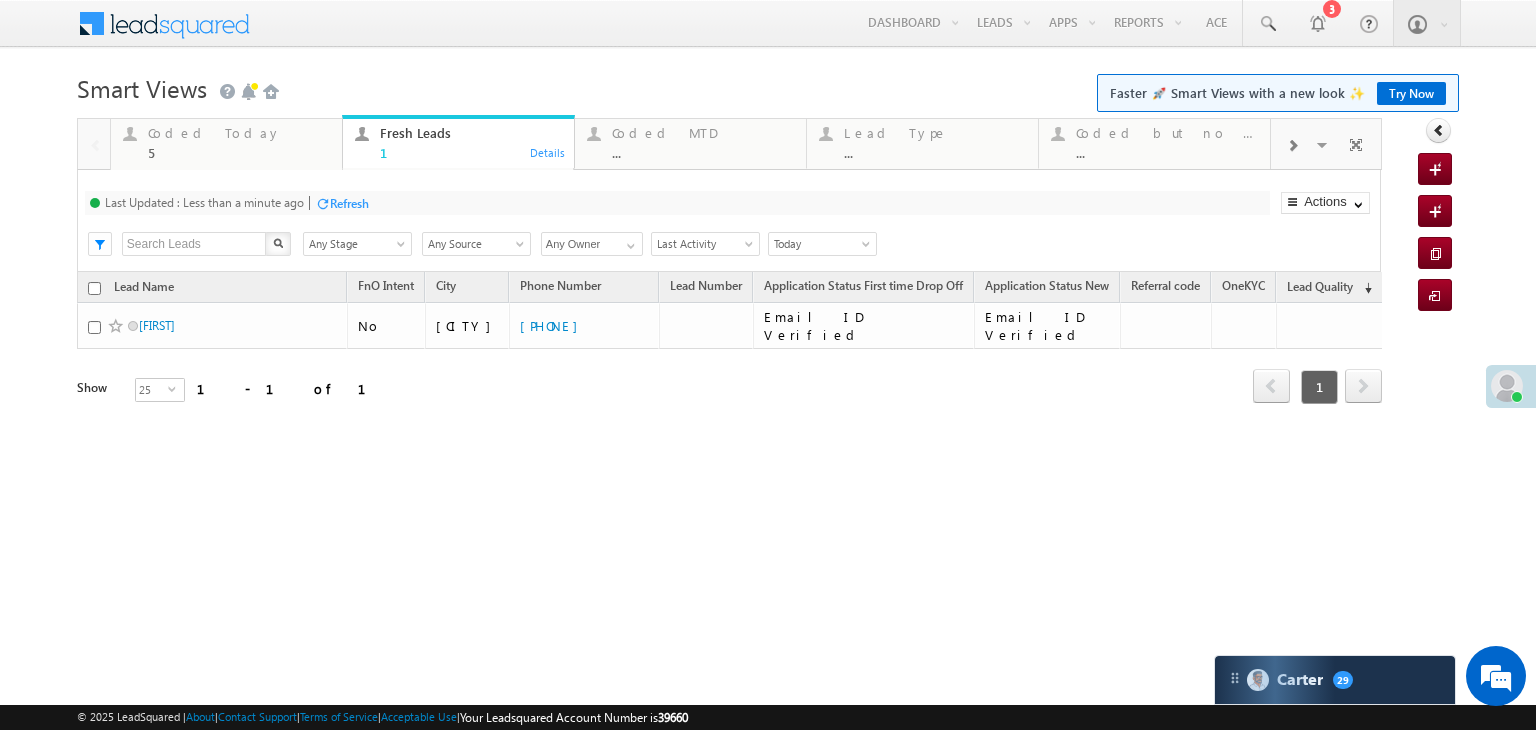 click on "Refresh" at bounding box center [349, 203] 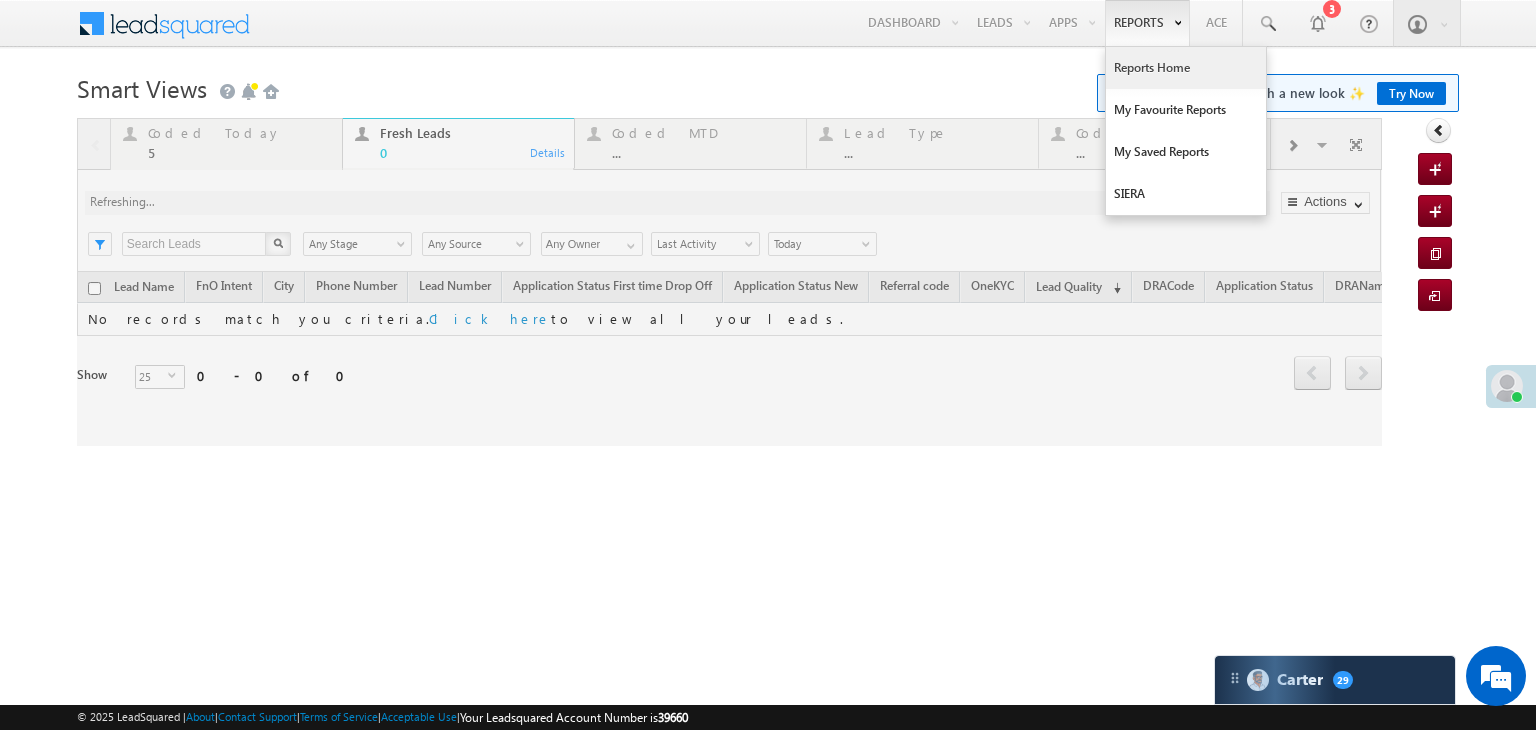 click on "Reports Home" at bounding box center (1186, 68) 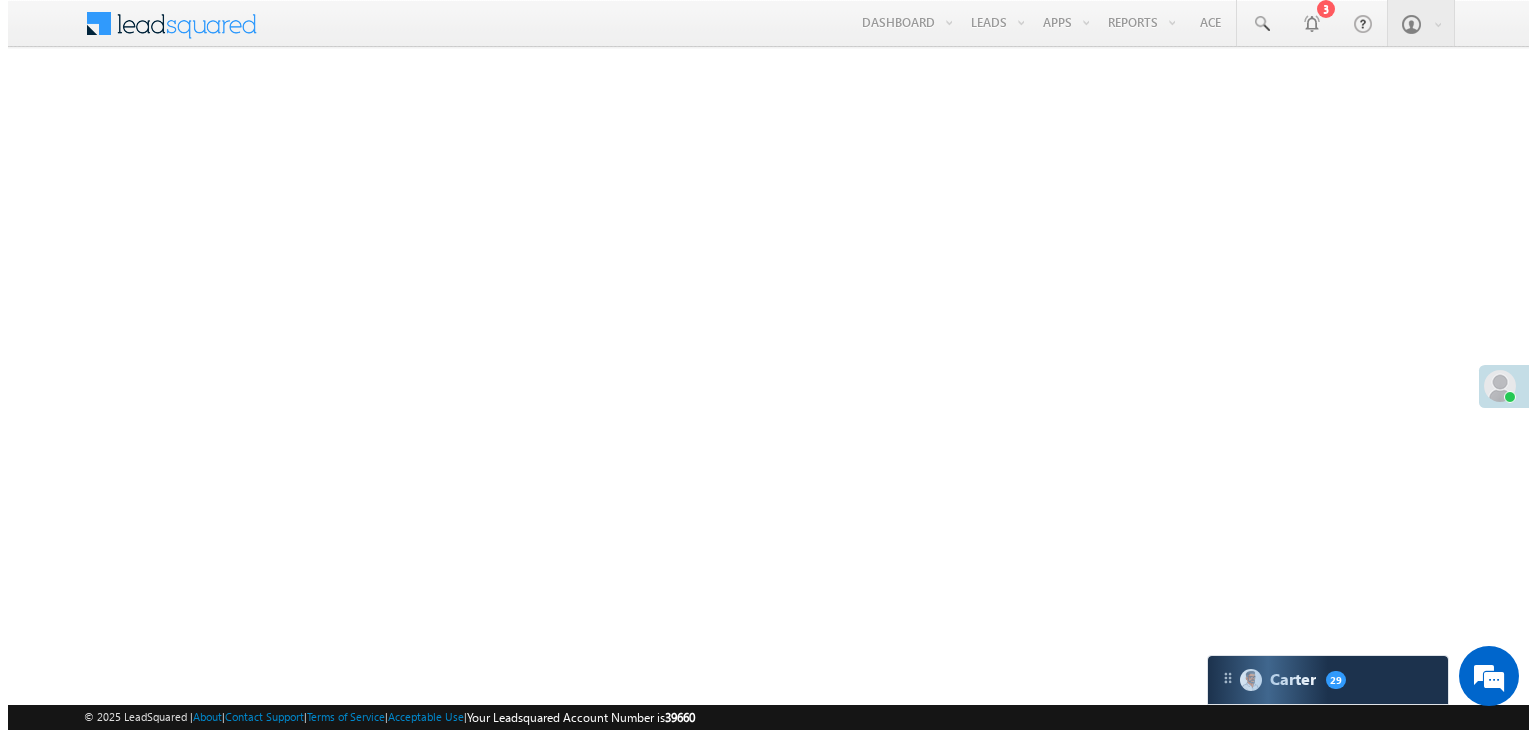 scroll, scrollTop: 0, scrollLeft: 0, axis: both 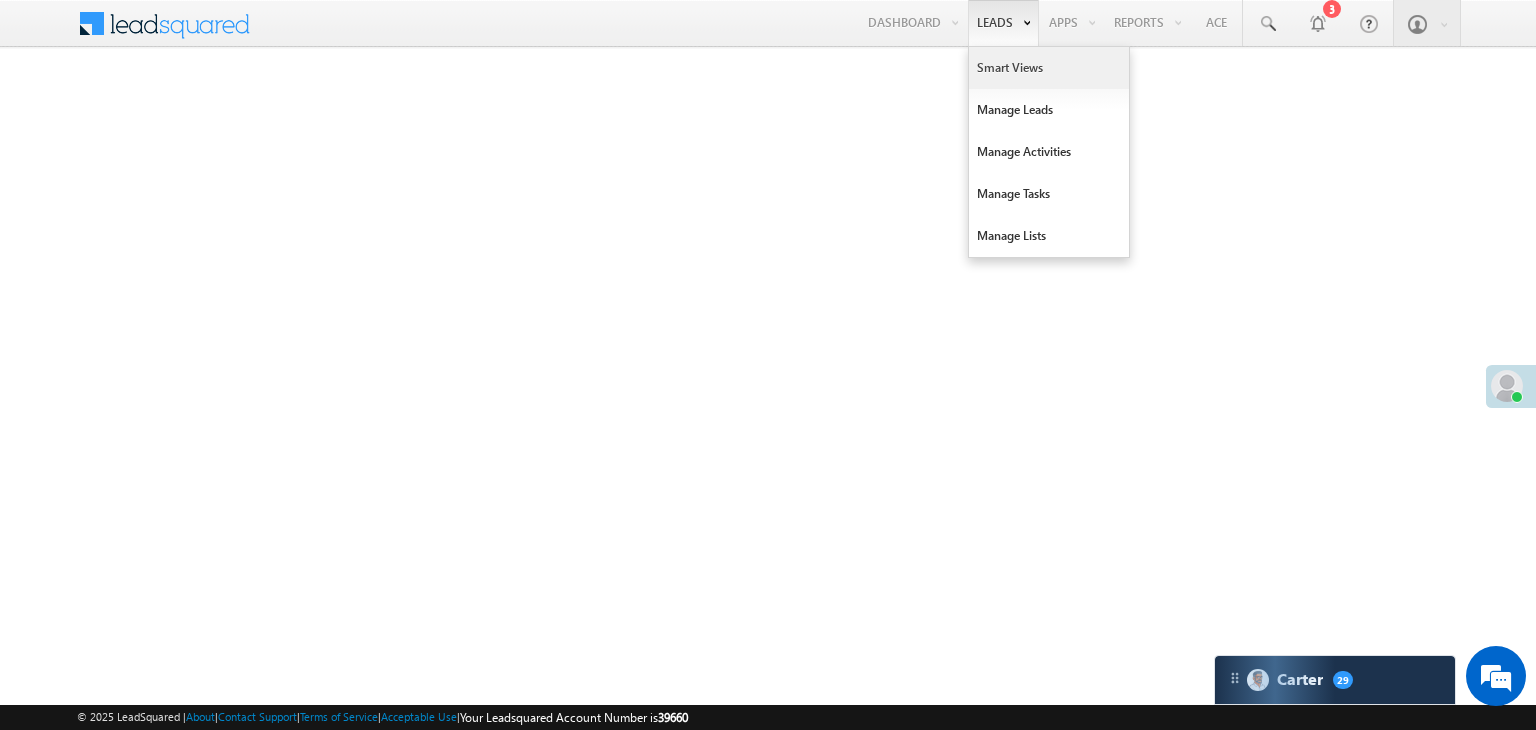 click on "Smart Views" at bounding box center (1049, 68) 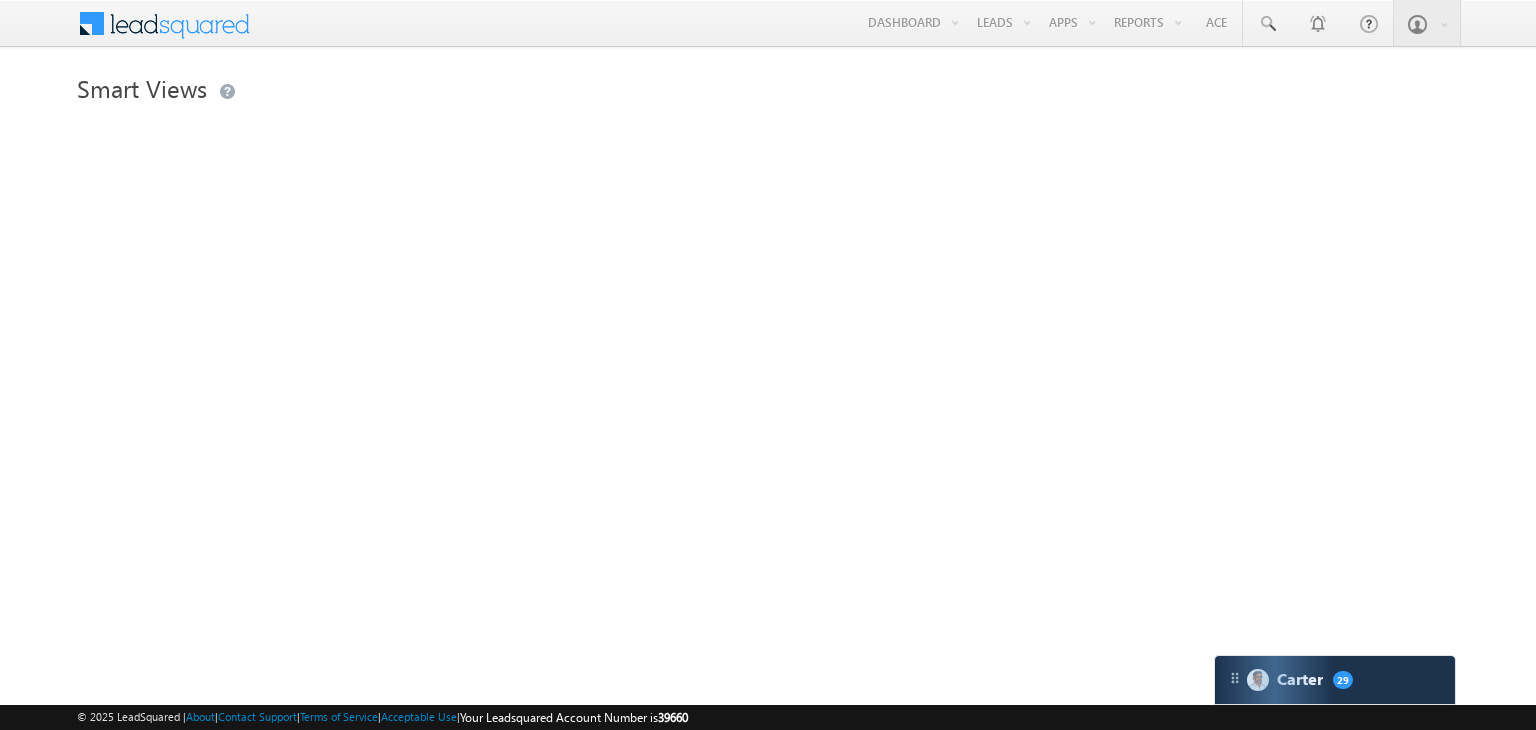 scroll, scrollTop: 0, scrollLeft: 0, axis: both 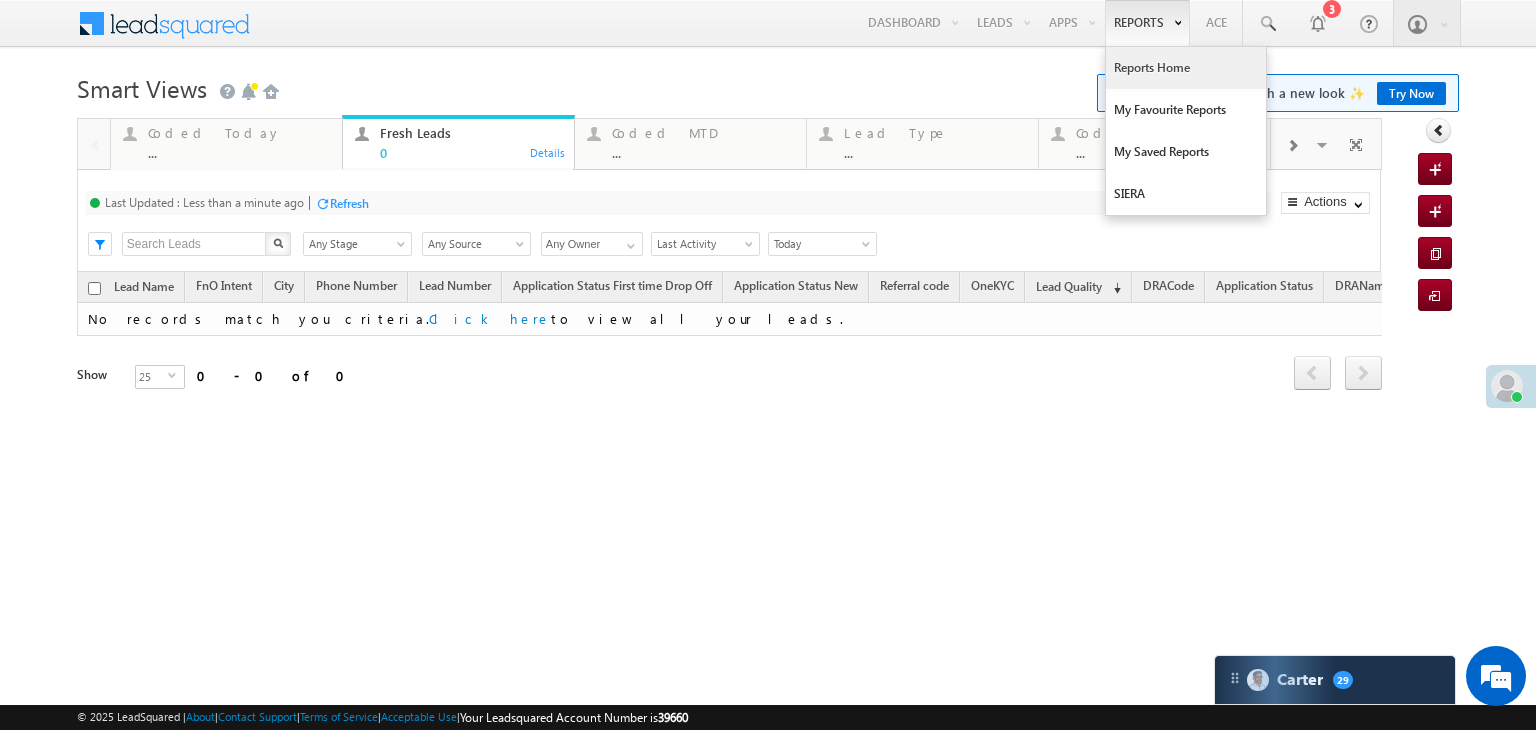 click on "Reports Home" at bounding box center (1186, 68) 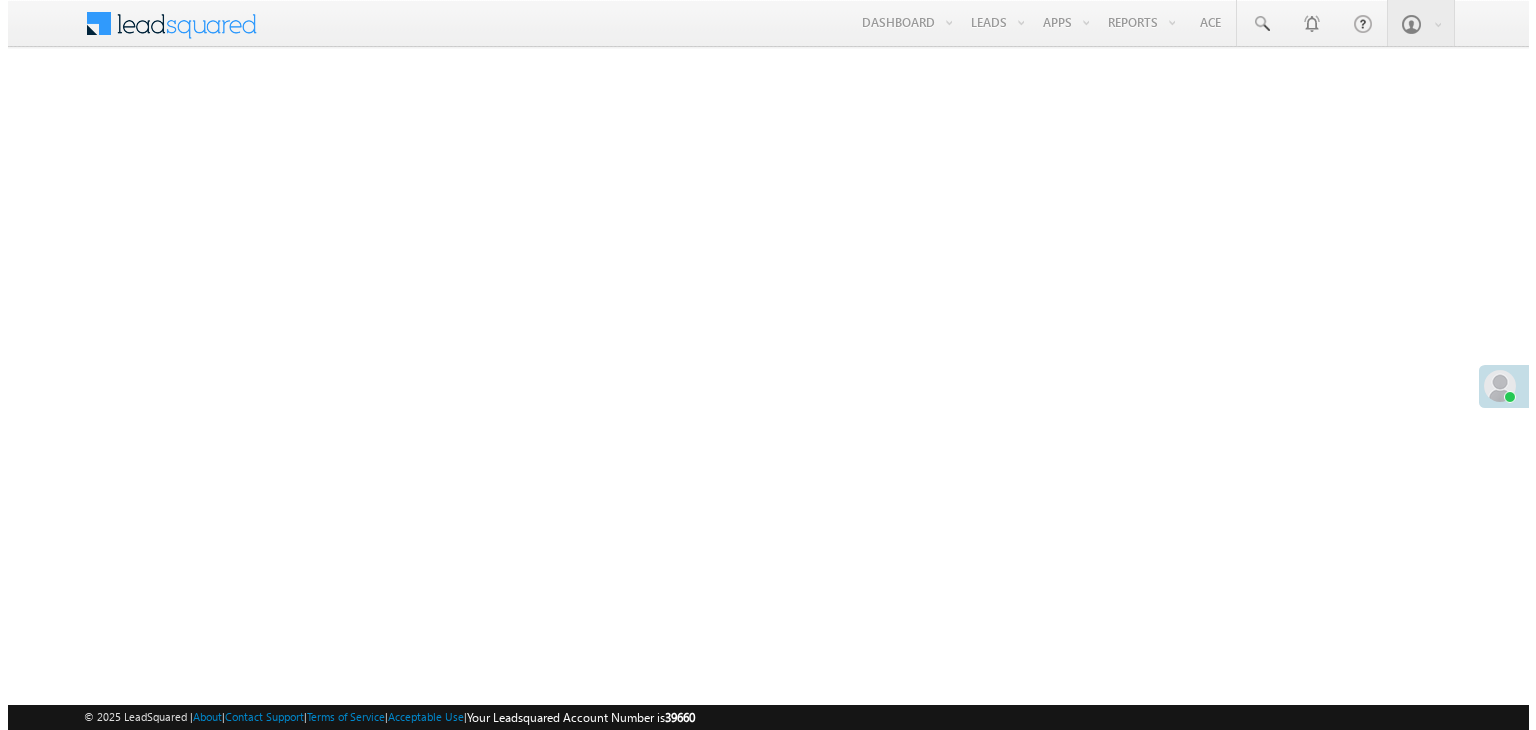 scroll, scrollTop: 0, scrollLeft: 0, axis: both 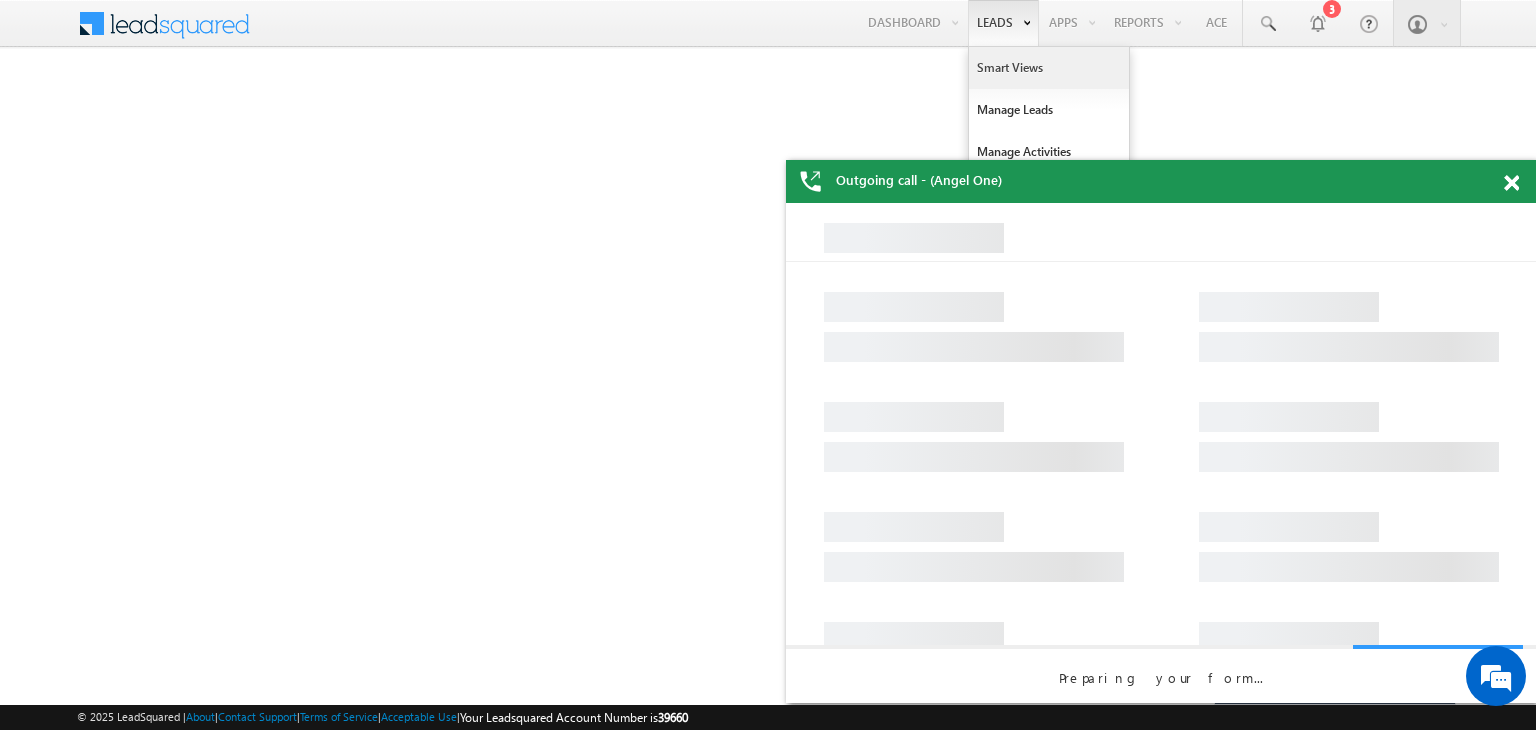 click on "Smart Views" at bounding box center [1049, 68] 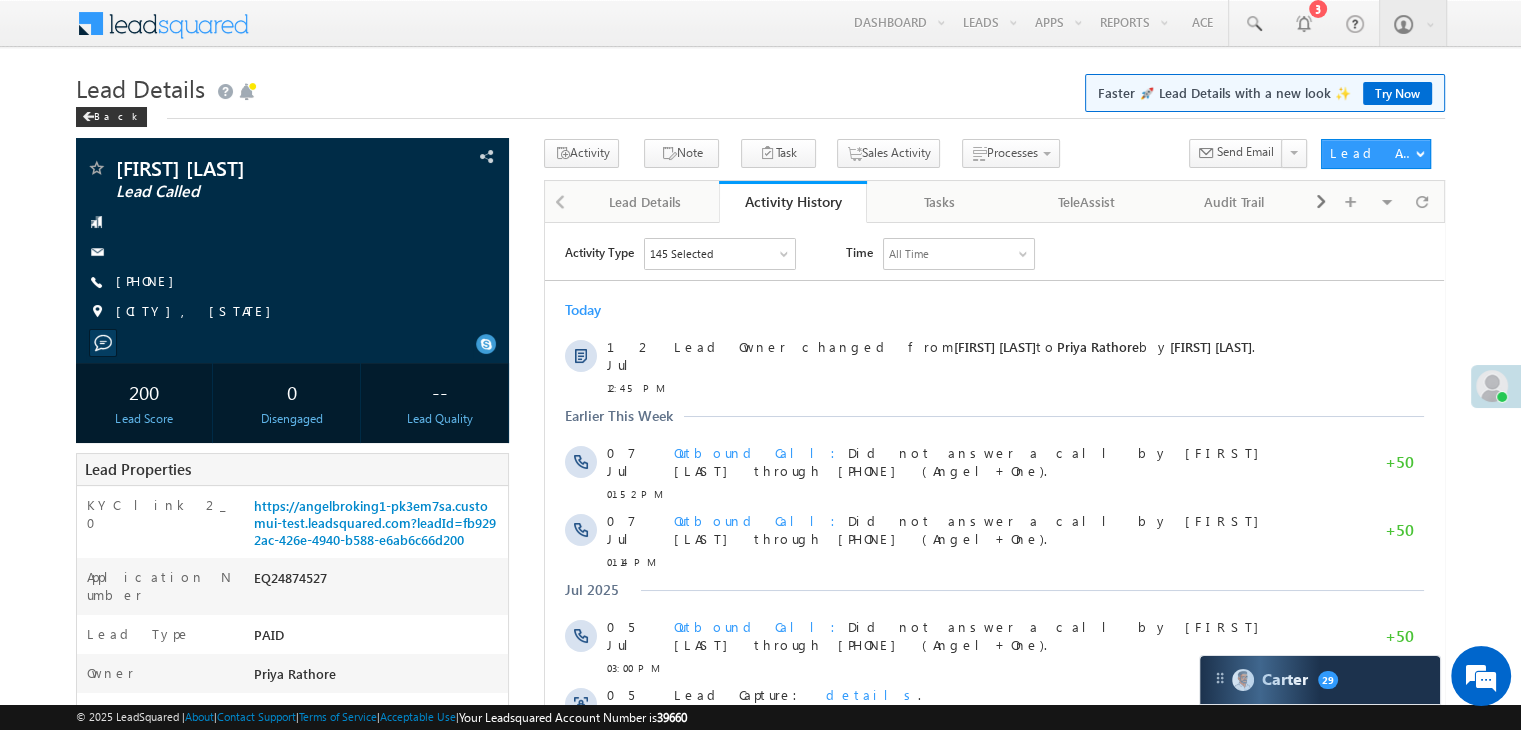scroll, scrollTop: 0, scrollLeft: 0, axis: both 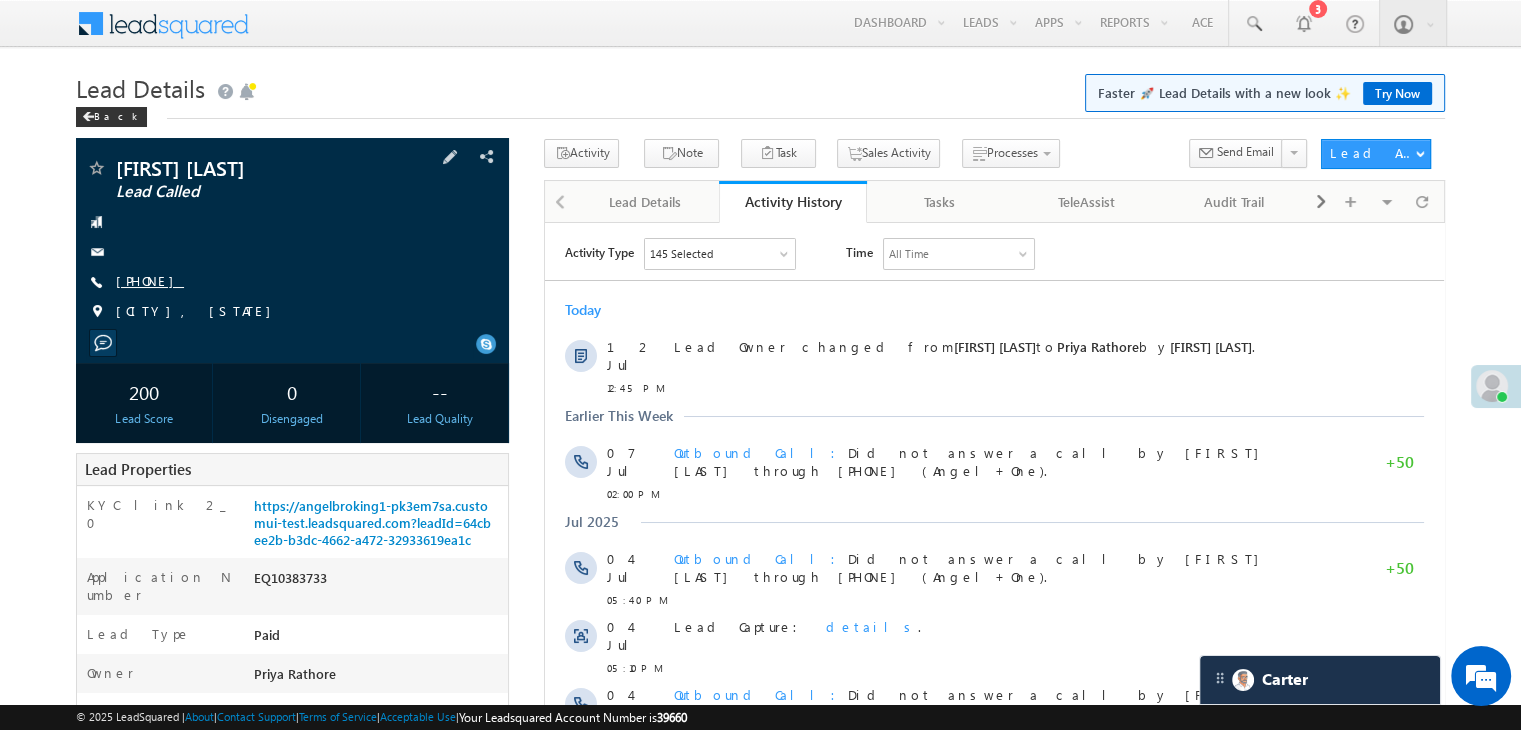 click on "[PHONE]" at bounding box center [150, 280] 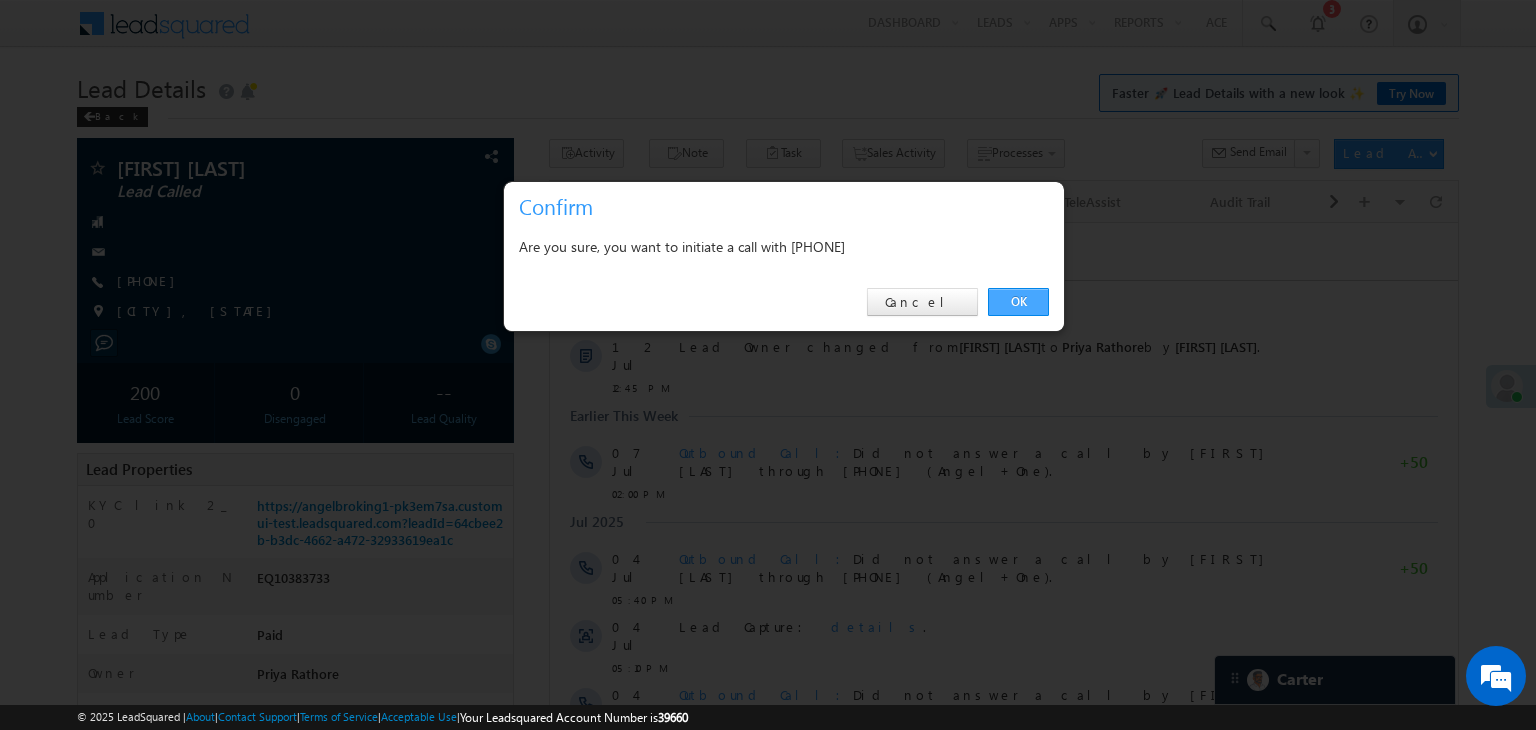 click on "OK" at bounding box center (1018, 302) 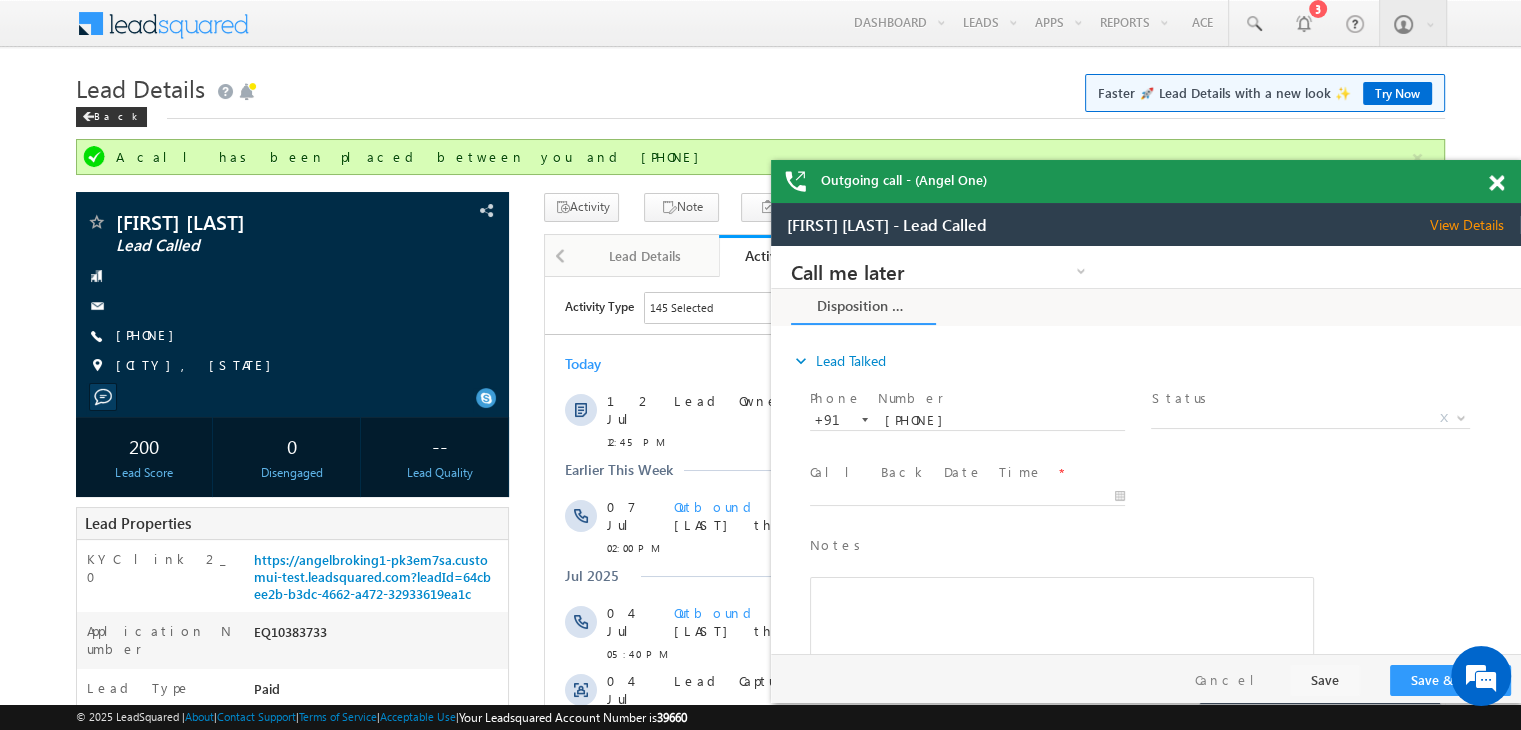 scroll, scrollTop: 0, scrollLeft: 0, axis: both 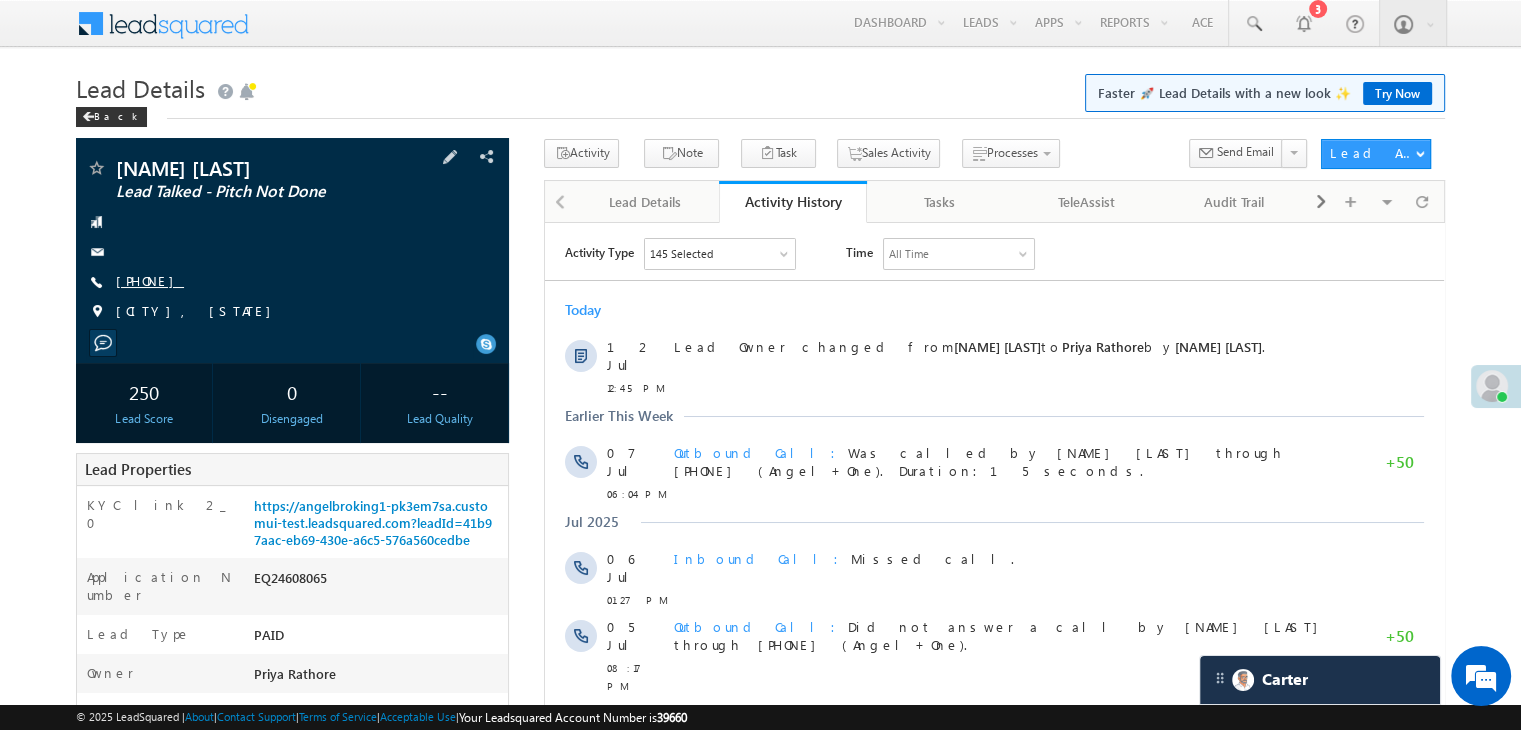 click on "[PHONE]" at bounding box center (150, 280) 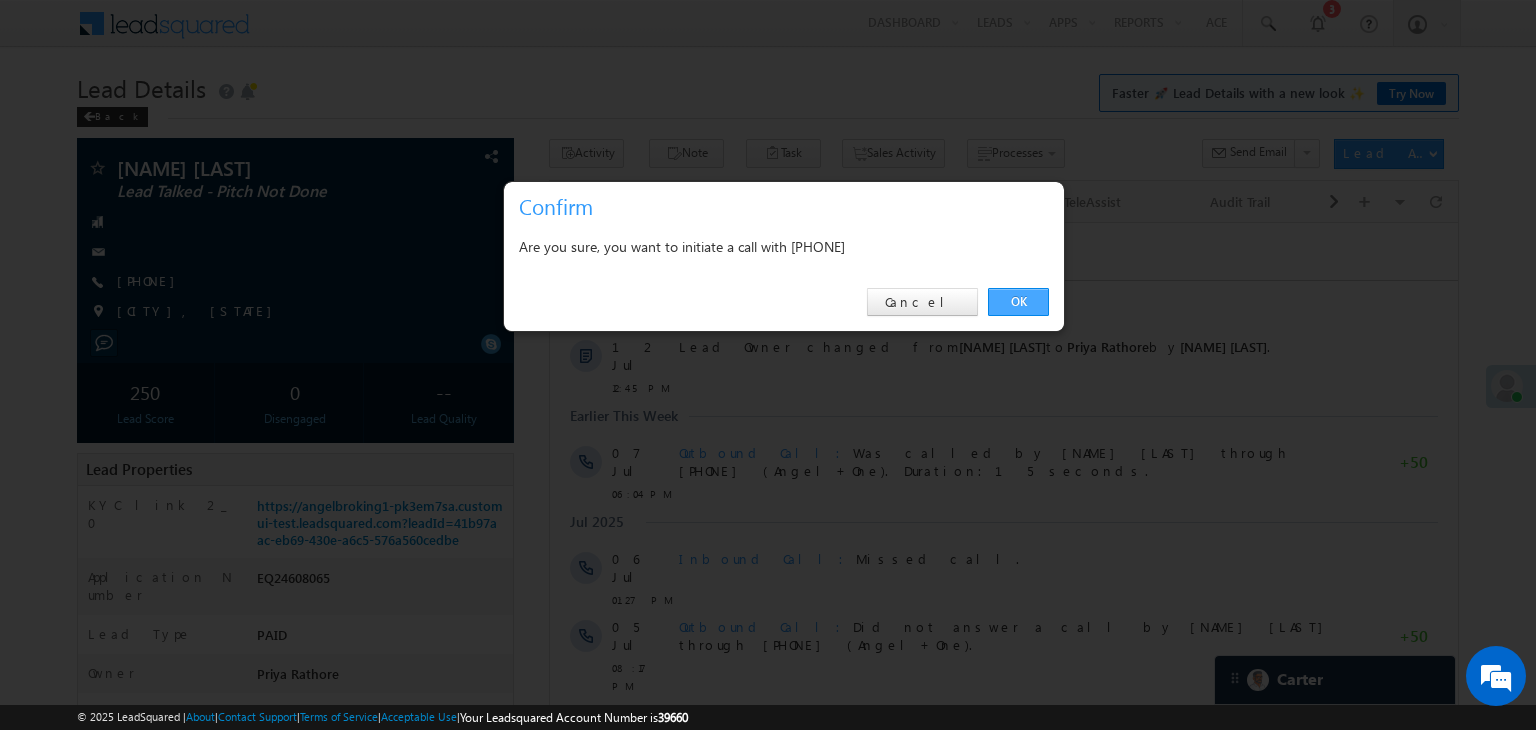 click on "OK" at bounding box center [1018, 302] 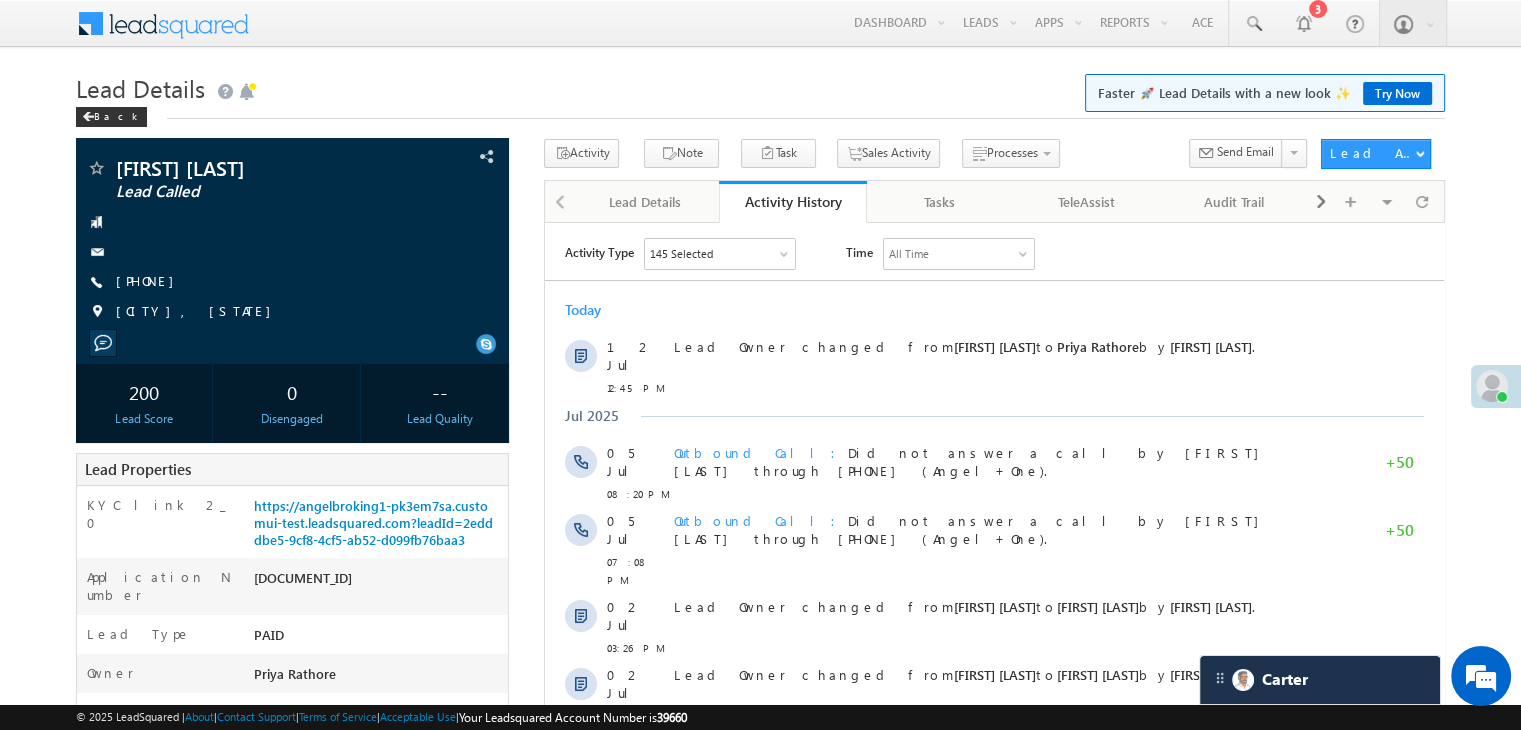 scroll, scrollTop: 0, scrollLeft: 0, axis: both 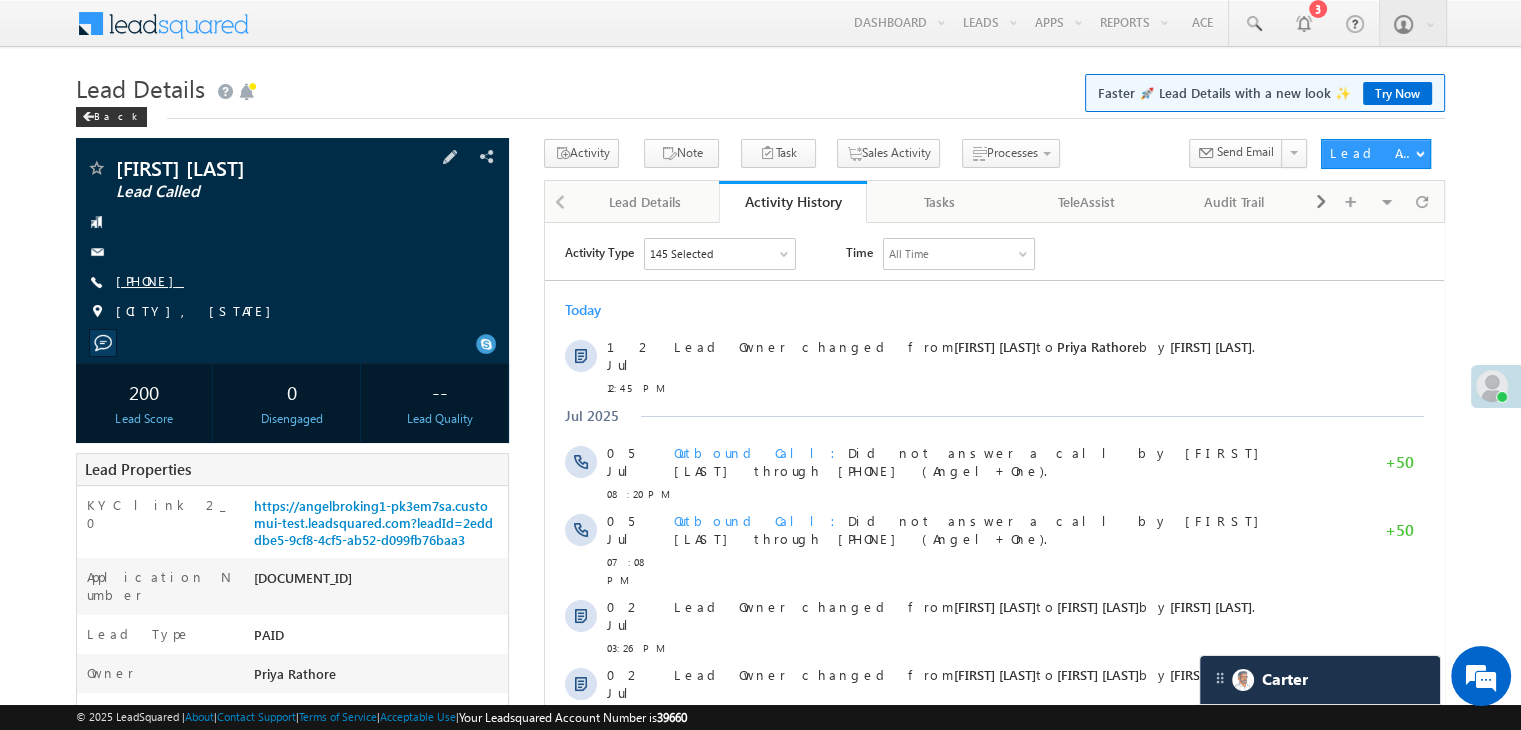 click on "[PHONE]" at bounding box center (150, 280) 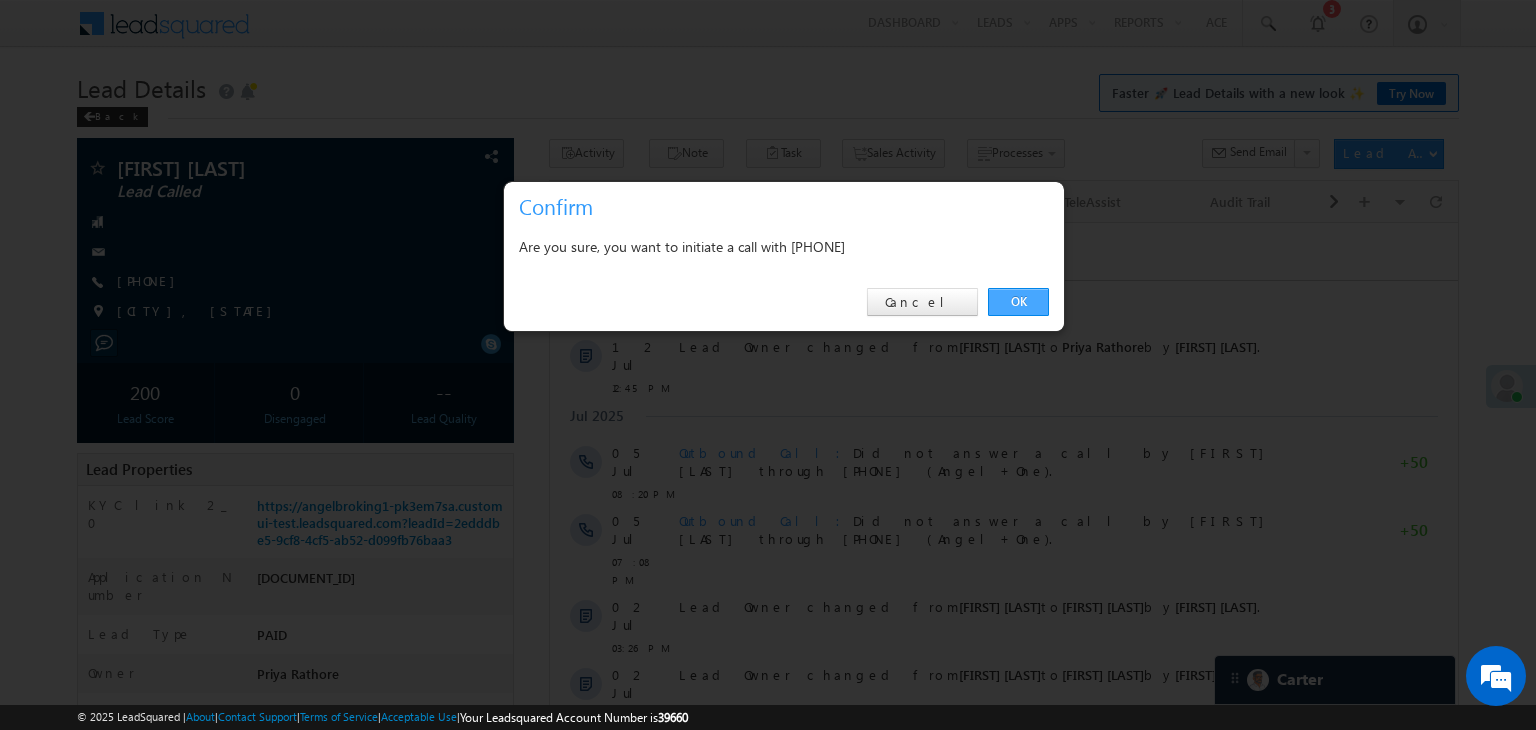 click on "OK" at bounding box center [1018, 302] 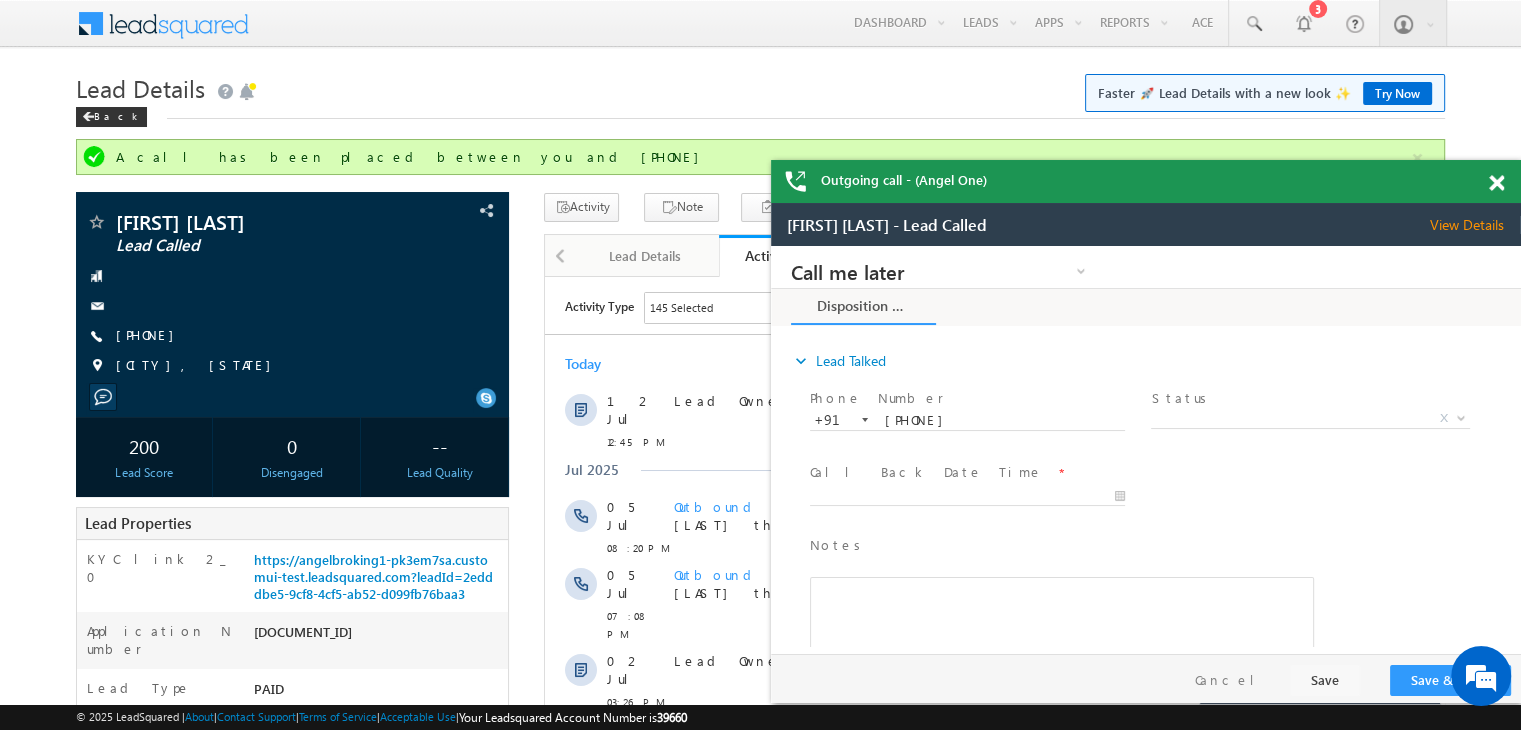 scroll, scrollTop: 0, scrollLeft: 0, axis: both 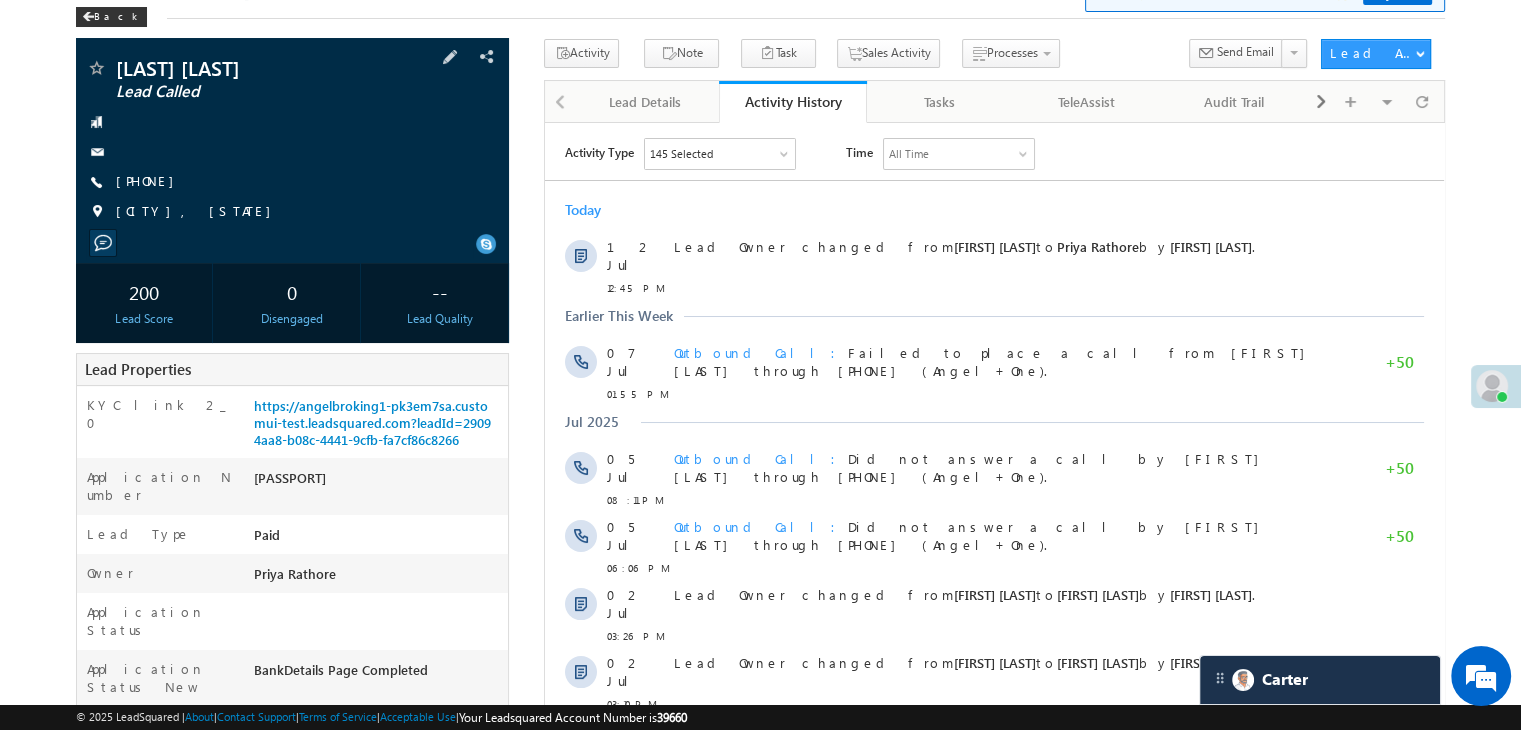 click on "Sukleshwar Mishra
Lead Called
+91-7896542465" at bounding box center (292, 145) 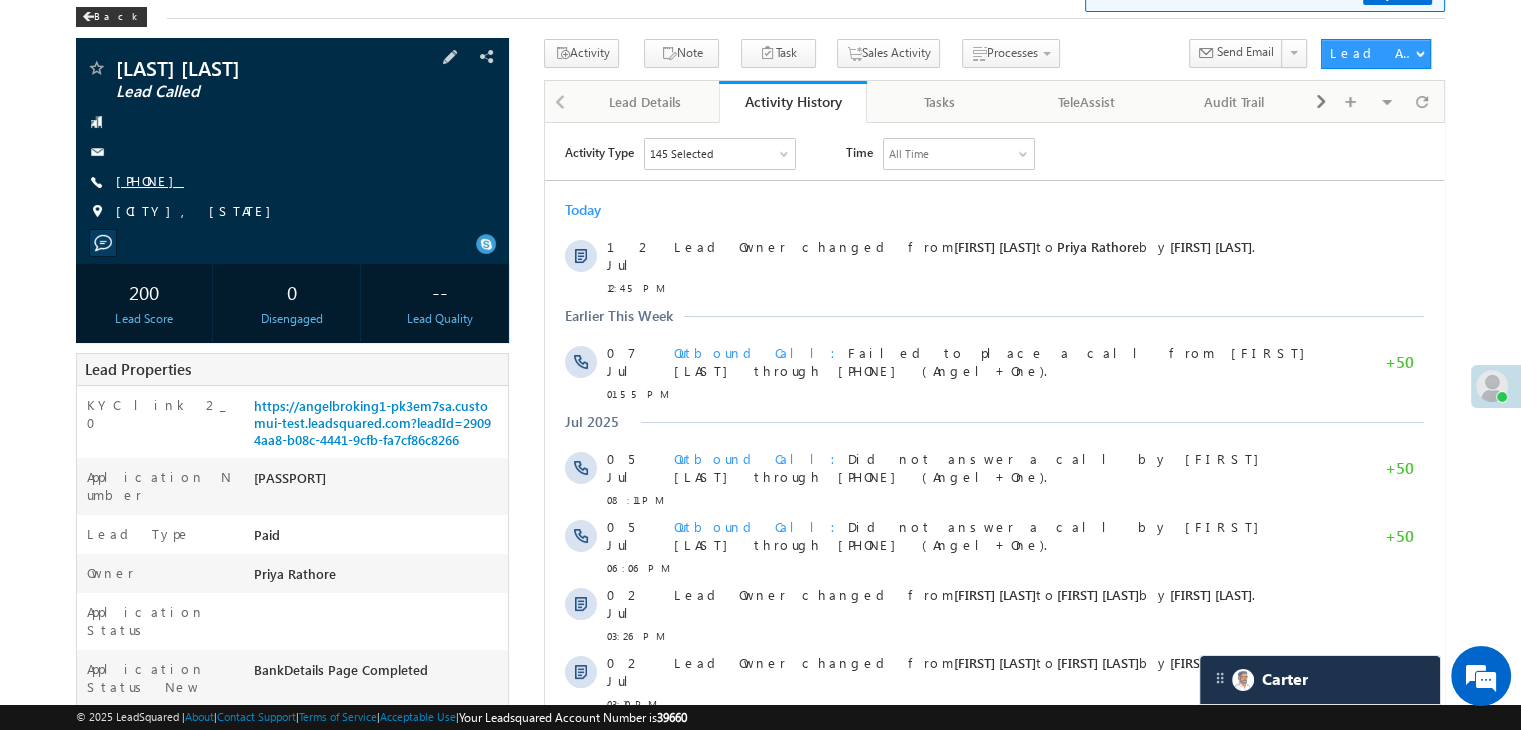 click on "+91-7896542465" at bounding box center [150, 180] 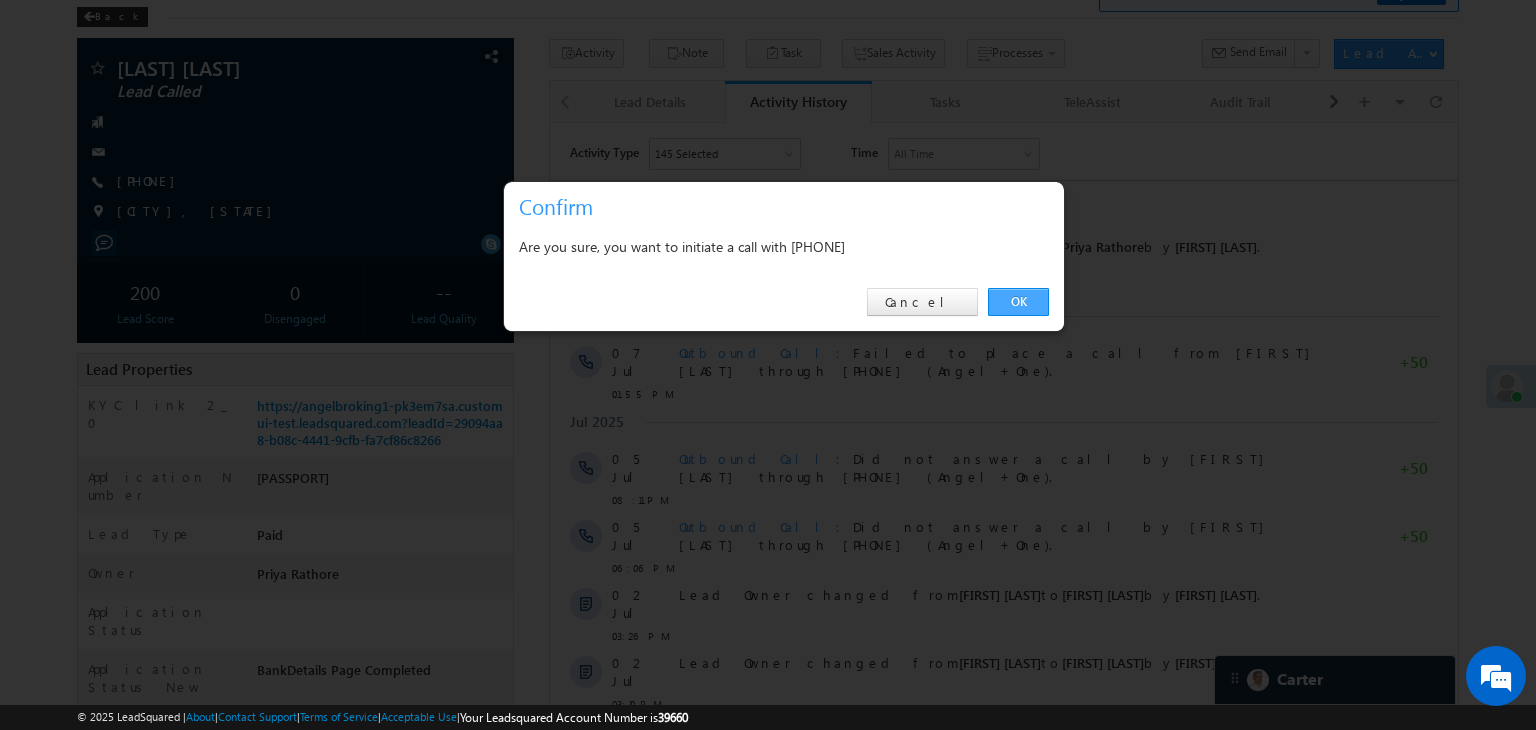 click on "OK" at bounding box center (1018, 302) 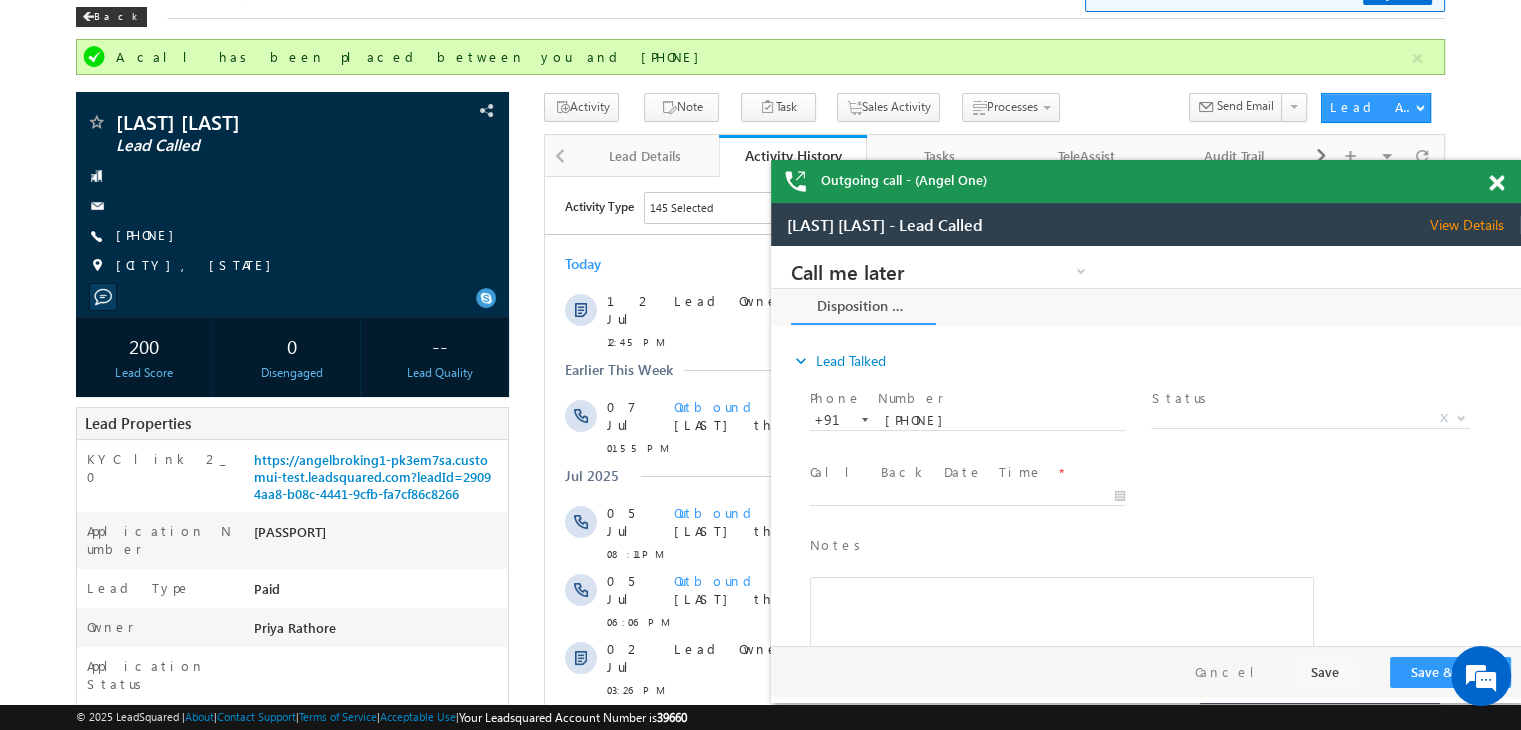scroll, scrollTop: 0, scrollLeft: 0, axis: both 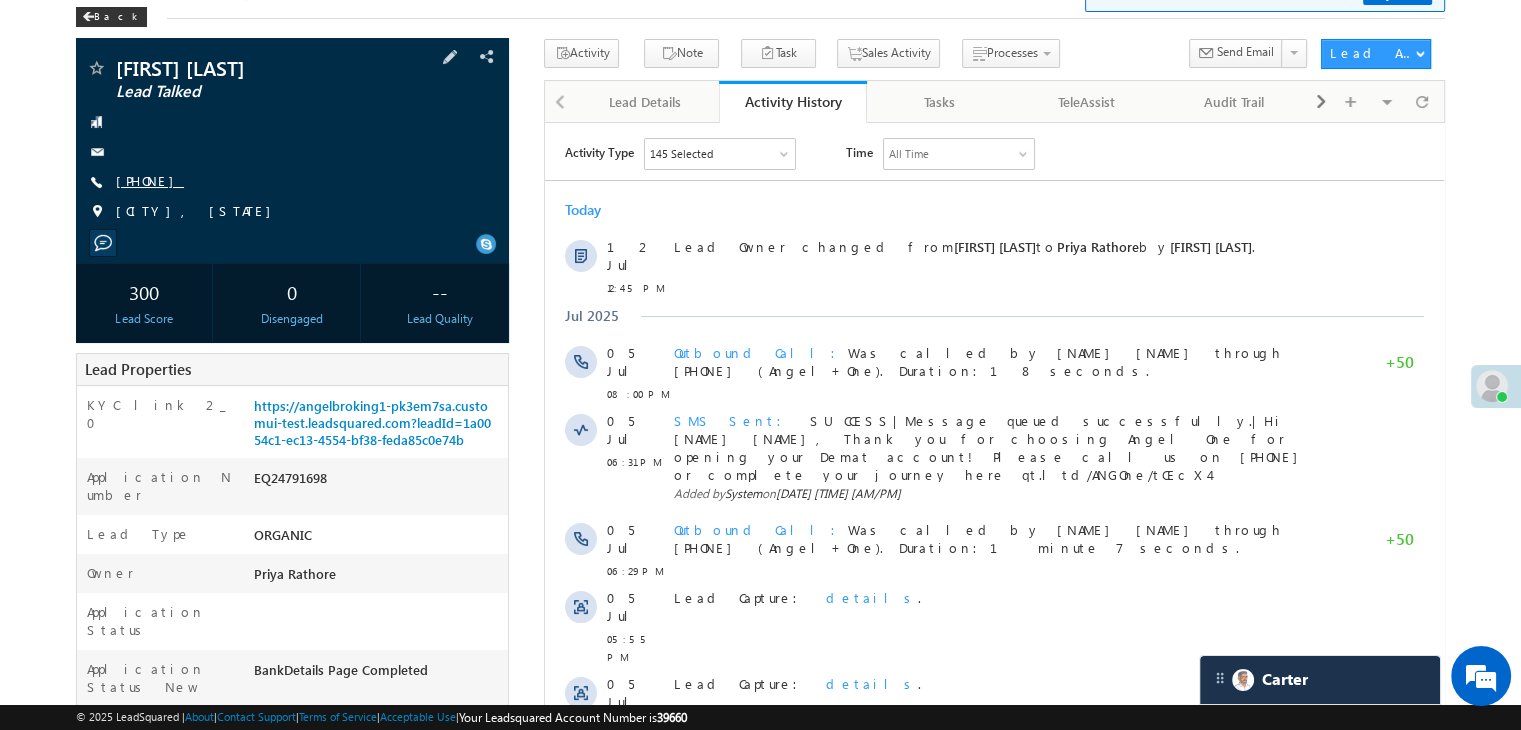 click on "[PHONE]" at bounding box center (150, 180) 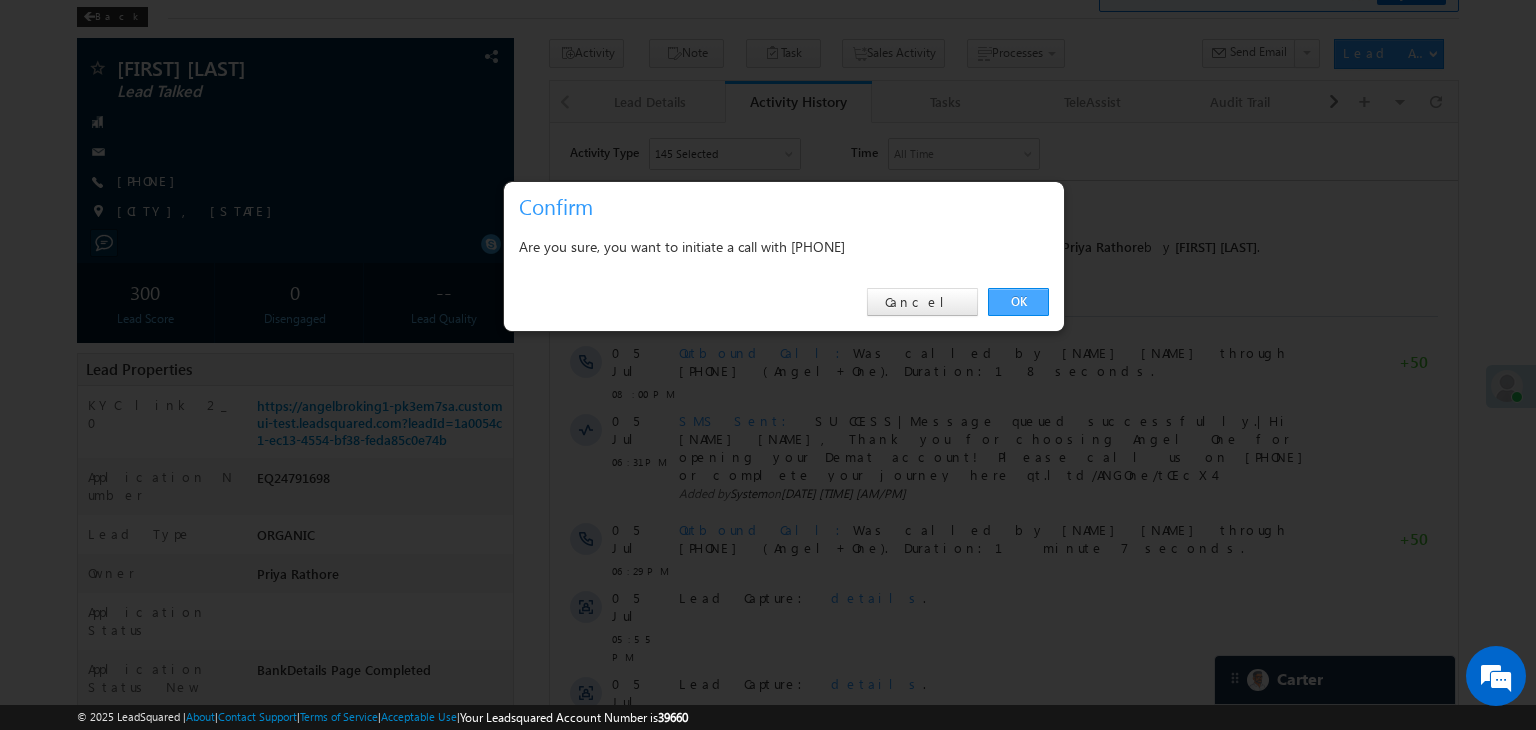 click on "OK" at bounding box center [1018, 302] 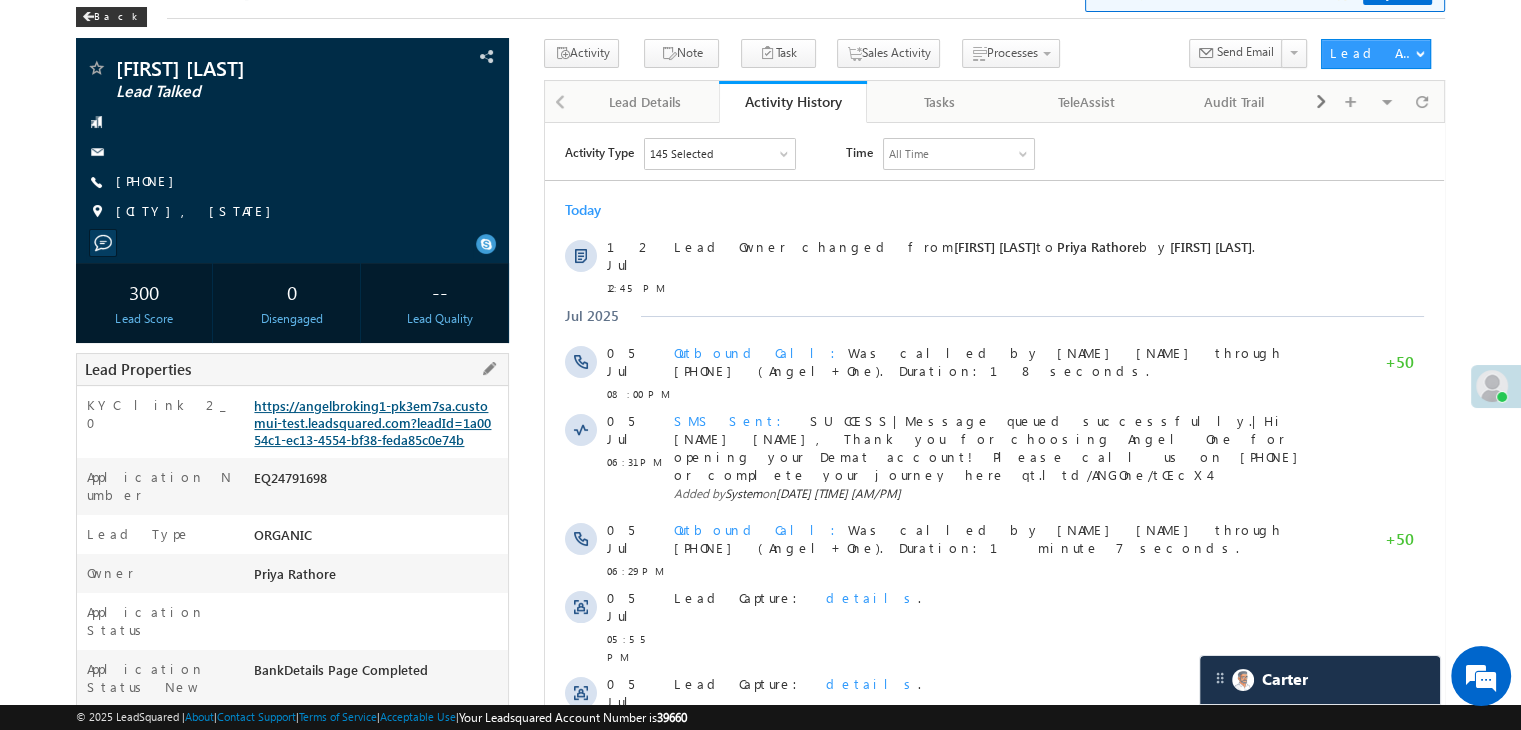 click on "https://angelbroking1-pk3em7sa.customui-test.leadsquared.com?leadId=1a0054c1-ec13-4554-bf38-feda85c0e74b" at bounding box center (372, 422) 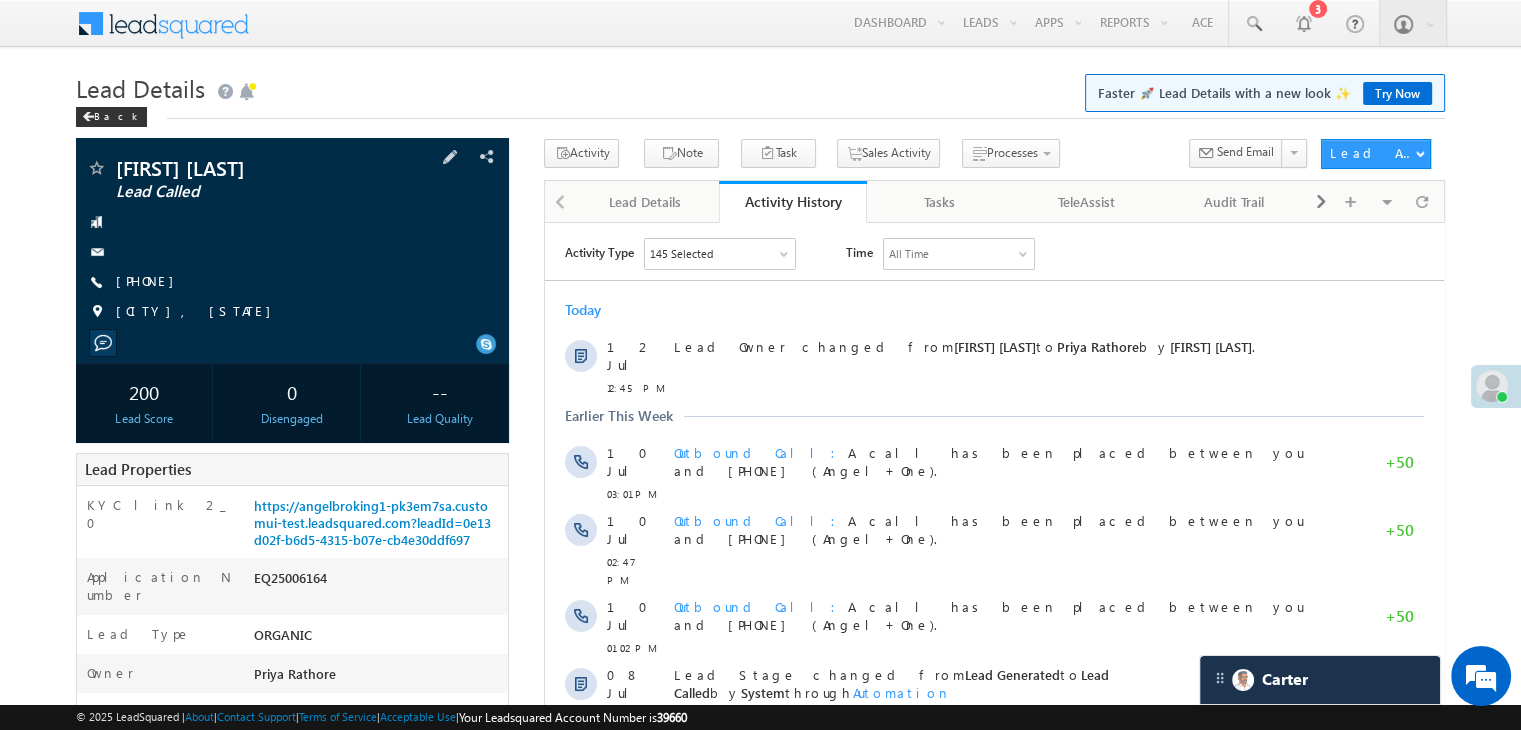 scroll, scrollTop: 0, scrollLeft: 0, axis: both 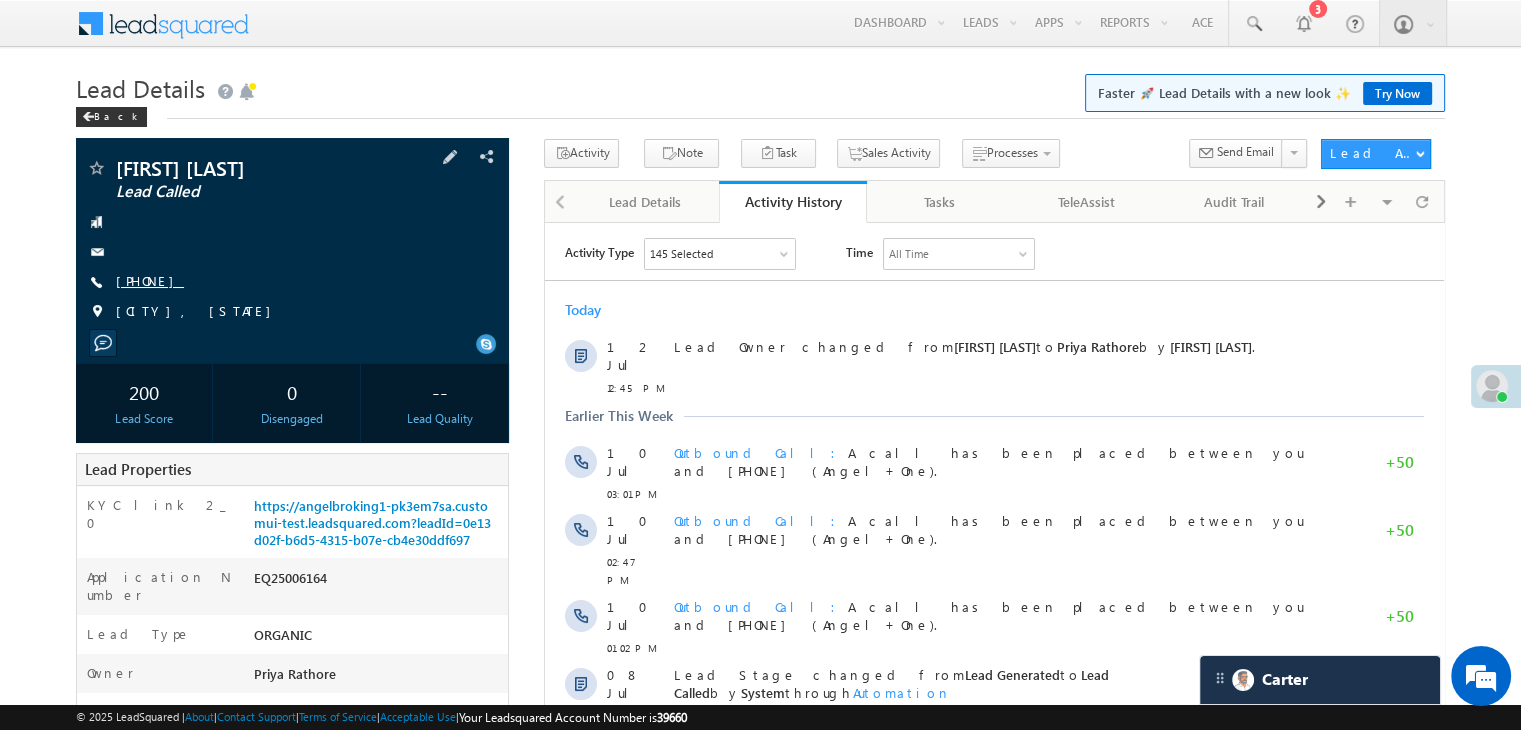 click on "[PHONE]" at bounding box center [150, 280] 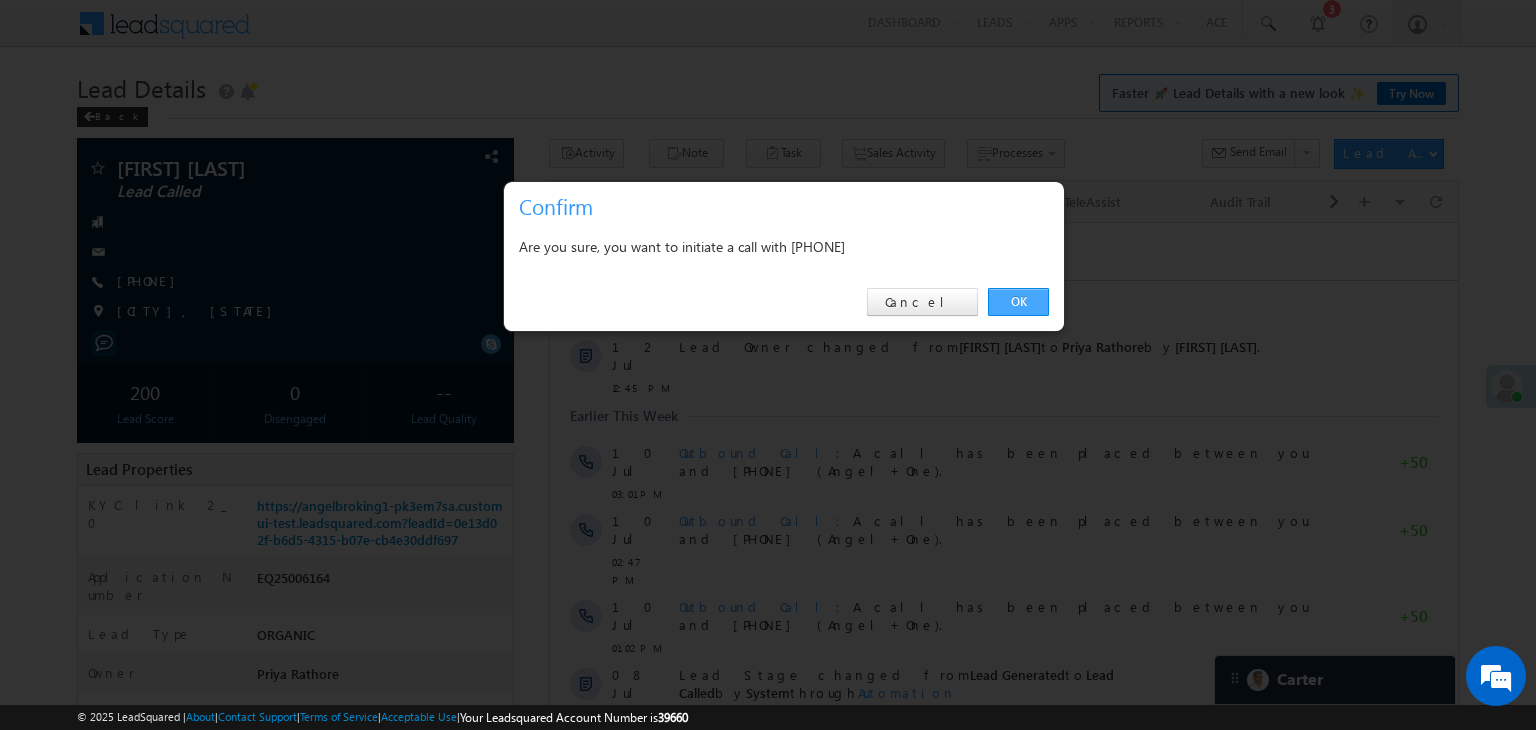 click on "OK" at bounding box center [1018, 302] 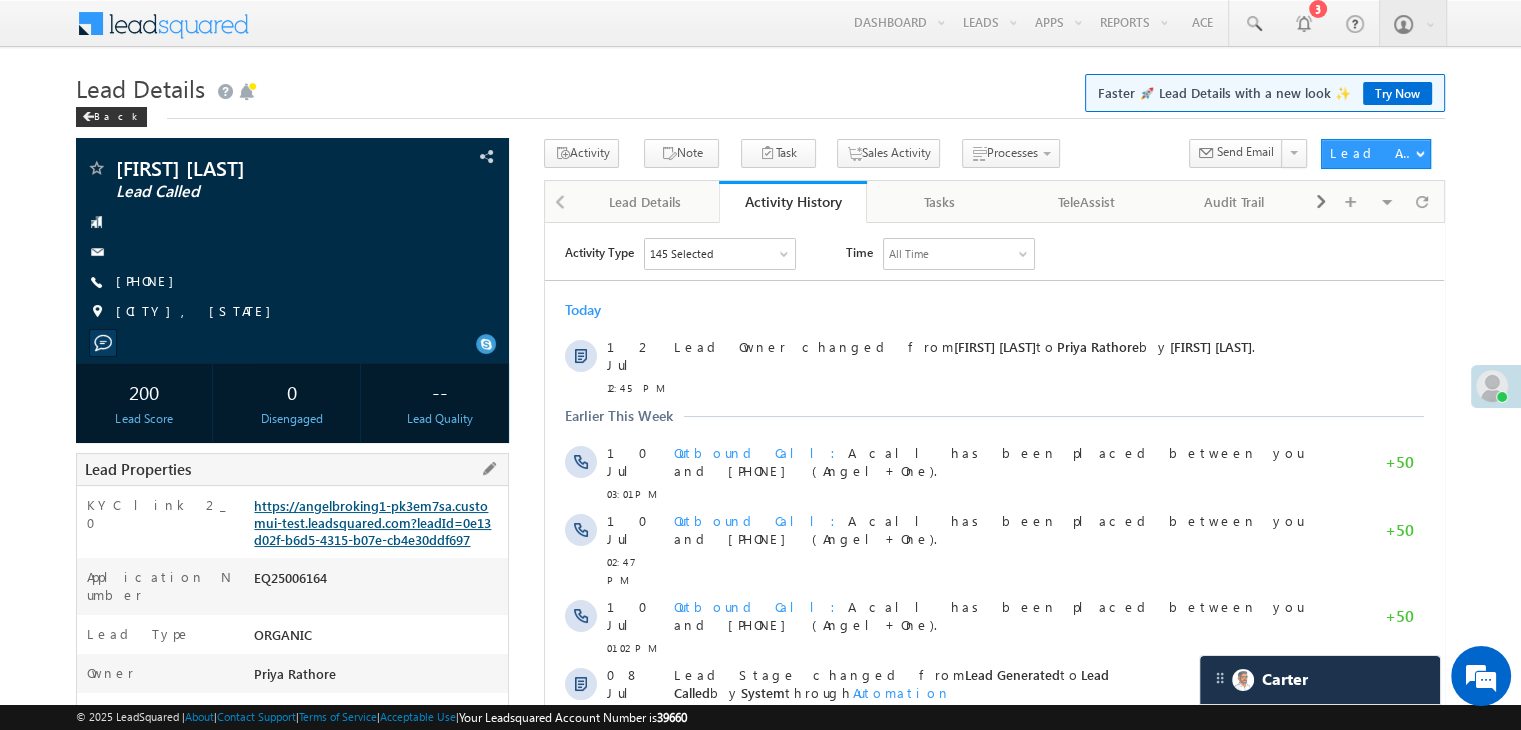 click on "https://angelbroking1-pk3em7sa.customui-test.leadsquared.com?leadId=0e13d02f-b6d5-4315-b07e-cb4e30ddf697" at bounding box center (372, 522) 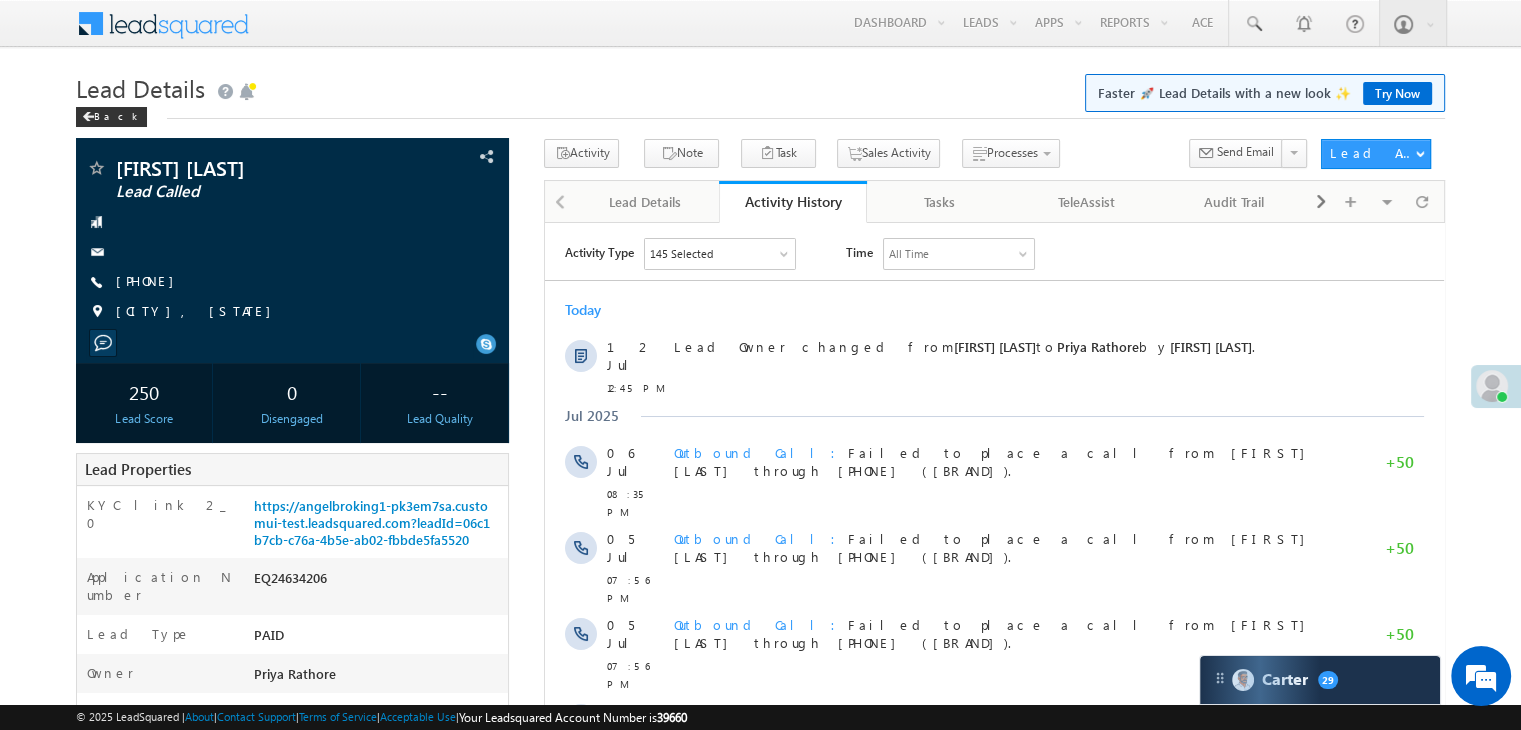 scroll, scrollTop: 0, scrollLeft: 0, axis: both 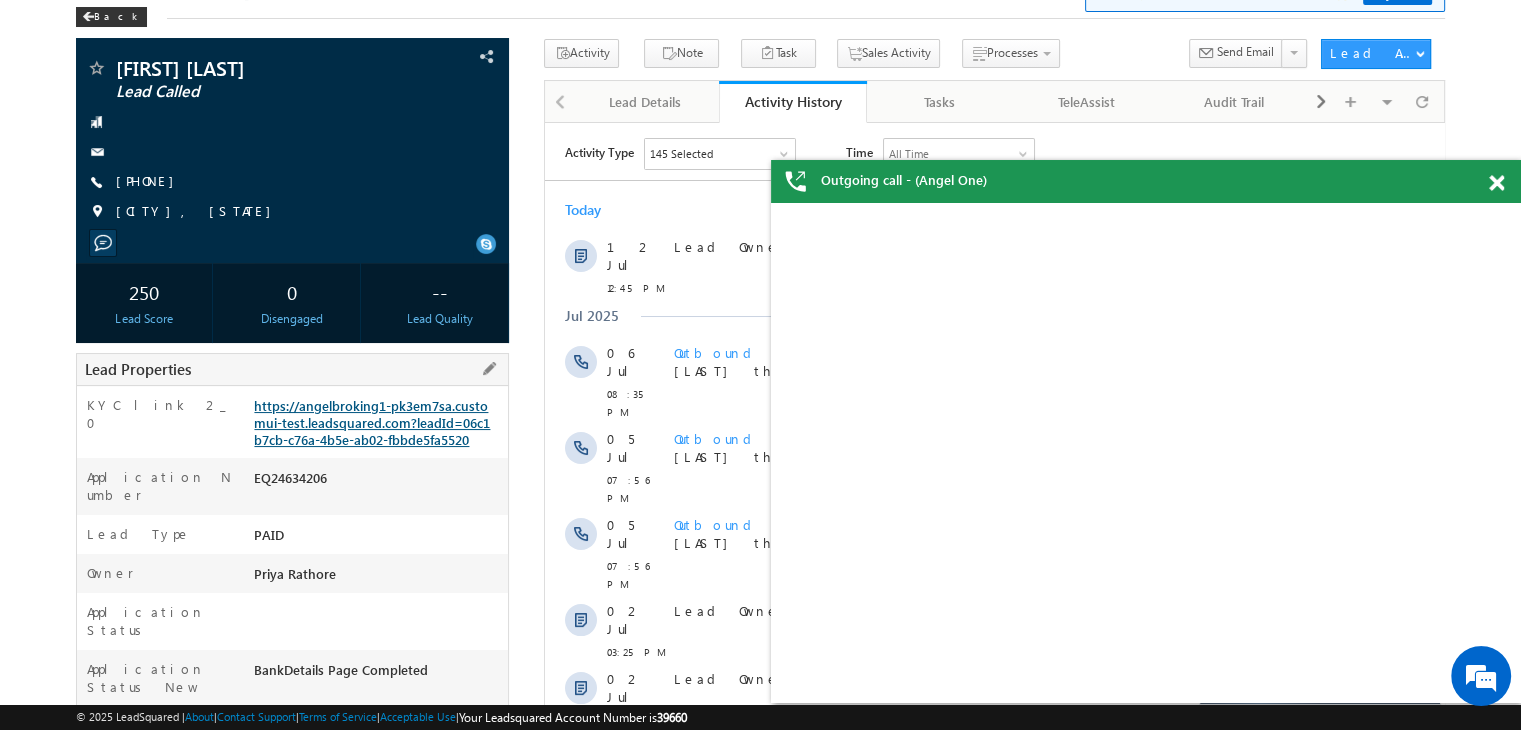 click on "https://angelbroking1-pk3em7sa.customui-test.leadsquared.com?leadId=06c1b7cb-c76a-4b5e-ab02-fbbde5fa5520" at bounding box center [372, 422] 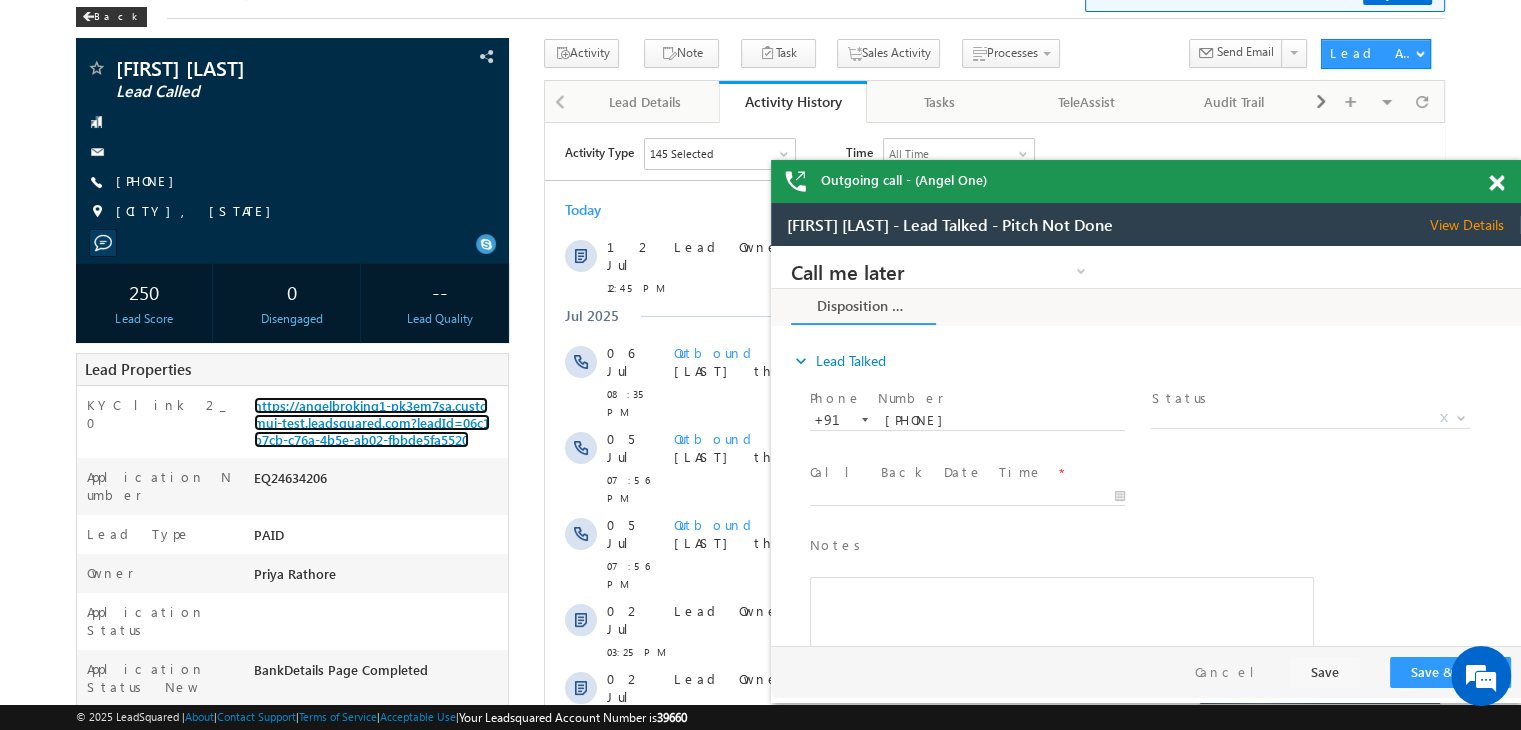 scroll, scrollTop: 0, scrollLeft: 0, axis: both 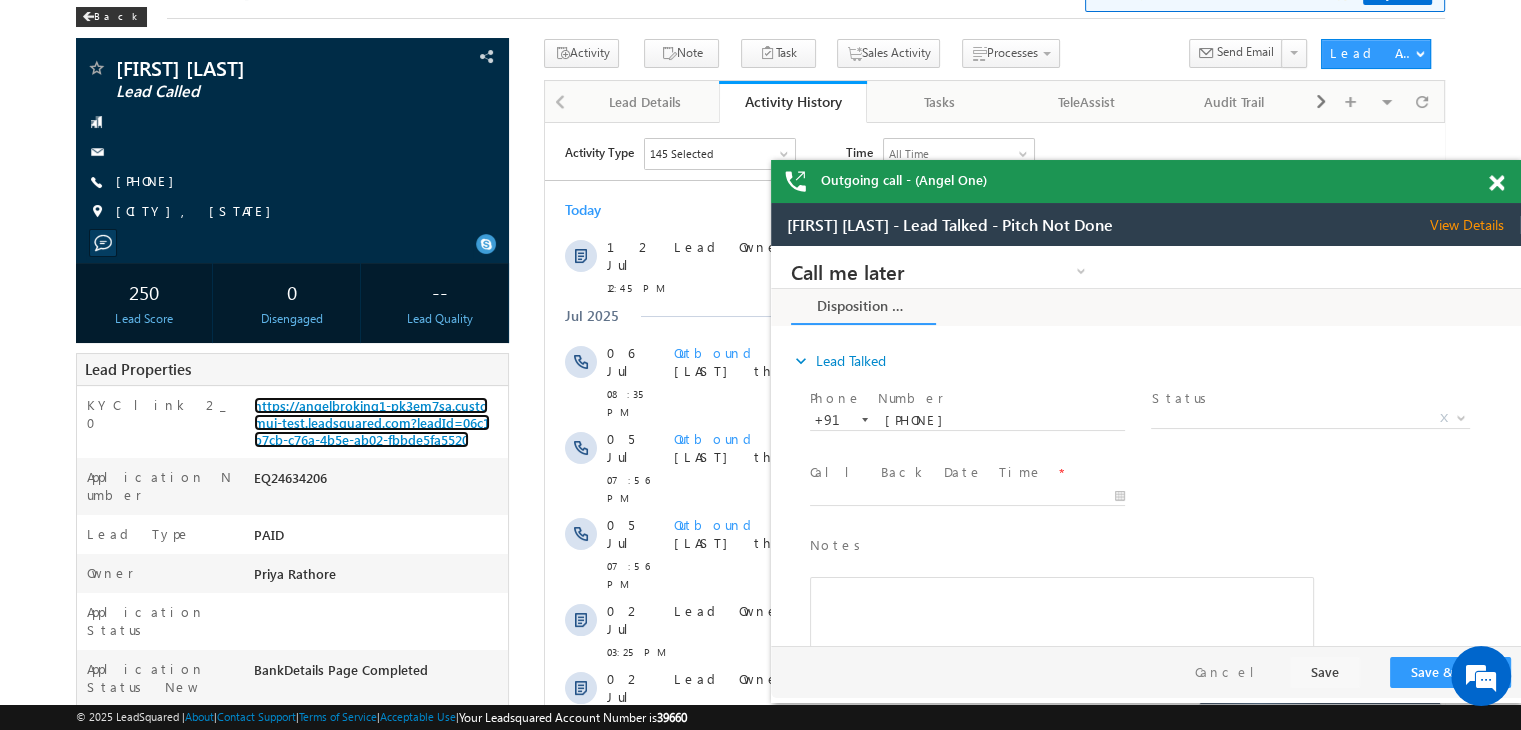 click on "Outgoing call -  (Angel One)" at bounding box center [1146, 181] 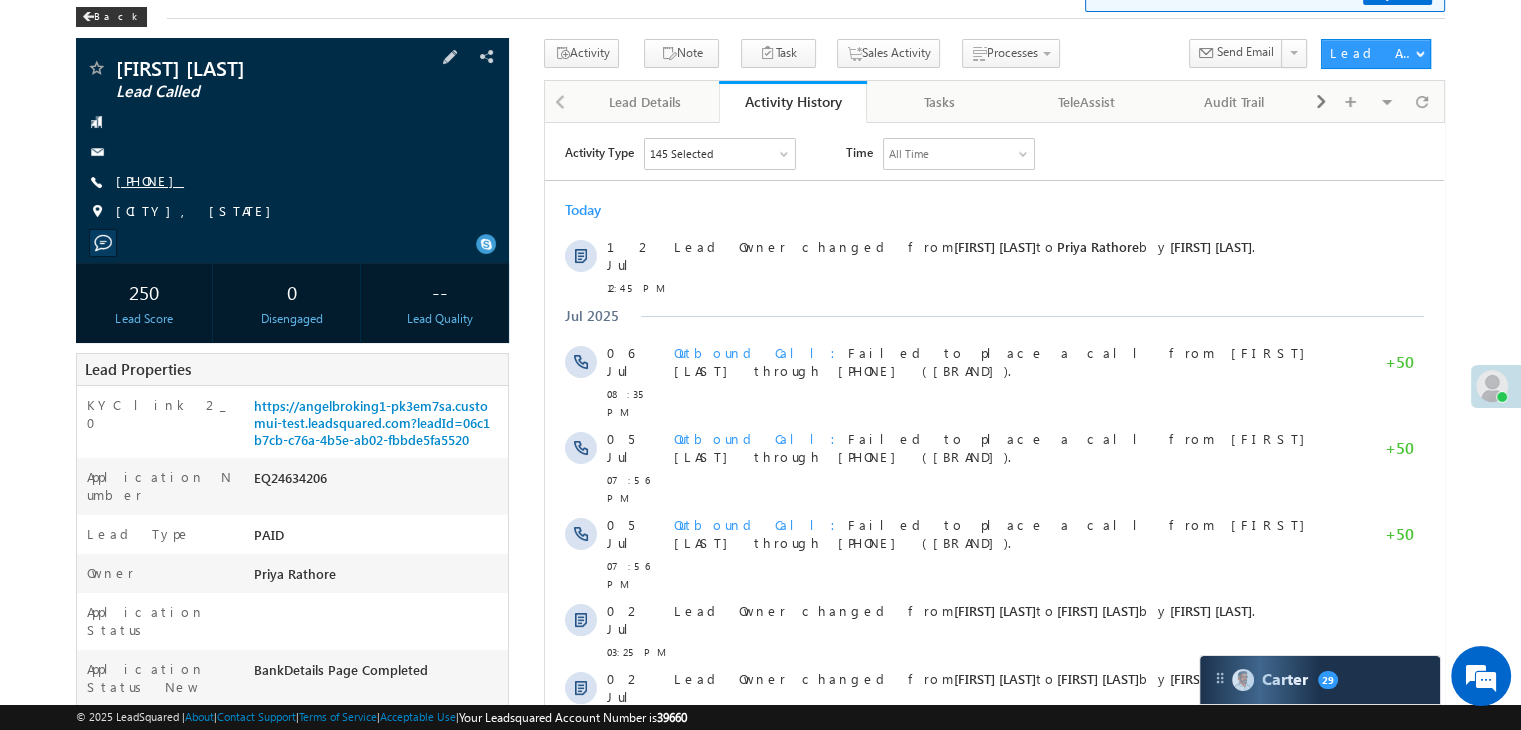 click on "+91-7219543998" at bounding box center [150, 180] 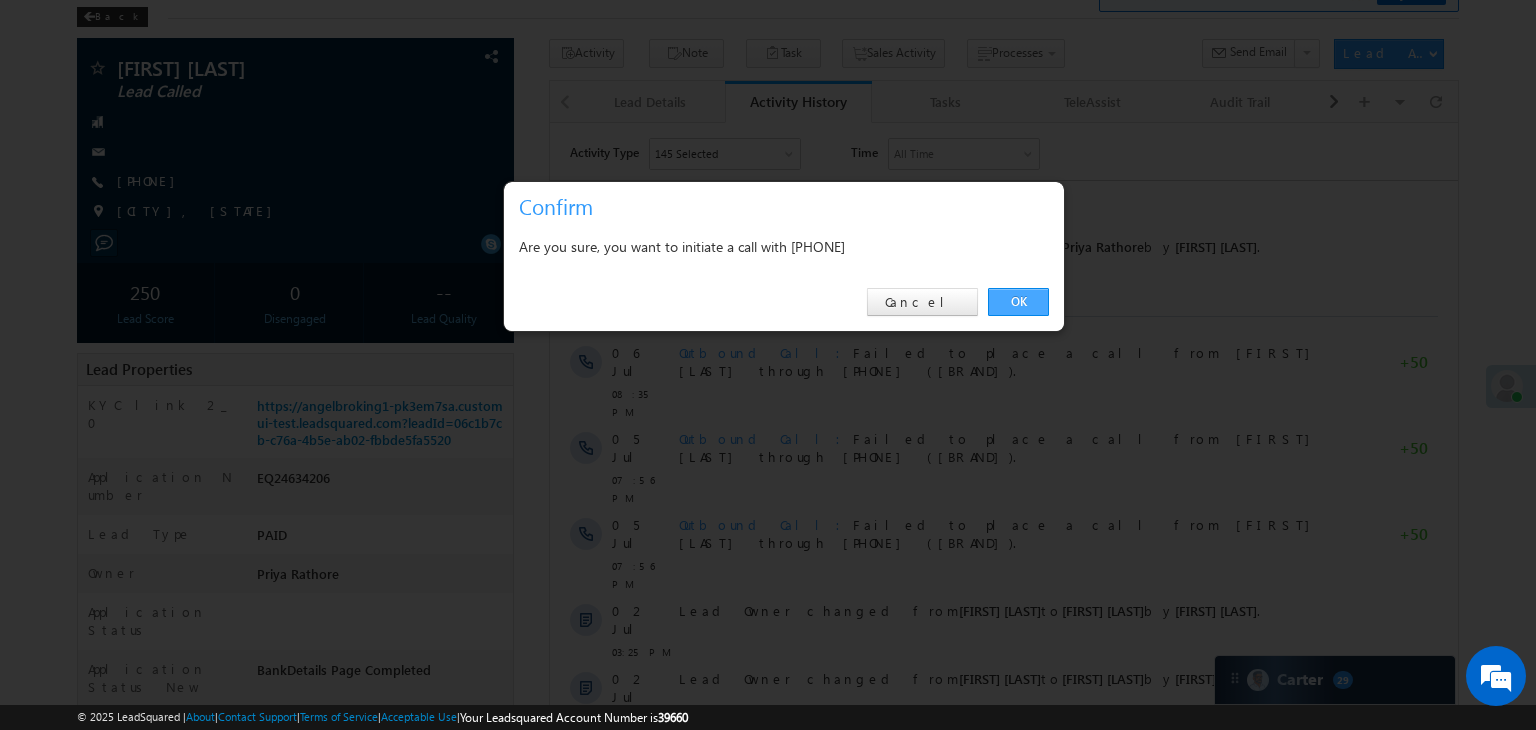 drag, startPoint x: 1022, startPoint y: 304, endPoint x: 470, endPoint y: 183, distance: 565.1062 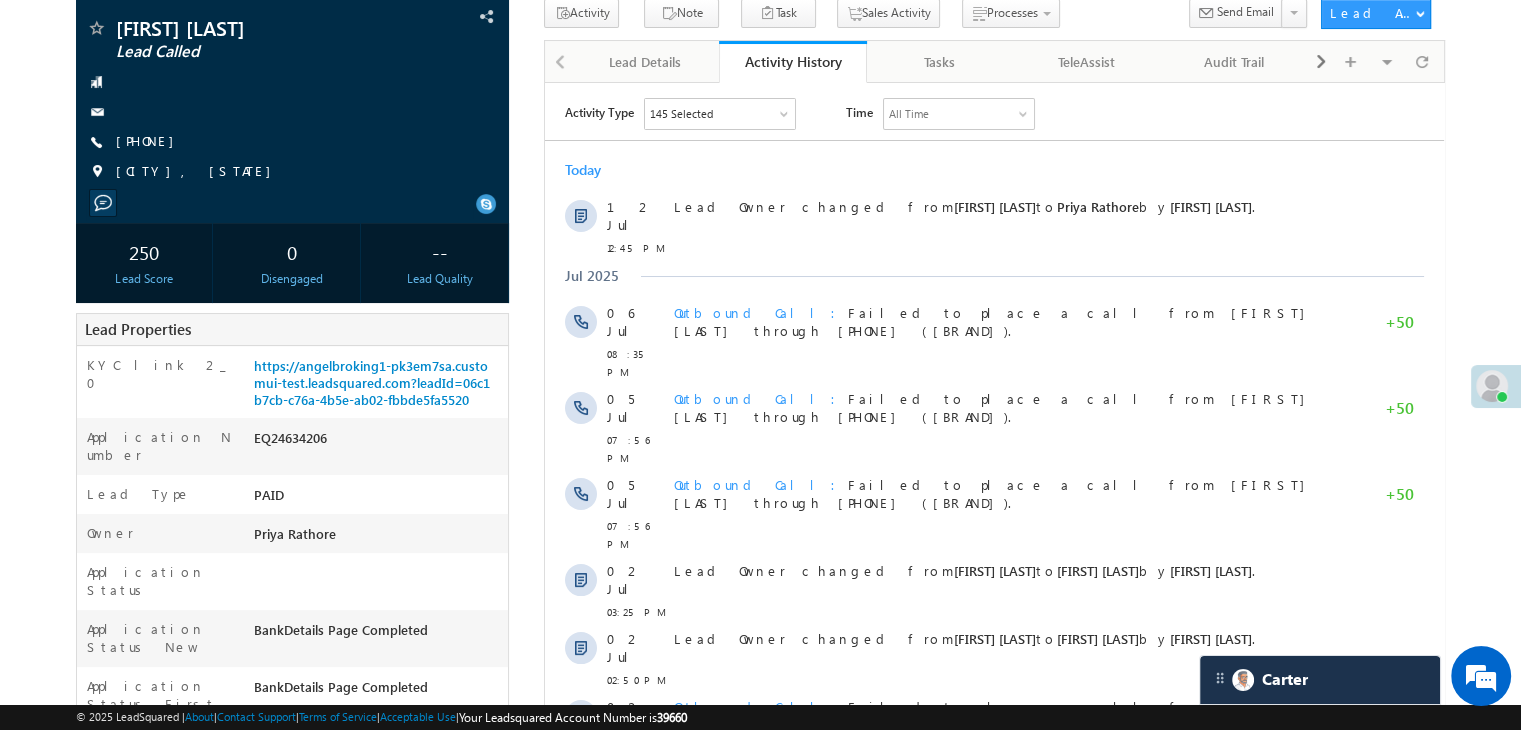 scroll, scrollTop: 180, scrollLeft: 0, axis: vertical 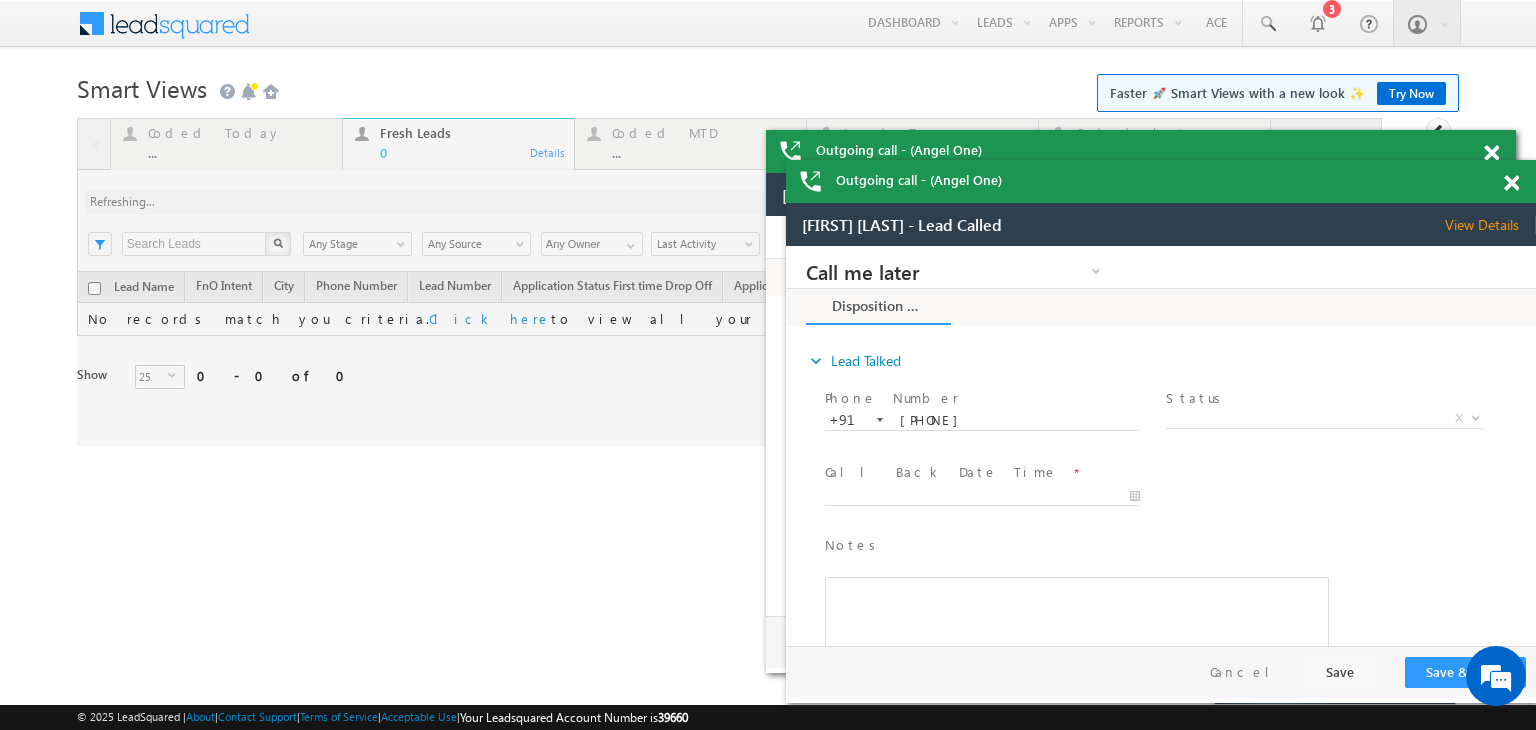 click at bounding box center [729, 282] 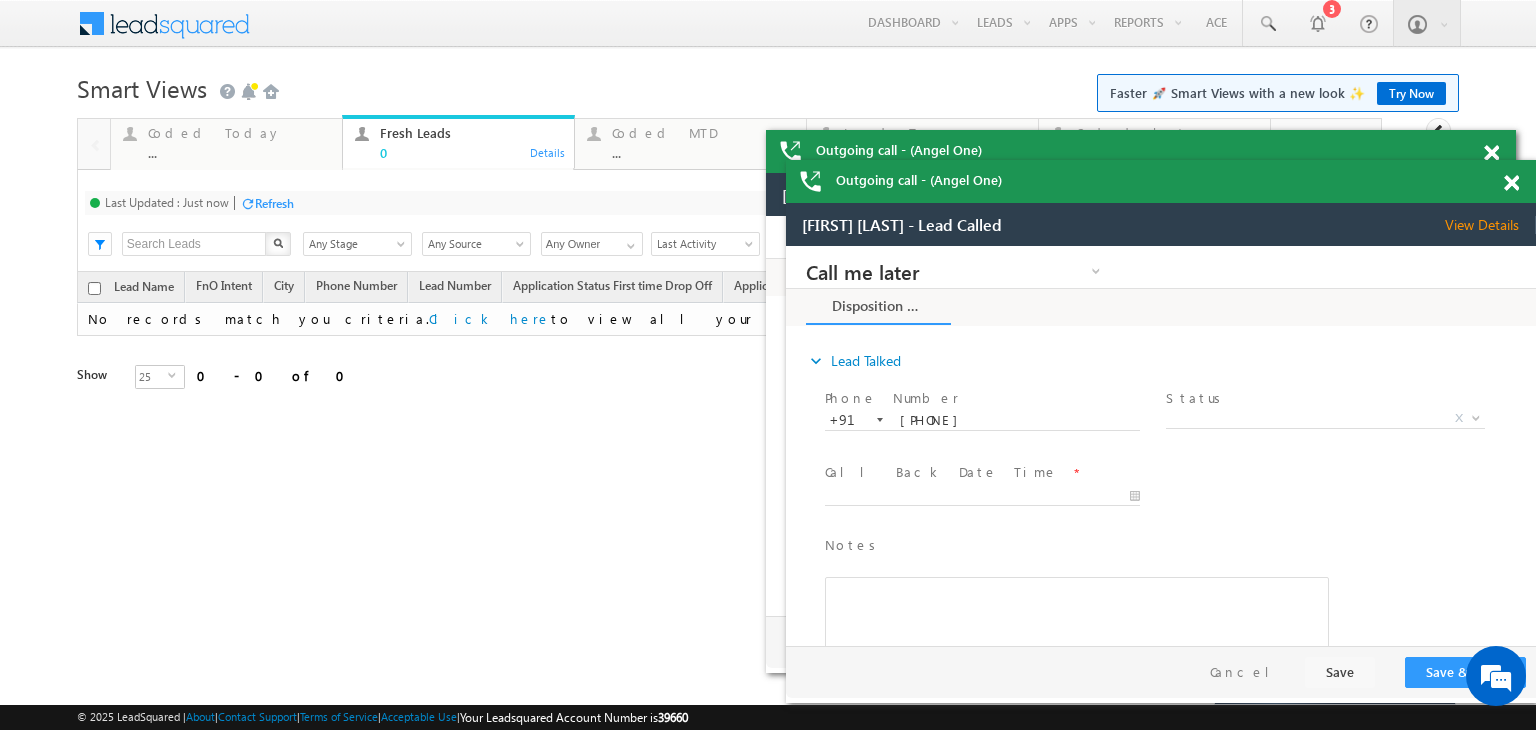 click on "Coded Today ..." at bounding box center [239, 140] 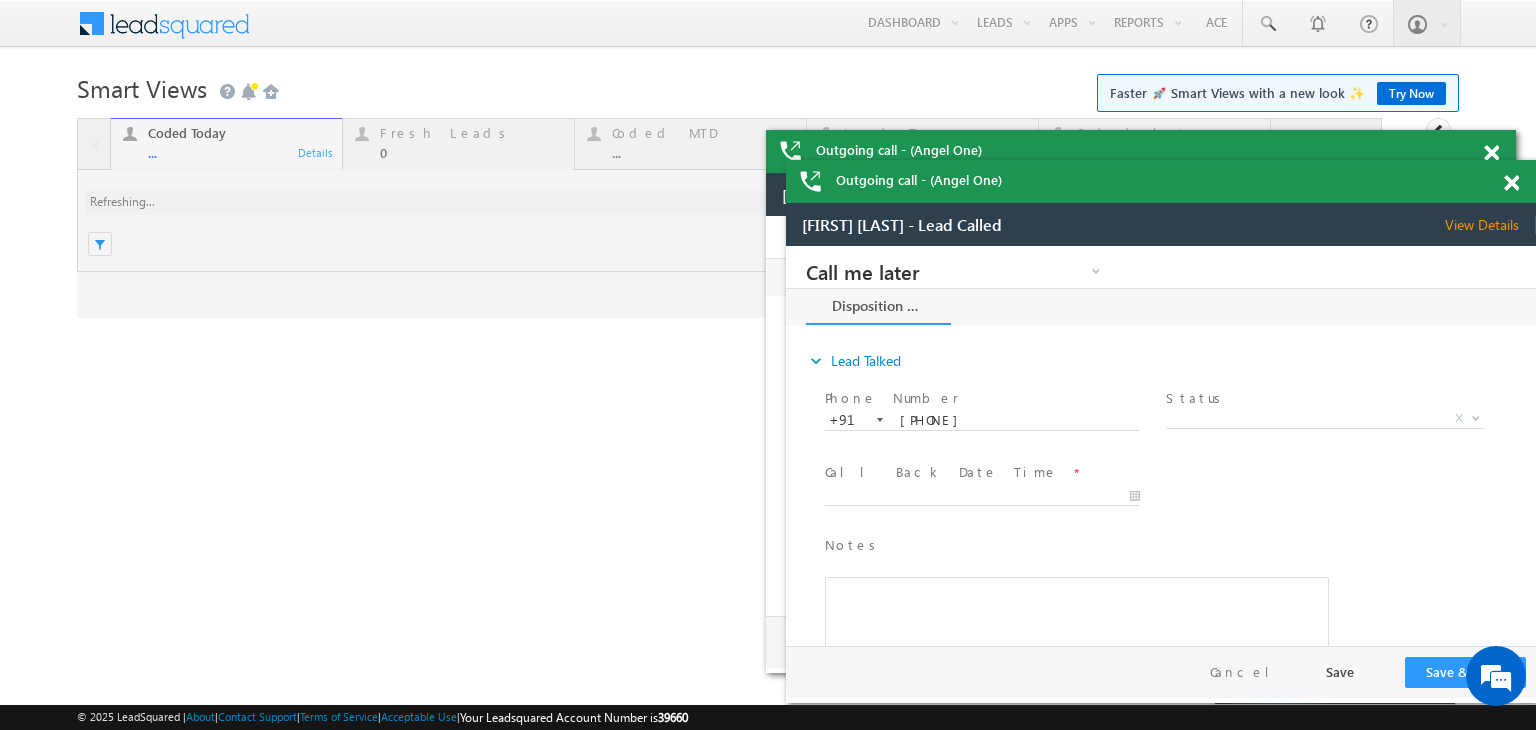 scroll, scrollTop: 0, scrollLeft: 0, axis: both 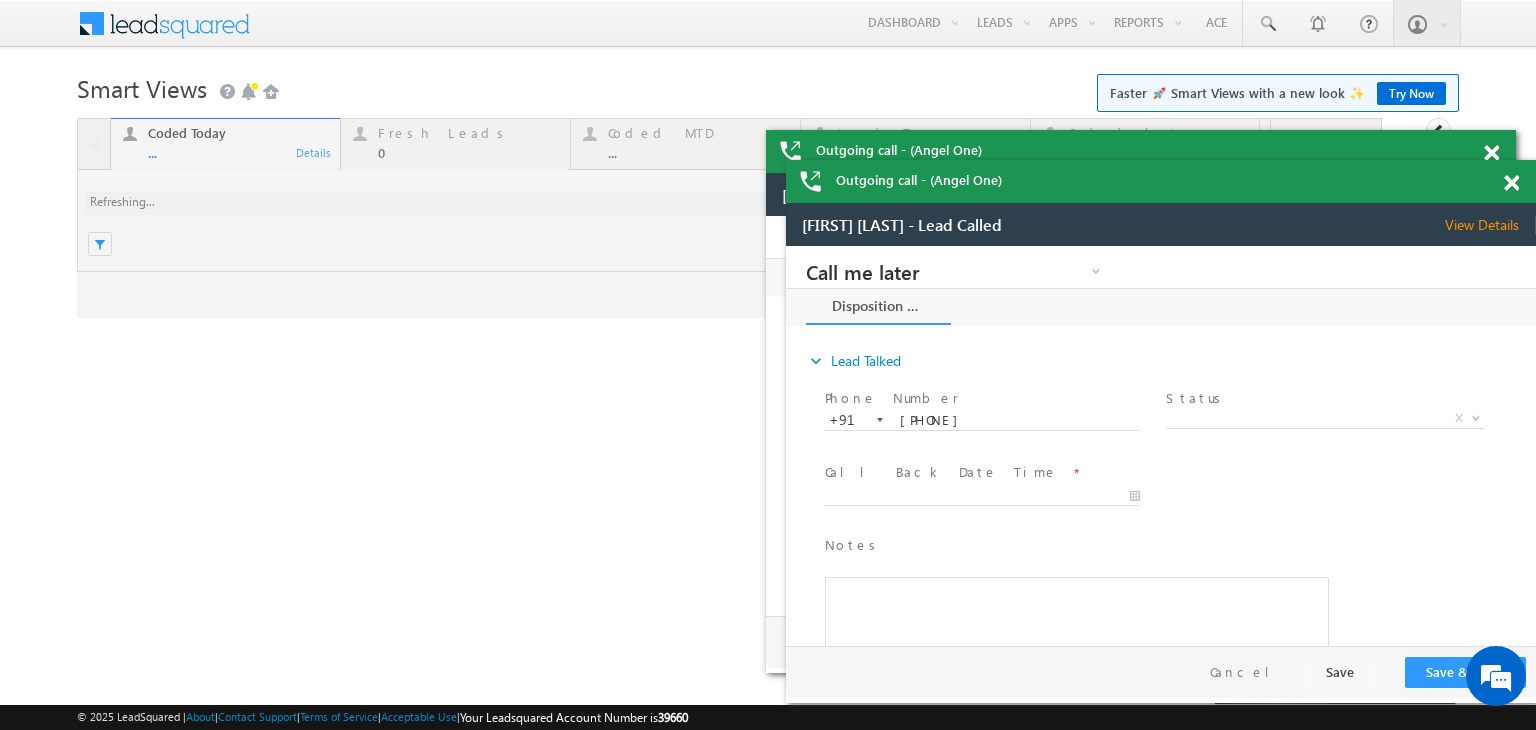 click at bounding box center (1502, 149) 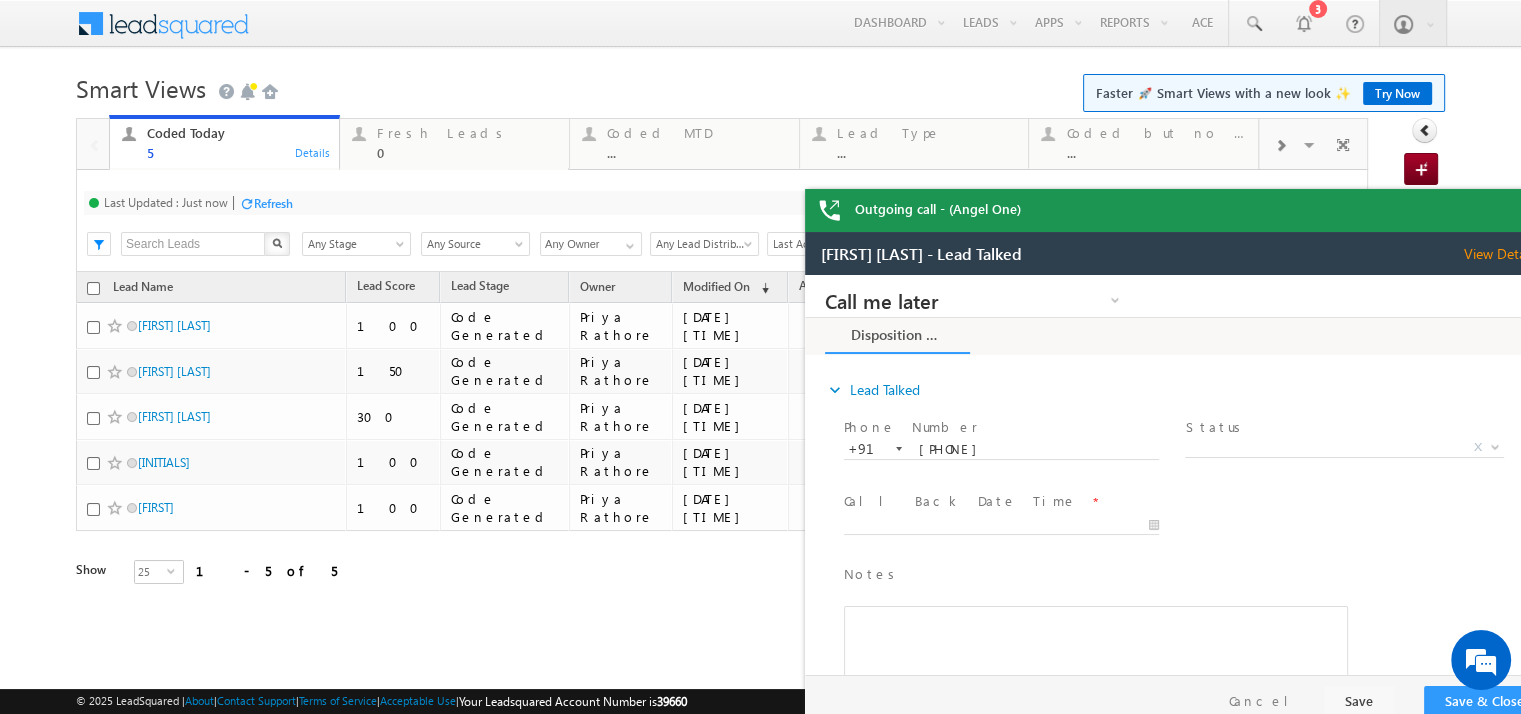 click on "Outgoing call -  (Angel One)
Menu
Priya Rathore
priya .rath ore@a ngelb rokin g.com" at bounding box center (760, 0) 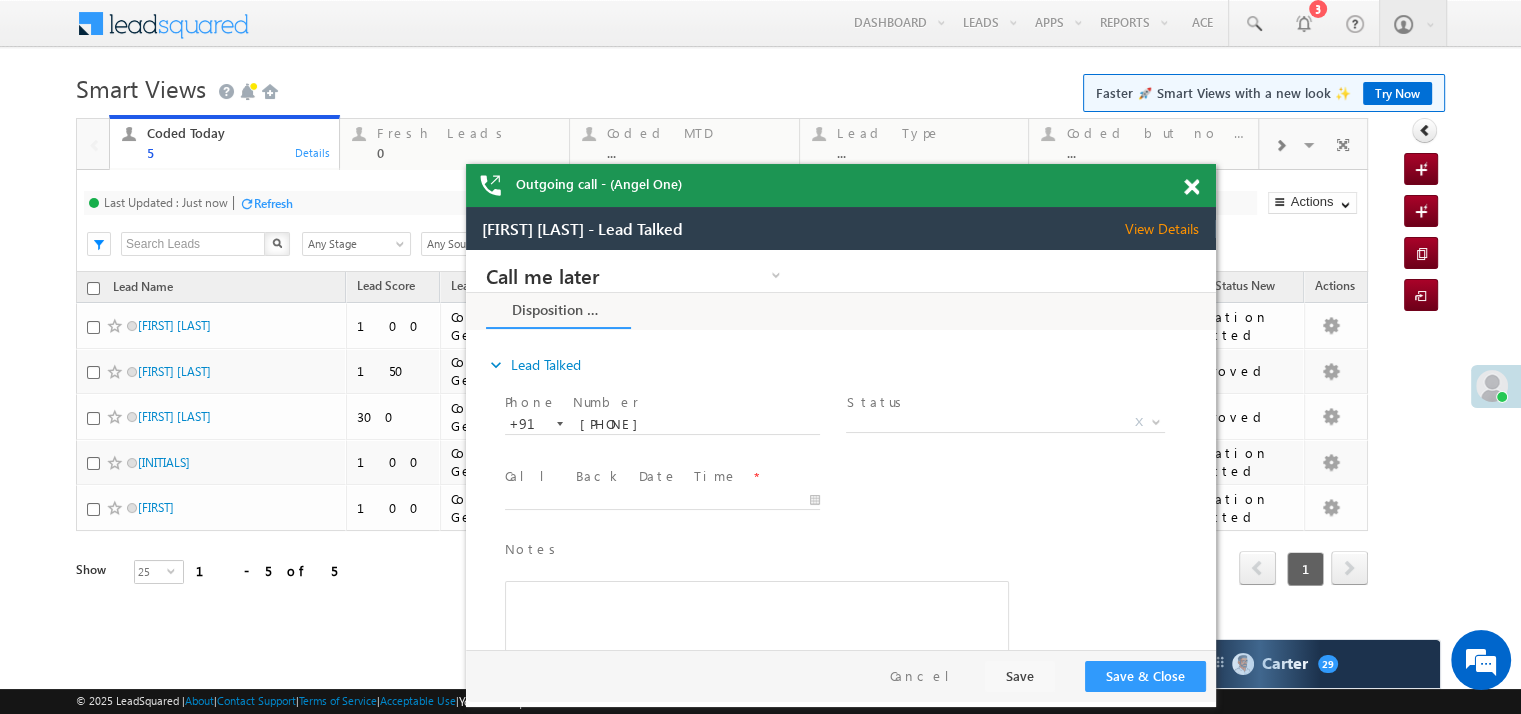 drag, startPoint x: 1260, startPoint y: 219, endPoint x: 466, endPoint y: 3, distance: 822.856 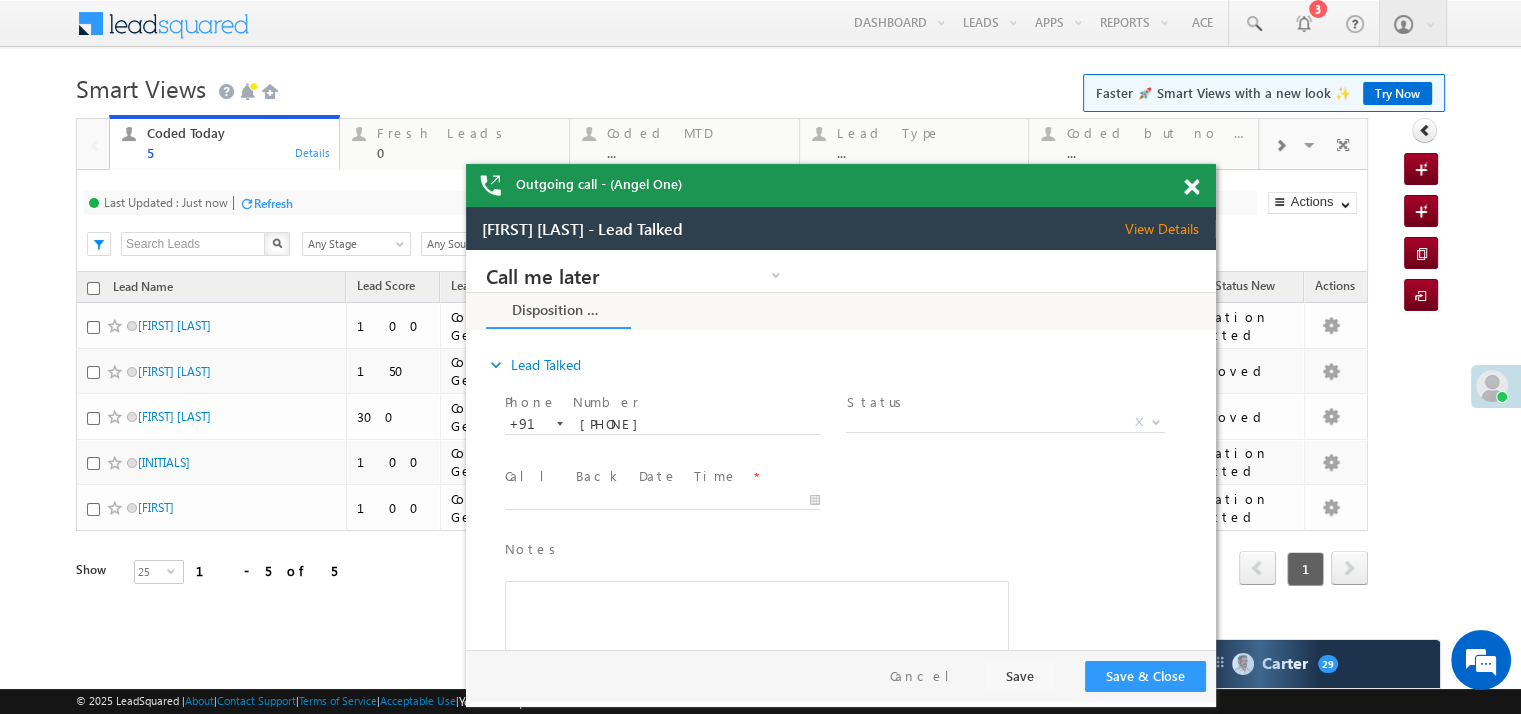 click on "Outgoing call -  (Angel One)" at bounding box center [841, 185] 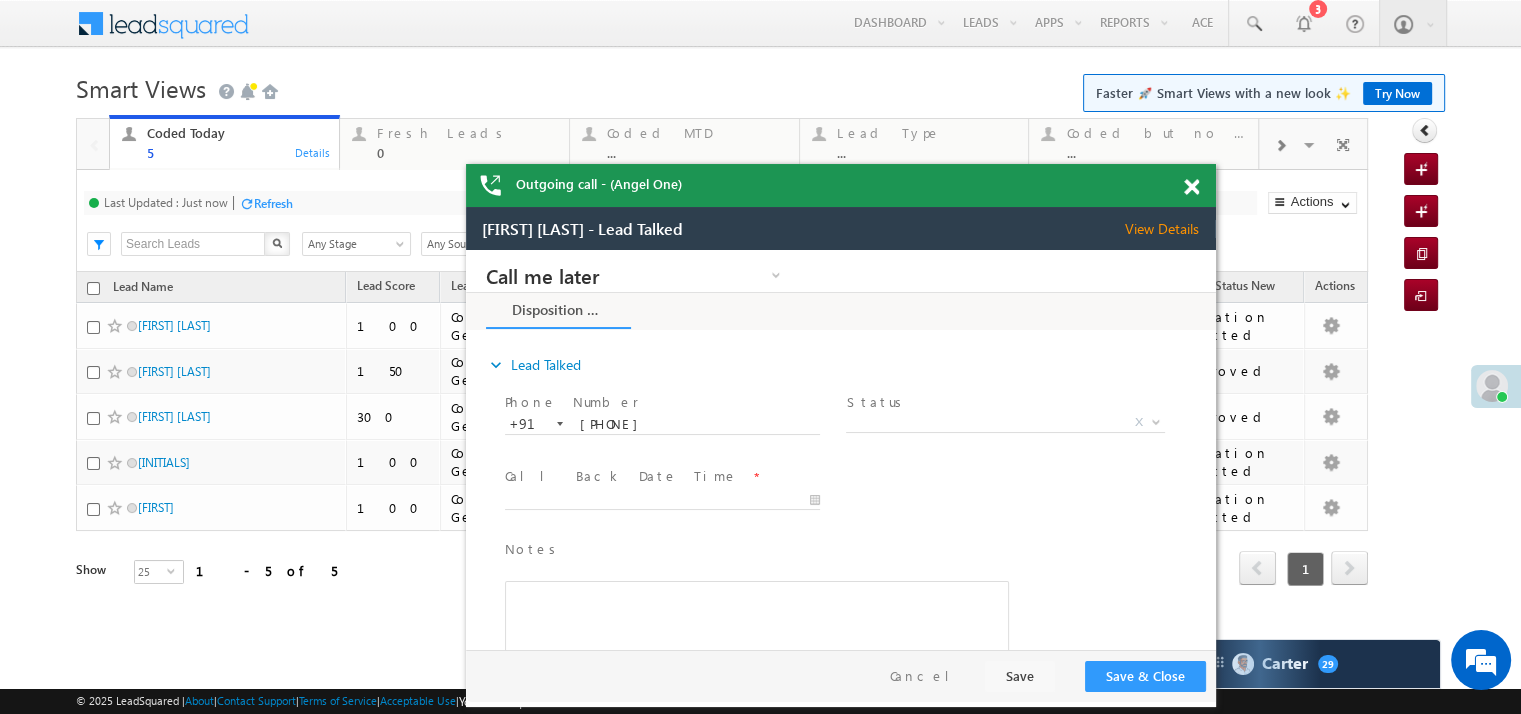 click at bounding box center (1191, 187) 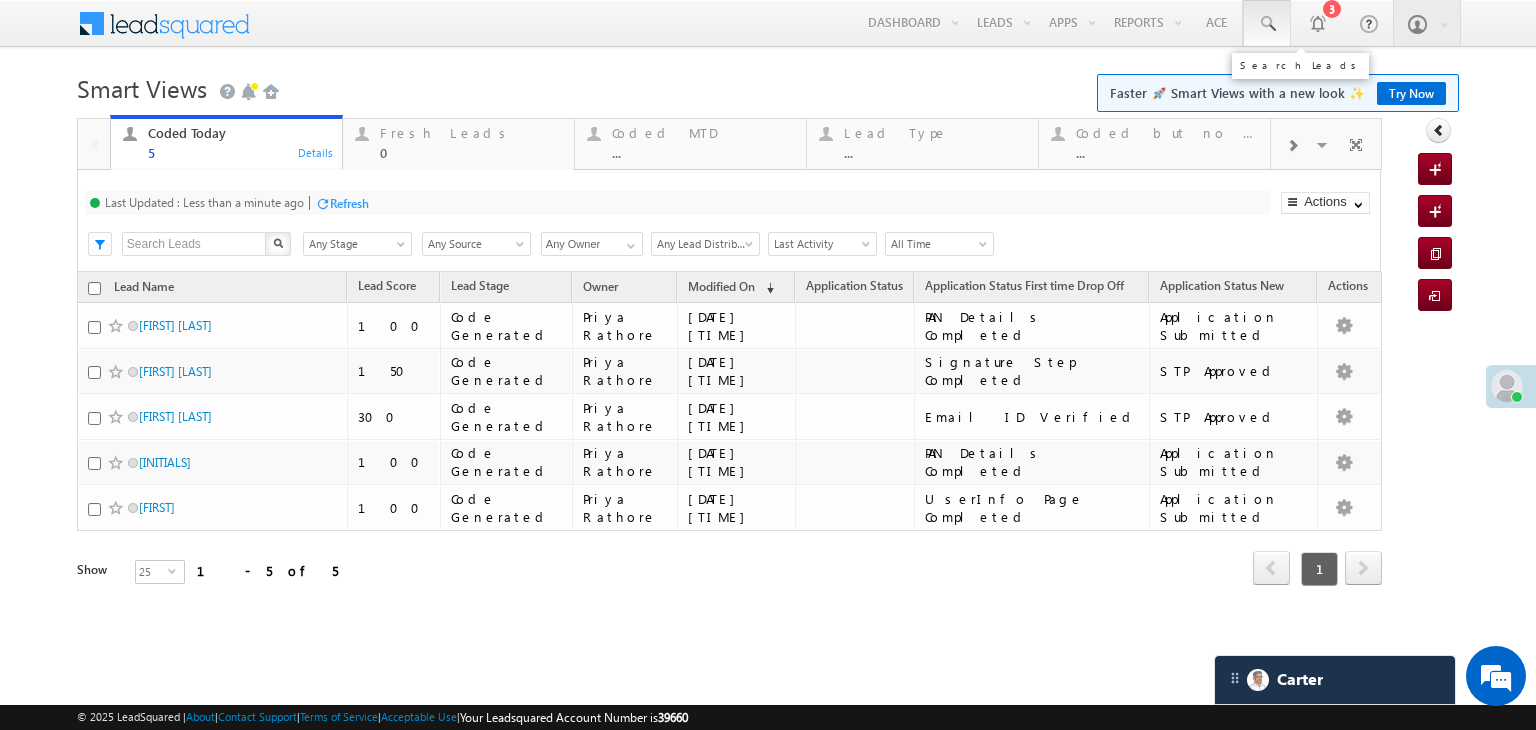 click at bounding box center (1267, 23) 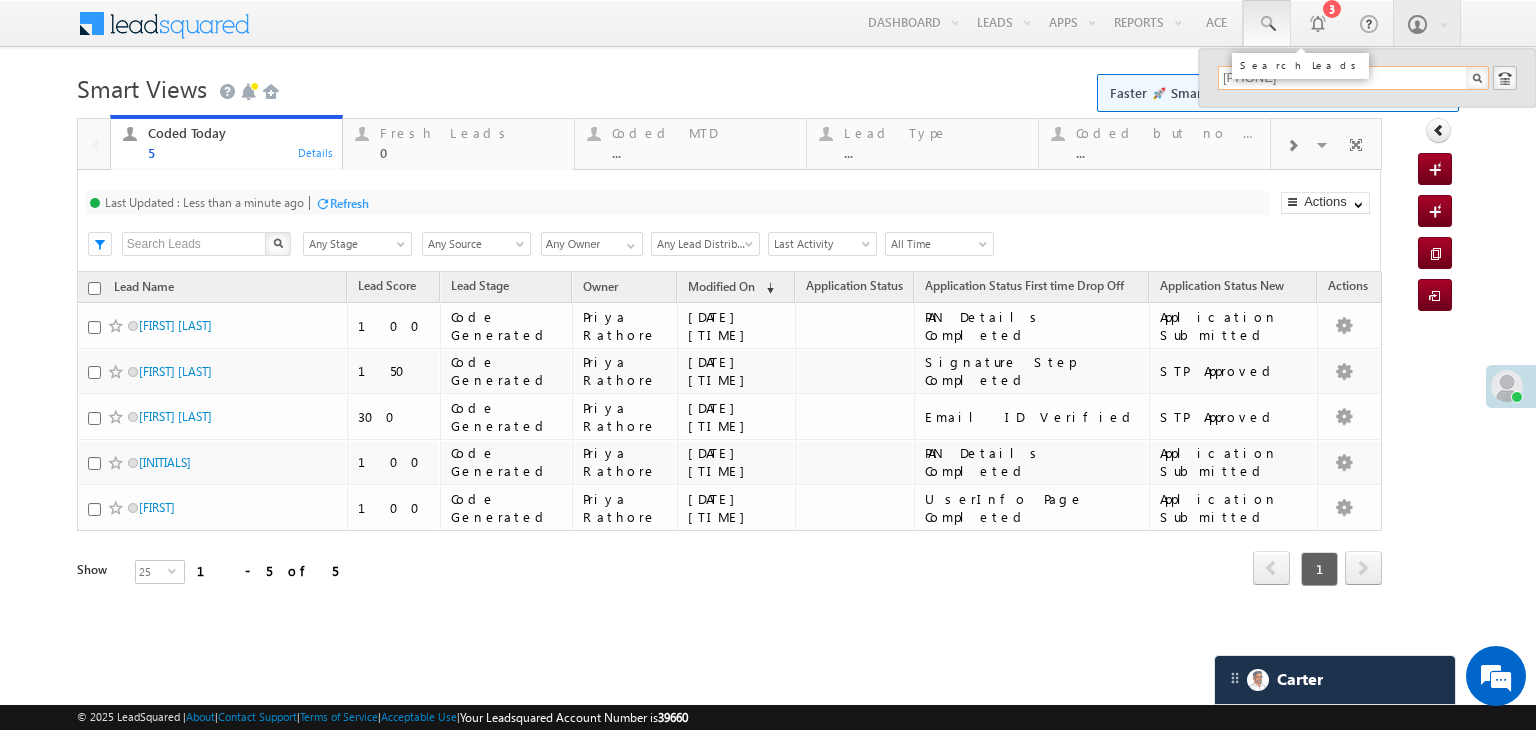 type on "8102596996" 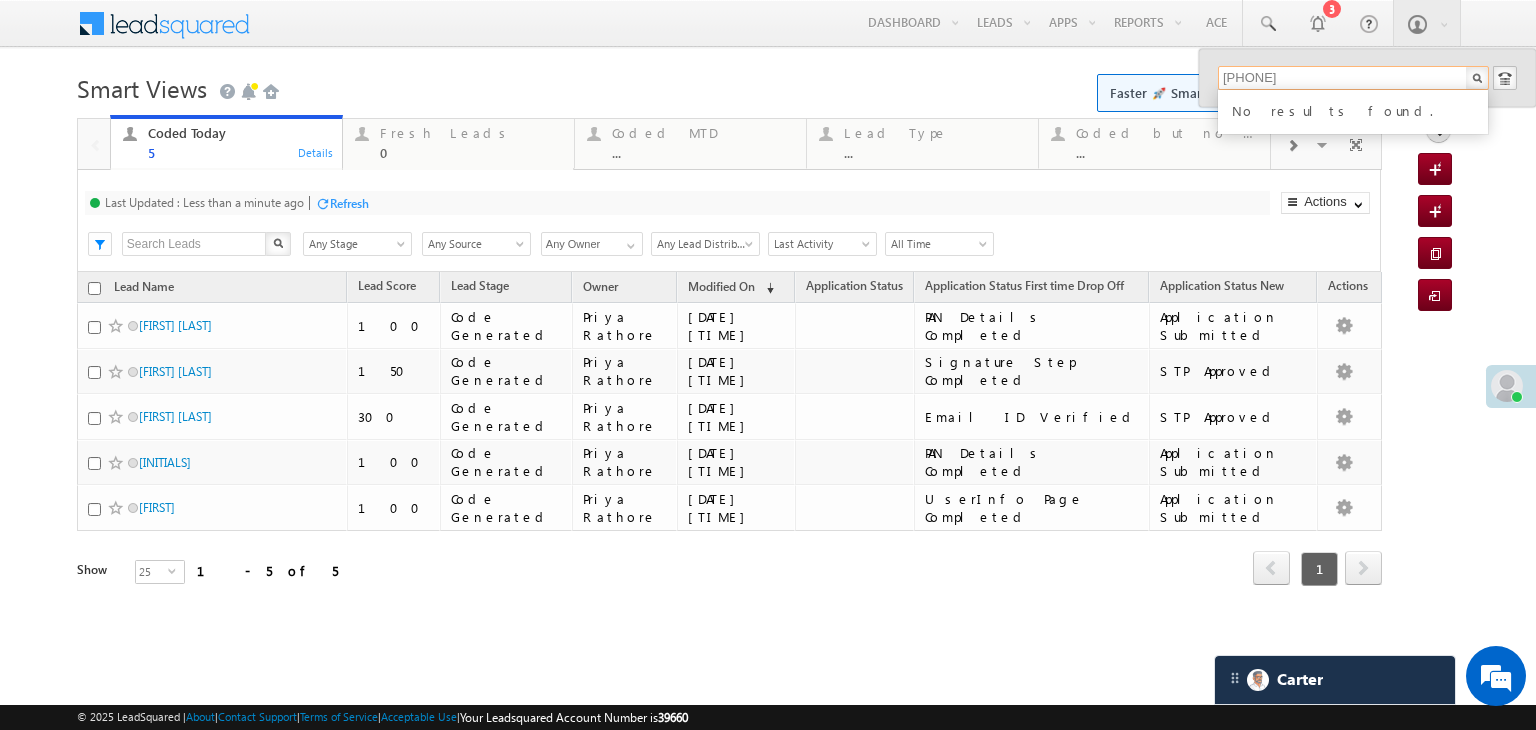drag, startPoint x: 1310, startPoint y: 76, endPoint x: 1205, endPoint y: 73, distance: 105.04285 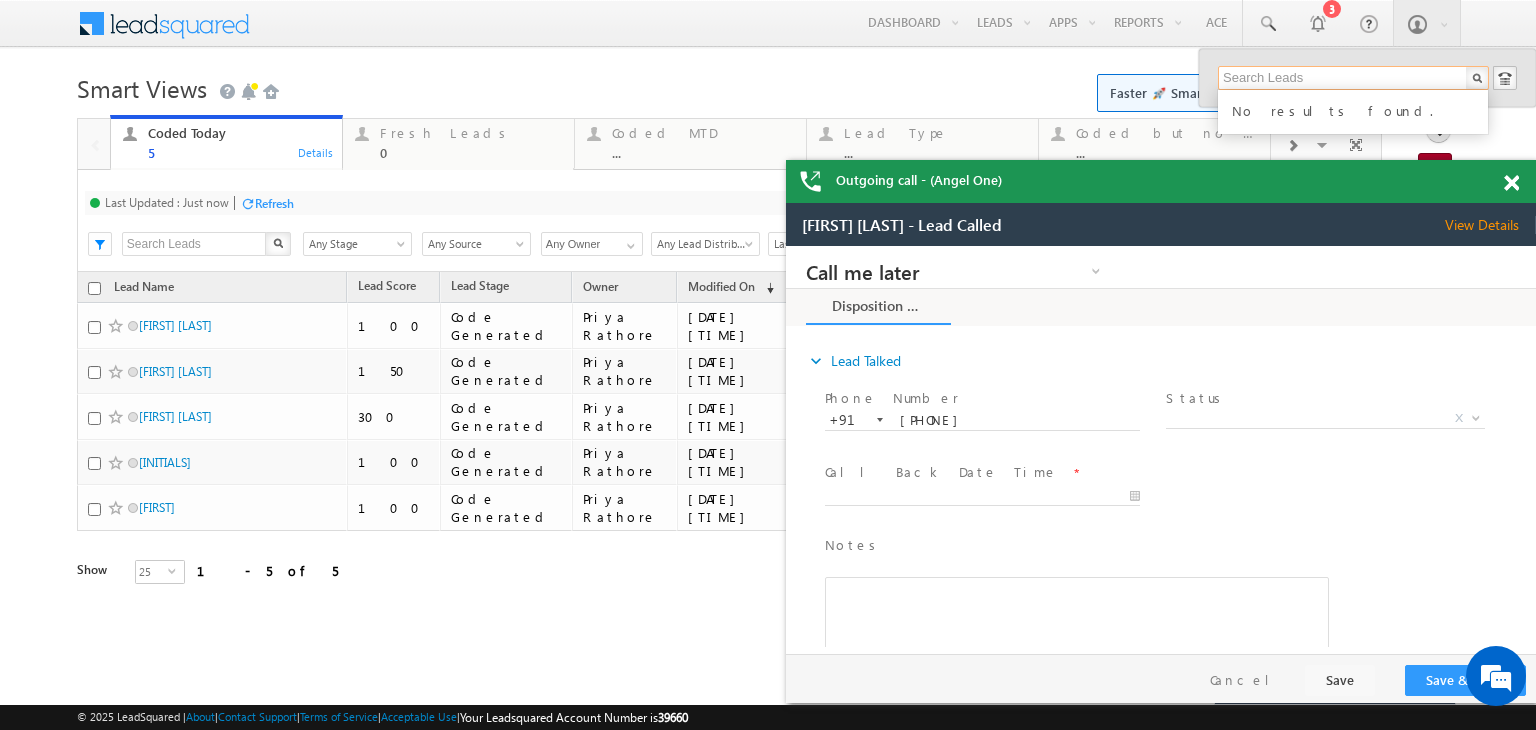 scroll, scrollTop: 0, scrollLeft: 0, axis: both 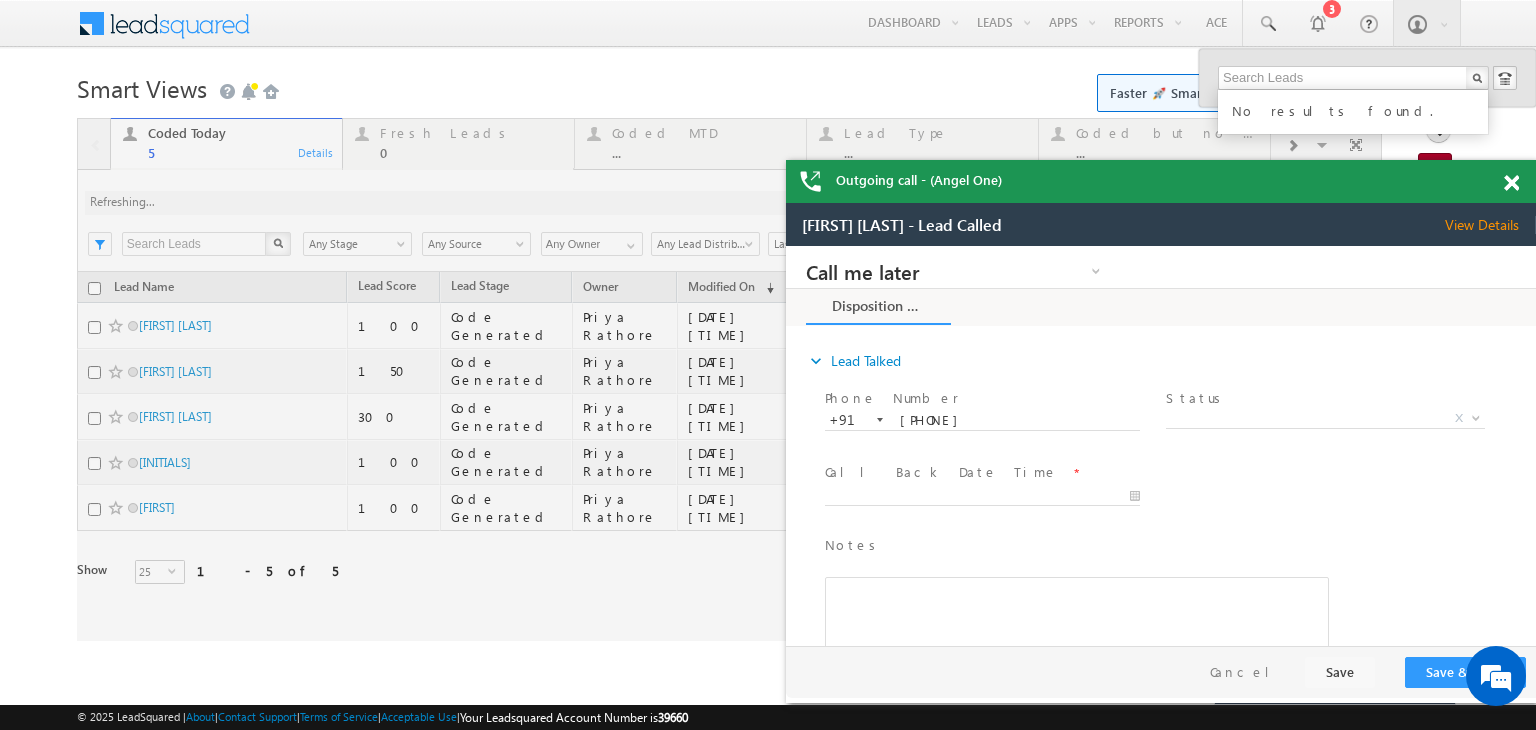 click on "Smart Views Getting Started Faster 🚀 Smart Views with a new look ✨ Try Now" at bounding box center (768, 86) 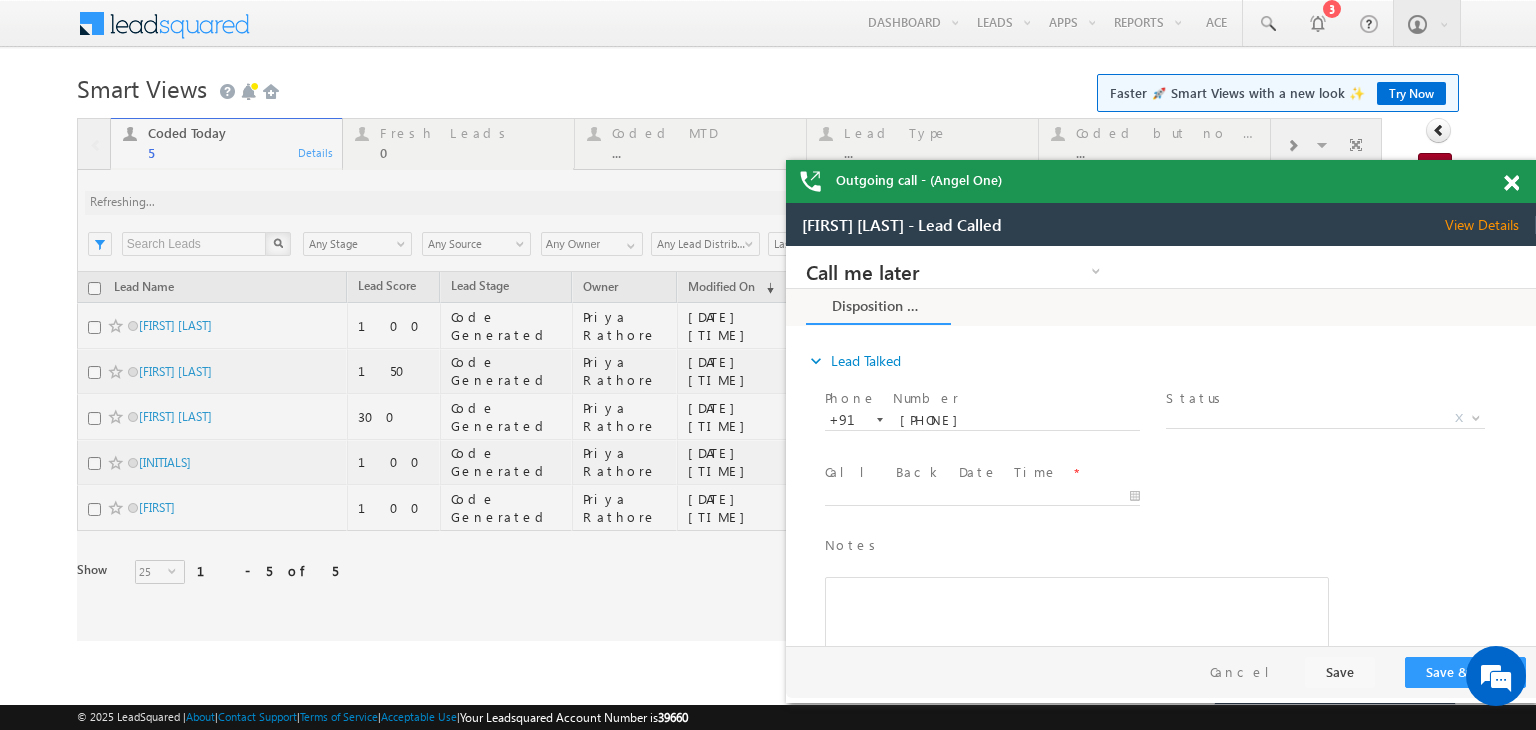 click at bounding box center (1511, 183) 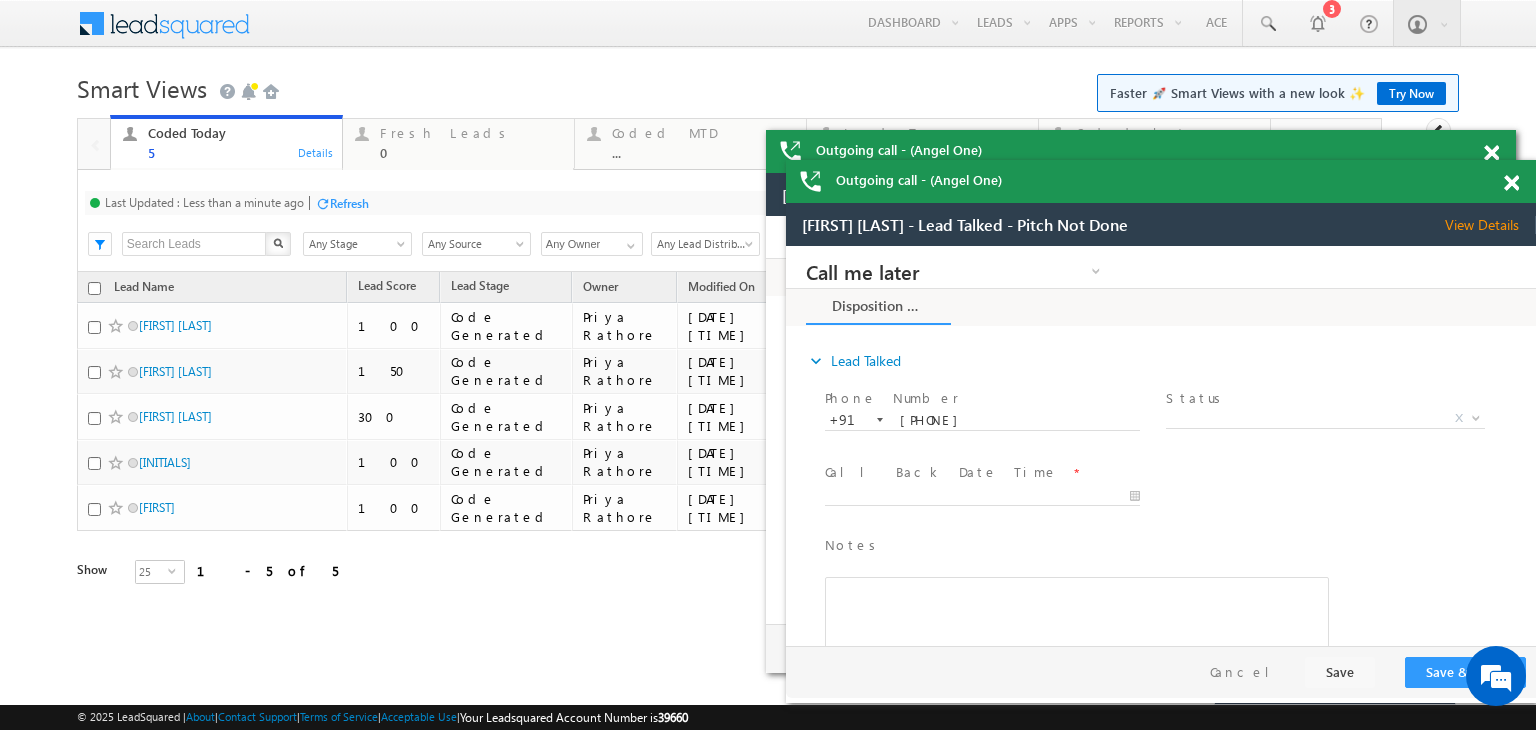 scroll, scrollTop: 0, scrollLeft: 0, axis: both 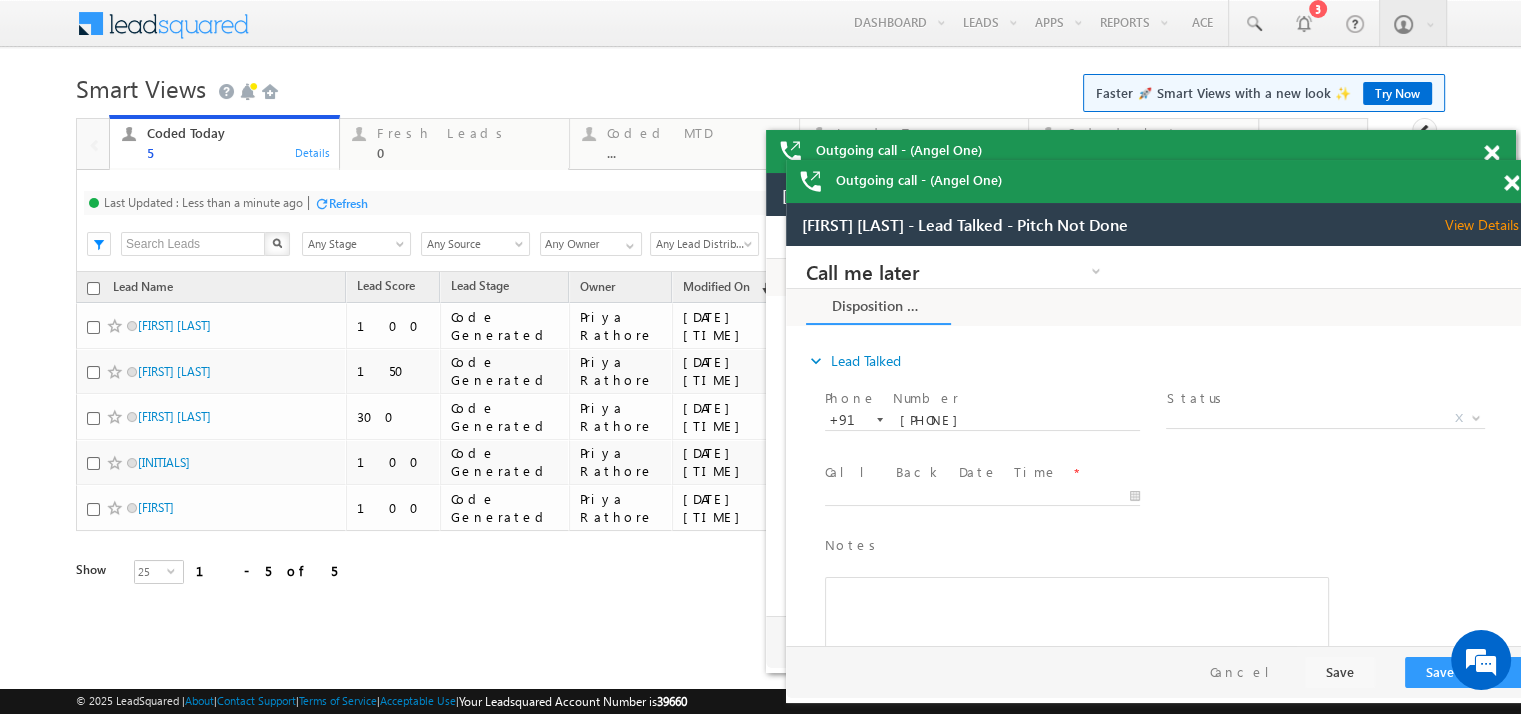 click at bounding box center (1491, 153) 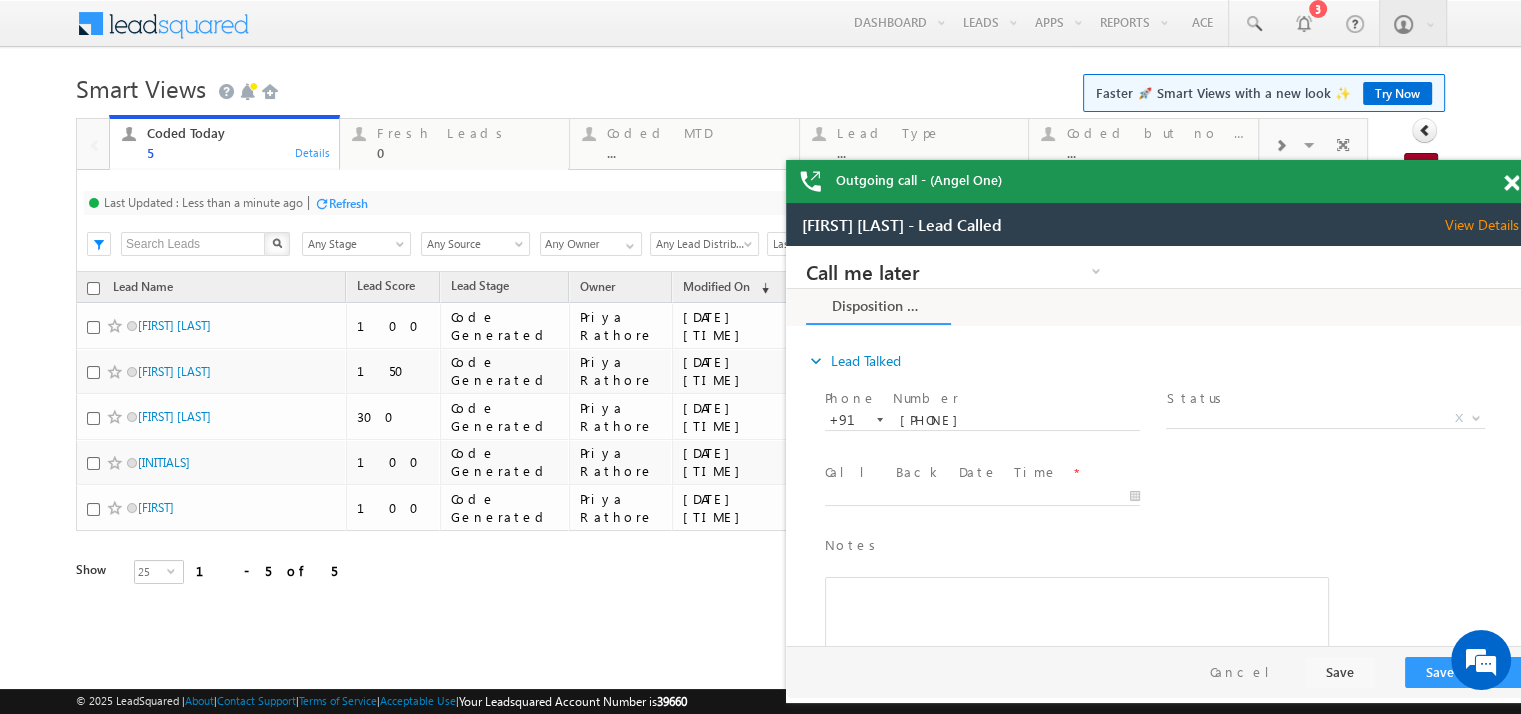 click at bounding box center (1511, 183) 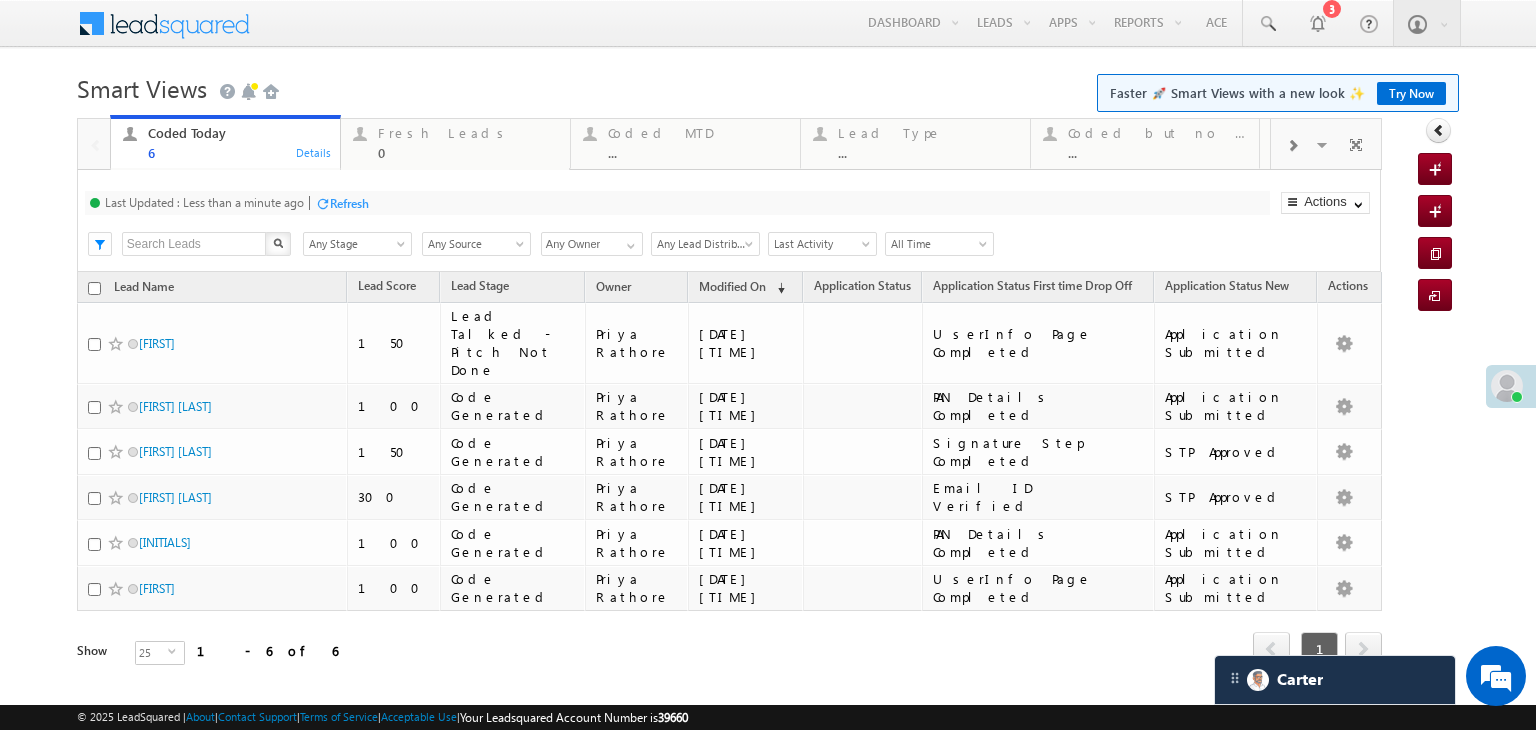 click on "Refresh" at bounding box center (349, 203) 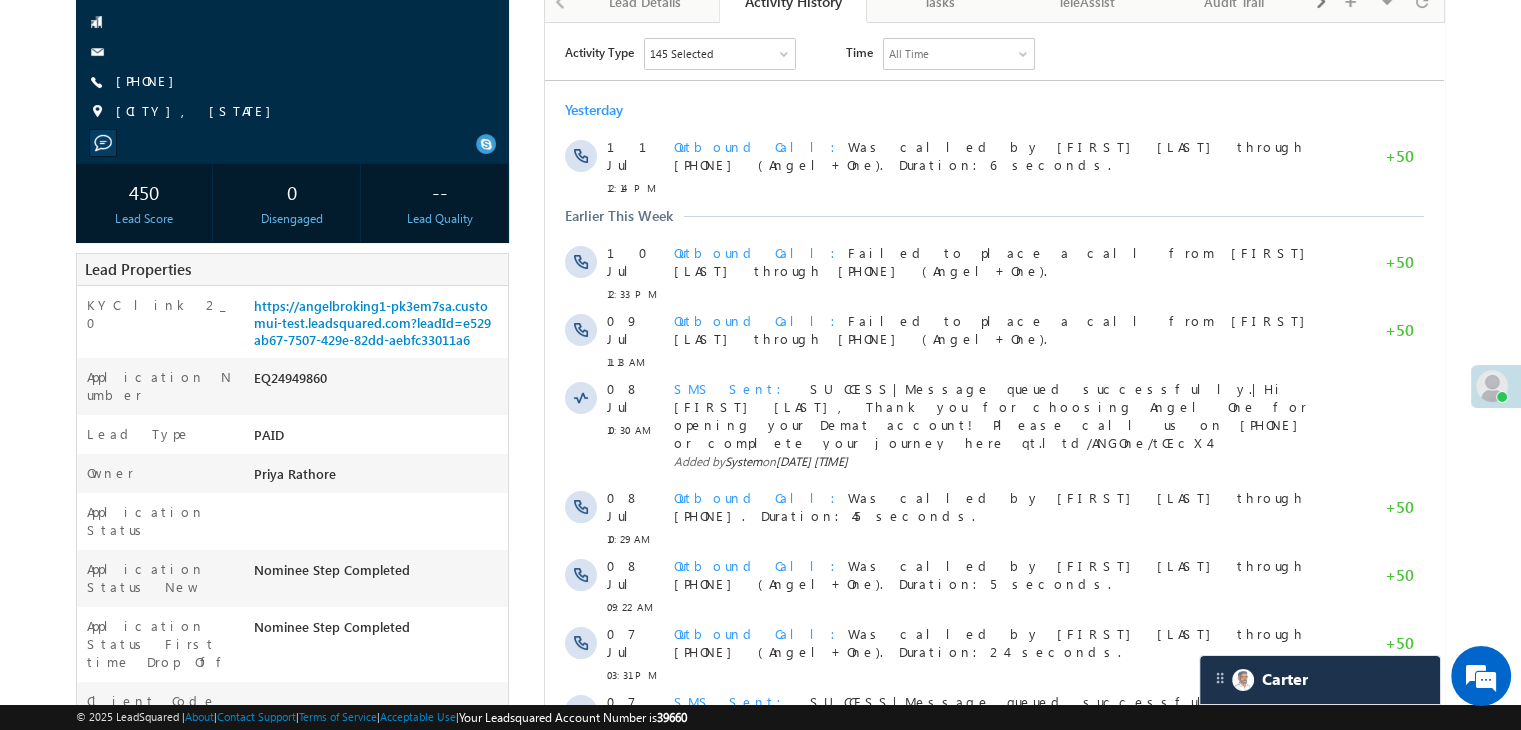 scroll, scrollTop: 0, scrollLeft: 0, axis: both 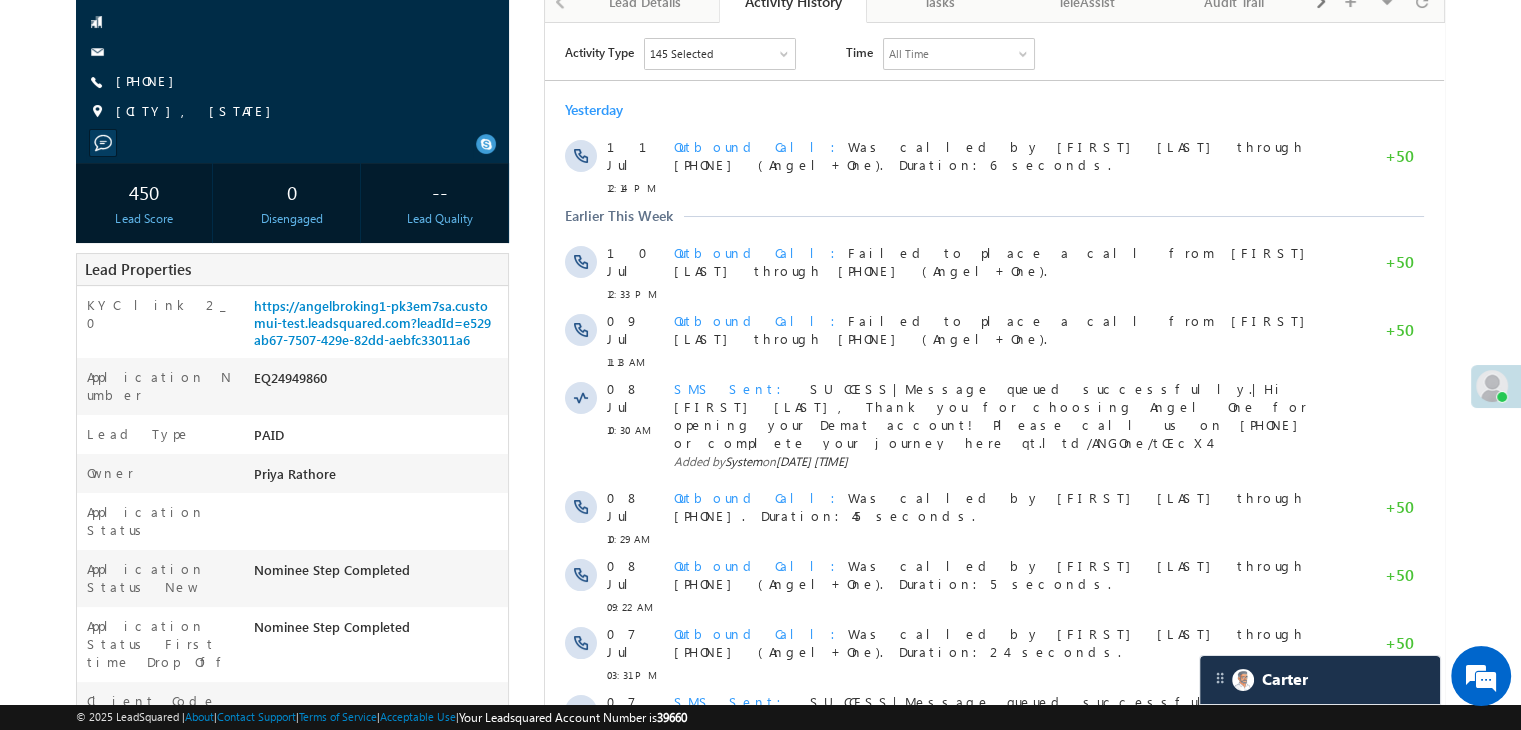 click on "Priya Rathore" at bounding box center [527, 117] 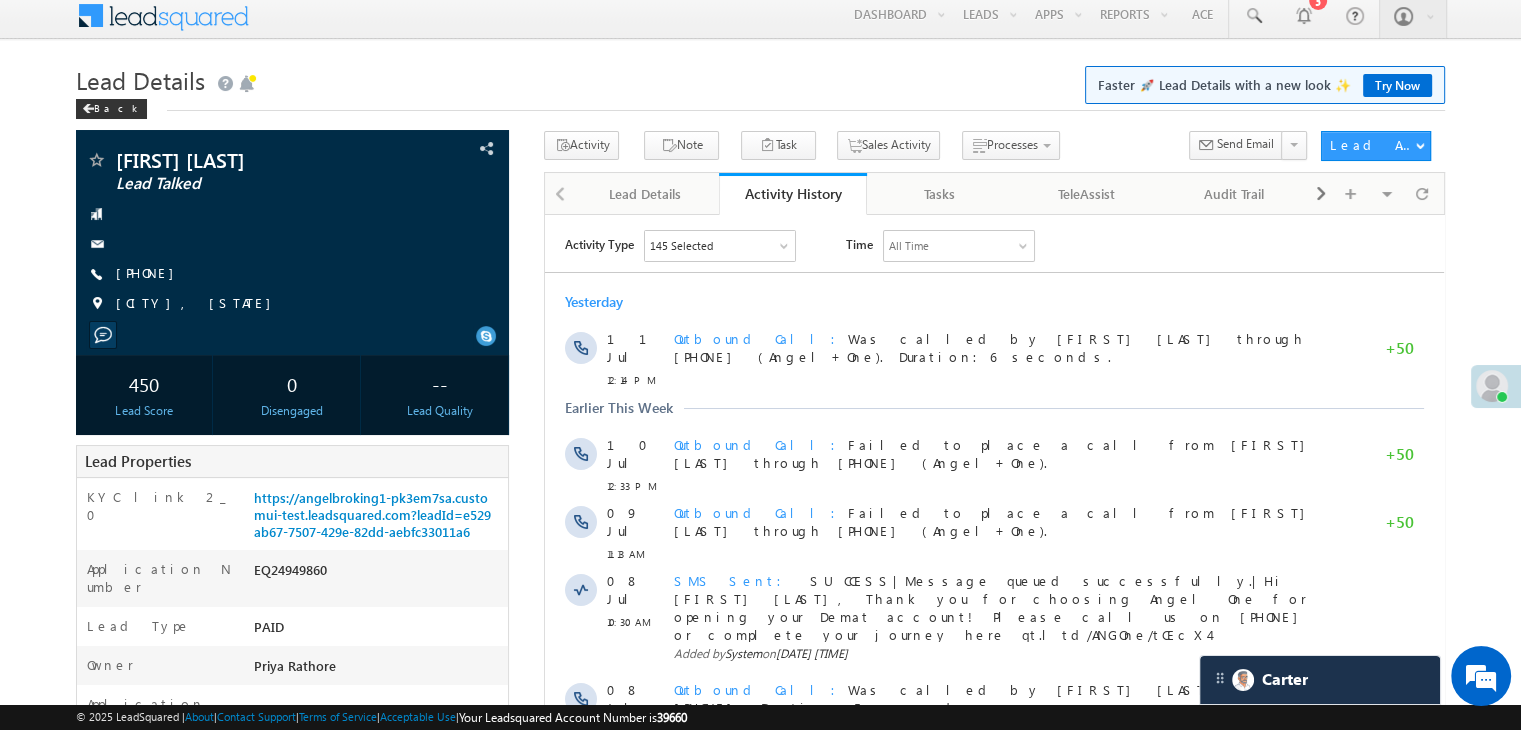 scroll, scrollTop: 0, scrollLeft: 0, axis: both 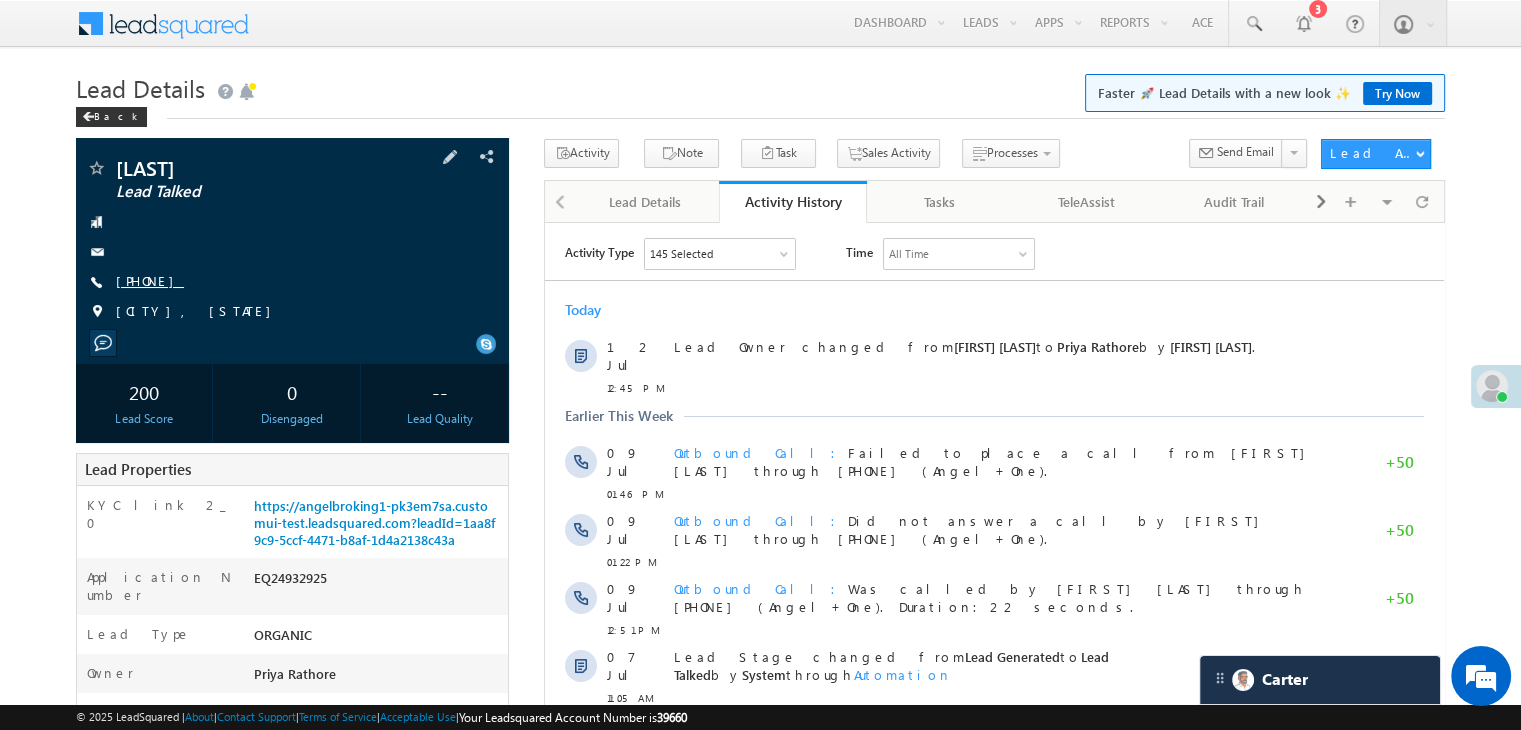 click on "+91-8119868602" at bounding box center (150, 280) 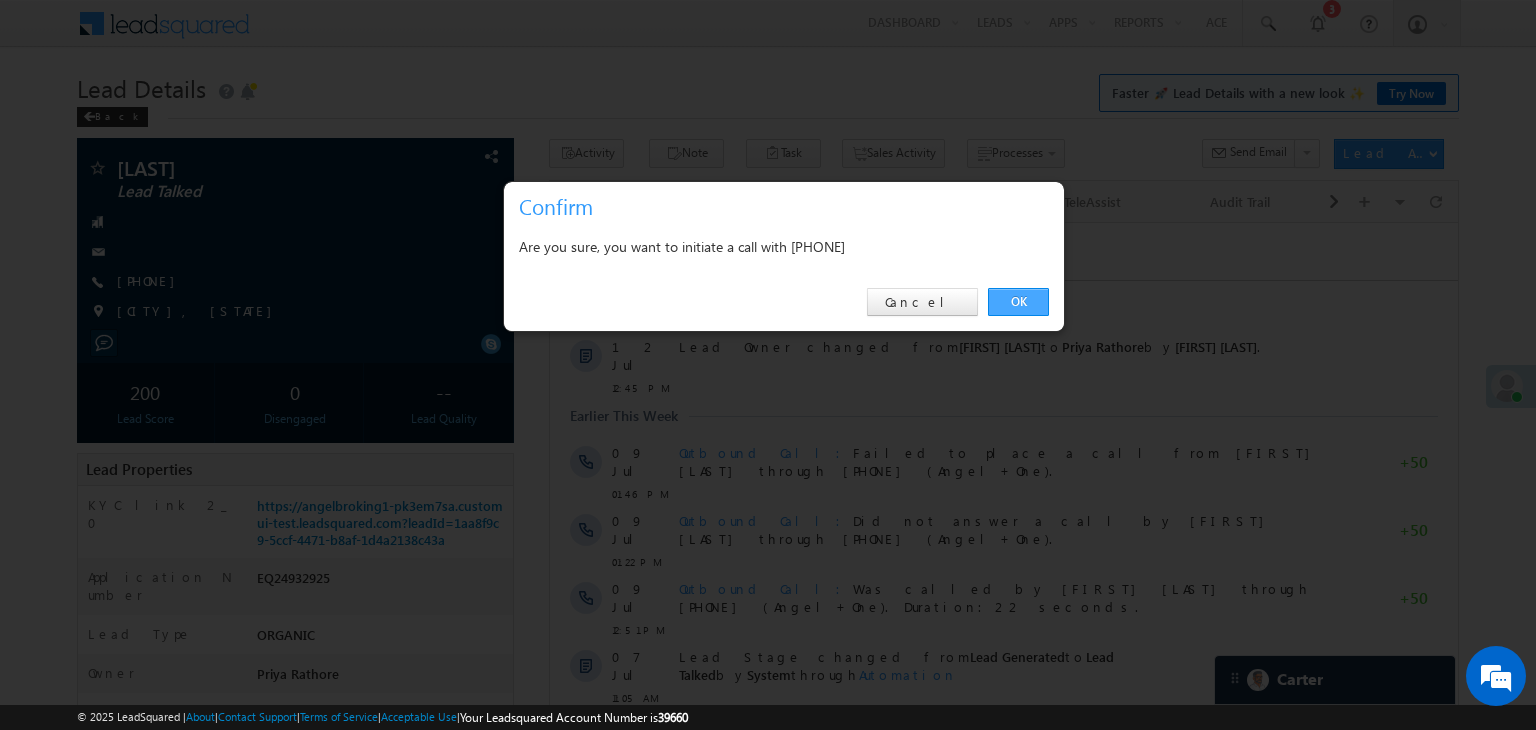 drag, startPoint x: 1027, startPoint y: 301, endPoint x: 475, endPoint y: 81, distance: 594.2255 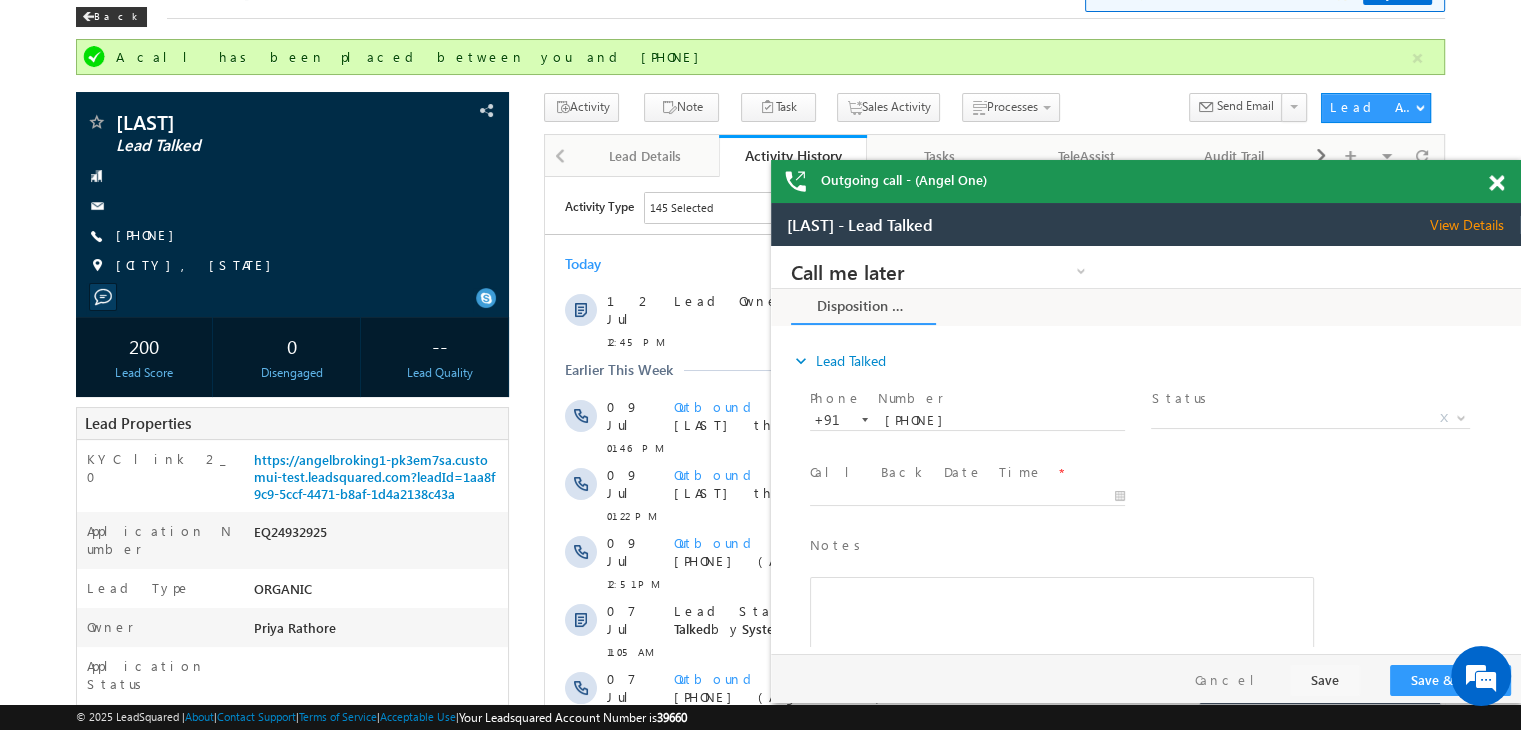 scroll, scrollTop: 0, scrollLeft: 0, axis: both 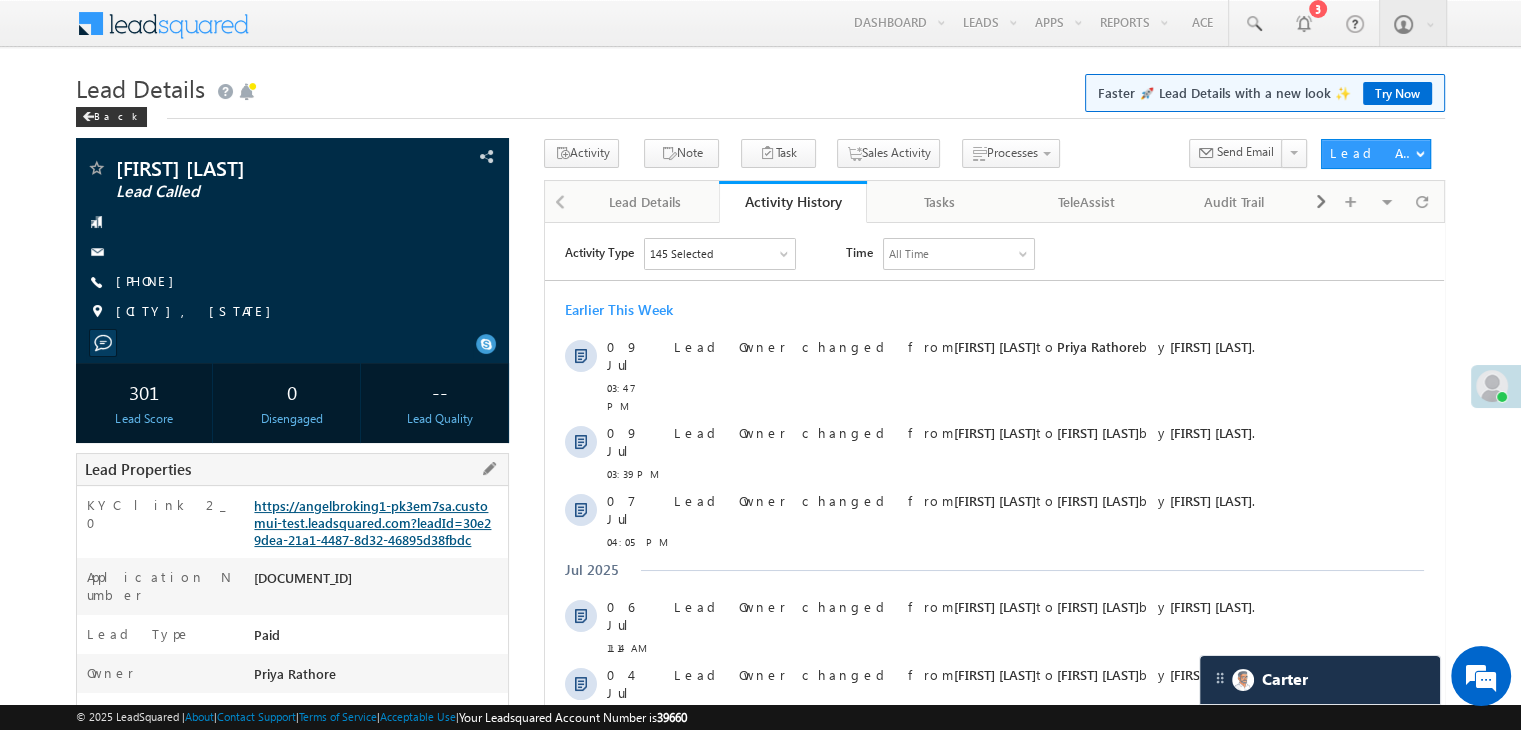 click on "https://angelbroking1-pk3em7sa.customui-test.leadsquared.com?leadId=30e29dea-21a1-4487-8d32-46895d38fbdc" at bounding box center [372, 522] 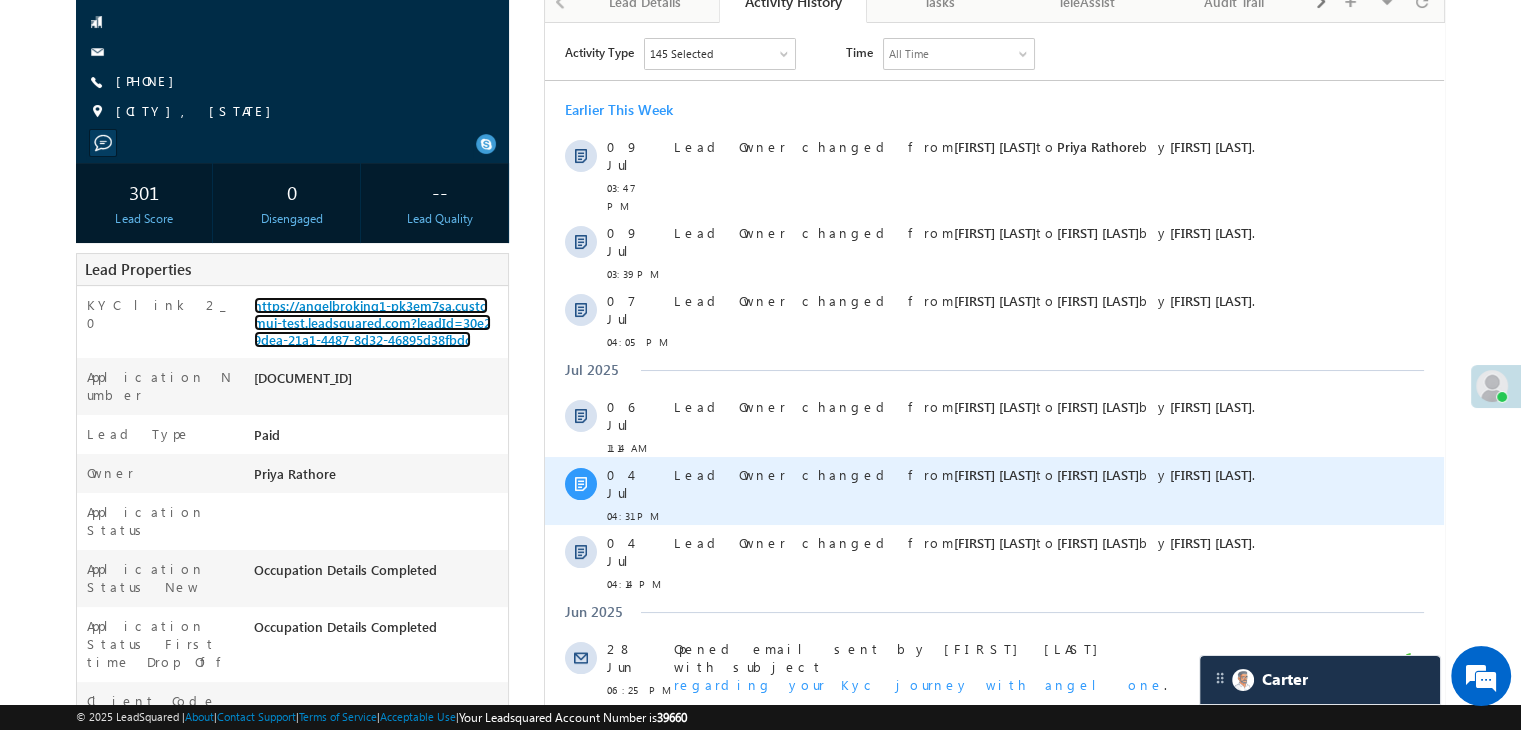 scroll, scrollTop: 100, scrollLeft: 0, axis: vertical 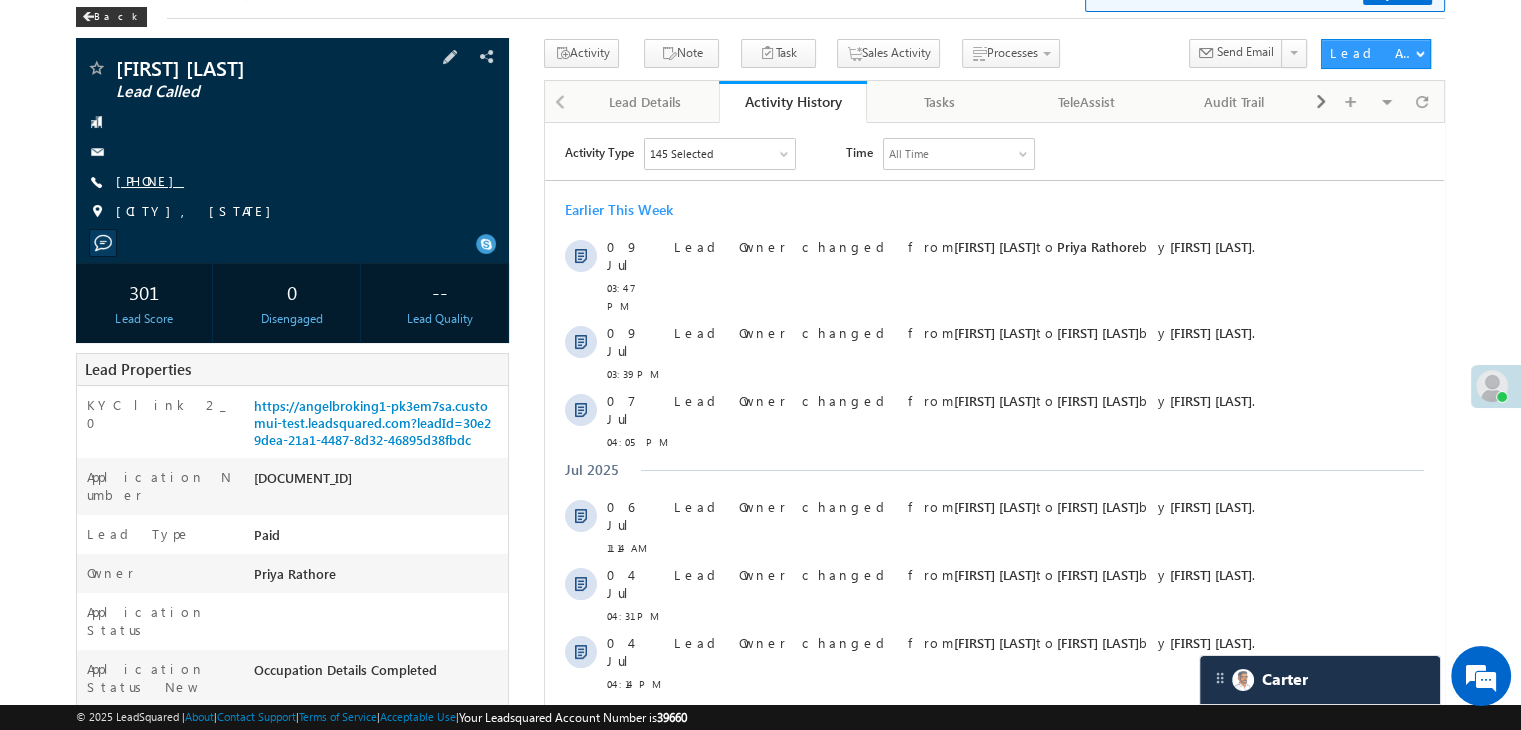 click on "[PHONE]" at bounding box center [150, 180] 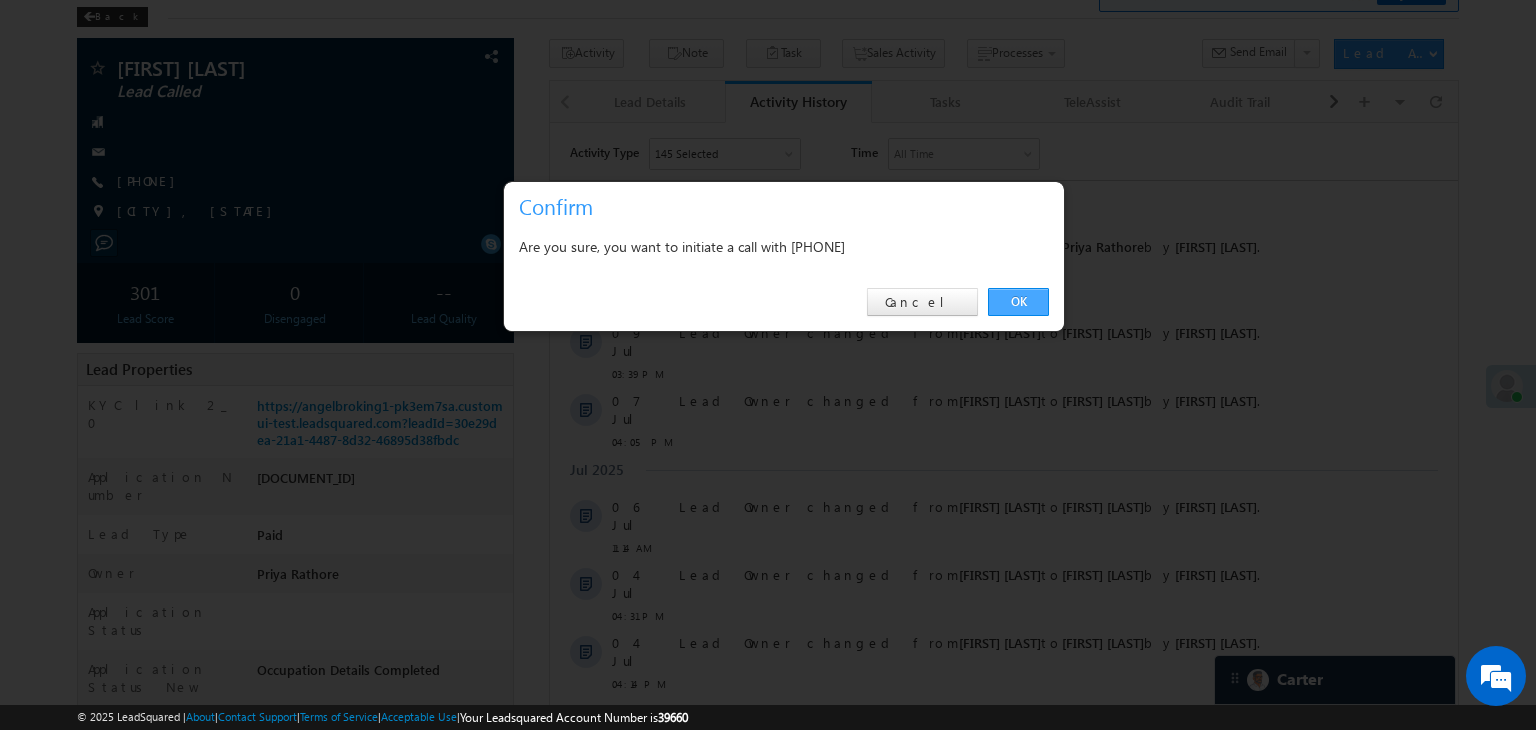 click on "OK" at bounding box center (1018, 302) 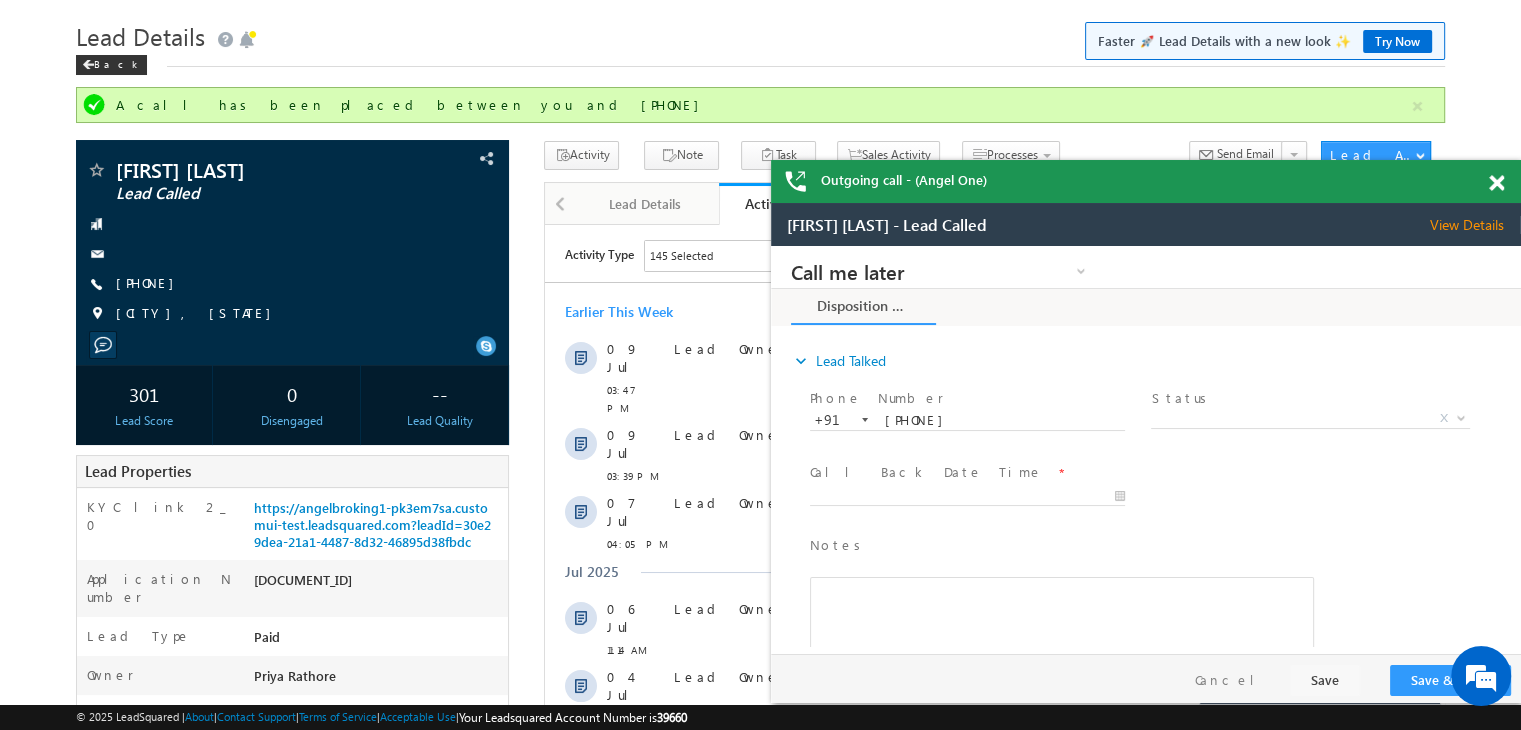 scroll, scrollTop: 0, scrollLeft: 0, axis: both 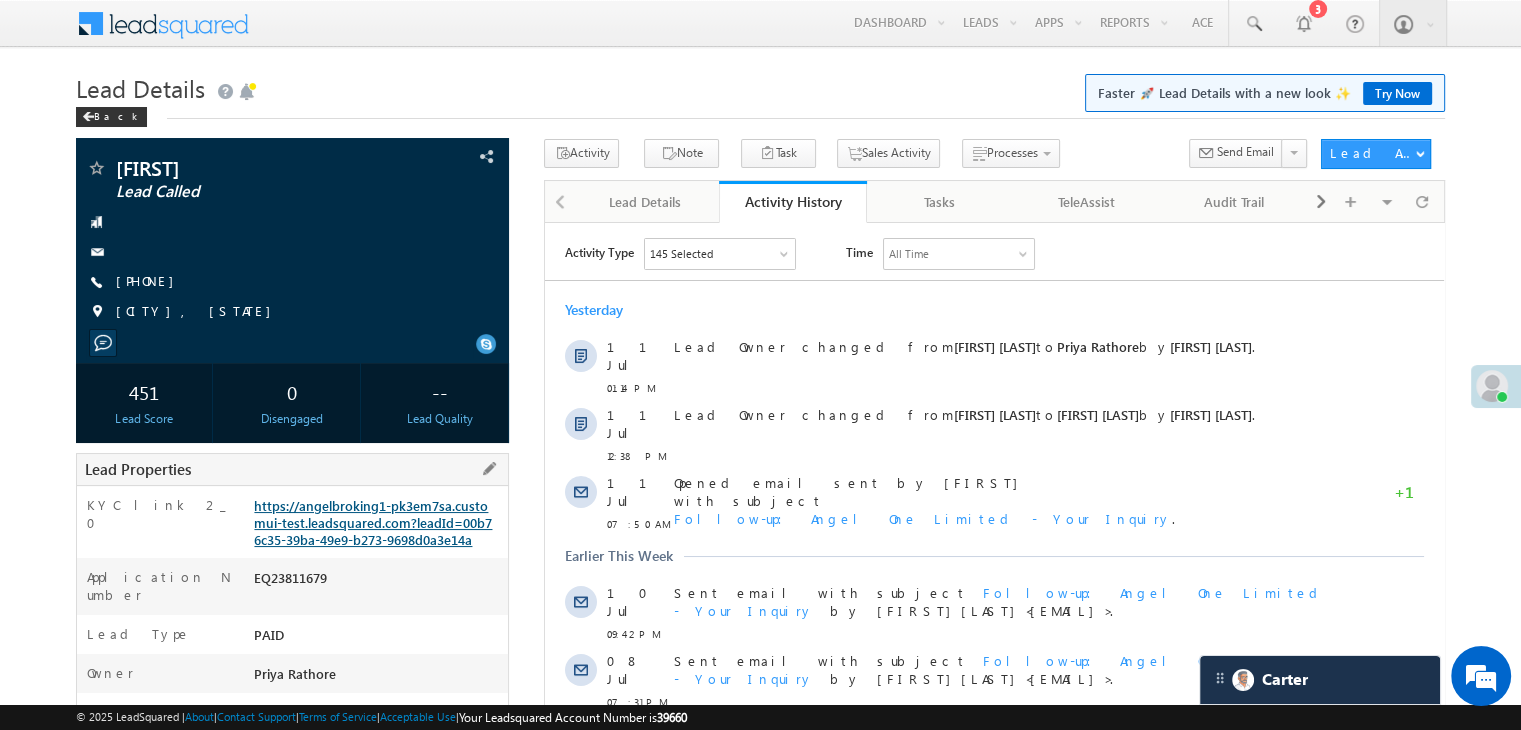 click on "https://angelbroking1-pk3em7sa.customui-test.leadsquared.com?leadId=00b76c35-39ba-49e9-b273-9698d0a3e14a" at bounding box center (373, 522) 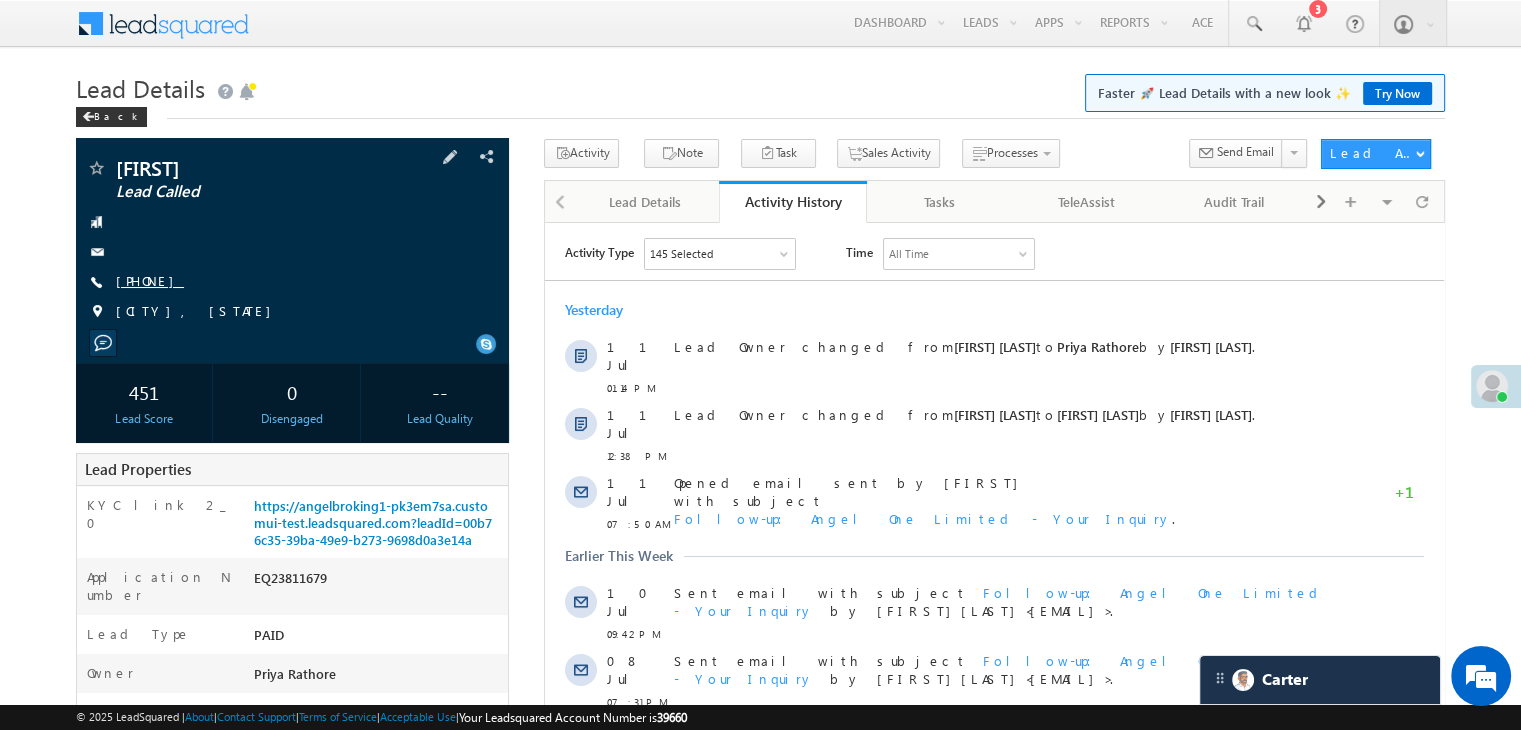click on "[PHONE]" at bounding box center (150, 280) 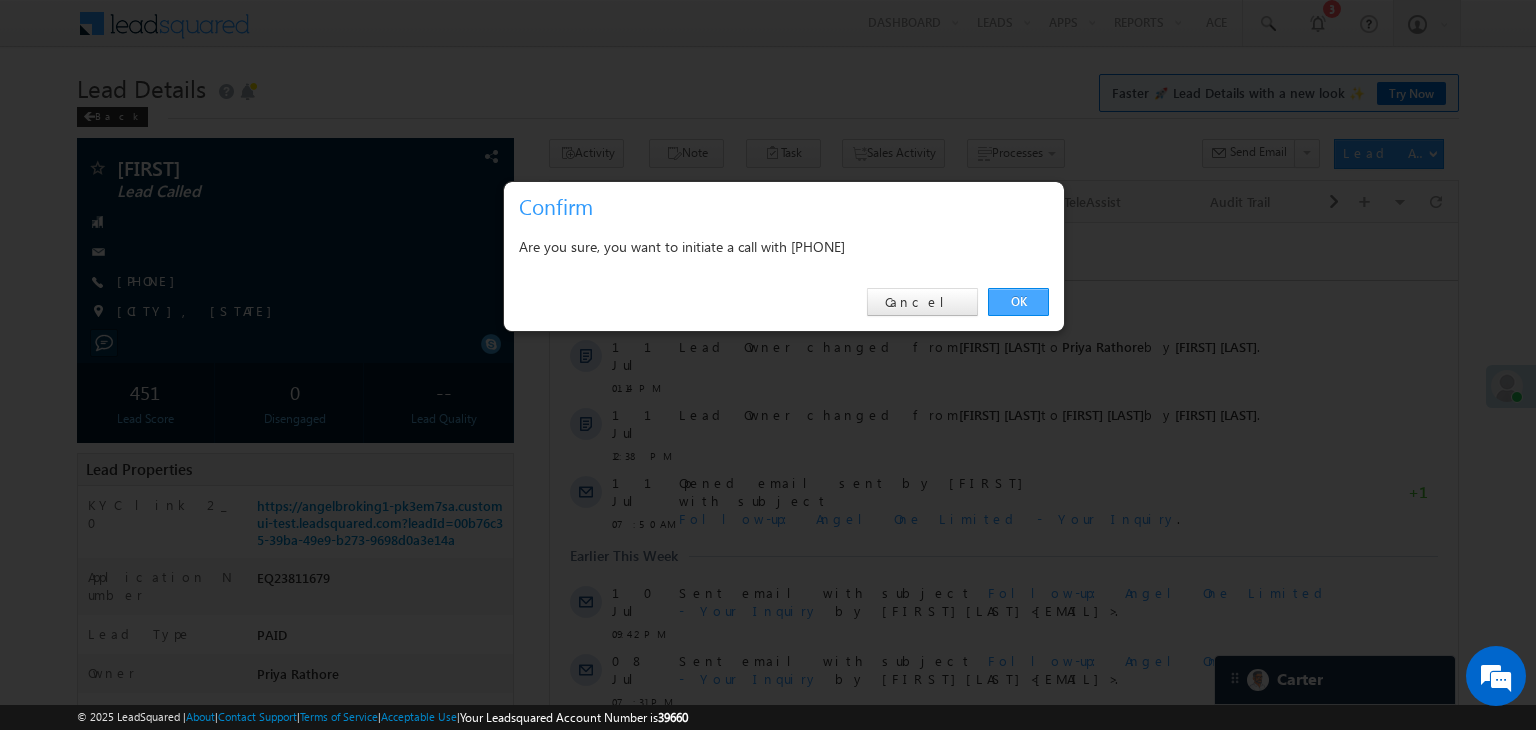 click on "OK" at bounding box center (1018, 302) 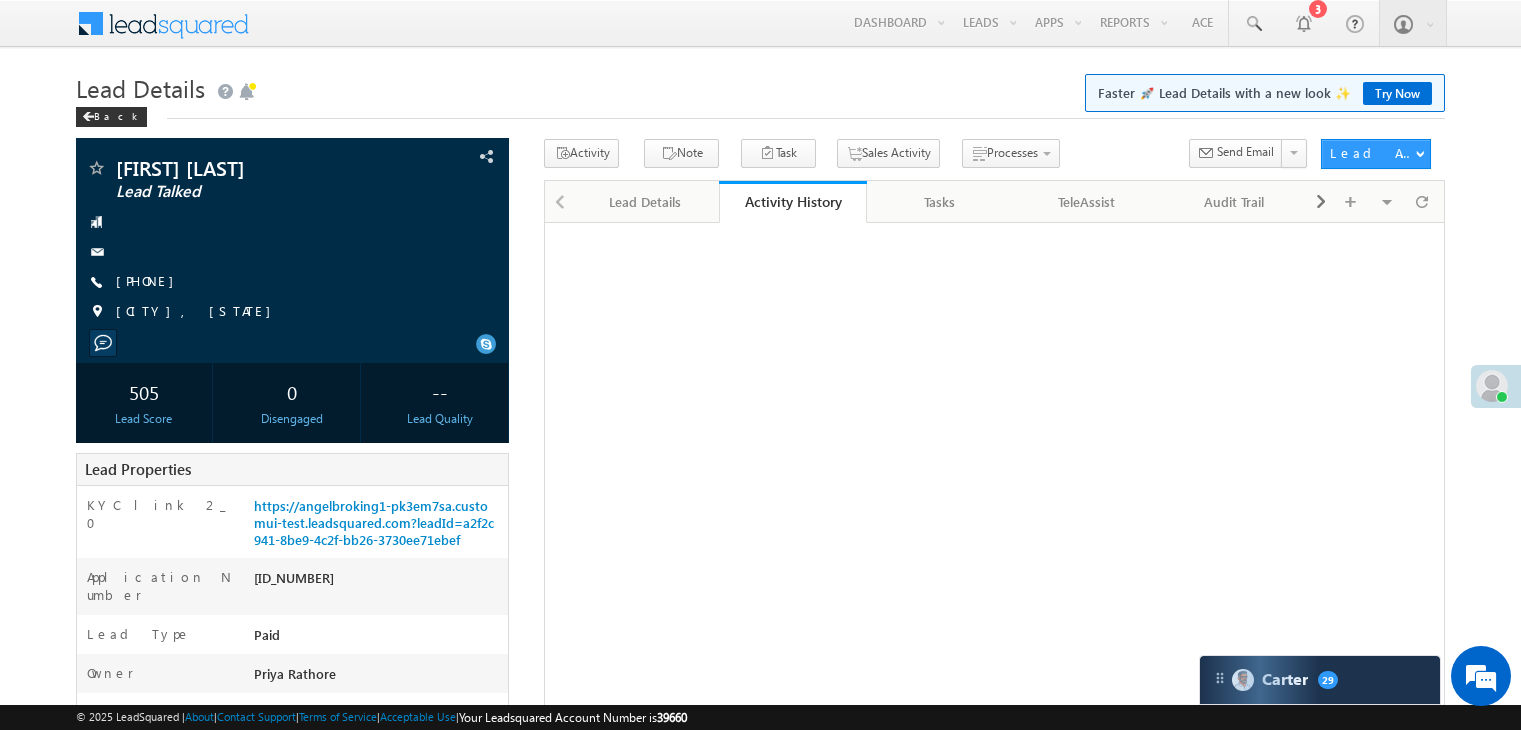 scroll, scrollTop: 0, scrollLeft: 0, axis: both 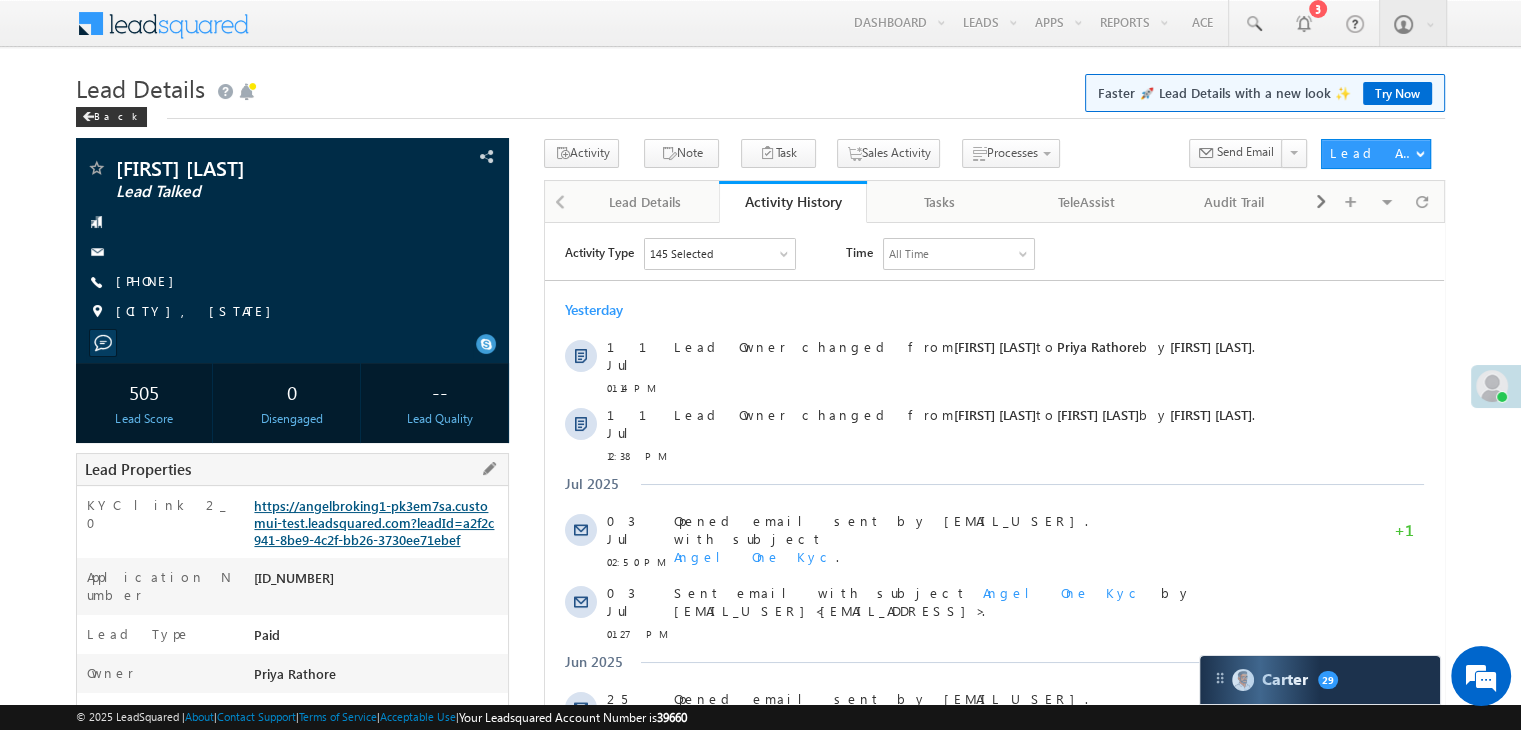 click on "https://angelbroking1-pk3em7sa.customui-test.leadsquared.com?leadId=a2f2c941-8be9-4c2f-bb26-3730ee71ebef" at bounding box center (374, 522) 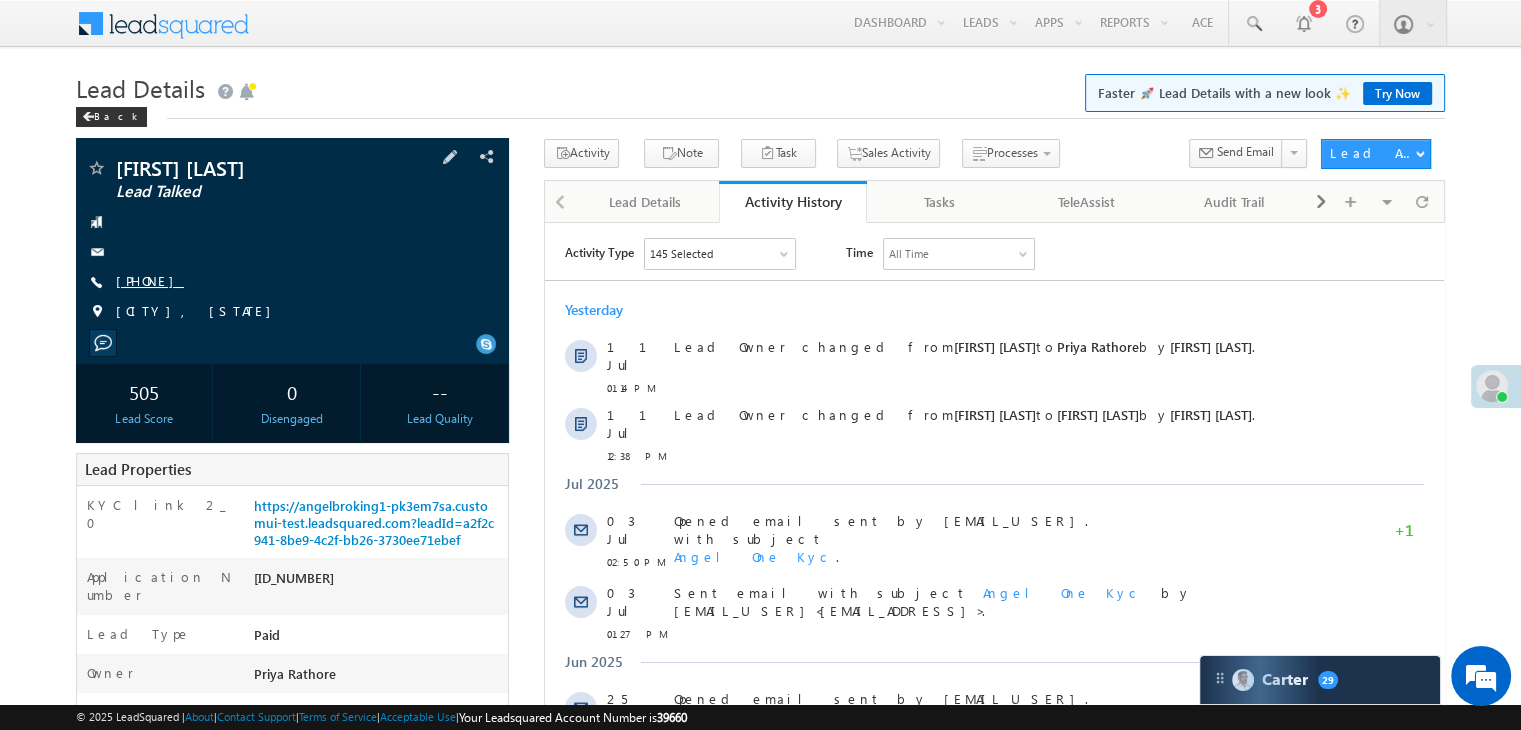 click on "+91-9101967050" at bounding box center (150, 280) 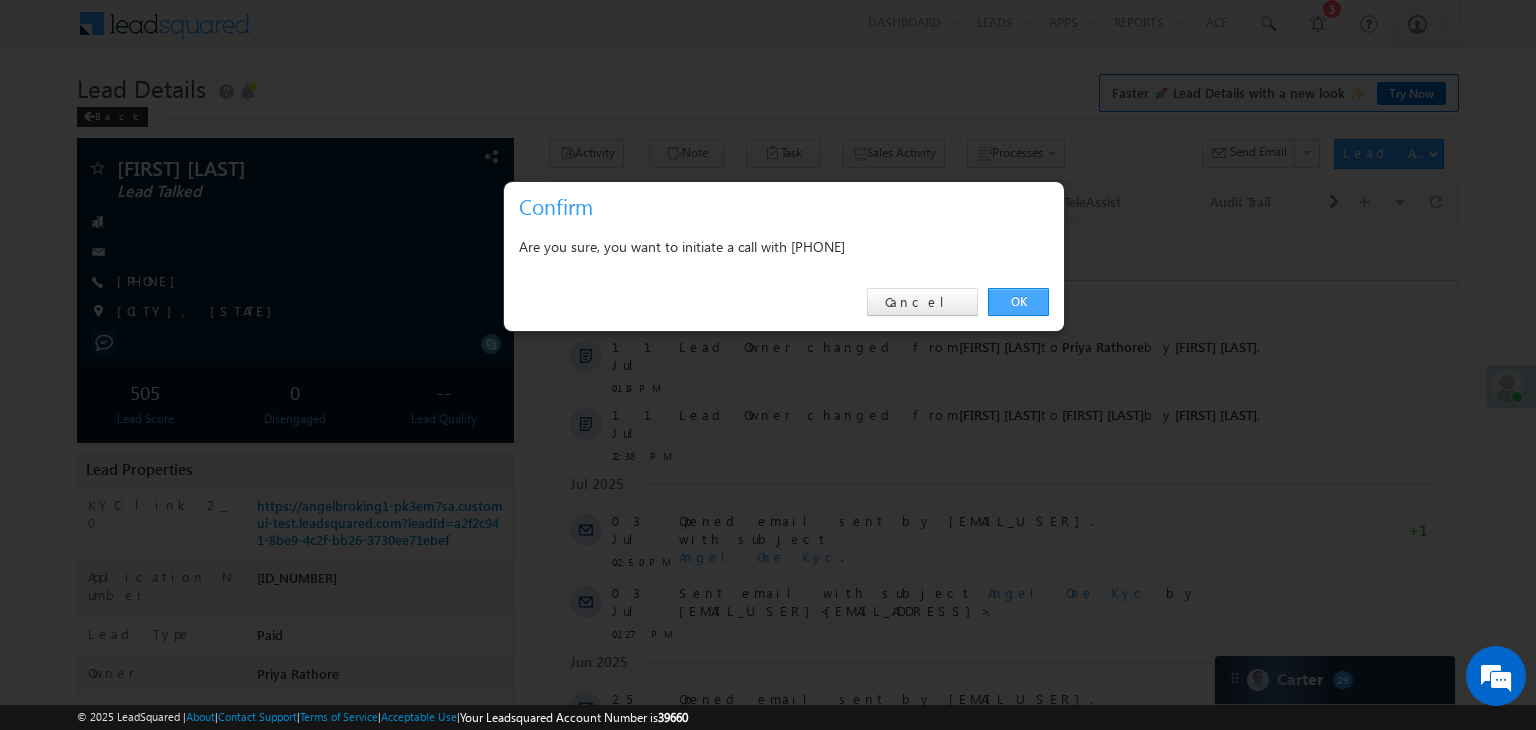 click on "OK" at bounding box center (1018, 302) 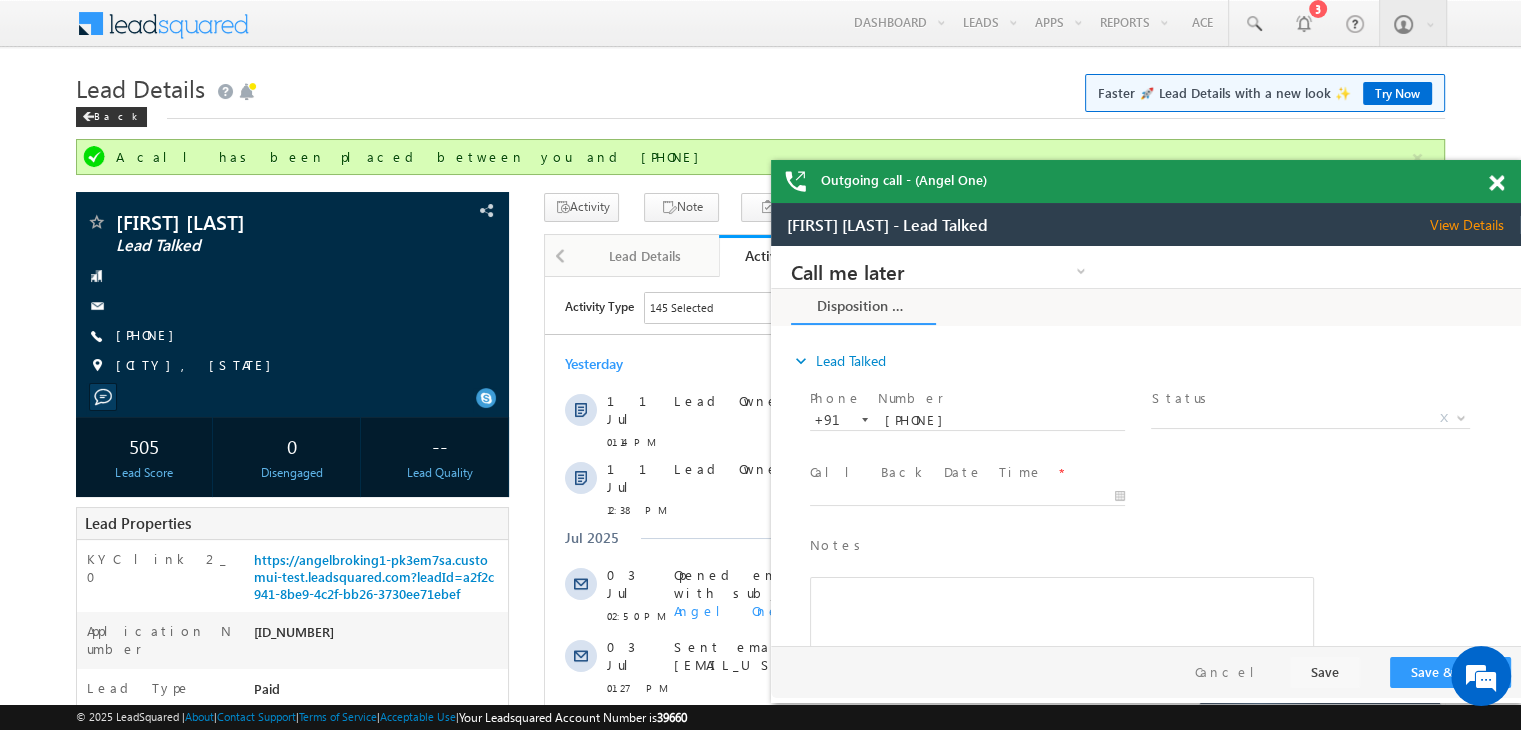 scroll, scrollTop: 0, scrollLeft: 0, axis: both 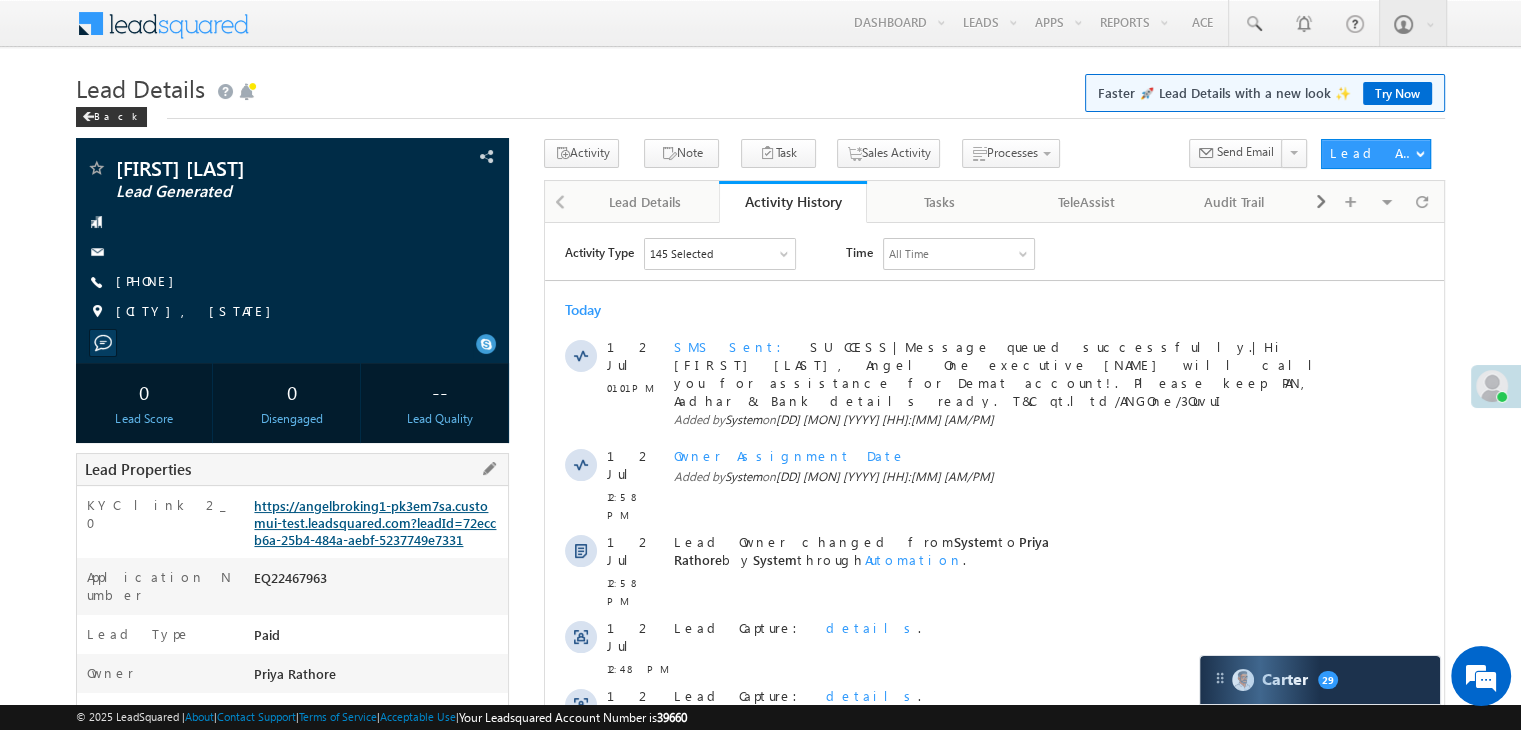 click on "https://angelbroking1-pk3em7sa.customui-test.leadsquared.com?leadId=72eccb6a-25b4-484a-aebf-5237749e7331" at bounding box center [375, 522] 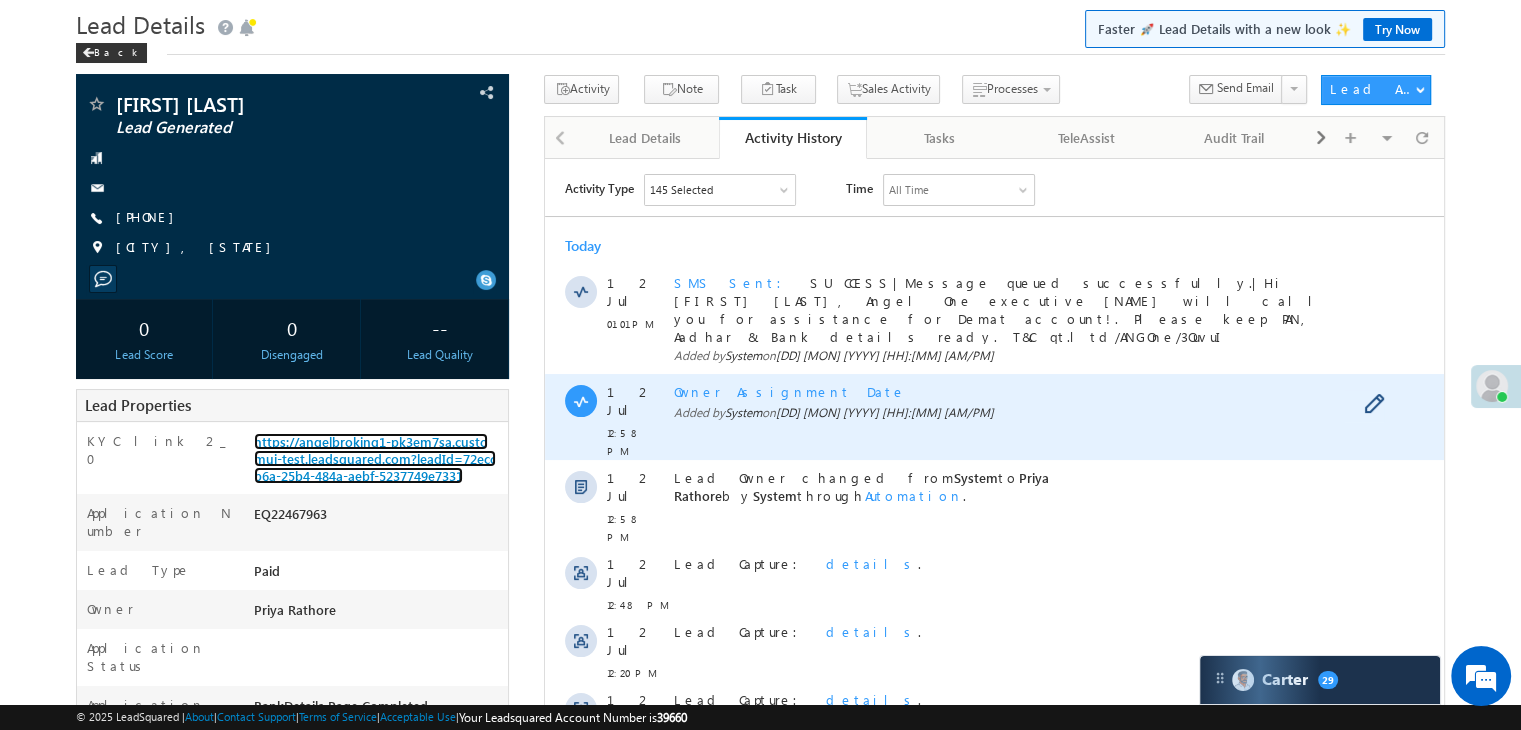 scroll, scrollTop: 100, scrollLeft: 0, axis: vertical 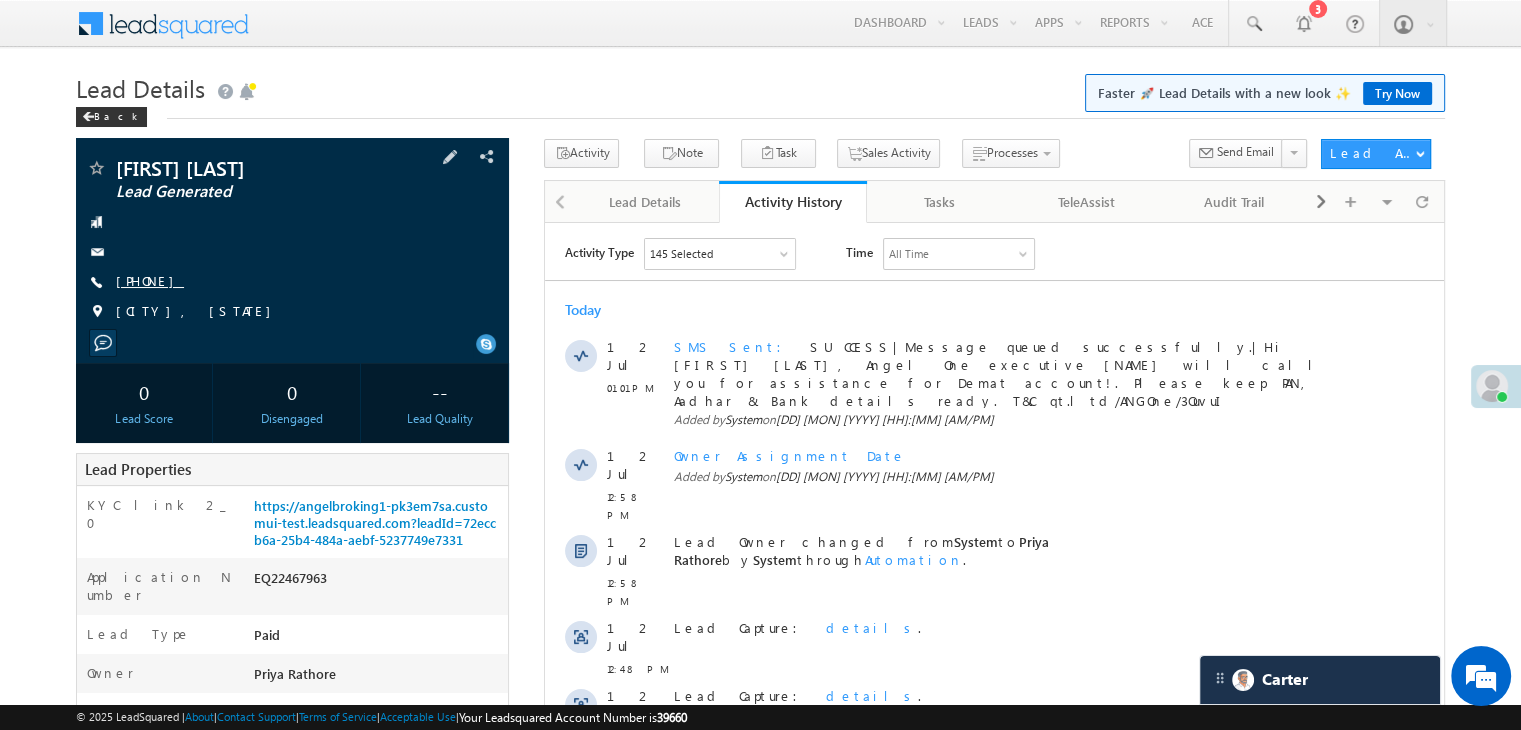 click on "[PHONE]" at bounding box center (150, 280) 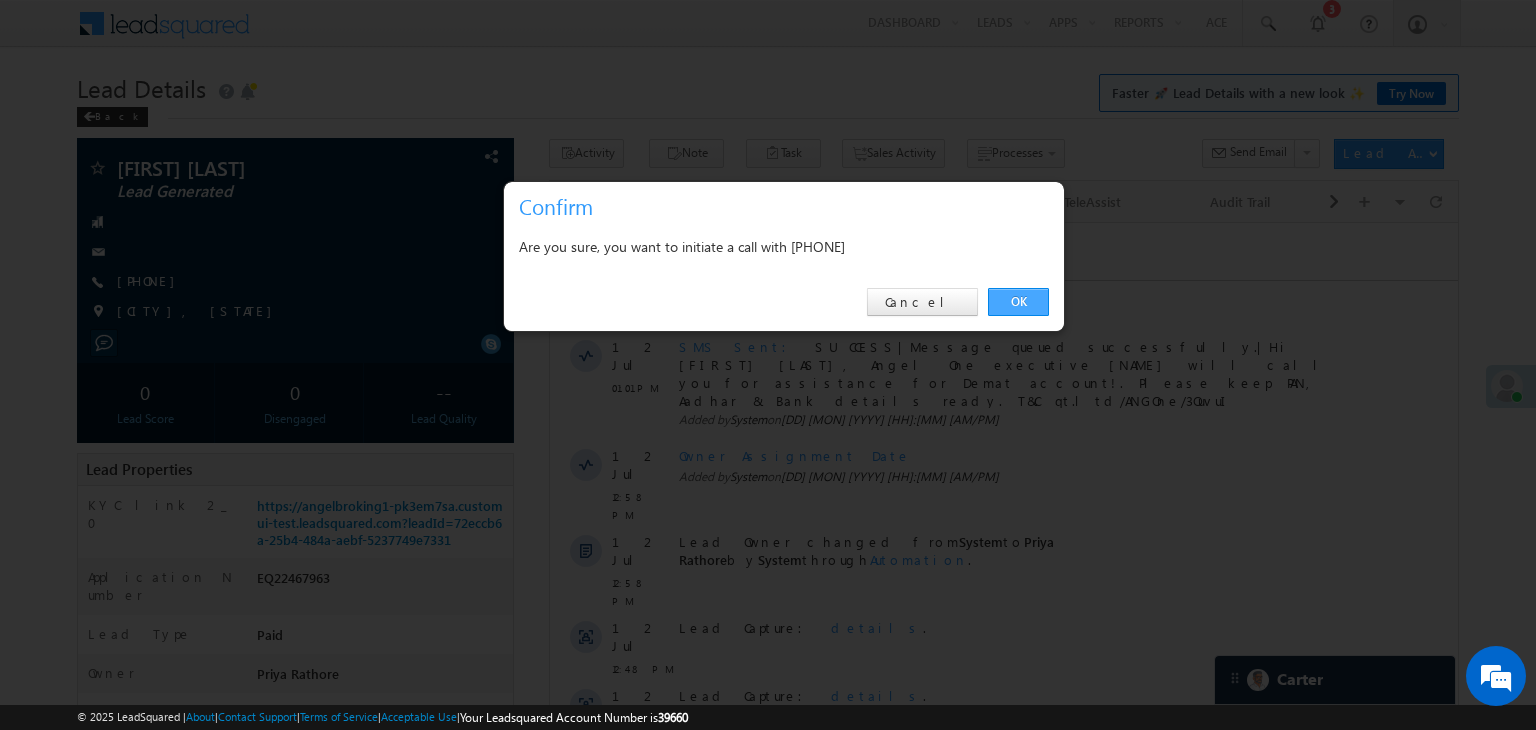 click on "OK" at bounding box center (1018, 302) 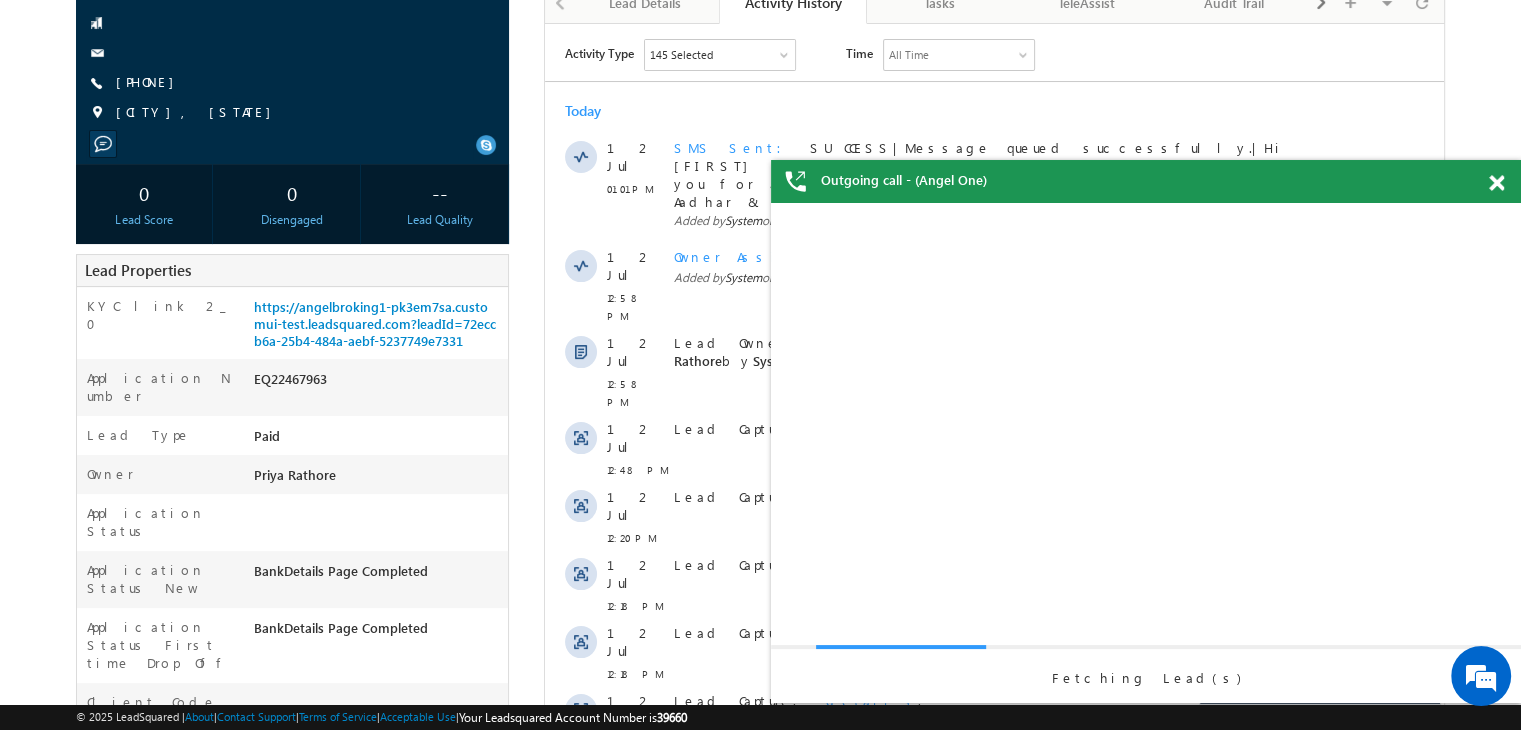 scroll, scrollTop: 0, scrollLeft: 0, axis: both 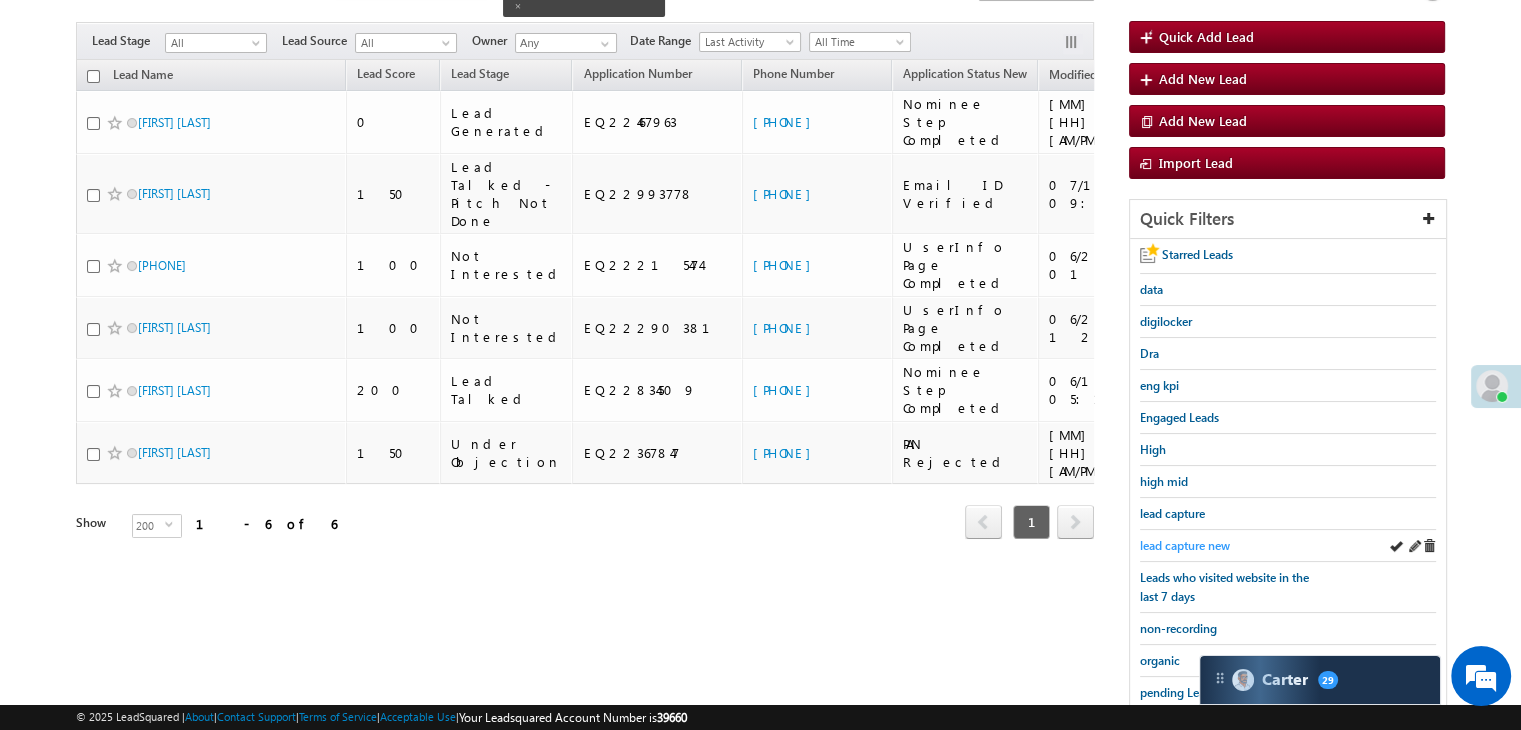 click on "lead capture new" at bounding box center [1185, 545] 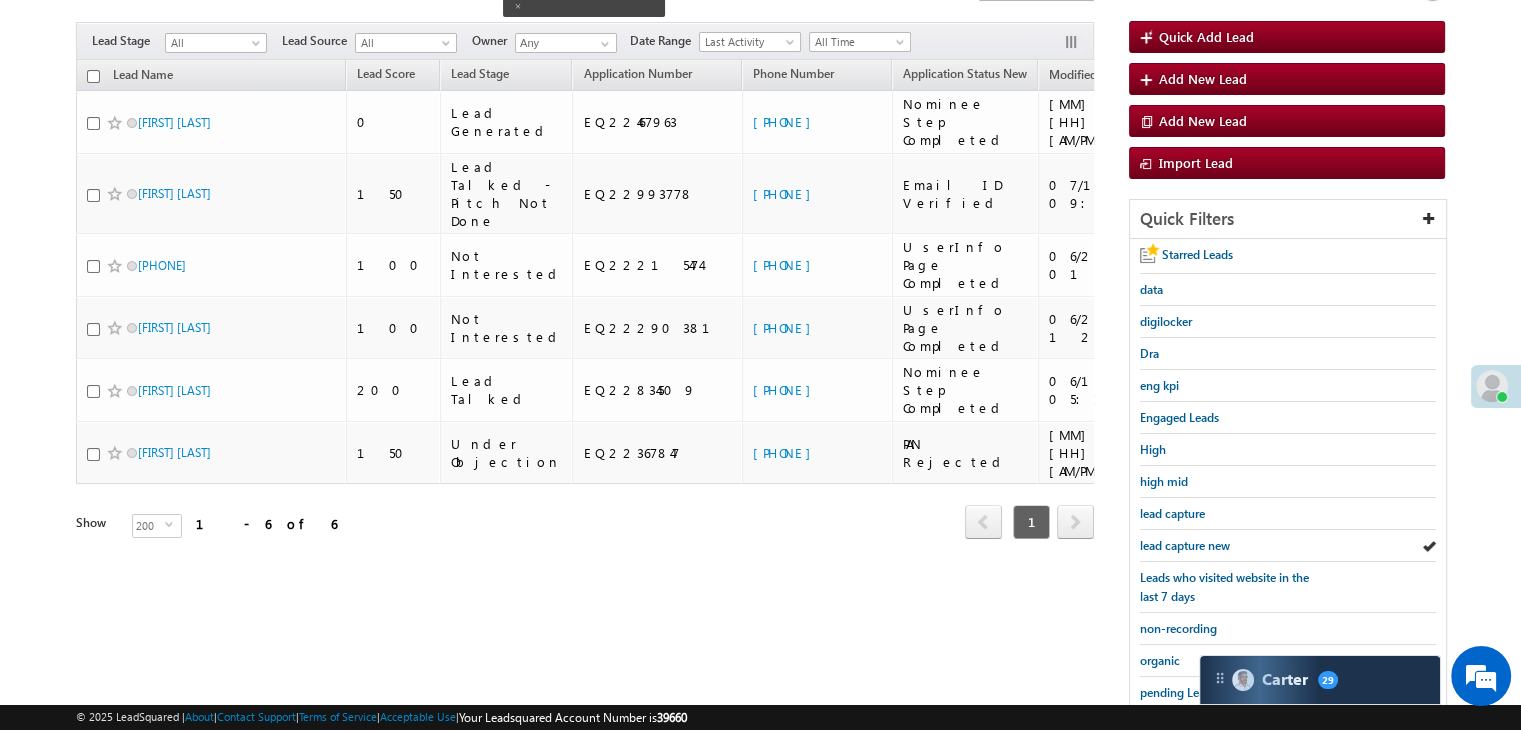 scroll, scrollTop: 0, scrollLeft: 0, axis: both 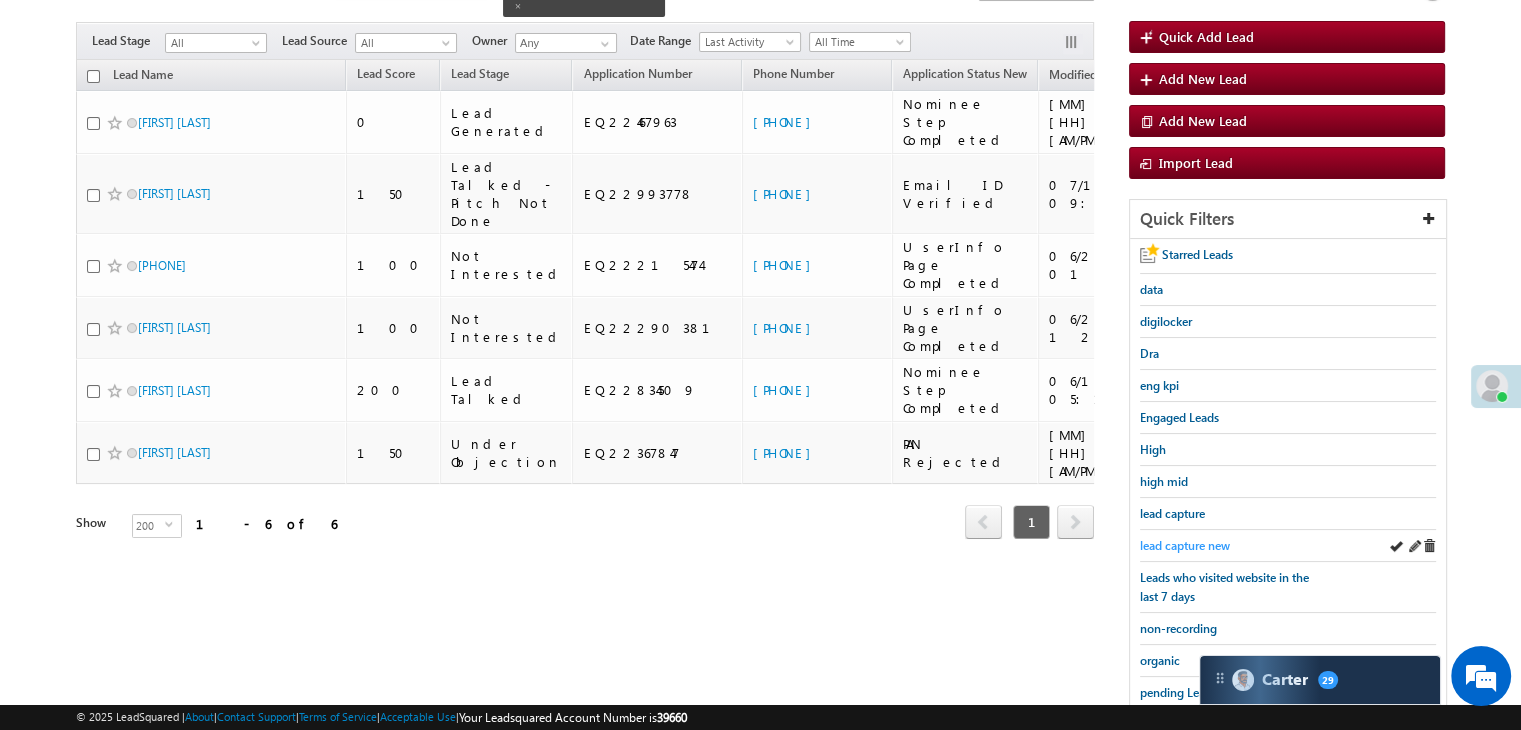 click on "lead capture new" at bounding box center (1185, 545) 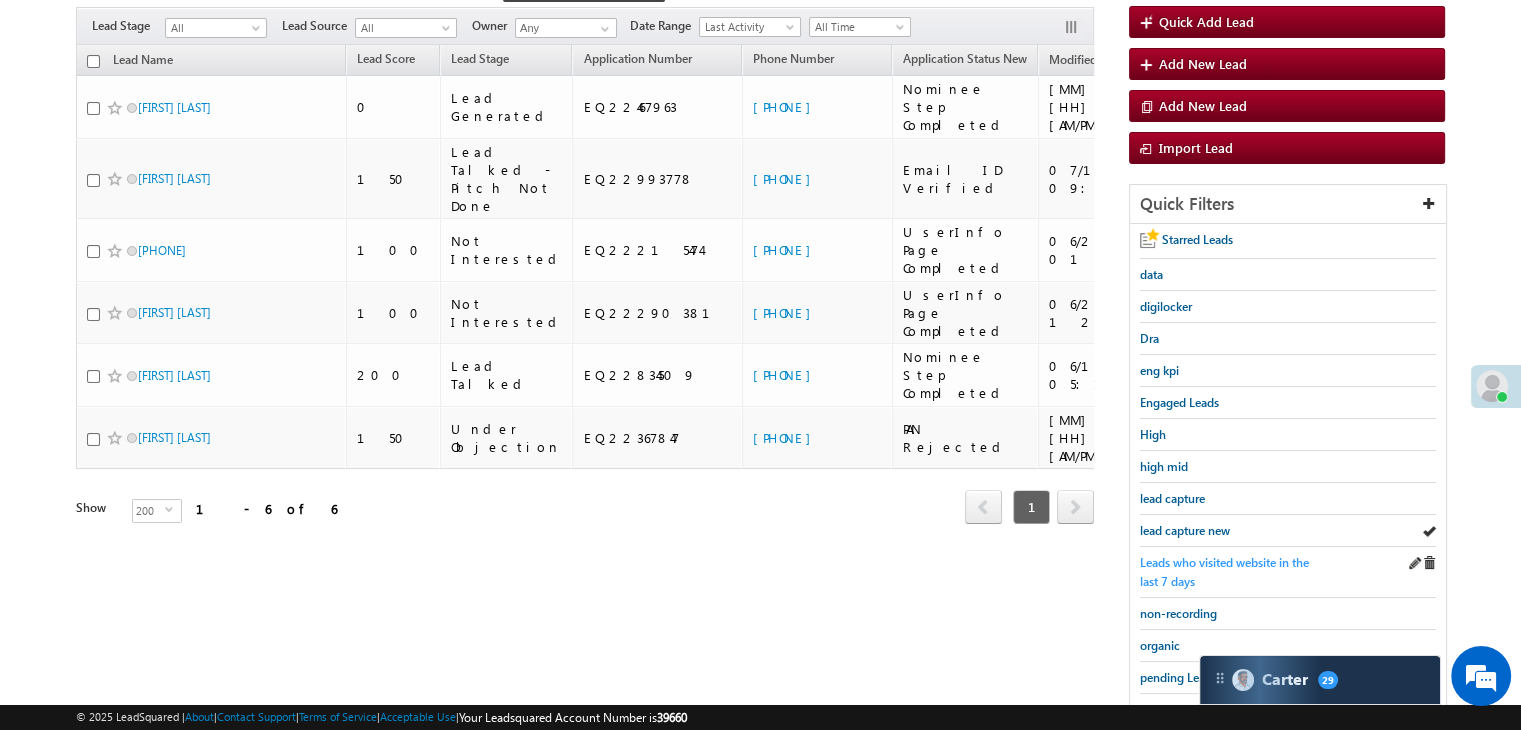 scroll, scrollTop: 363, scrollLeft: 0, axis: vertical 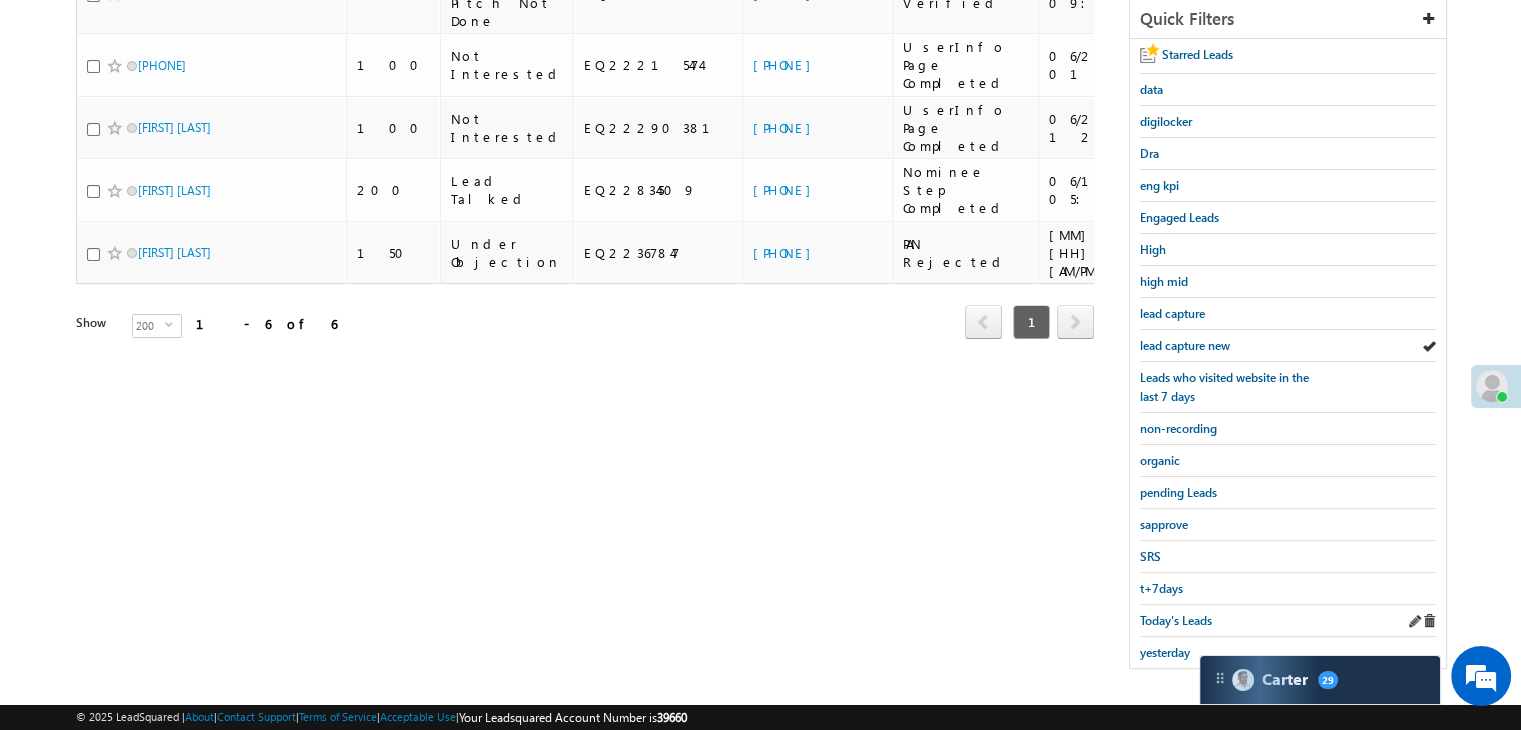 click on "Today's Leads" at bounding box center [1288, 621] 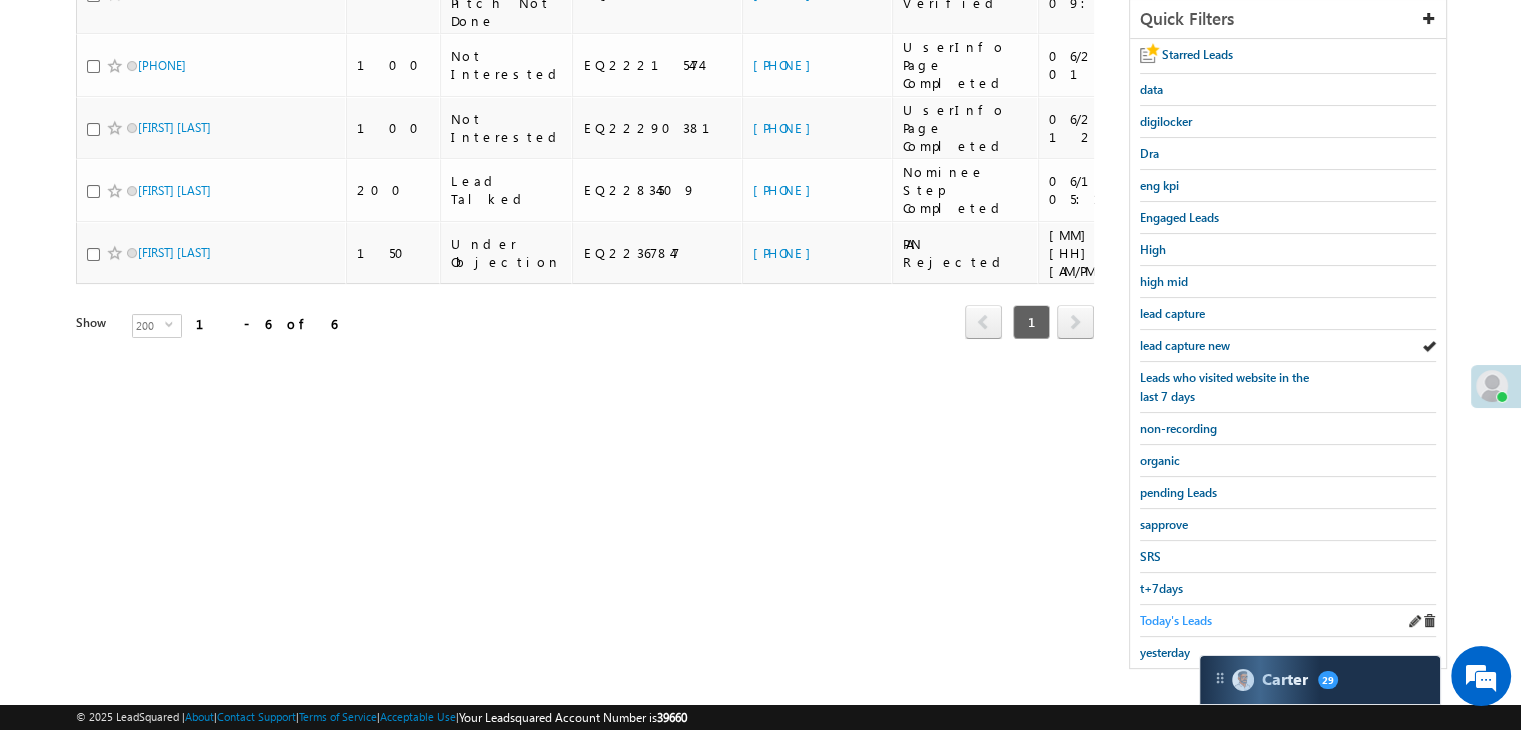 click on "Today's Leads" at bounding box center (1176, 620) 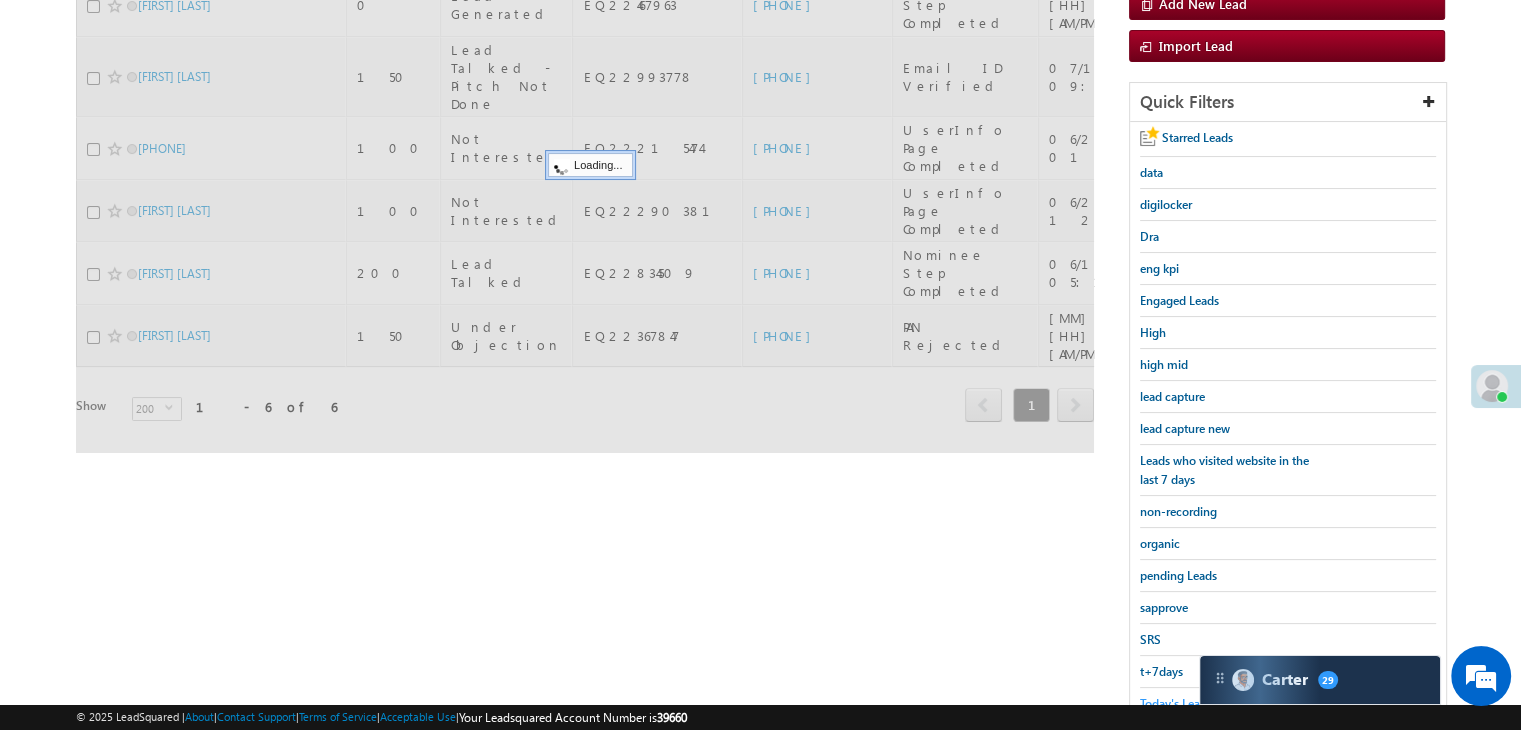 scroll, scrollTop: 163, scrollLeft: 0, axis: vertical 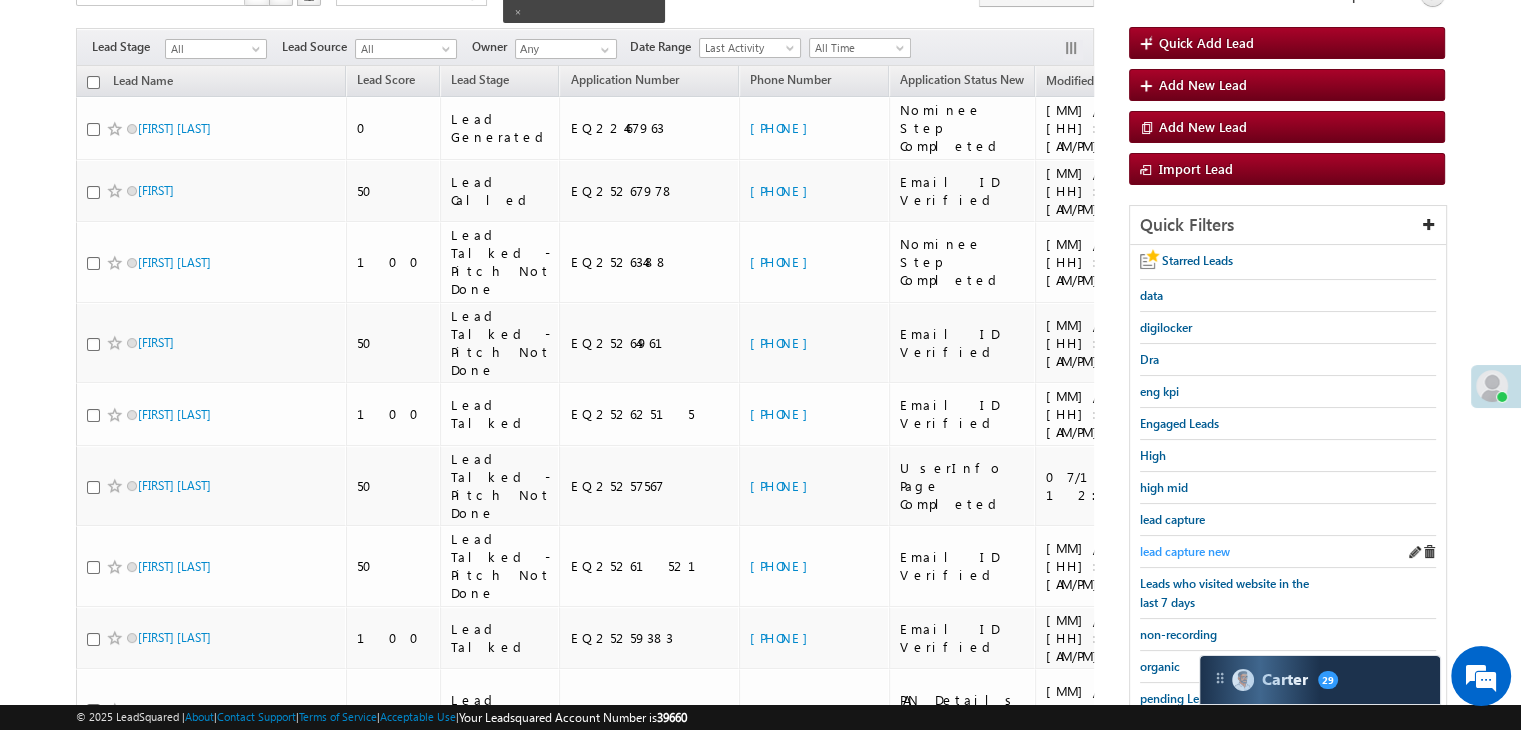 click on "lead capture new" at bounding box center [1185, 551] 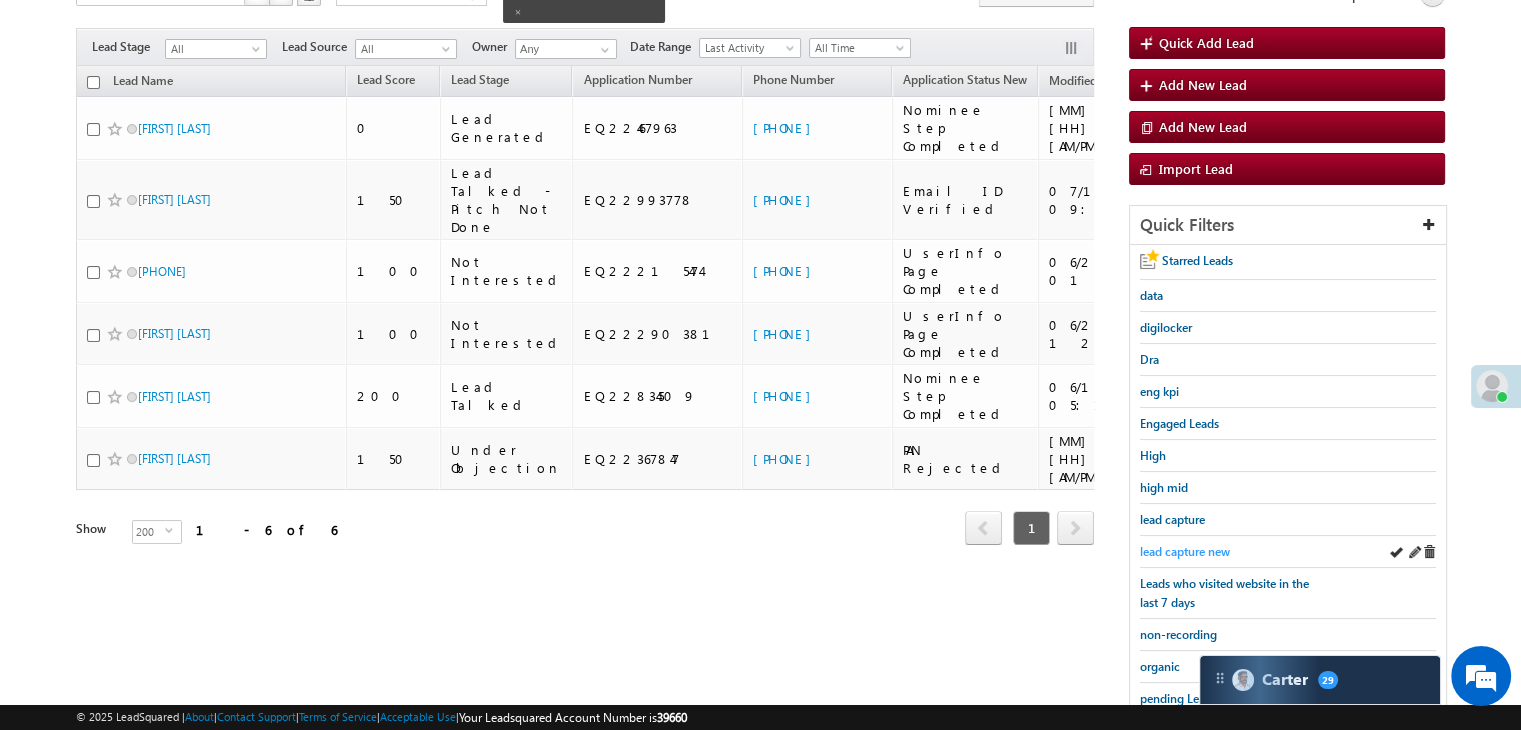 click on "lead capture new" at bounding box center [1185, 551] 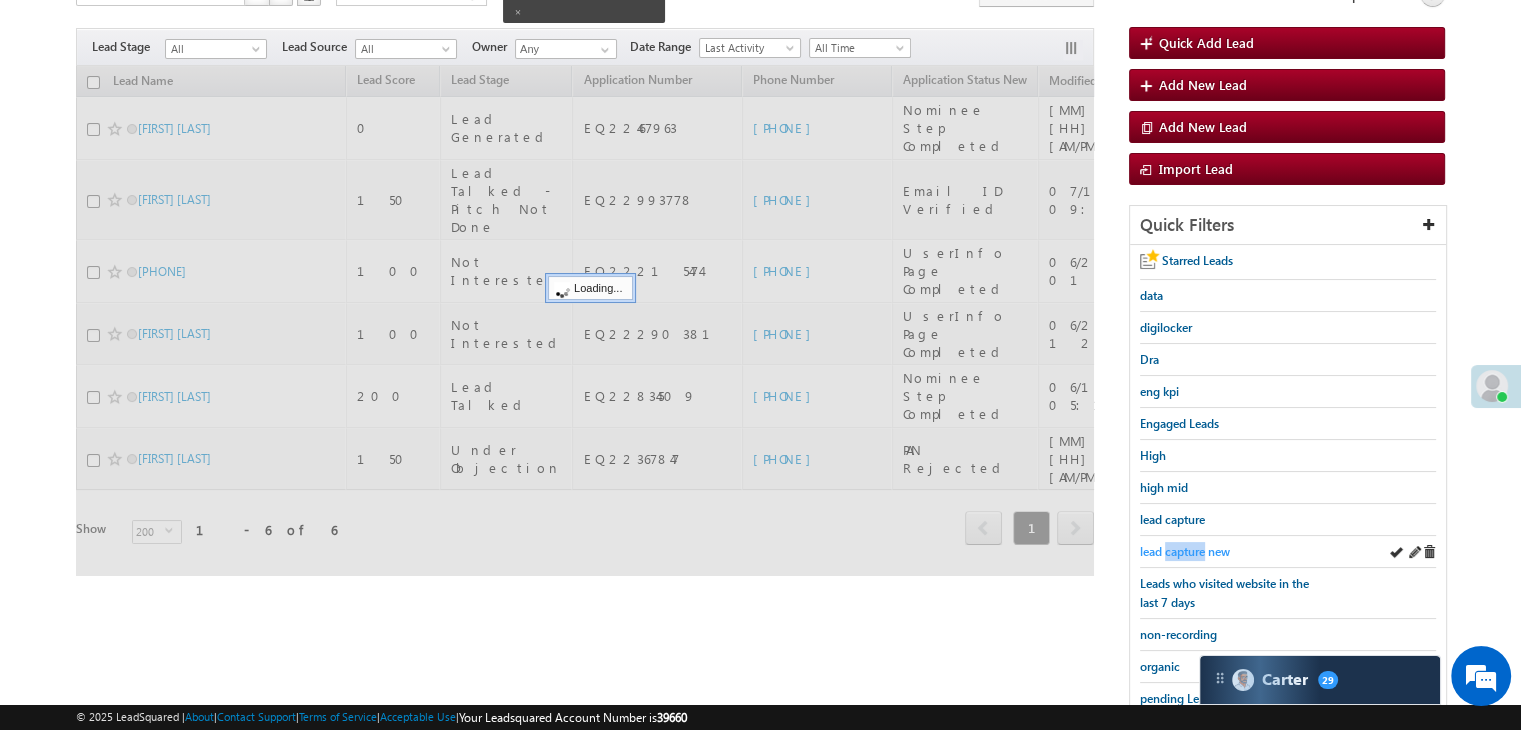 click on "lead capture new" at bounding box center (1185, 551) 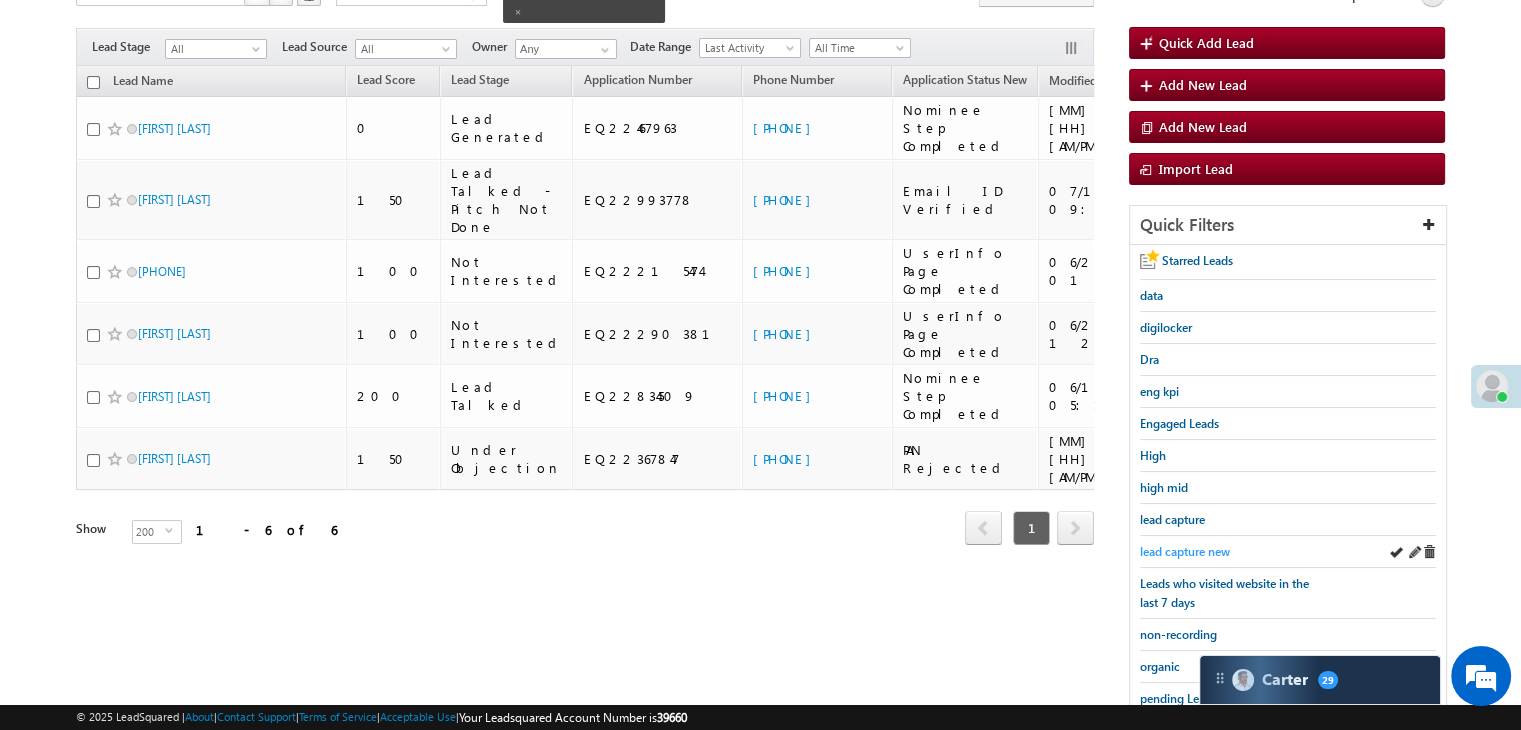 click on "lead capture new" at bounding box center [1185, 551] 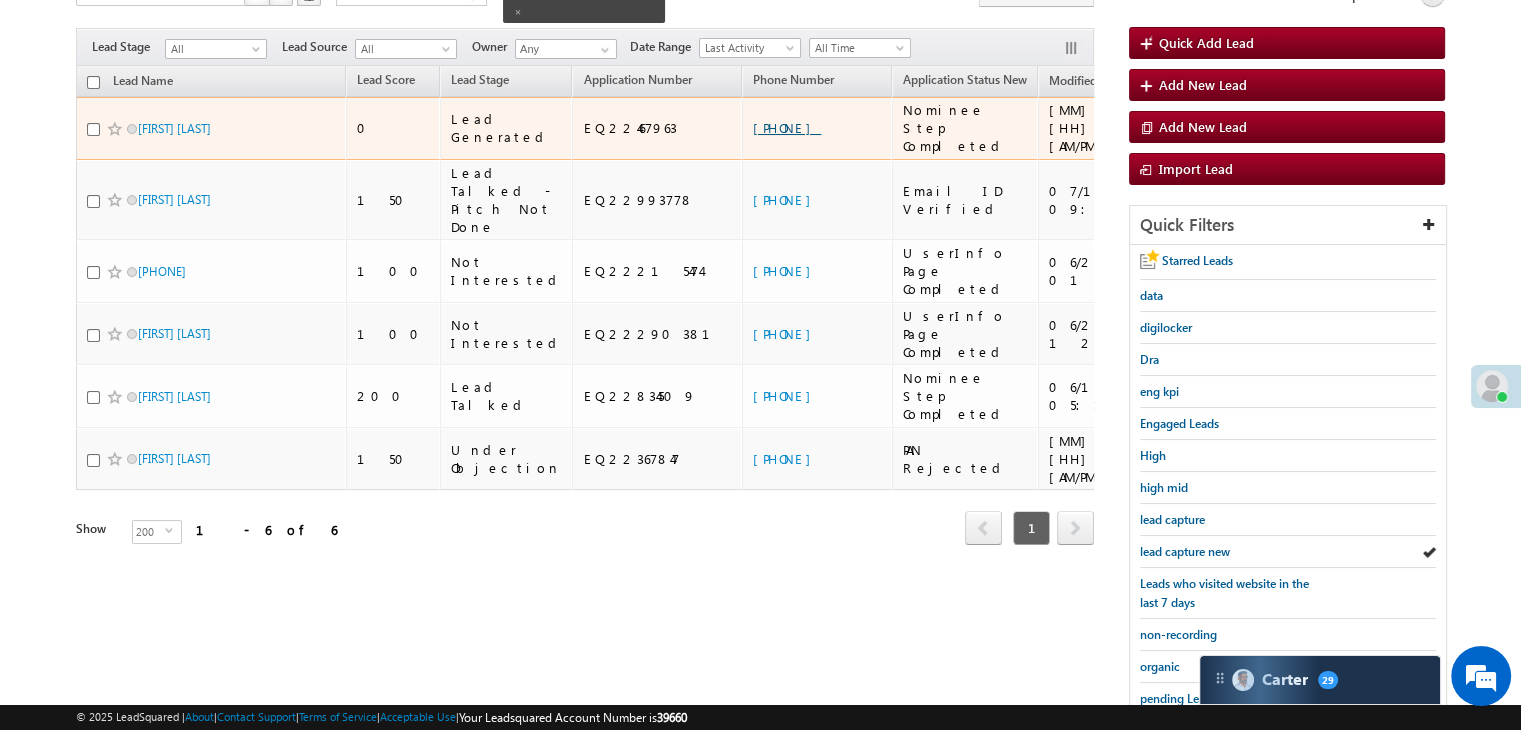 click on "+91-7827351884" at bounding box center [787, 127] 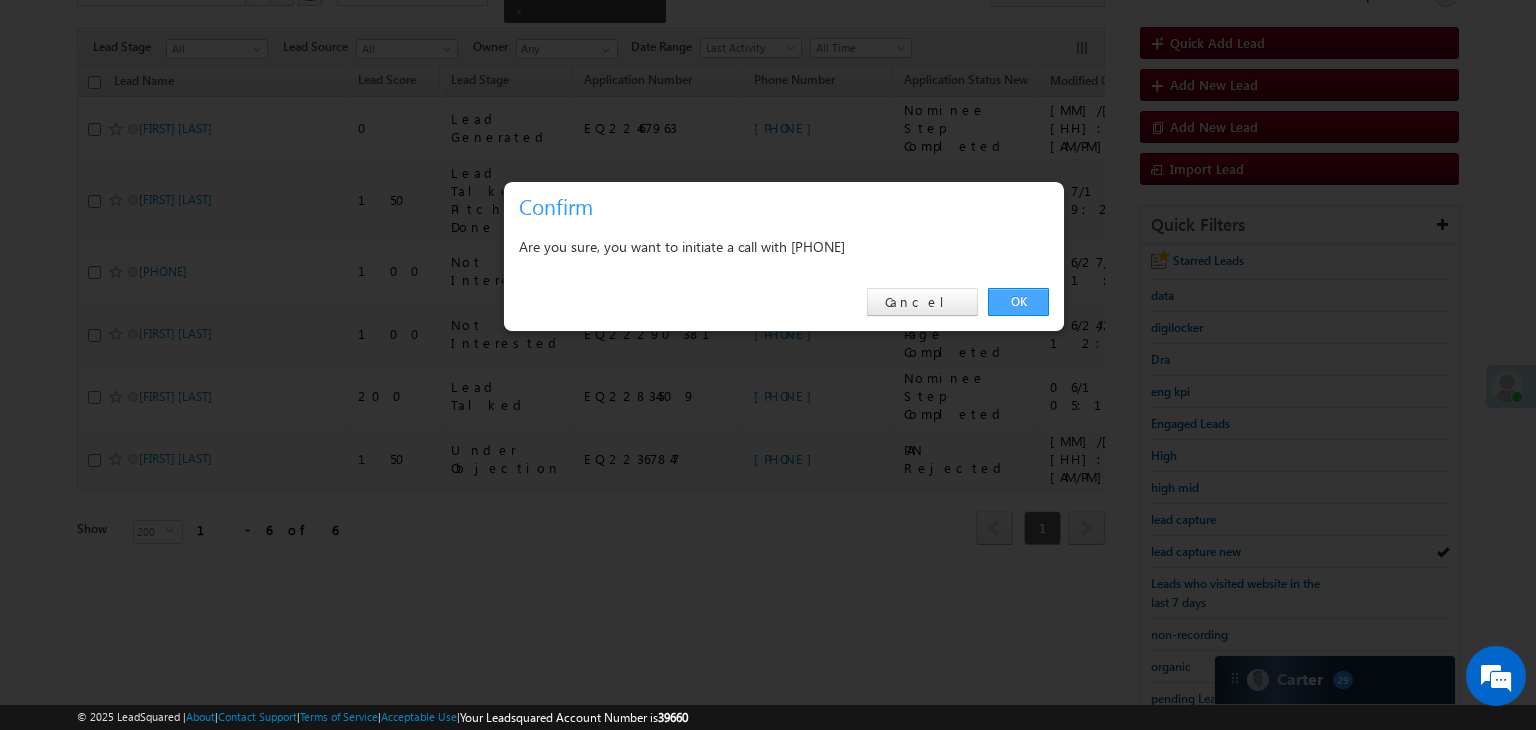 click on "OK" at bounding box center [1018, 302] 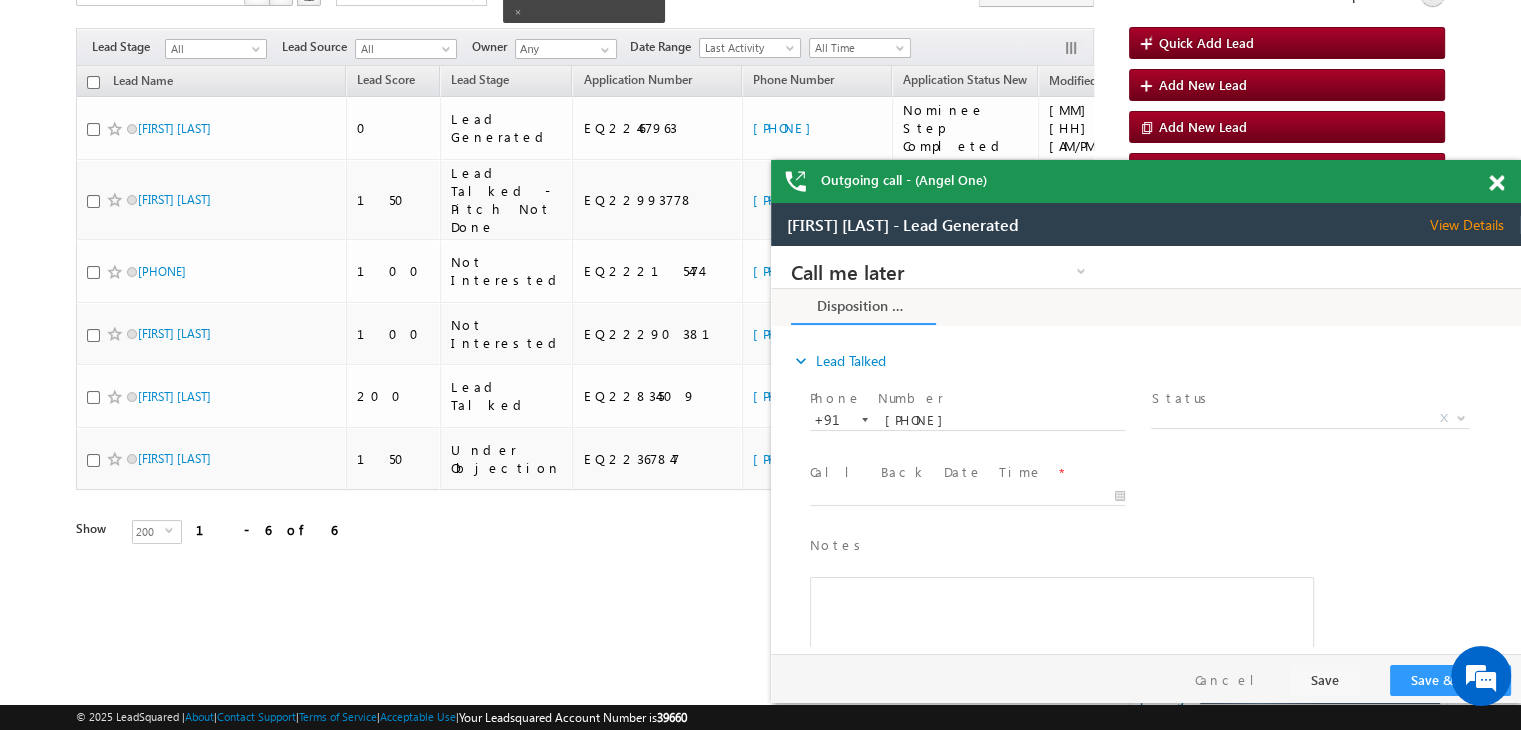 scroll, scrollTop: 0, scrollLeft: 0, axis: both 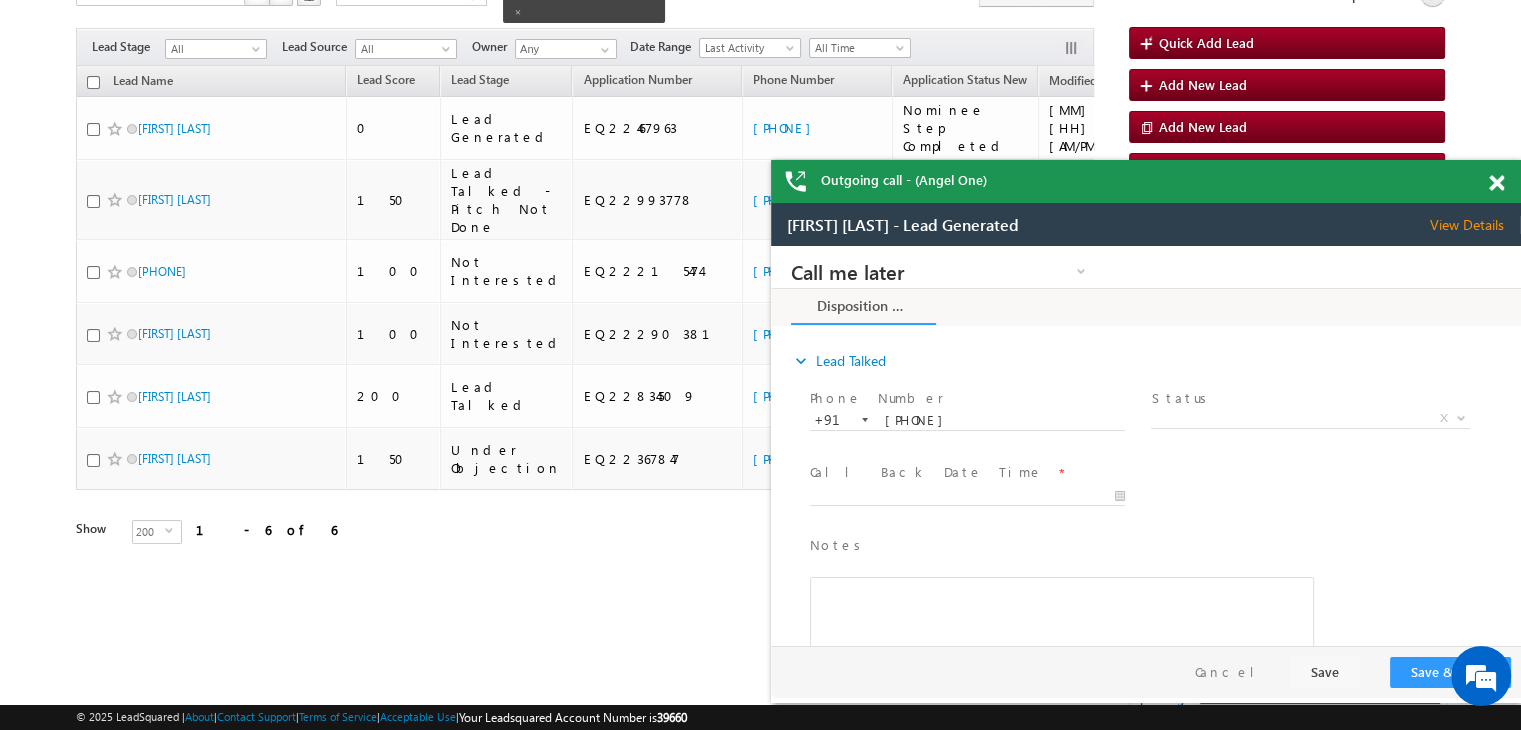 click at bounding box center [1496, 183] 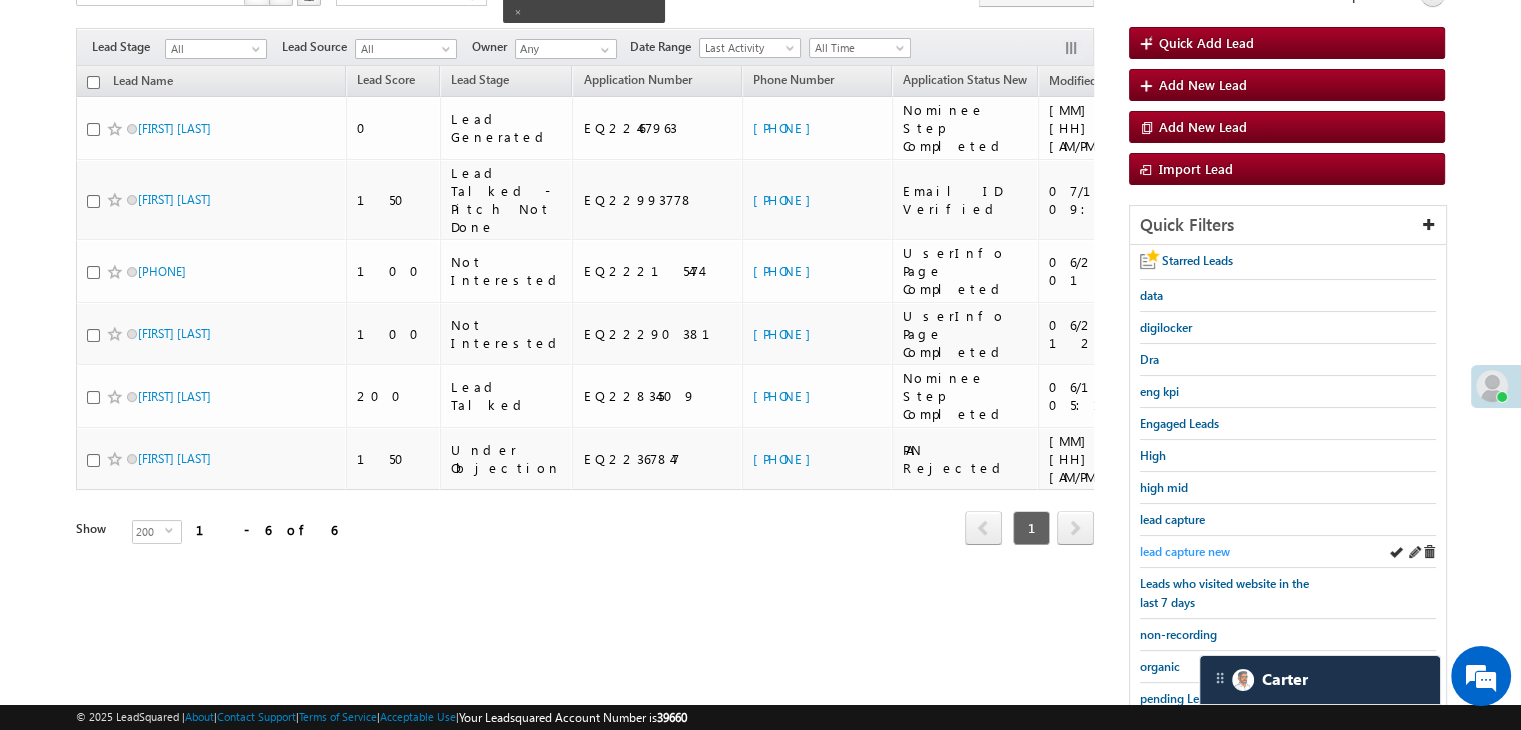 click on "lead capture new" at bounding box center [1185, 551] 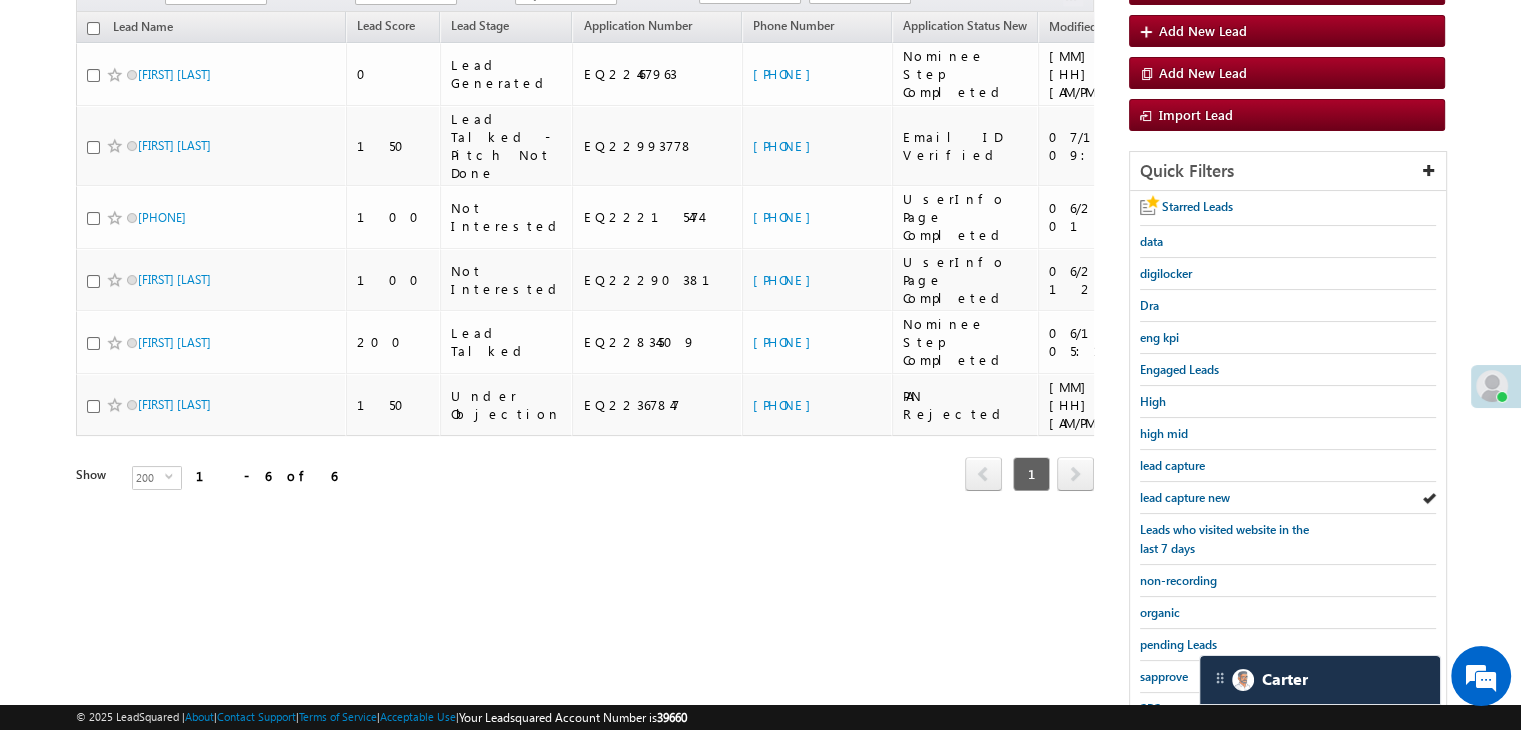 scroll, scrollTop: 157, scrollLeft: 0, axis: vertical 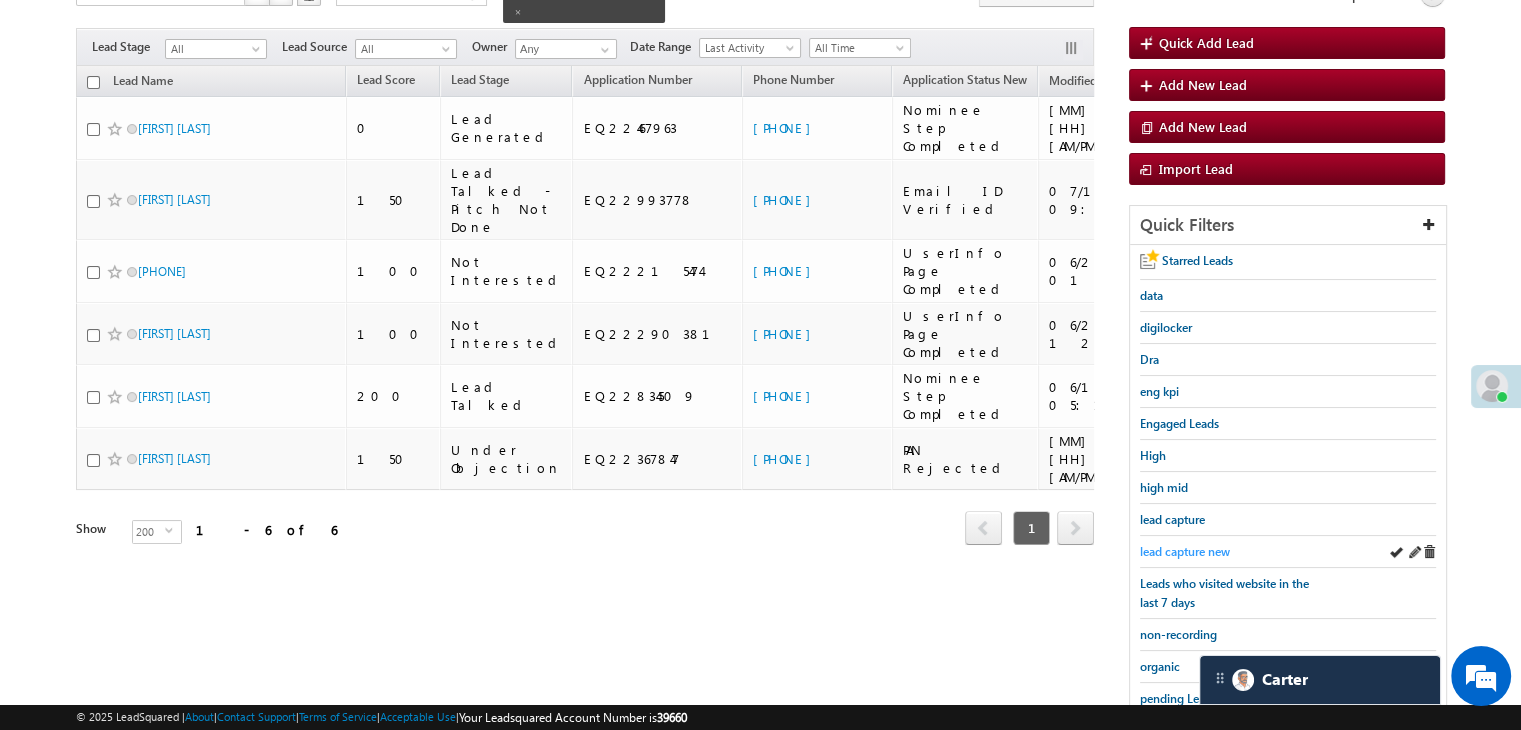 click on "lead capture new" at bounding box center (1185, 551) 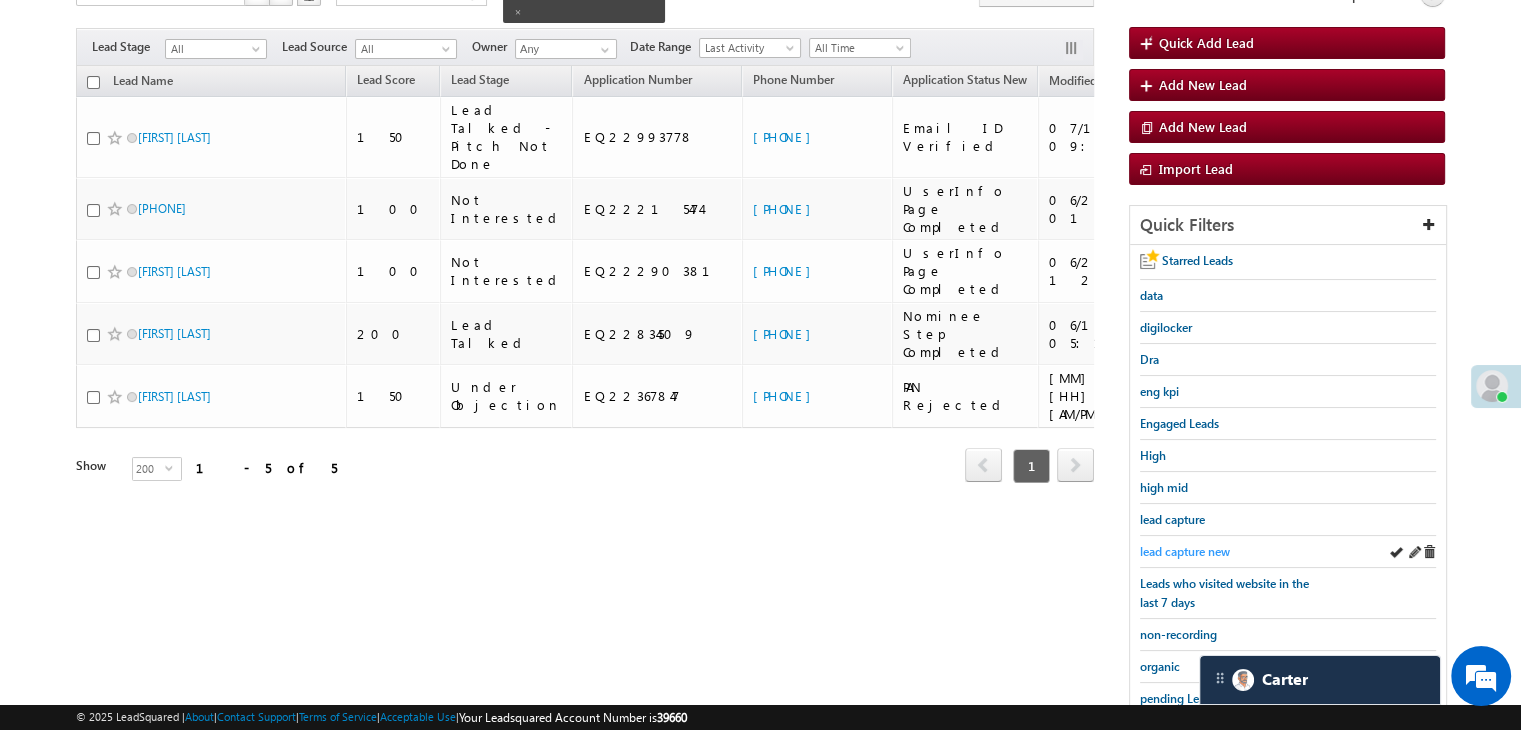 click on "lead capture new" at bounding box center (1185, 551) 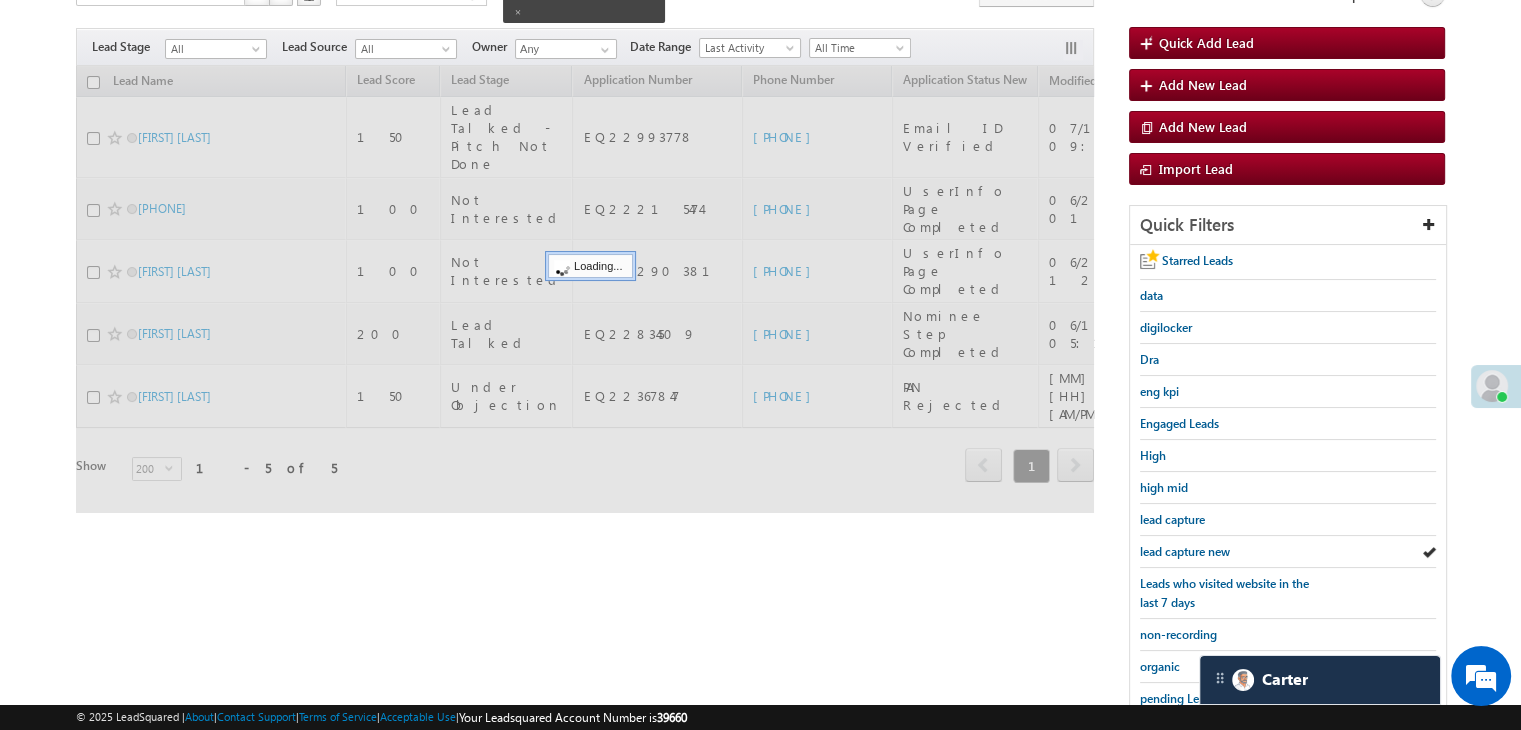 click on "lead capture new" at bounding box center (1185, 551) 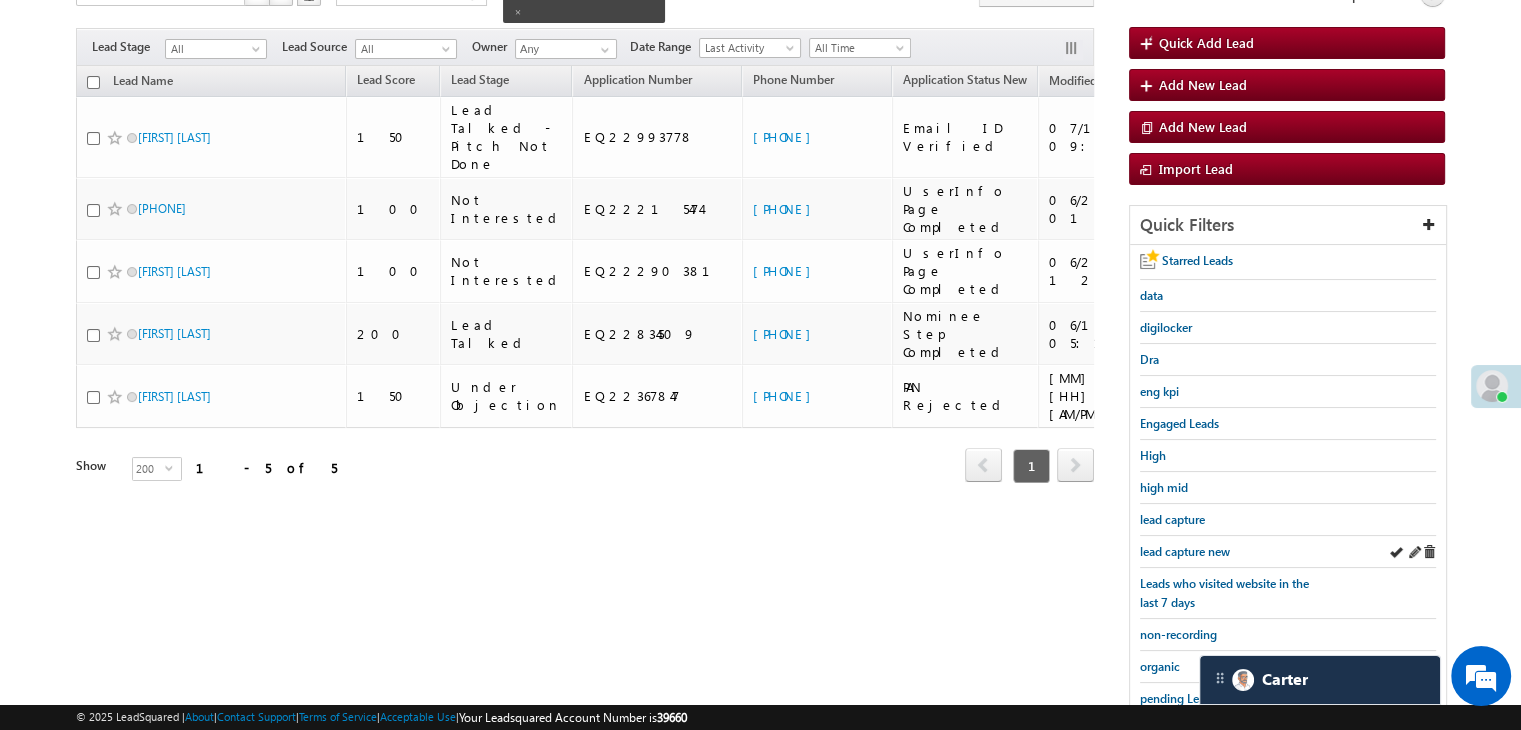 click on "lead capture new" at bounding box center (1288, 552) 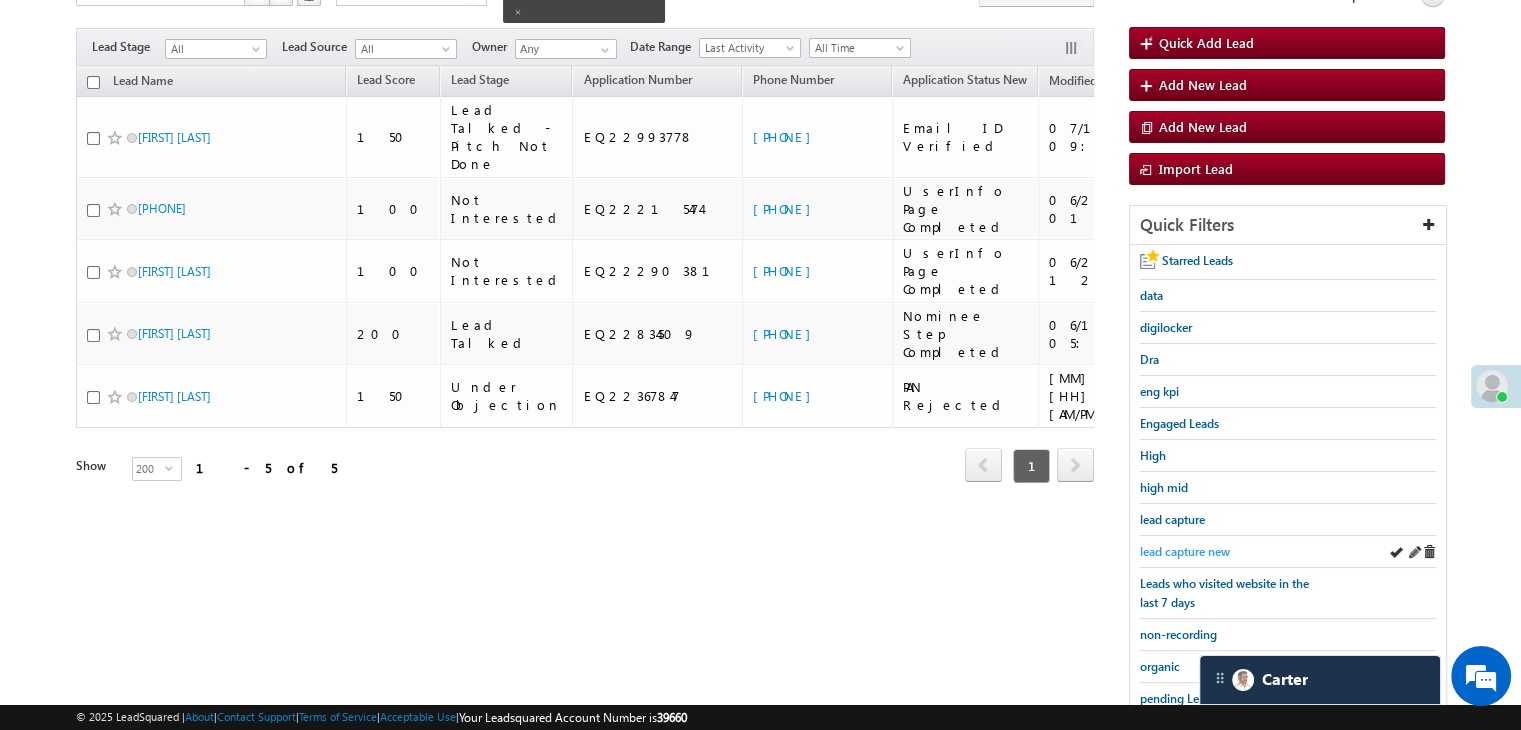 click on "lead capture new" at bounding box center (1185, 551) 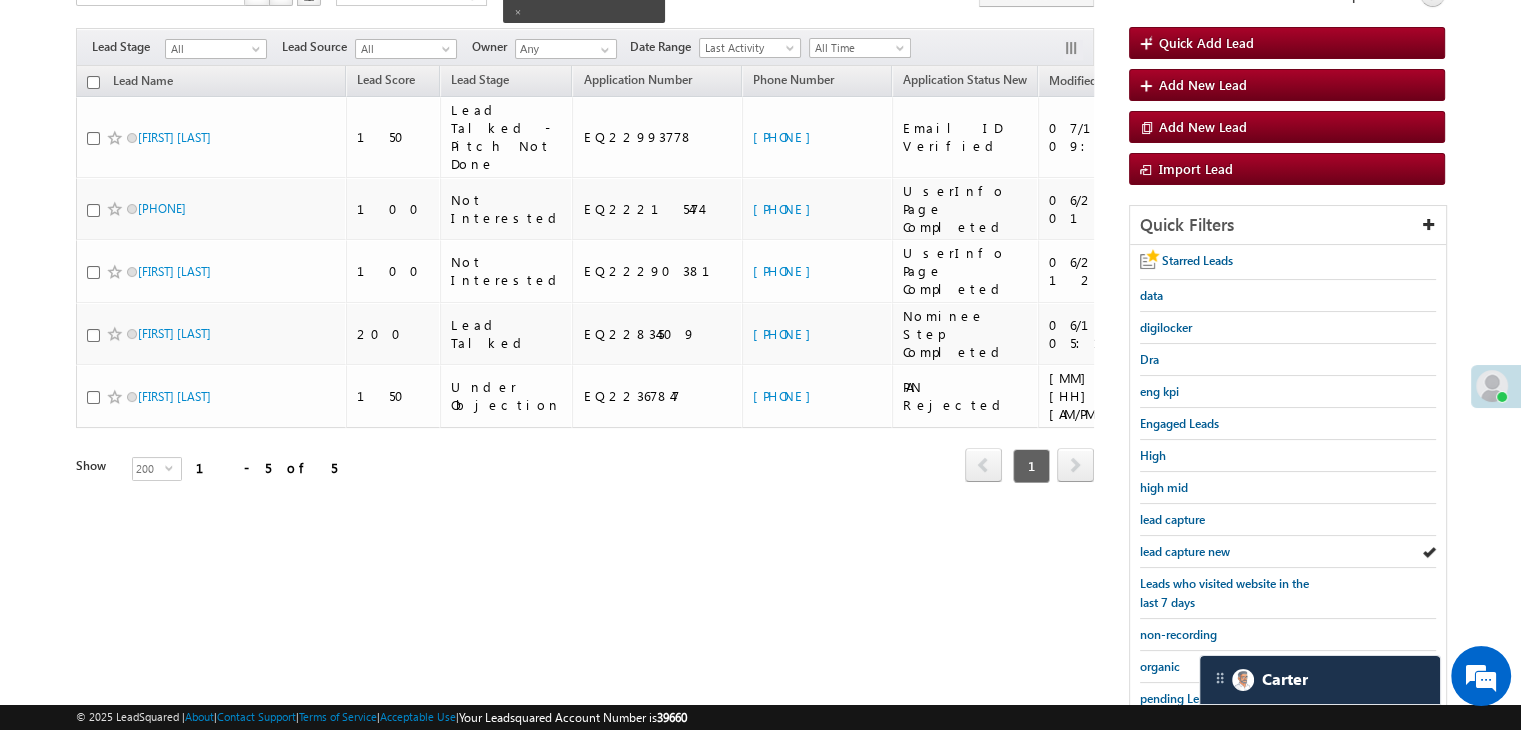 click on "lead capture new" at bounding box center [1185, 551] 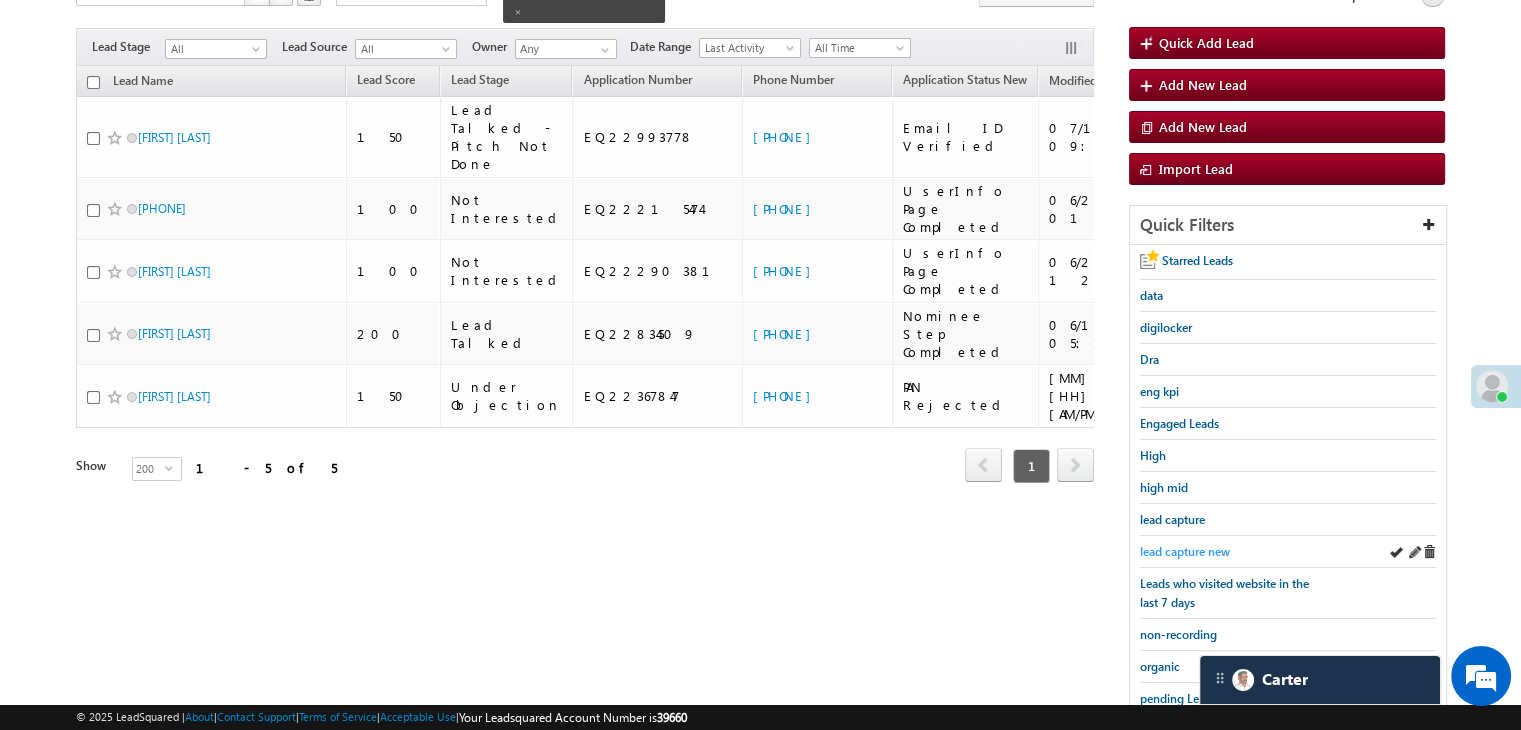 click on "lead capture new" at bounding box center [1185, 551] 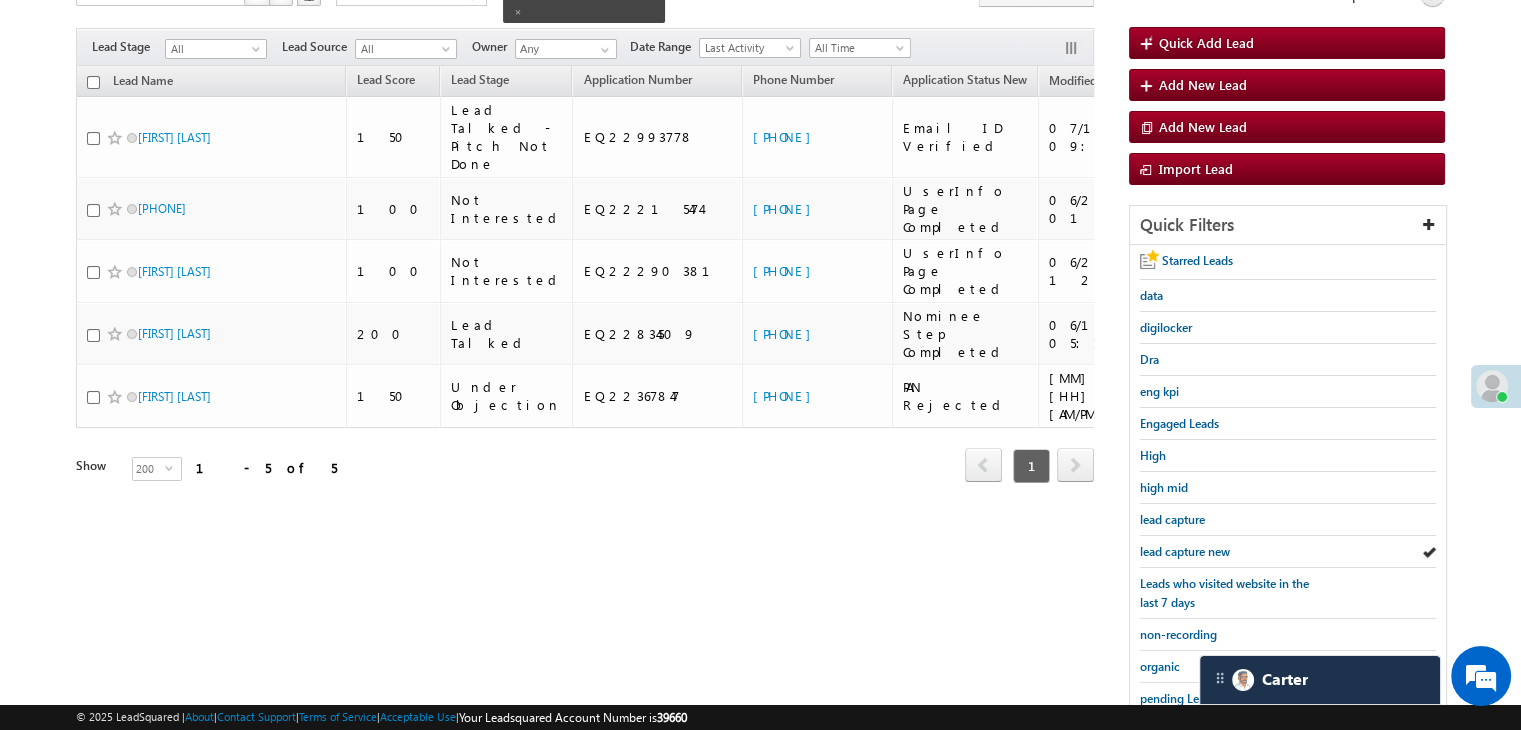 click on "lead capture new" at bounding box center [1185, 551] 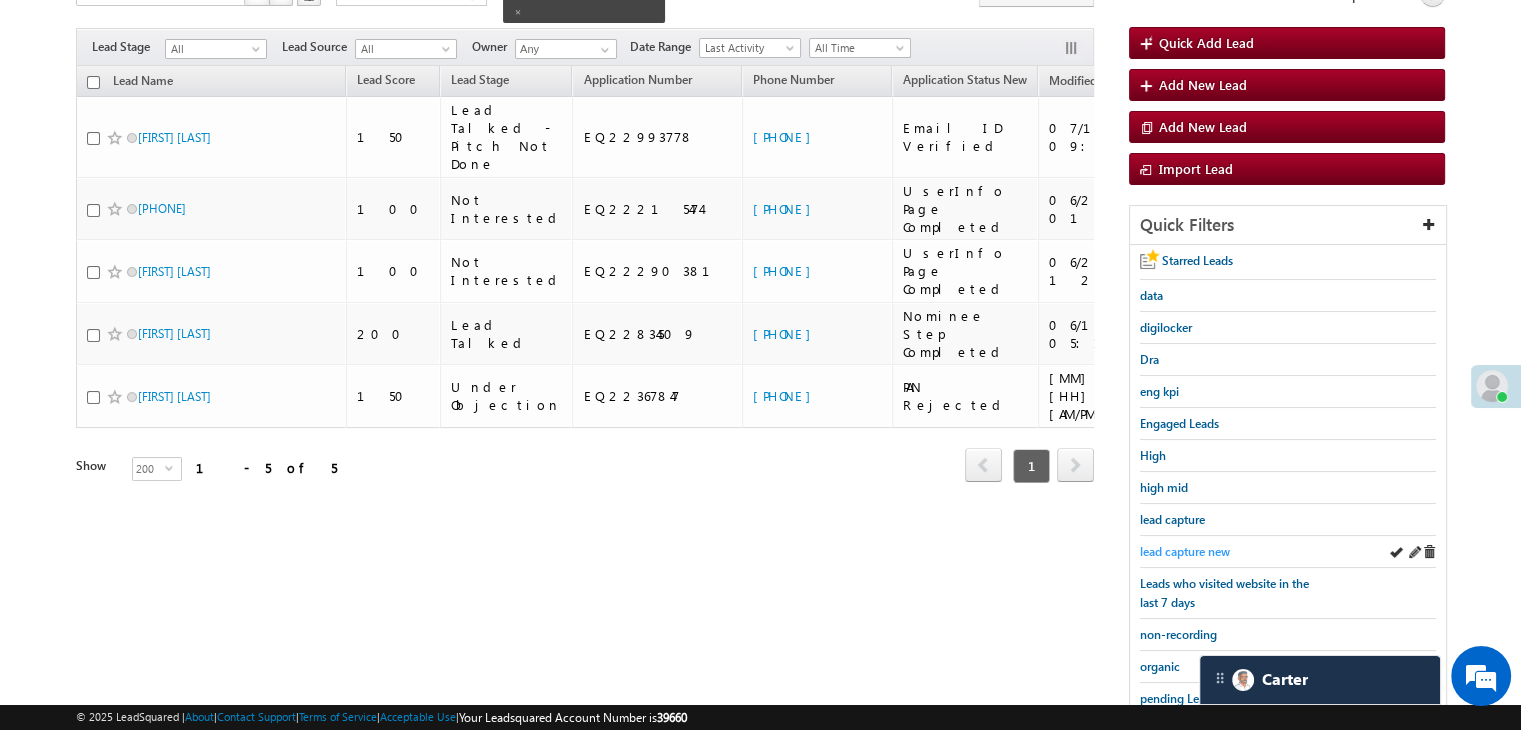 click on "lead capture new" at bounding box center [1185, 551] 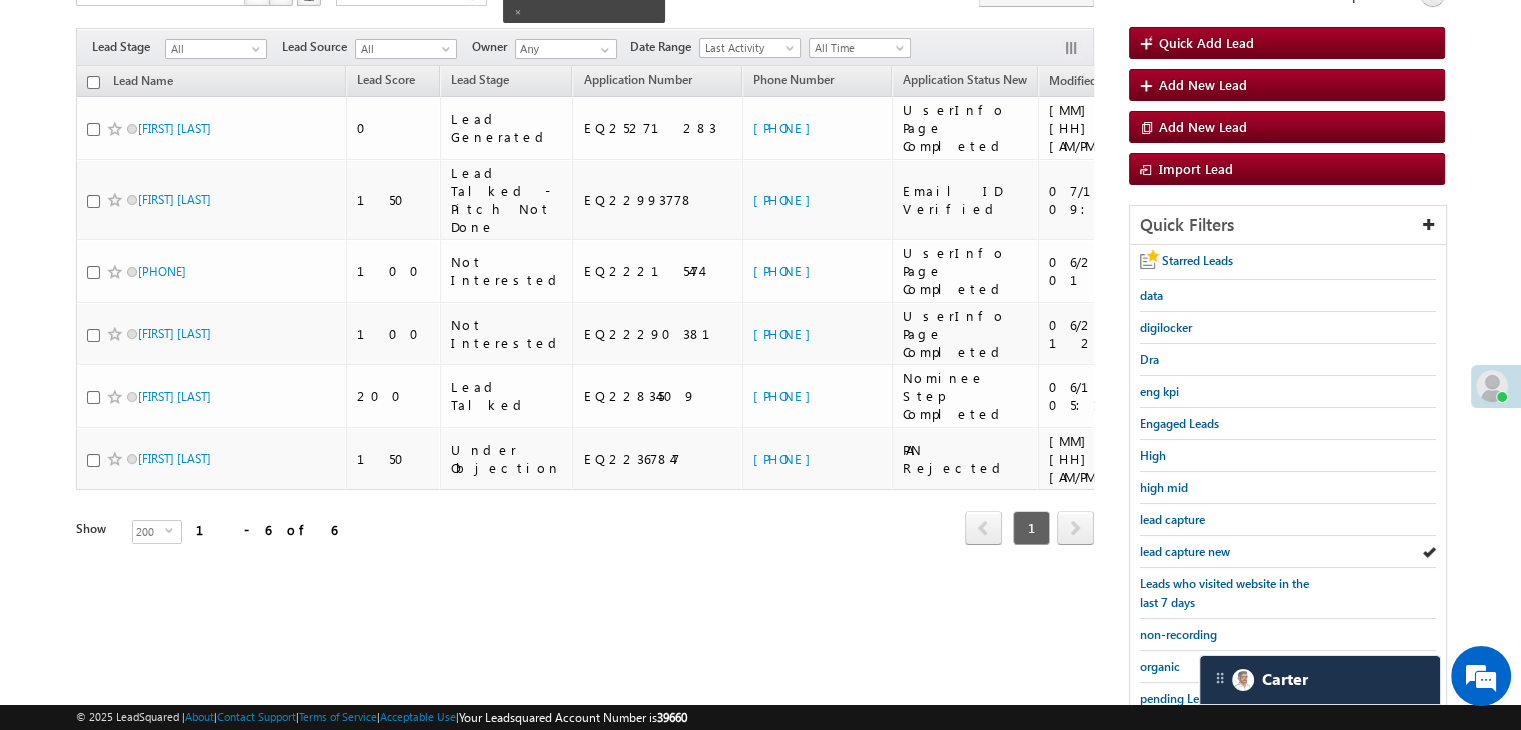 click on "lead capture new" at bounding box center [1185, 551] 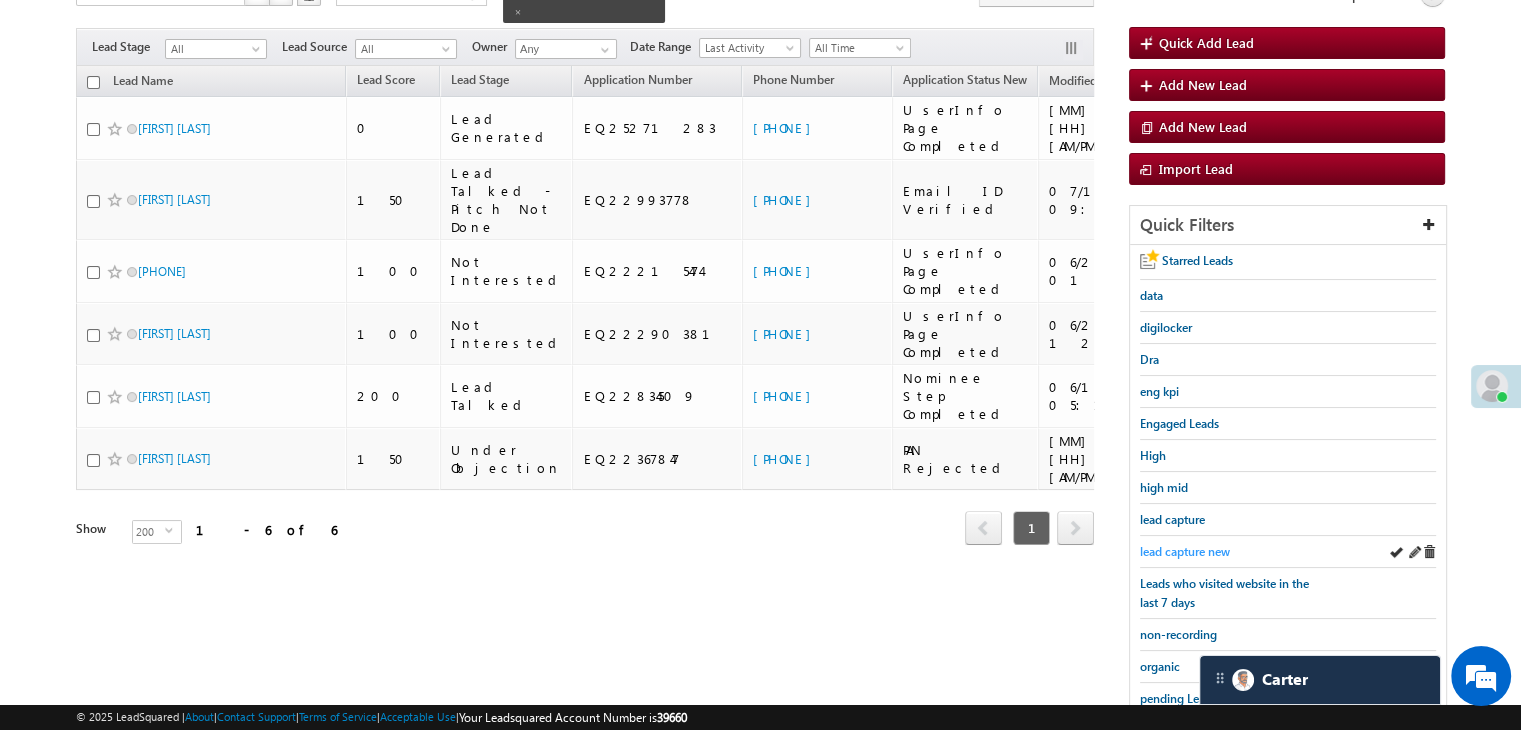 click on "lead capture new" at bounding box center [1185, 551] 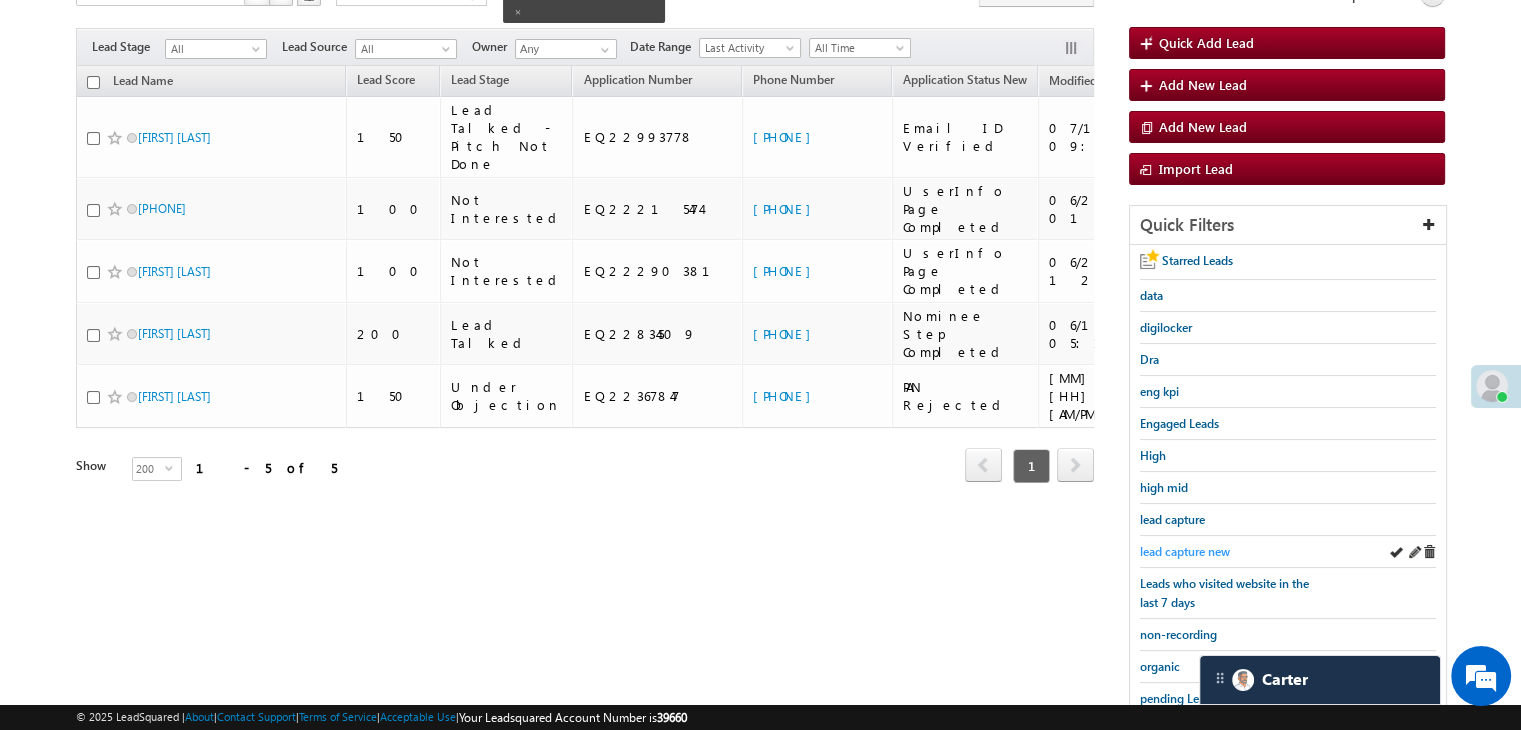 click on "lead capture new" at bounding box center (1185, 551) 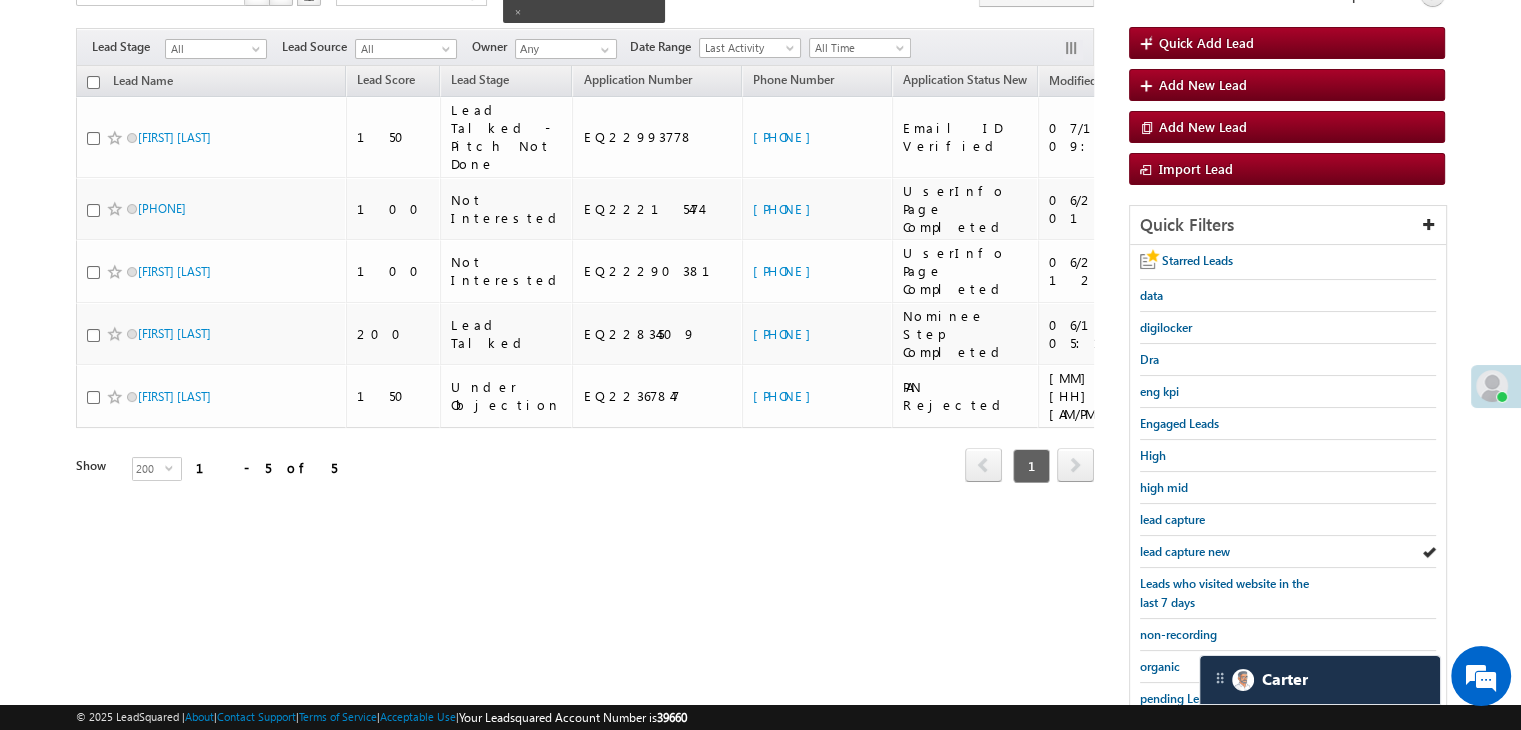 click on "lead capture new" at bounding box center (1185, 551) 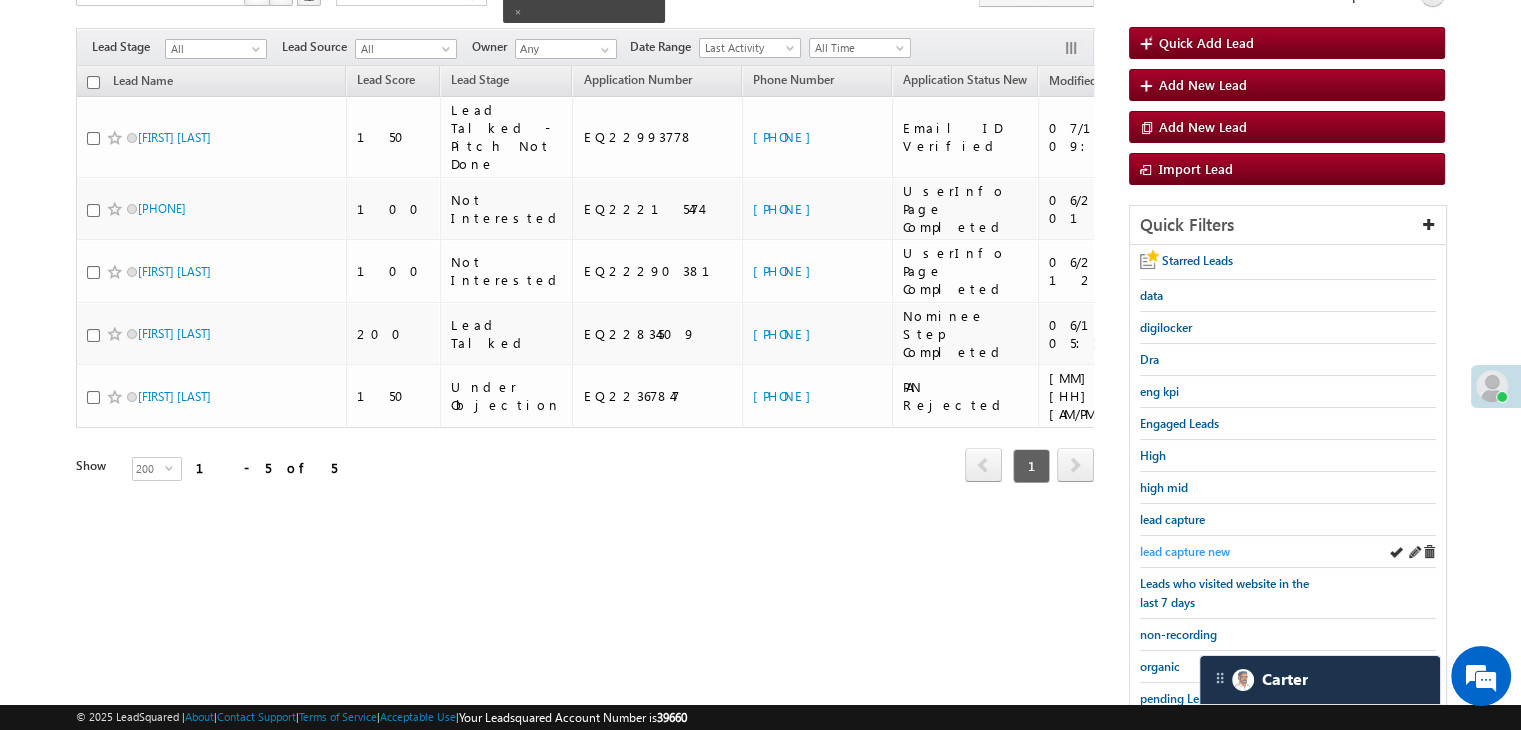 click on "lead capture new" at bounding box center (1185, 551) 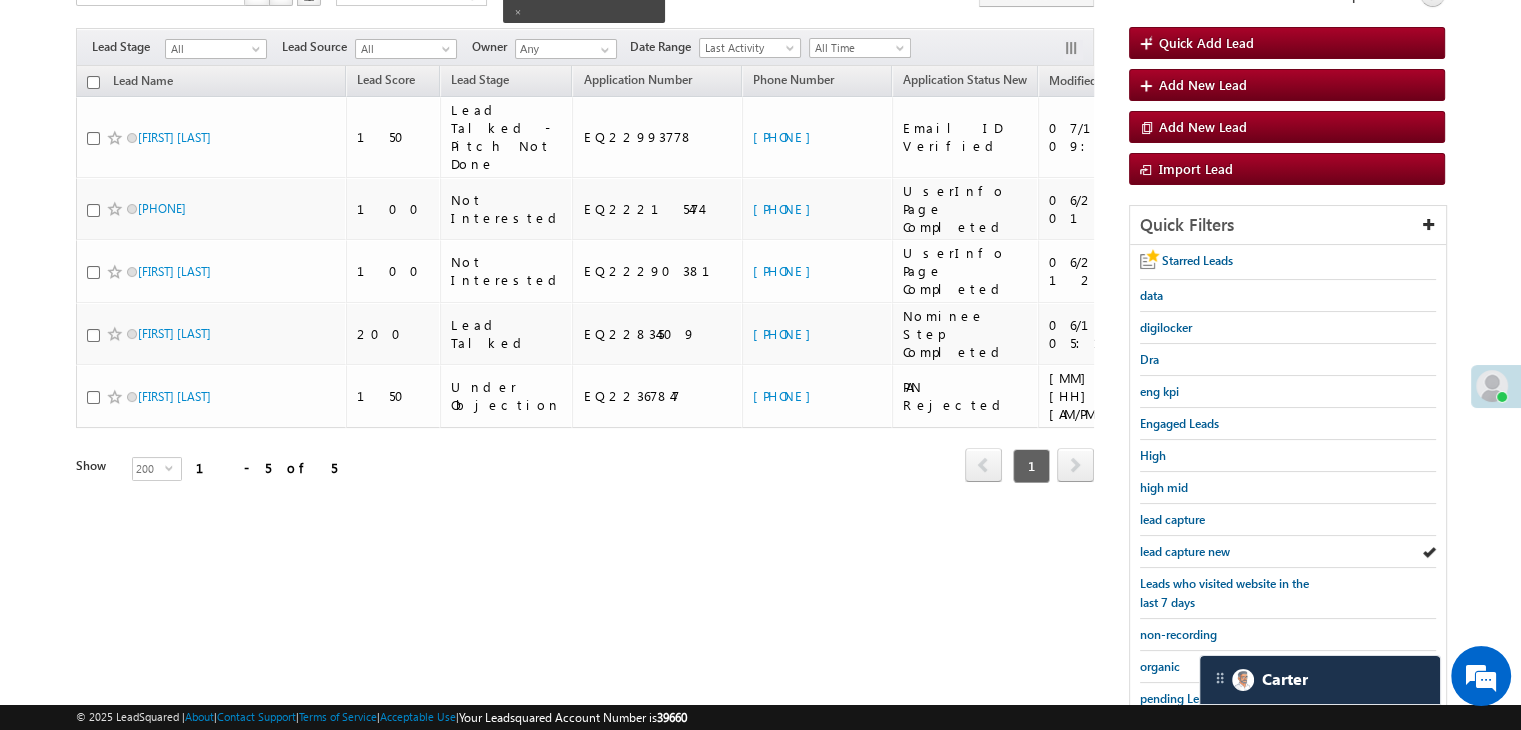 click on "lead capture new" at bounding box center [1185, 551] 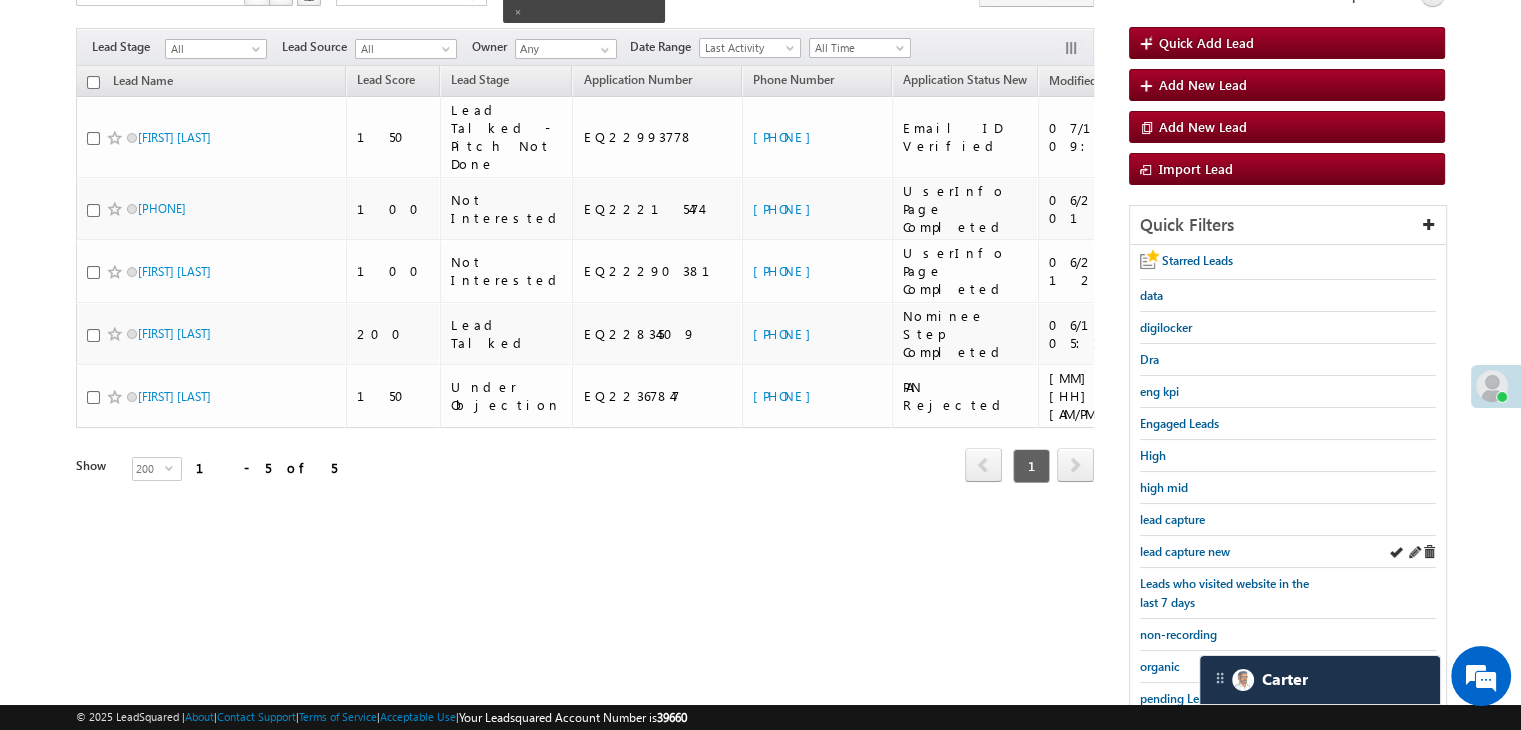 click on "lead capture new" at bounding box center [1288, 552] 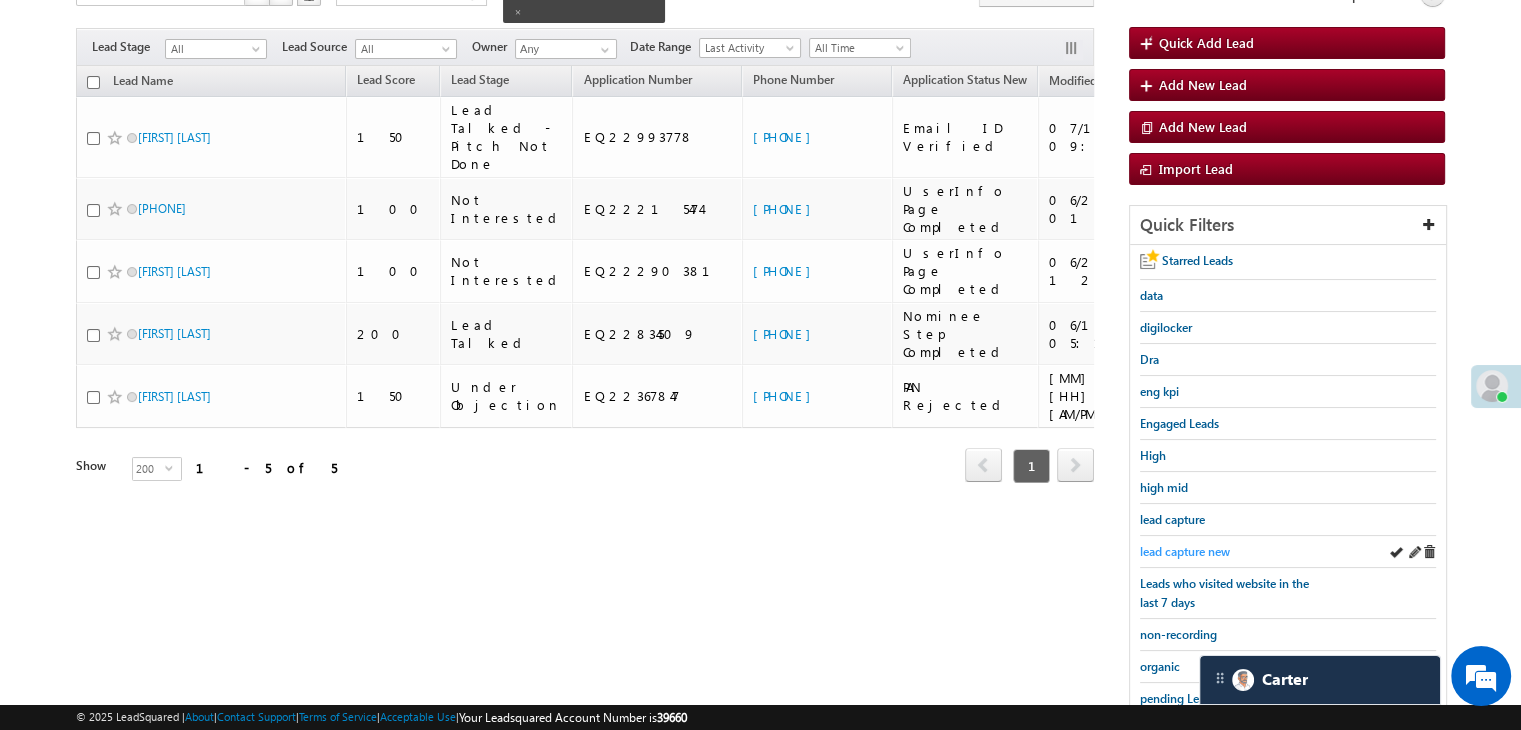 click on "lead capture new" at bounding box center [1185, 551] 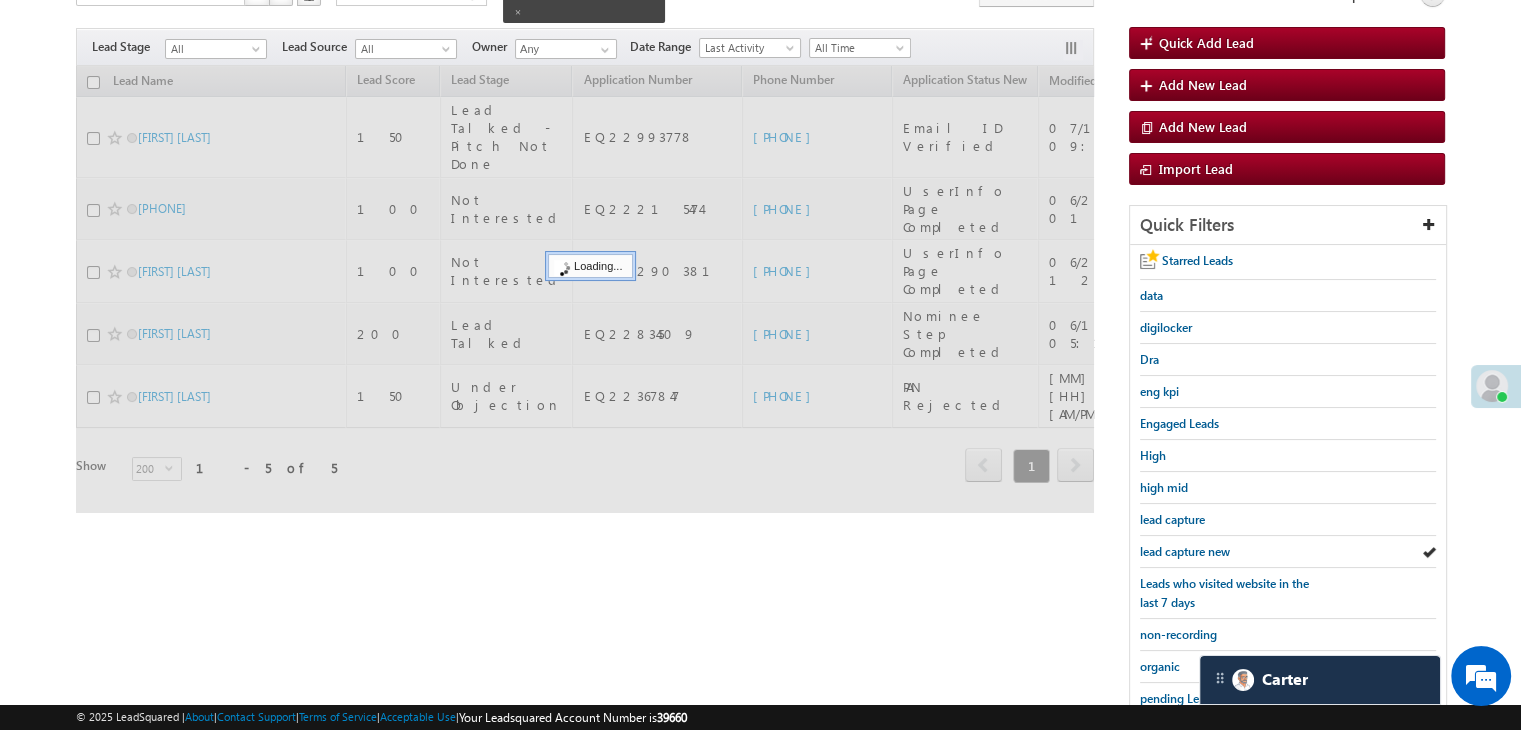 click on "lead capture new" at bounding box center (1185, 551) 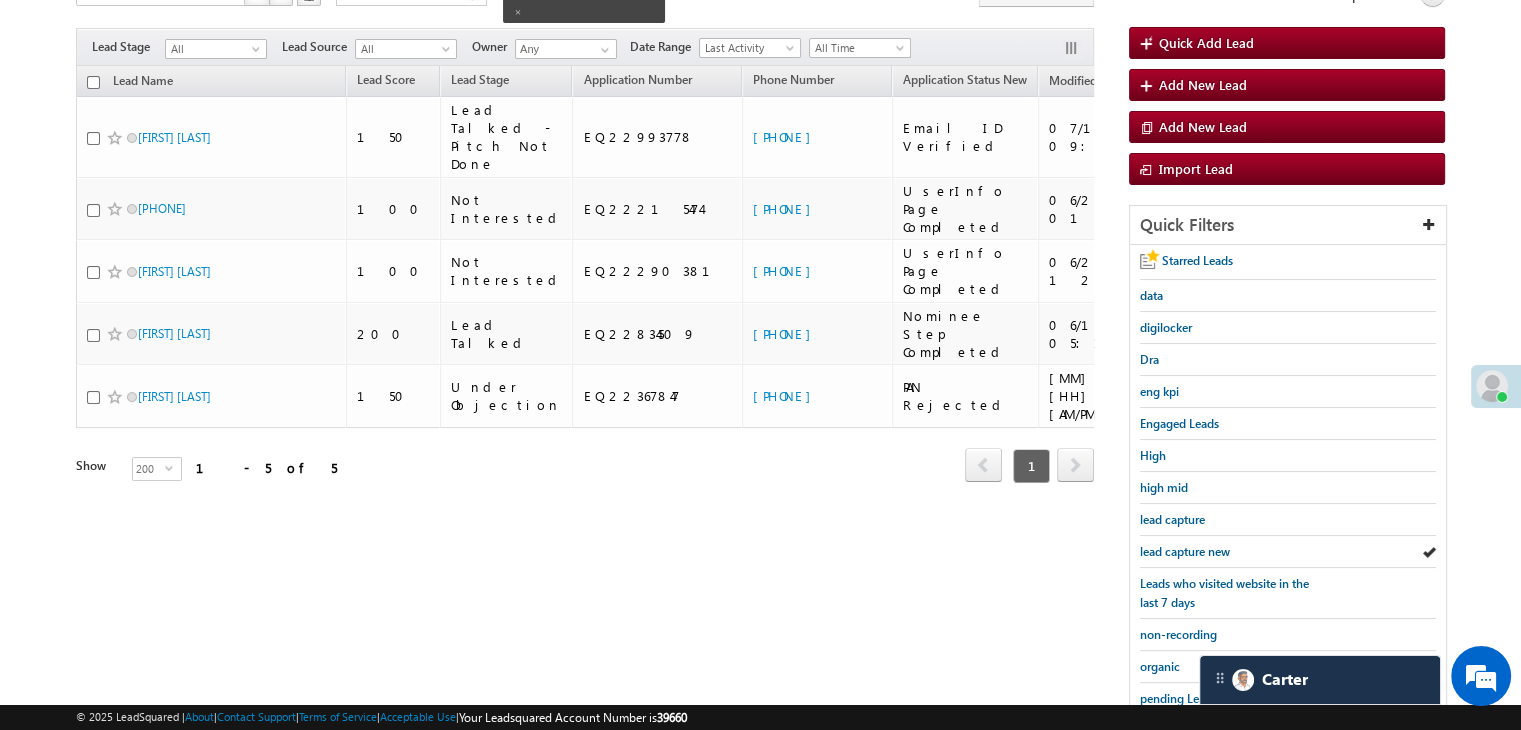 click on "lead capture new" at bounding box center [1185, 551] 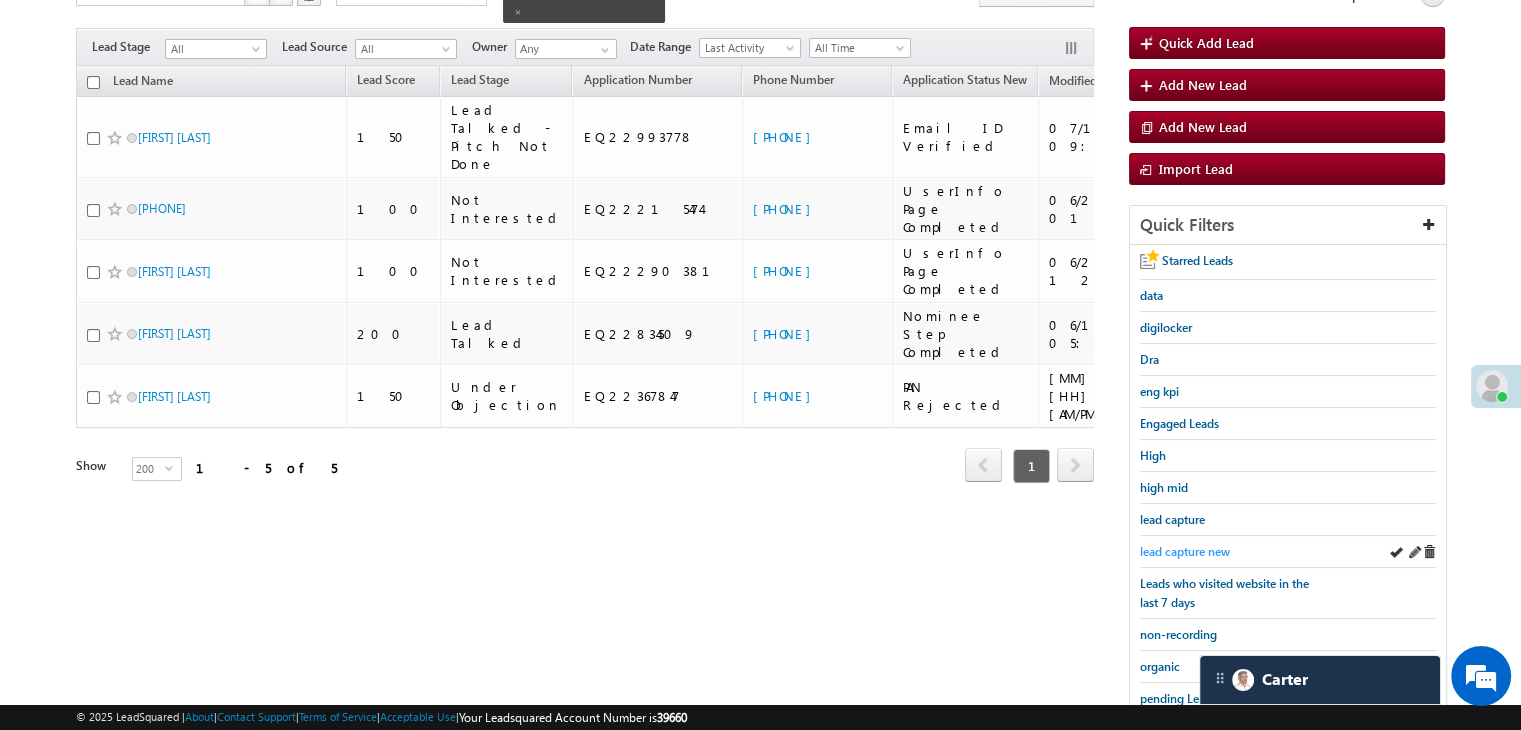 click on "lead capture new" at bounding box center (1185, 551) 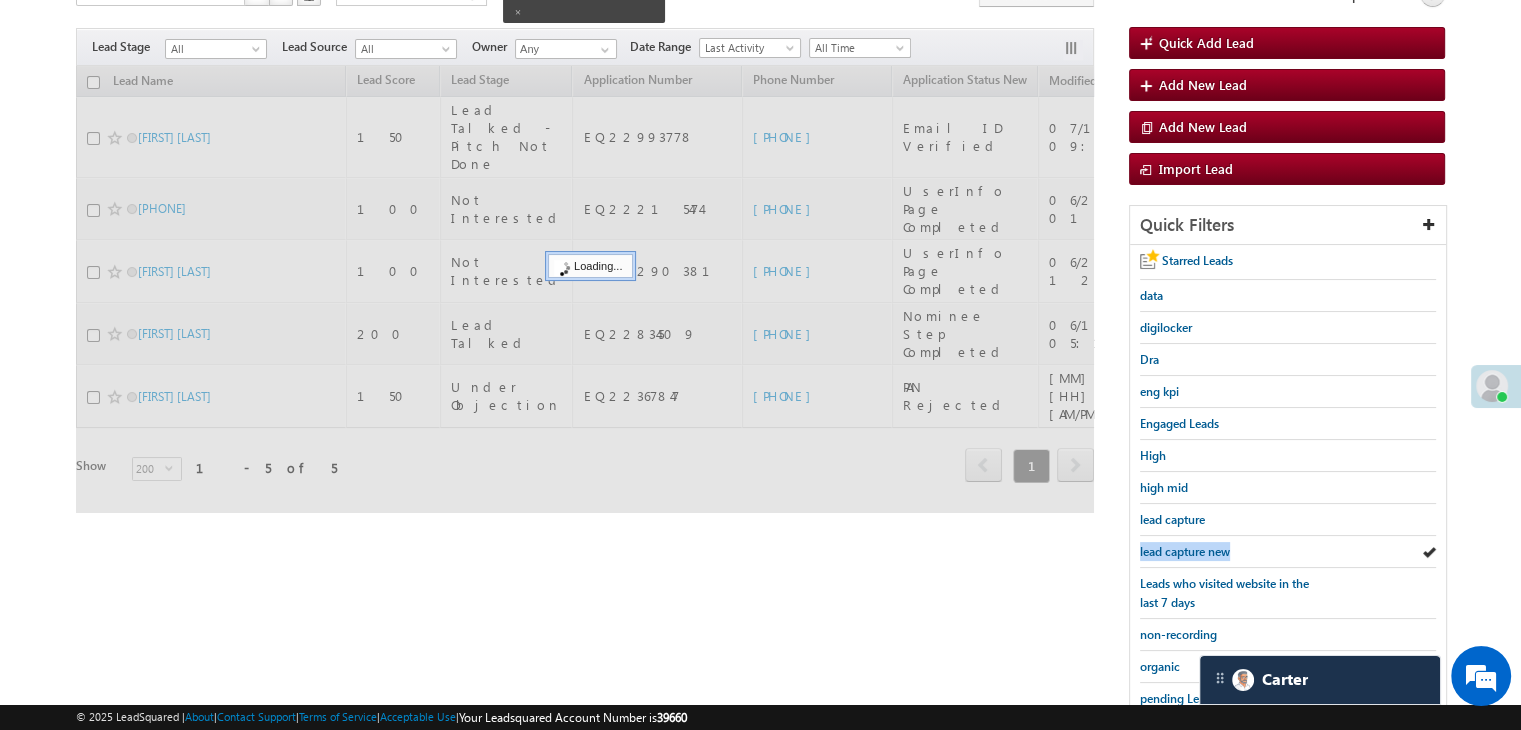 click on "lead capture new" at bounding box center (1185, 551) 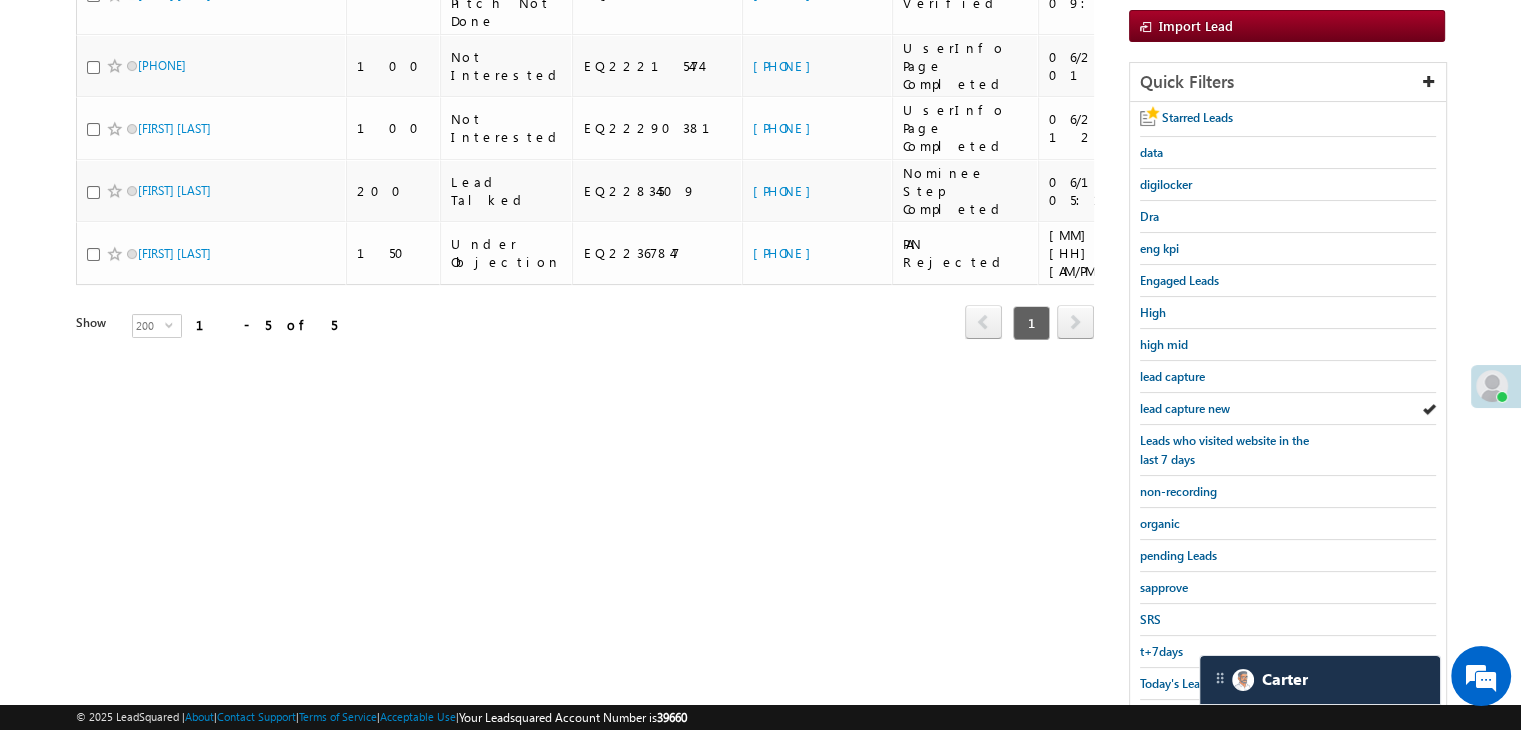 scroll, scrollTop: 363, scrollLeft: 0, axis: vertical 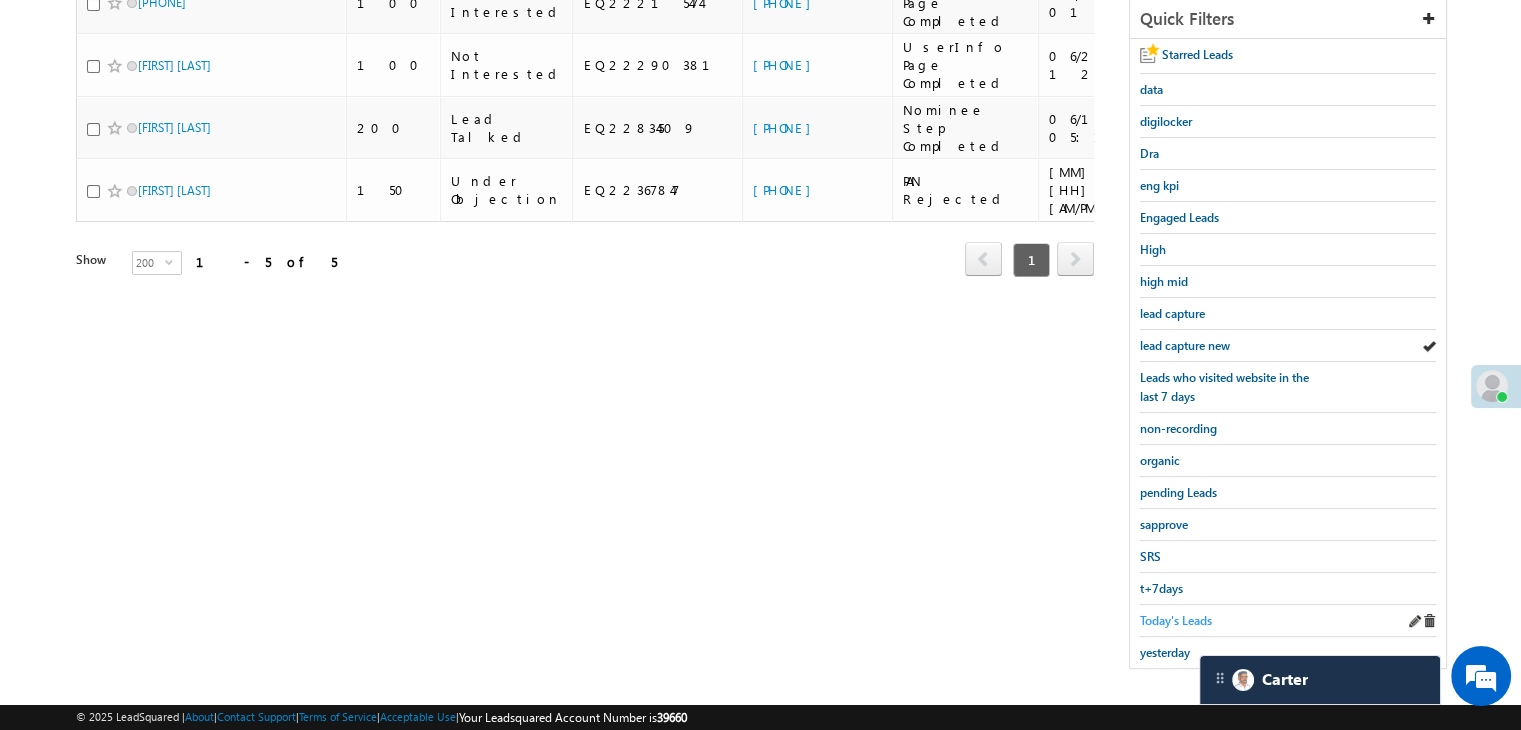 click on "Today's Leads" at bounding box center (1176, 620) 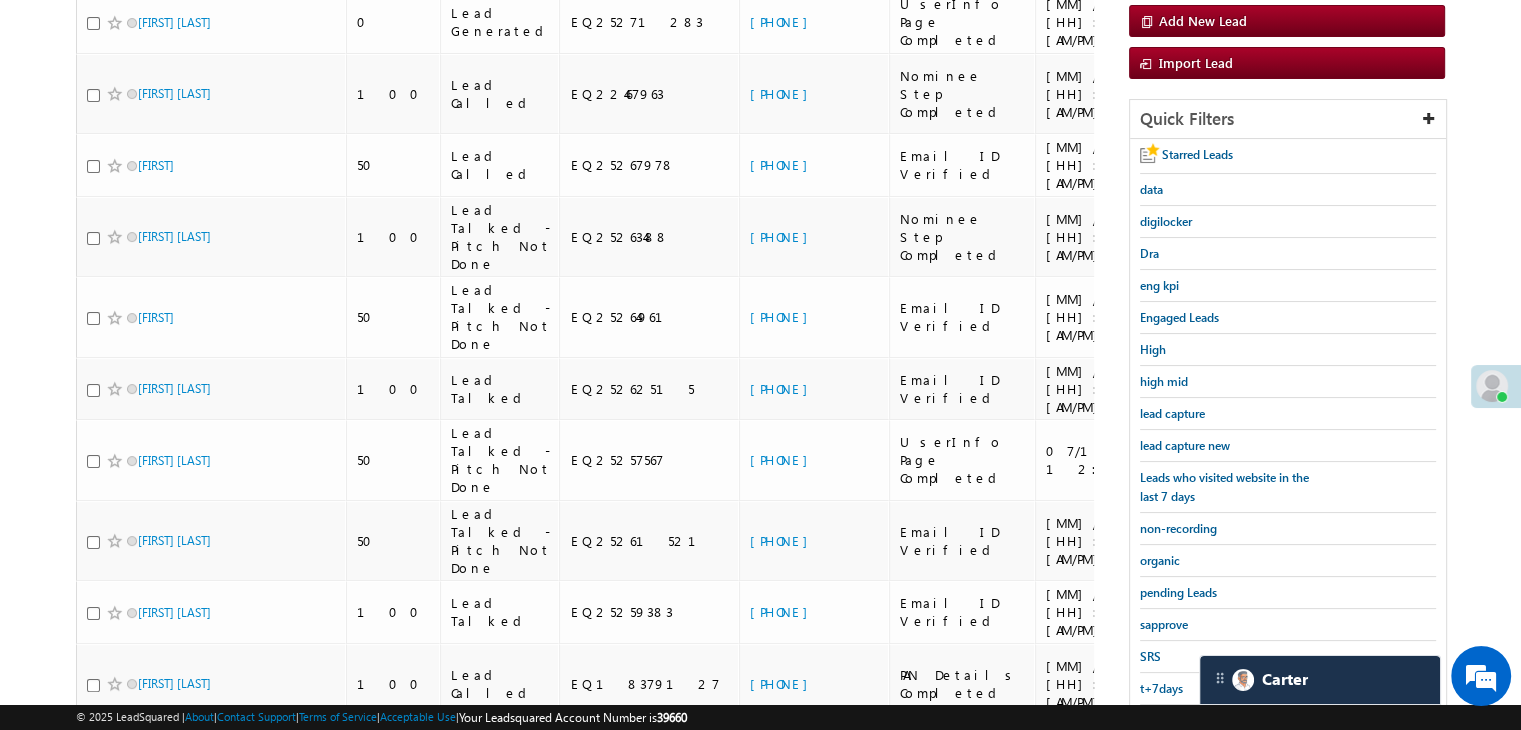 scroll, scrollTop: 0, scrollLeft: 0, axis: both 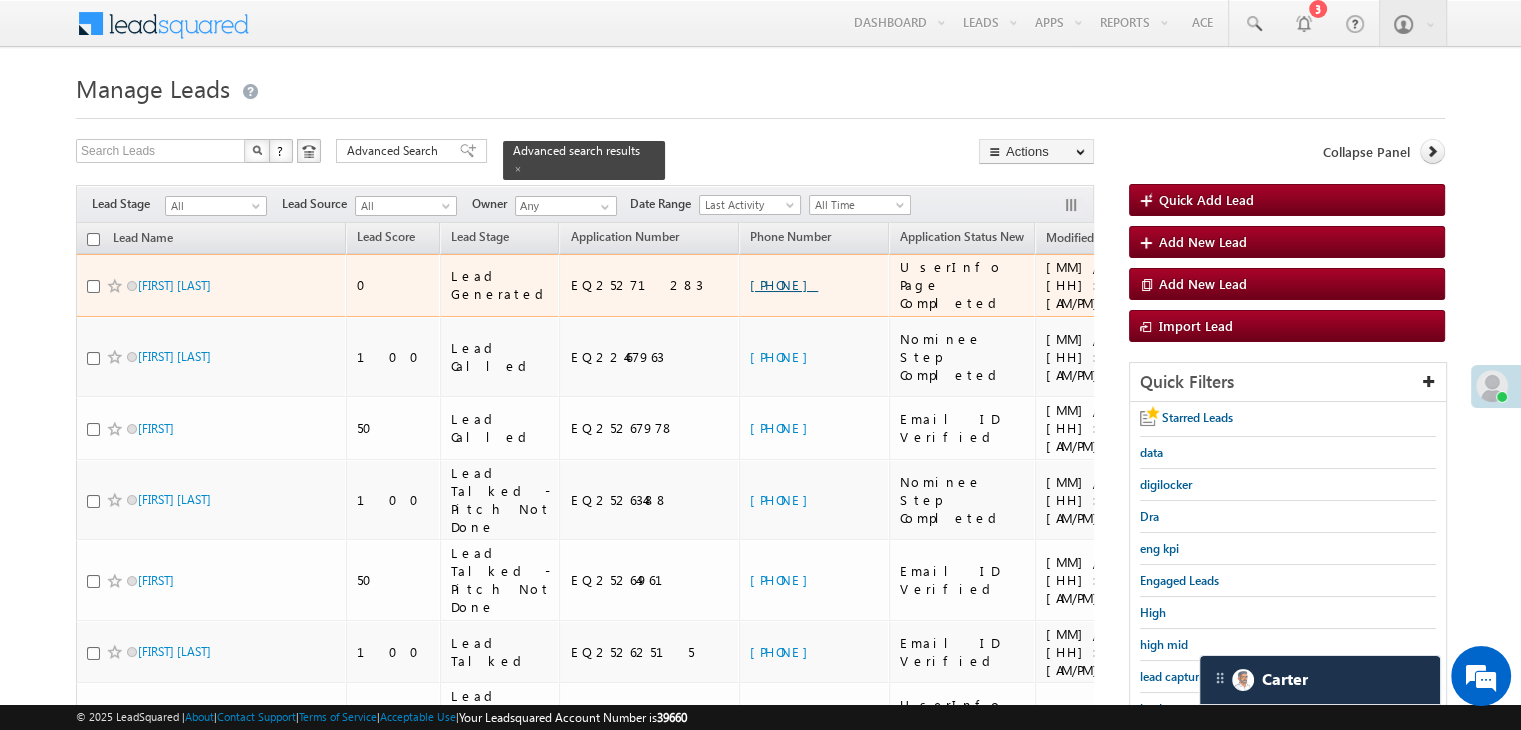click on "+91-8757975741" at bounding box center [784, 284] 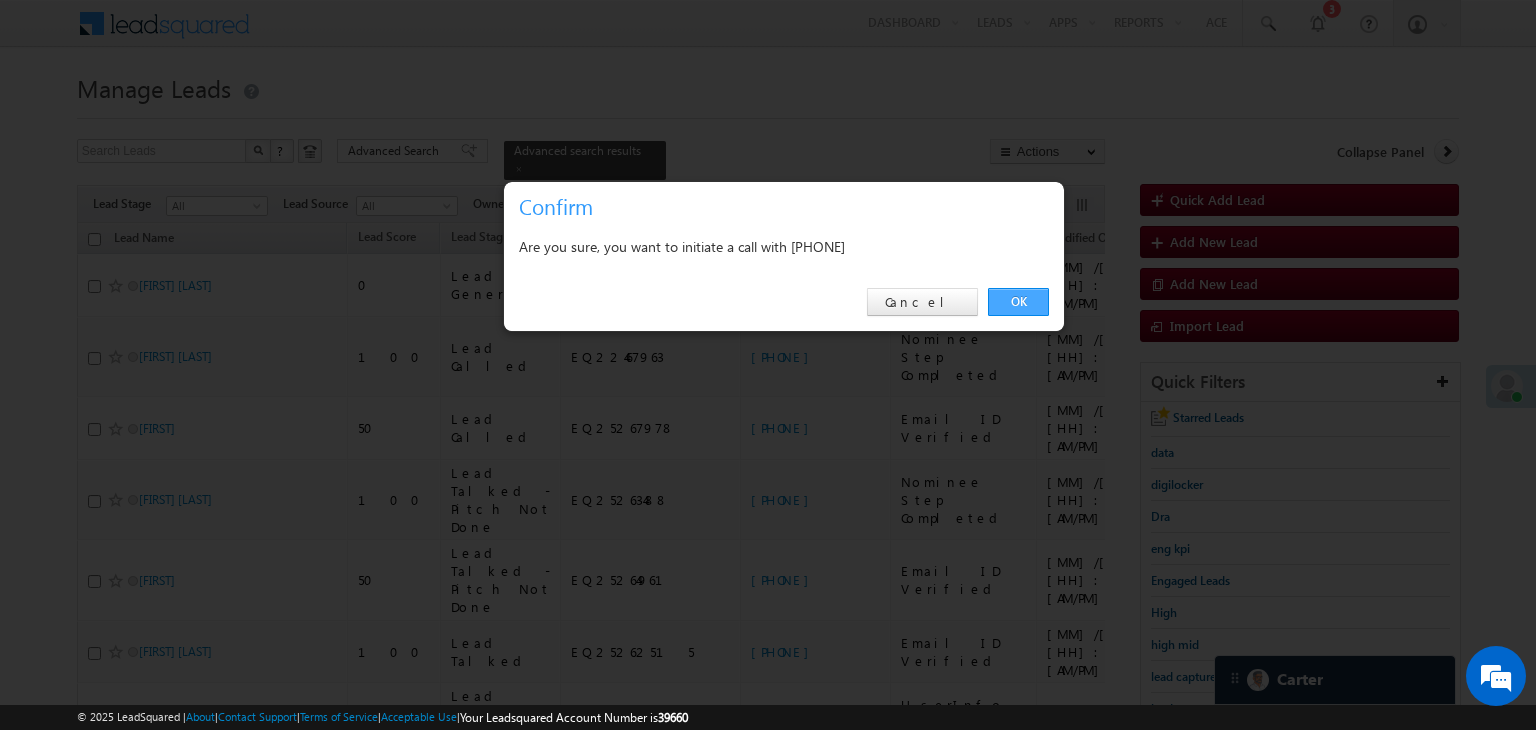 click on "OK" at bounding box center (1018, 302) 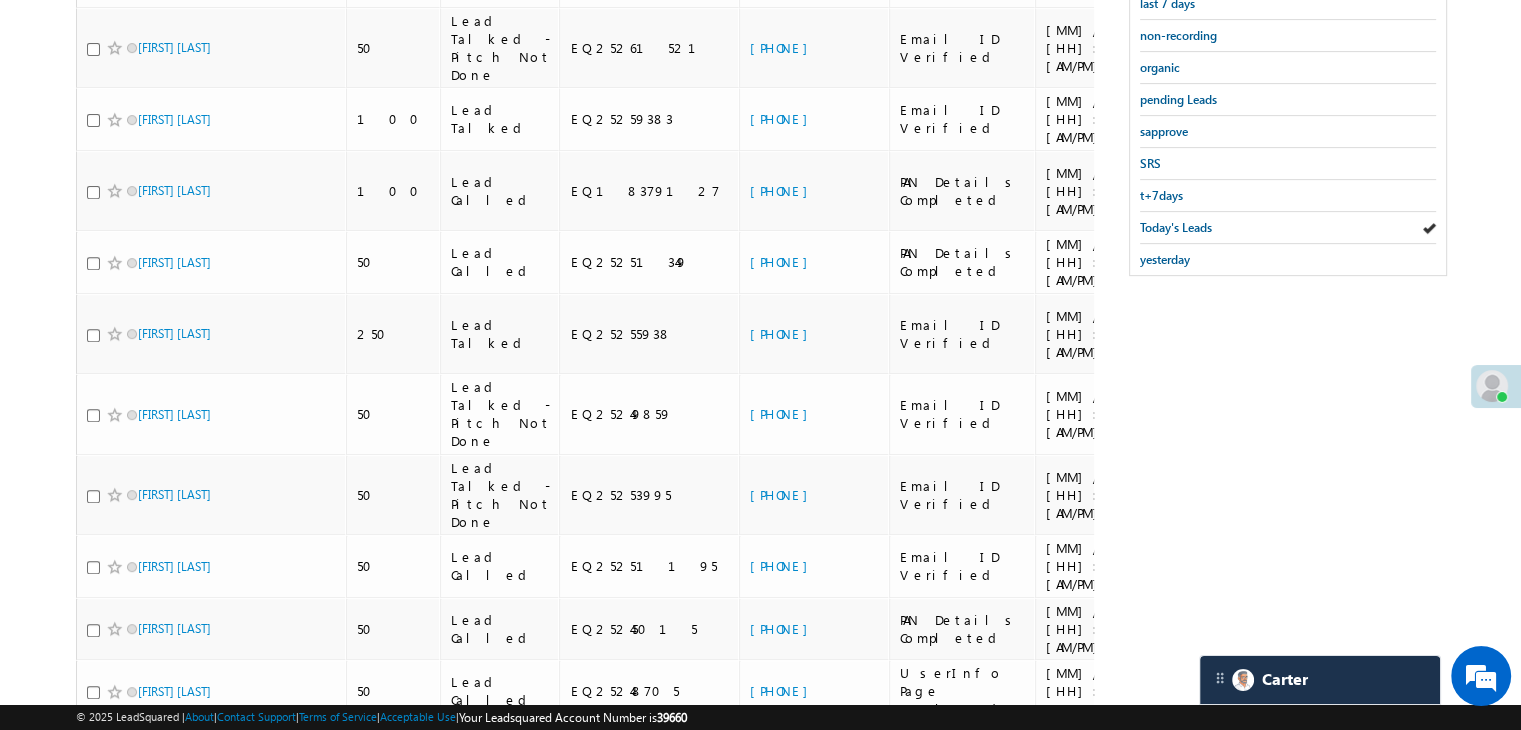 scroll, scrollTop: 920, scrollLeft: 0, axis: vertical 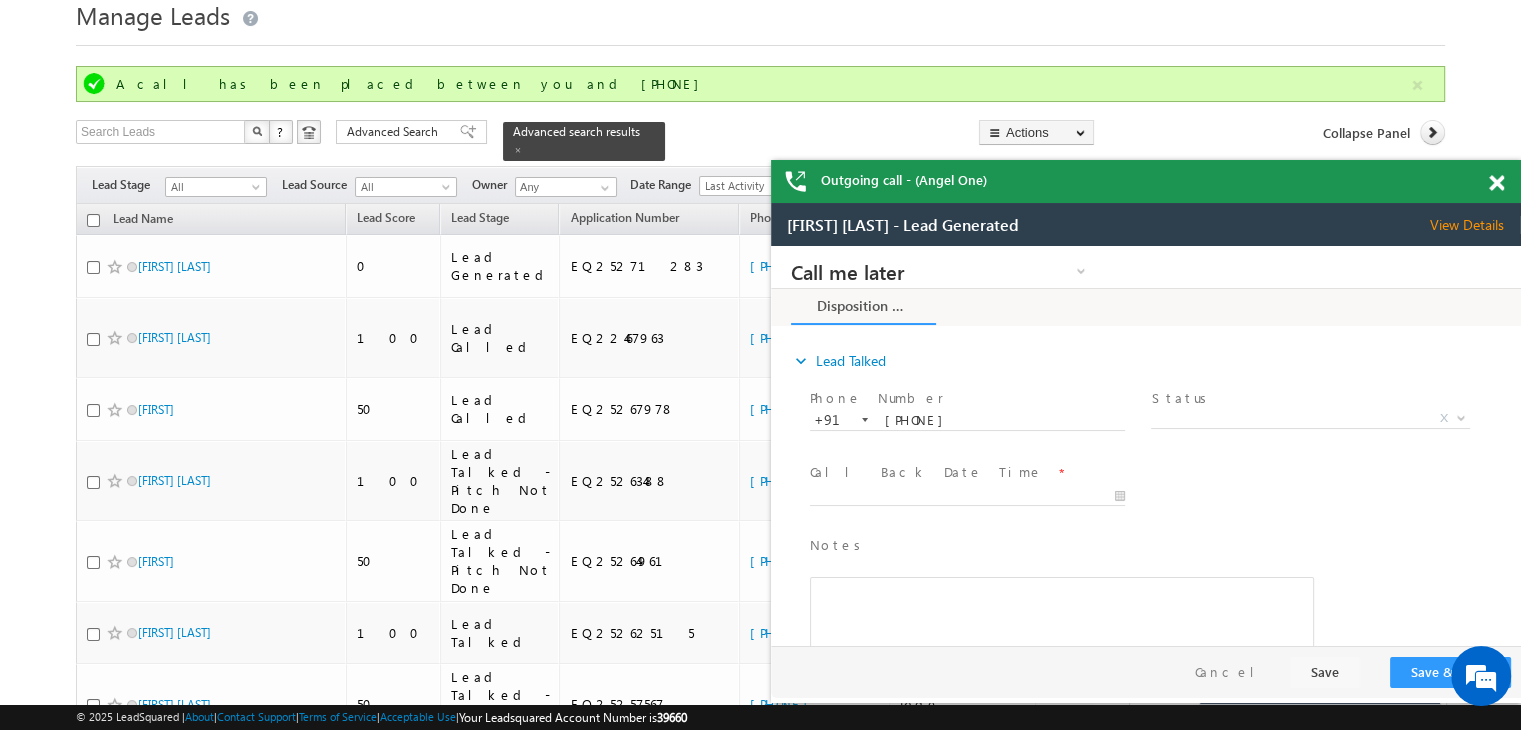 click at bounding box center (1496, 183) 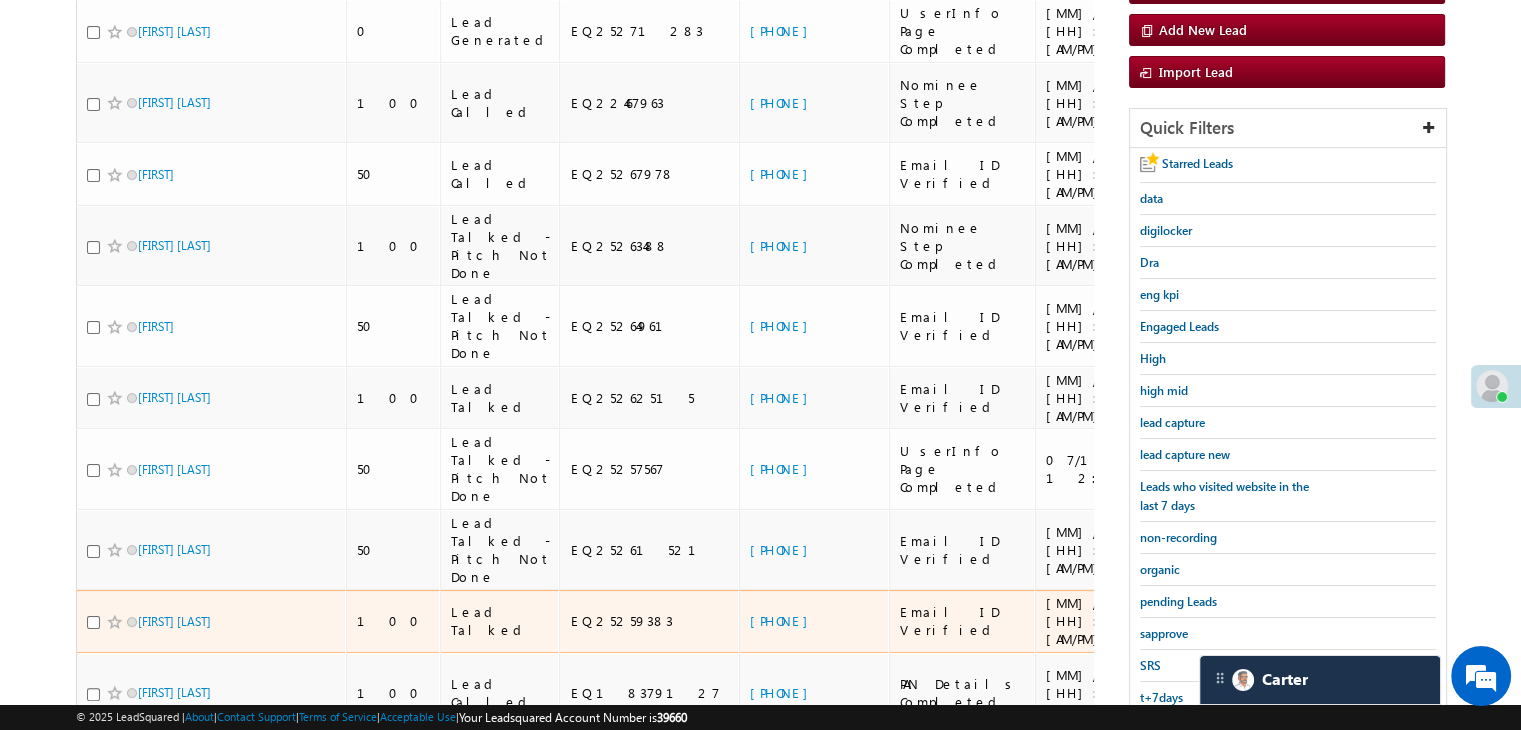 scroll, scrollTop: 273, scrollLeft: 0, axis: vertical 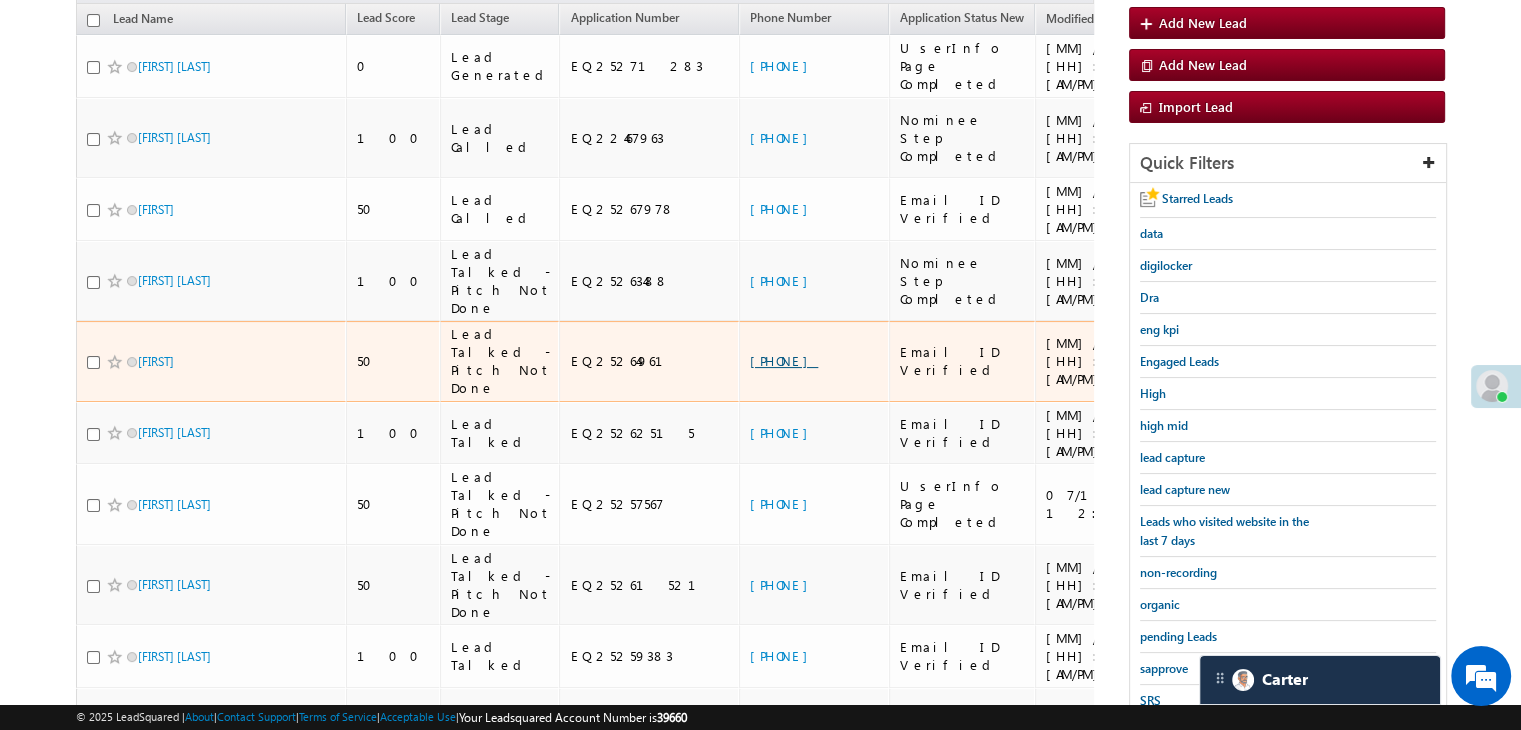 click on "[PHONE]" at bounding box center [784, 360] 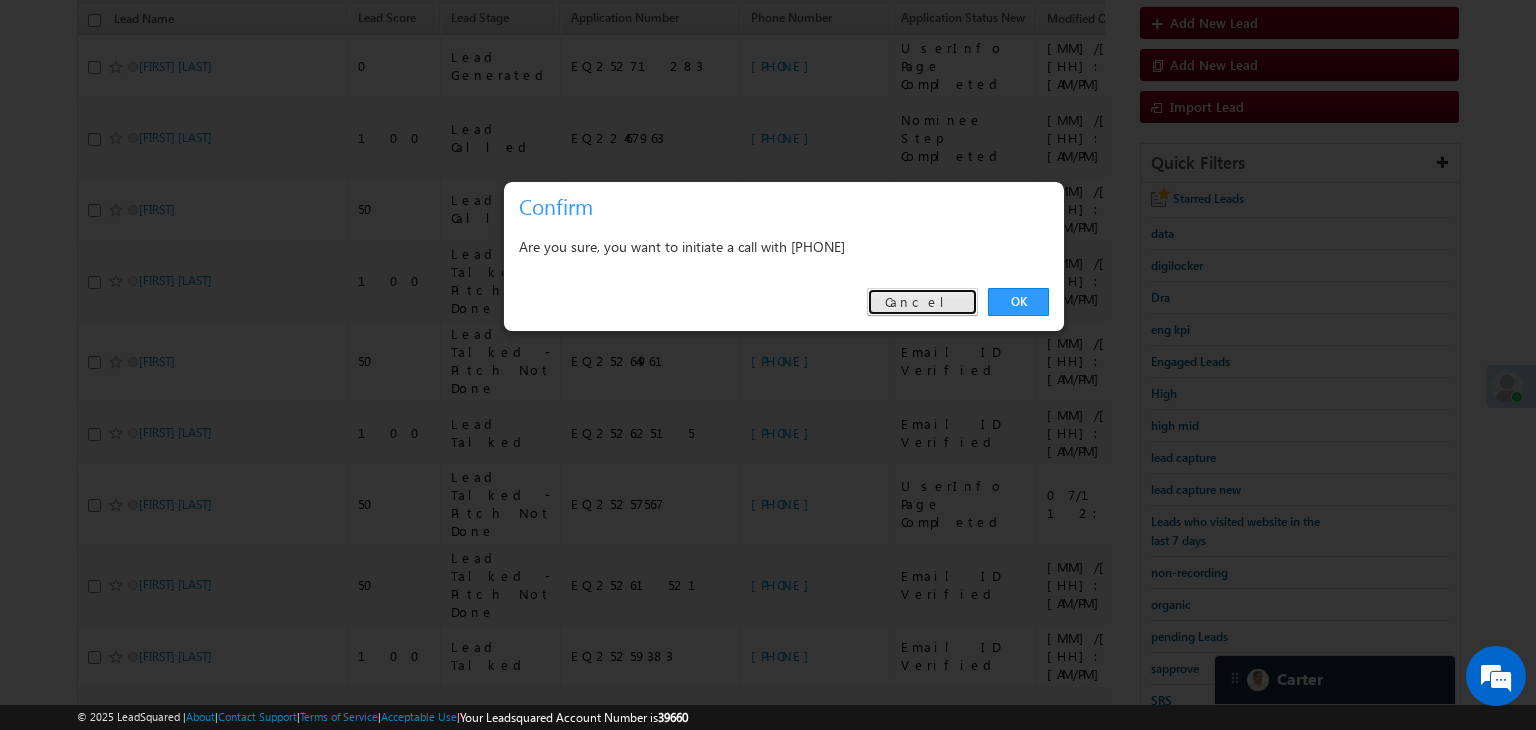 click on "Cancel" at bounding box center [922, 302] 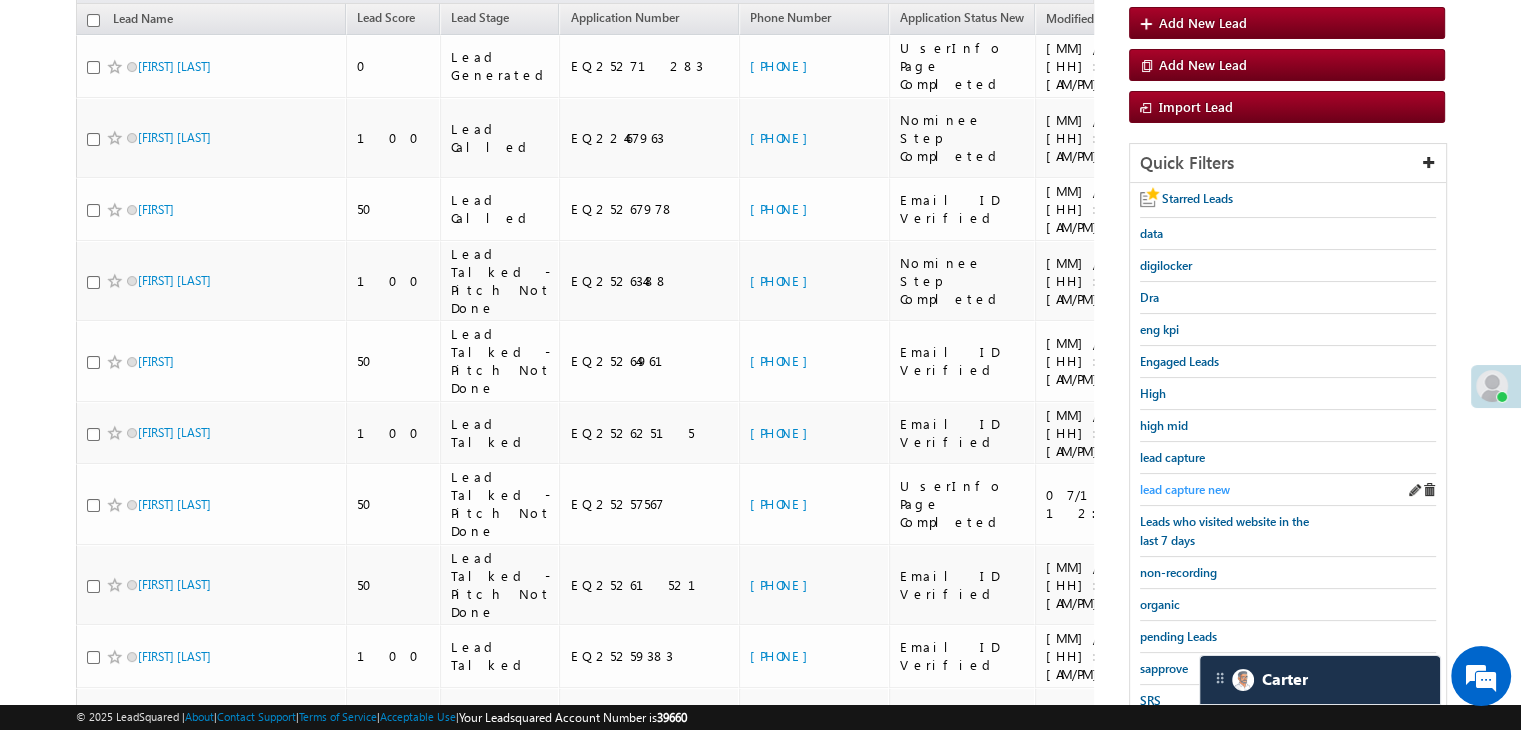 click on "lead capture new" at bounding box center [1185, 489] 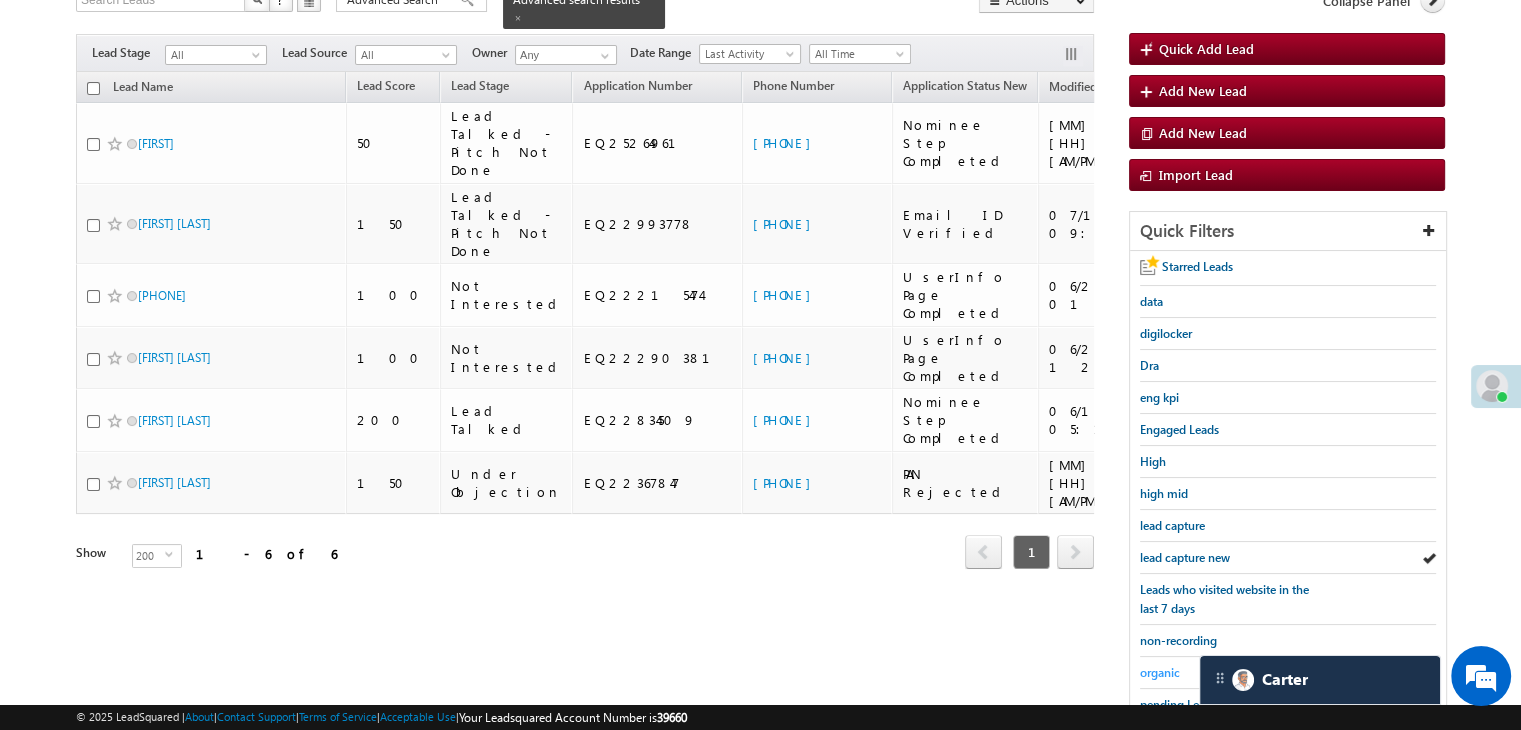 scroll, scrollTop: 200, scrollLeft: 0, axis: vertical 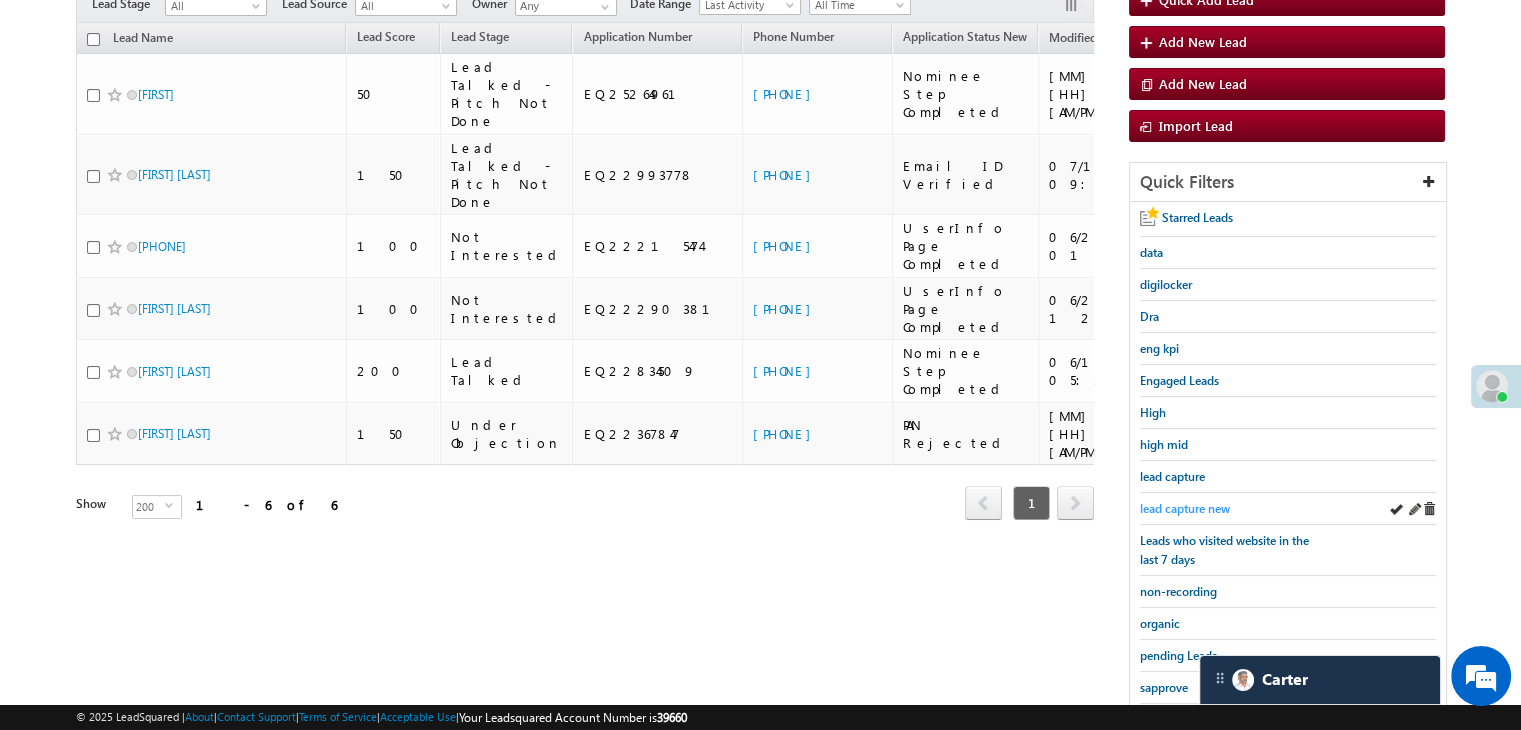 click on "lead capture new" at bounding box center [1185, 508] 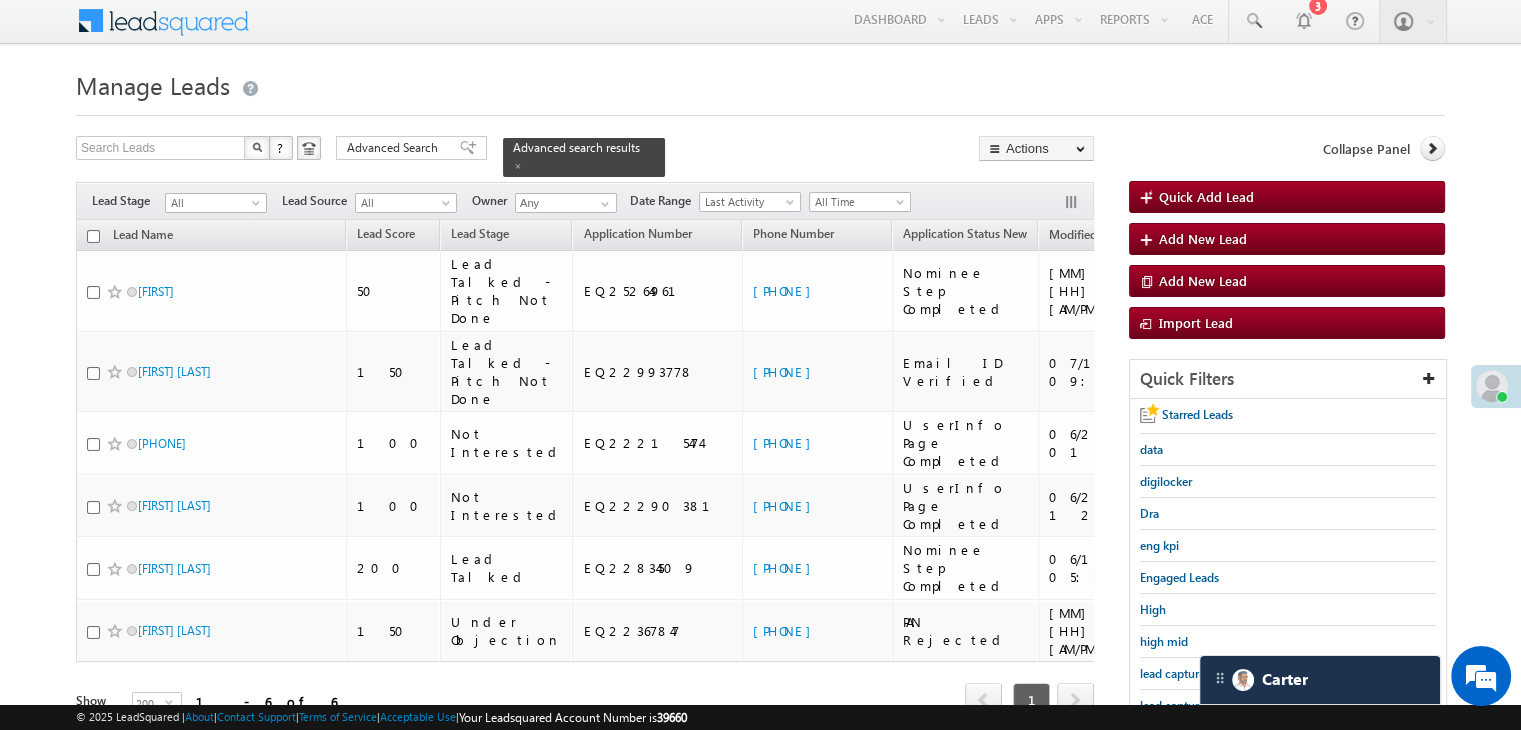 scroll, scrollTop: 0, scrollLeft: 0, axis: both 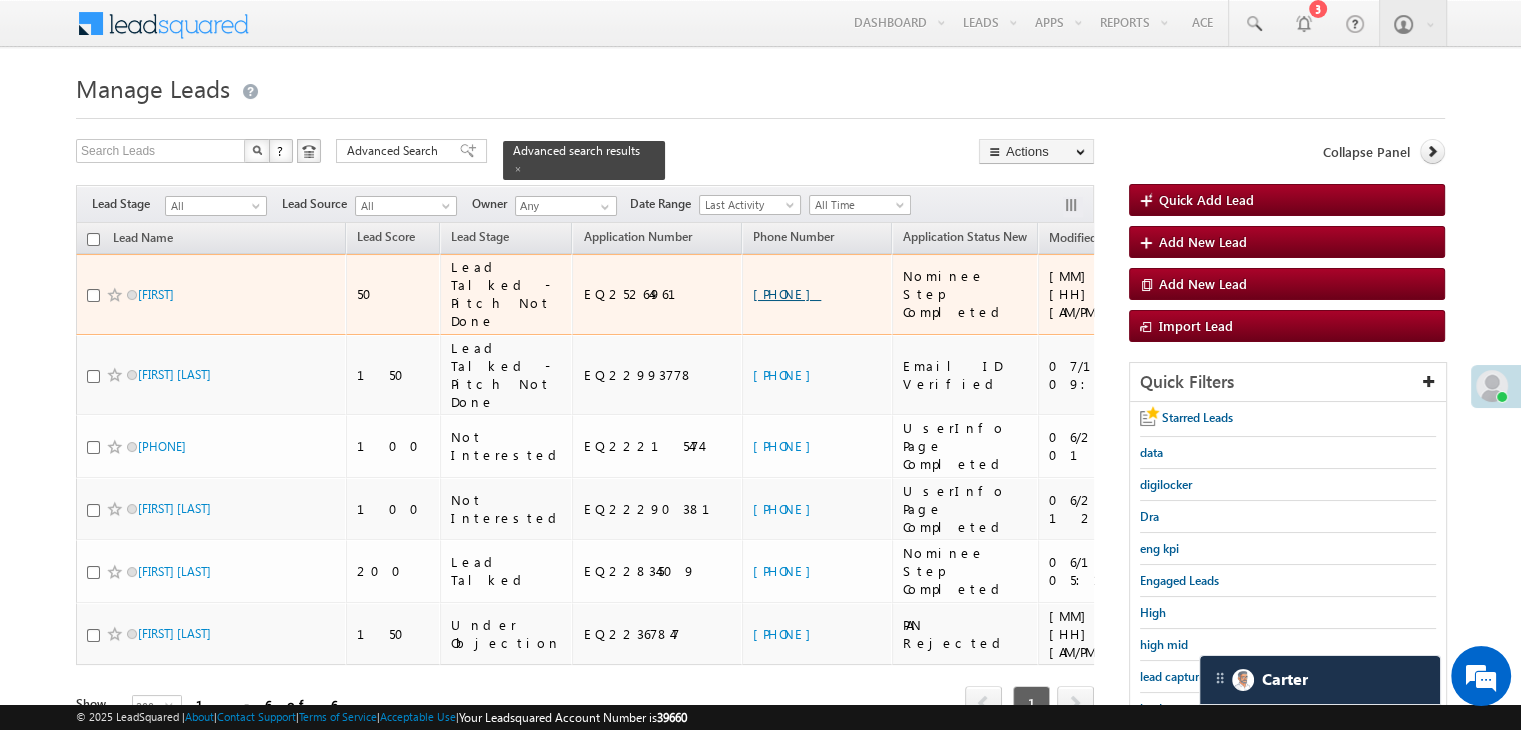 click on "+91-9099544190" at bounding box center [787, 293] 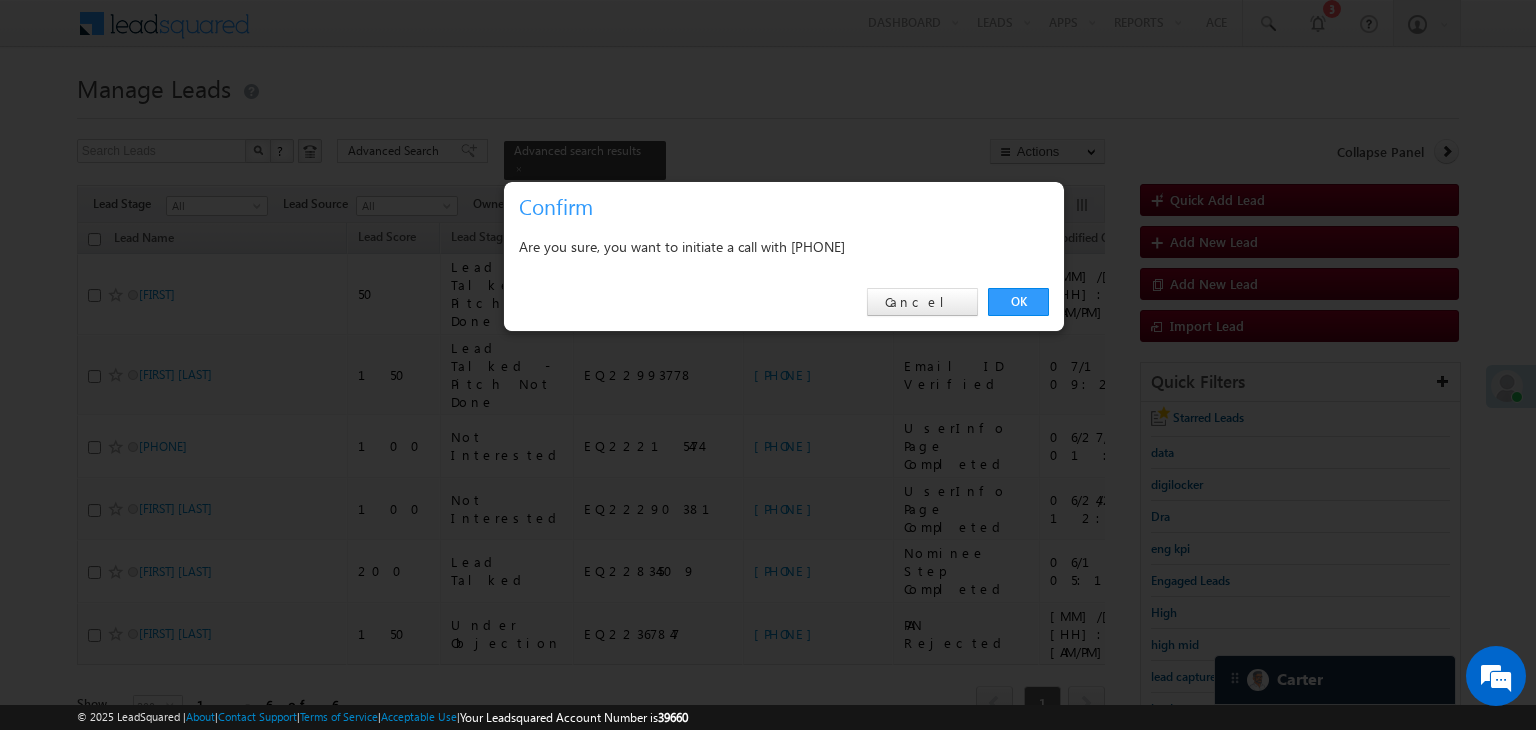 click on "OK Cancel" at bounding box center [784, 302] 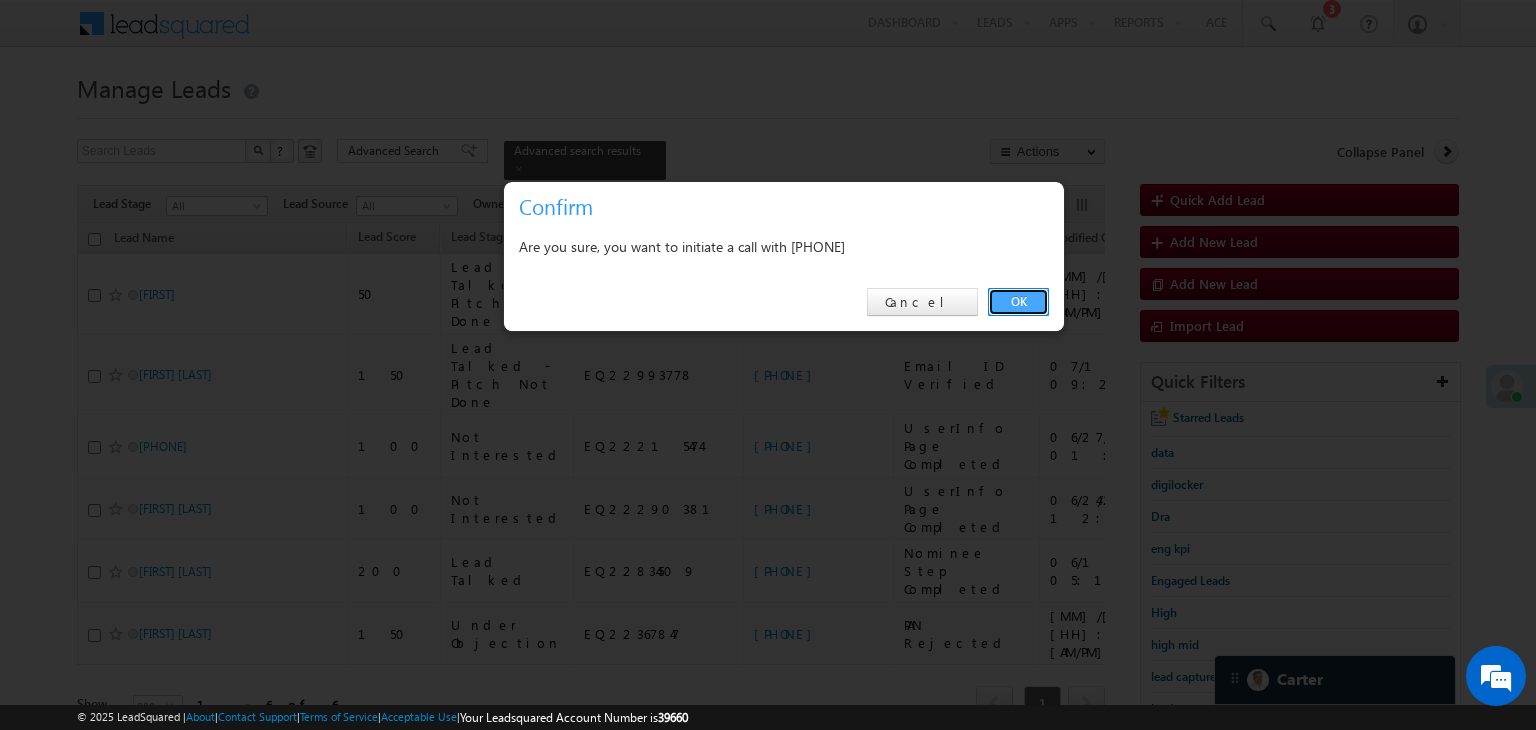click on "OK" at bounding box center (1018, 302) 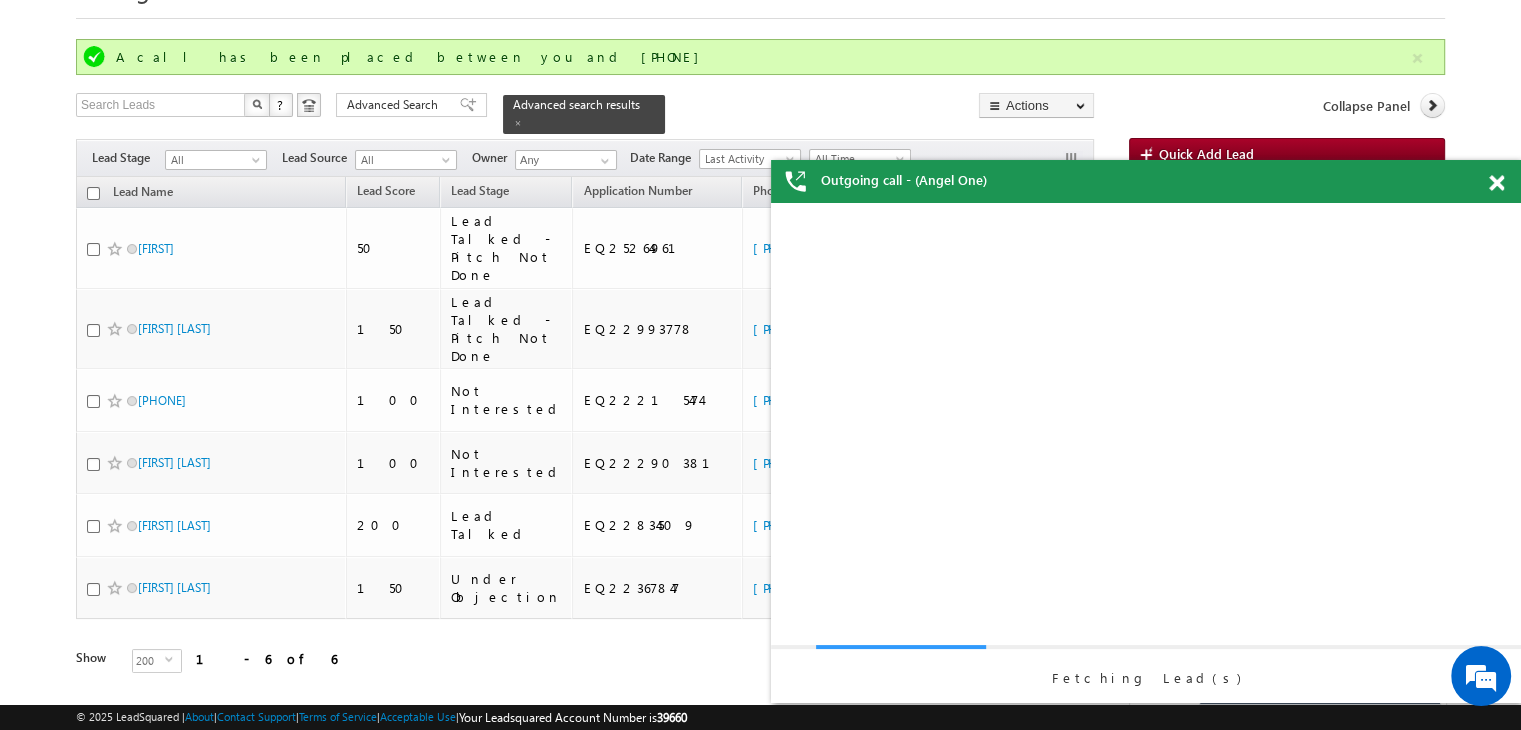 scroll, scrollTop: 0, scrollLeft: 0, axis: both 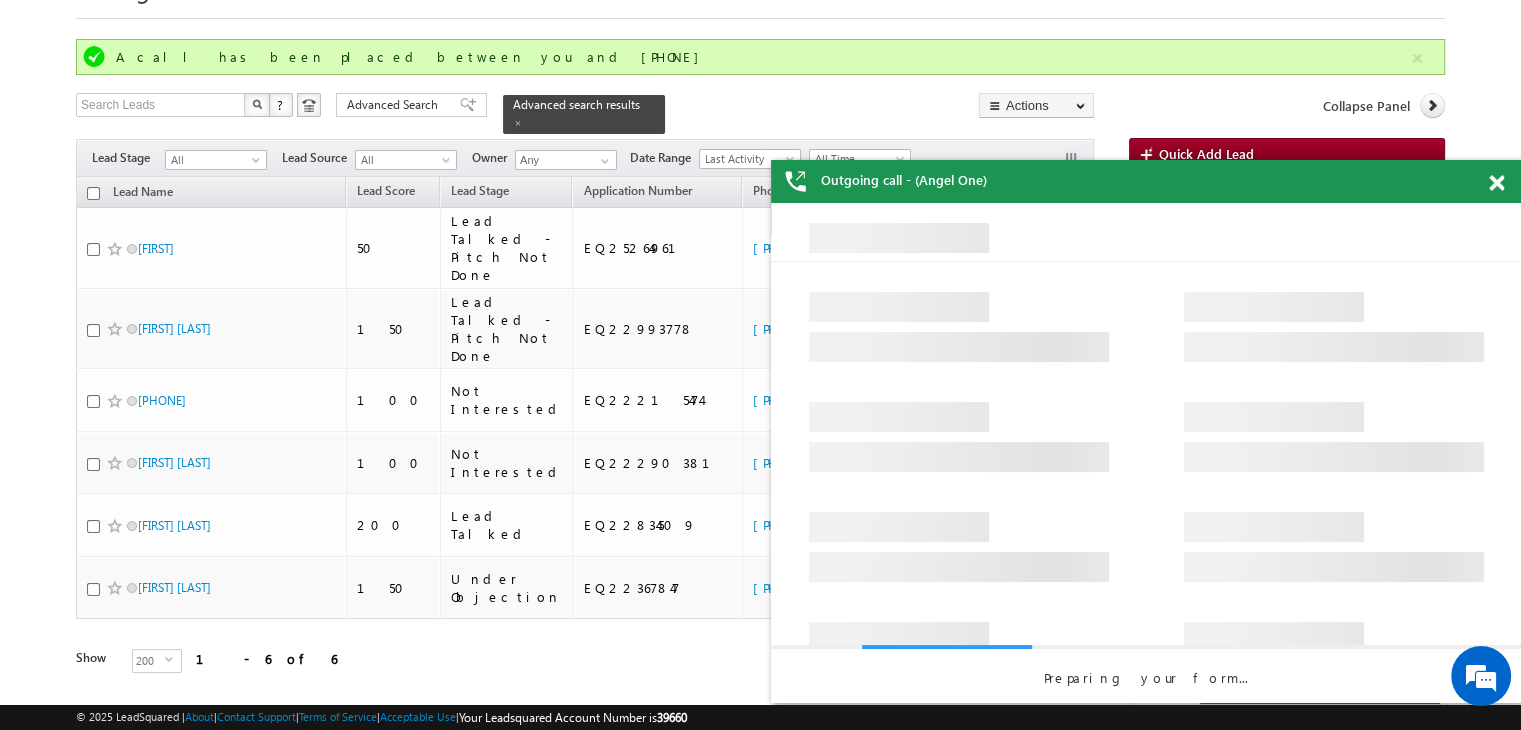 click at bounding box center (1496, 183) 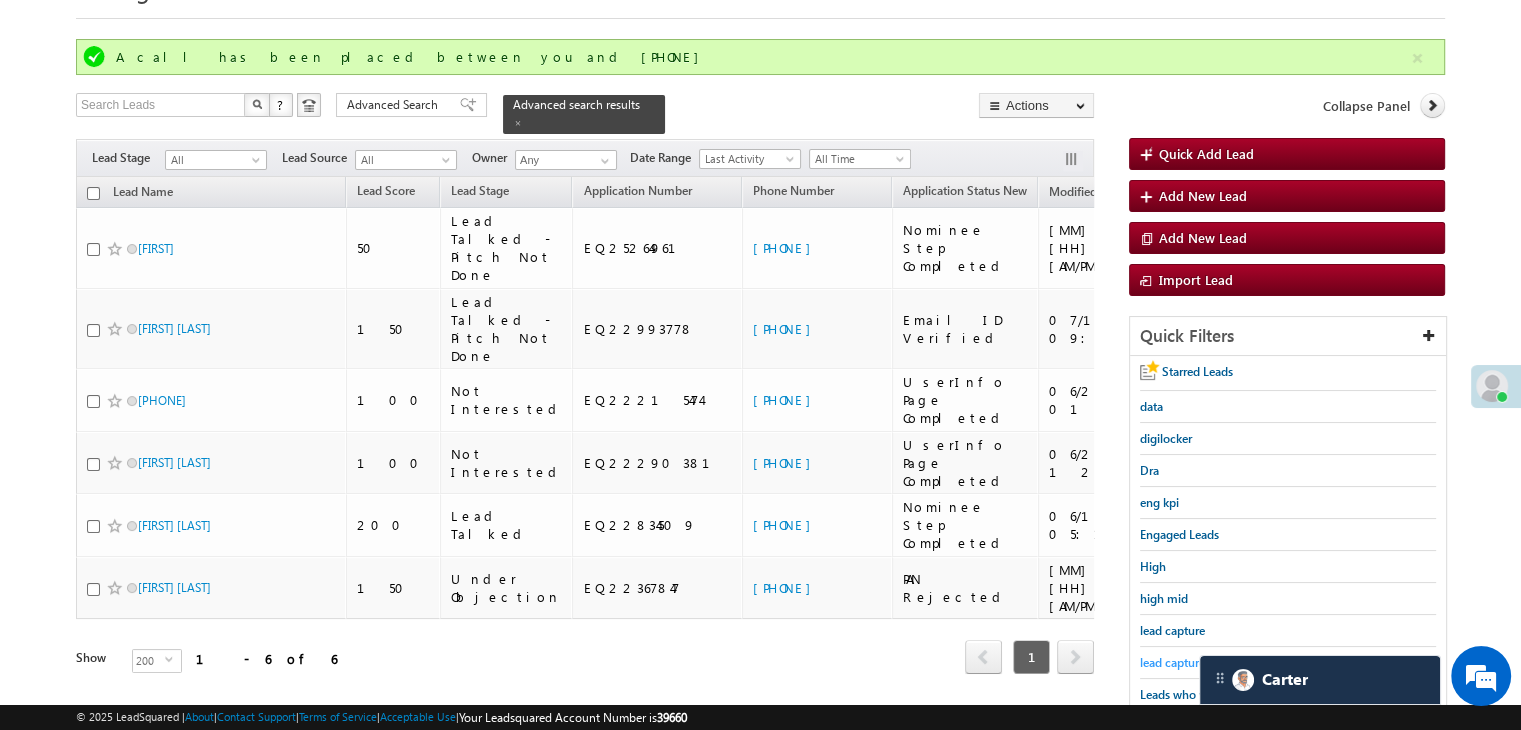 click on "lead capture new" at bounding box center (1185, 662) 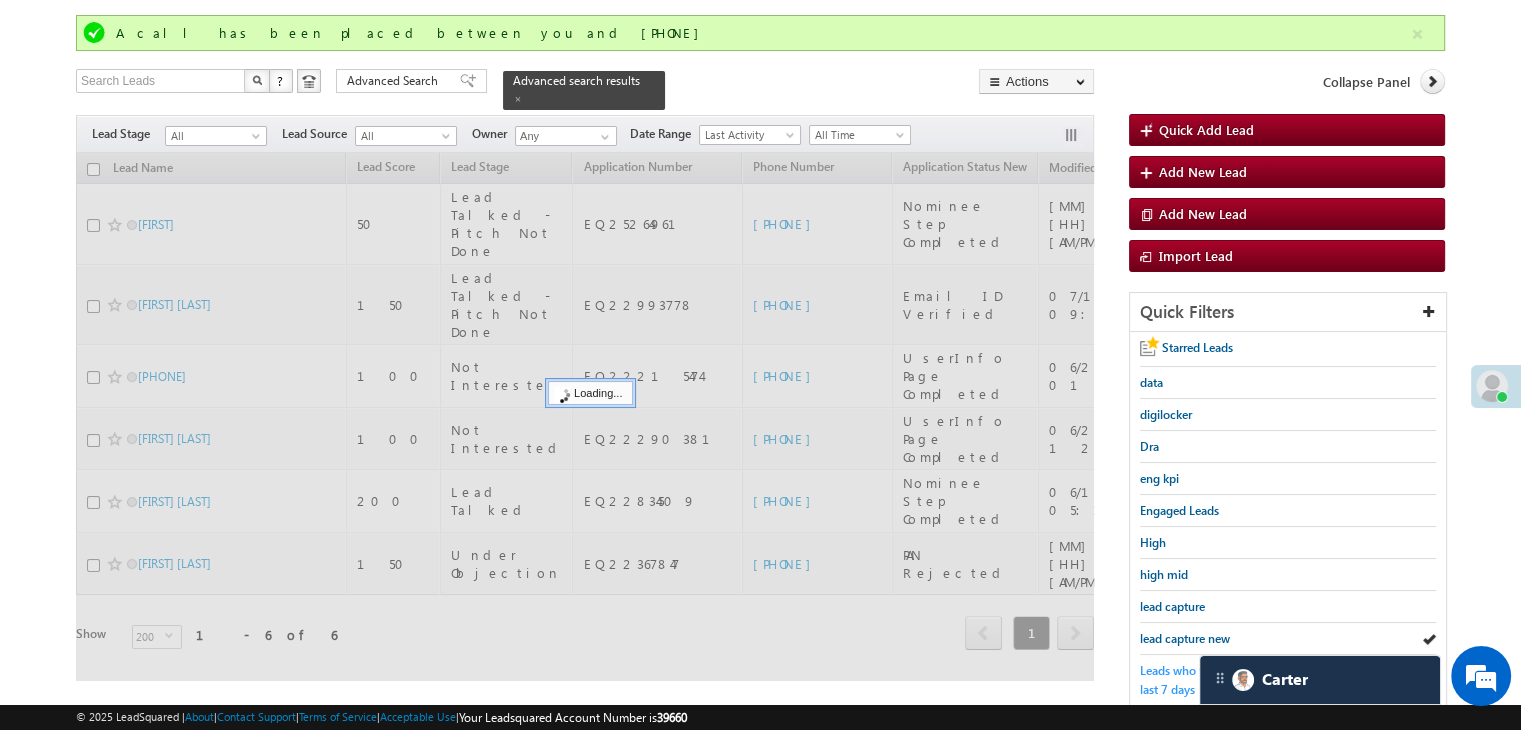 scroll, scrollTop: 300, scrollLeft: 0, axis: vertical 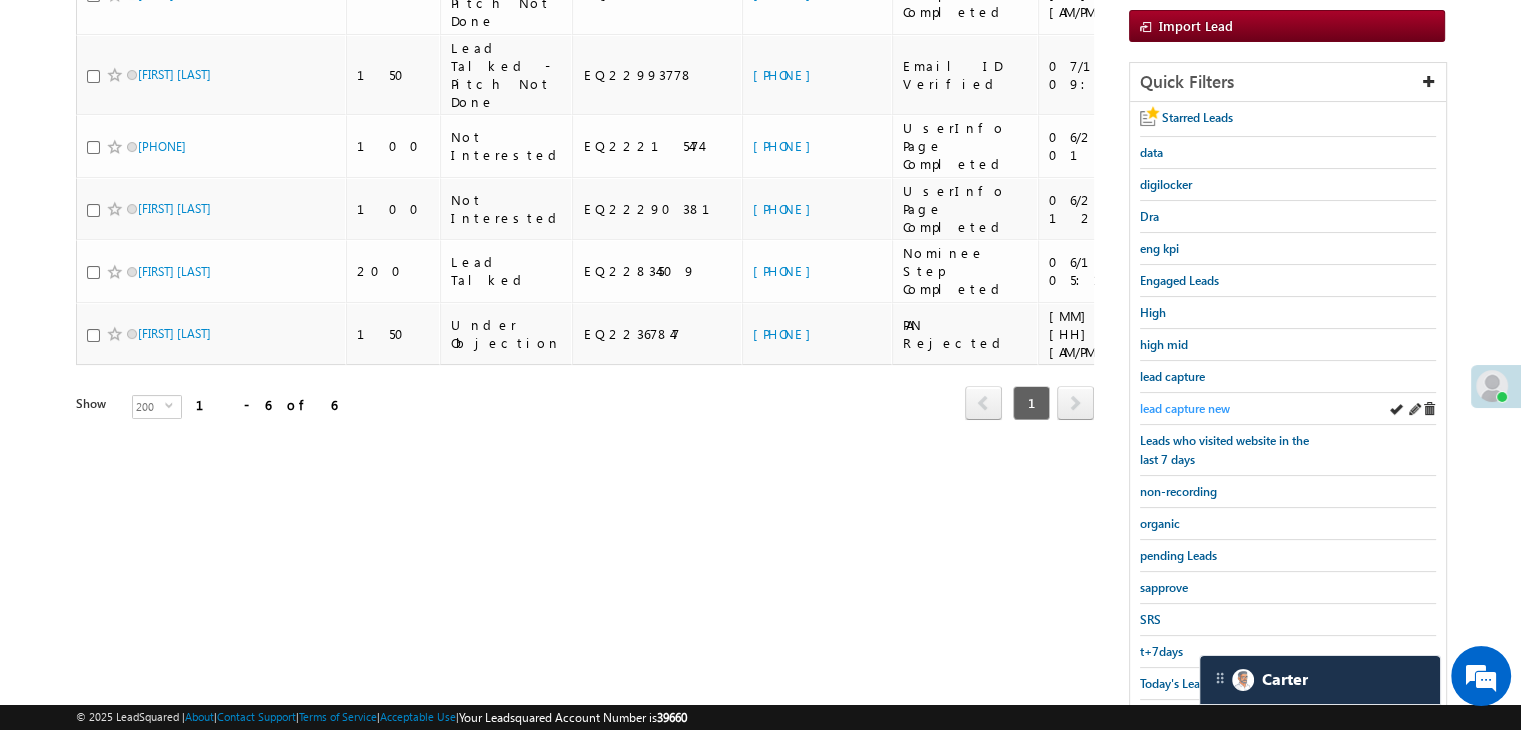 click on "lead capture new" at bounding box center (1185, 408) 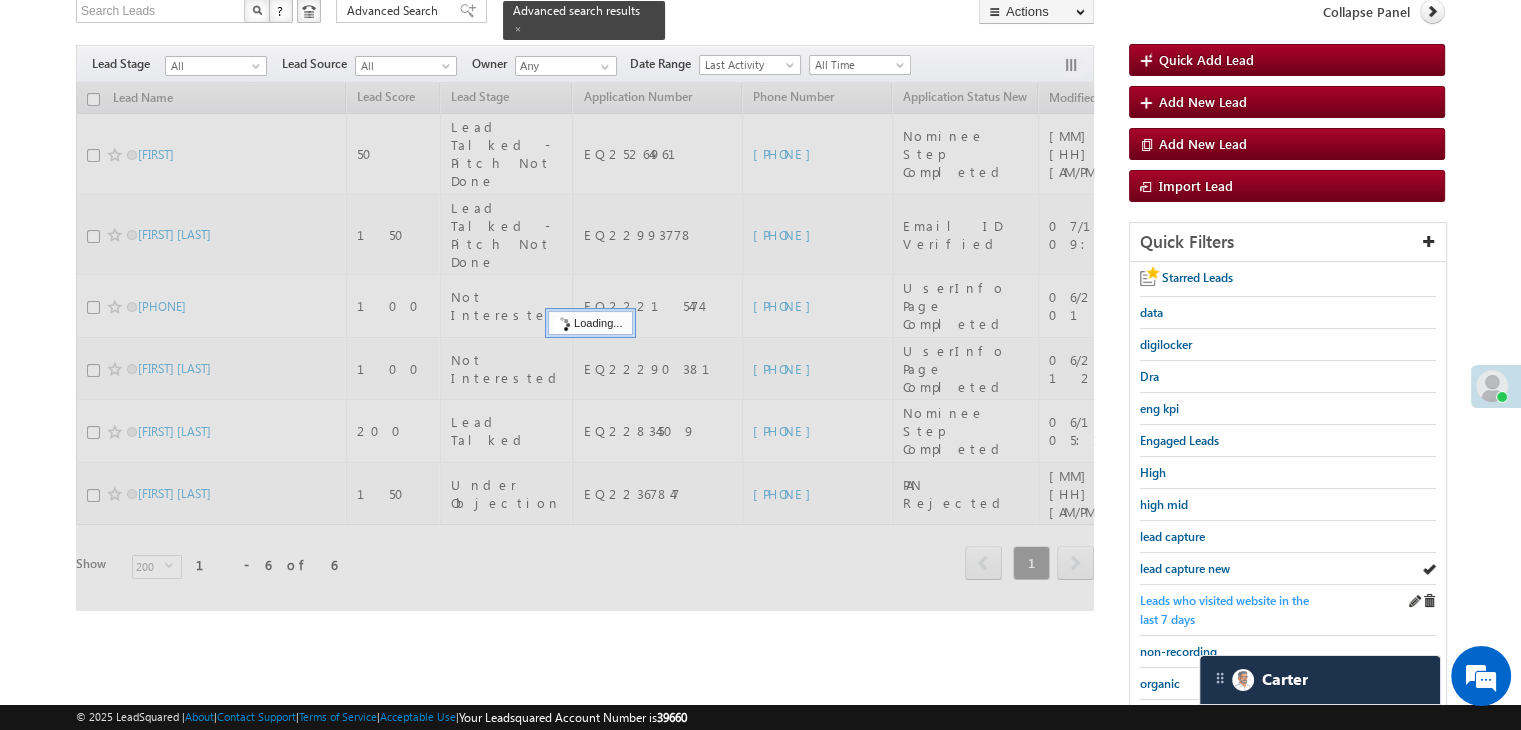 scroll, scrollTop: 100, scrollLeft: 0, axis: vertical 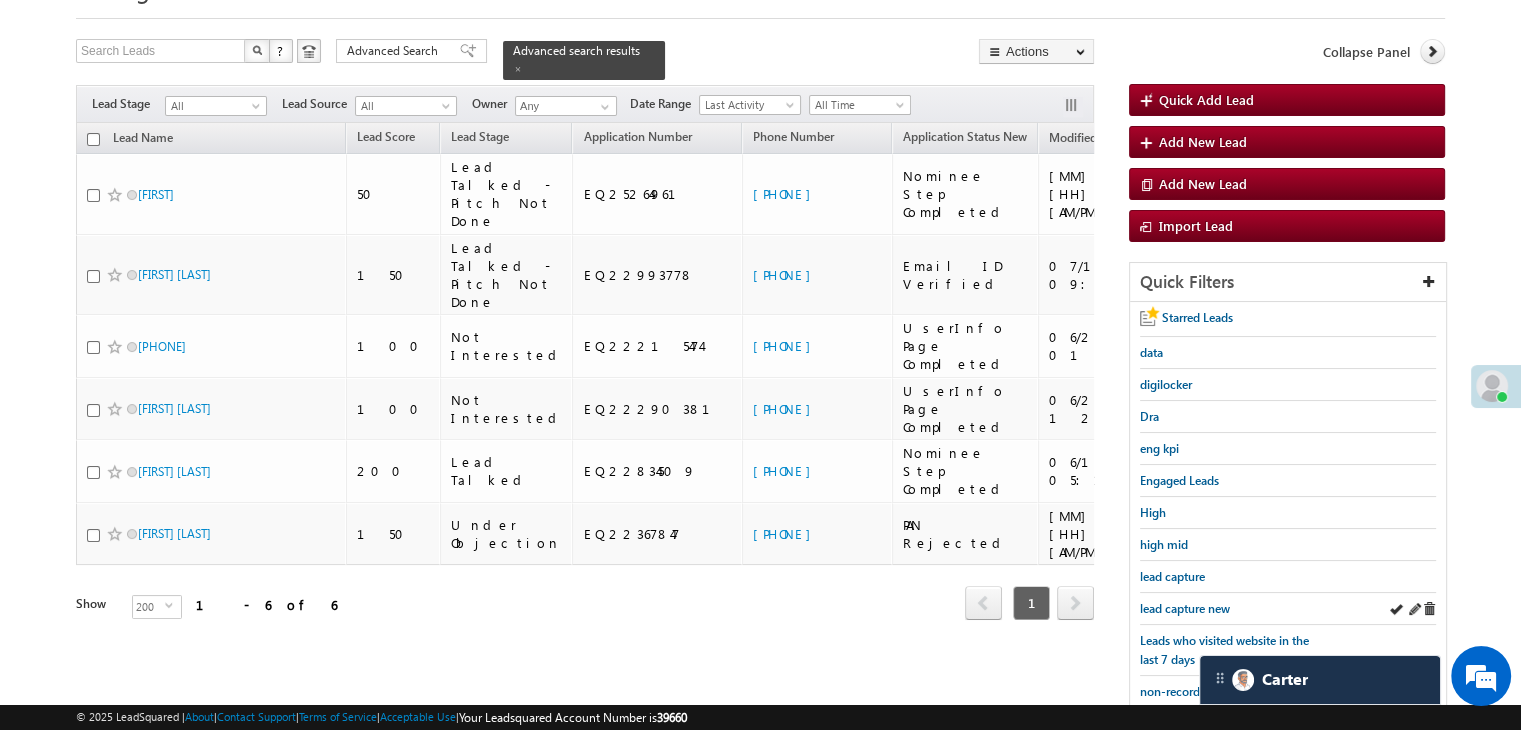 click on "lead capture new" at bounding box center (1288, 609) 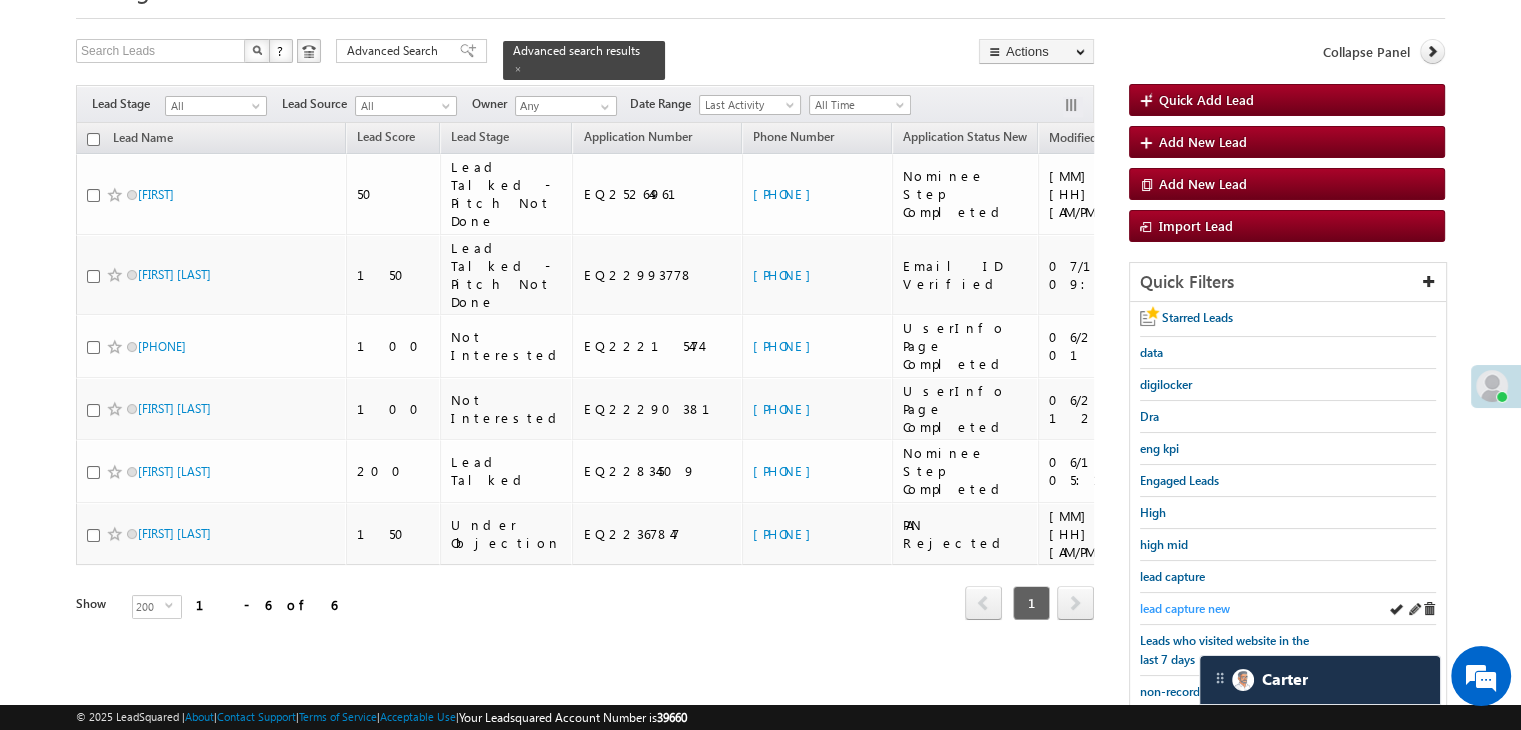 click on "lead capture new" at bounding box center [1185, 608] 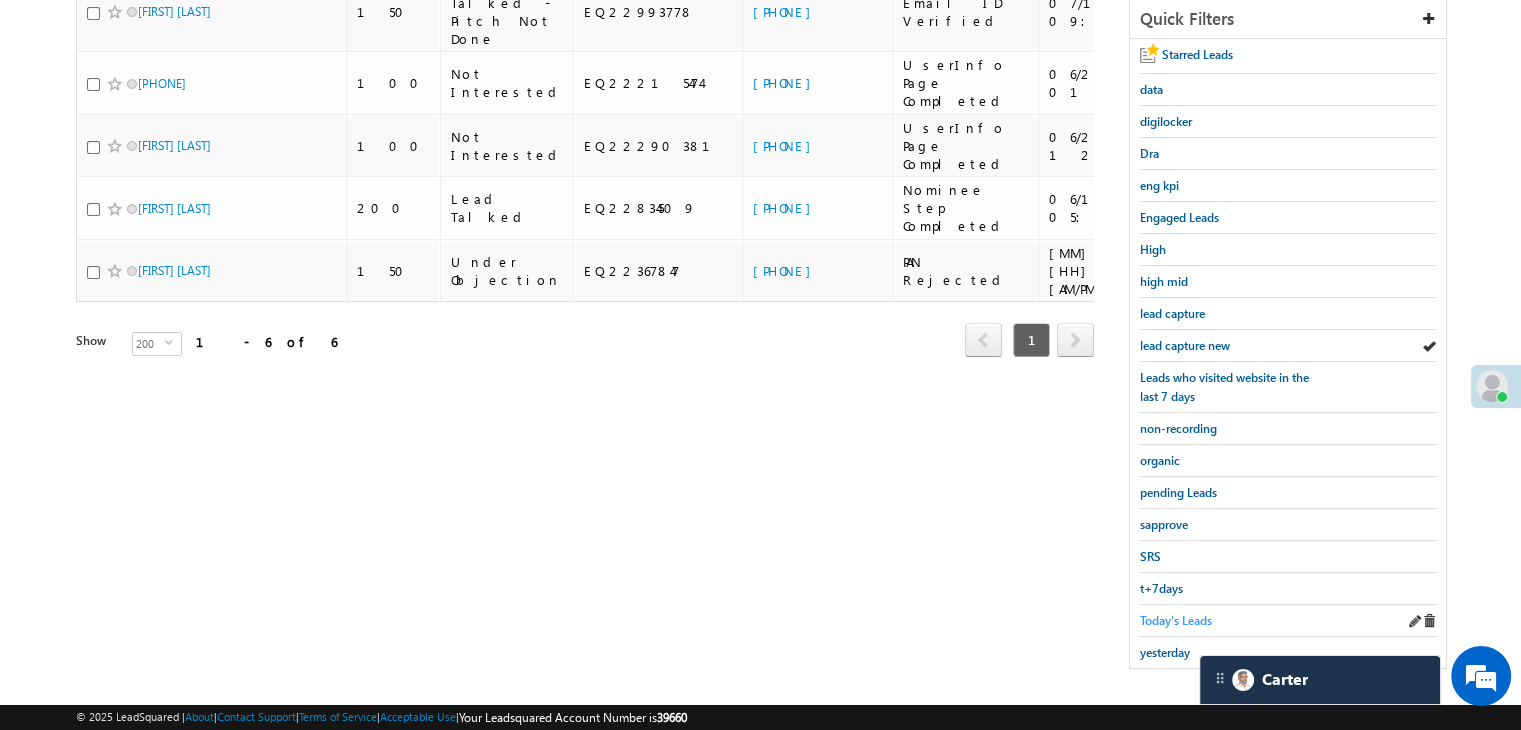click on "Today's Leads" at bounding box center [1176, 620] 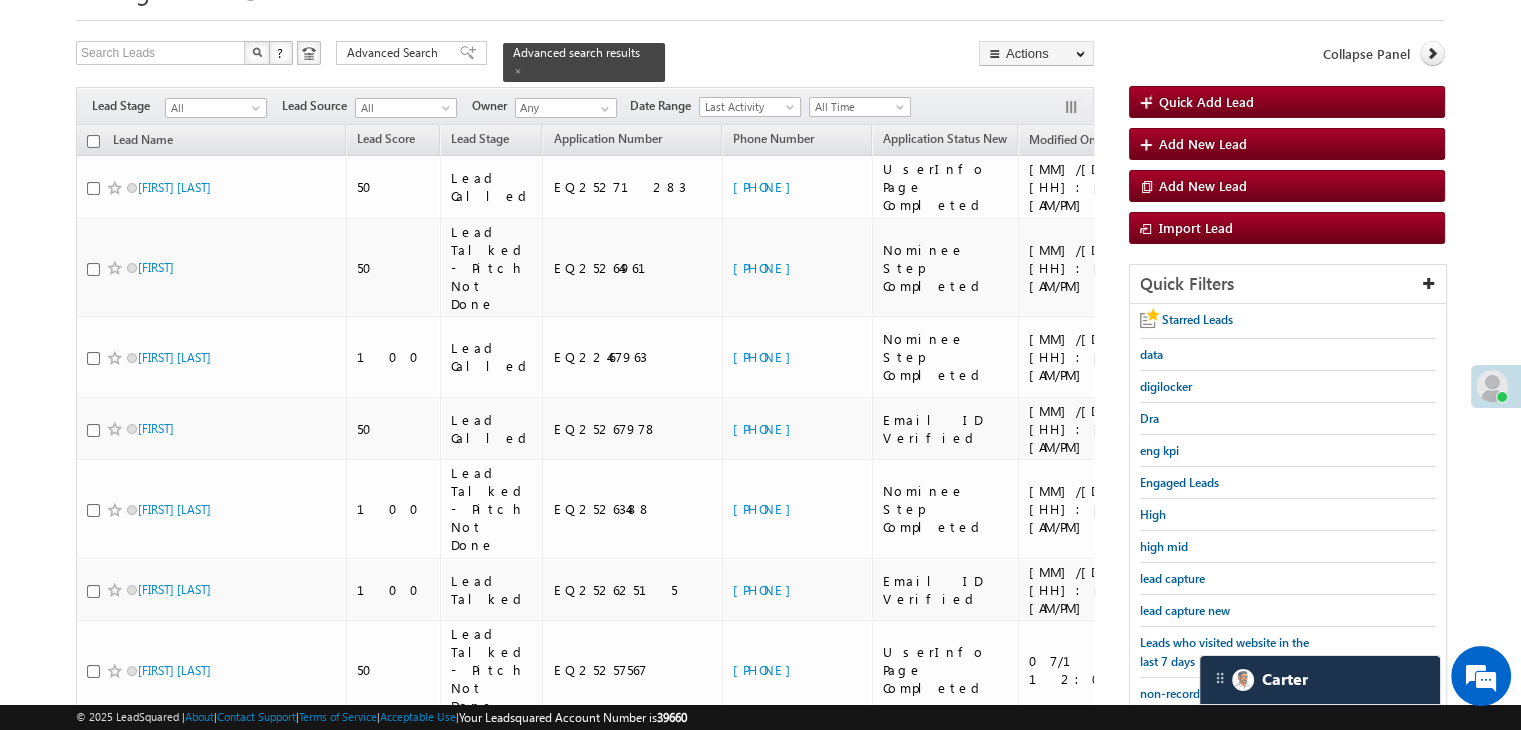 scroll, scrollTop: 63, scrollLeft: 0, axis: vertical 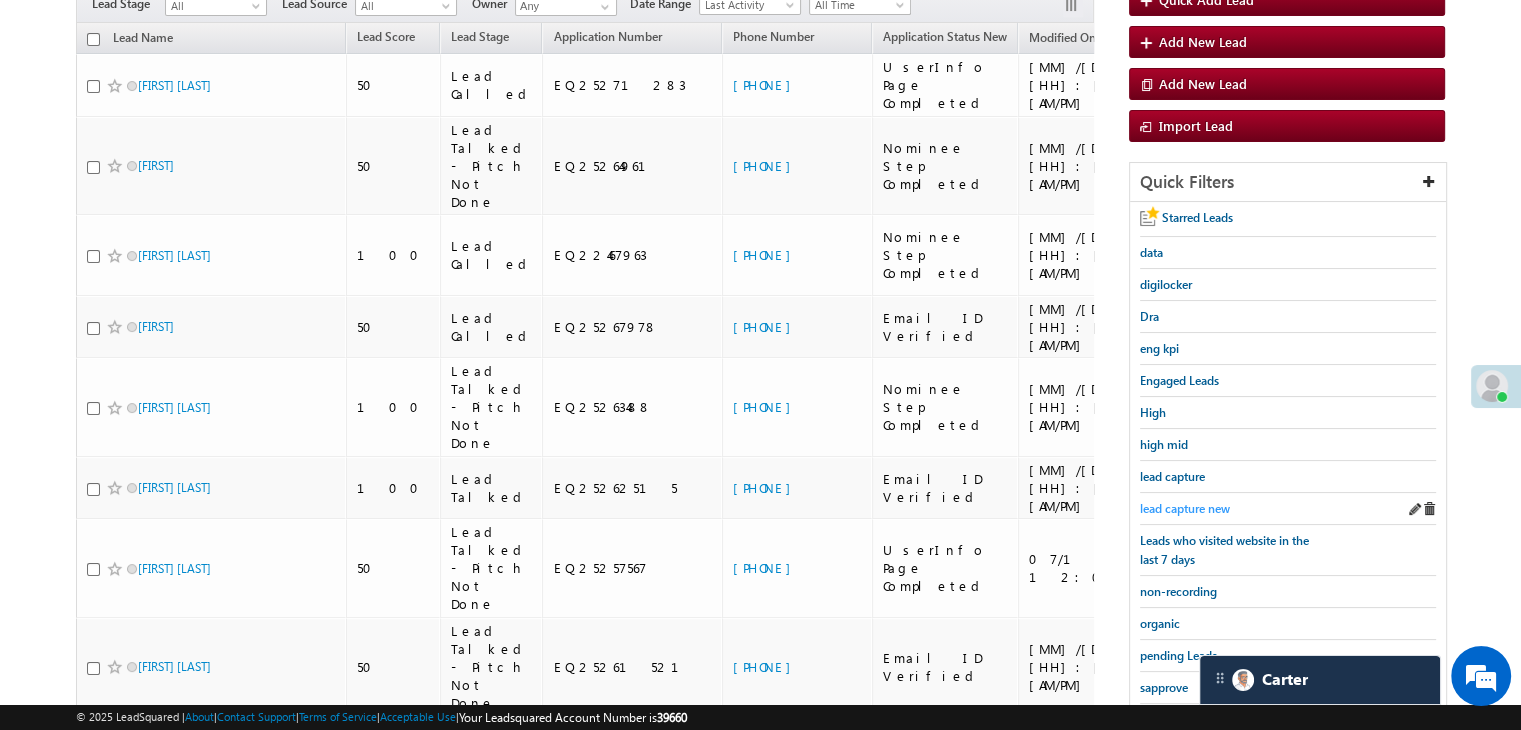 click on "lead capture new" at bounding box center (1185, 508) 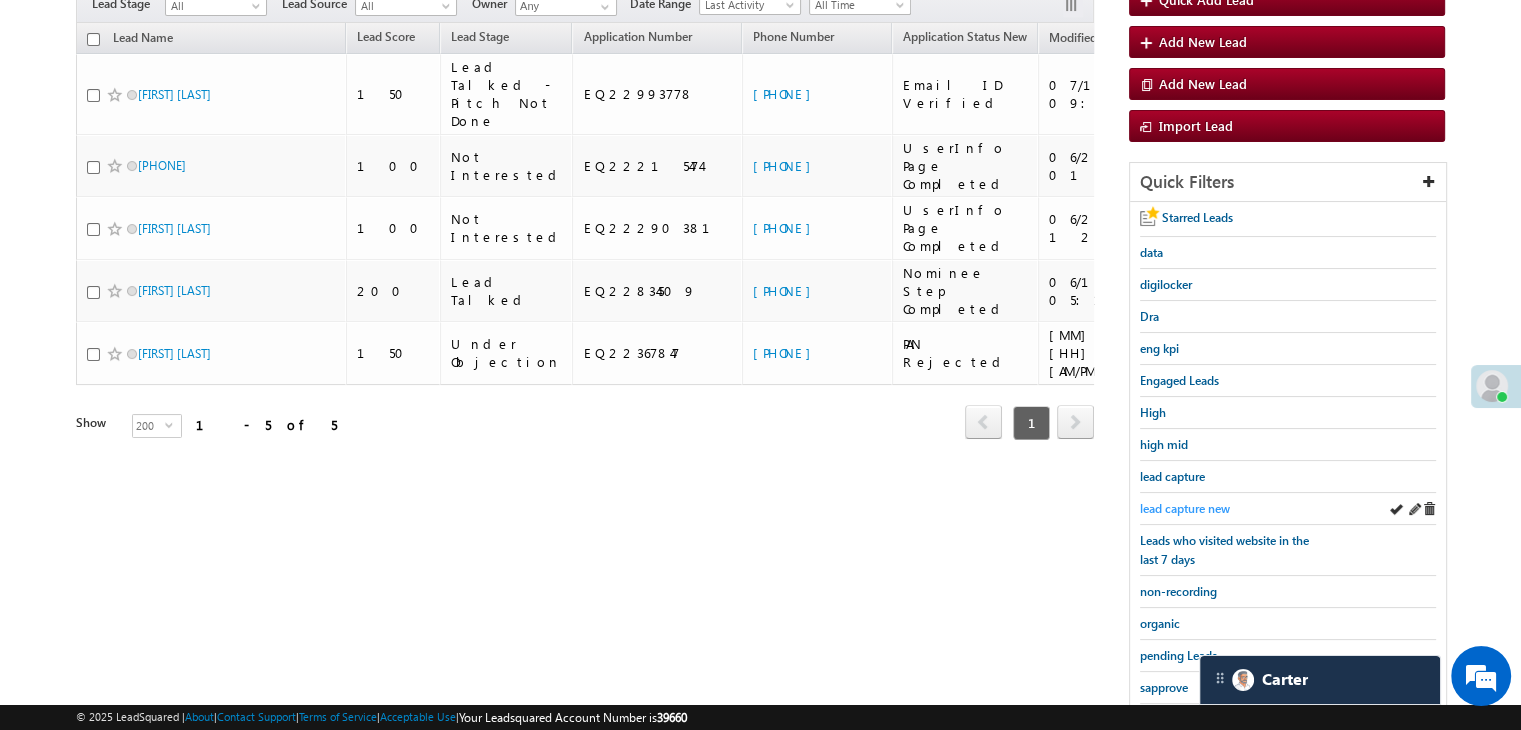 click on "lead capture new" at bounding box center (1185, 508) 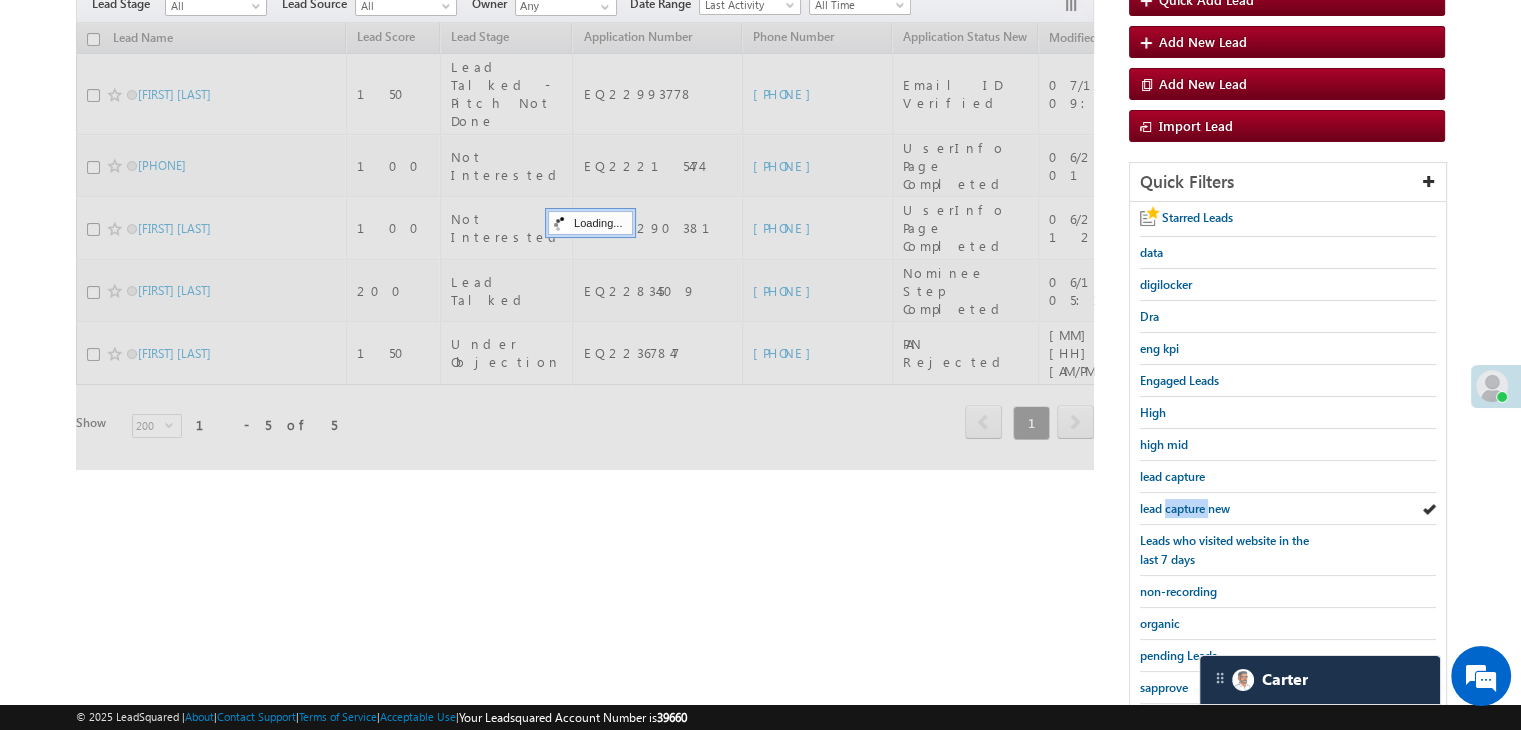 click on "lead capture new" at bounding box center (1185, 508) 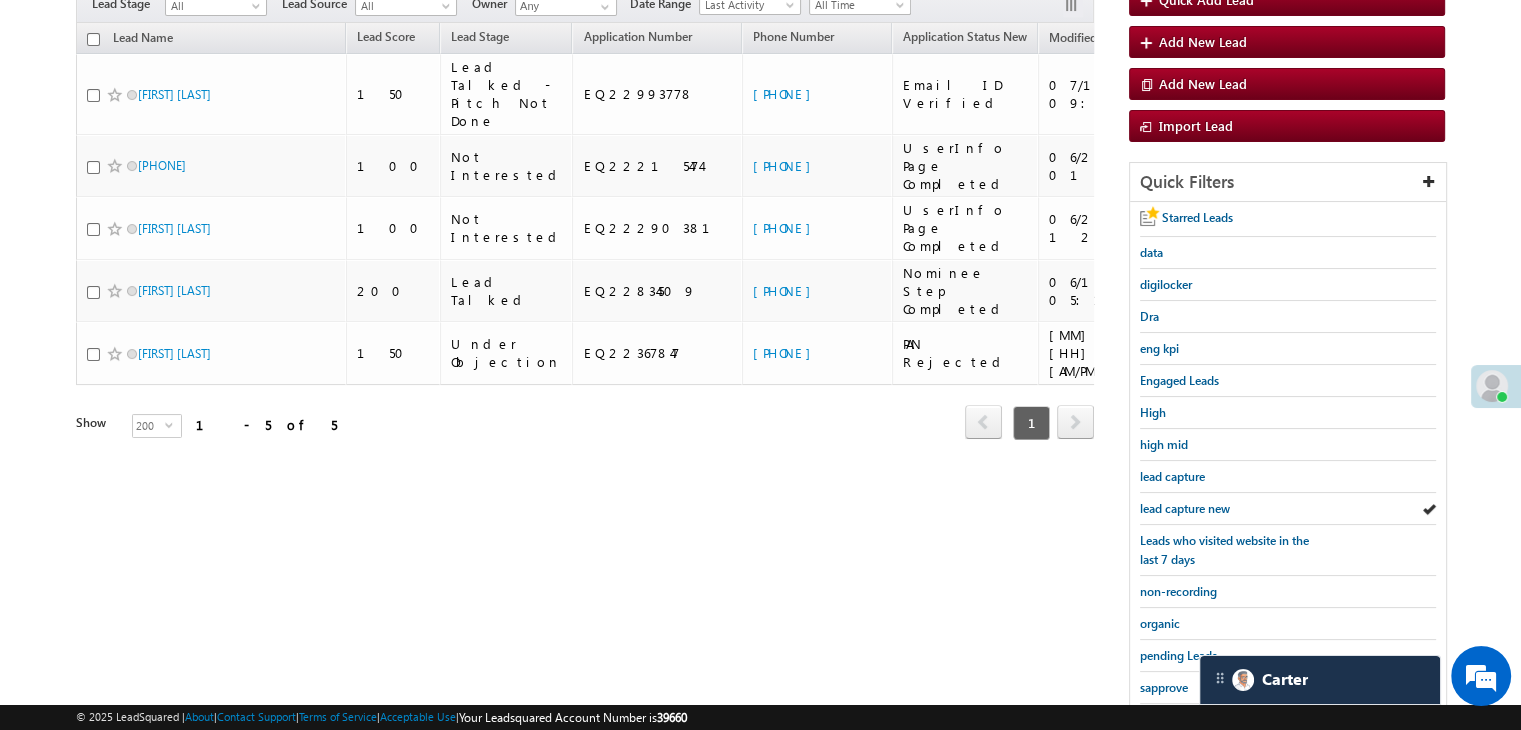 click on "lead capture new" at bounding box center (1185, 508) 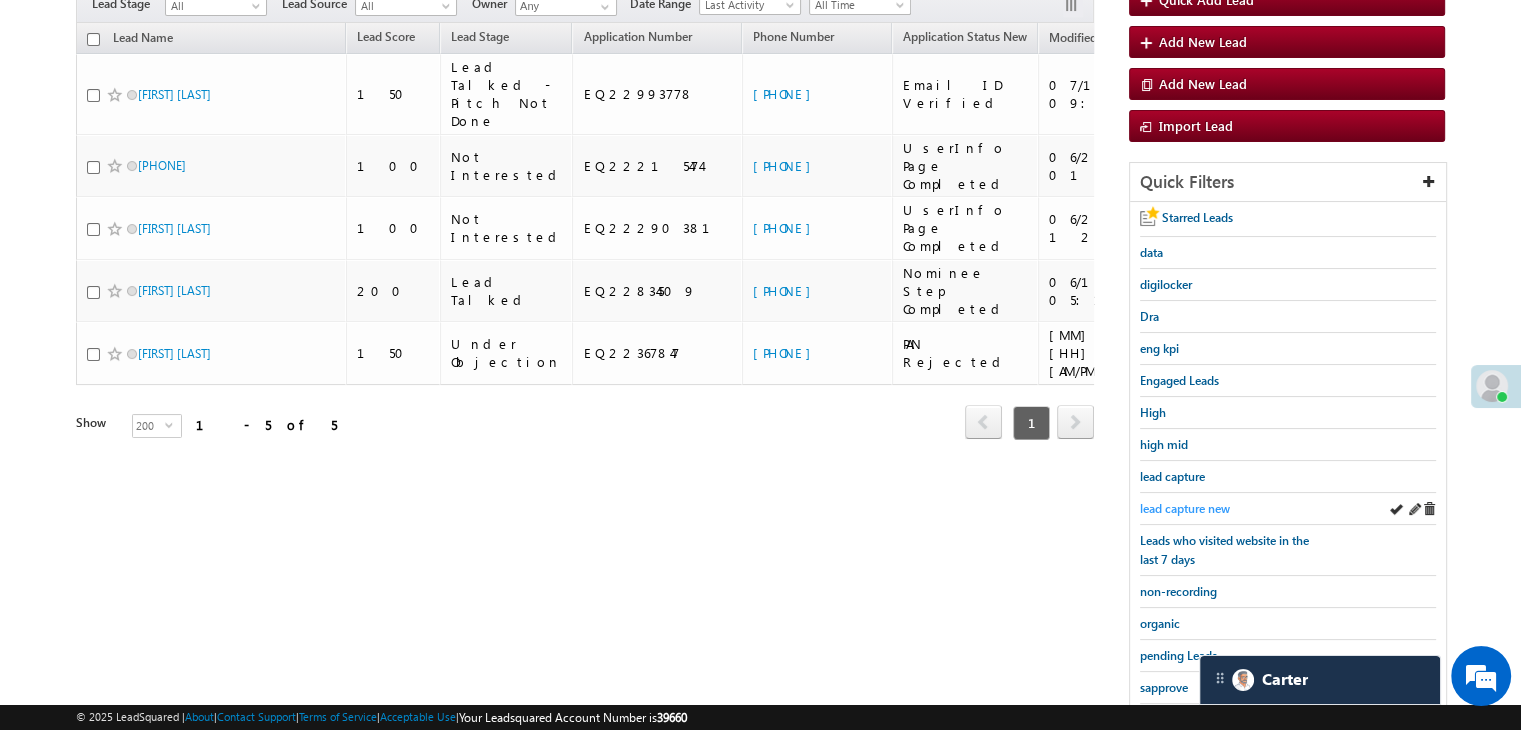 click on "lead capture new" at bounding box center (1185, 508) 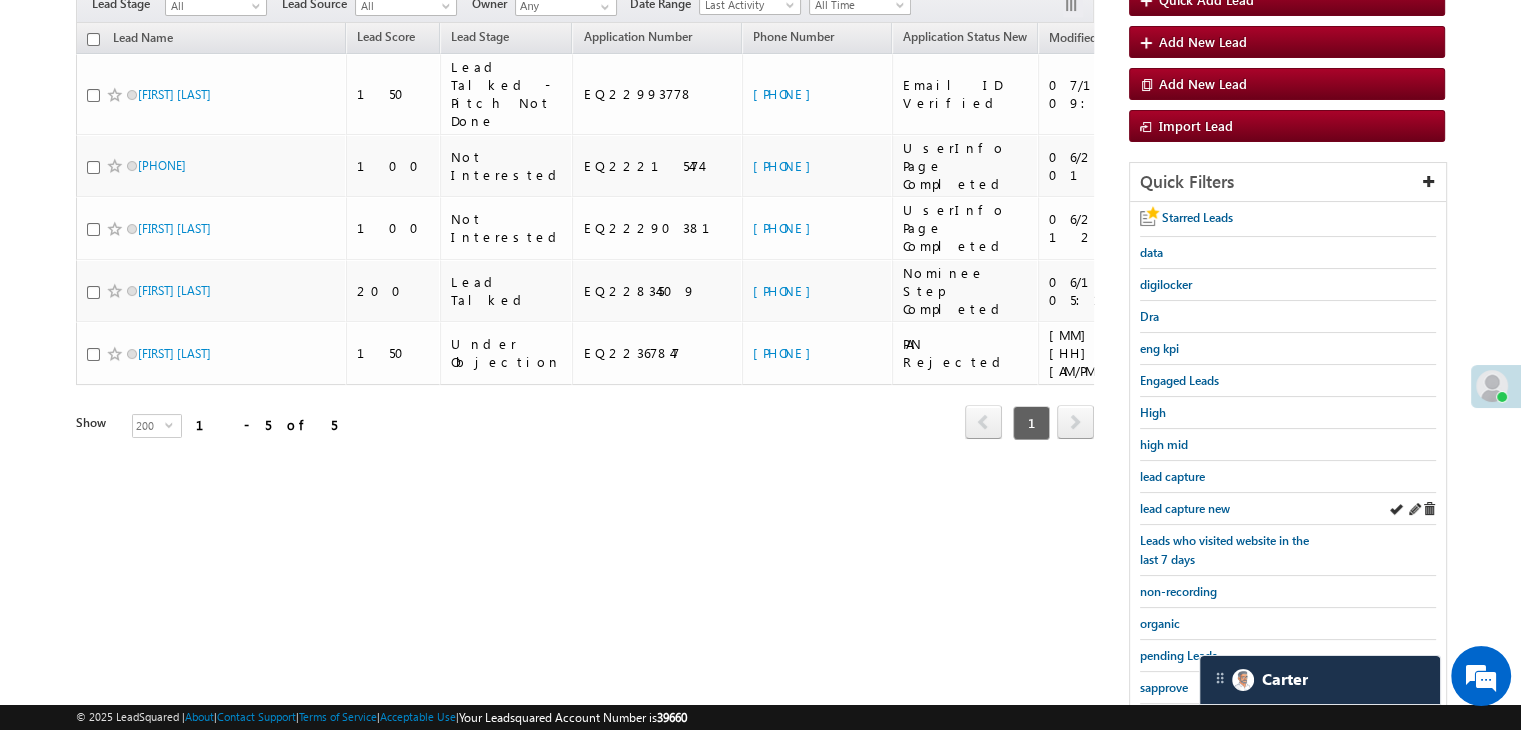 click on "lead capture new" at bounding box center [1288, 509] 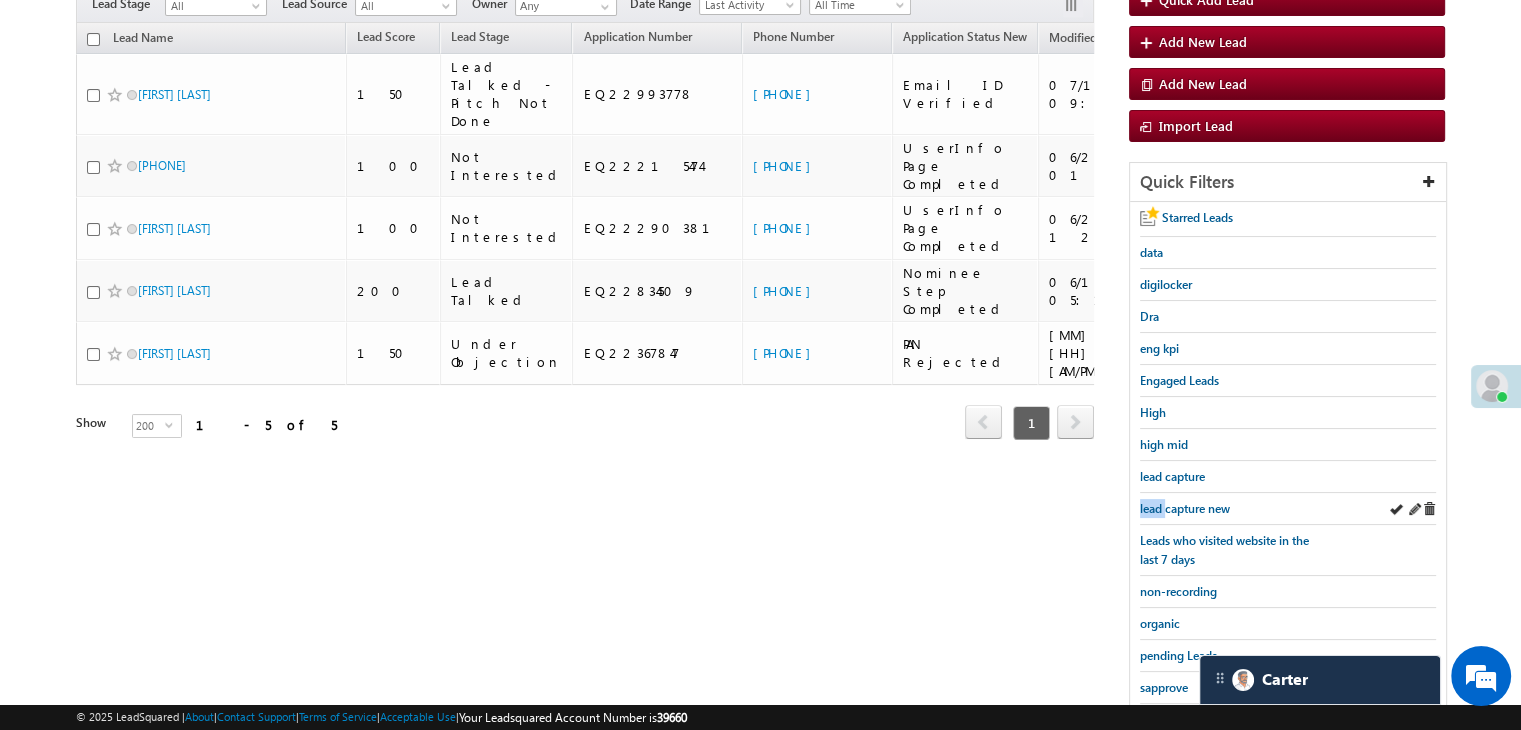 click on "lead capture new" at bounding box center [1288, 509] 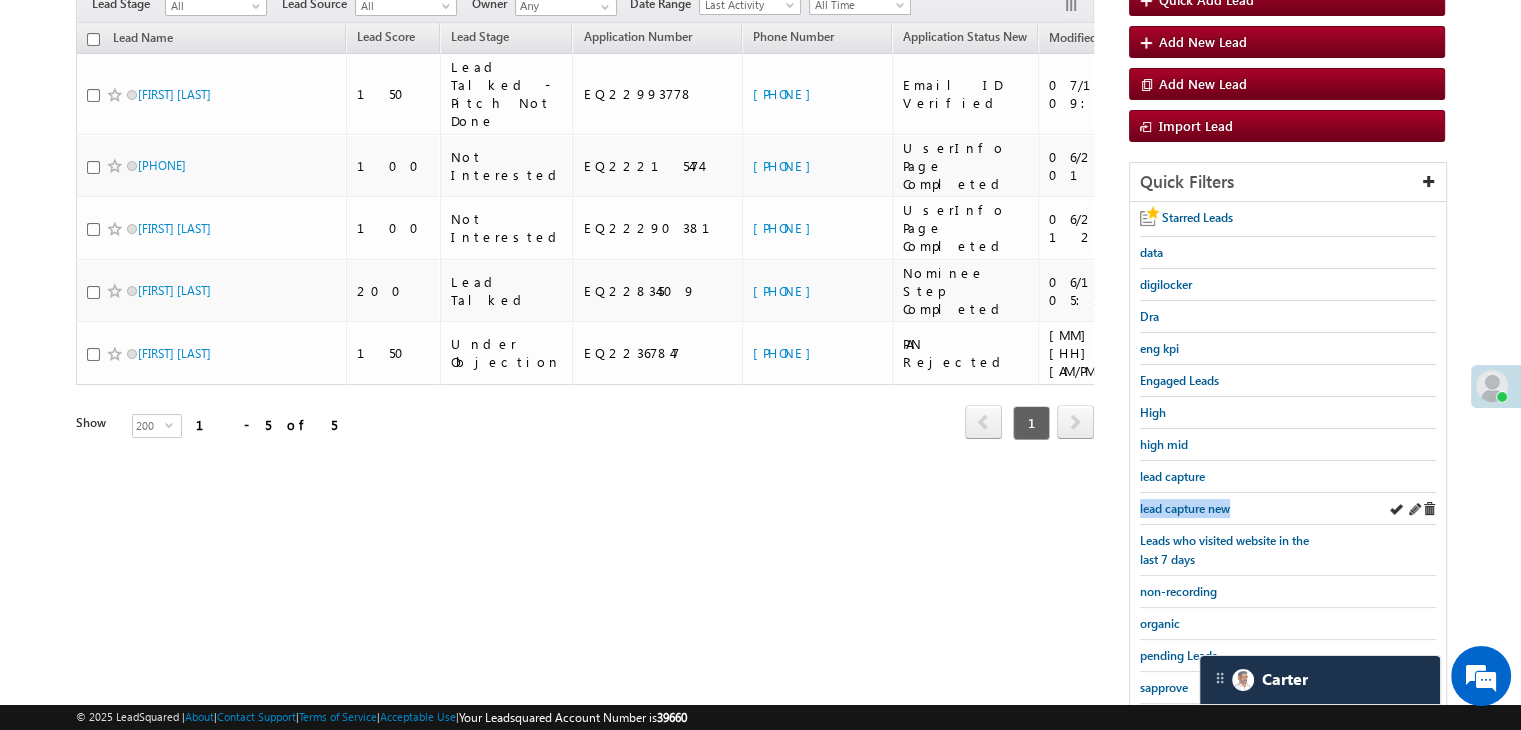 click on "lead capture new" at bounding box center (1288, 509) 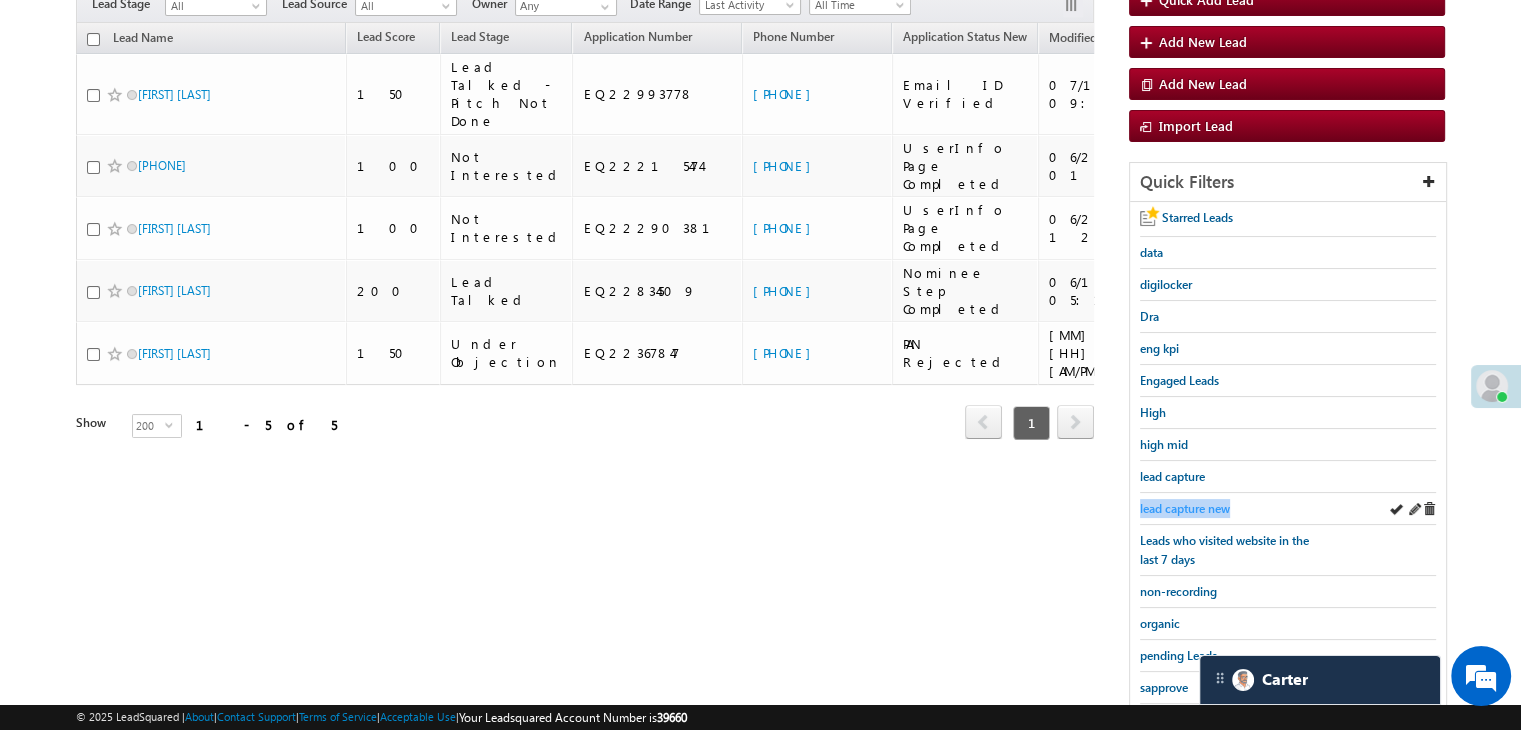 click on "lead capture new" at bounding box center [1185, 508] 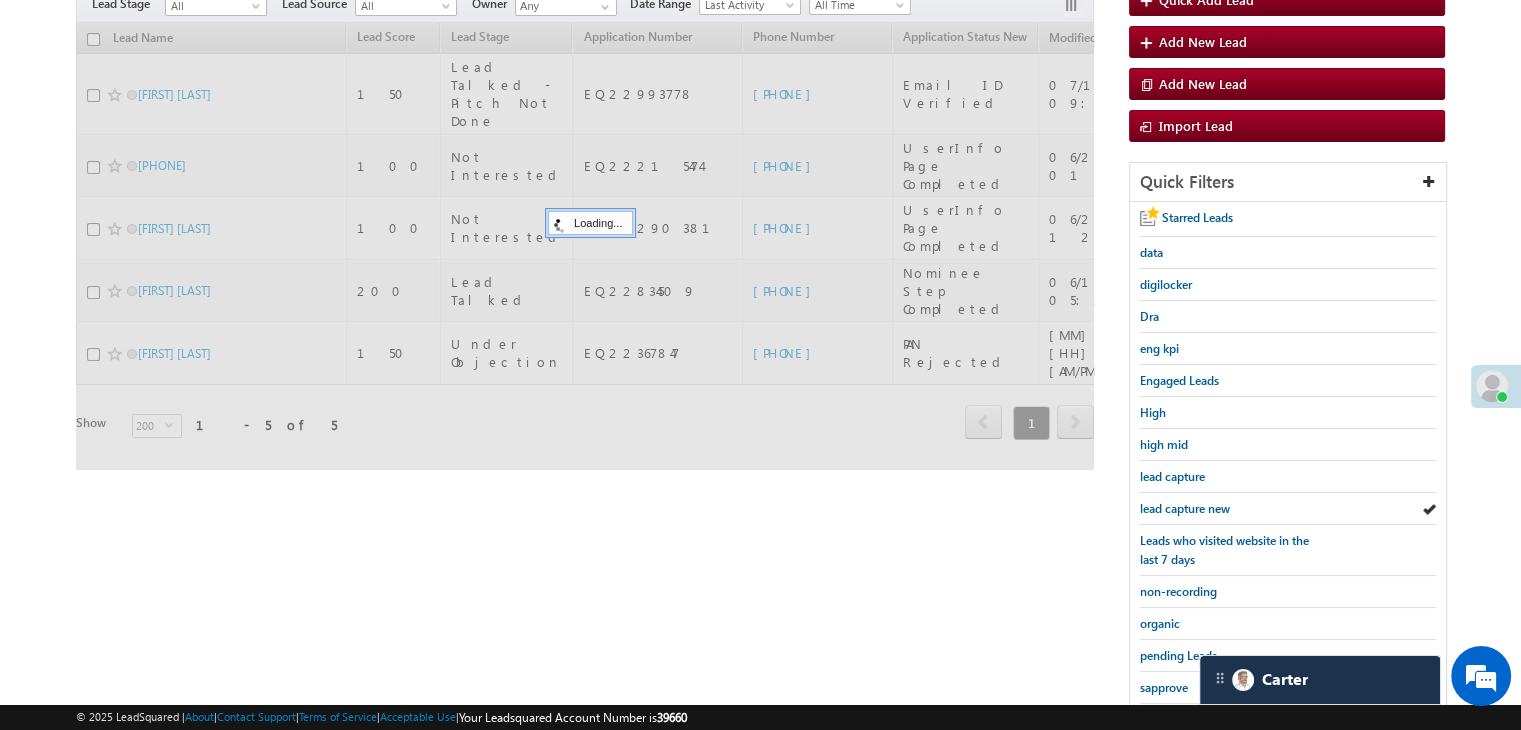 click on "lead capture new" at bounding box center (1185, 508) 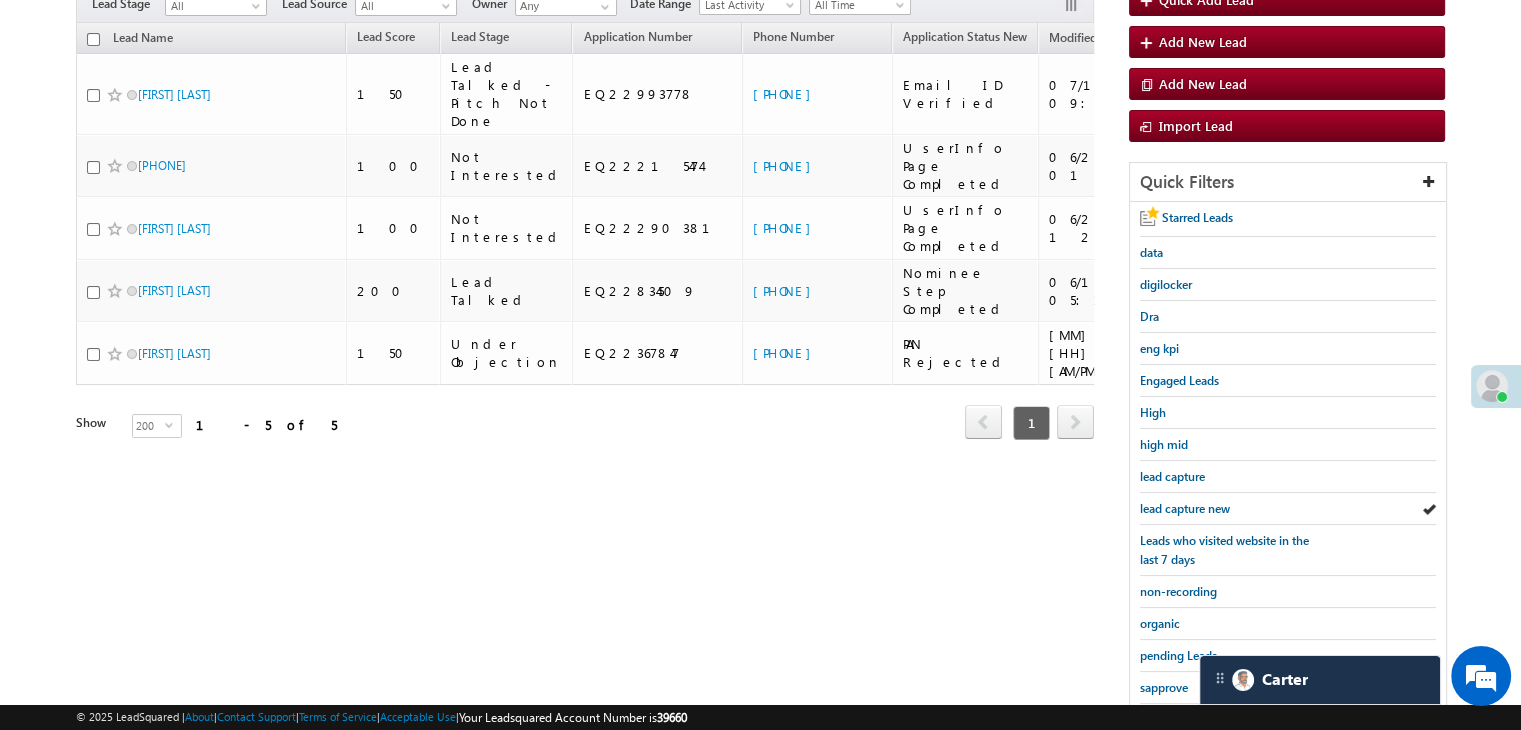 click on "lead capture new" at bounding box center (1185, 508) 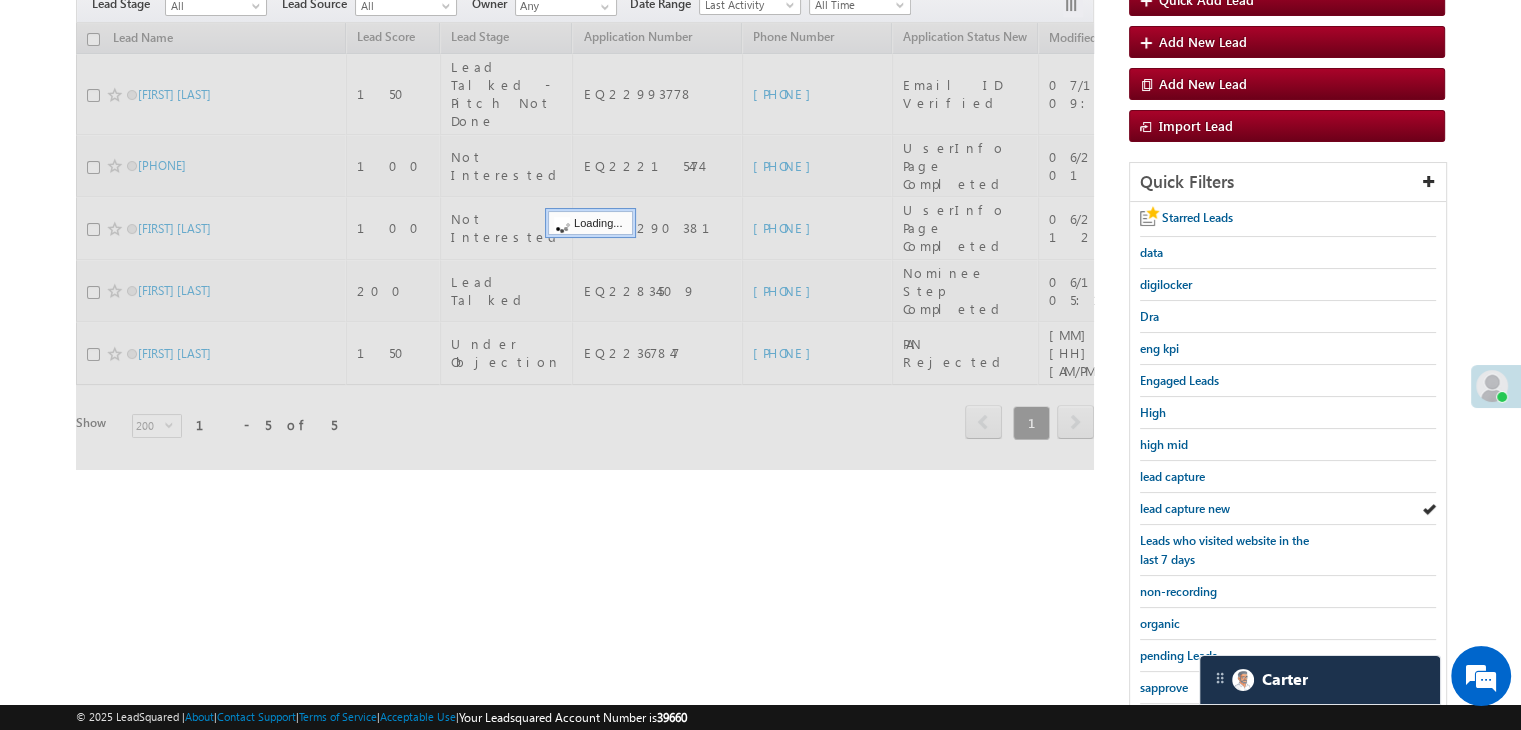 click on "lead capture new" at bounding box center (1185, 508) 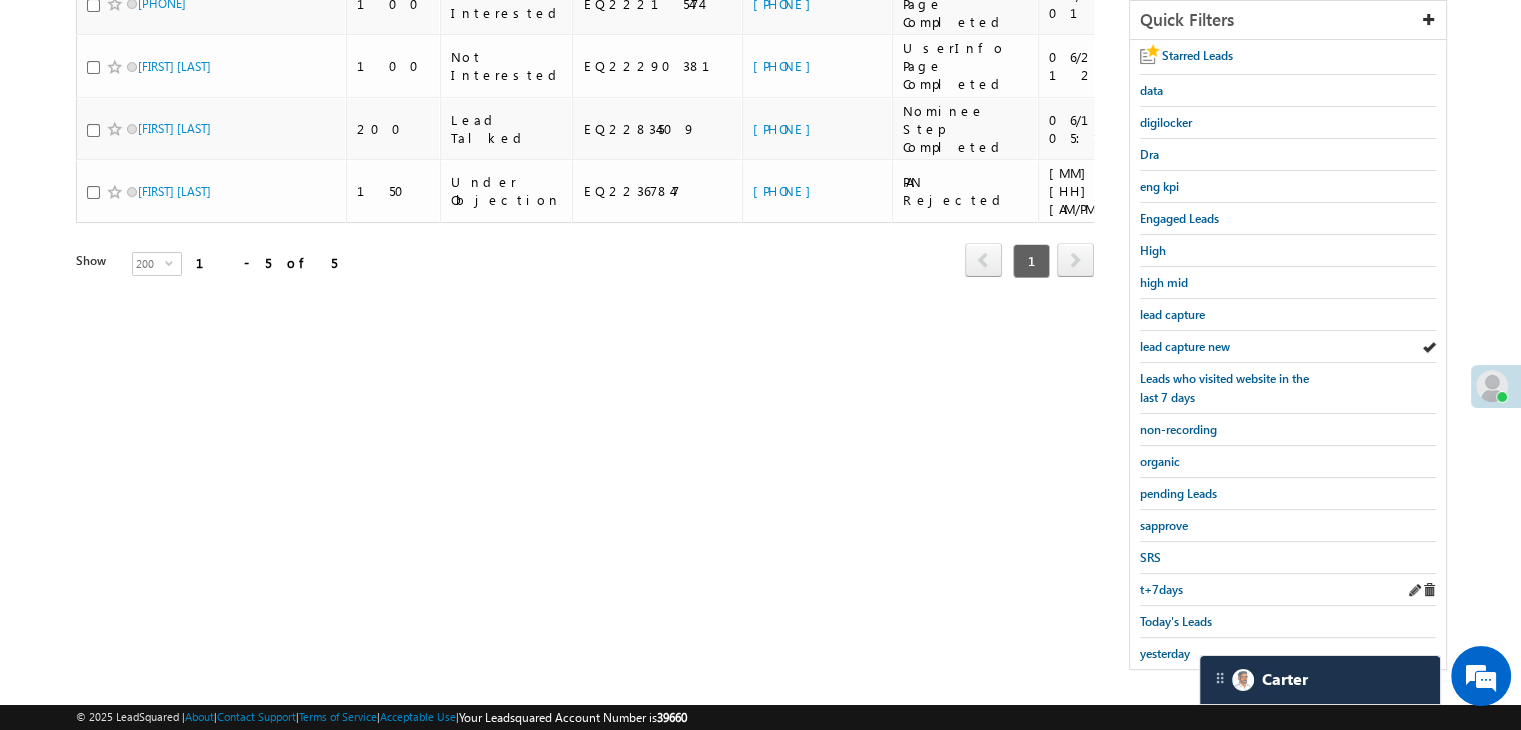 scroll, scrollTop: 363, scrollLeft: 0, axis: vertical 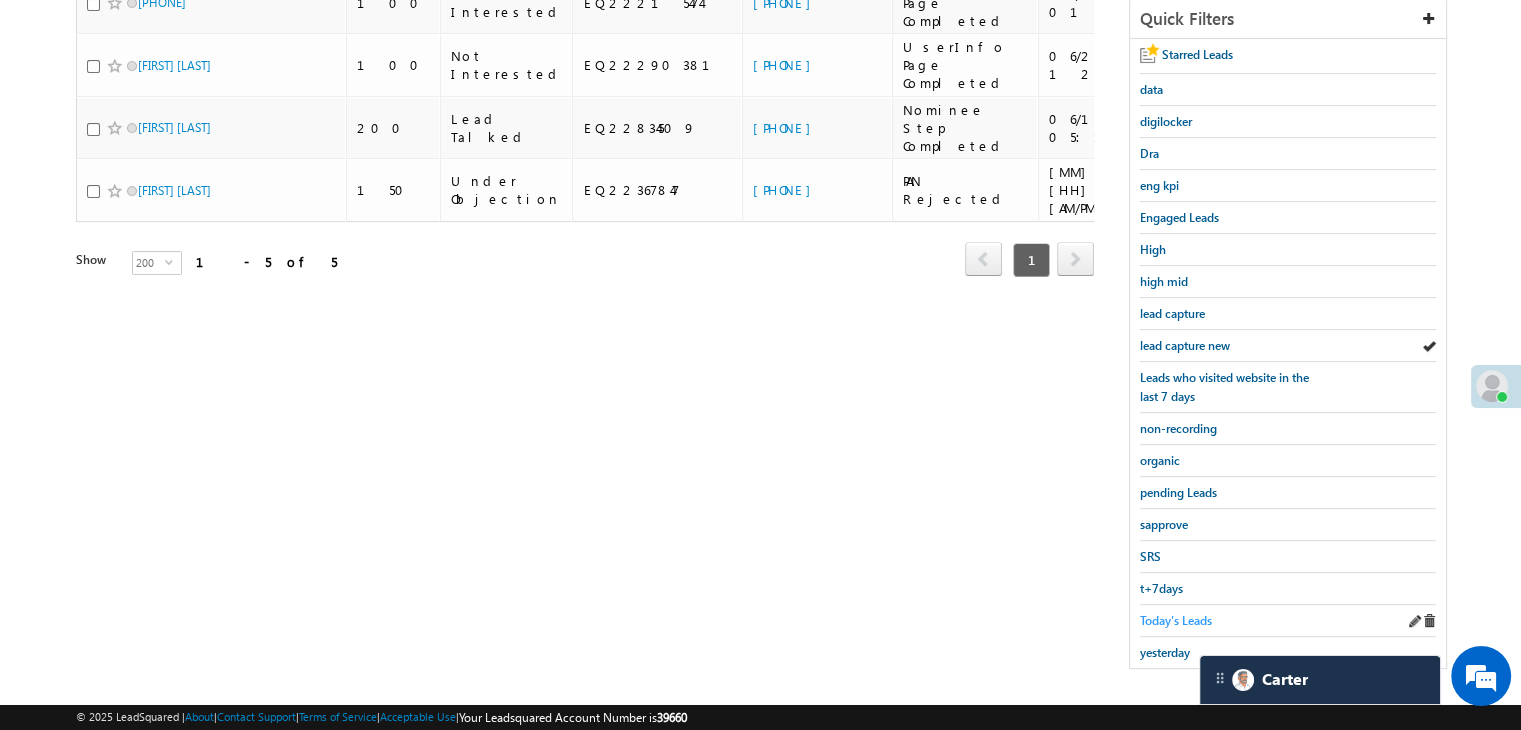 click on "Today's Leads" at bounding box center [1176, 620] 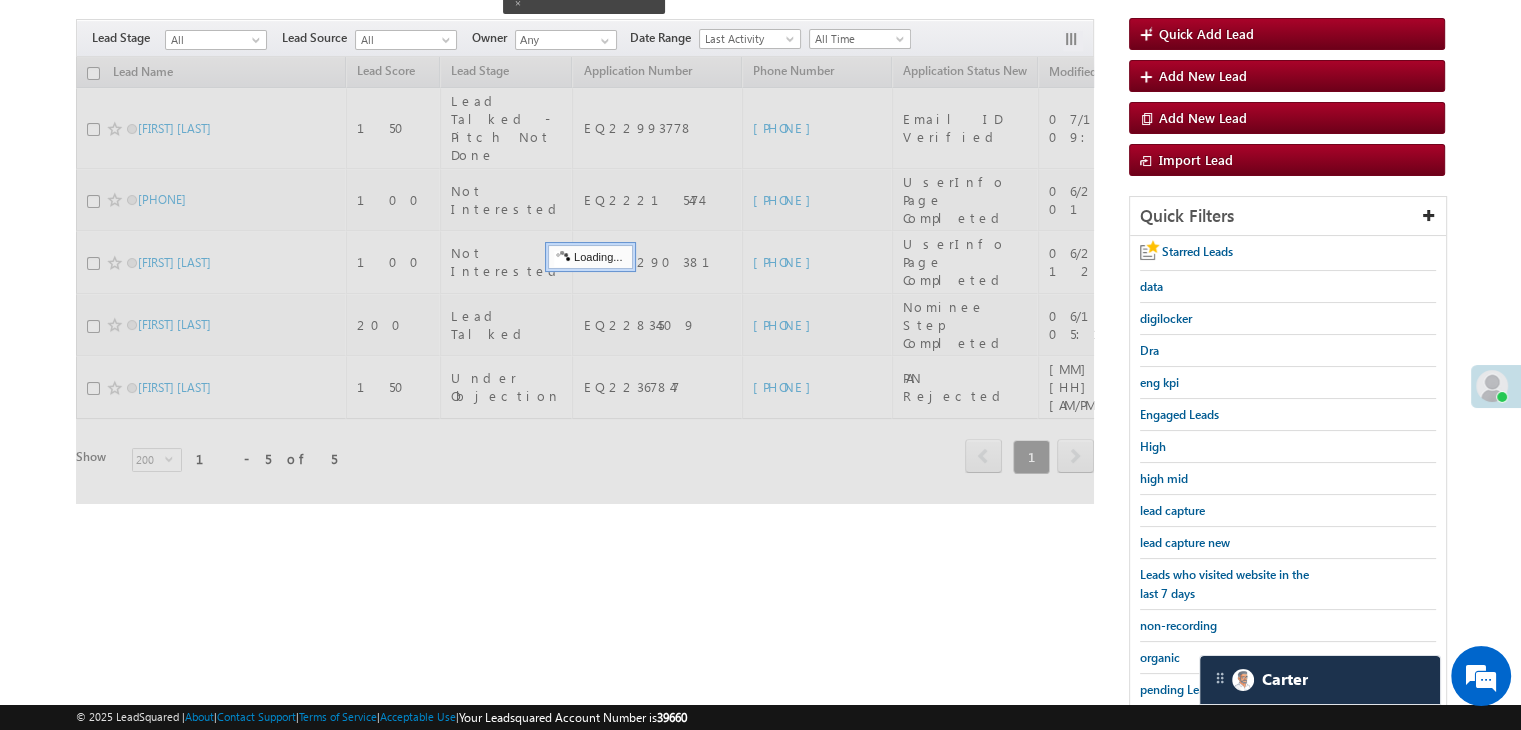 scroll, scrollTop: 163, scrollLeft: 0, axis: vertical 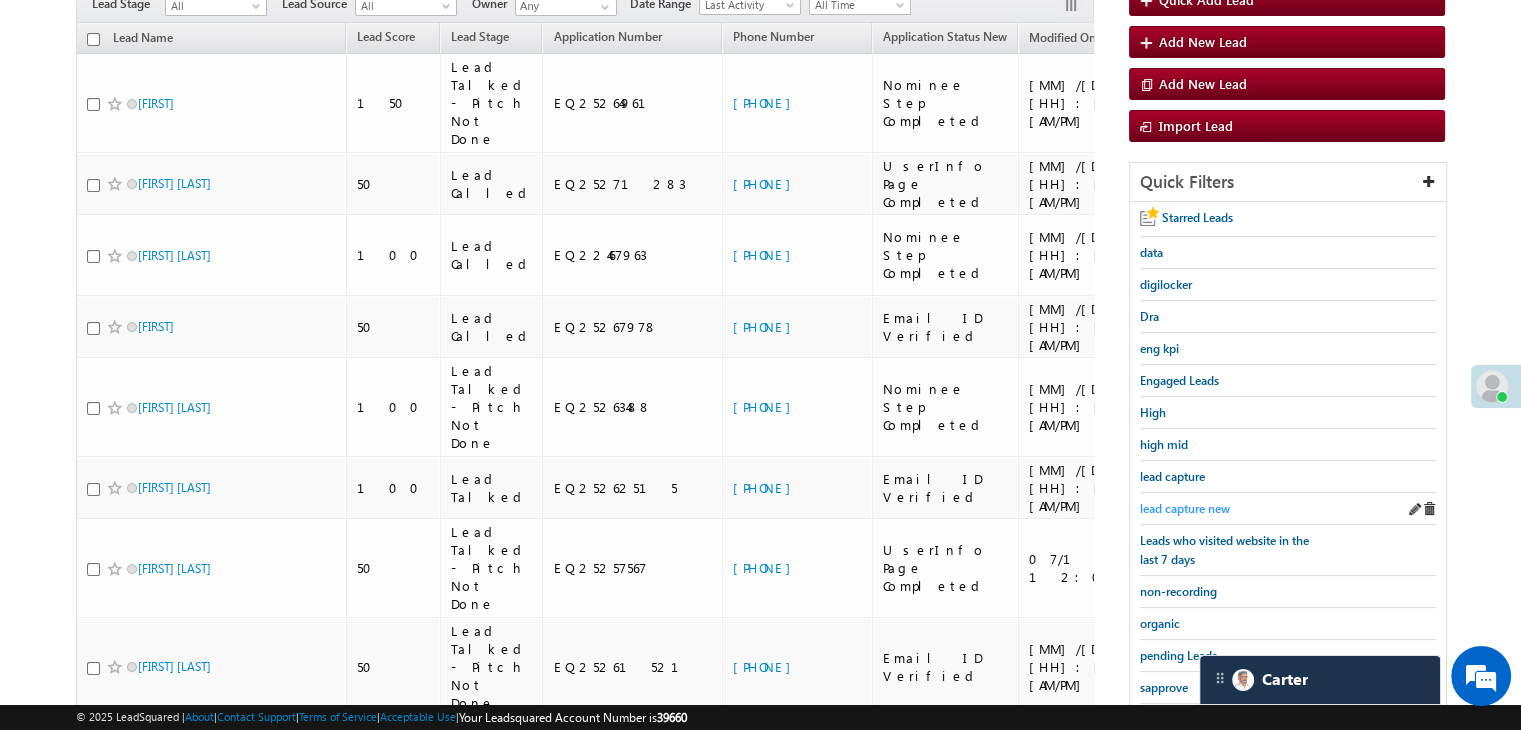 click on "lead capture new" at bounding box center (1185, 508) 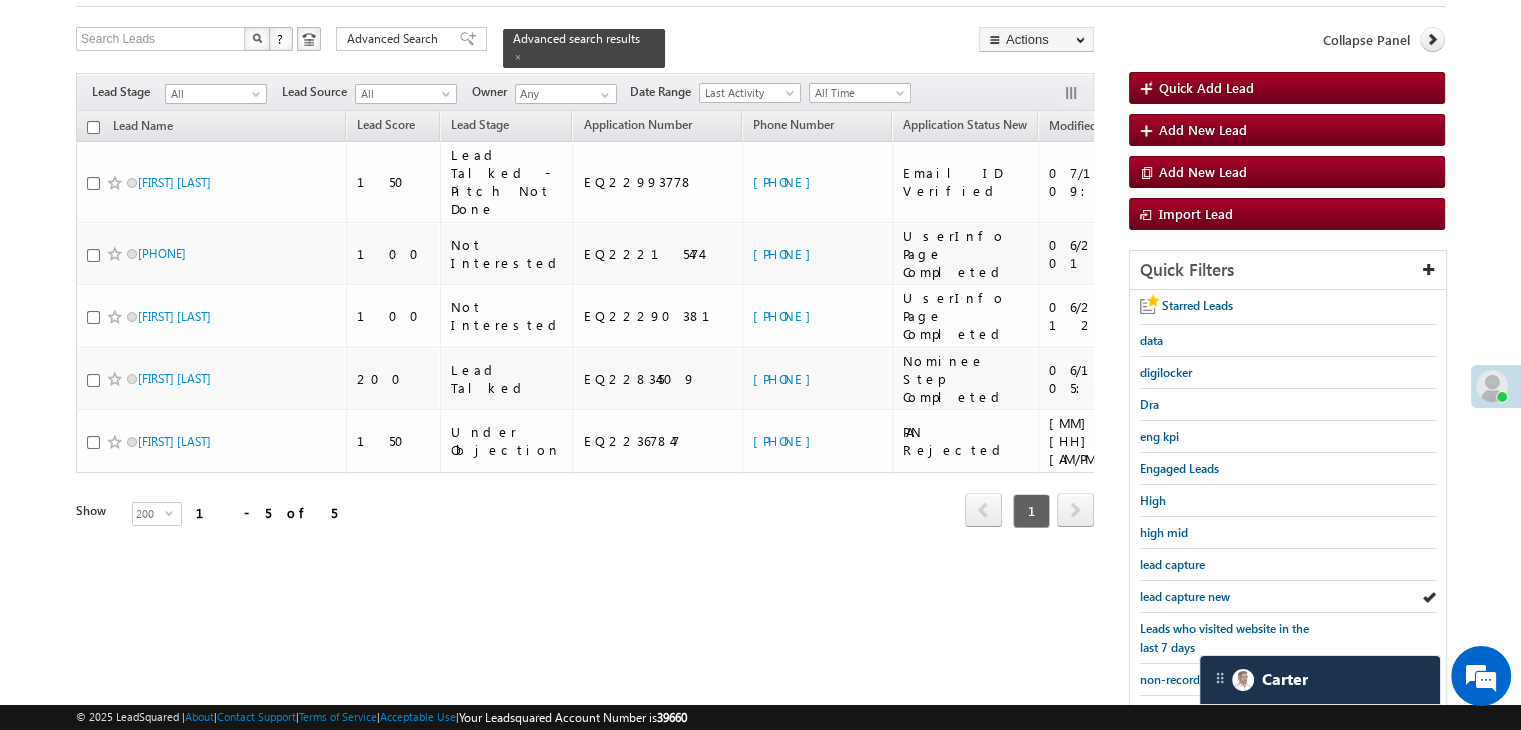 scroll, scrollTop: 100, scrollLeft: 0, axis: vertical 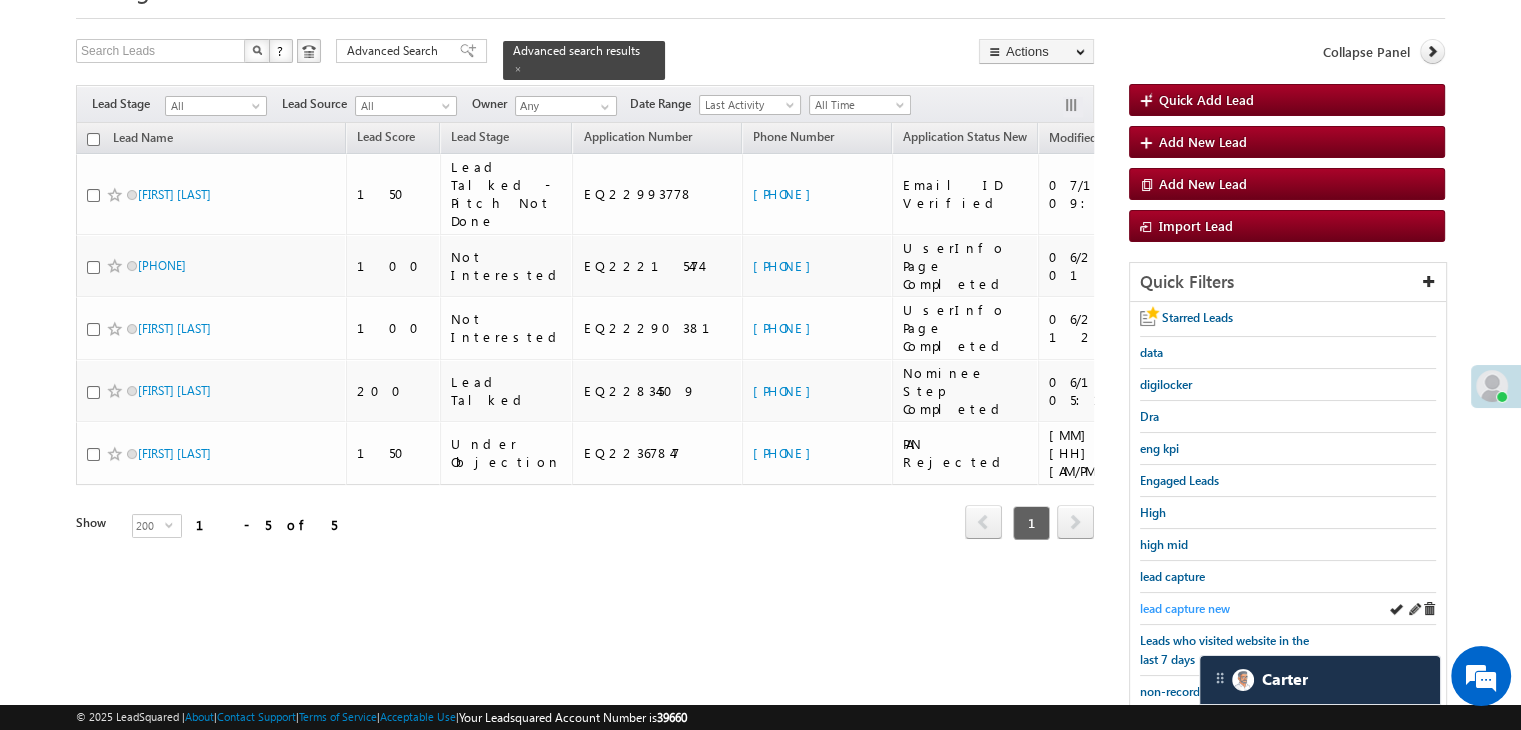 click on "lead capture new" at bounding box center (1185, 608) 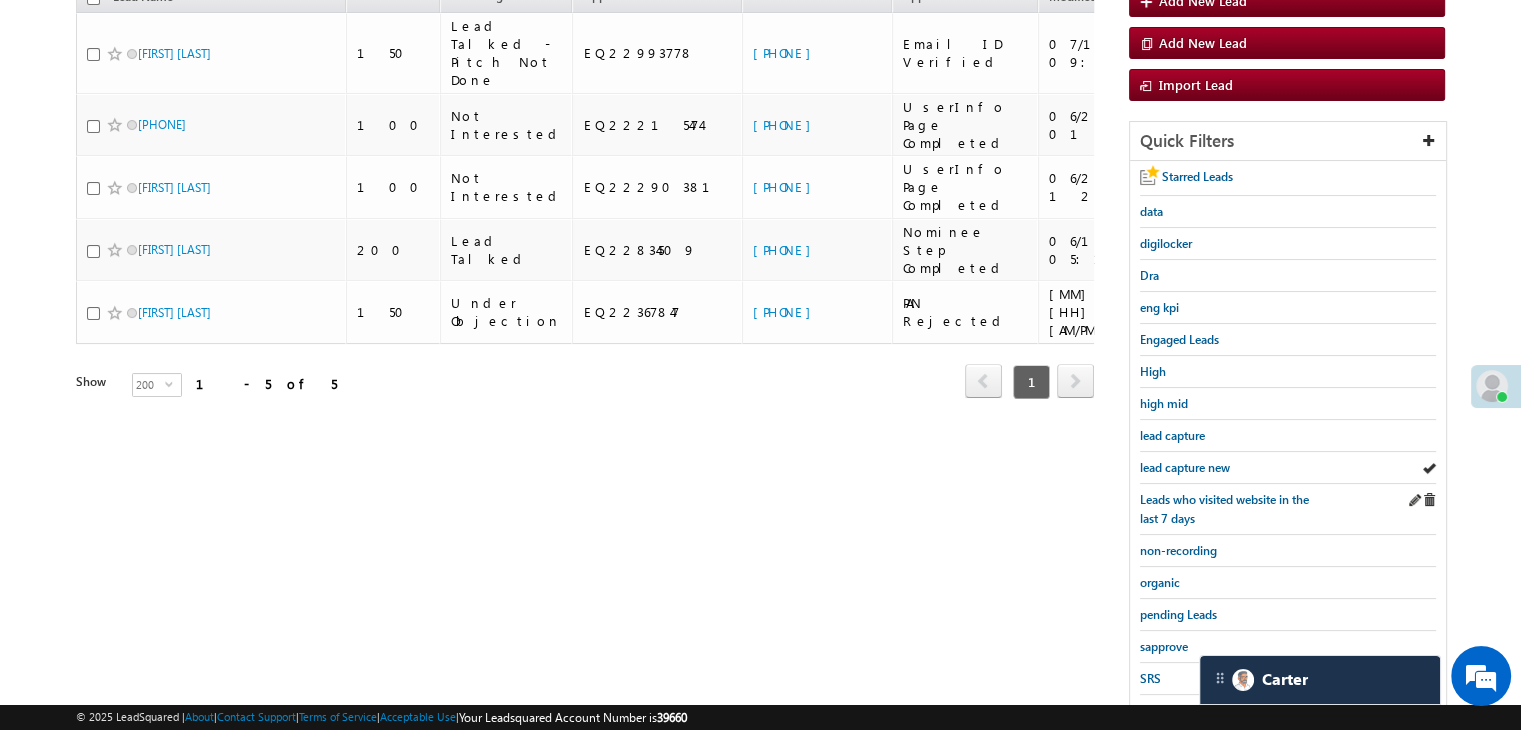 scroll, scrollTop: 300, scrollLeft: 0, axis: vertical 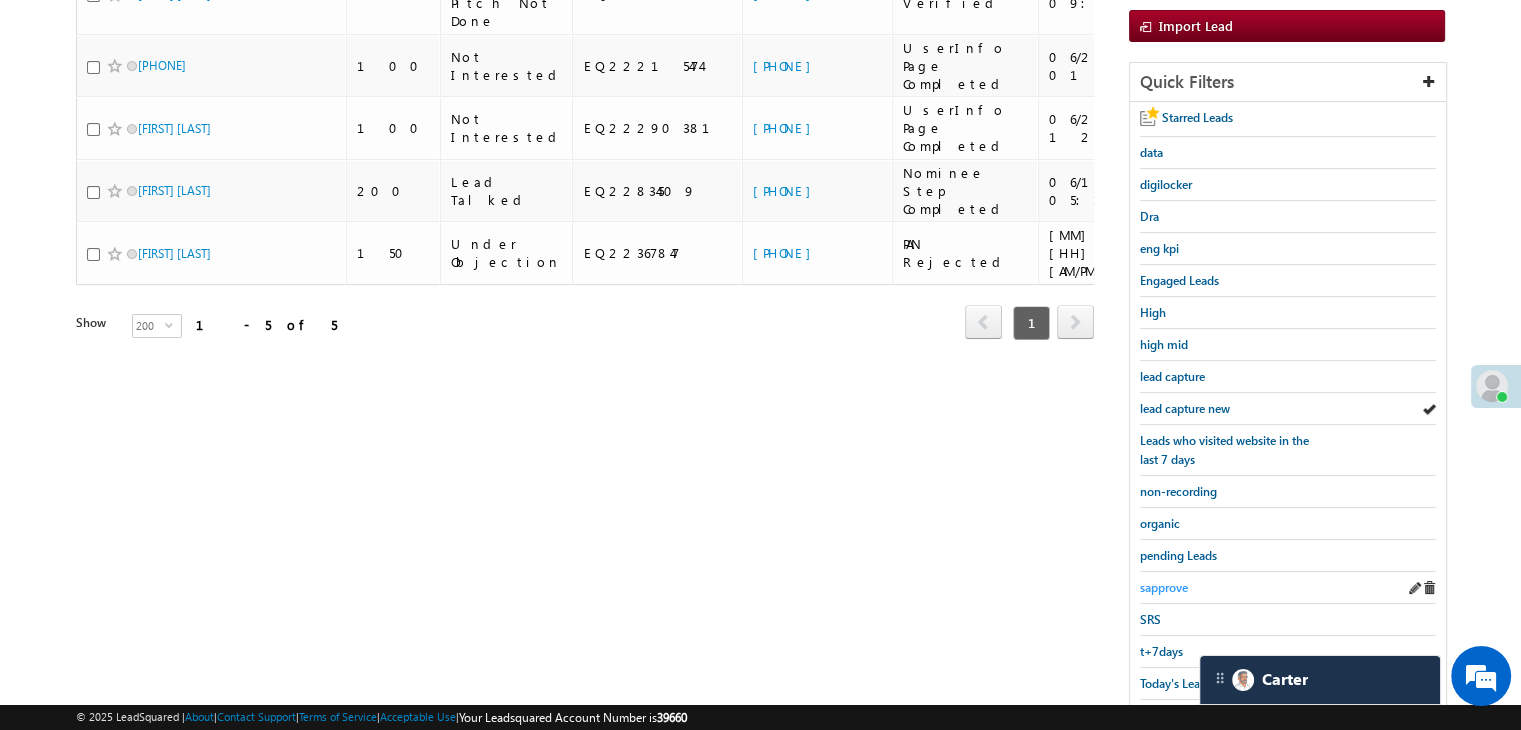 click on "sapprove" at bounding box center [1164, 587] 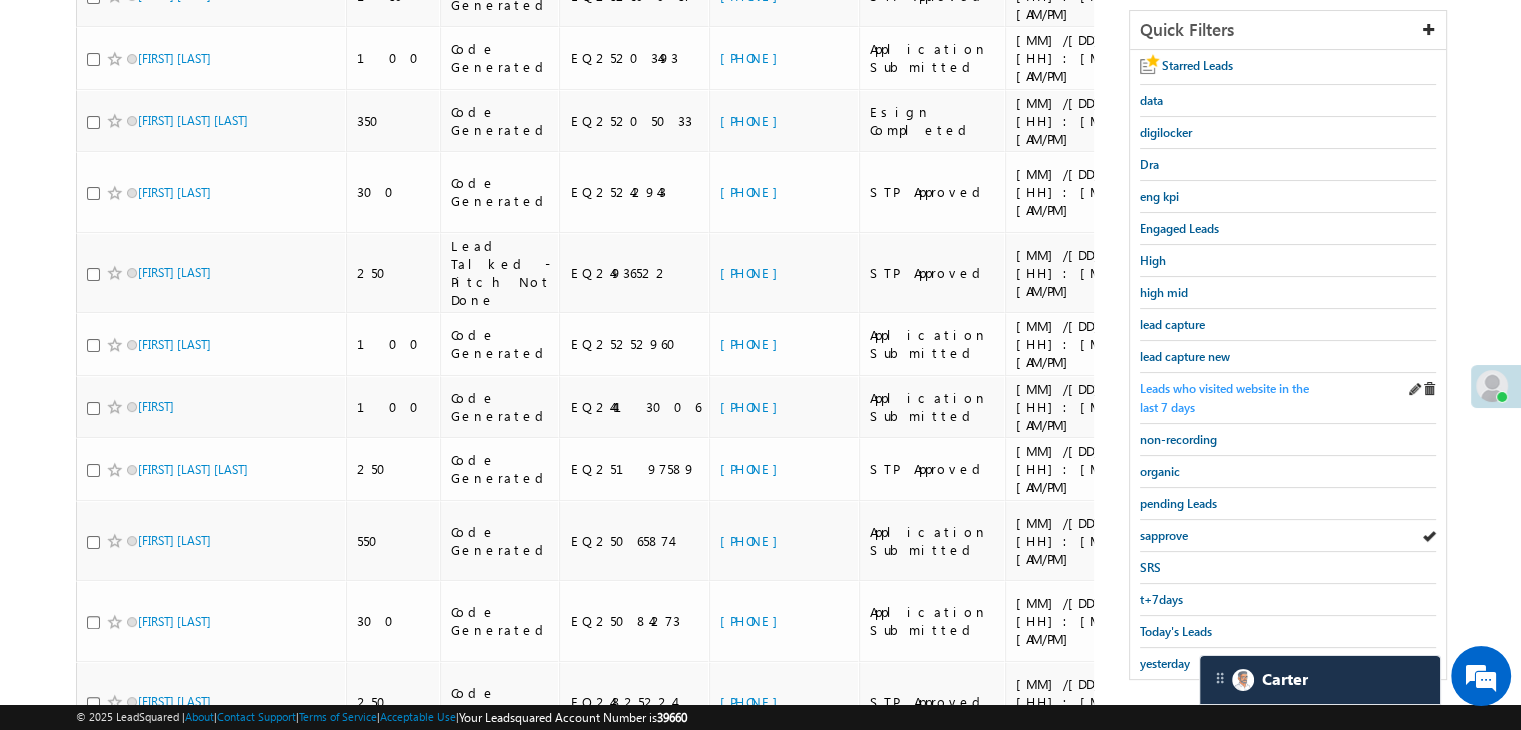scroll, scrollTop: 363, scrollLeft: 0, axis: vertical 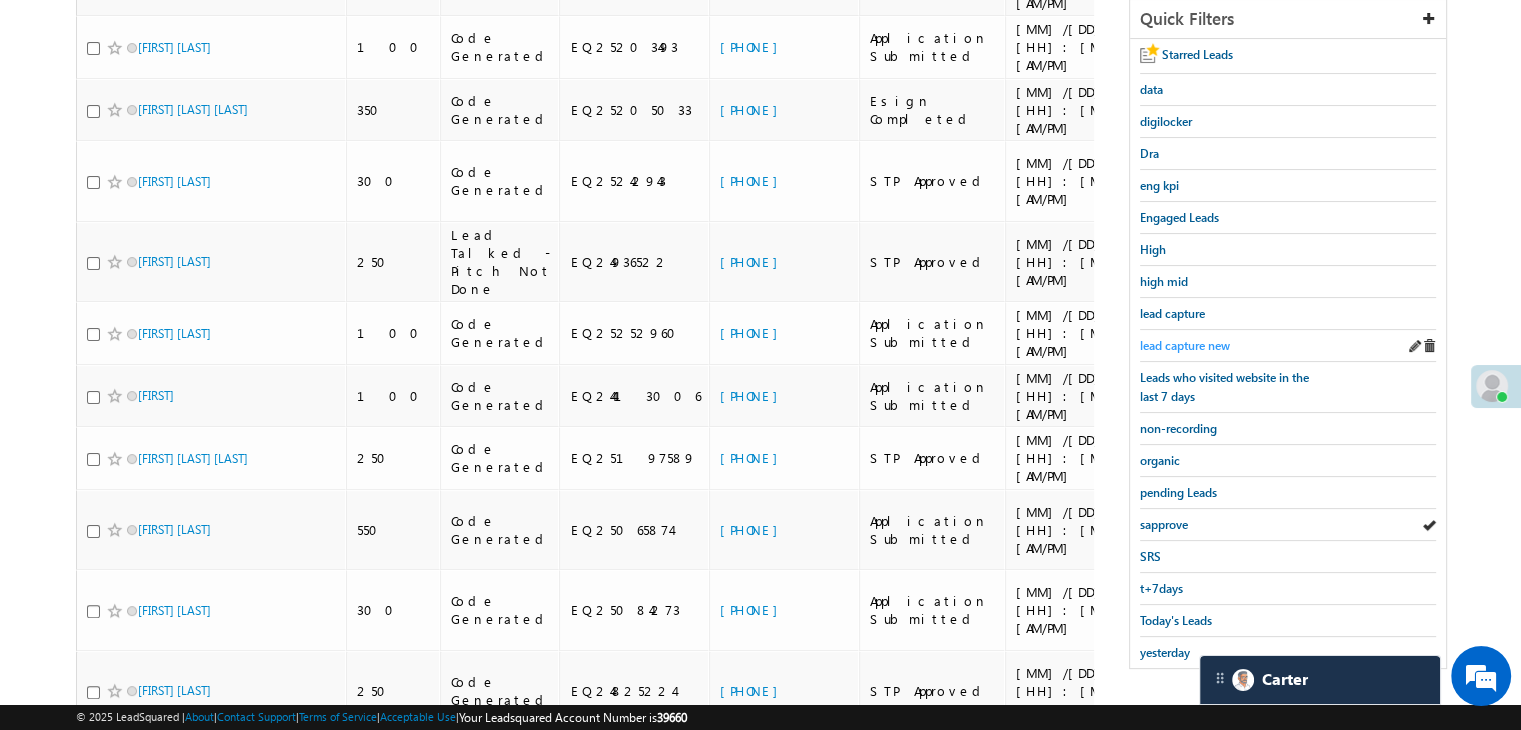 click on "lead capture new" at bounding box center (1185, 345) 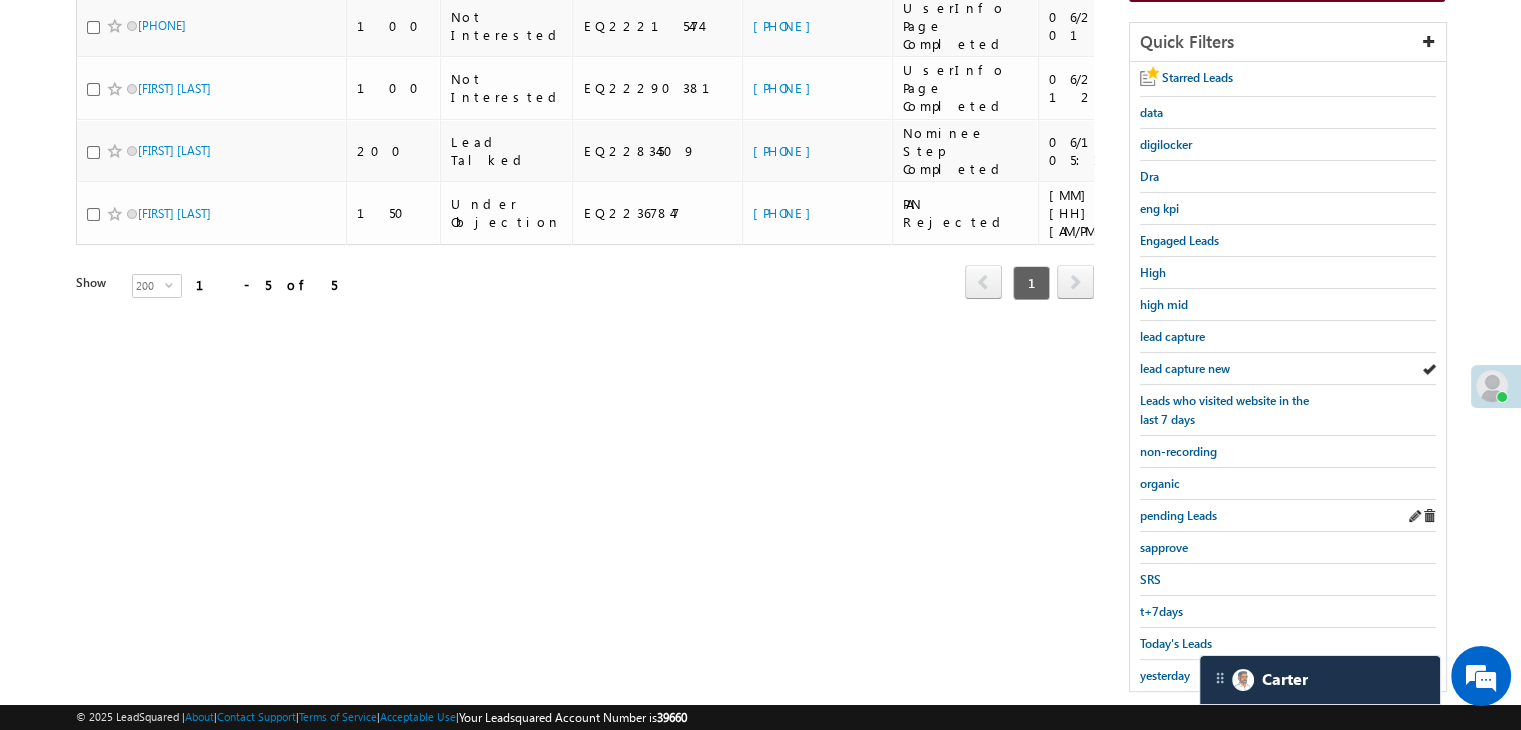 scroll, scrollTop: 363, scrollLeft: 0, axis: vertical 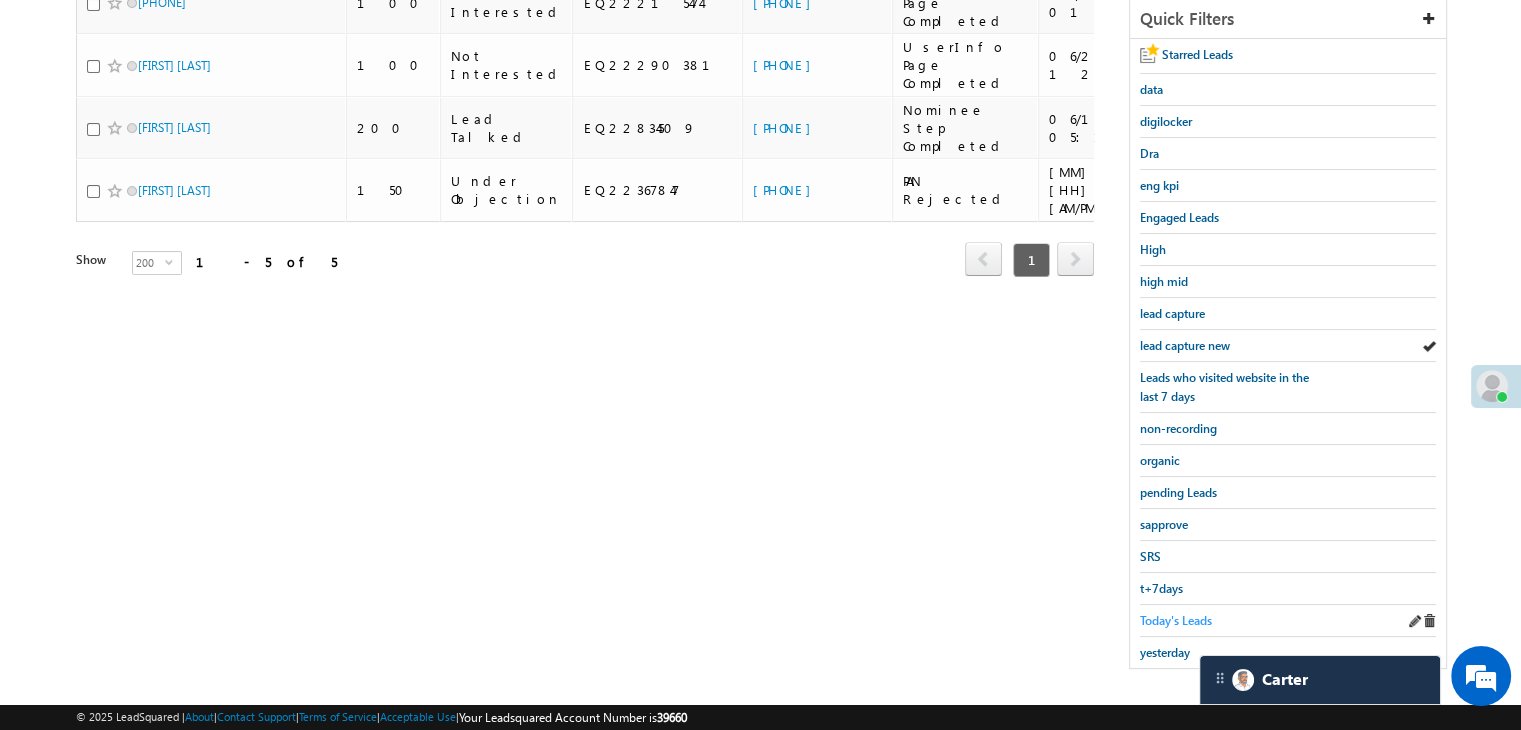 click on "Today's Leads" at bounding box center (1176, 620) 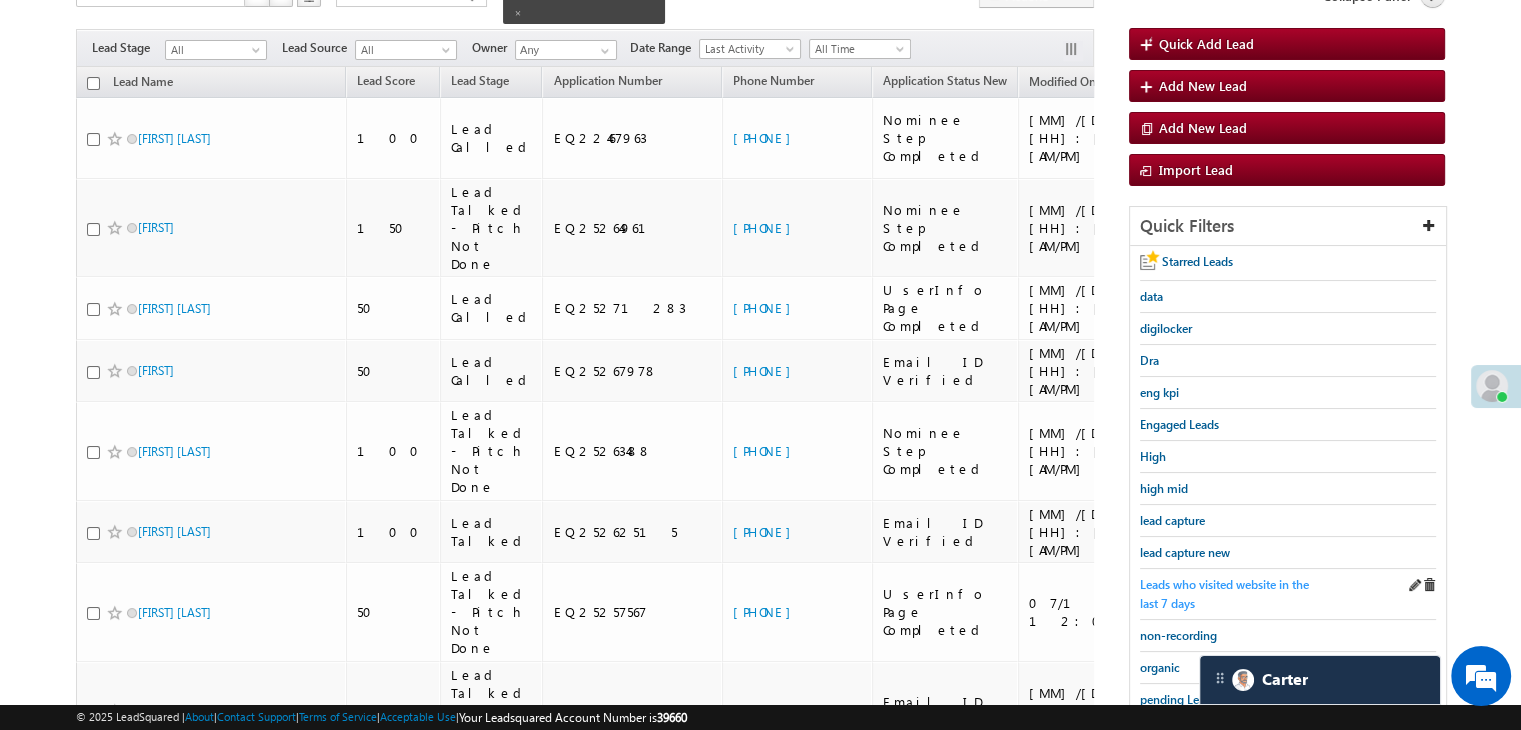scroll, scrollTop: 263, scrollLeft: 0, axis: vertical 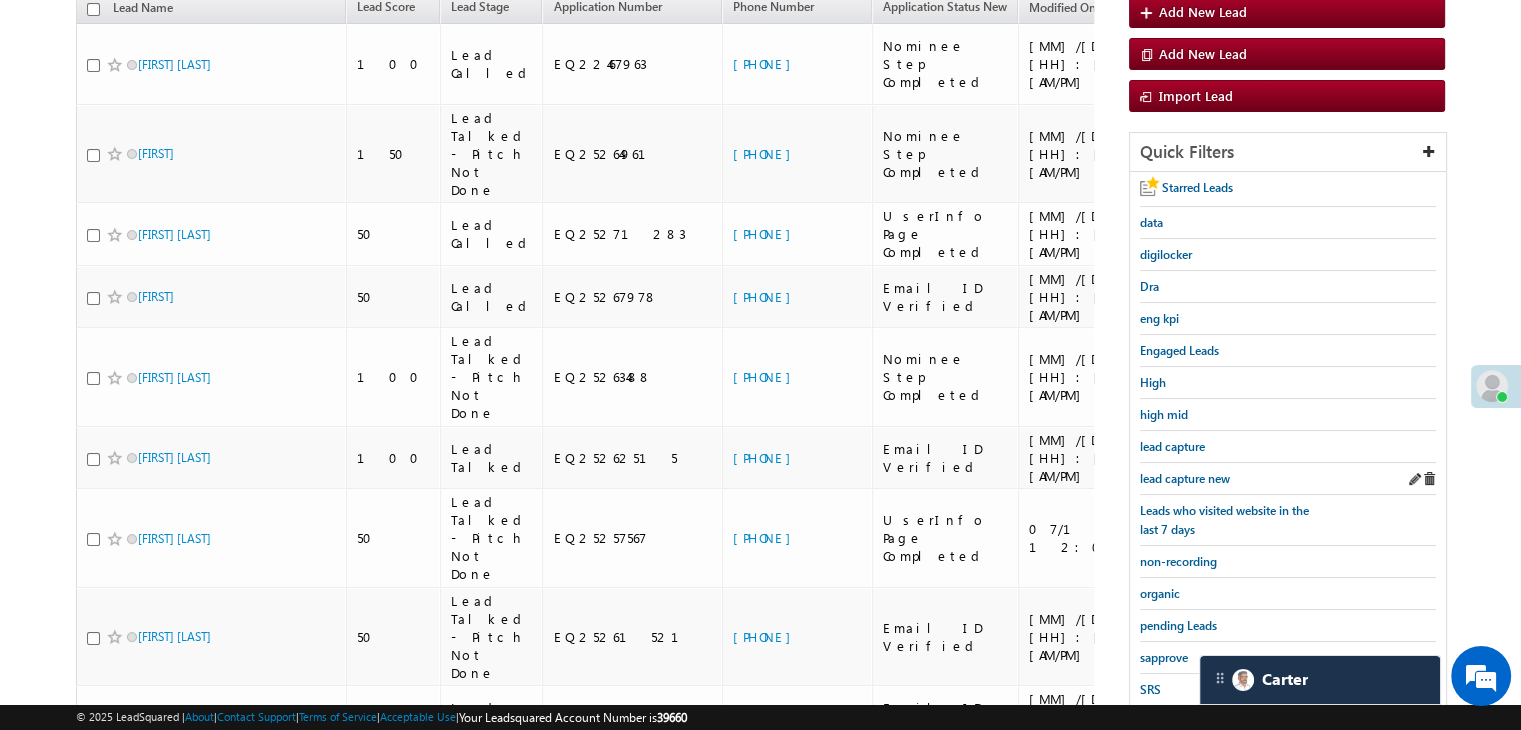 click on "lead capture new" at bounding box center [1288, 479] 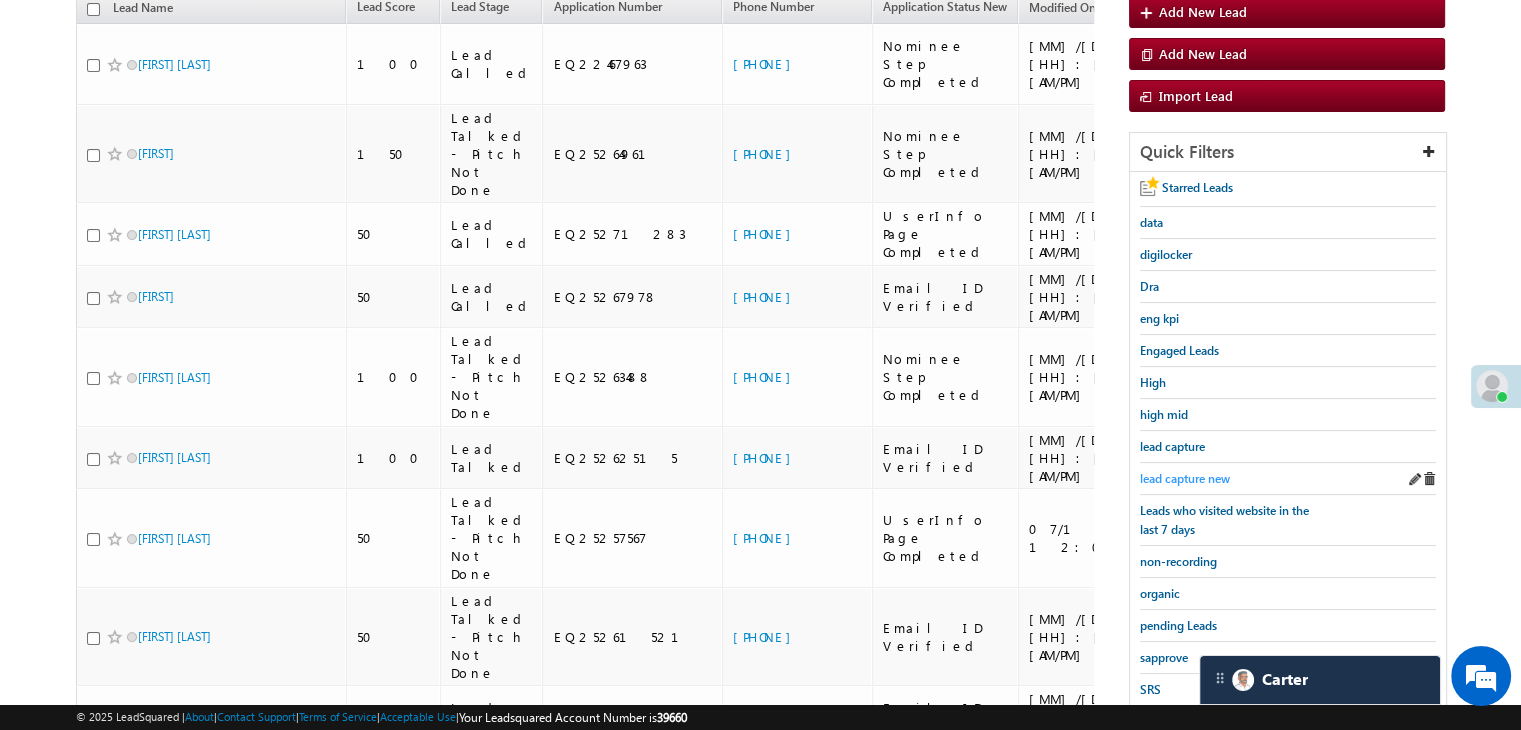 click on "lead capture new" at bounding box center (1185, 478) 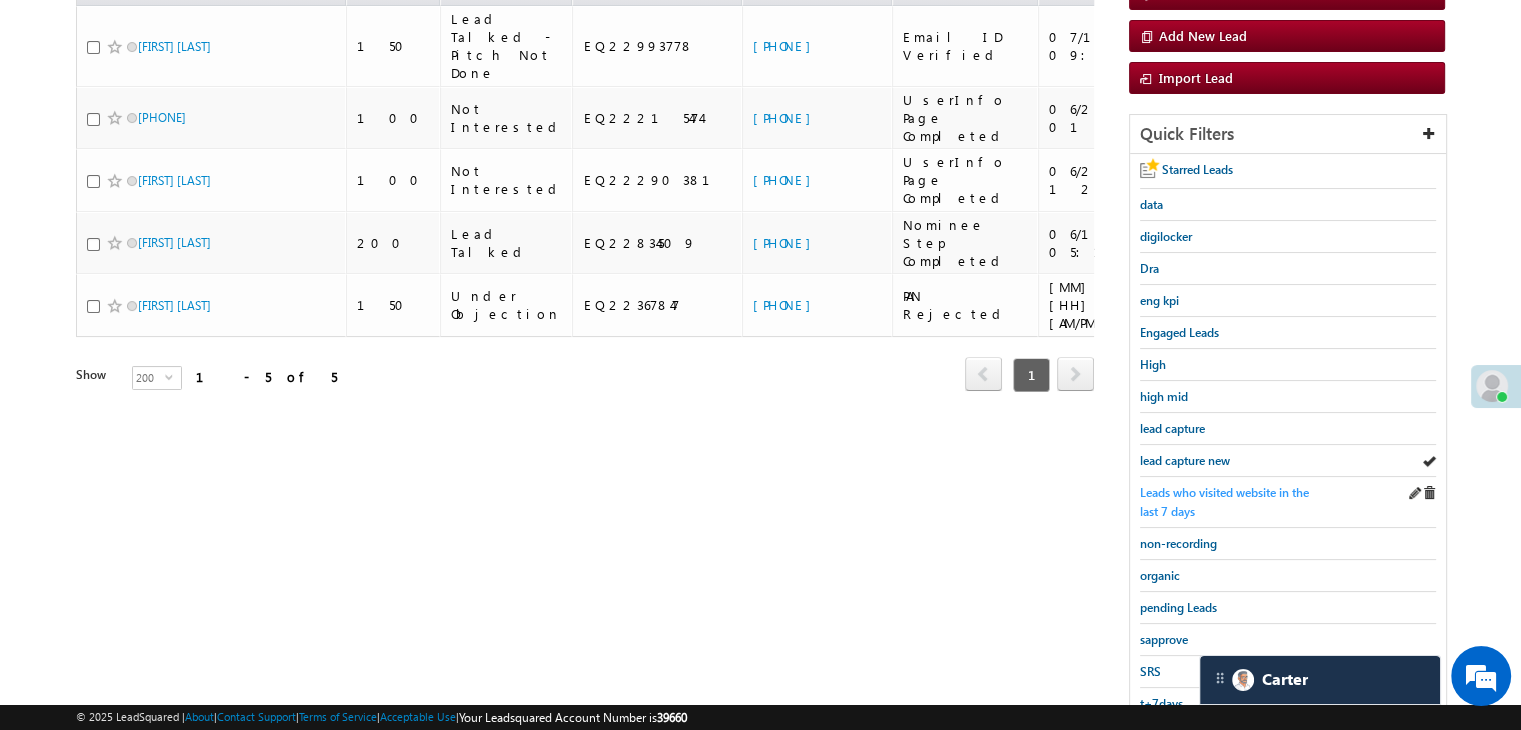 scroll, scrollTop: 363, scrollLeft: 0, axis: vertical 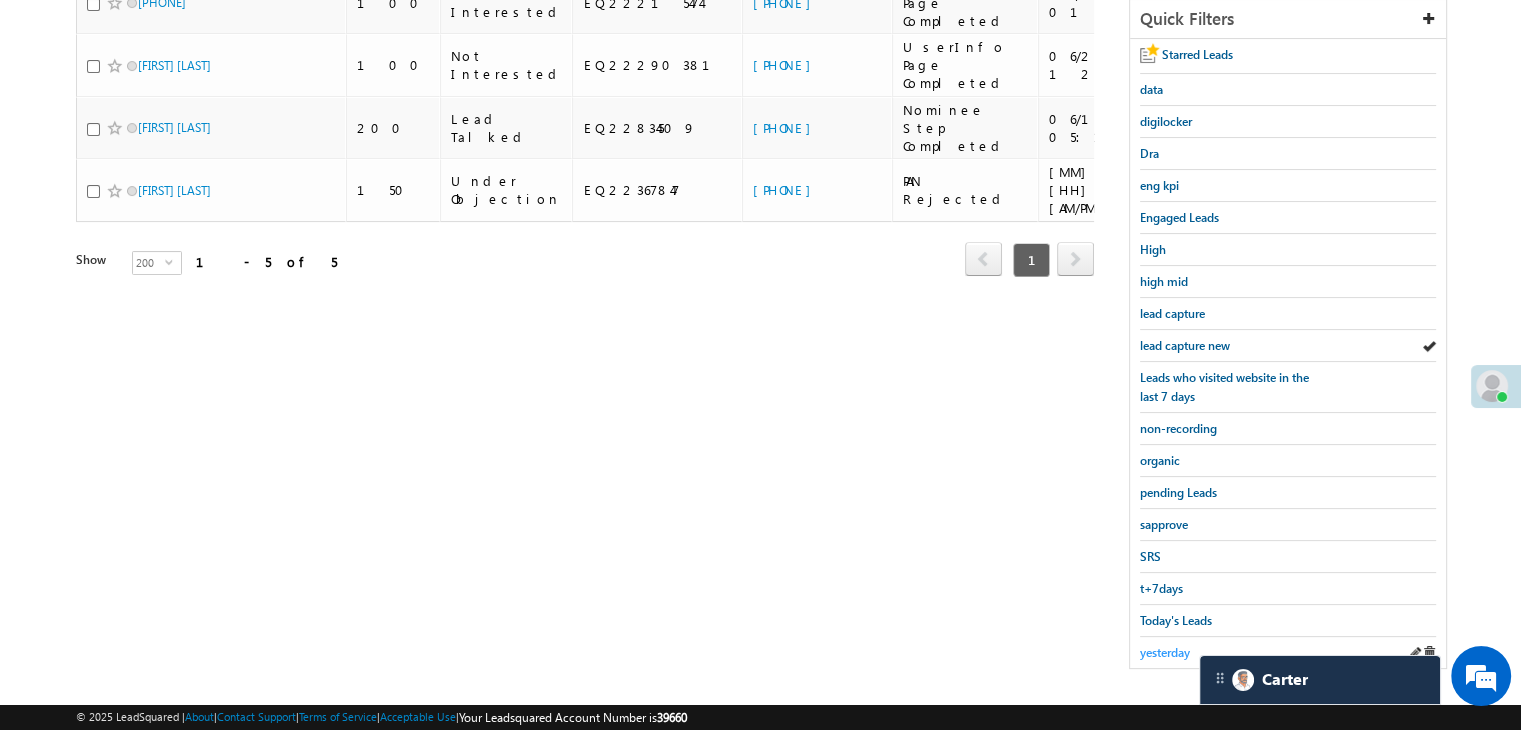 click on "yesterday" at bounding box center [1165, 652] 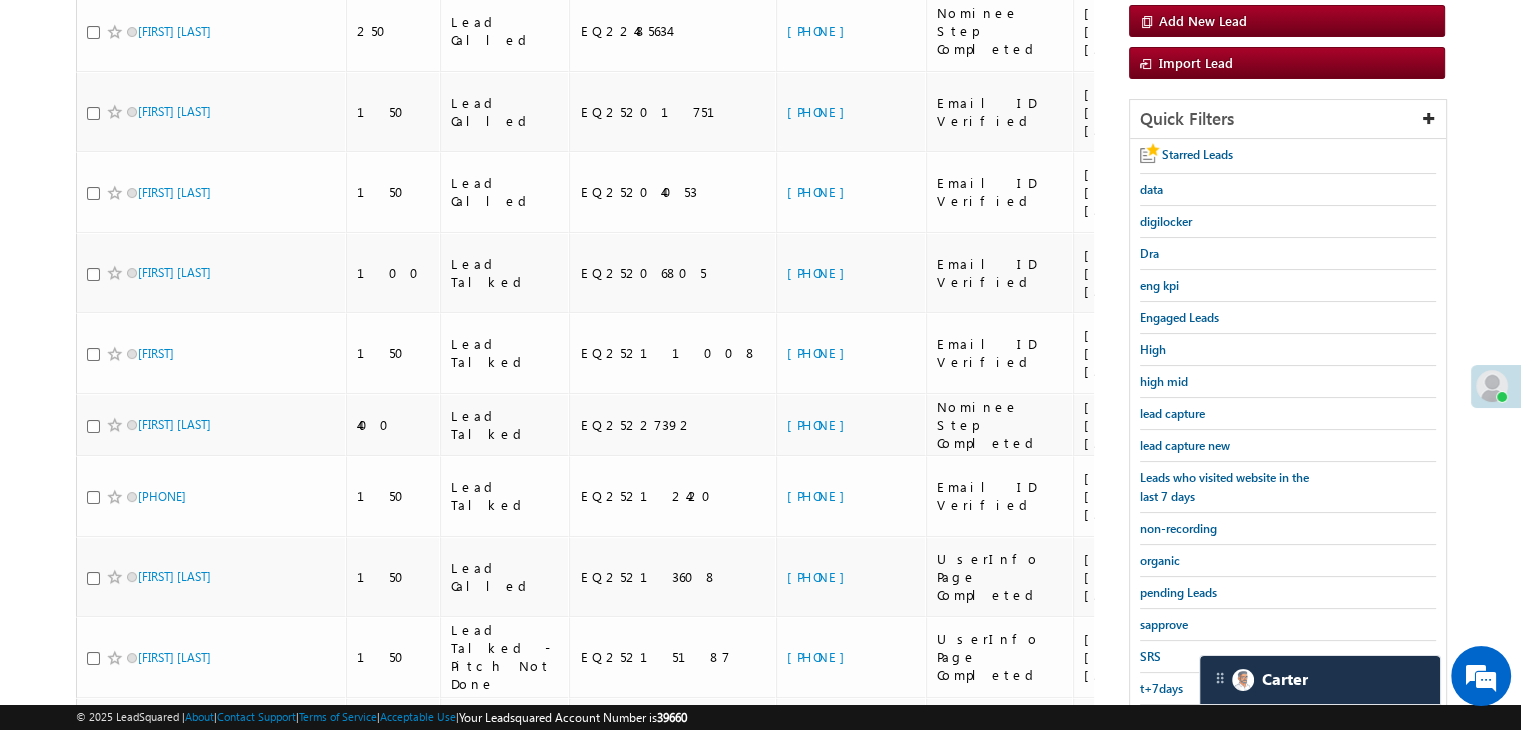 scroll, scrollTop: 163, scrollLeft: 0, axis: vertical 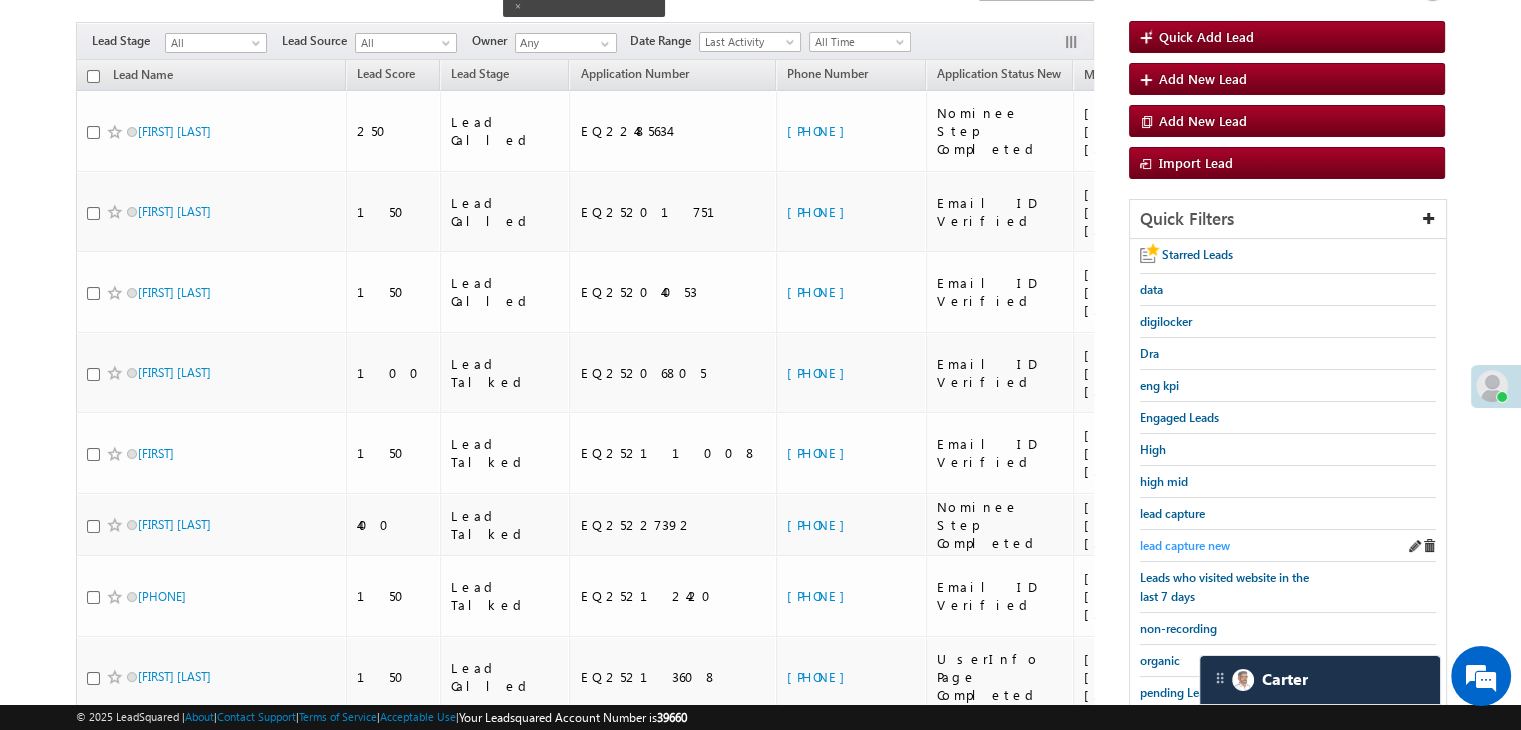 click on "lead capture new" at bounding box center [1185, 545] 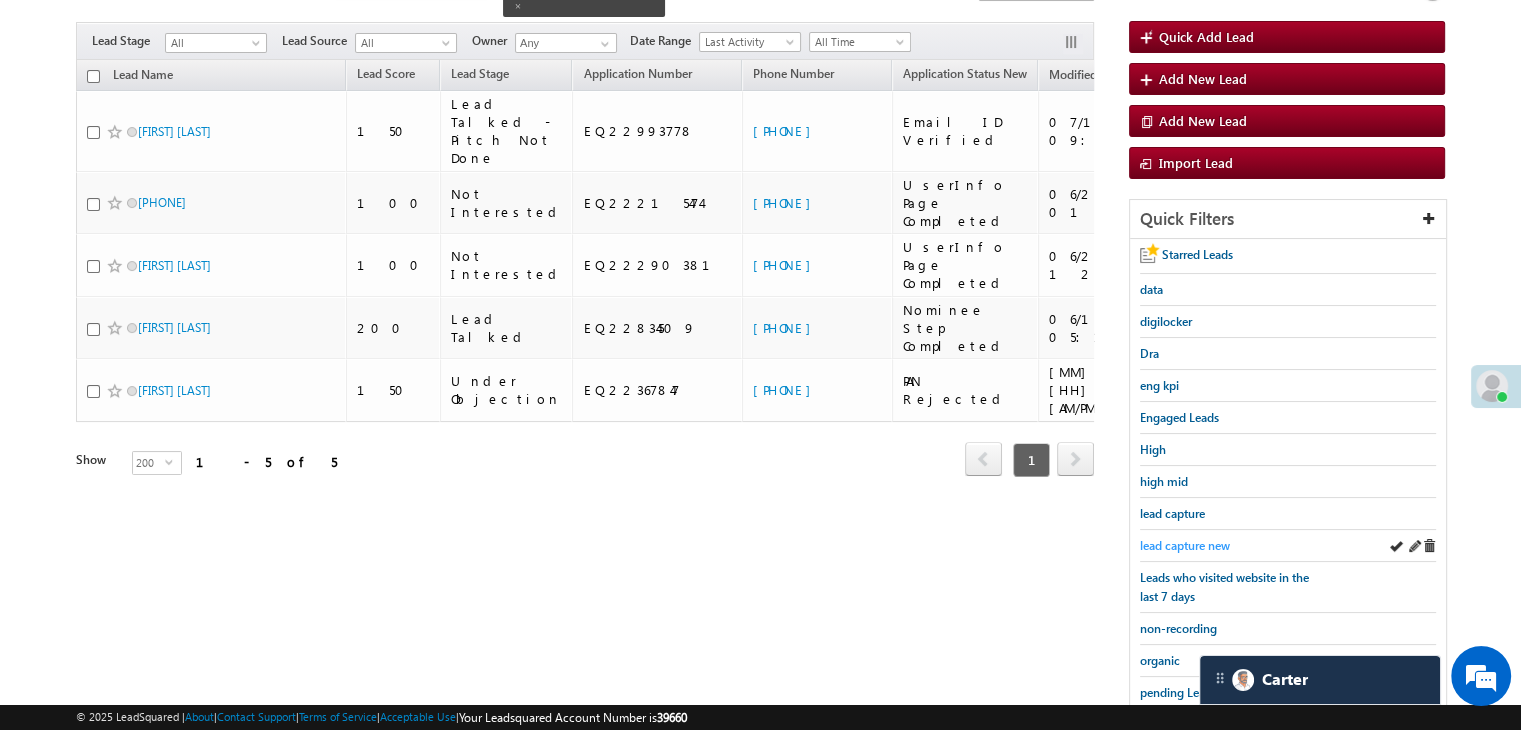 click on "lead capture new" at bounding box center [1185, 545] 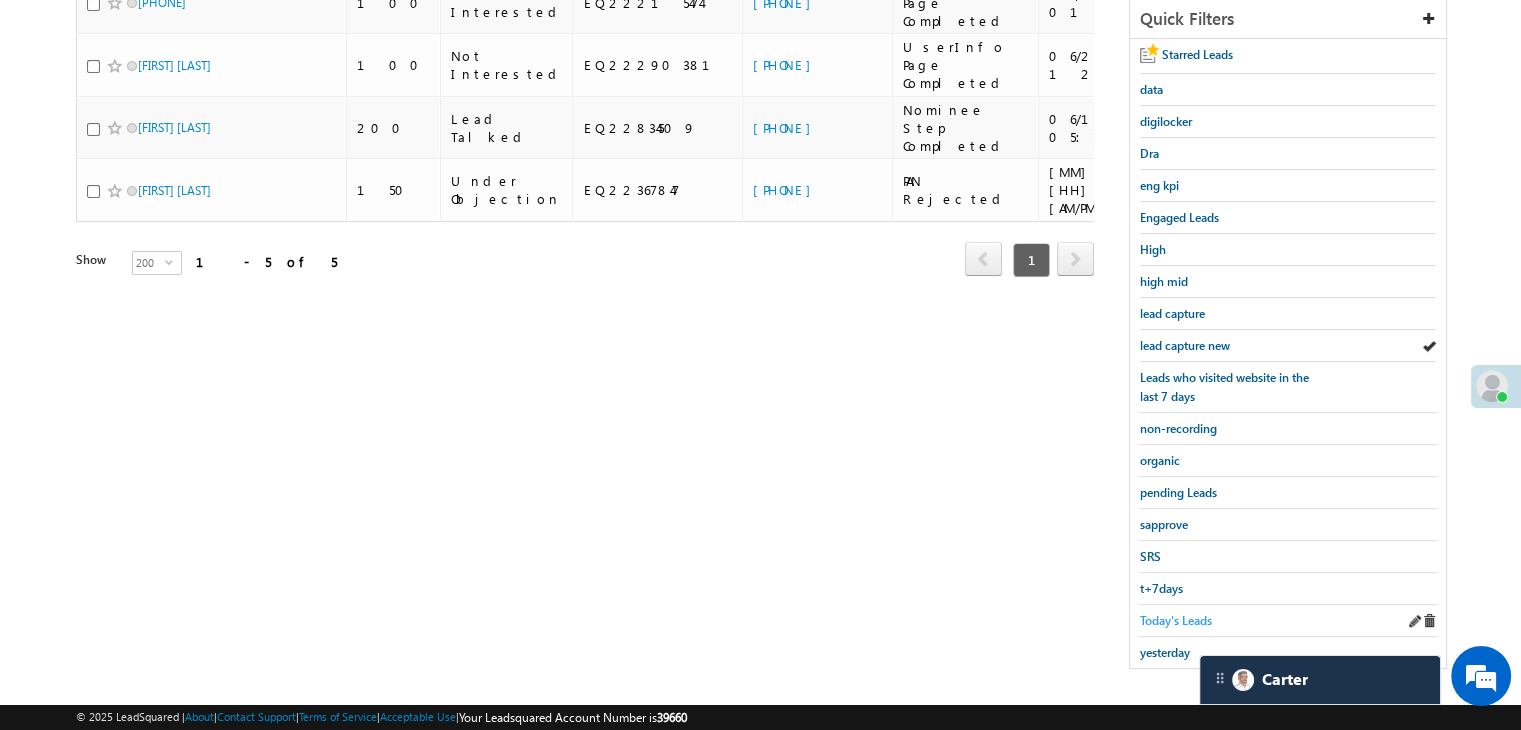 click on "Today's Leads" at bounding box center (1176, 620) 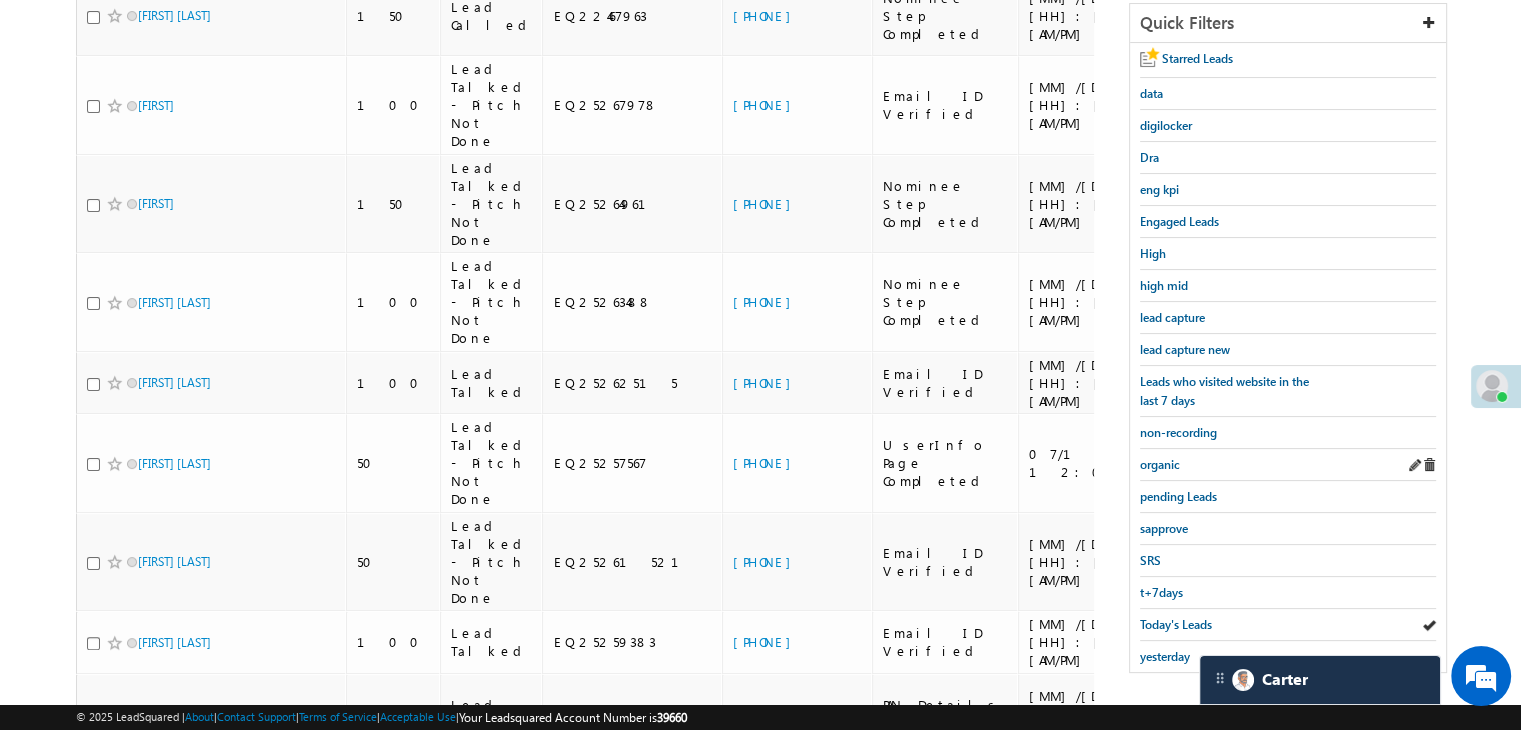 scroll, scrollTop: 363, scrollLeft: 0, axis: vertical 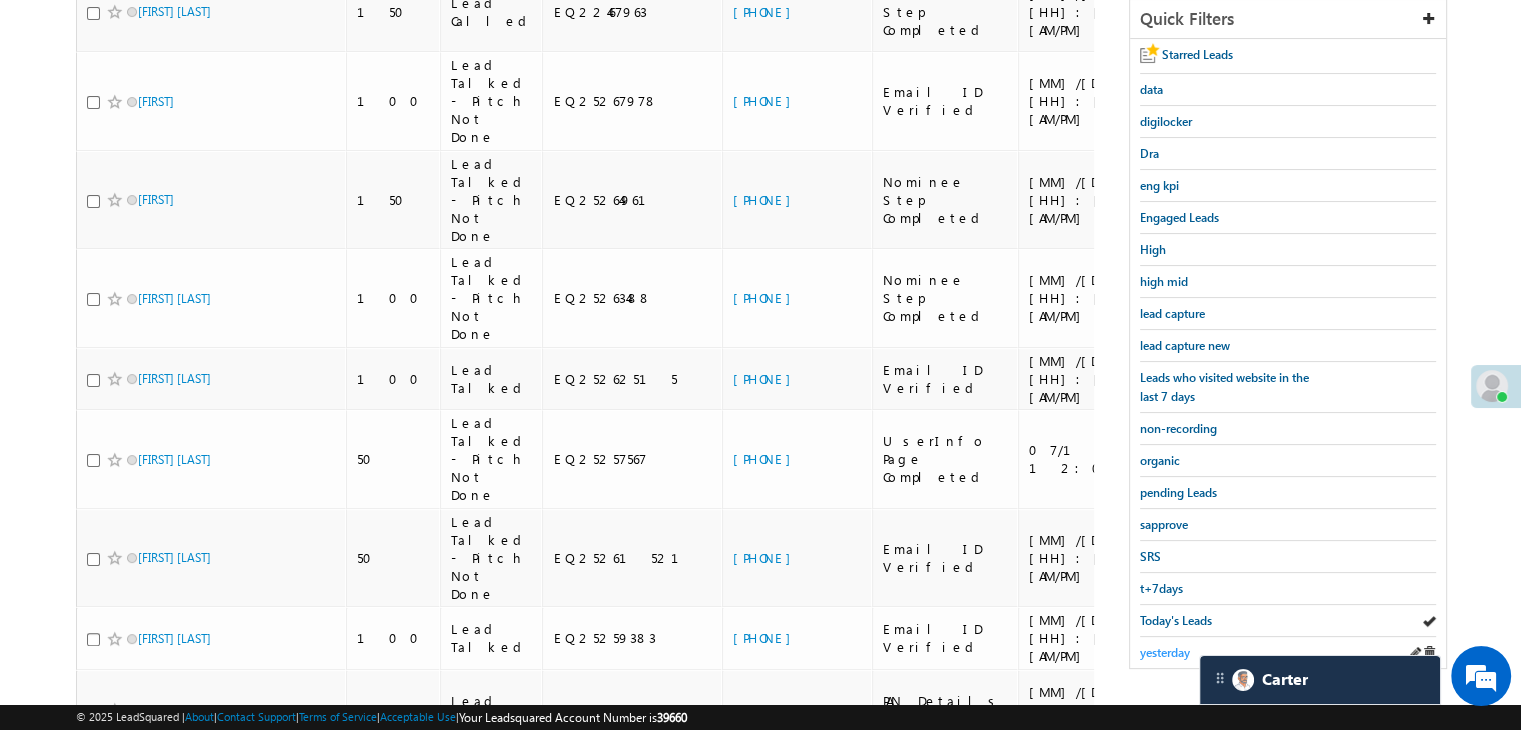 click on "yesterday" at bounding box center (1165, 652) 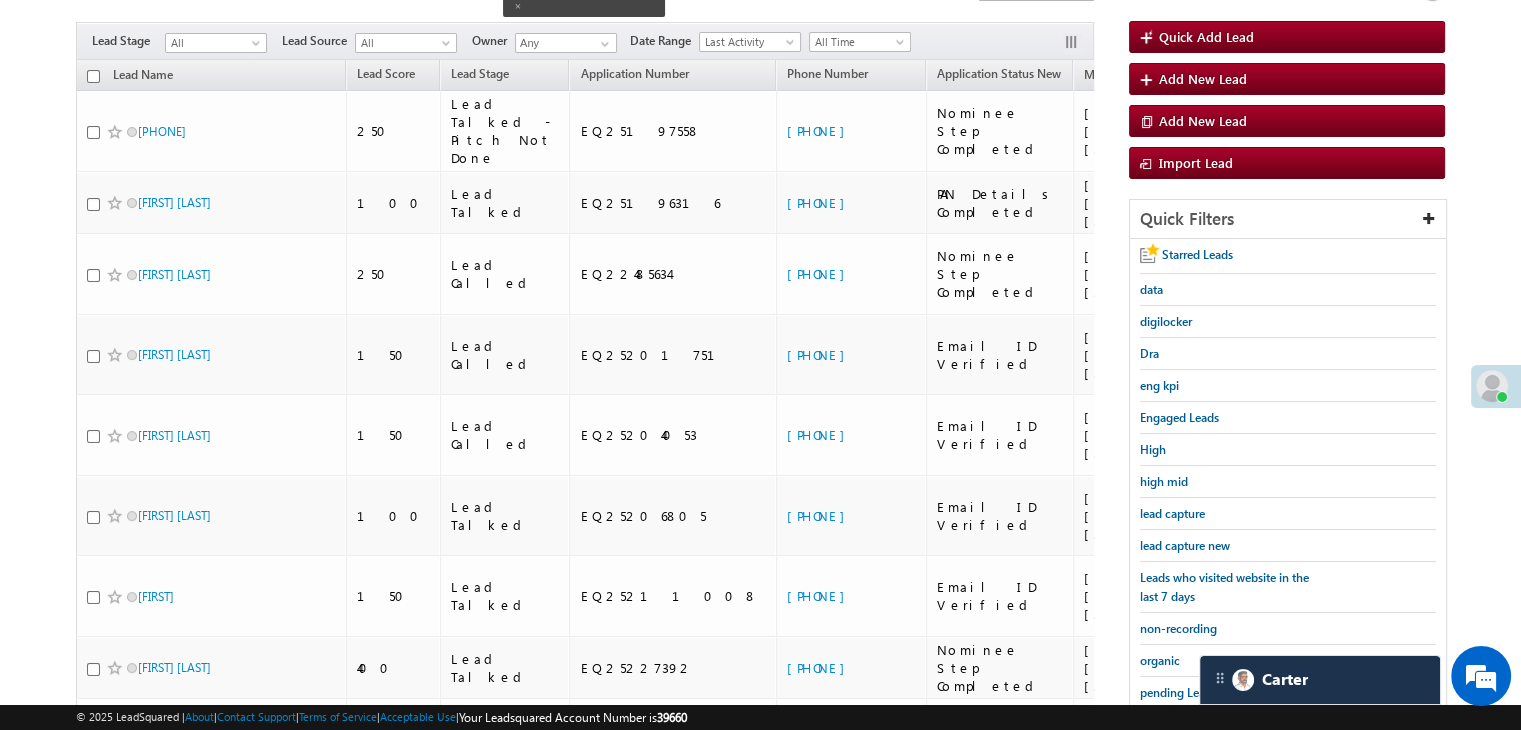 scroll, scrollTop: 0, scrollLeft: 0, axis: both 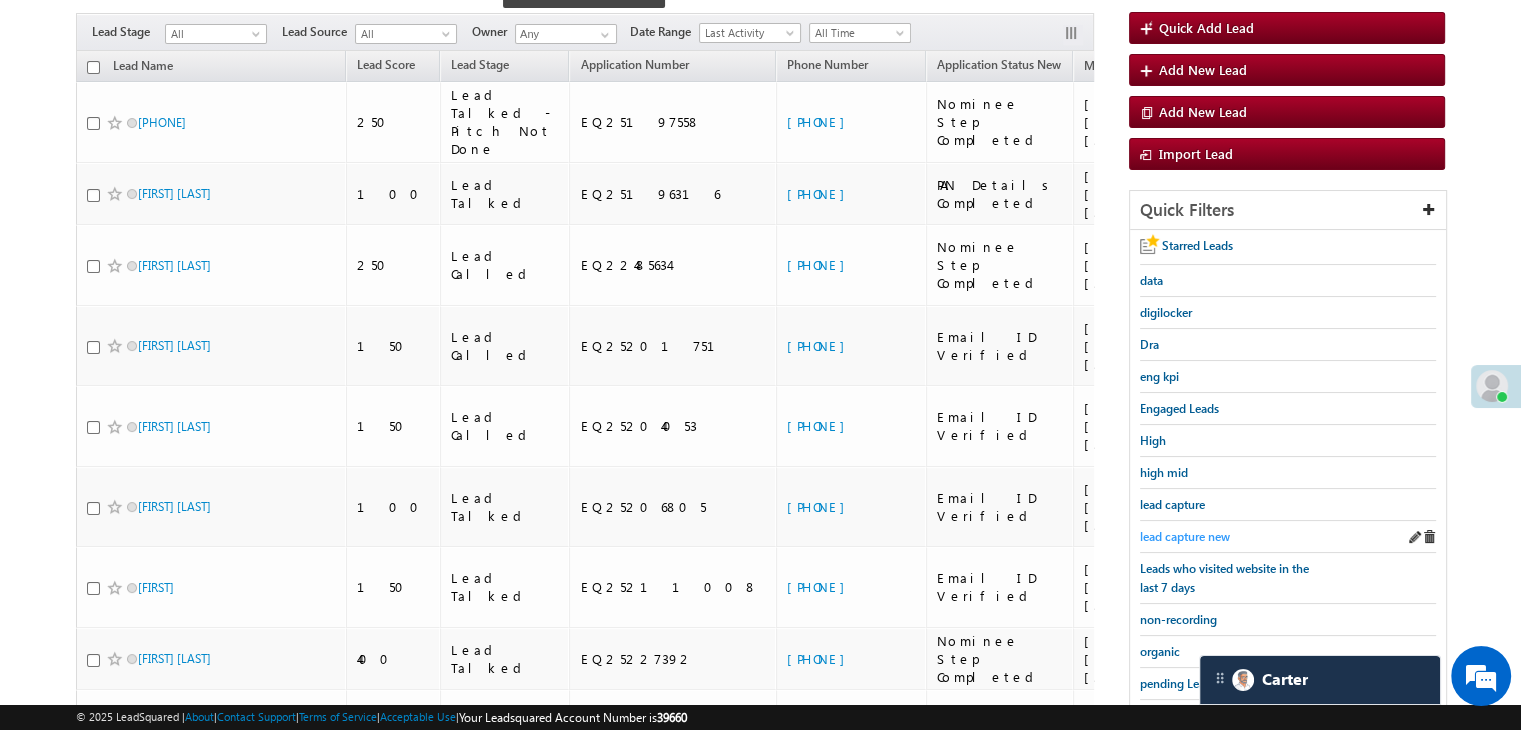 click on "lead capture new" at bounding box center (1185, 536) 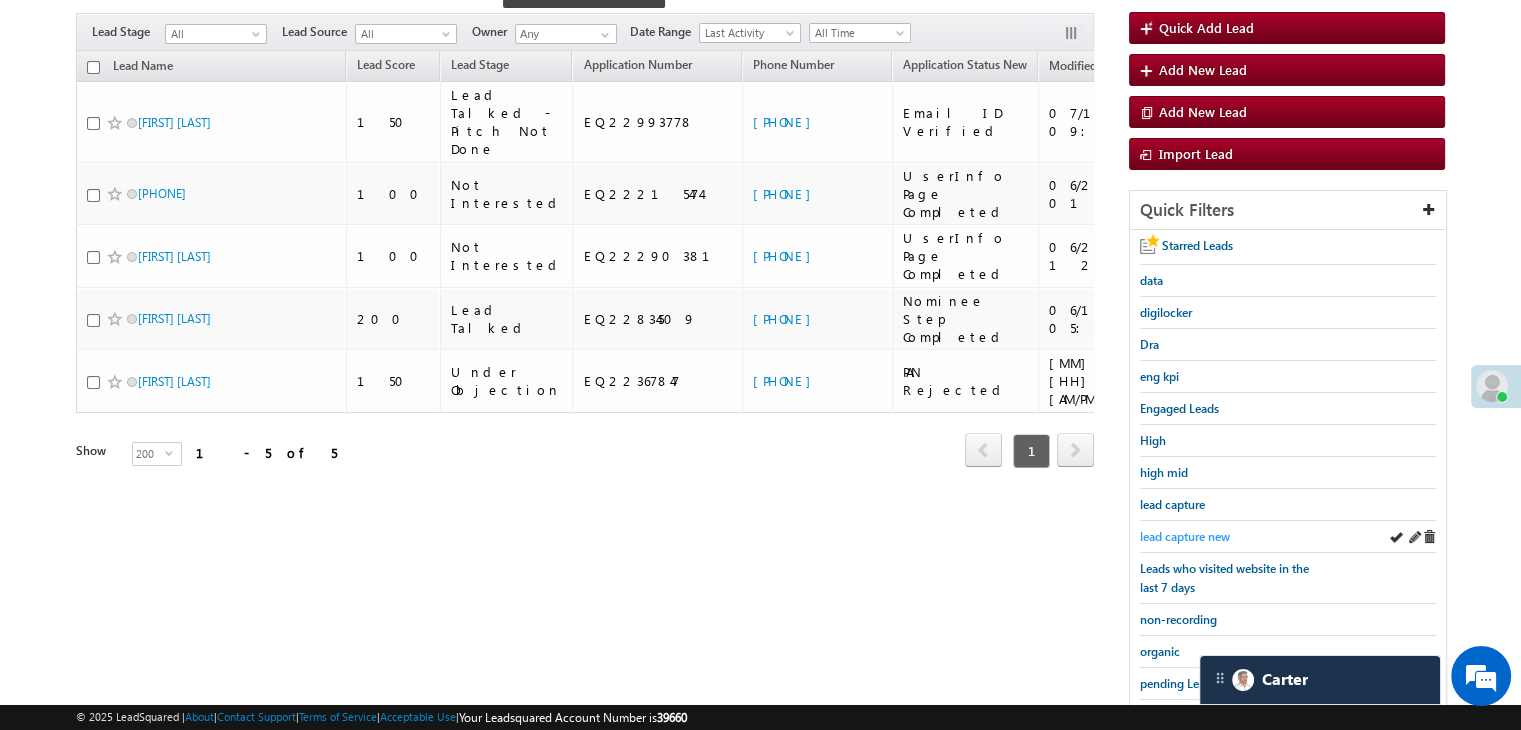 click on "lead capture new" at bounding box center [1185, 536] 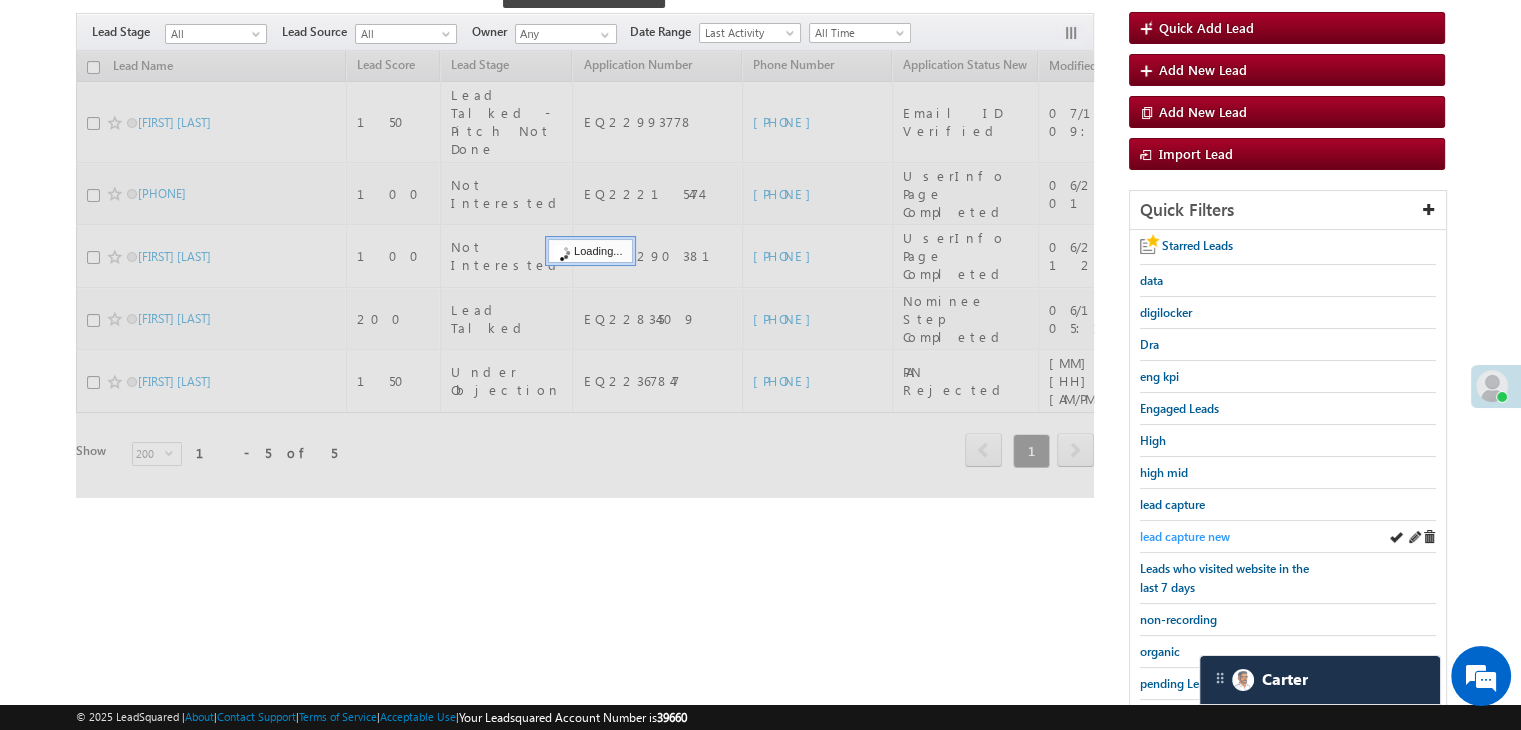 click on "lead capture new" at bounding box center (1185, 536) 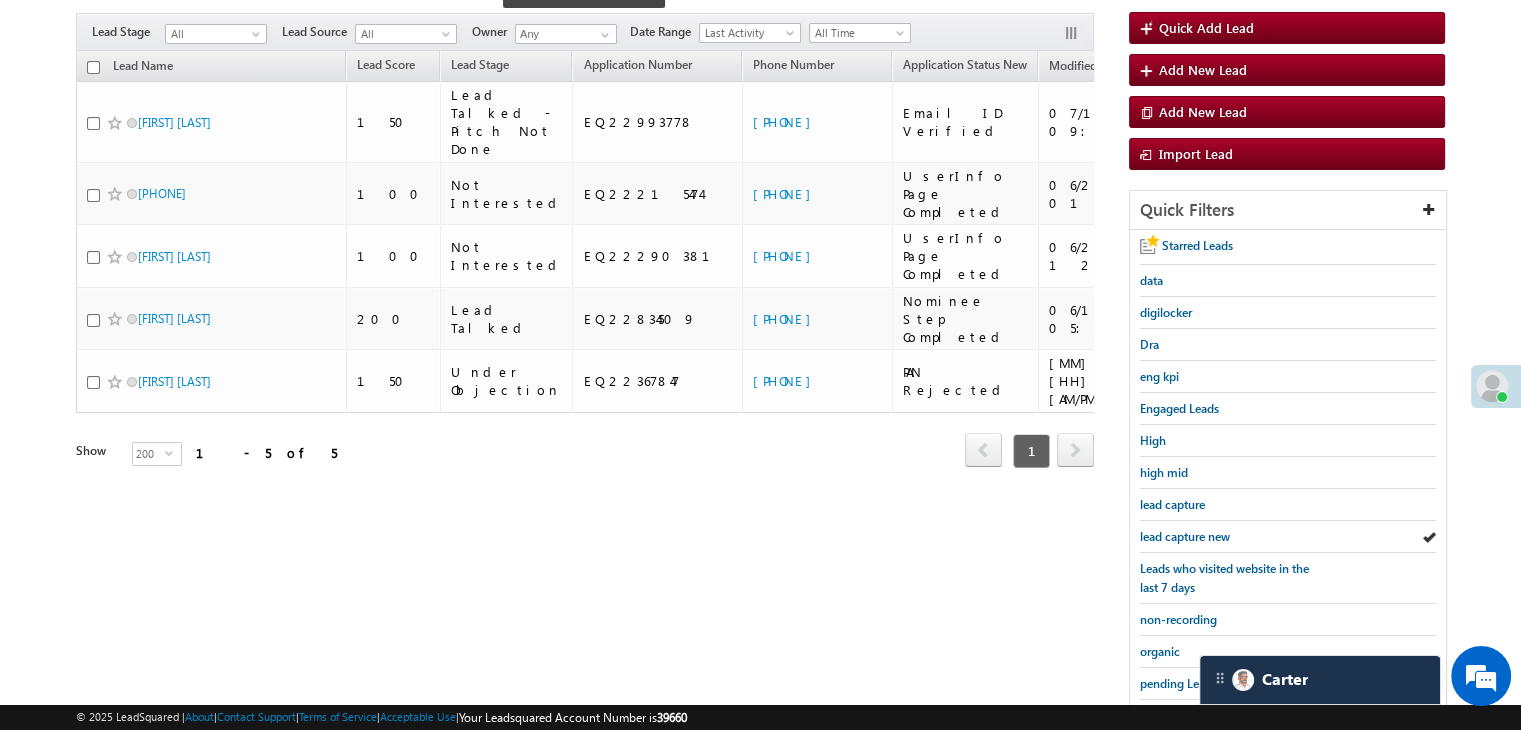 click on "lead capture new" at bounding box center (1185, 536) 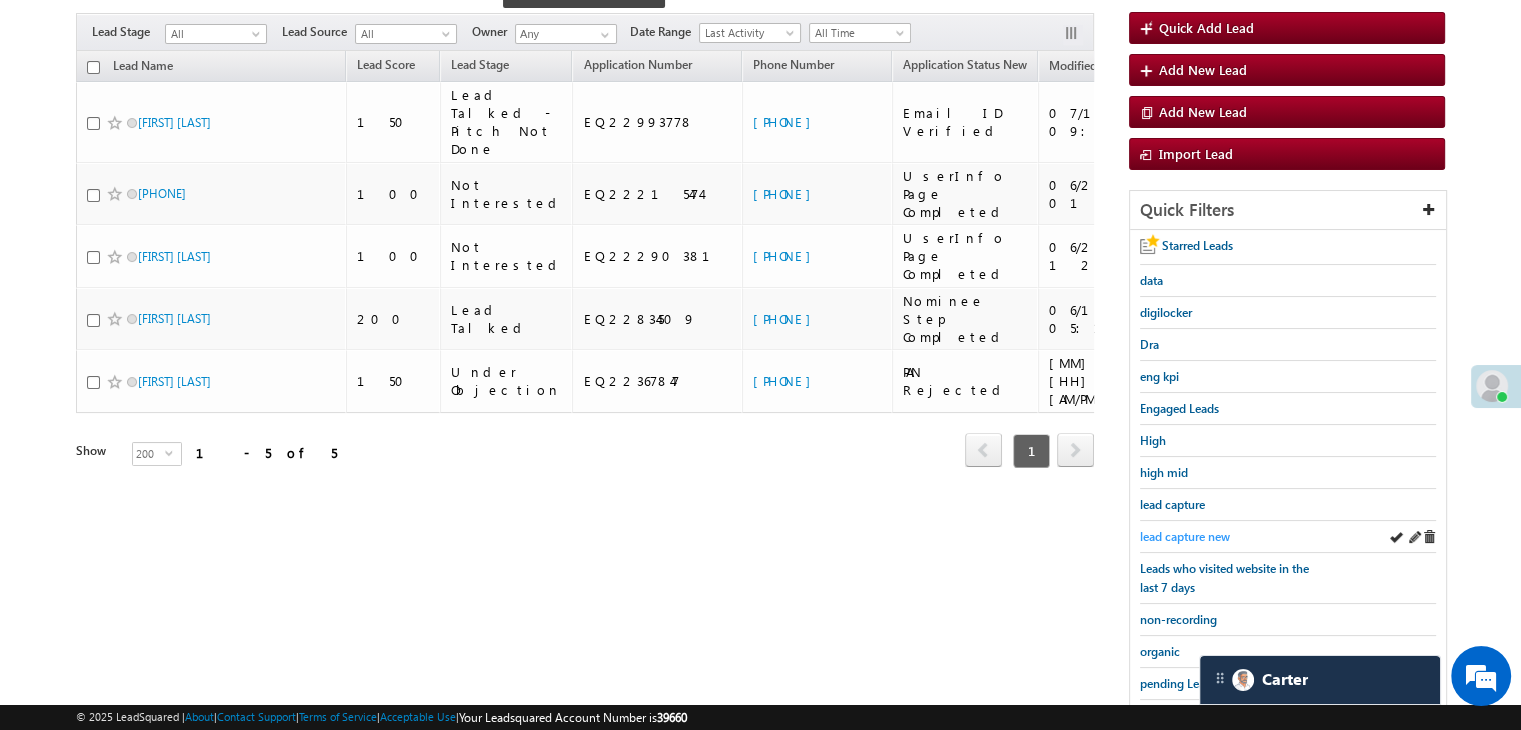 click on "lead capture new" at bounding box center [1185, 536] 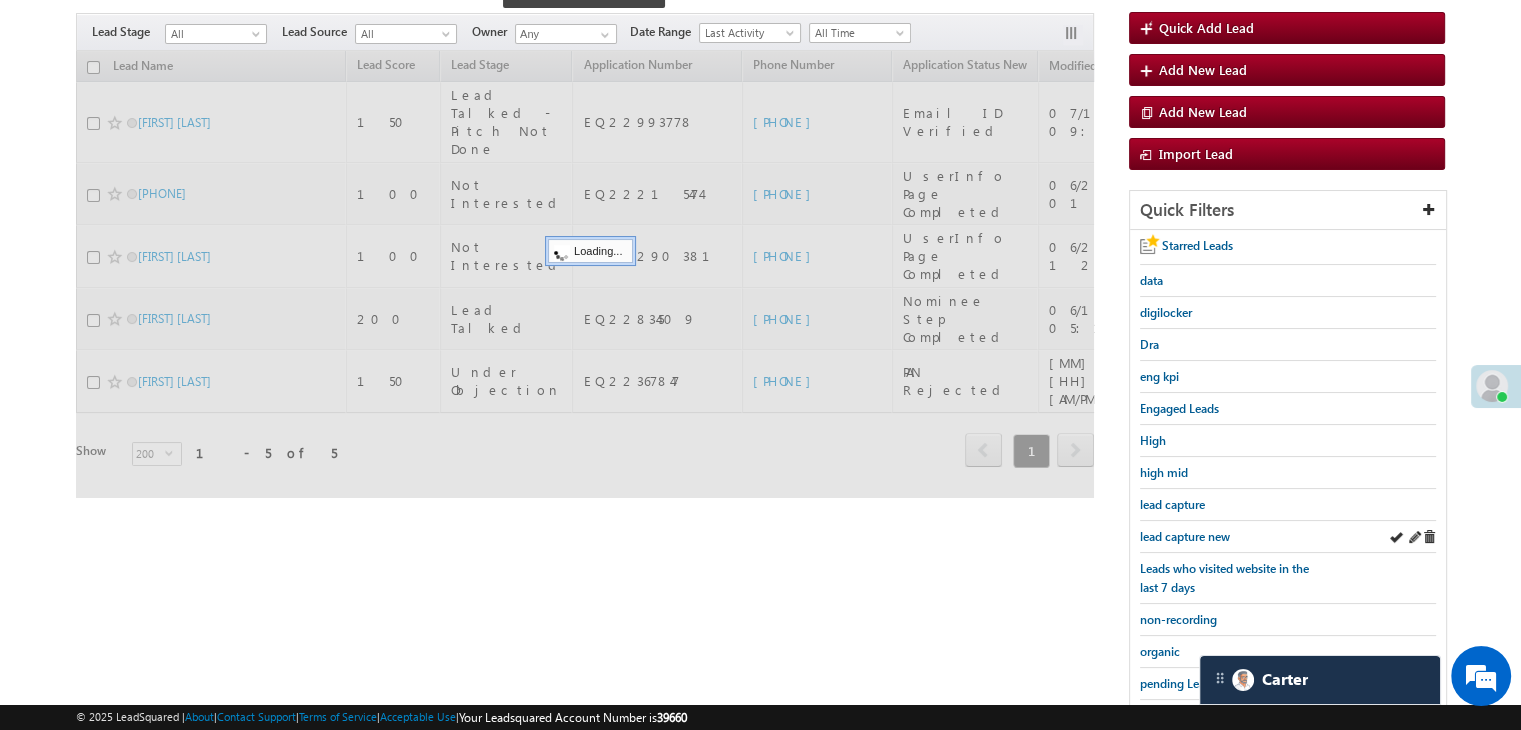 click on "lead capture new" at bounding box center [1288, 537] 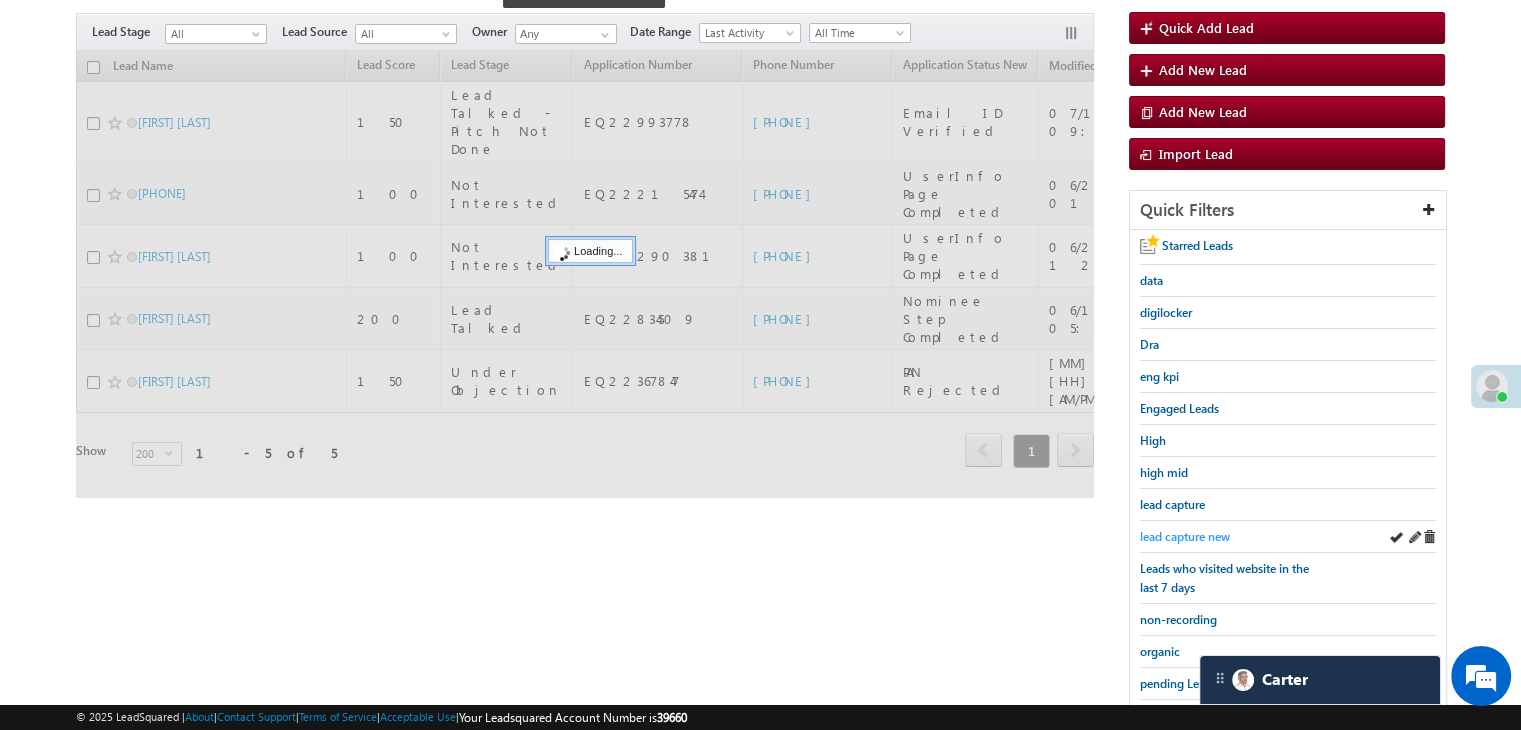 click on "lead capture new" at bounding box center [1185, 536] 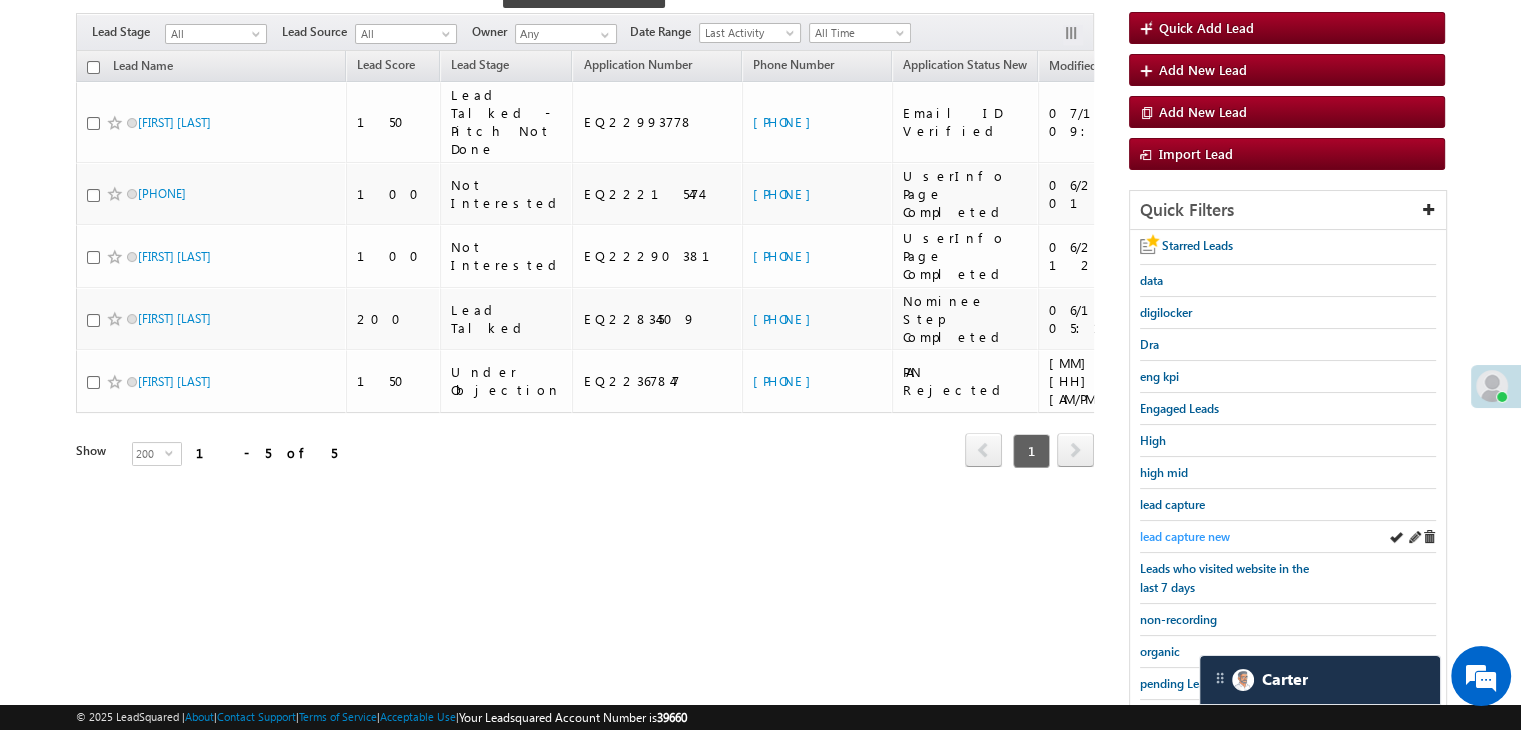 click on "lead capture new" at bounding box center [1185, 536] 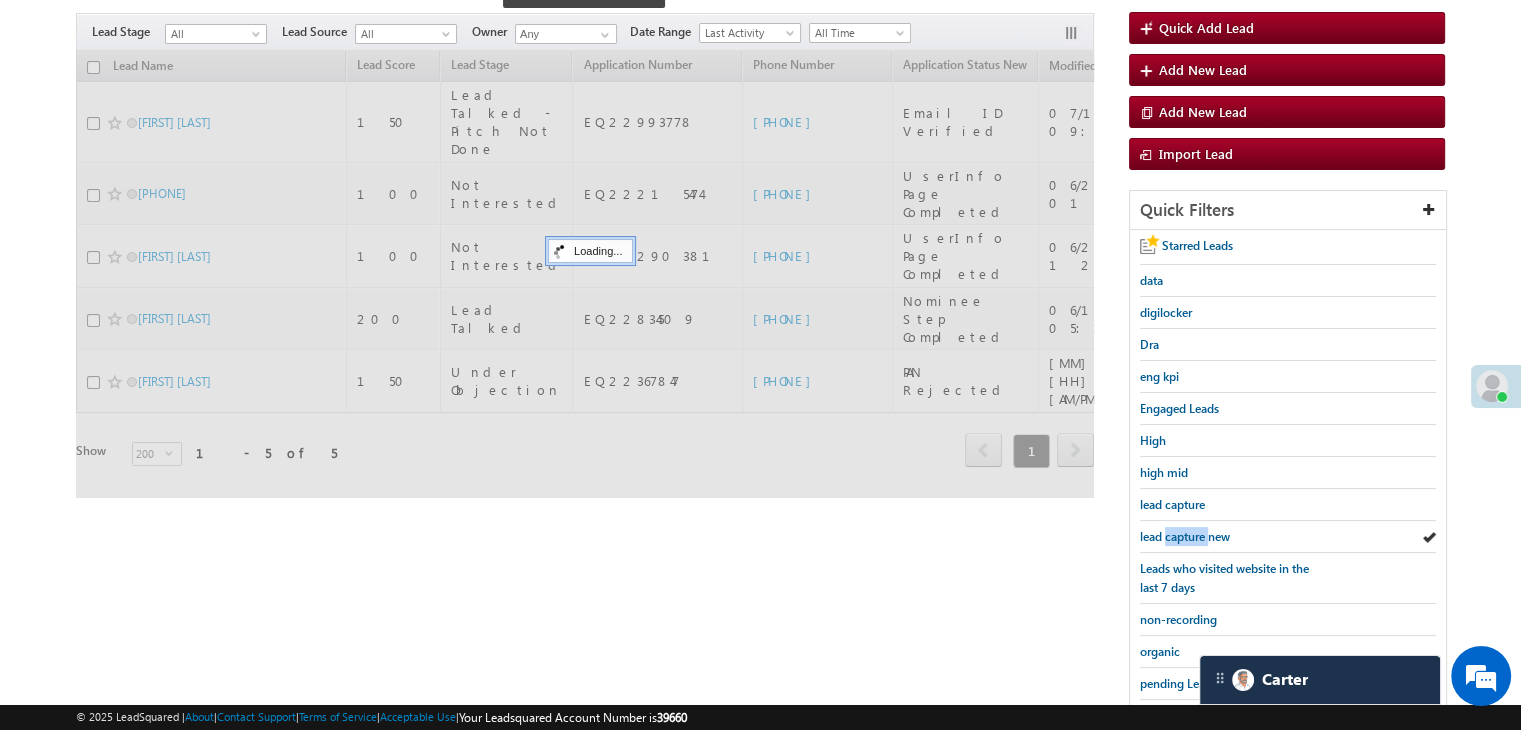 click on "lead capture new" at bounding box center (1185, 536) 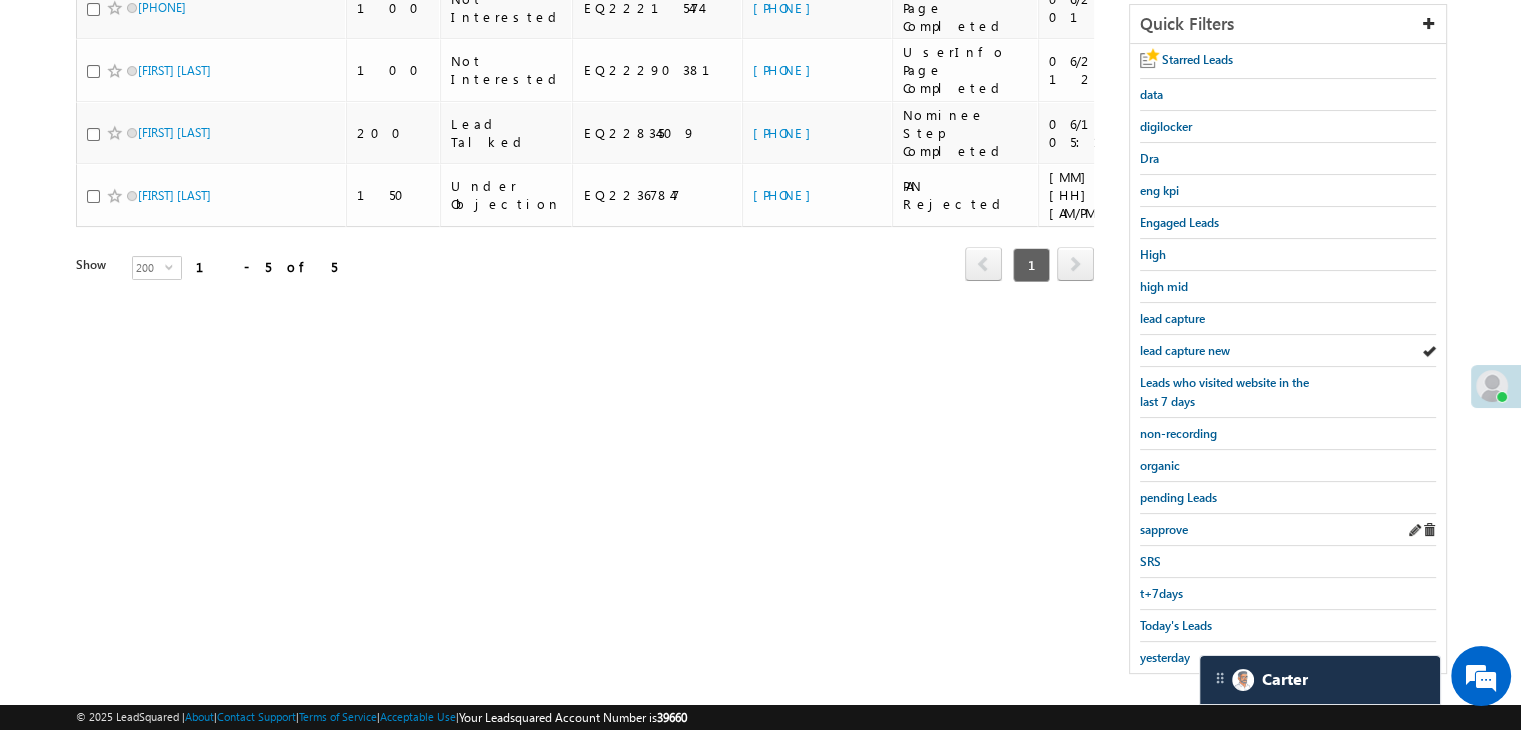 scroll, scrollTop: 363, scrollLeft: 0, axis: vertical 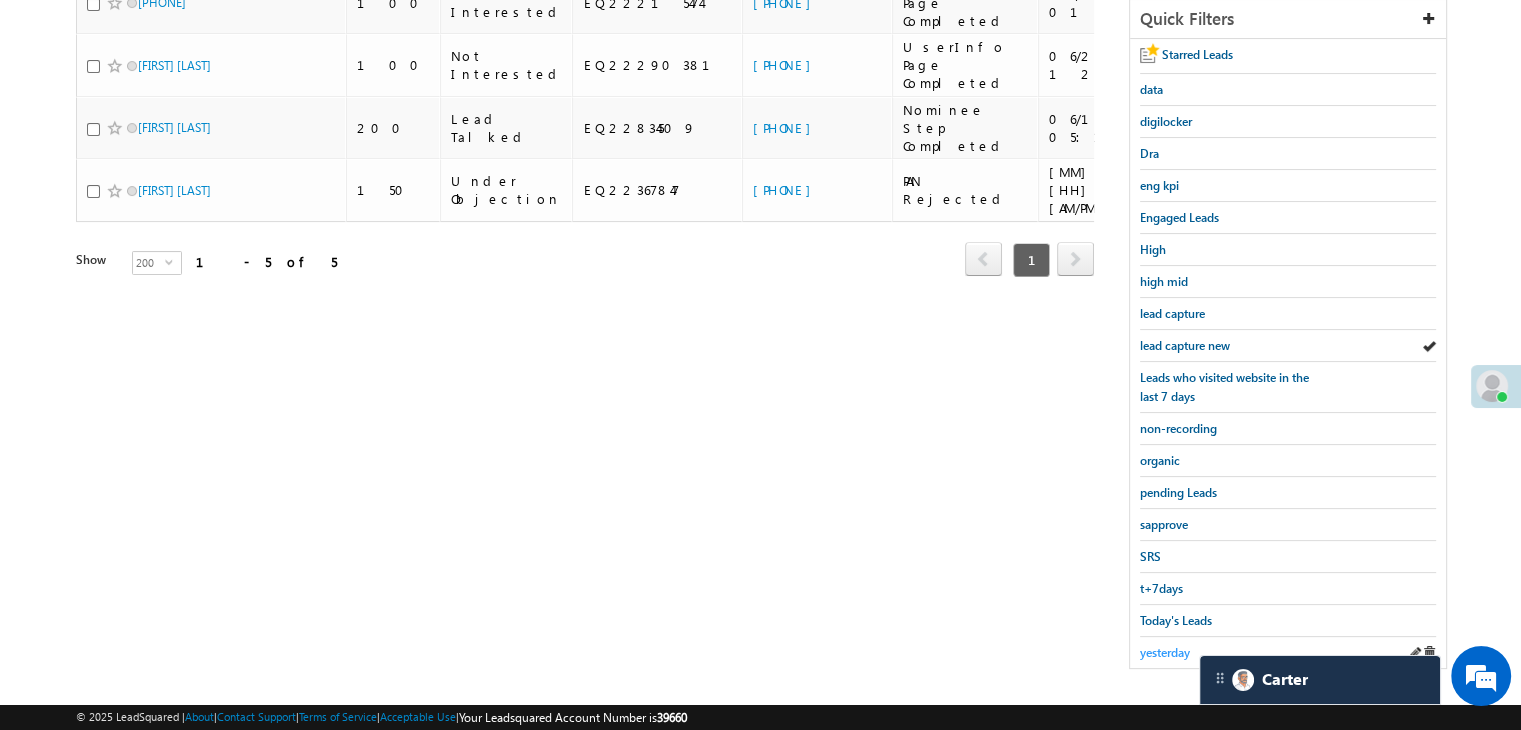 click on "yesterday" at bounding box center (1165, 652) 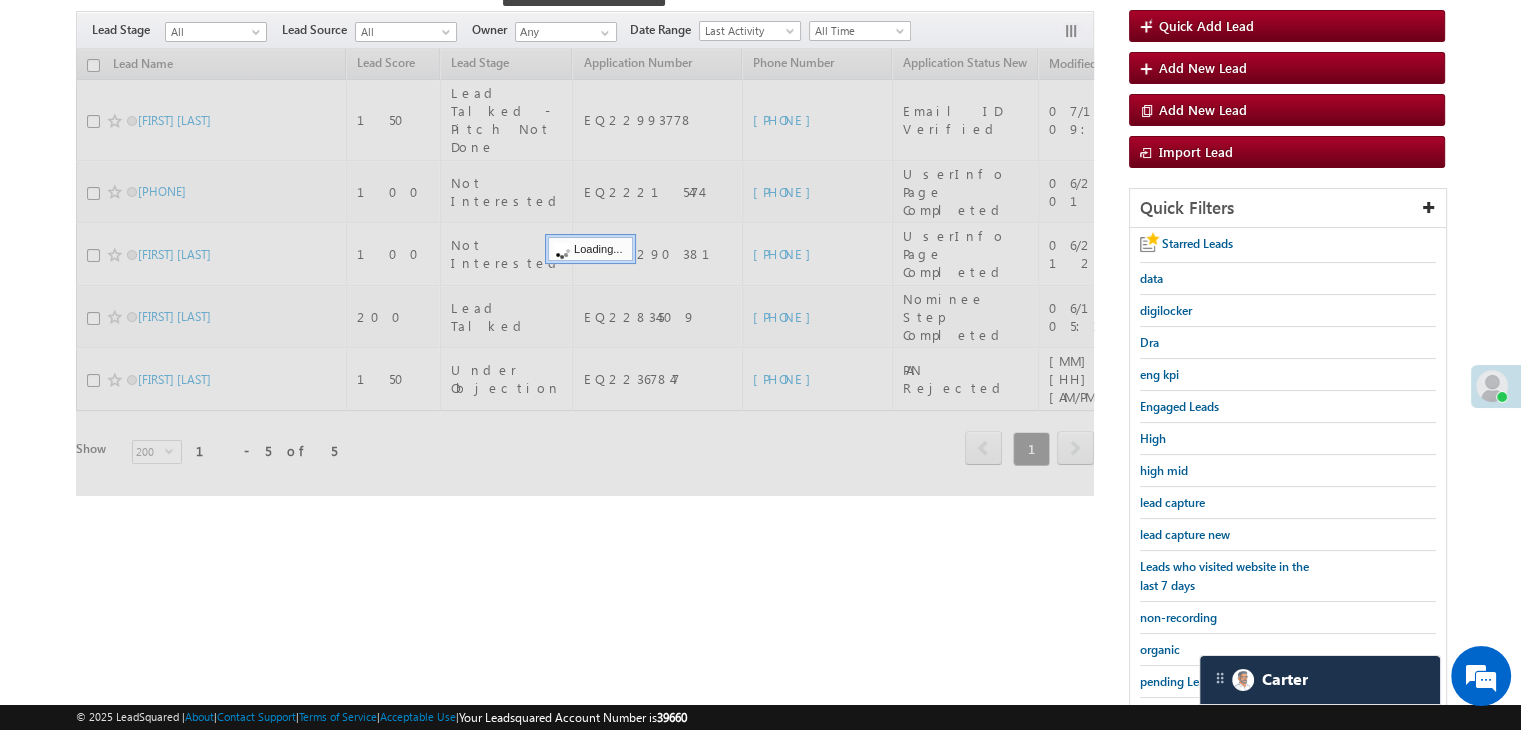 scroll, scrollTop: 163, scrollLeft: 0, axis: vertical 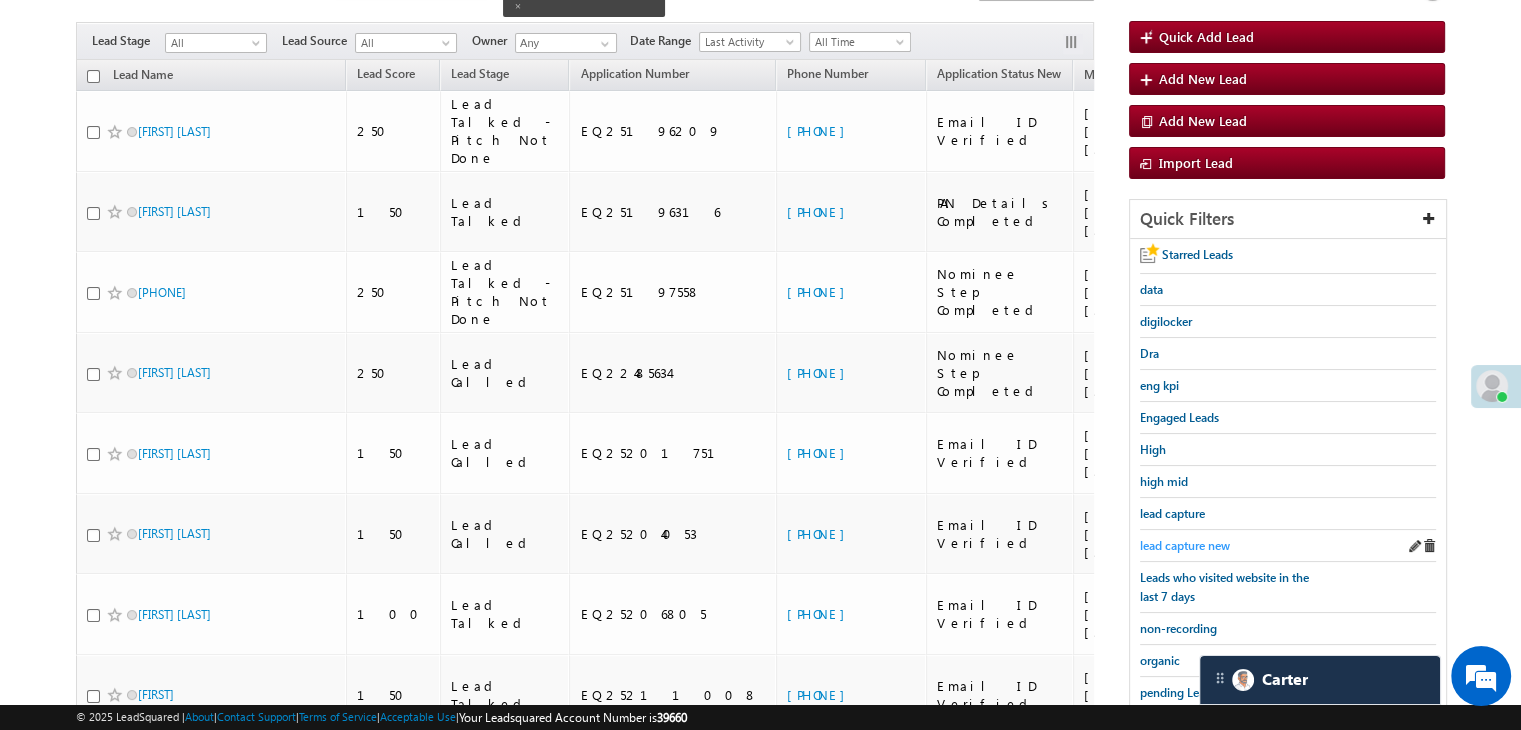 click on "lead capture new" at bounding box center (1185, 545) 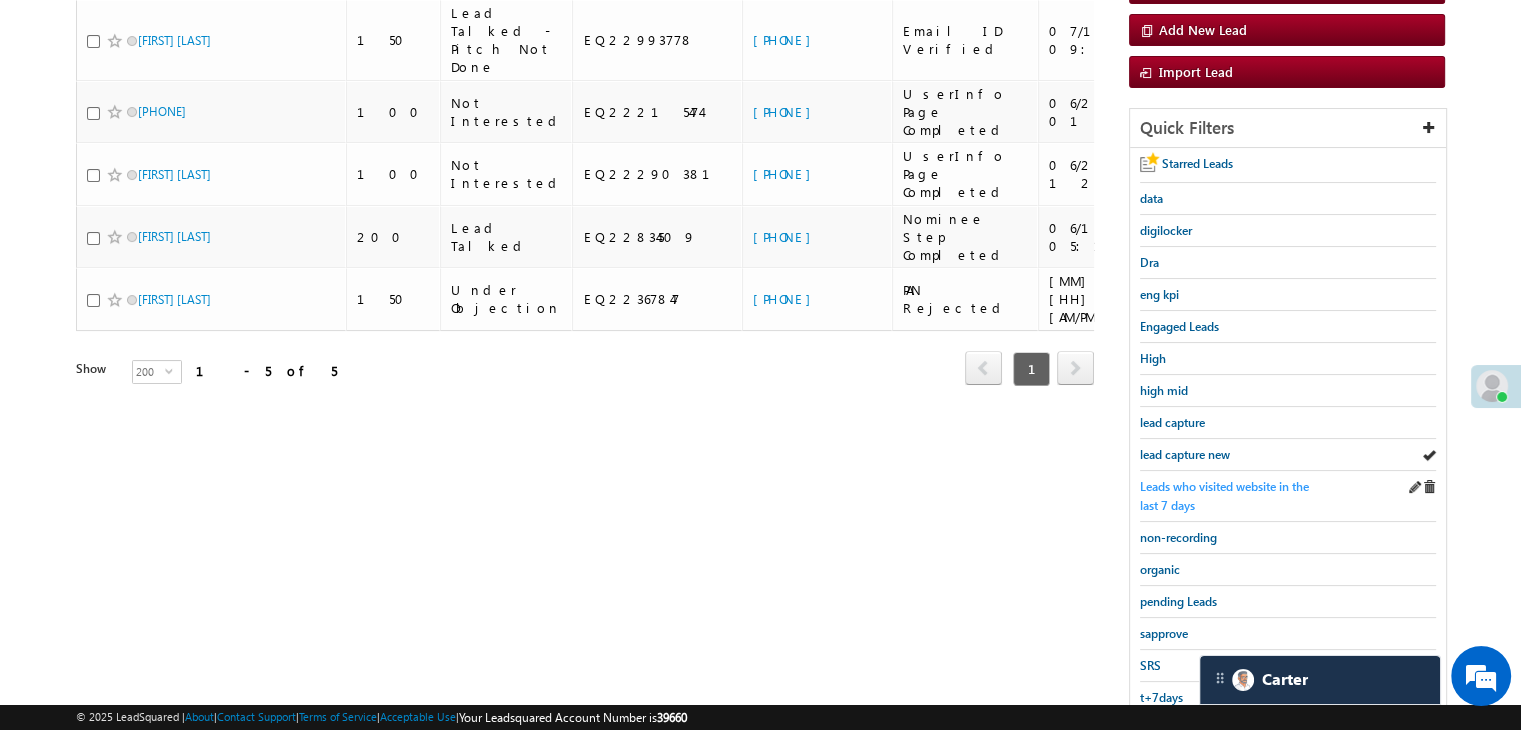 scroll, scrollTop: 363, scrollLeft: 0, axis: vertical 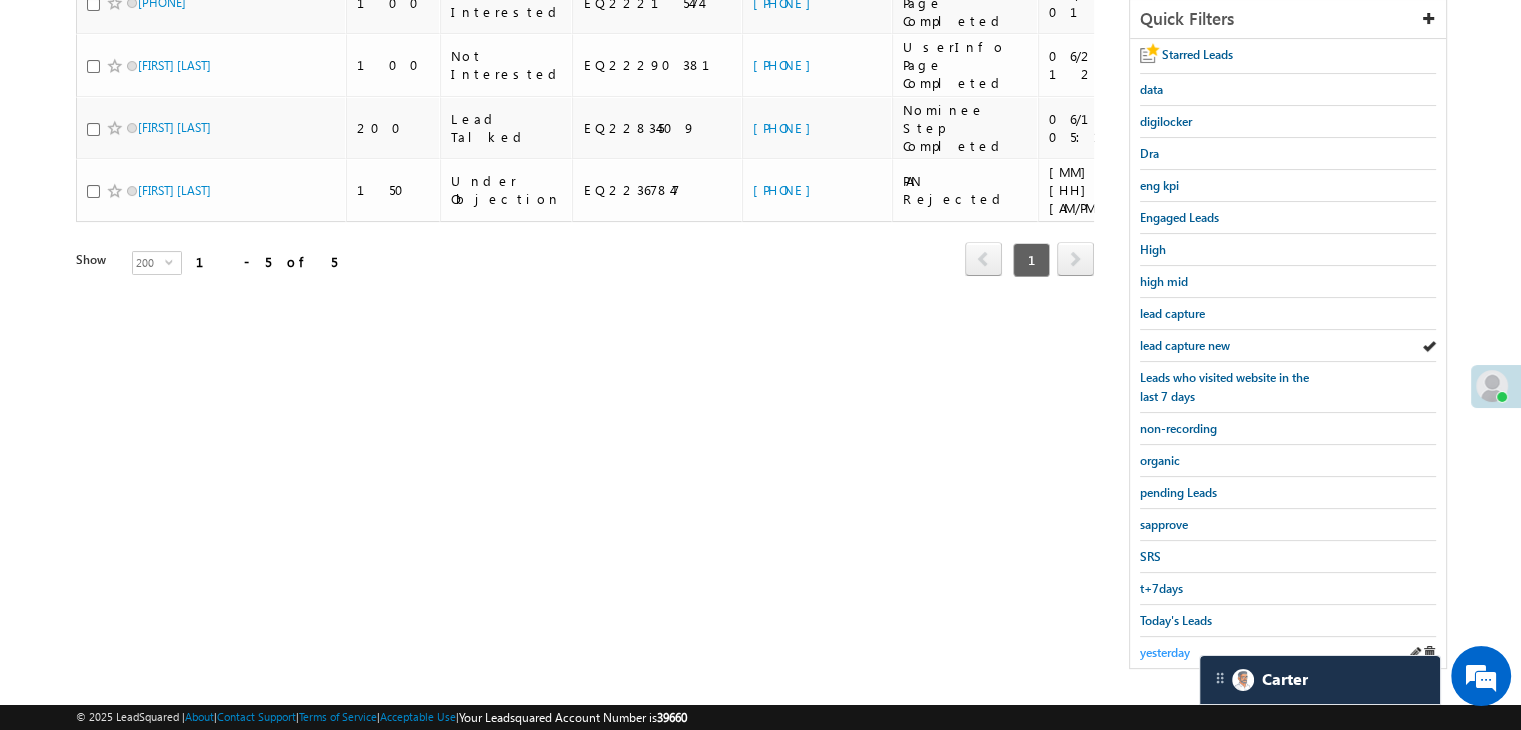 click on "yesterday" at bounding box center (1165, 652) 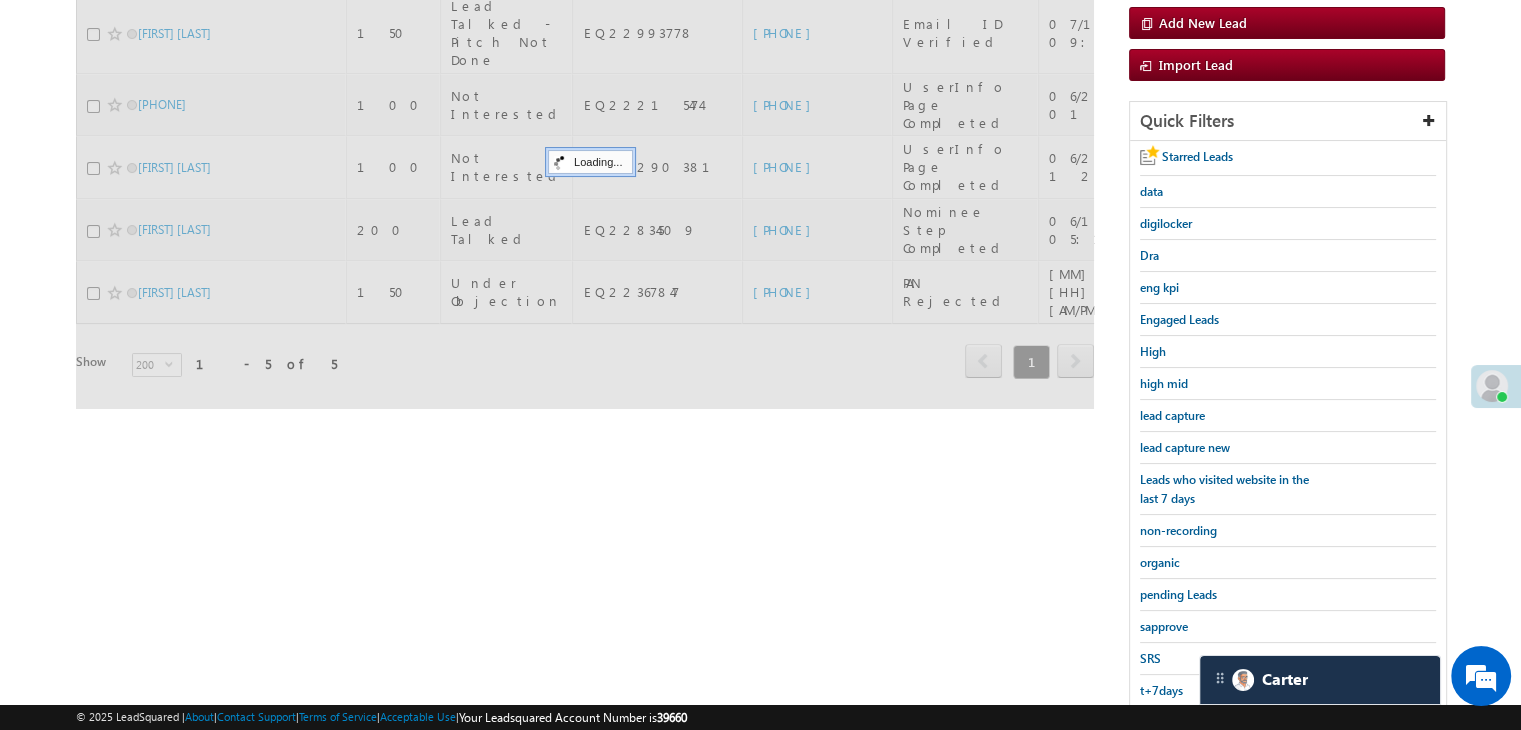 scroll, scrollTop: 163, scrollLeft: 0, axis: vertical 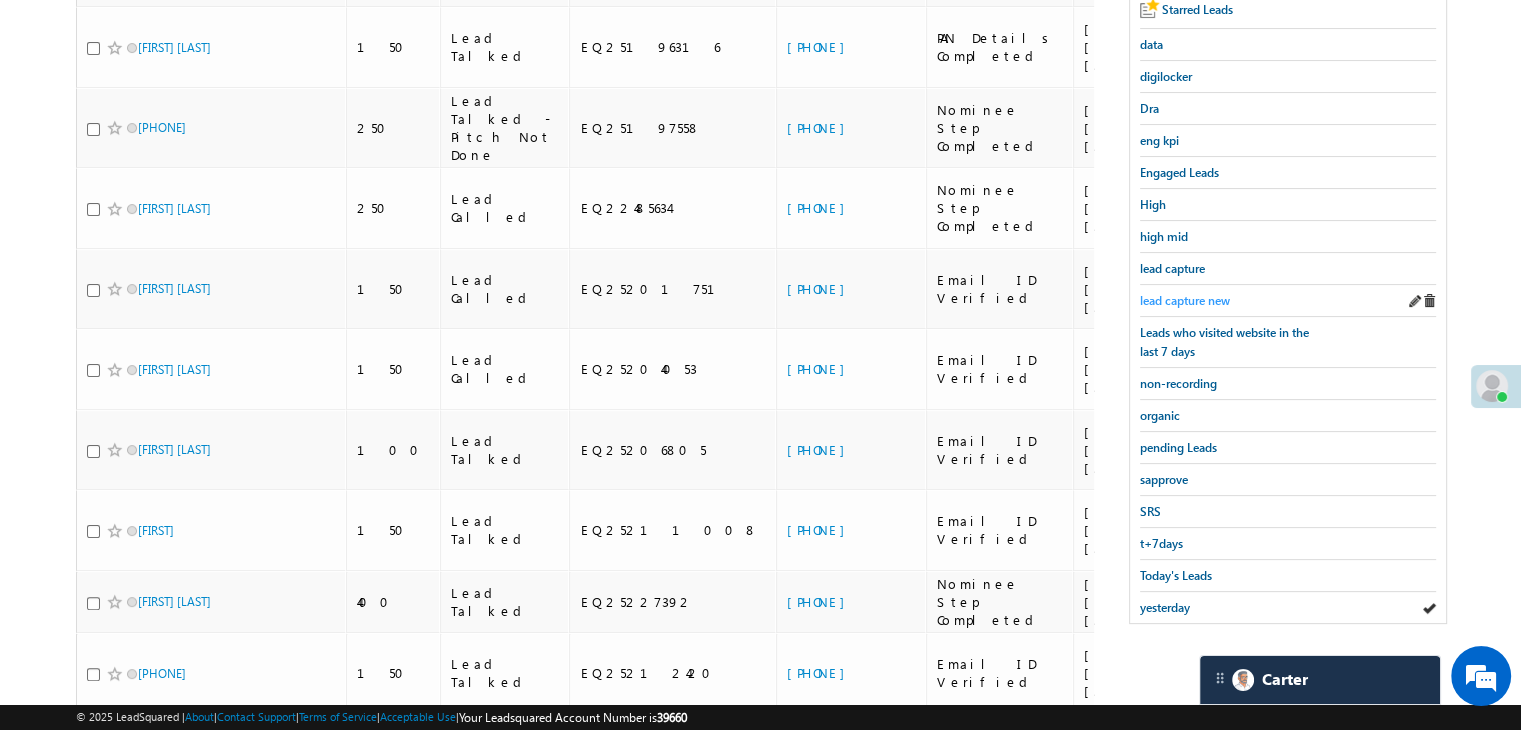 click on "lead capture new" at bounding box center (1185, 300) 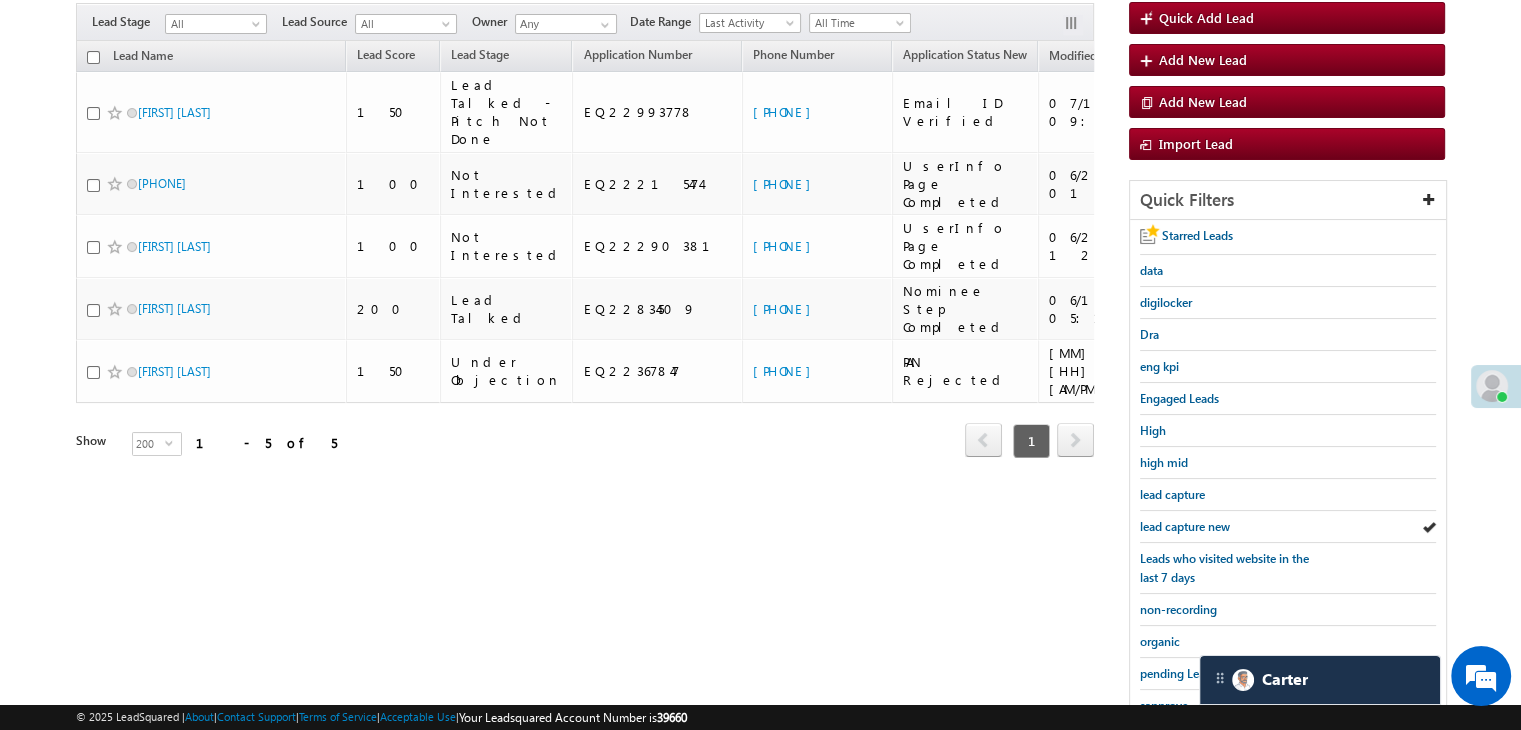 scroll, scrollTop: 363, scrollLeft: 0, axis: vertical 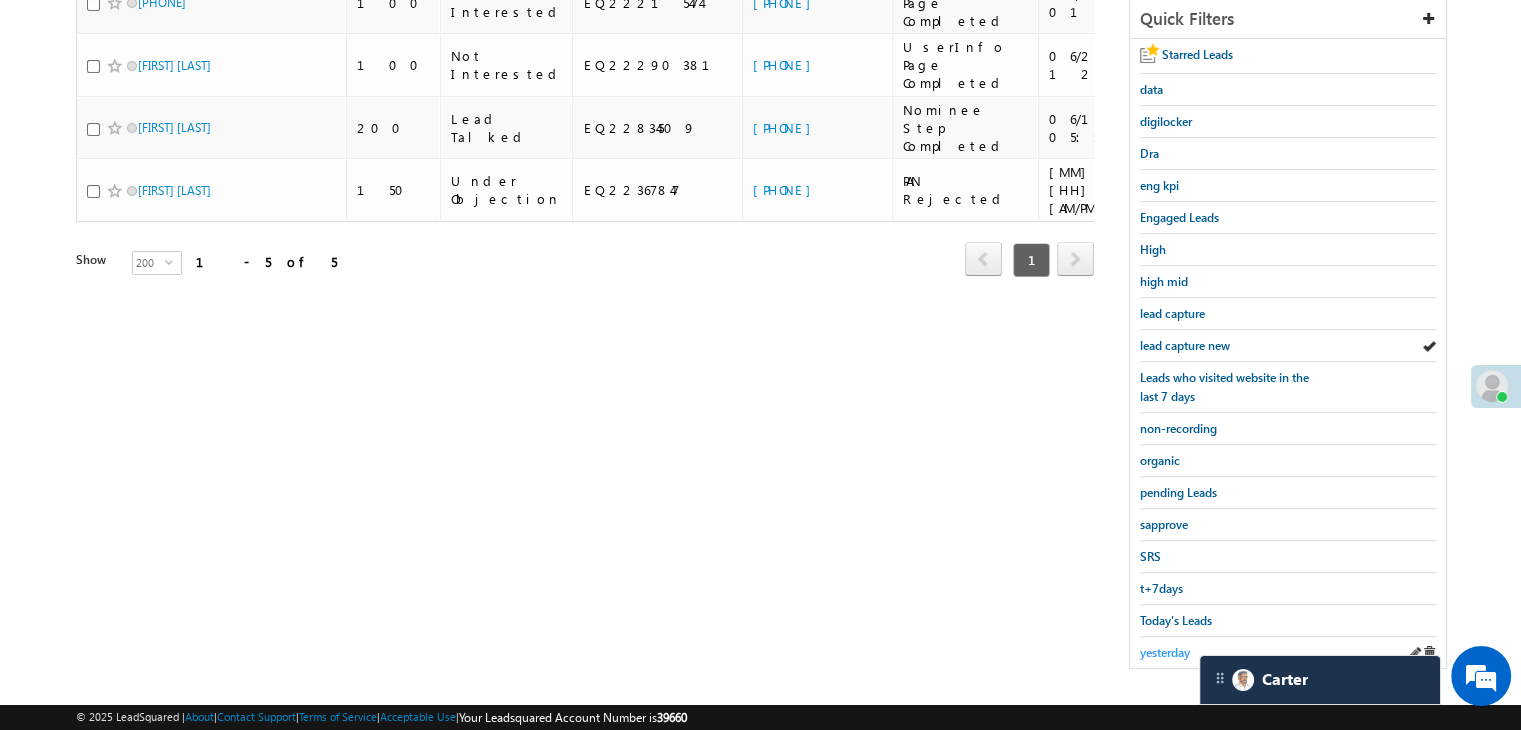 click on "yesterday" at bounding box center [1165, 652] 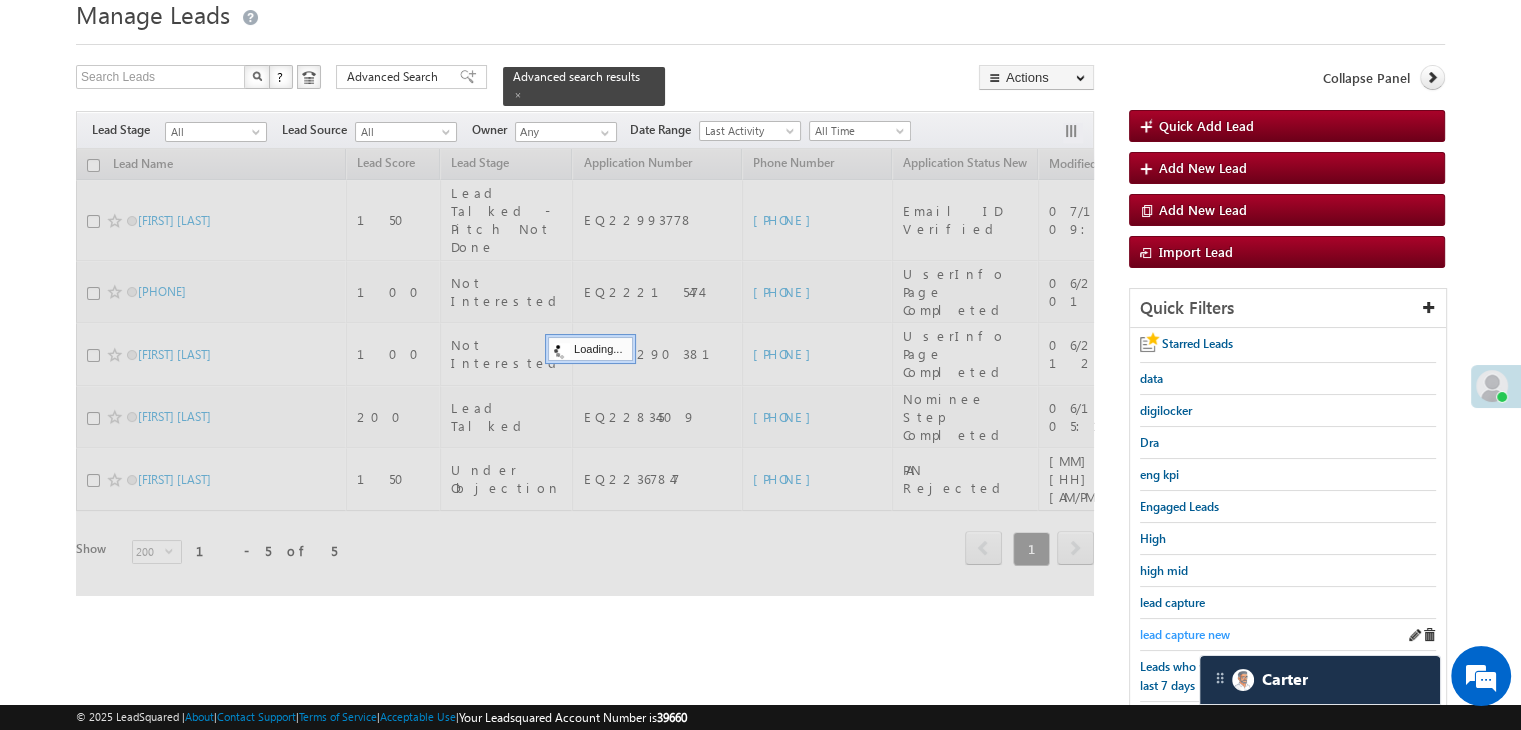 scroll, scrollTop: 63, scrollLeft: 0, axis: vertical 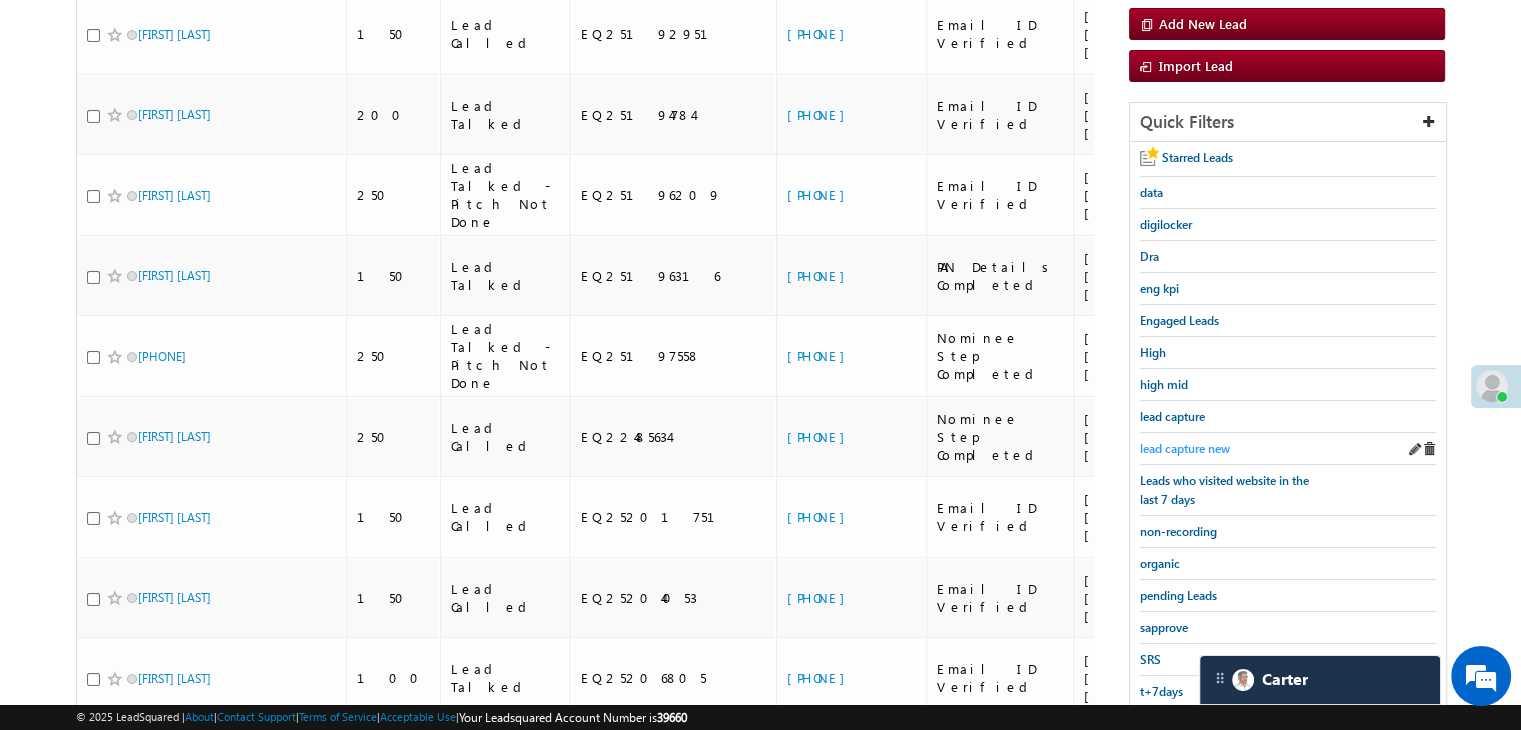 click on "lead capture new" at bounding box center (1185, 448) 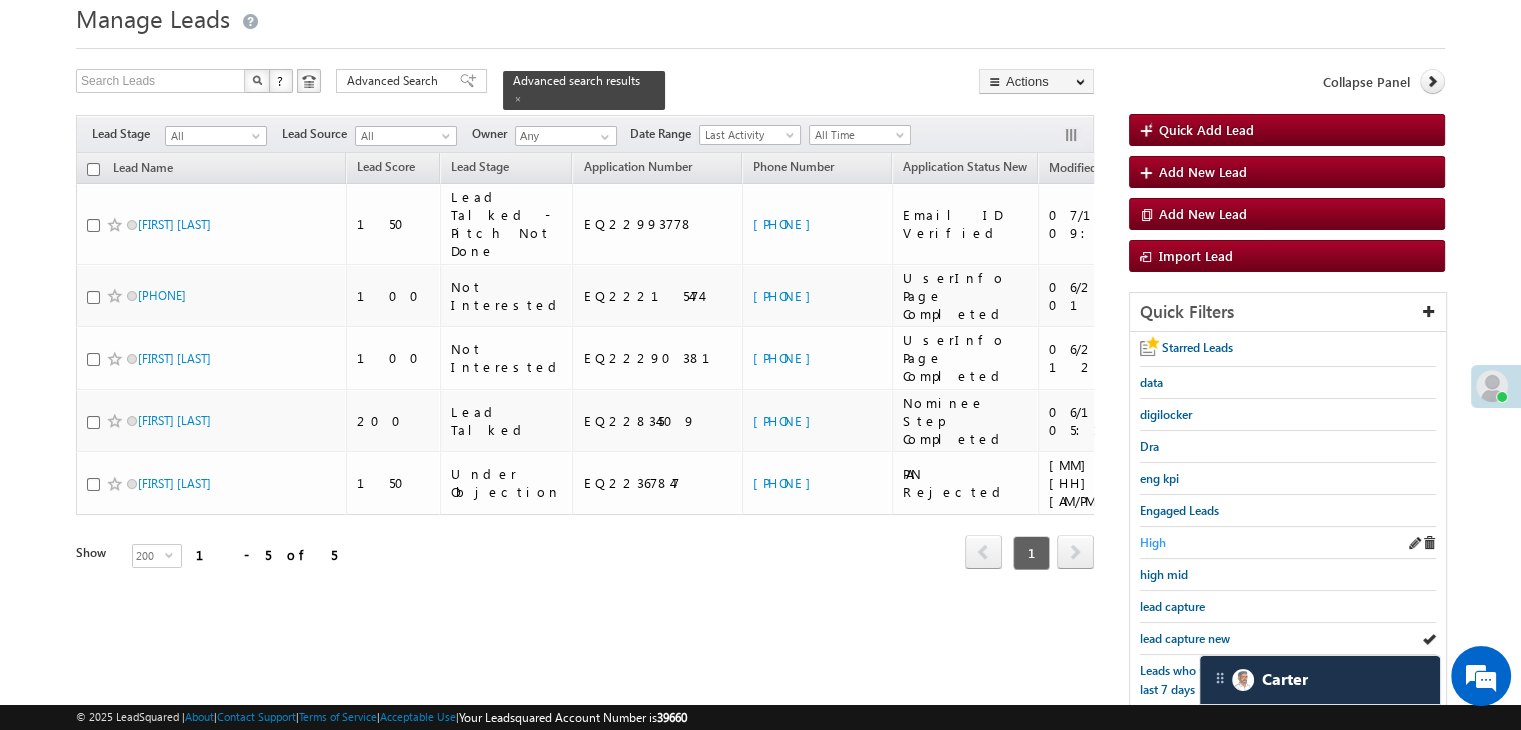 scroll, scrollTop: 60, scrollLeft: 0, axis: vertical 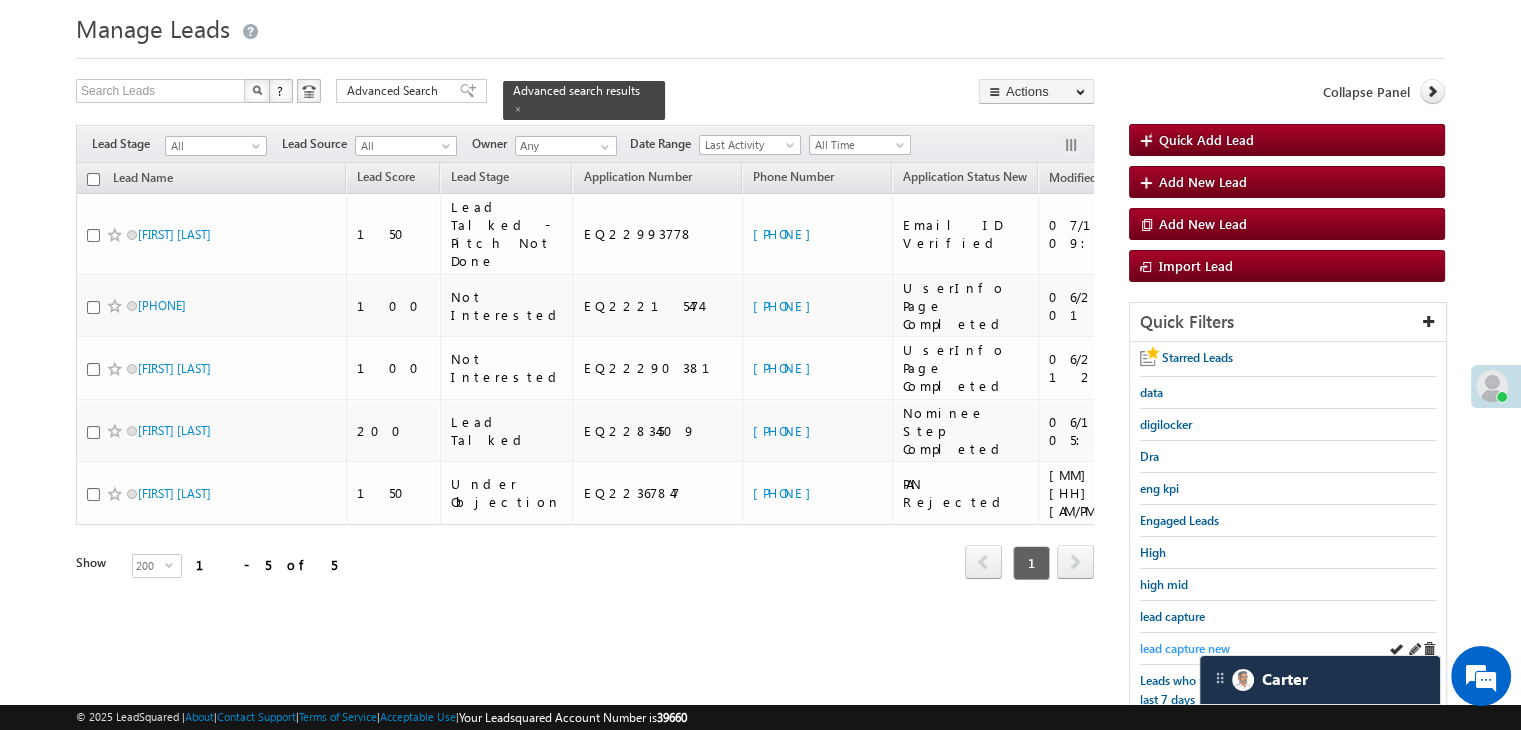 click on "lead capture new" at bounding box center [1185, 648] 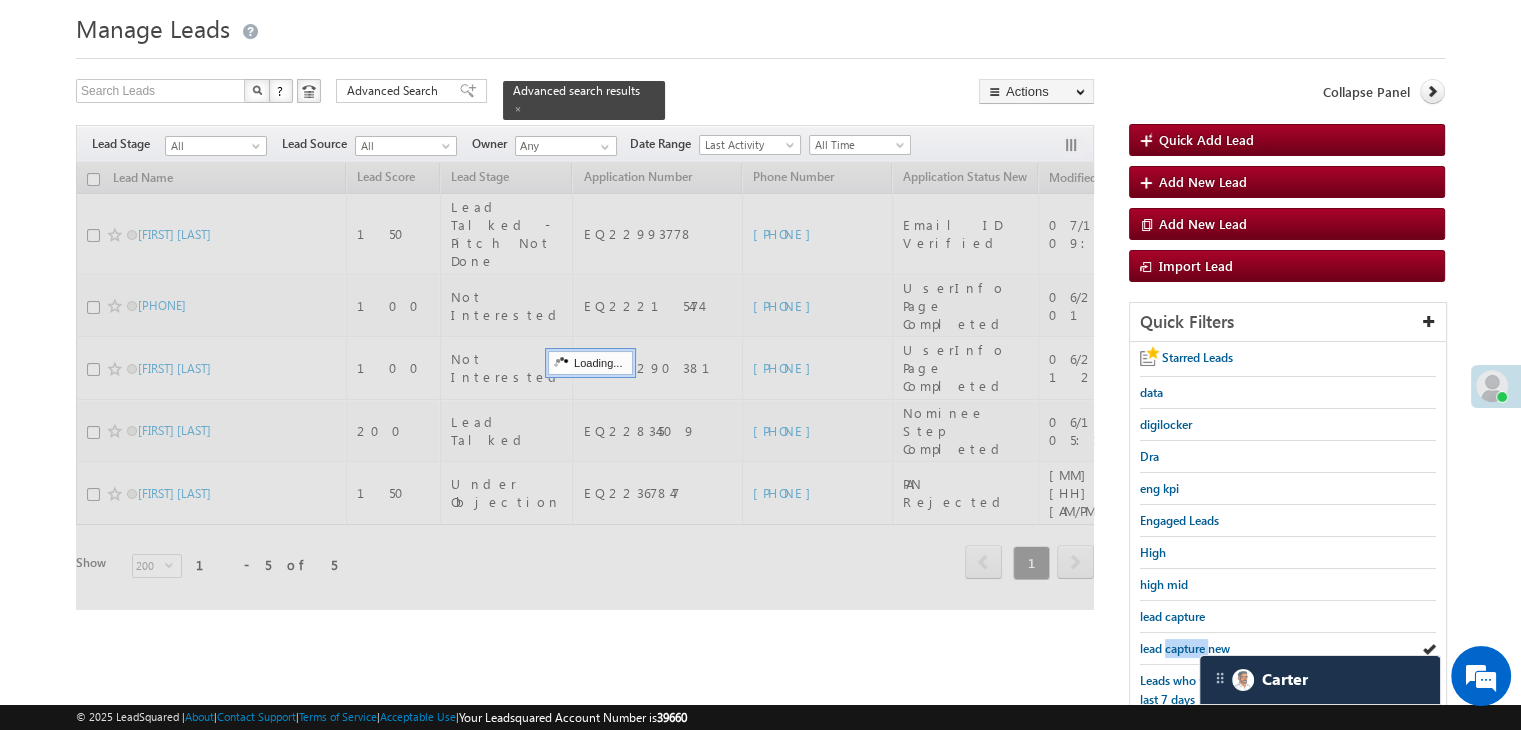 click on "lead capture new" at bounding box center [1185, 648] 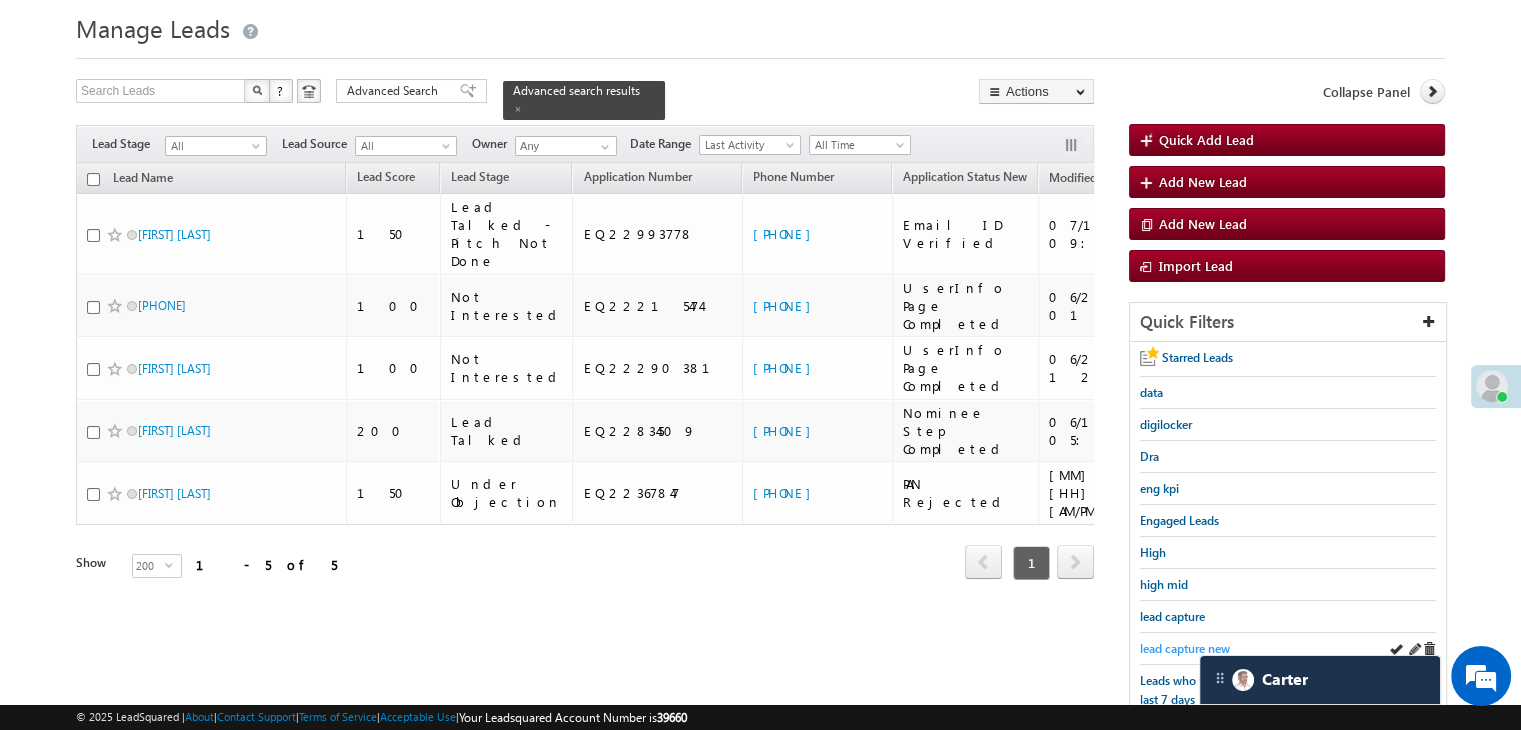 click on "lead capture new" at bounding box center [1185, 648] 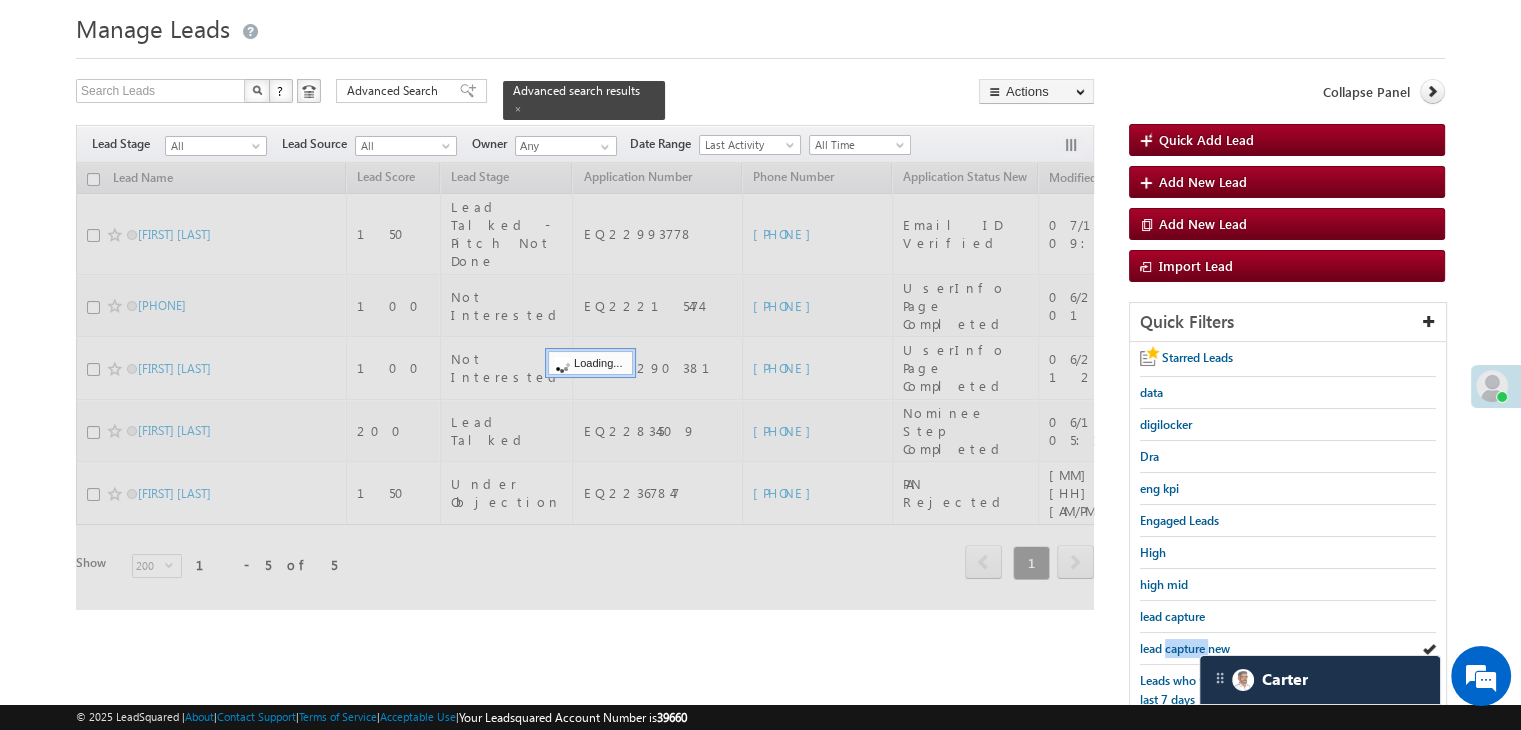 click on "lead capture new" at bounding box center (1185, 648) 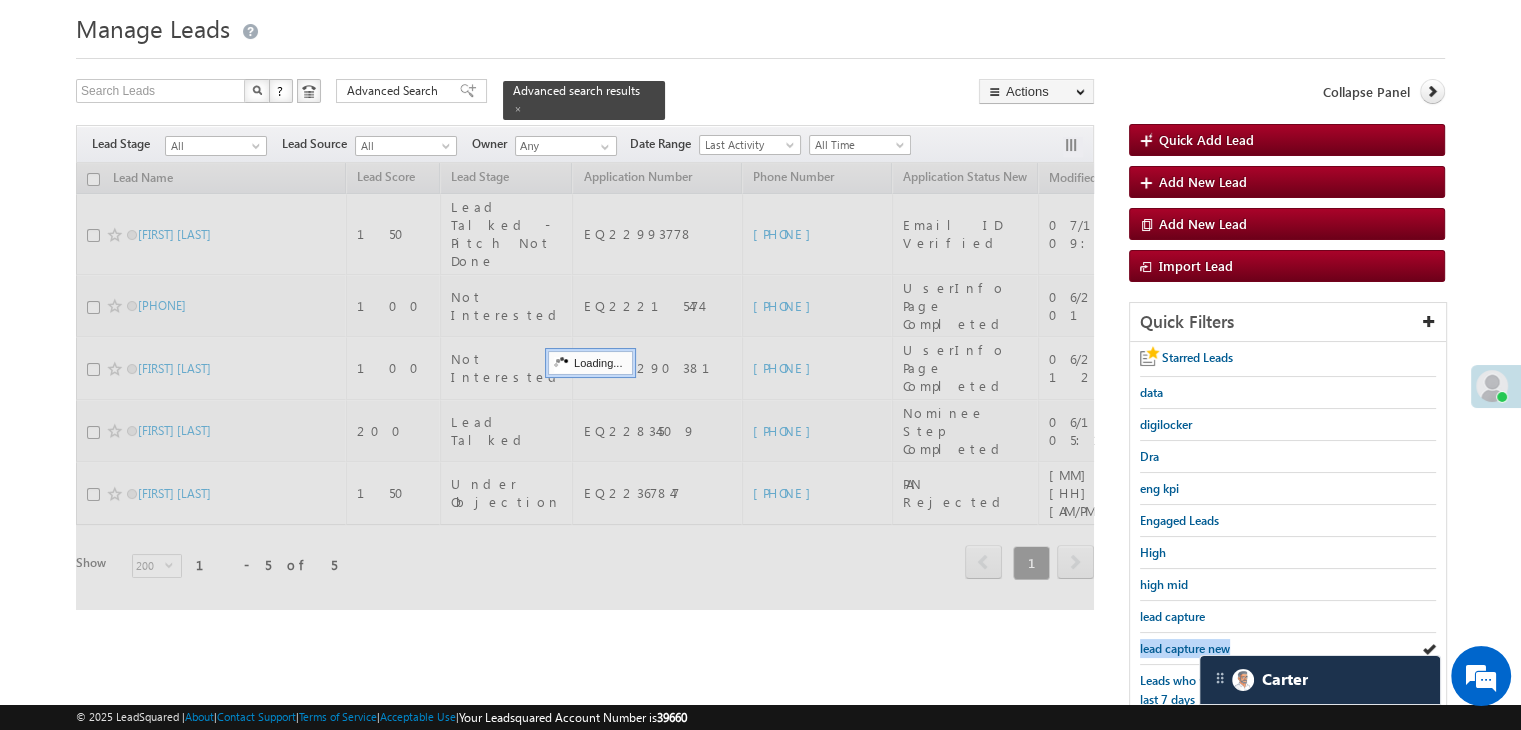 click on "lead capture new" at bounding box center (1185, 648) 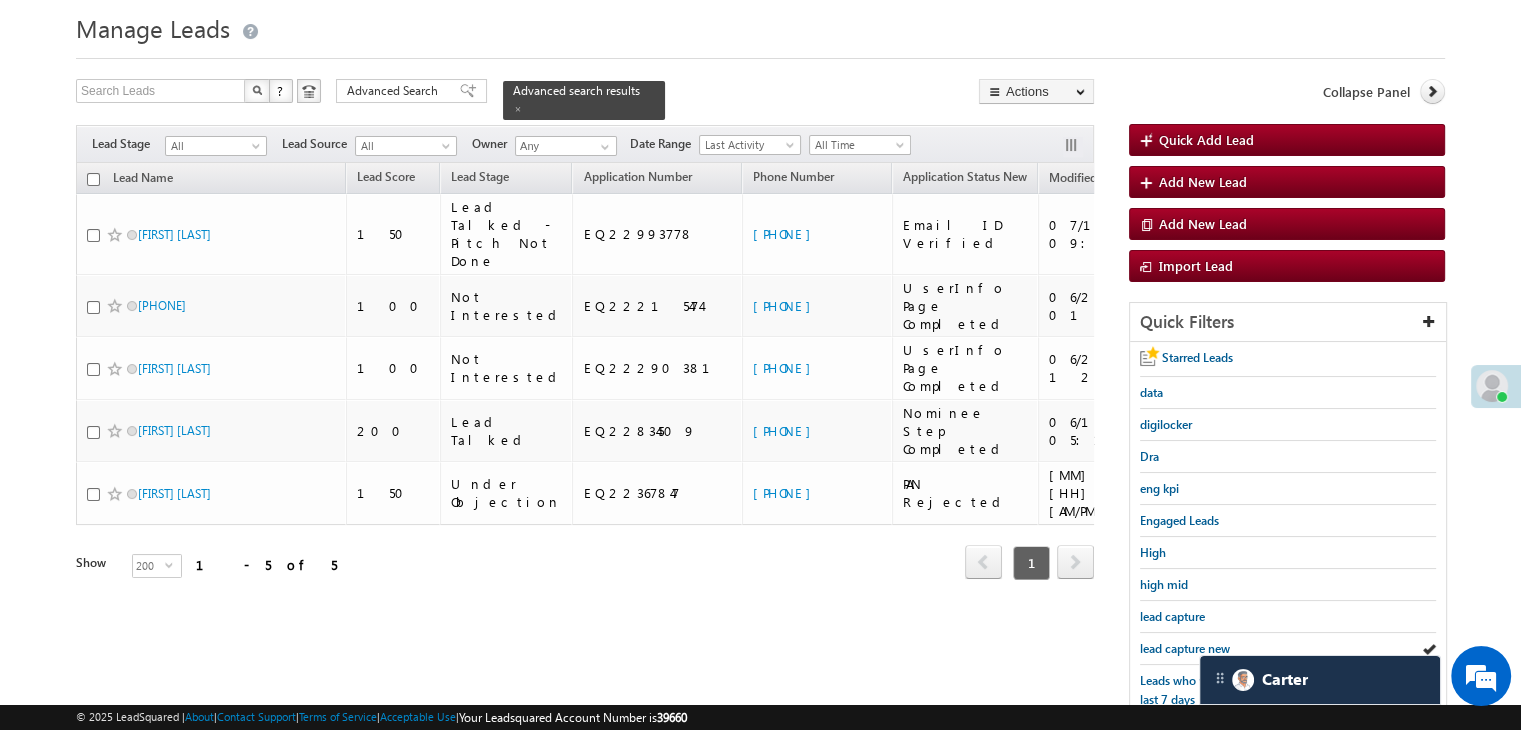 click on "lead capture new" at bounding box center [1185, 648] 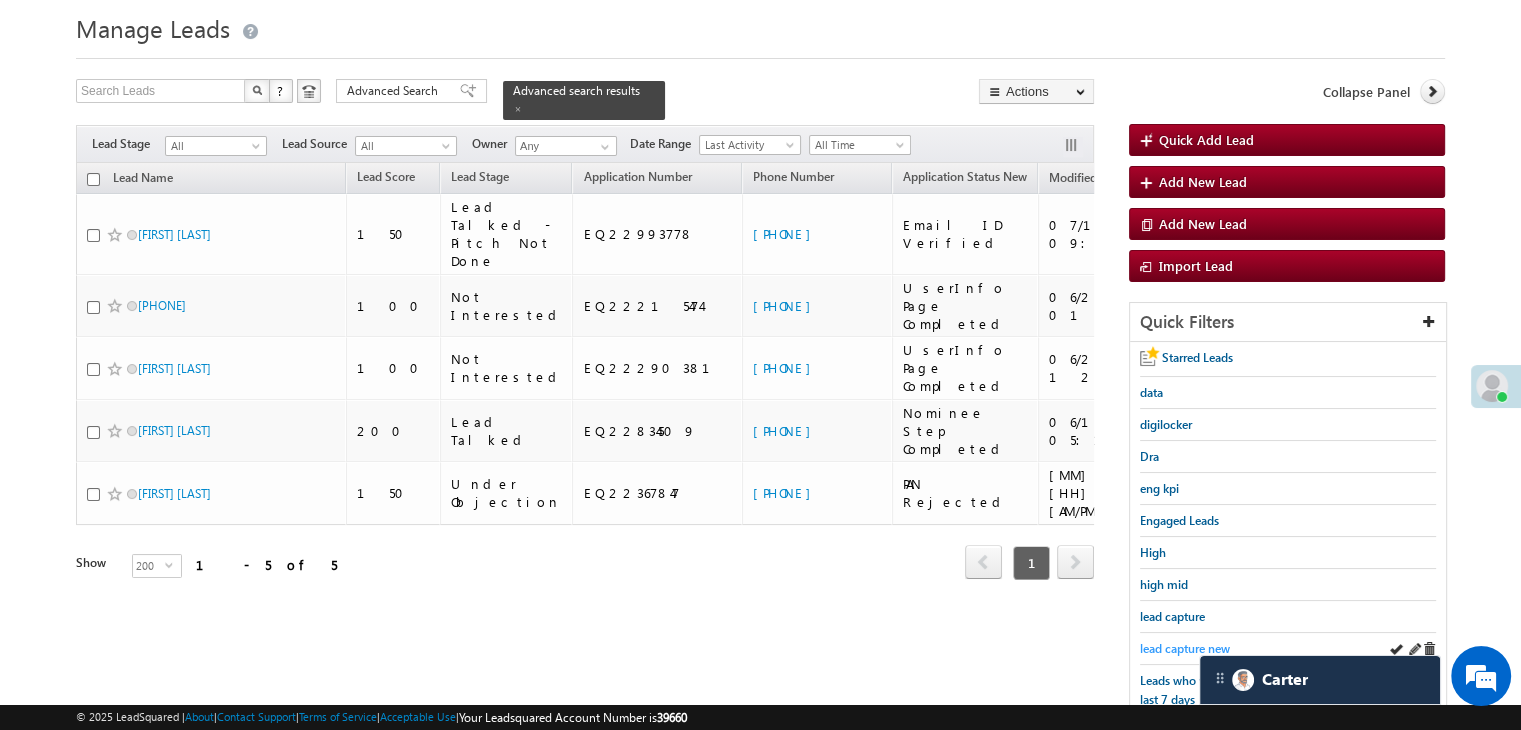 click on "lead capture new" at bounding box center [1185, 648] 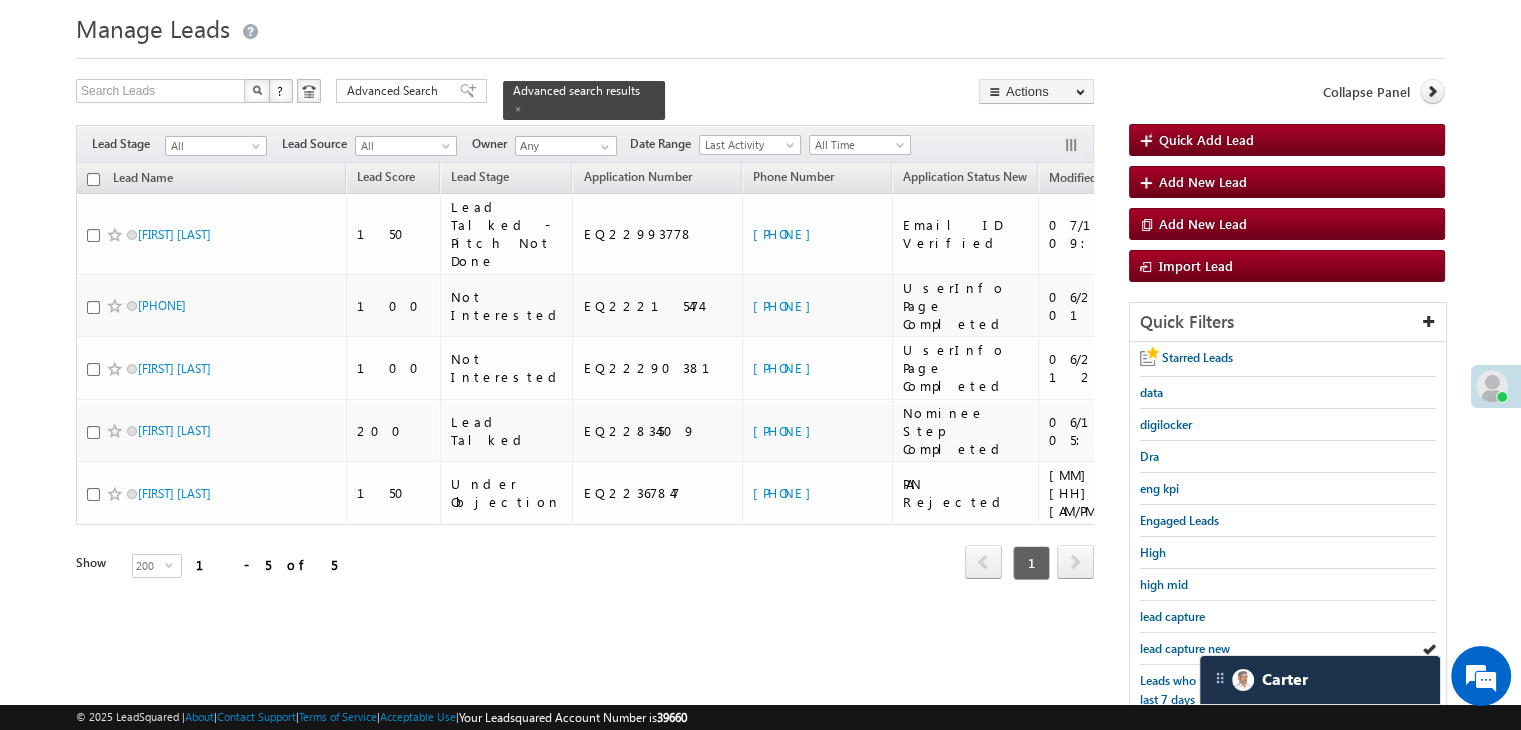 click on "lead capture new" at bounding box center (1185, 648) 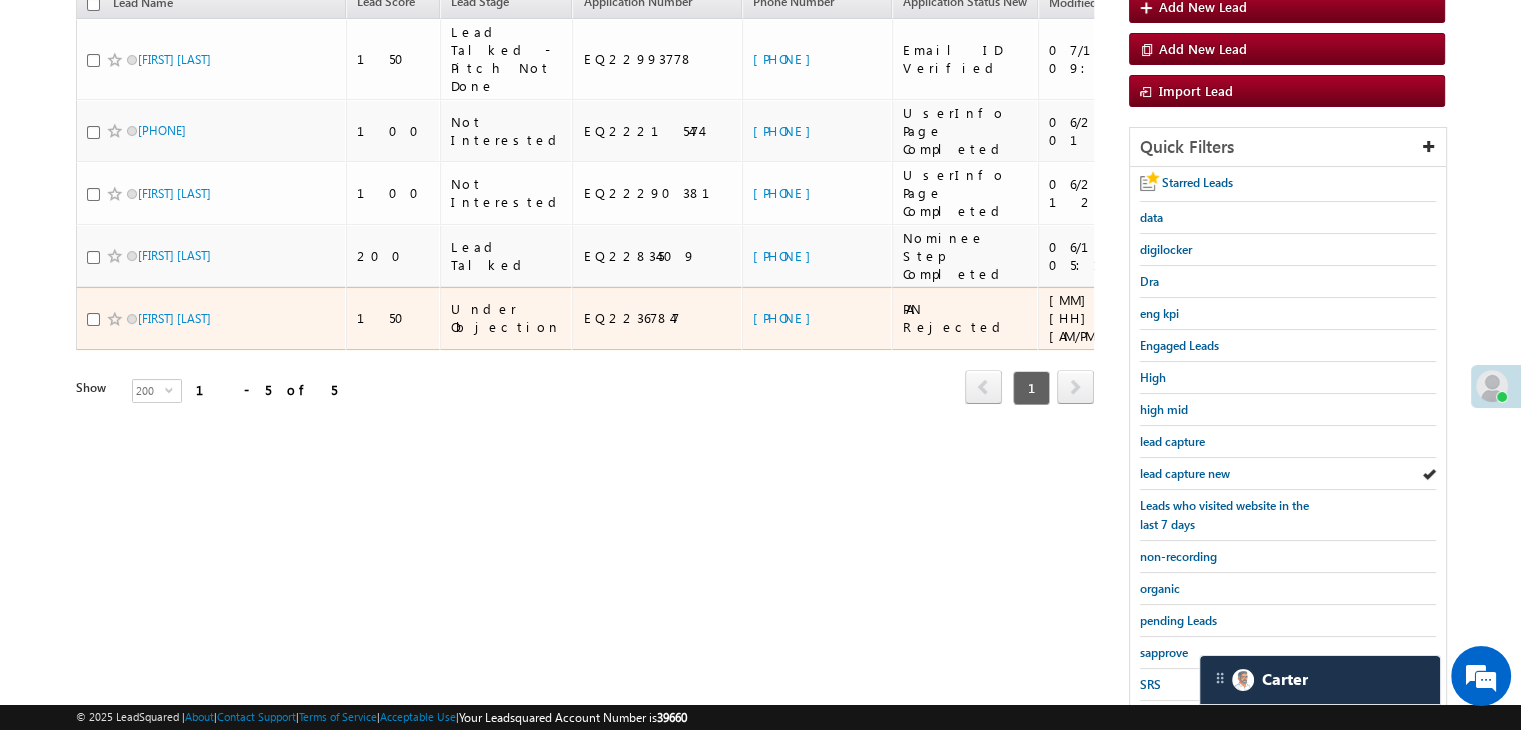 scroll, scrollTop: 360, scrollLeft: 0, axis: vertical 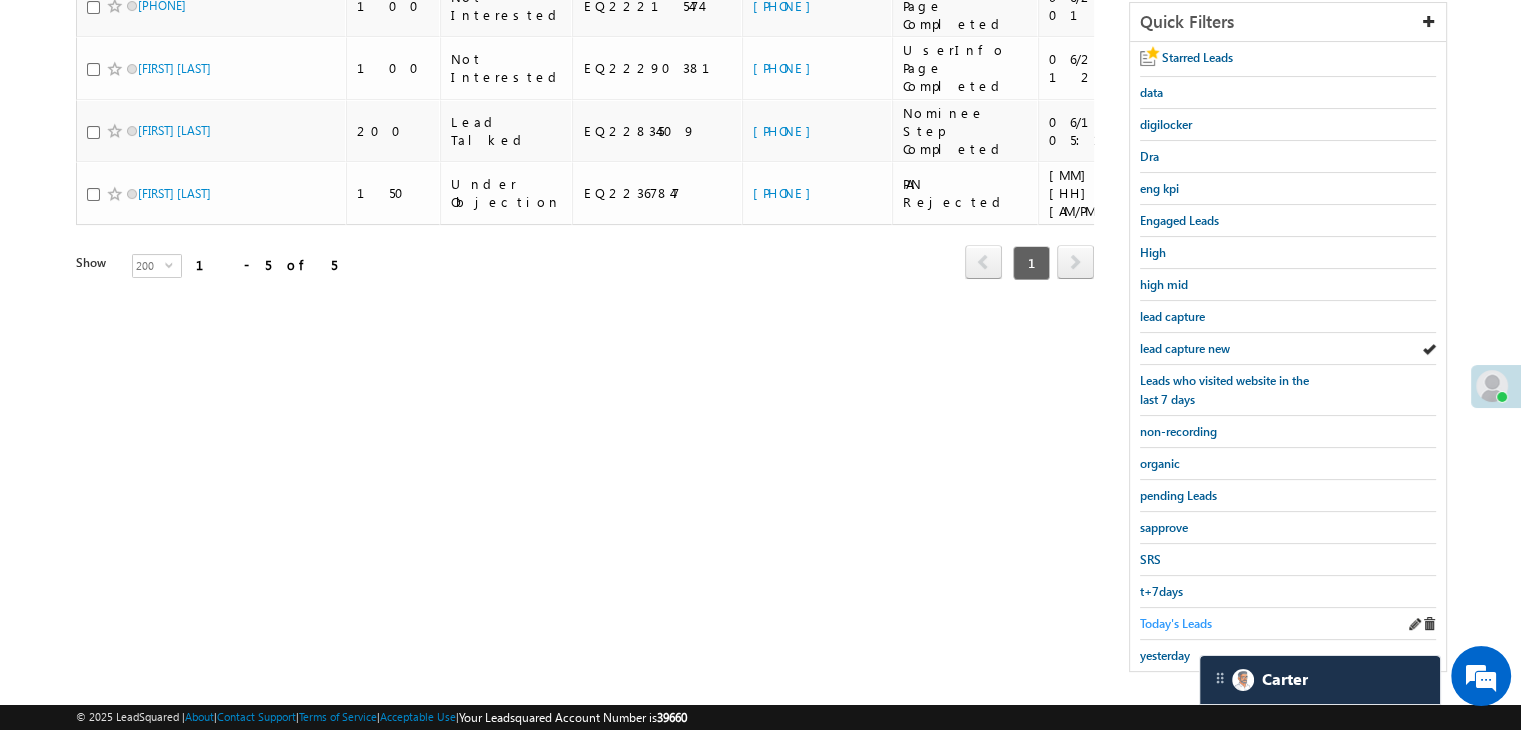 drag, startPoint x: 1153, startPoint y: 601, endPoint x: 1149, endPoint y: 617, distance: 16.492422 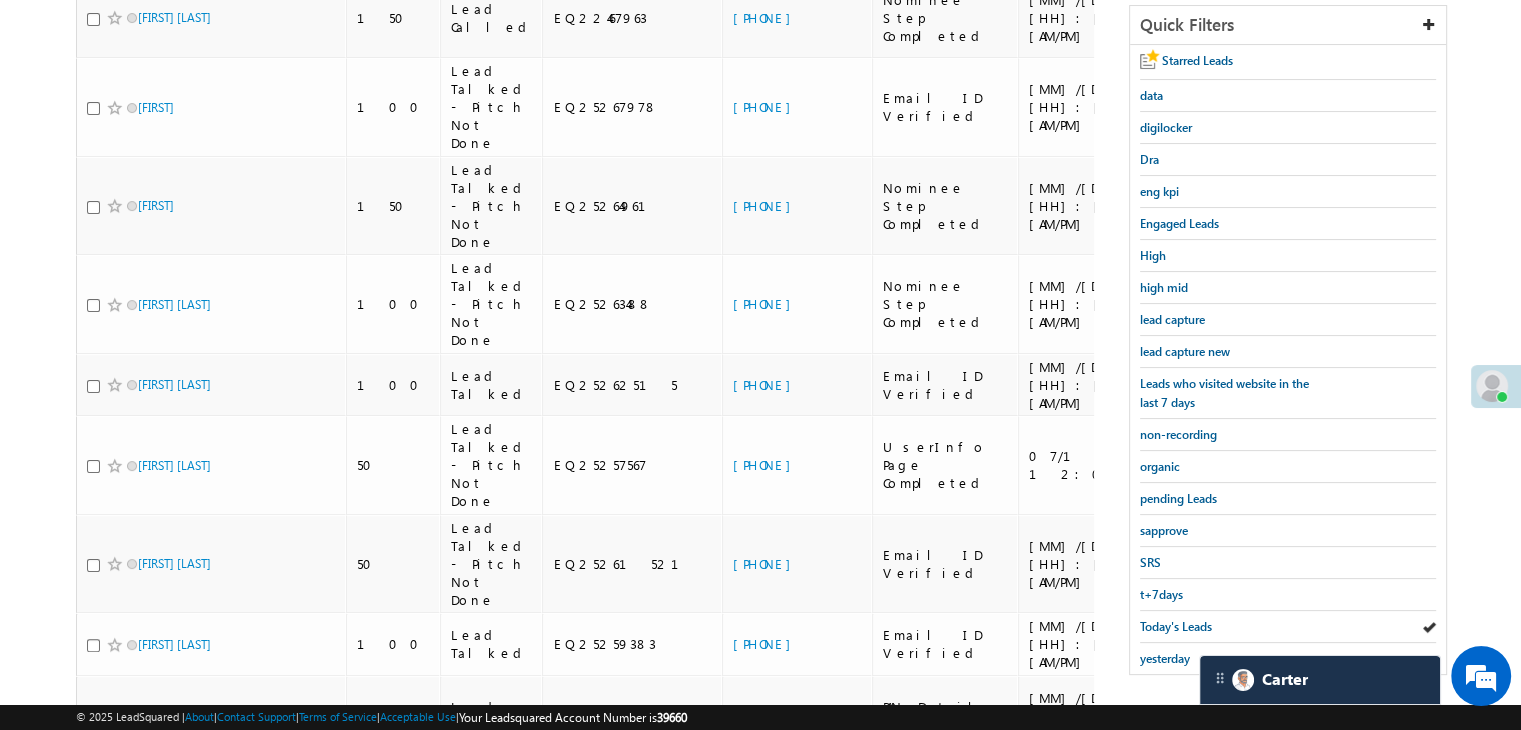 scroll, scrollTop: 360, scrollLeft: 0, axis: vertical 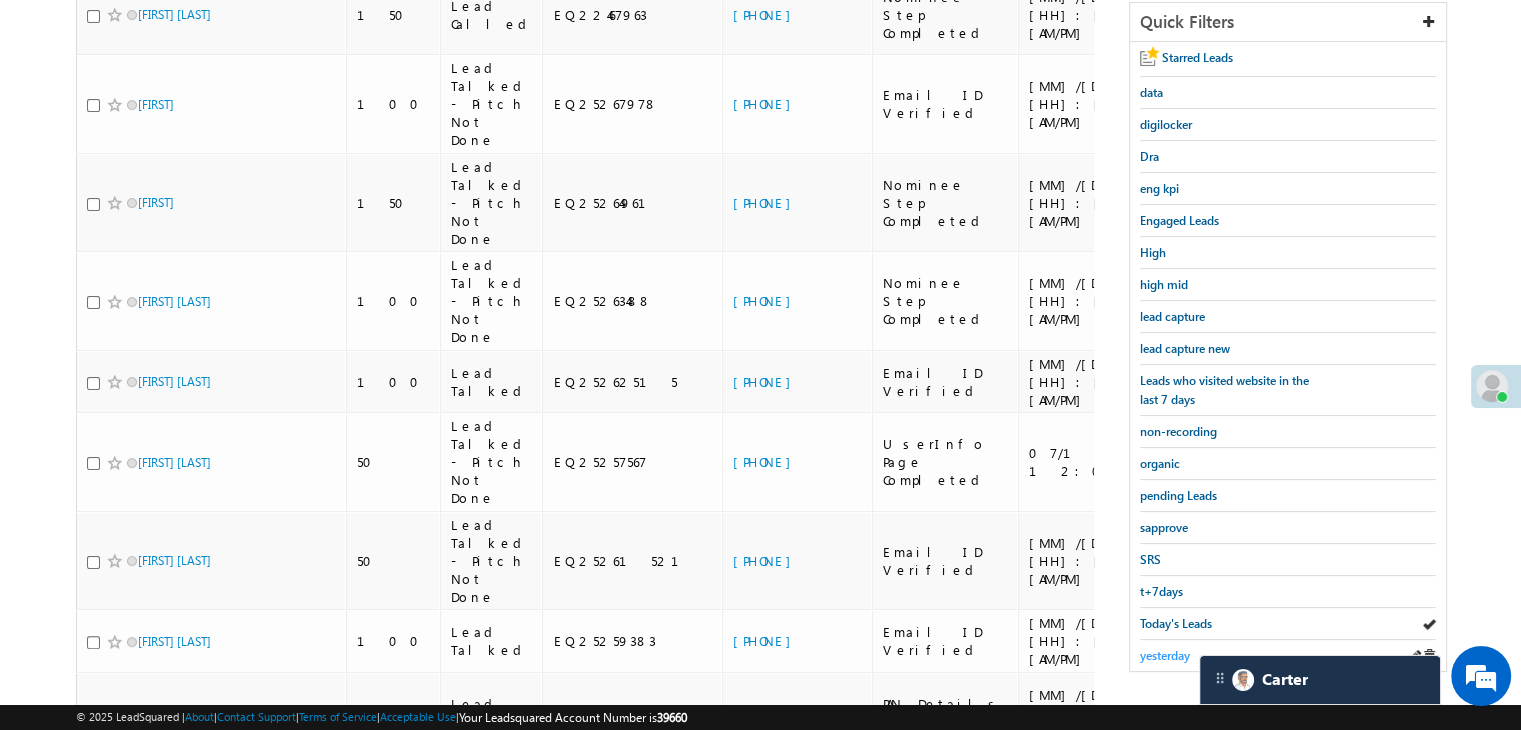 click on "yesterday" at bounding box center (1165, 655) 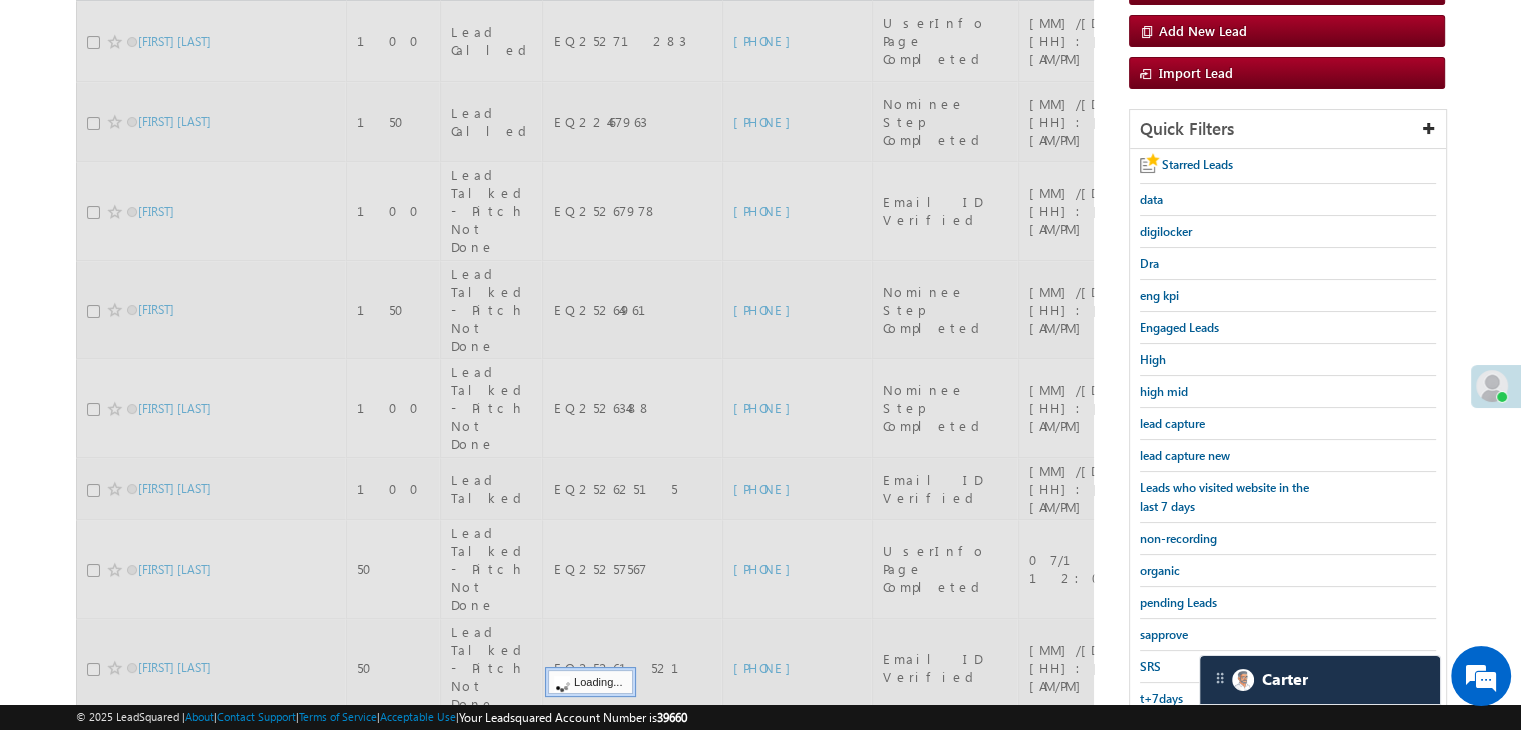 scroll, scrollTop: 60, scrollLeft: 0, axis: vertical 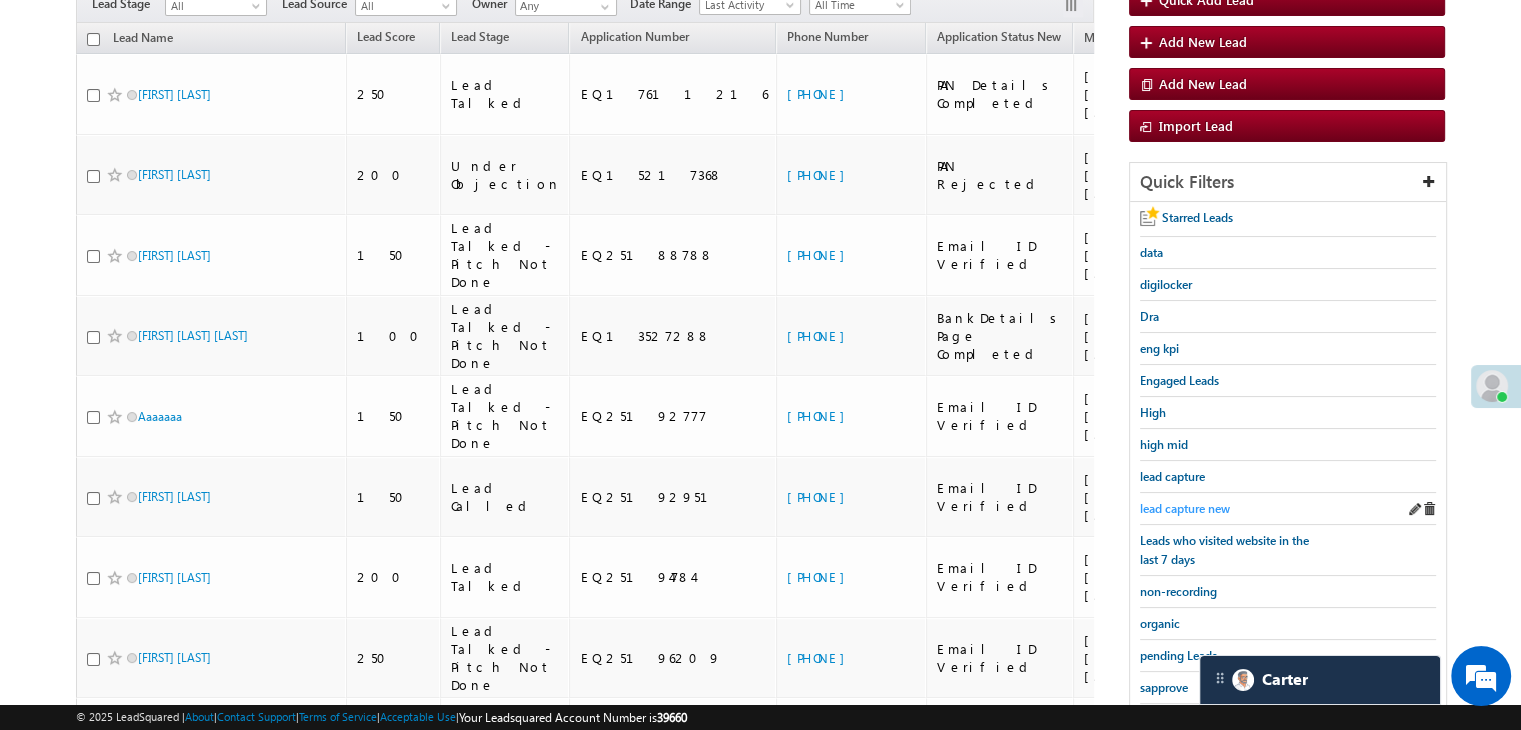 click on "lead capture new" at bounding box center [1185, 508] 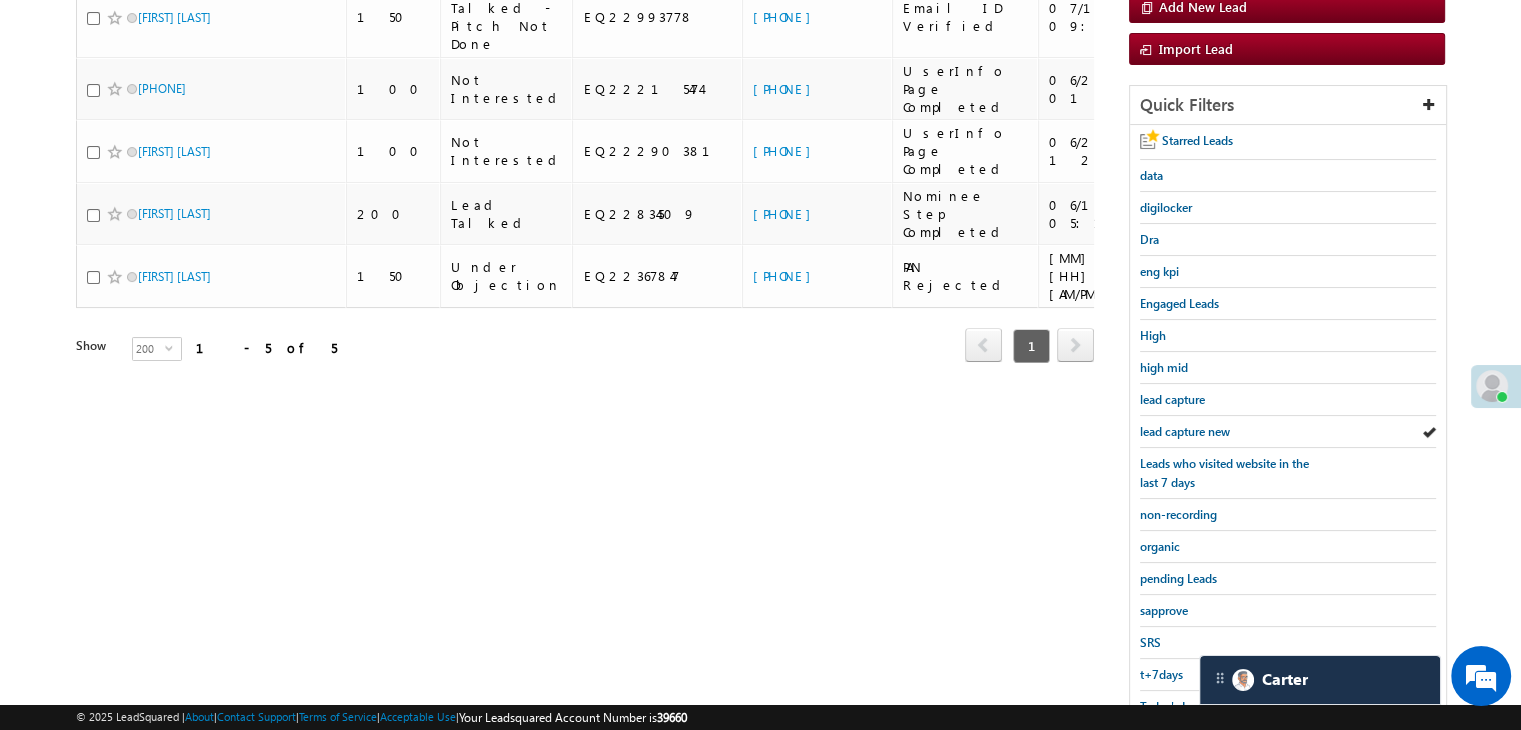 scroll, scrollTop: 363, scrollLeft: 0, axis: vertical 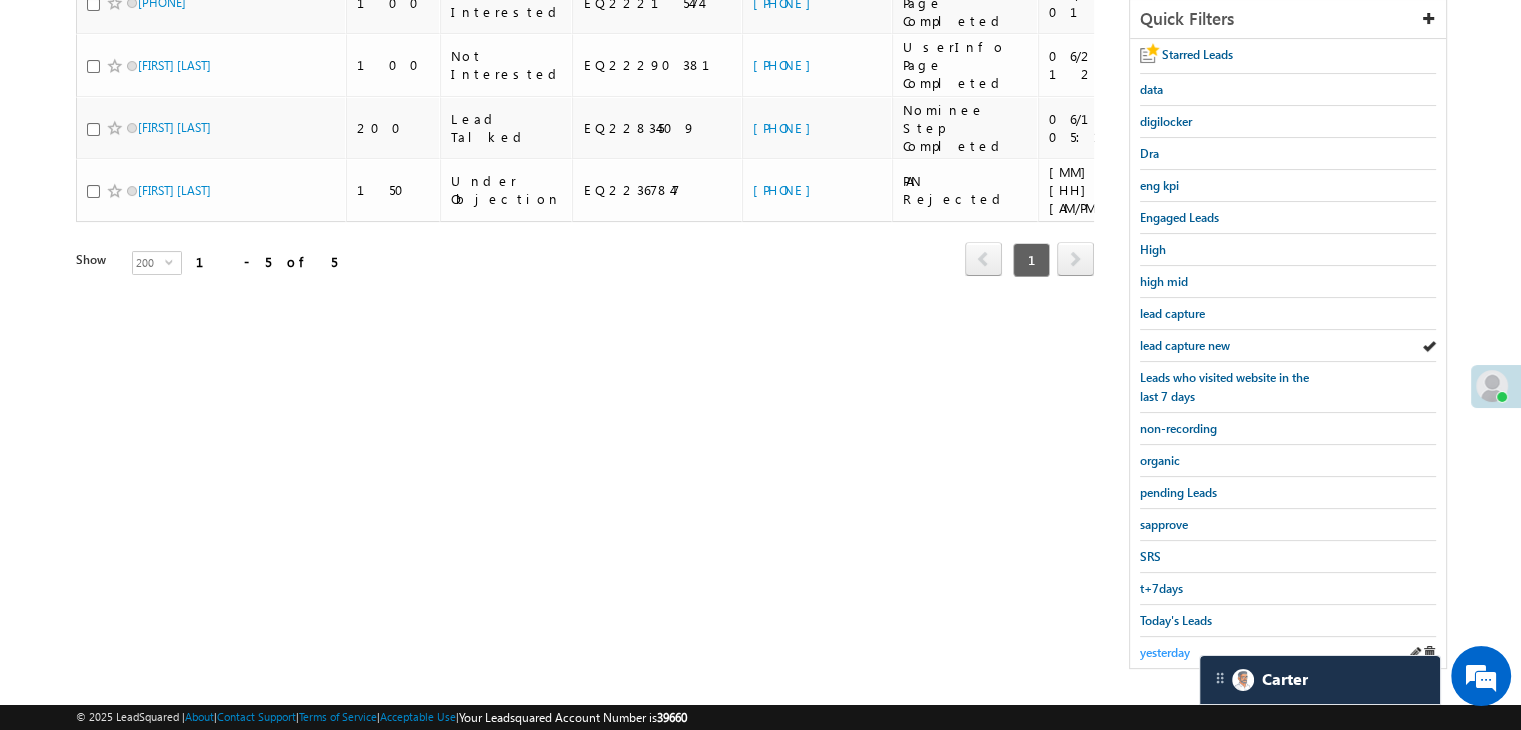 click on "yesterday" at bounding box center [1165, 652] 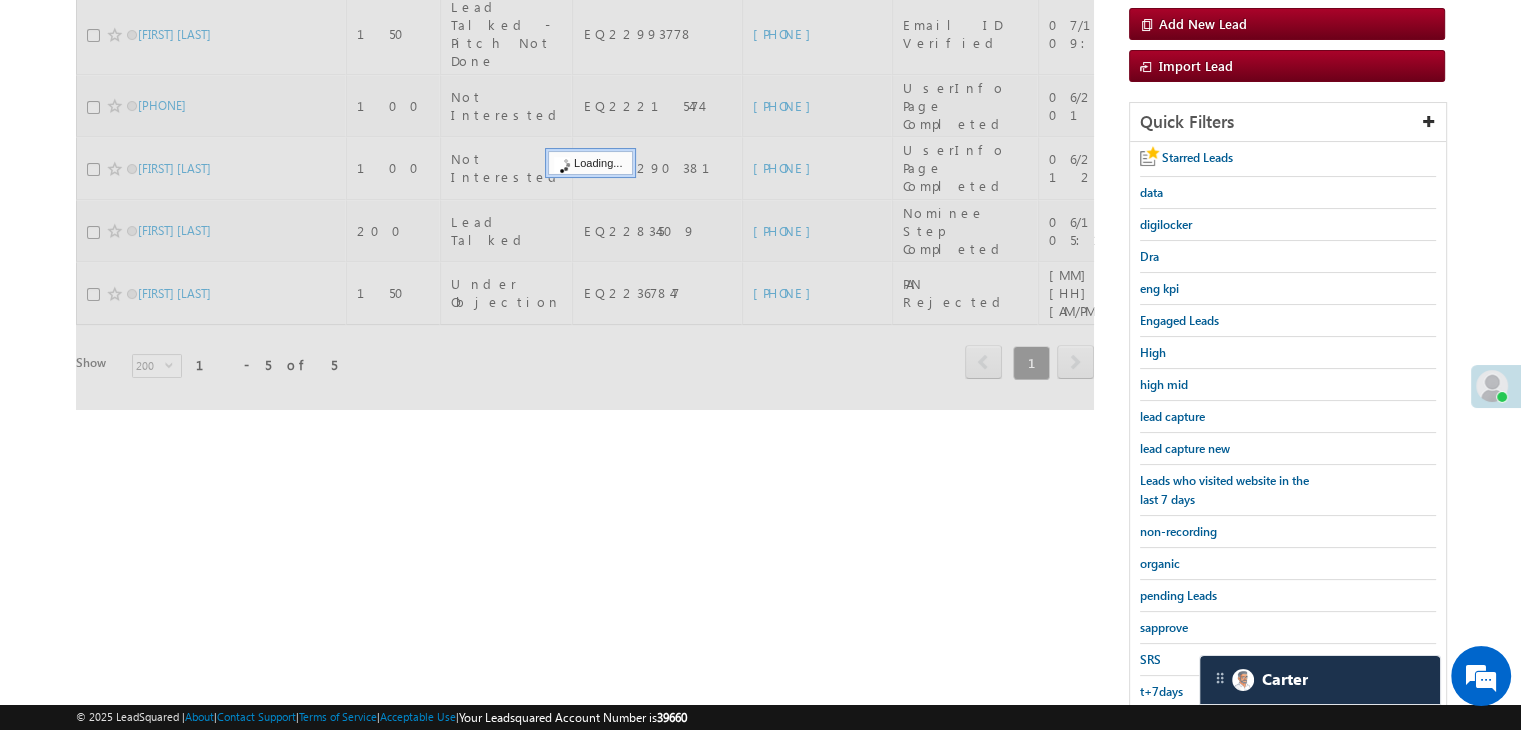 scroll, scrollTop: 163, scrollLeft: 0, axis: vertical 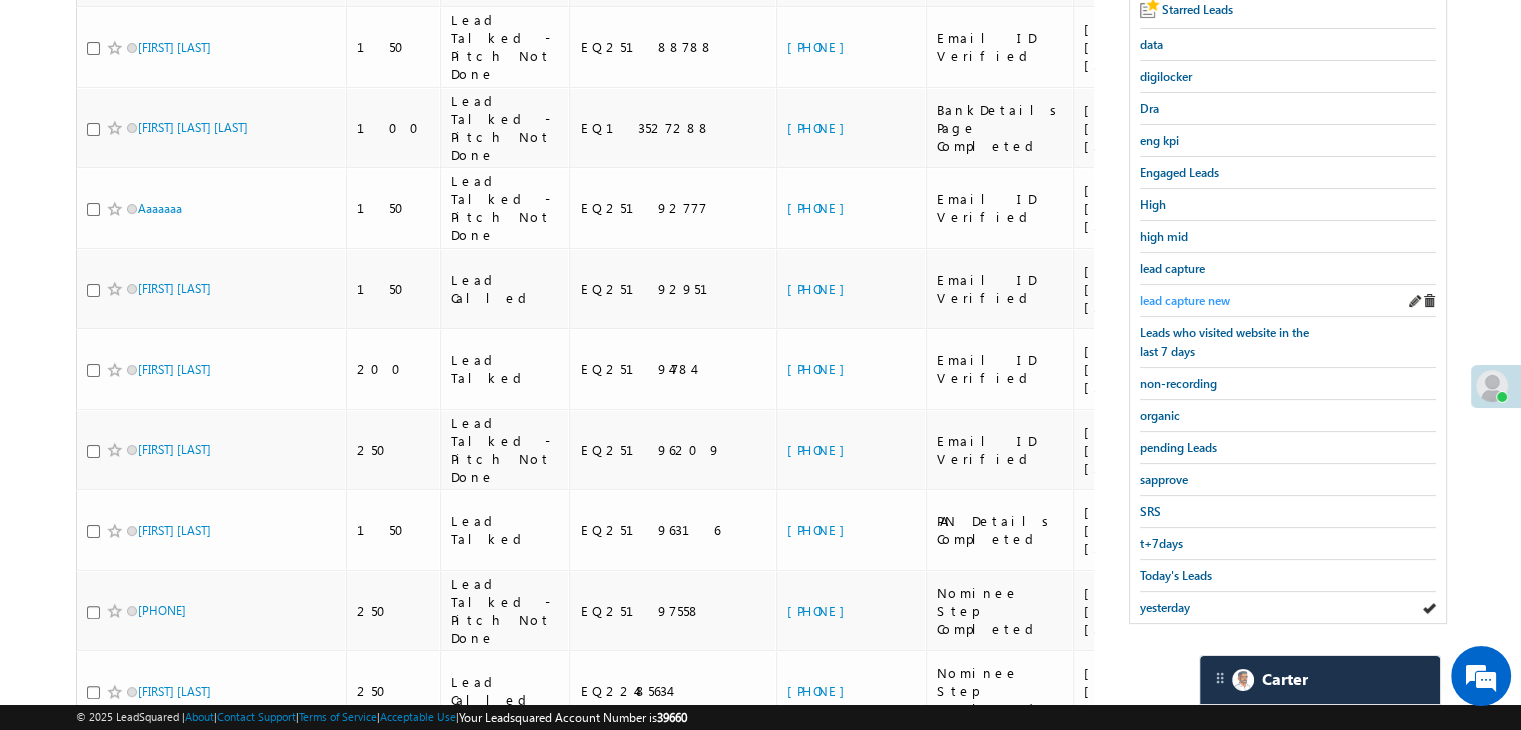click on "lead capture new" at bounding box center (1185, 300) 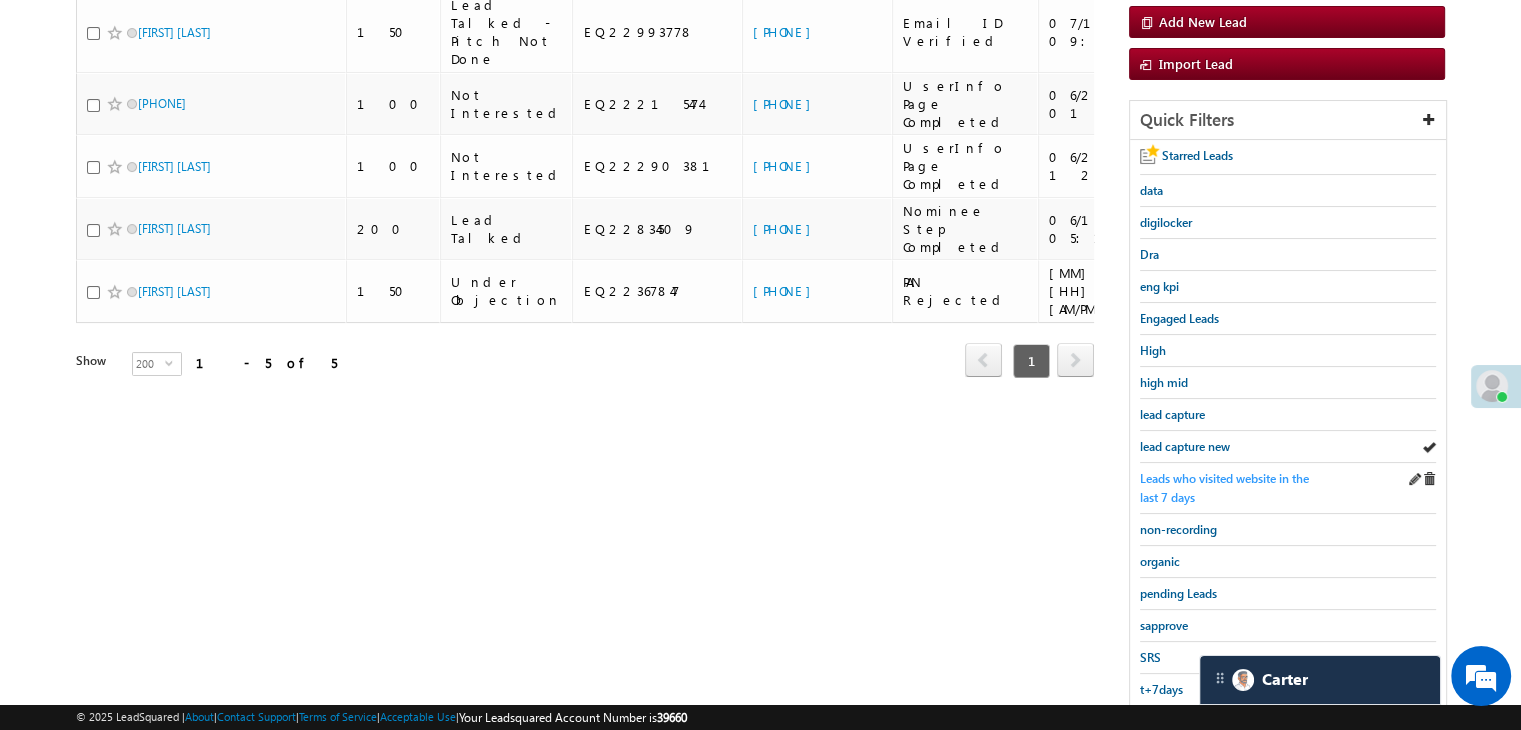 scroll, scrollTop: 363, scrollLeft: 0, axis: vertical 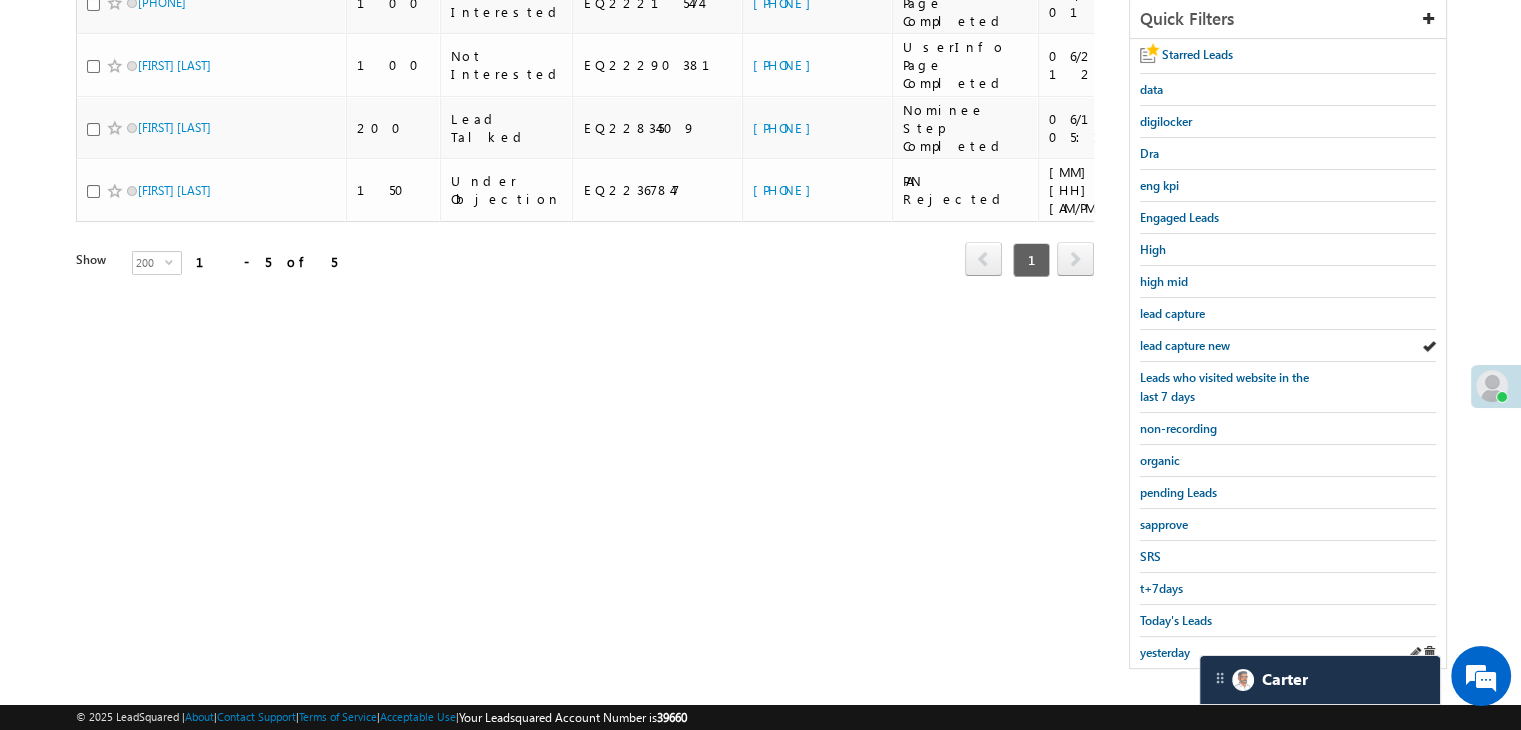 click on "yesterday" at bounding box center (1288, 652) 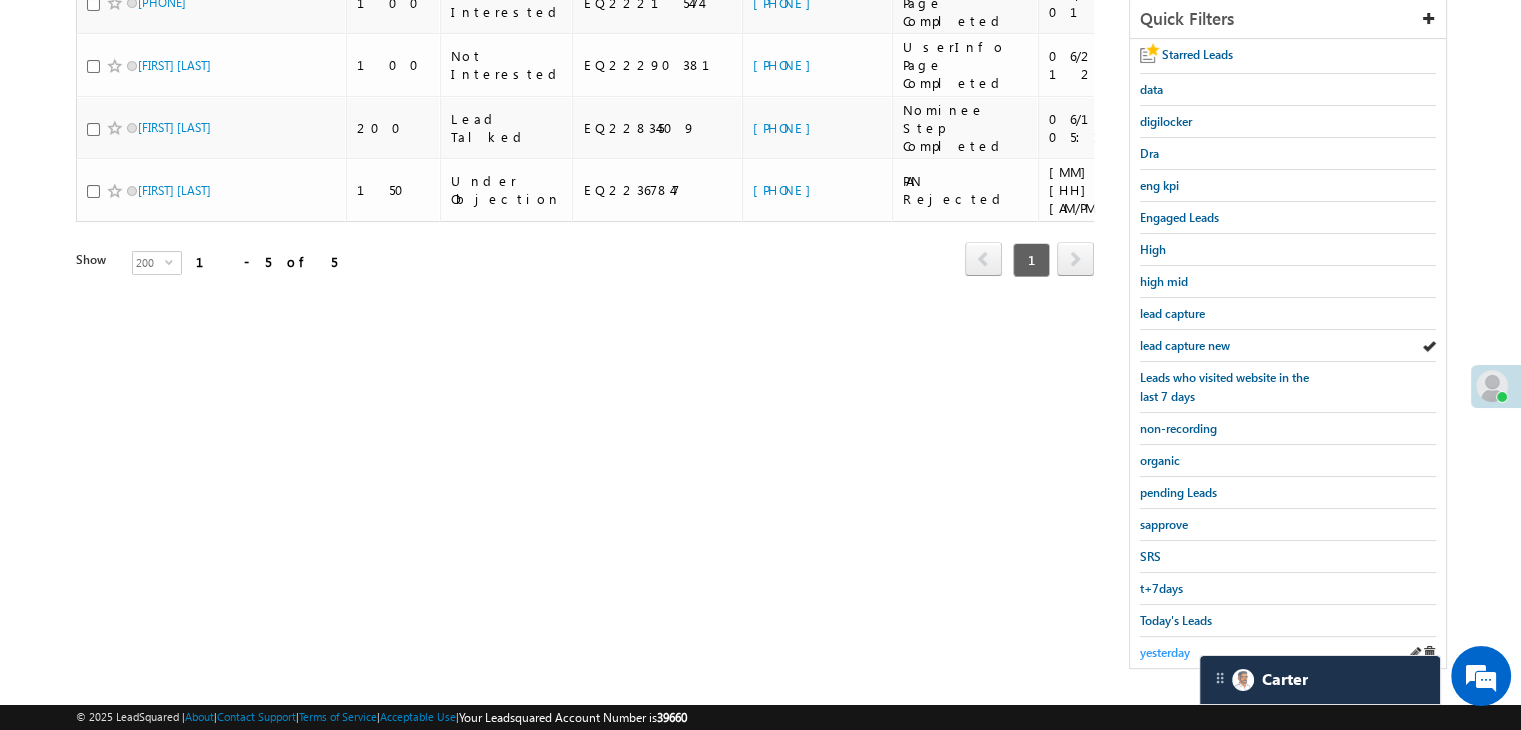 click on "yesterday" at bounding box center (1165, 652) 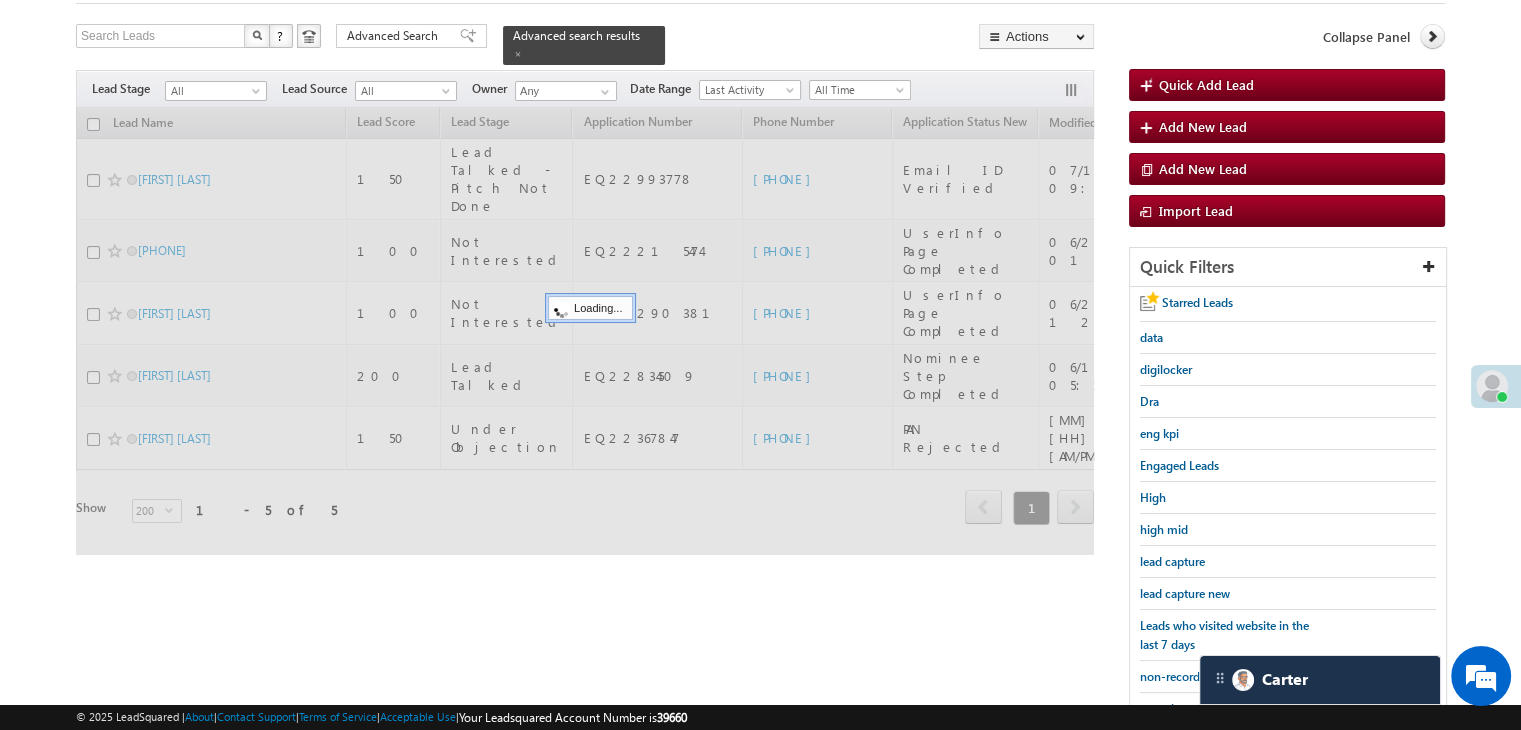 scroll, scrollTop: 63, scrollLeft: 0, axis: vertical 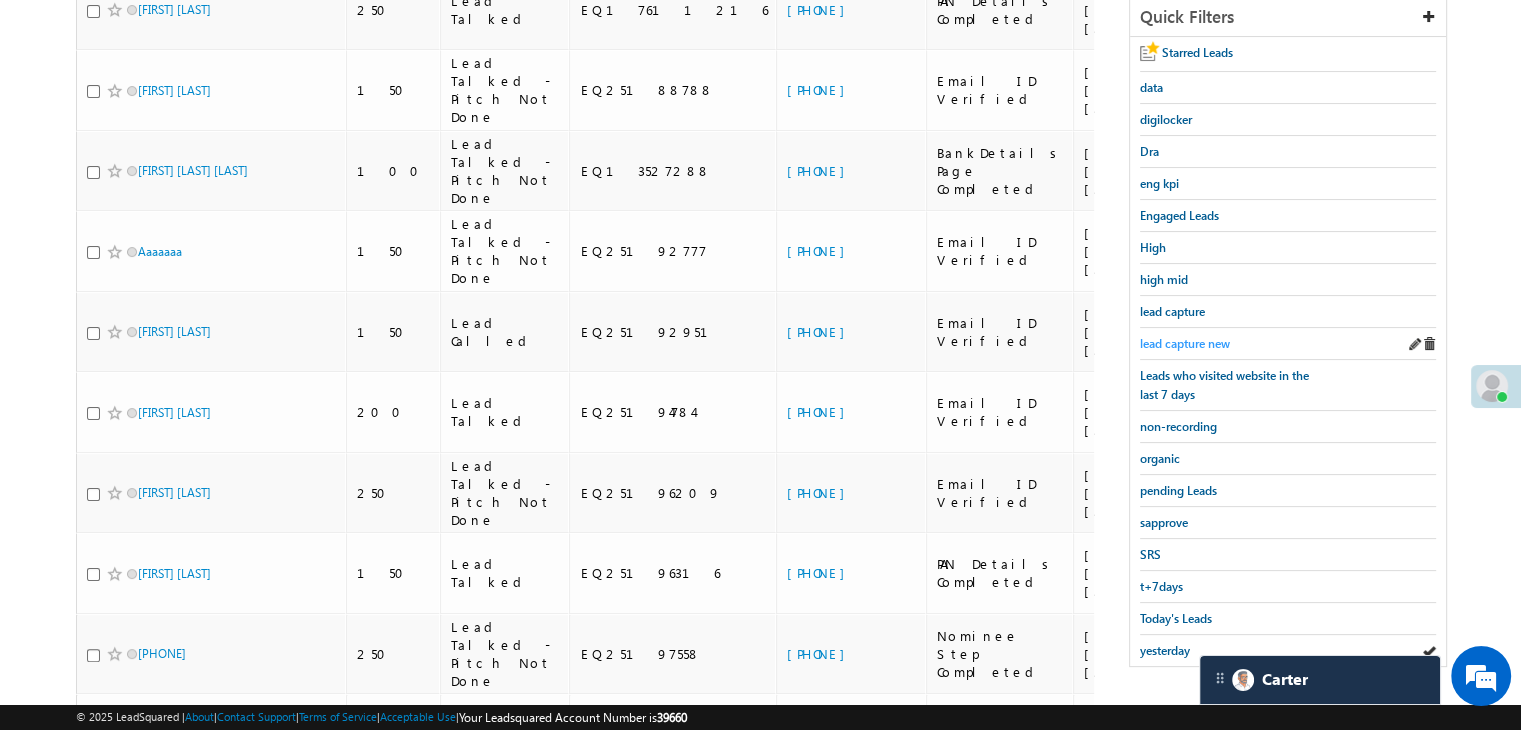 click on "lead capture new" at bounding box center [1185, 343] 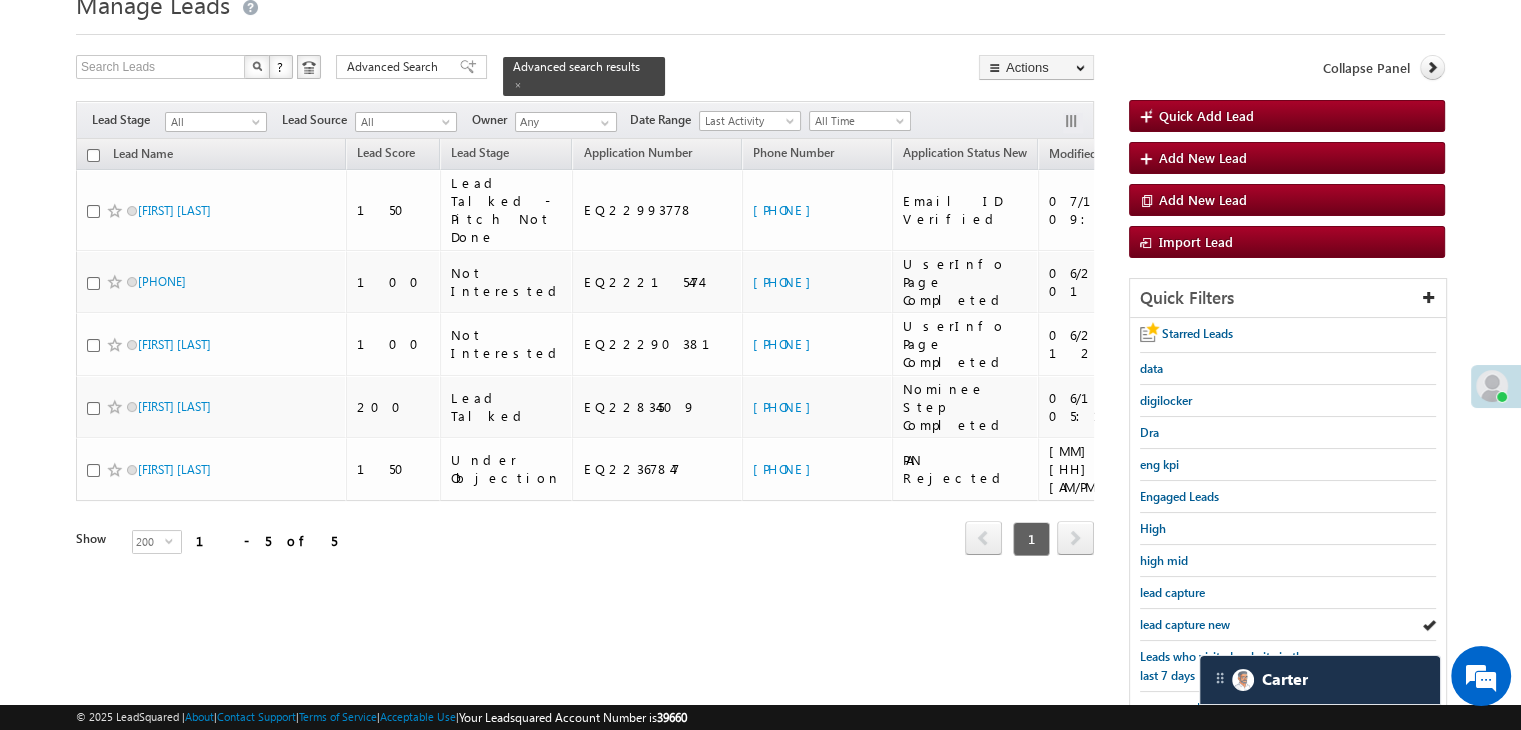 scroll, scrollTop: 200, scrollLeft: 0, axis: vertical 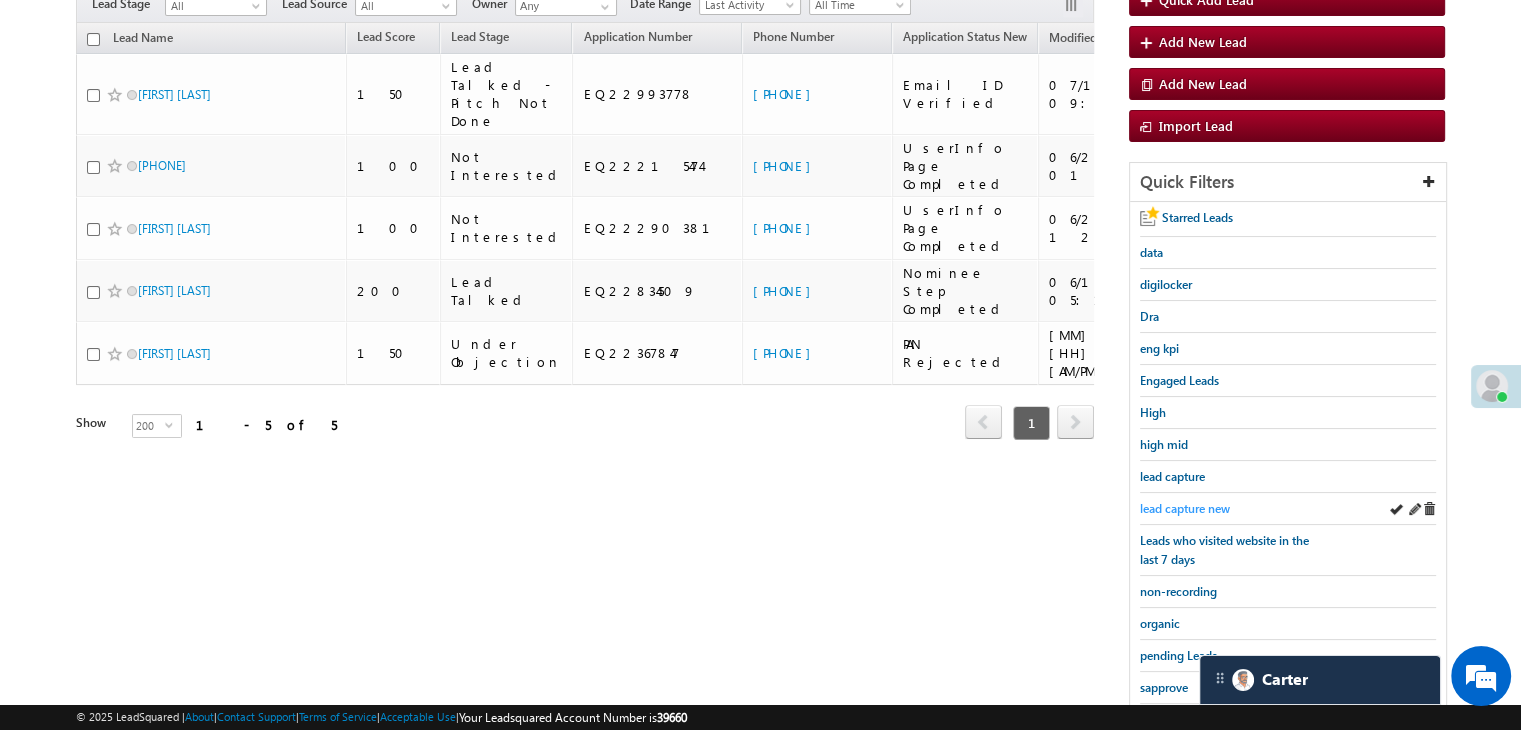 click on "lead capture new" at bounding box center [1185, 508] 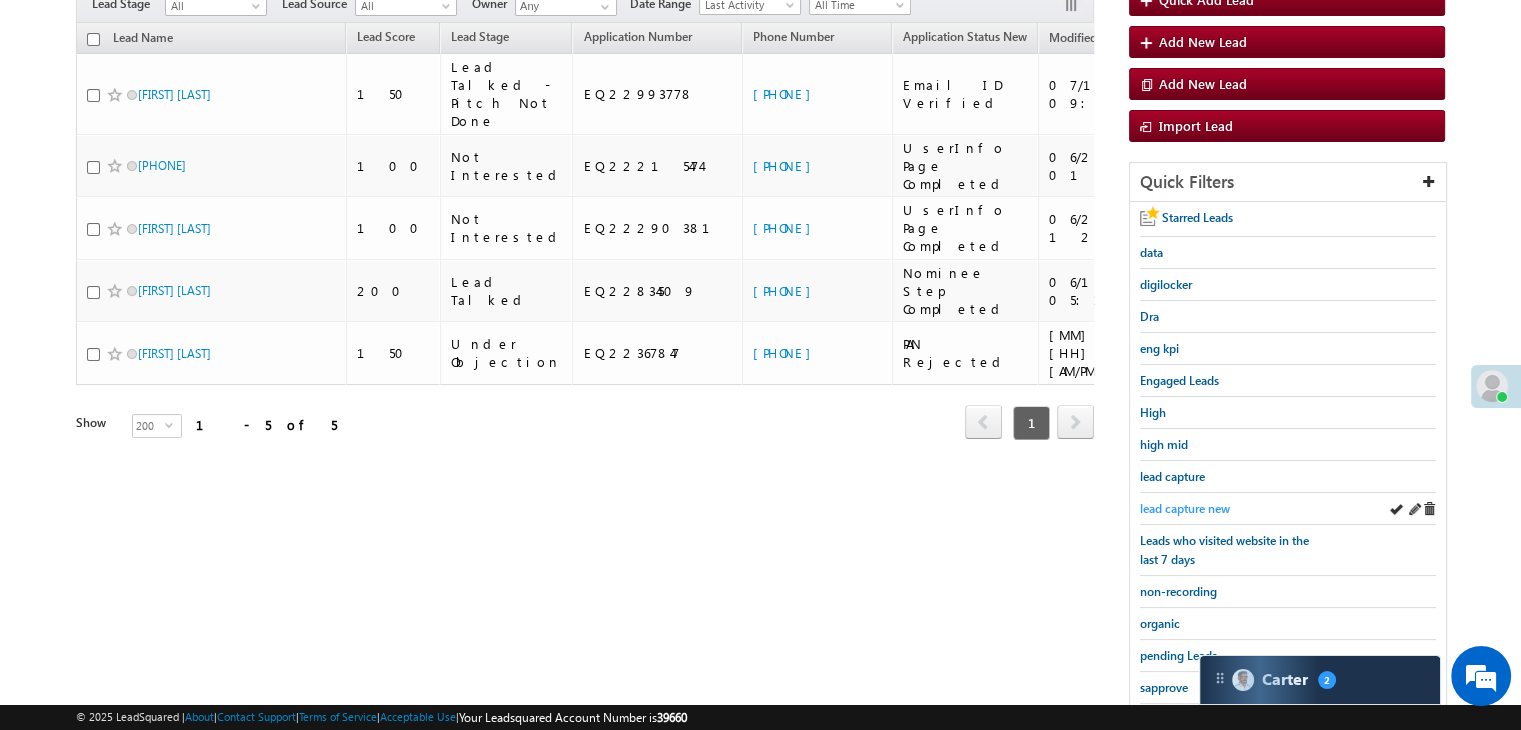 click on "lead capture new" at bounding box center [1185, 508] 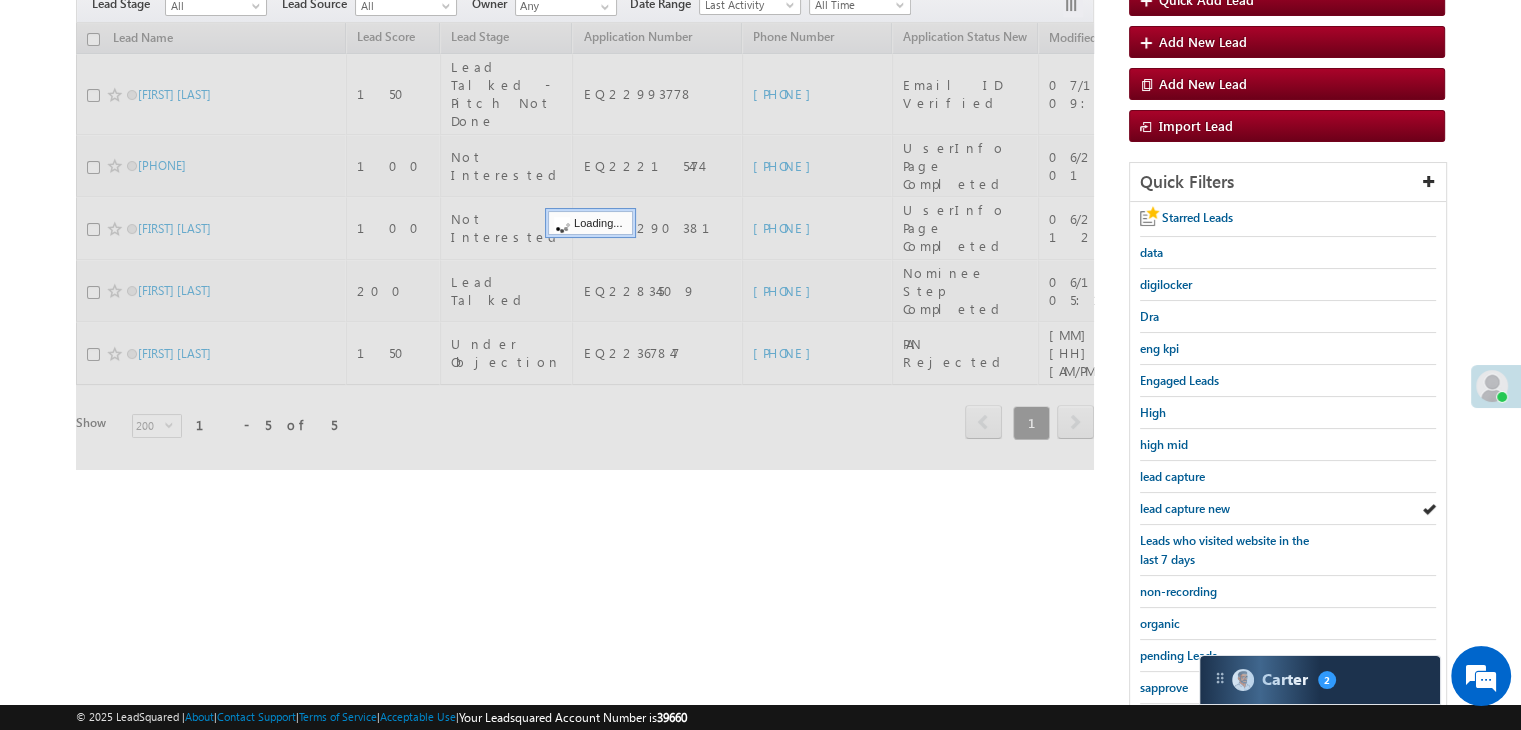 click on "lead capture new" at bounding box center (1185, 508) 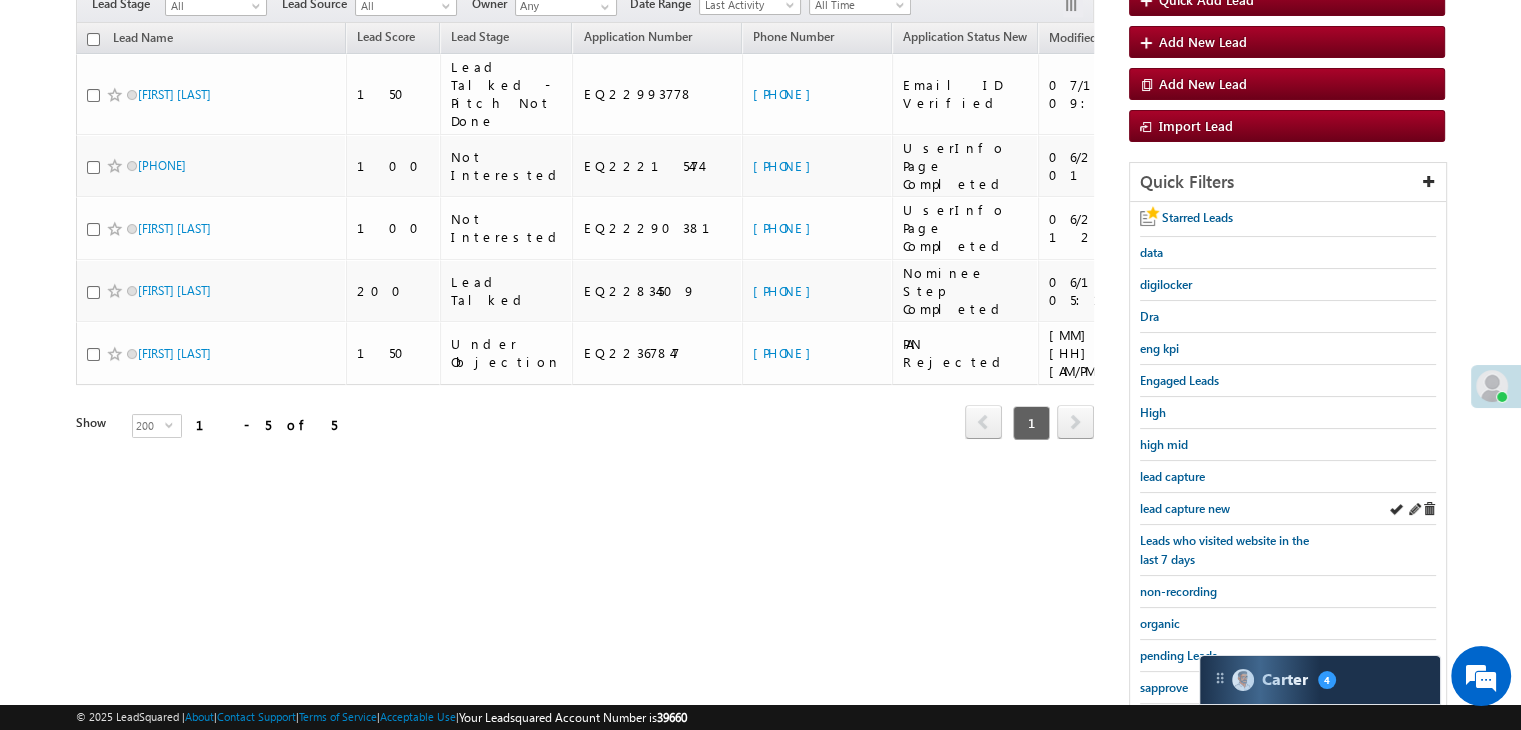 click on "lead capture new" at bounding box center [1185, 508] 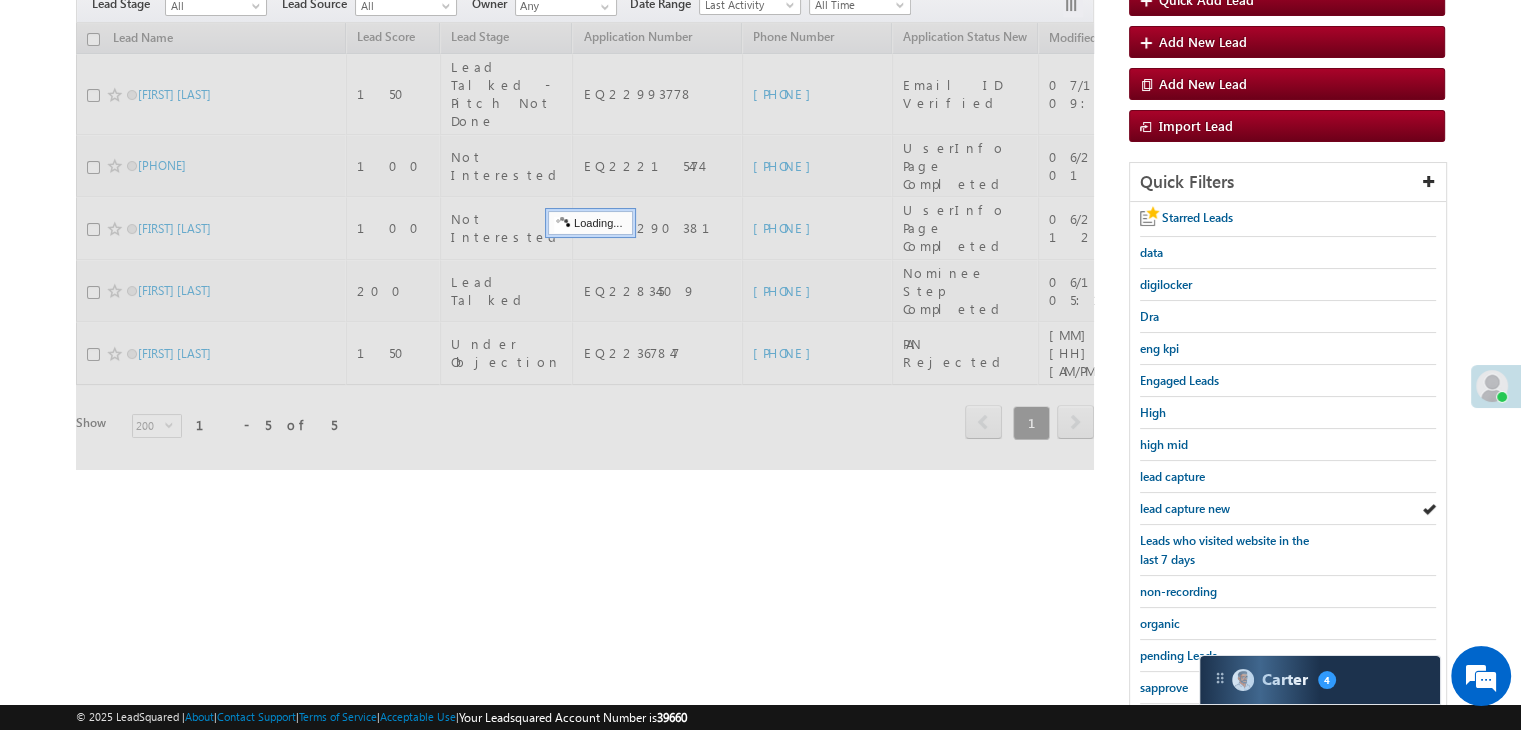 click on "lead capture new" at bounding box center [1185, 508] 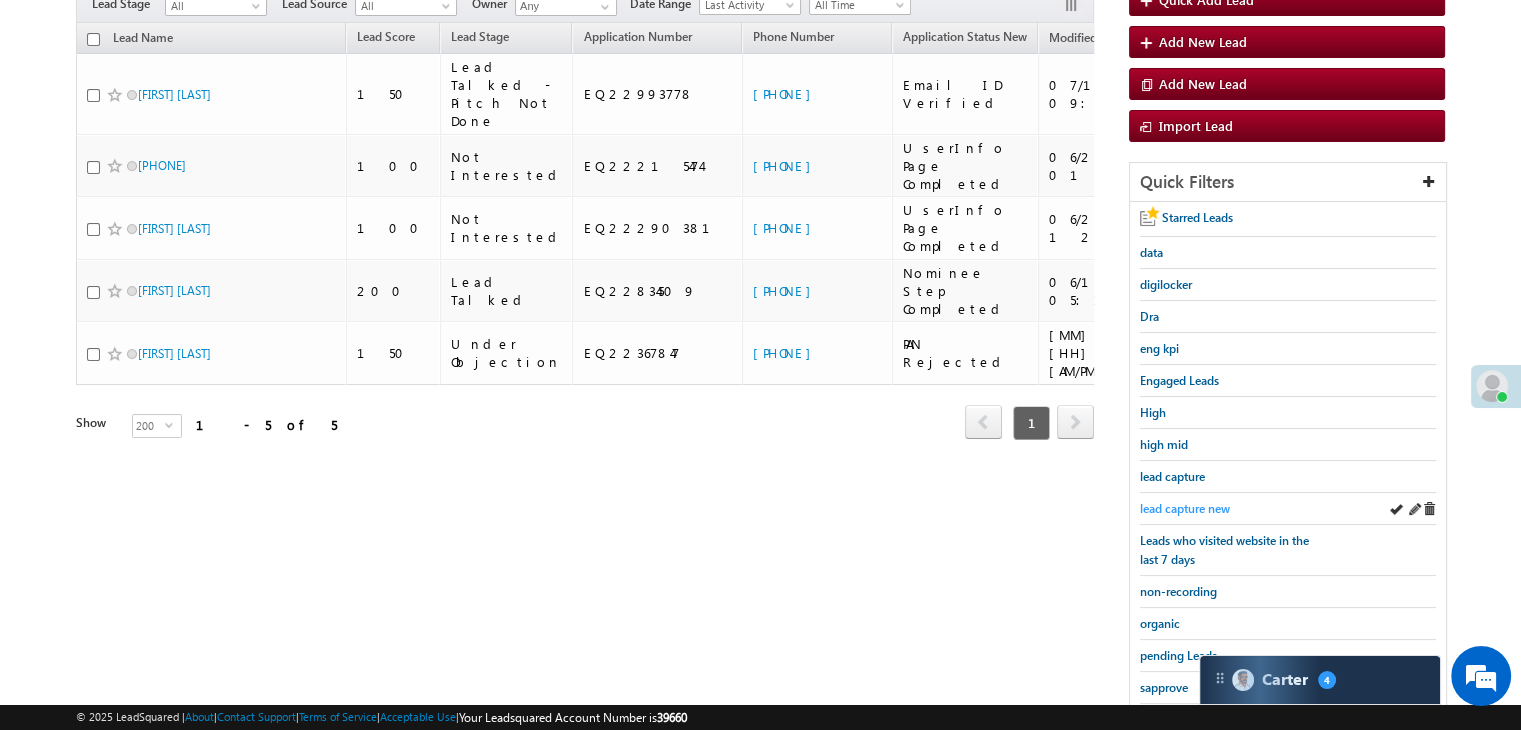 click on "lead capture new" at bounding box center [1185, 508] 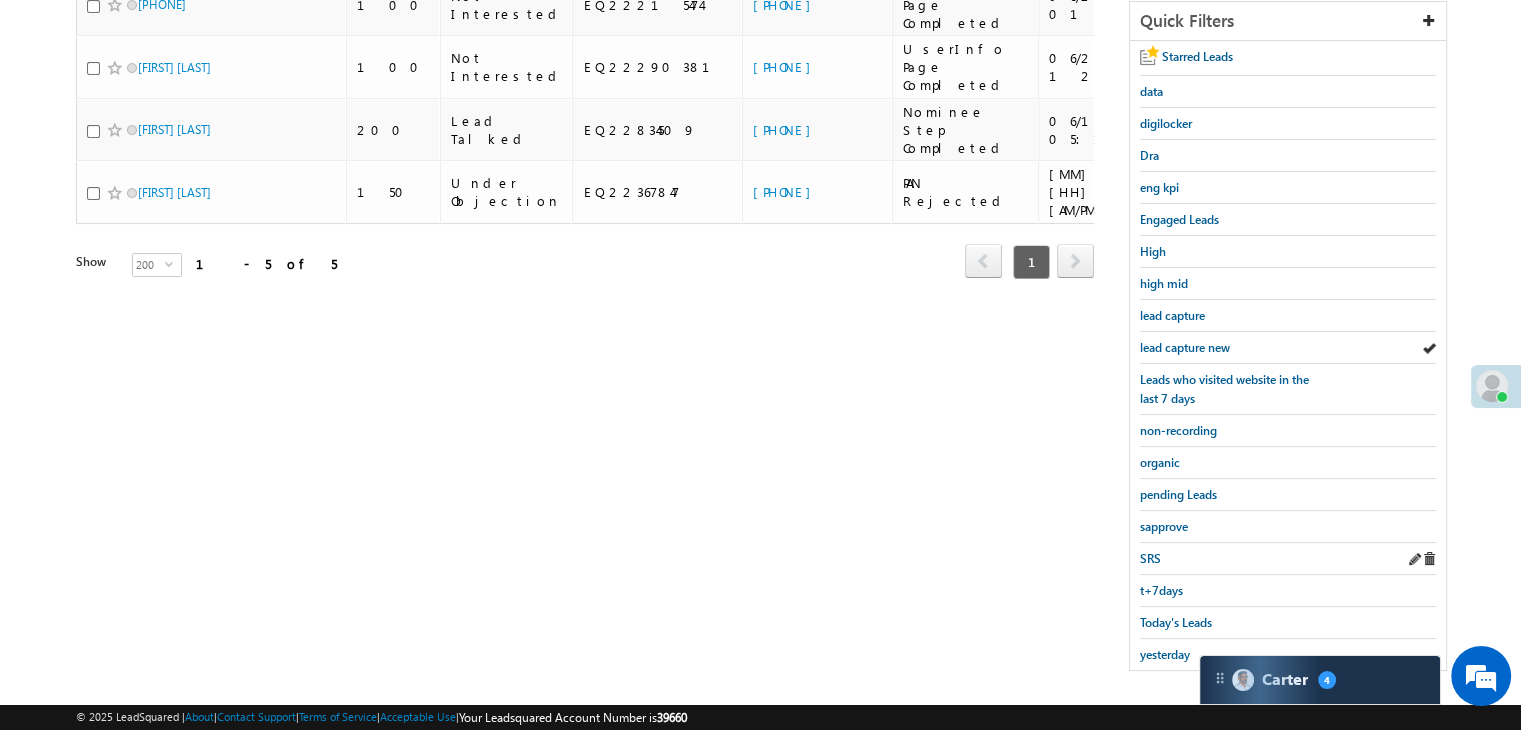 scroll, scrollTop: 363, scrollLeft: 0, axis: vertical 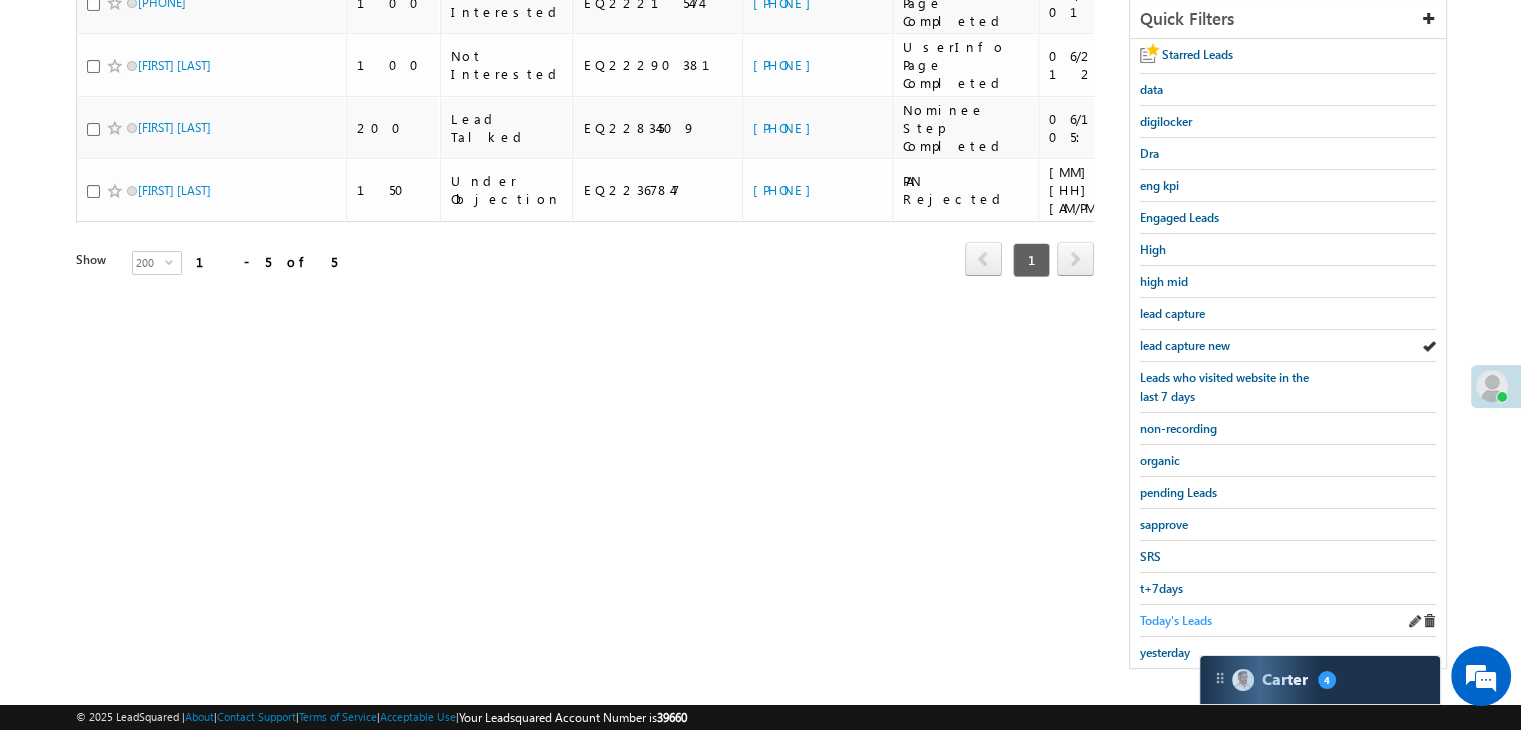 click on "Today's Leads" at bounding box center (1176, 620) 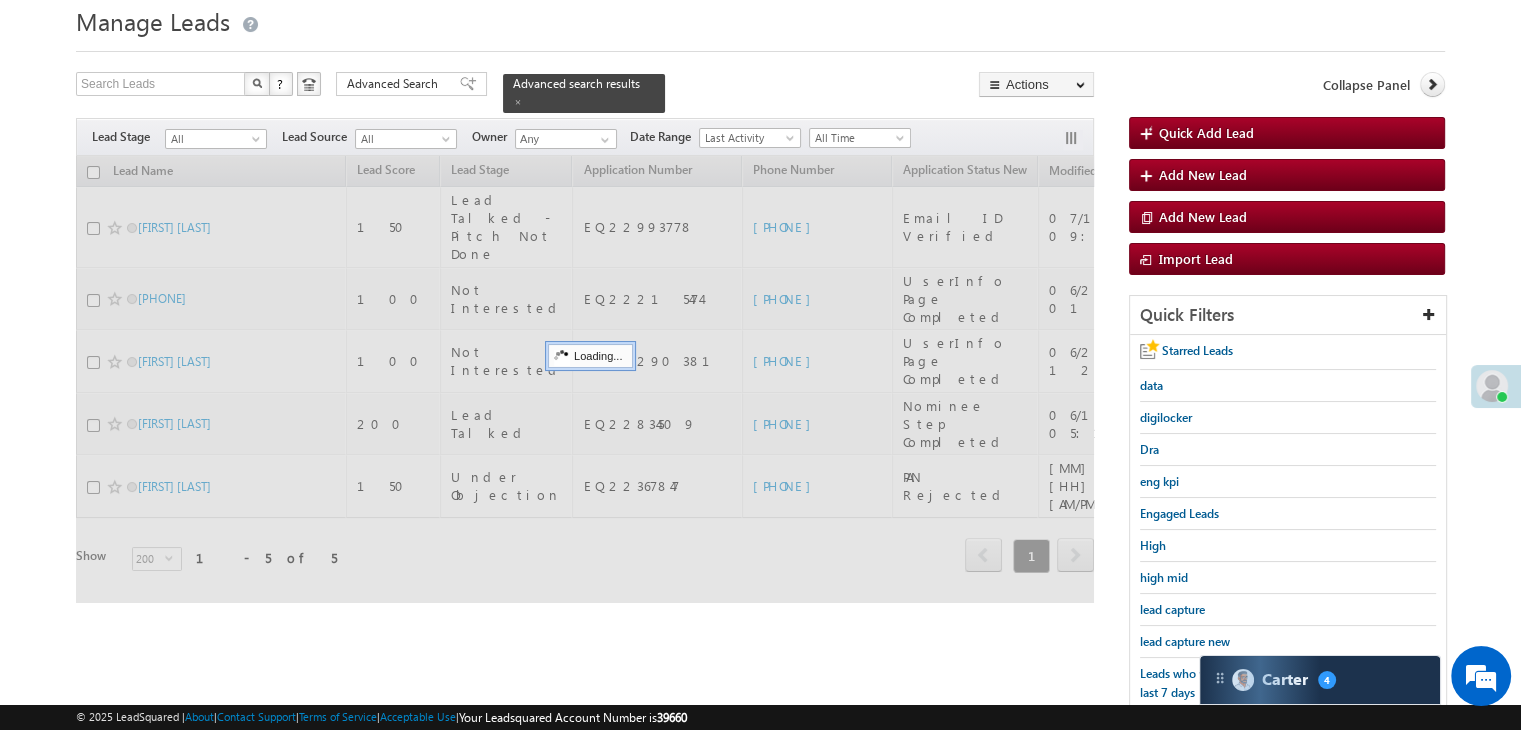 scroll, scrollTop: 63, scrollLeft: 0, axis: vertical 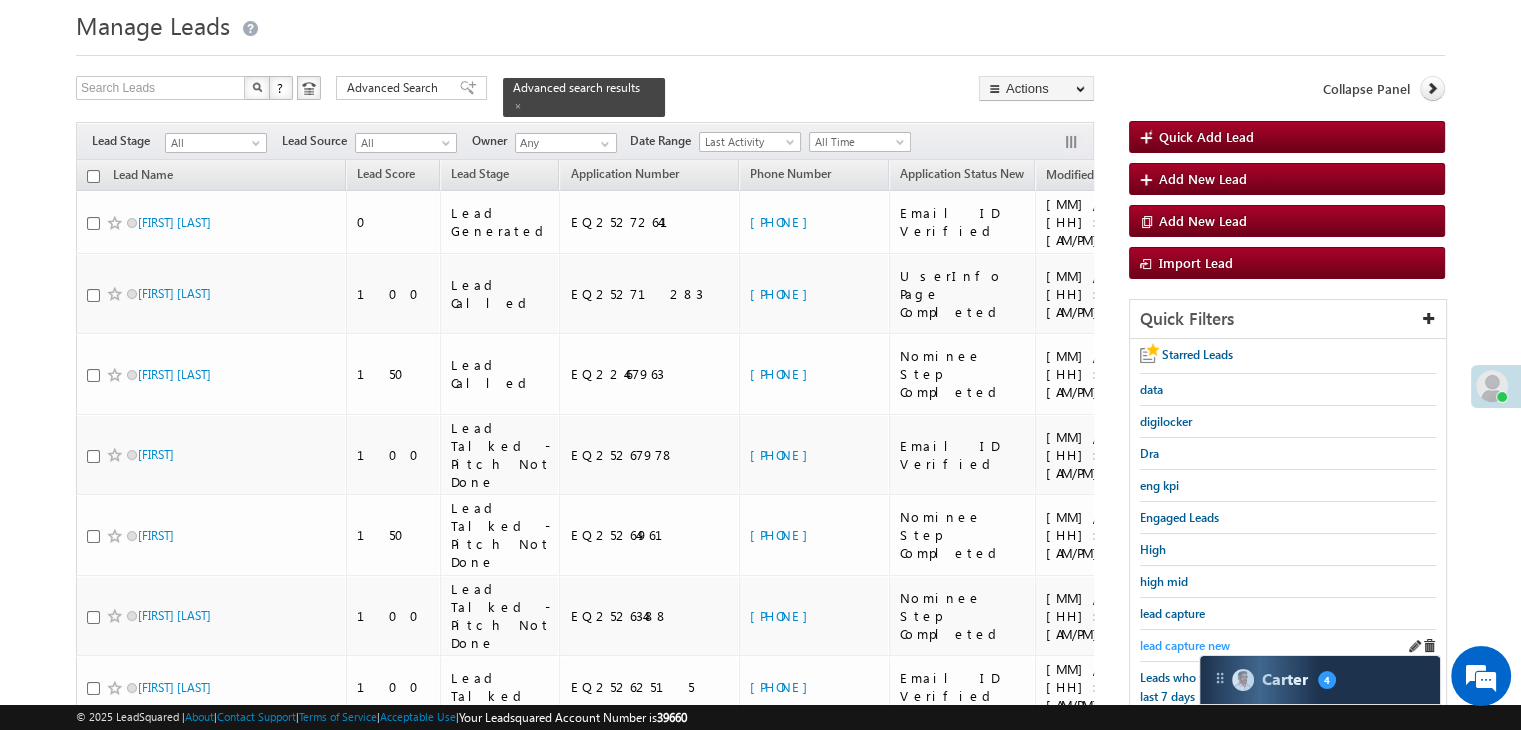 click on "lead capture new" at bounding box center [1185, 645] 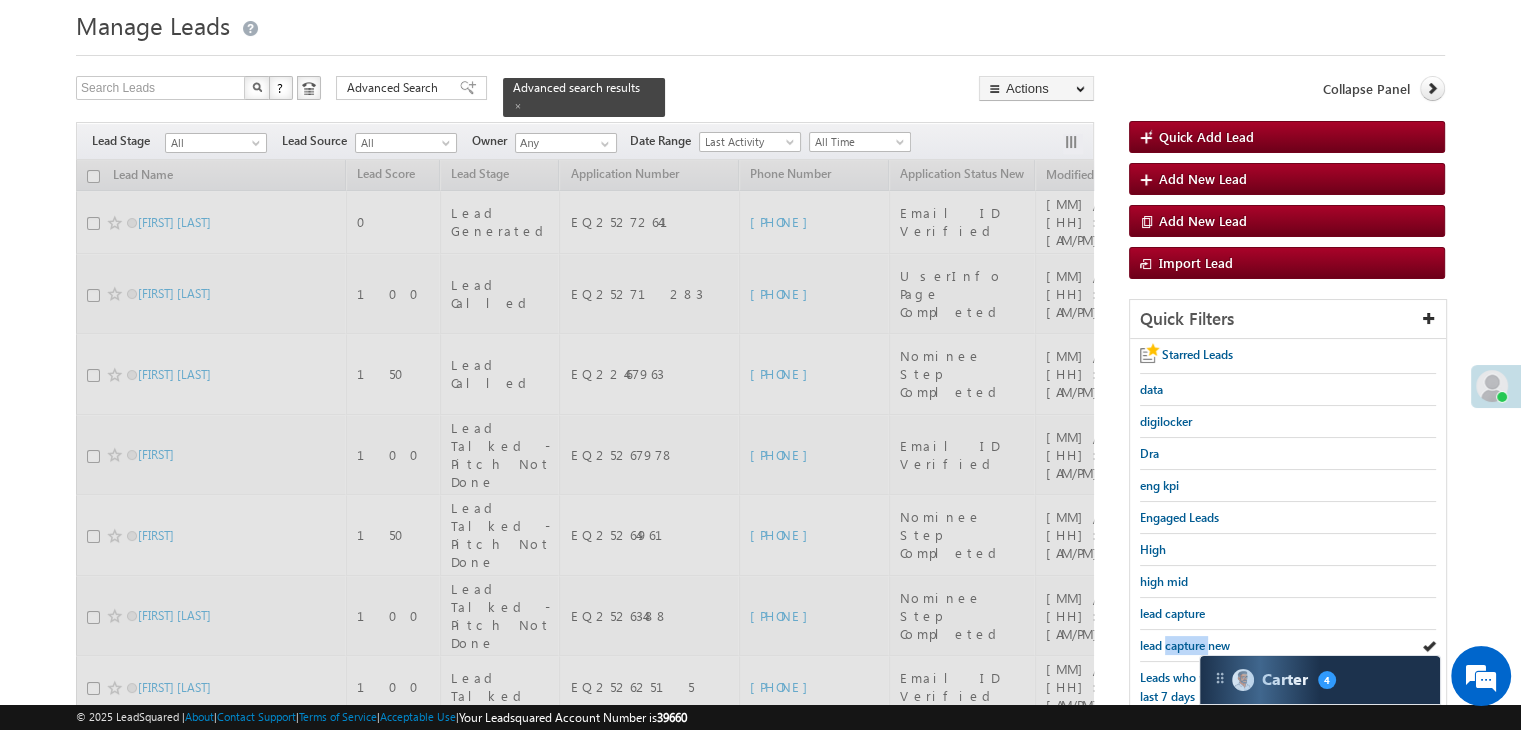 click on "lead capture new" at bounding box center [1185, 645] 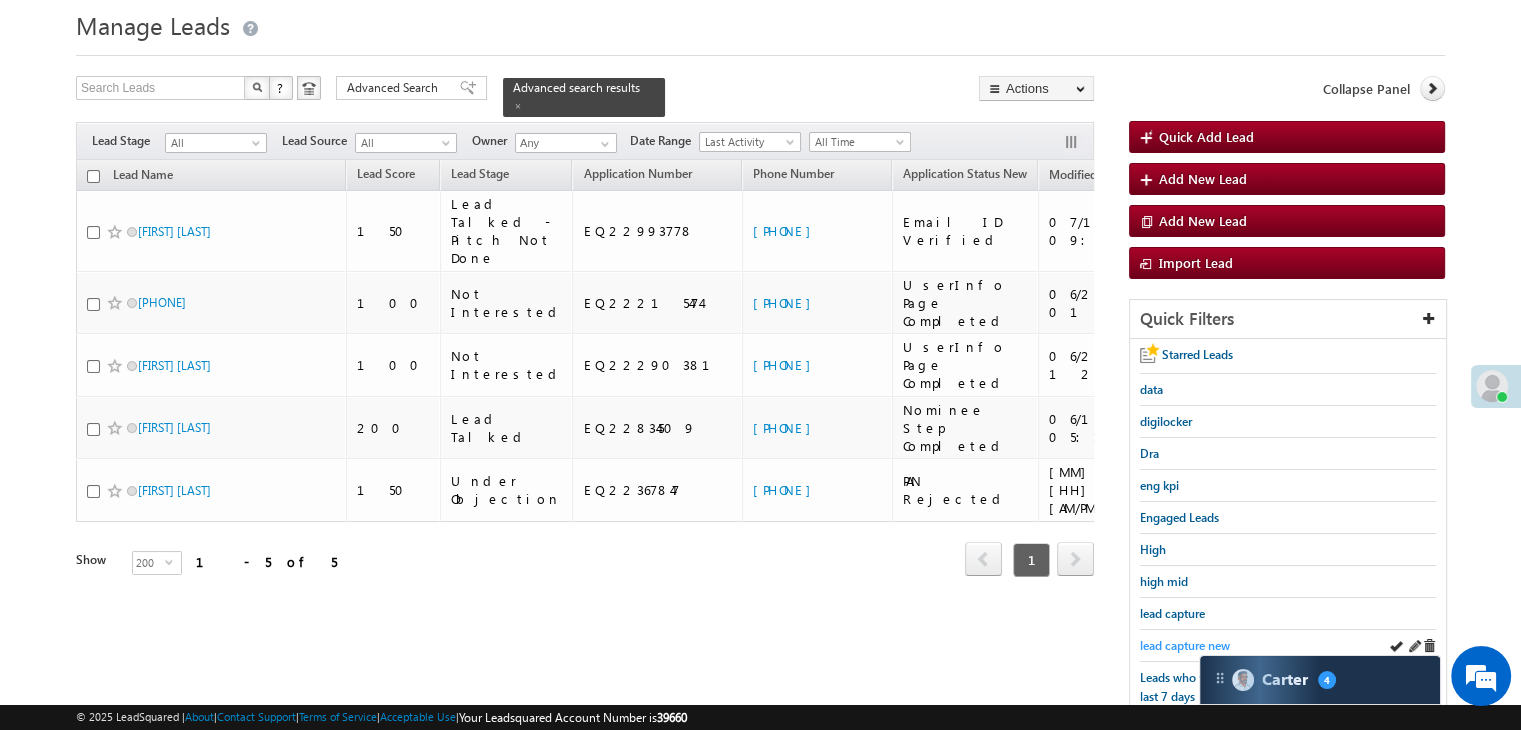 click on "lead capture new" at bounding box center [1185, 645] 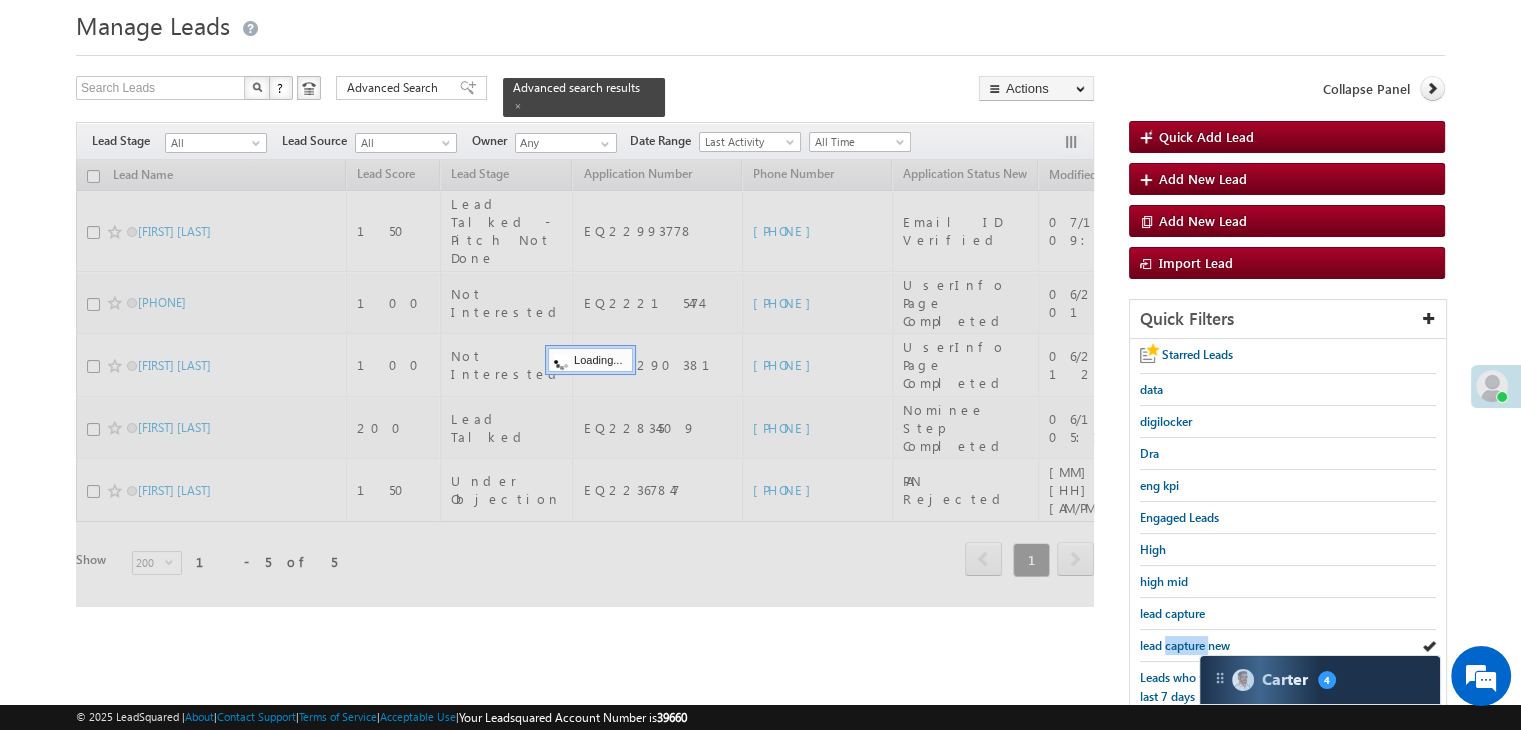 click on "lead capture new" at bounding box center (1185, 645) 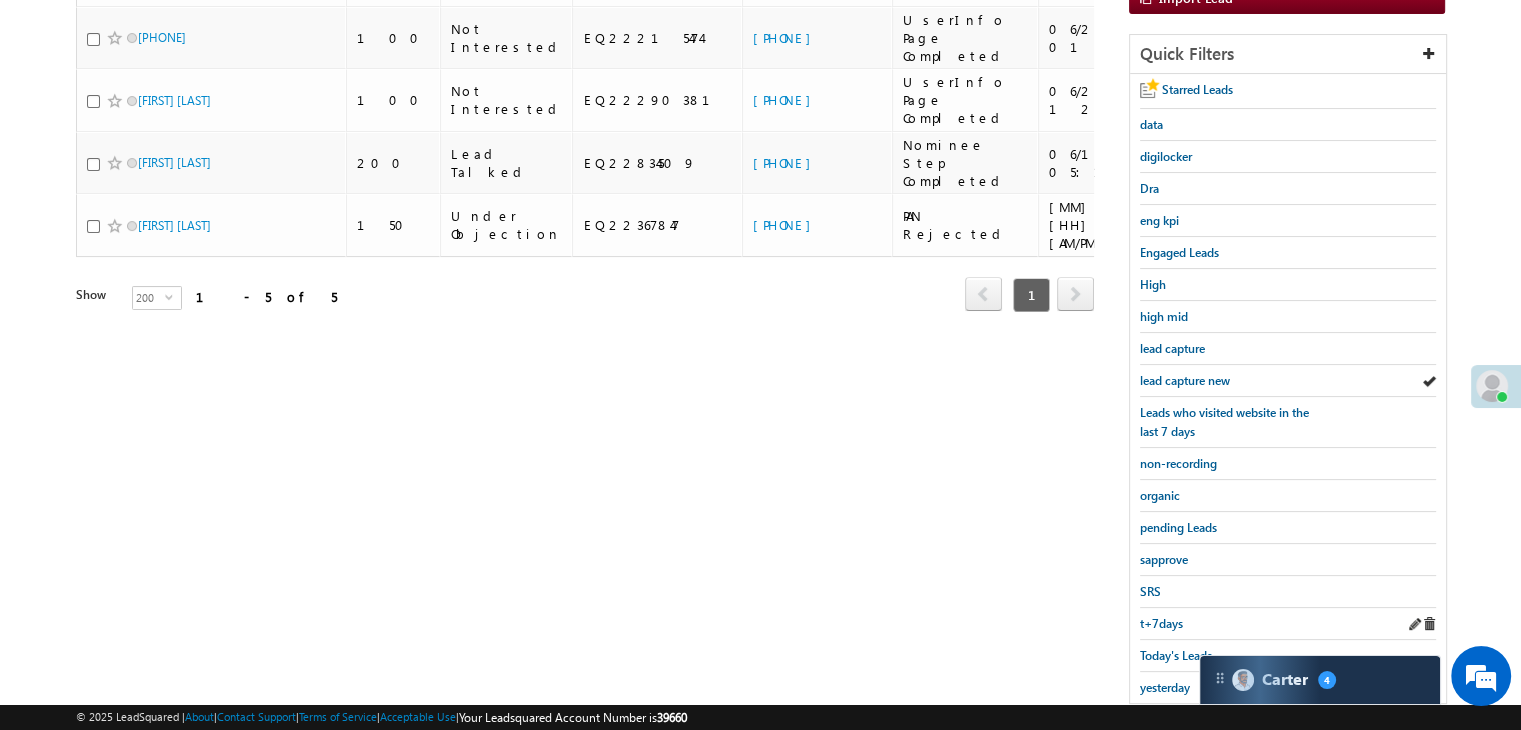 scroll, scrollTop: 363, scrollLeft: 0, axis: vertical 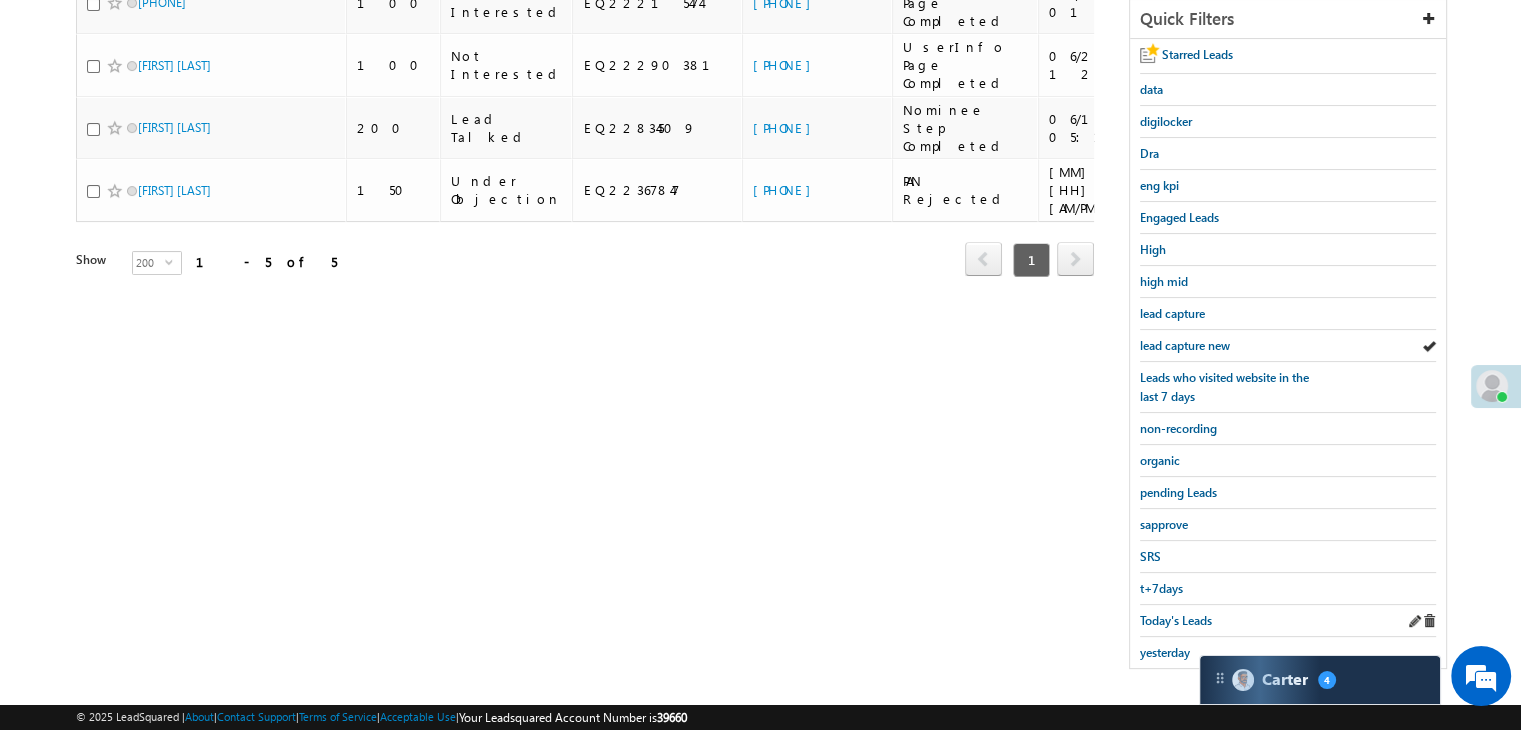 click on "Today's Leads" at bounding box center [1288, 621] 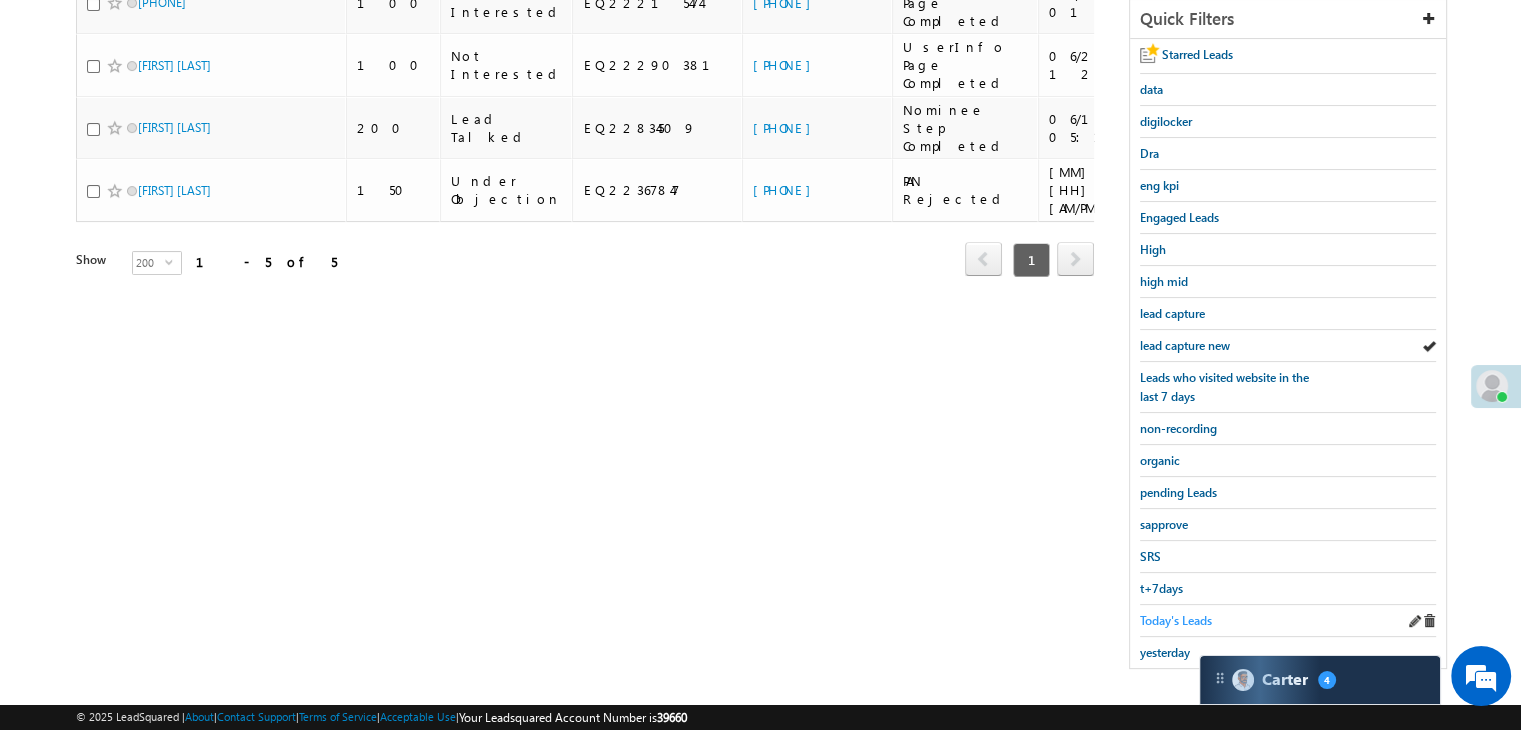 click on "Today's Leads" at bounding box center (1176, 620) 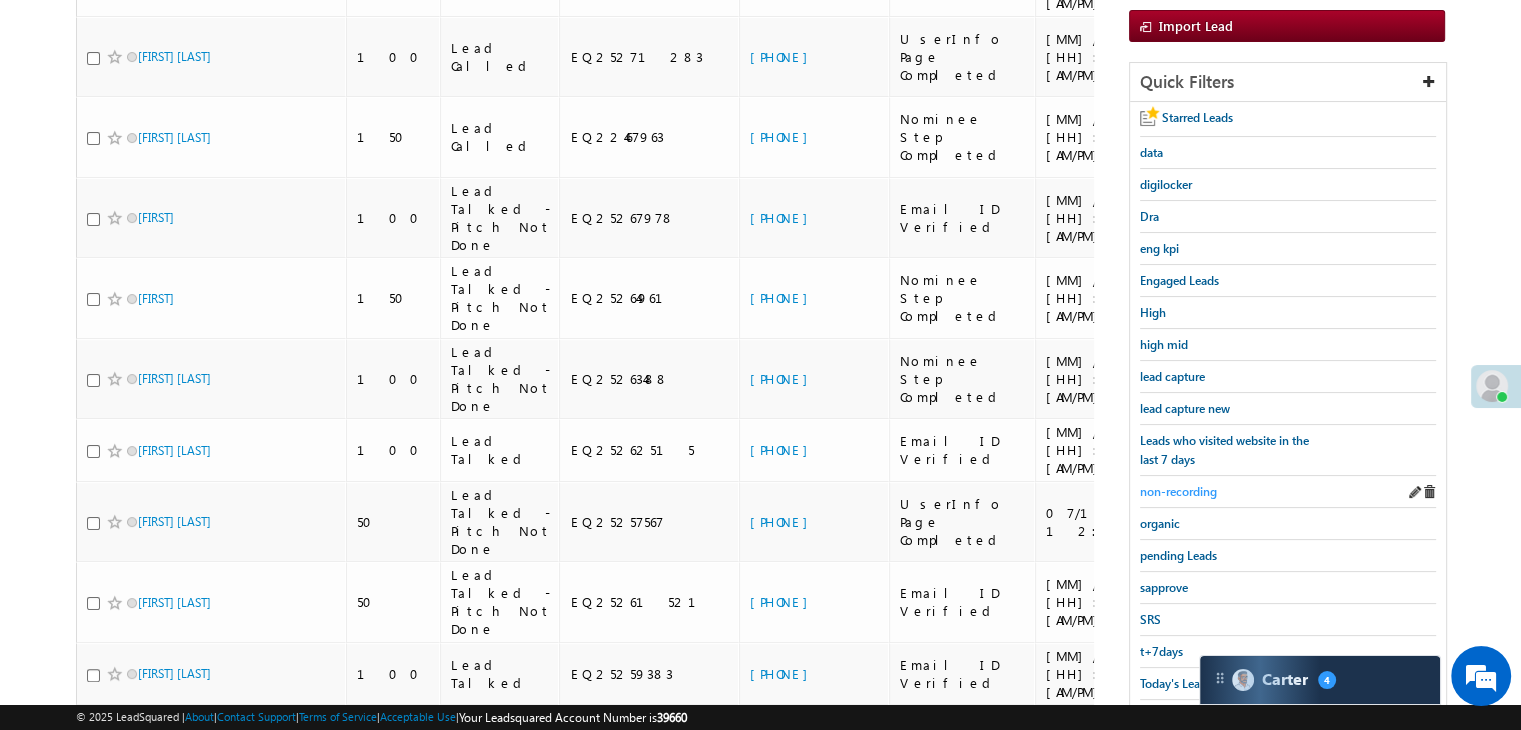 scroll, scrollTop: 100, scrollLeft: 0, axis: vertical 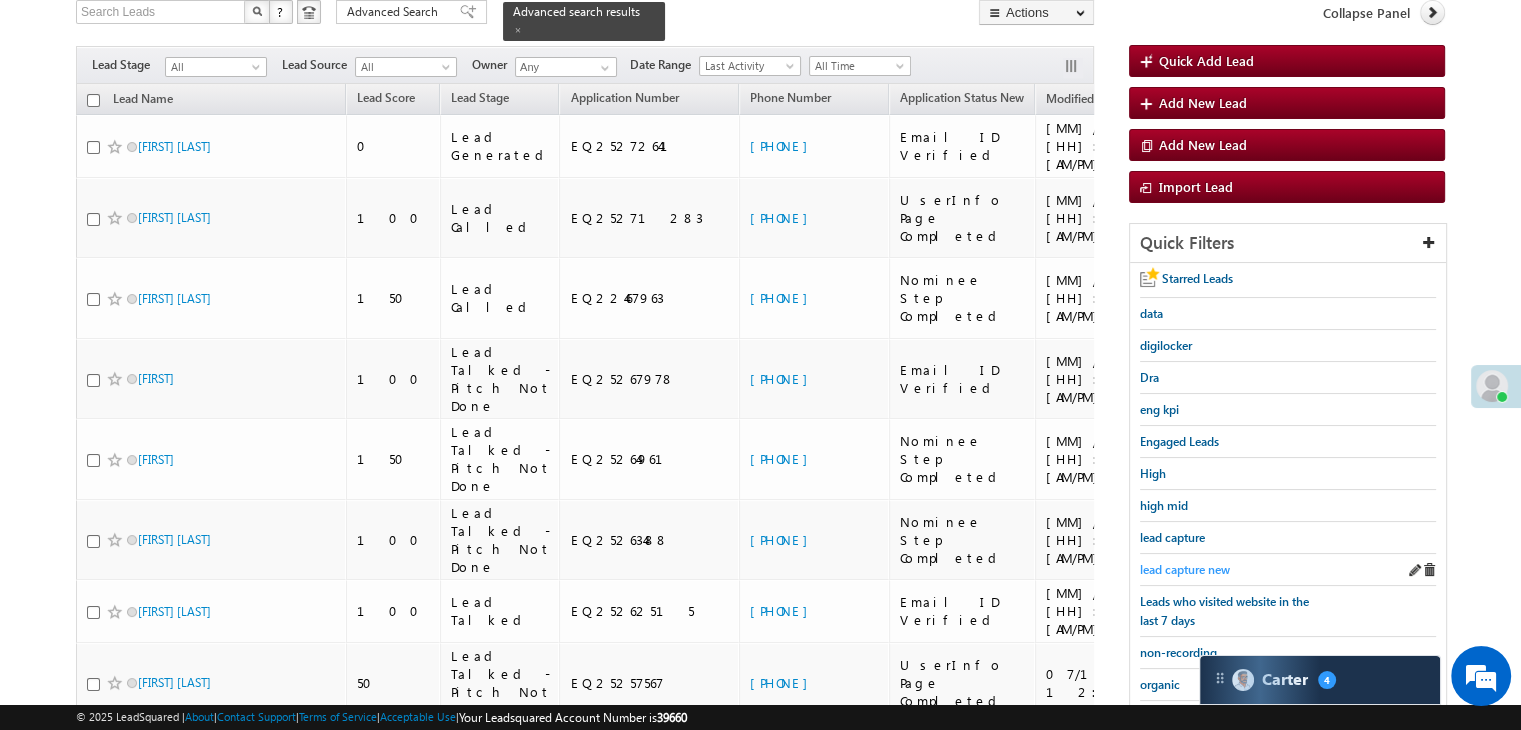 click on "lead capture new" at bounding box center (1185, 569) 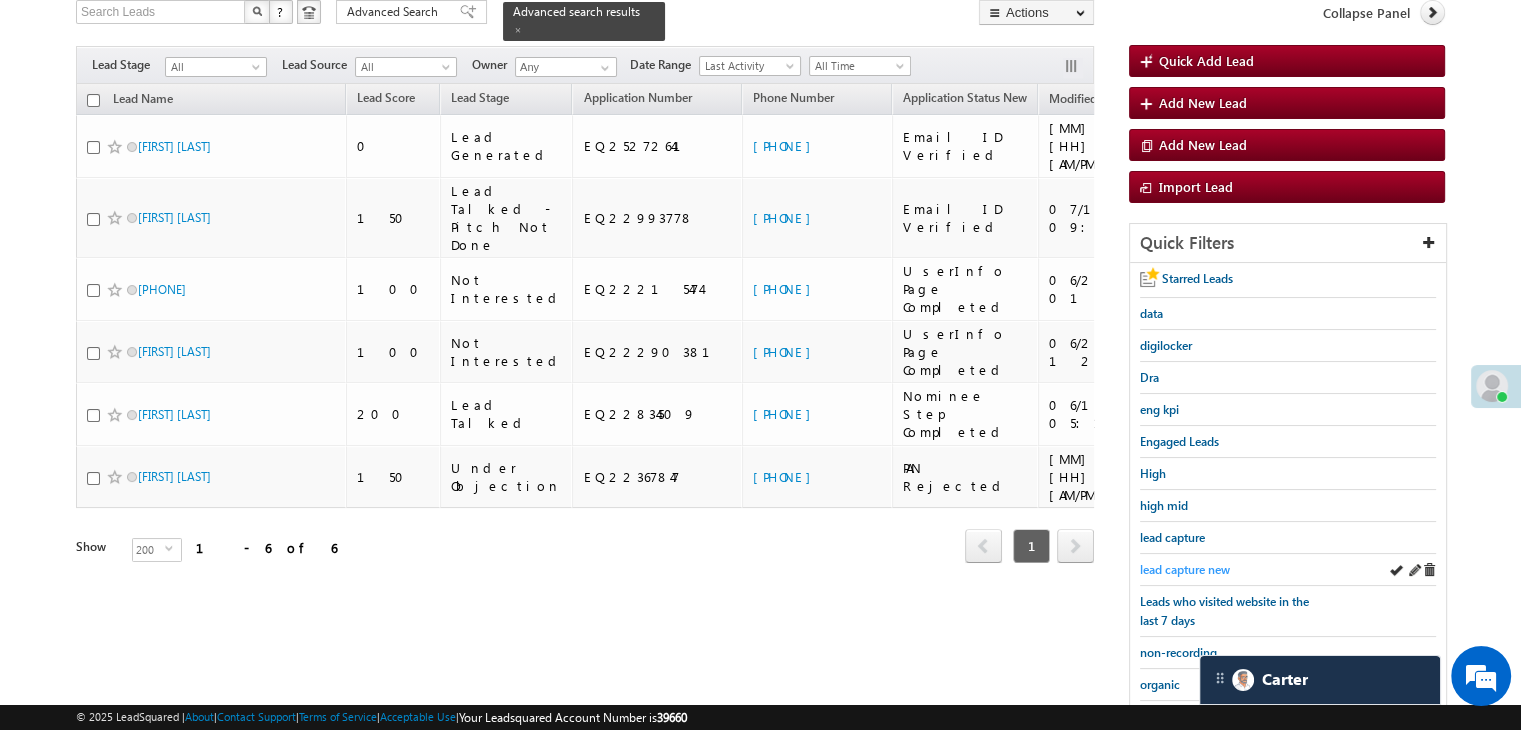 click on "lead capture new" at bounding box center [1185, 569] 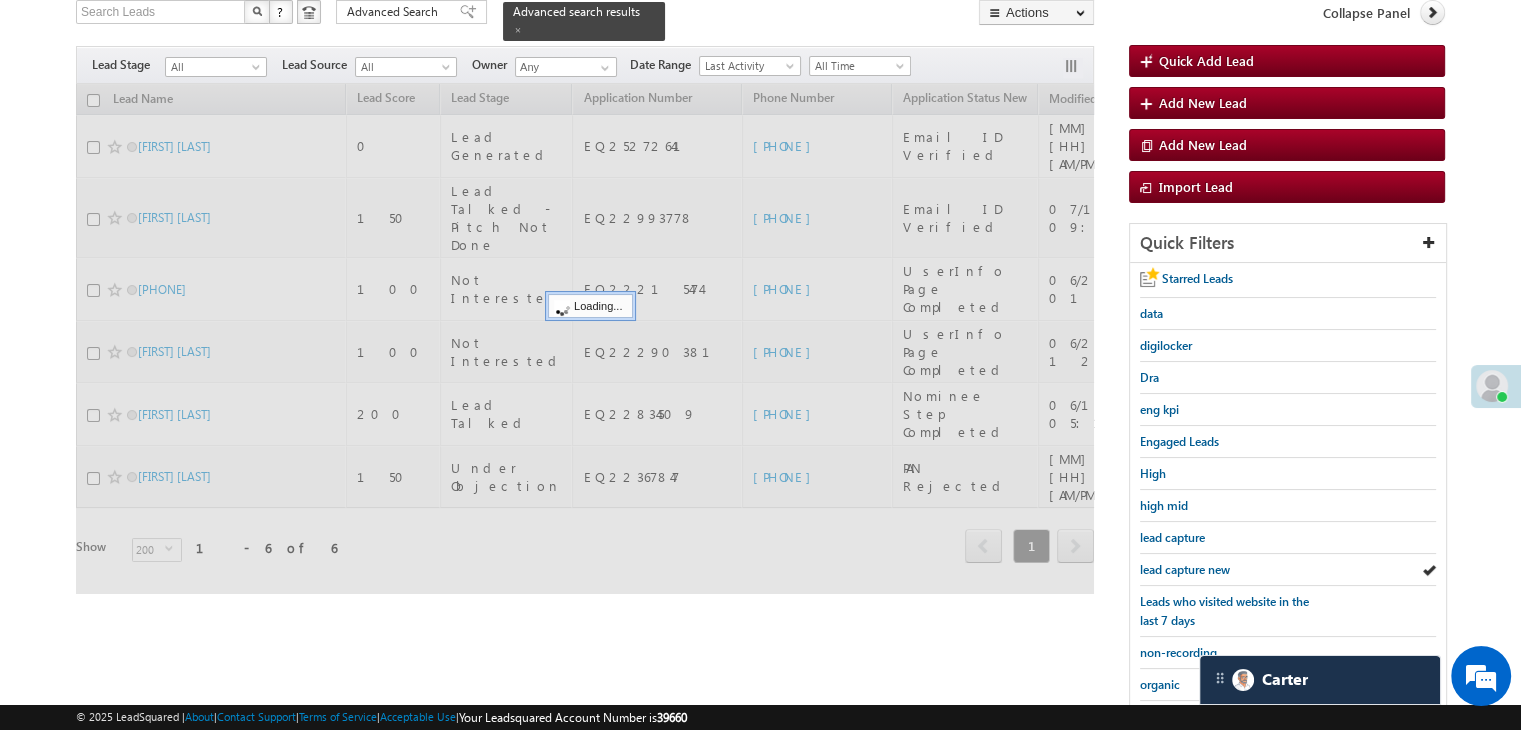 click on "lead capture new" at bounding box center [1185, 569] 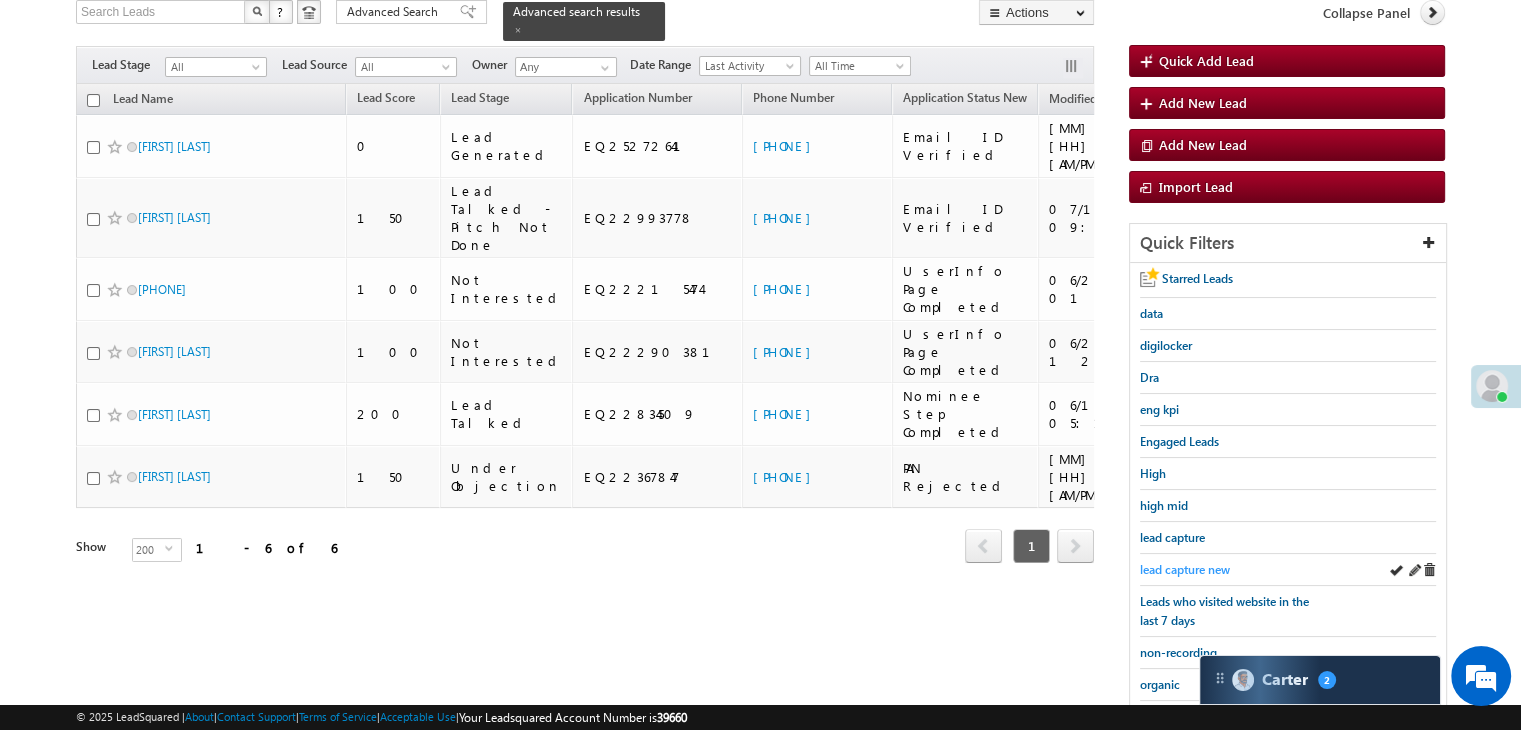 click on "lead capture new" at bounding box center [1185, 569] 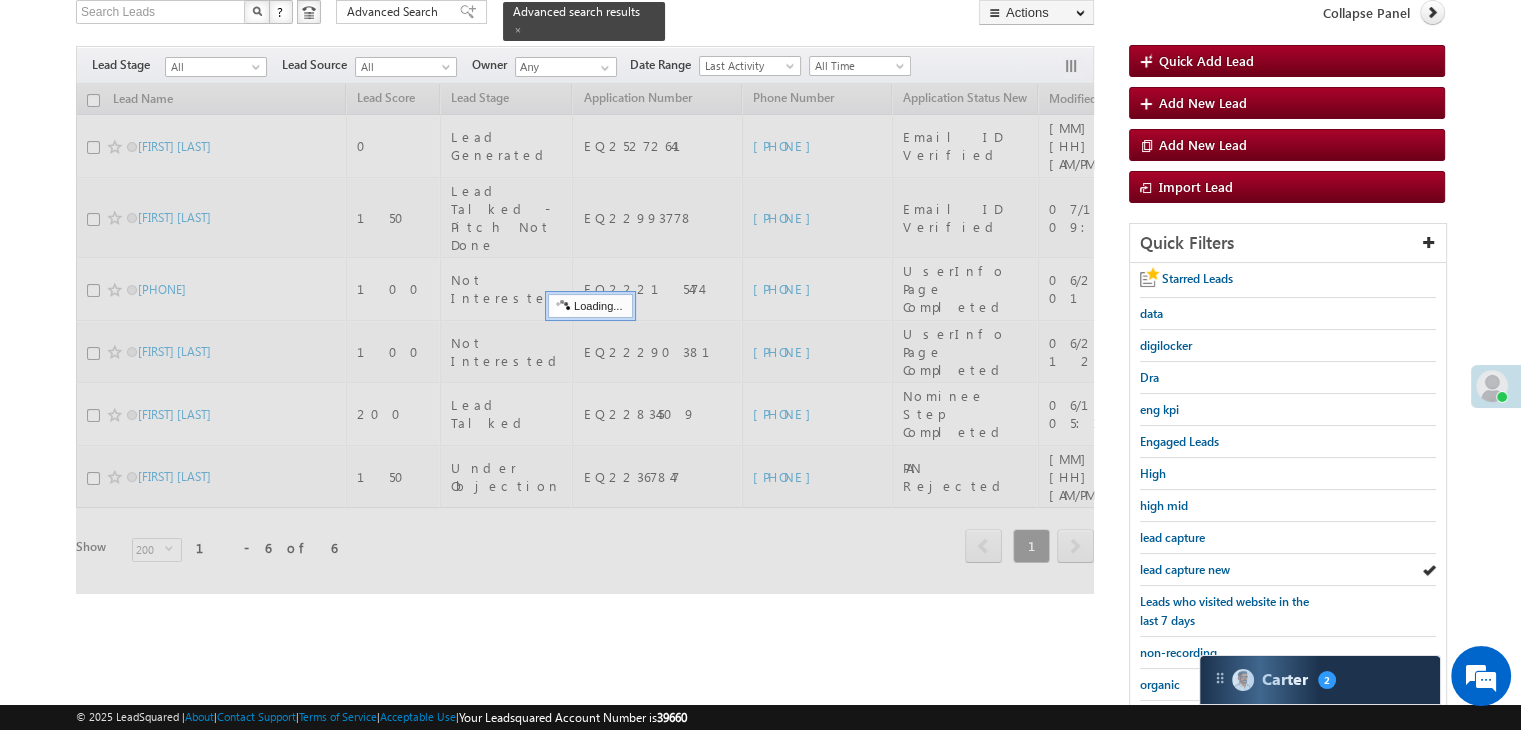 click on "lead capture new" at bounding box center [1185, 569] 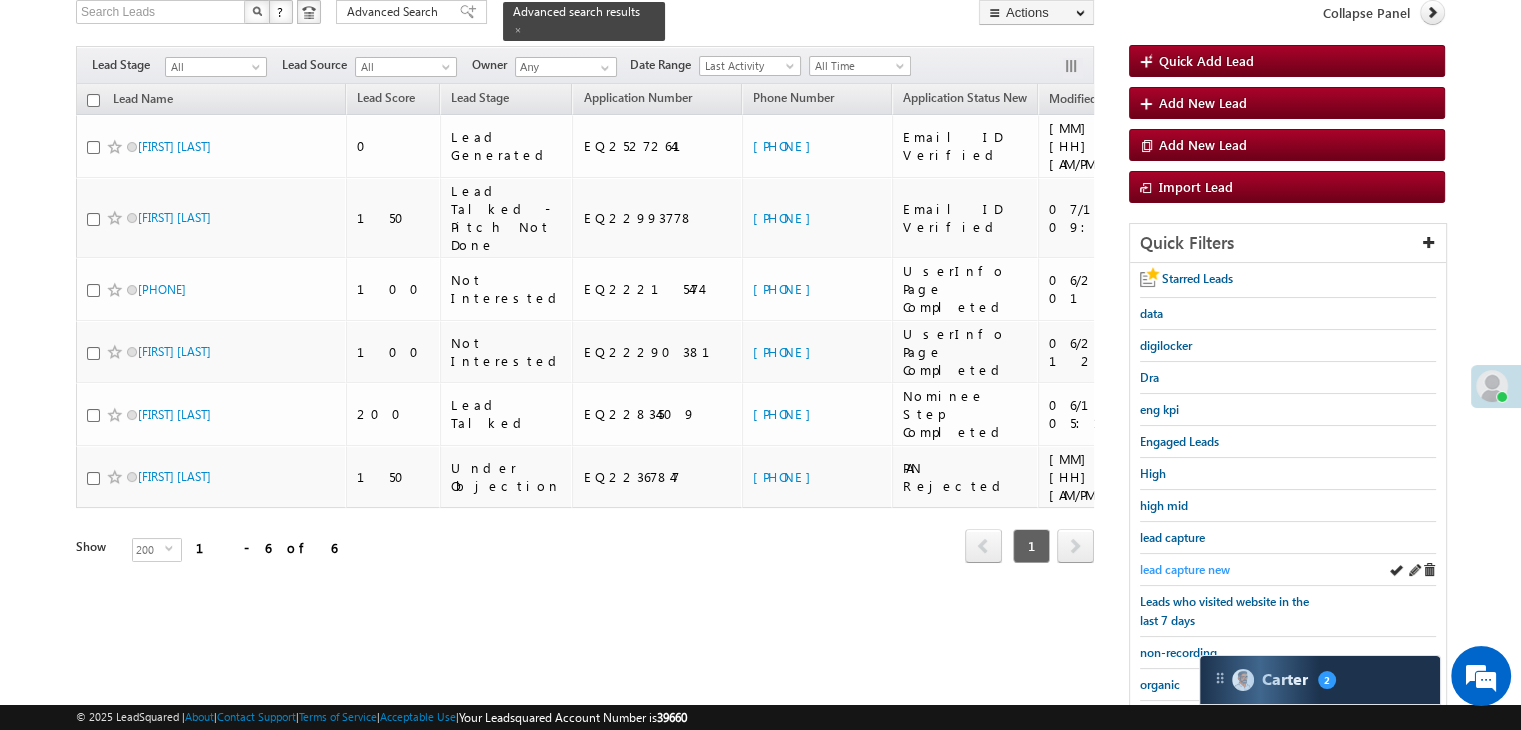 click on "lead capture new" at bounding box center [1185, 569] 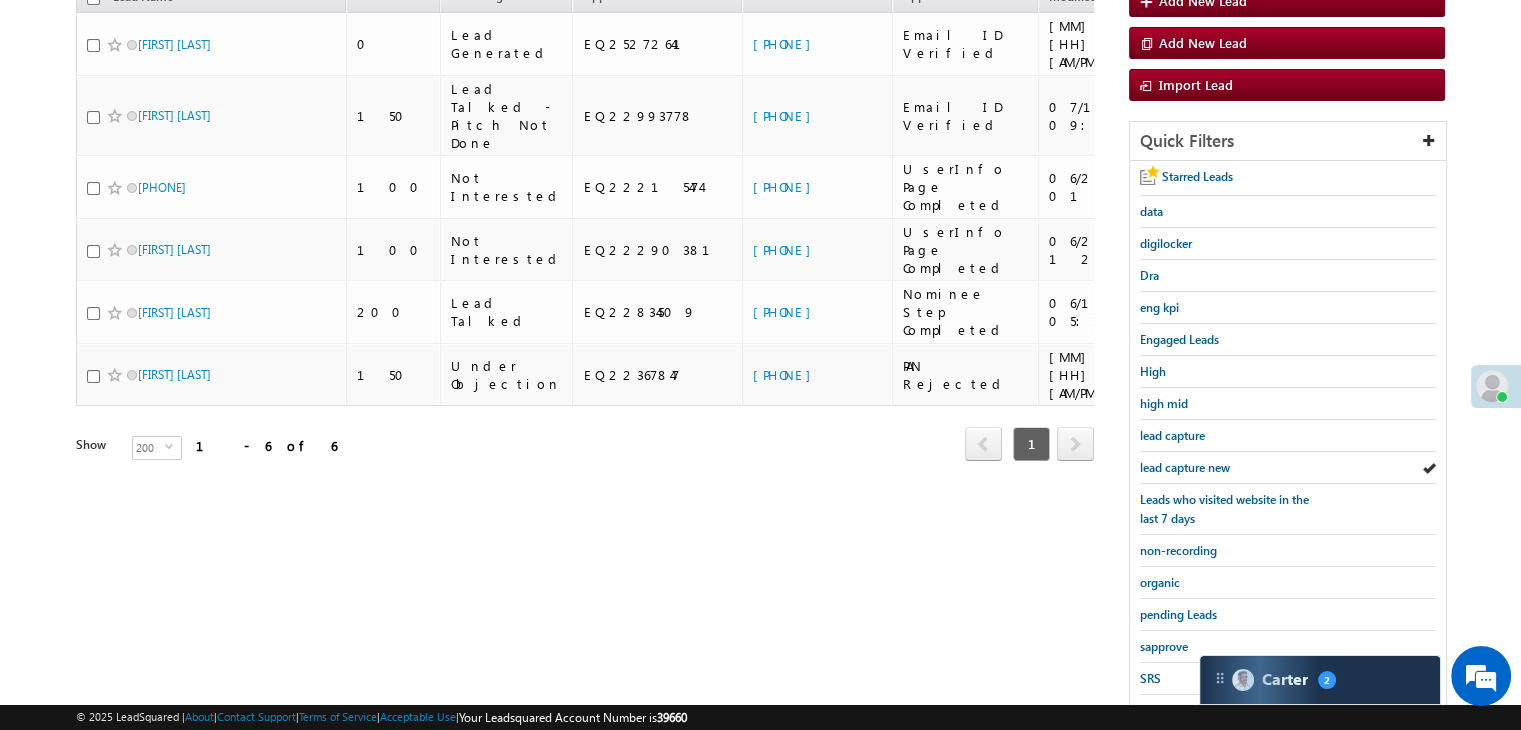scroll, scrollTop: 363, scrollLeft: 0, axis: vertical 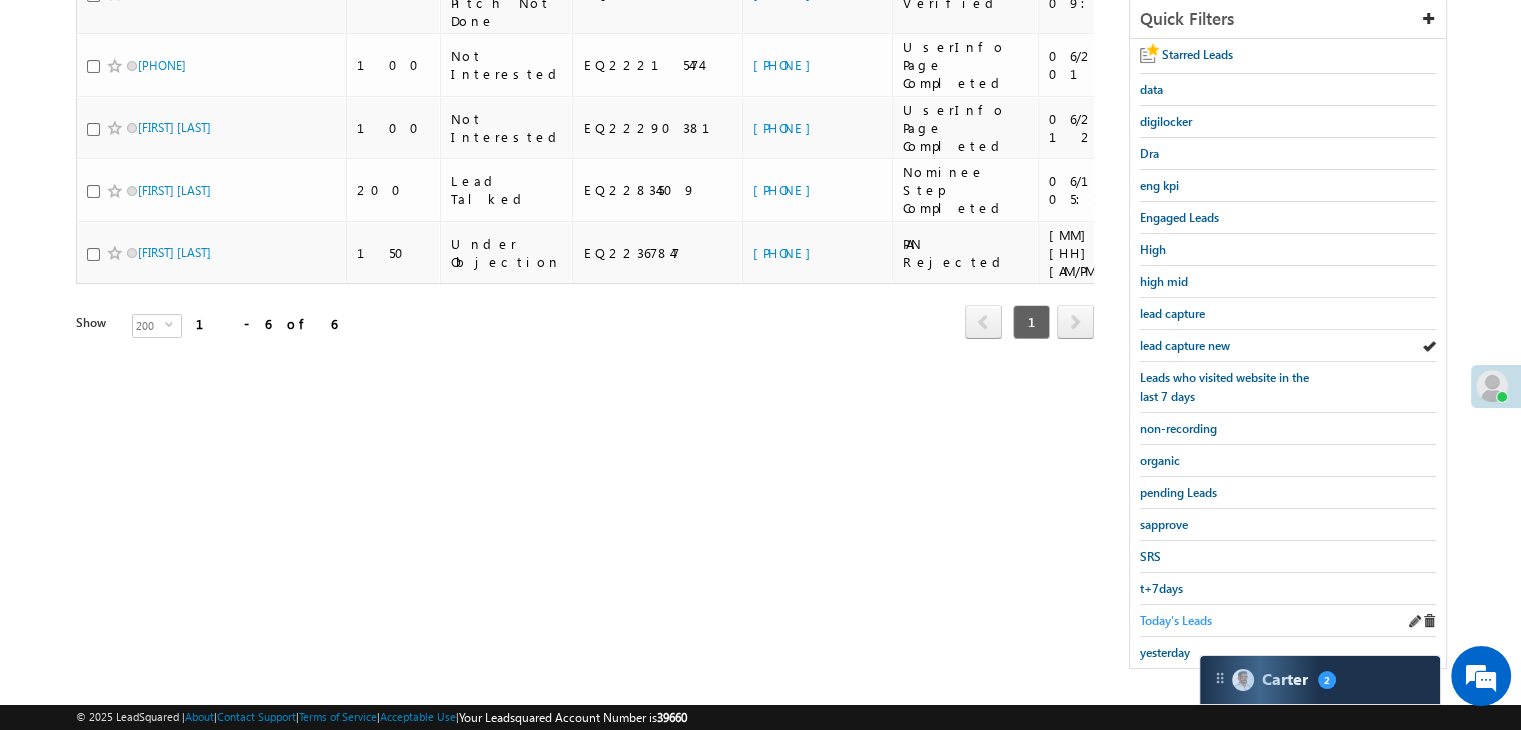 click on "Today's Leads" at bounding box center (1176, 620) 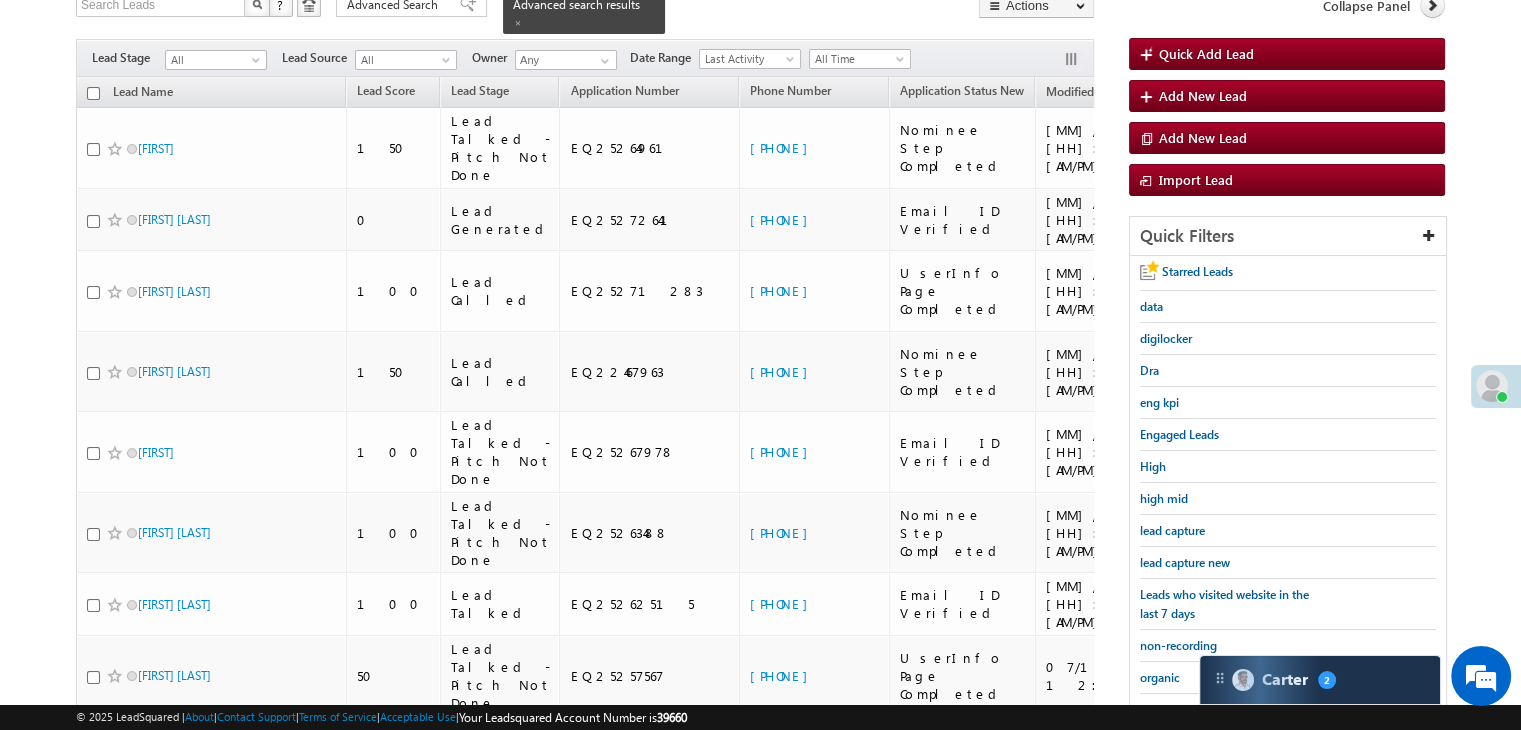 scroll, scrollTop: 263, scrollLeft: 0, axis: vertical 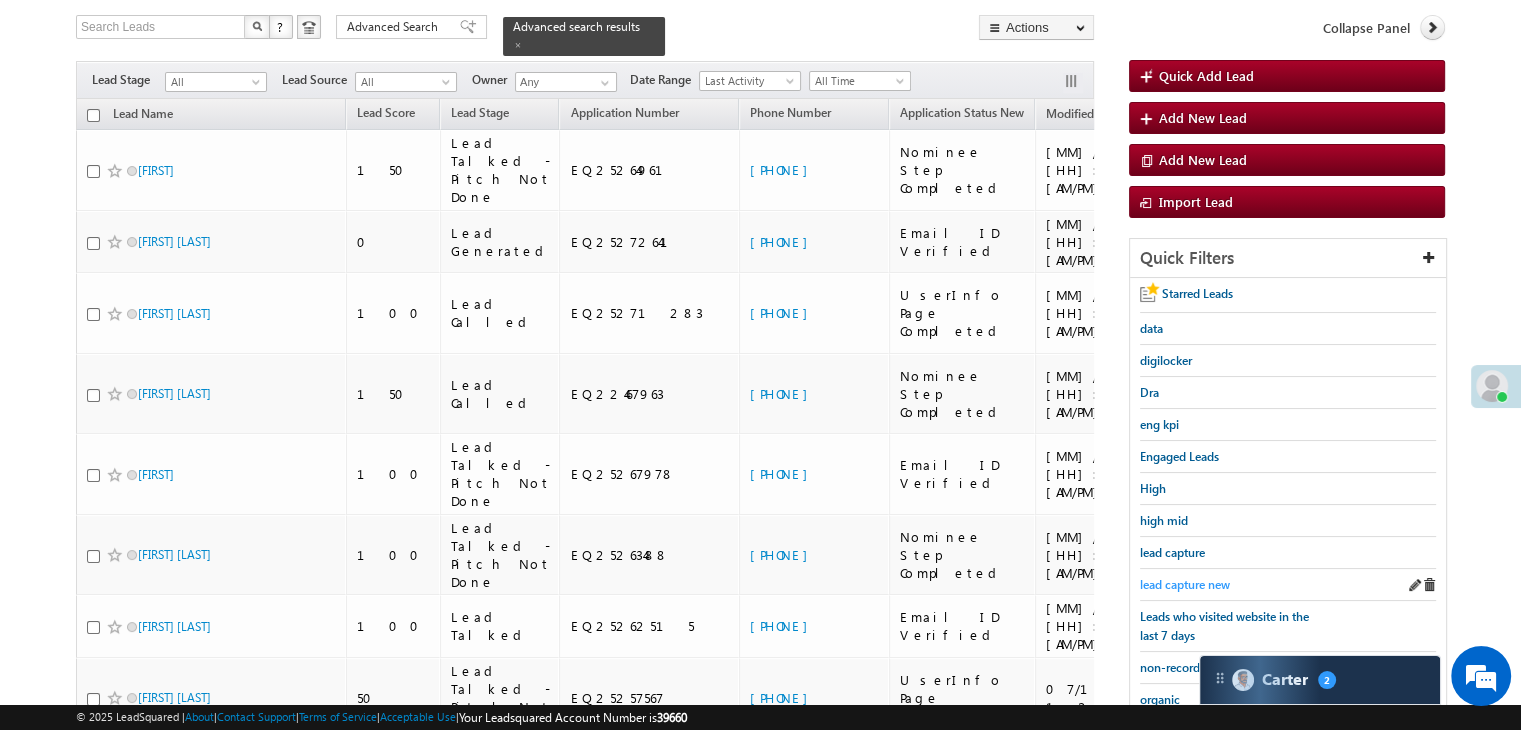 click on "lead capture new" at bounding box center (1185, 584) 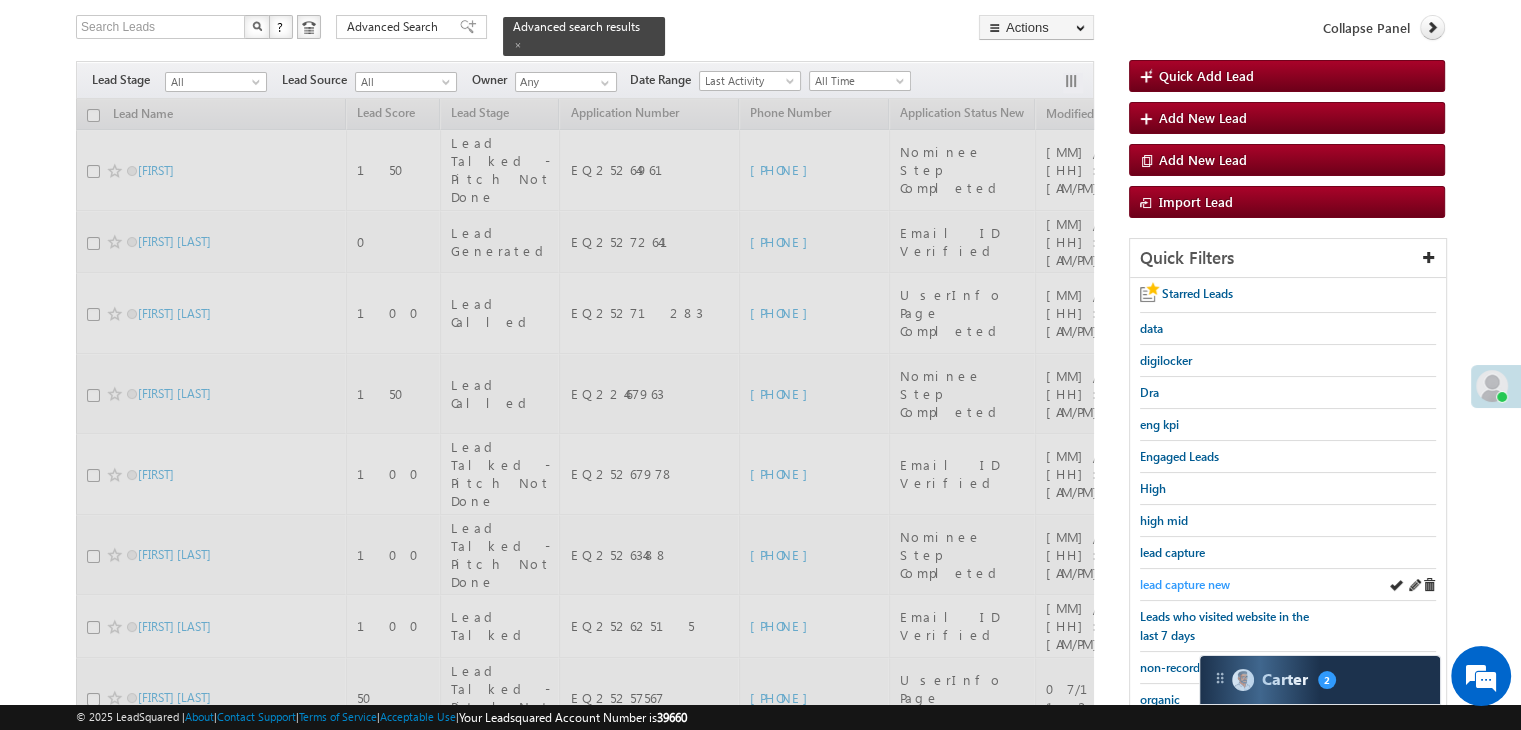 click on "lead capture new" at bounding box center [1185, 584] 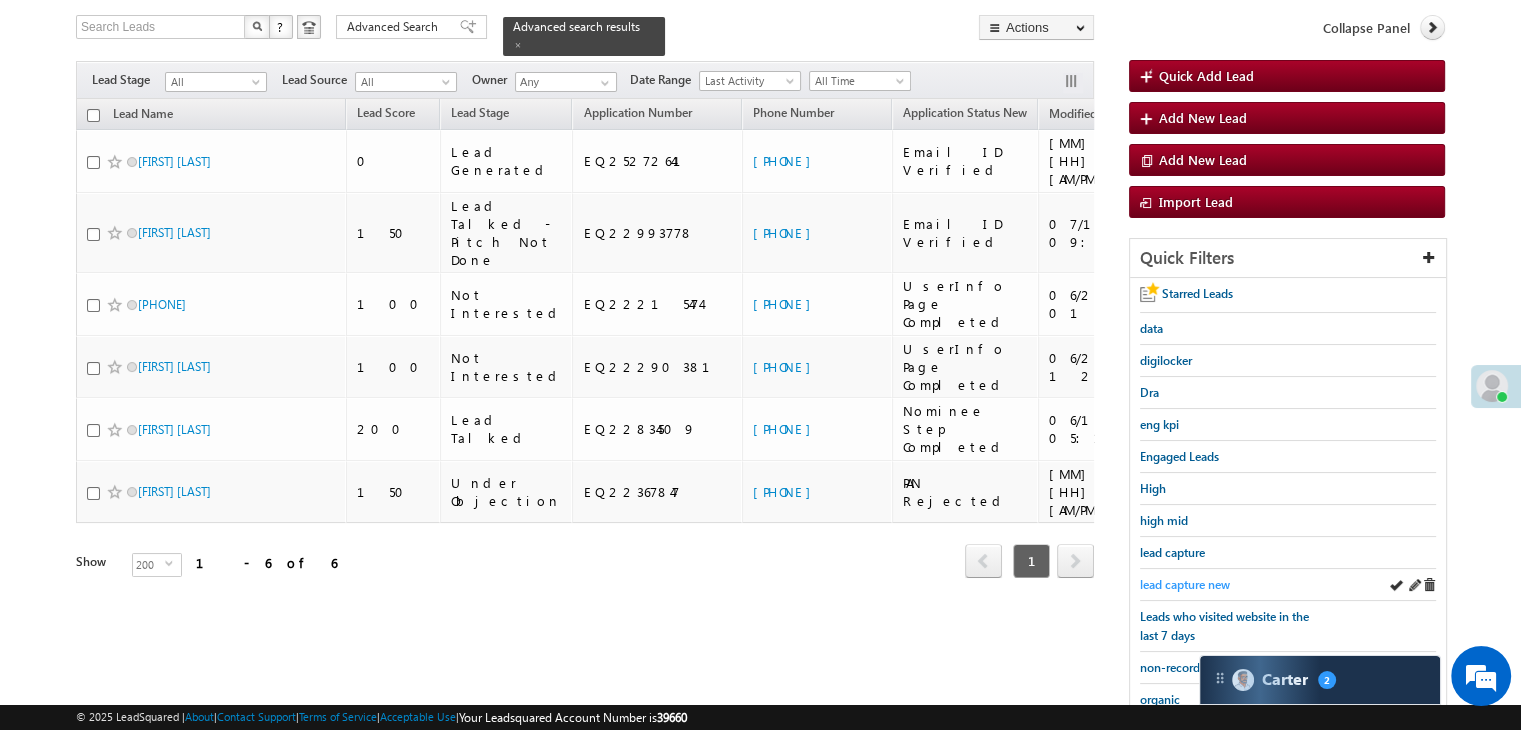 click on "lead capture new" at bounding box center [1185, 584] 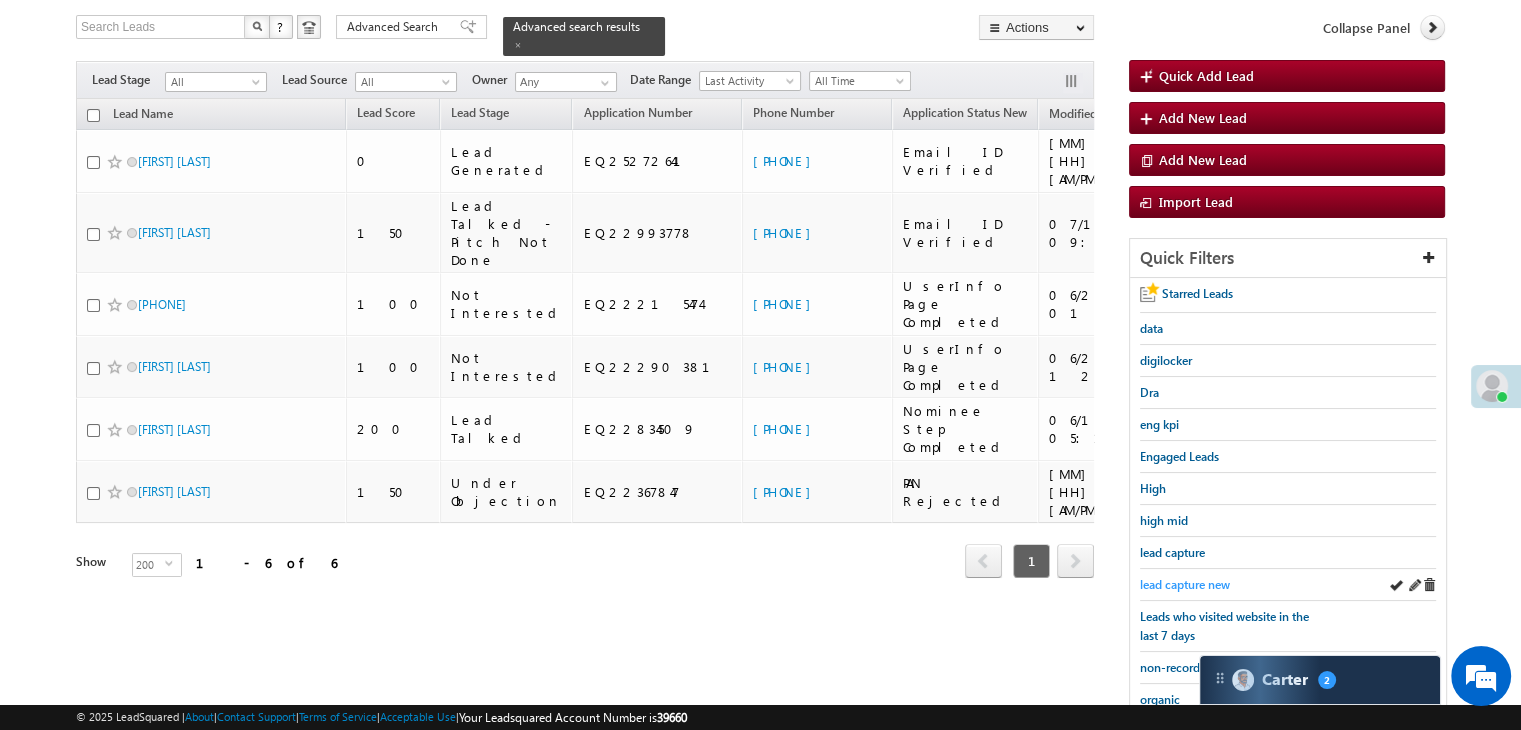 click on "lead capture new" at bounding box center [1185, 584] 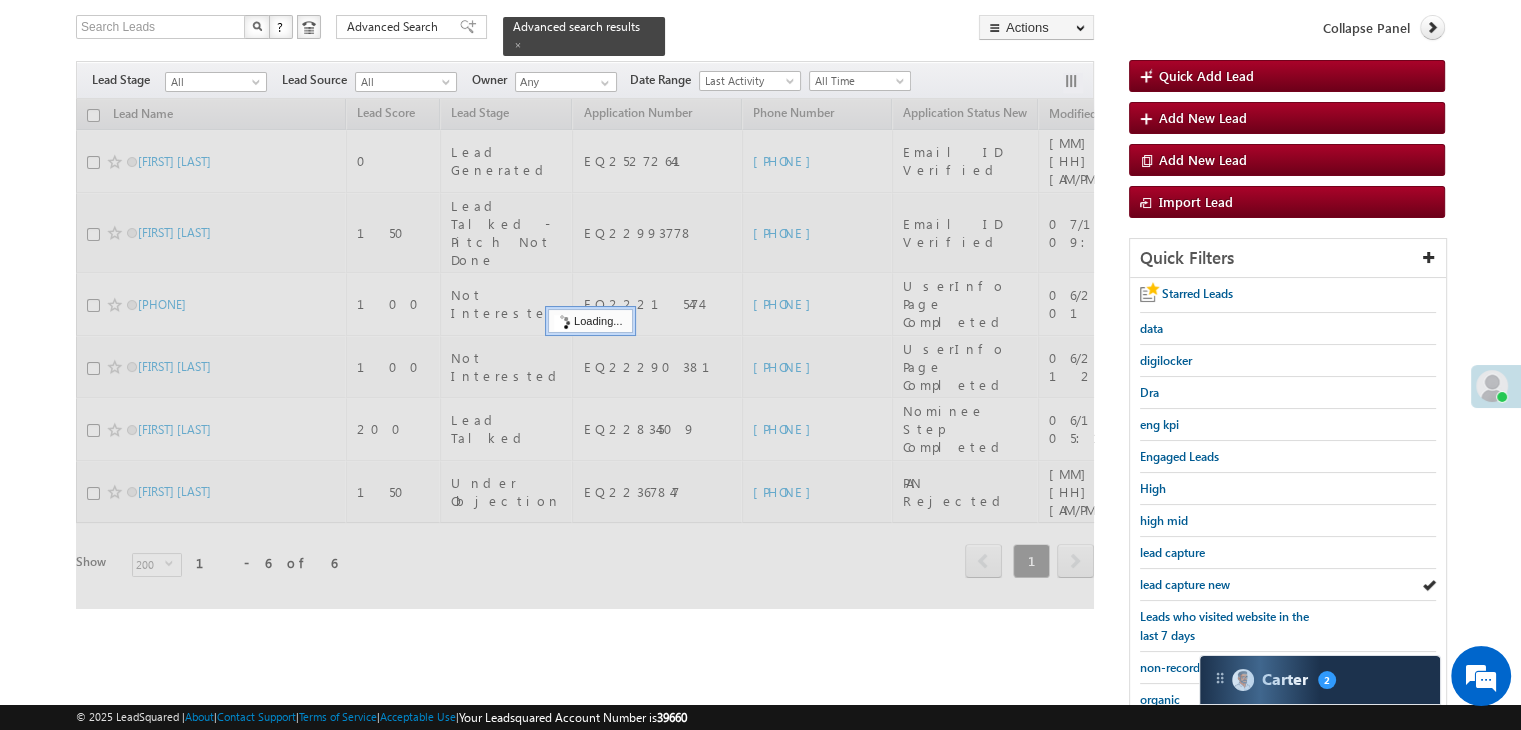 click on "lead capture new" at bounding box center [1185, 584] 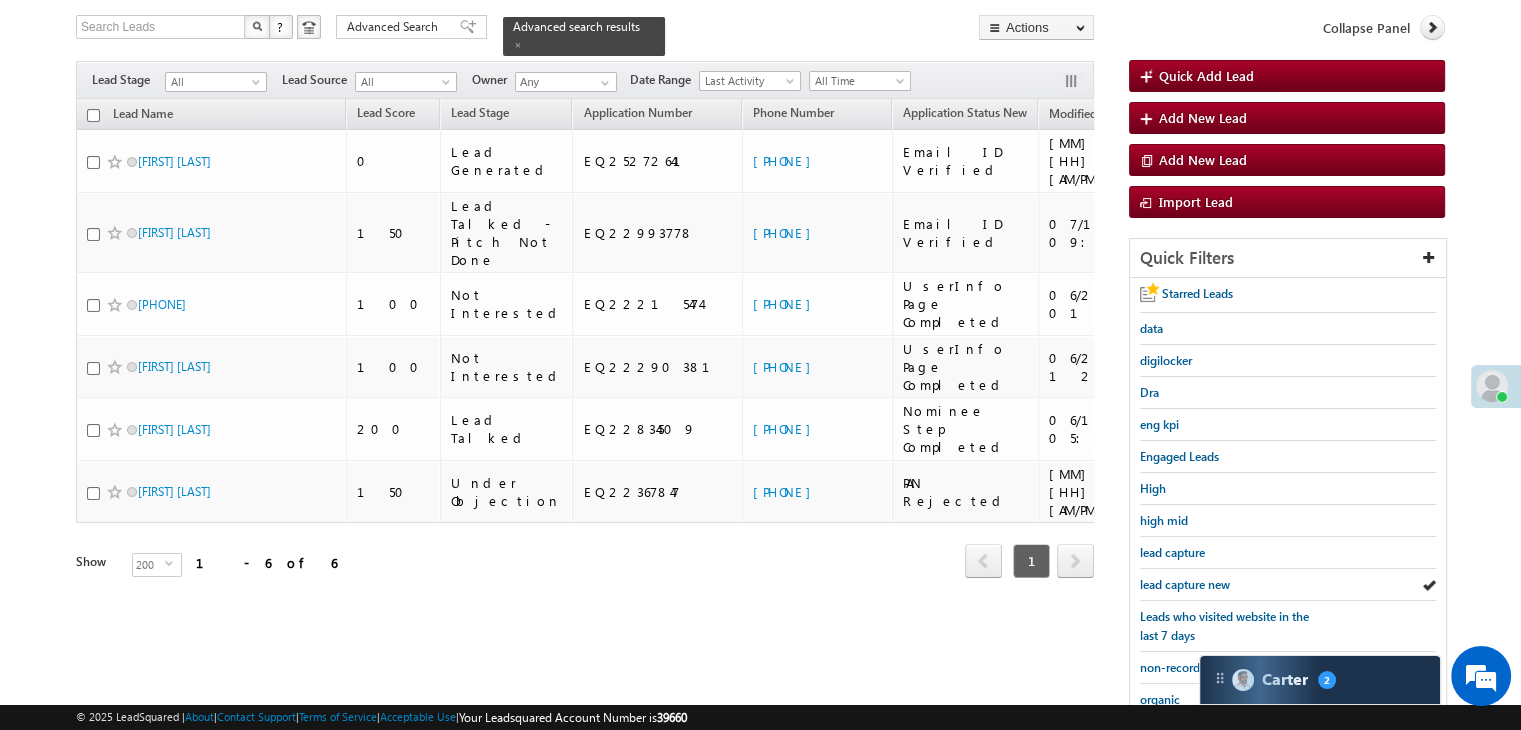 click on "lead capture new" at bounding box center [1185, 584] 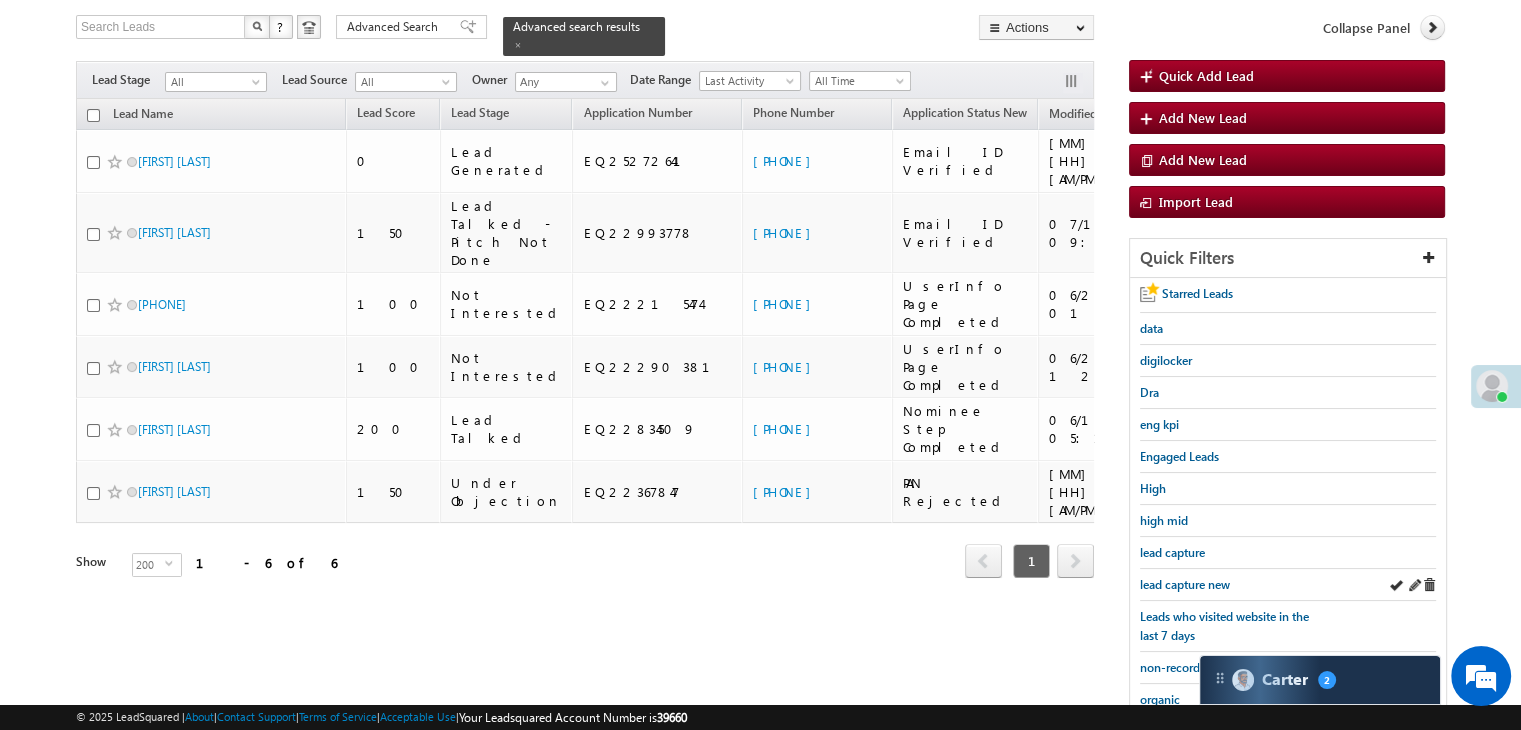 click on "lead capture new" at bounding box center (1185, 584) 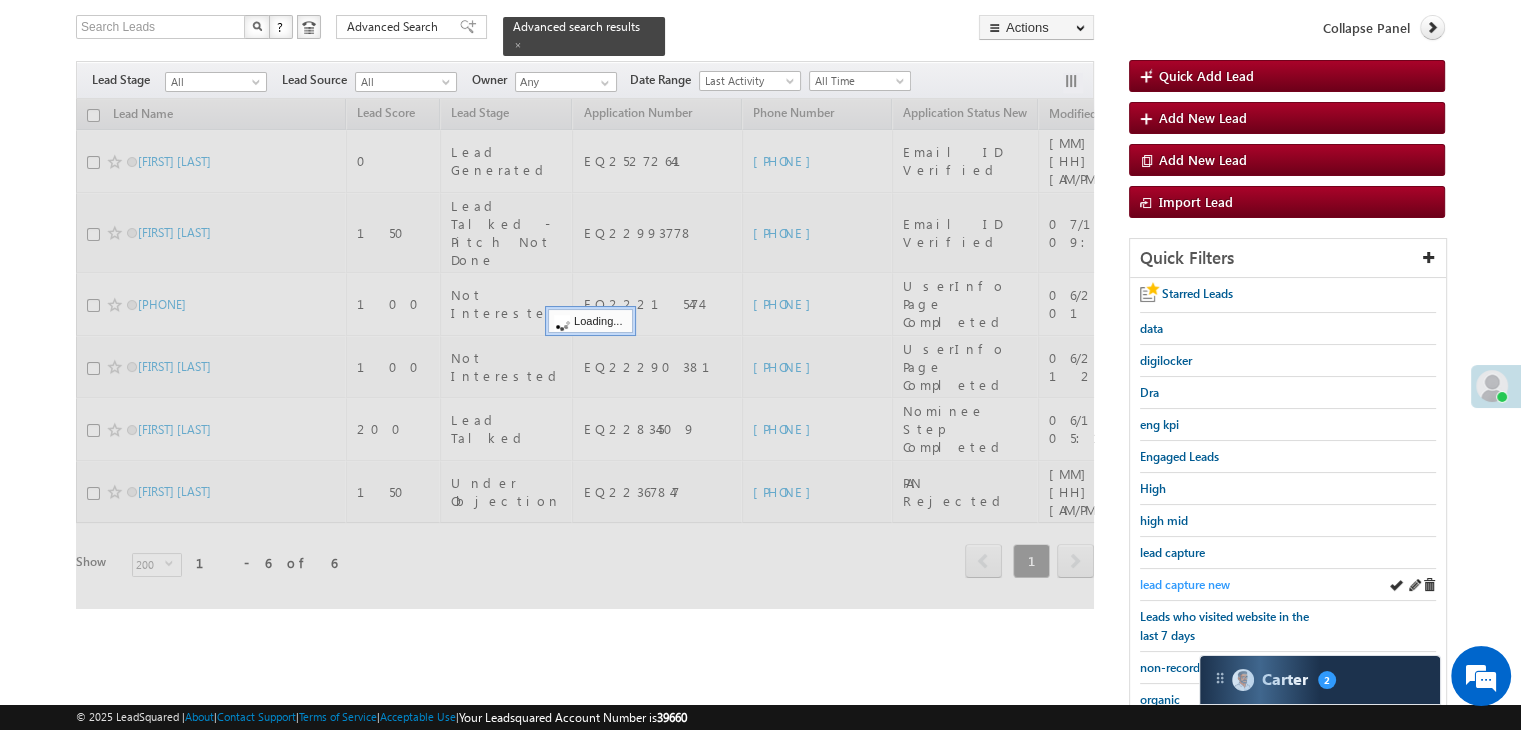 click on "lead capture new" at bounding box center (1185, 584) 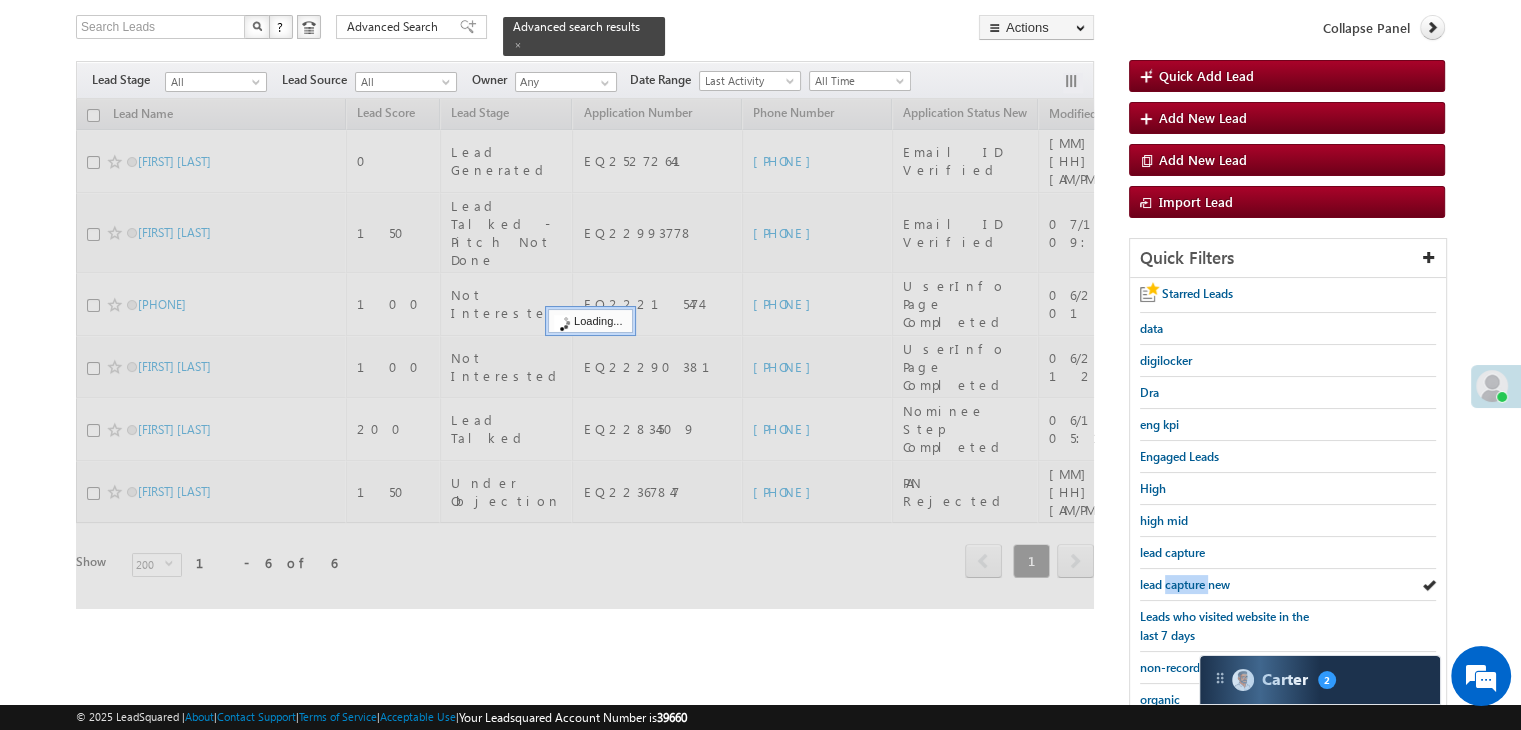 click on "lead capture new" at bounding box center [1185, 584] 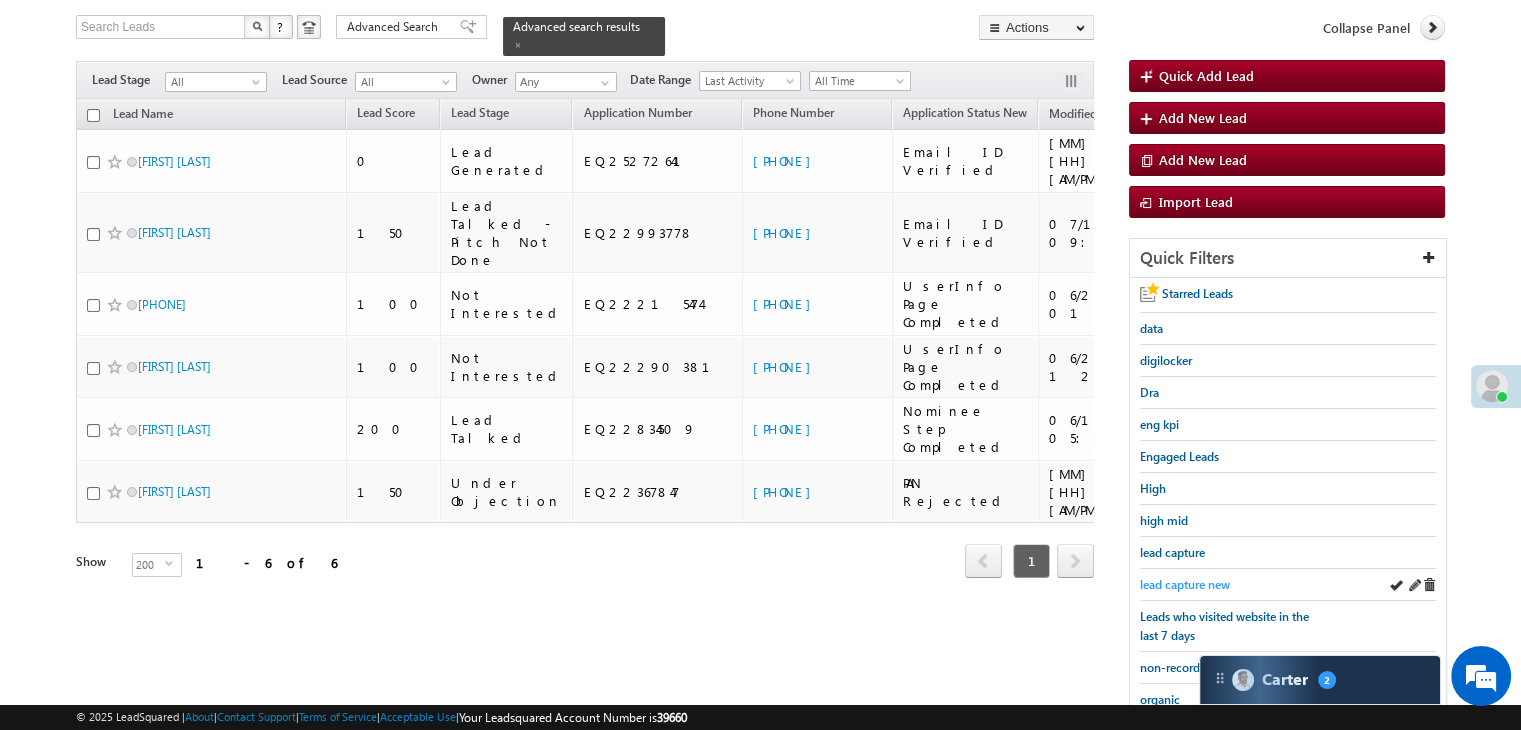 click on "lead capture new" at bounding box center [1185, 584] 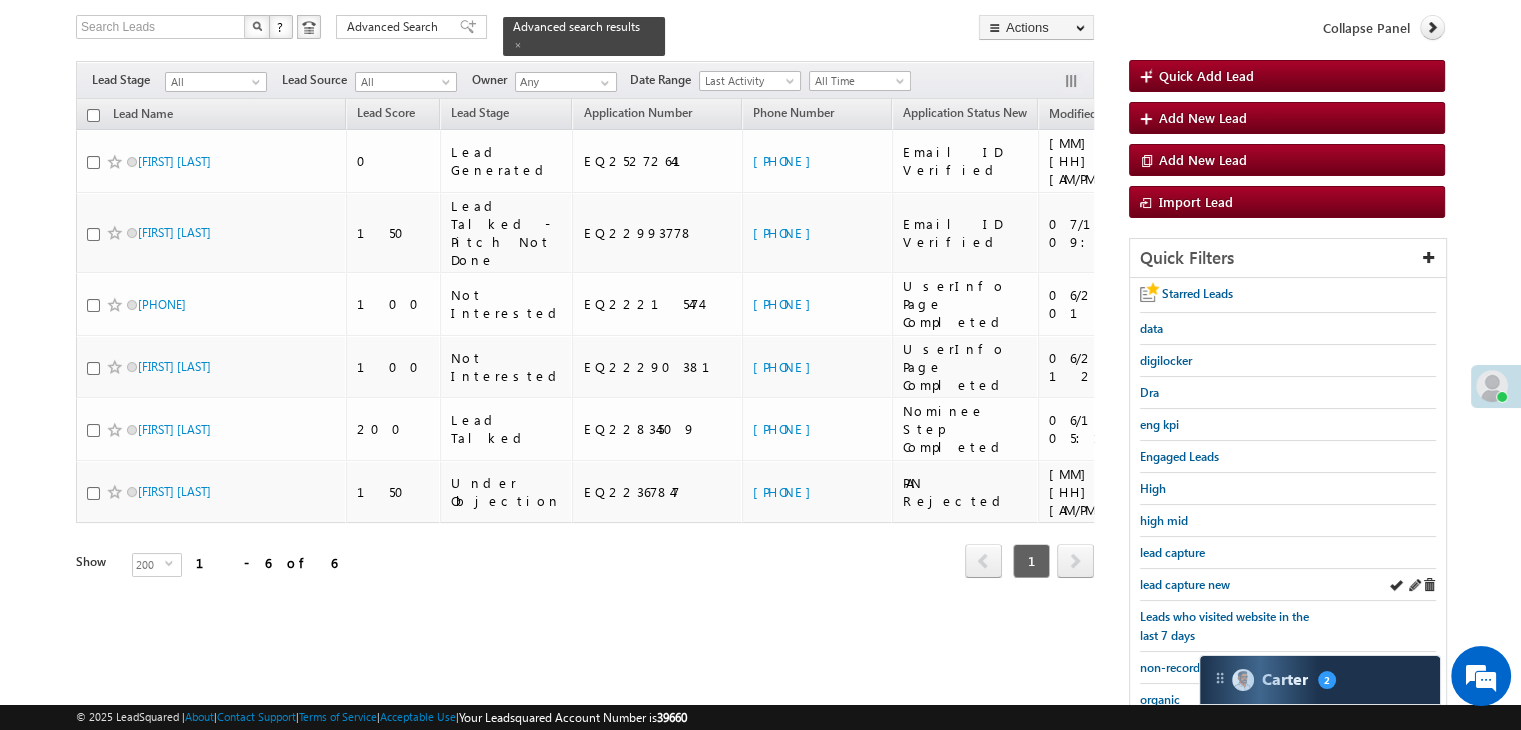 click on "lead capture new" at bounding box center (1288, 585) 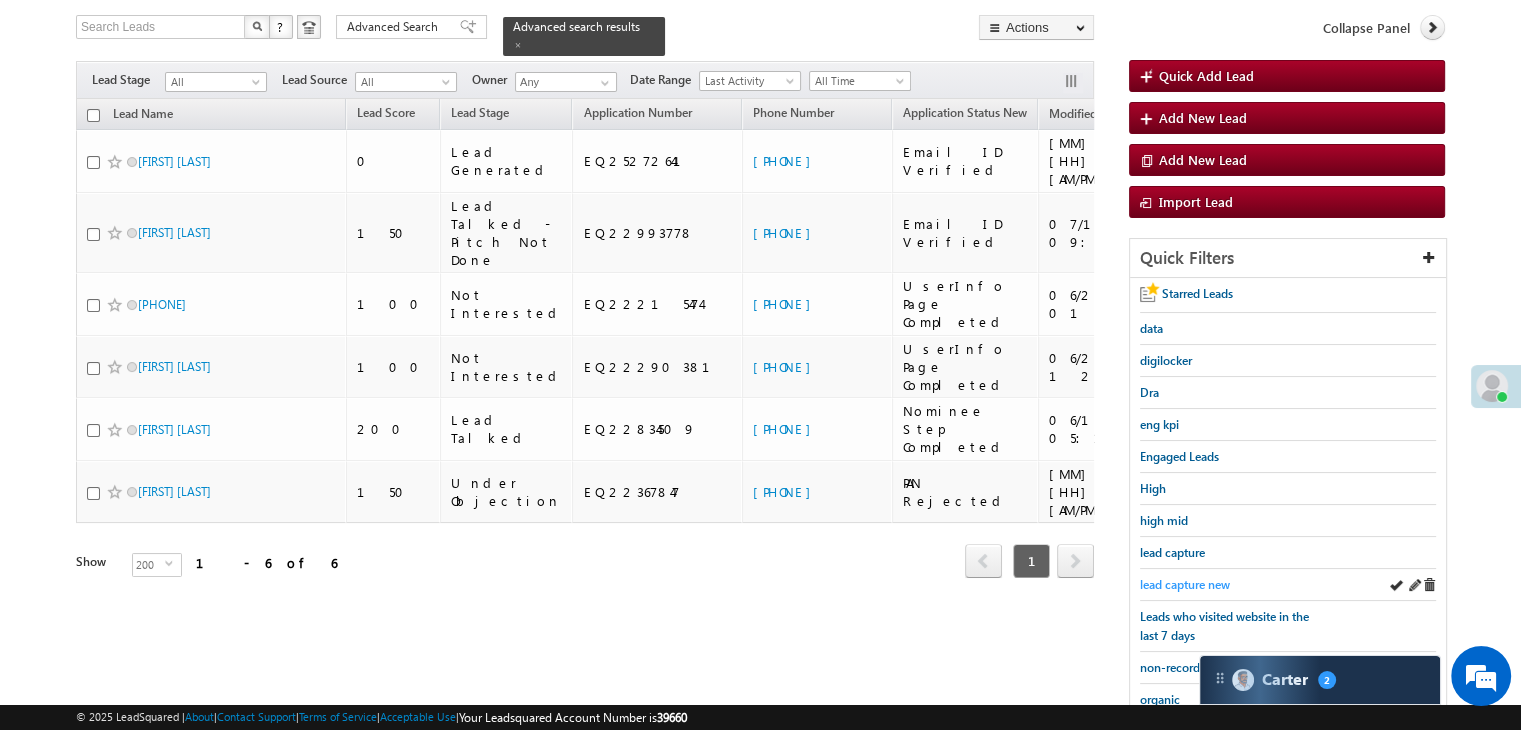 click on "lead capture new" at bounding box center [1185, 584] 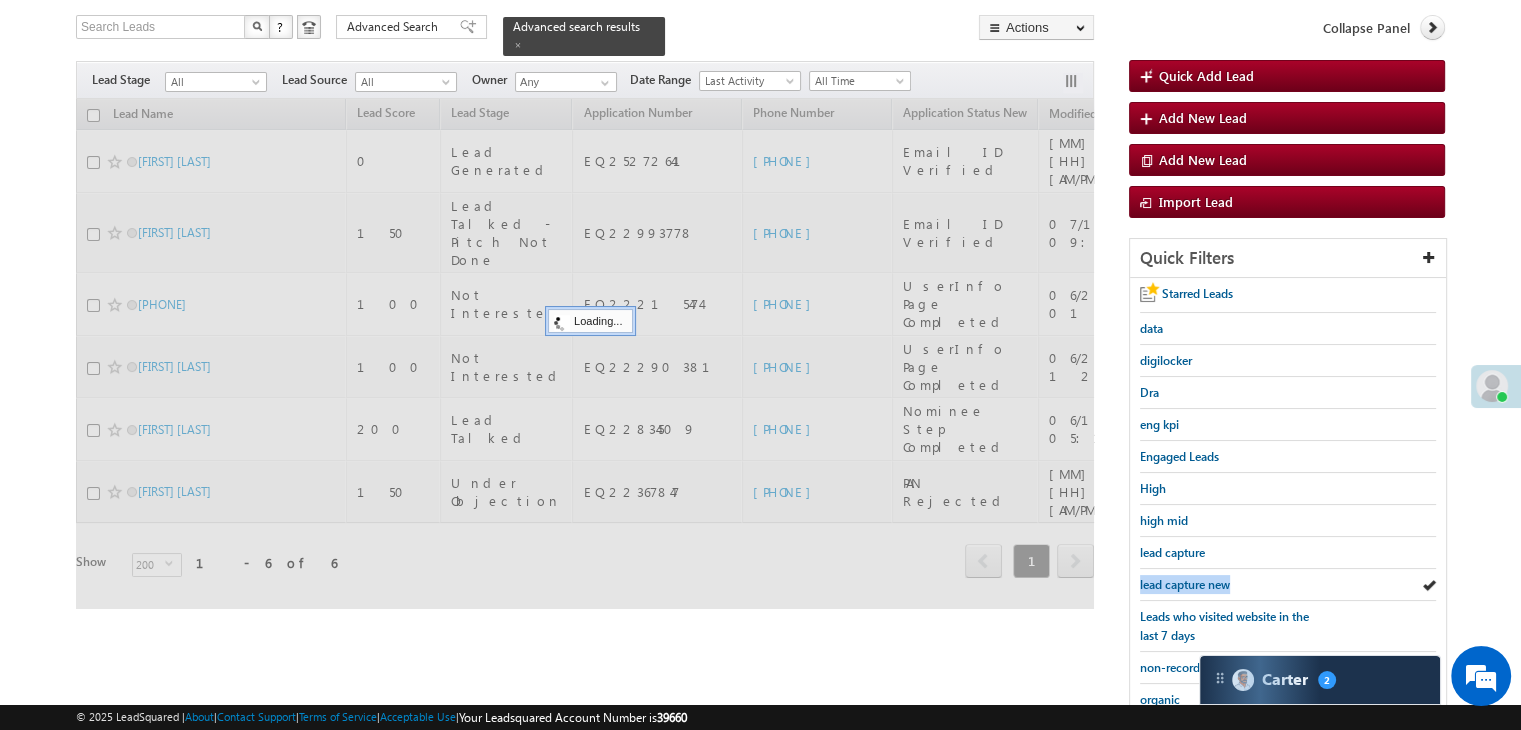 click on "lead capture new" at bounding box center (1185, 584) 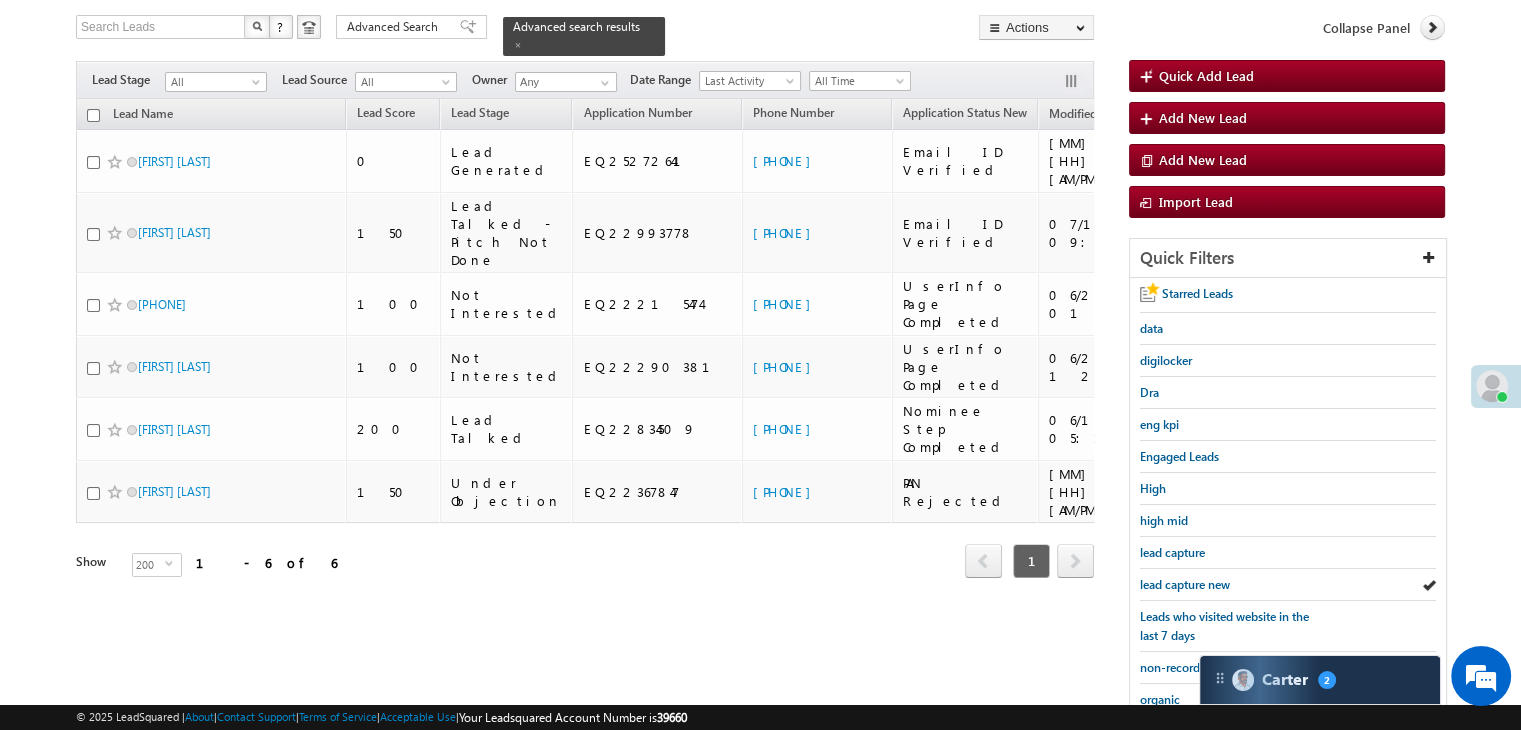 click on "lead capture new" at bounding box center (1185, 584) 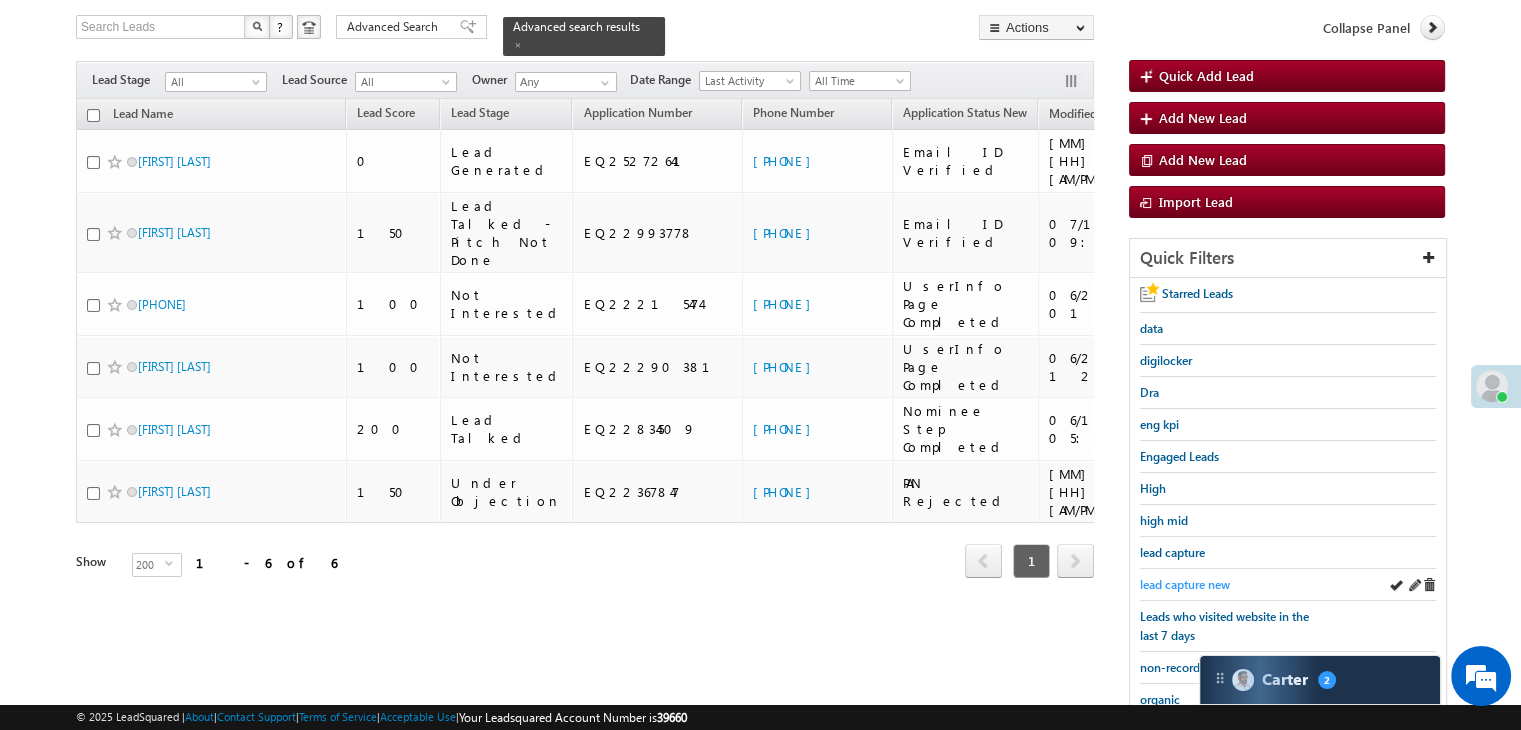 click on "lead capture new" at bounding box center (1185, 584) 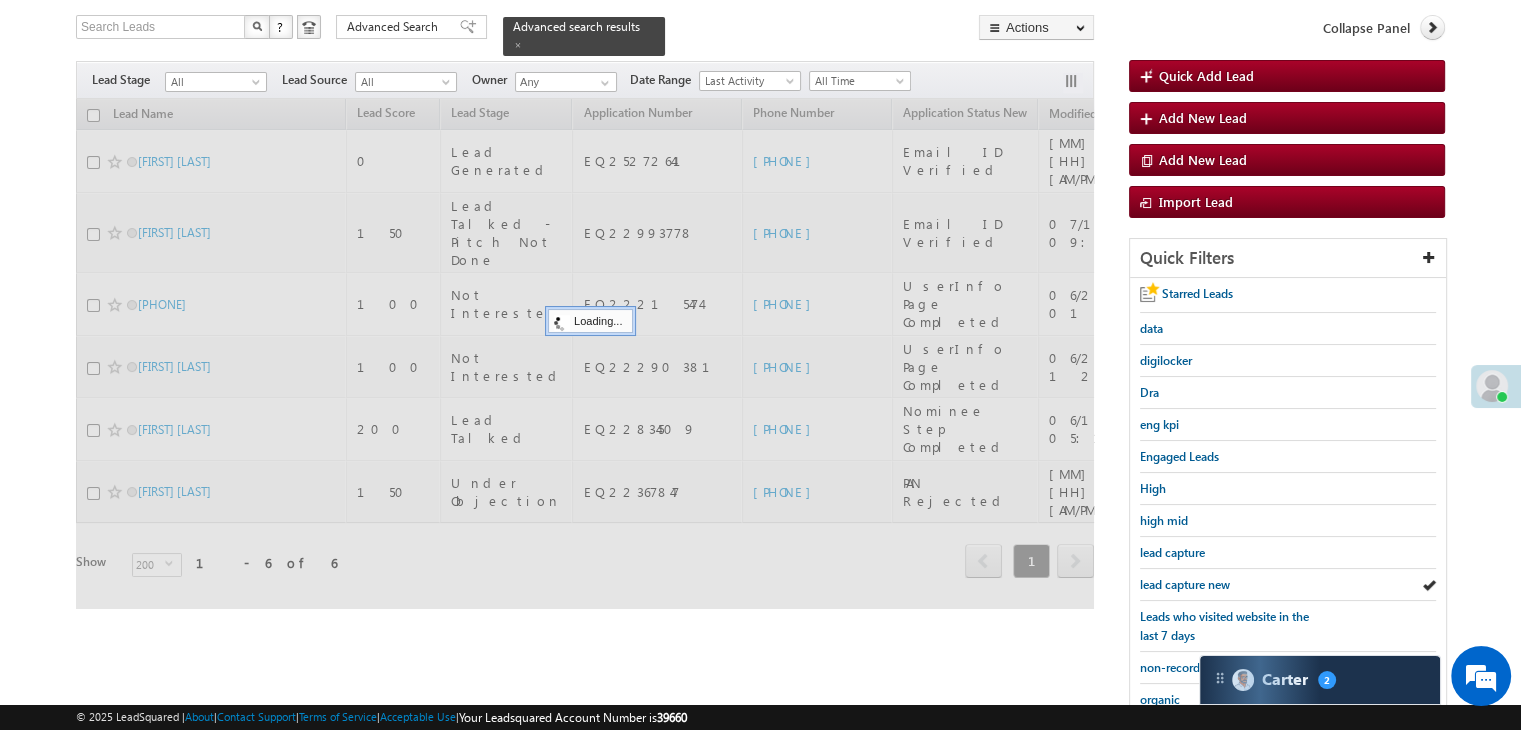 click on "lead capture new" at bounding box center [1185, 584] 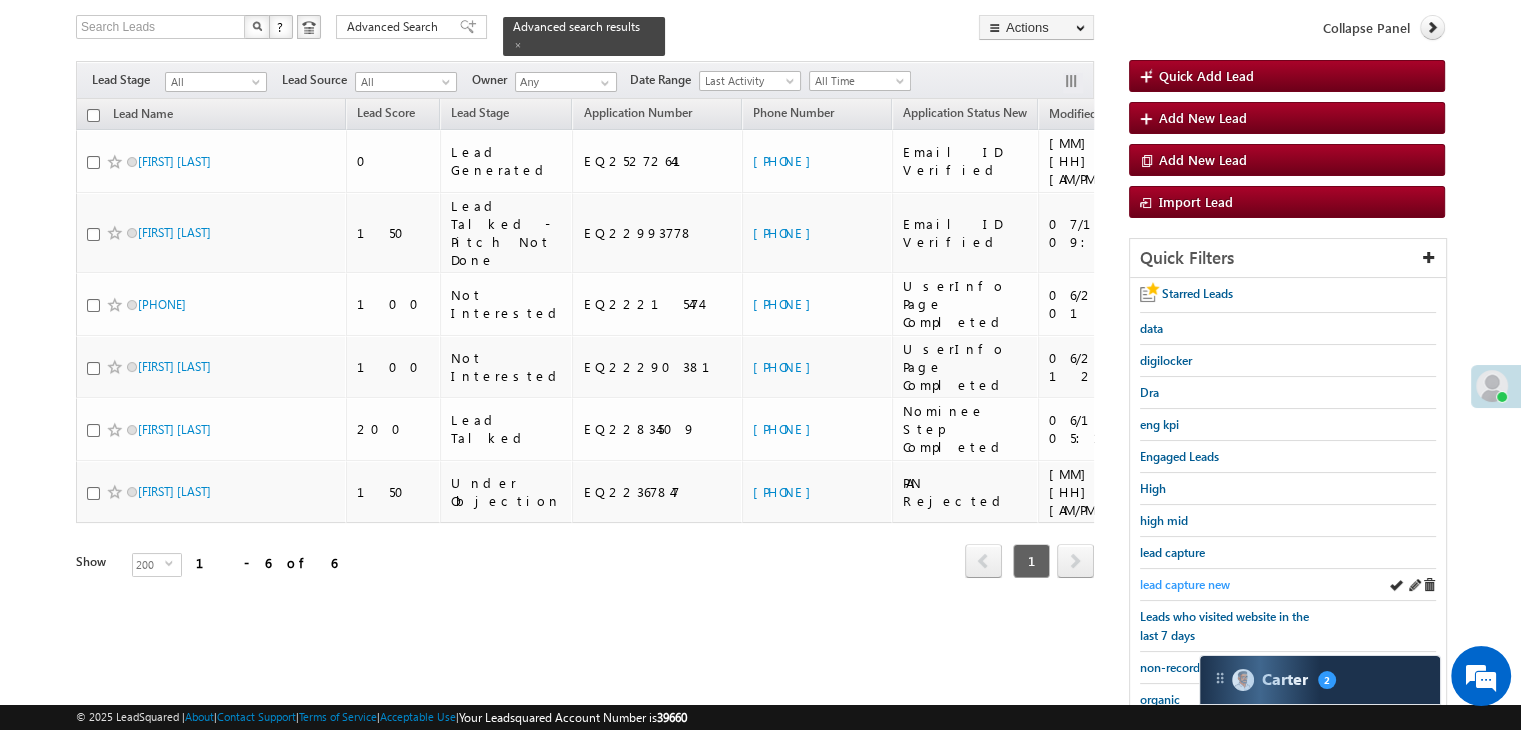 click on "lead capture new" at bounding box center (1185, 584) 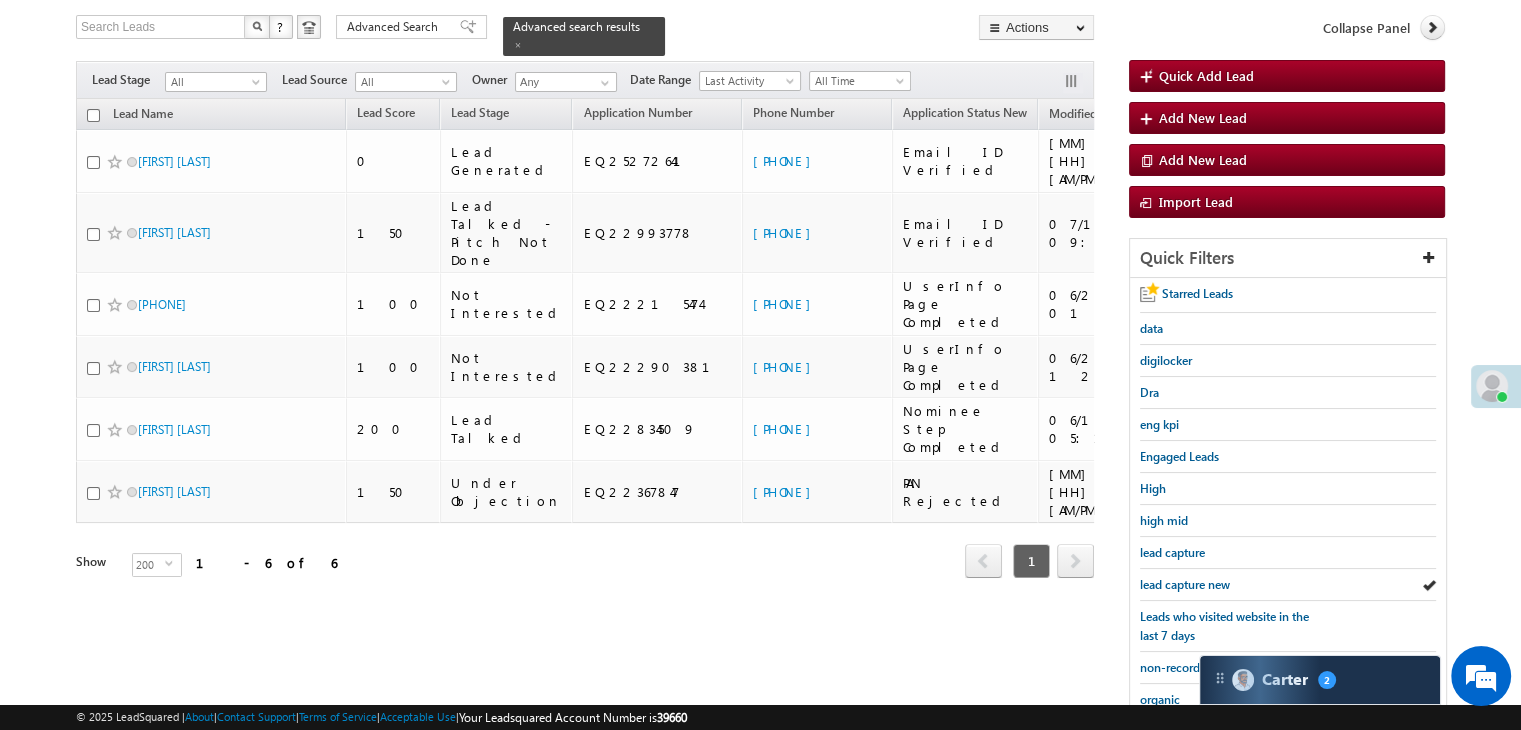 click on "lead capture new" at bounding box center (1185, 584) 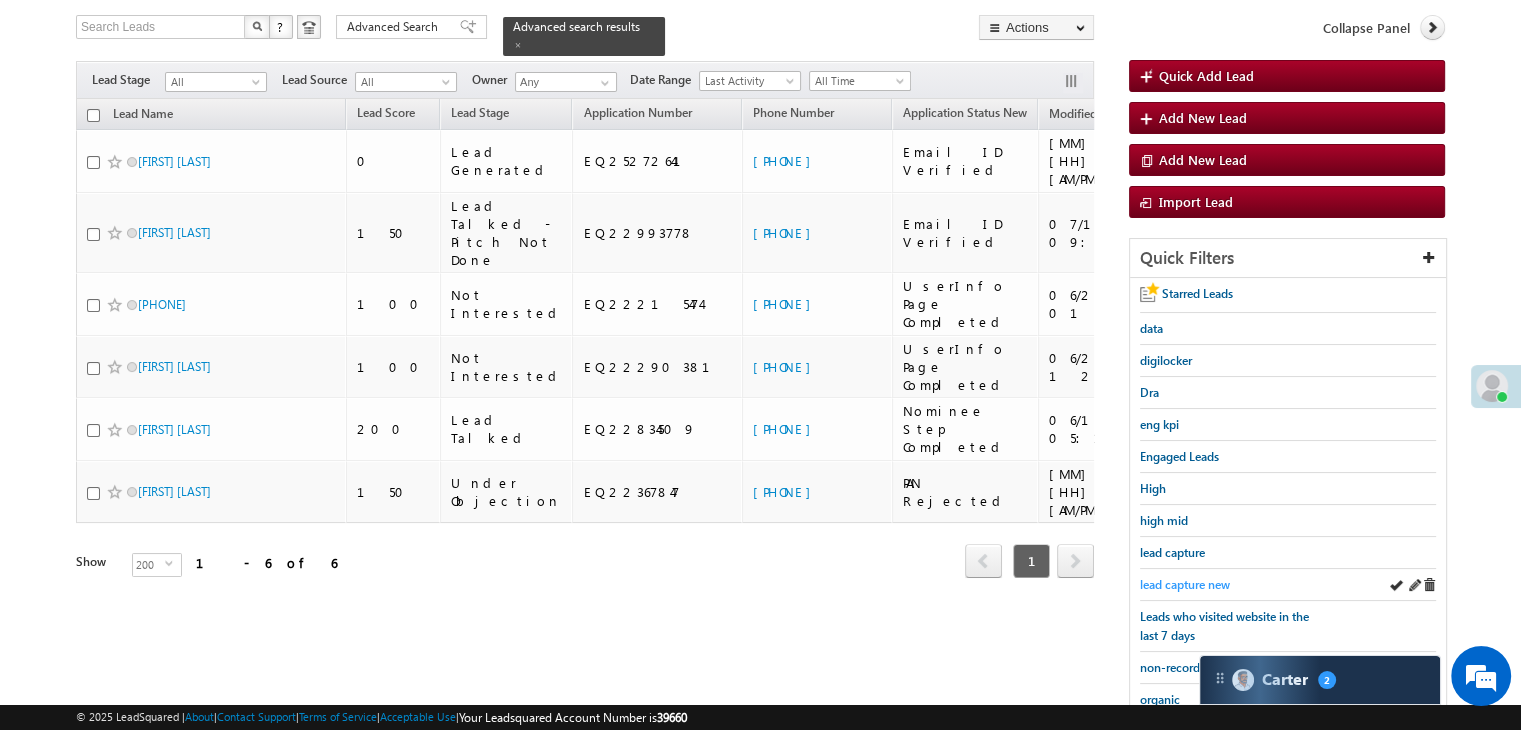 click on "lead capture new" at bounding box center [1185, 584] 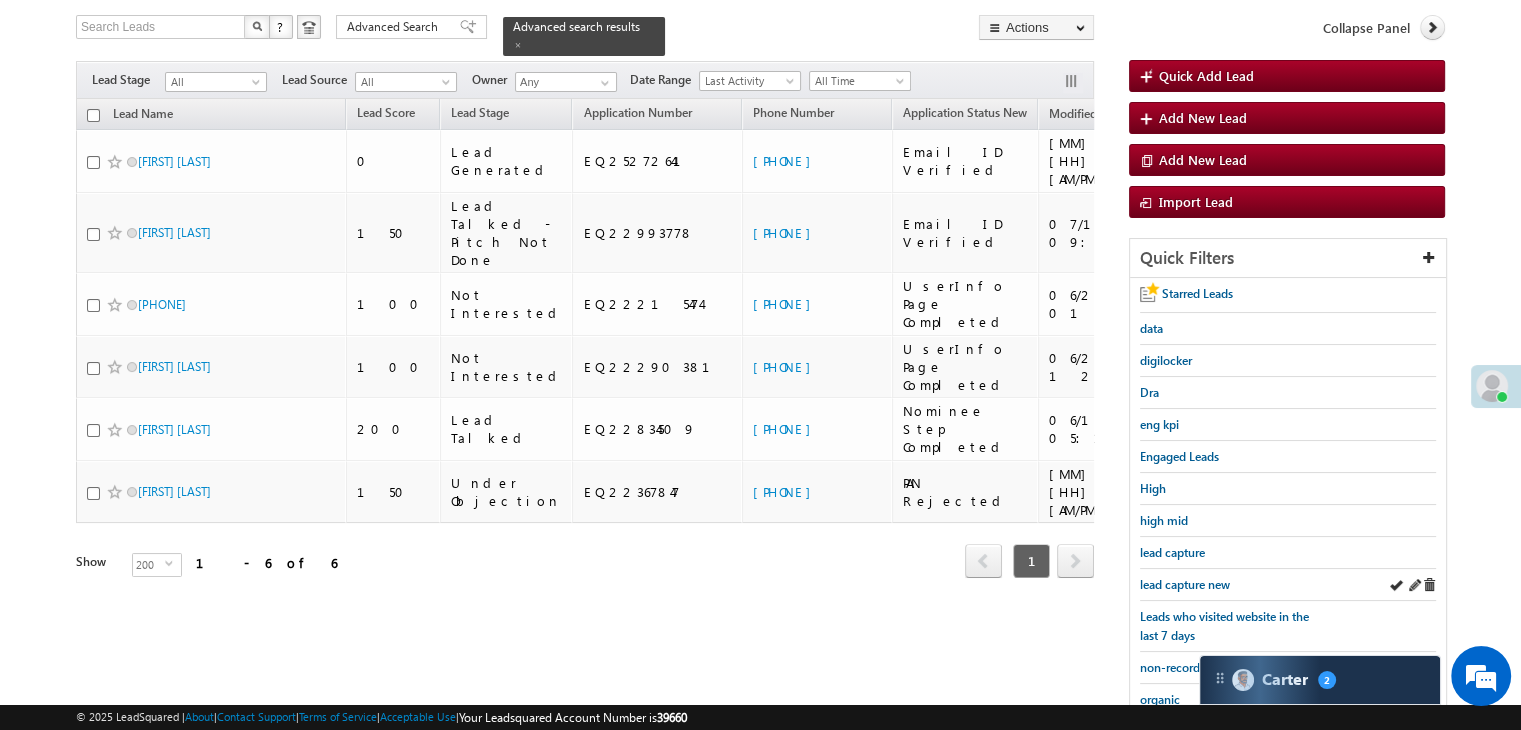 click on "lead capture new" at bounding box center [1288, 585] 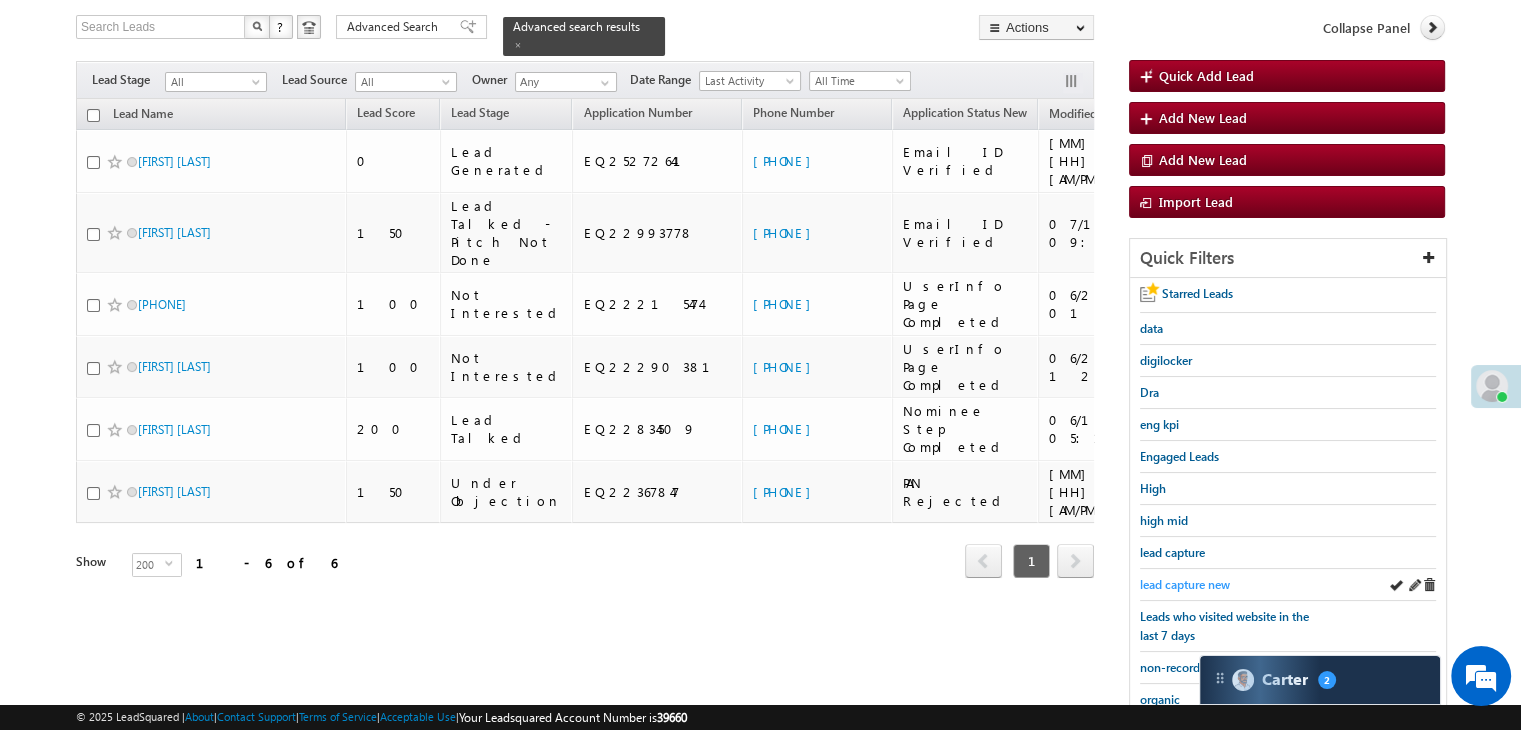 click on "lead capture new" at bounding box center (1185, 584) 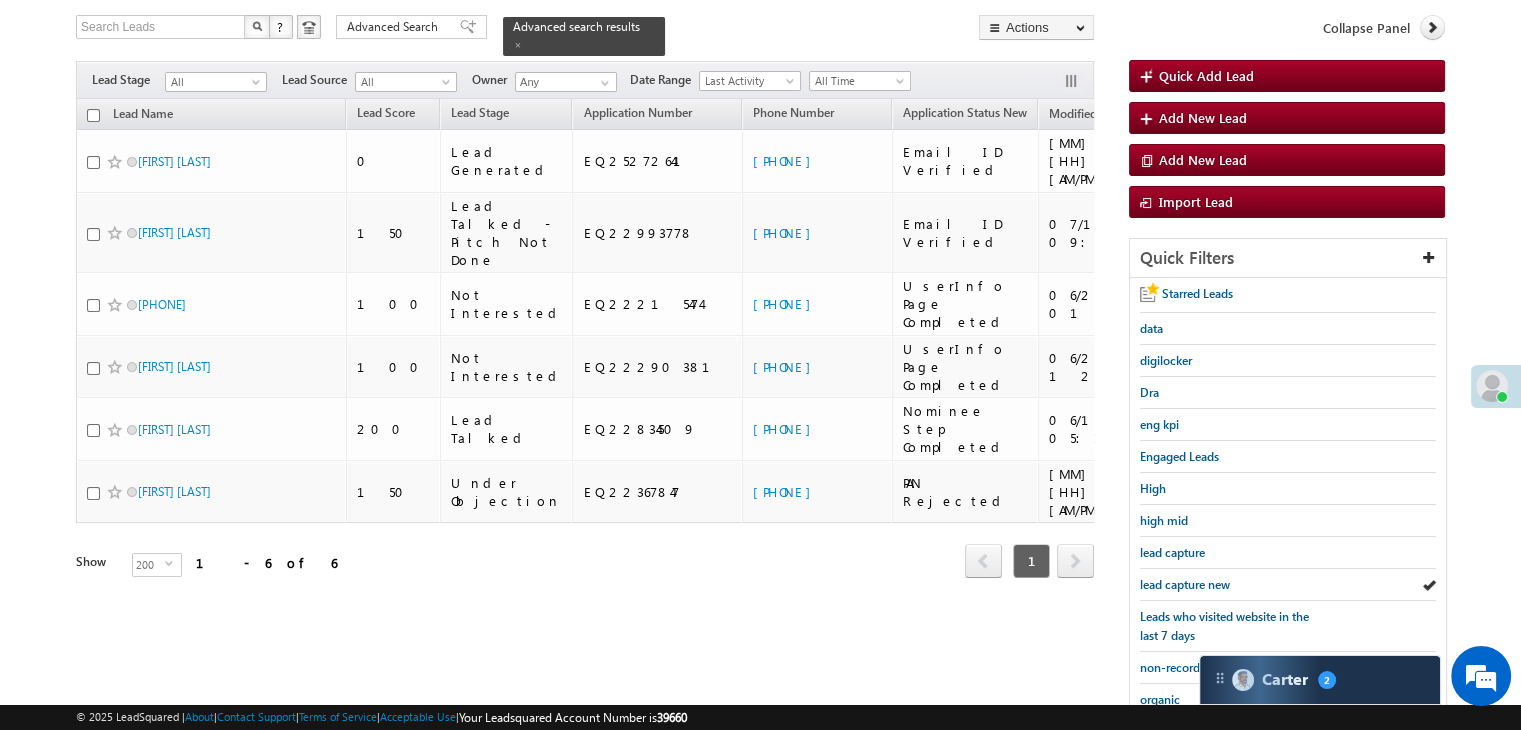 click on "lead capture new" at bounding box center (1185, 584) 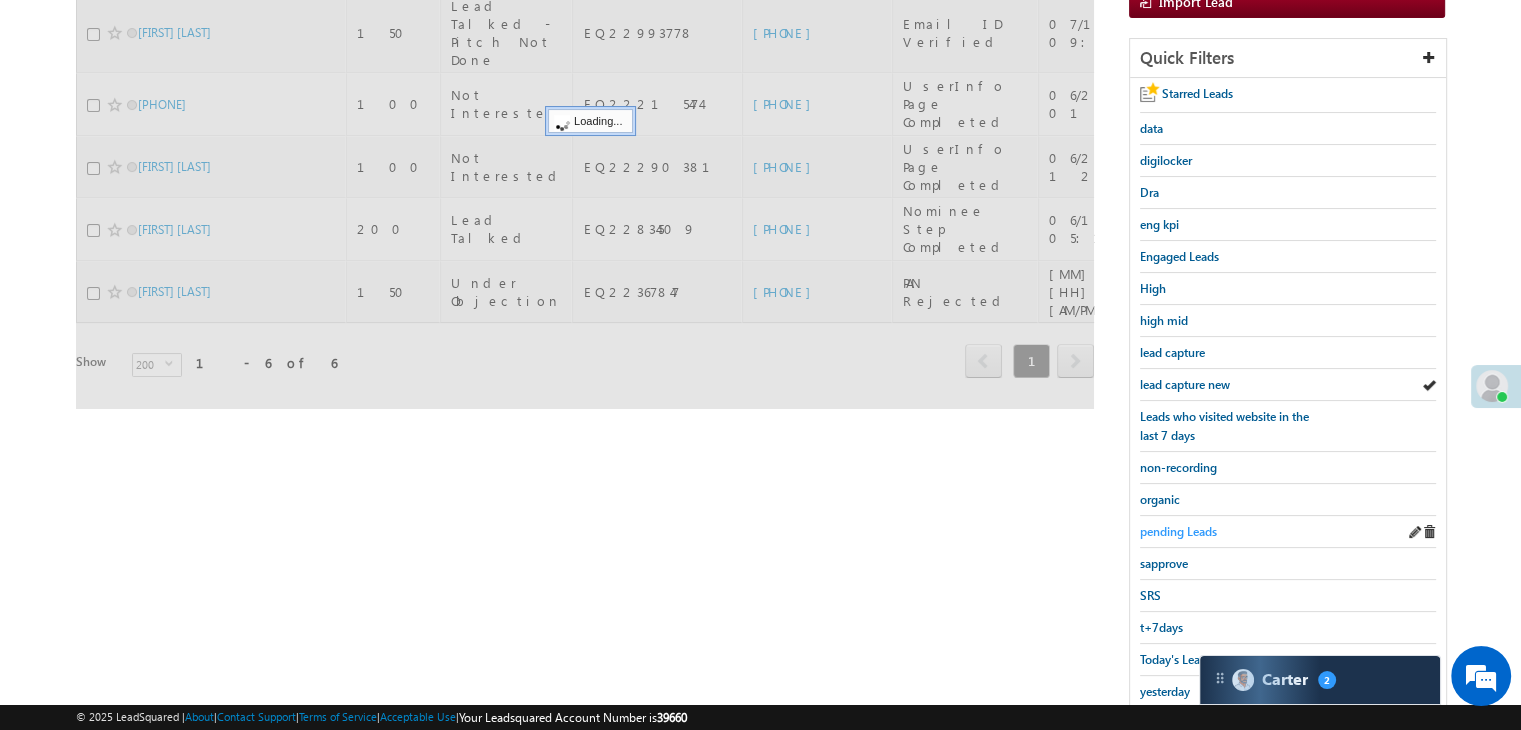 scroll, scrollTop: 363, scrollLeft: 0, axis: vertical 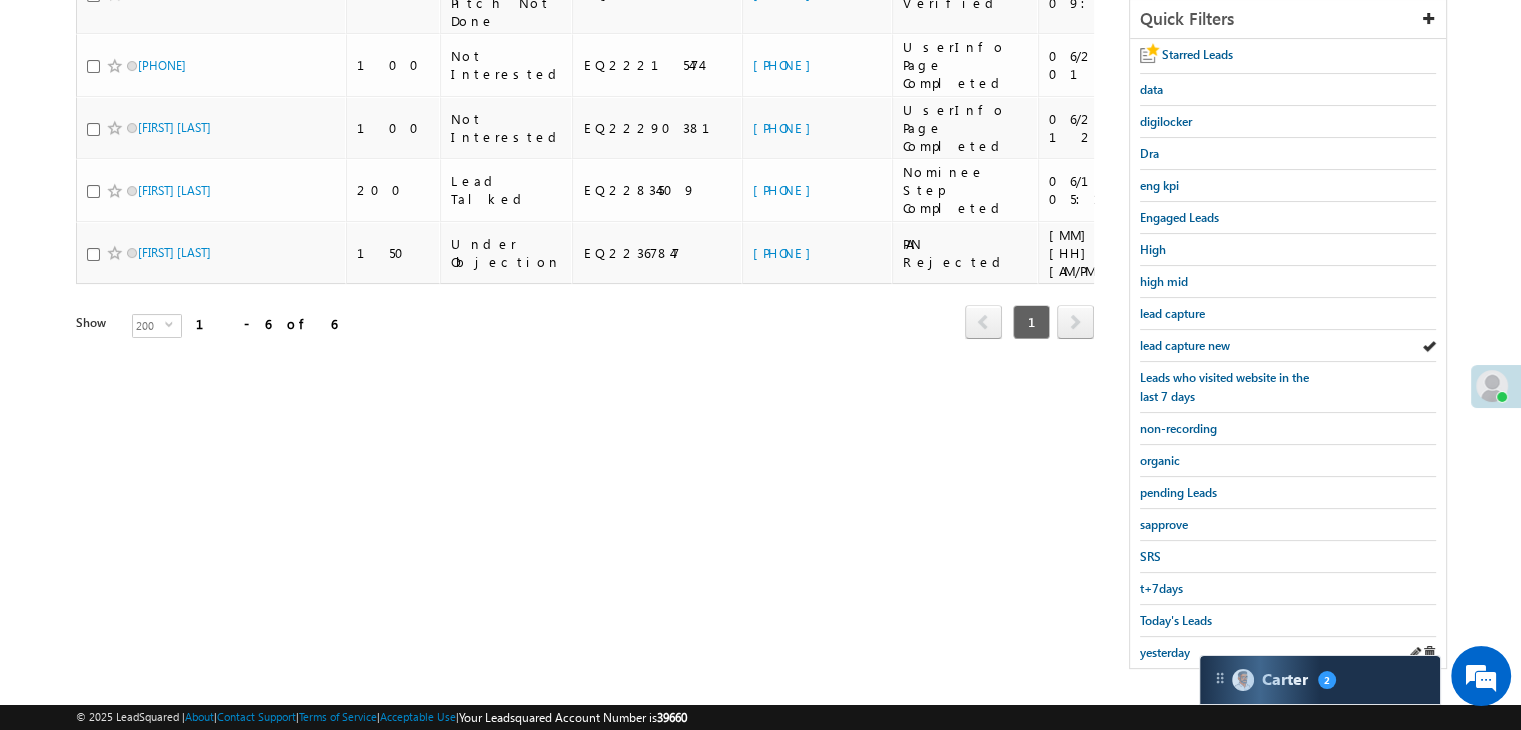 click on "yesterday" at bounding box center [1288, 652] 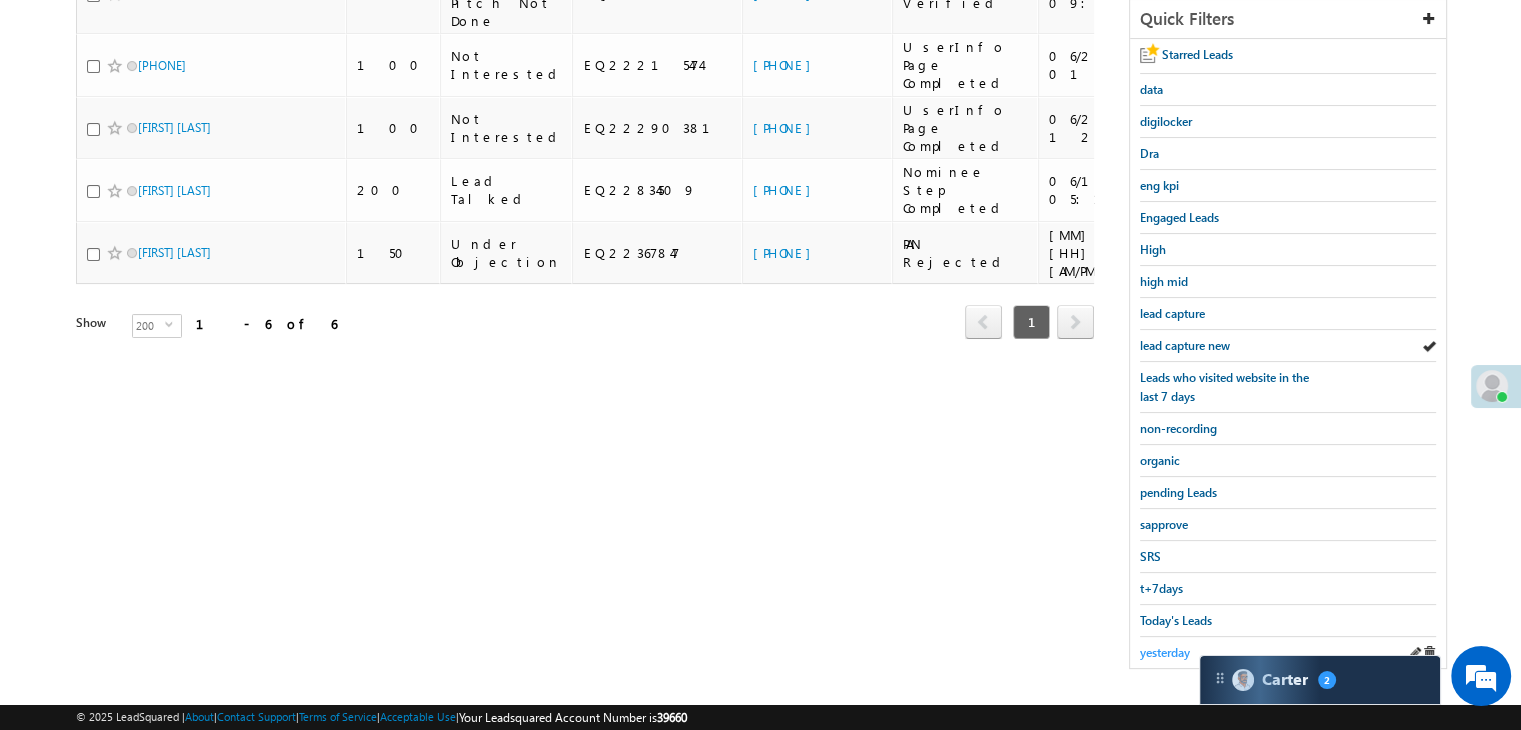click on "yesterday" at bounding box center (1165, 652) 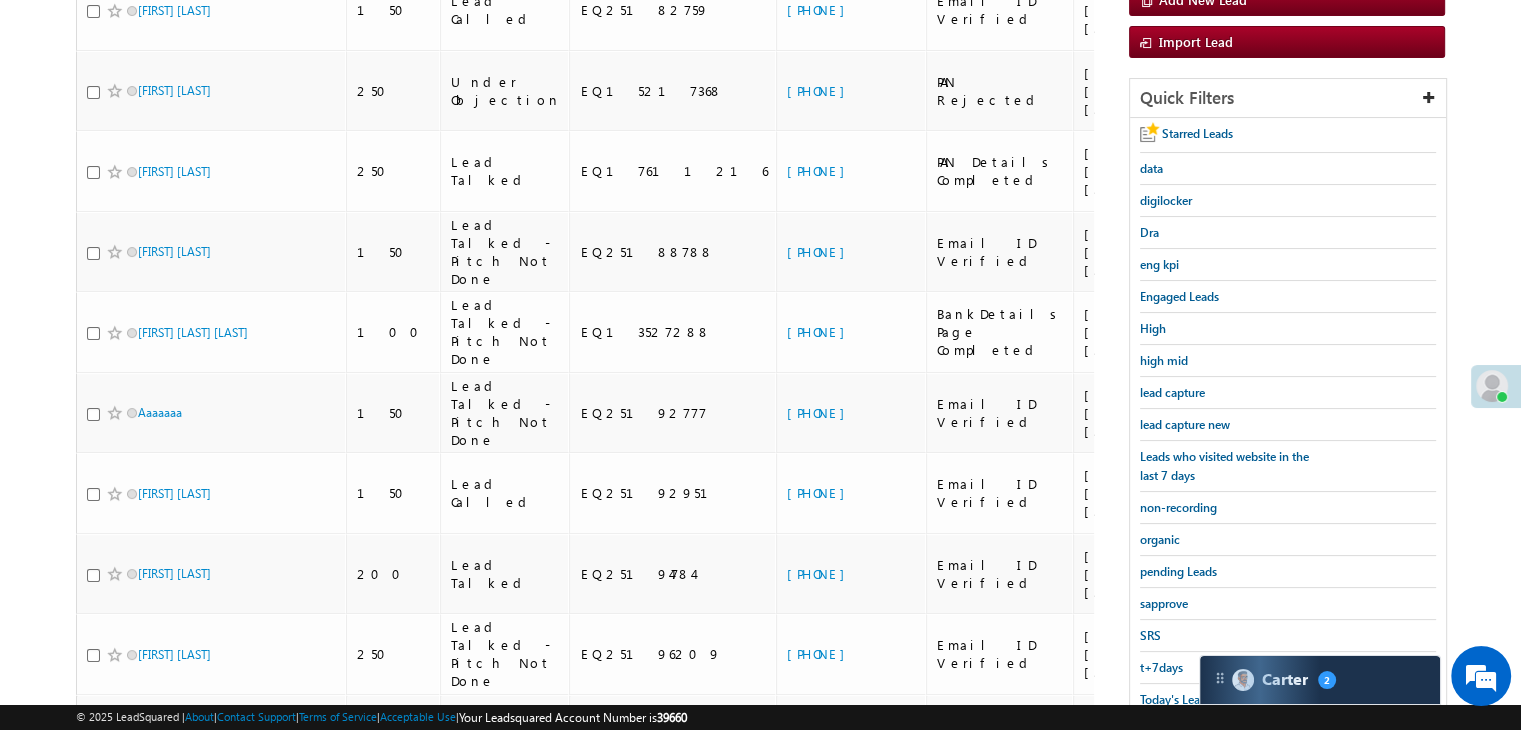 scroll, scrollTop: 163, scrollLeft: 0, axis: vertical 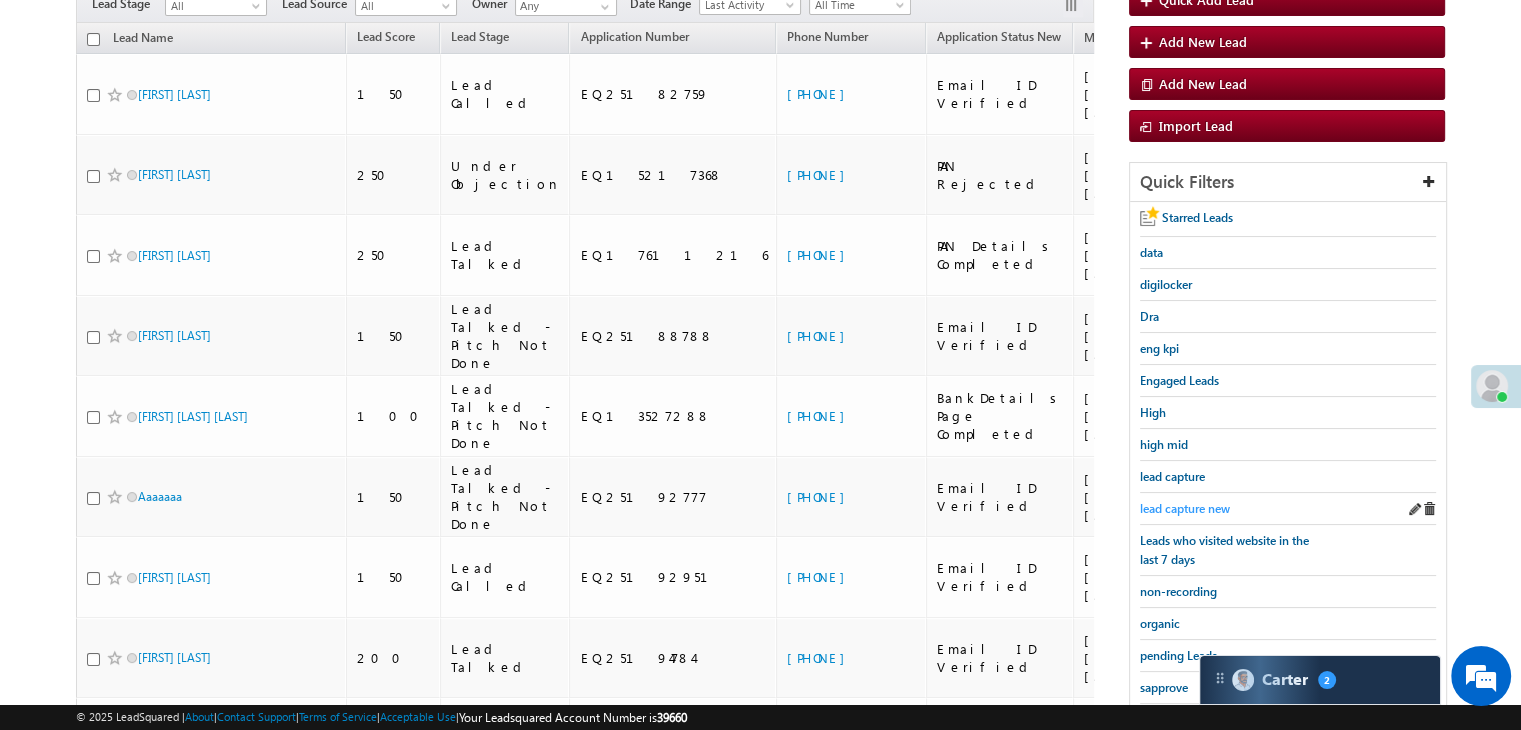 click on "lead capture new" at bounding box center (1185, 508) 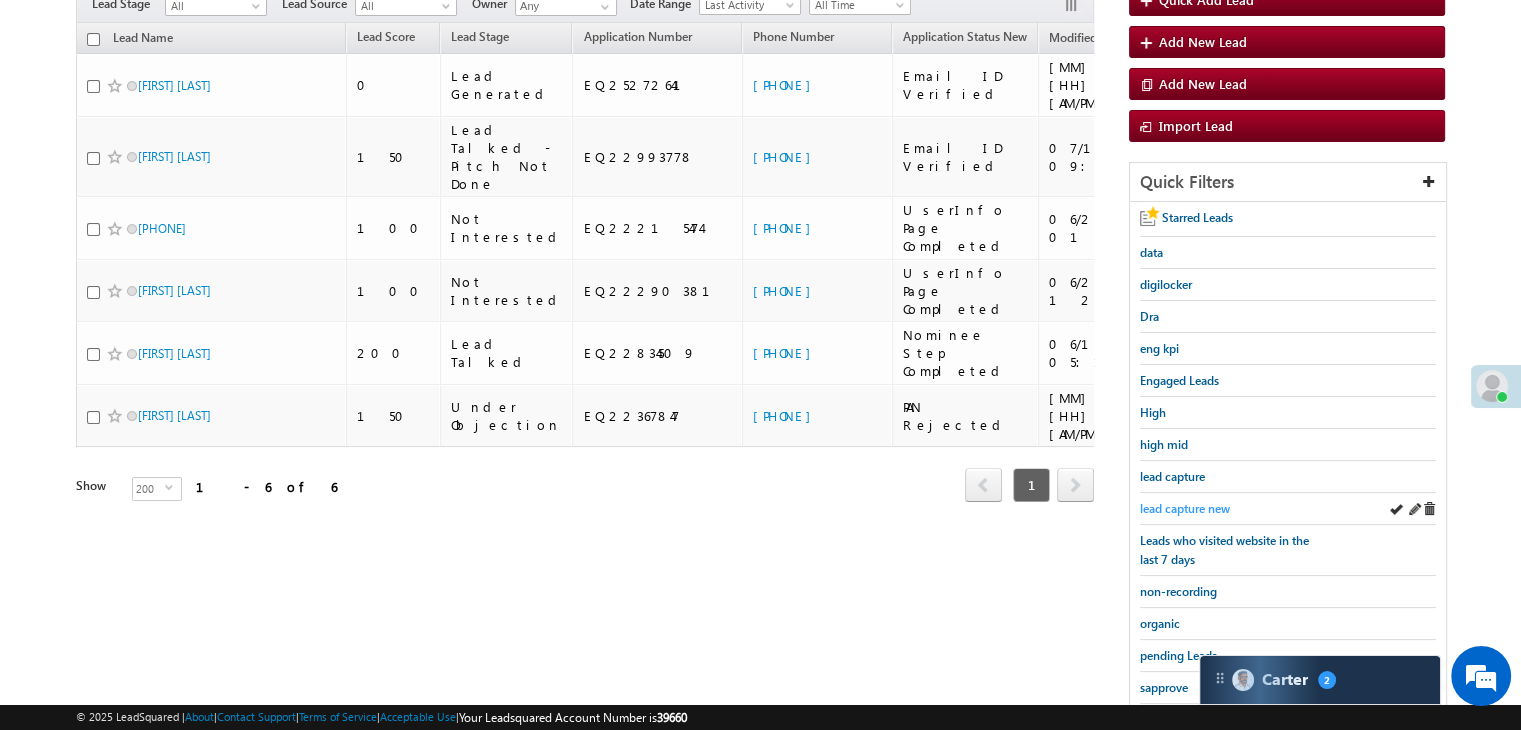 click on "lead capture new" at bounding box center (1185, 508) 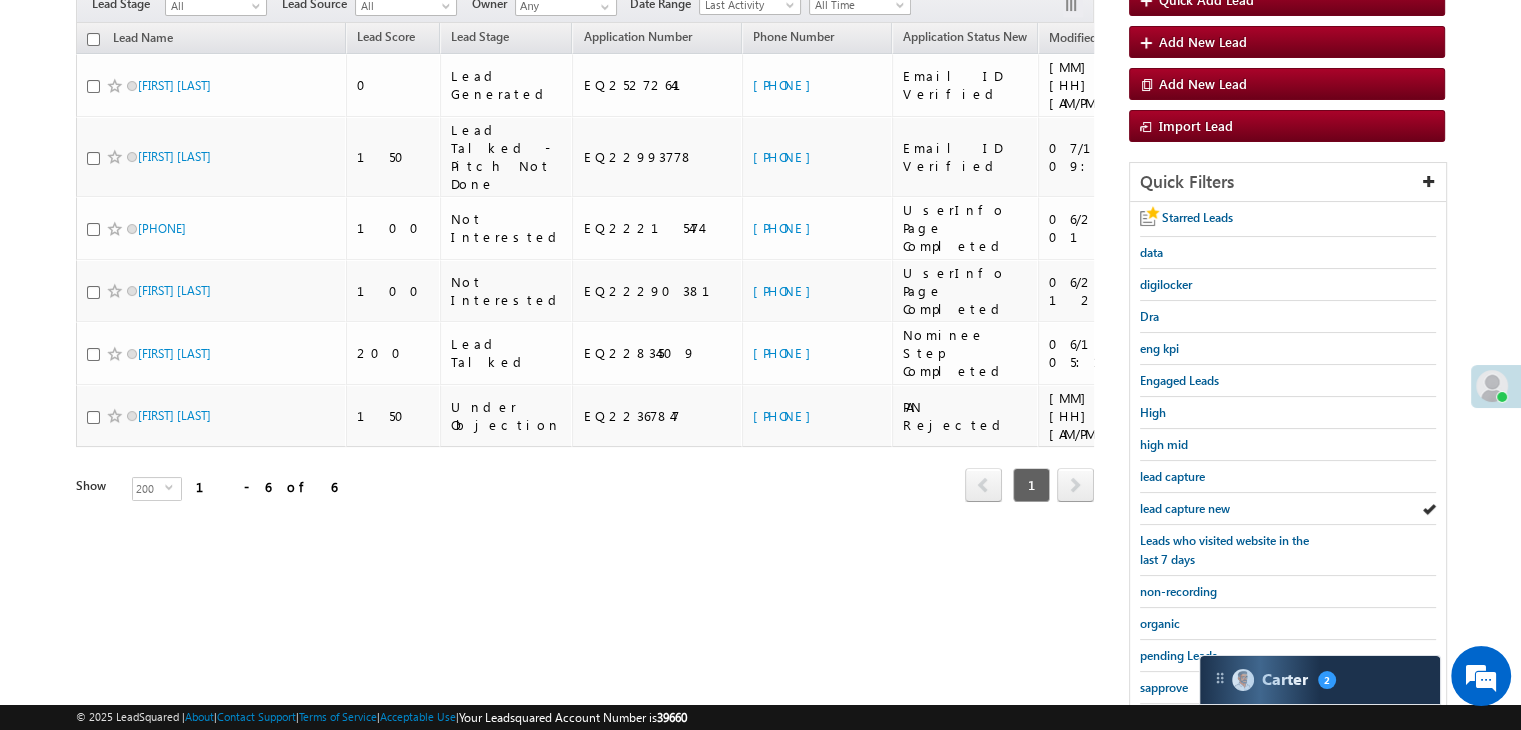 click on "lead capture new" at bounding box center (1185, 508) 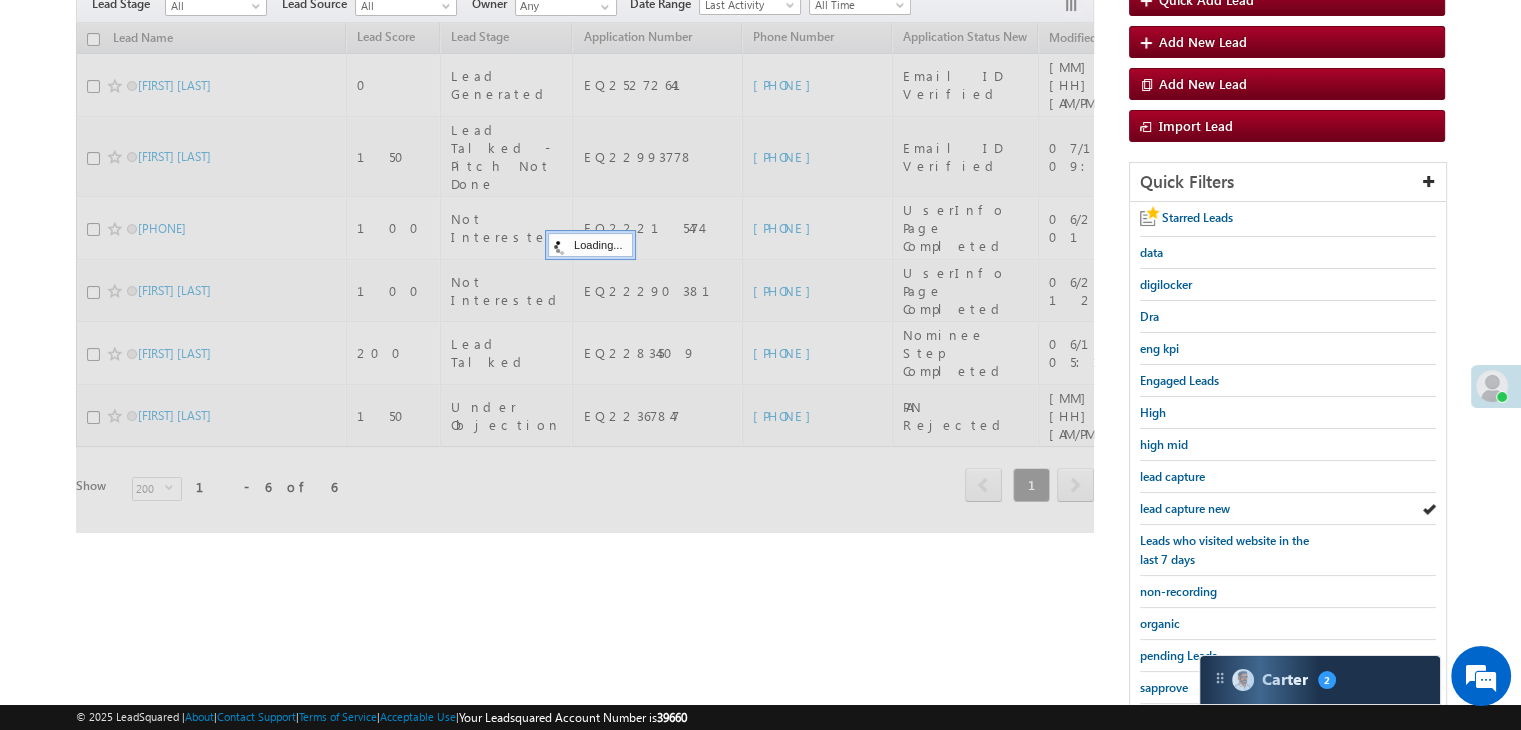 click on "lead capture new" at bounding box center (1185, 508) 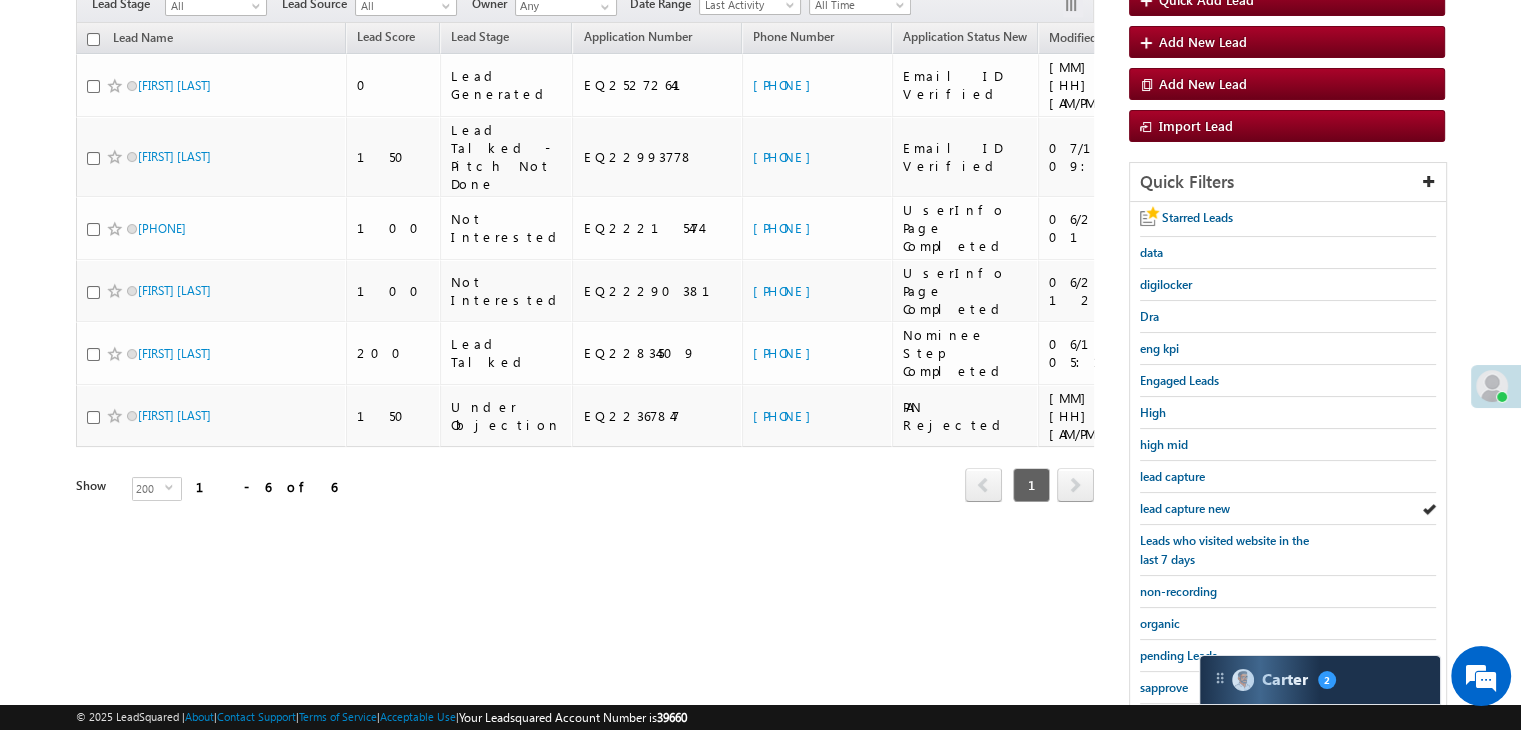 click on "lead capture new" at bounding box center [1185, 508] 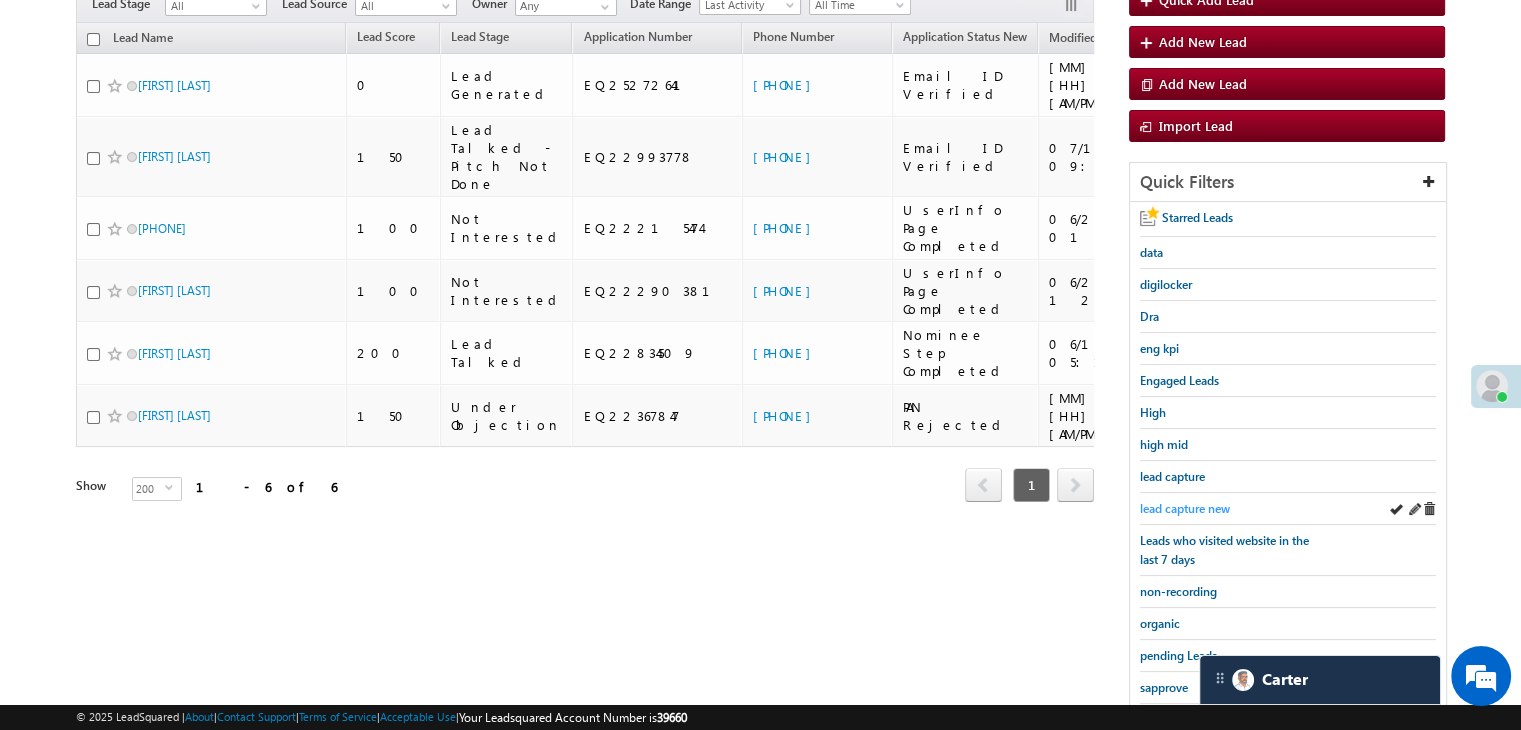 click on "lead capture new" at bounding box center [1185, 508] 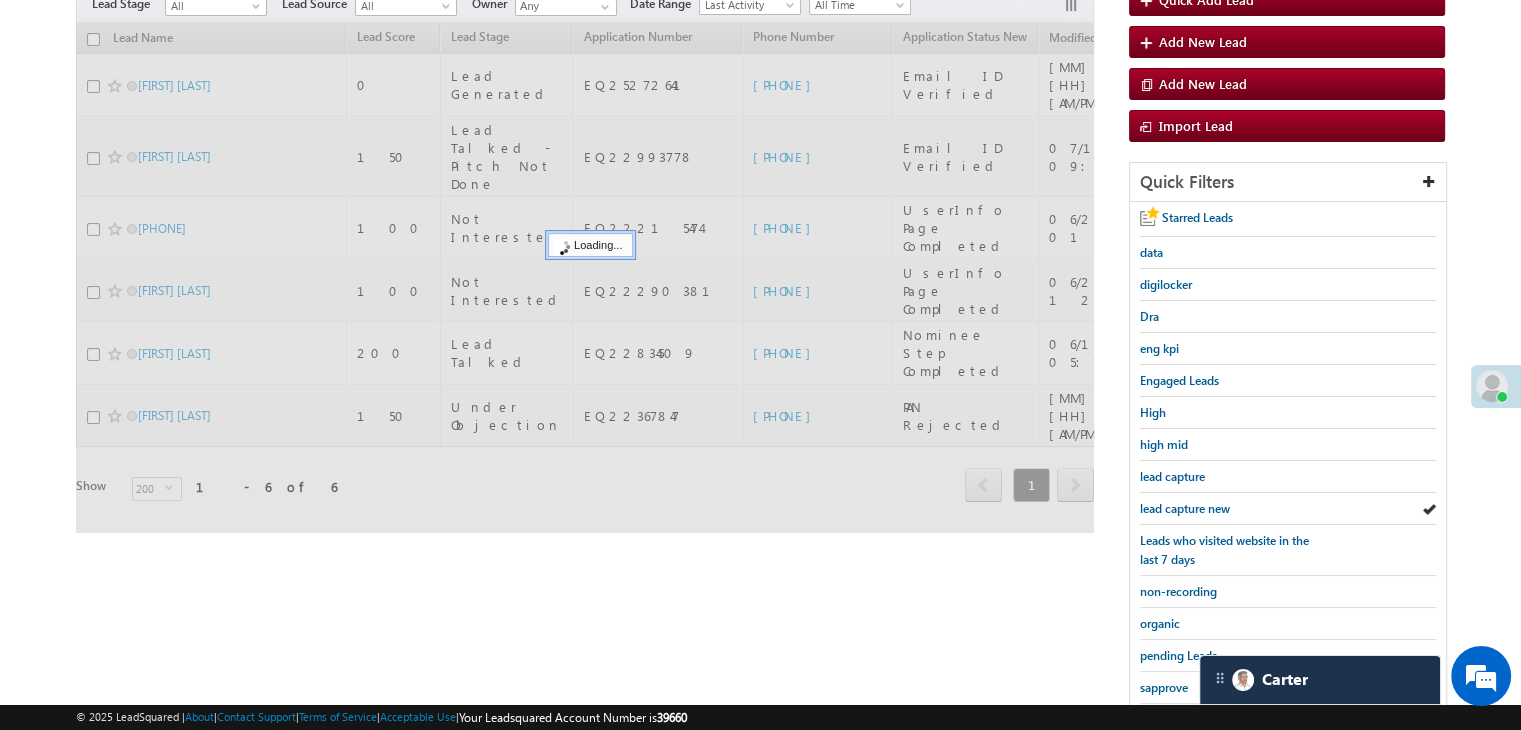 click on "lead capture new" at bounding box center [1185, 508] 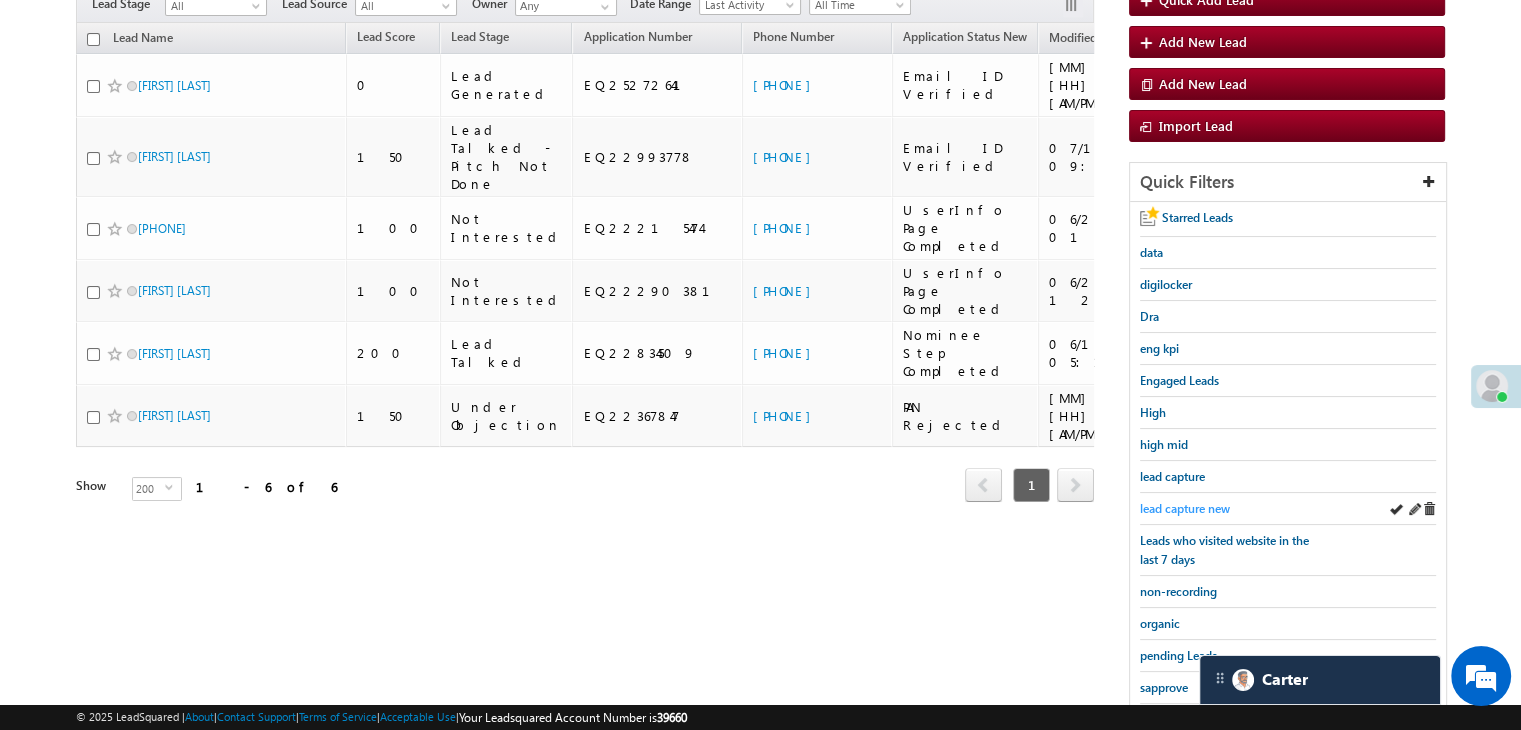 click on "lead capture new" at bounding box center (1185, 508) 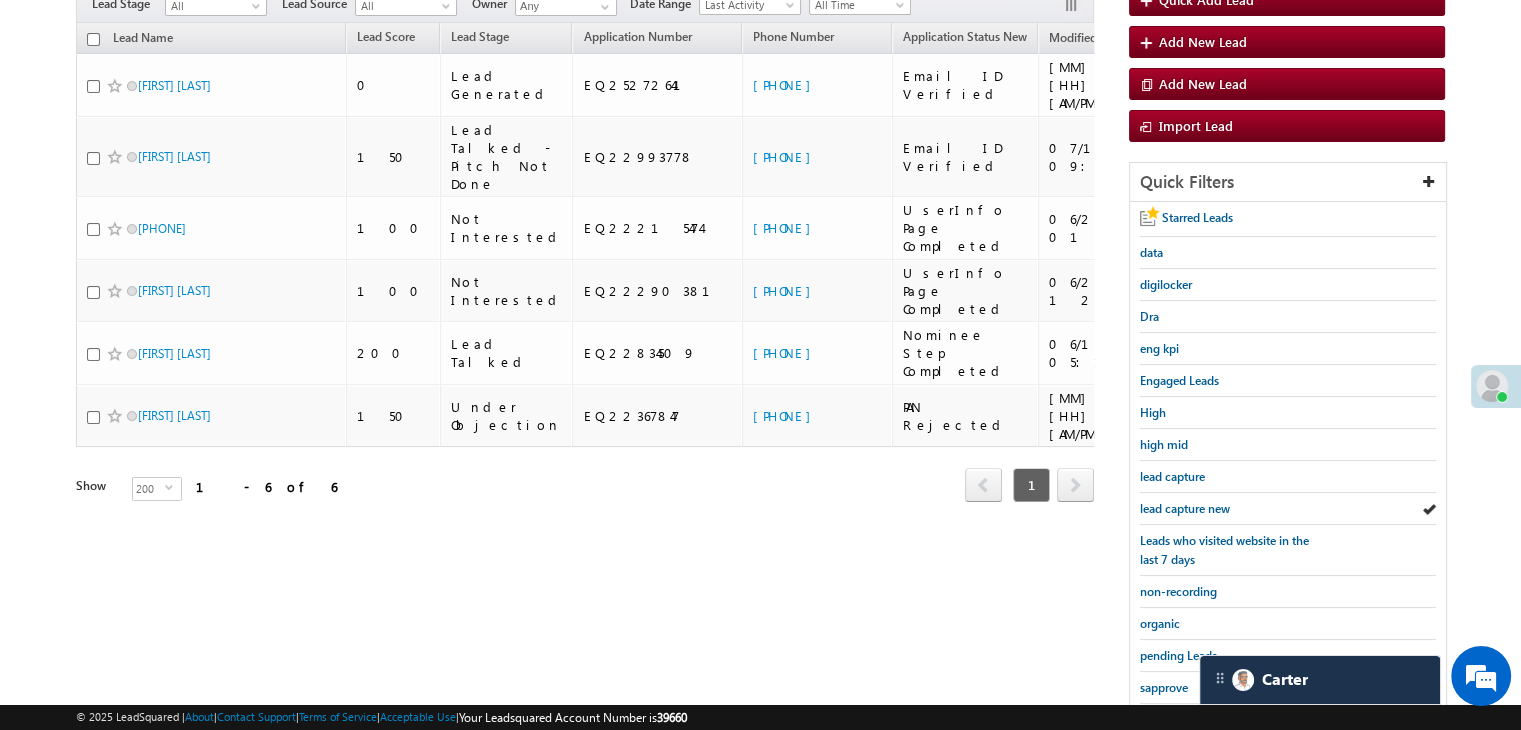 click on "lead capture new" at bounding box center (1185, 508) 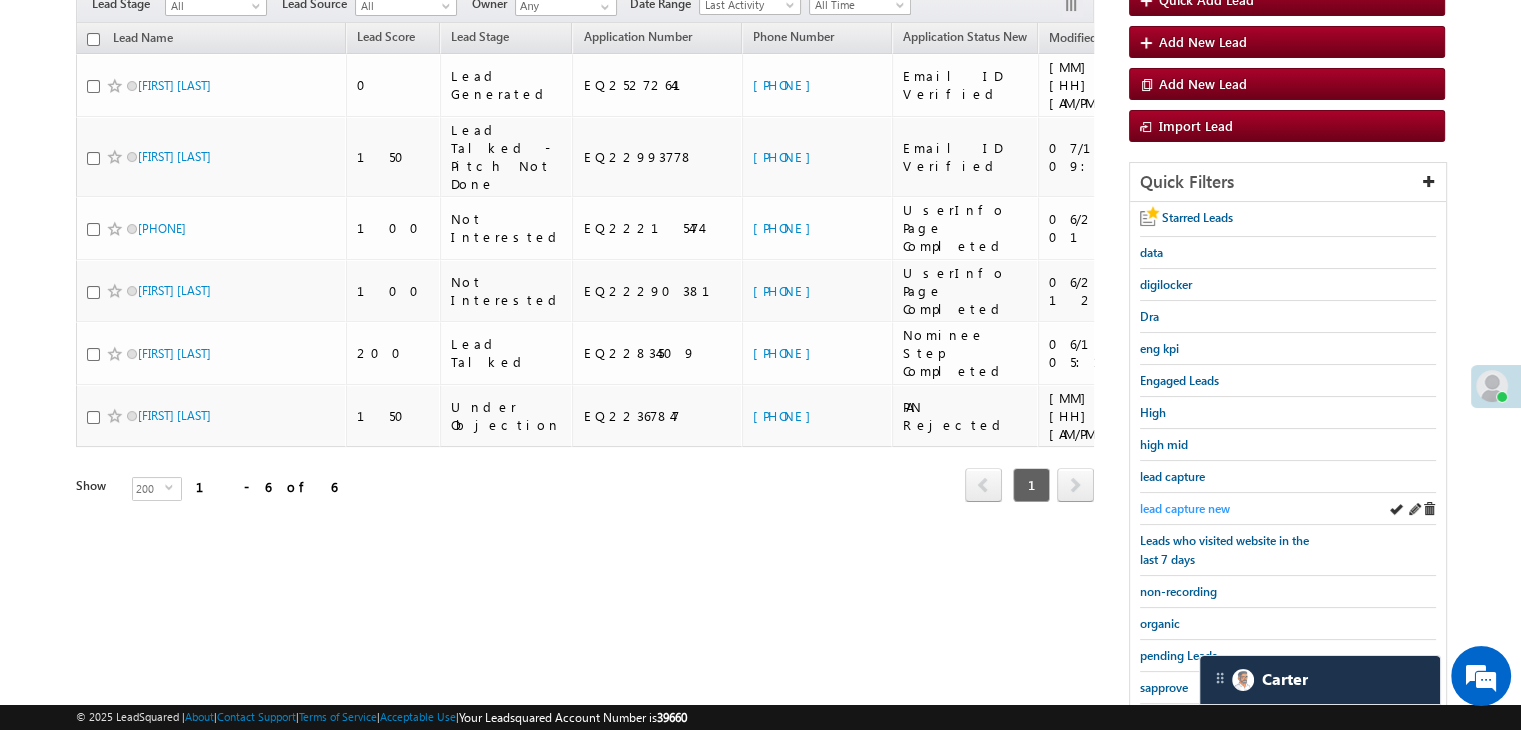click on "lead capture new" at bounding box center (1185, 508) 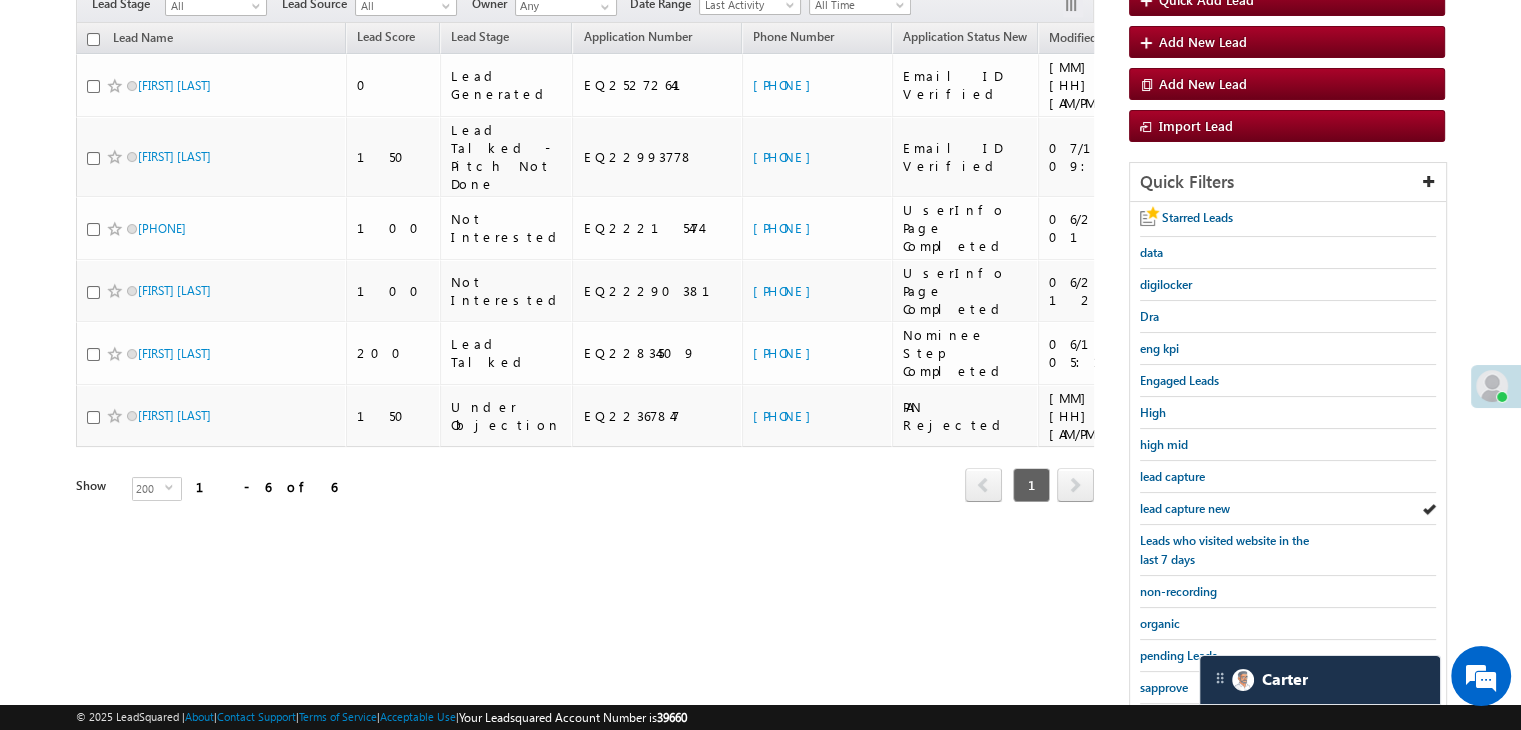 click on "lead capture new" at bounding box center (1185, 508) 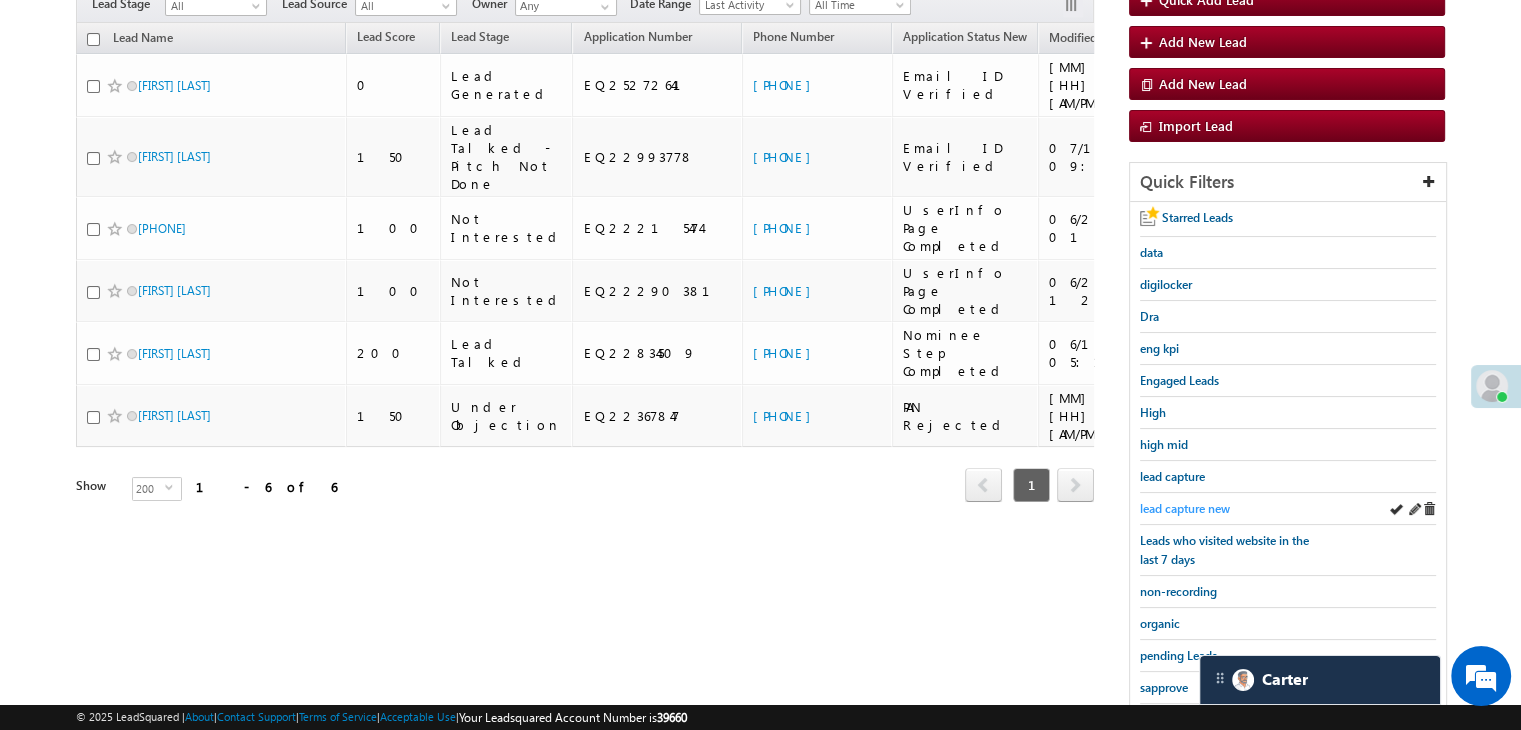 click on "lead capture new" at bounding box center [1185, 508] 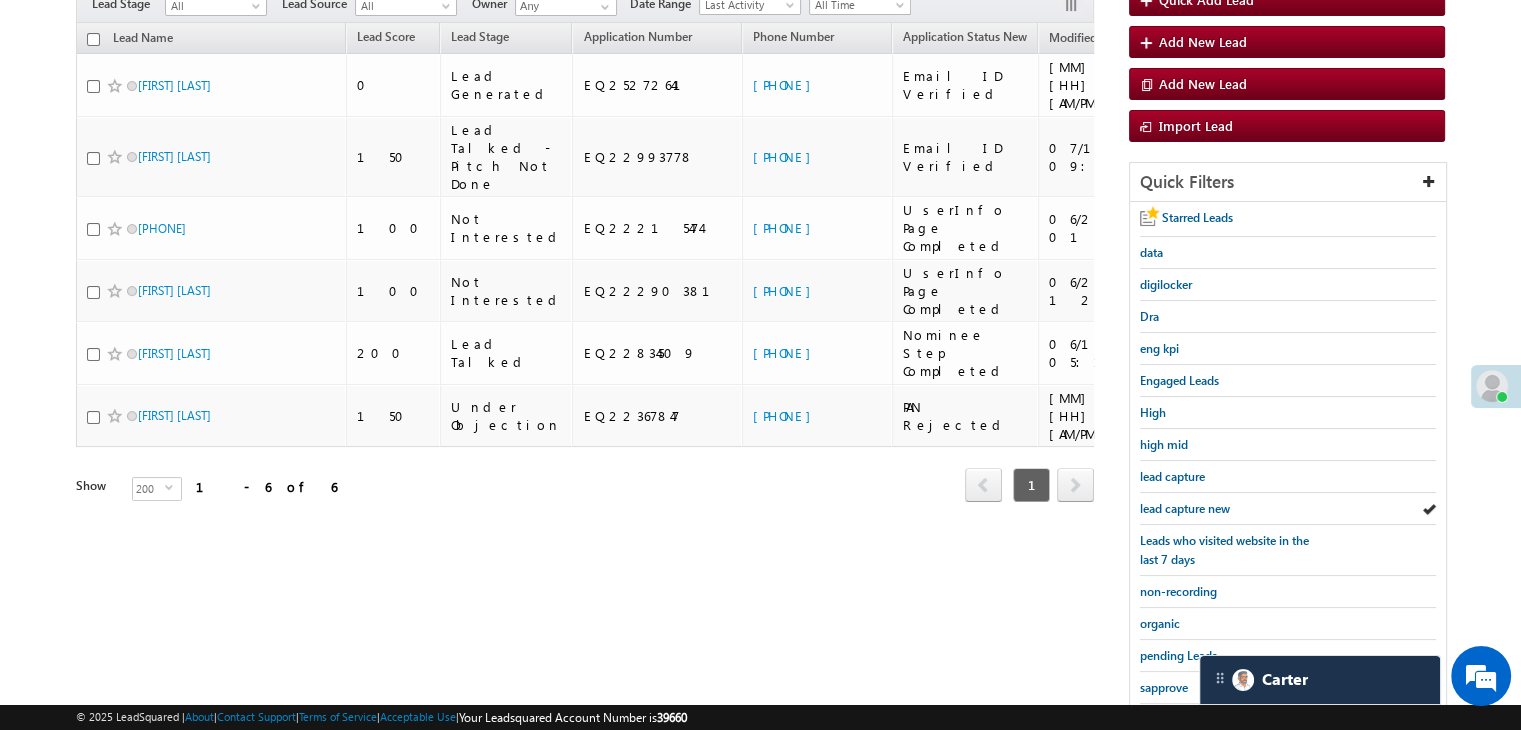 click on "lead capture new" at bounding box center (1185, 508) 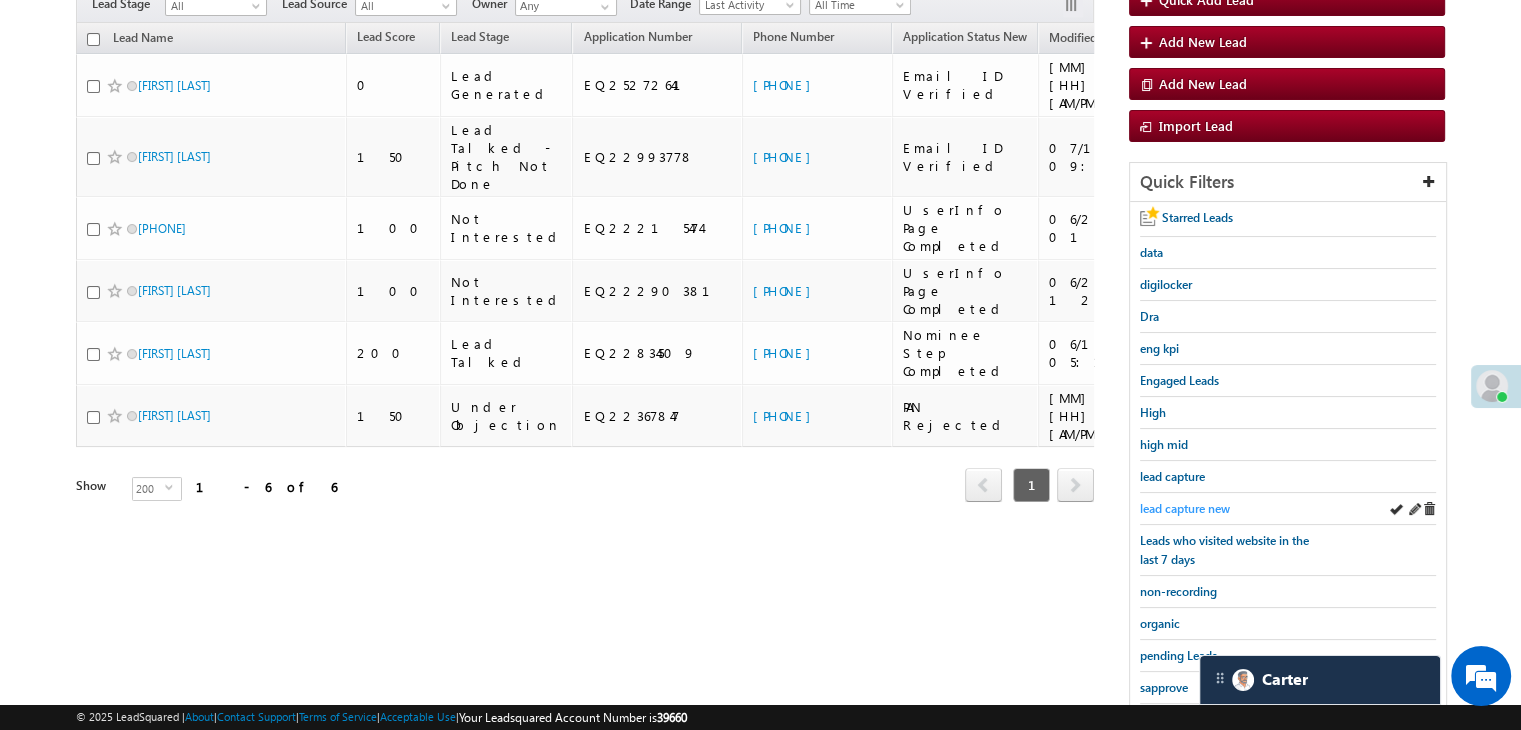 click on "lead capture new" at bounding box center (1185, 508) 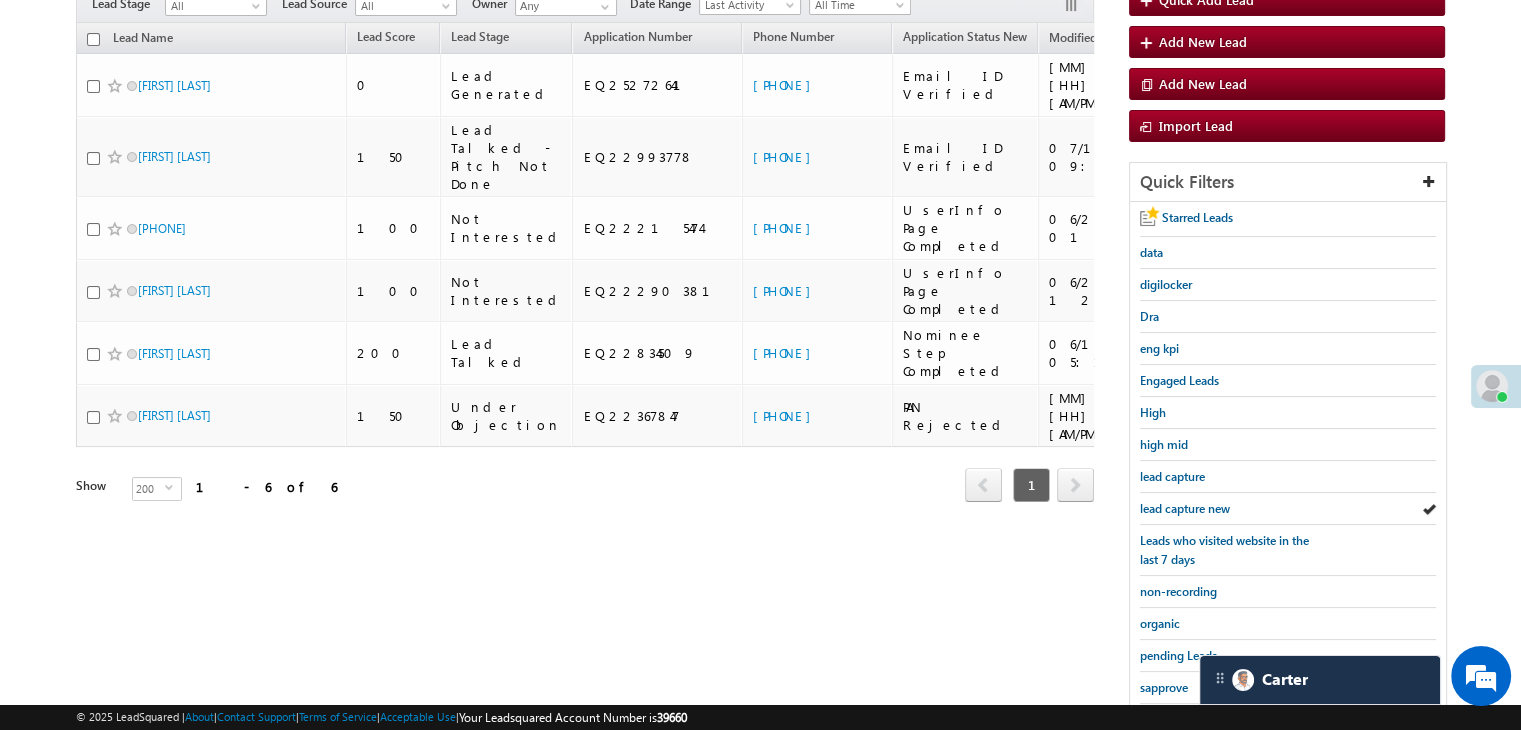 click on "lead capture new" at bounding box center (1185, 508) 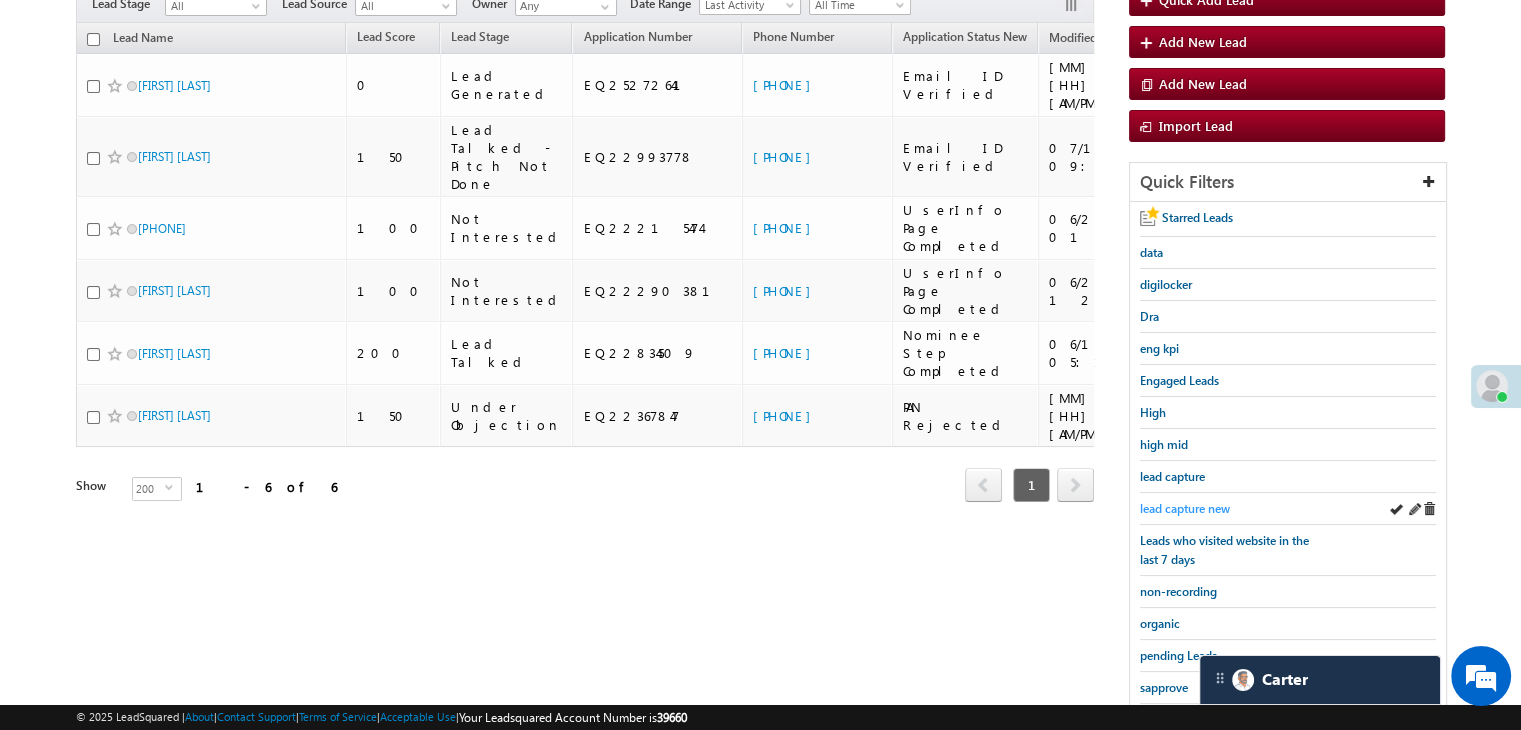 click on "lead capture new" at bounding box center (1185, 508) 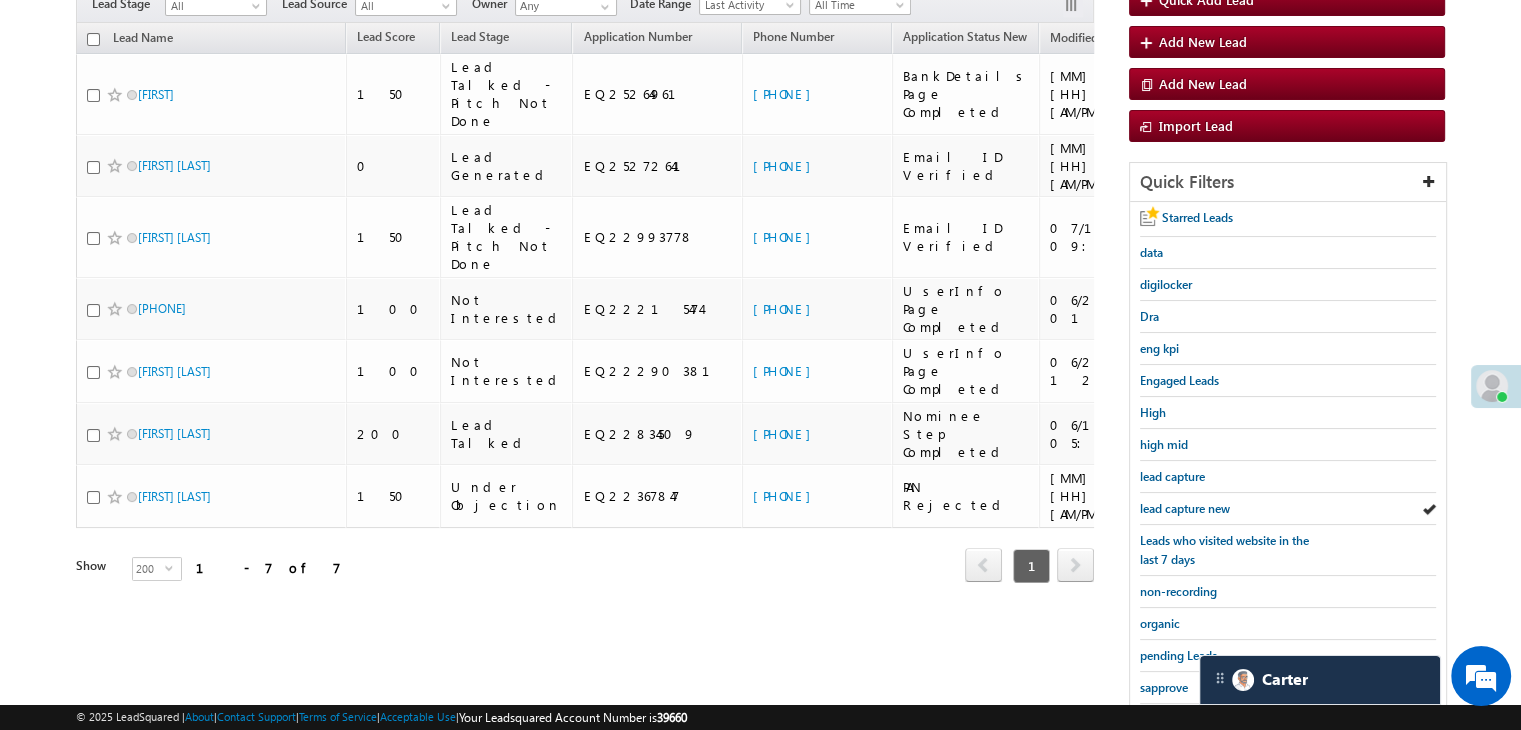 click on "lead capture new" at bounding box center [1185, 508] 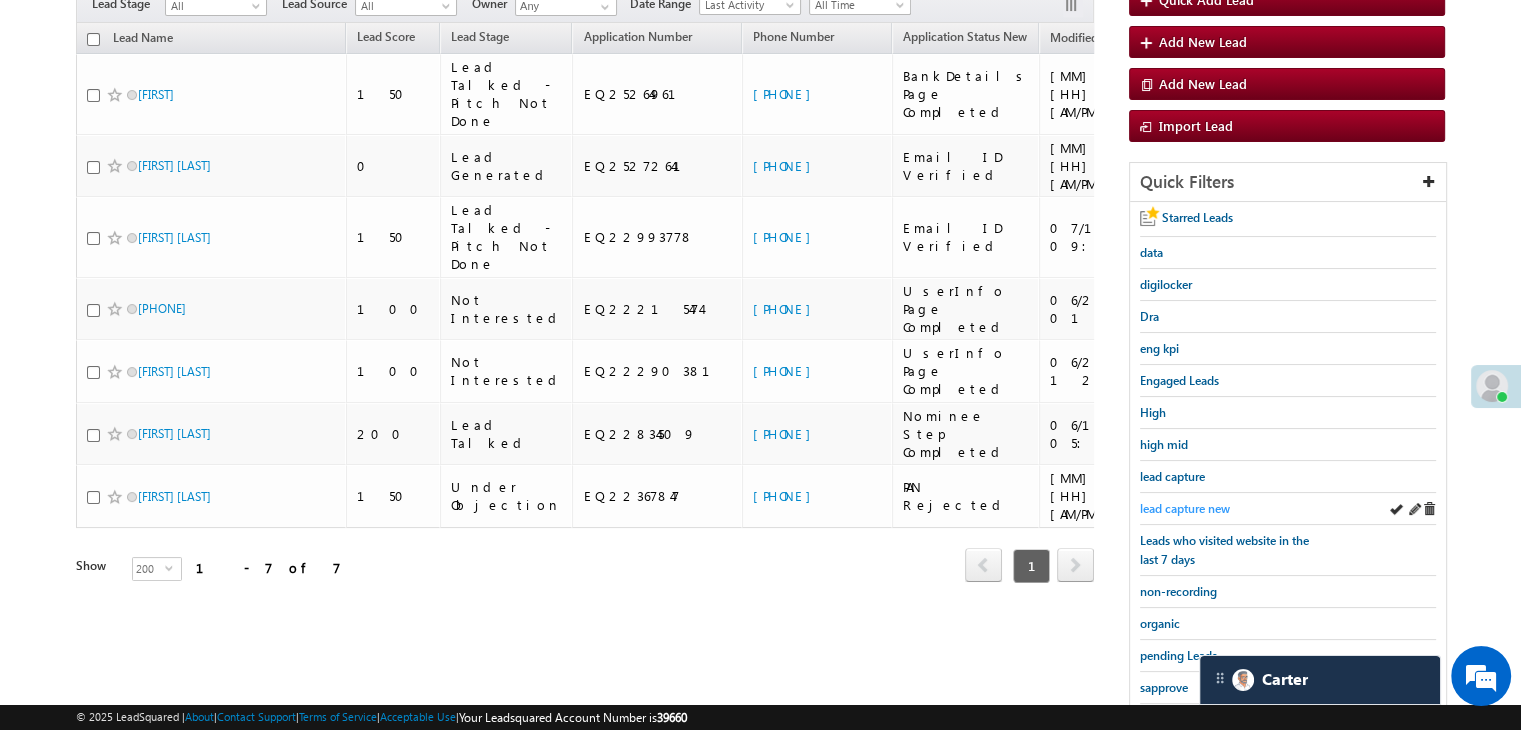 click on "lead capture new" at bounding box center (1185, 508) 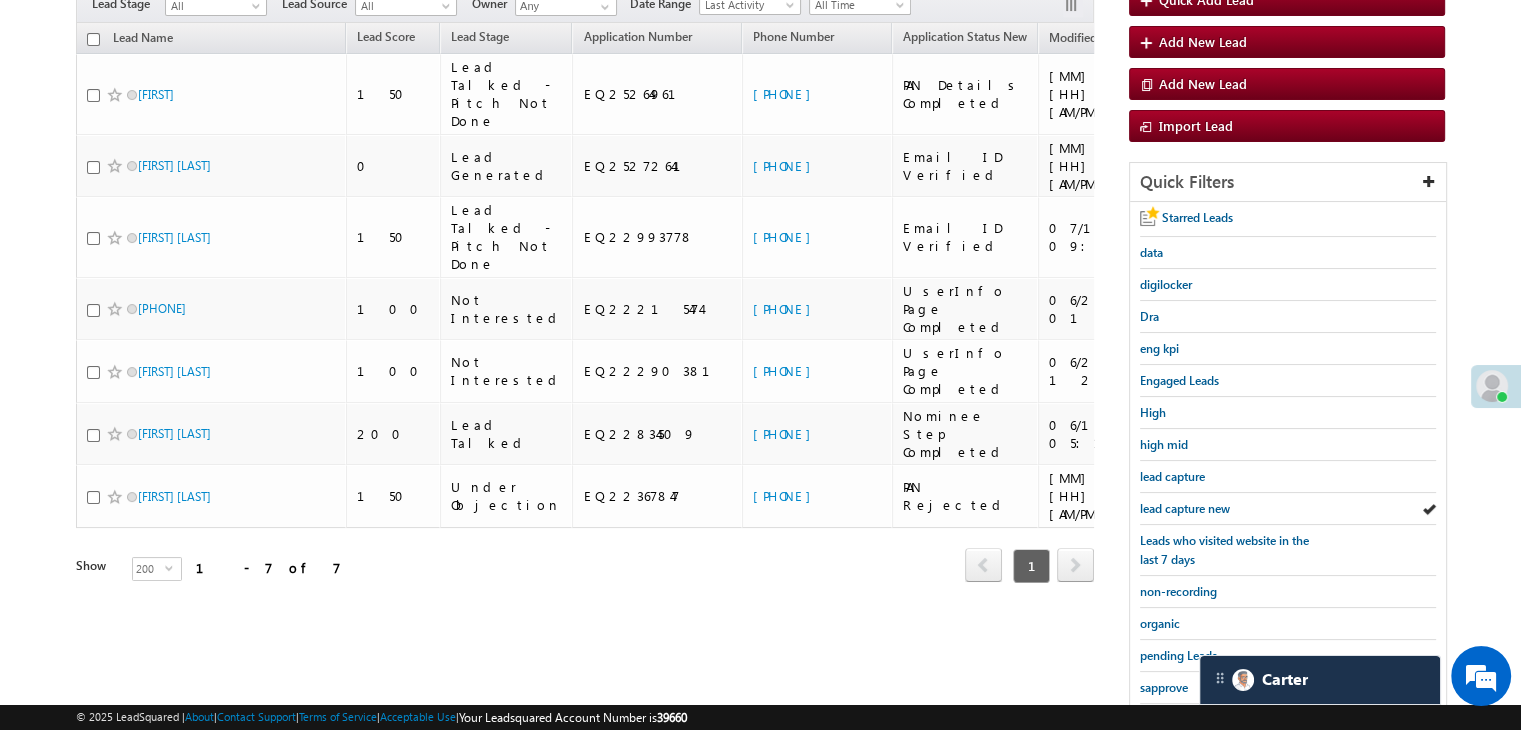 click on "lead capture new" at bounding box center (1185, 508) 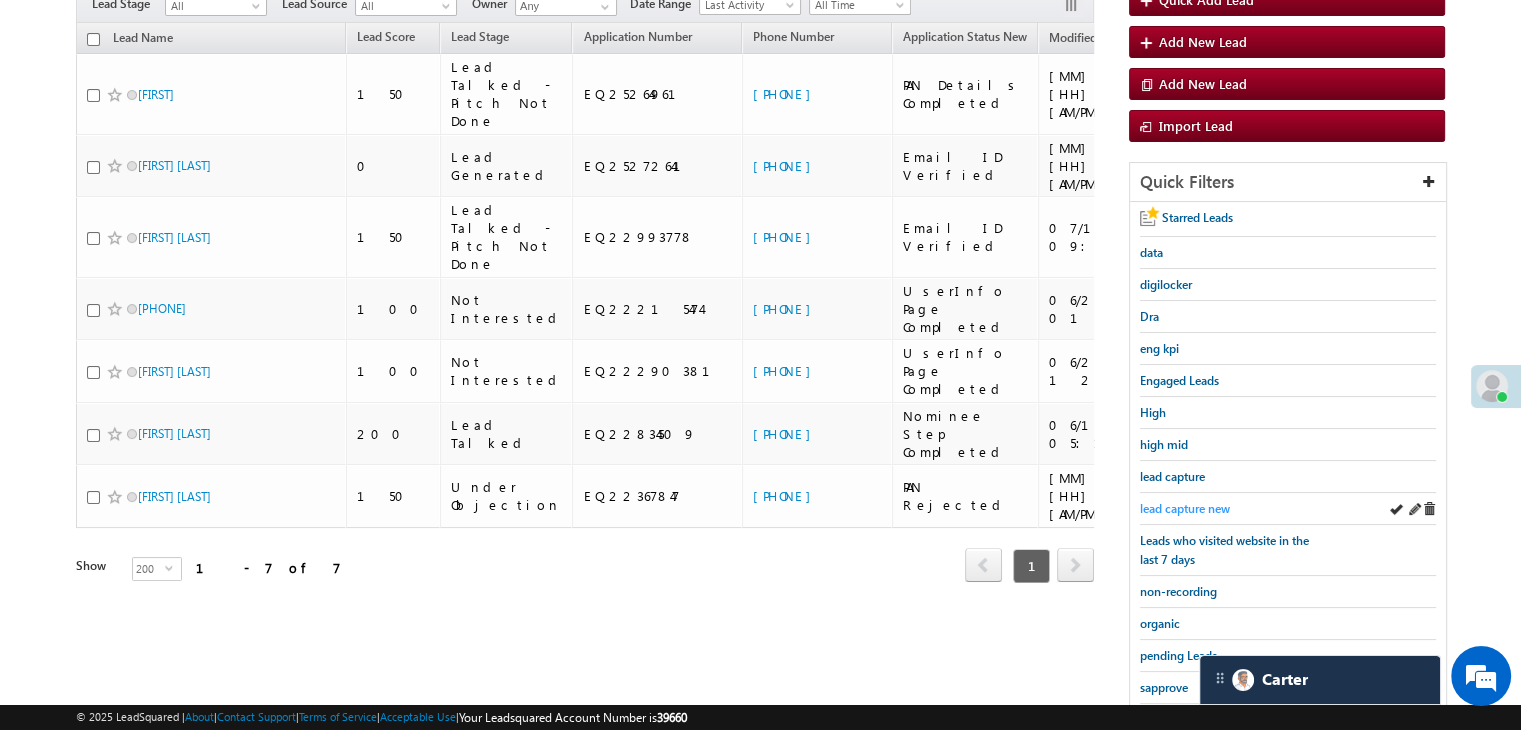 click on "lead capture new" at bounding box center (1185, 508) 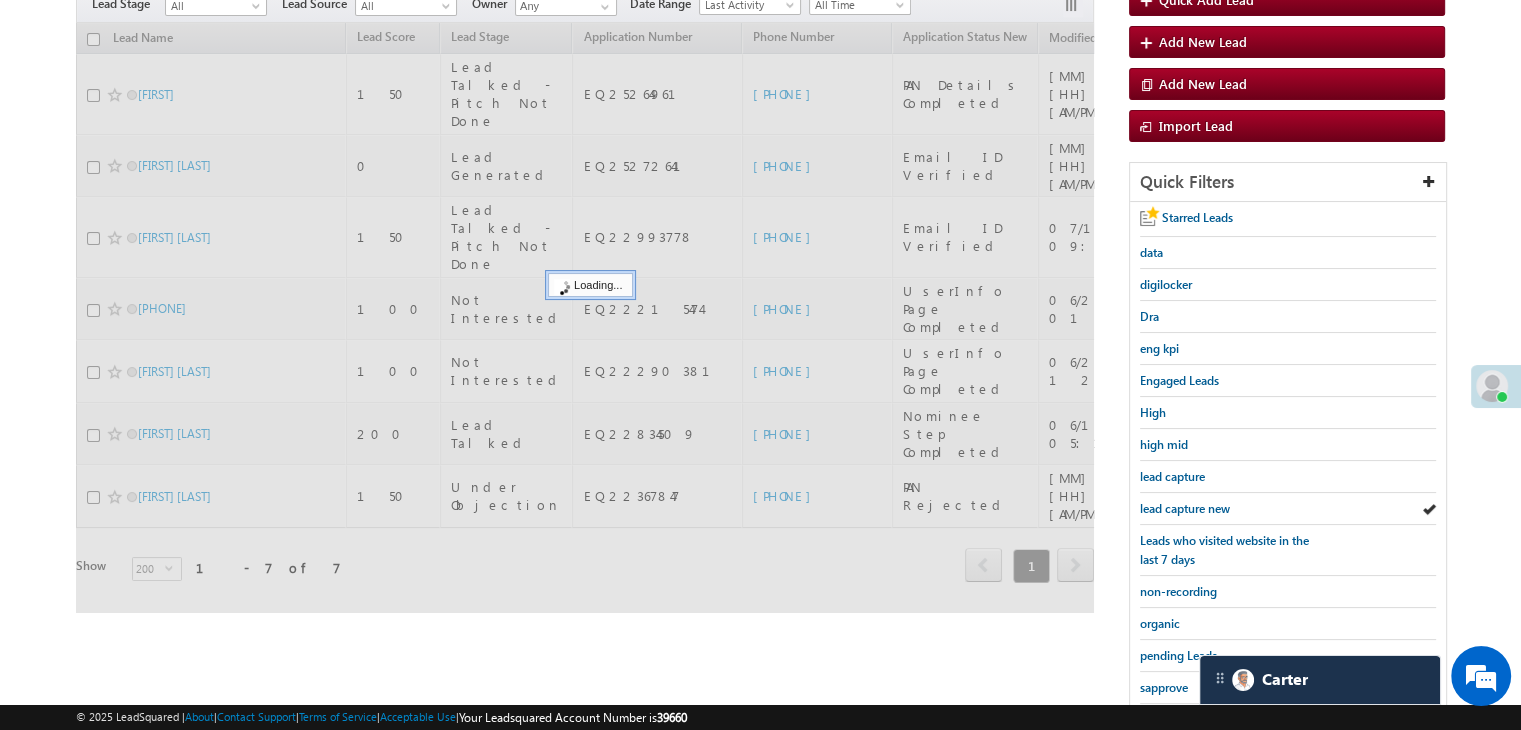 click on "lead capture new" at bounding box center [1185, 508] 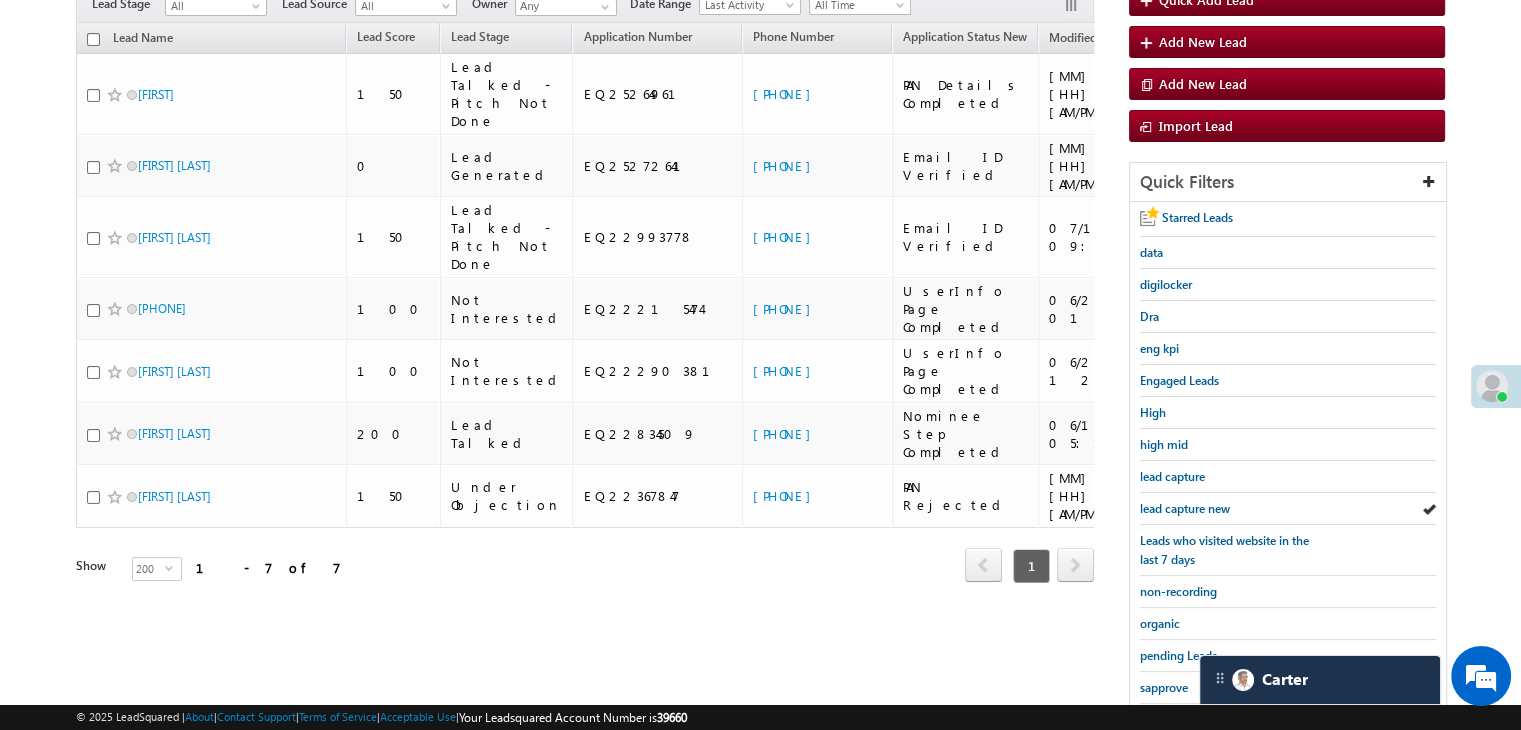 click on "lead capture new" at bounding box center (1185, 508) 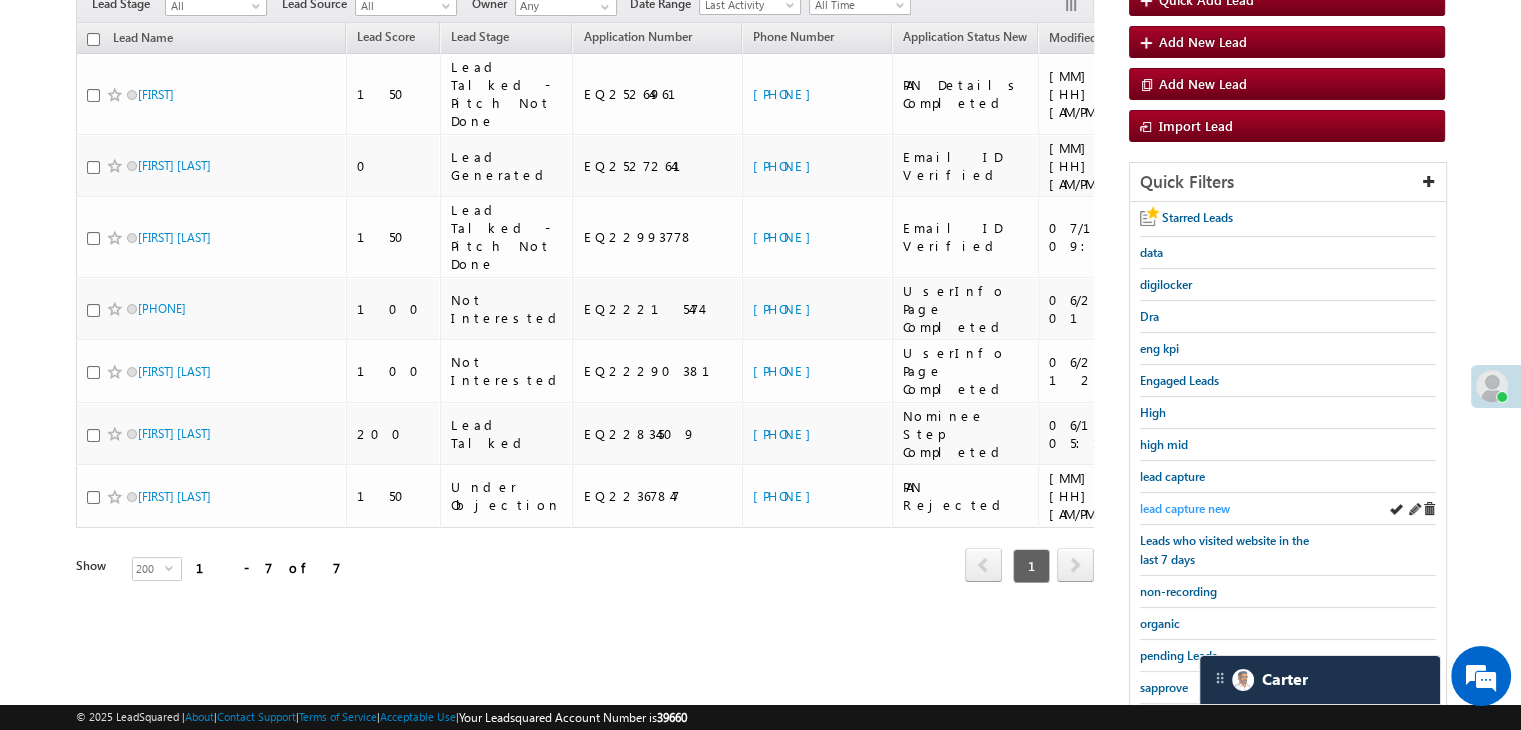 click on "lead capture new" at bounding box center (1185, 508) 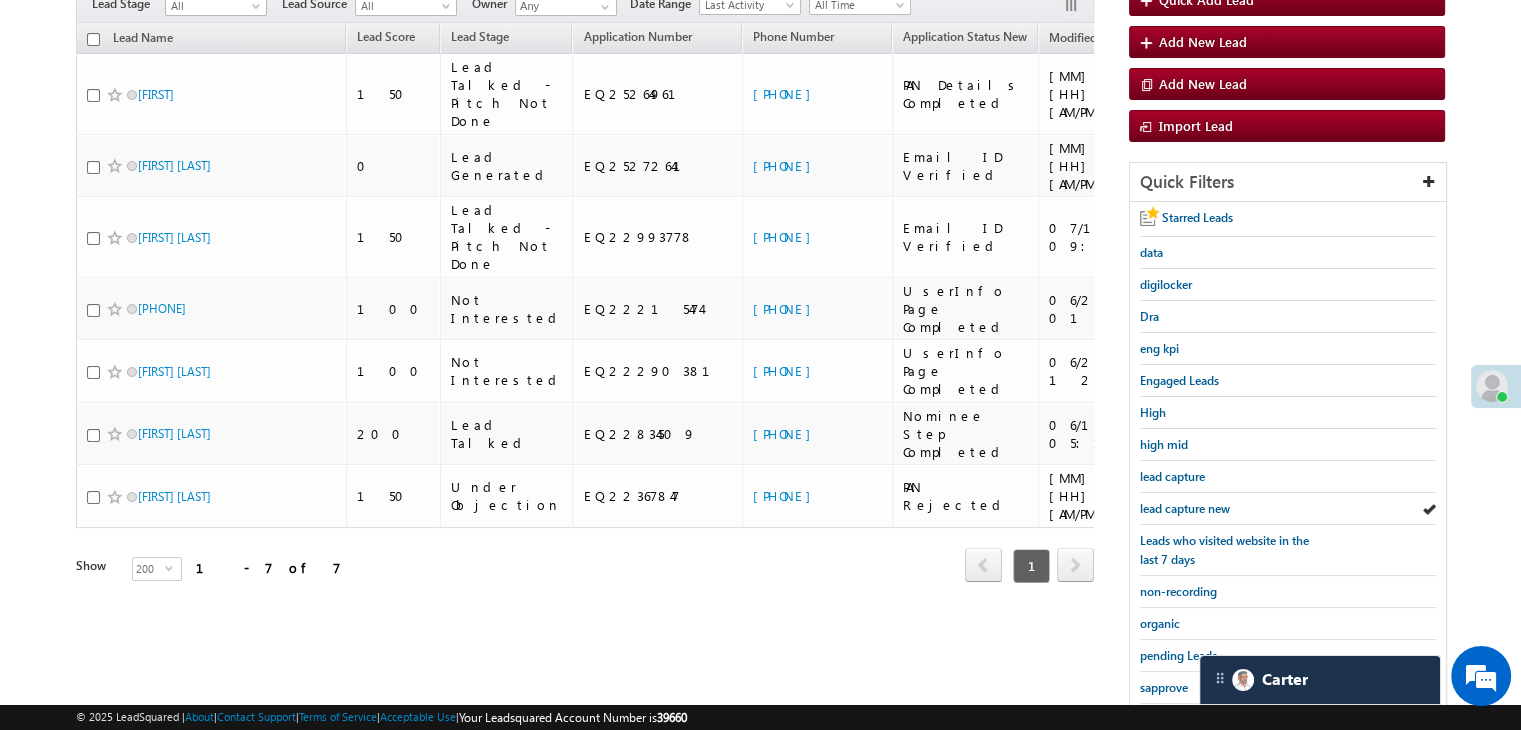 click on "lead capture new" at bounding box center [1185, 508] 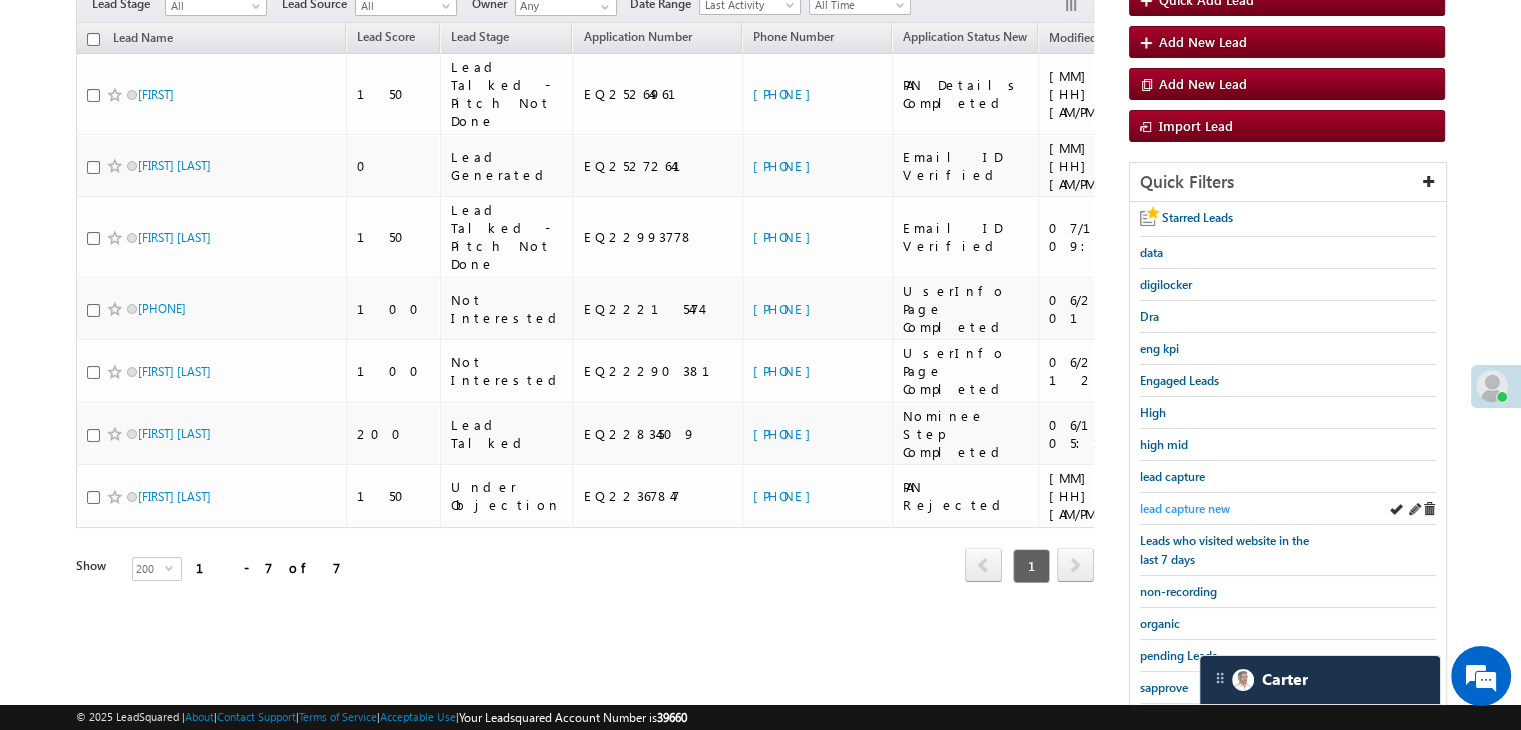 click on "lead capture new" at bounding box center [1185, 508] 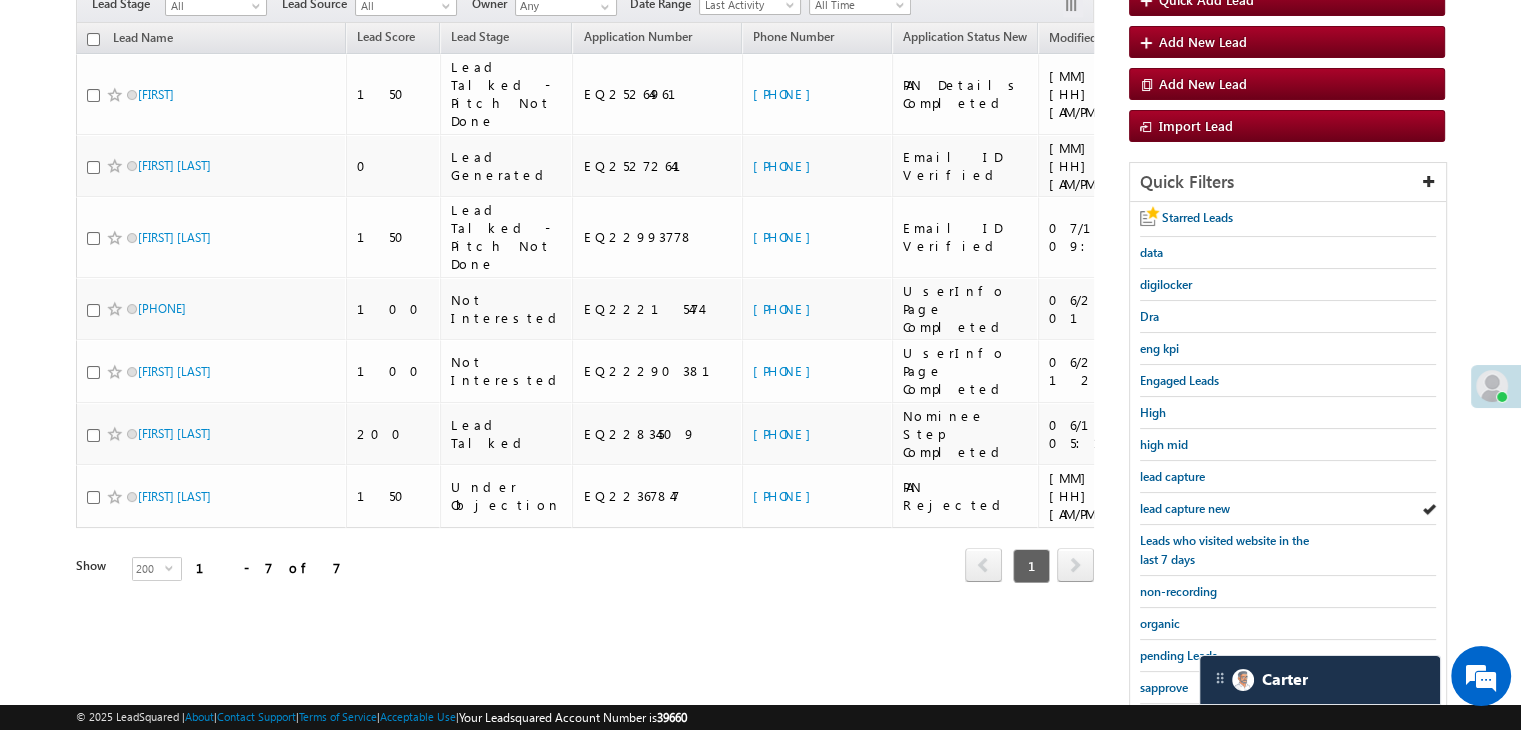 click on "lead capture new" at bounding box center [1185, 508] 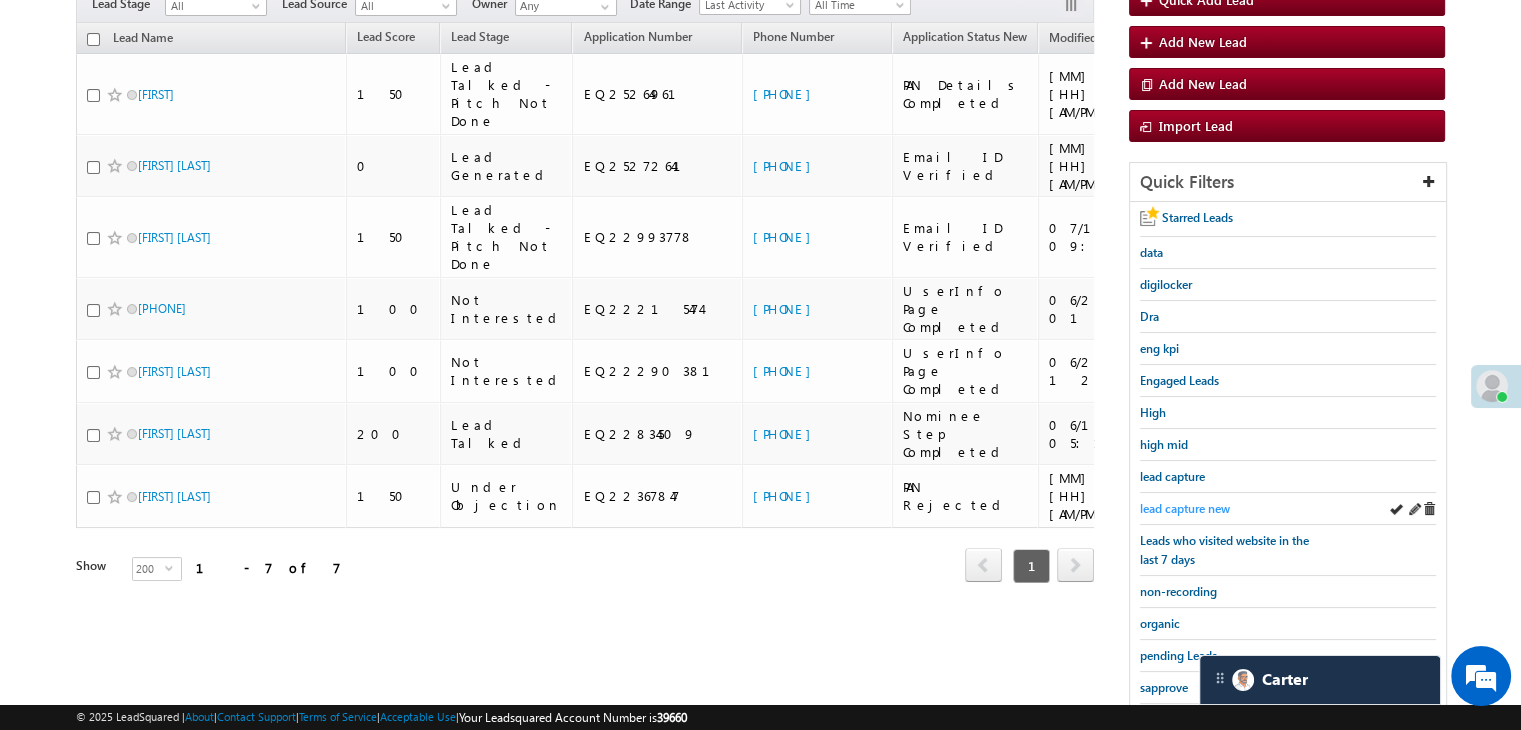 click on "lead capture new" at bounding box center (1185, 508) 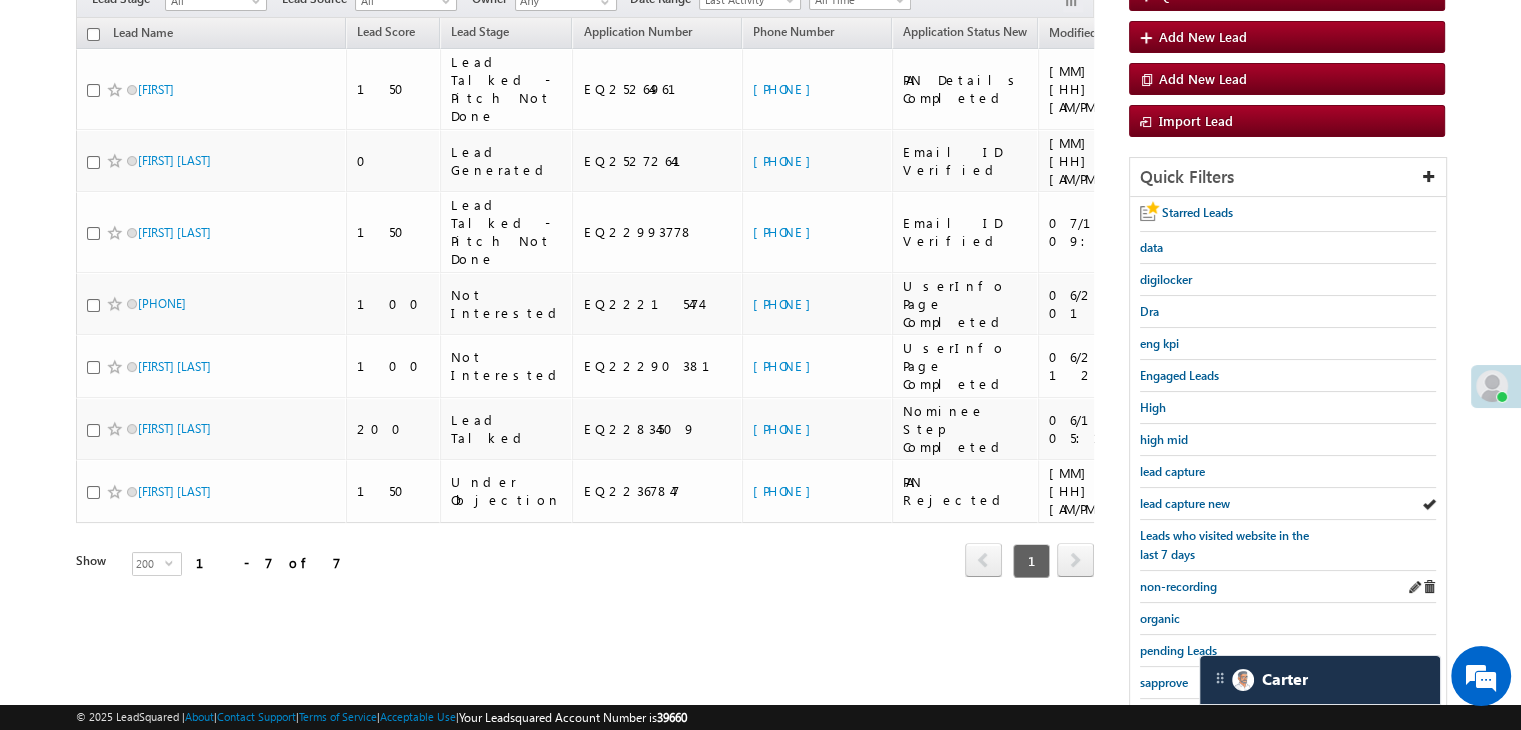 scroll, scrollTop: 363, scrollLeft: 0, axis: vertical 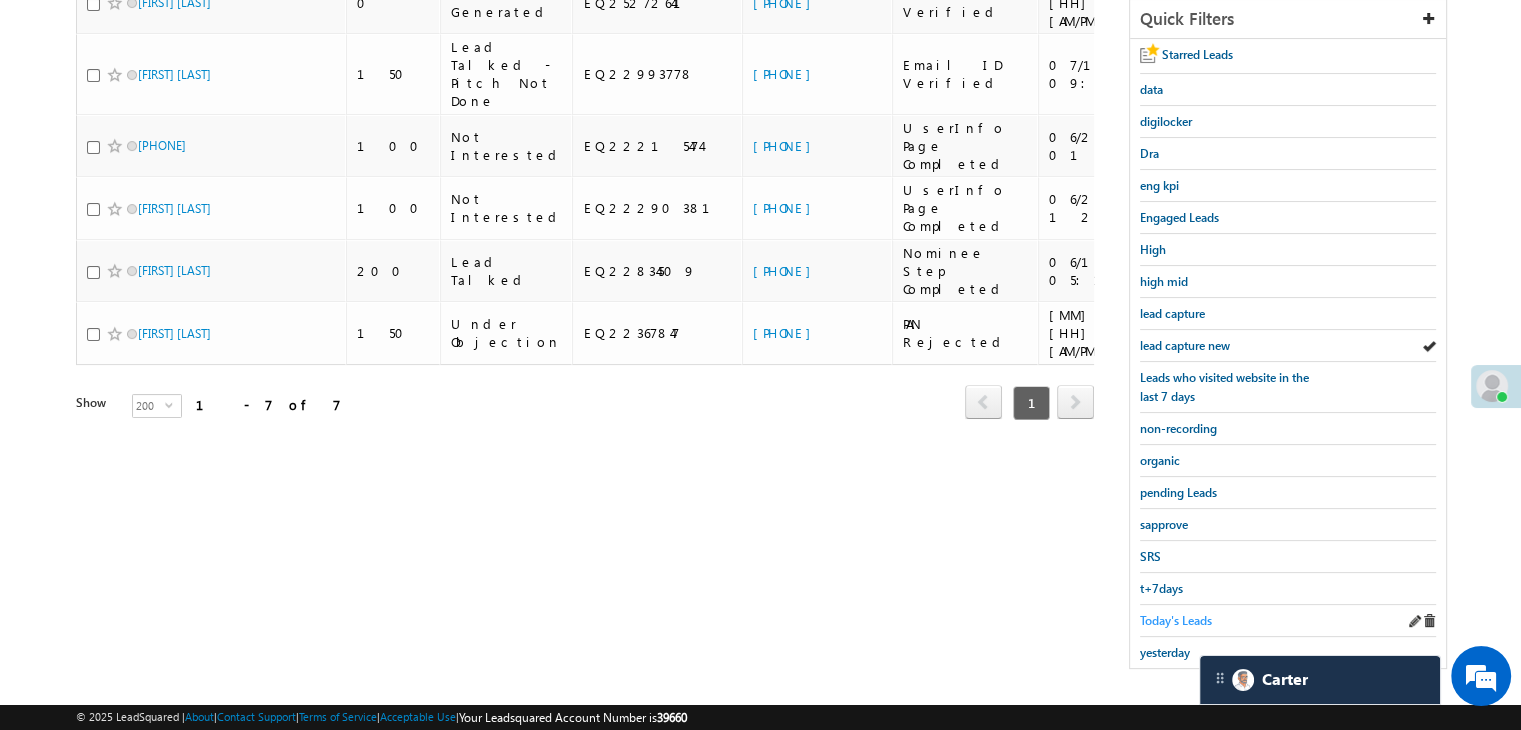 click on "Today's Leads" at bounding box center [1176, 620] 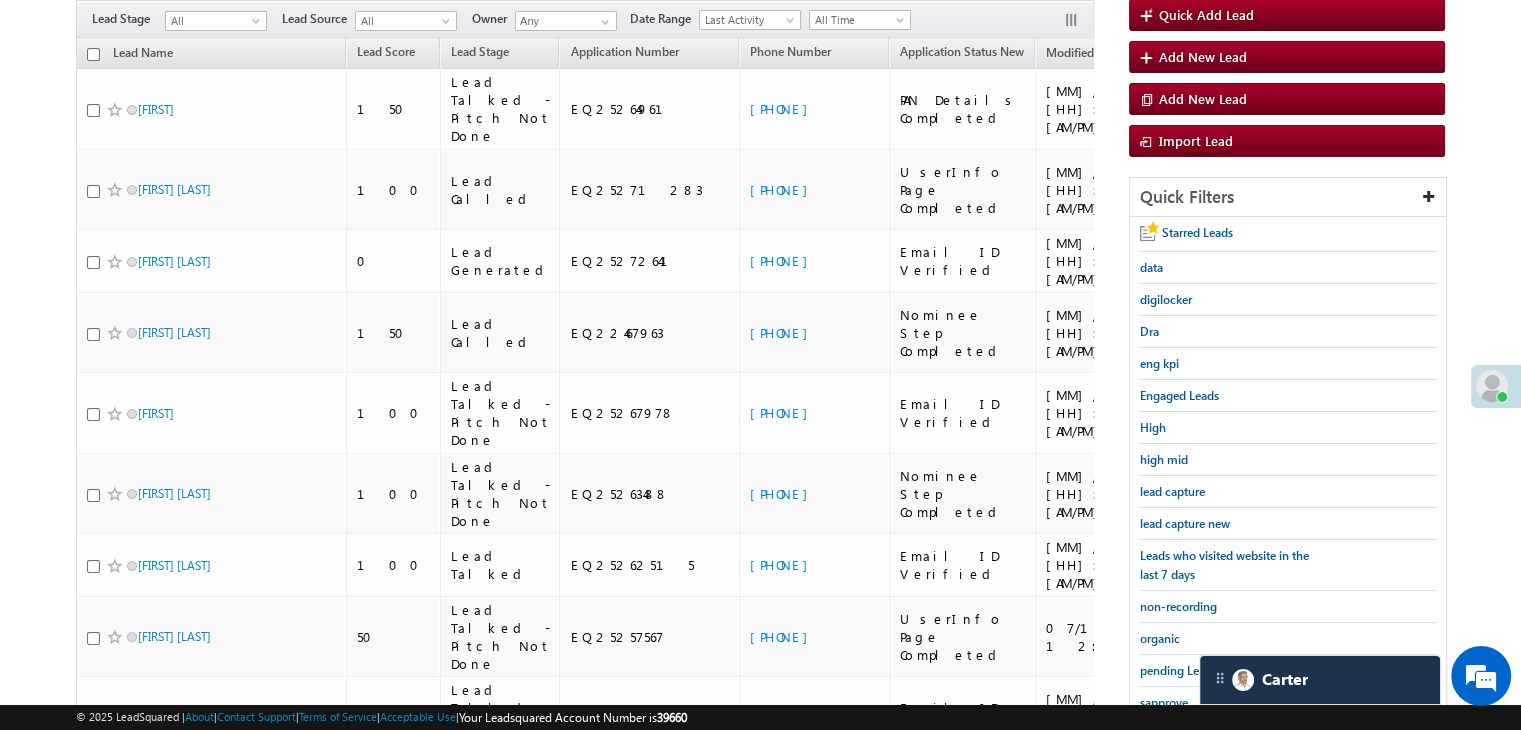 scroll, scrollTop: 63, scrollLeft: 0, axis: vertical 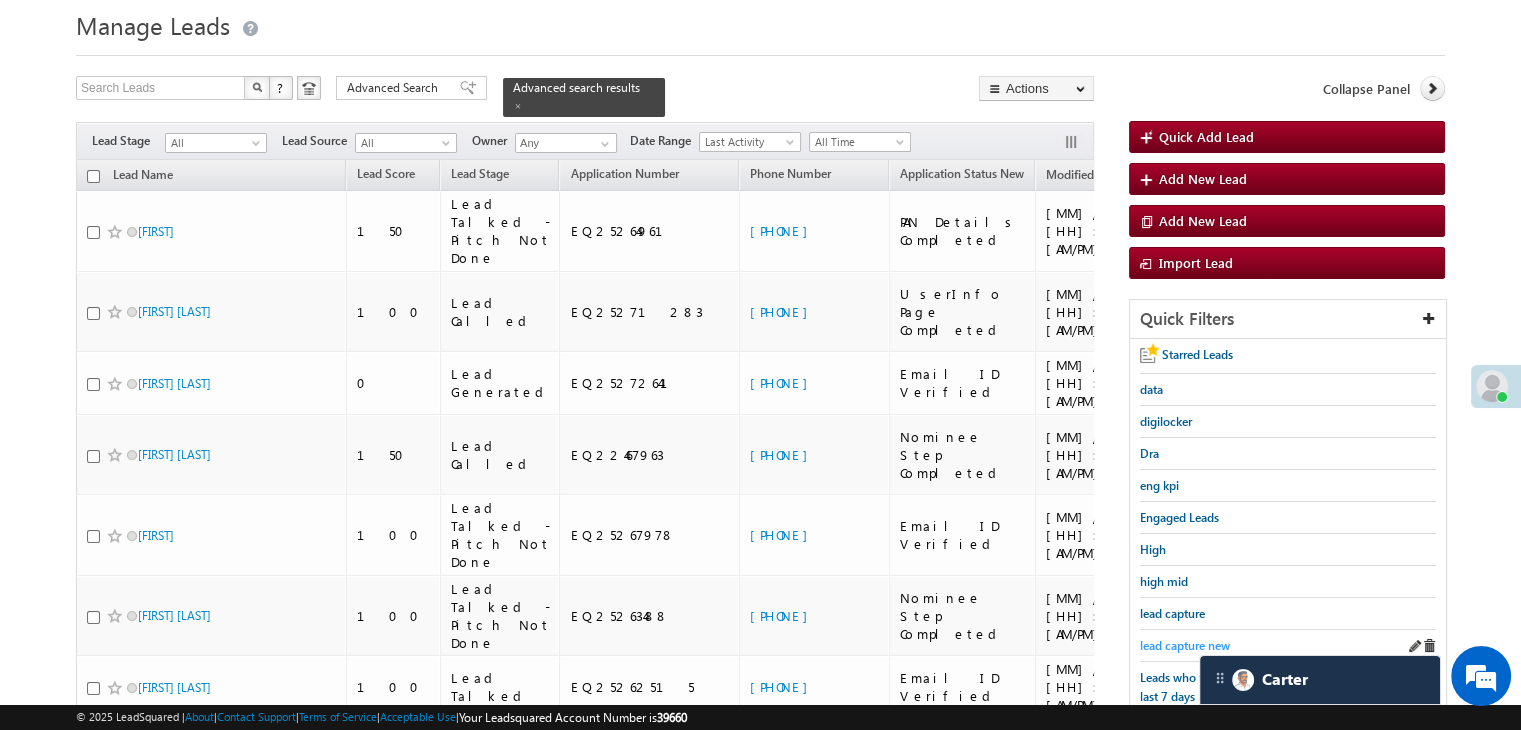 click on "lead capture new" at bounding box center [1185, 645] 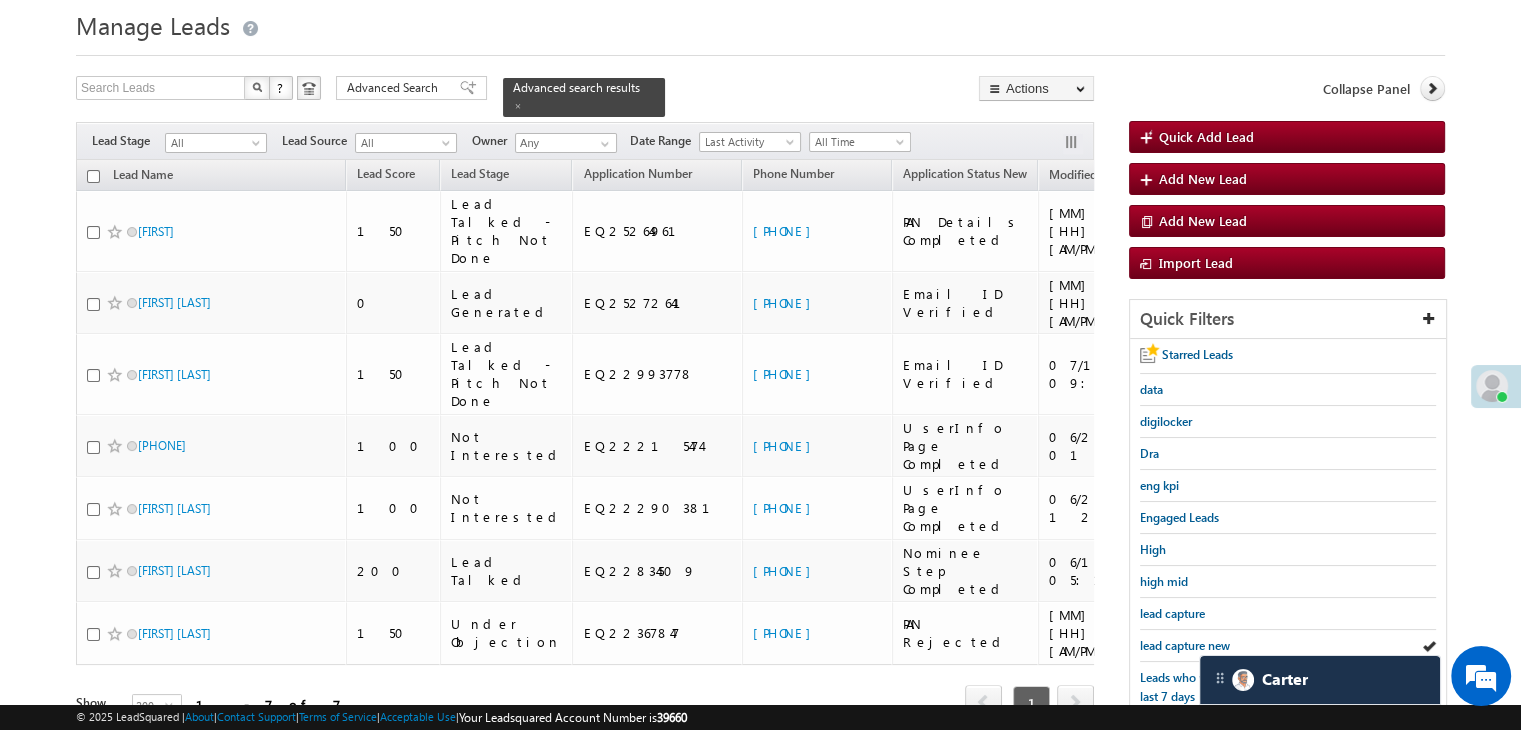 click on "lead capture new" at bounding box center [1185, 645] 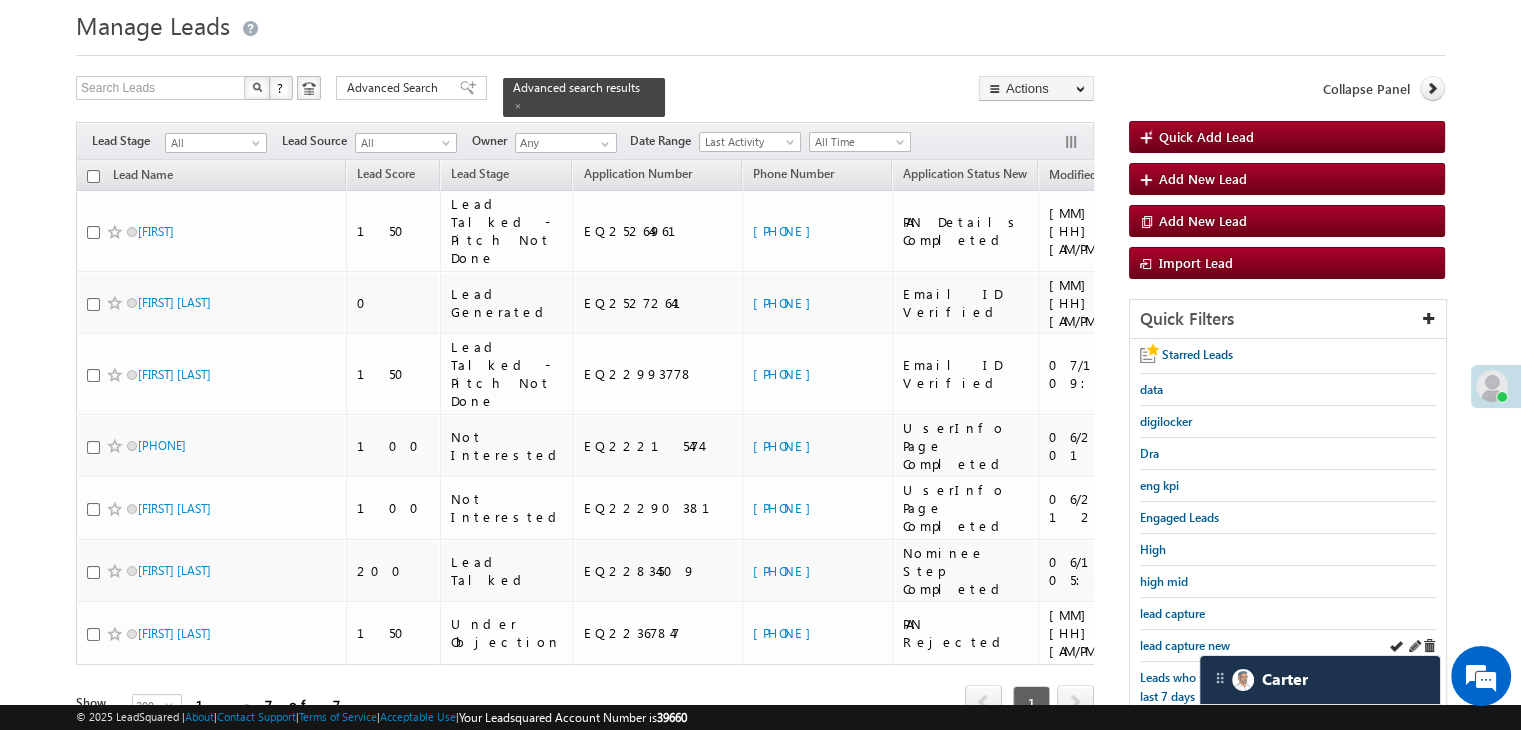 click on "lead capture new" at bounding box center (1185, 645) 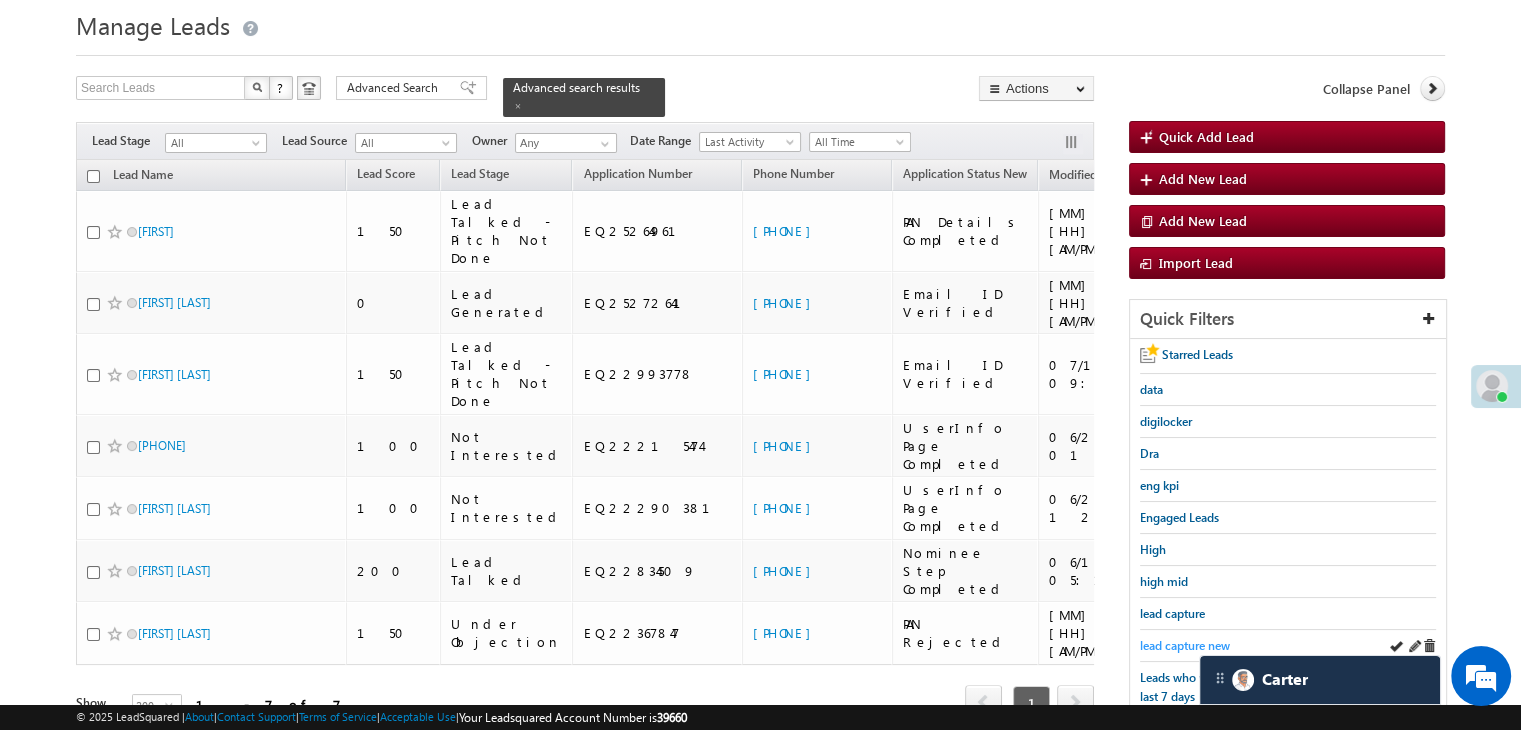 click on "lead capture new" at bounding box center (1185, 645) 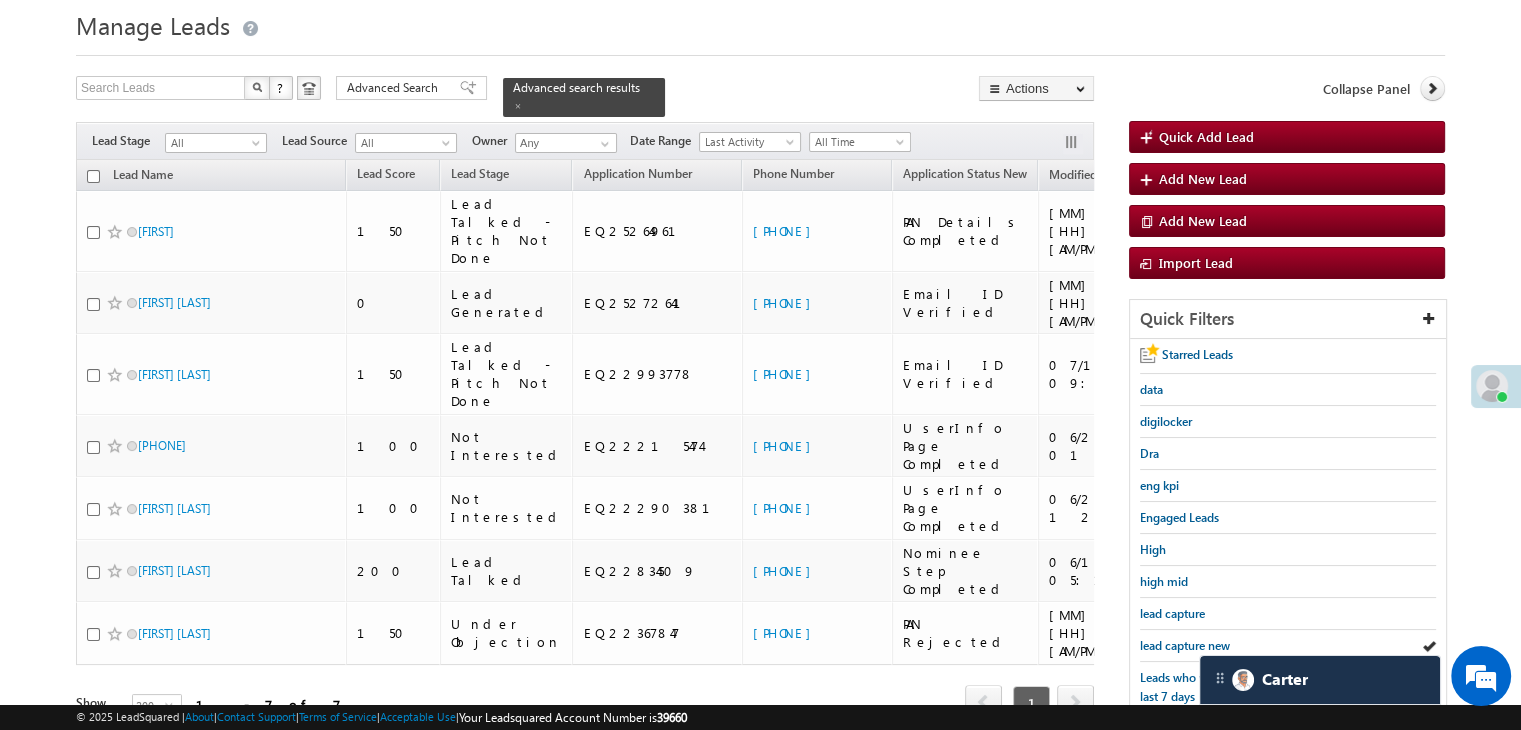 click on "lead capture new" at bounding box center [1185, 645] 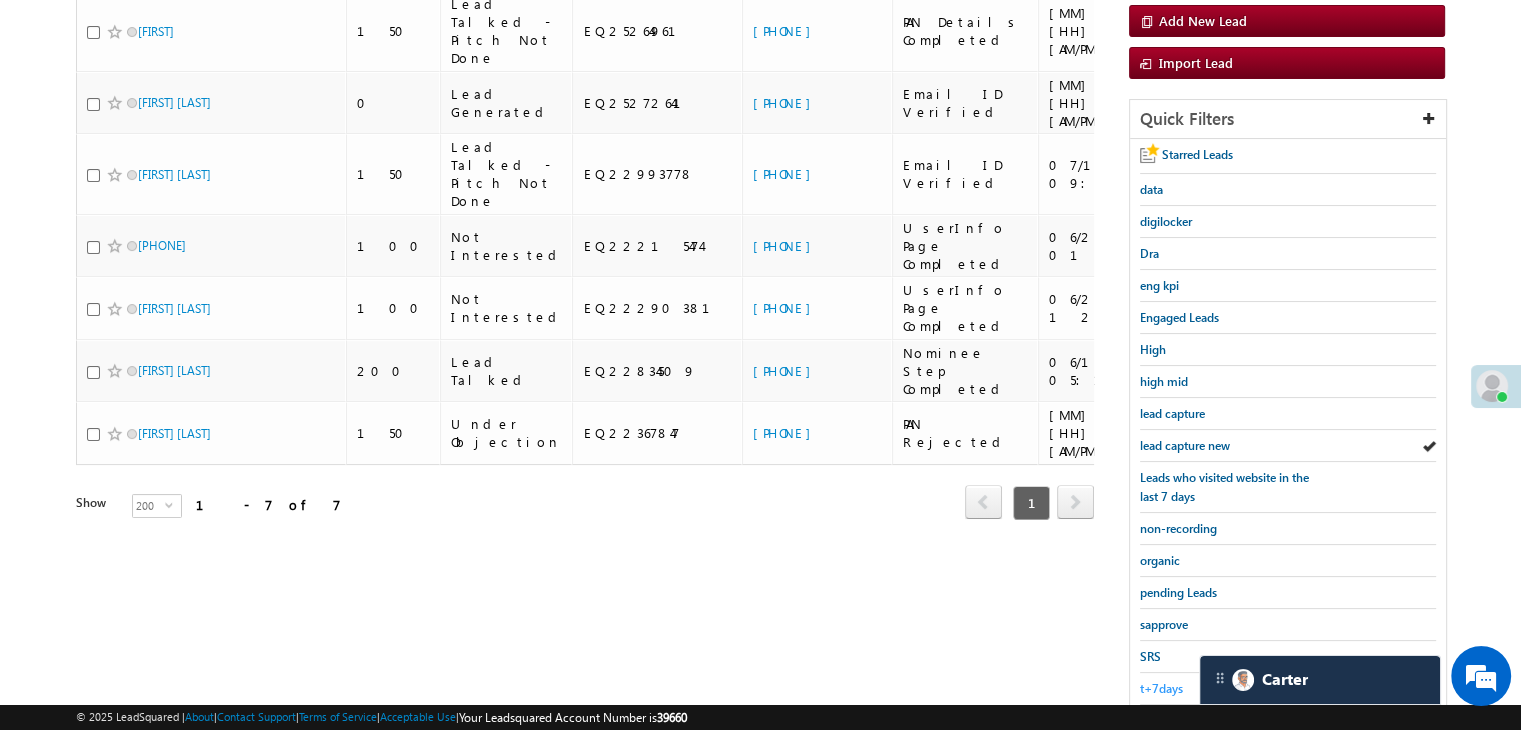 scroll, scrollTop: 363, scrollLeft: 0, axis: vertical 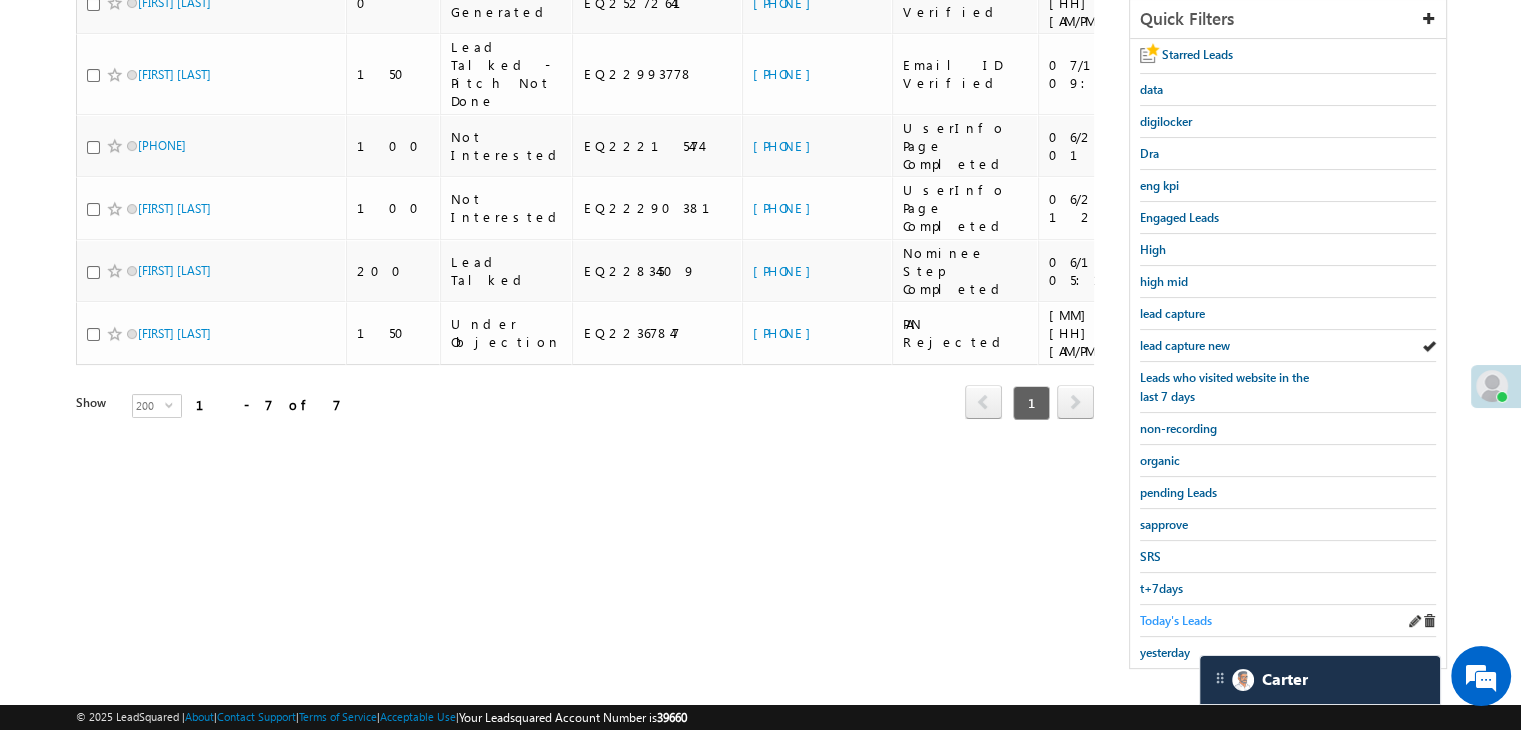 click on "Today's Leads" at bounding box center [1176, 620] 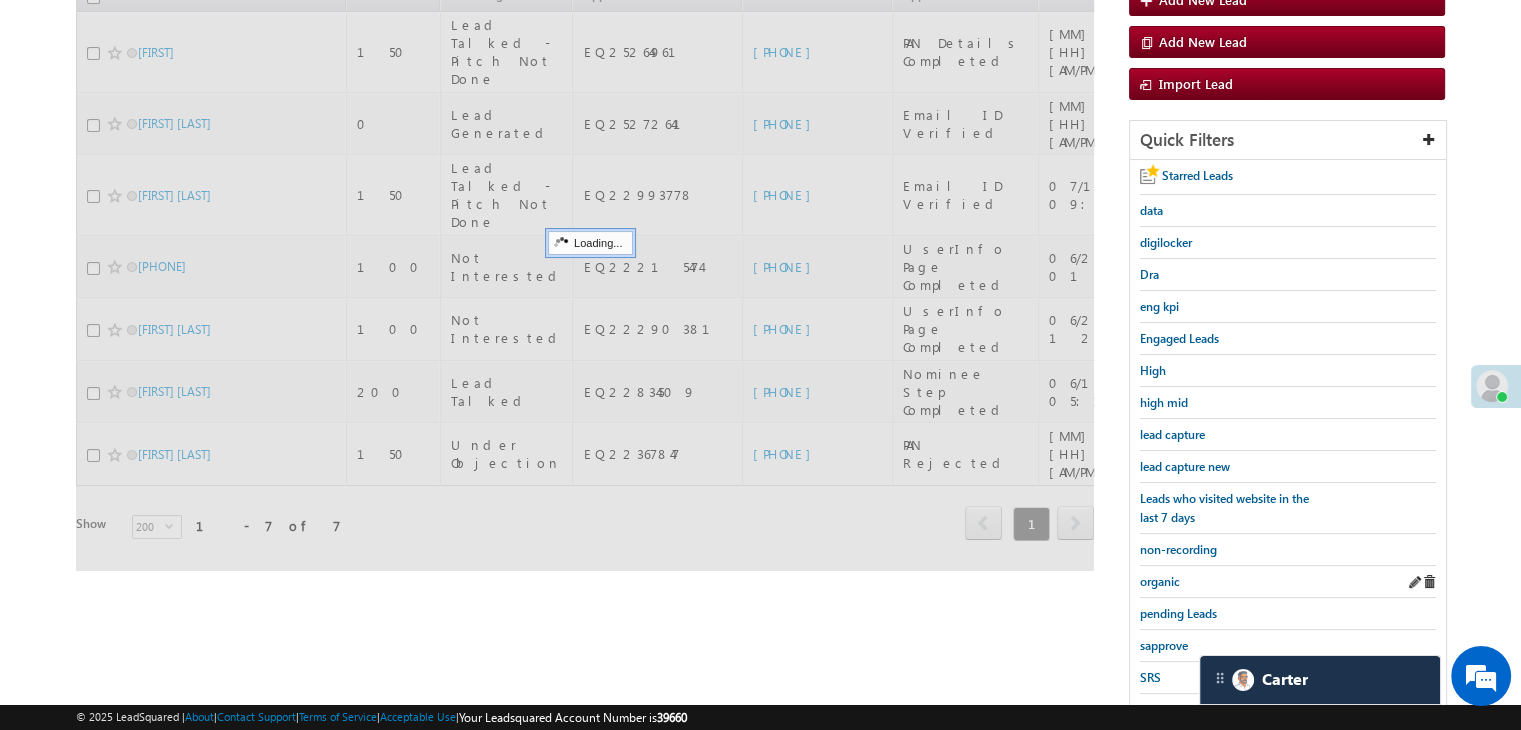 scroll, scrollTop: 163, scrollLeft: 0, axis: vertical 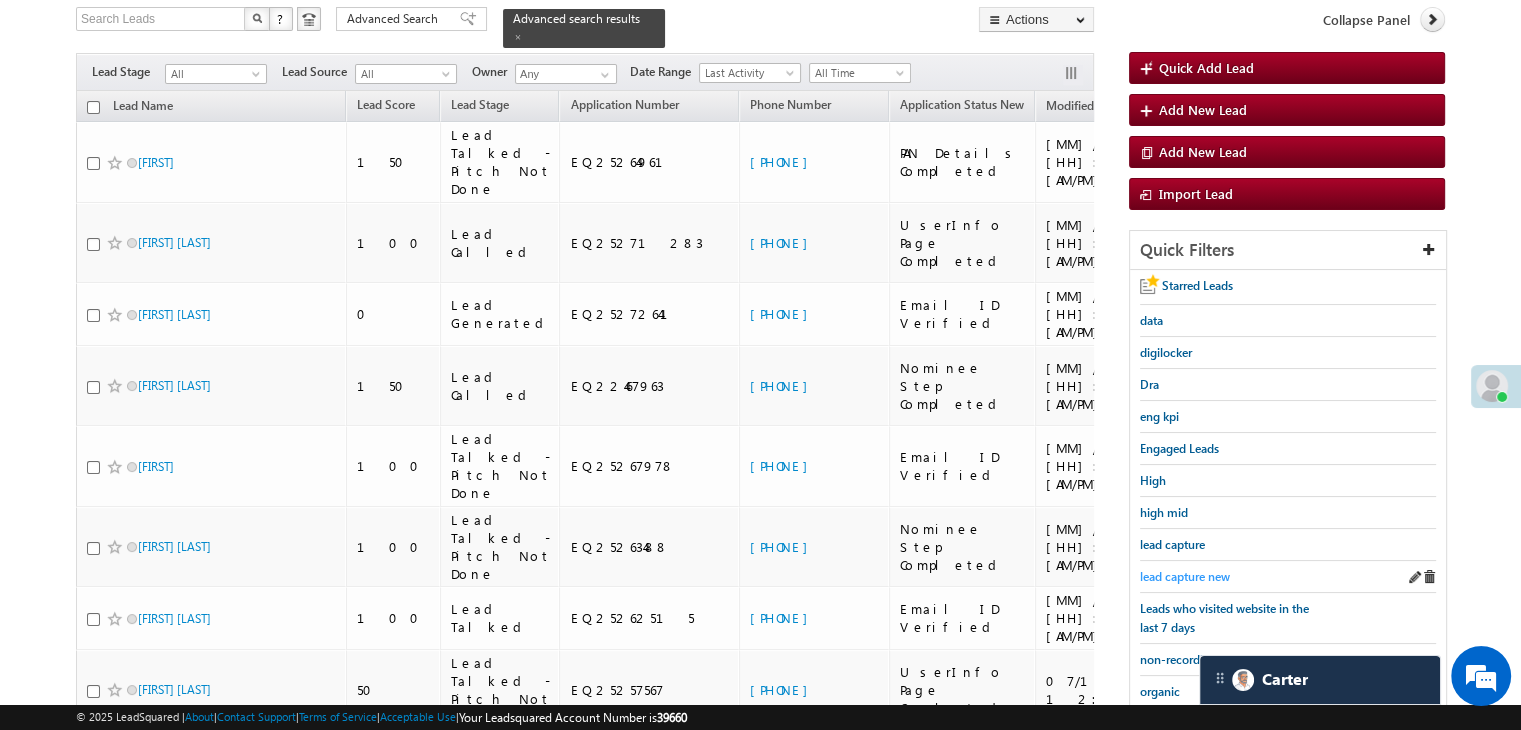 click on "lead capture new" at bounding box center (1185, 576) 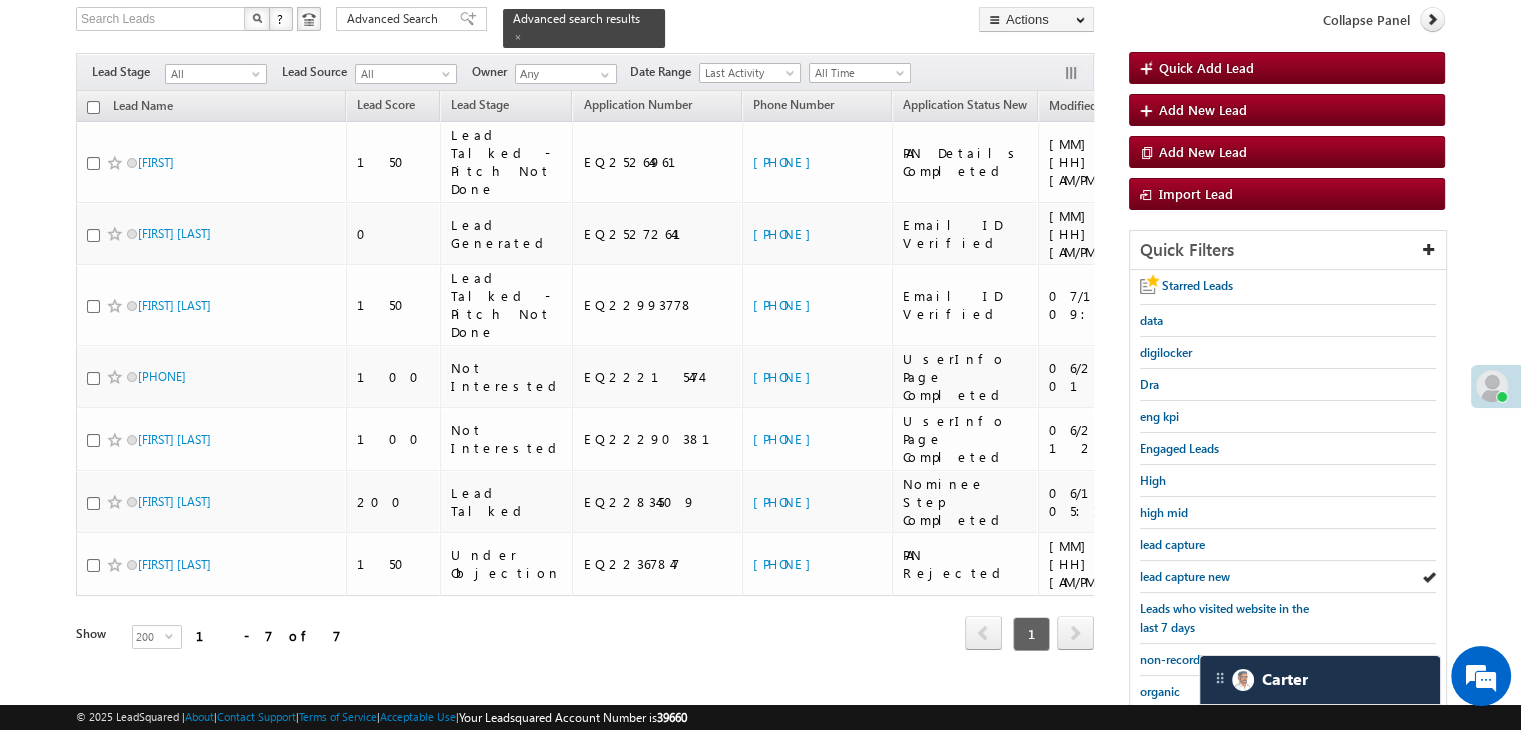 click on "lead capture new" at bounding box center (1185, 576) 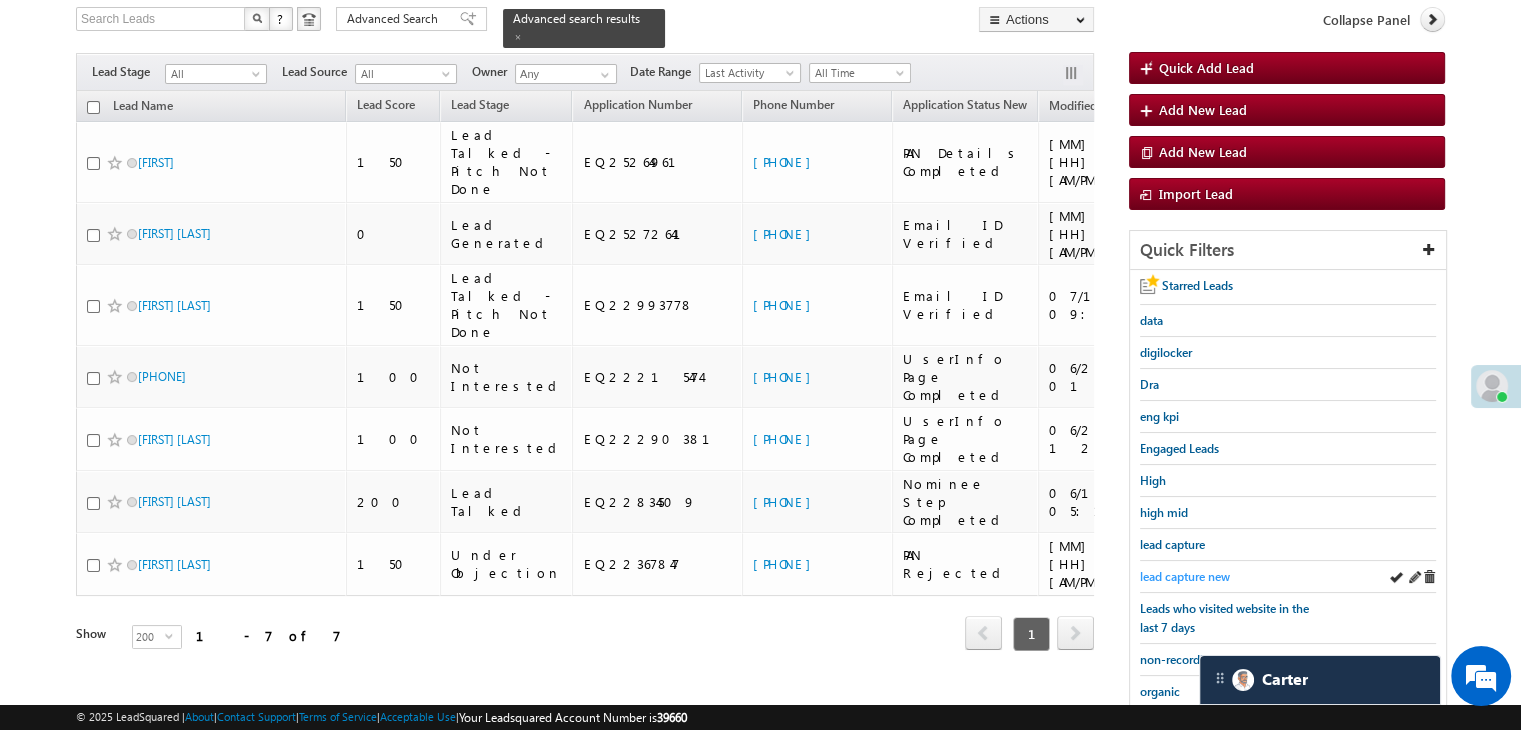 click on "lead capture new" at bounding box center [1185, 576] 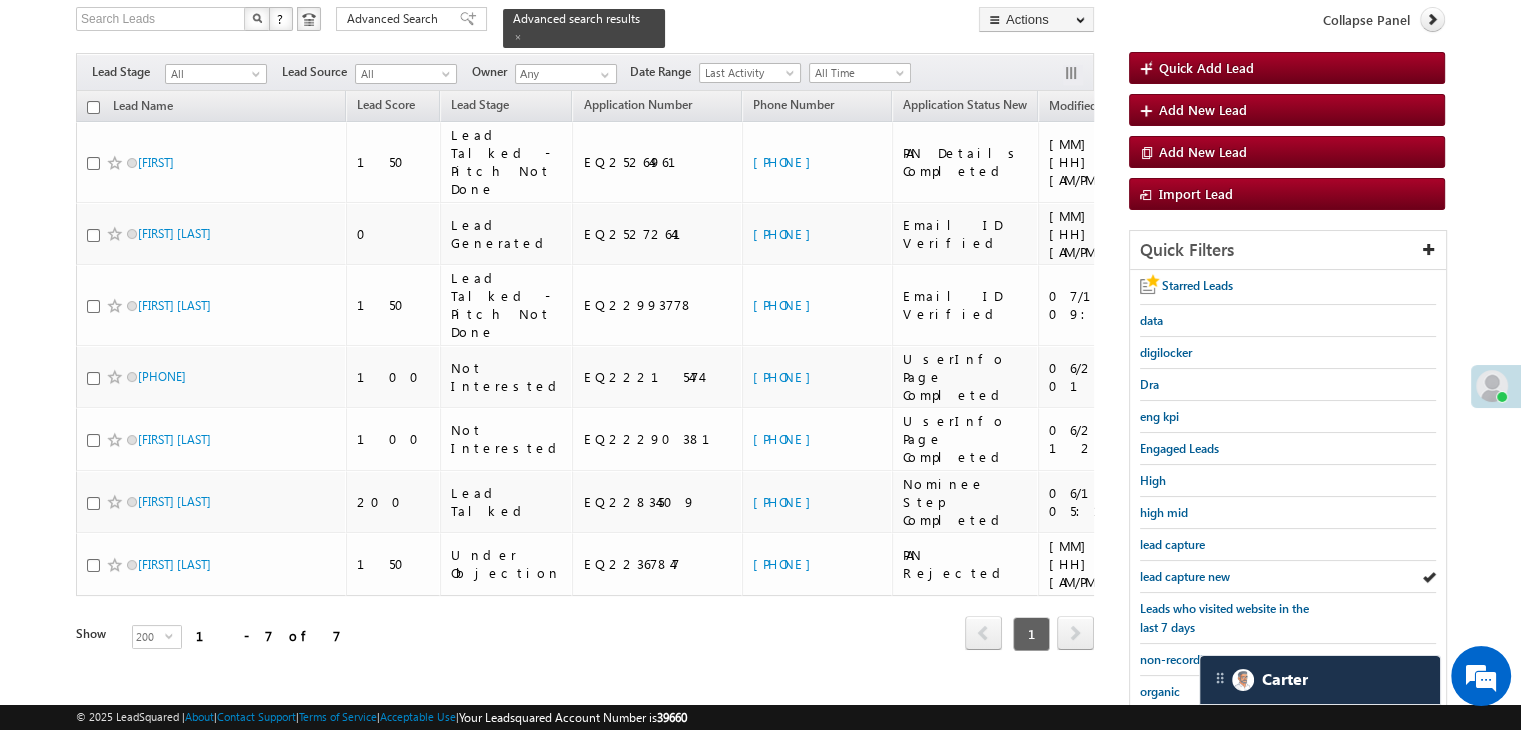 click on "lead capture new" at bounding box center [1185, 576] 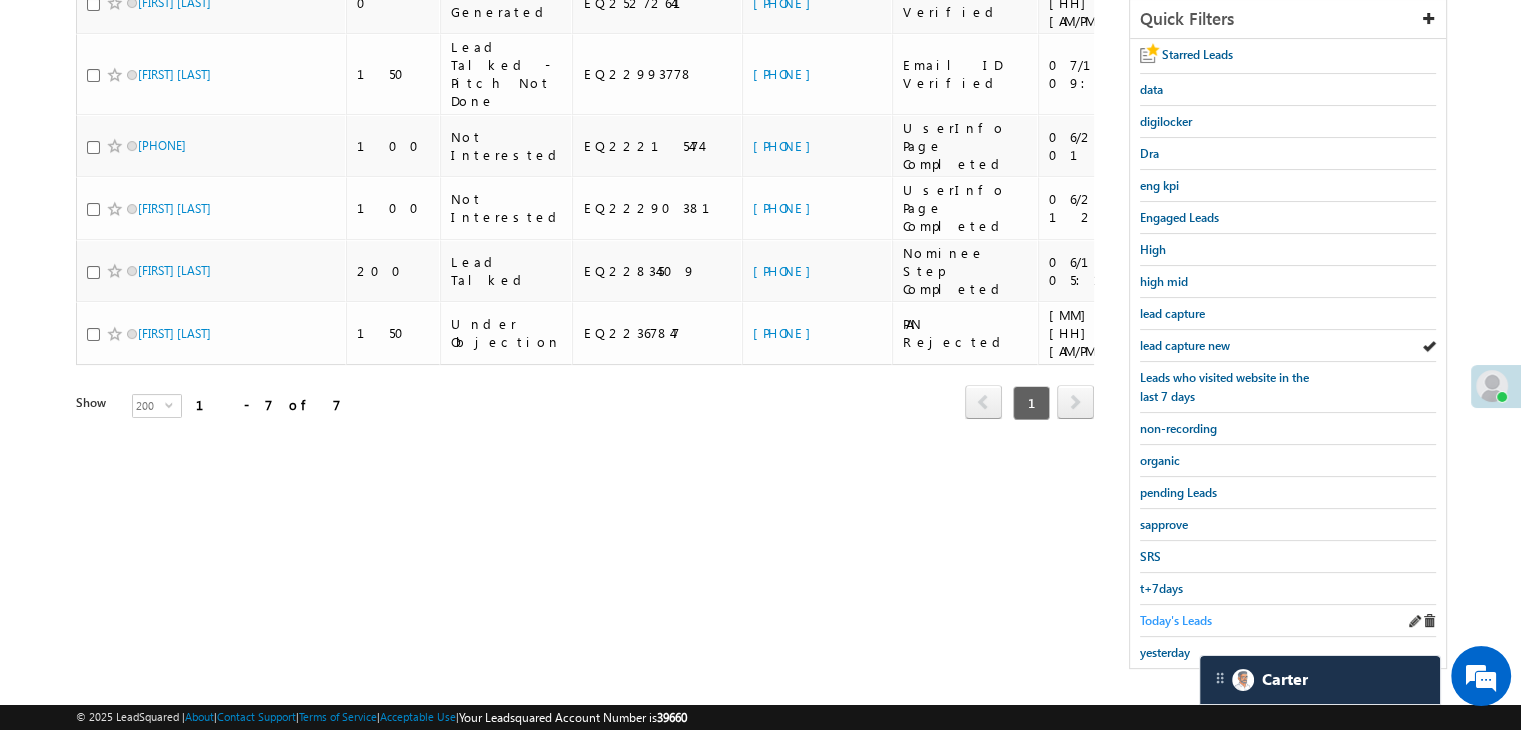 click on "Today's Leads" at bounding box center [1176, 620] 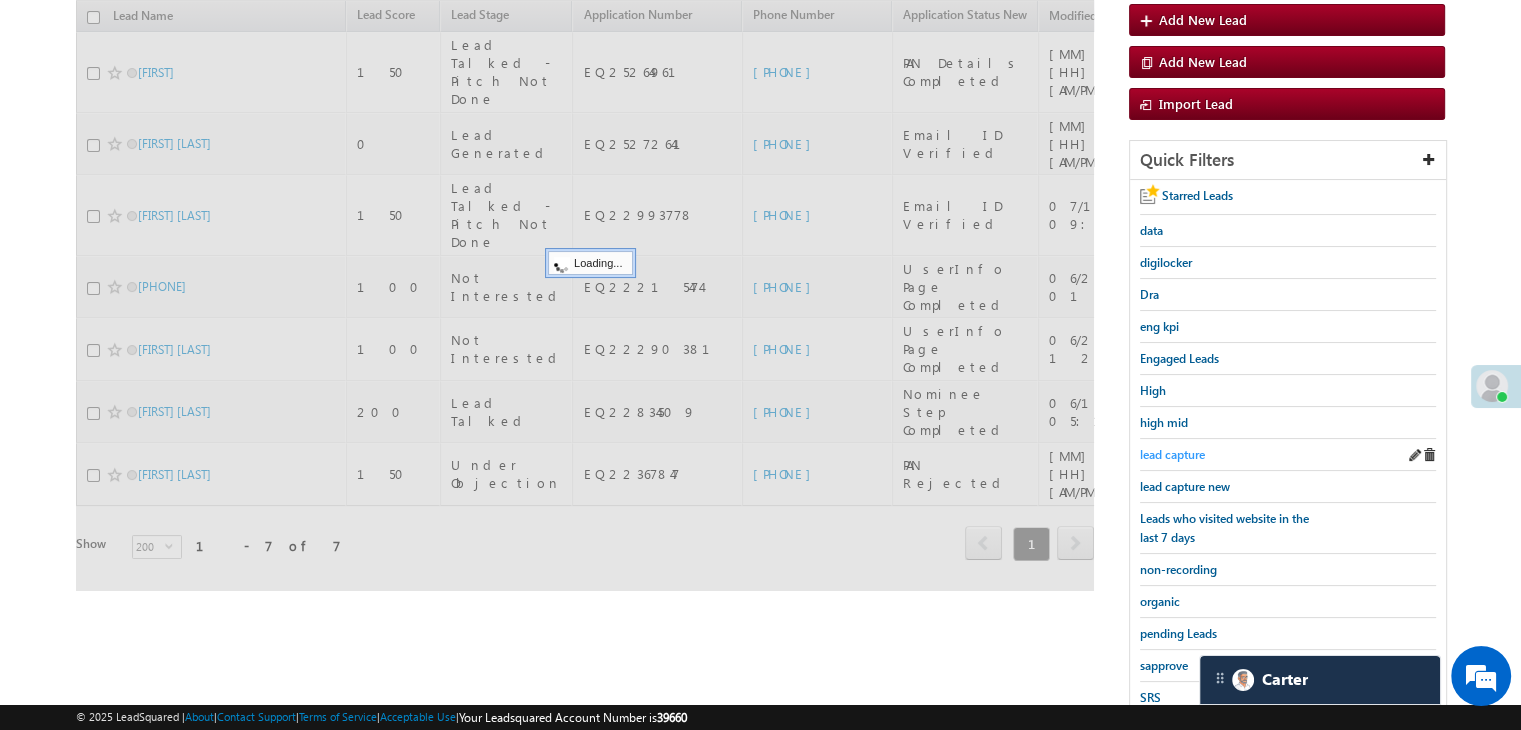 scroll, scrollTop: 63, scrollLeft: 0, axis: vertical 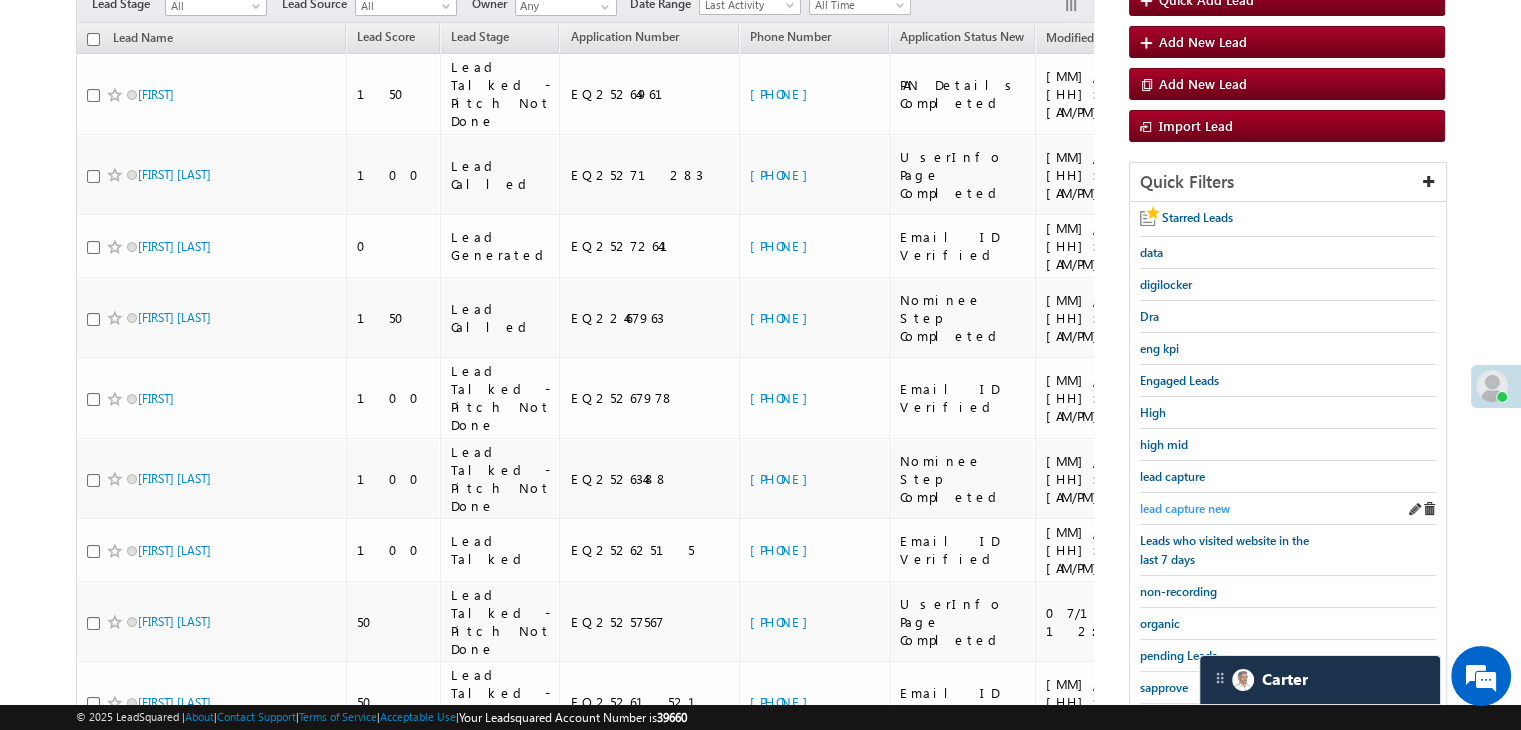 click on "lead capture new" at bounding box center (1185, 508) 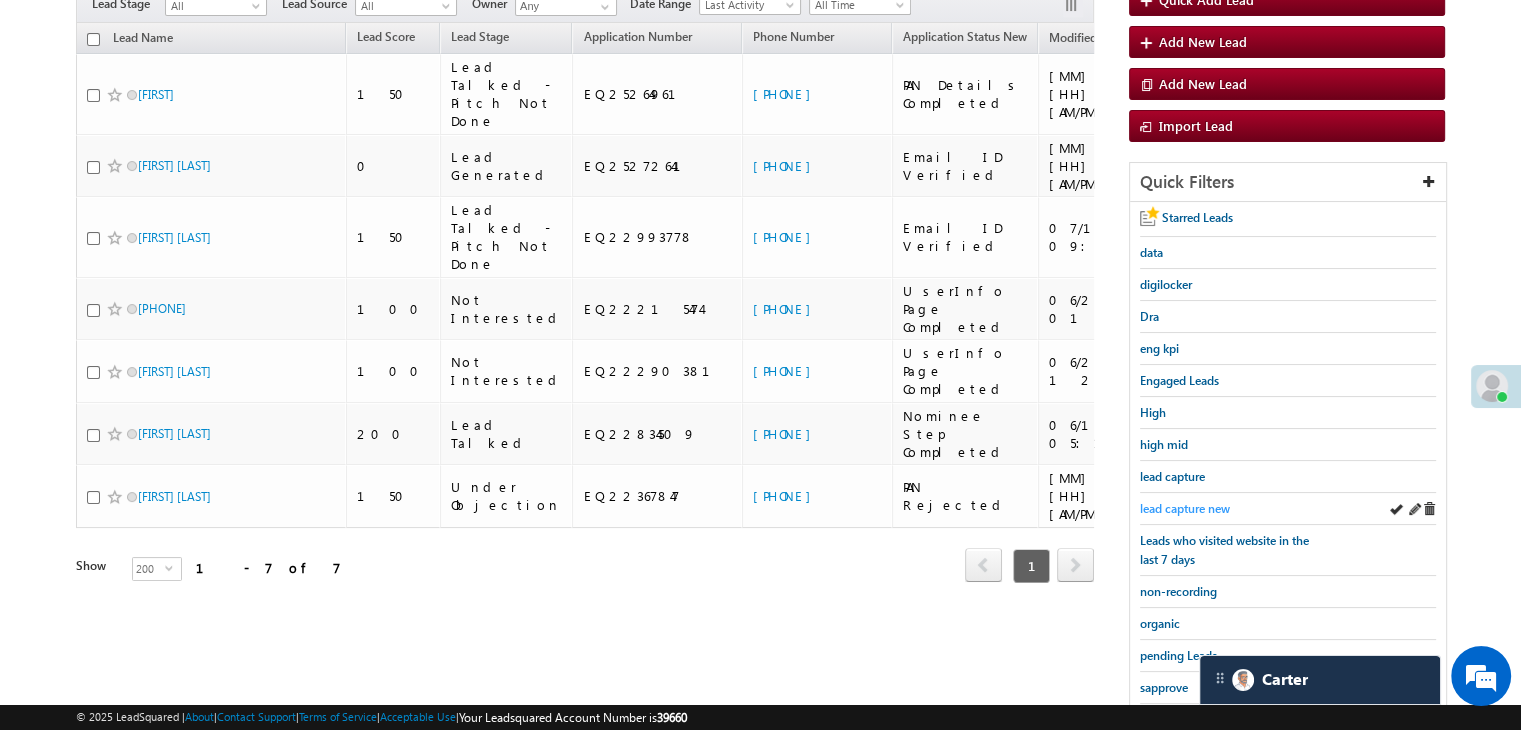 click on "lead capture new" at bounding box center (1185, 508) 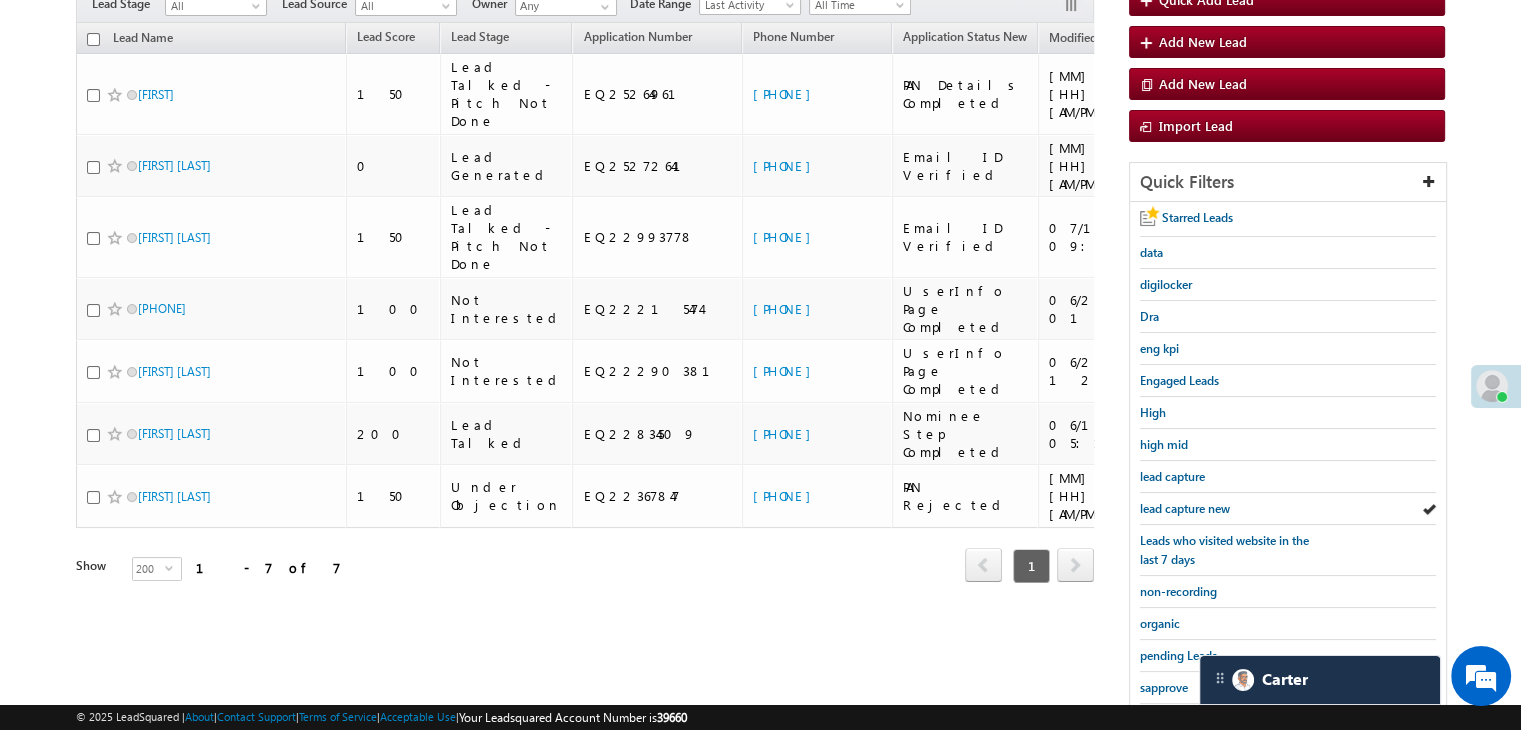 click on "lead capture new" at bounding box center (1185, 508) 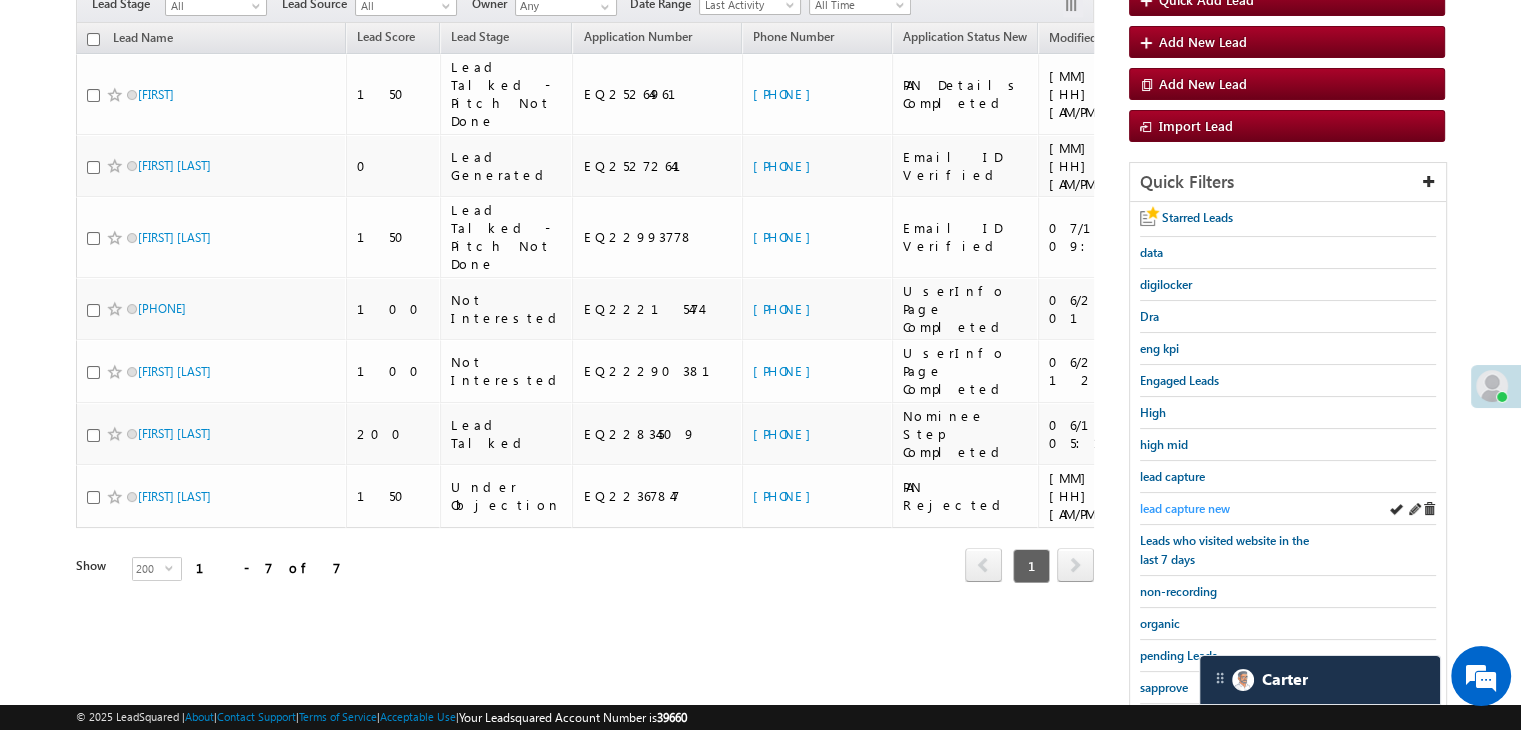 click on "lead capture new" at bounding box center (1185, 508) 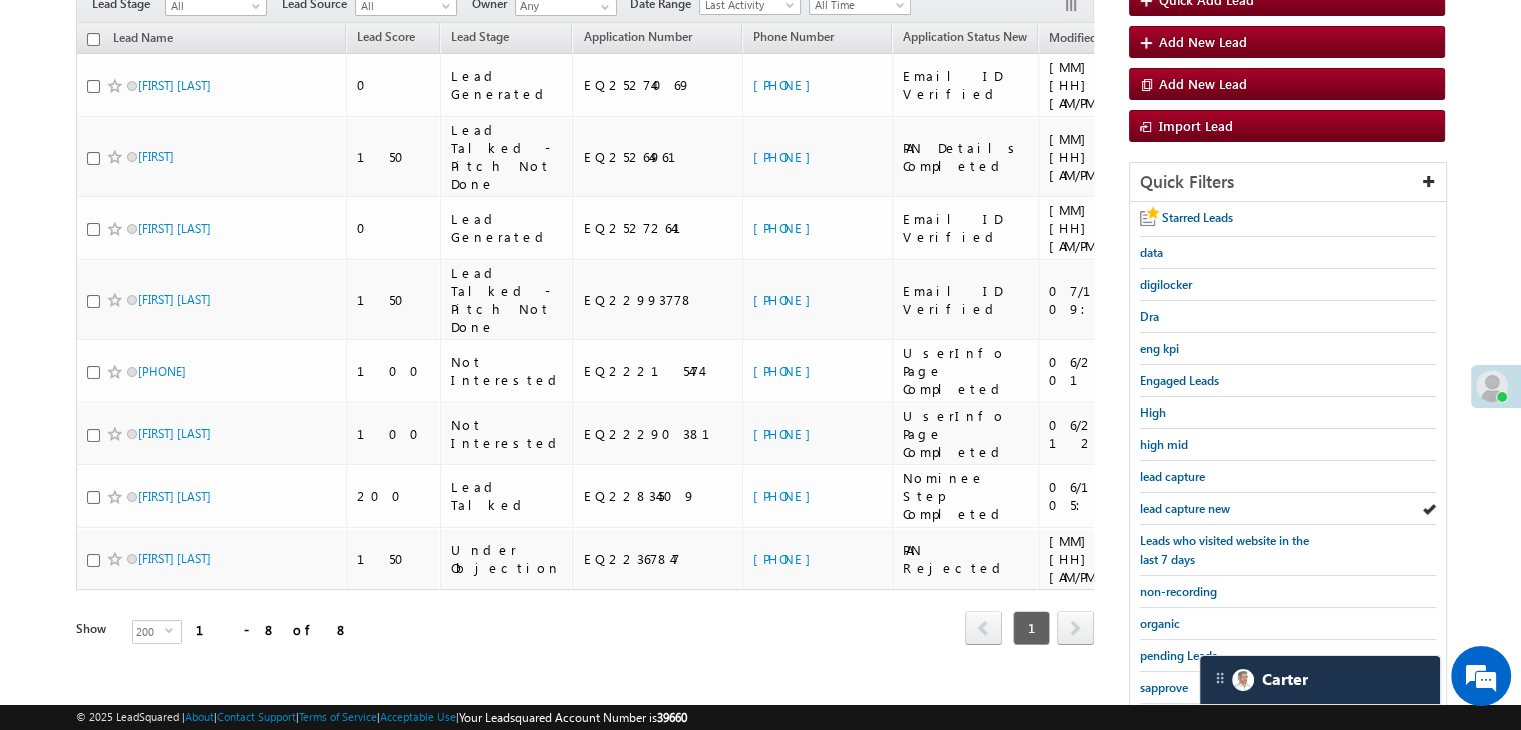 click on "lead capture new" at bounding box center [1185, 508] 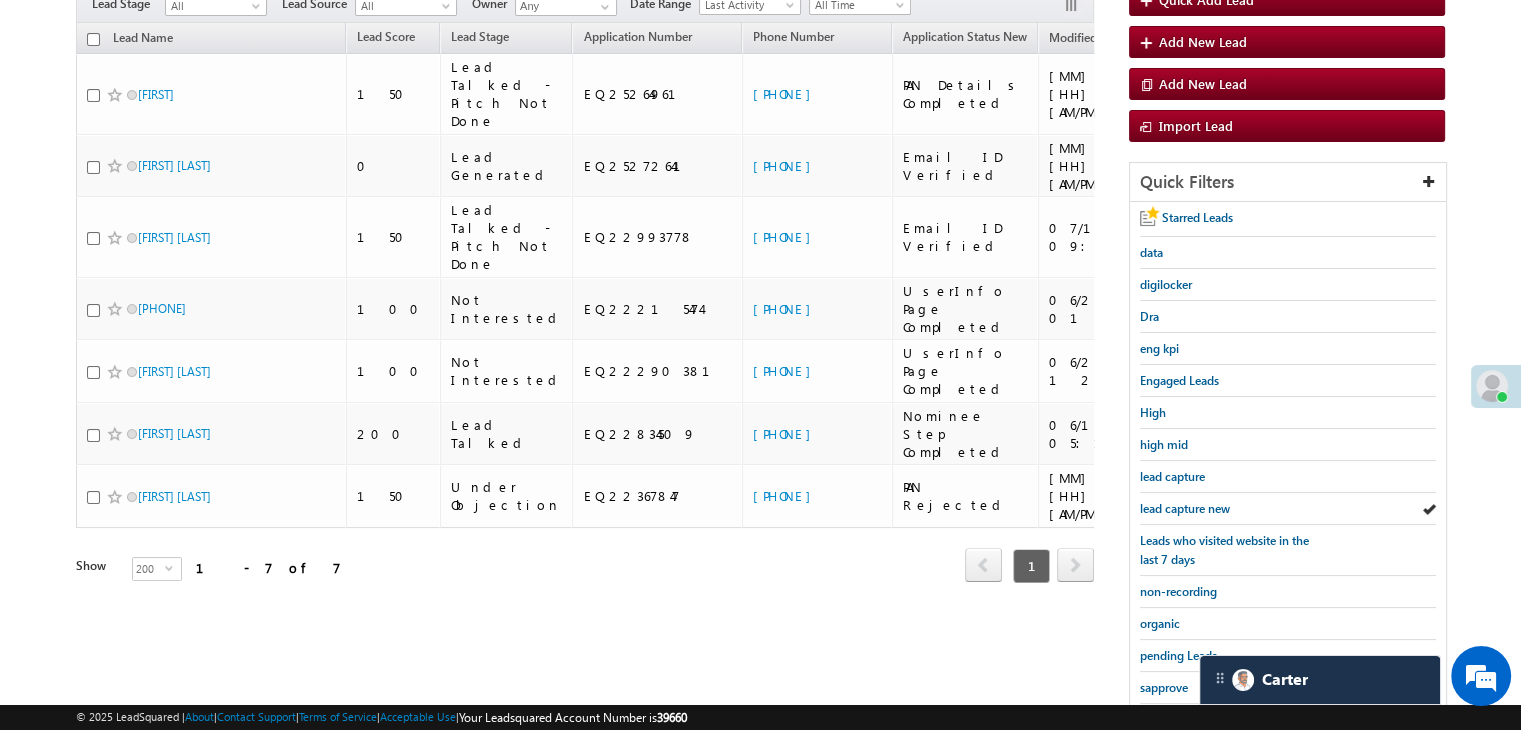 click on "lead capture new" at bounding box center (1185, 508) 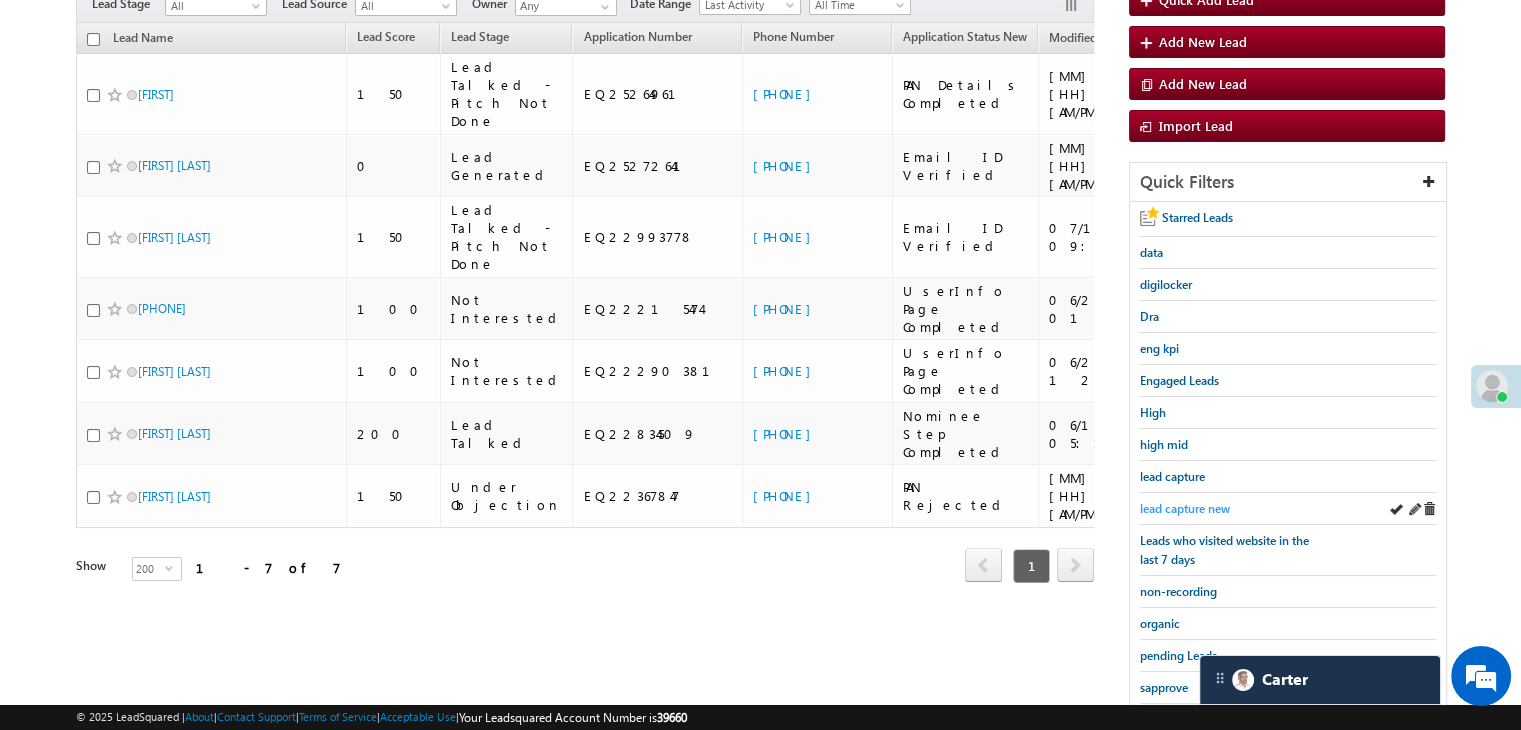 click on "lead capture new" at bounding box center [1185, 508] 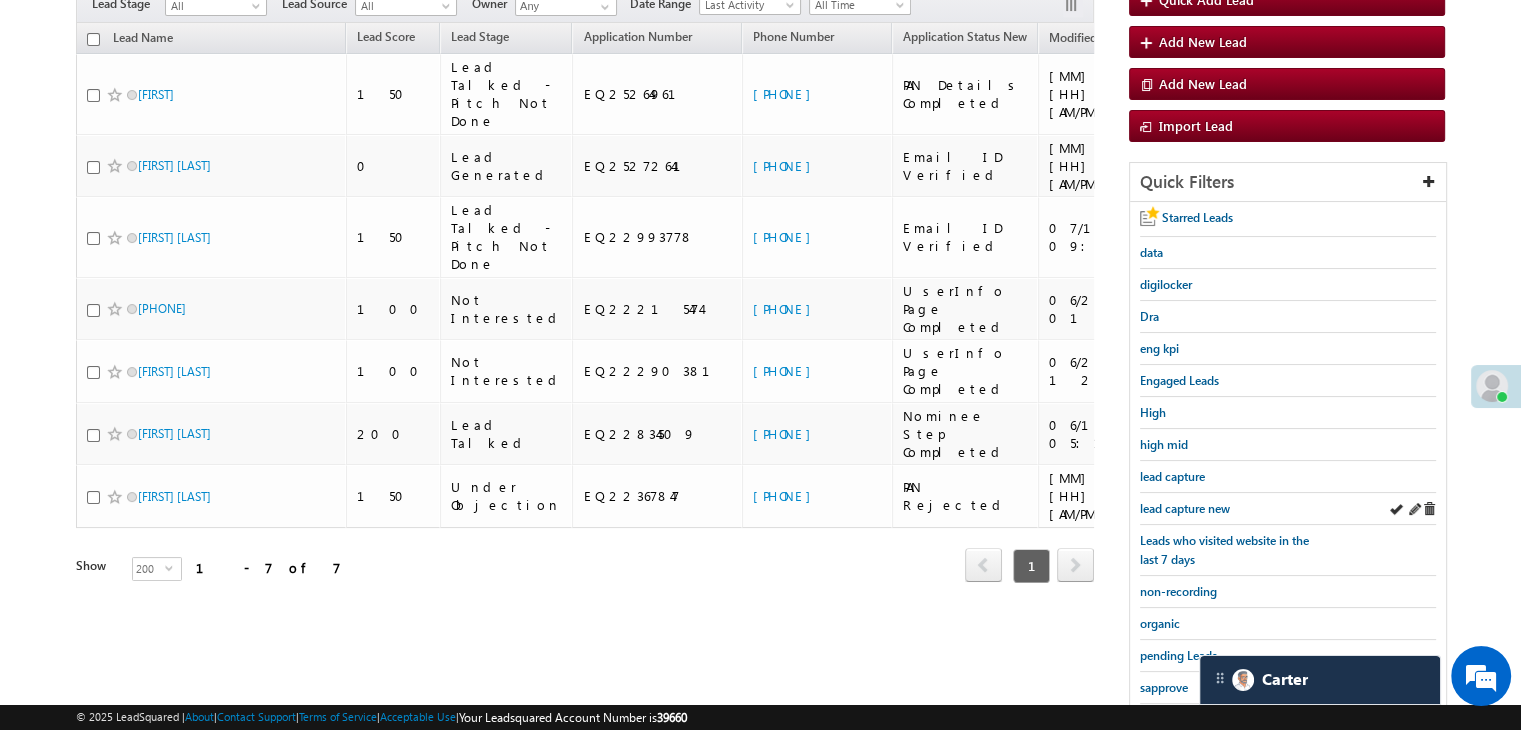 click on "lead capture new" at bounding box center (1288, 509) 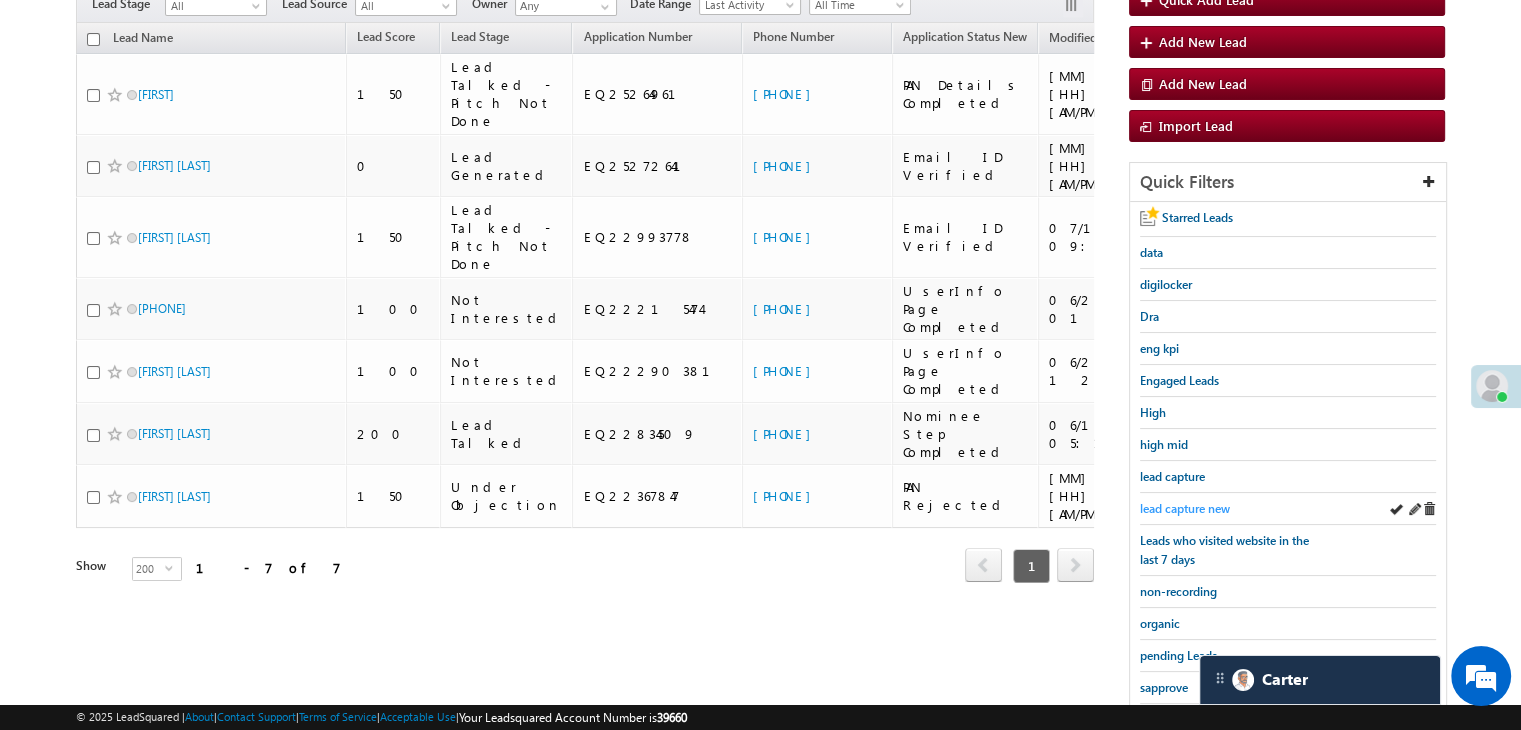 click on "lead capture new" at bounding box center [1185, 508] 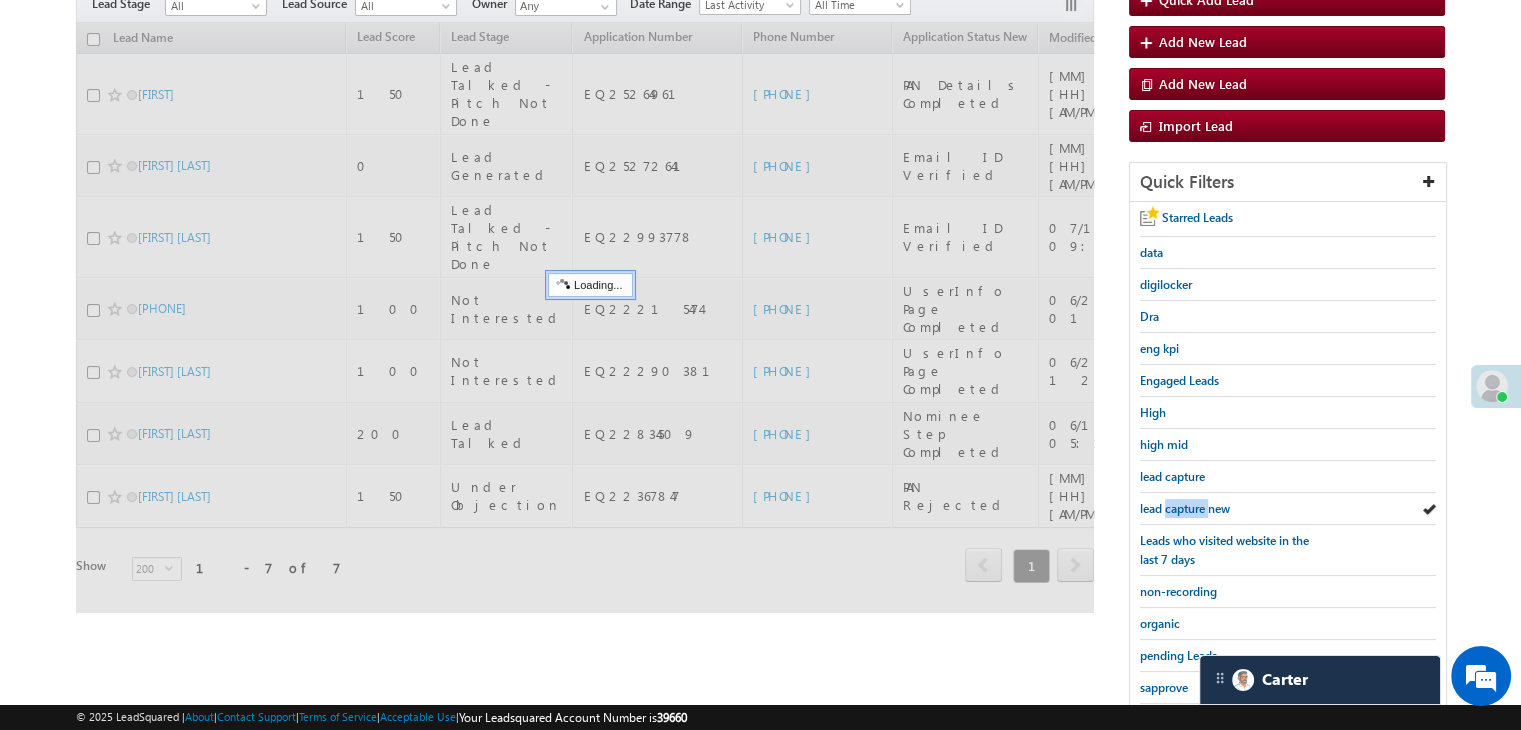 click on "lead capture new" at bounding box center [1185, 508] 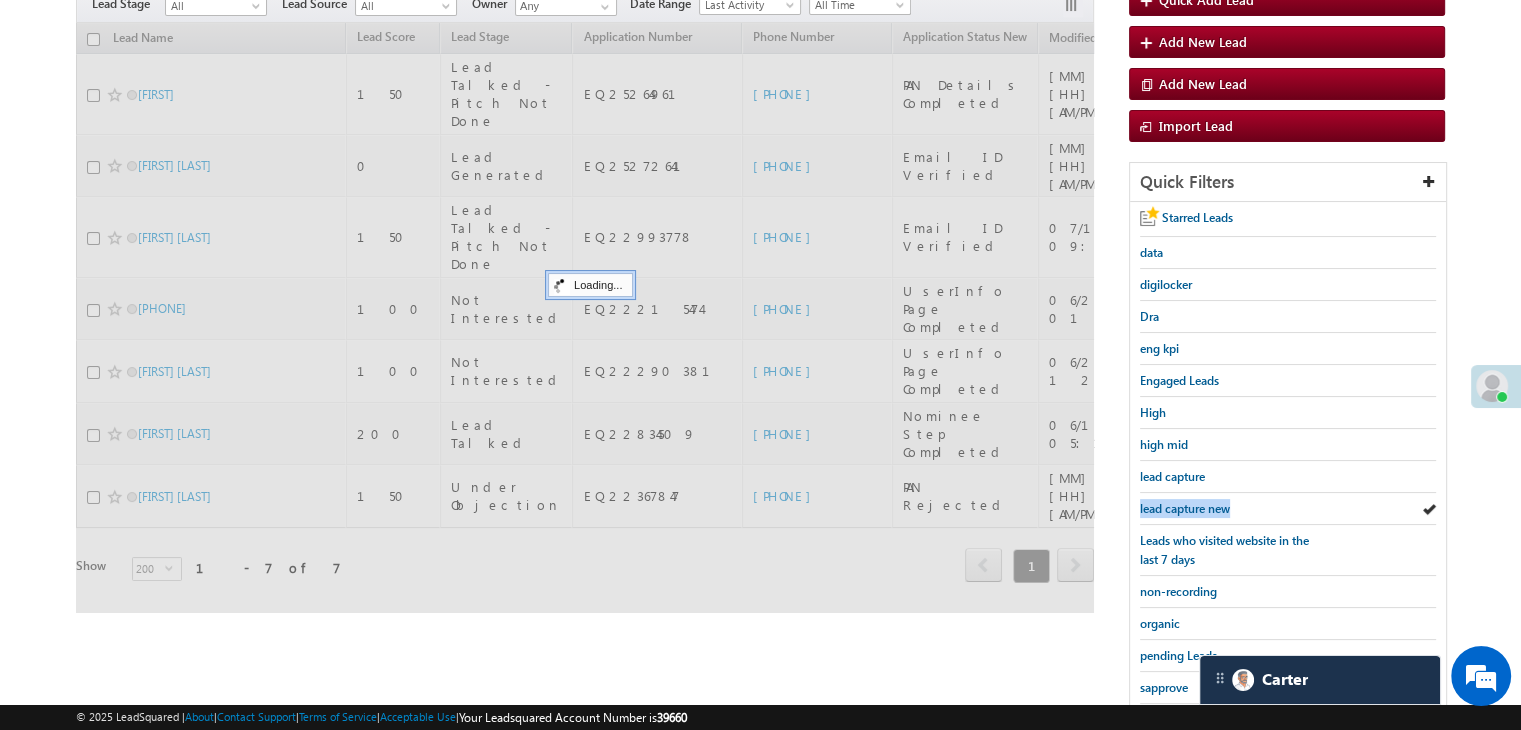 click on "lead capture new" at bounding box center (1185, 508) 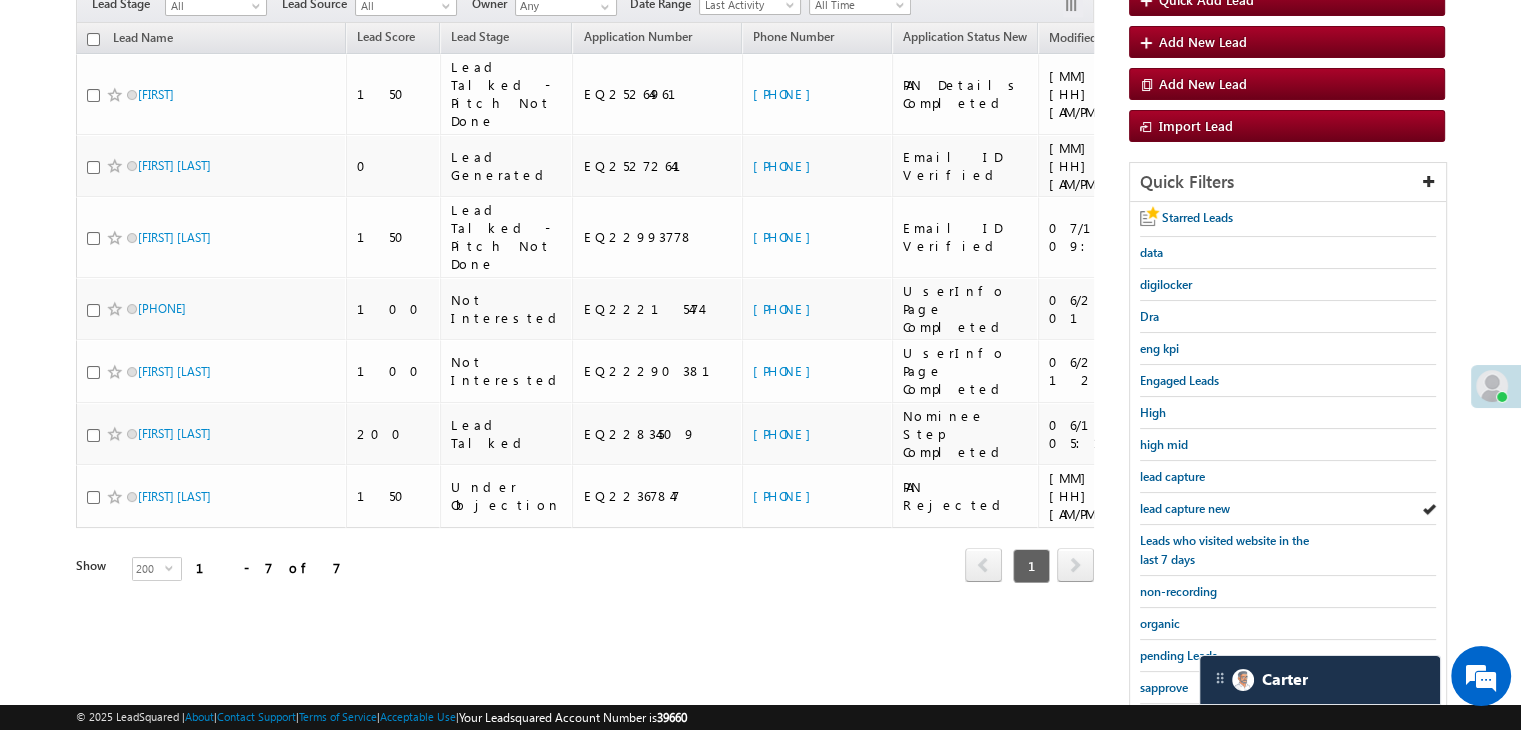 click on "lead capture new" at bounding box center (1185, 508) 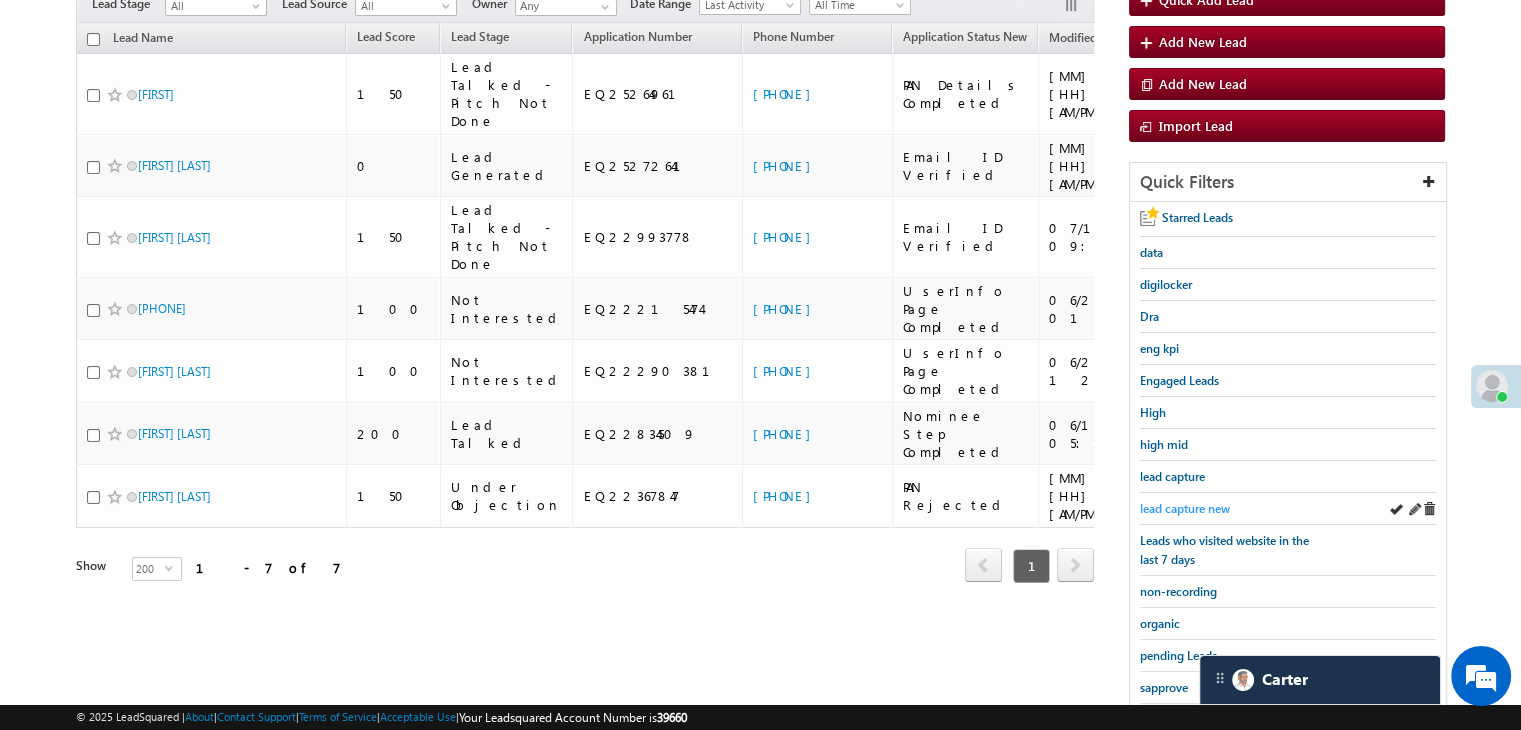click on "lead capture new" at bounding box center [1185, 508] 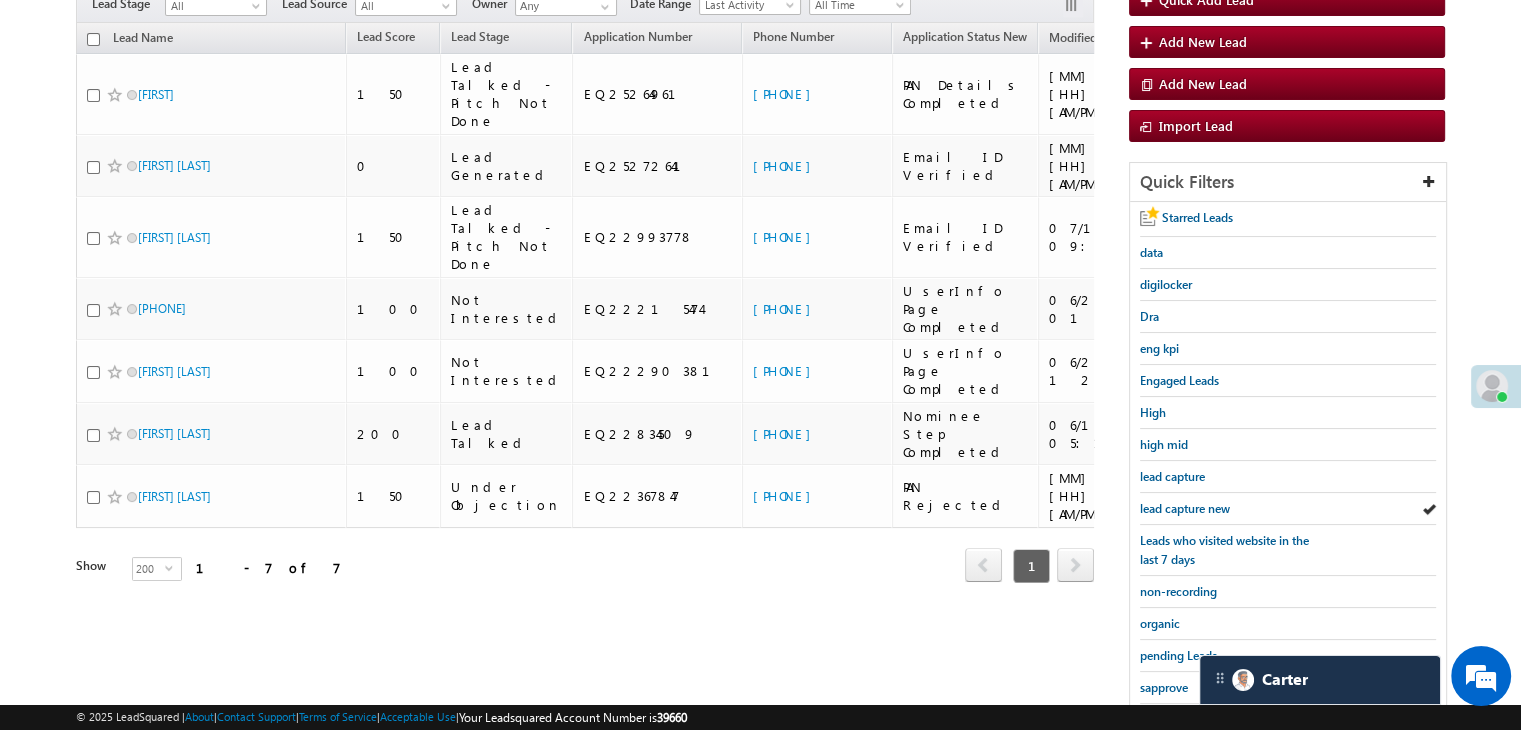 click on "lead capture new" at bounding box center (1185, 508) 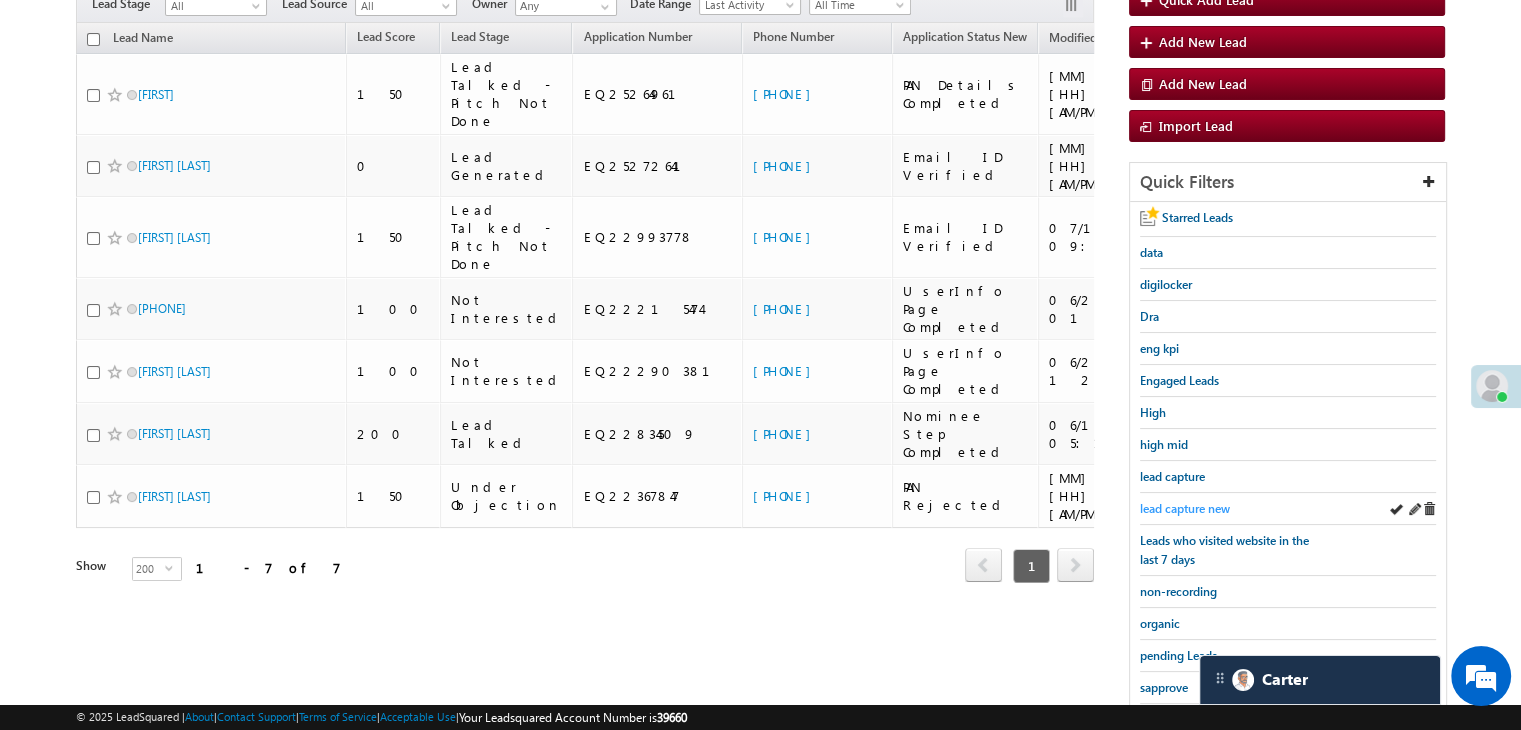 click on "lead capture new" at bounding box center [1185, 508] 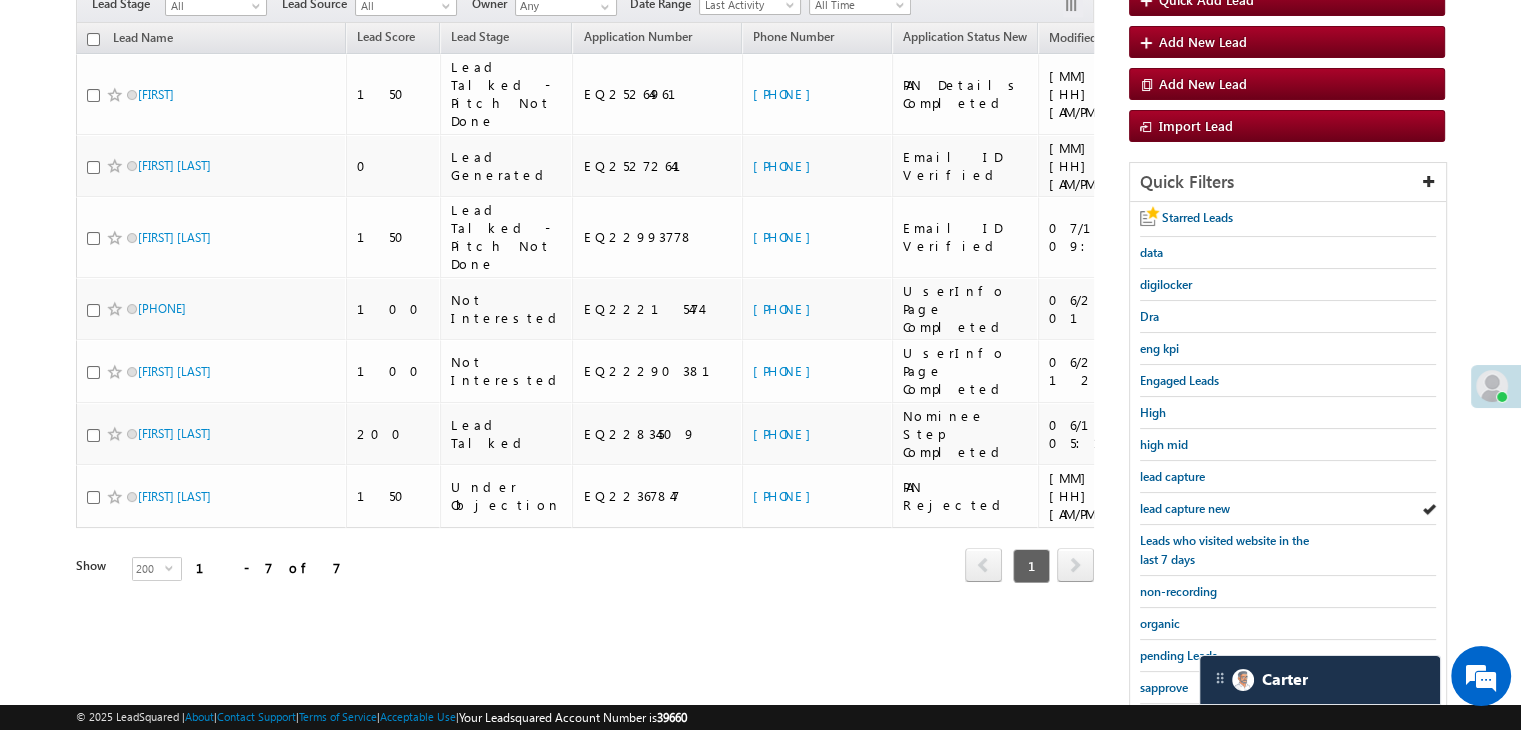 click on "lead capture new" at bounding box center [1185, 508] 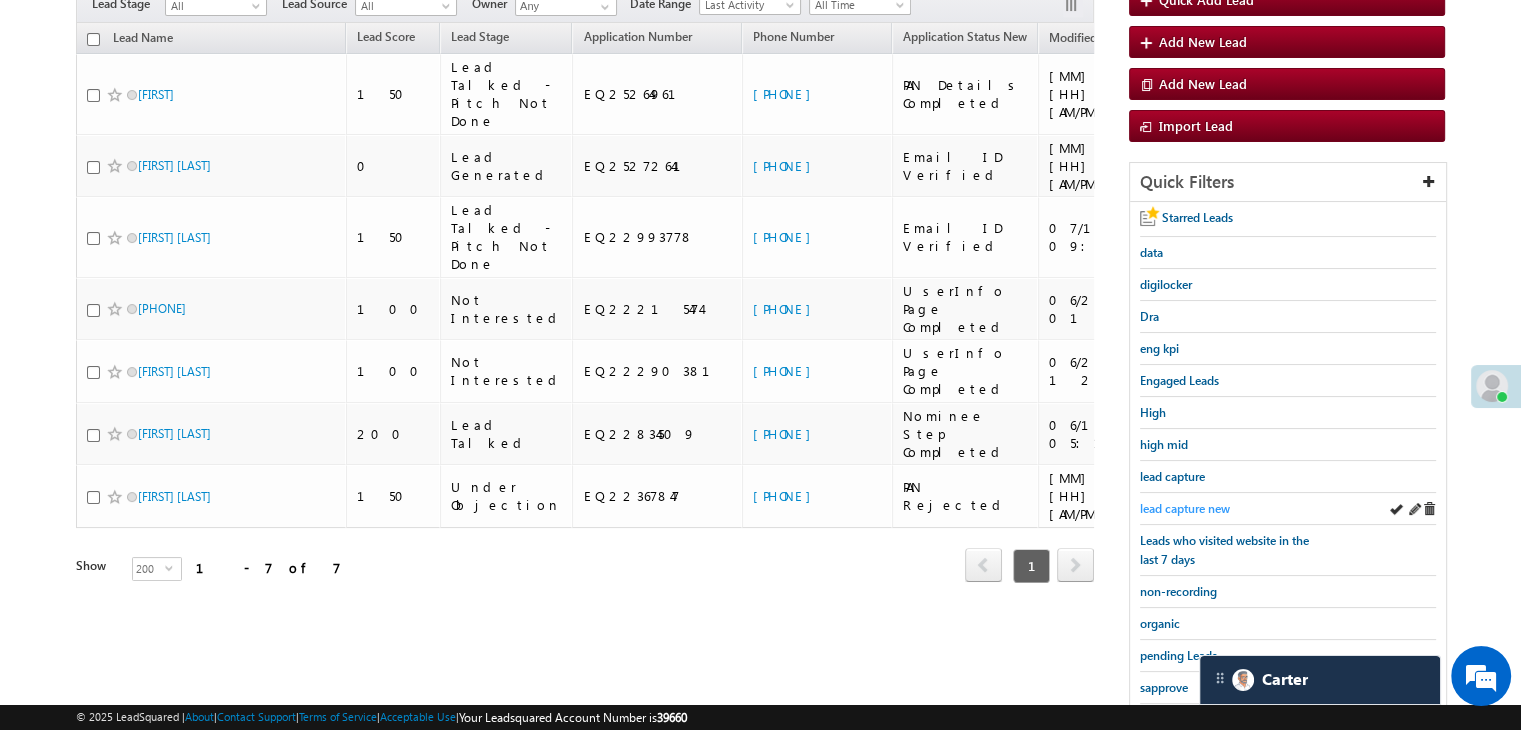 click on "lead capture new" at bounding box center [1185, 508] 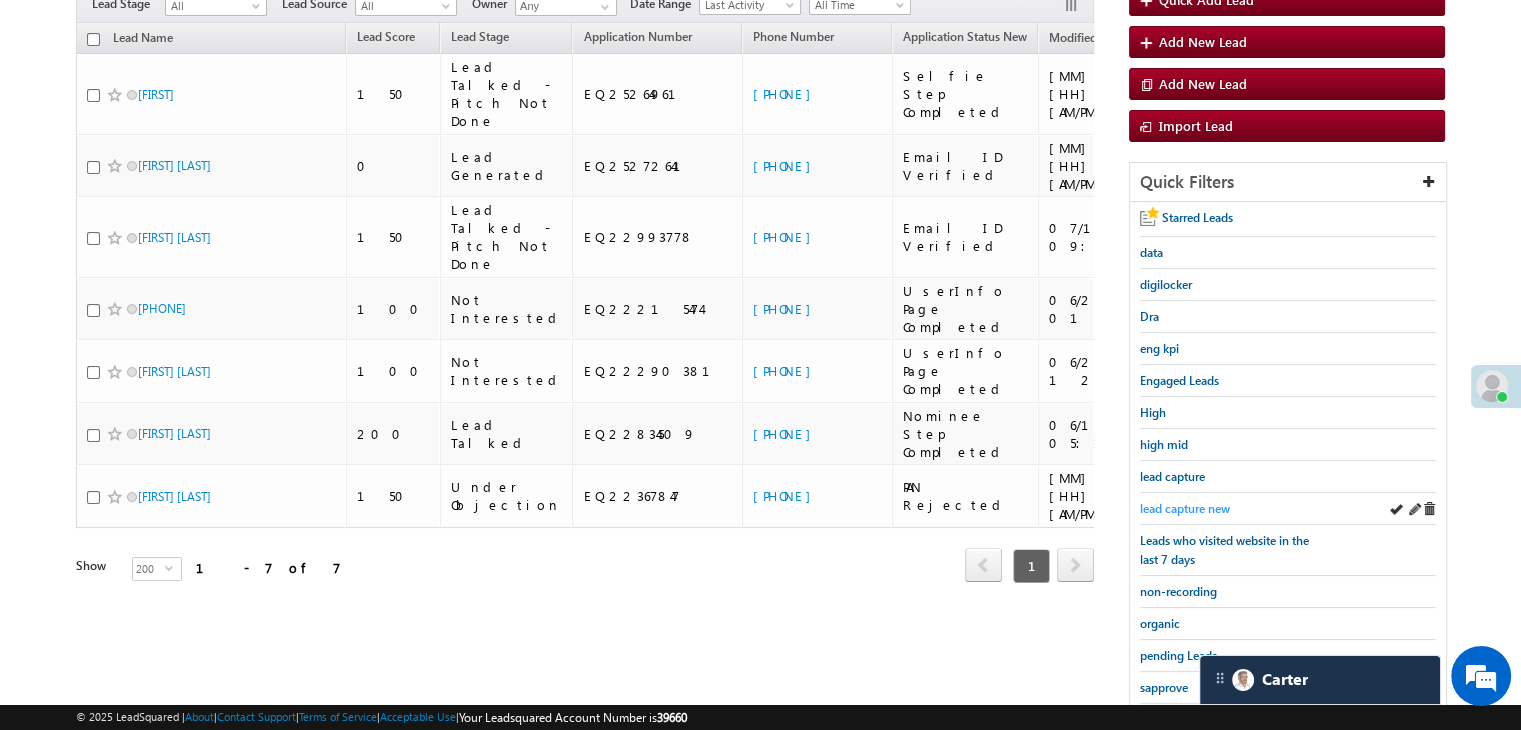 click on "lead capture new" at bounding box center (1185, 508) 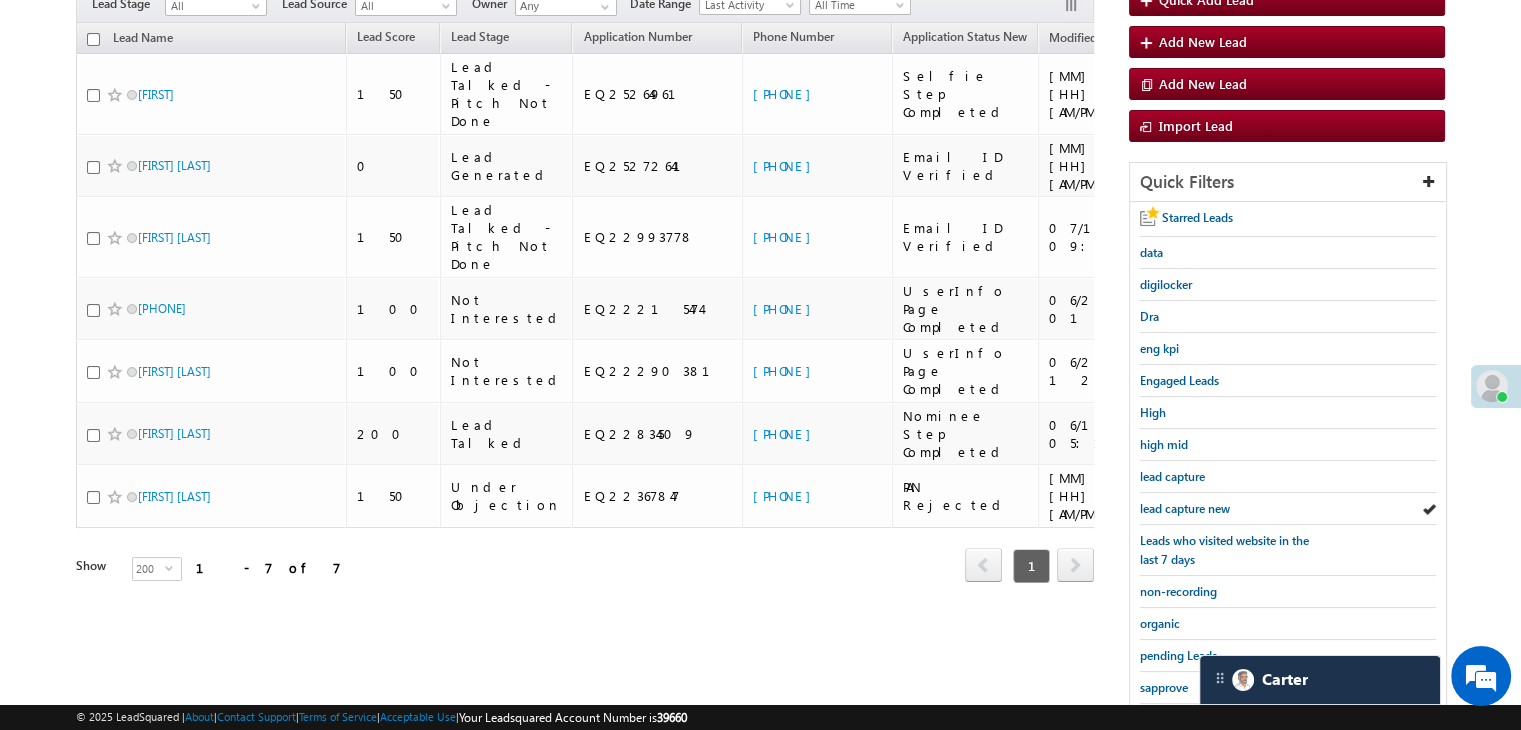 click on "lead capture new" at bounding box center (1185, 508) 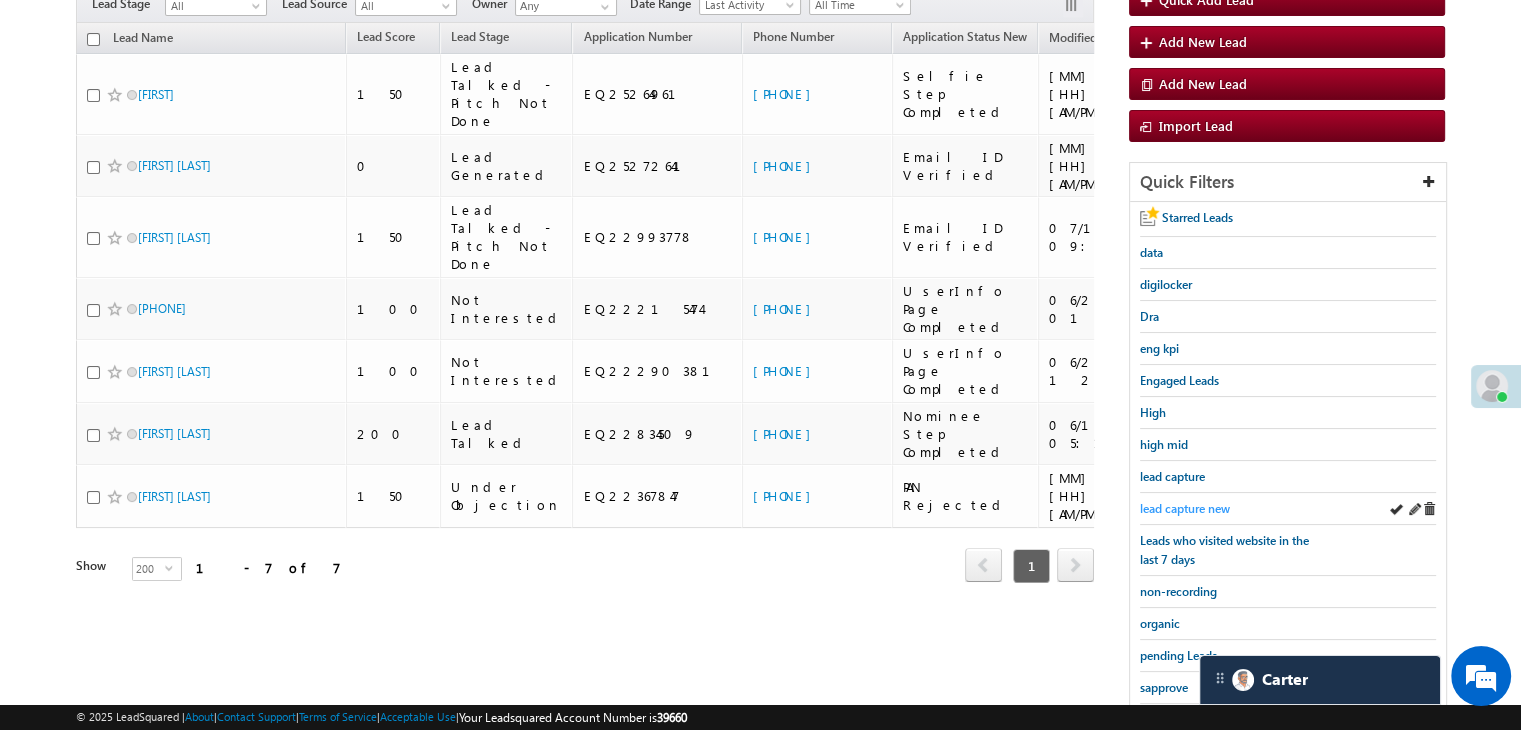 click on "lead capture new" at bounding box center (1185, 508) 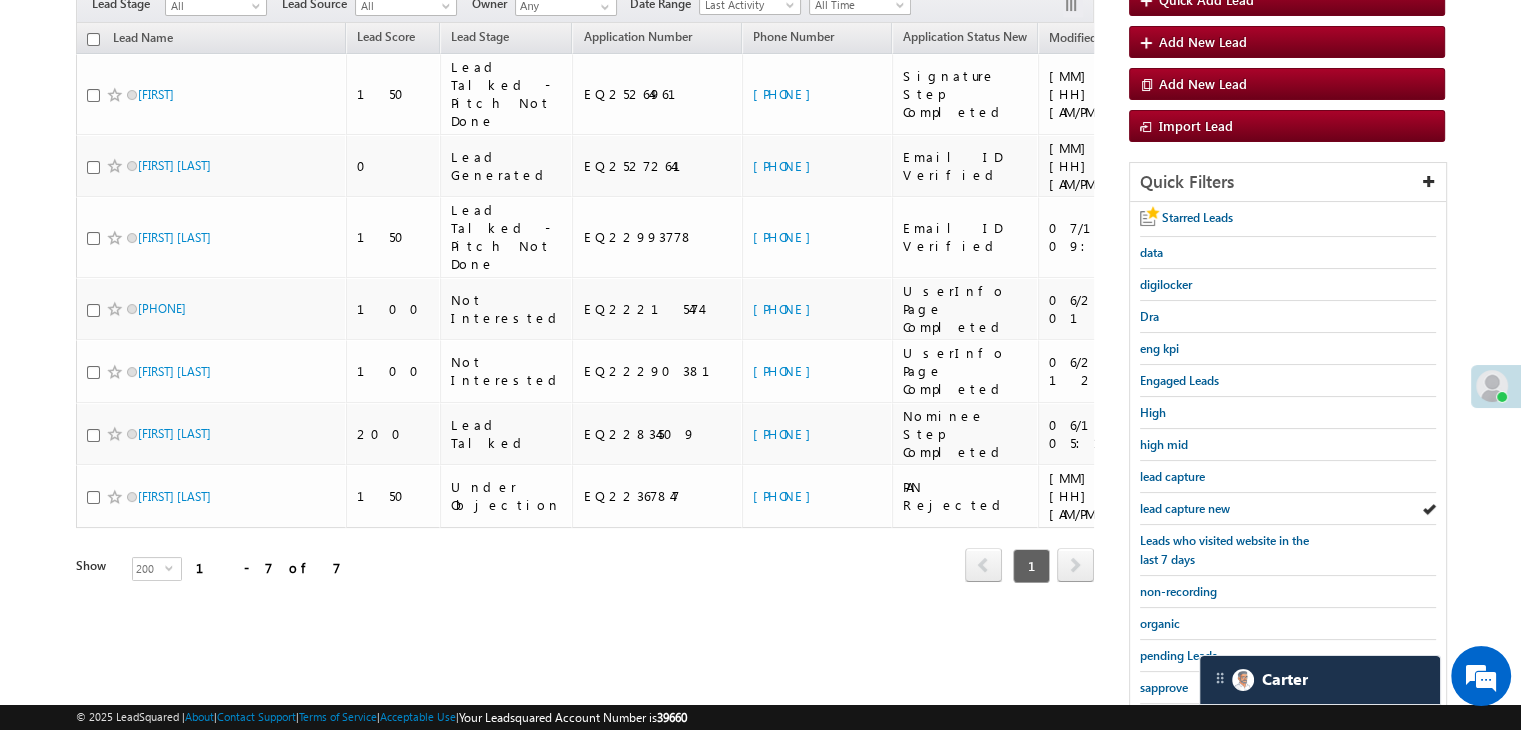 click on "lead capture new" at bounding box center [1185, 508] 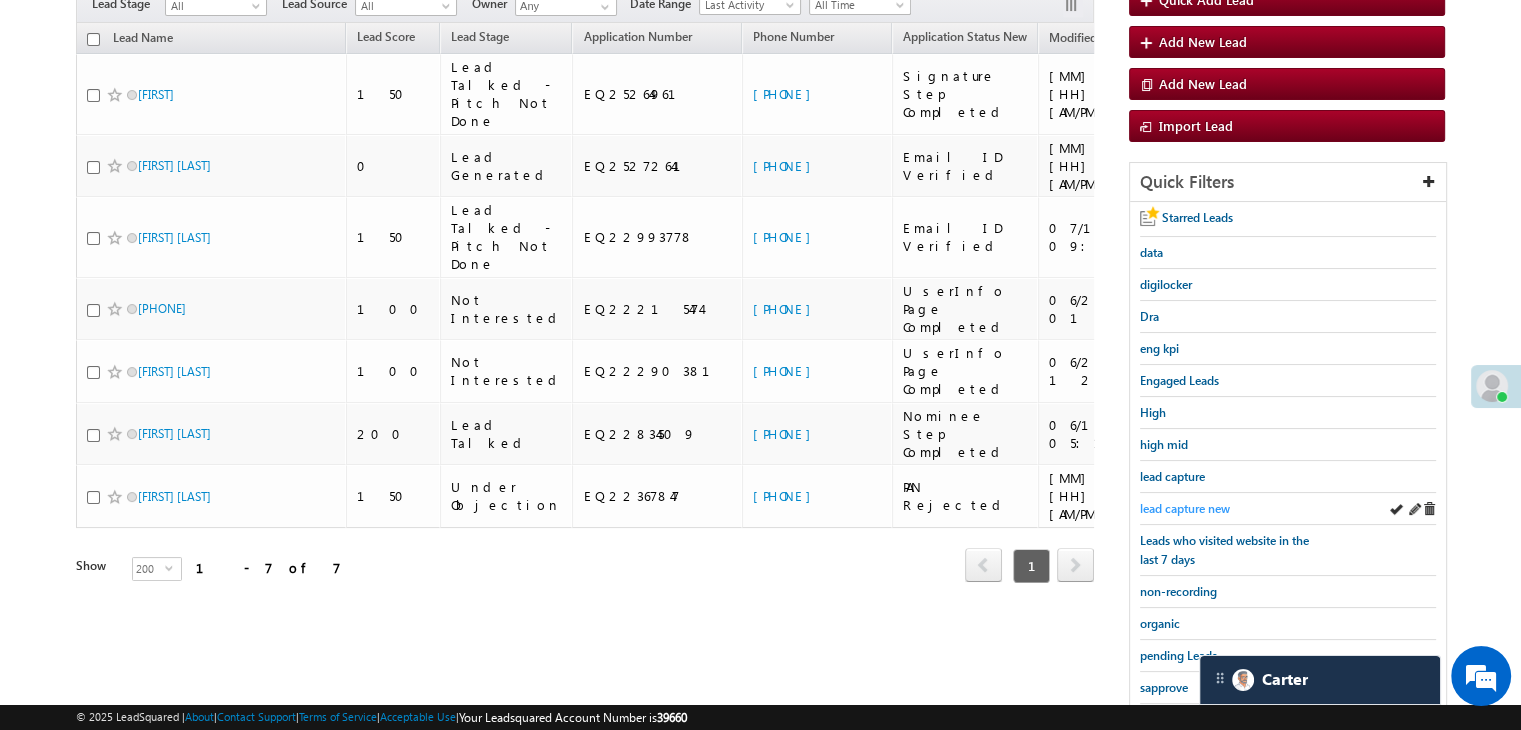 click on "lead capture new" at bounding box center [1185, 508] 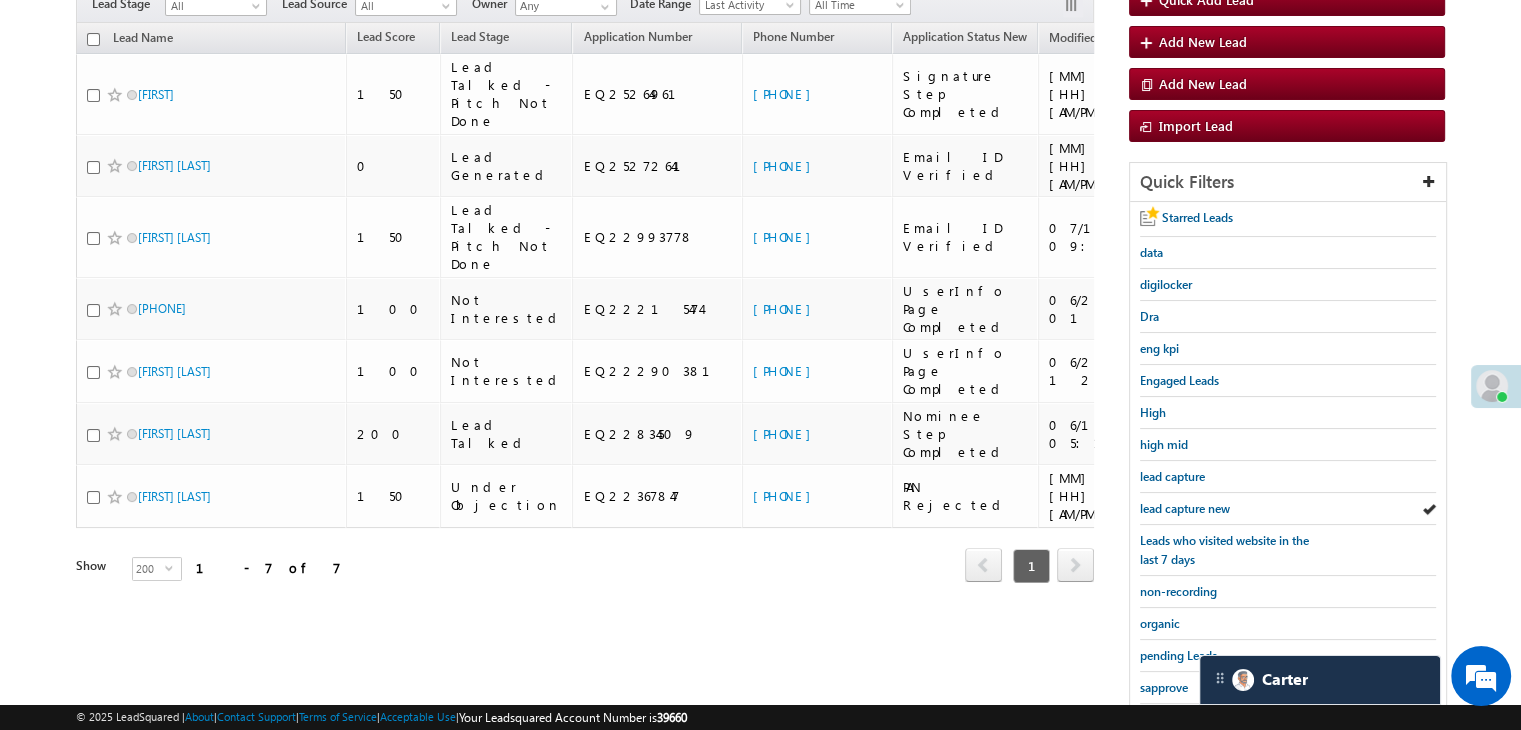 click on "lead capture new" at bounding box center [1185, 508] 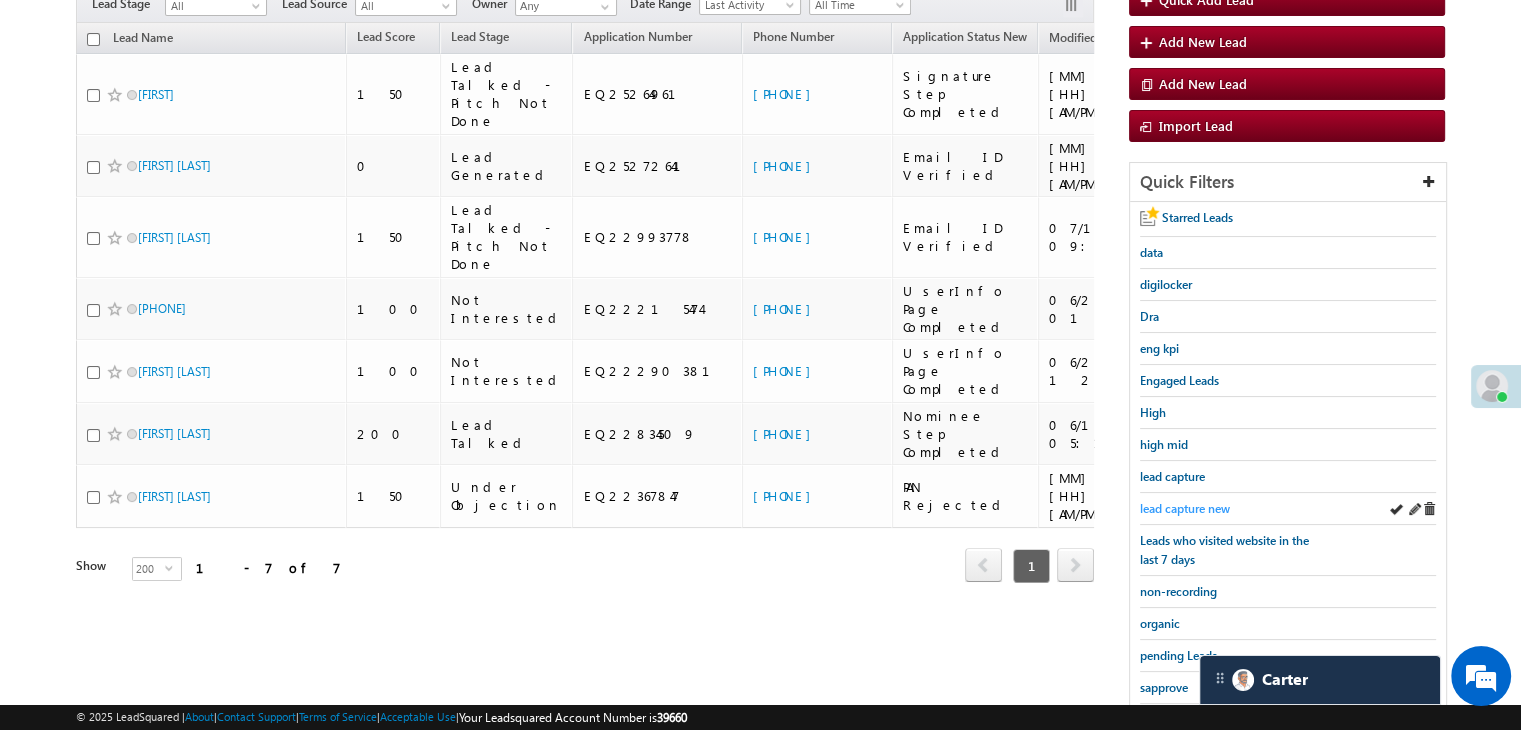 click on "lead capture new" at bounding box center [1185, 508] 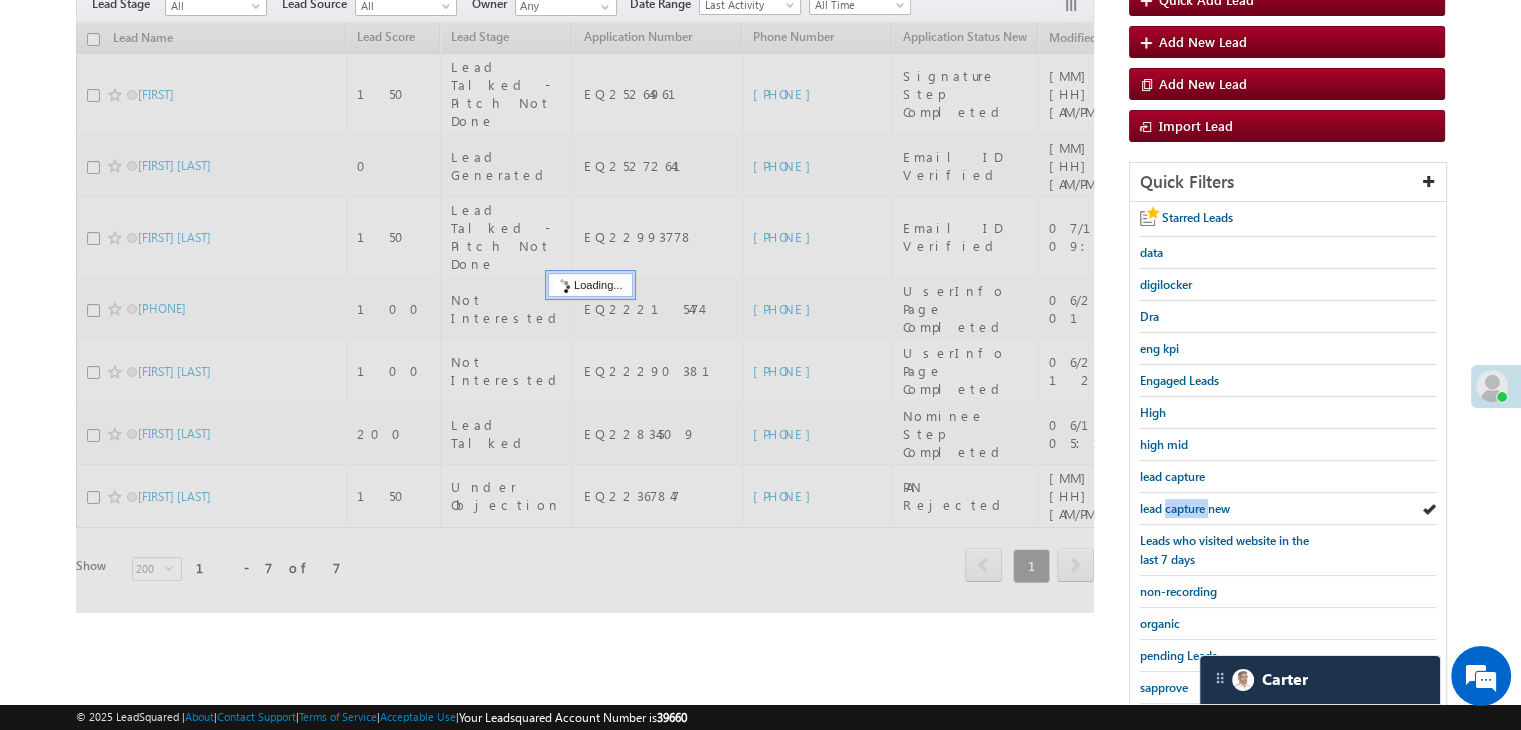 click on "lead capture new" at bounding box center (1185, 508) 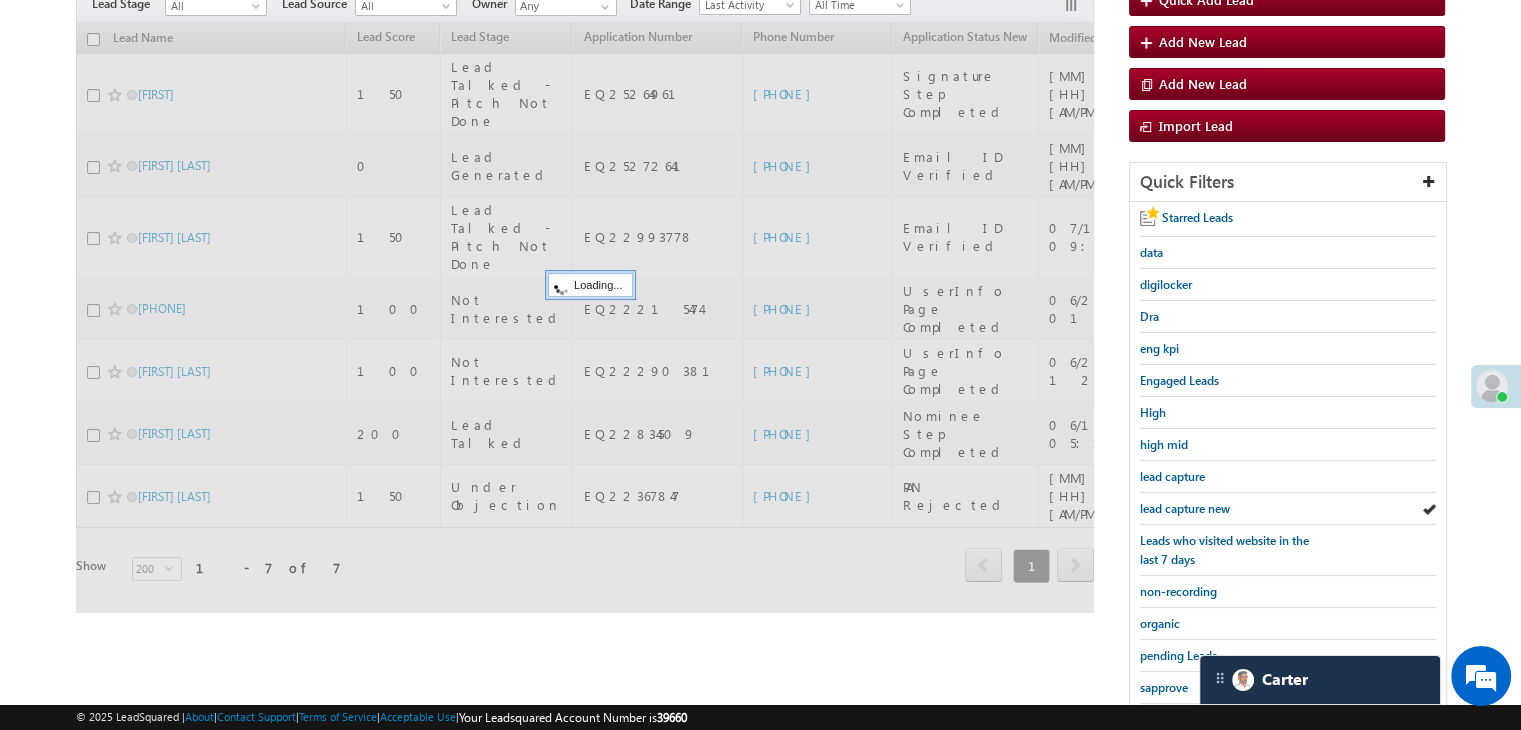 click on "lead capture new" at bounding box center (1185, 508) 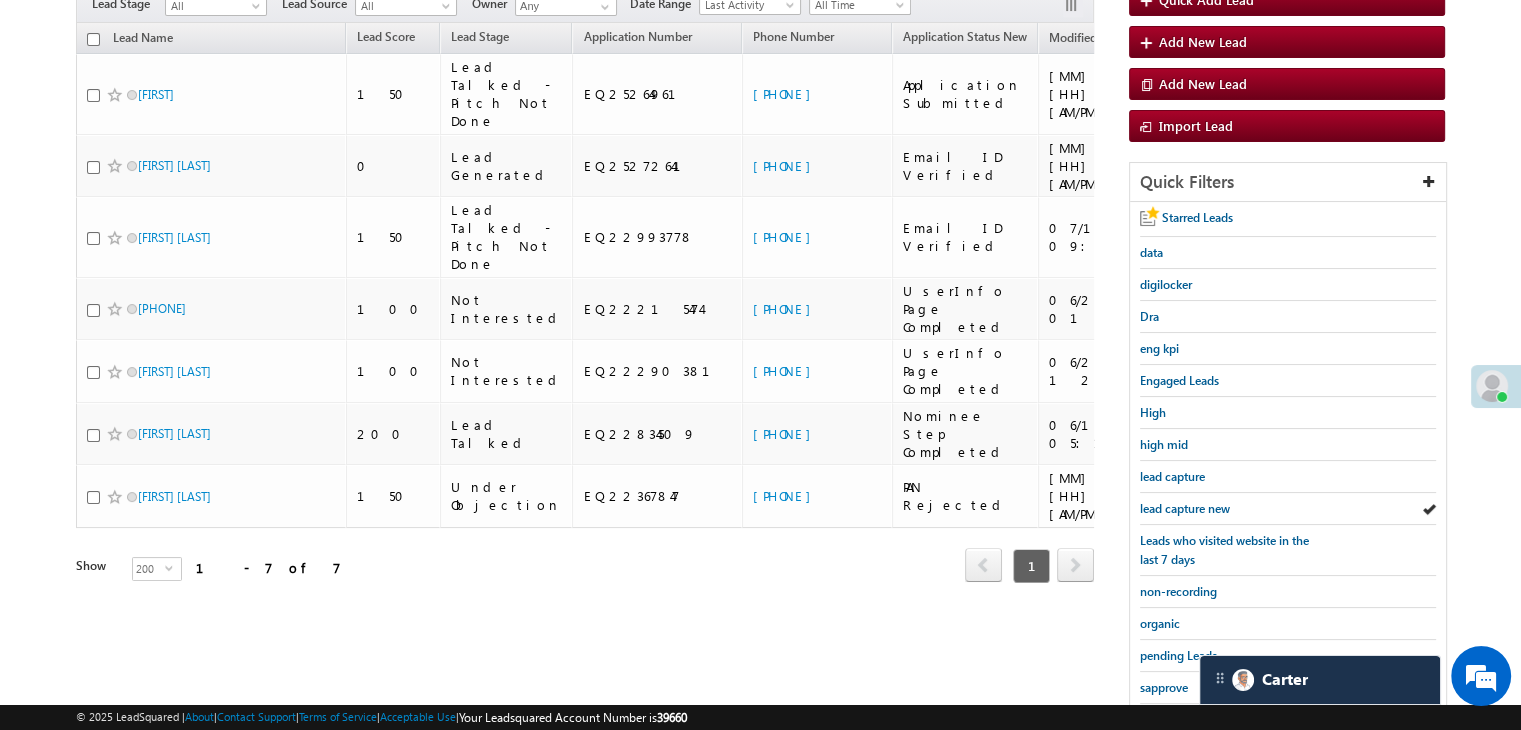 click on "lead capture new" at bounding box center (1185, 508) 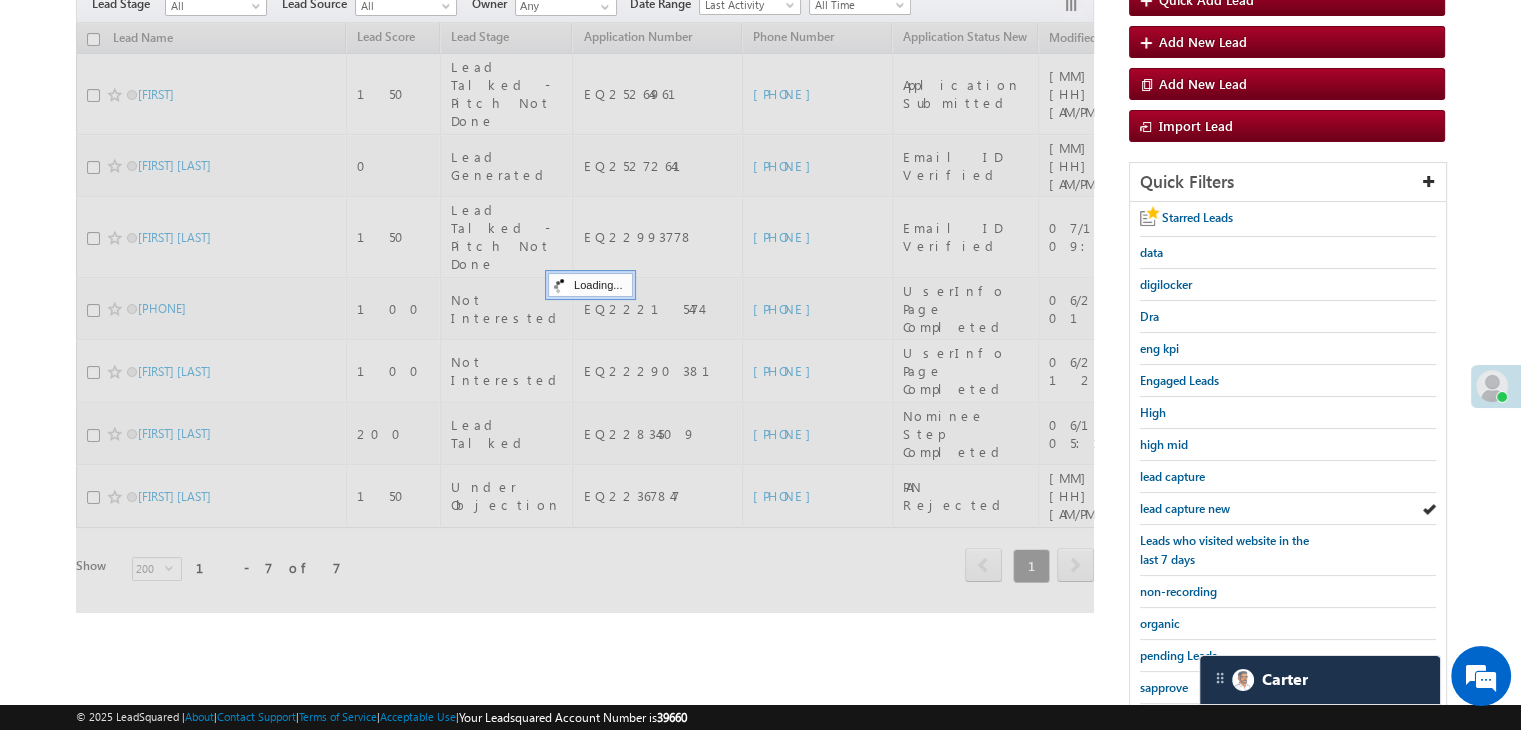 click on "lead capture new" at bounding box center (1185, 508) 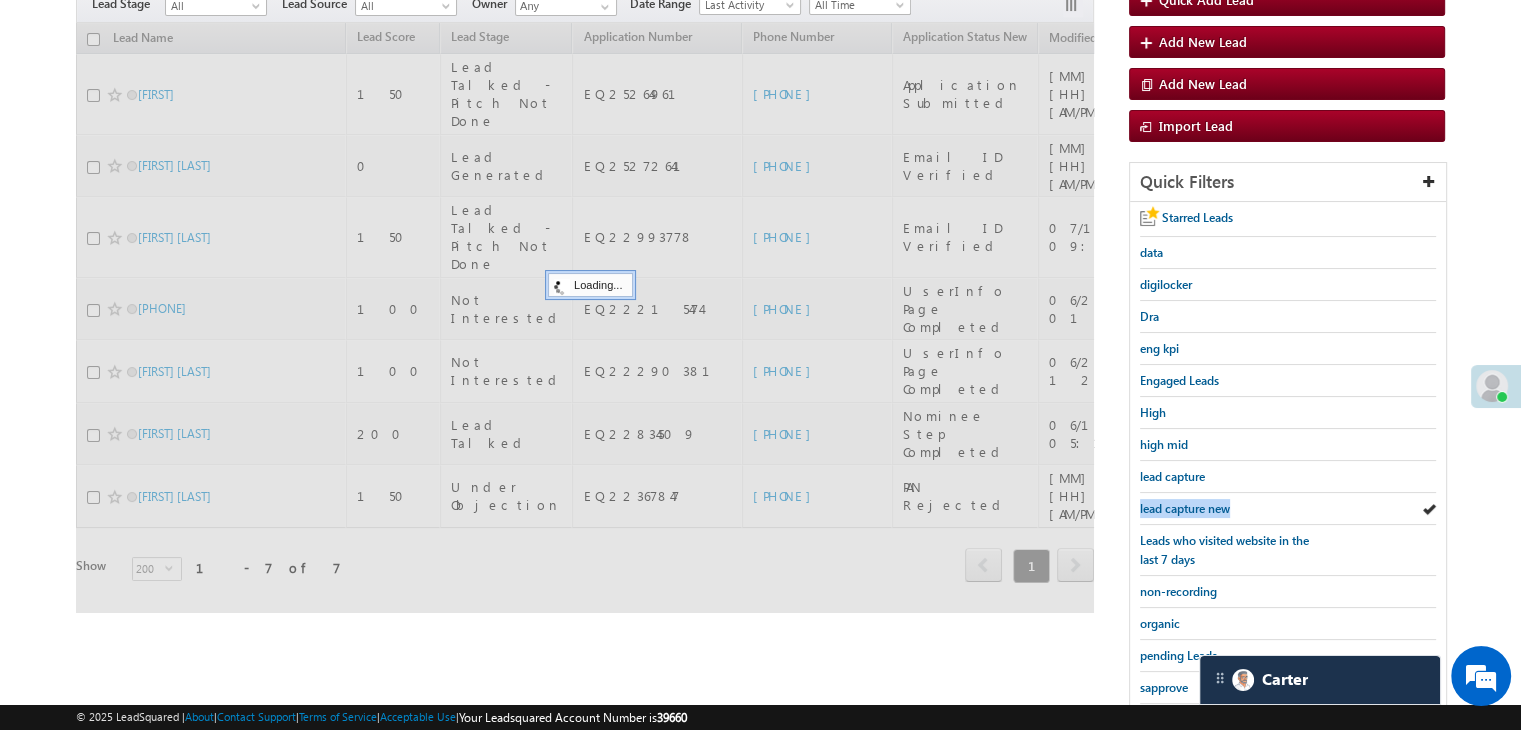 click on "lead capture new" at bounding box center [1185, 508] 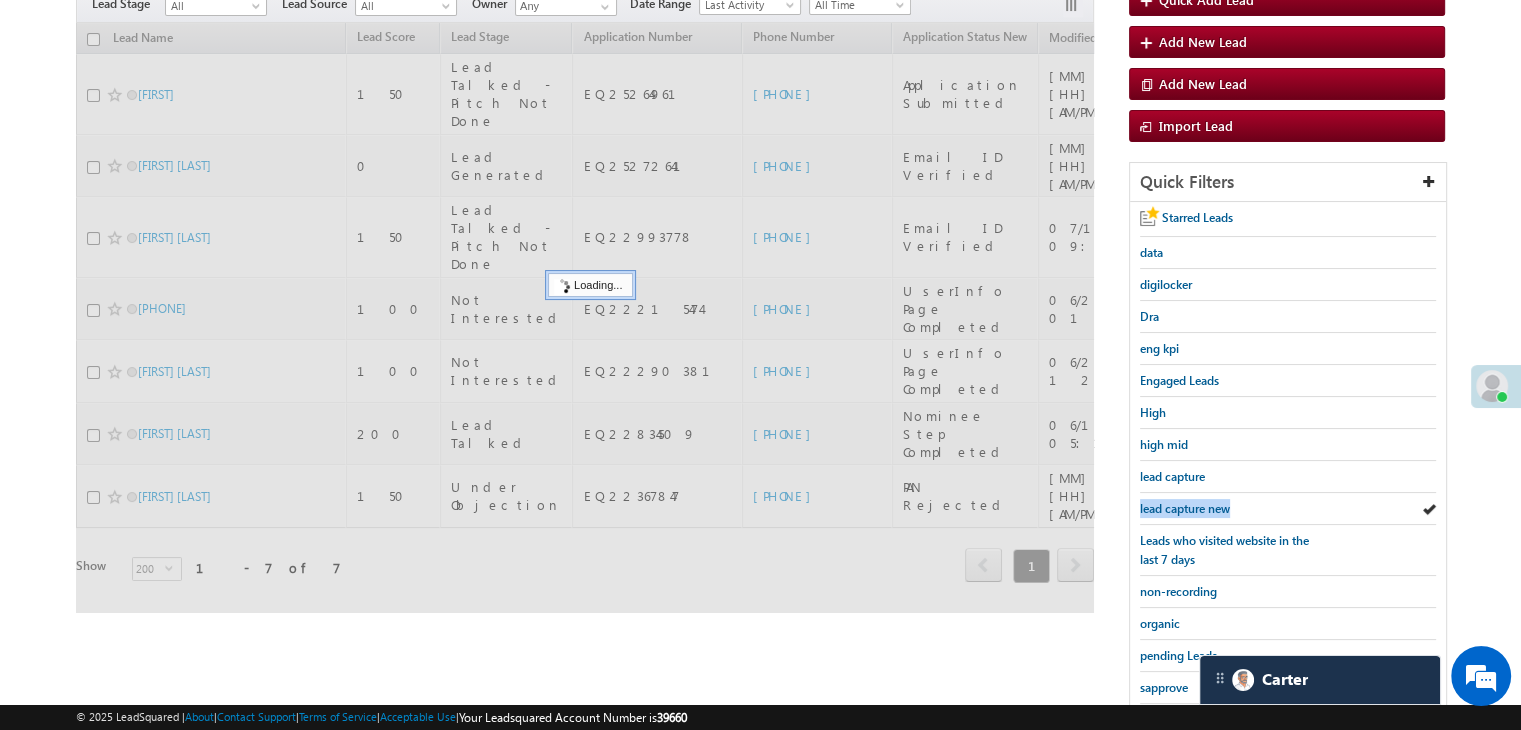 click on "lead capture new" at bounding box center (1185, 508) 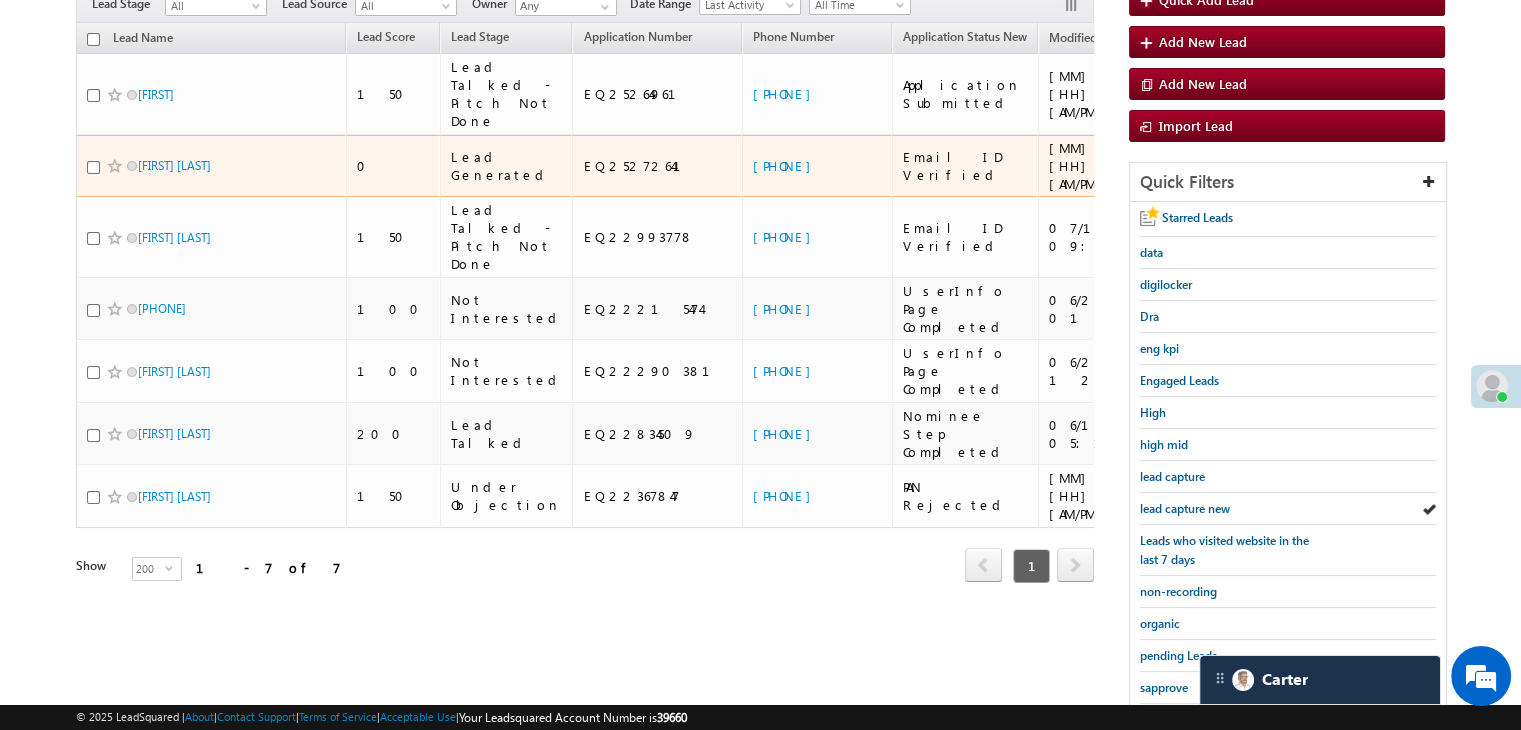 click on "+91-7013331672" at bounding box center (787, 165) 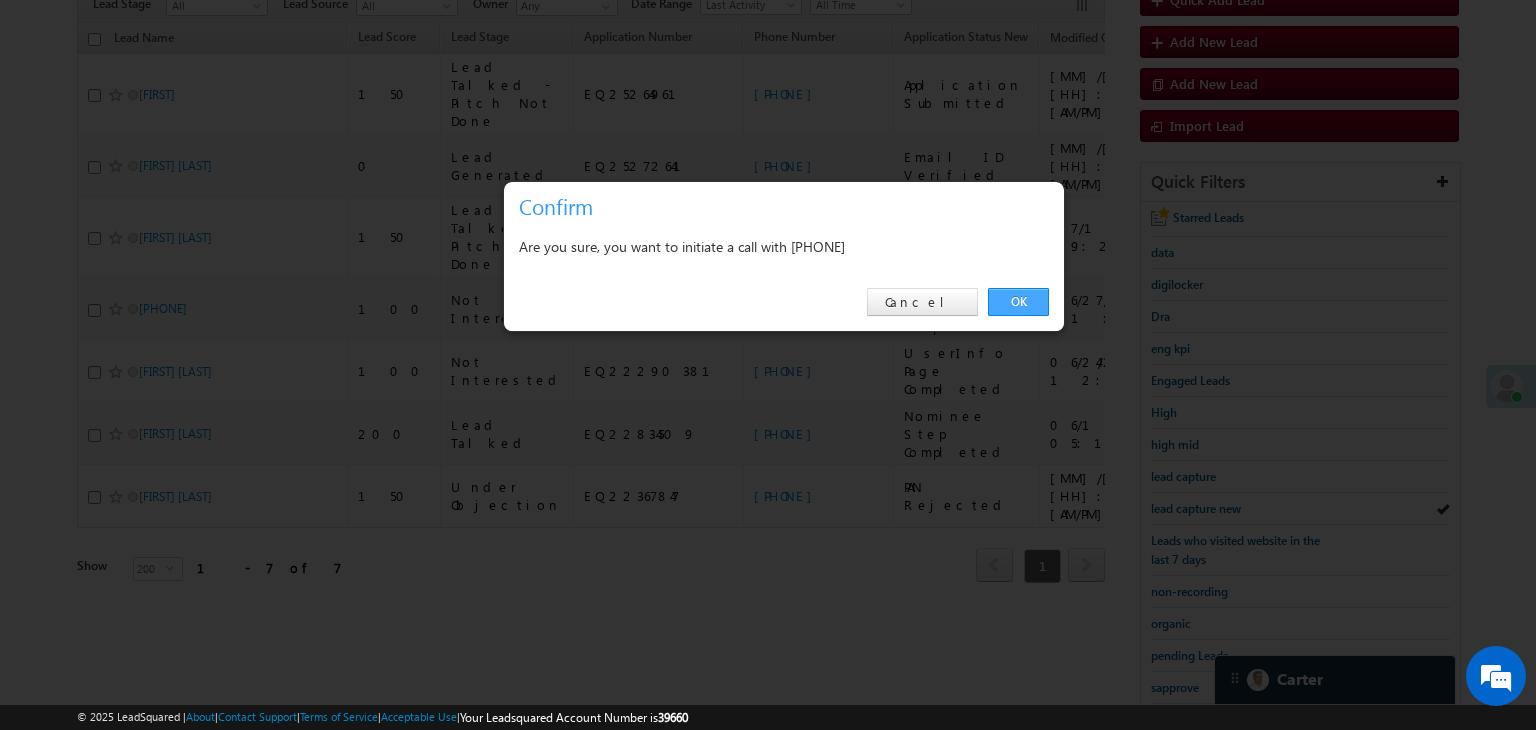 click on "OK" at bounding box center [1018, 302] 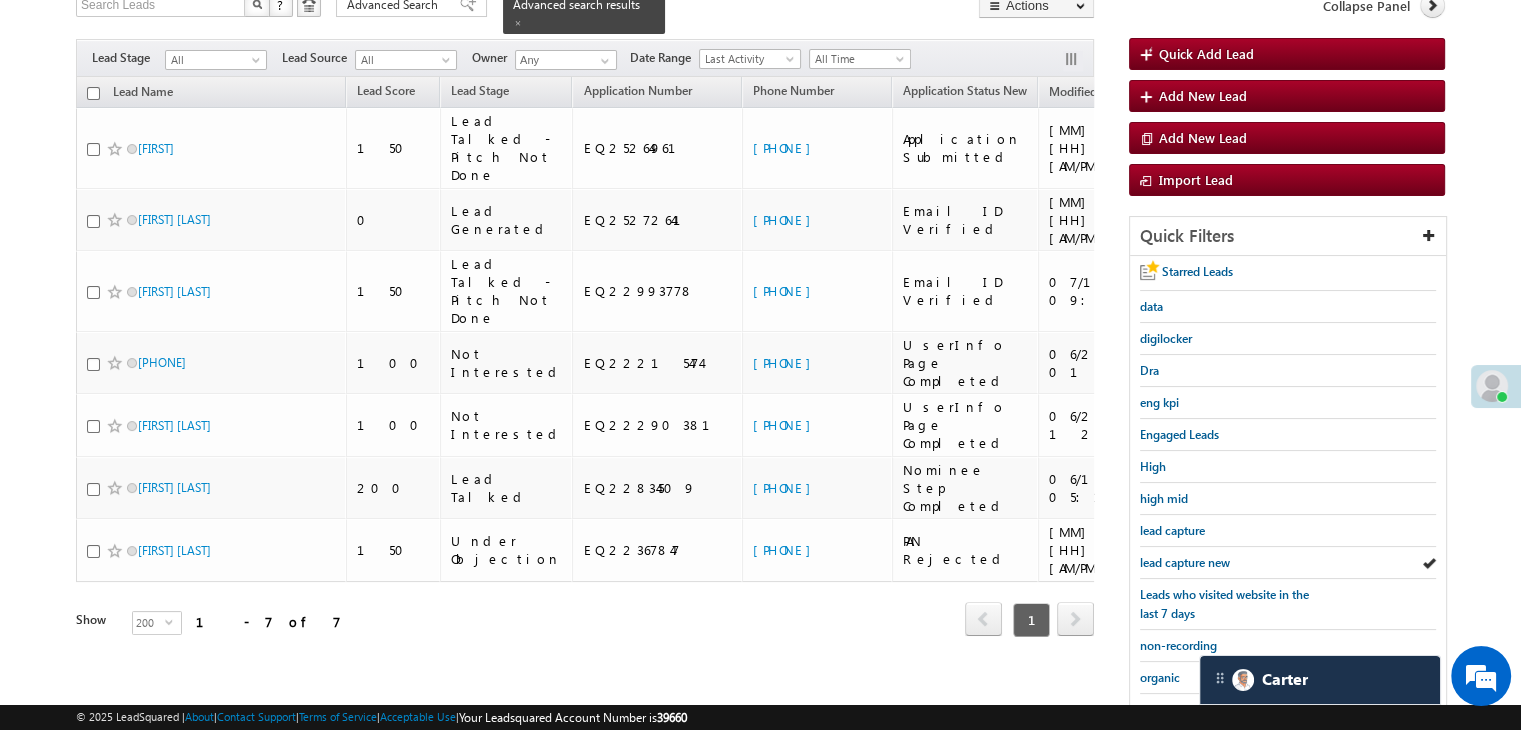 scroll, scrollTop: 253, scrollLeft: 0, axis: vertical 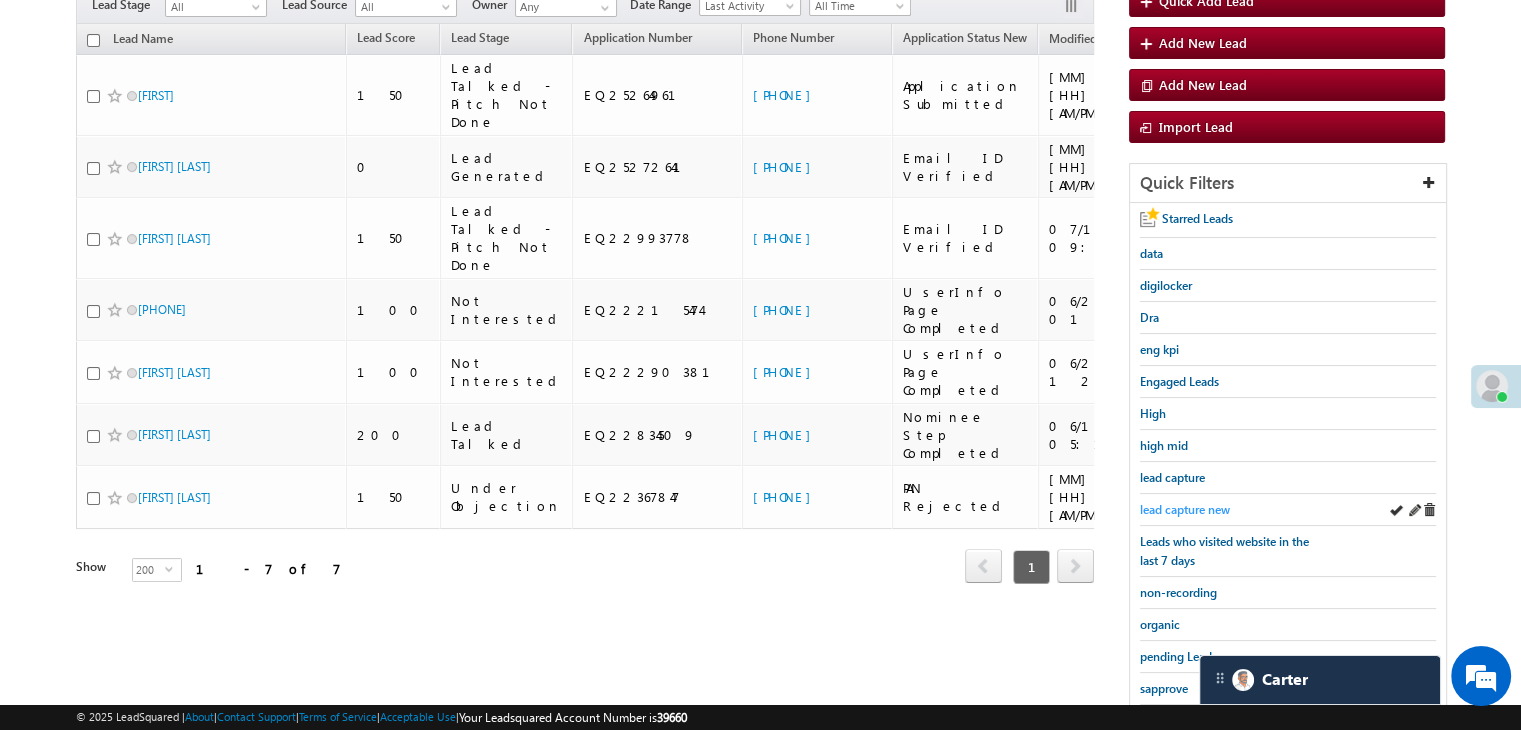 click on "lead capture new" at bounding box center [1185, 509] 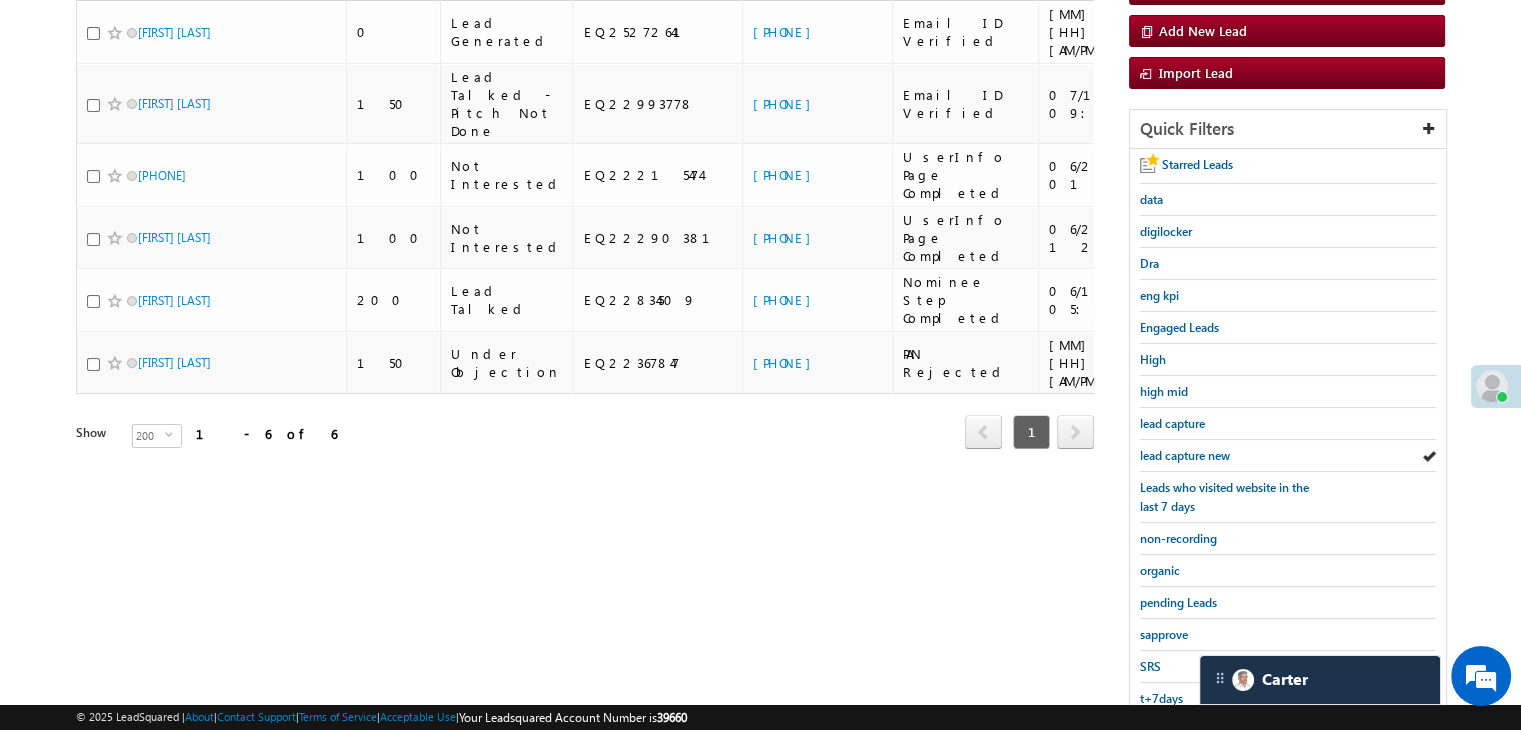 scroll, scrollTop: 200, scrollLeft: 0, axis: vertical 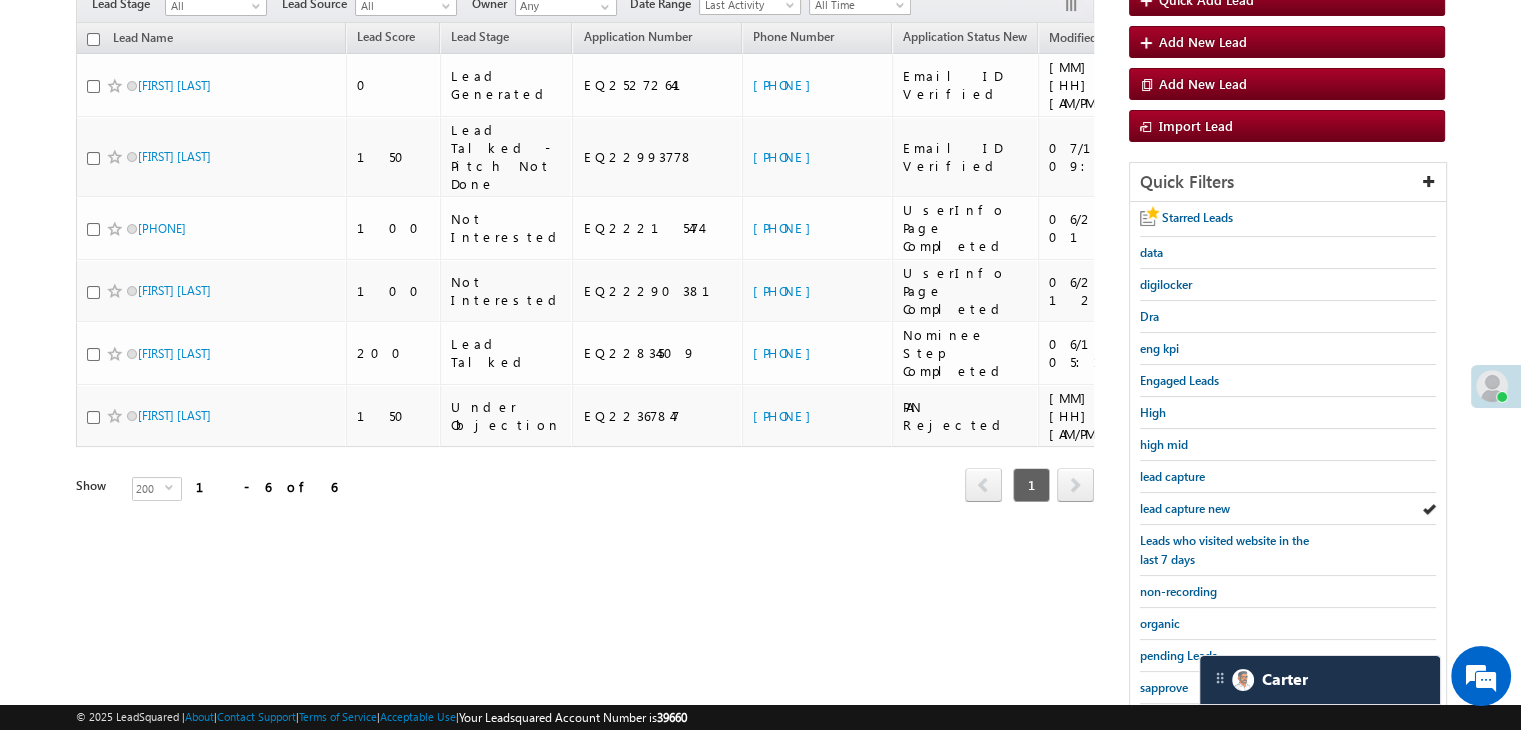 click on "lead capture new" at bounding box center (1185, 508) 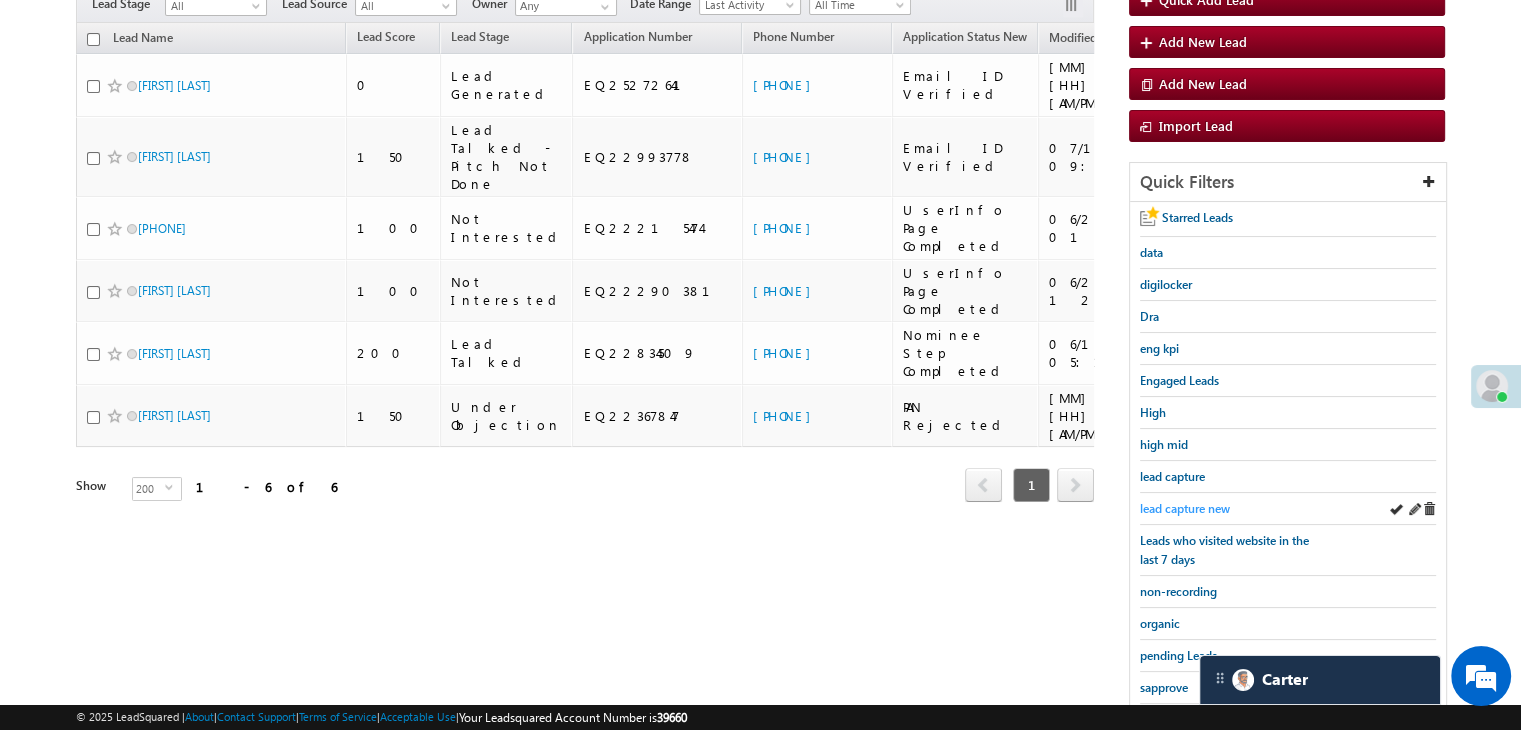 click on "lead capture new" at bounding box center (1185, 508) 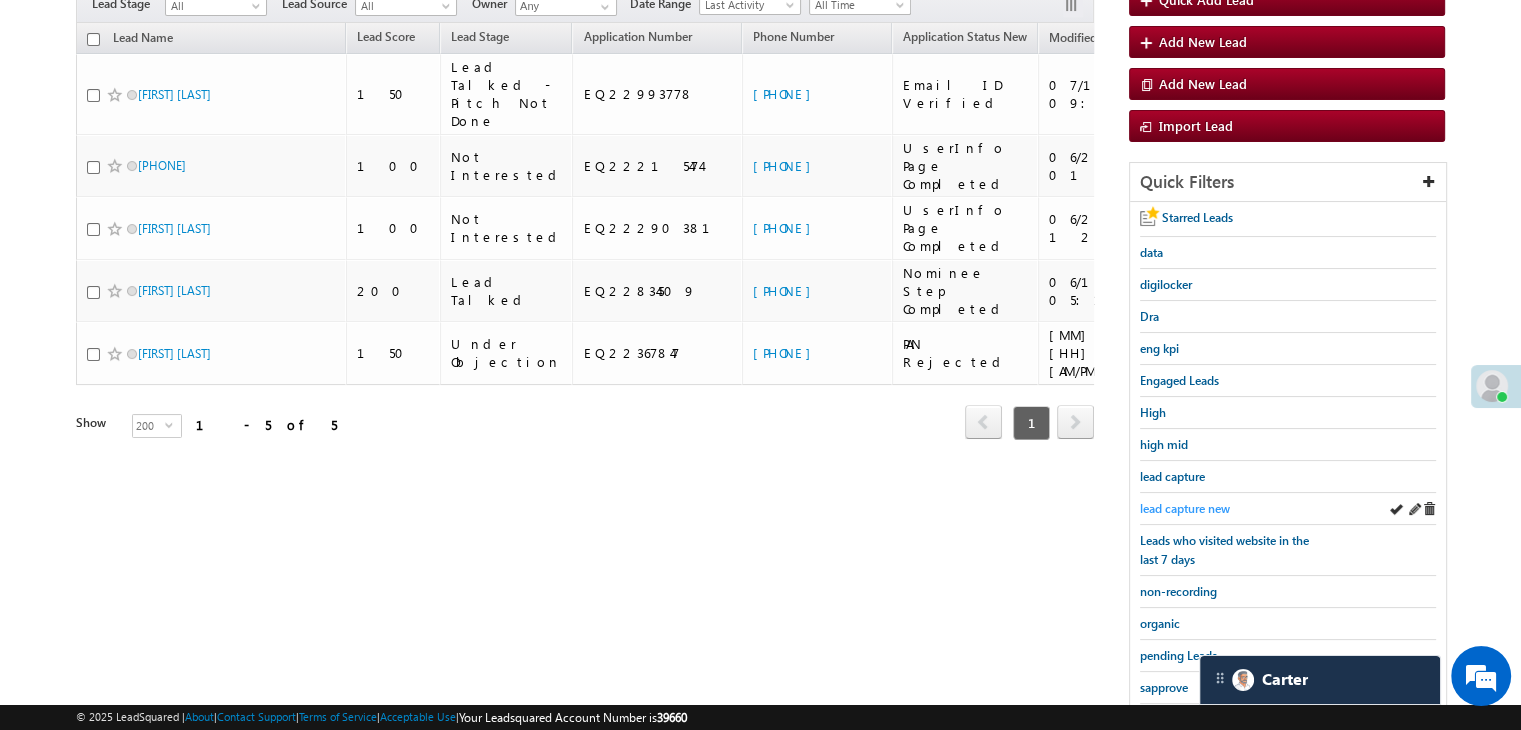 click on "lead capture new" at bounding box center (1185, 508) 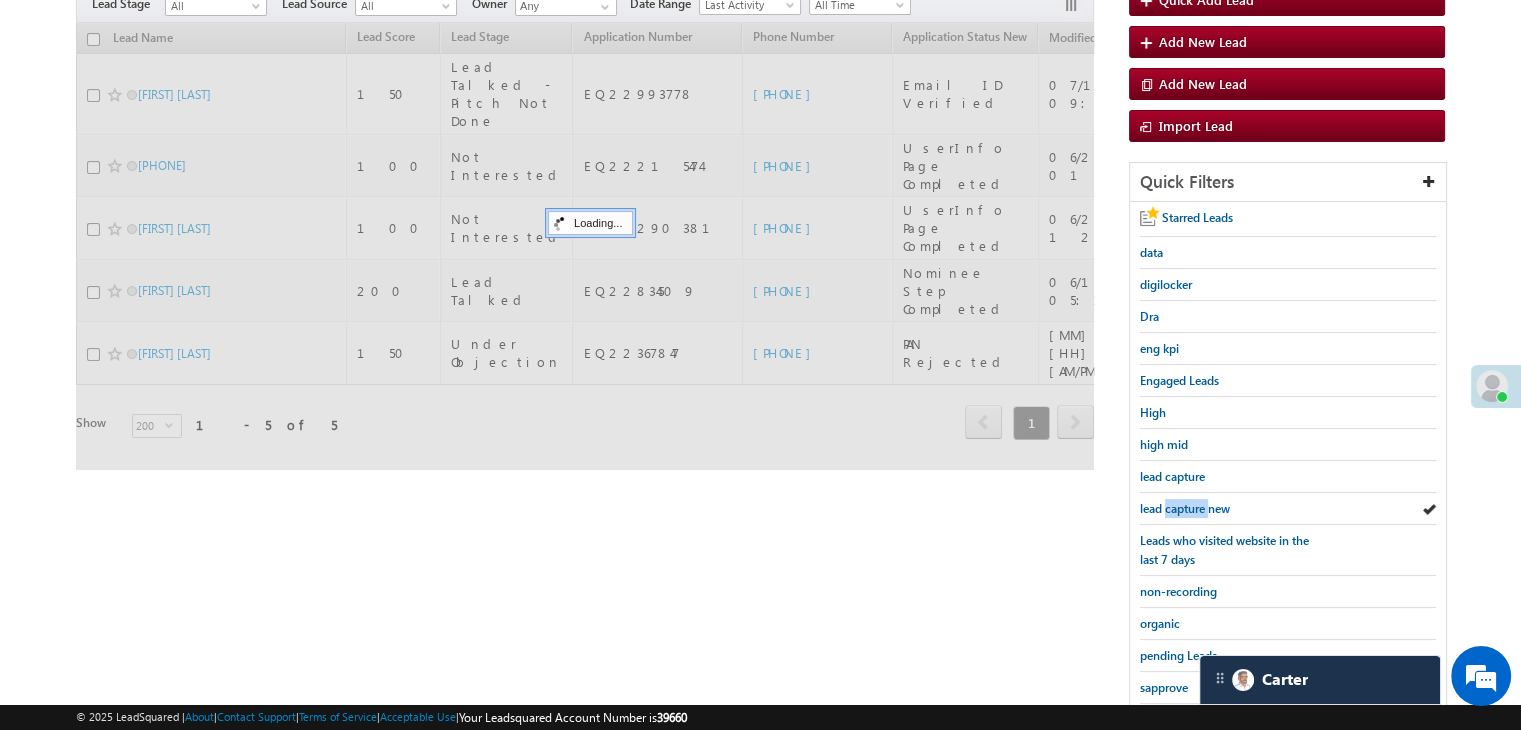 click on "lead capture new" at bounding box center (1185, 508) 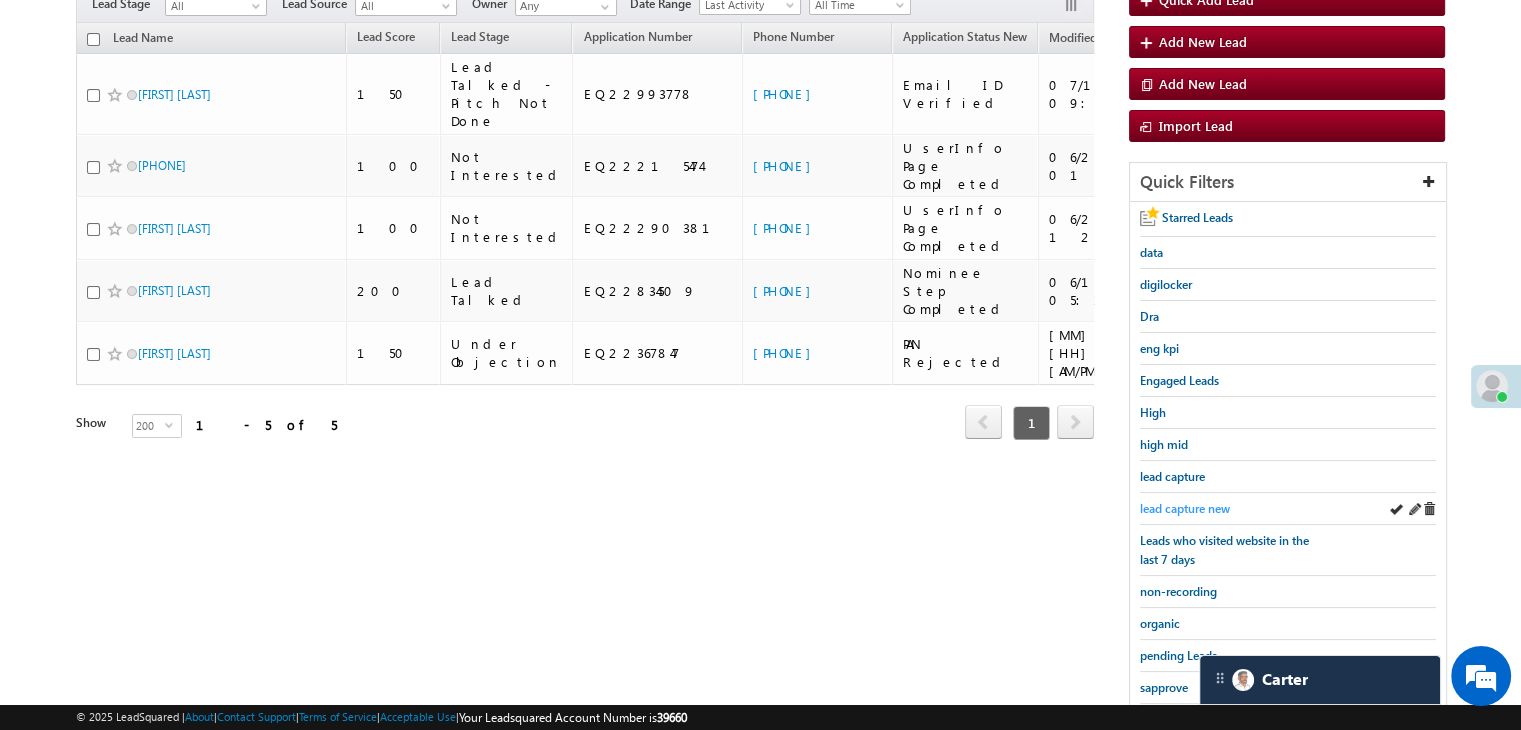 click on "lead capture new" at bounding box center [1185, 508] 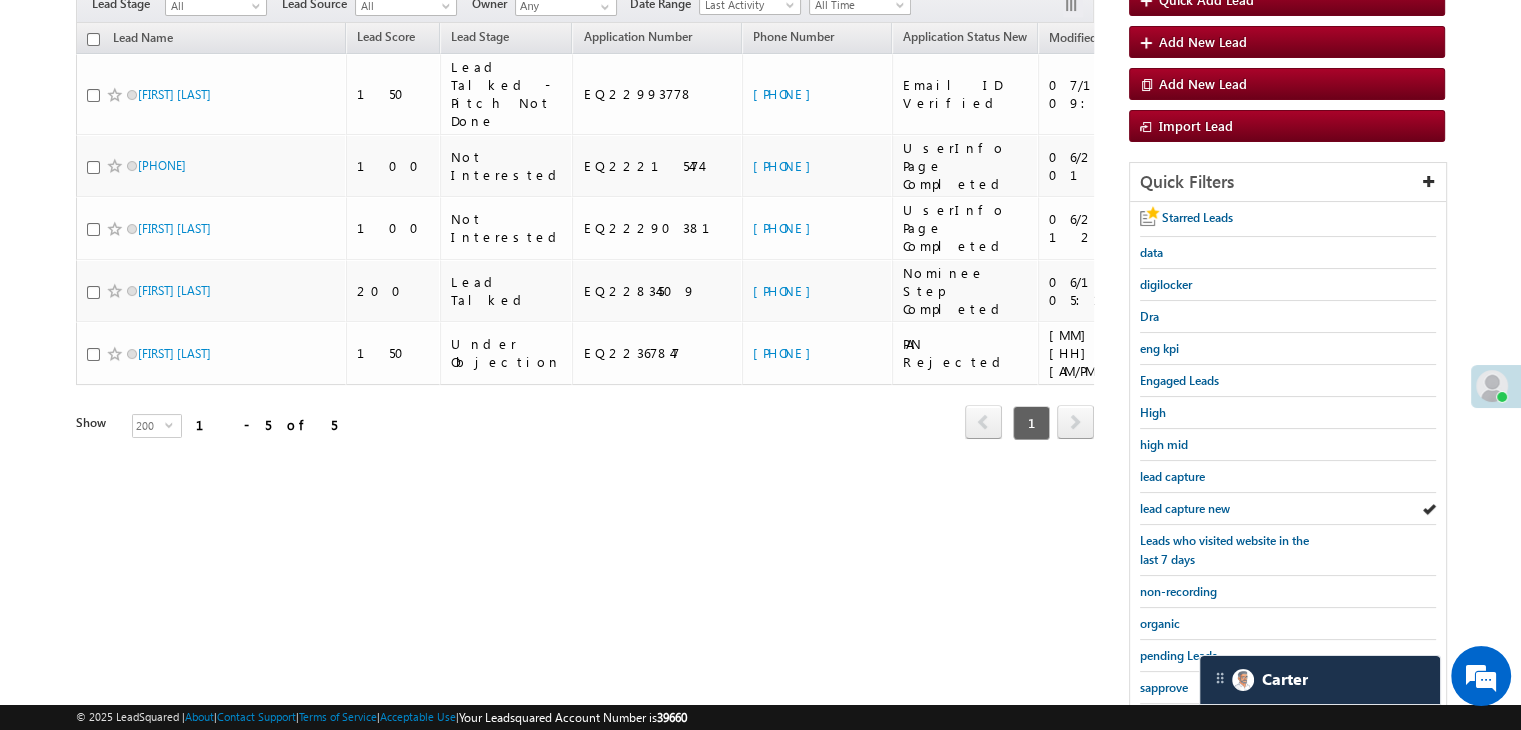 click on "lead capture new" at bounding box center (1185, 508) 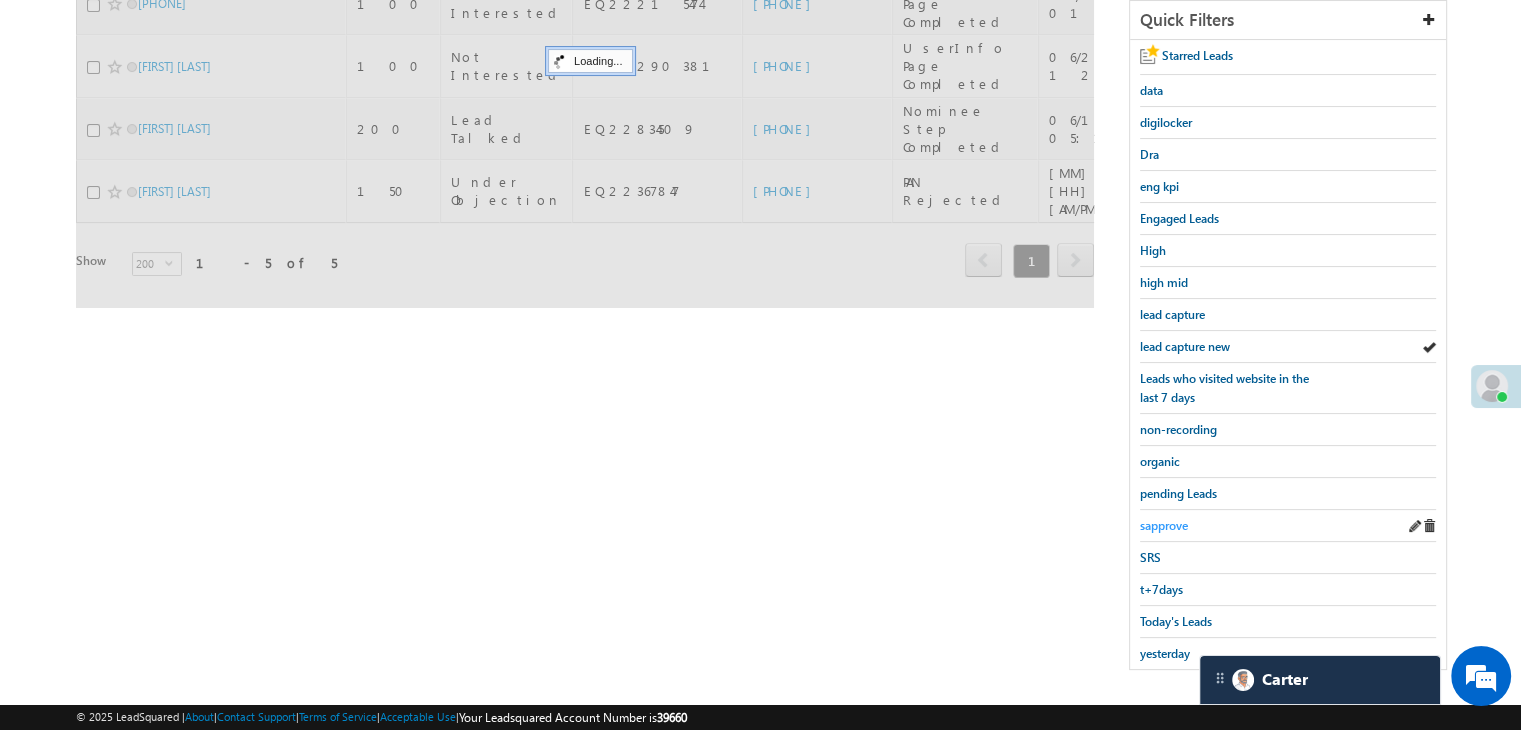 scroll, scrollTop: 363, scrollLeft: 0, axis: vertical 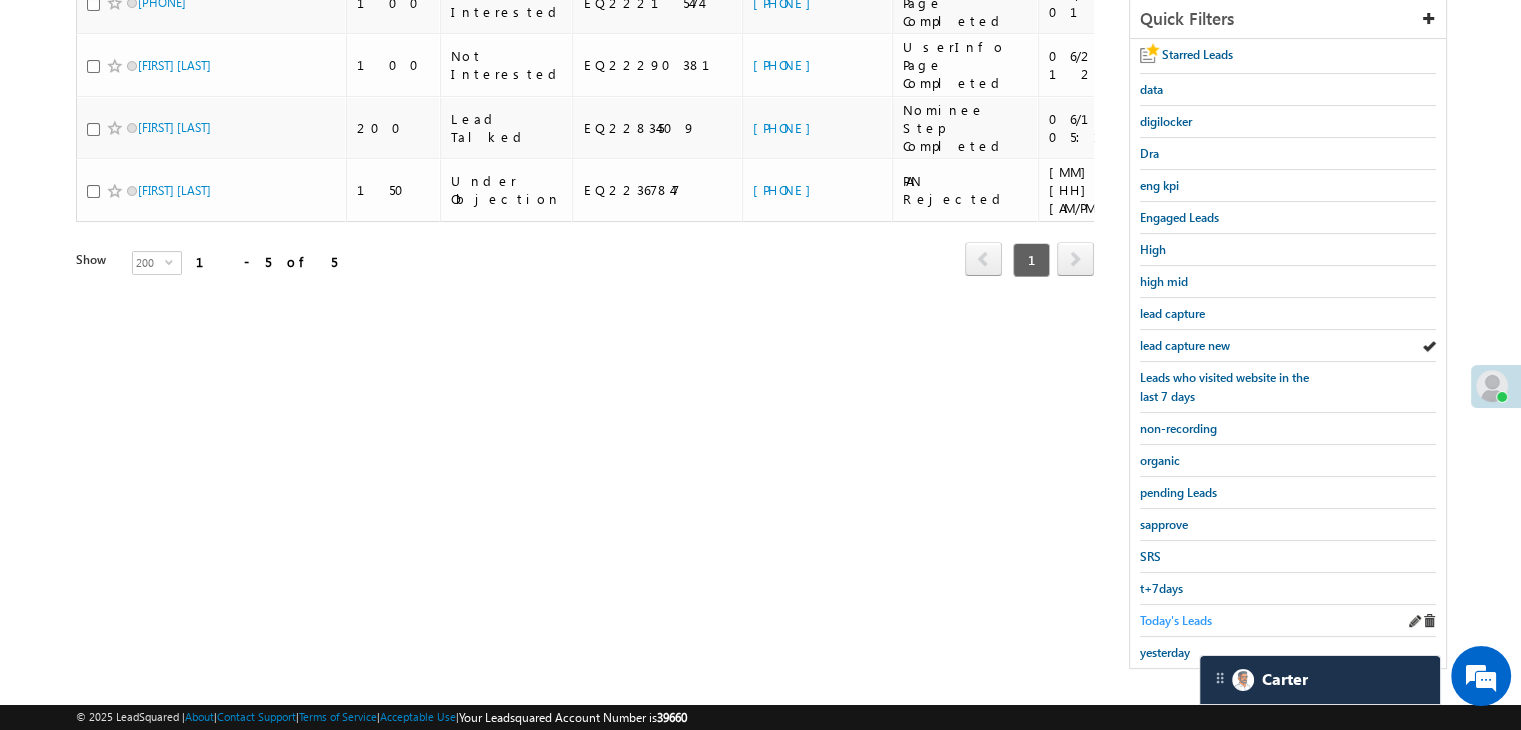 click on "Today's Leads" at bounding box center [1176, 620] 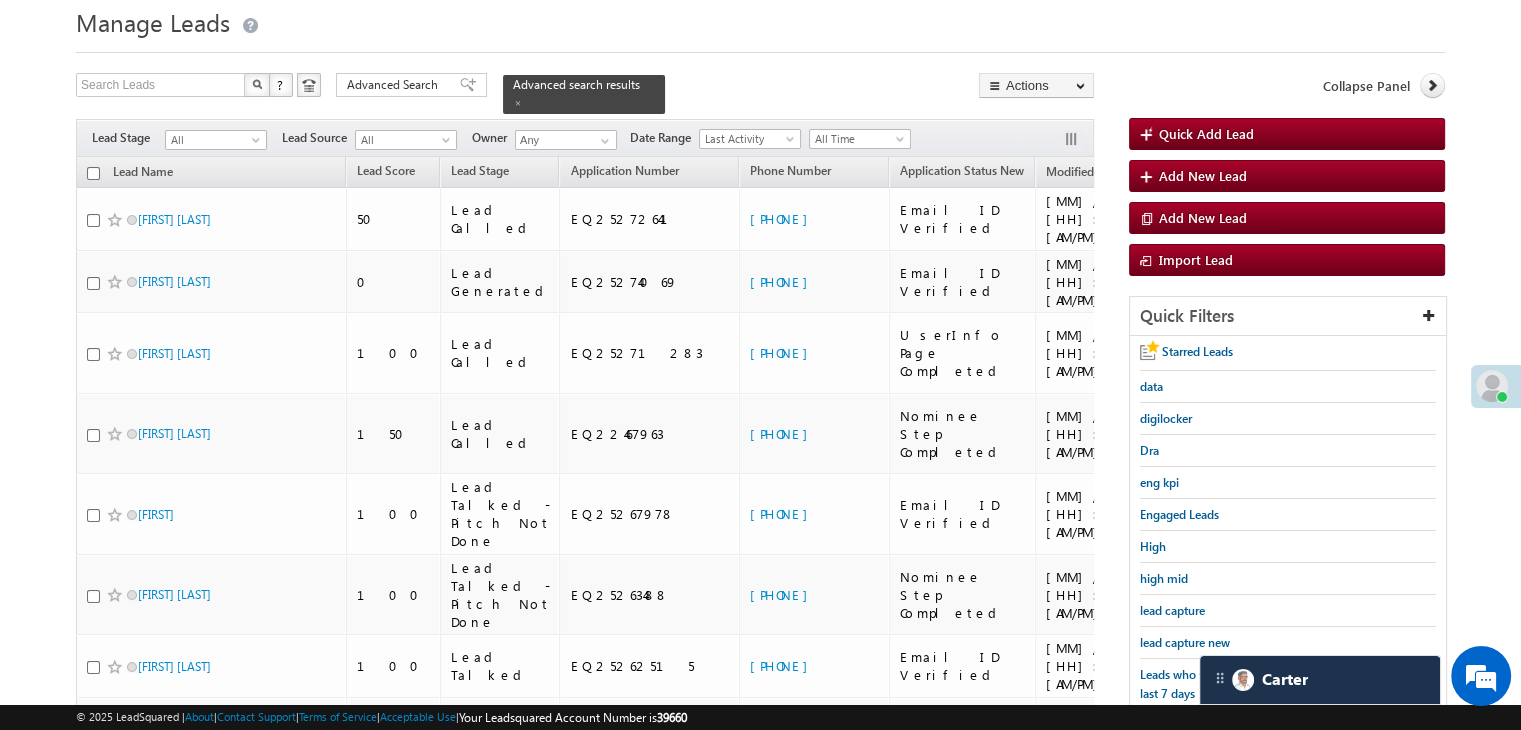 scroll, scrollTop: 63, scrollLeft: 0, axis: vertical 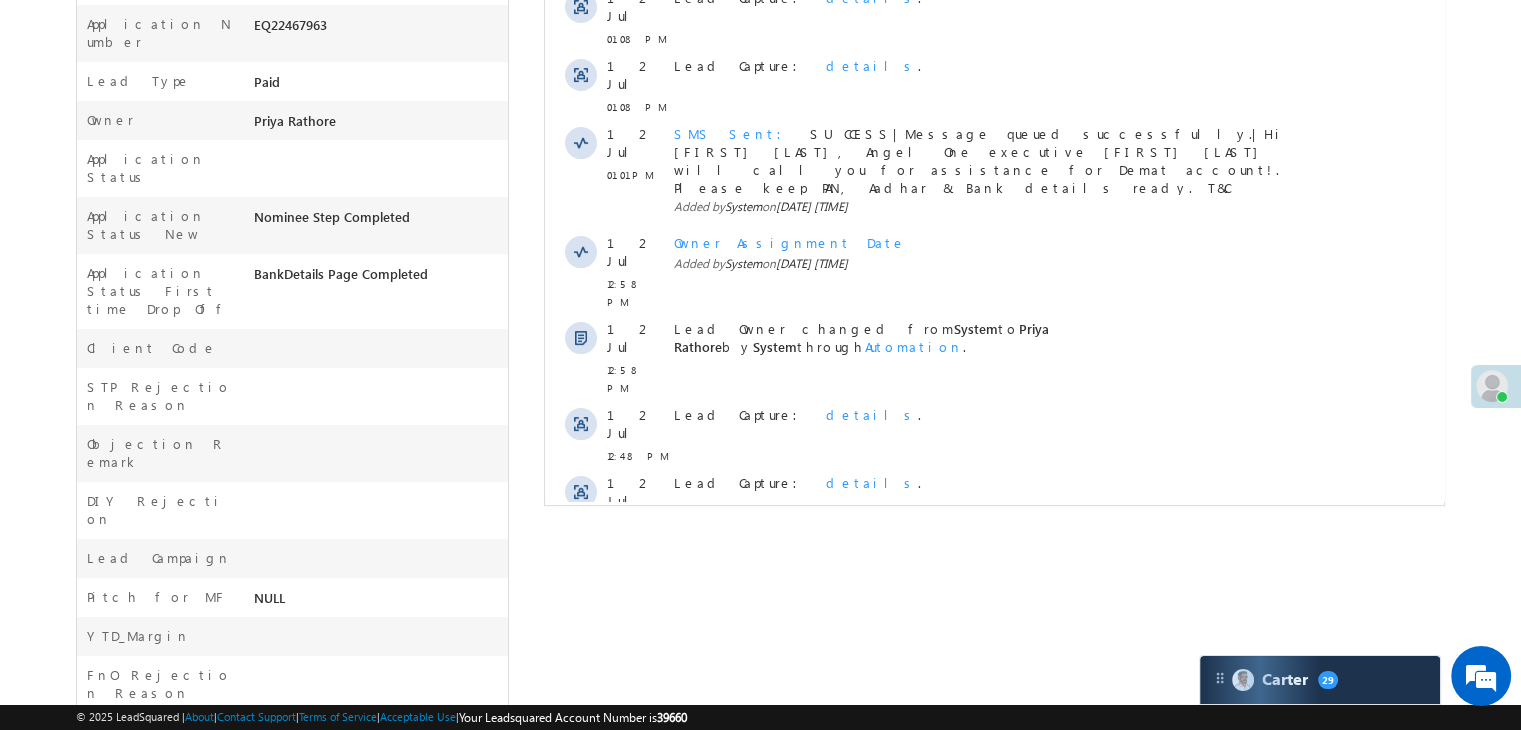 click on "Show More" at bounding box center [994, 568] 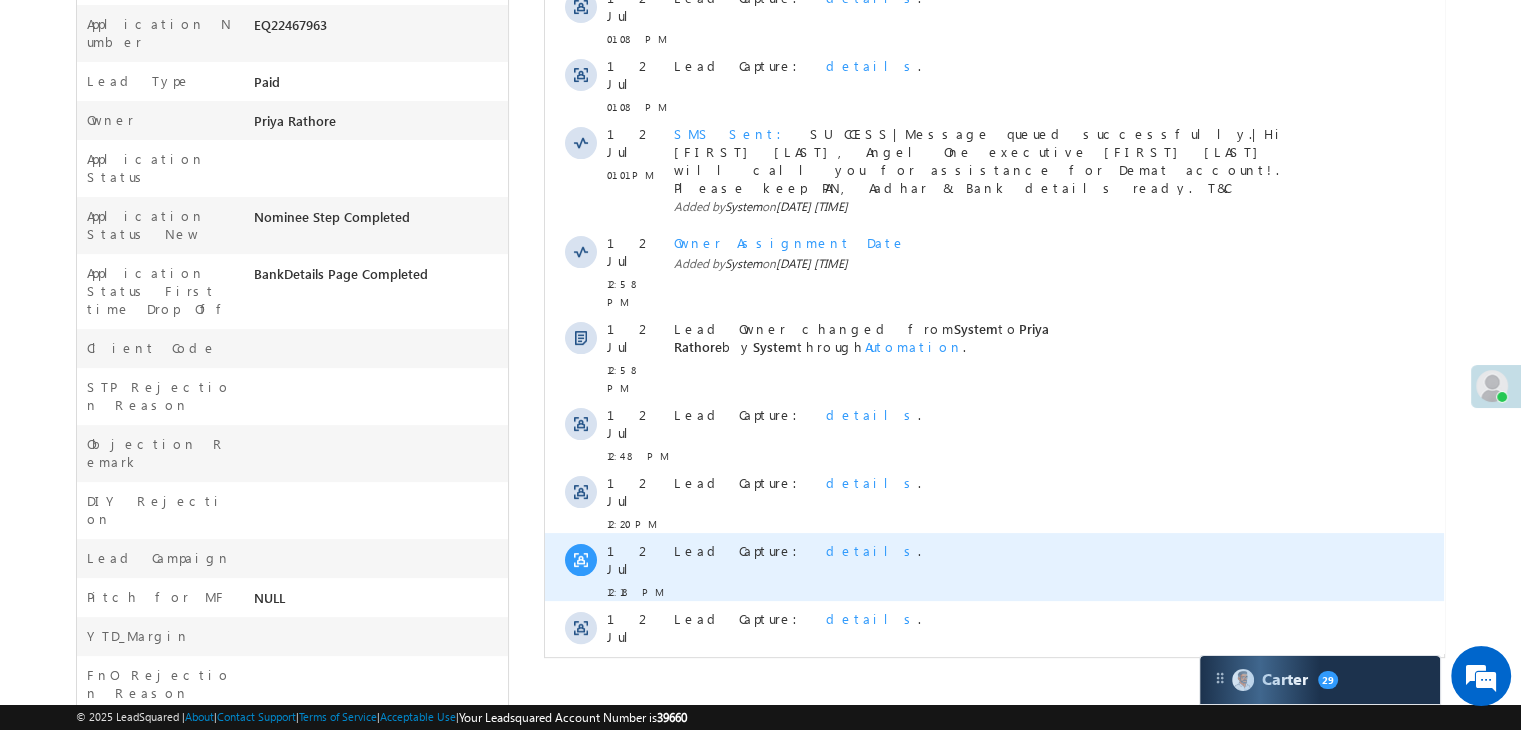 scroll, scrollTop: 453, scrollLeft: 0, axis: vertical 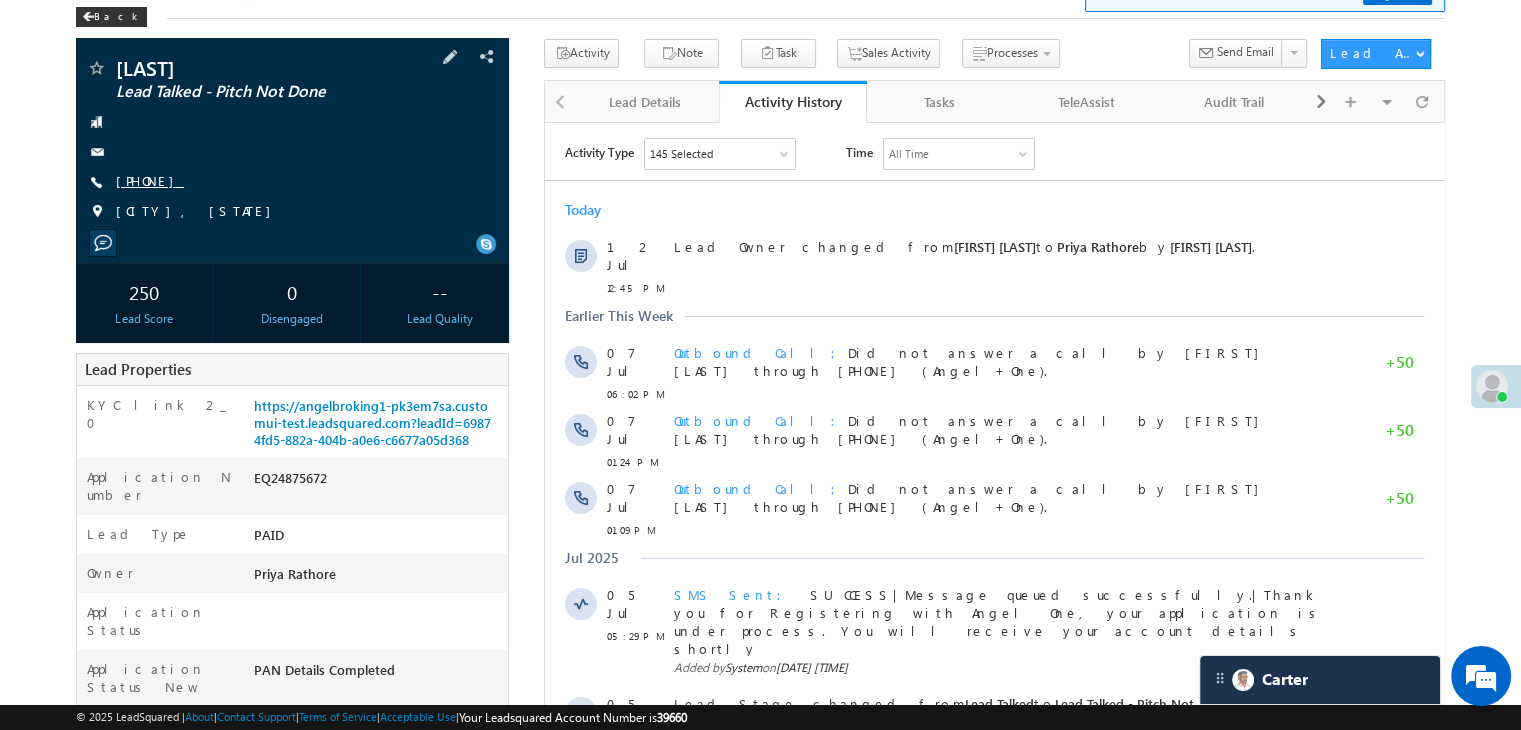 click on "[PHONE]" at bounding box center [150, 180] 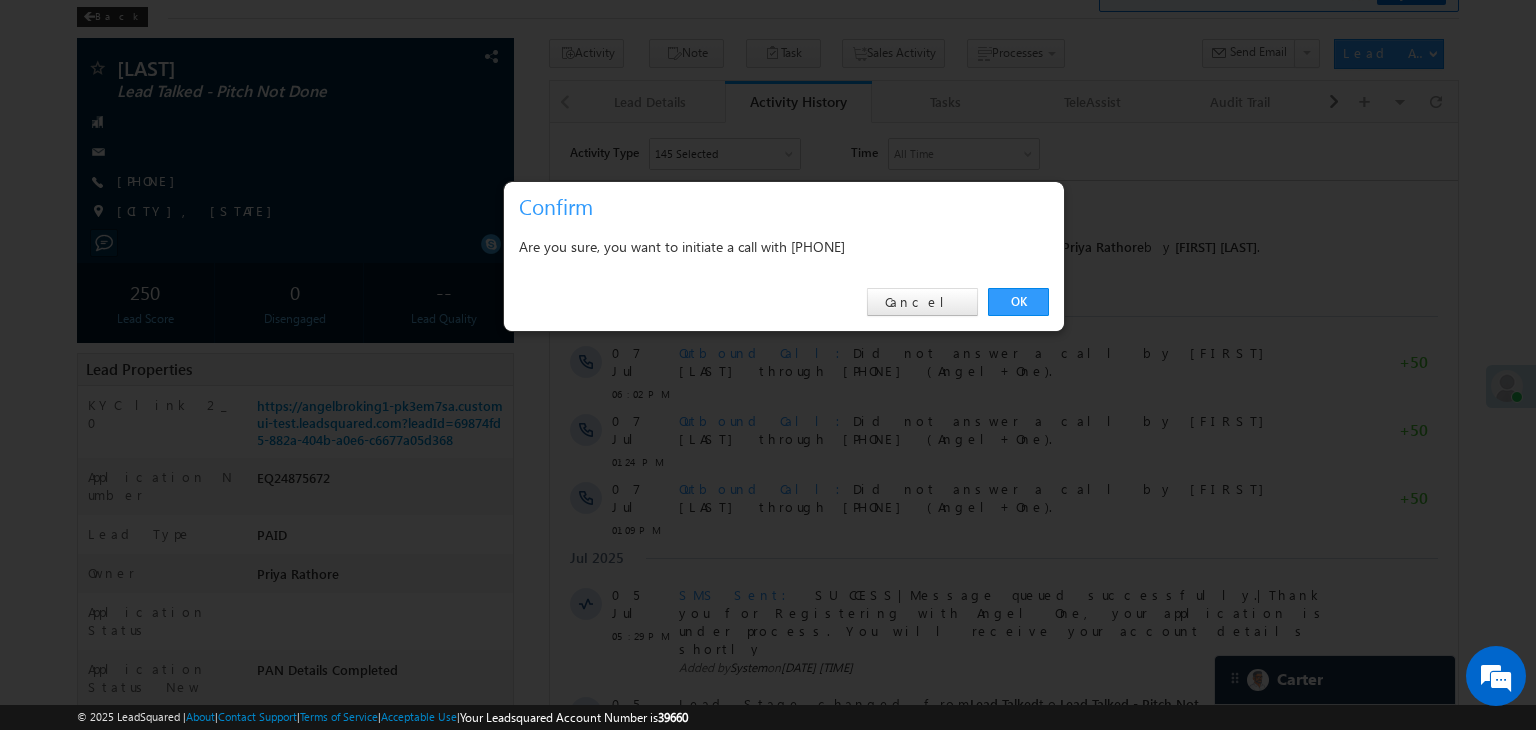 click on "OK Cancel" at bounding box center [784, 302] 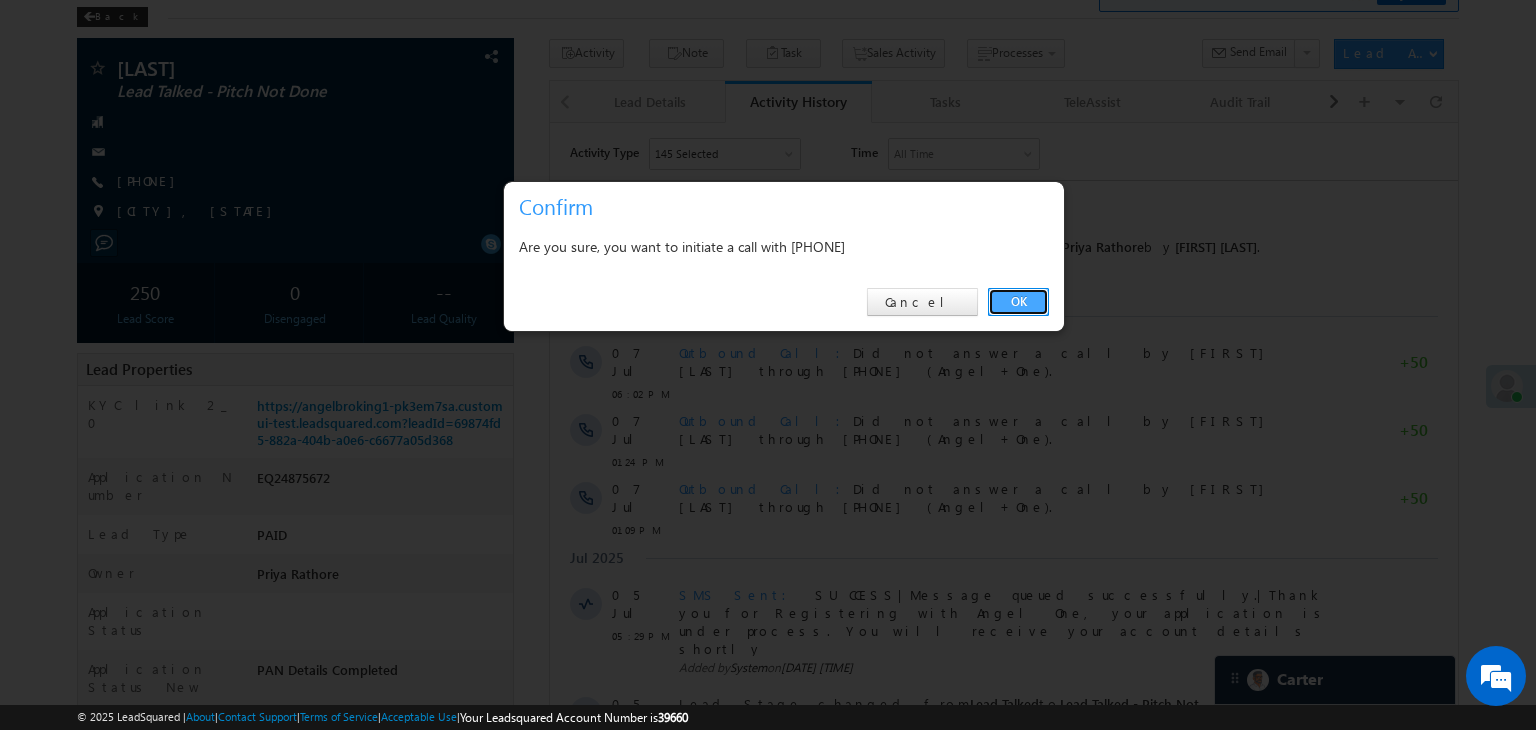 click on "OK" at bounding box center (1018, 302) 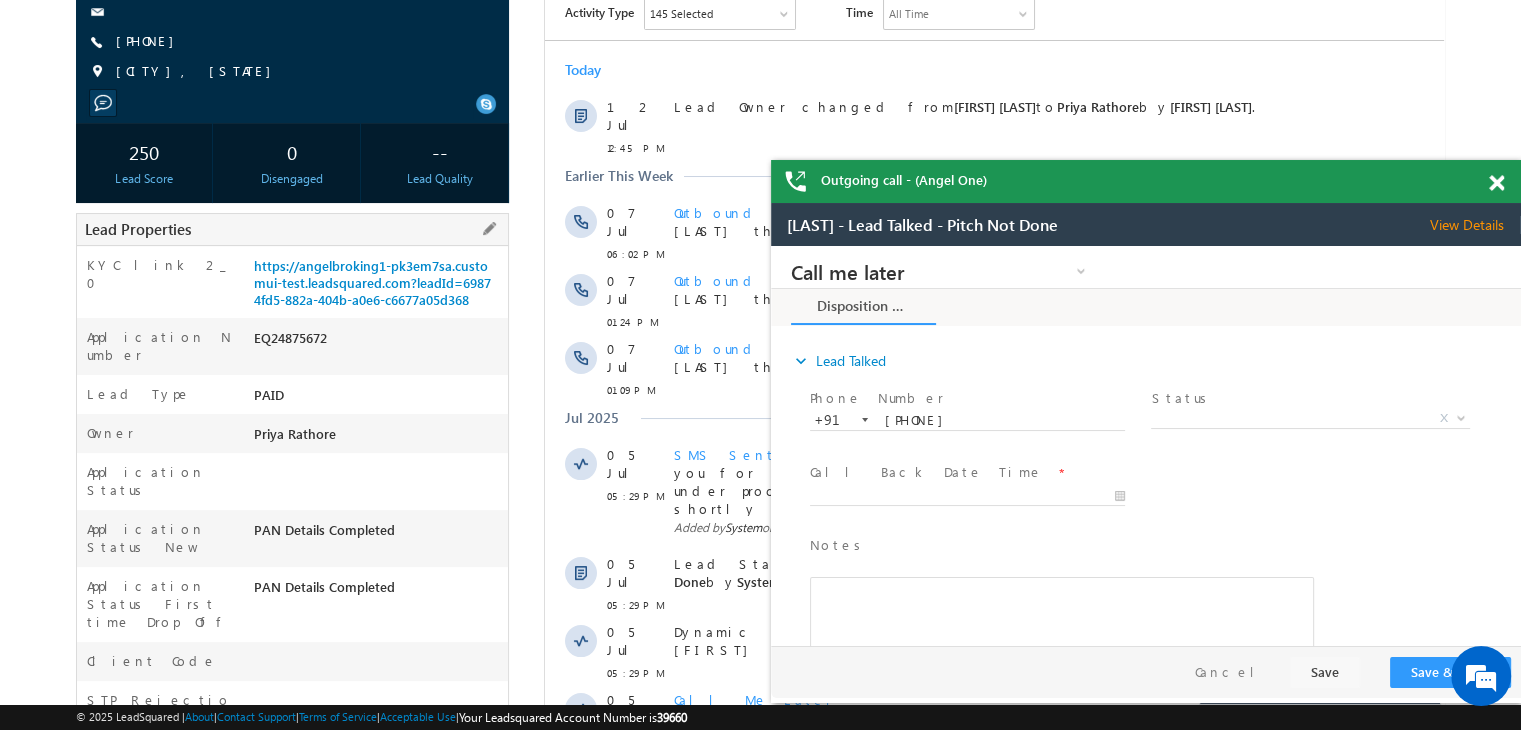 scroll, scrollTop: 300, scrollLeft: 0, axis: vertical 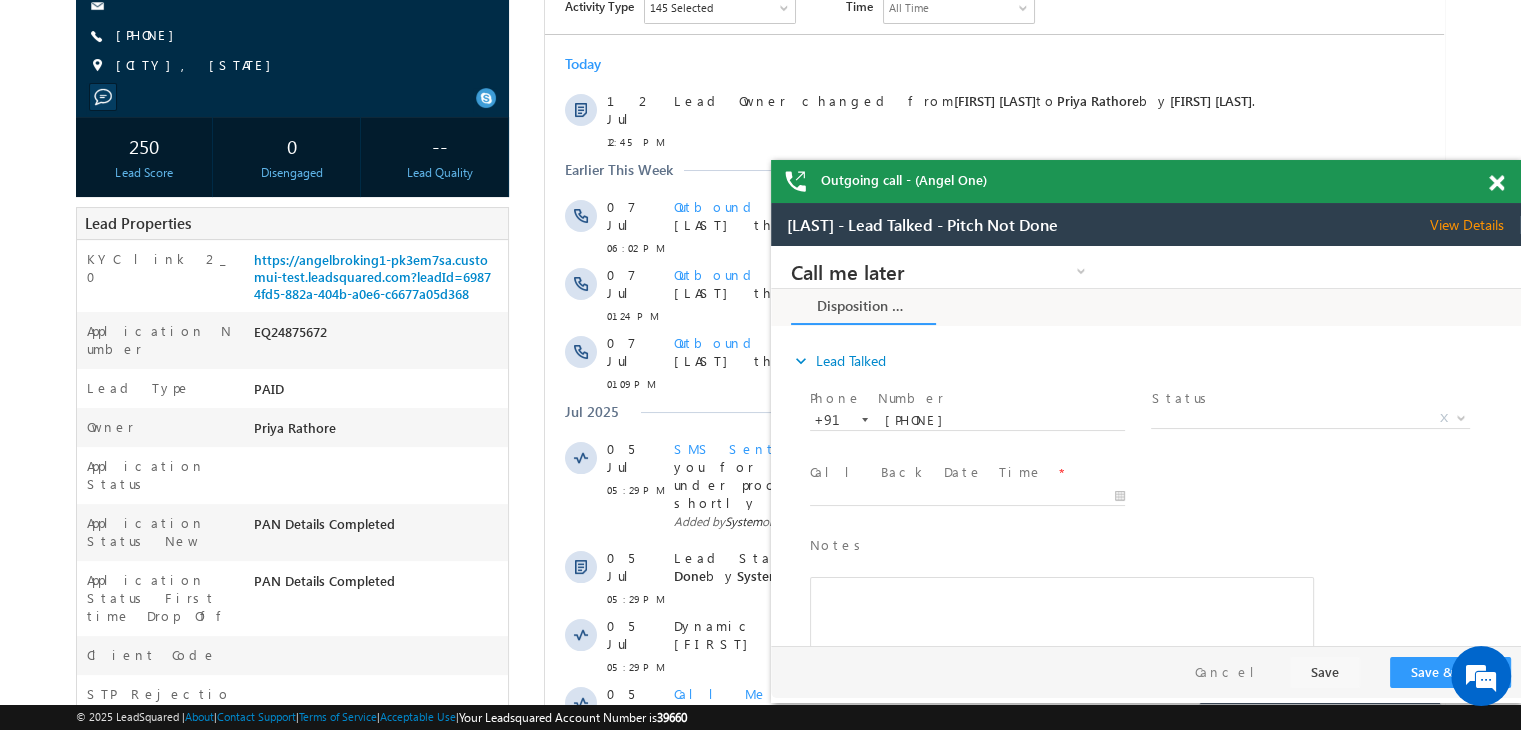 click on "Outgoing call -  (Angel One)" at bounding box center (1146, 181) 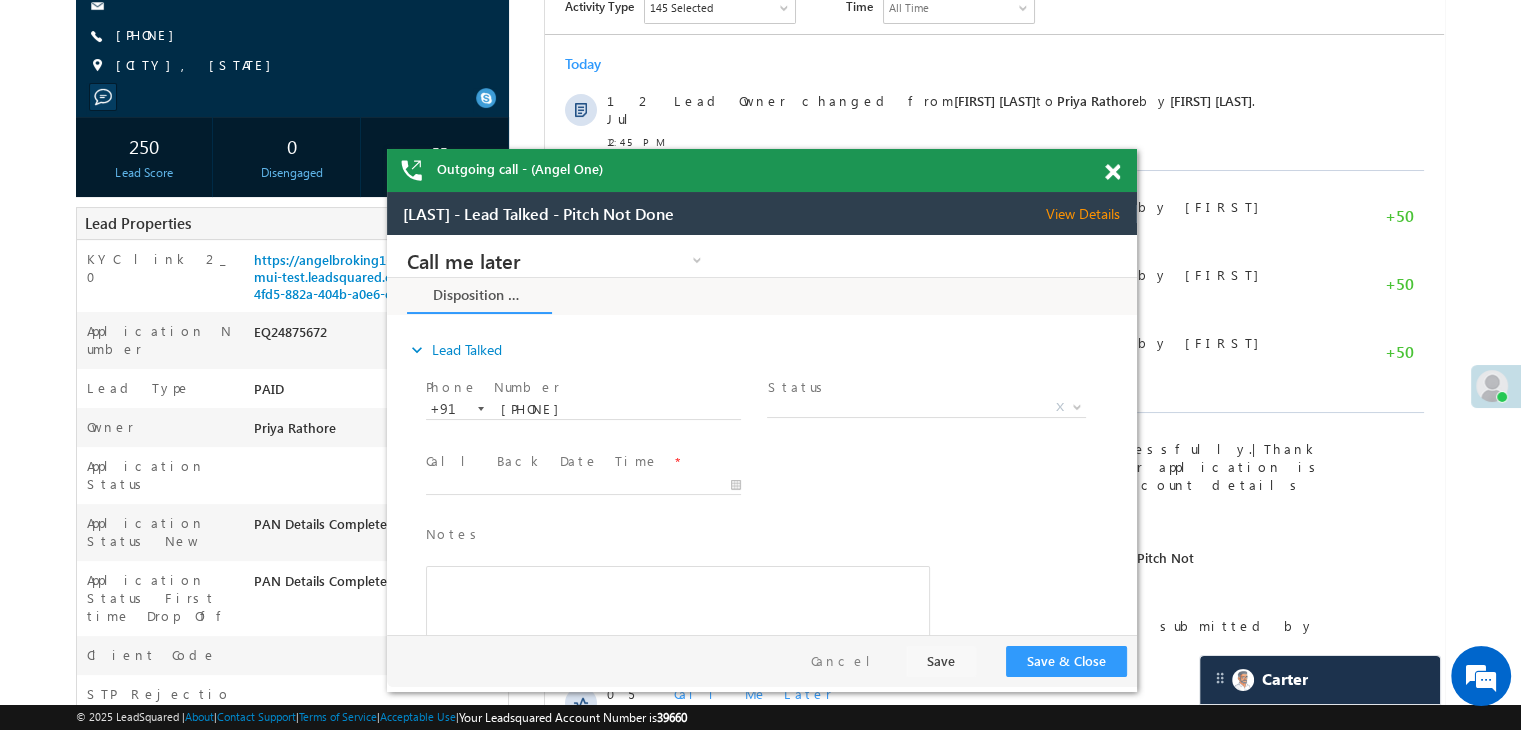 drag, startPoint x: 1119, startPoint y: 183, endPoint x: 734, endPoint y: 172, distance: 385.1571 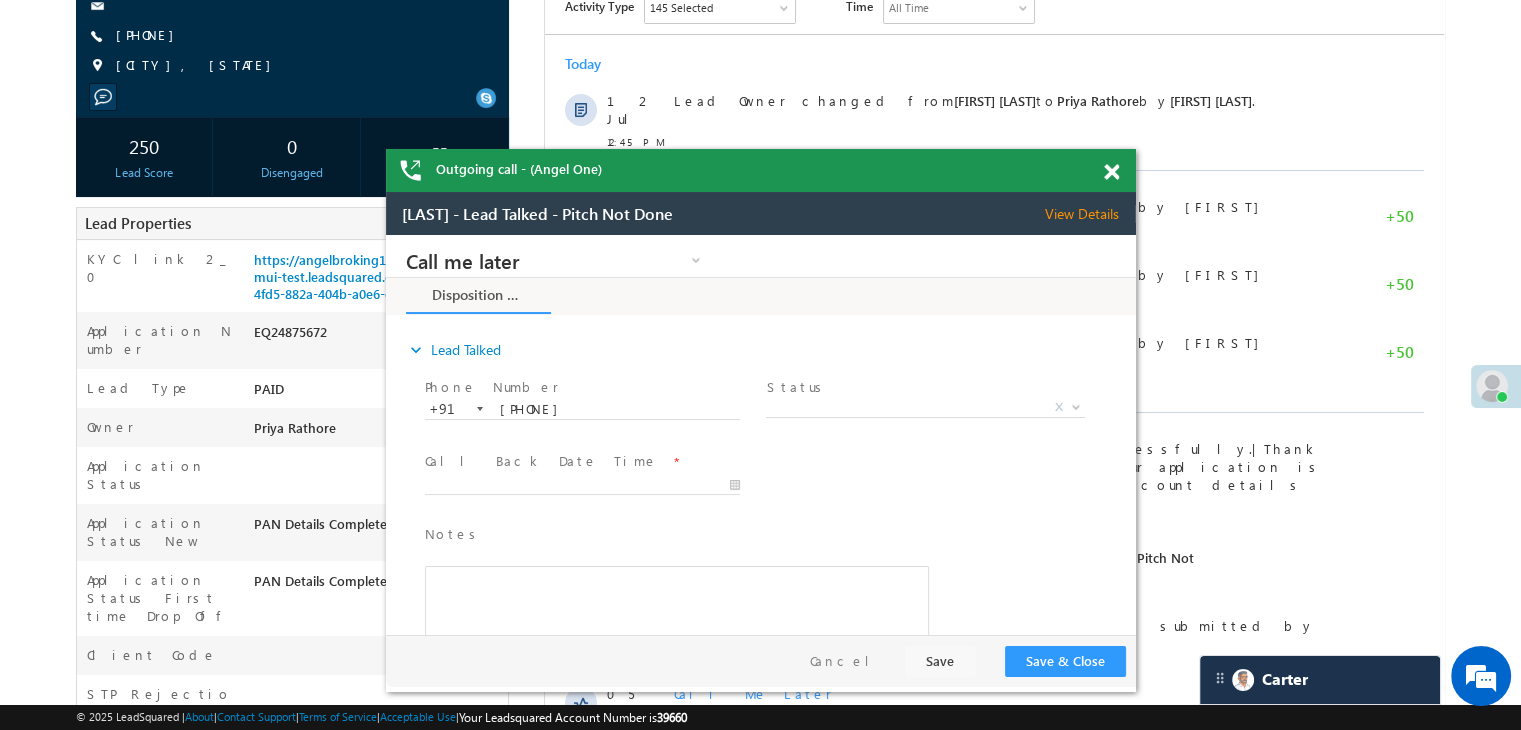 click at bounding box center (1111, 172) 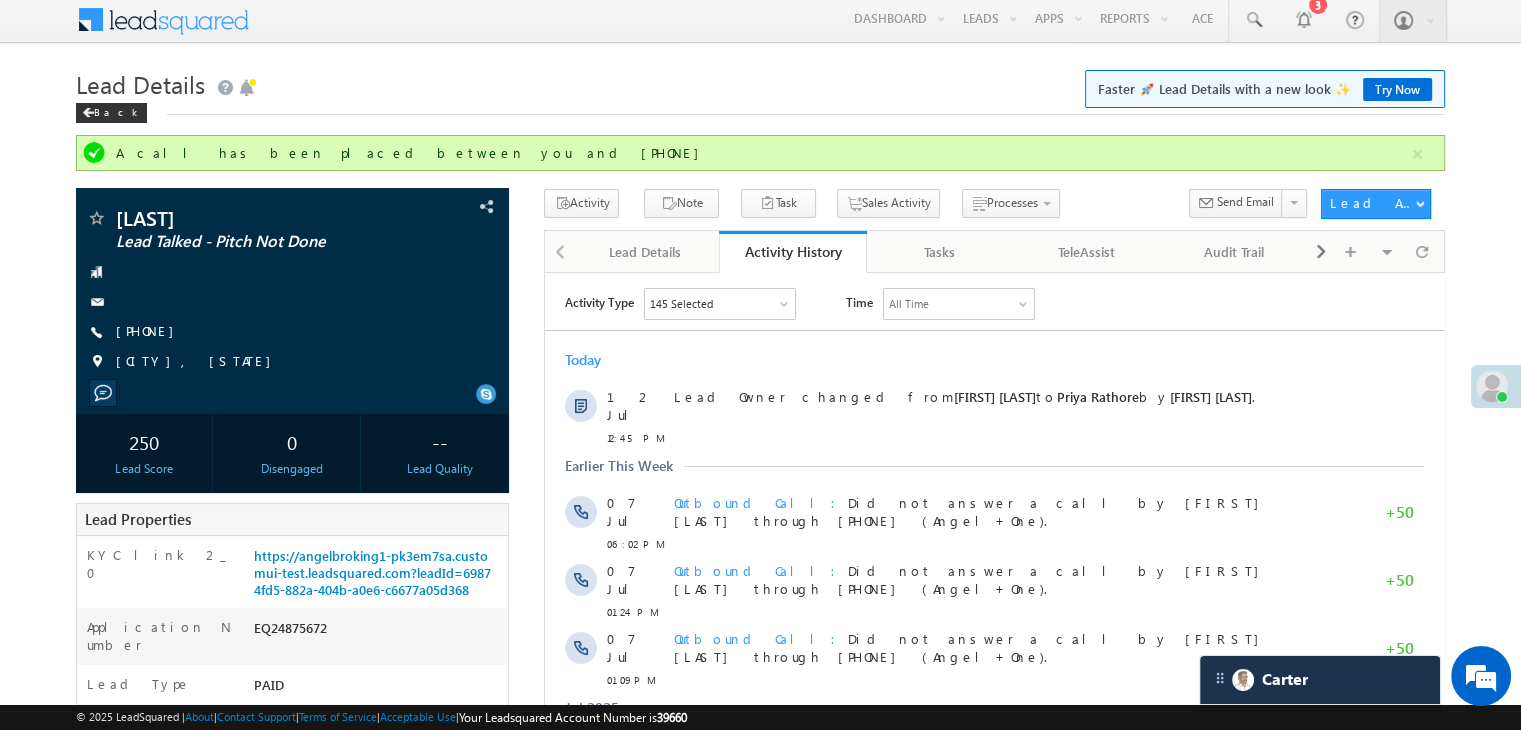 scroll, scrollTop: 0, scrollLeft: 0, axis: both 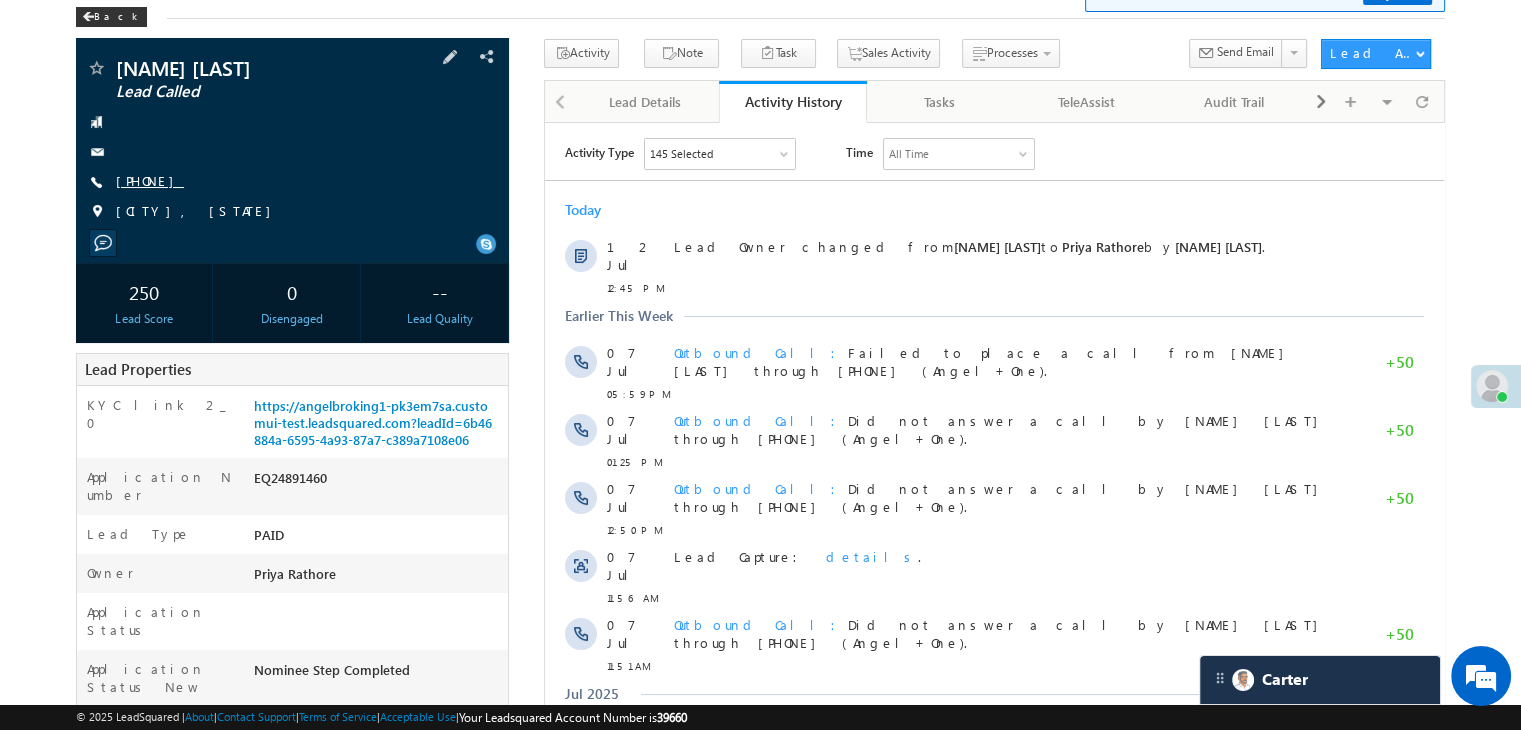click on "[PHONE]" at bounding box center (150, 180) 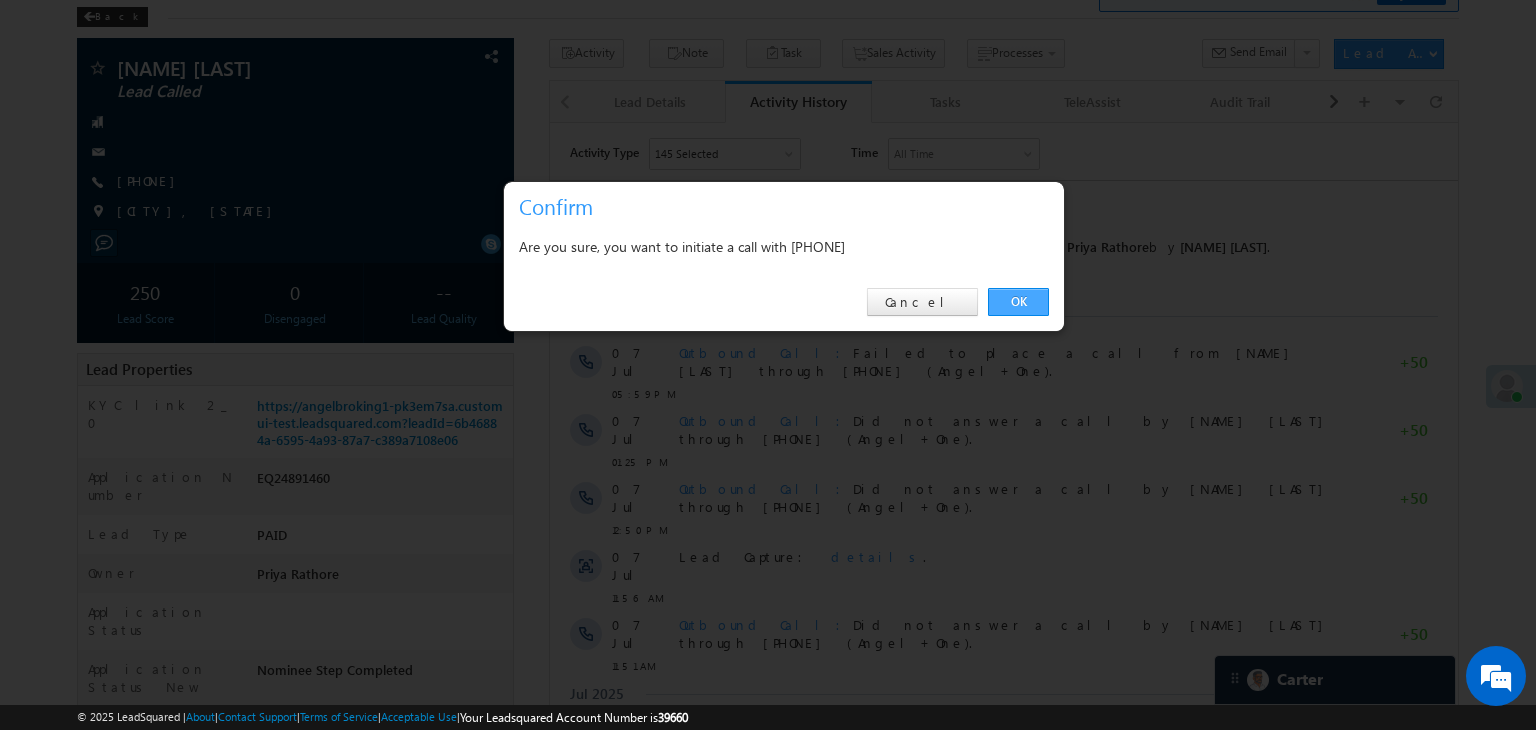 click on "OK" at bounding box center [1018, 302] 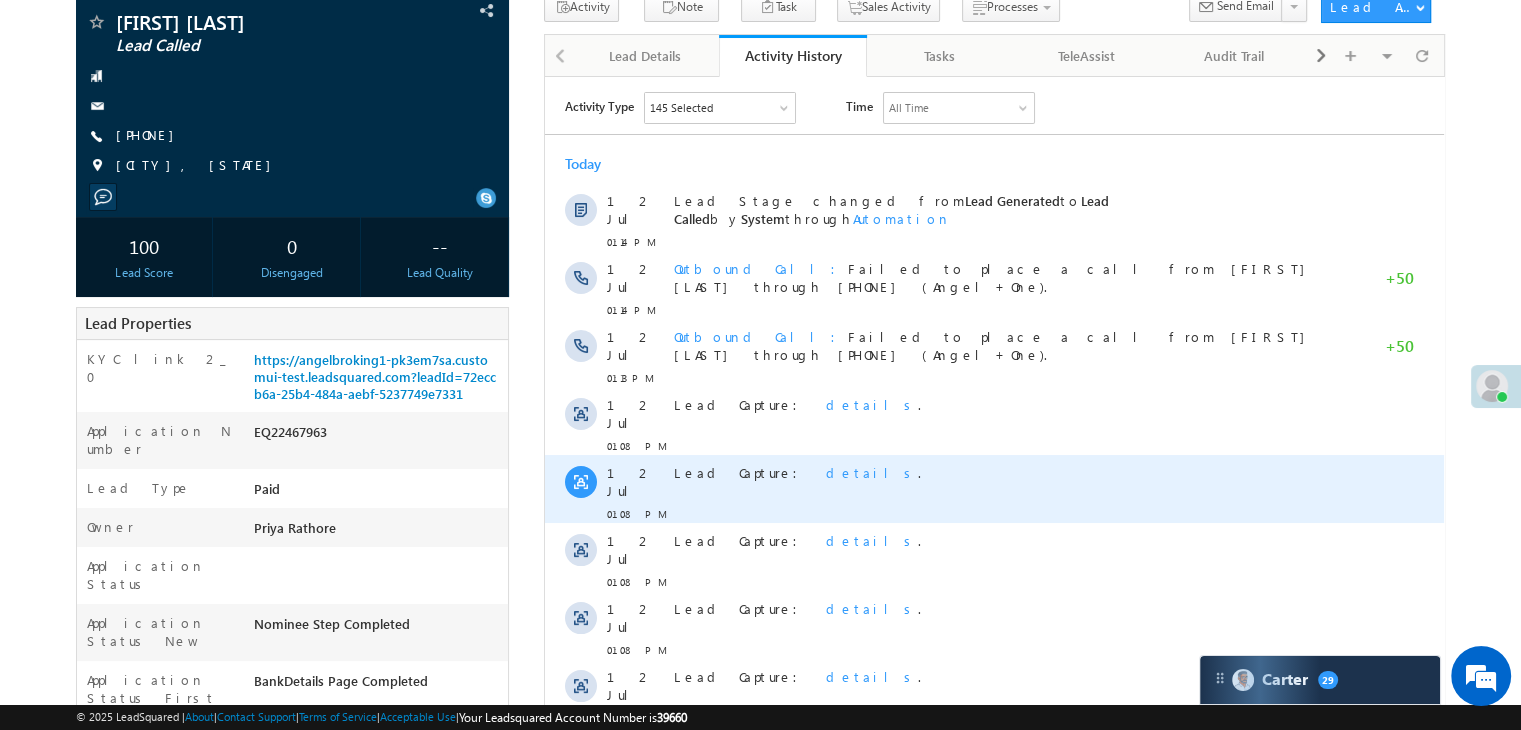 scroll, scrollTop: 0, scrollLeft: 0, axis: both 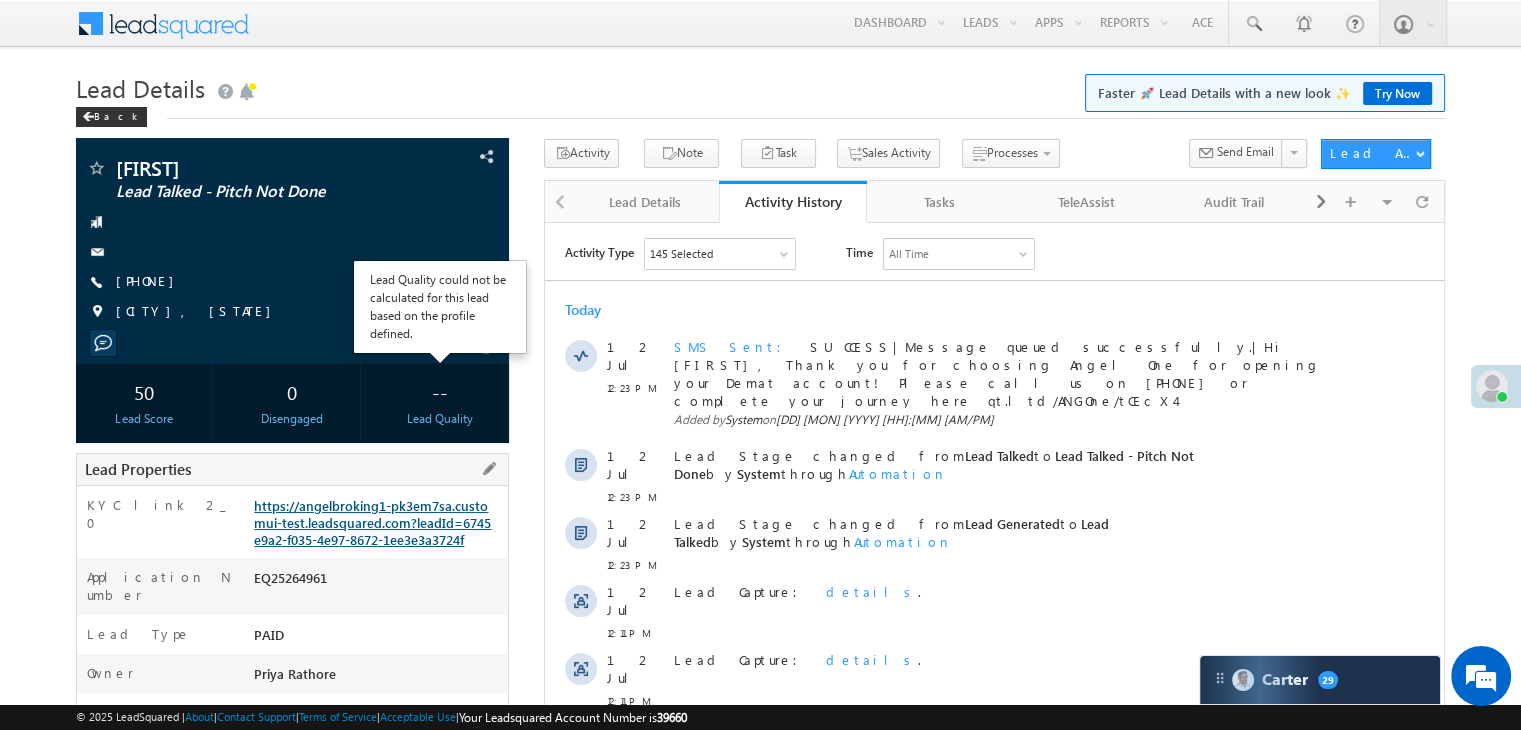 click on "https://angelbroking1-pk3em7sa.customui-test.leadsquared.com?leadId=6745e9a2-f035-4e97-8672-1ee3e3a3724f" at bounding box center [372, 522] 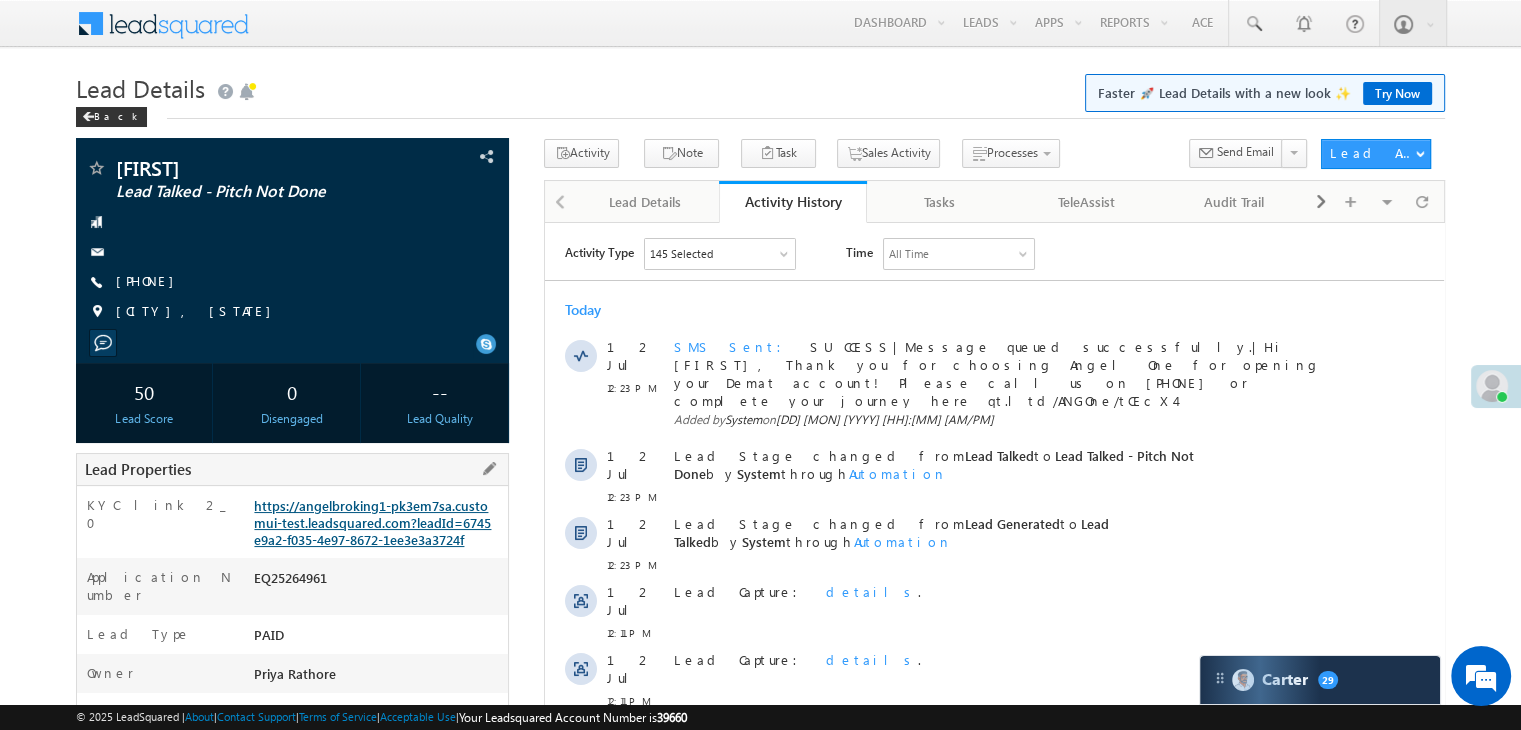 scroll, scrollTop: 0, scrollLeft: 0, axis: both 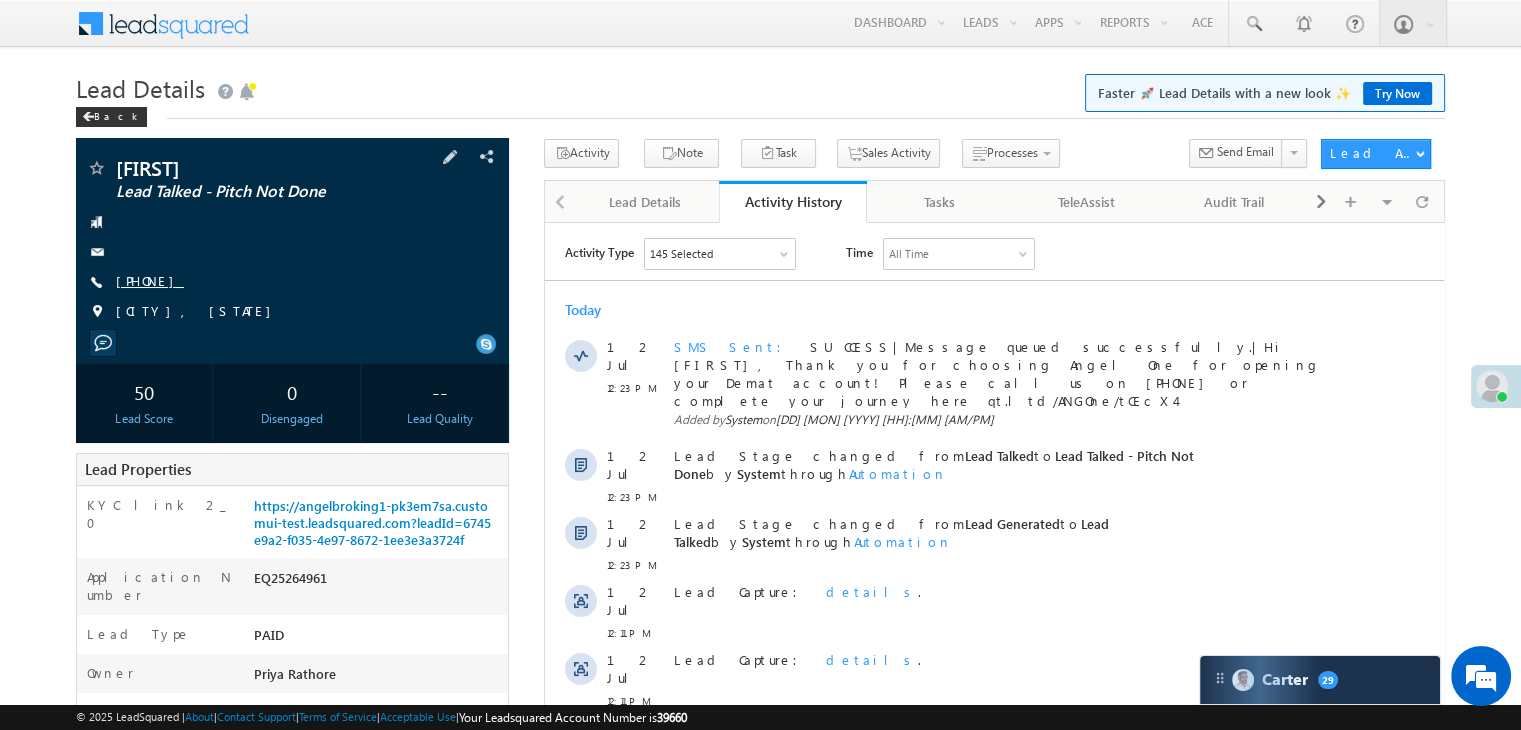 click on "[PHONE]" at bounding box center (150, 280) 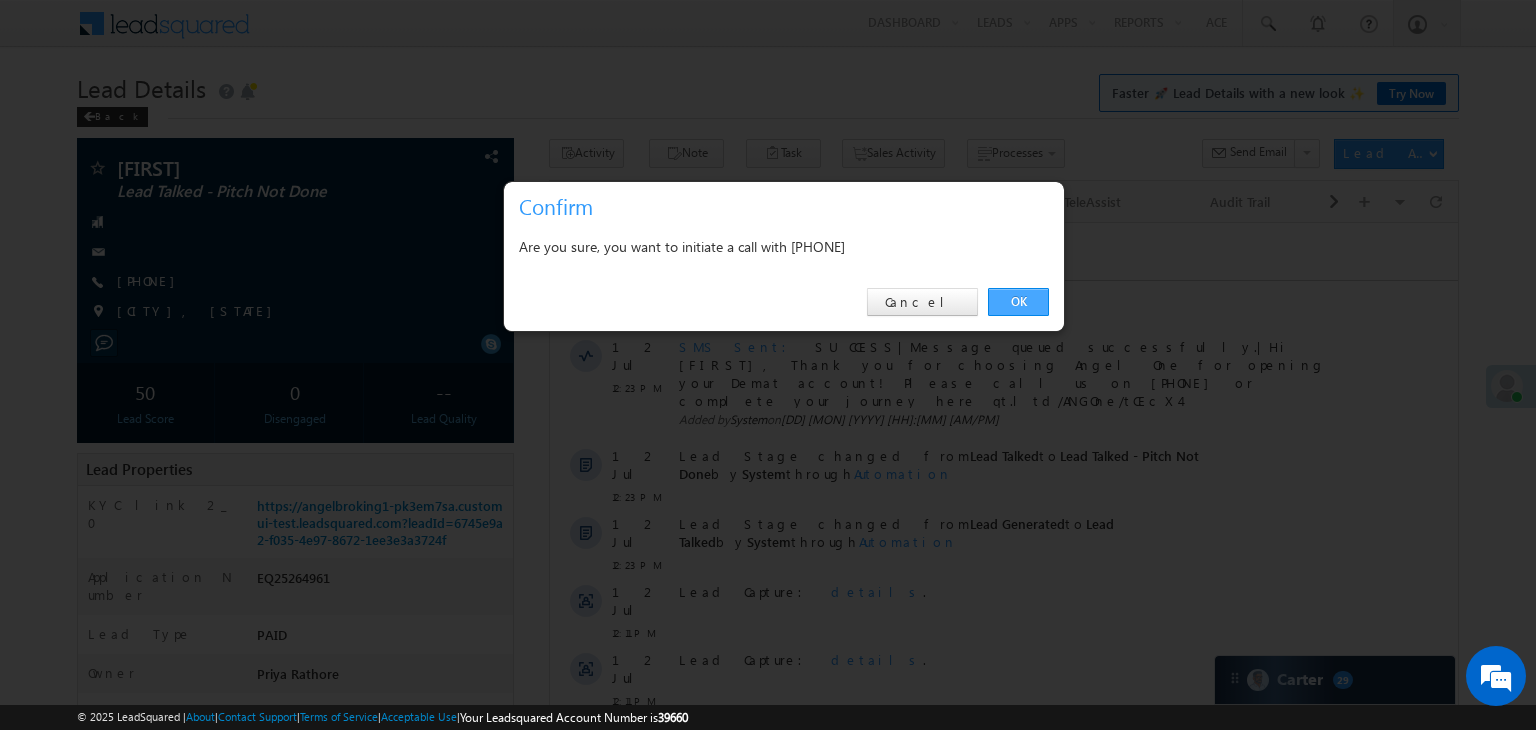 drag, startPoint x: 1040, startPoint y: 283, endPoint x: 1036, endPoint y: 309, distance: 26.305893 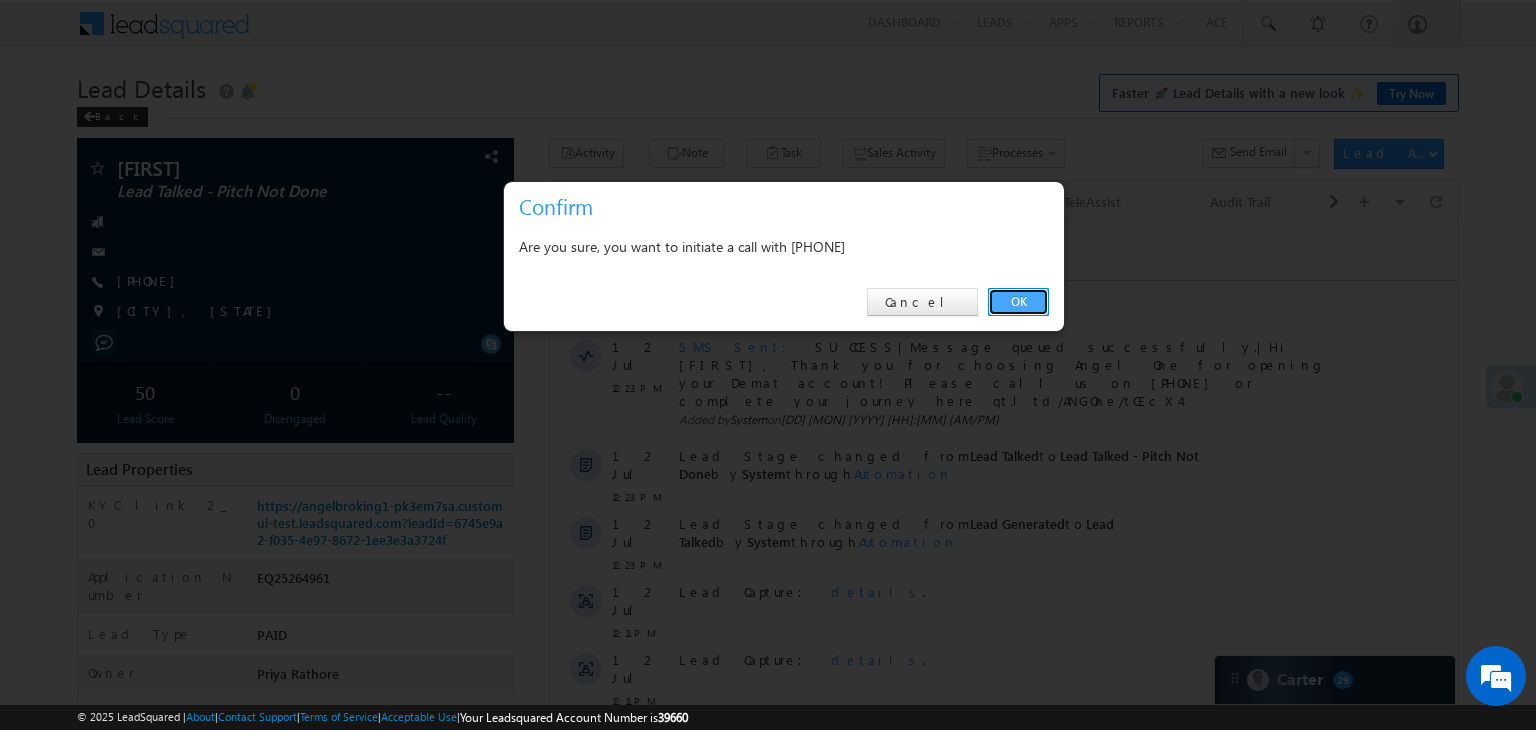 click on "OK" at bounding box center (1018, 302) 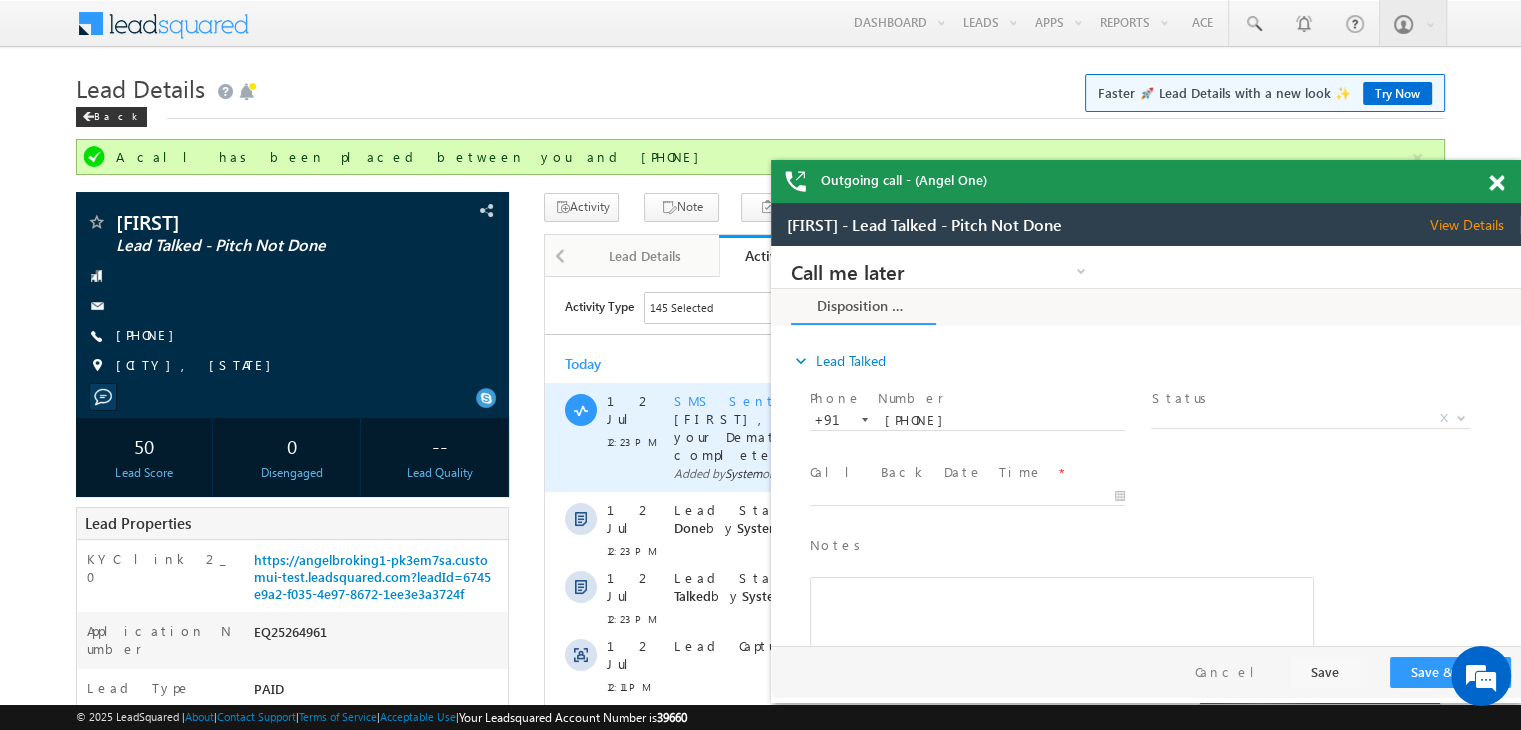 scroll, scrollTop: 0, scrollLeft: 0, axis: both 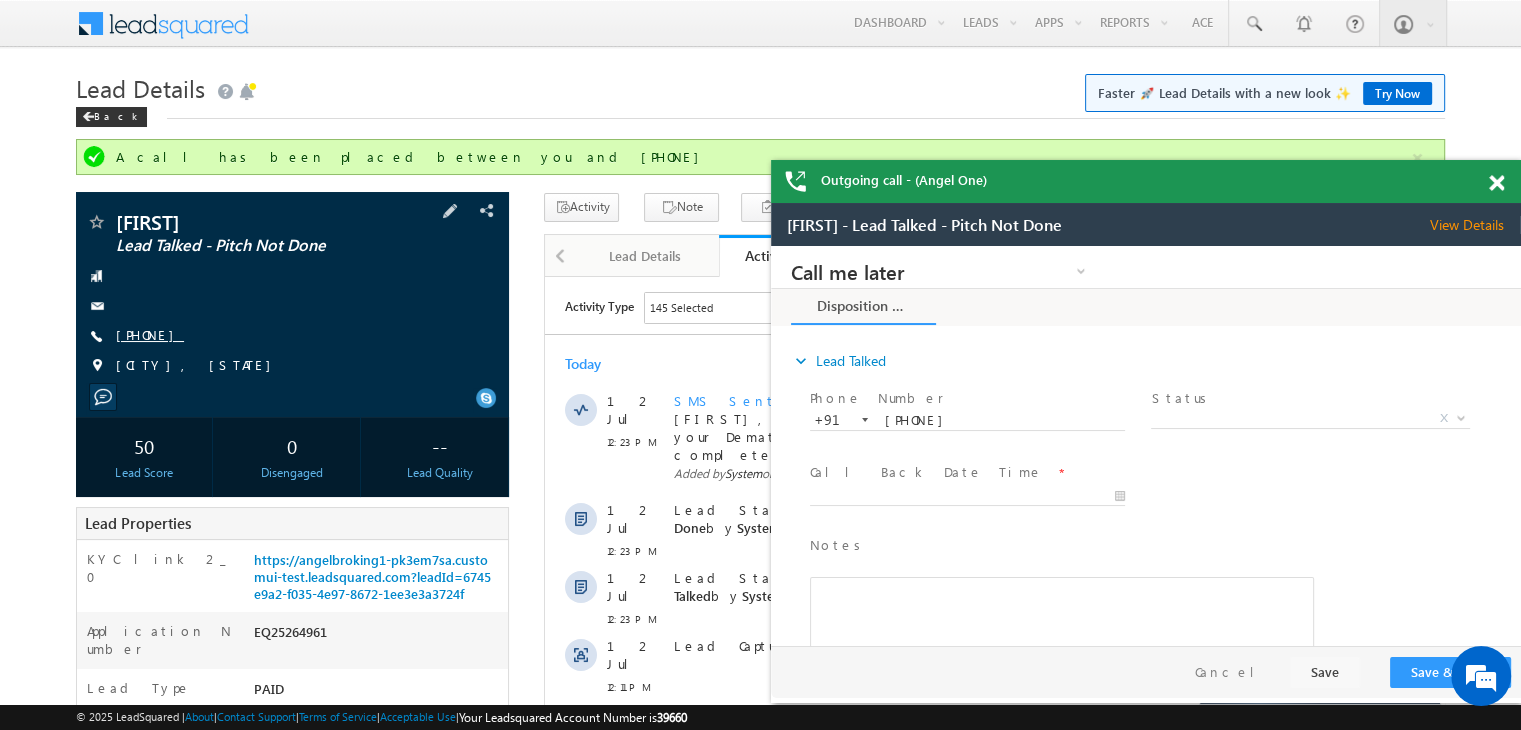 click on "+91-9099544190" at bounding box center (150, 334) 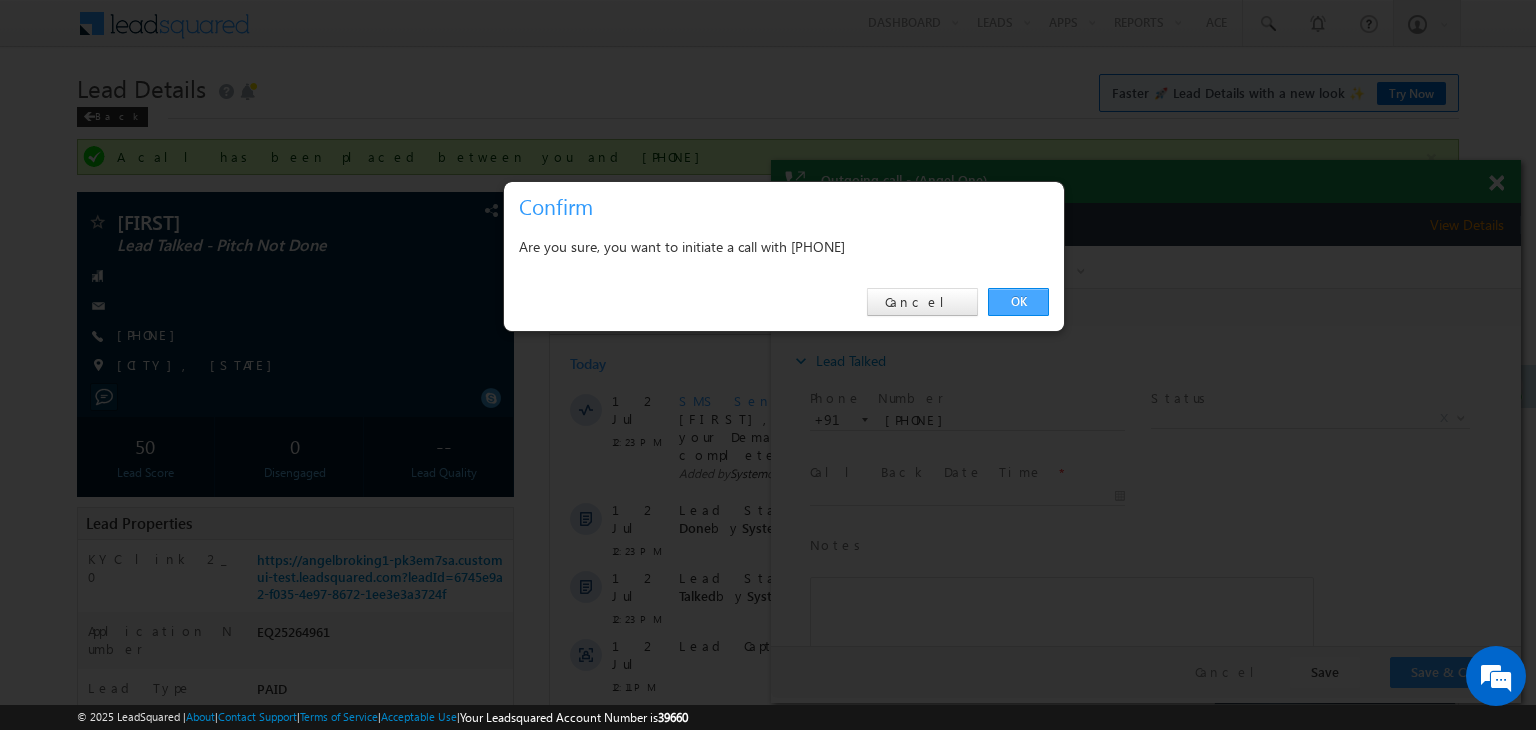 click on "OK" at bounding box center (1018, 302) 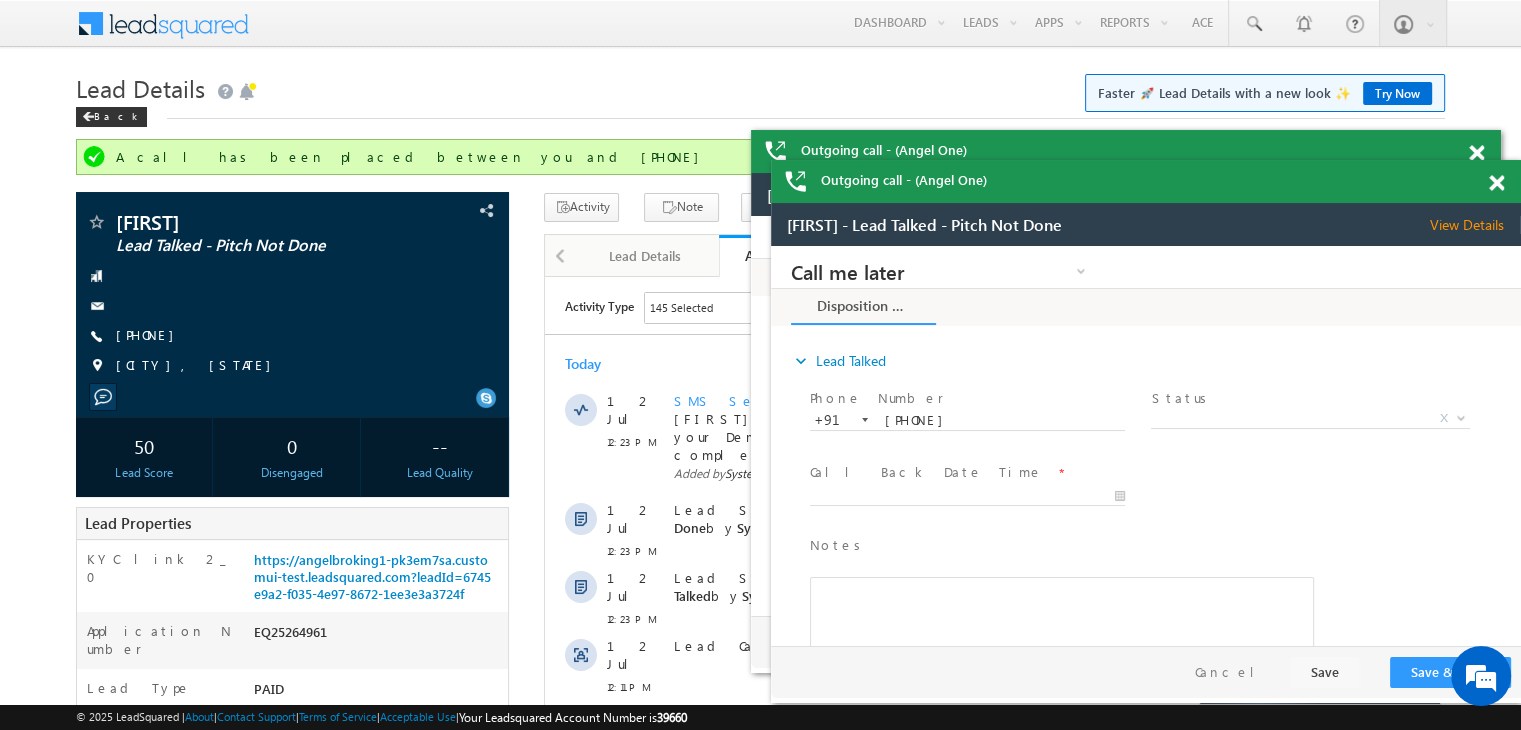 scroll, scrollTop: 0, scrollLeft: 0, axis: both 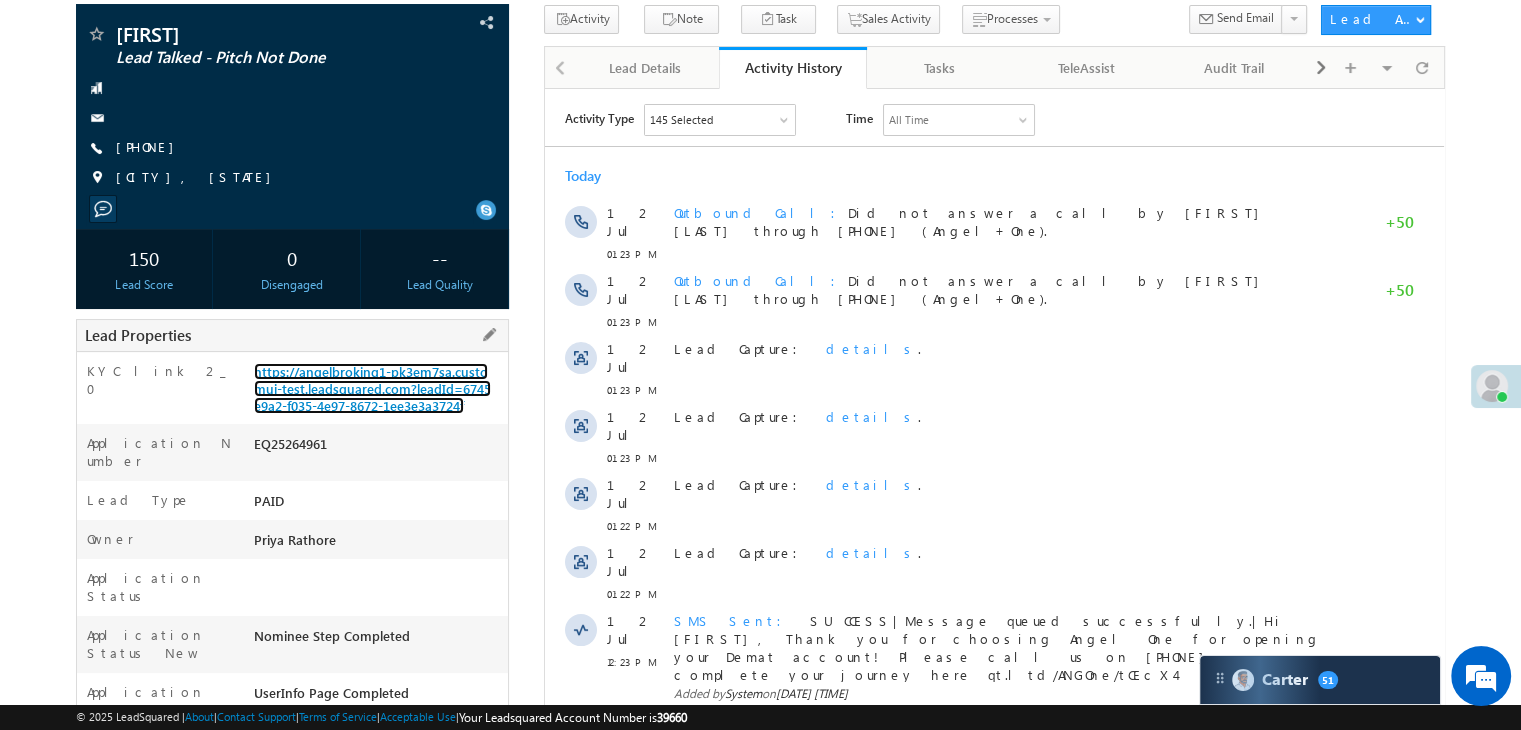 click on "https://angelbroking1-pk3em7sa.customui-test.leadsquared.com?leadId=6745e9a2-f035-4e97-8672-1ee3e3a3724f" at bounding box center (372, 388) 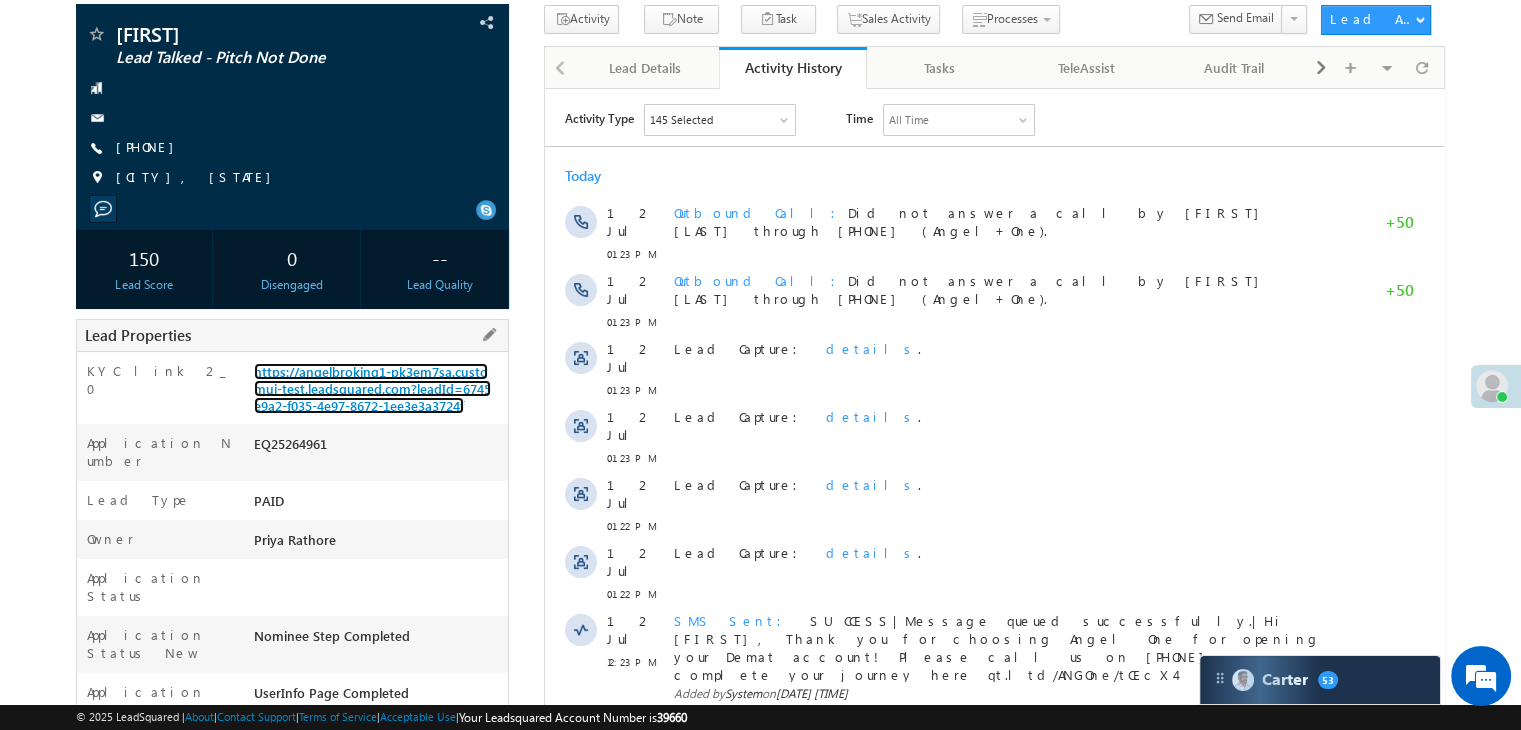 scroll, scrollTop: 100, scrollLeft: 0, axis: vertical 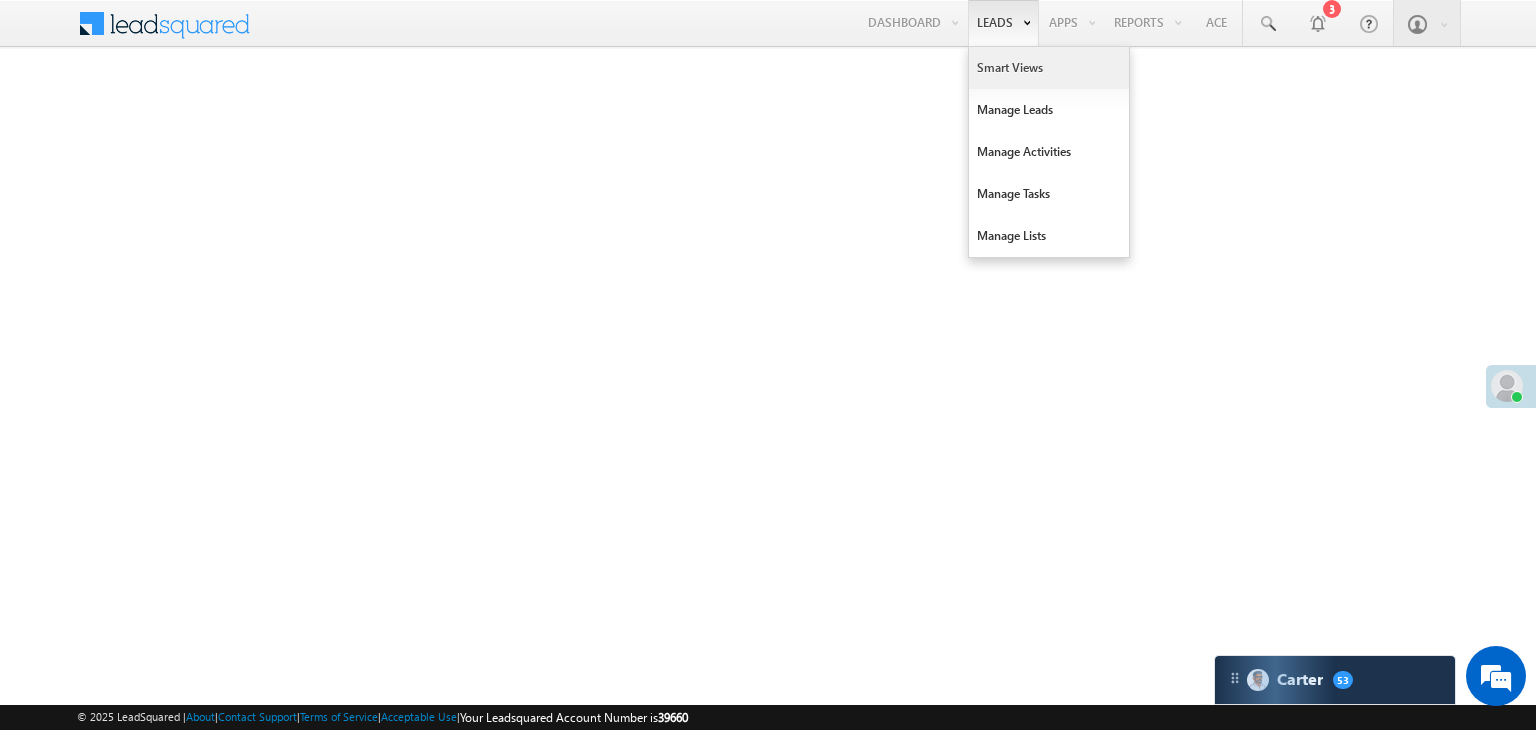 click on "Smart Views" at bounding box center [1049, 68] 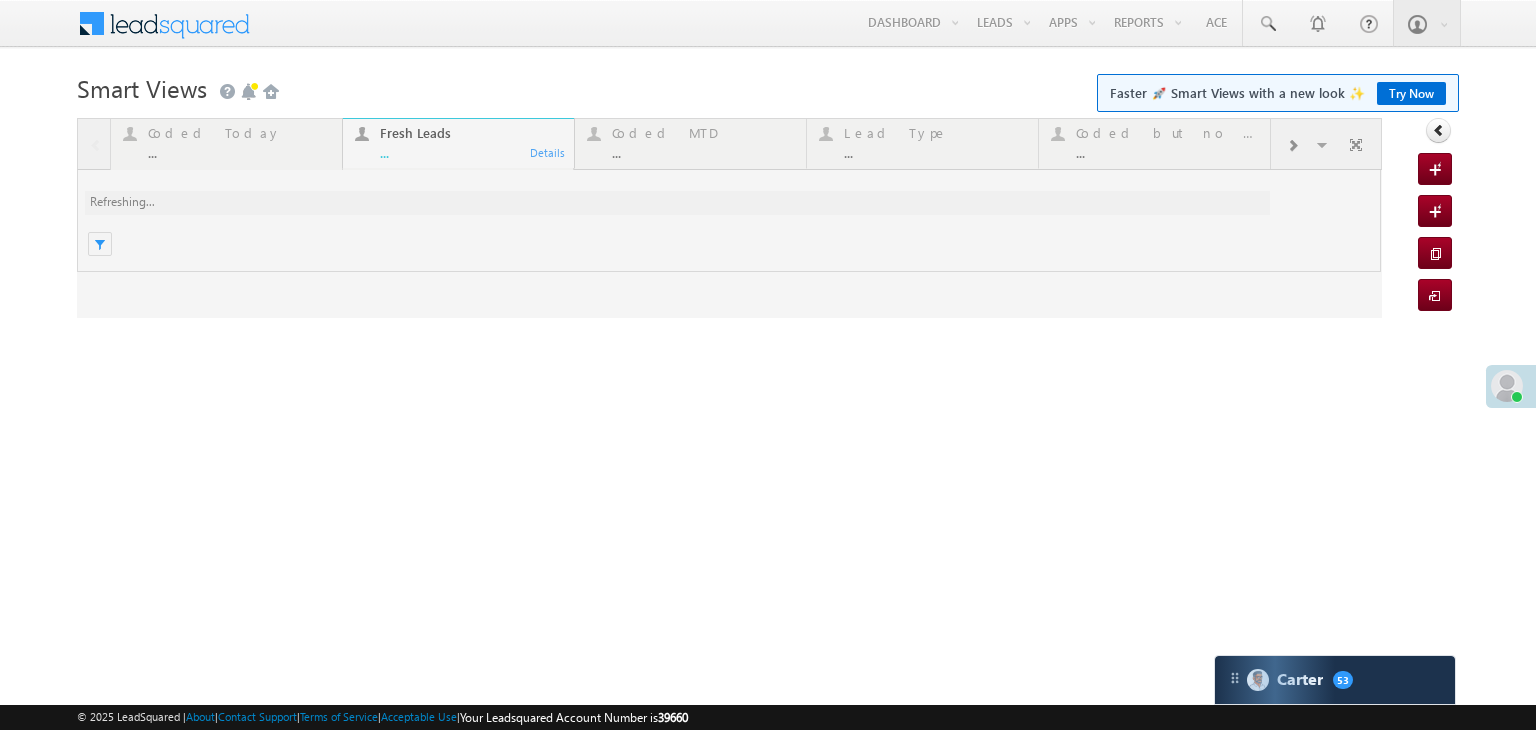 scroll, scrollTop: 0, scrollLeft: 0, axis: both 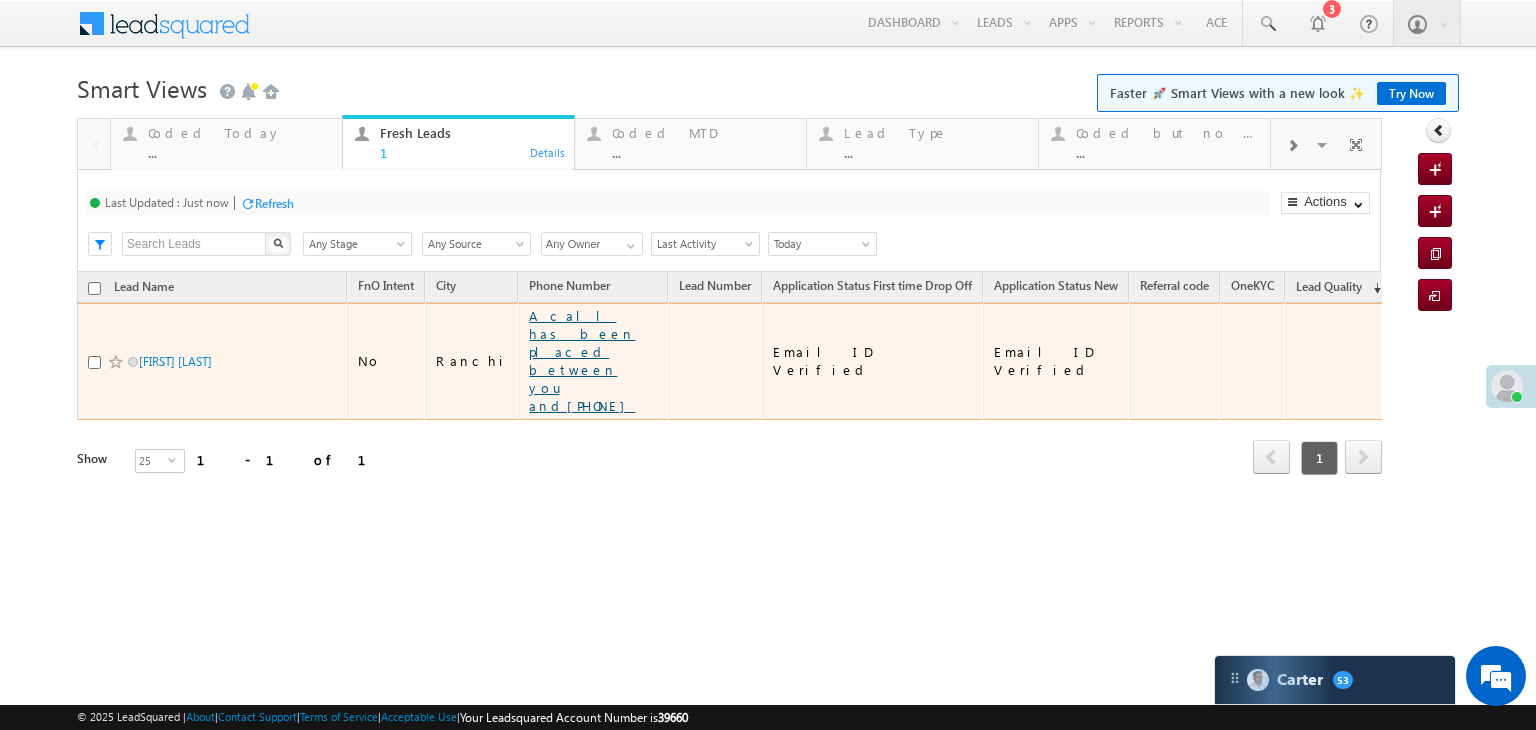 click on "A call has been placed between you and[PHONE]" at bounding box center (582, 360) 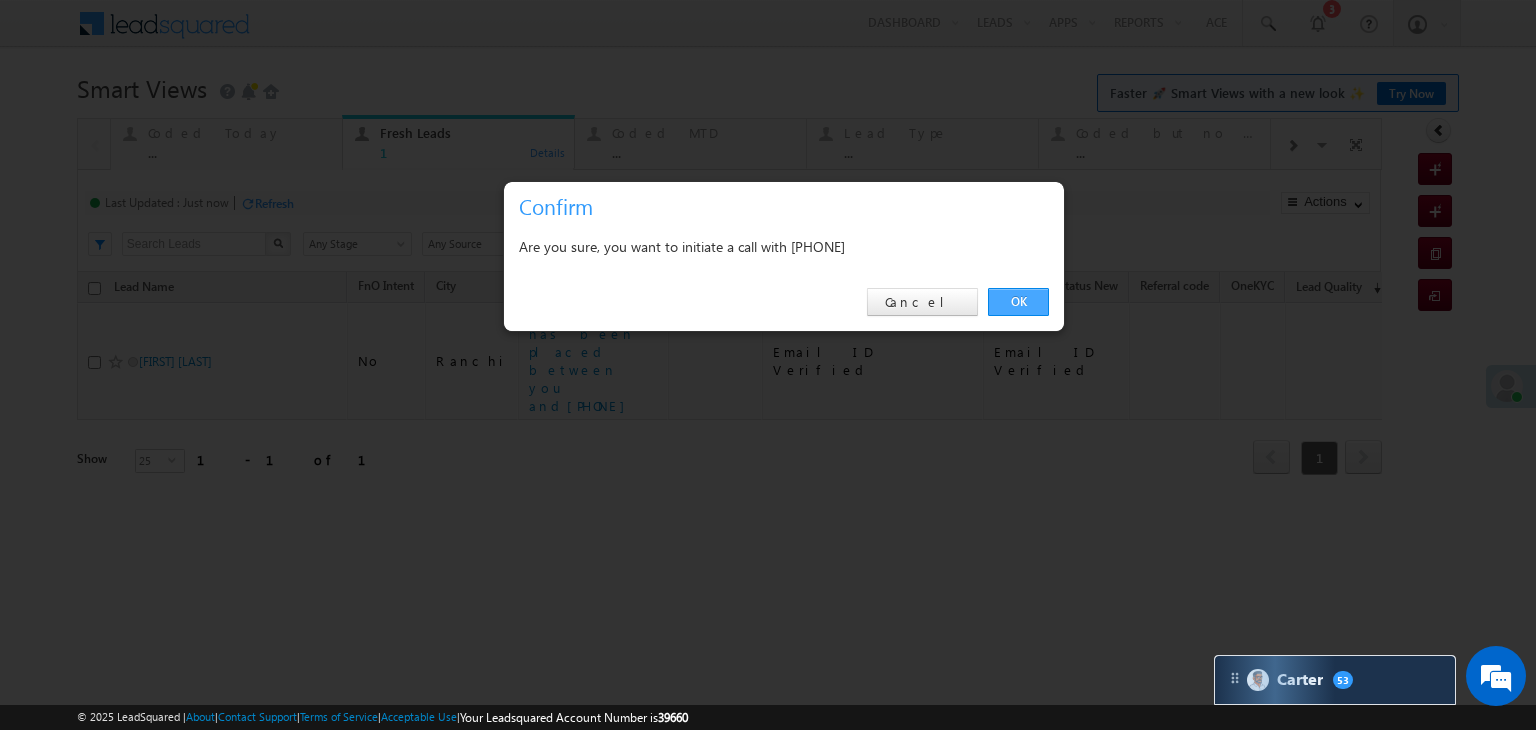 click on "OK" at bounding box center (1018, 302) 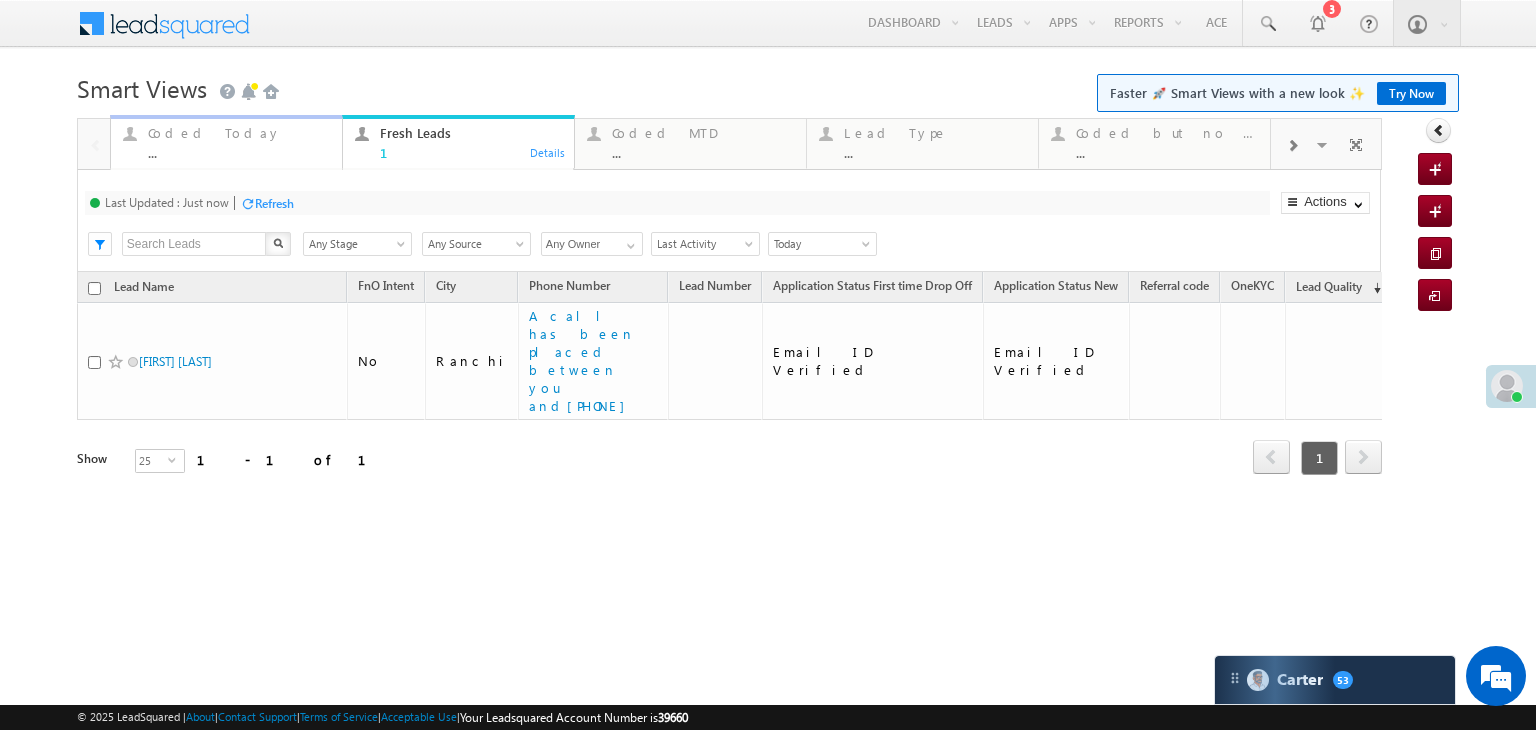 click on "Coded Today" at bounding box center [239, 133] 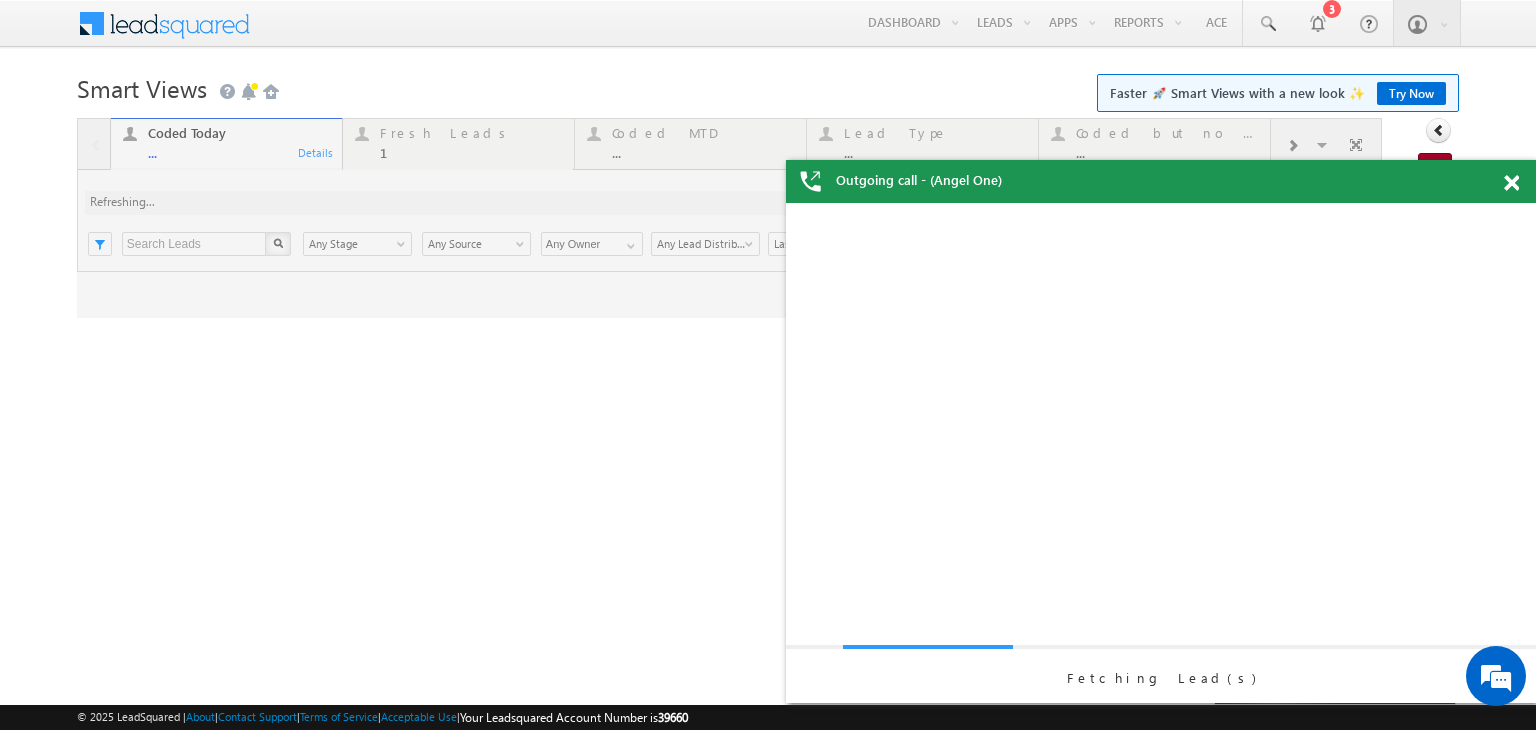 scroll, scrollTop: 0, scrollLeft: 0, axis: both 